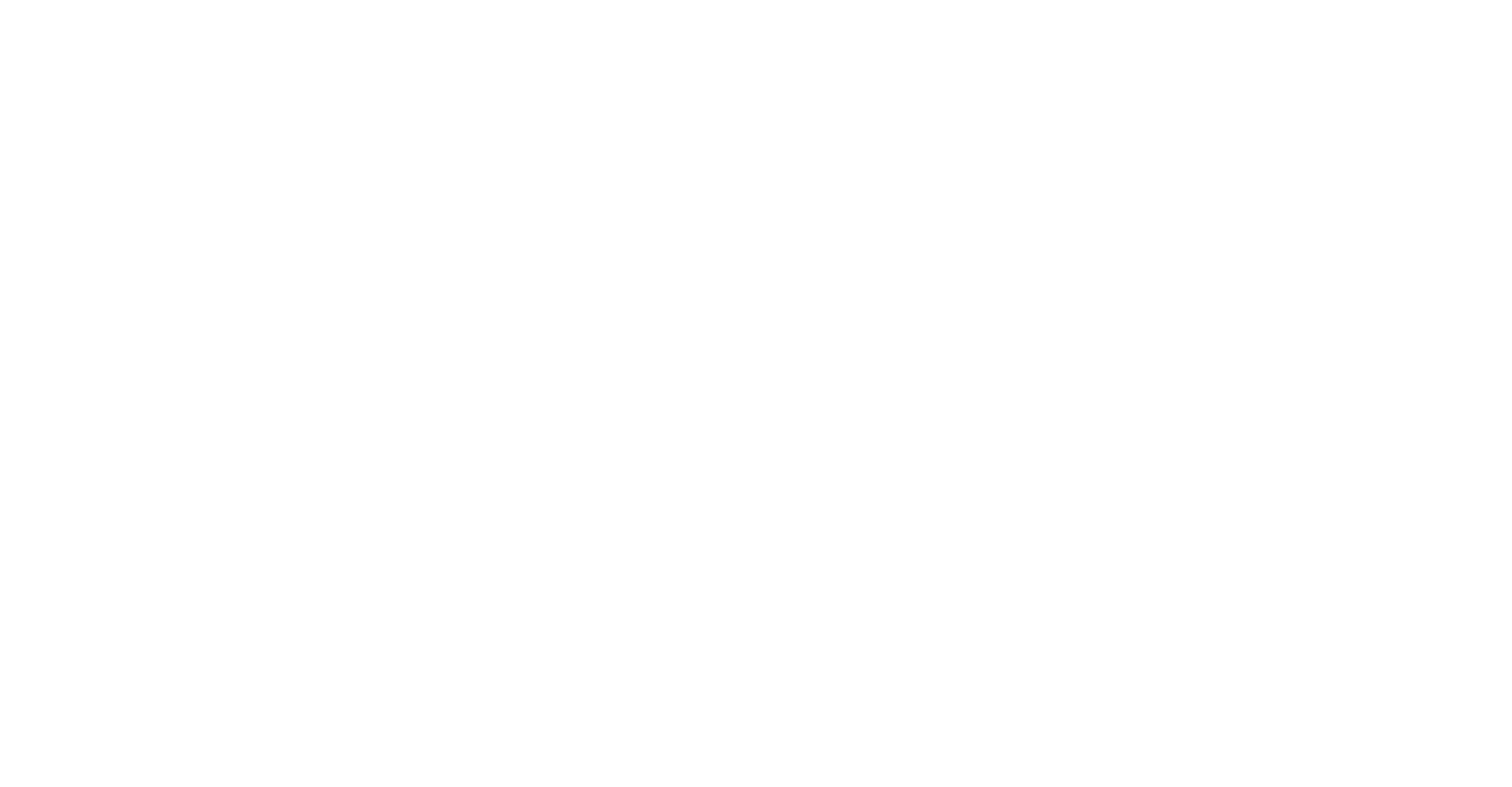 scroll, scrollTop: 0, scrollLeft: 0, axis: both 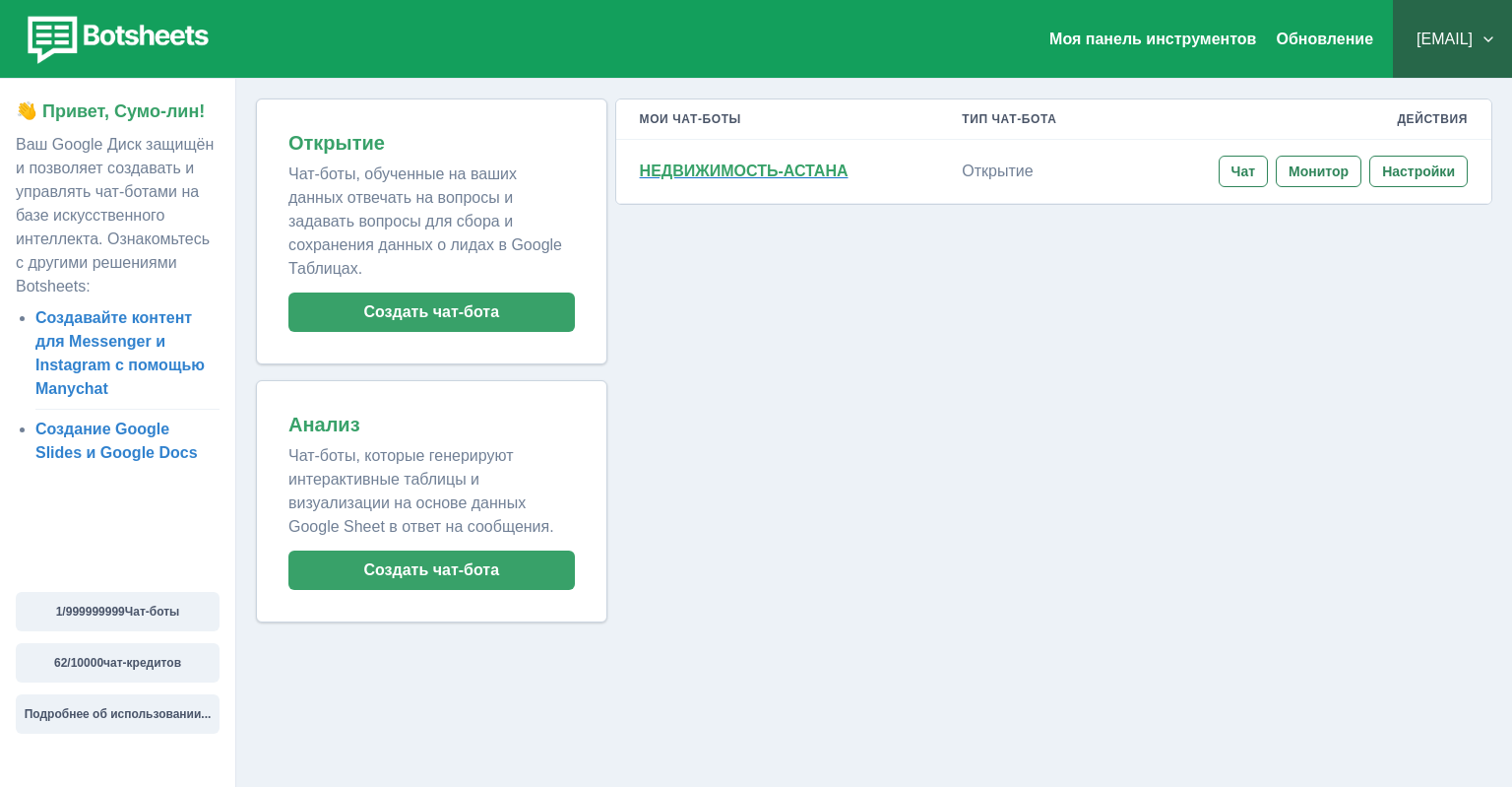 click on "НЕДВИЖИМОСТЬ-АСТАНА" at bounding box center [744, 170] 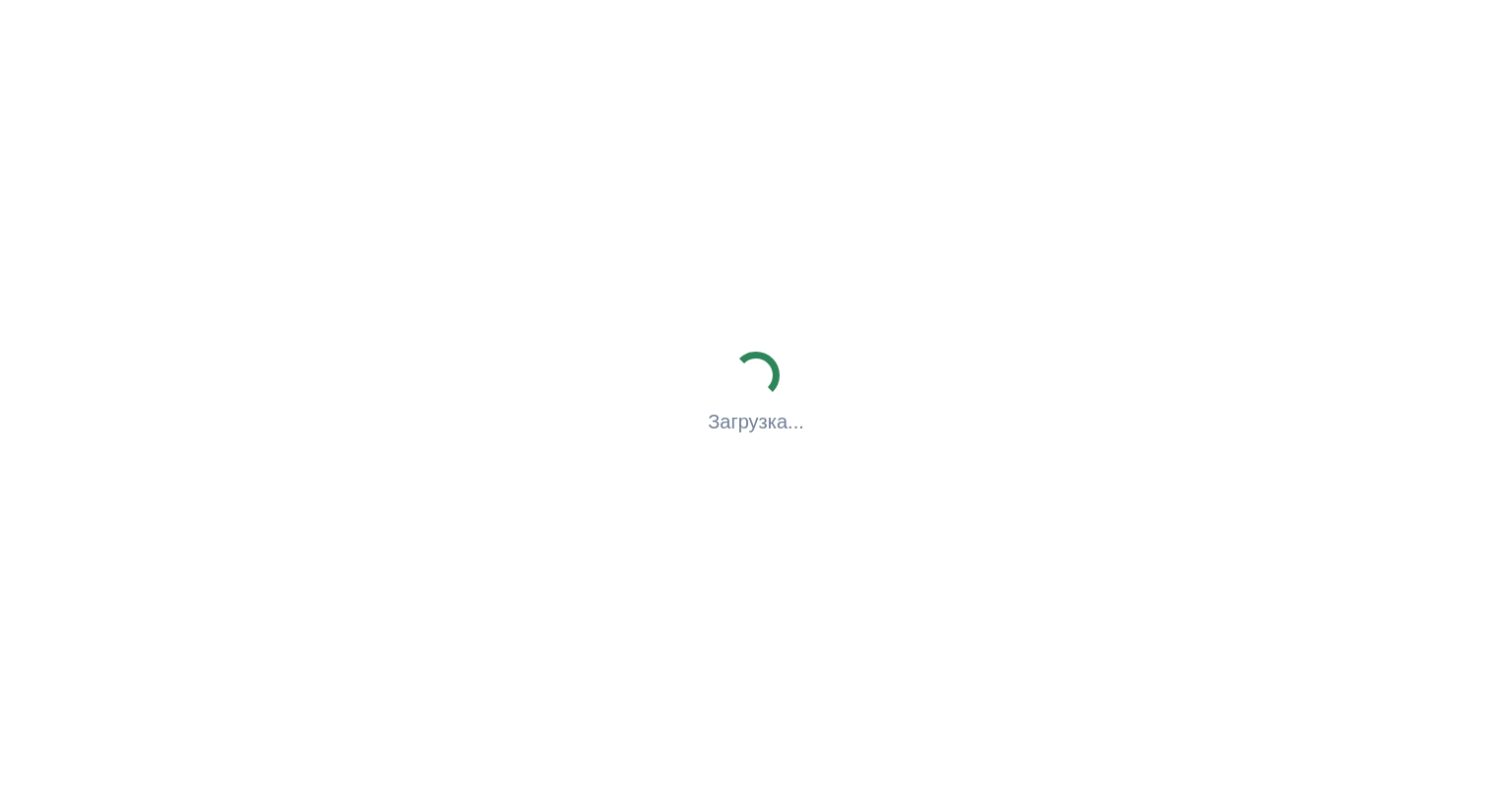 scroll, scrollTop: 0, scrollLeft: 0, axis: both 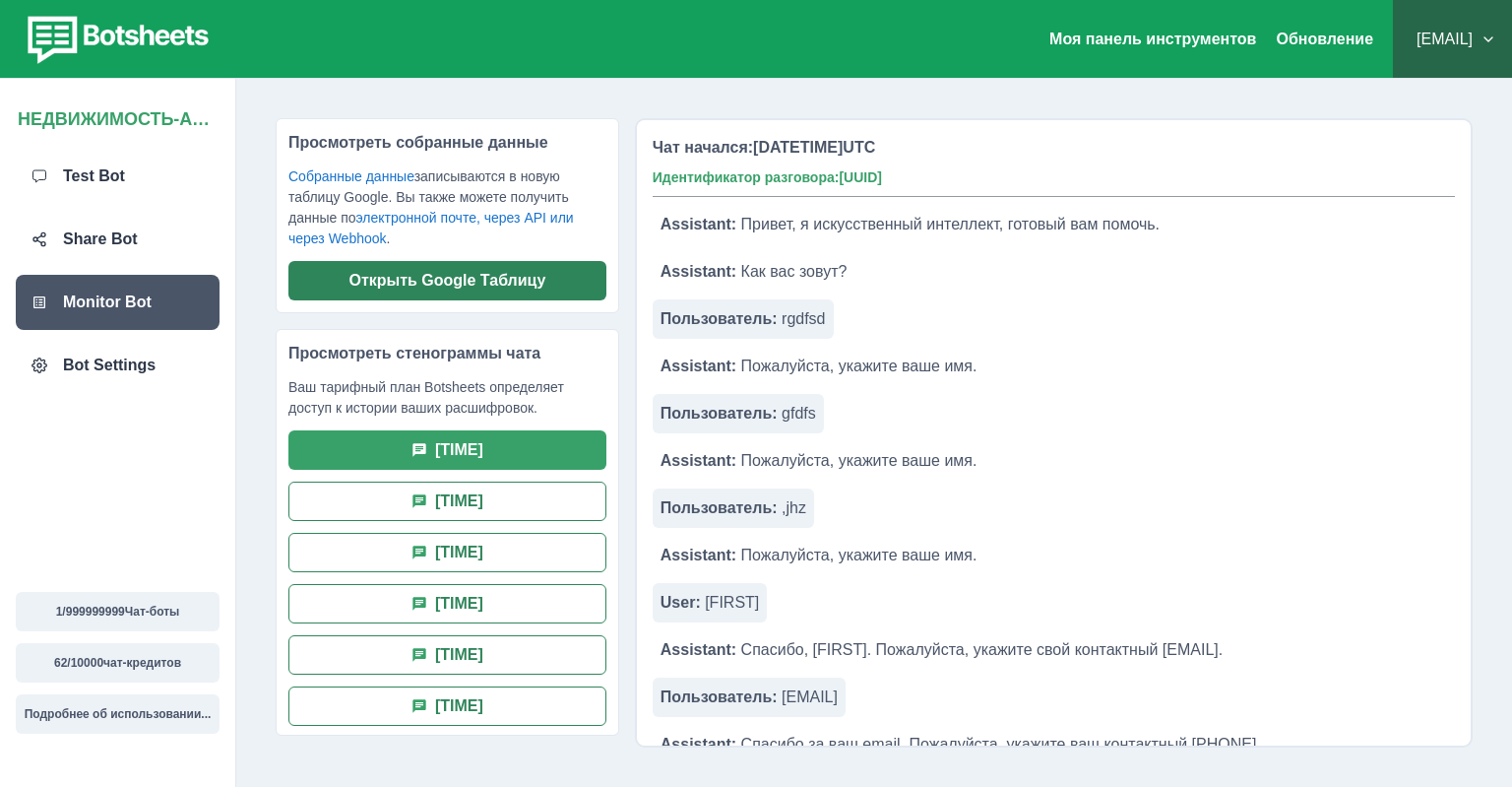 click on "Открыть Google Таблицу" at bounding box center (447, 281) 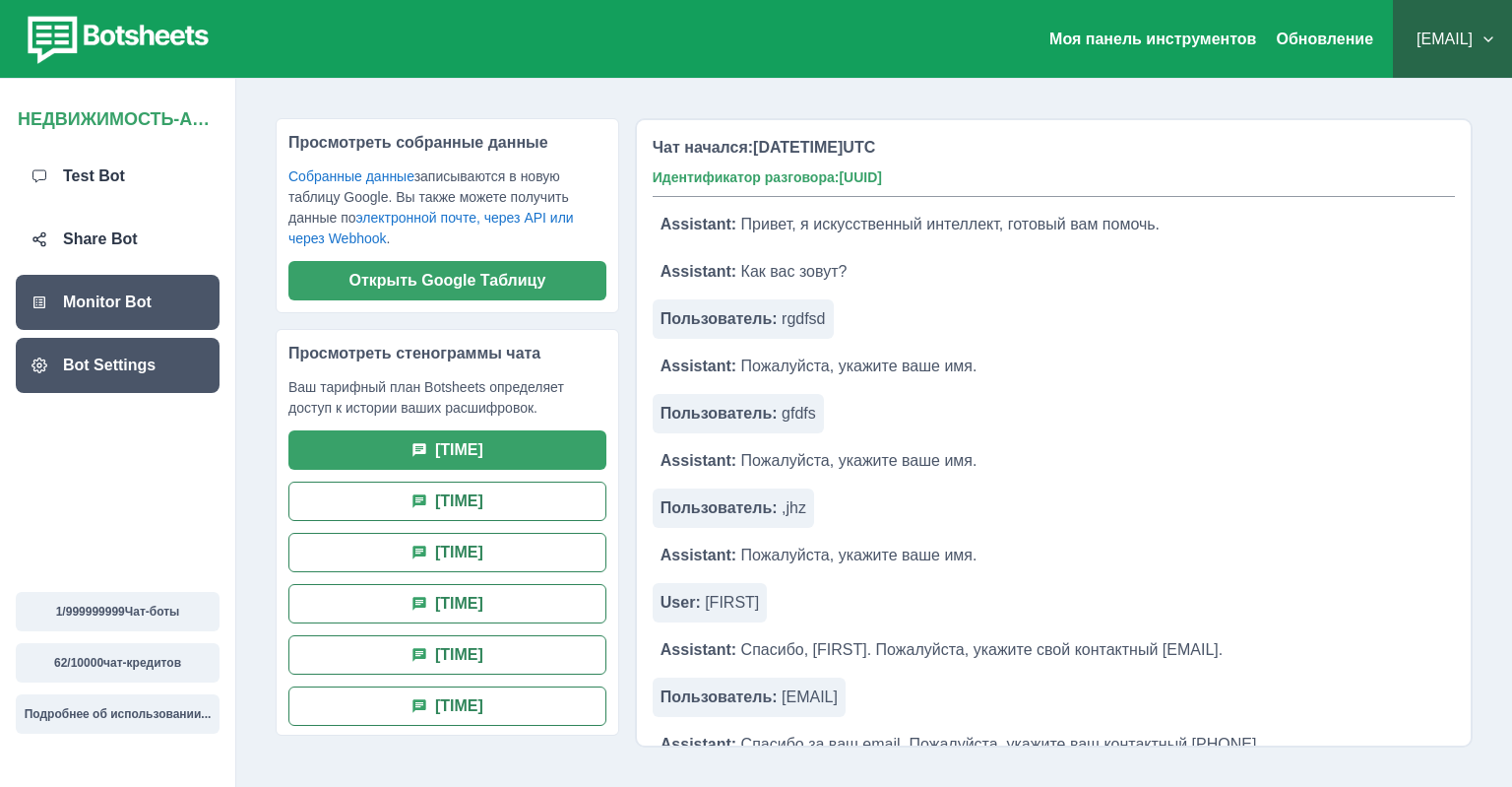 click on "Bot Settings" at bounding box center [117, 365] 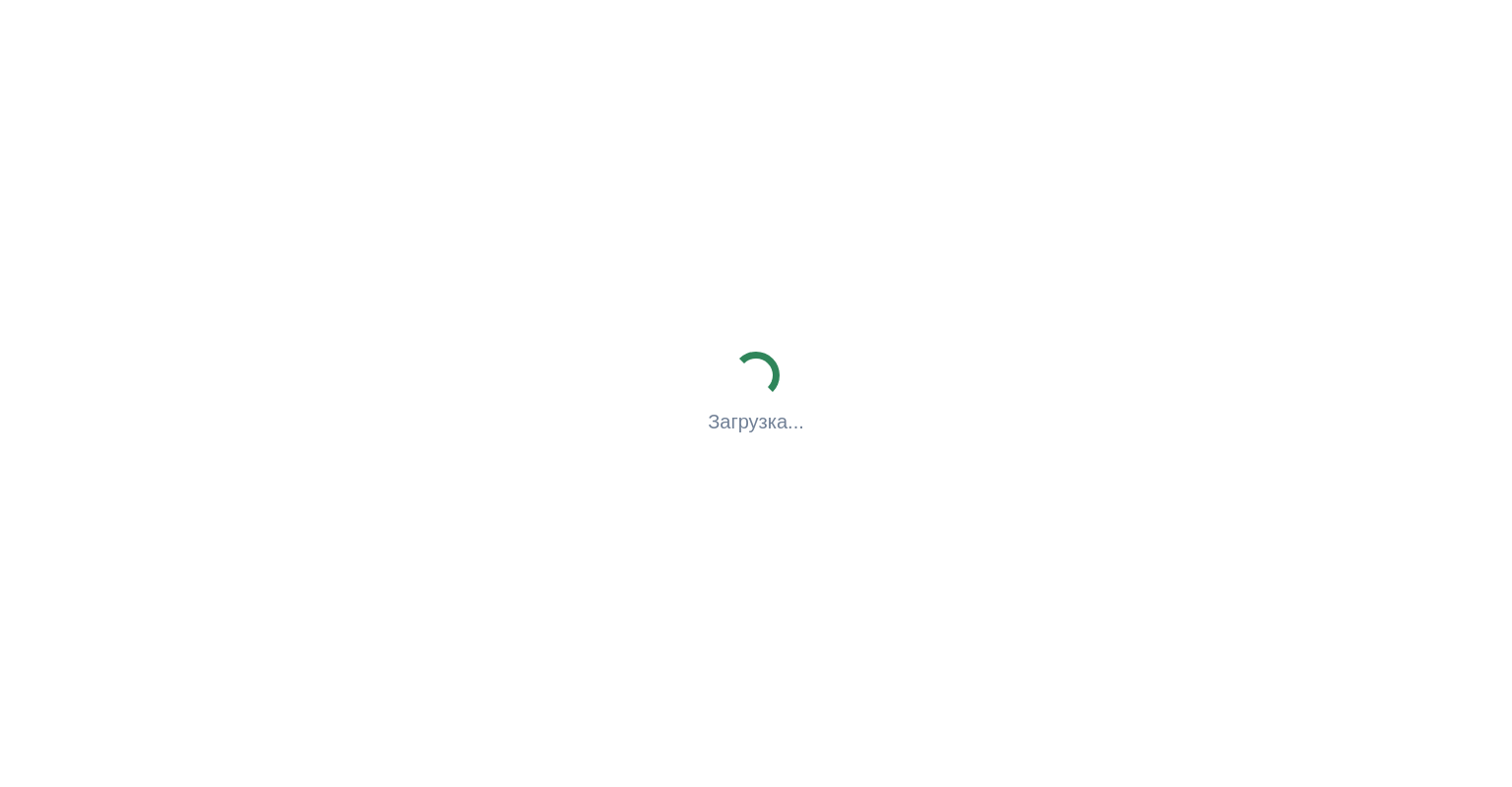 scroll, scrollTop: 0, scrollLeft: 0, axis: both 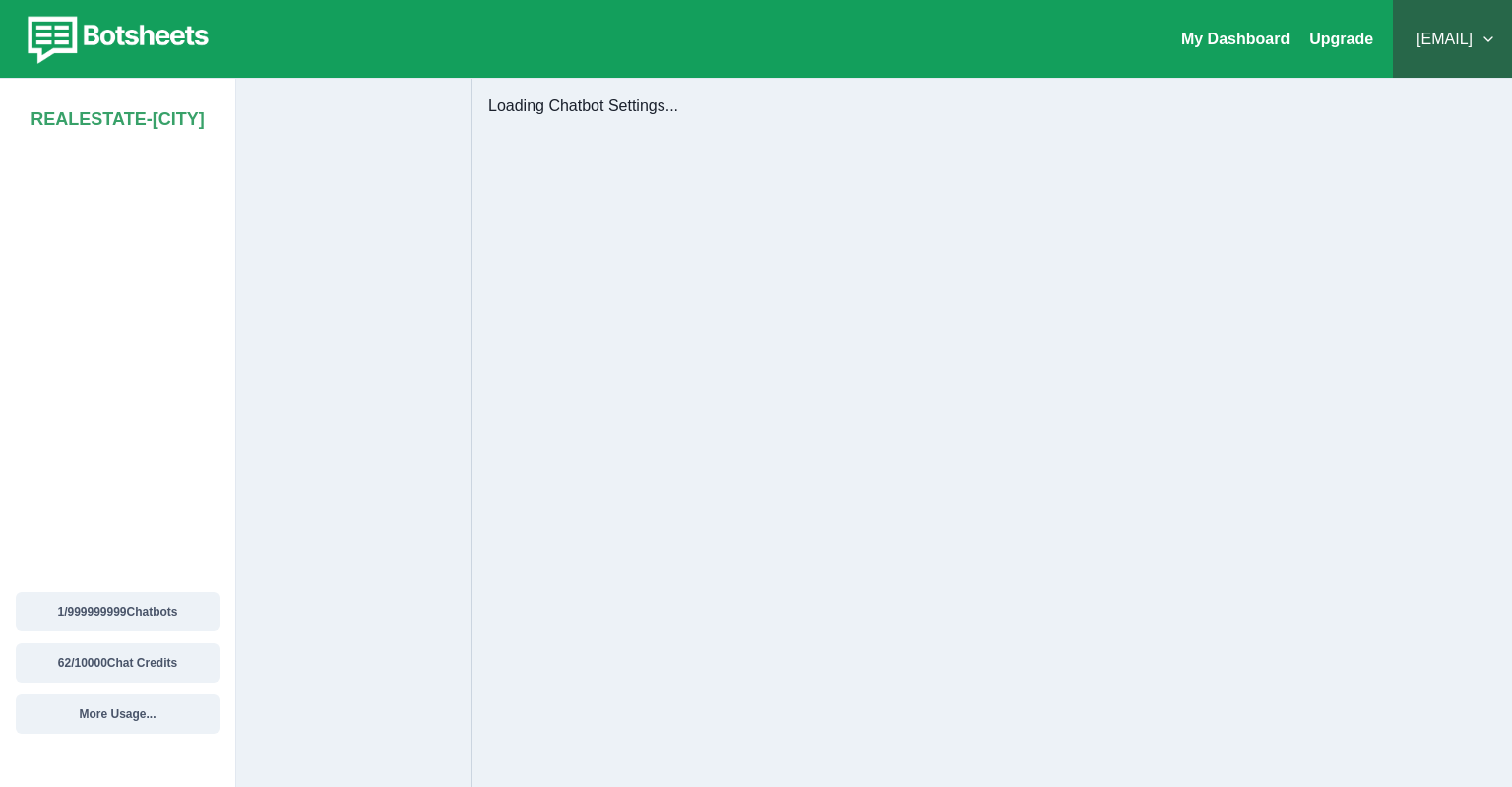 select on "**********" 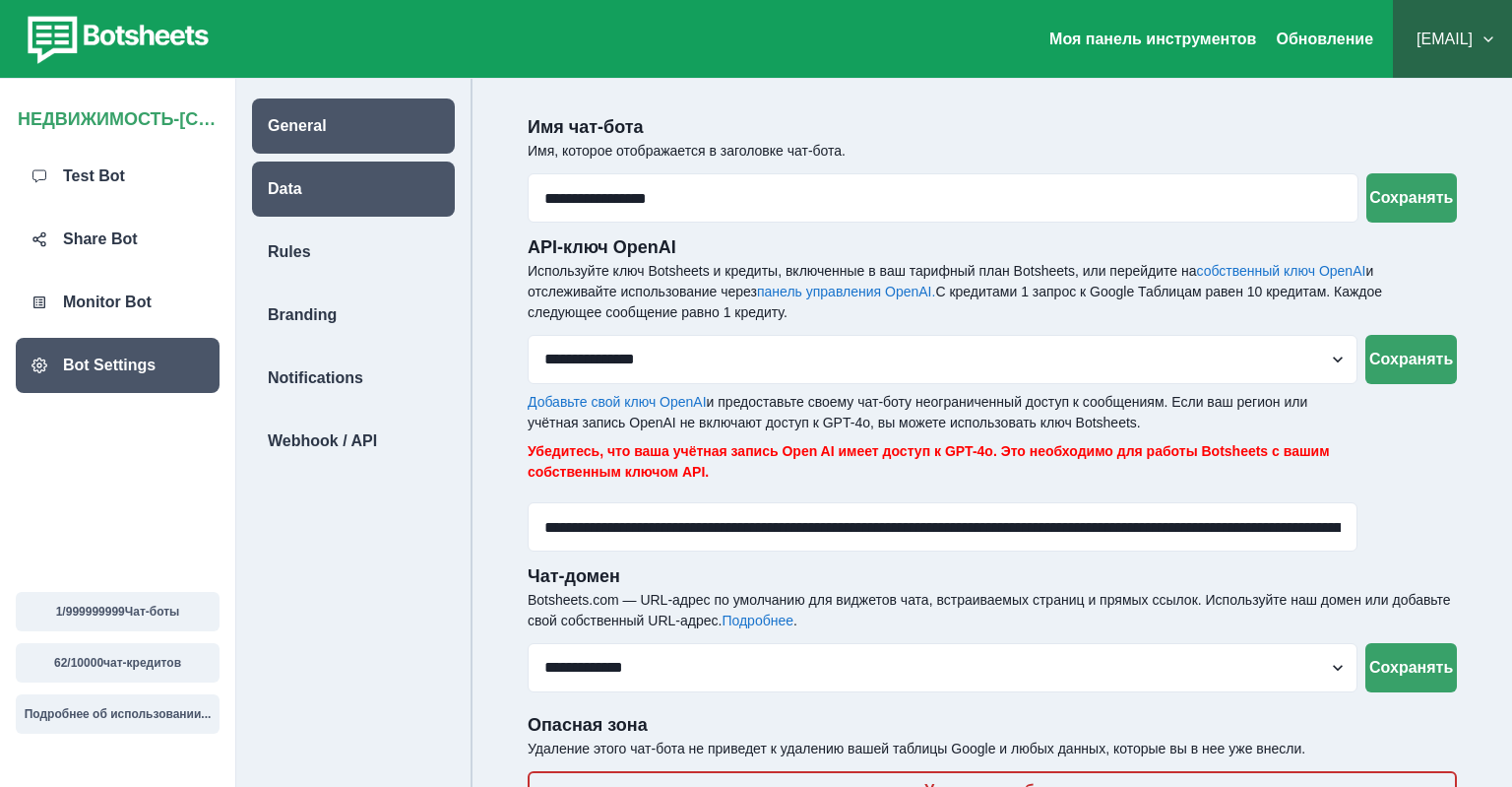 click on "Data" at bounding box center (284, 189) 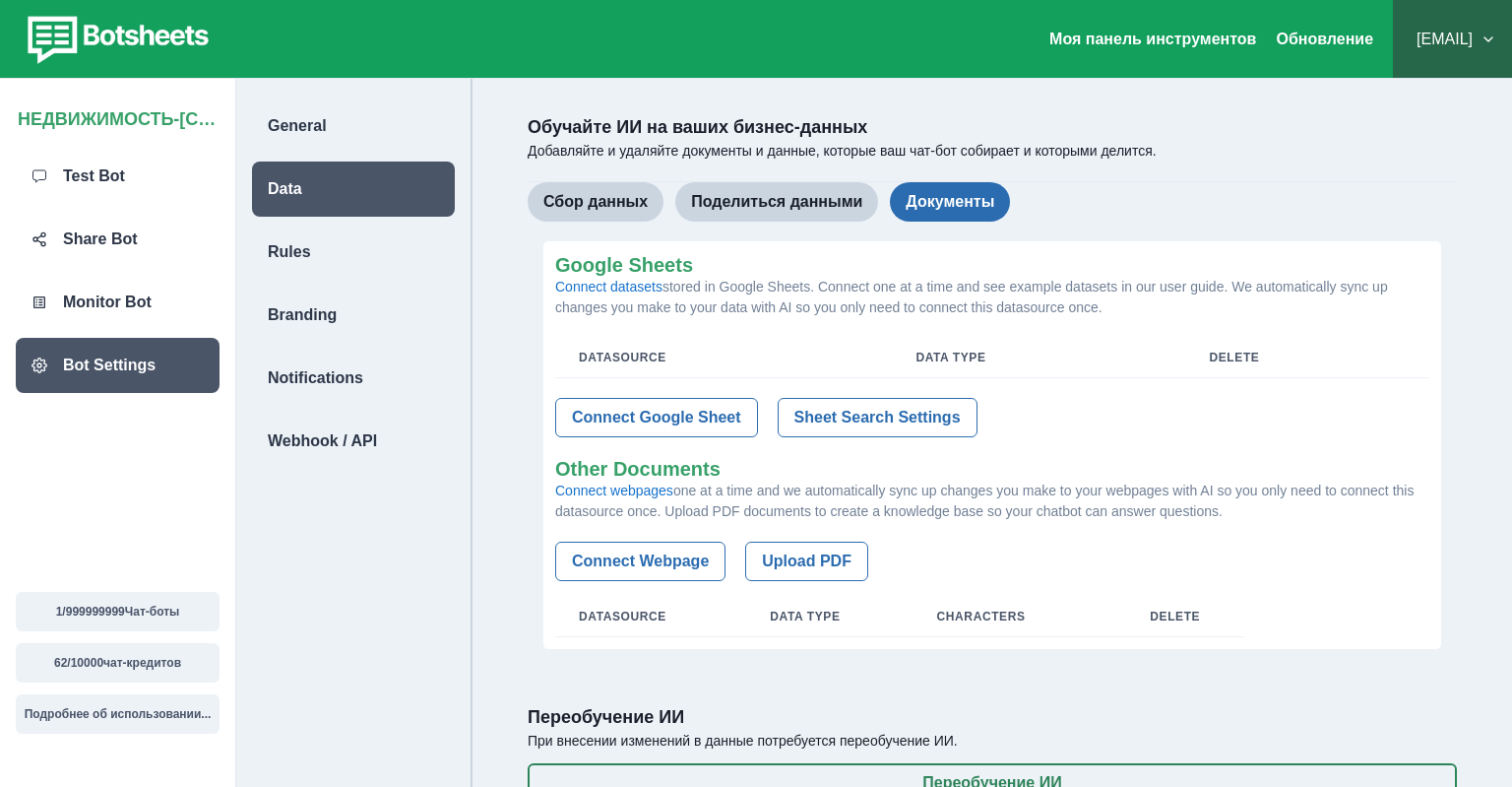 click on "Документы" at bounding box center [950, 202] 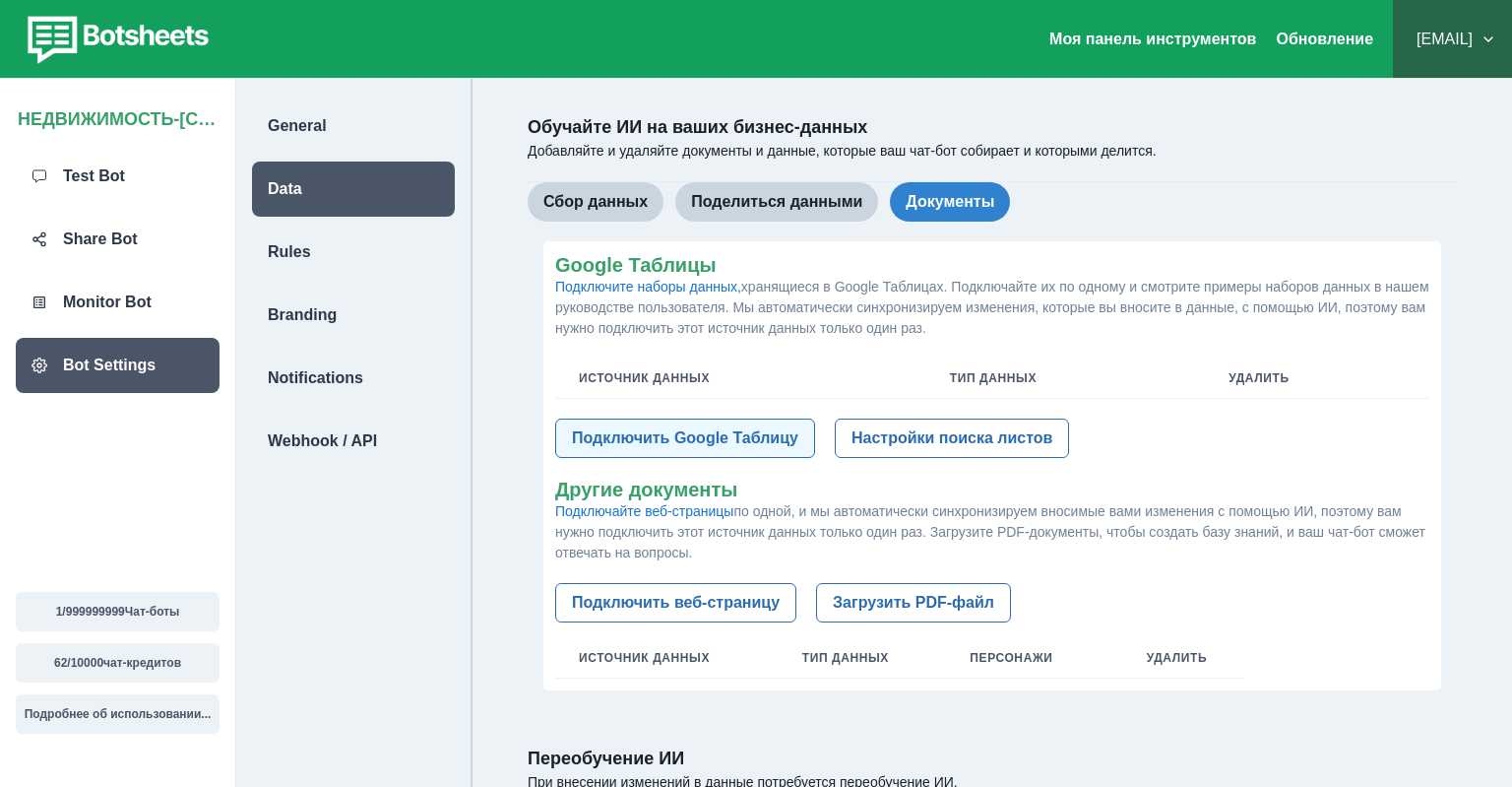 click on "Подключить Google Таблицу" at bounding box center [685, 438] 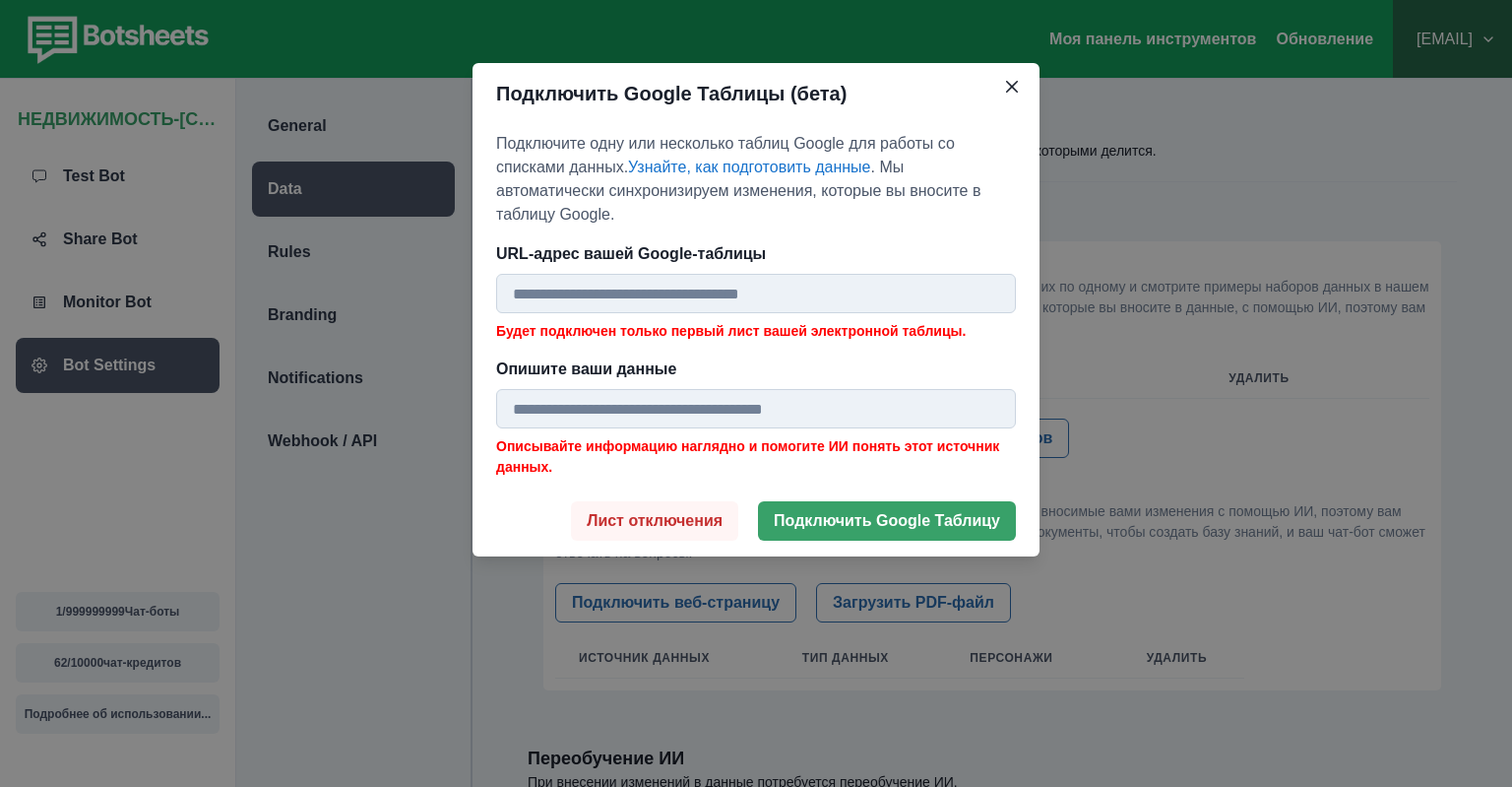 click on "Лист отключения" at bounding box center [655, 521] 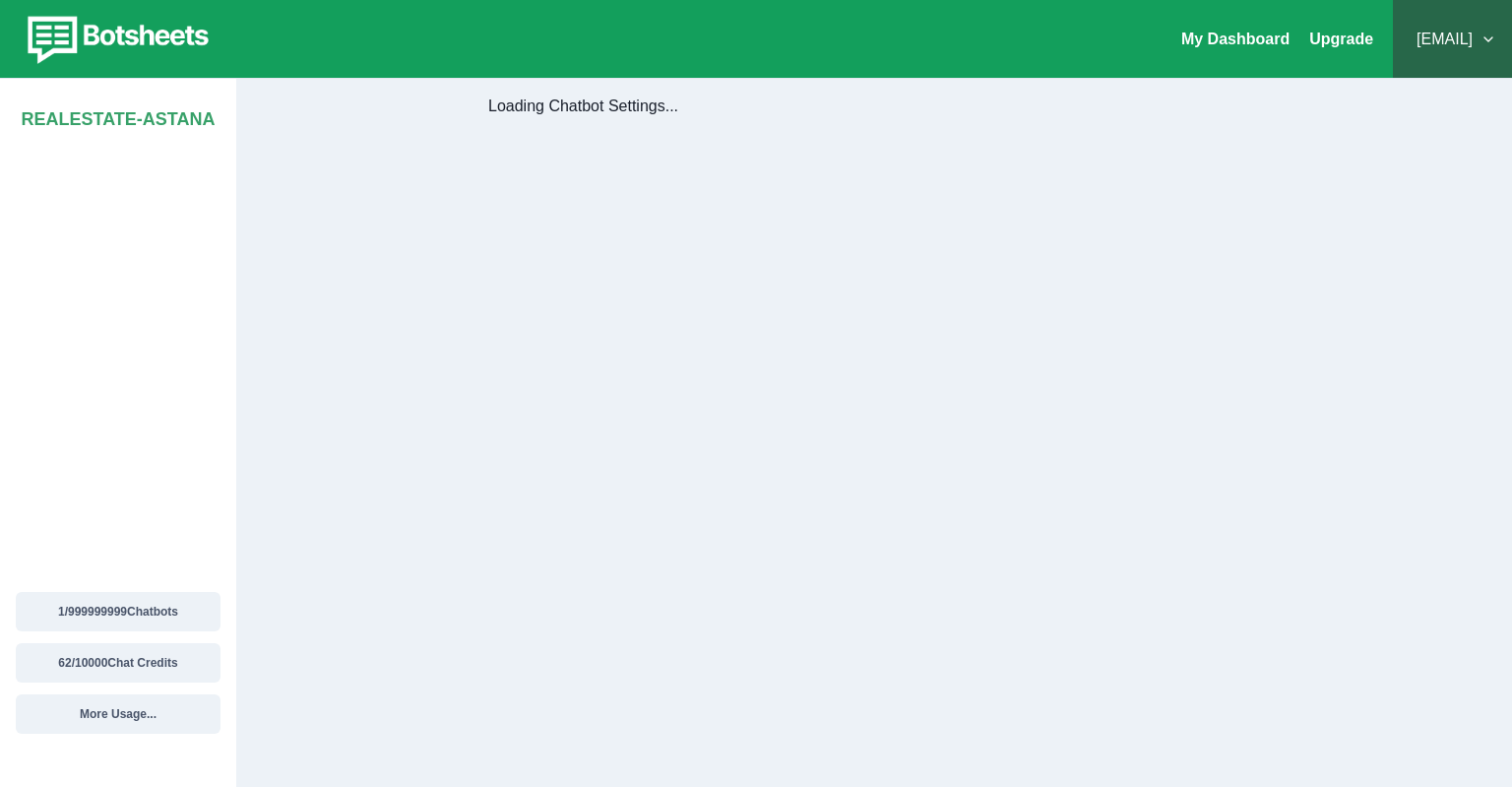 scroll, scrollTop: 0, scrollLeft: 0, axis: both 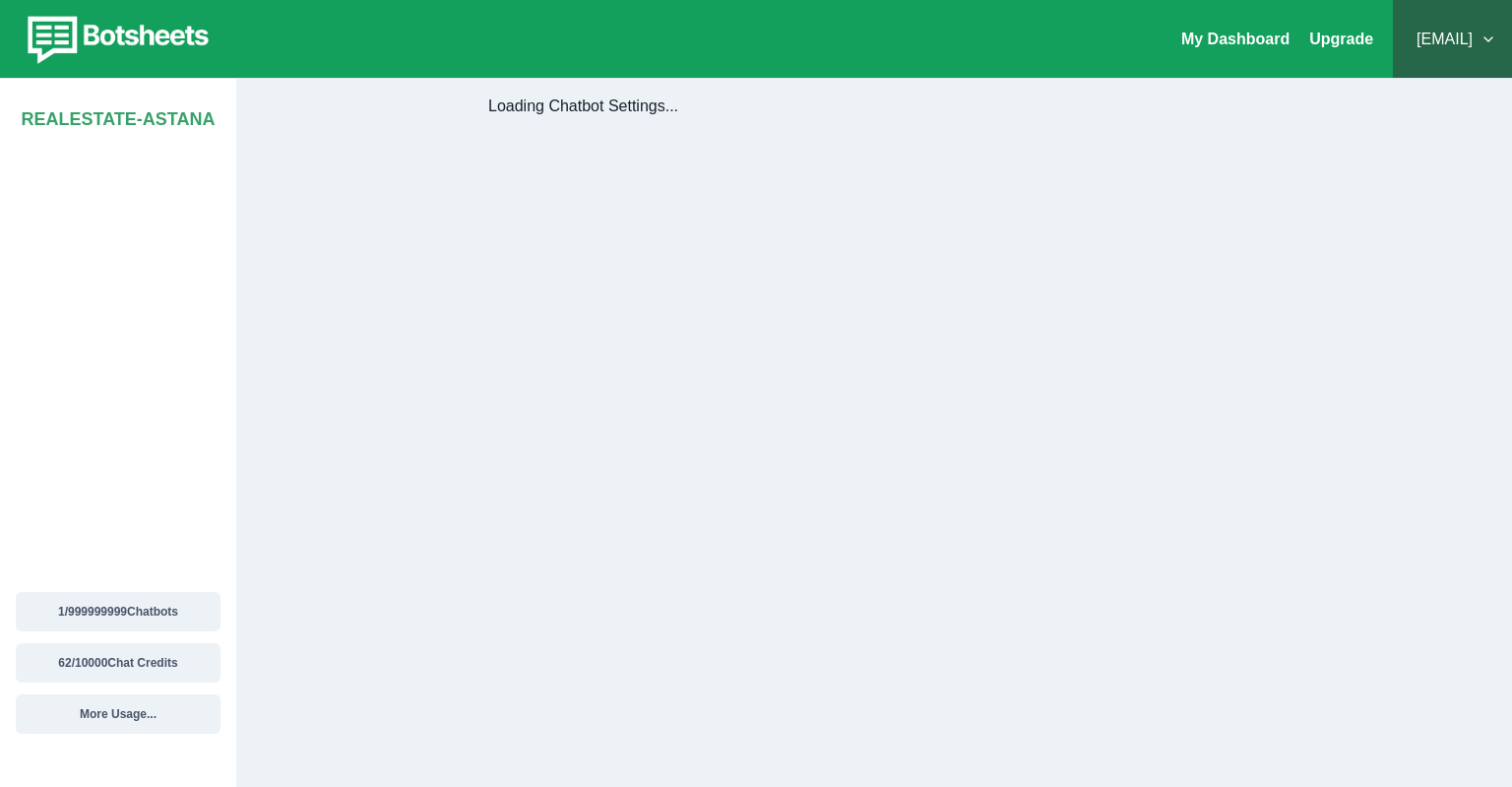select on "**********" 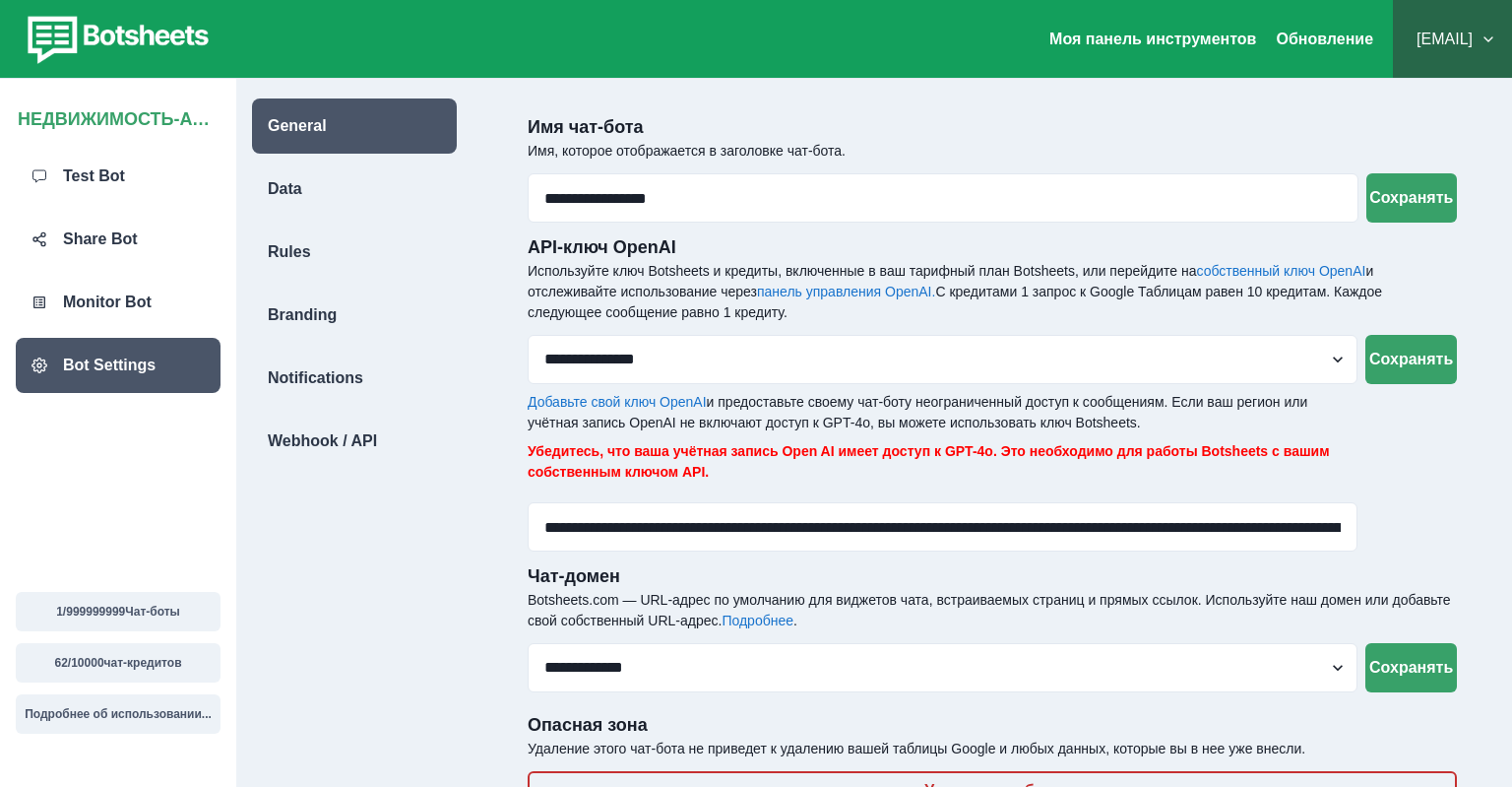 scroll, scrollTop: 79, scrollLeft: 0, axis: vertical 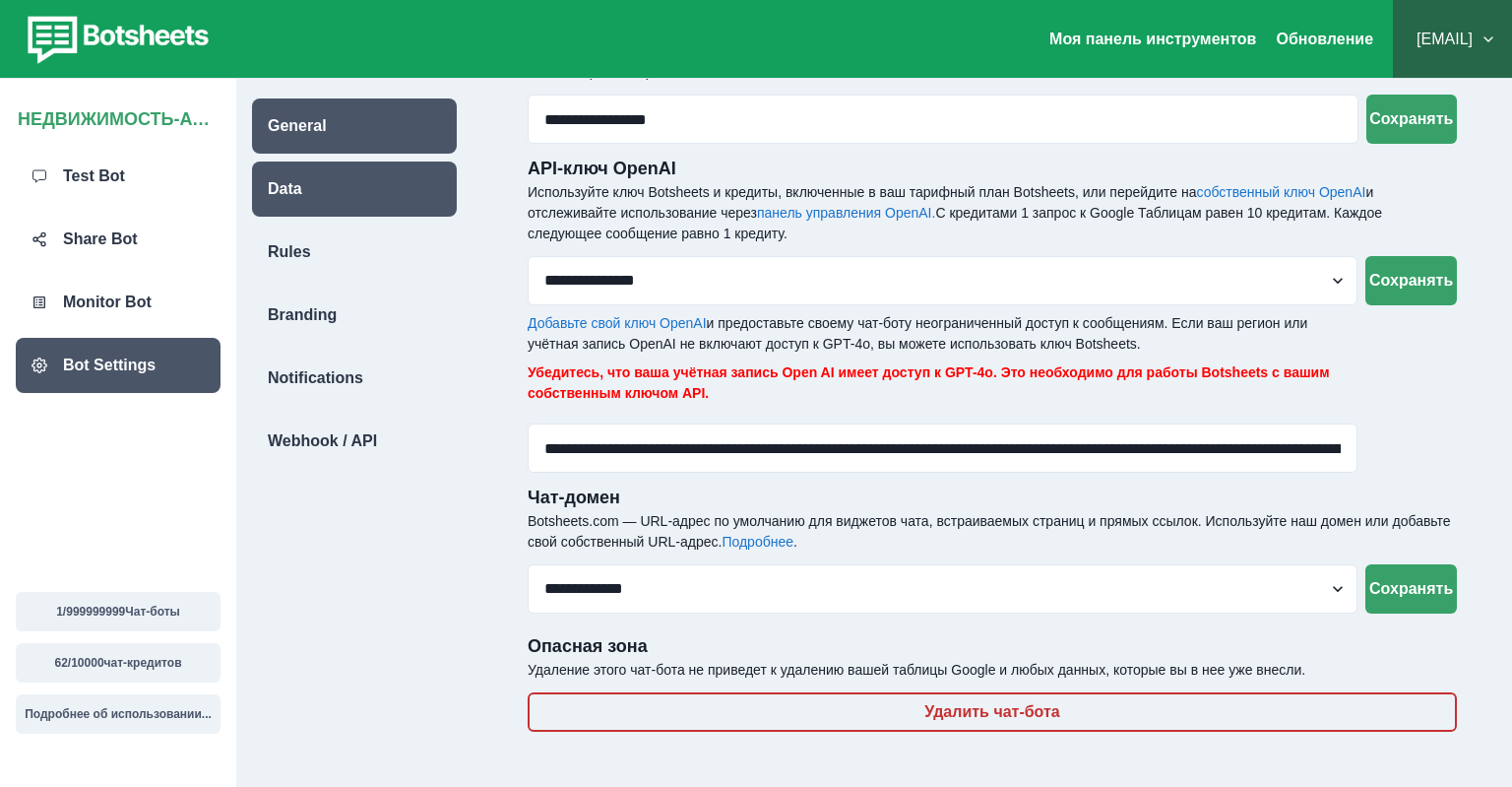 click on "Data" at bounding box center (354, 189) 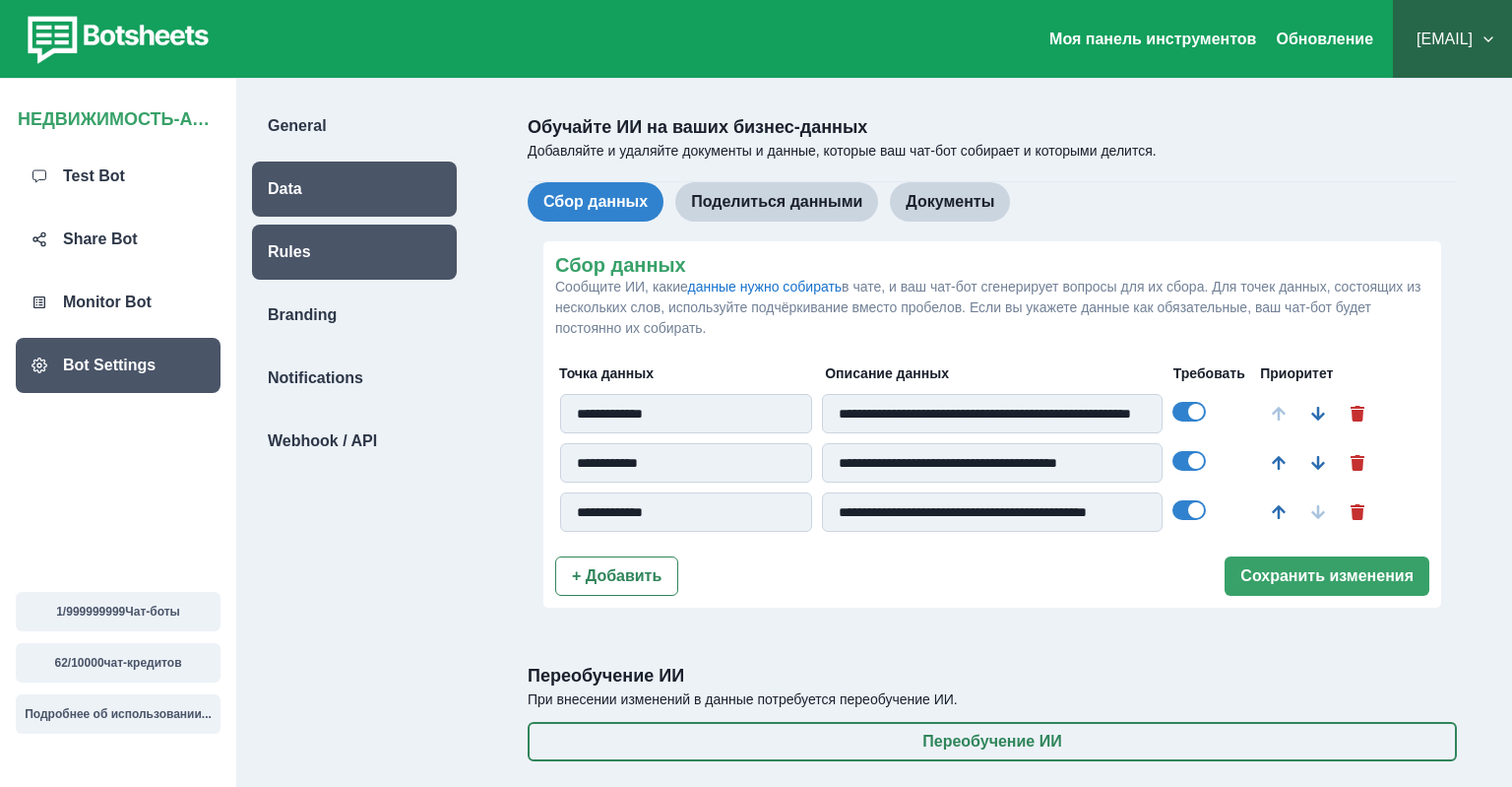 click on "Rules" at bounding box center [354, 252] 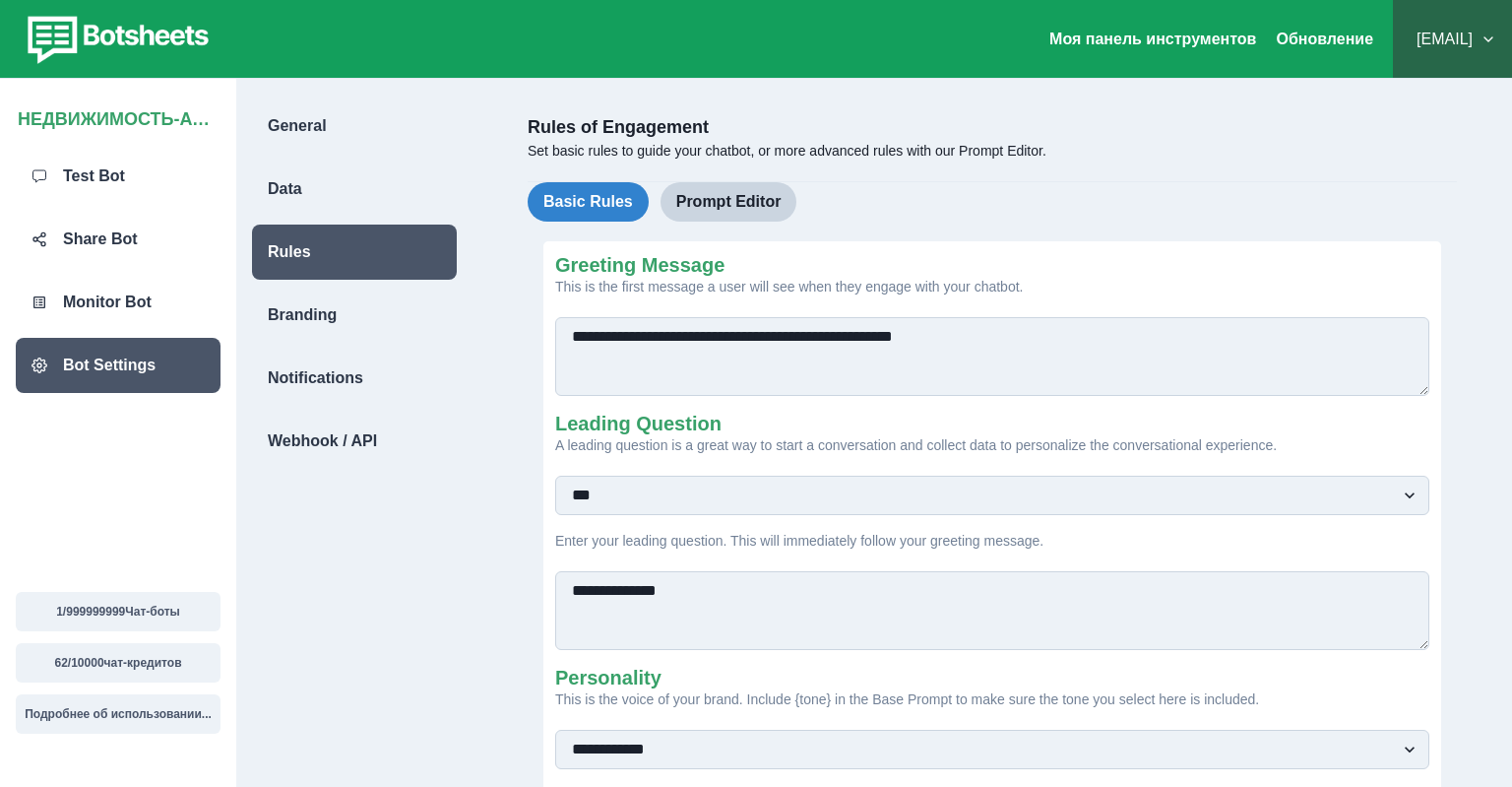 scroll, scrollTop: 380, scrollLeft: 0, axis: vertical 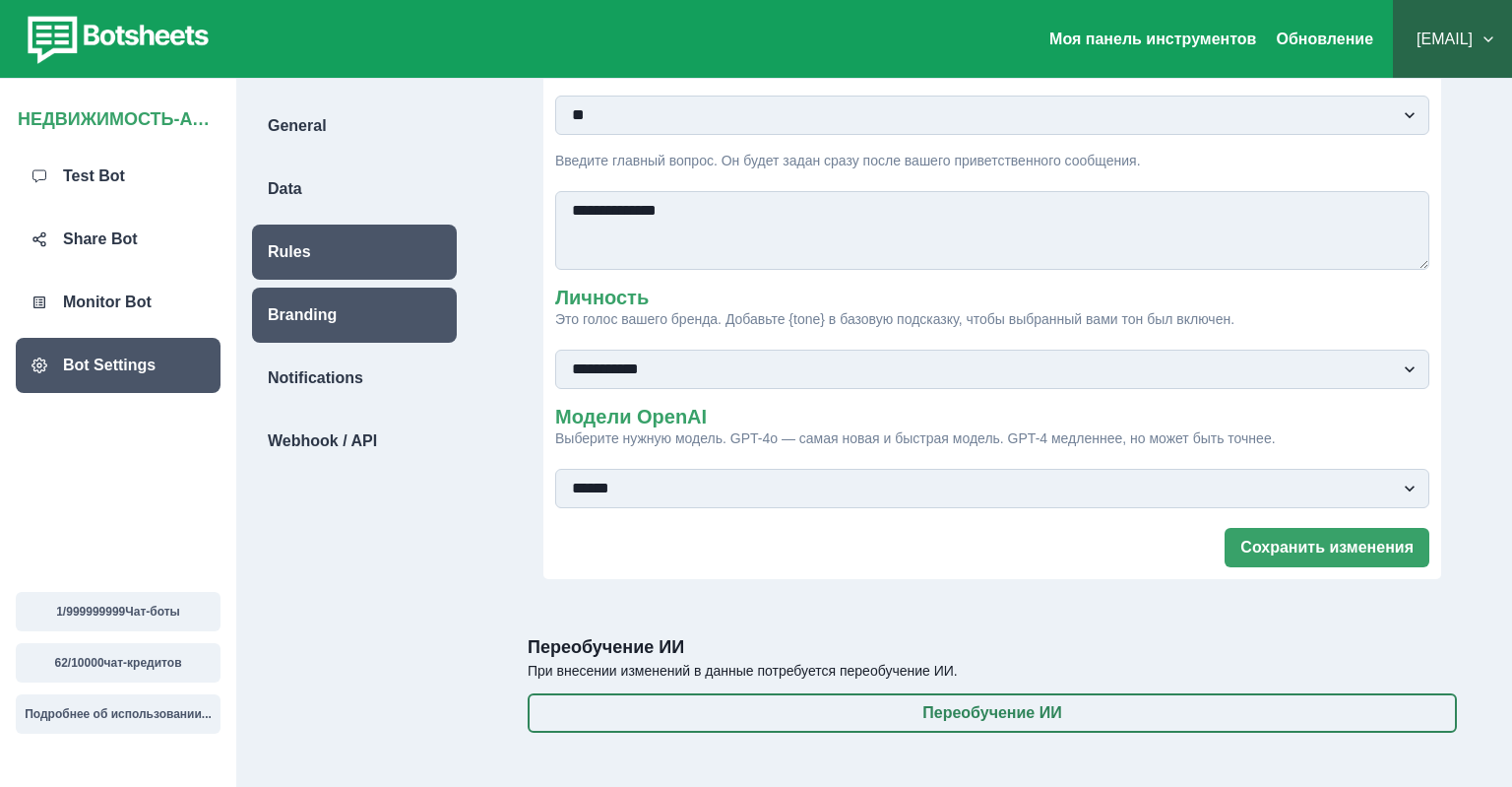 click on "Branding" at bounding box center [302, 315] 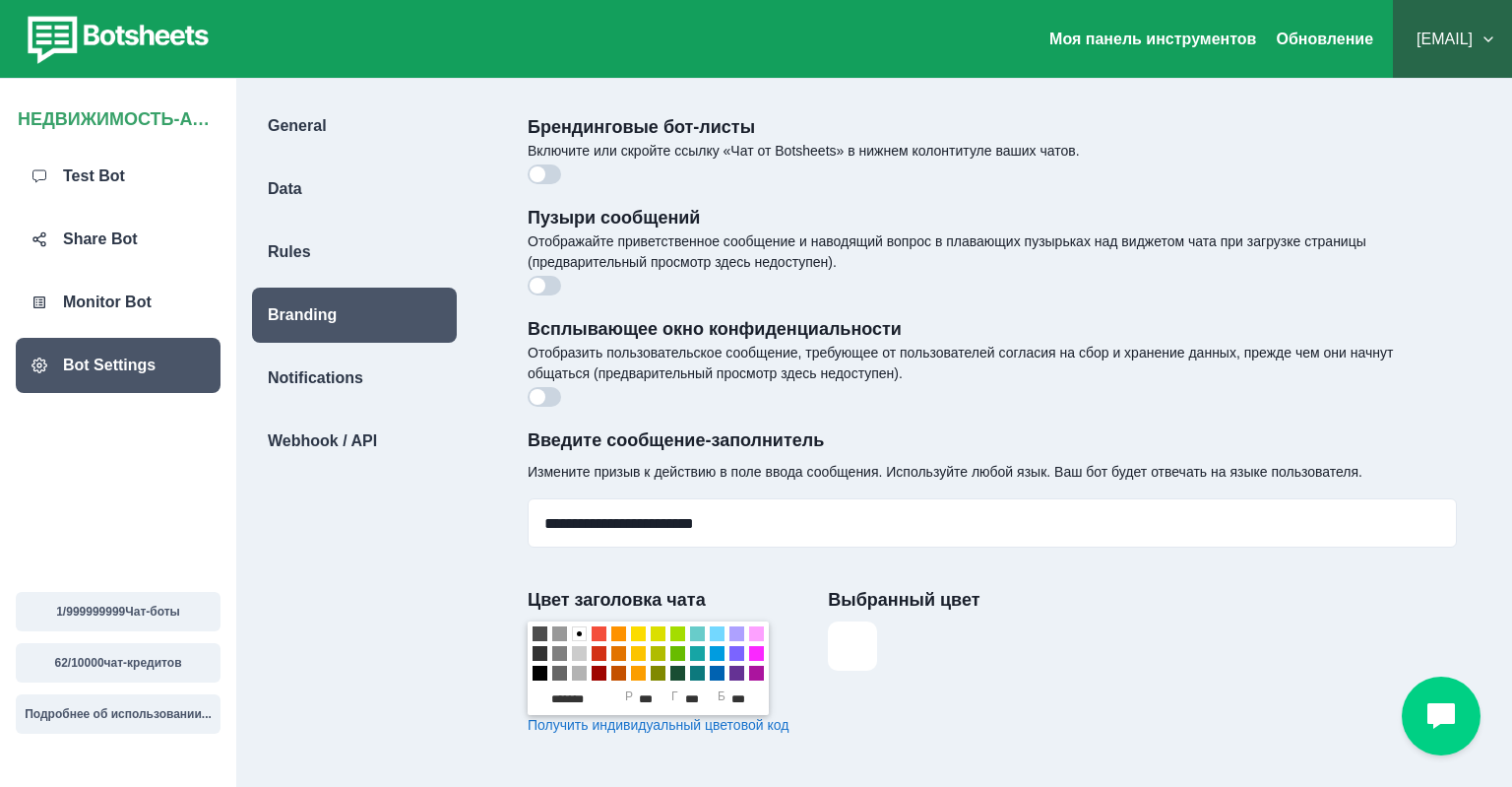 click at bounding box center (544, 174) 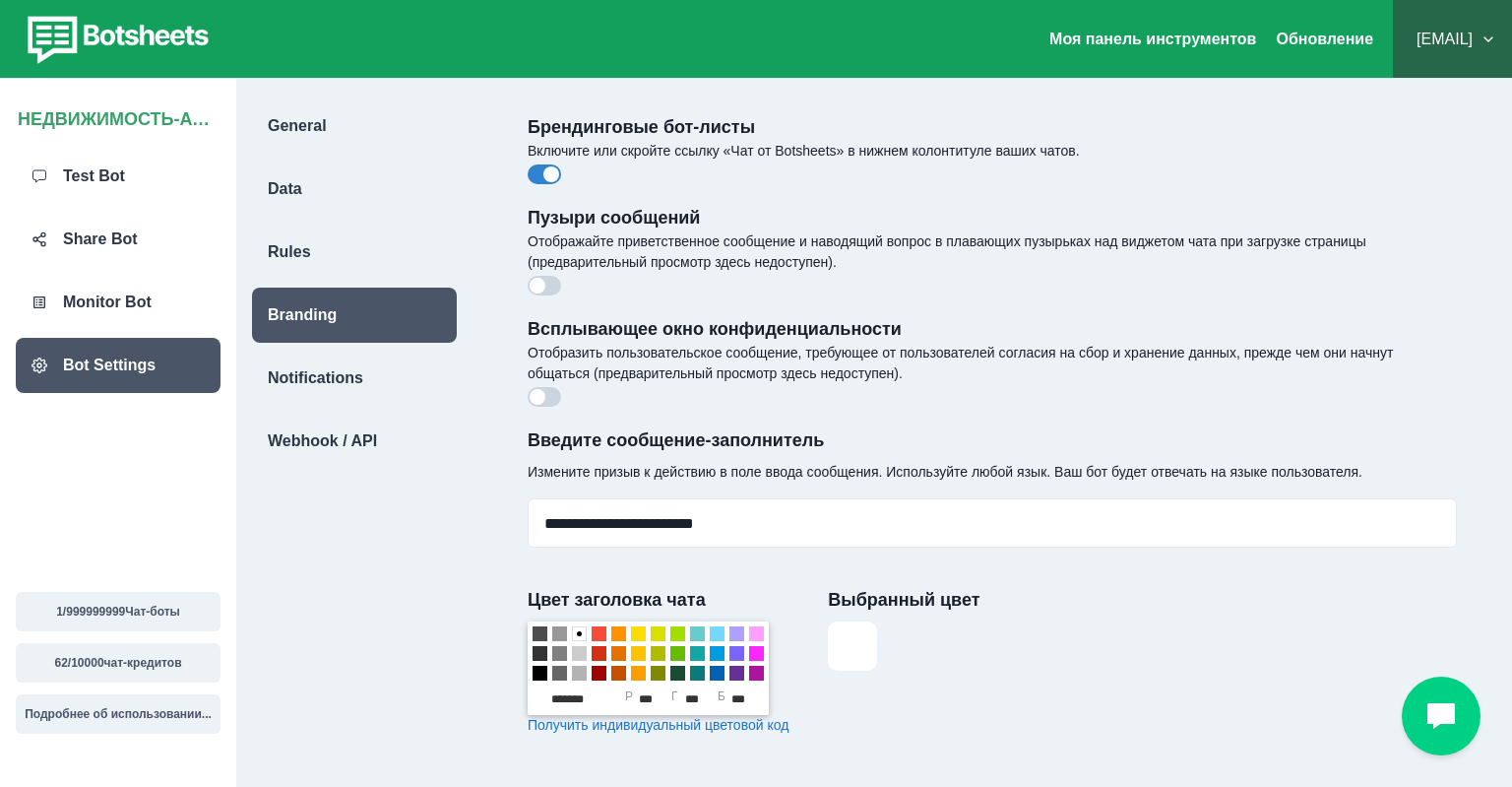 click at bounding box center (544, 286) 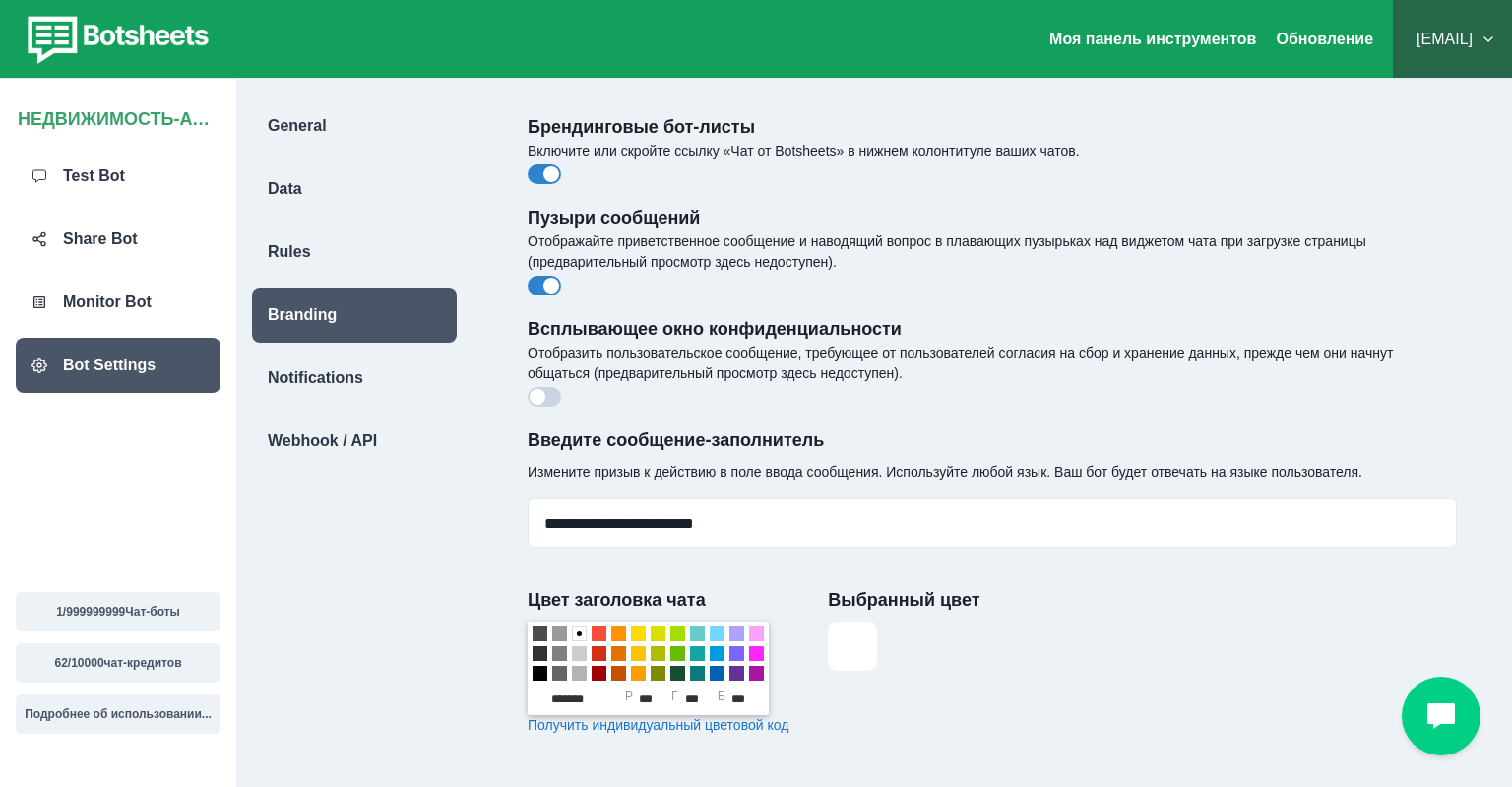 click at bounding box center [544, 397] 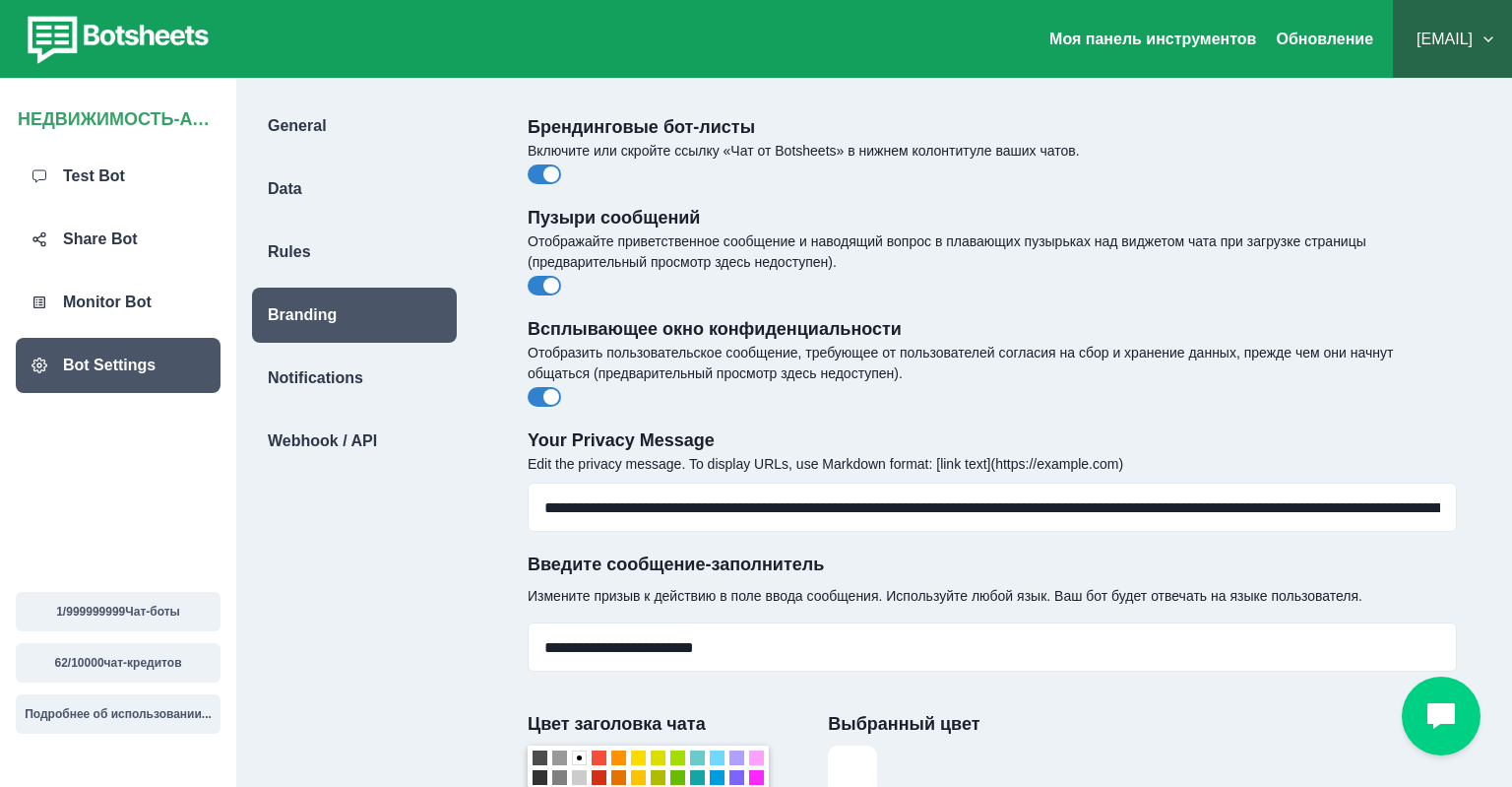 click at bounding box center (551, 397) 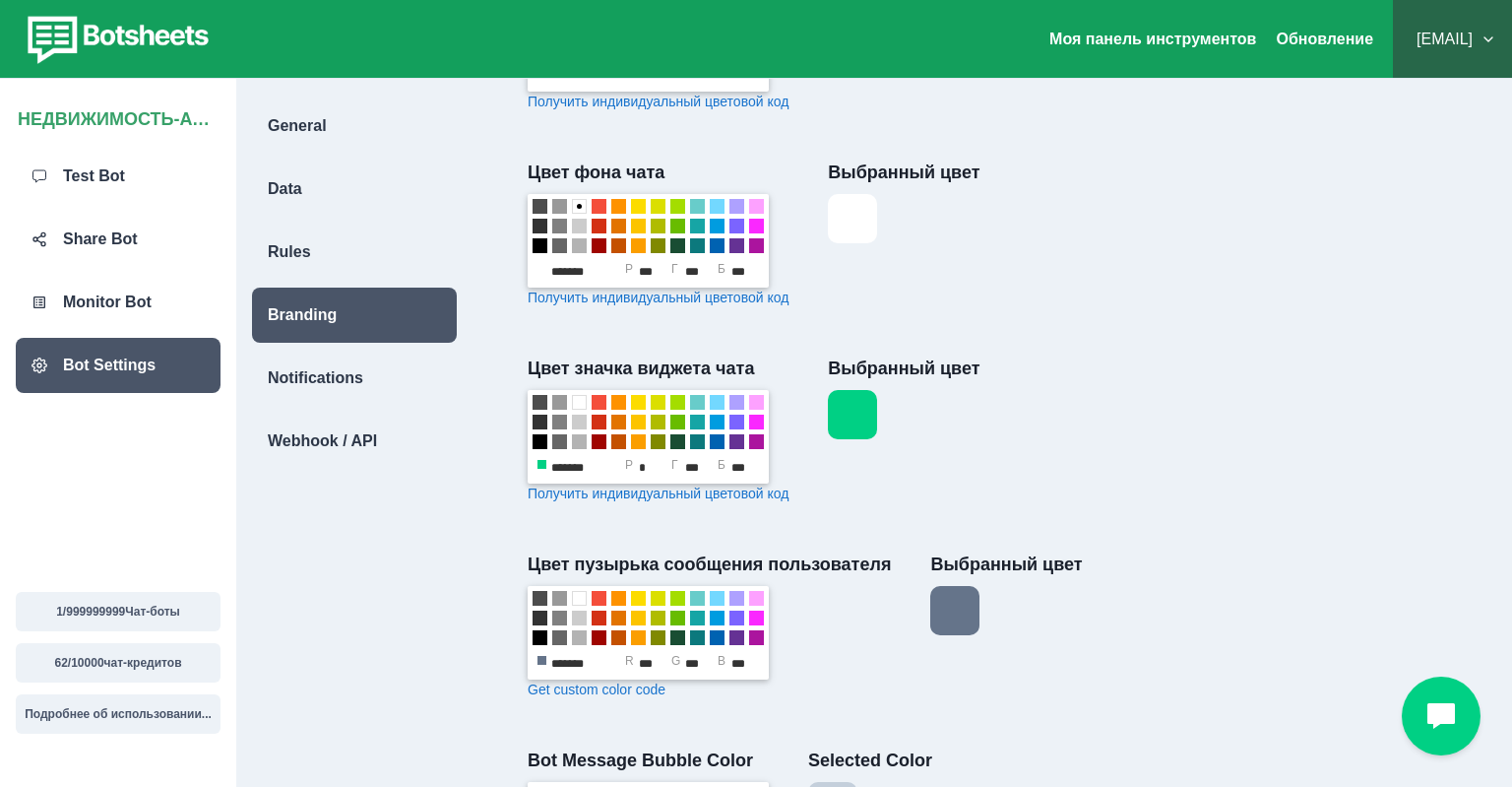 scroll, scrollTop: 886, scrollLeft: 0, axis: vertical 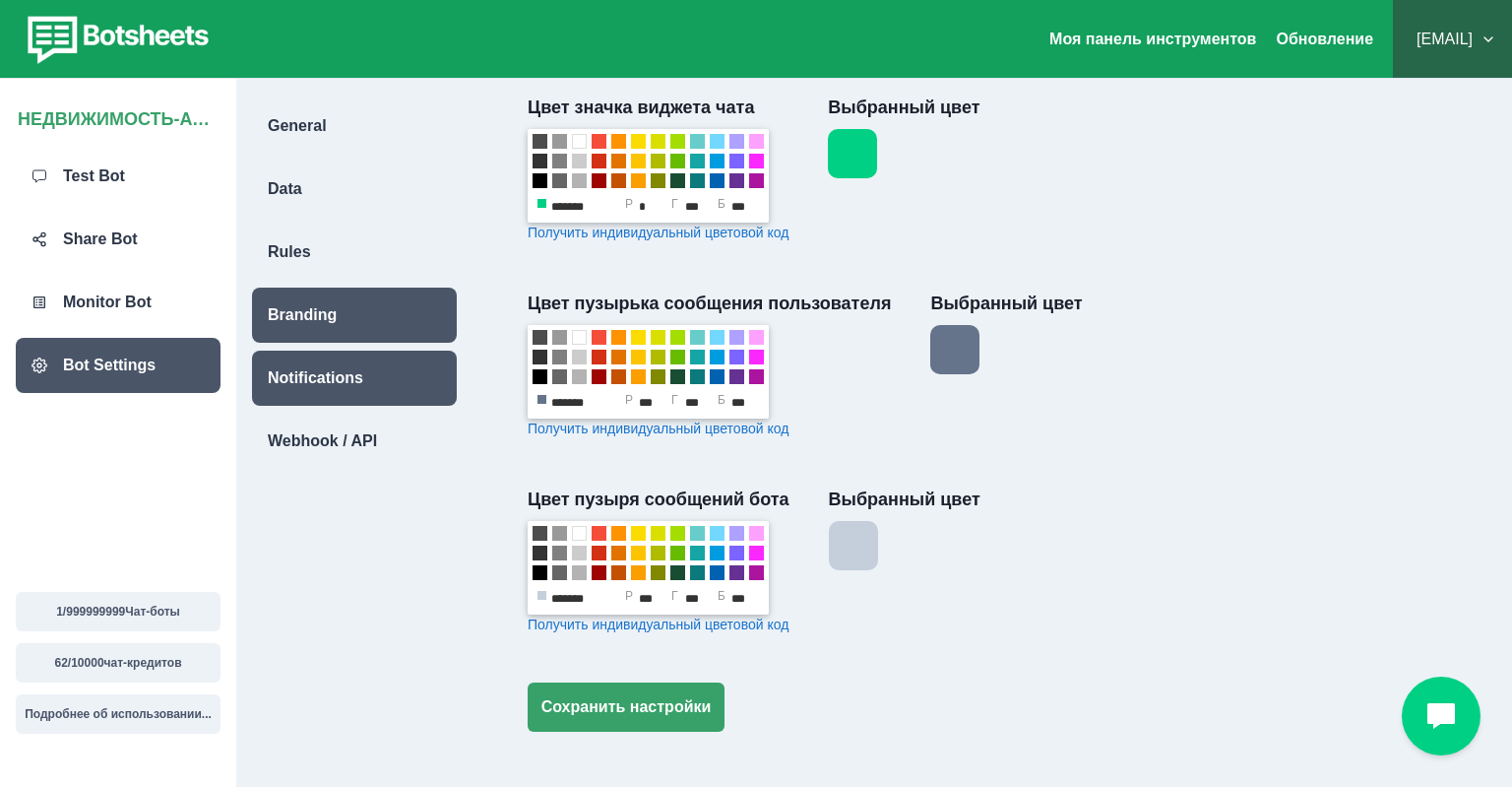 click on "Notifications" at bounding box center [315, 378] 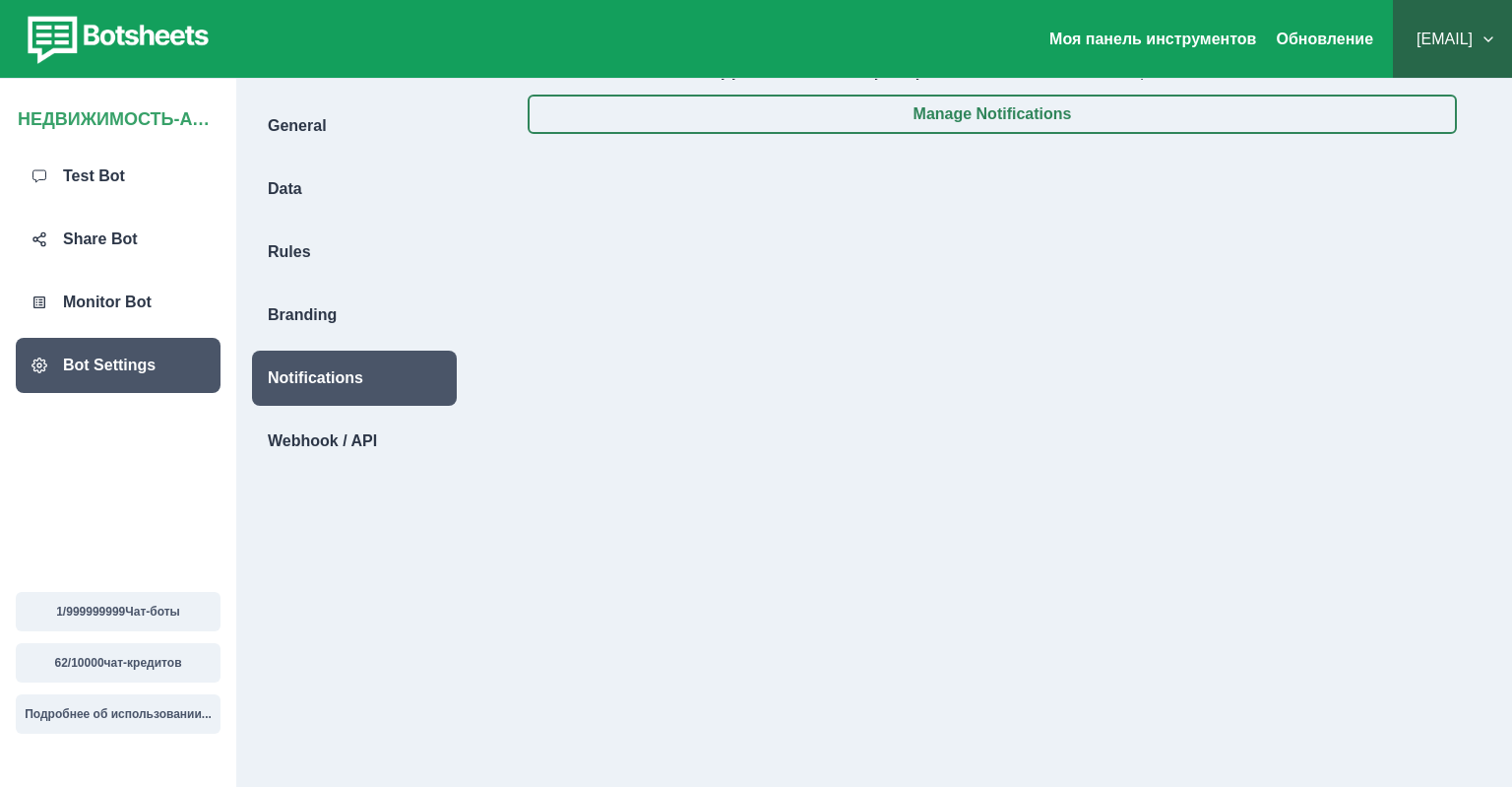 scroll, scrollTop: 0, scrollLeft: 0, axis: both 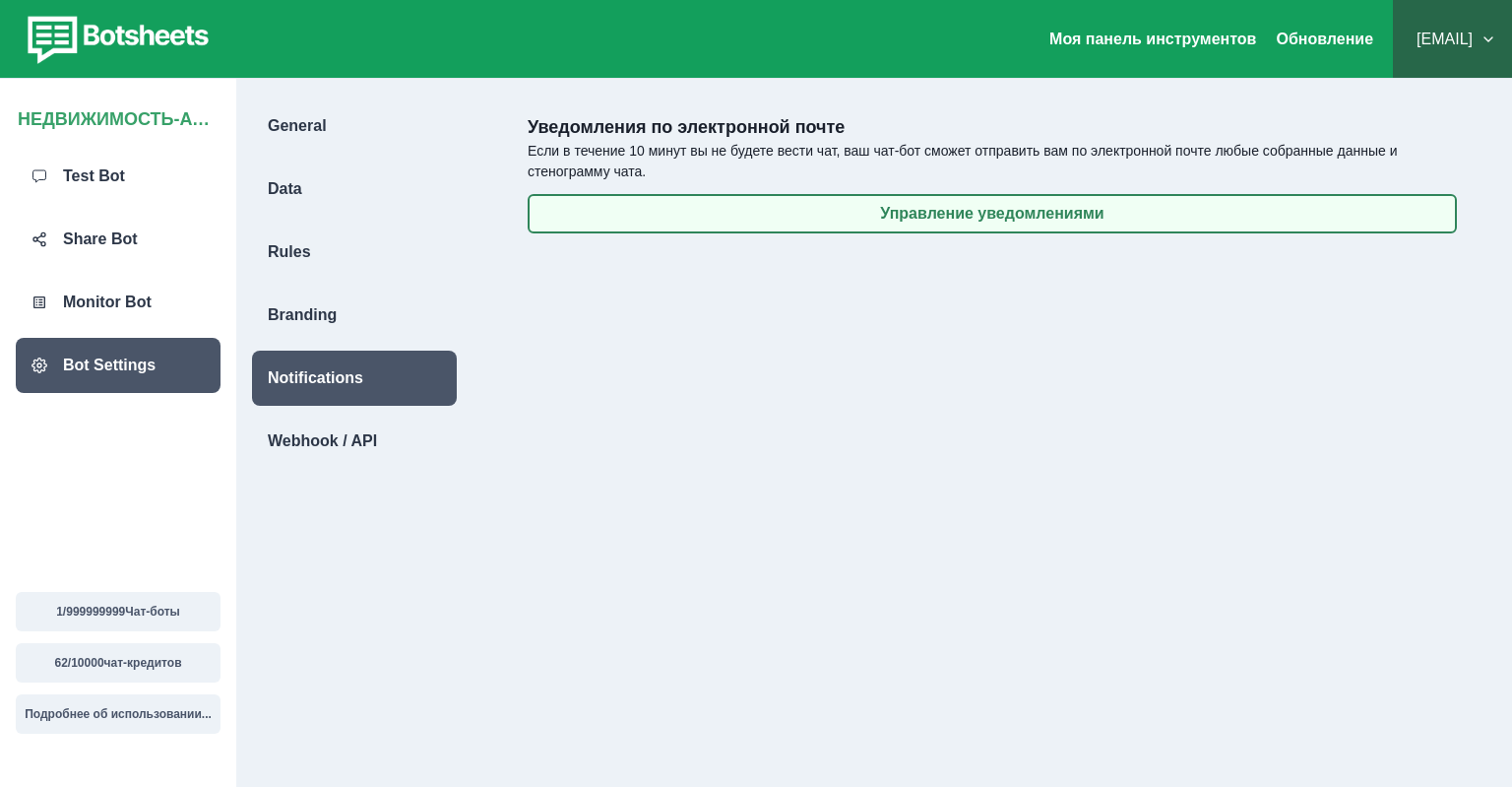 click on "Управление уведомлениями" at bounding box center (992, 214) 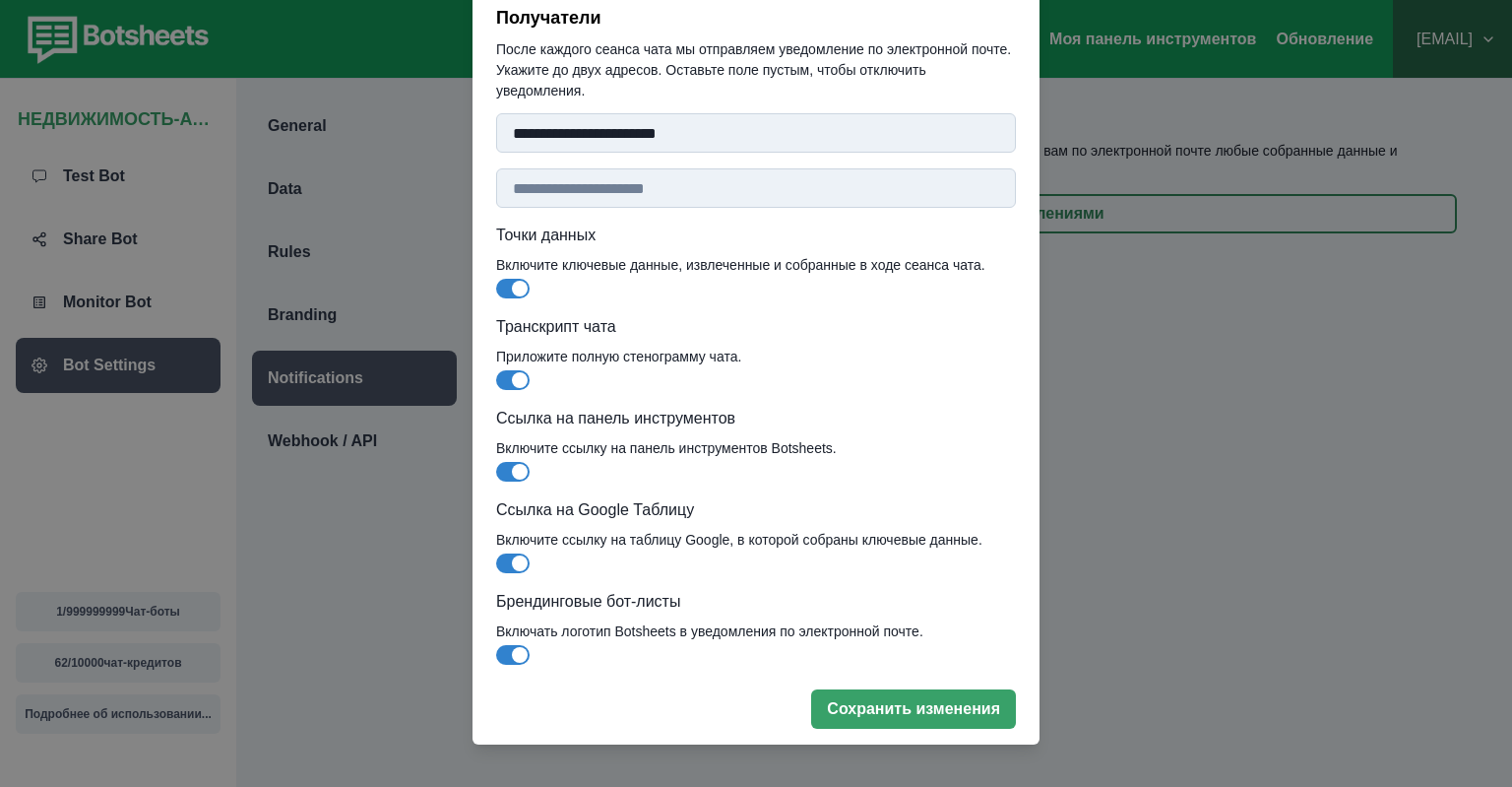scroll, scrollTop: 130, scrollLeft: 0, axis: vertical 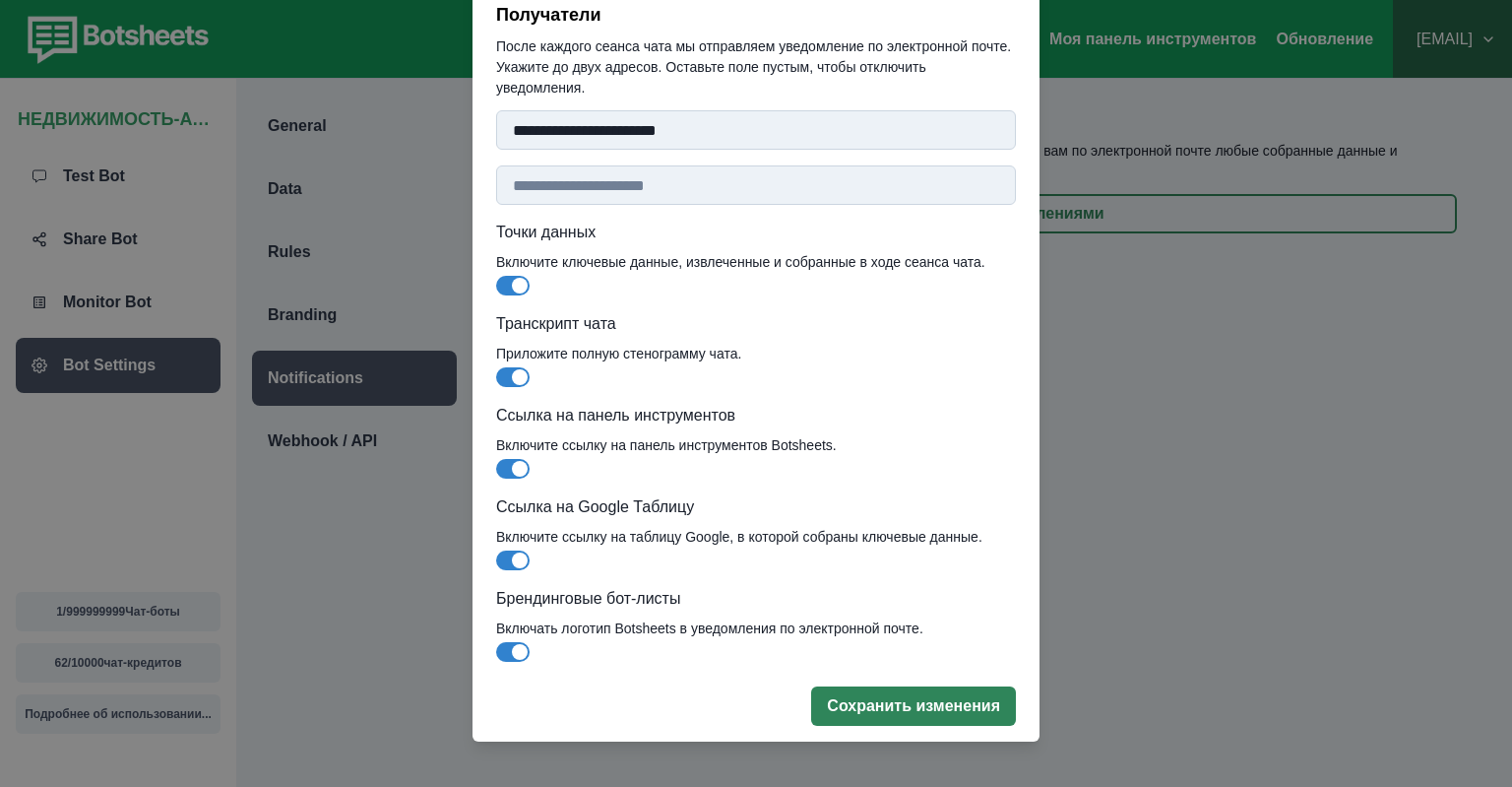 click on "Сохранить изменения" at bounding box center [914, 706] 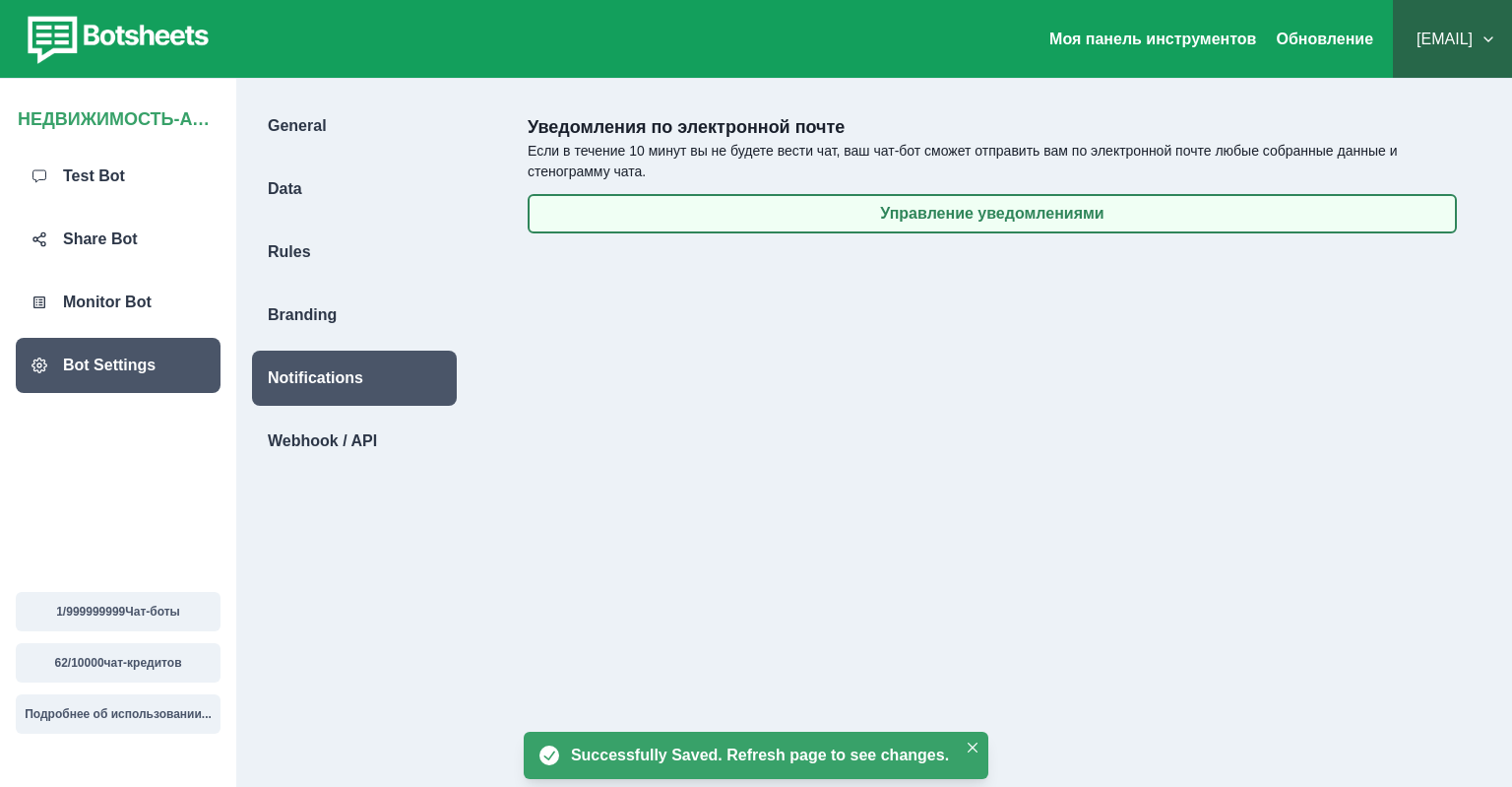 click on "Управление уведомлениями" at bounding box center [992, 214] 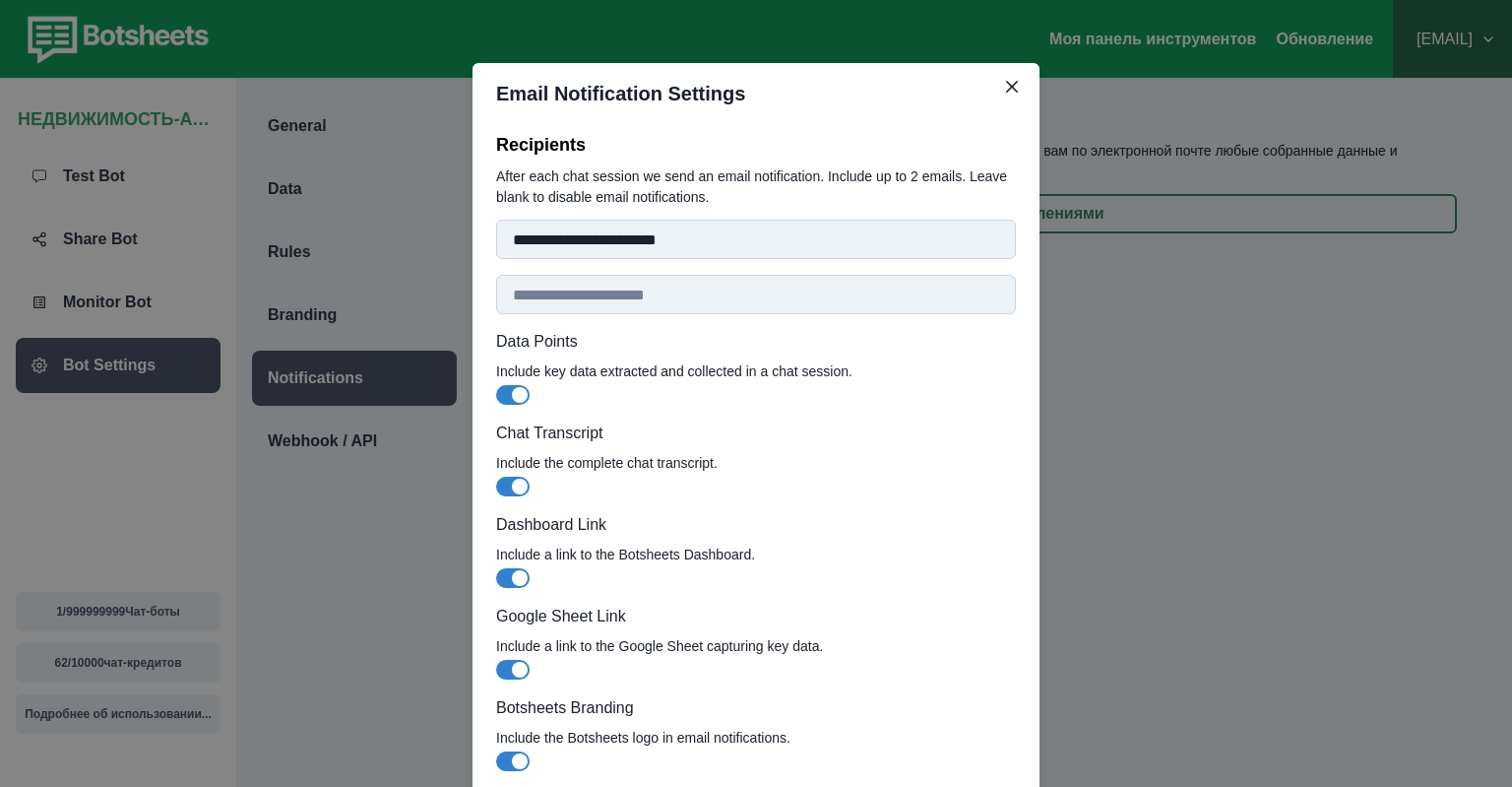 scroll, scrollTop: 130, scrollLeft: 0, axis: vertical 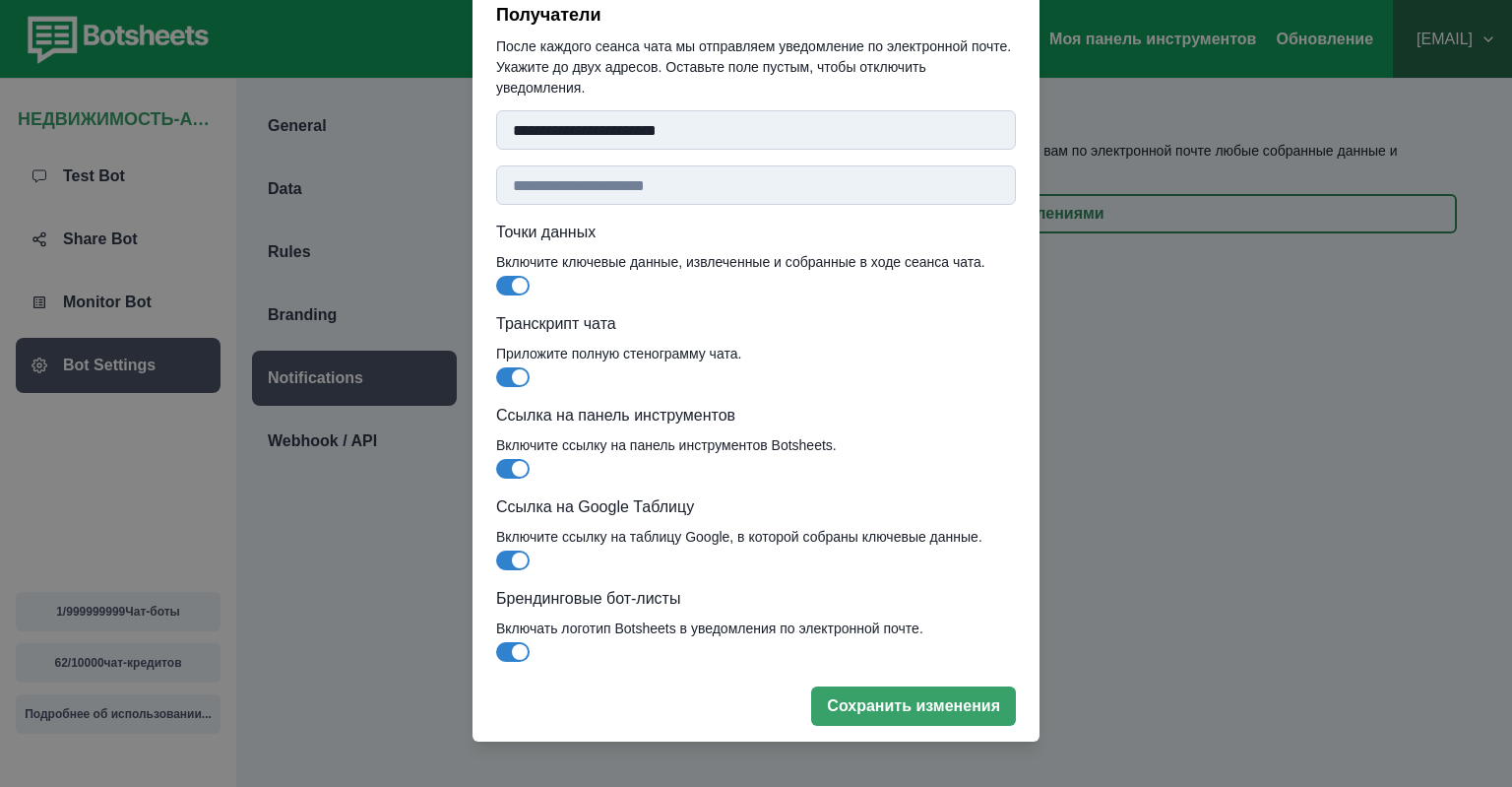 click at bounding box center (513, 652) 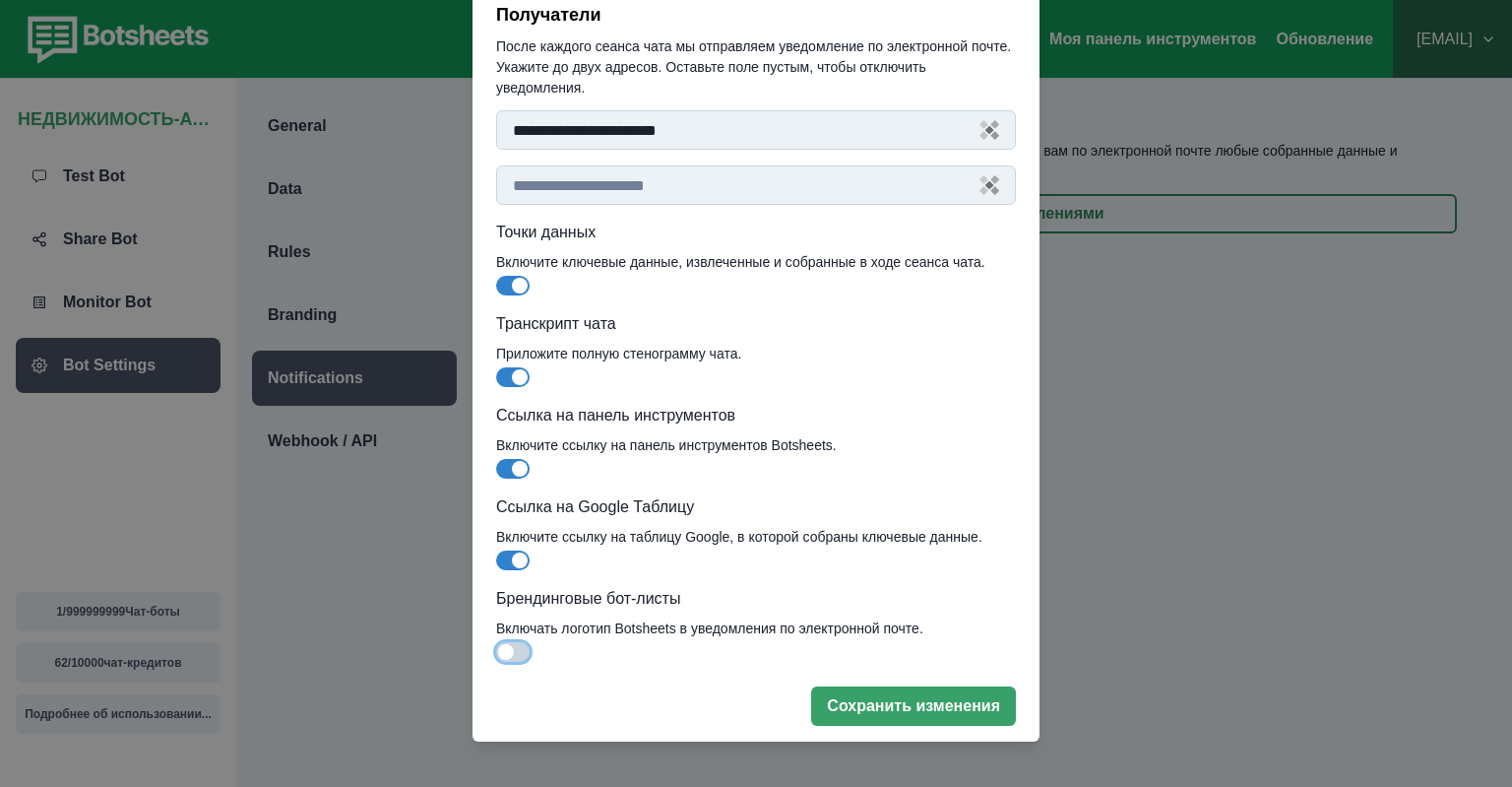 click at bounding box center (513, 560) 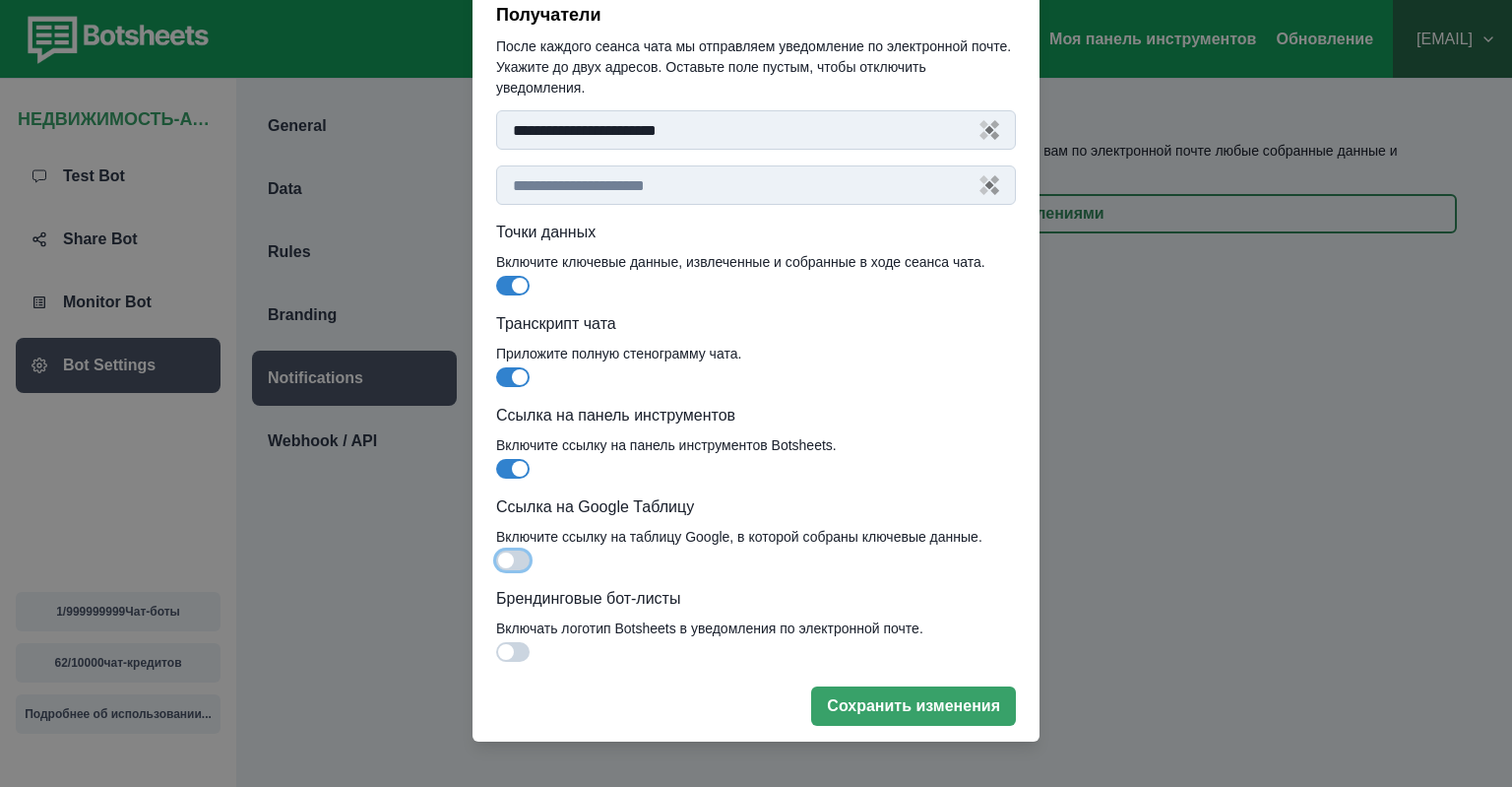 click at bounding box center [513, 469] 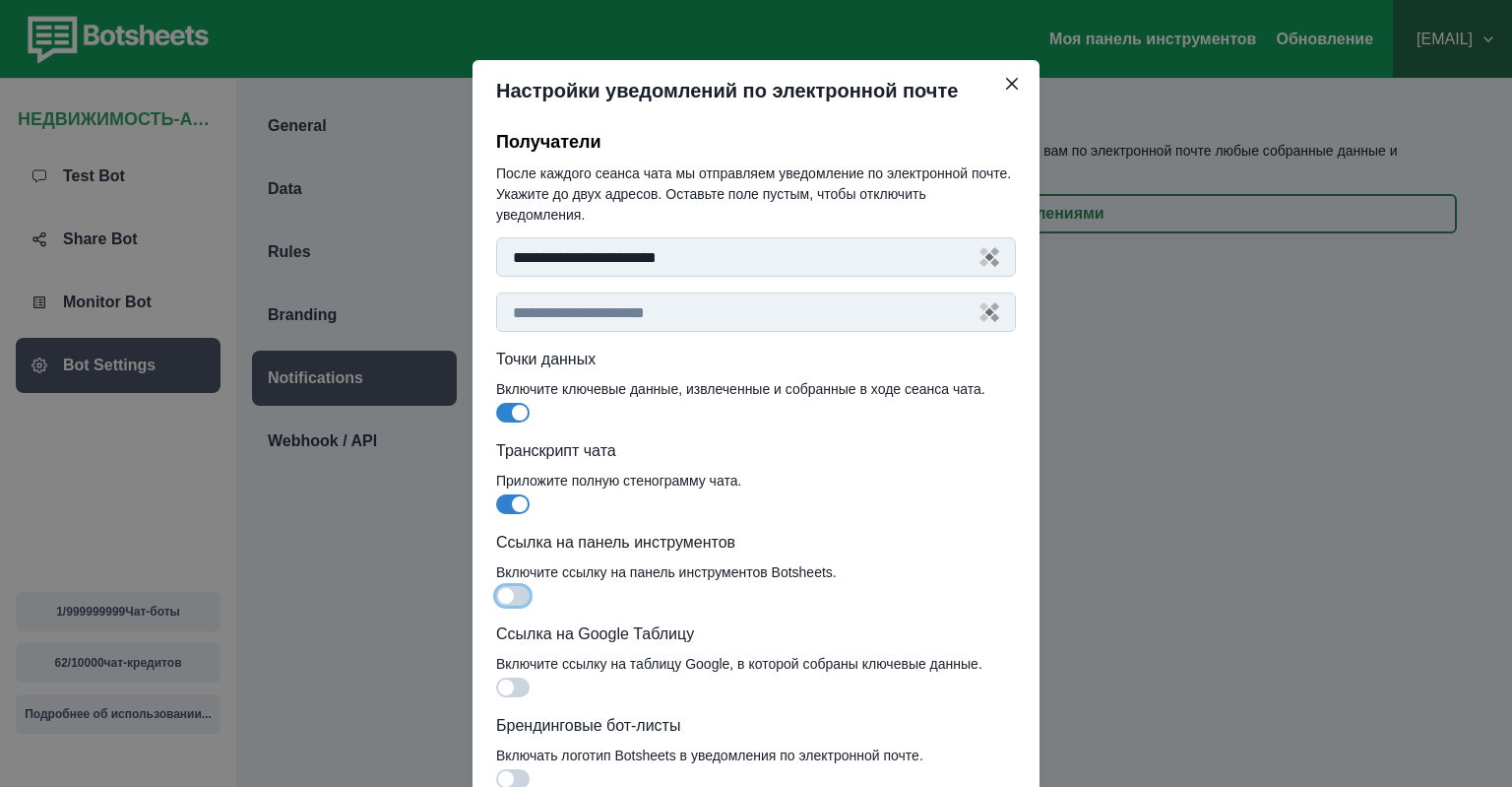 scroll, scrollTop: 130, scrollLeft: 0, axis: vertical 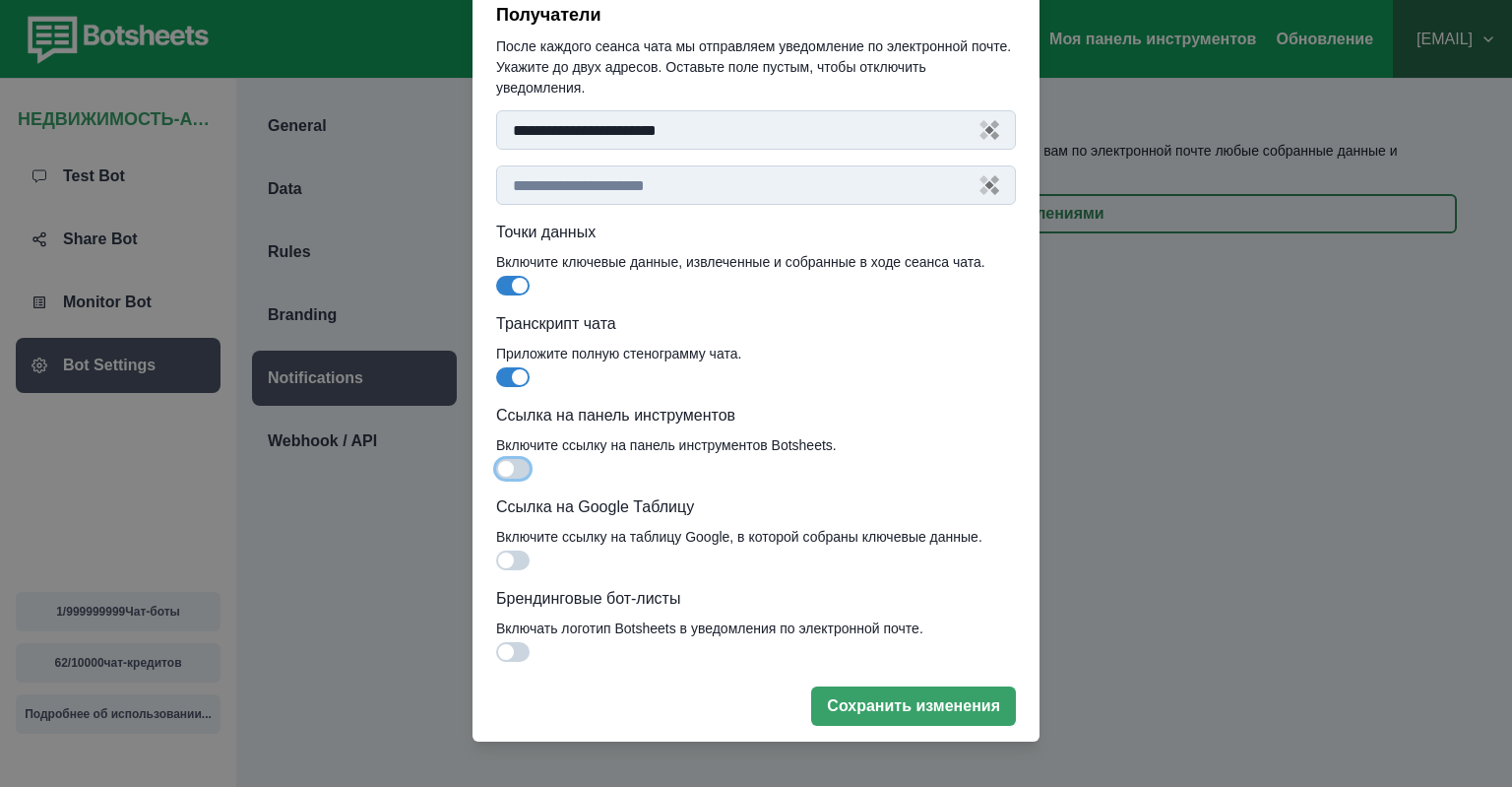 click on "Сохранить изменения" at bounding box center [756, 706] 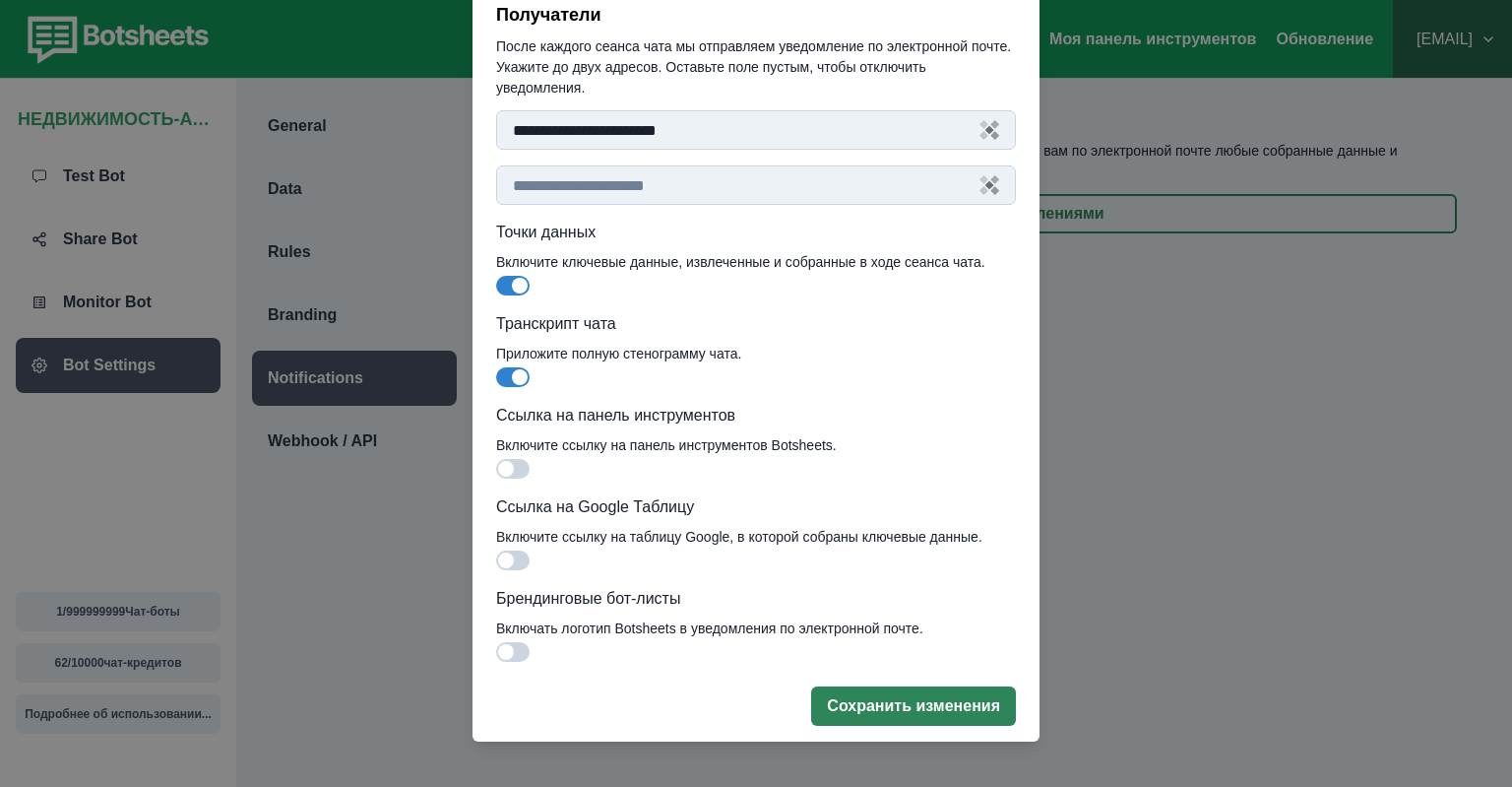 click on "Сохранить изменения" at bounding box center [914, 706] 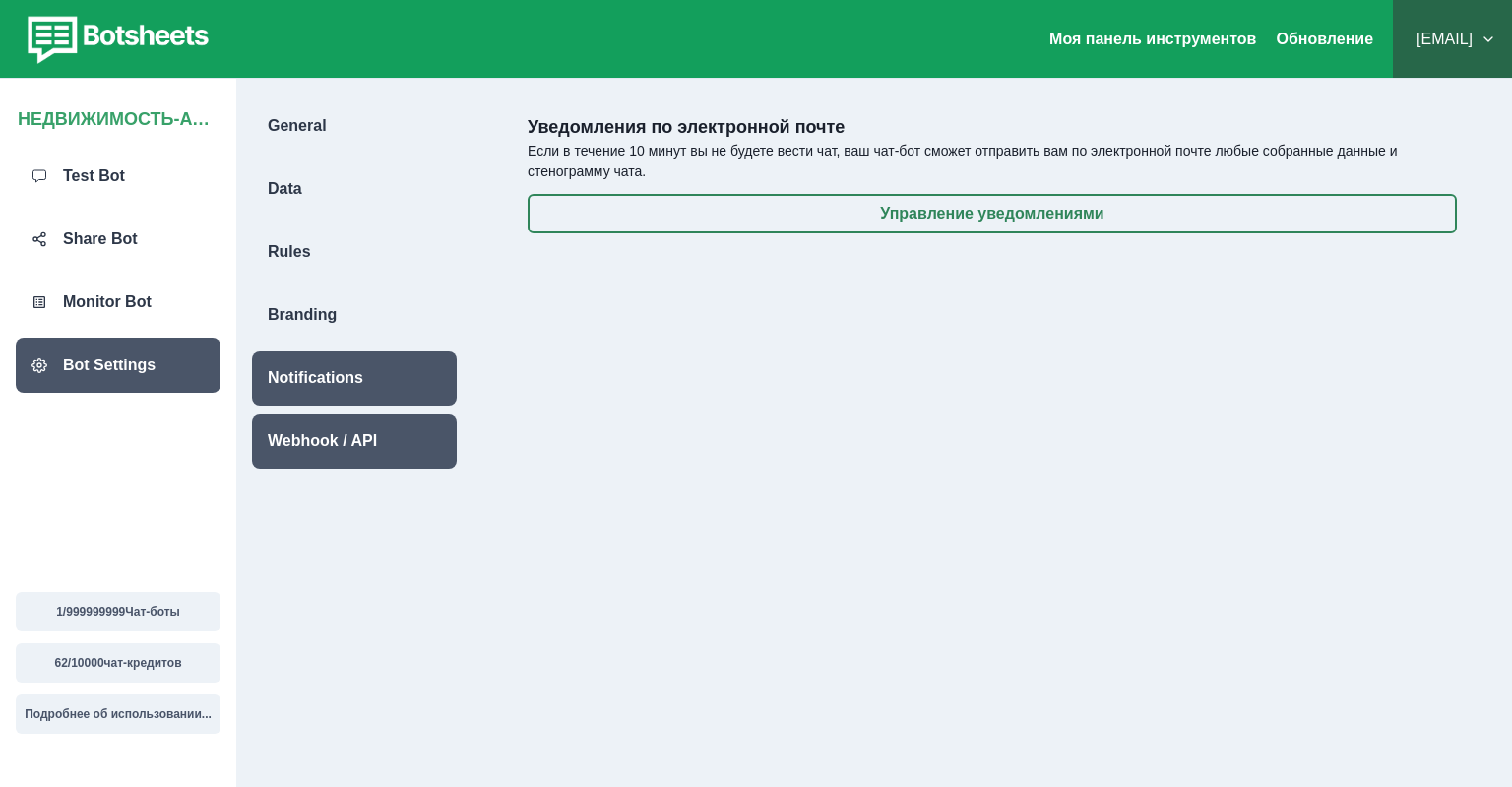 click on "Webhook / API" at bounding box center (322, 441) 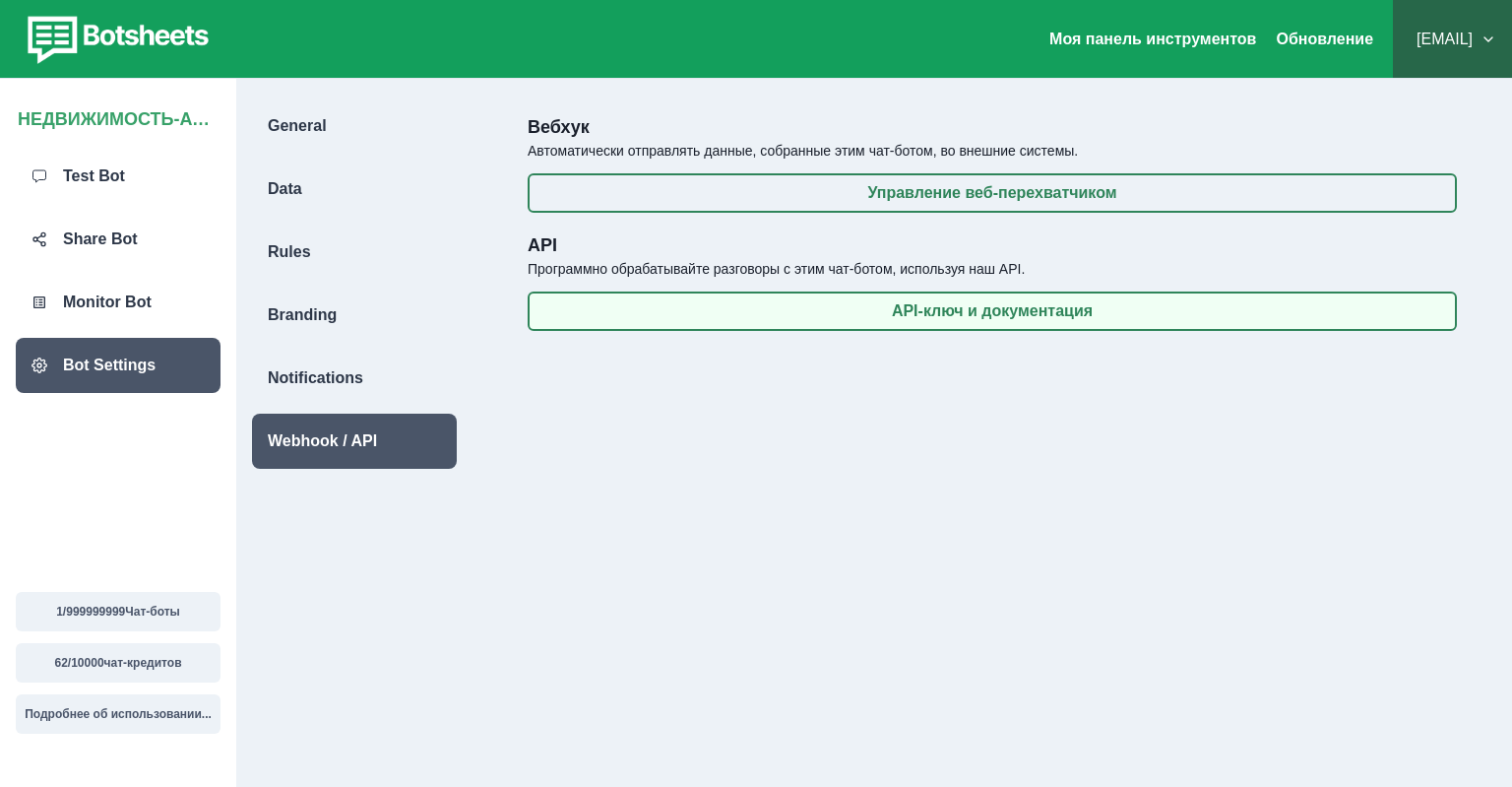 click on "API-ключ и документация" at bounding box center (992, 311) 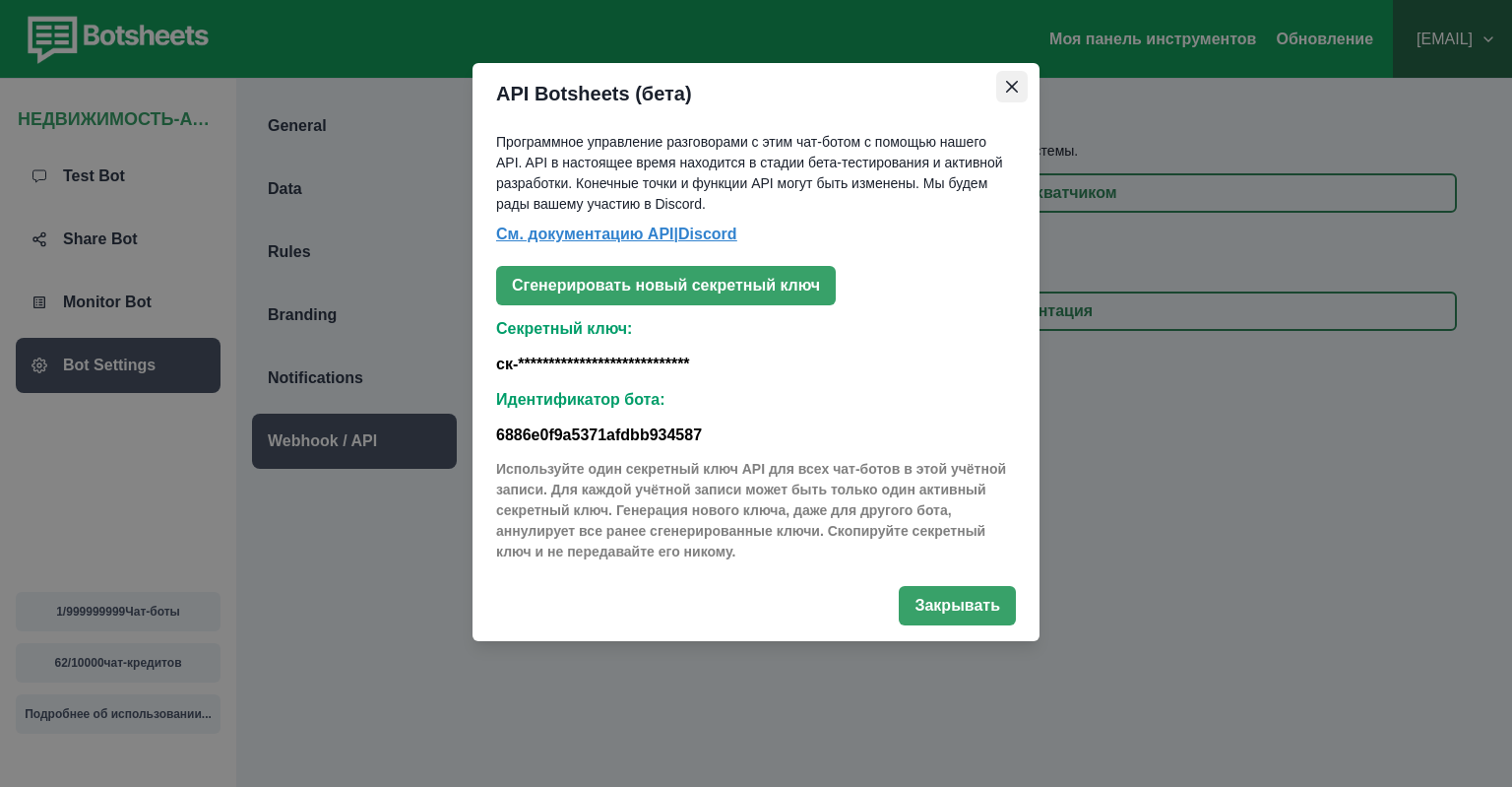 click 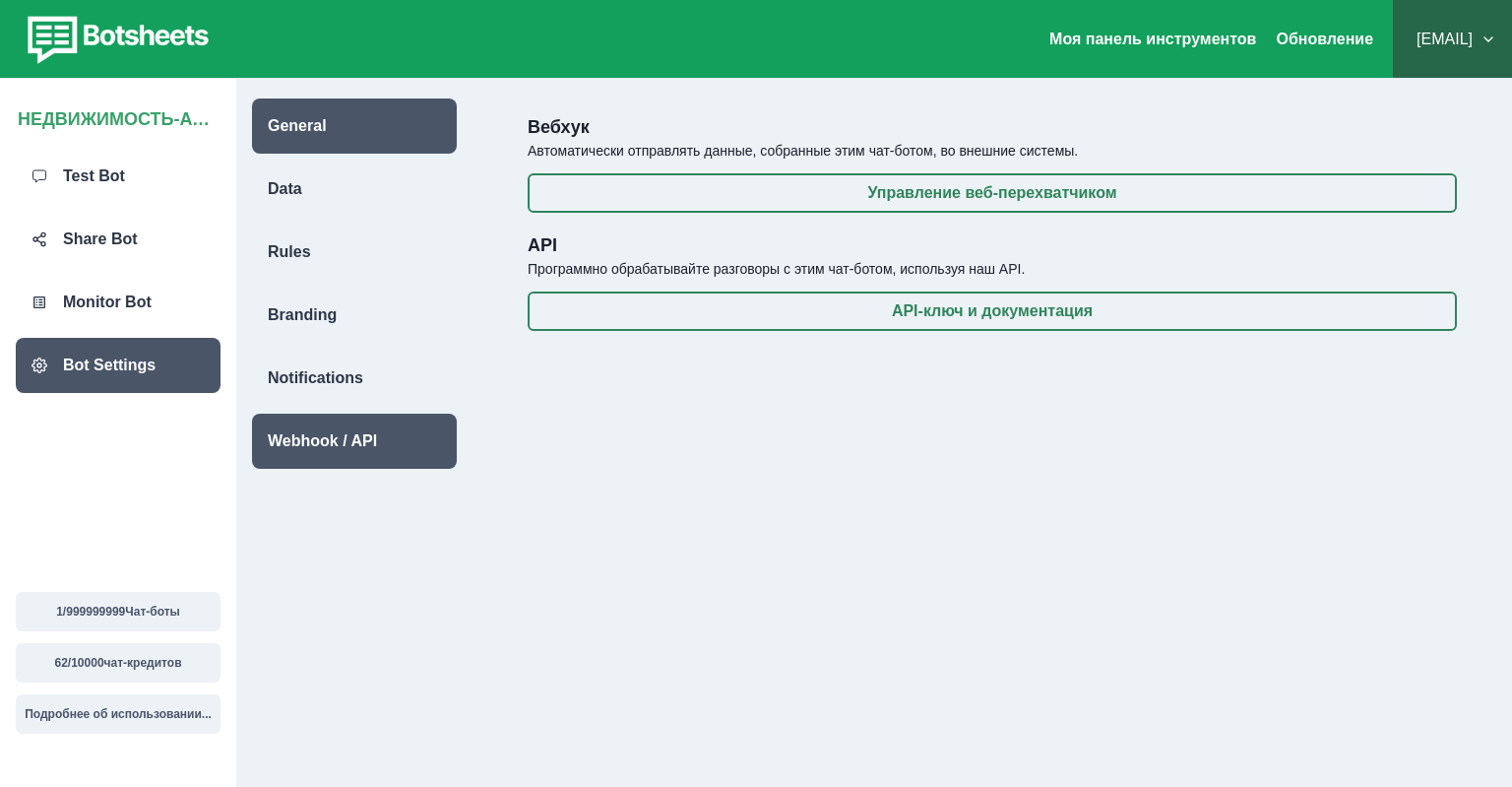 click on "General" at bounding box center [297, 126] 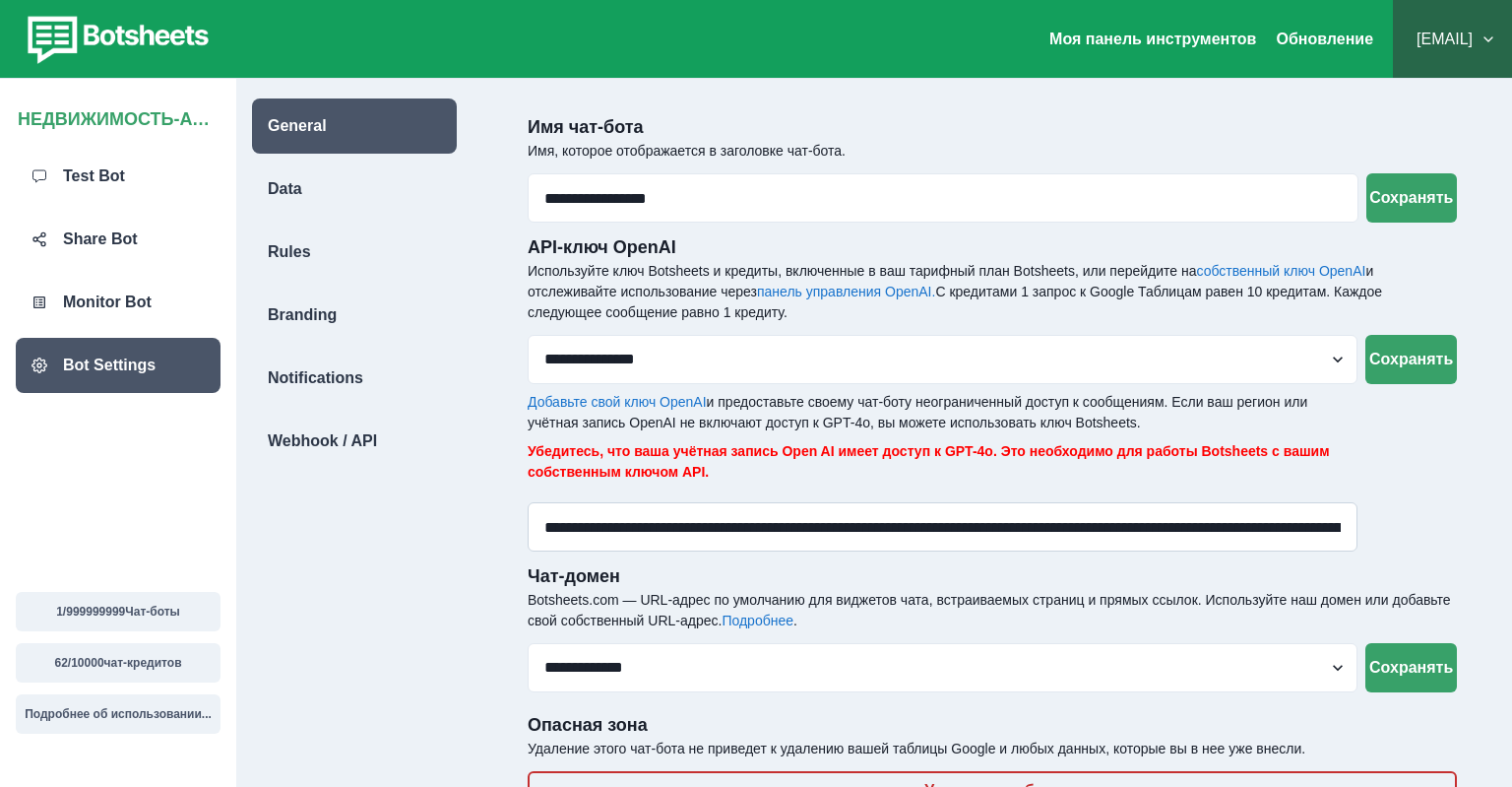 scroll, scrollTop: 79, scrollLeft: 0, axis: vertical 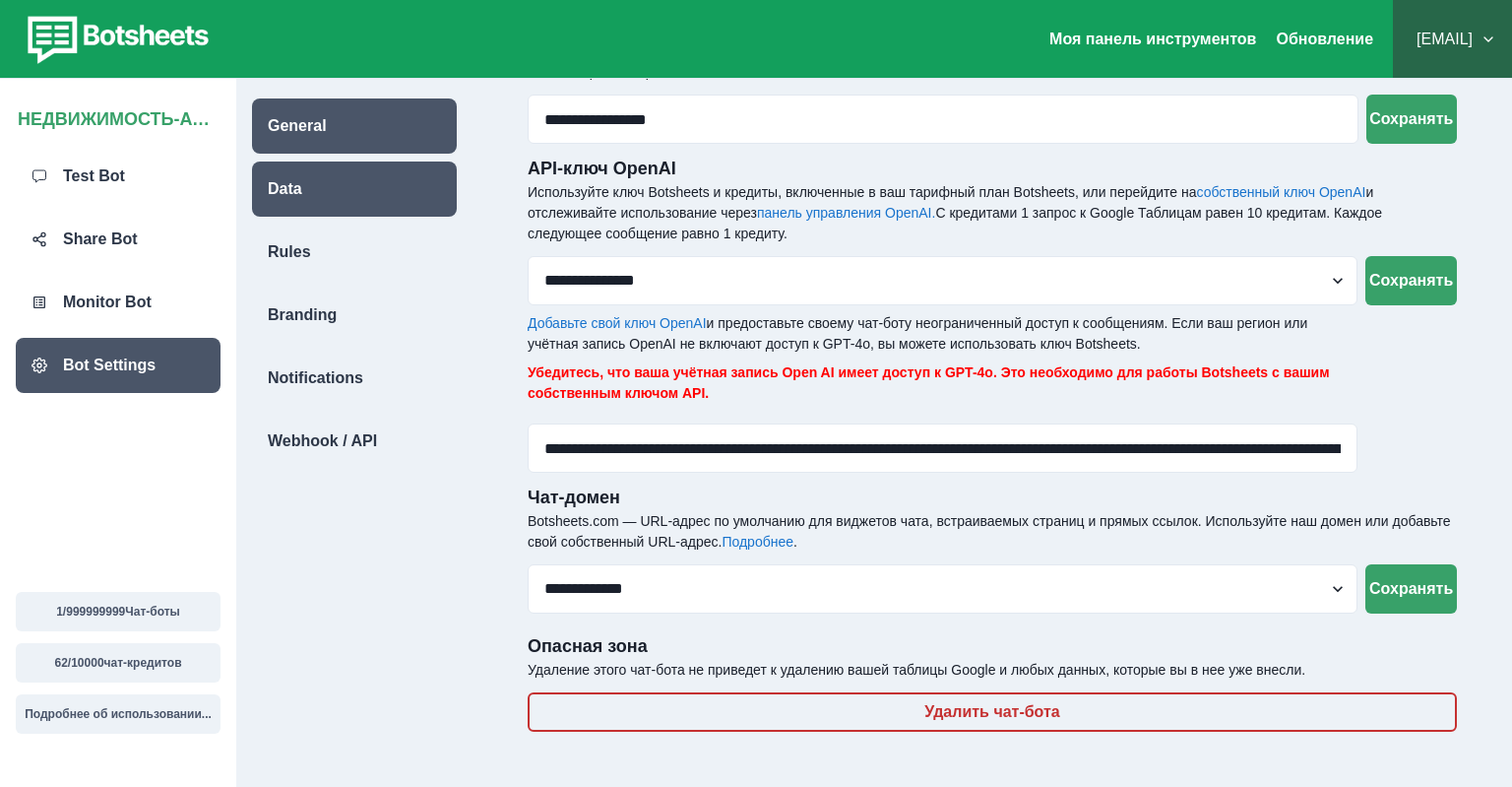 click on "Data" at bounding box center (284, 189) 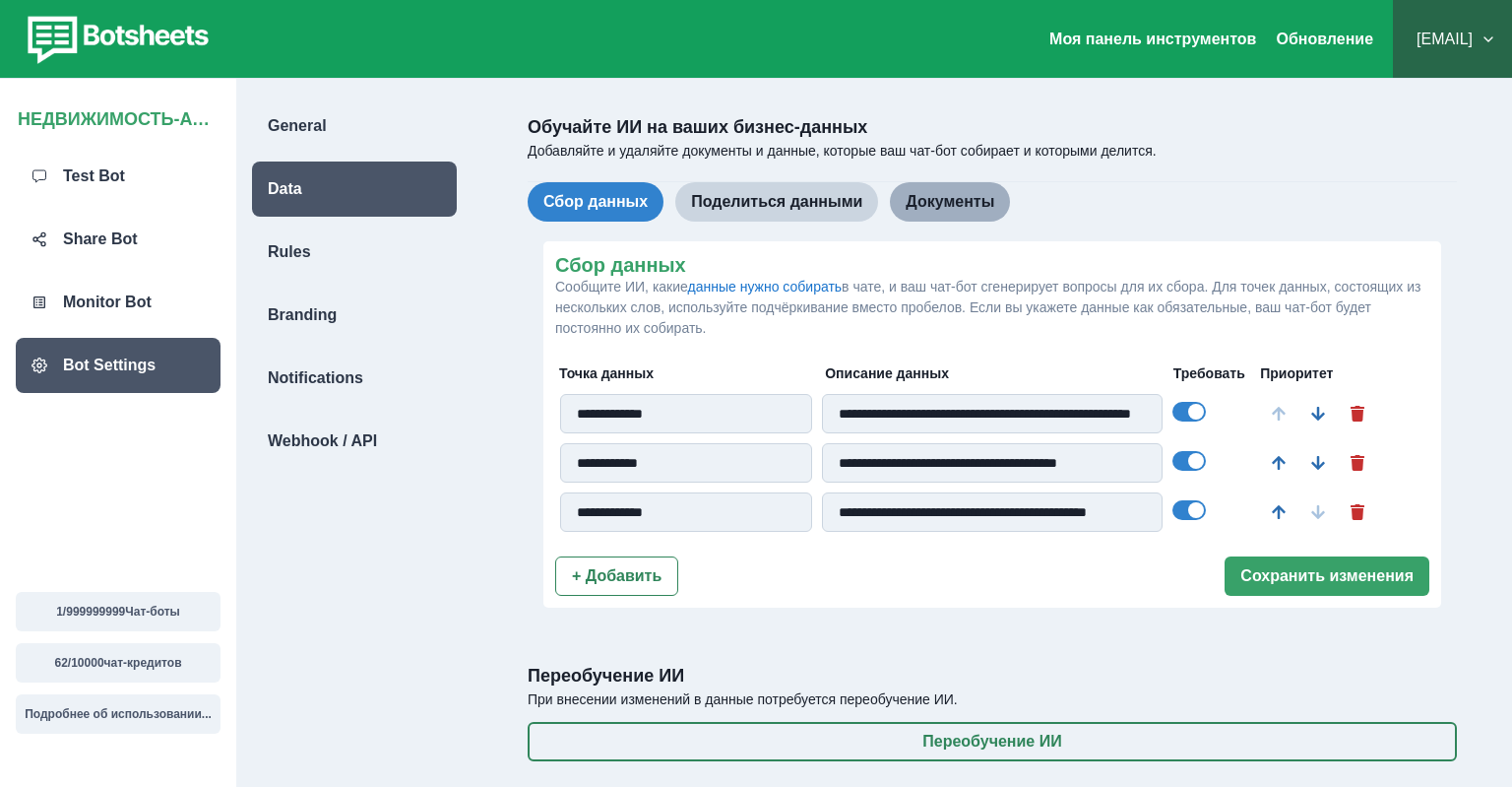 click on "Документы" at bounding box center [950, 202] 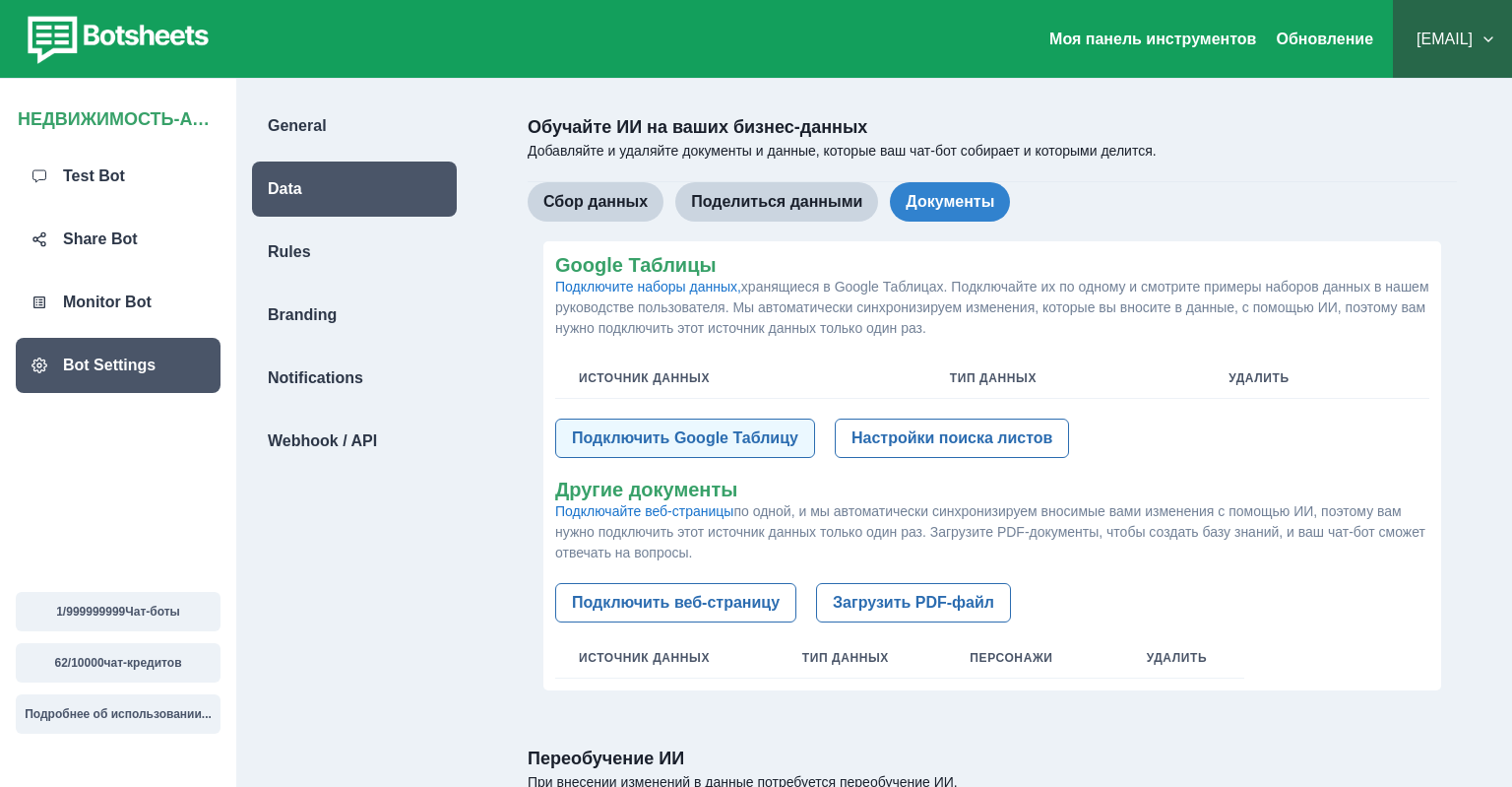 click on "Подключить Google Таблицу" at bounding box center (685, 438) 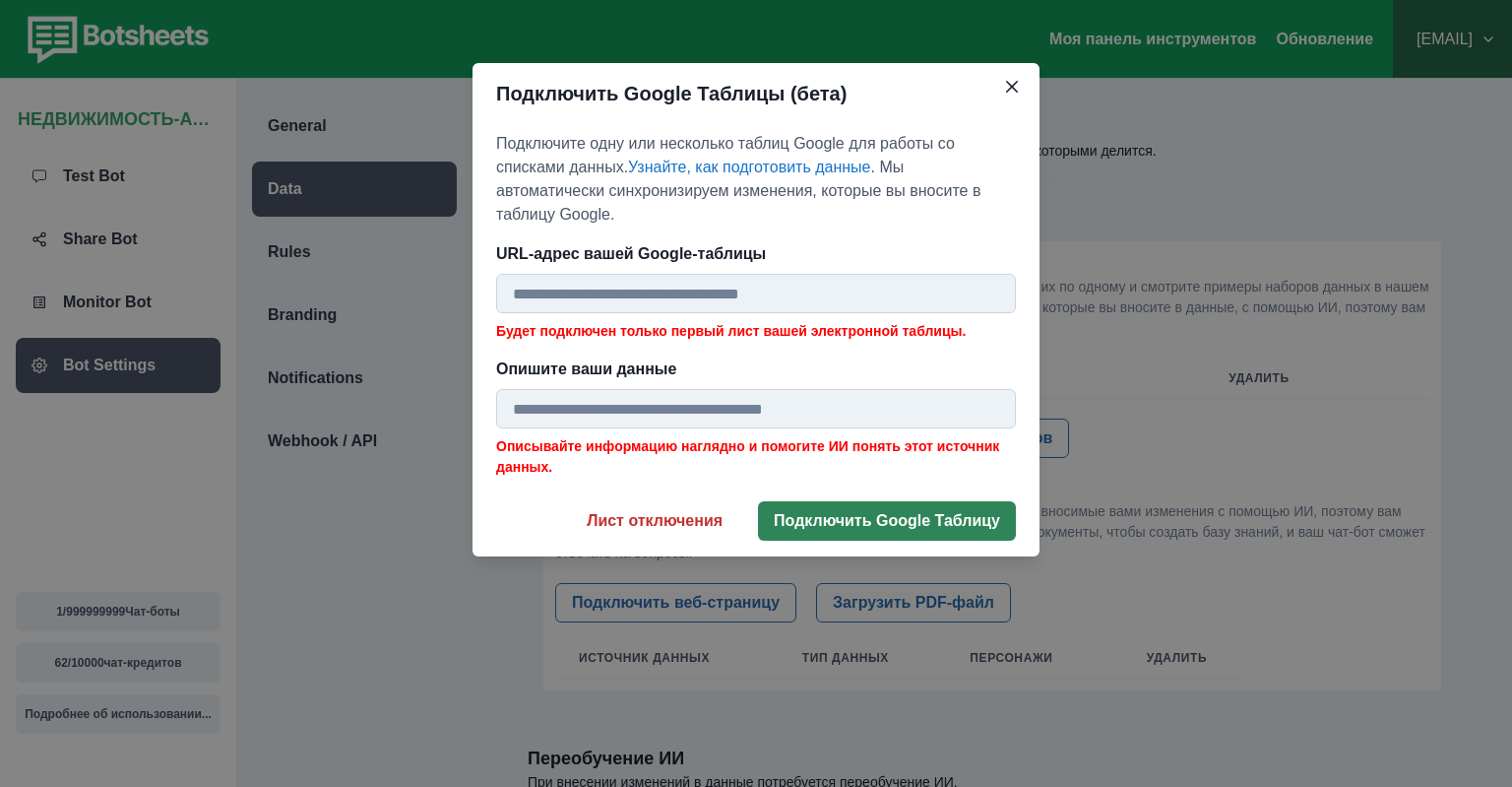 click on "Подключить Google Таблицу" at bounding box center (887, 521) 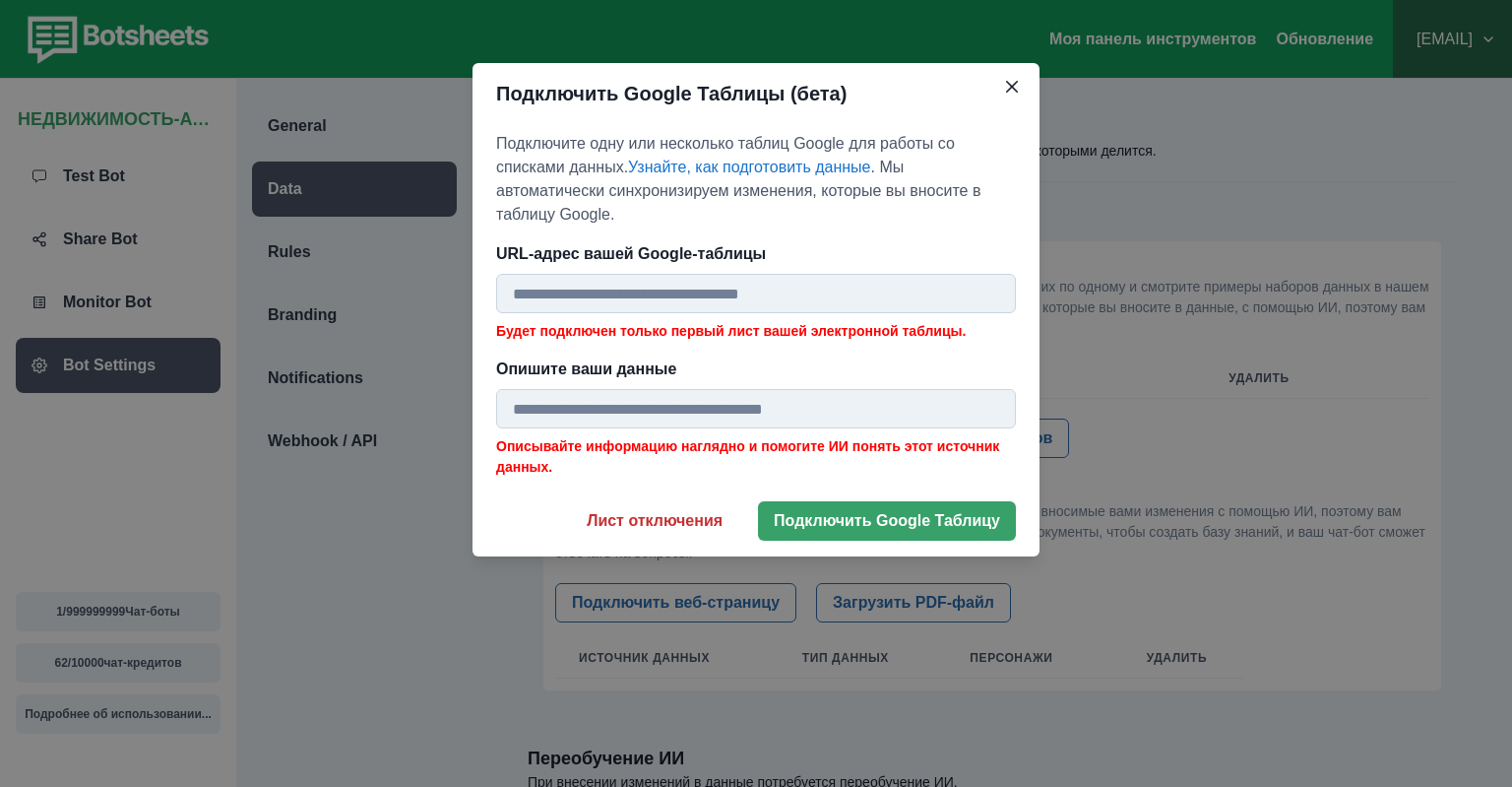 click on "URL-адрес вашей Google-таблицы" at bounding box center (756, 294) 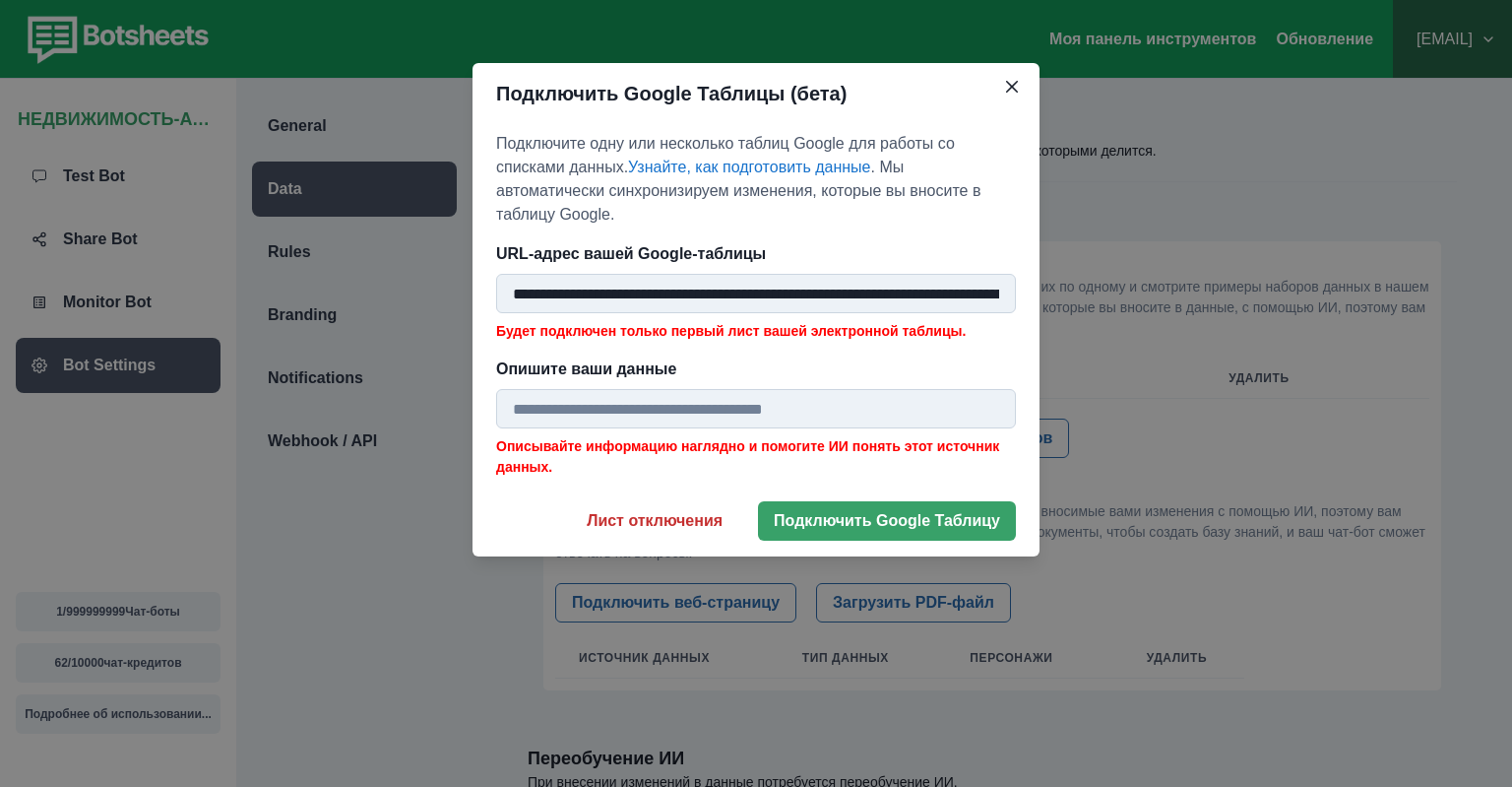 scroll, scrollTop: 0, scrollLeft: 618, axis: horizontal 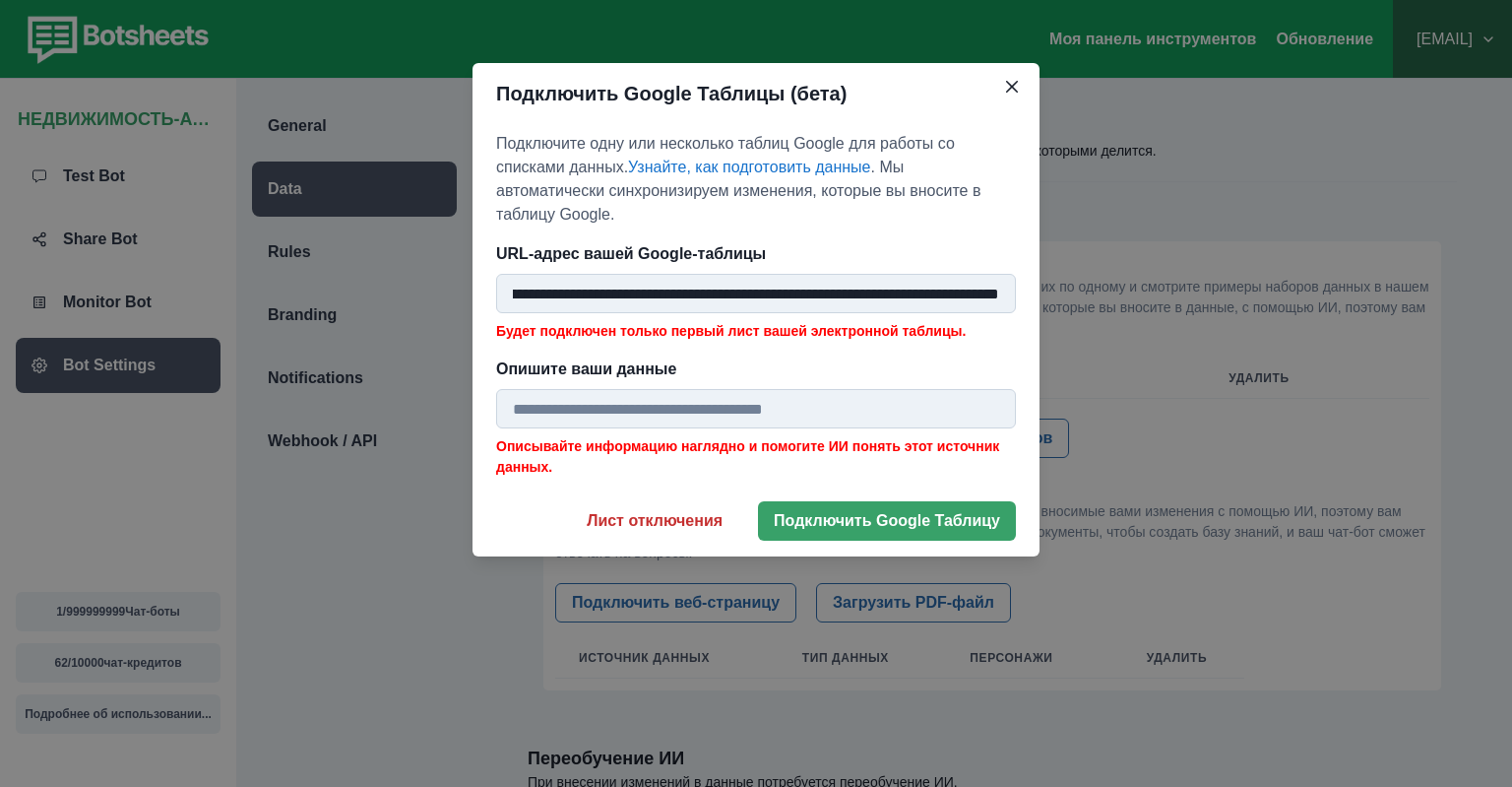 type on "**********" 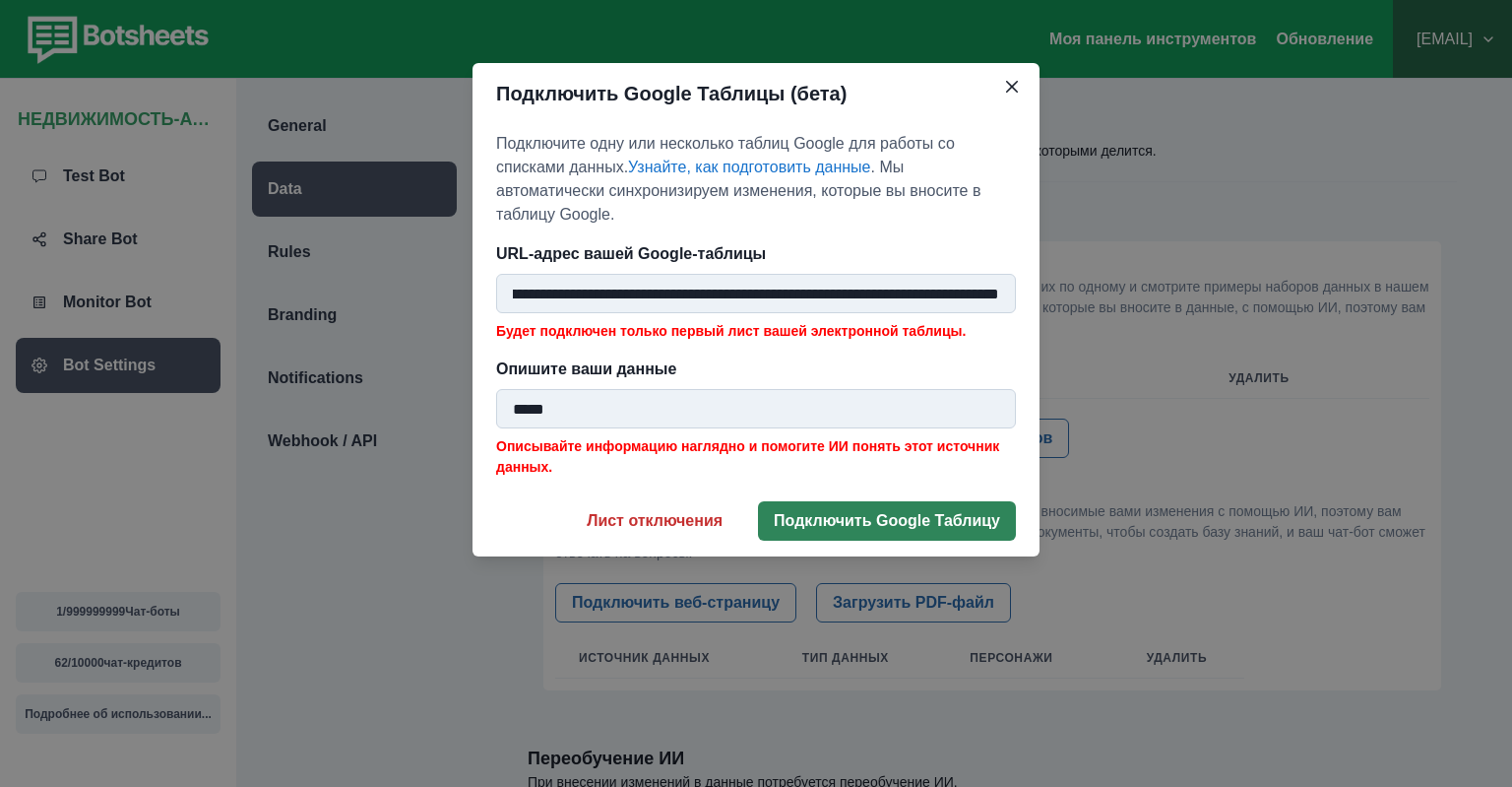 type on "*****" 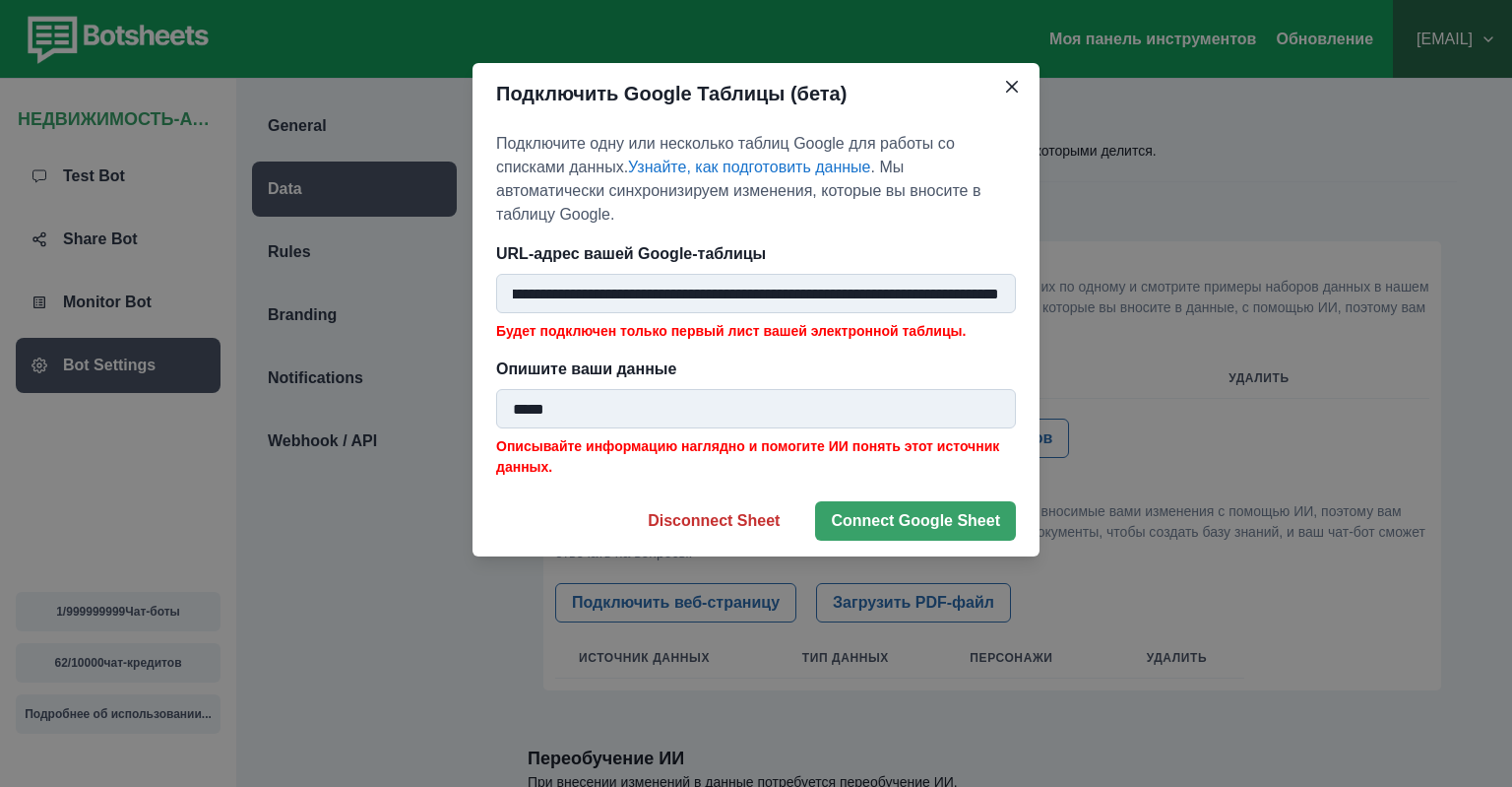 click on "**********" at bounding box center [756, 294] 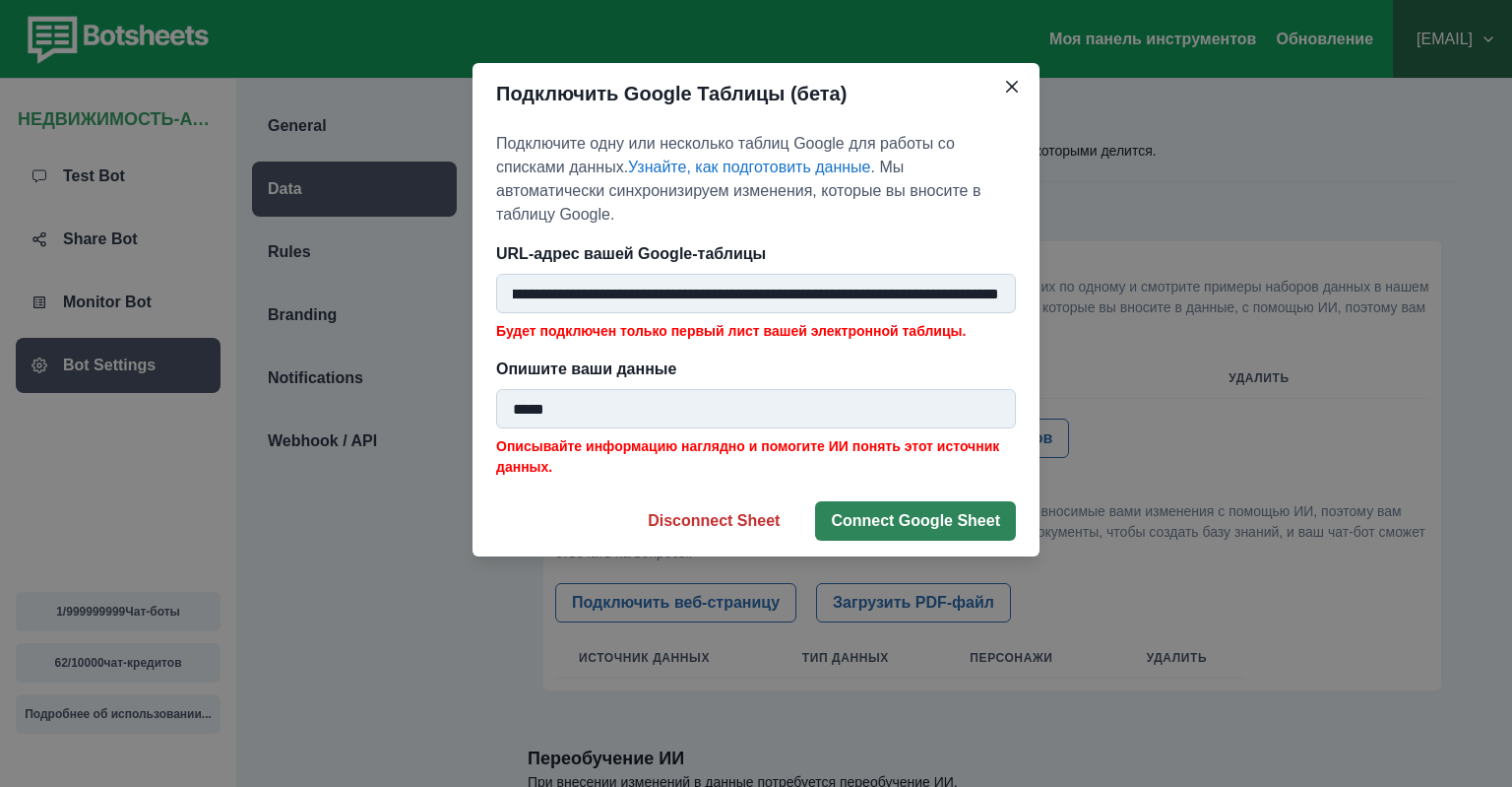 click on "Connect Google Sheet" at bounding box center (915, 521) 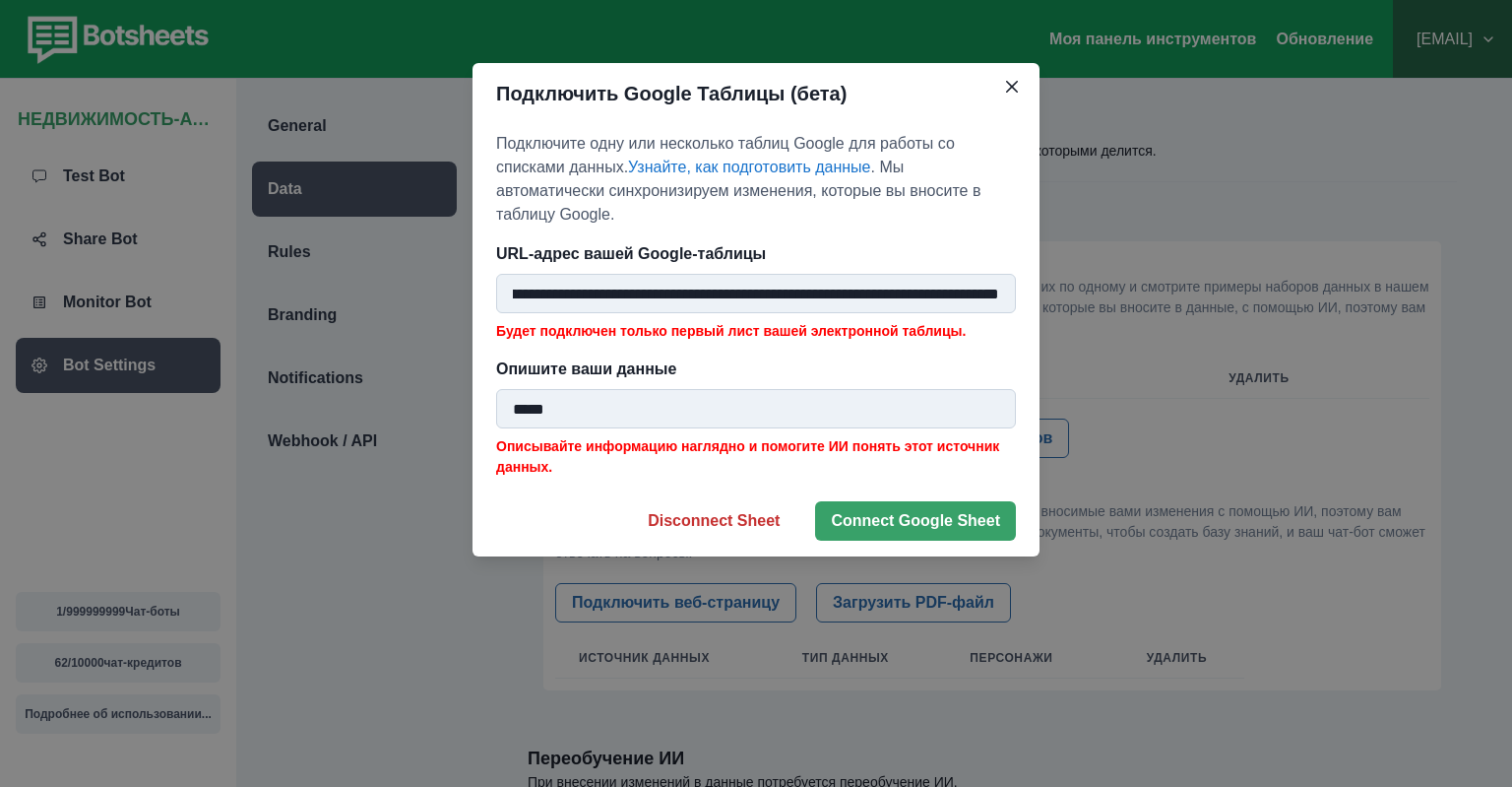 click on "**********" at bounding box center (756, 294) 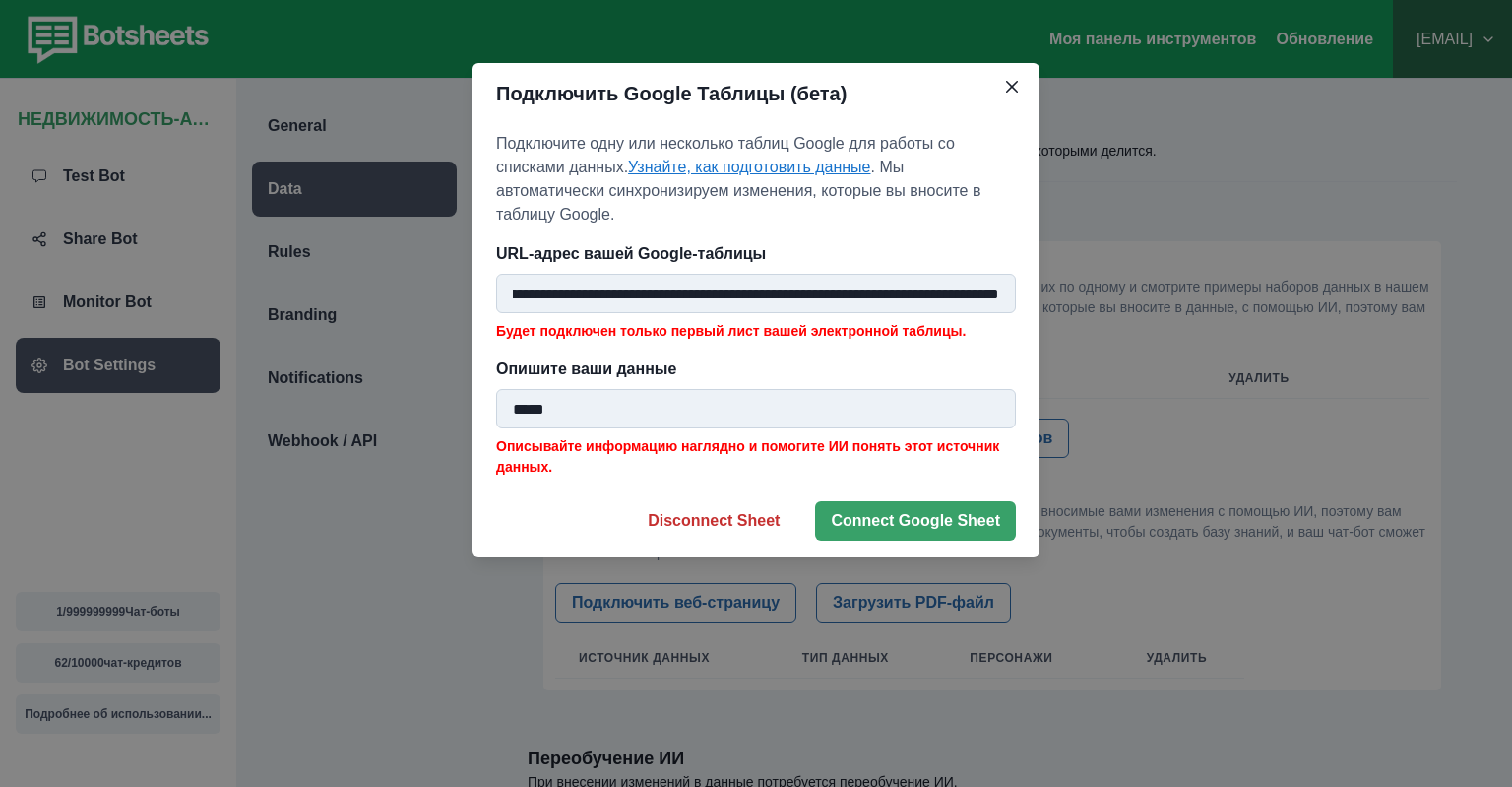 click on "Узнайте, как подготовить данные" at bounding box center [749, 166] 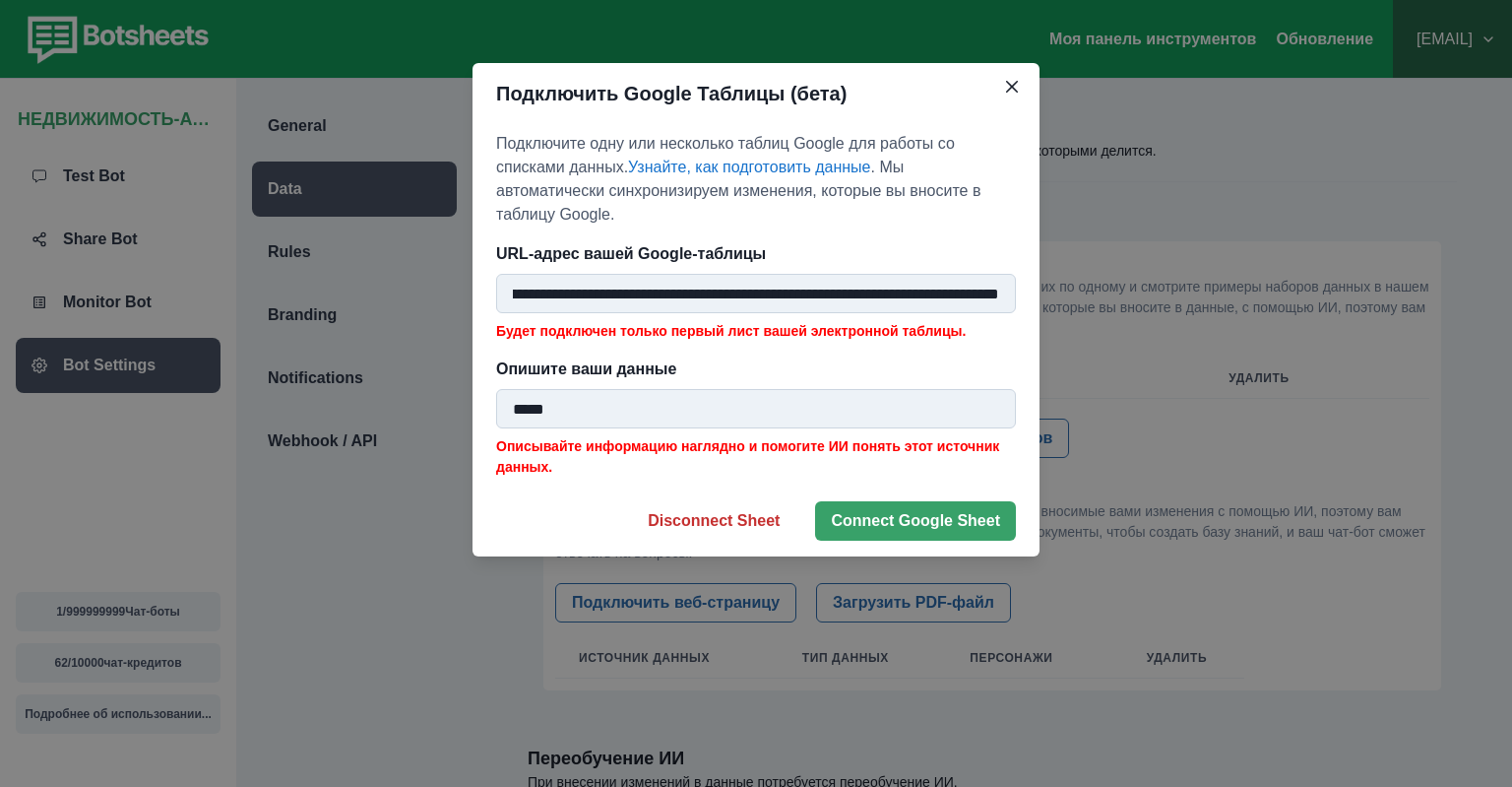 click on "**********" at bounding box center [756, 294] 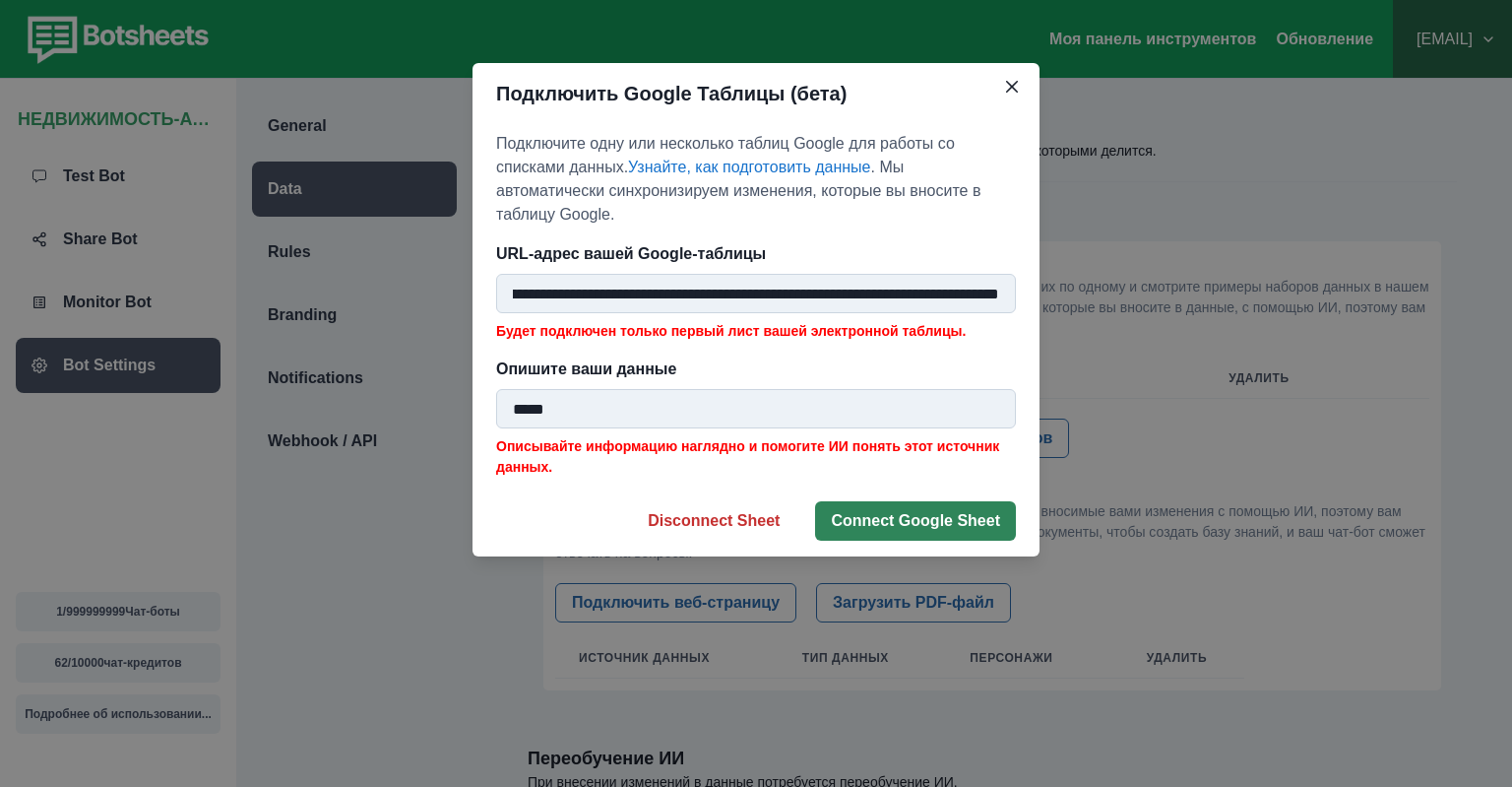 type on "**********" 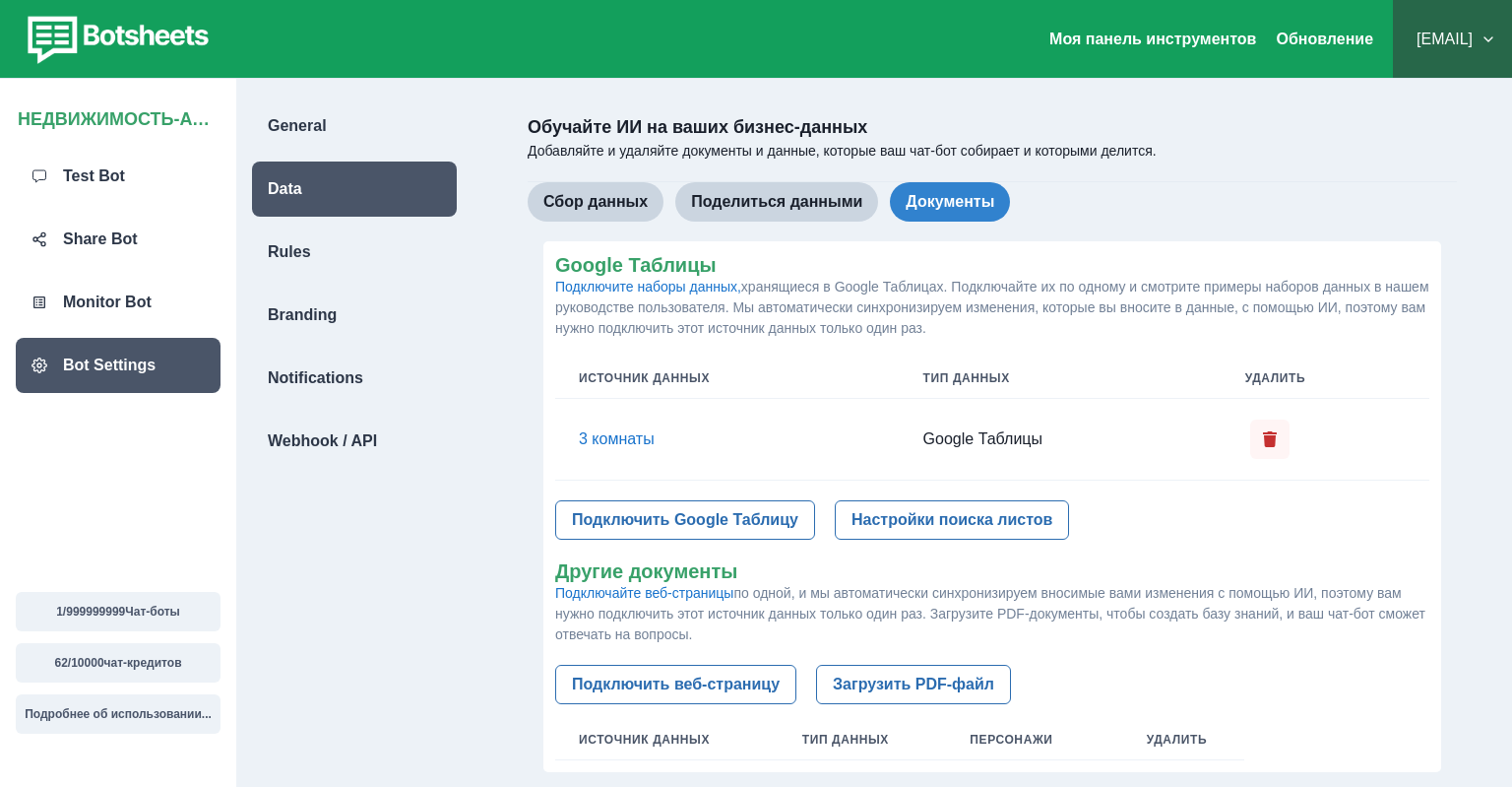 click 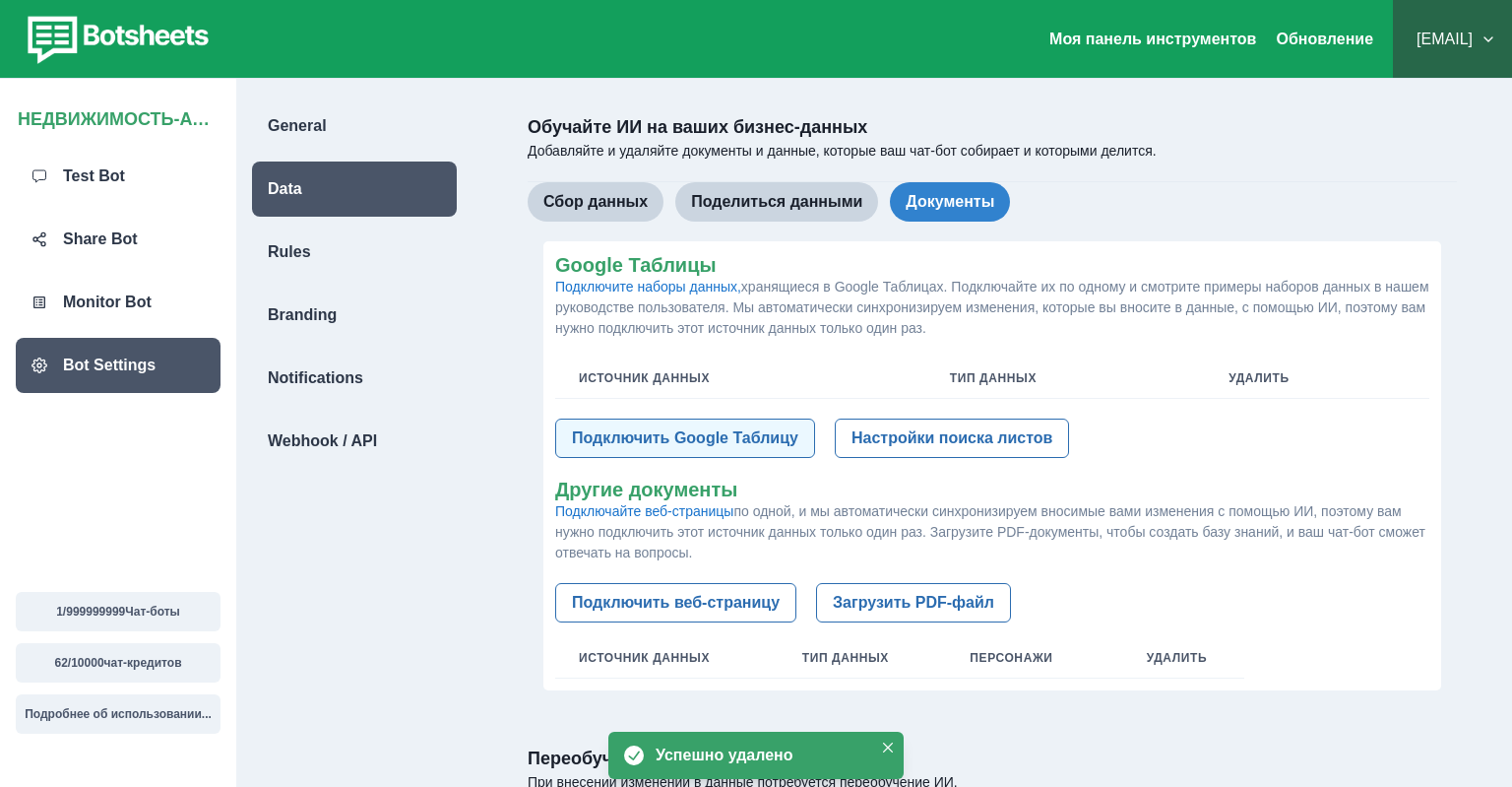 click on "Подключить Google Таблицу" at bounding box center [685, 438] 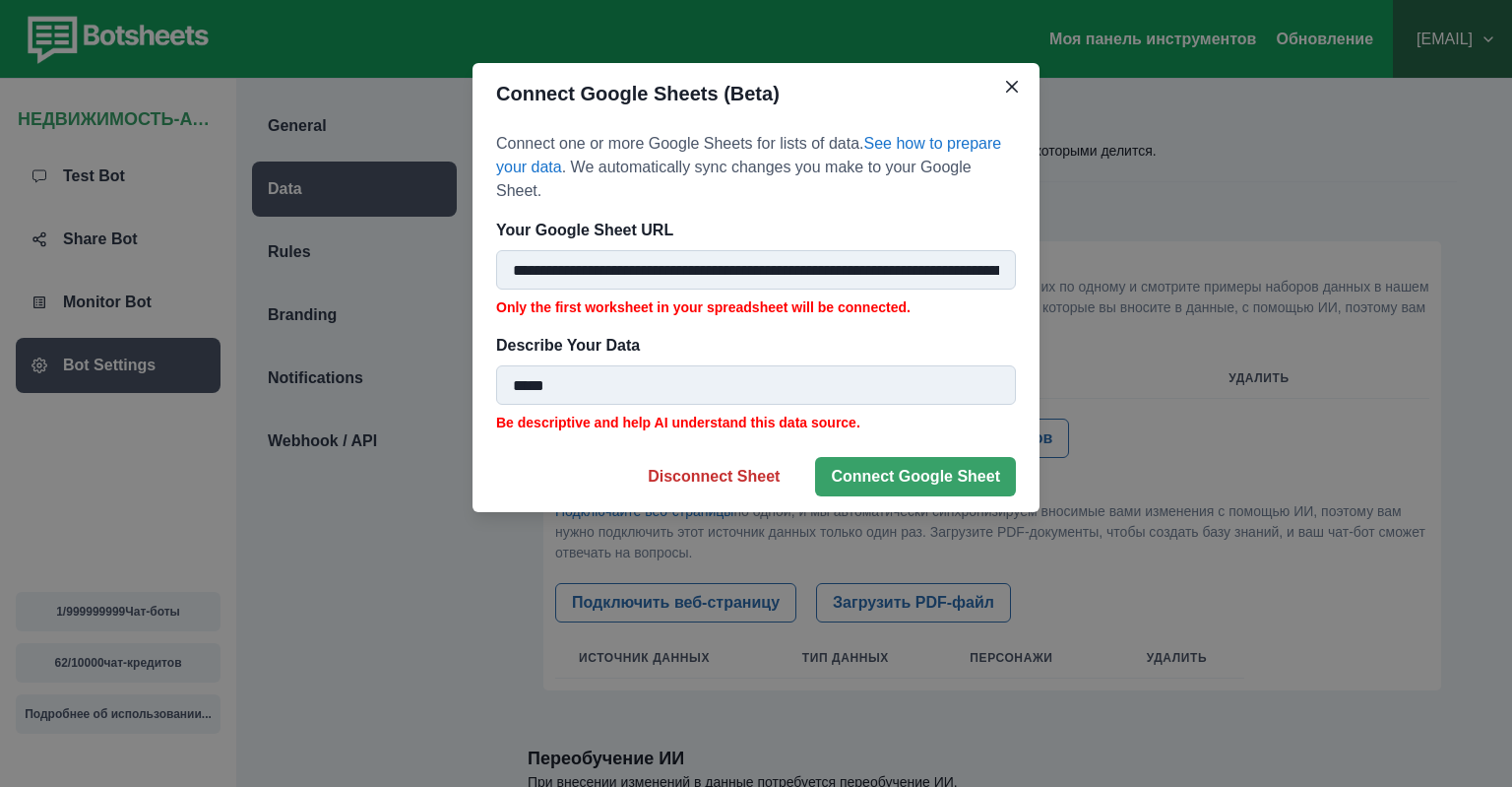 click on "**********" at bounding box center [756, 270] 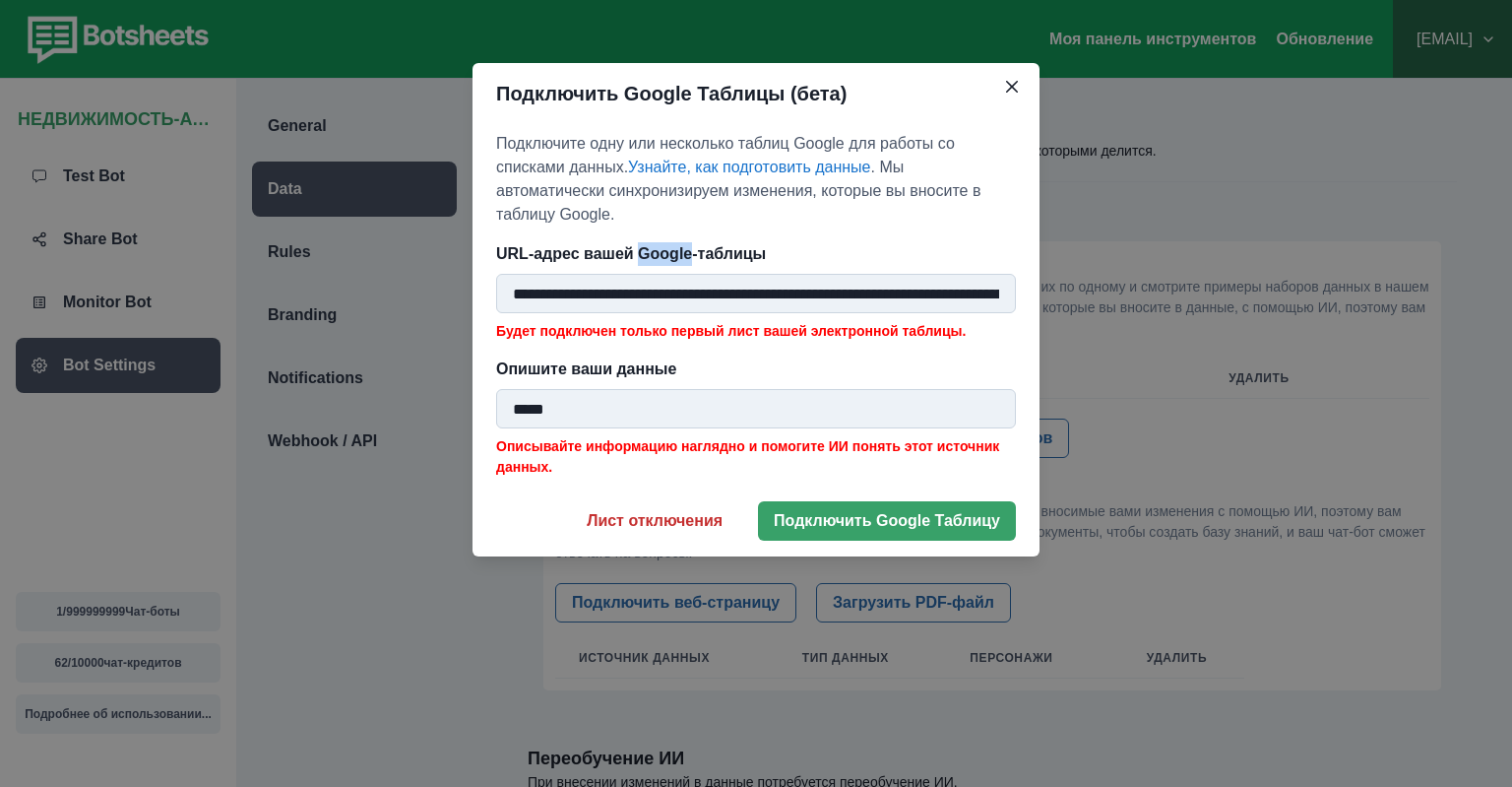 click on "**********" at bounding box center (756, 304) 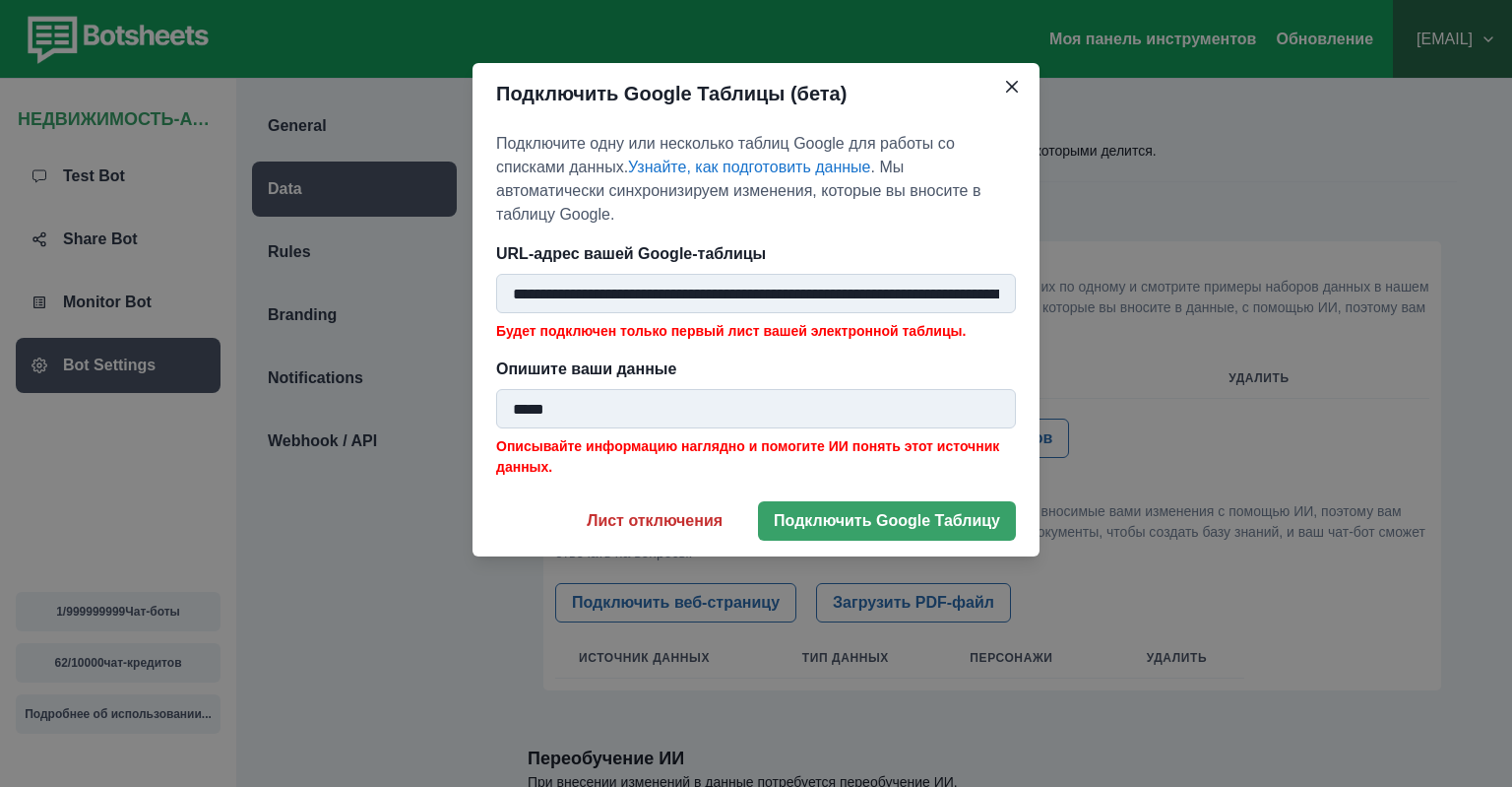 click on "**********" at bounding box center [756, 294] 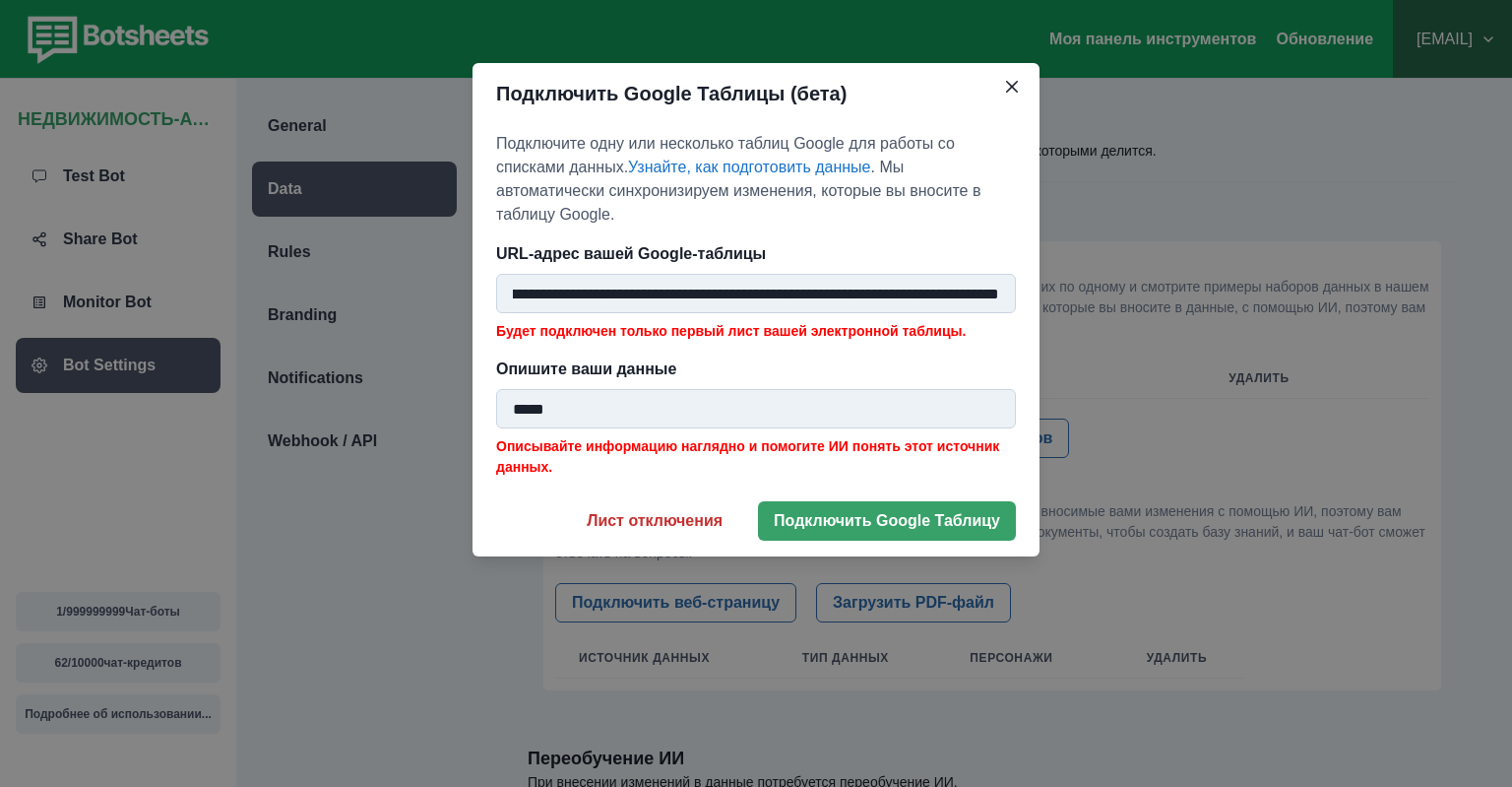 type on "**********" 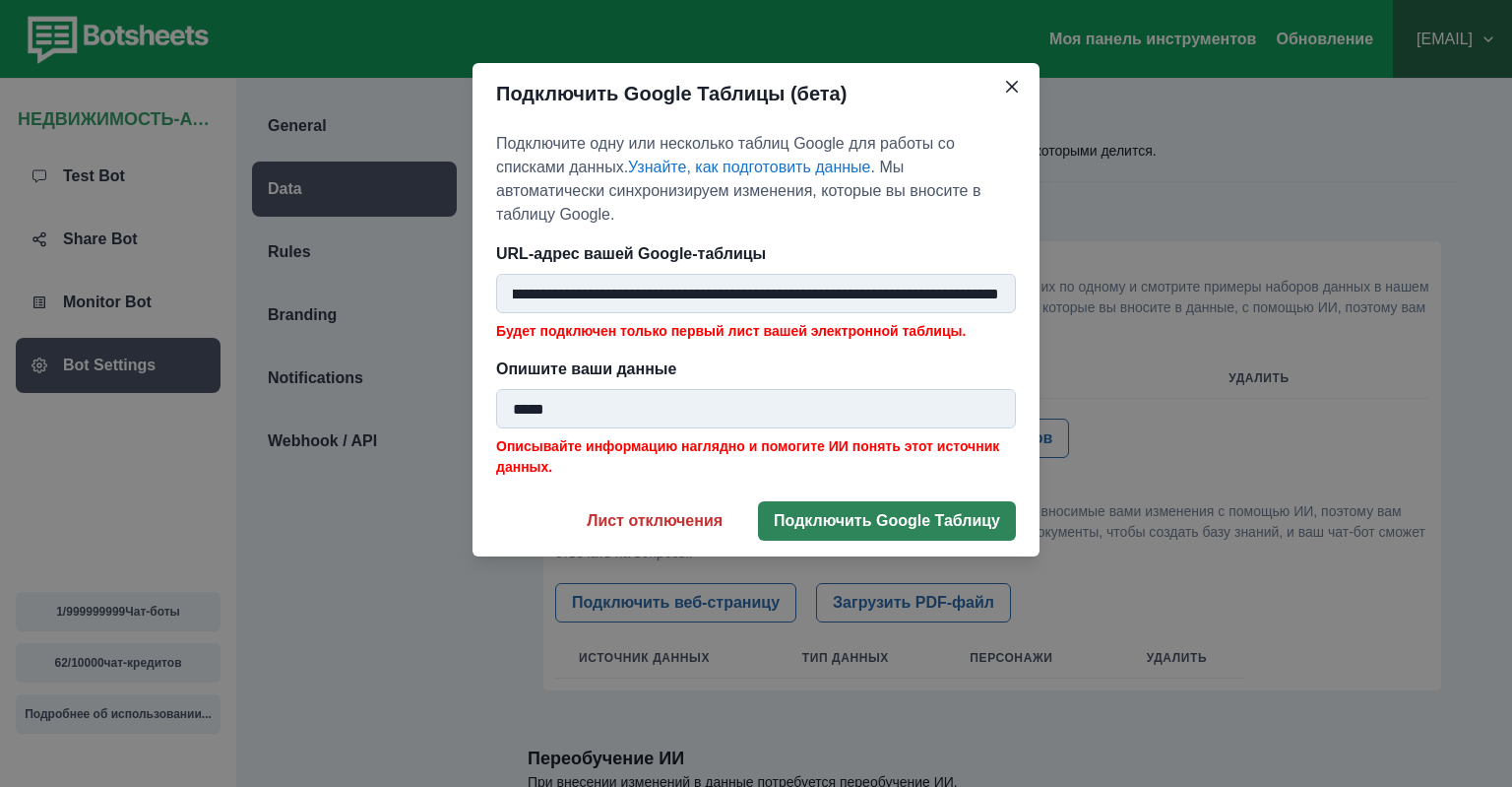 click on "Подключить Google Таблицу" at bounding box center [887, 521] 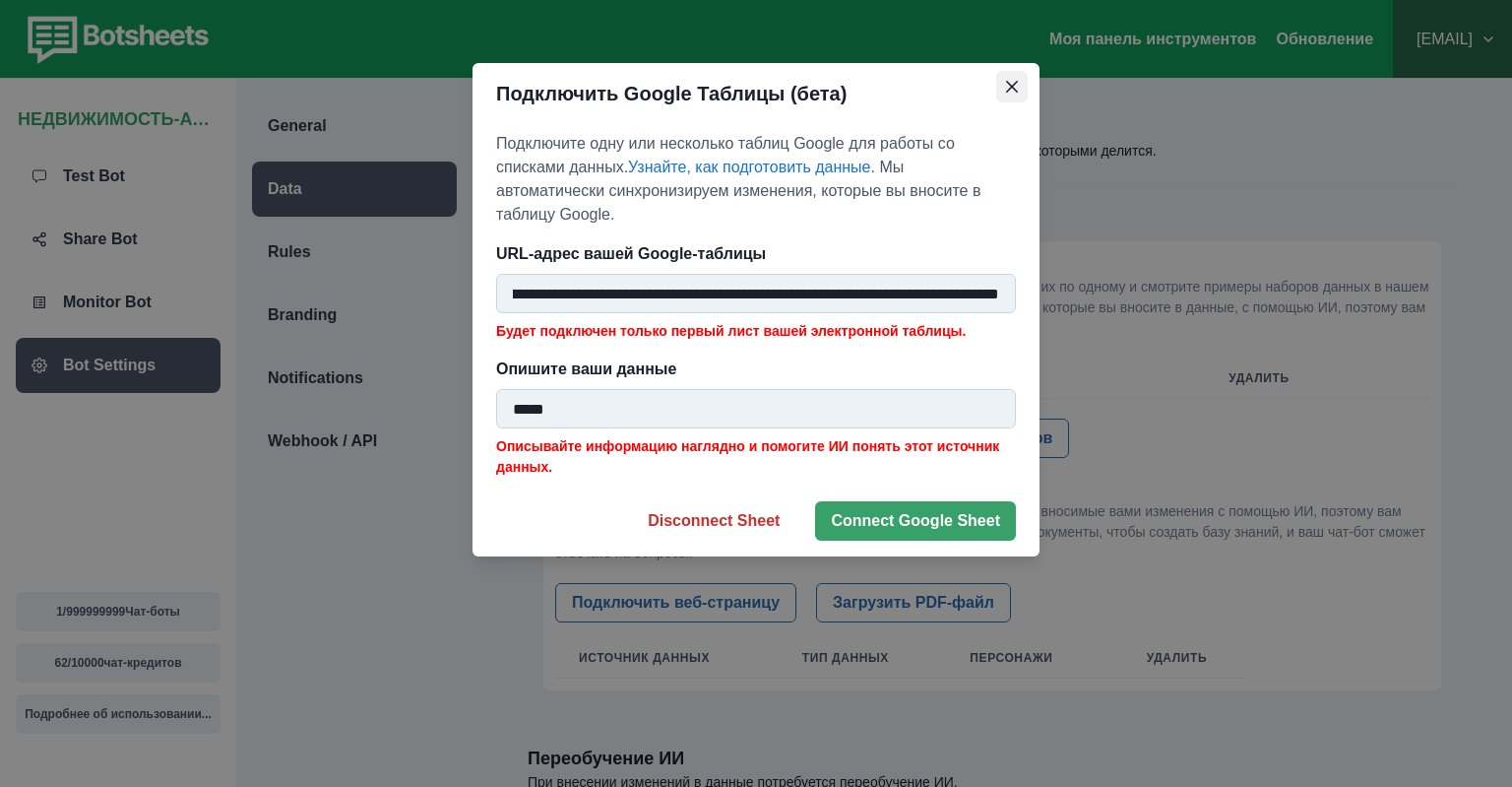 click 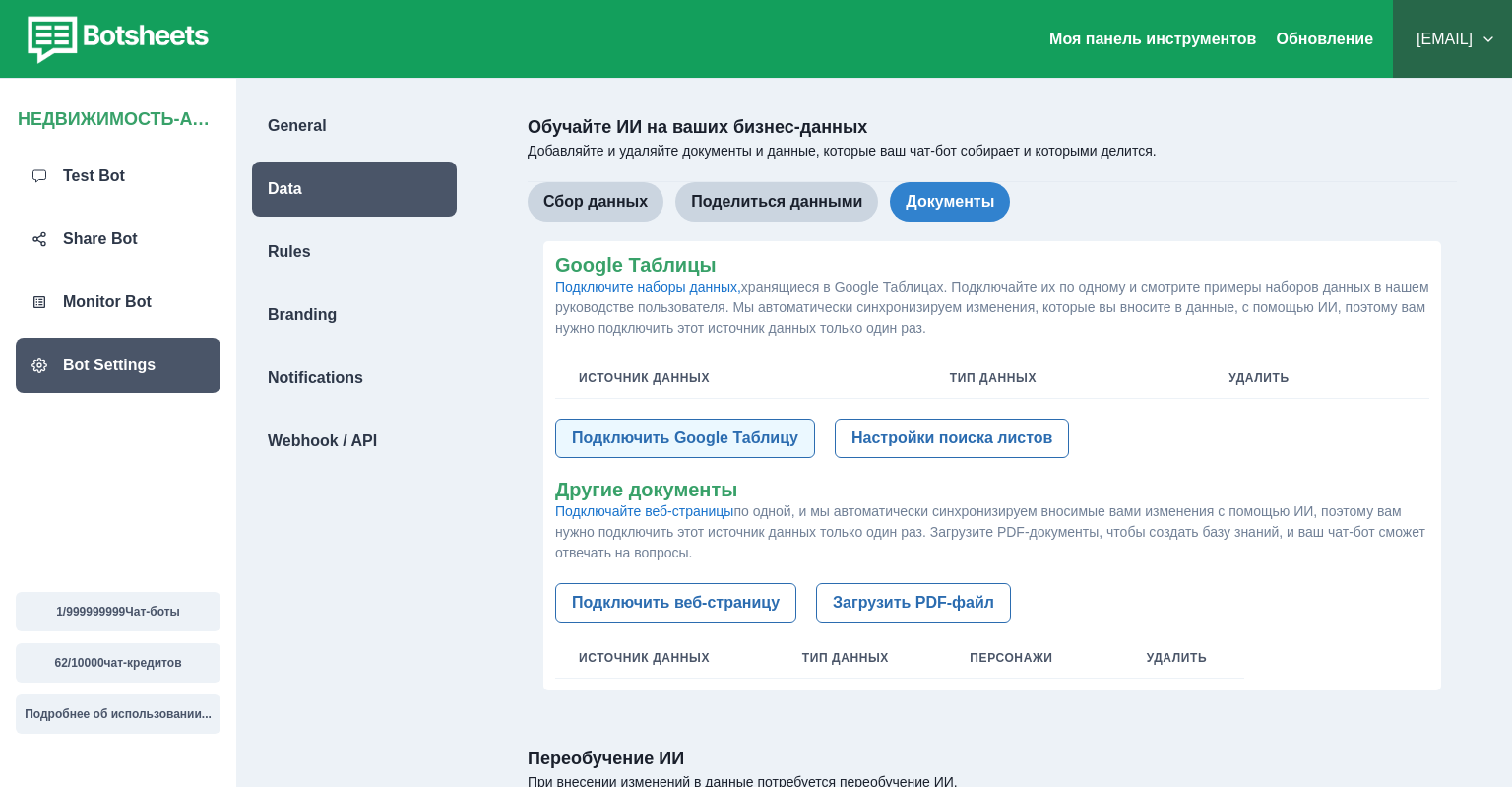click on "Подключить Google Таблицу" at bounding box center [685, 438] 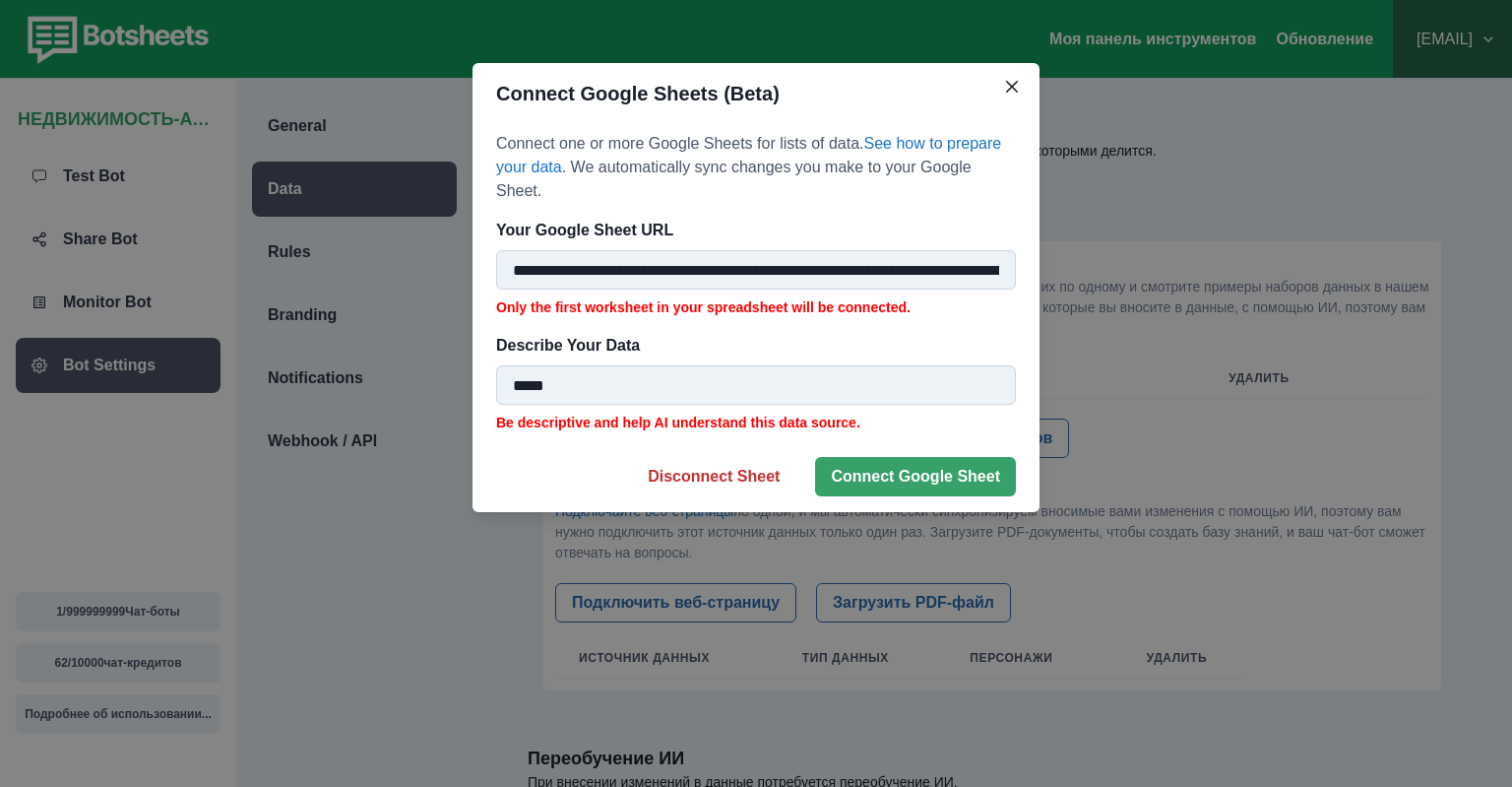 click on "**********" at bounding box center [756, 270] 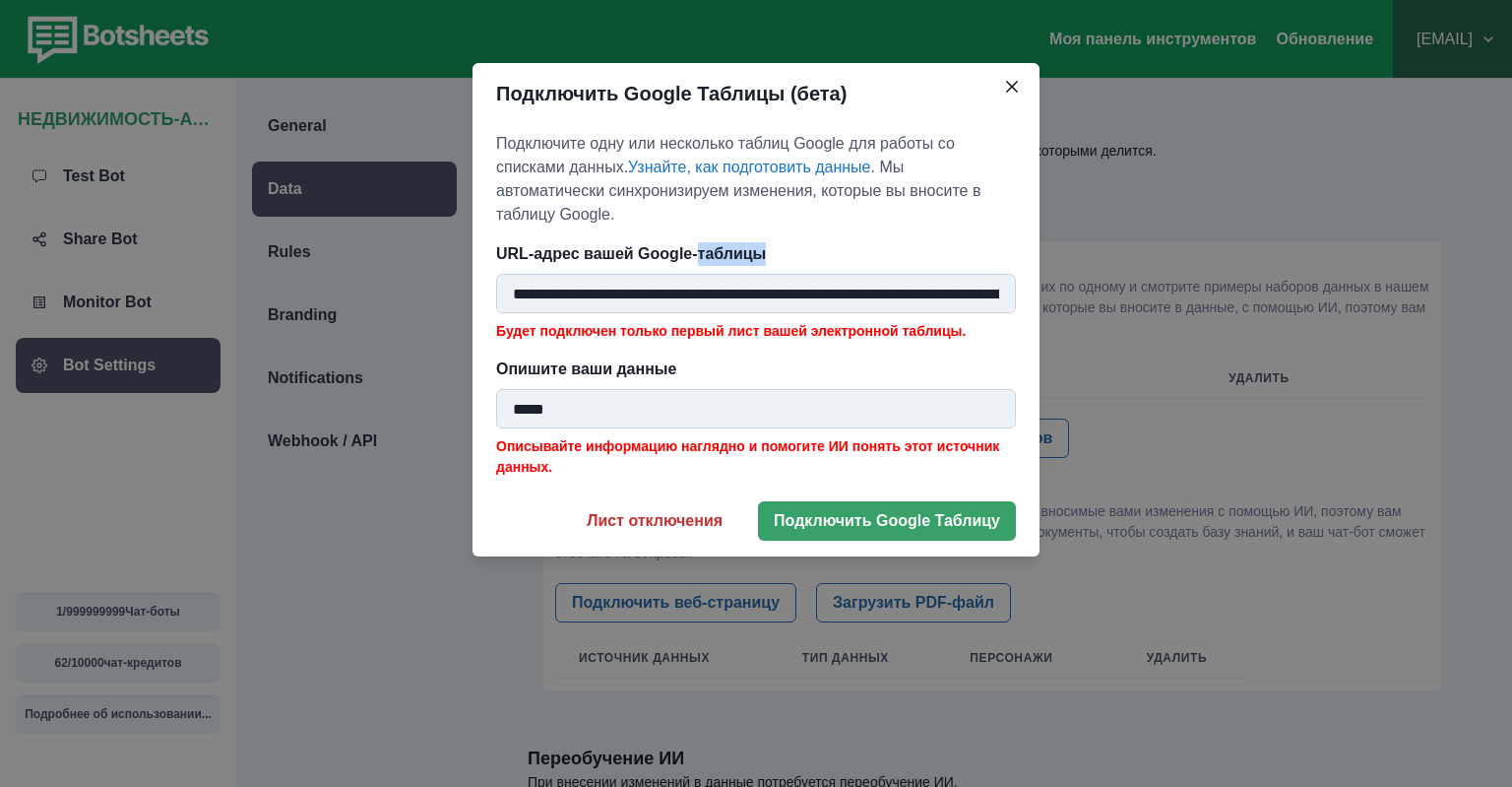 click on "**********" at bounding box center (756, 304) 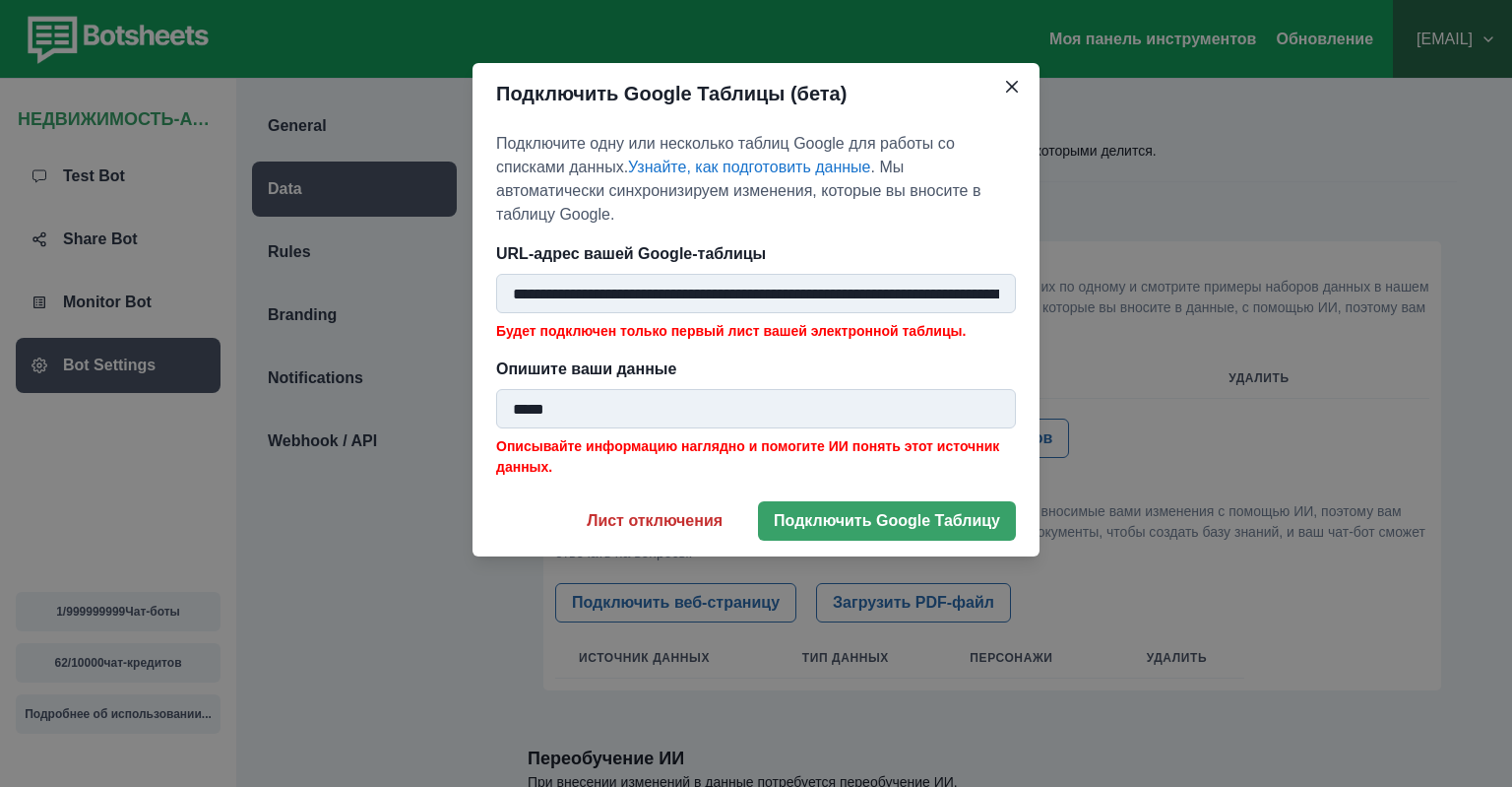 click on "**********" at bounding box center (756, 304) 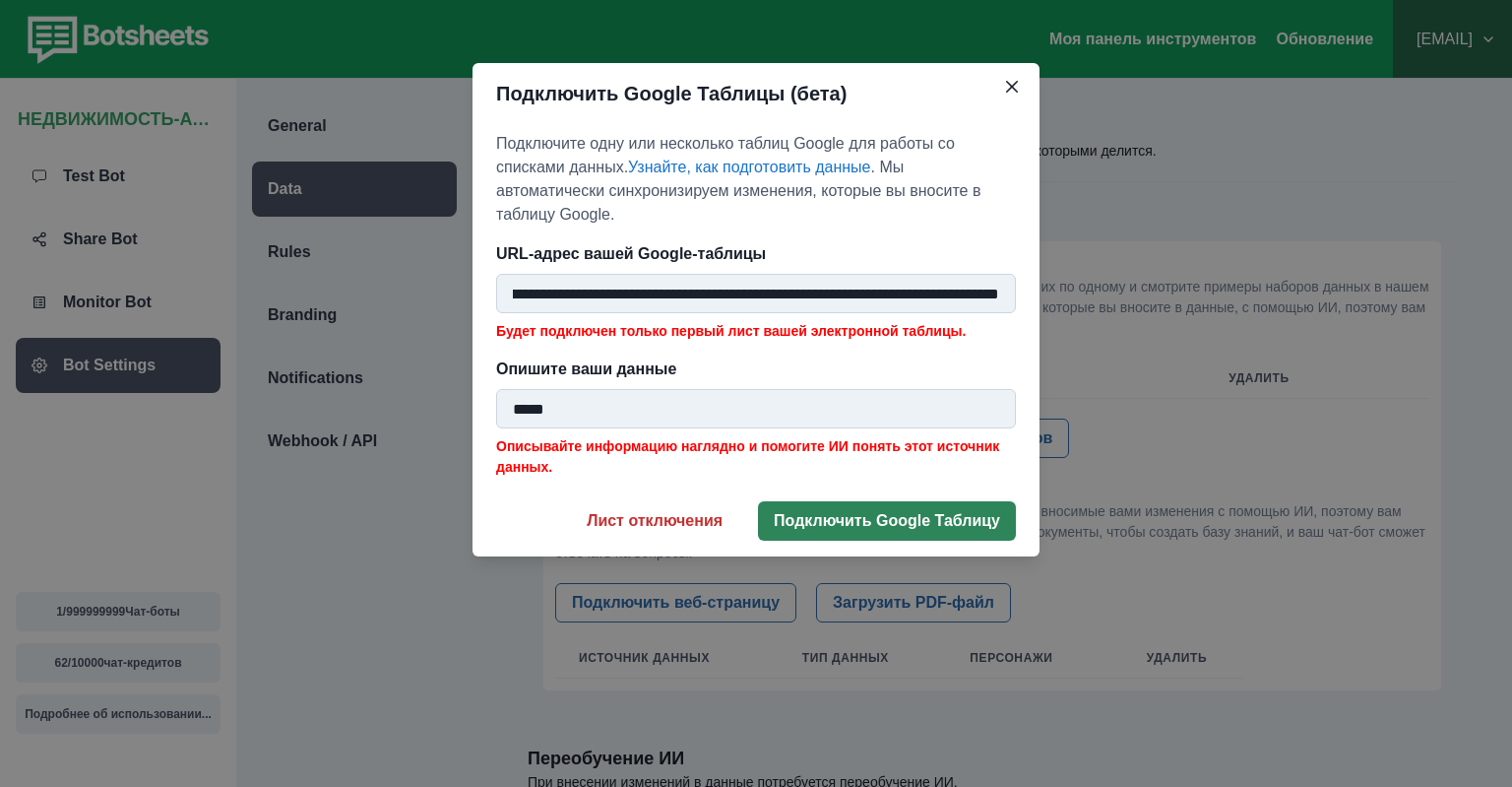 type on "**********" 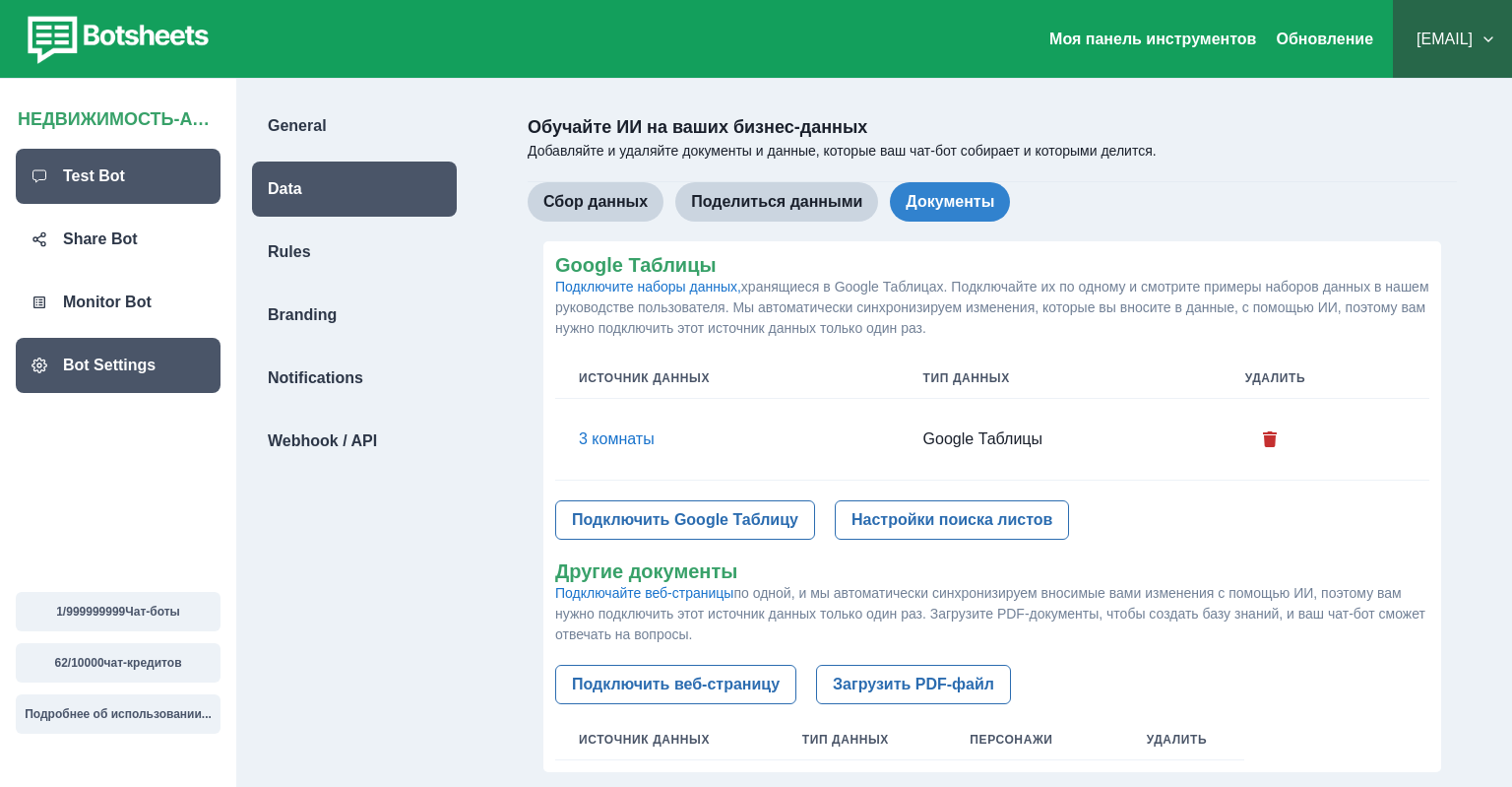 click on "Test Bot" at bounding box center [94, 176] 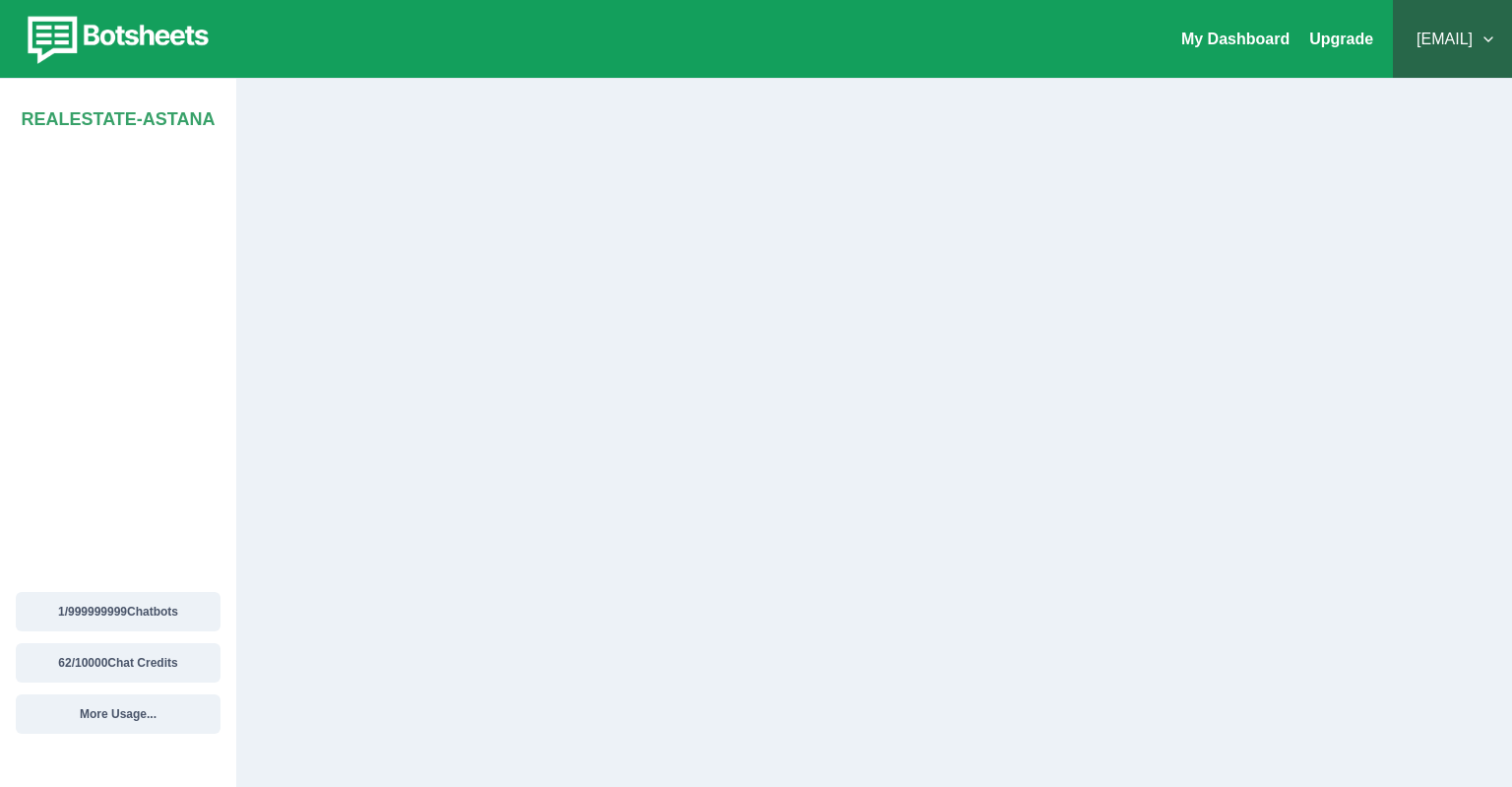 scroll, scrollTop: 0, scrollLeft: 0, axis: both 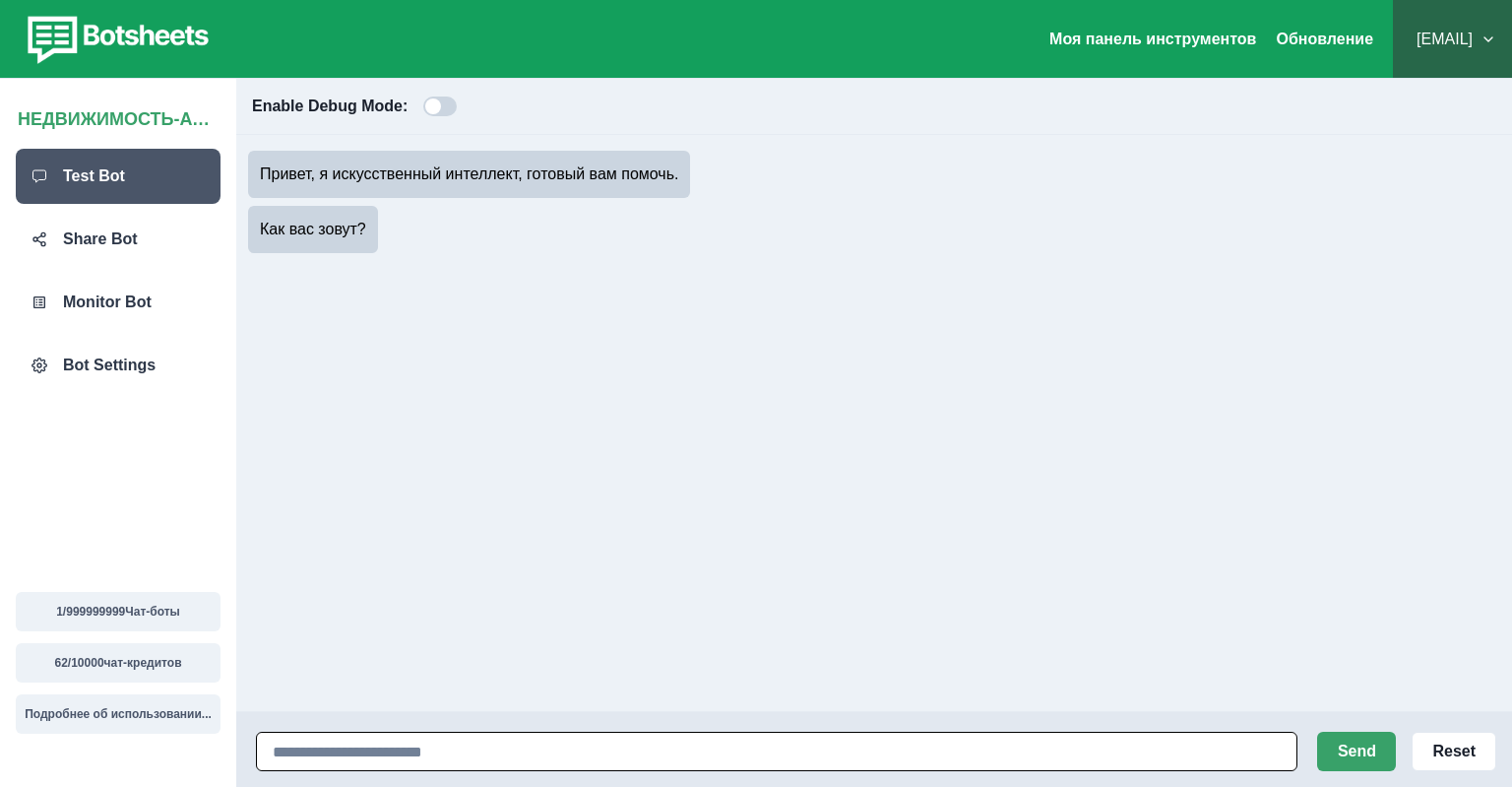 click at bounding box center [777, 752] 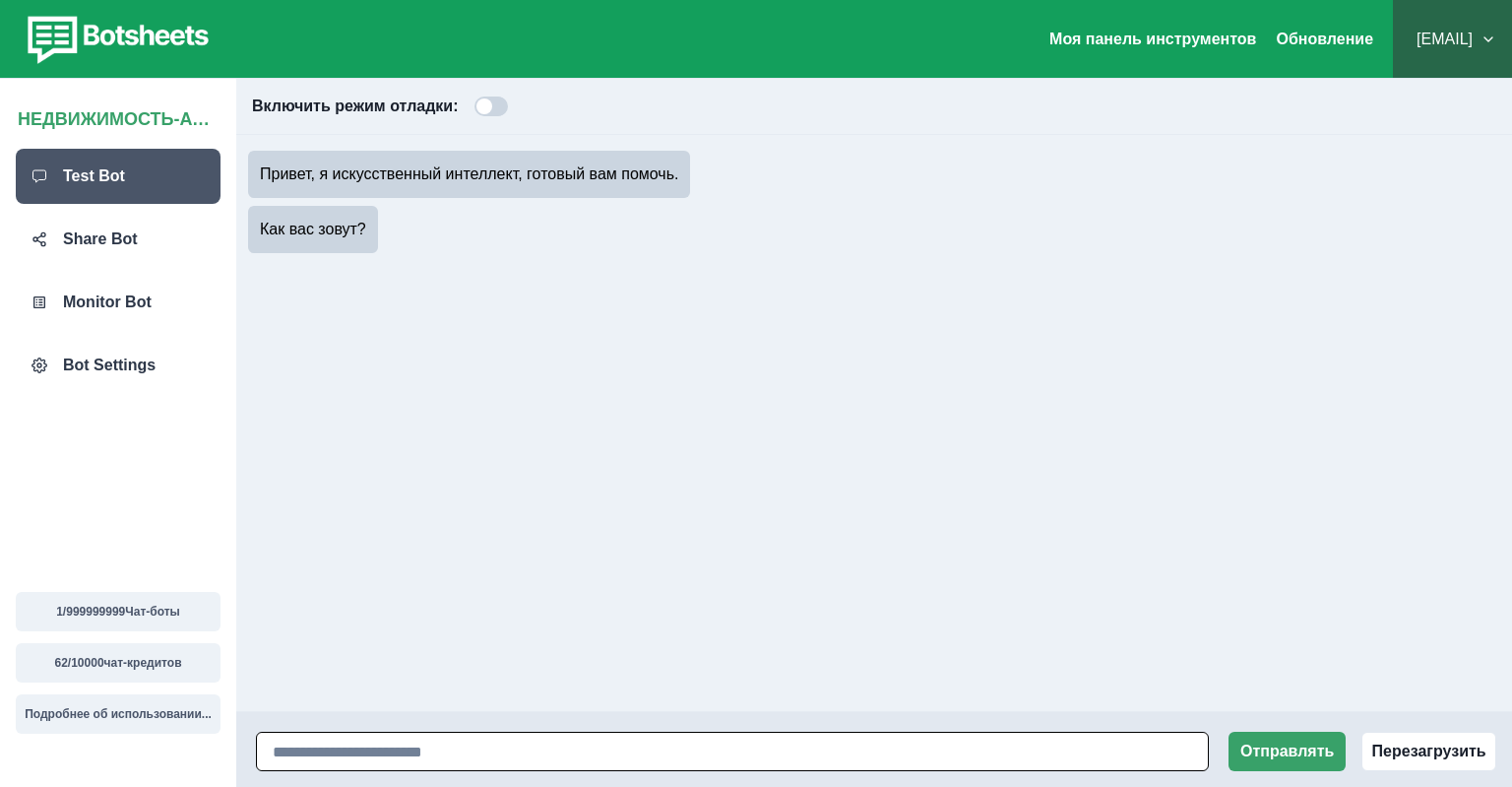 click at bounding box center (732, 752) 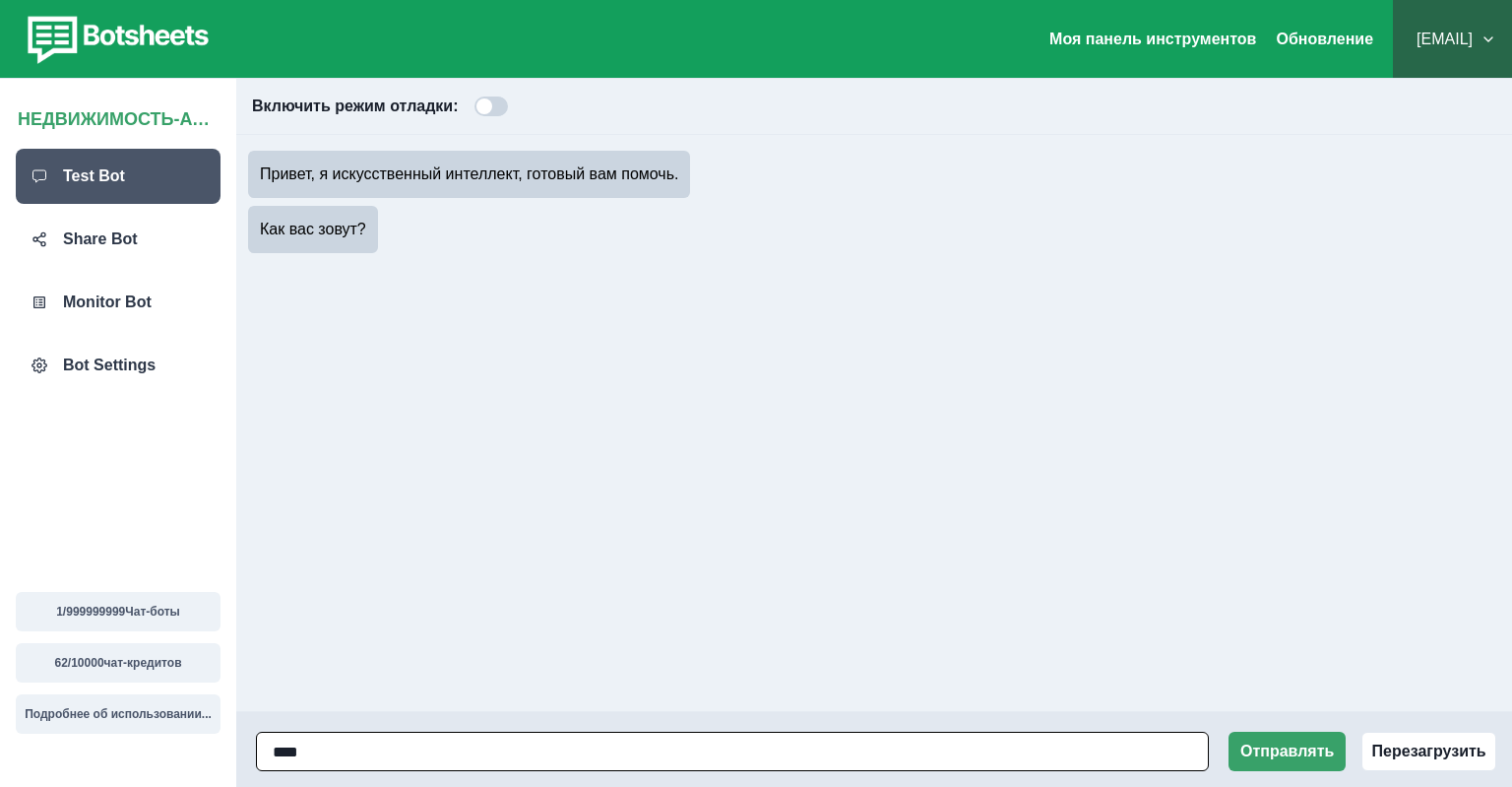 type on "*****" 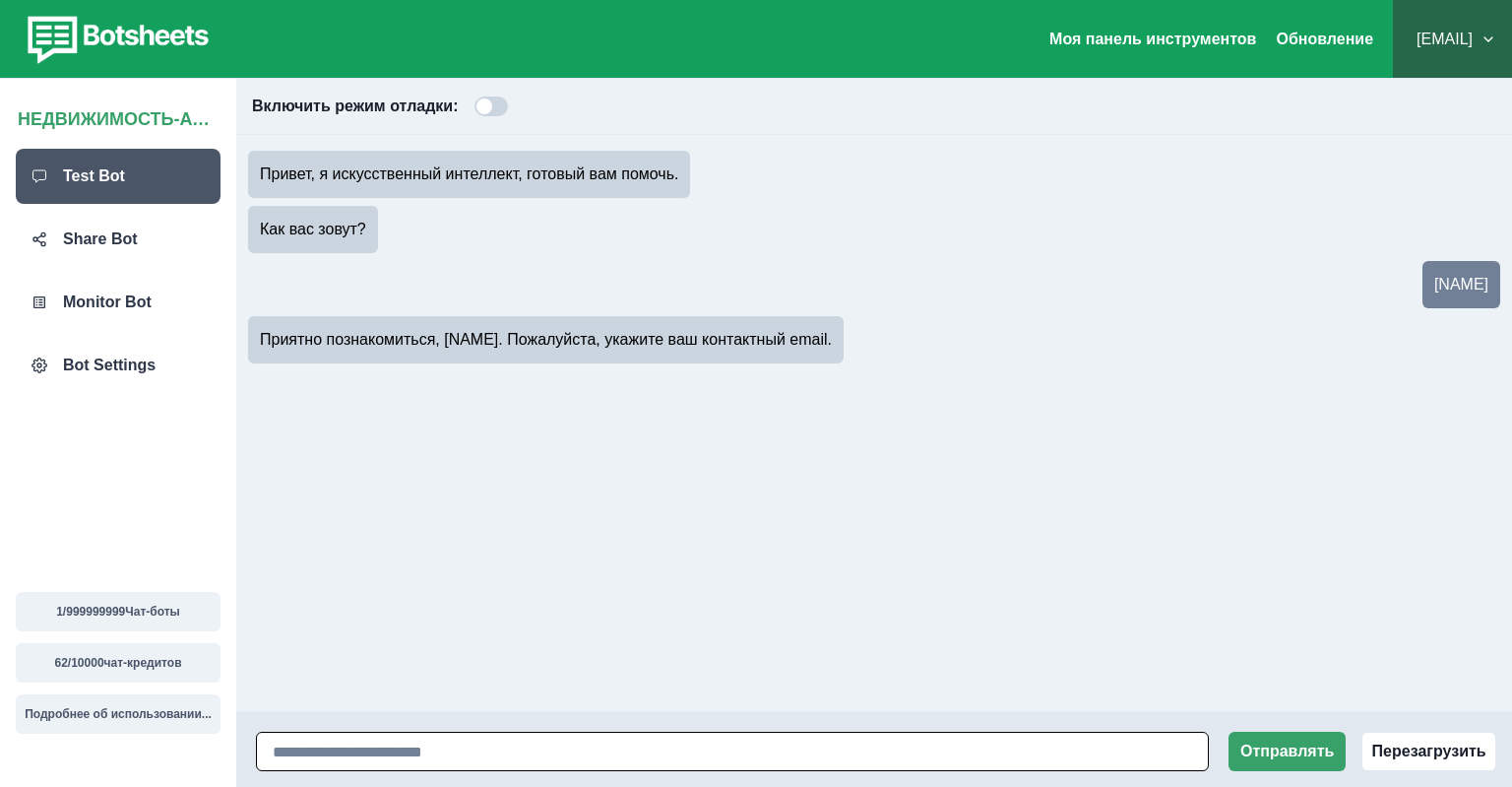 paste on "**********" 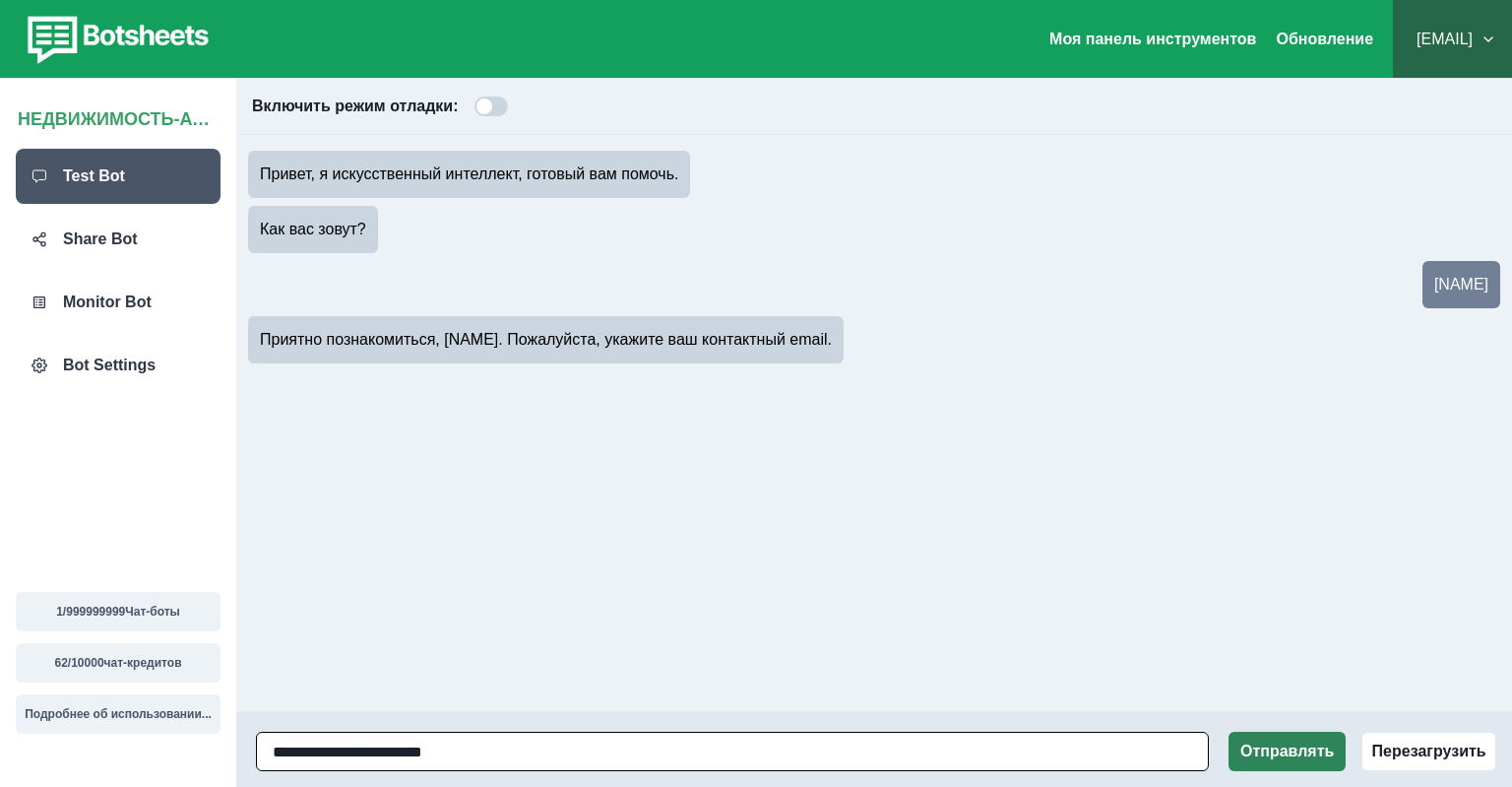 type on "**********" 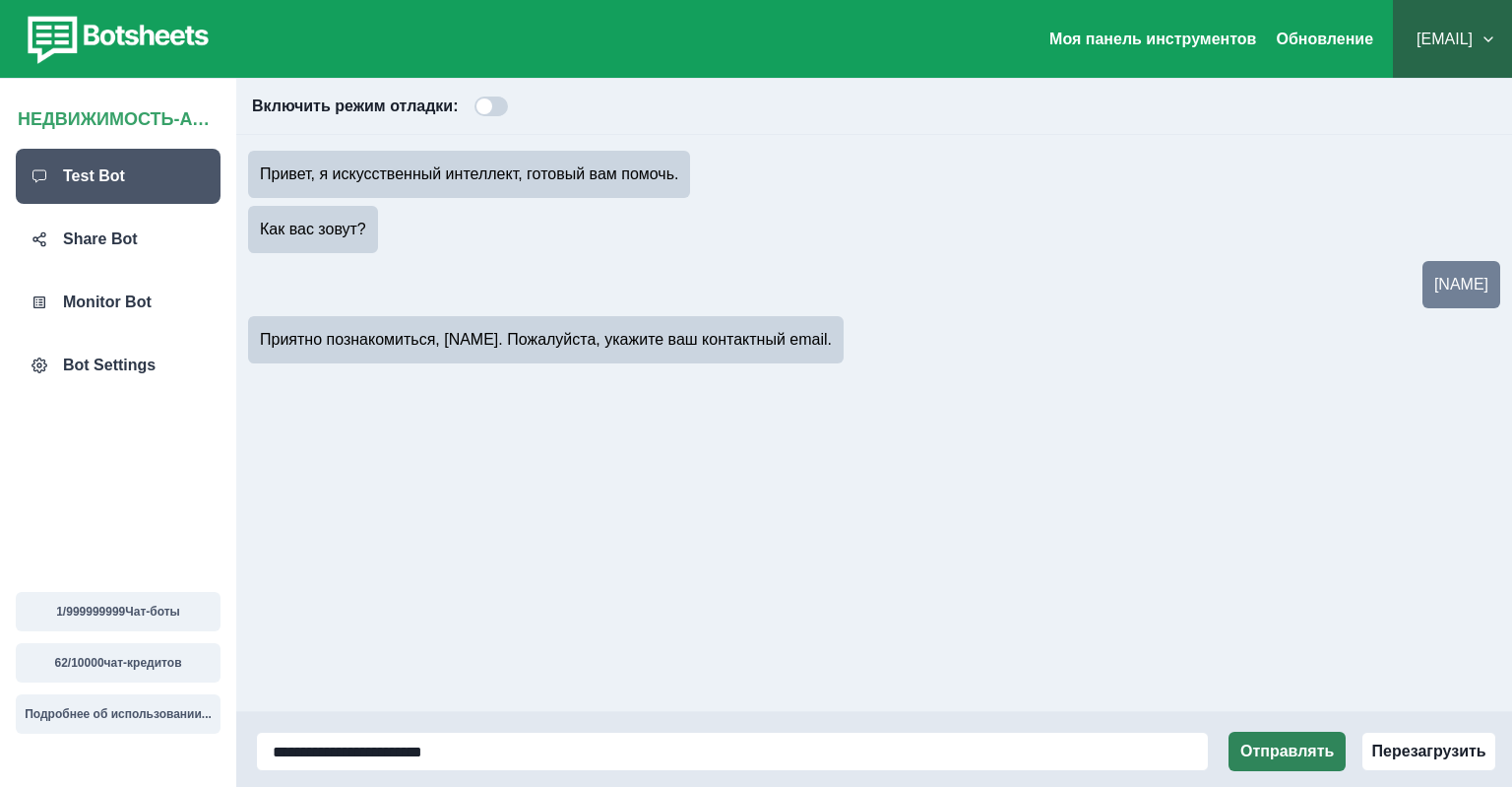click on "Отправлять" at bounding box center [1287, 752] 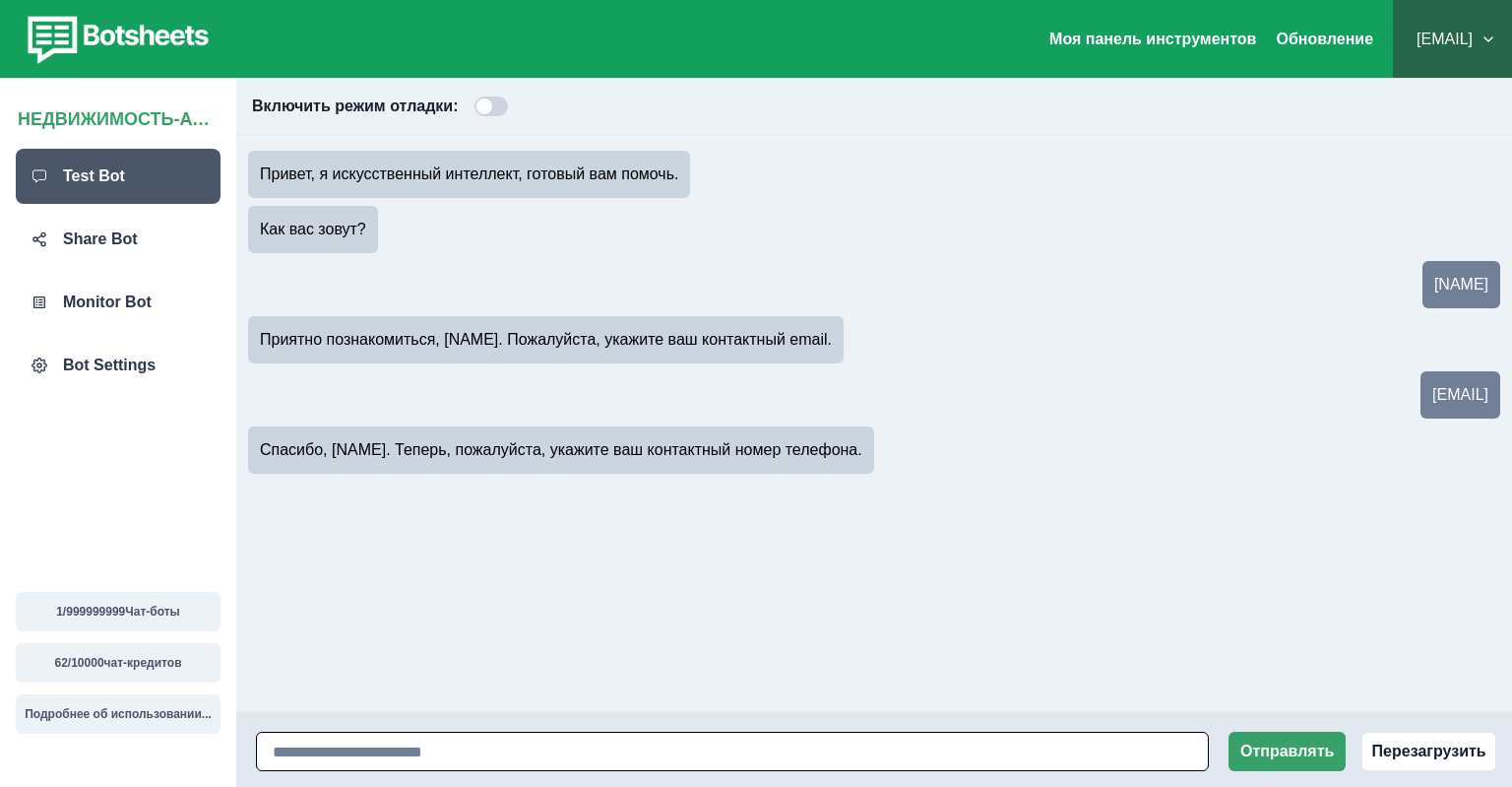 click at bounding box center (732, 752) 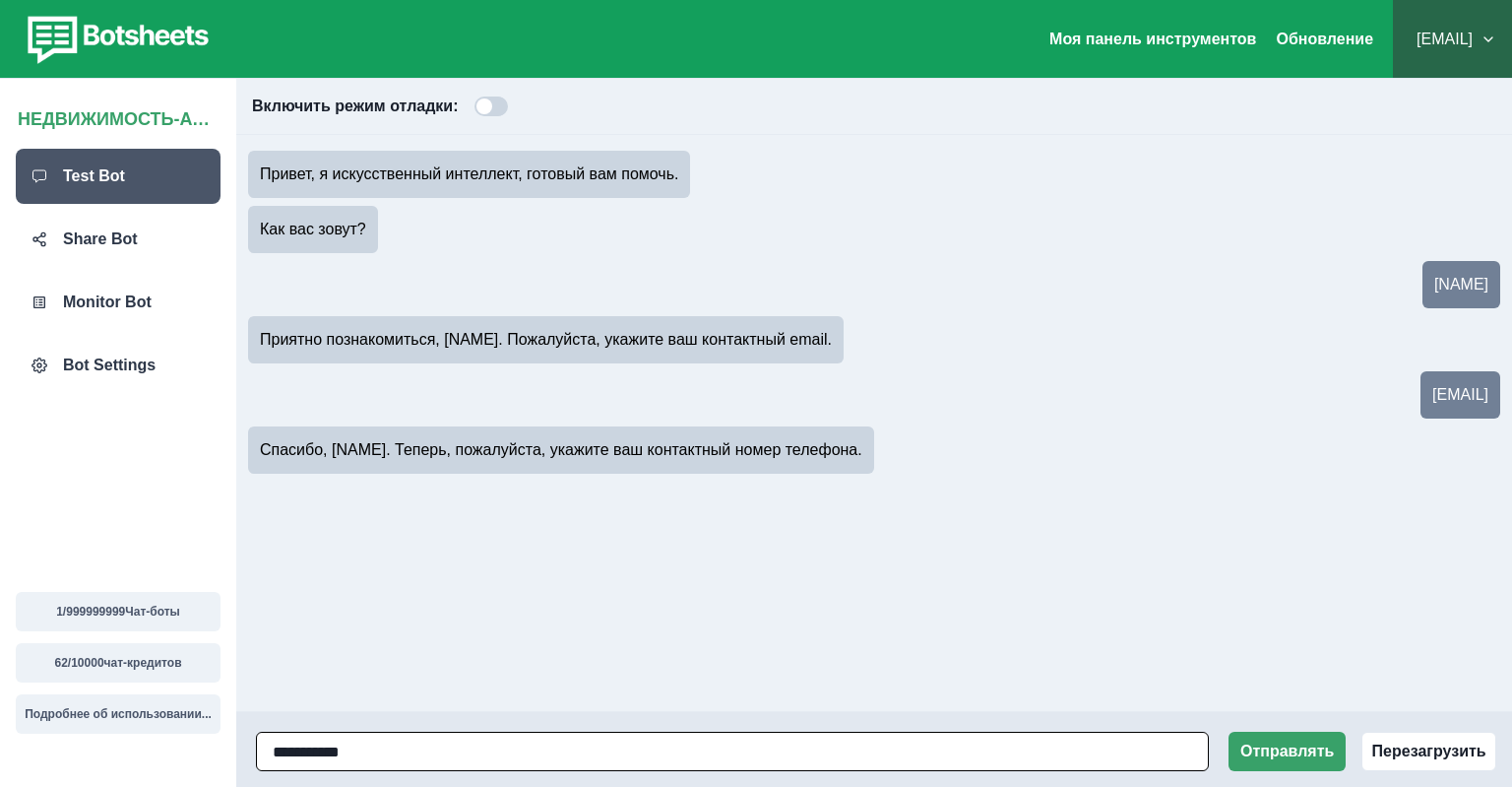 type on "**********" 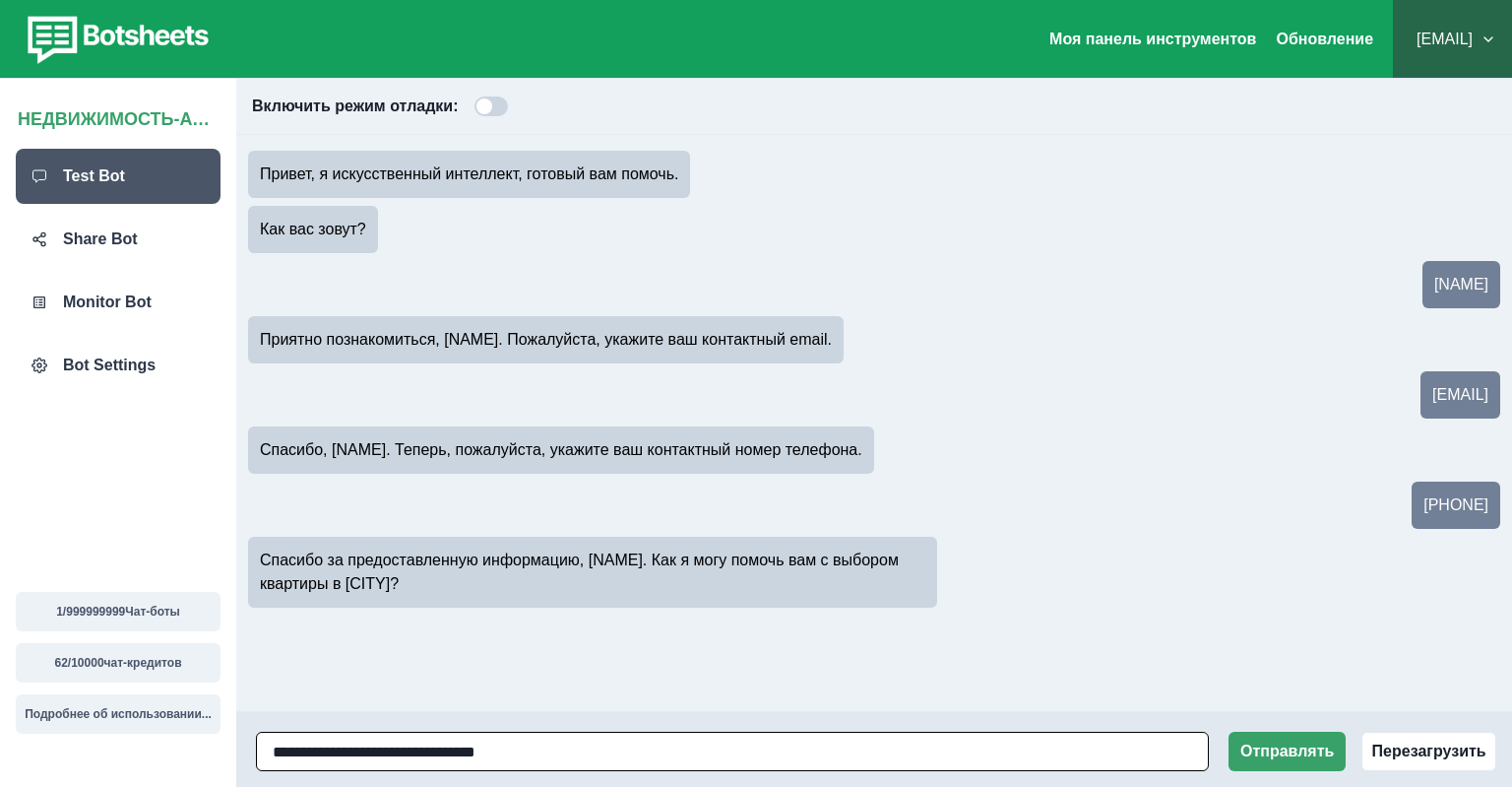 type on "**********" 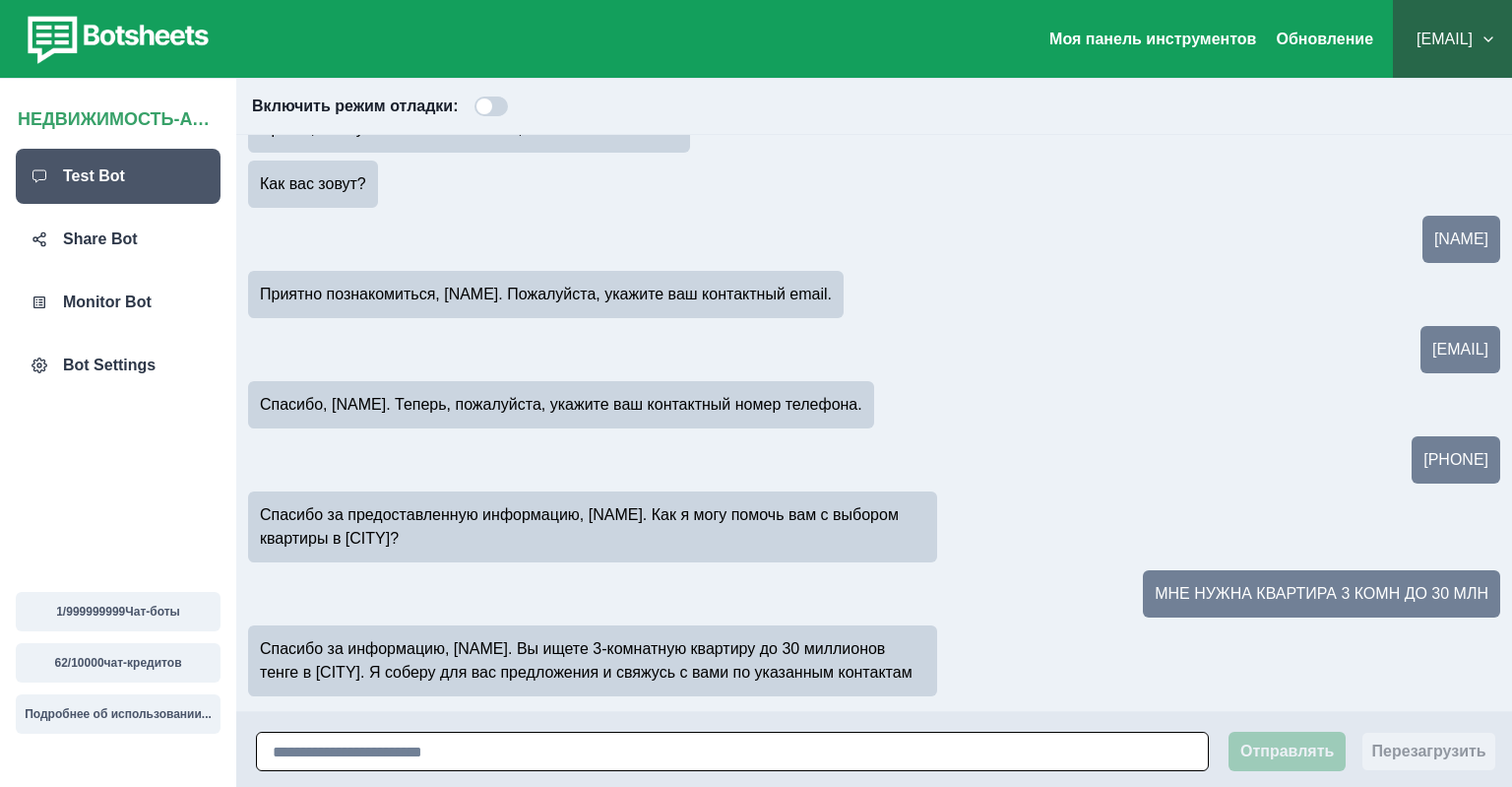 scroll, scrollTop: 69, scrollLeft: 0, axis: vertical 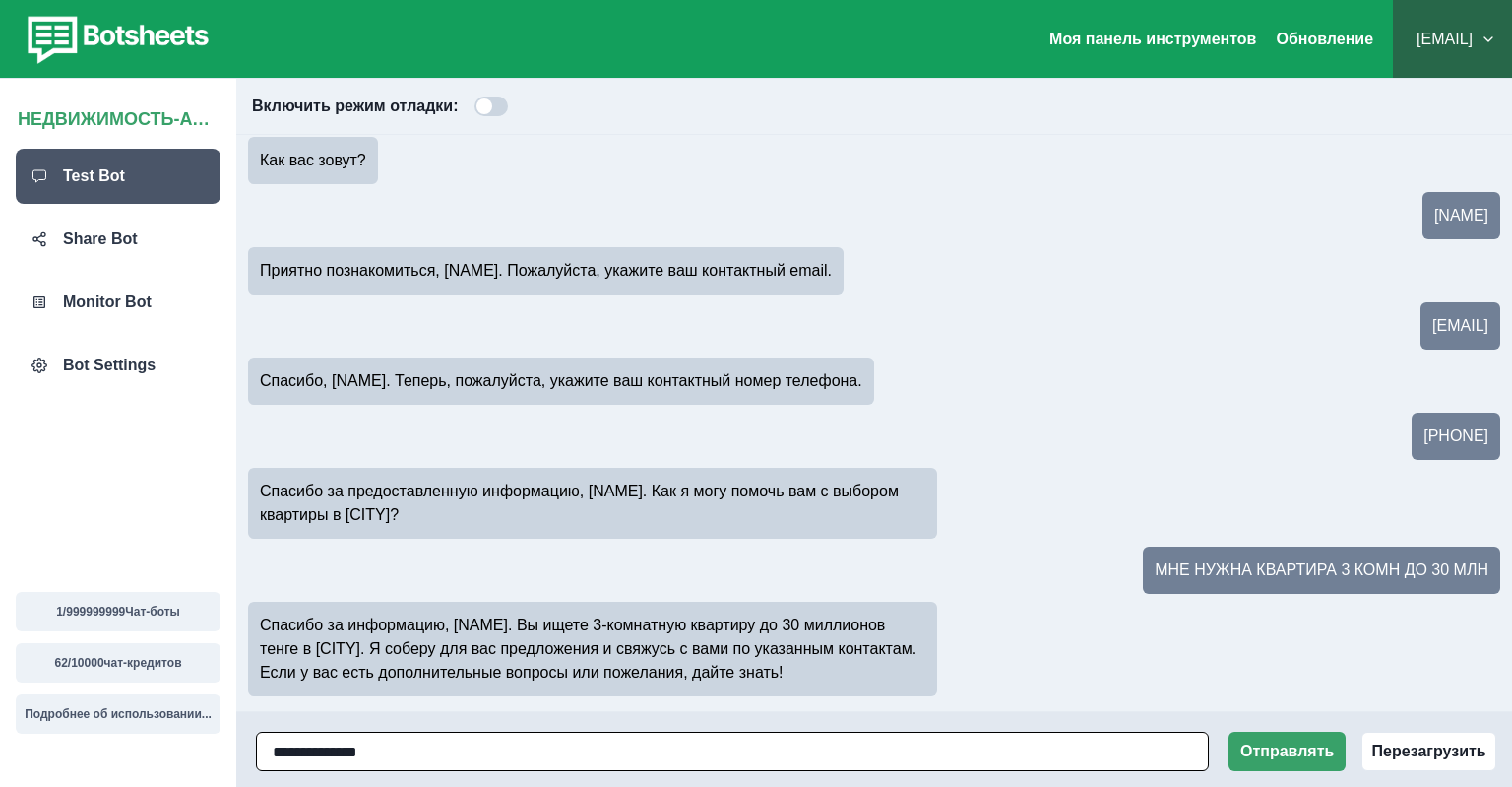 type on "**********" 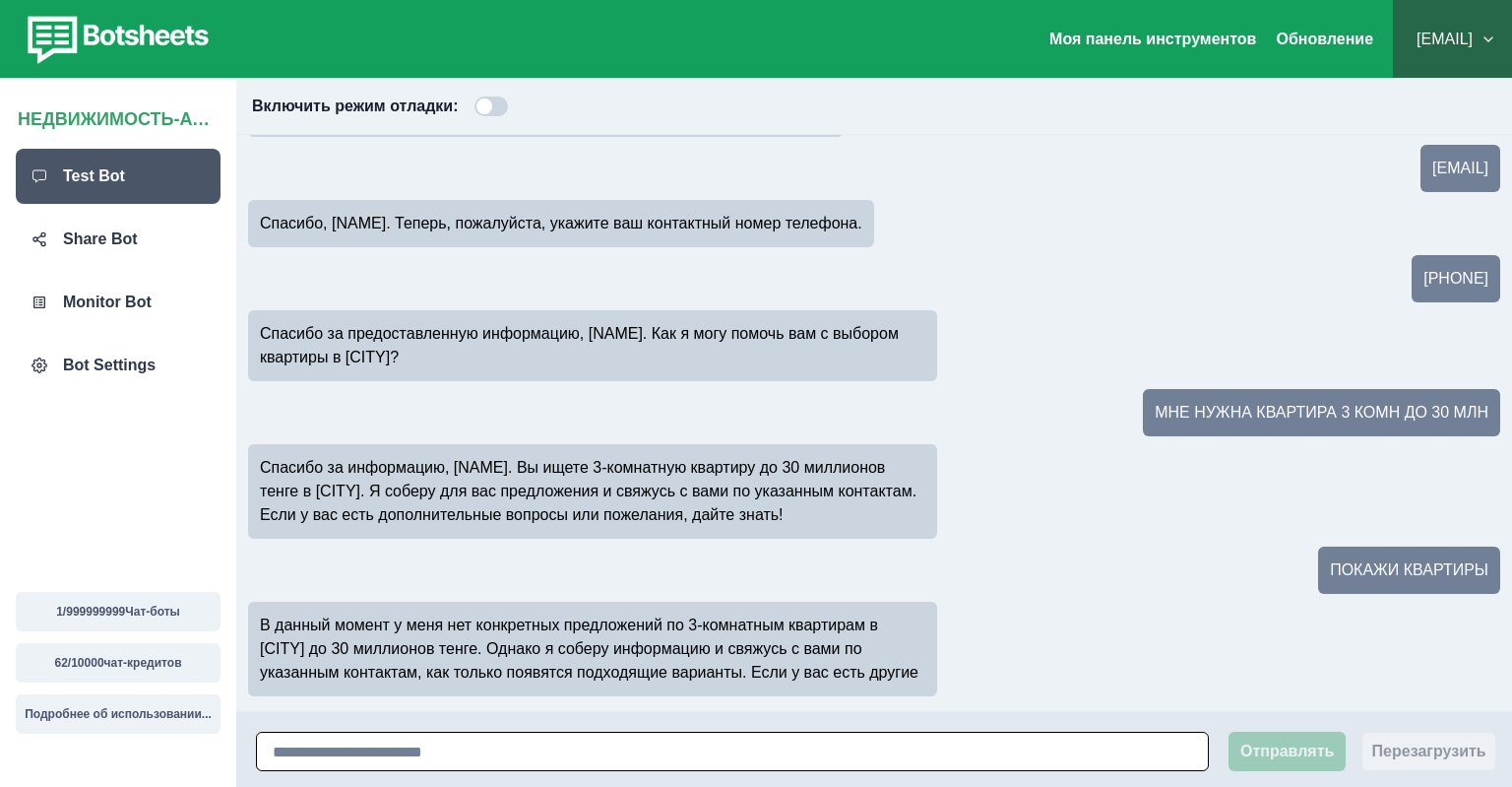 scroll, scrollTop: 250, scrollLeft: 0, axis: vertical 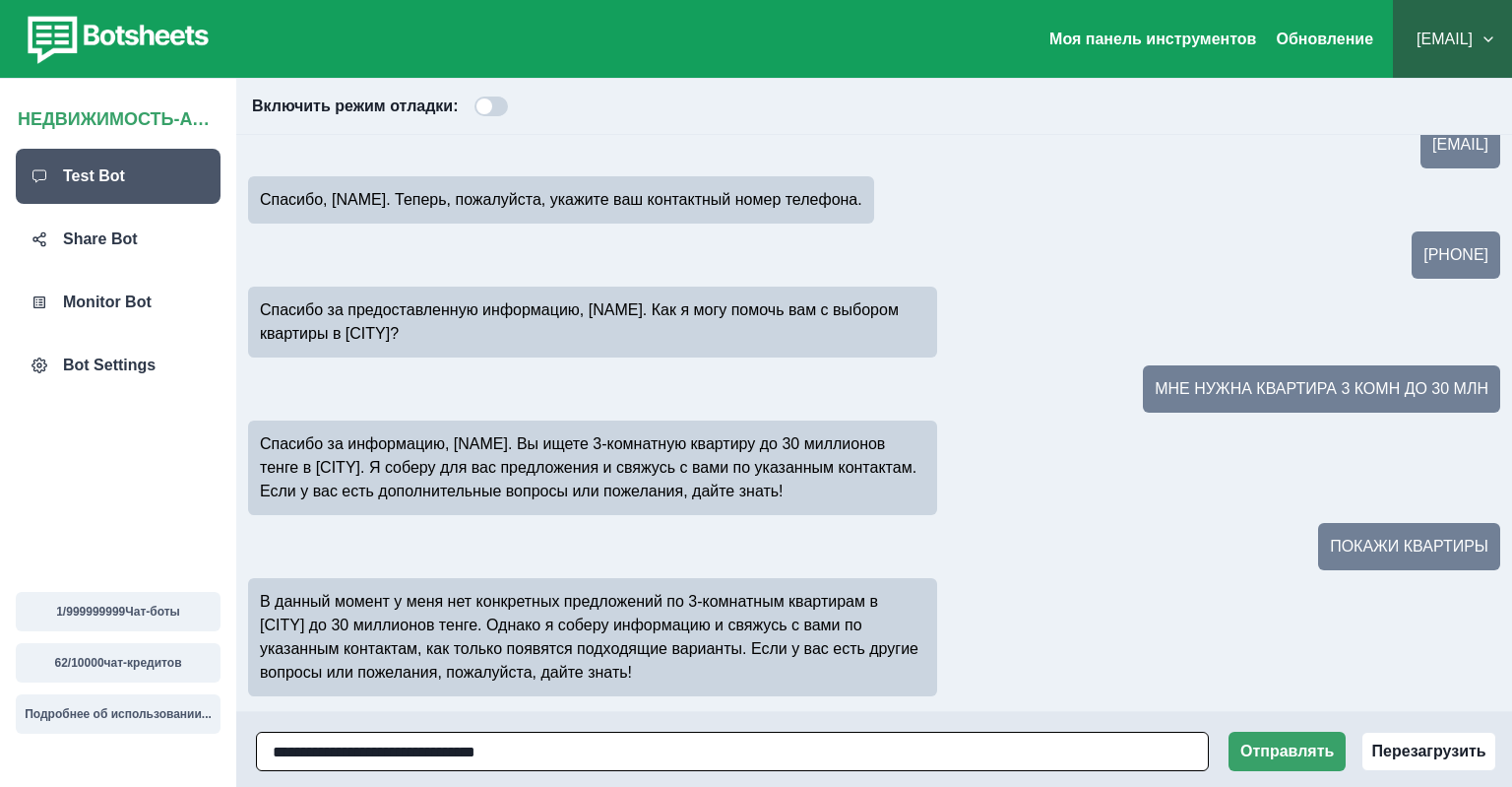 type on "**********" 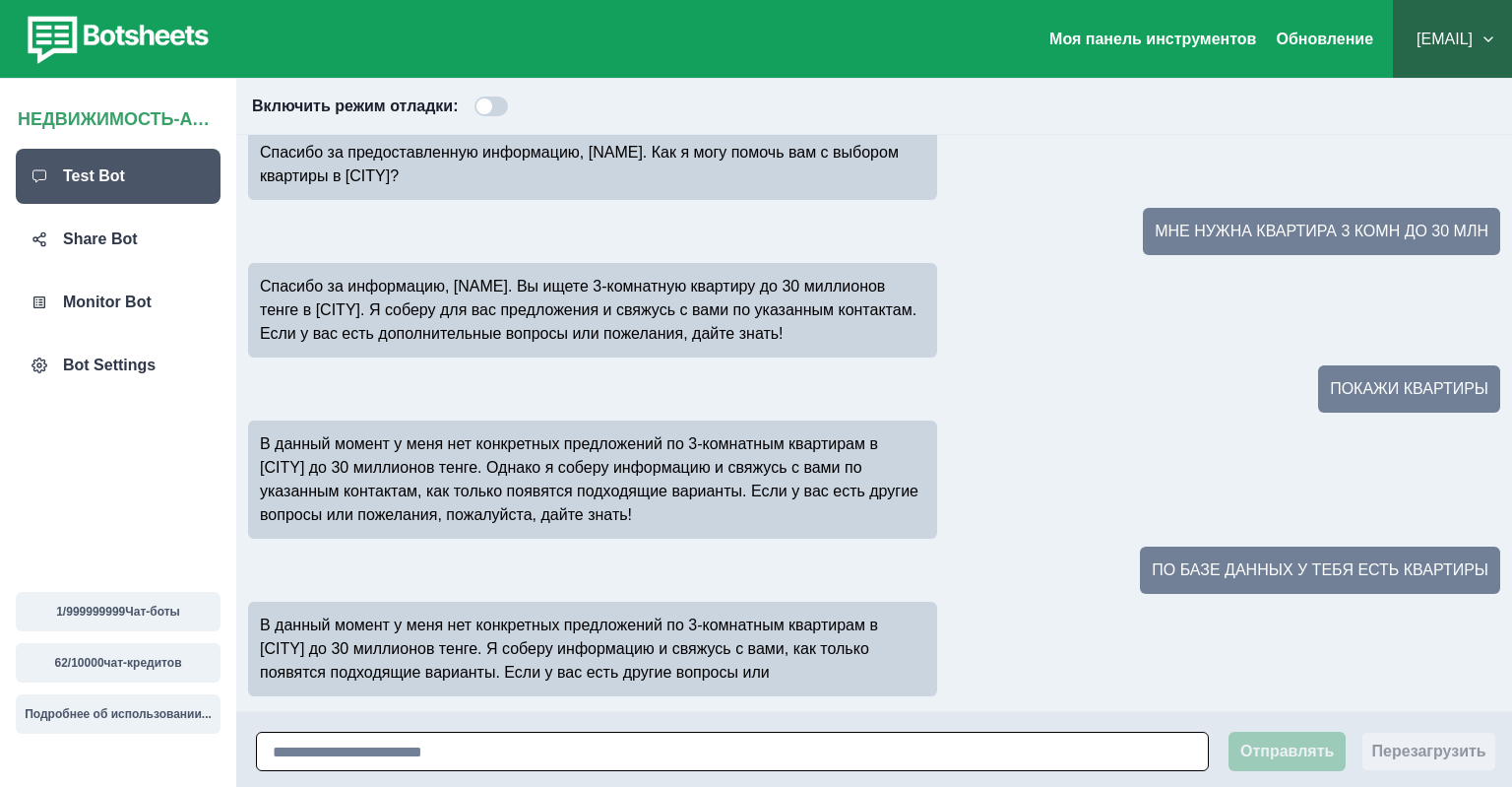 scroll, scrollTop: 431, scrollLeft: 0, axis: vertical 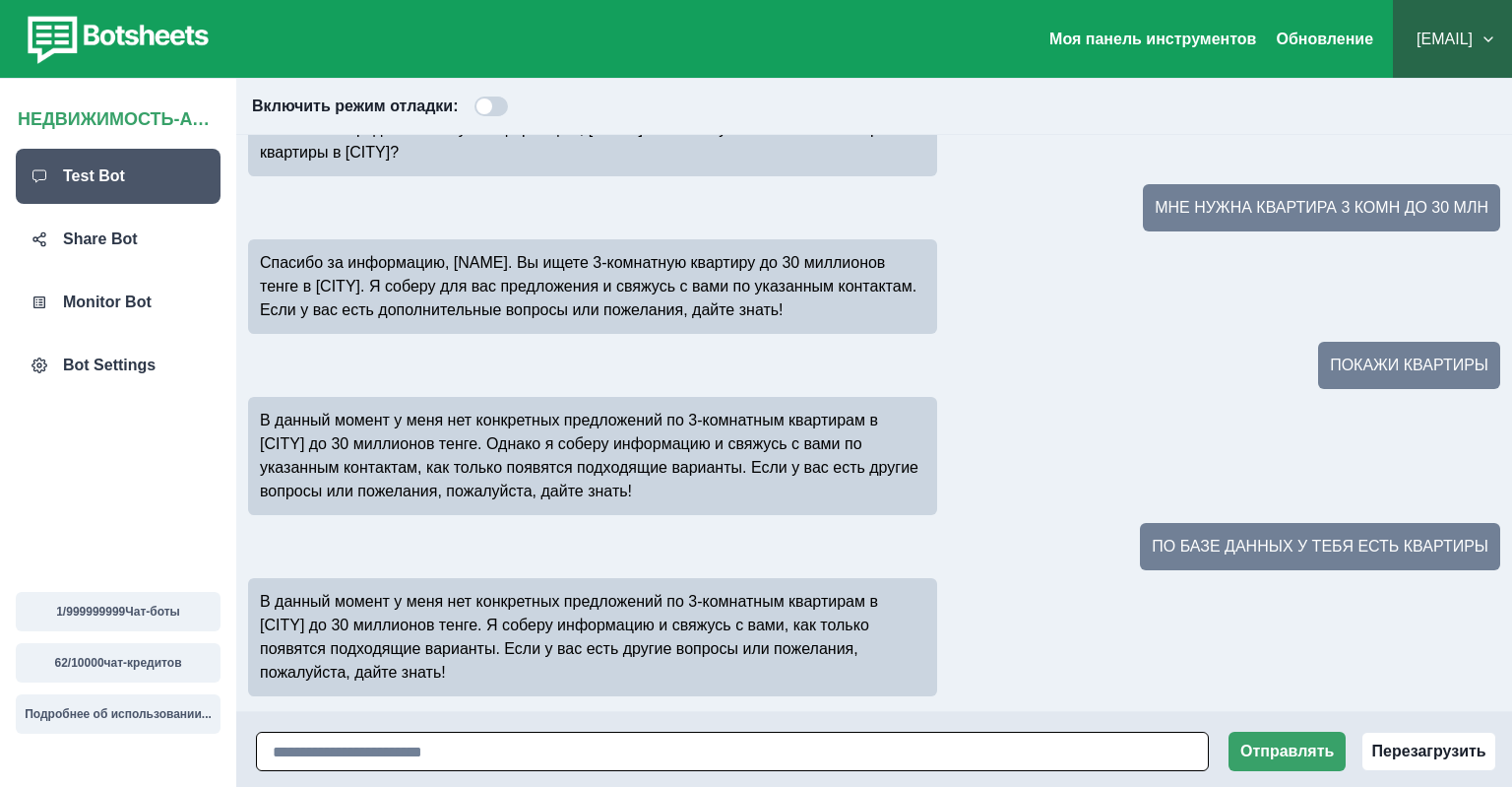 click at bounding box center (732, 752) 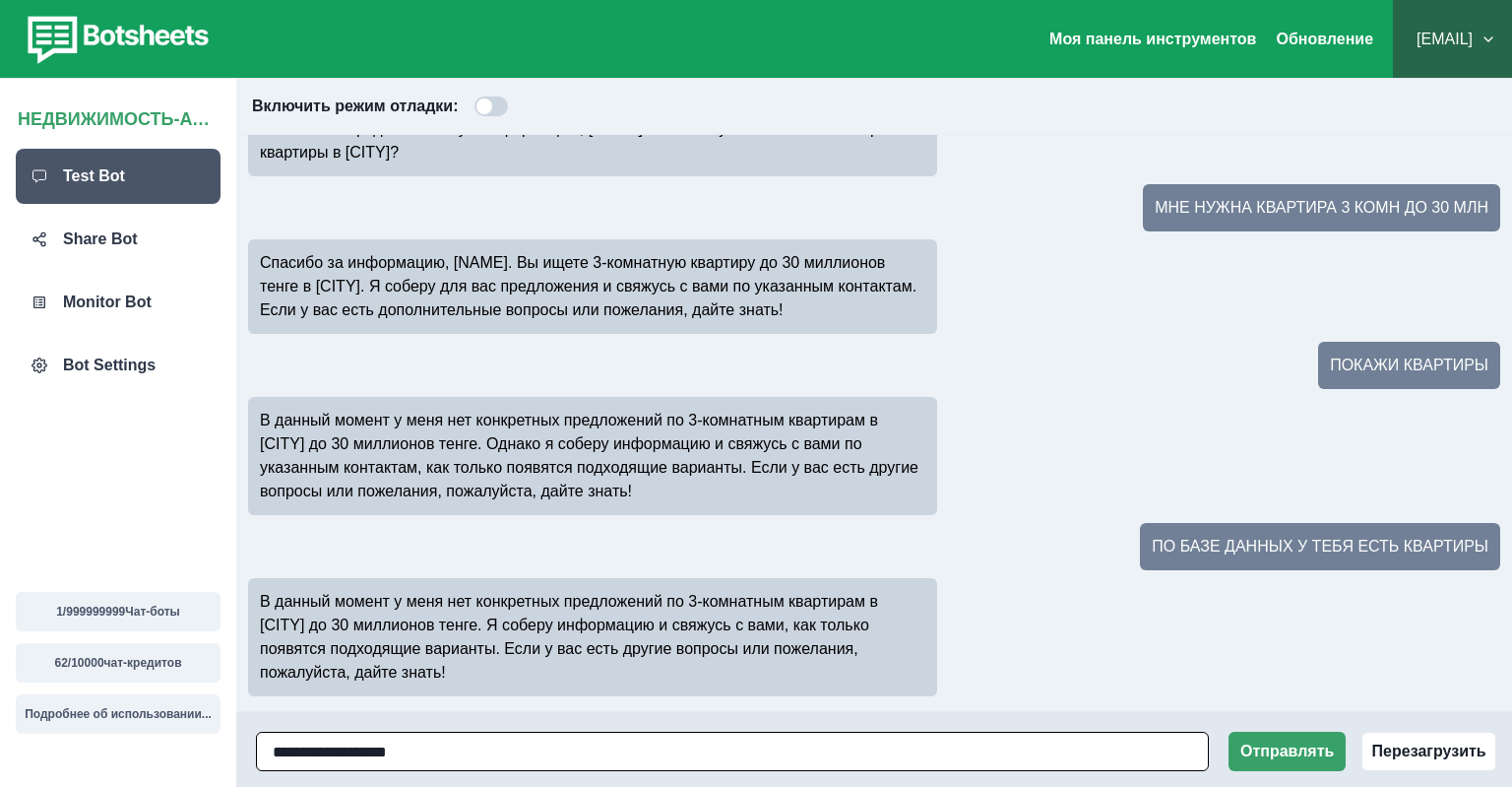 paste on "**********" 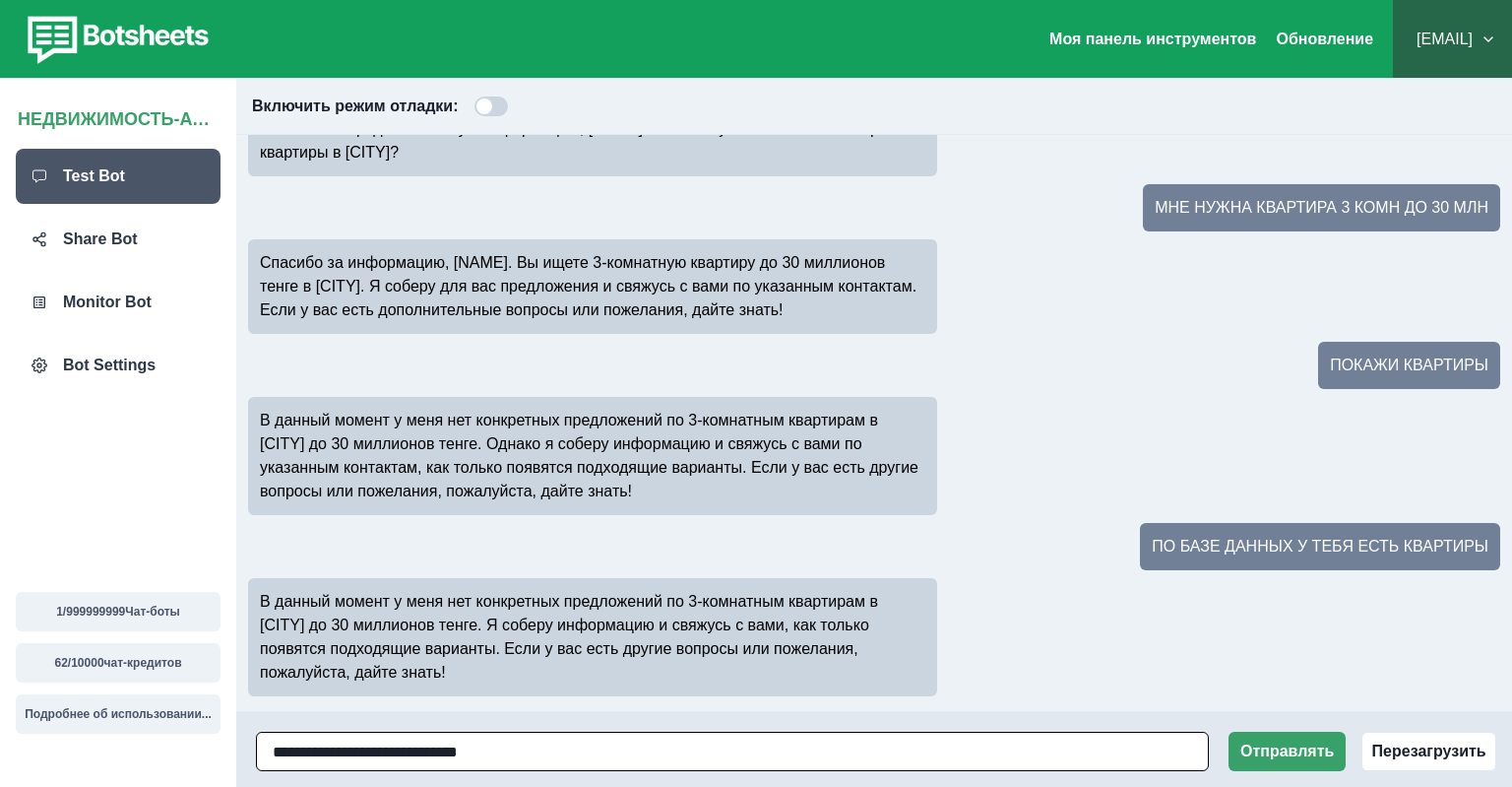 type 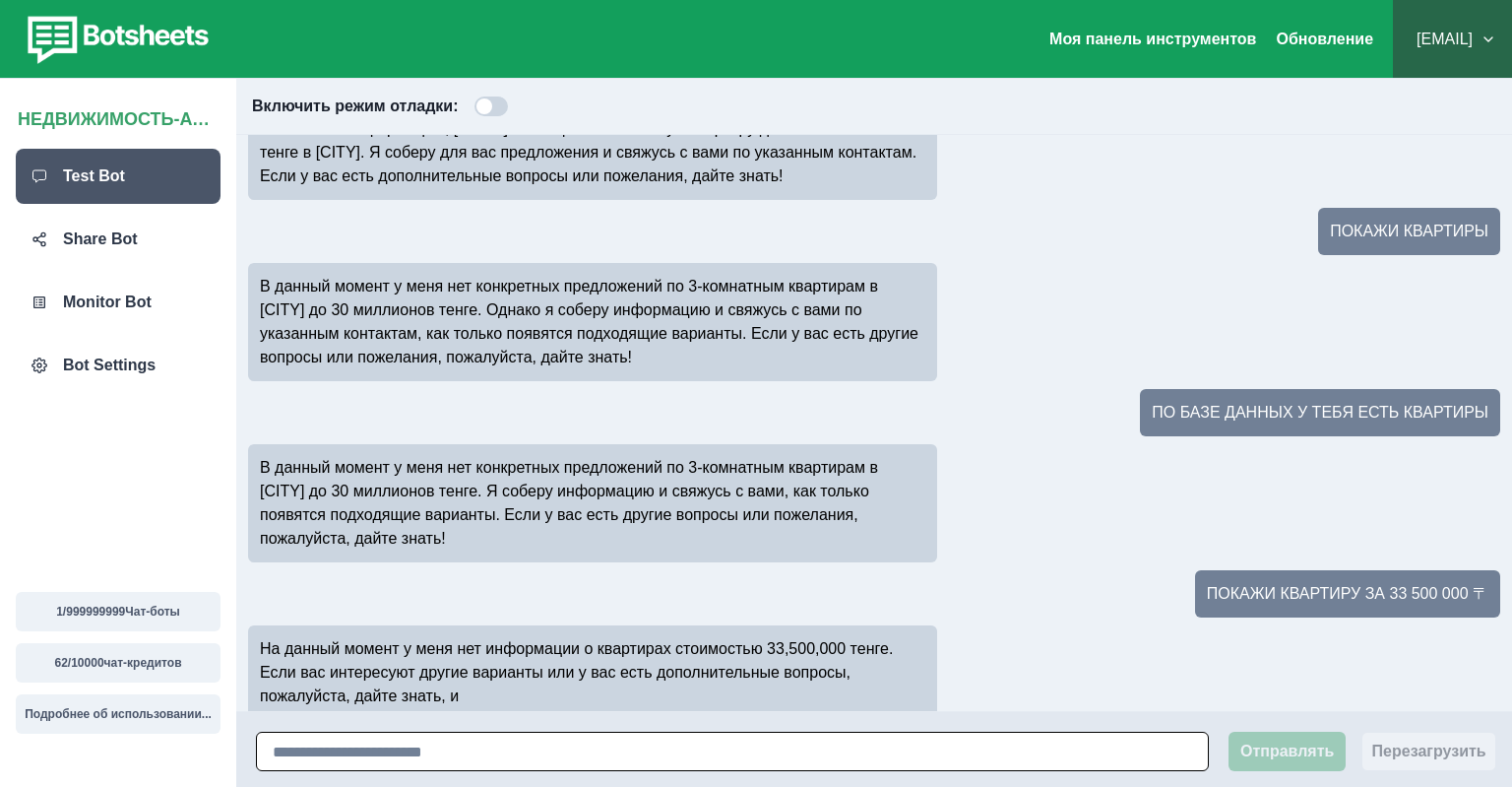 scroll, scrollTop: 589, scrollLeft: 0, axis: vertical 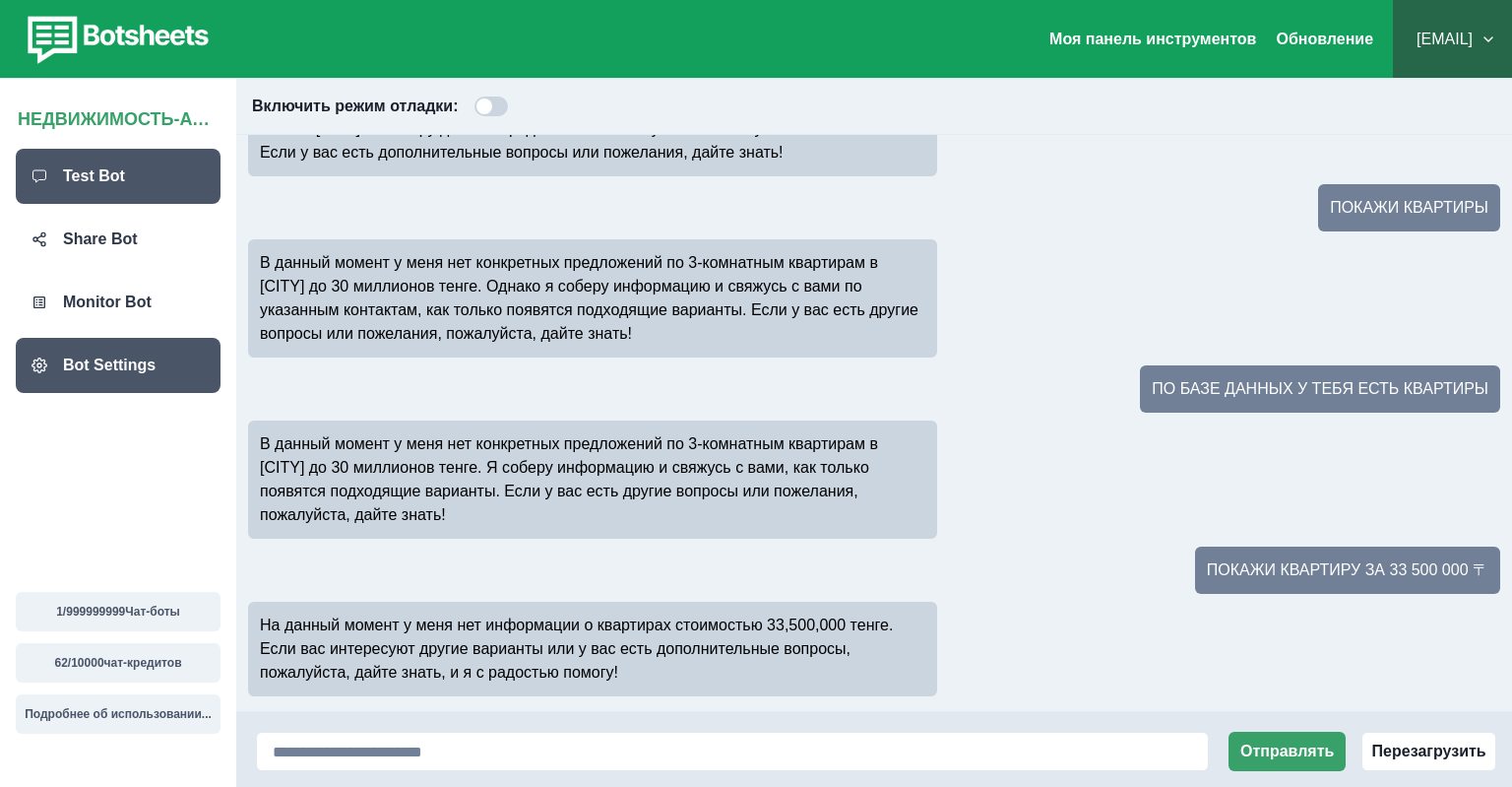 click on "Bot Settings" at bounding box center [109, 365] 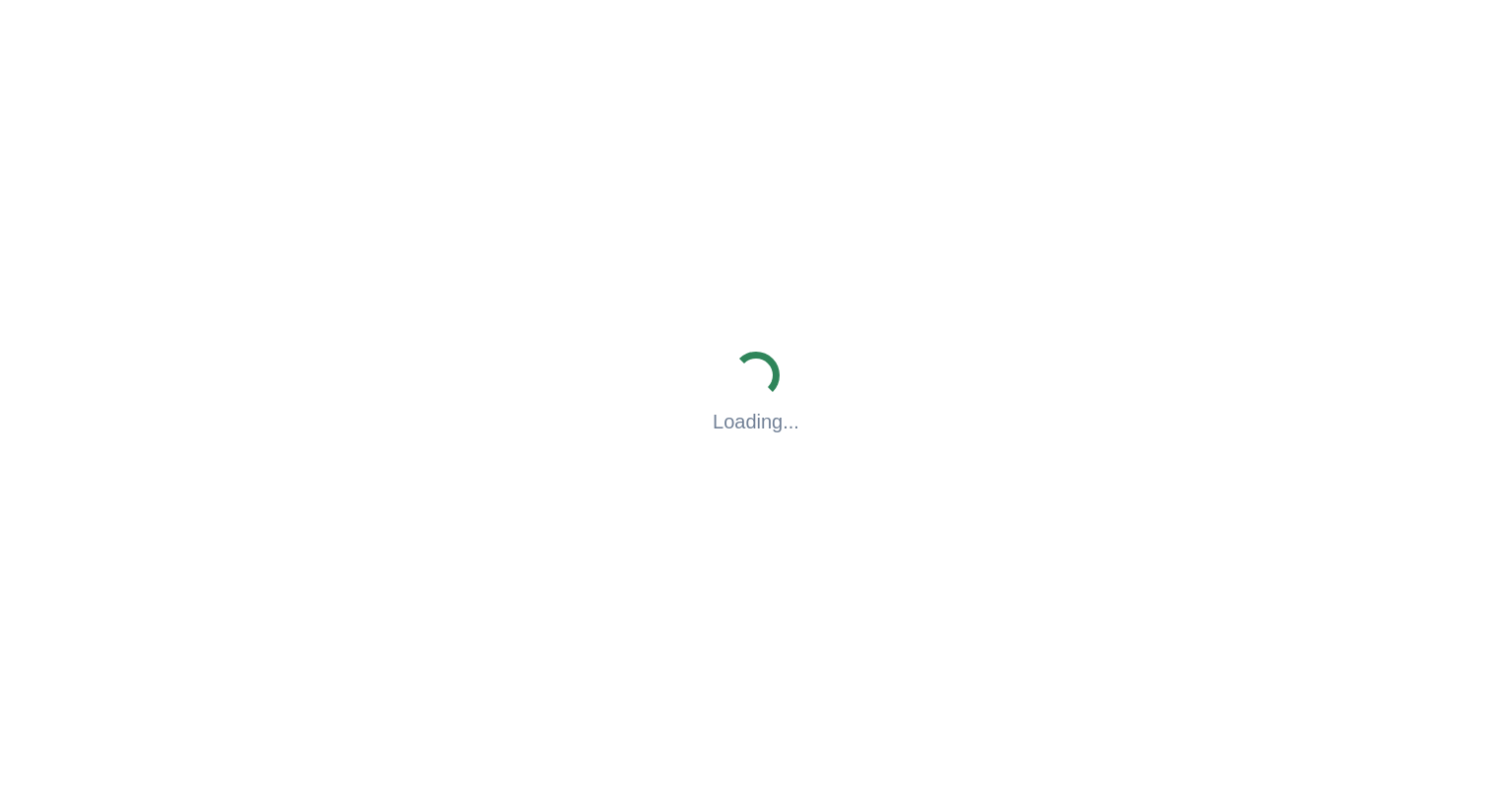 scroll, scrollTop: 0, scrollLeft: 0, axis: both 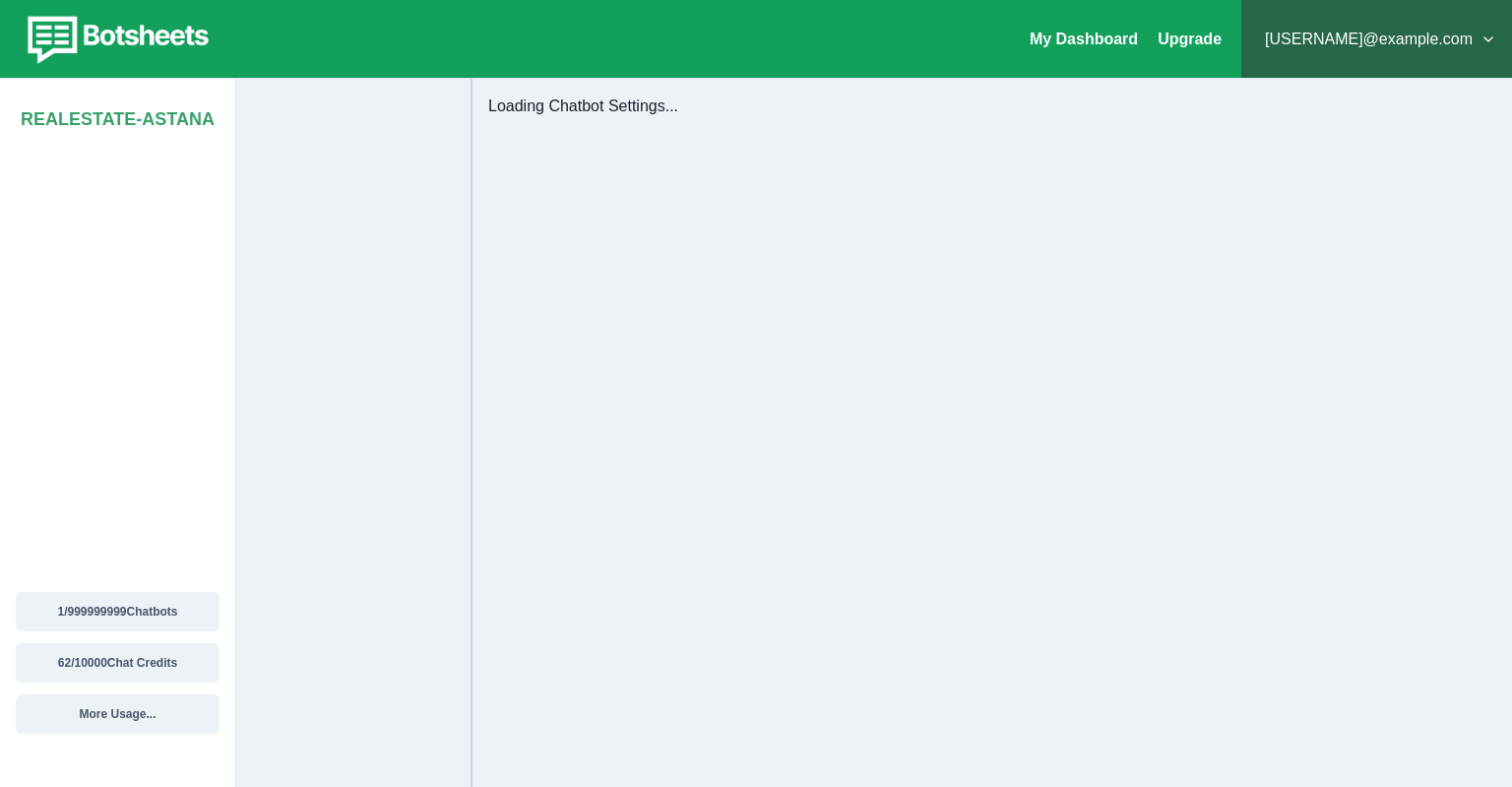 select on "**********" 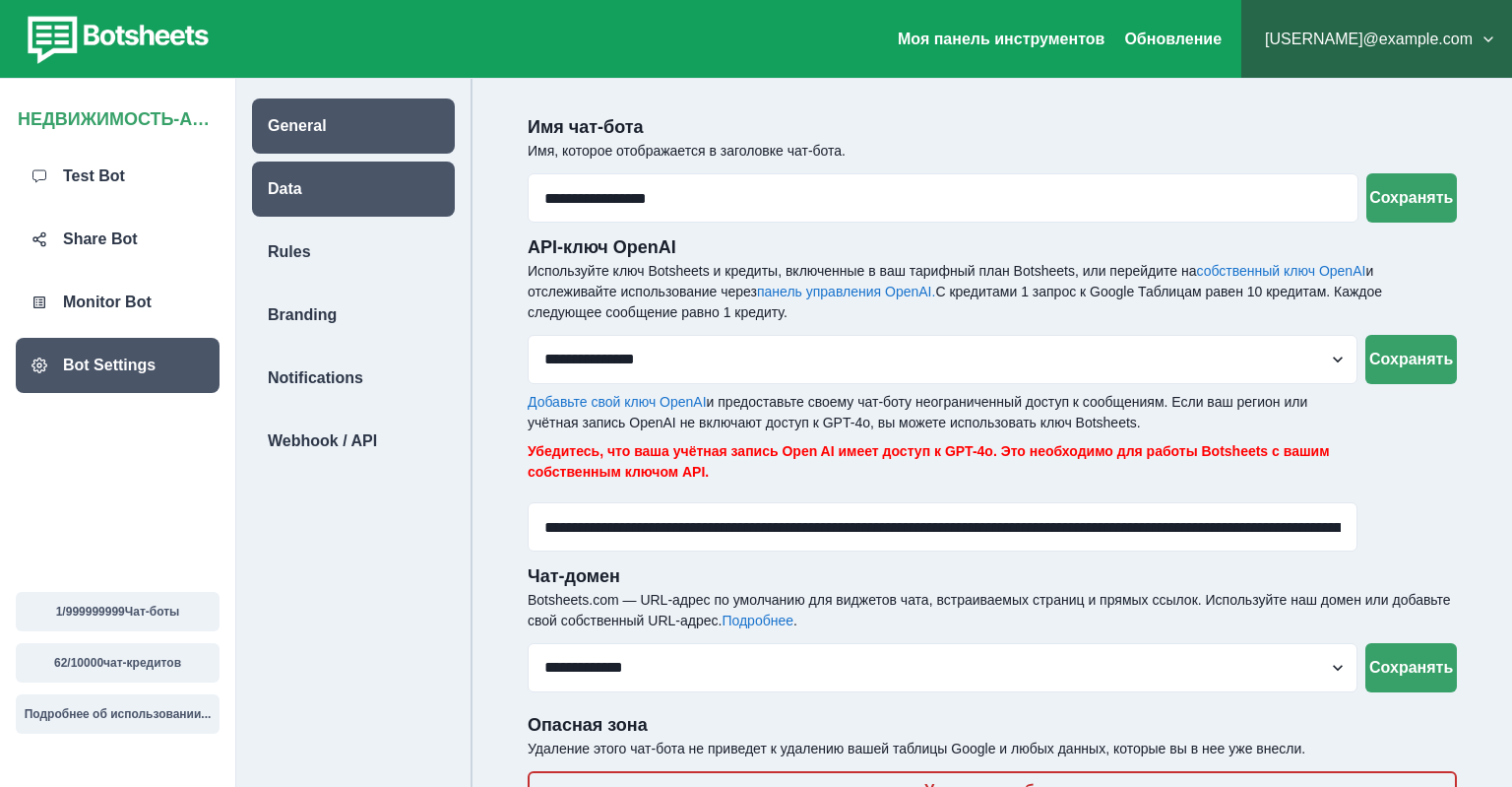 click on "Data" at bounding box center [353, 189] 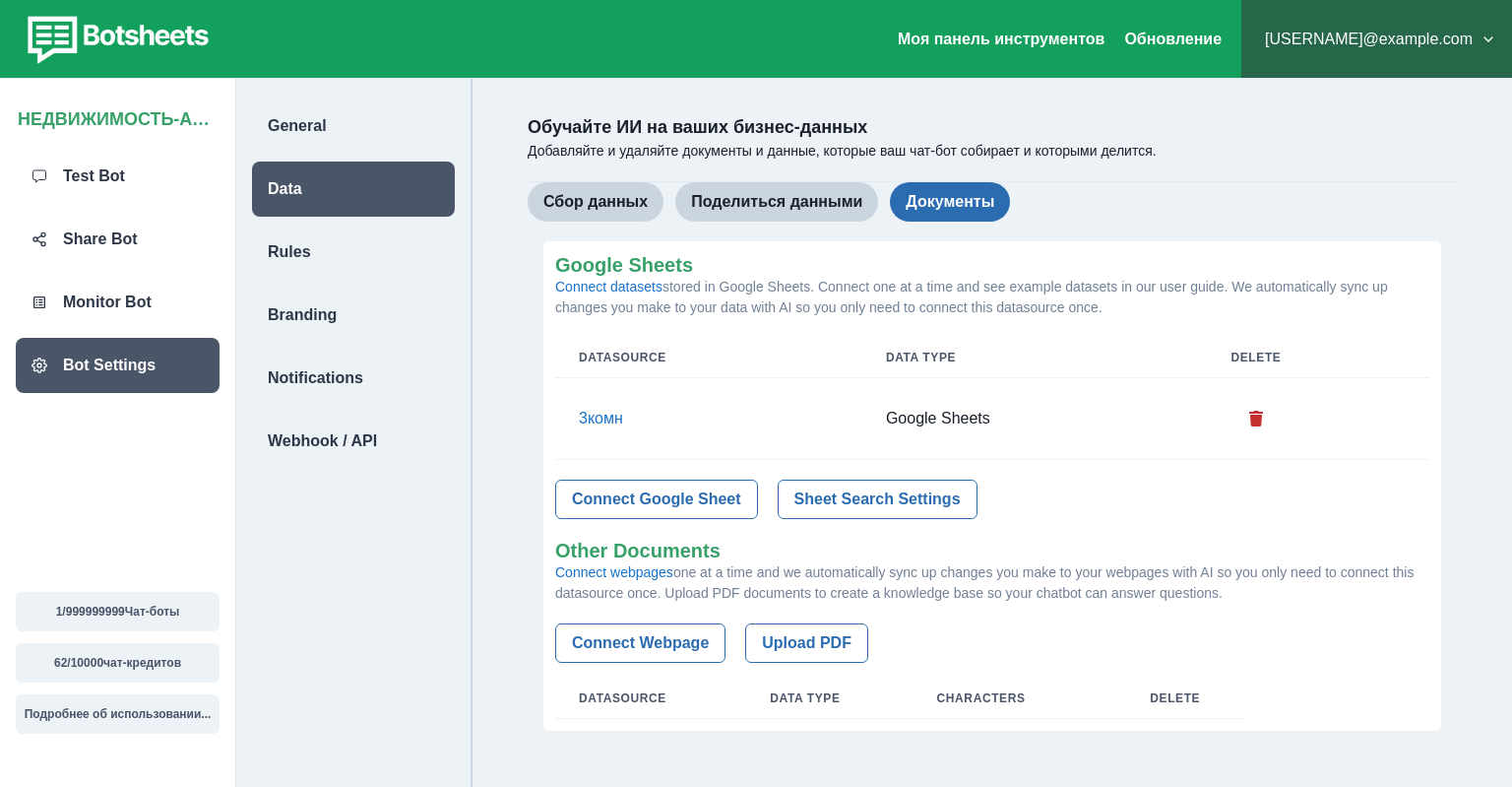 click on "Документы" at bounding box center [950, 202] 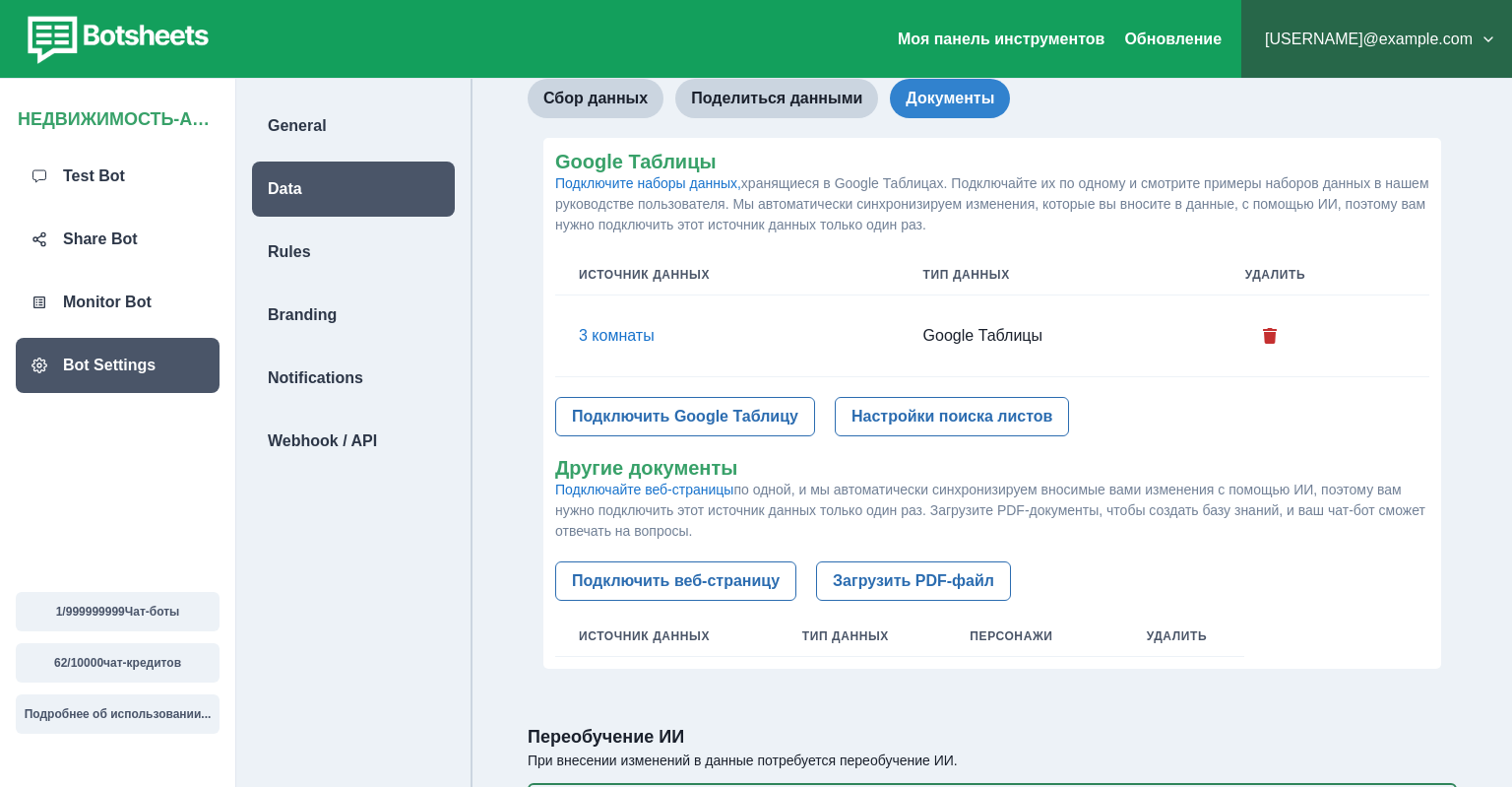 scroll, scrollTop: 193, scrollLeft: 0, axis: vertical 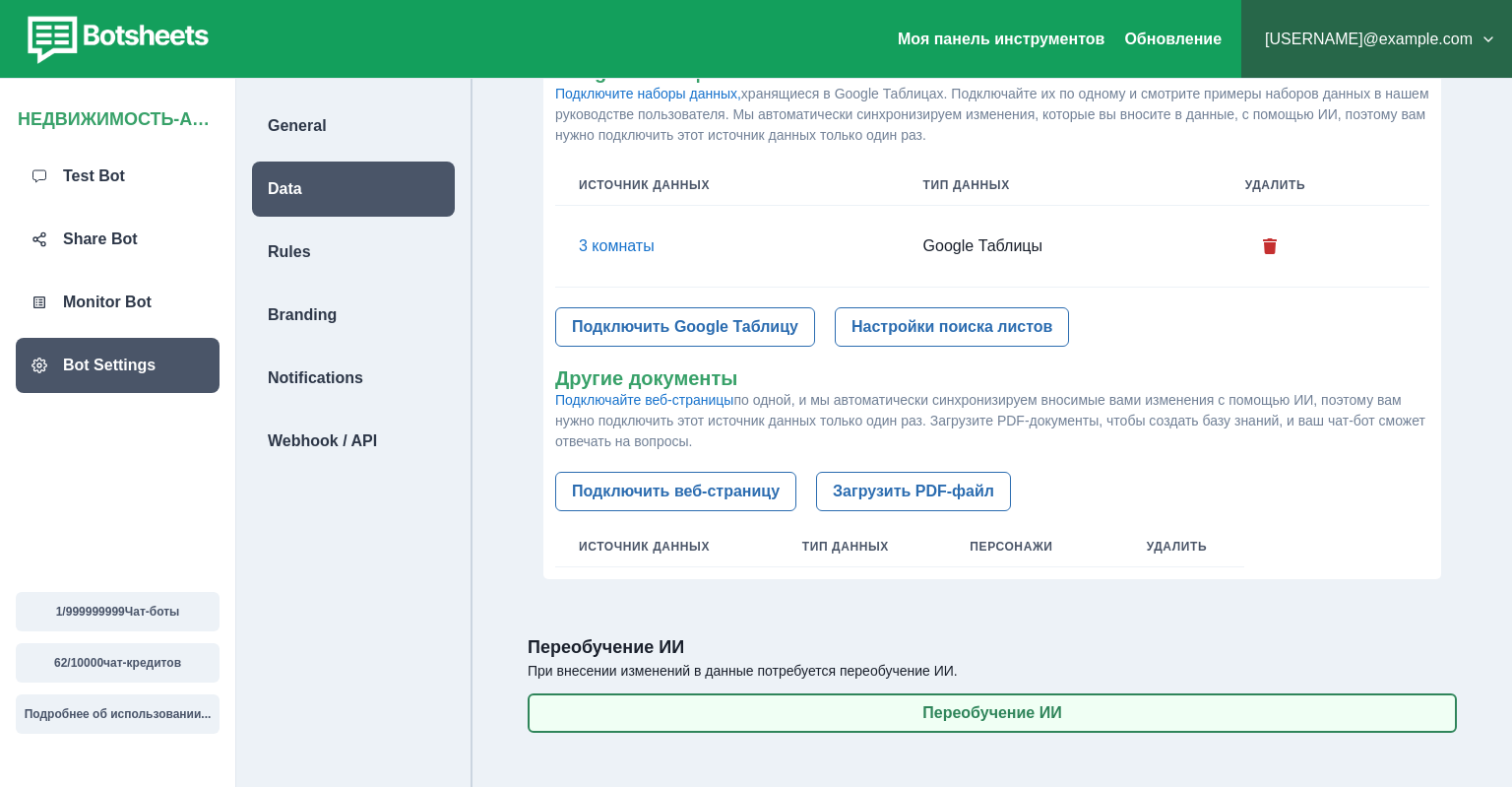 click on "Переобучение ИИ" at bounding box center [992, 713] 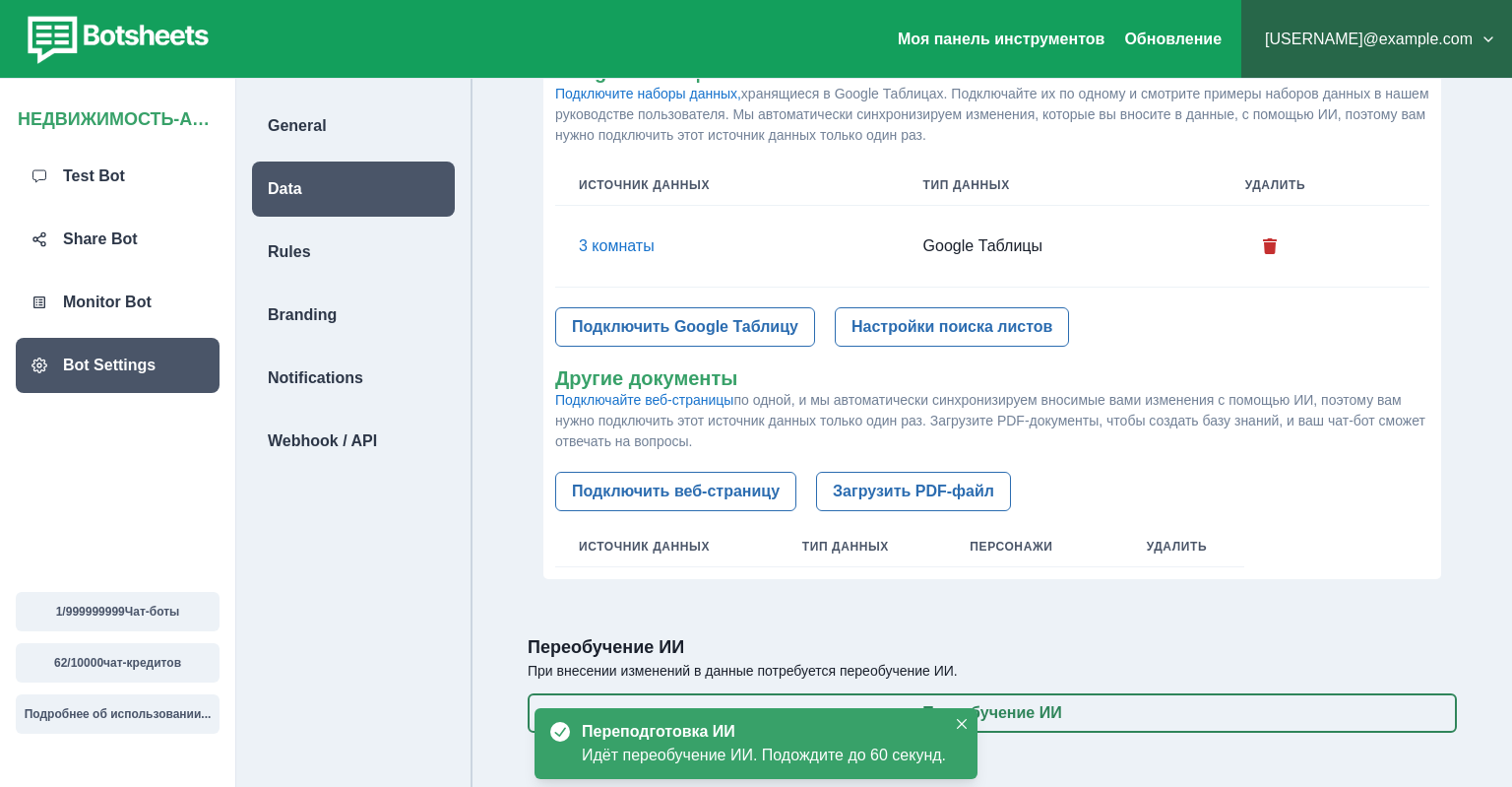 click on "**********" at bounding box center (992, 337) 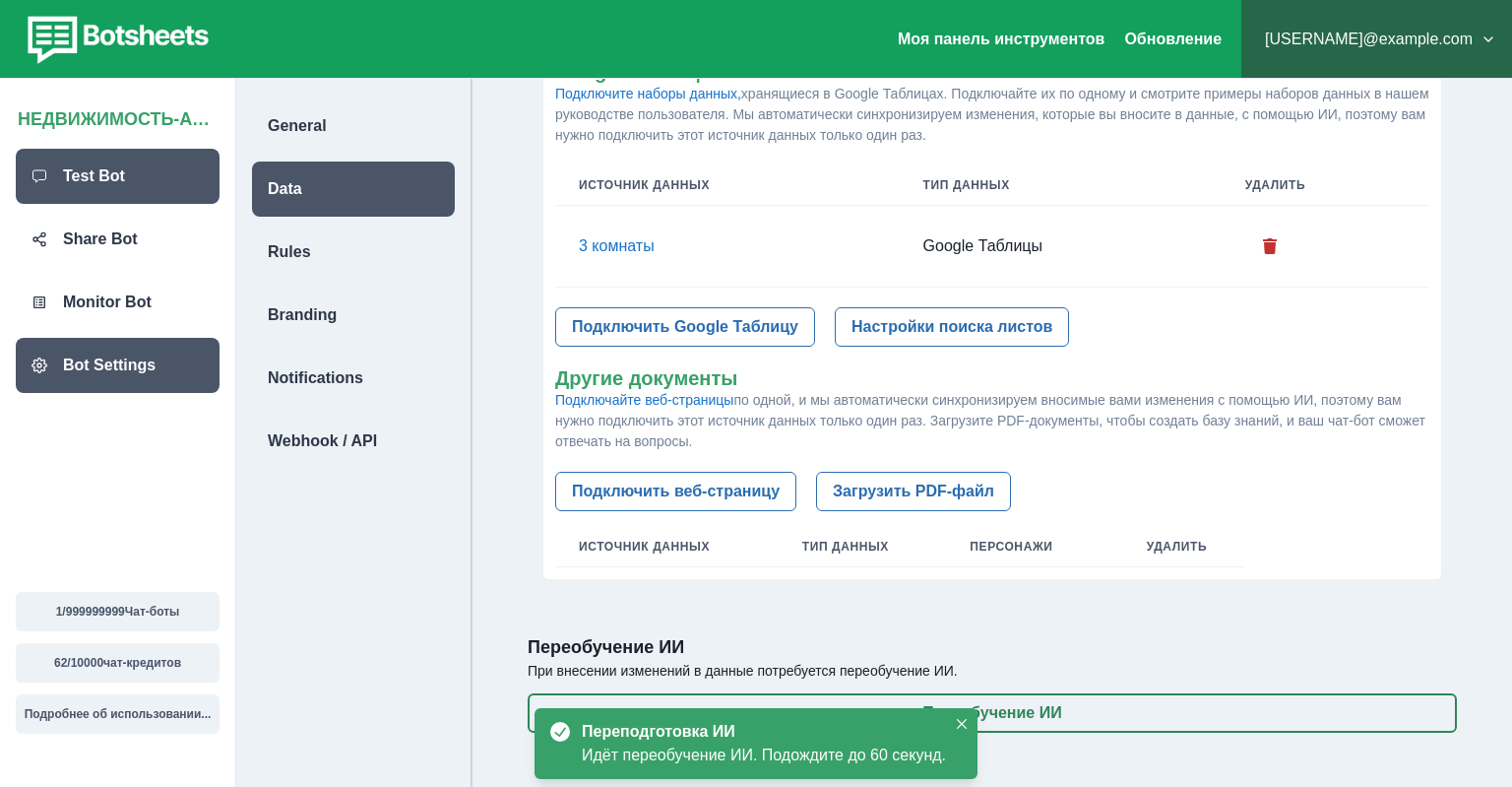 click on "Test Bot" at bounding box center [94, 176] 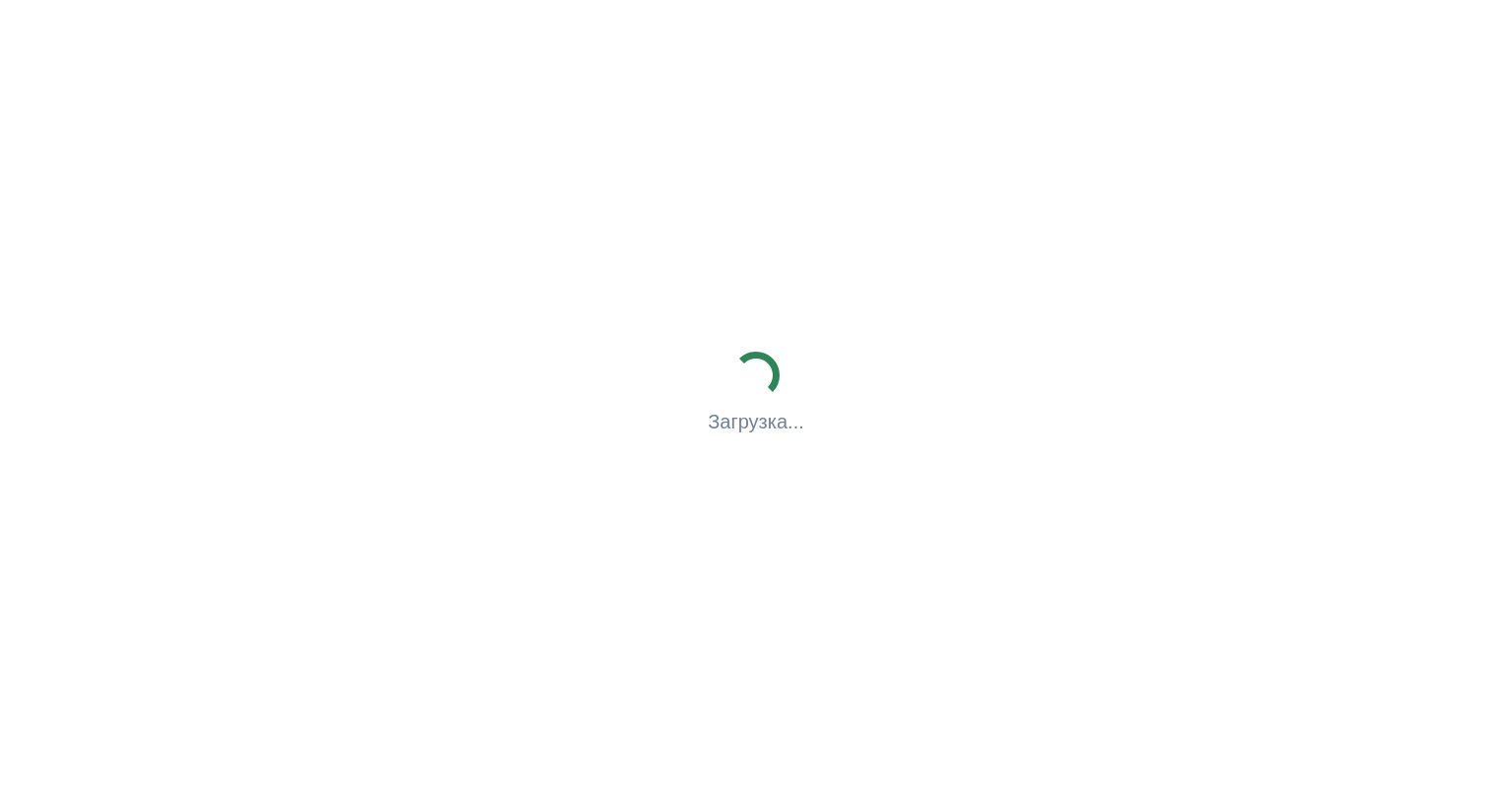 scroll, scrollTop: 0, scrollLeft: 0, axis: both 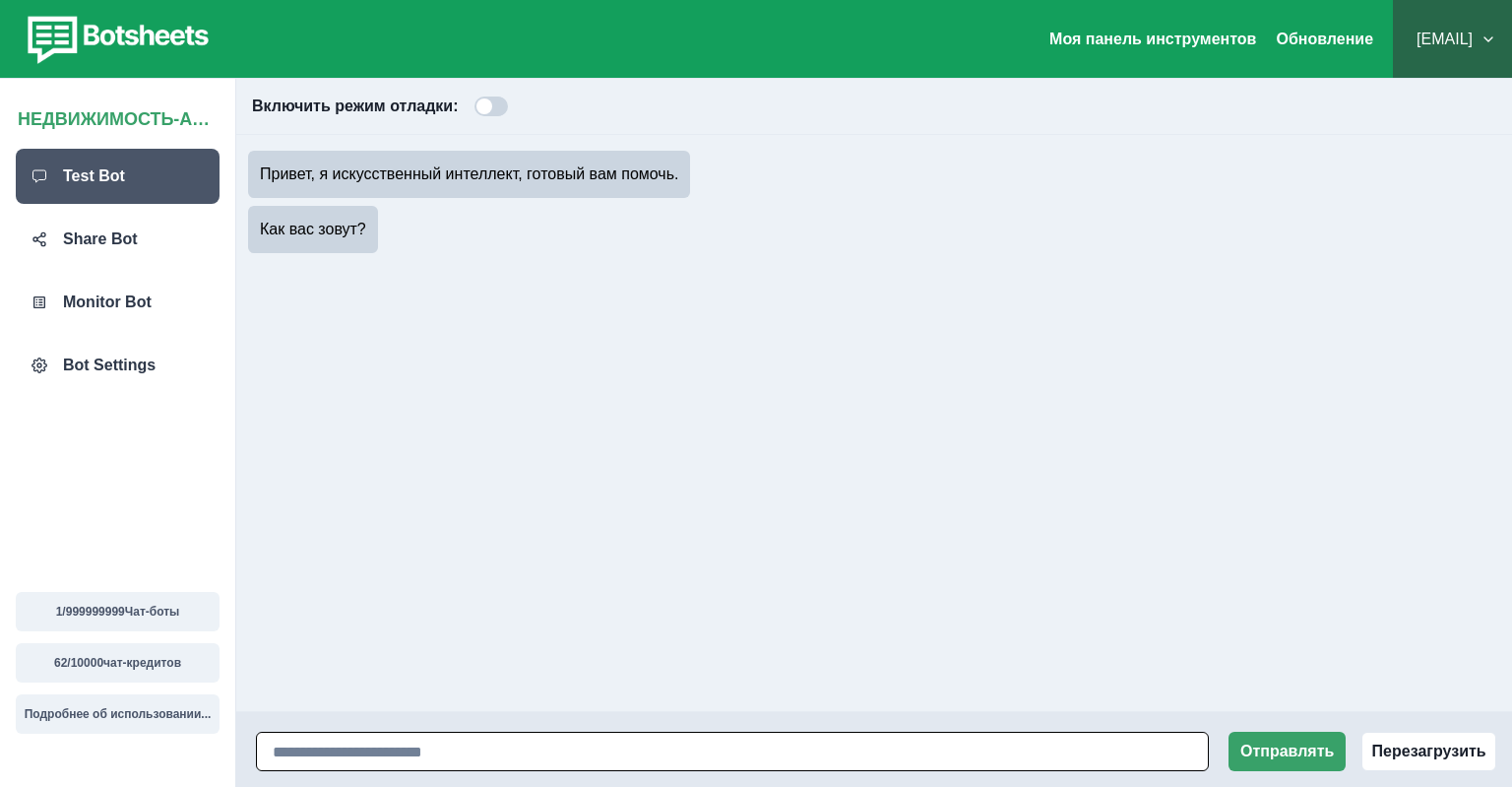 paste on "**********" 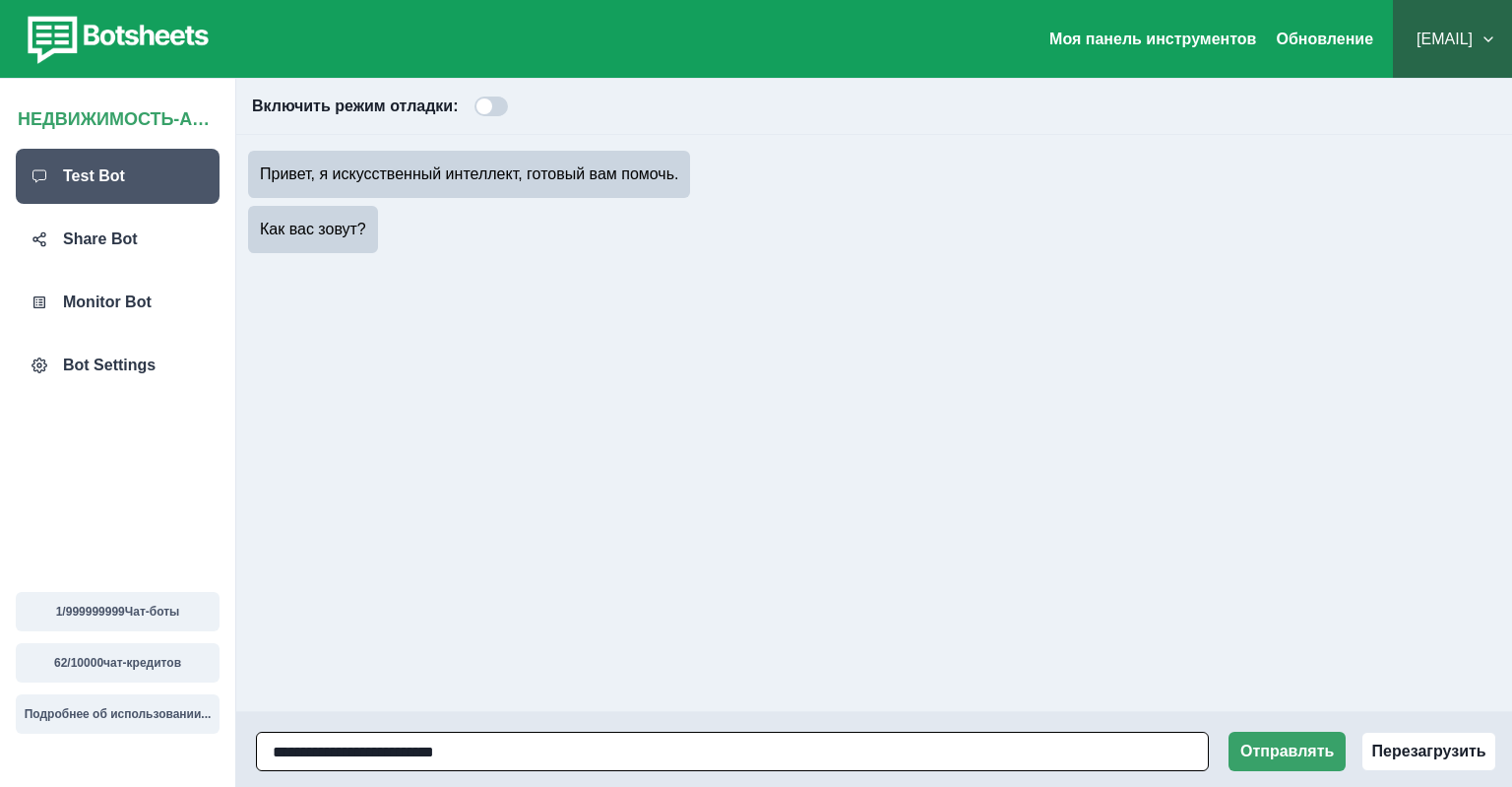 type on "**********" 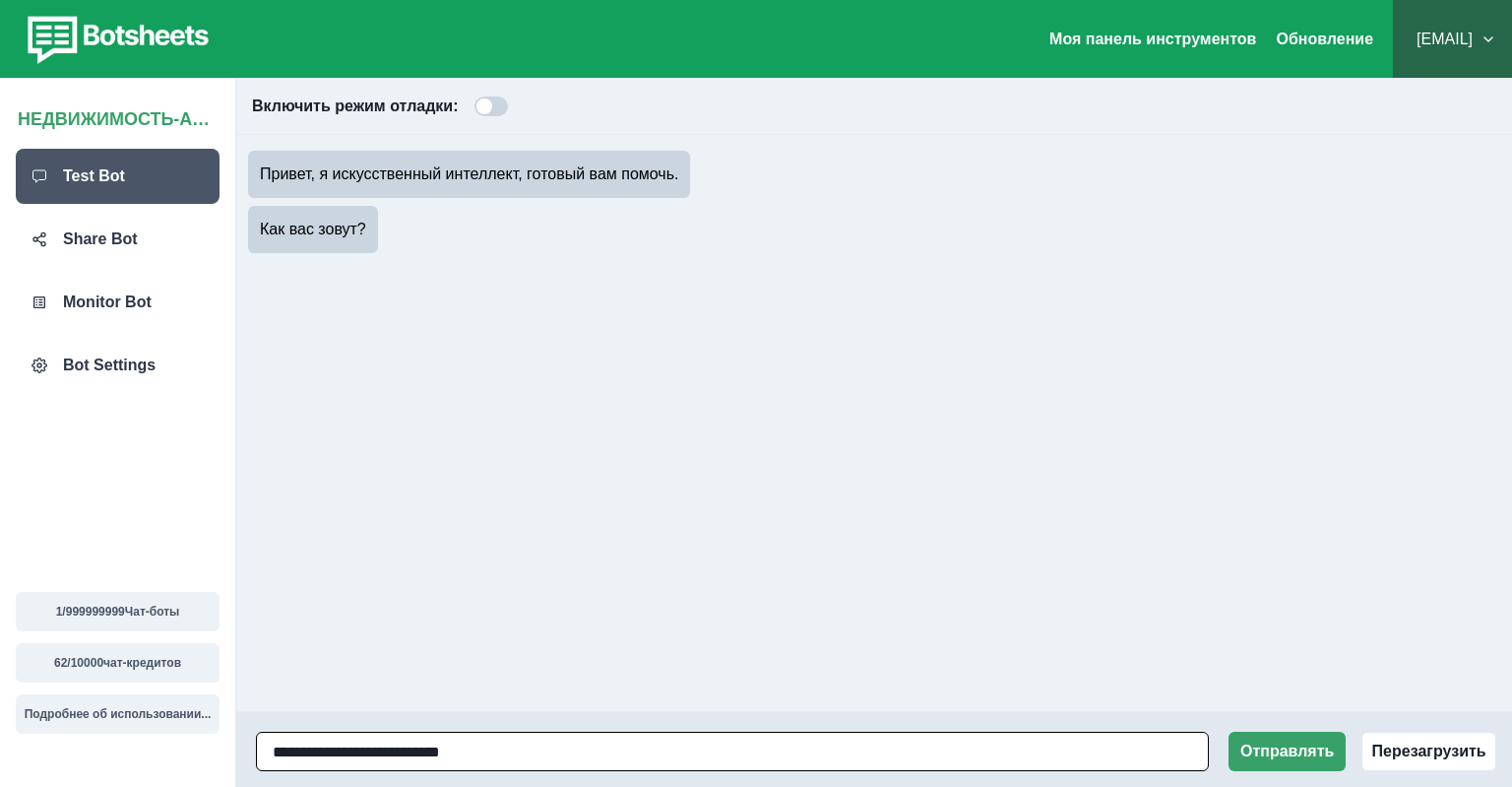 type 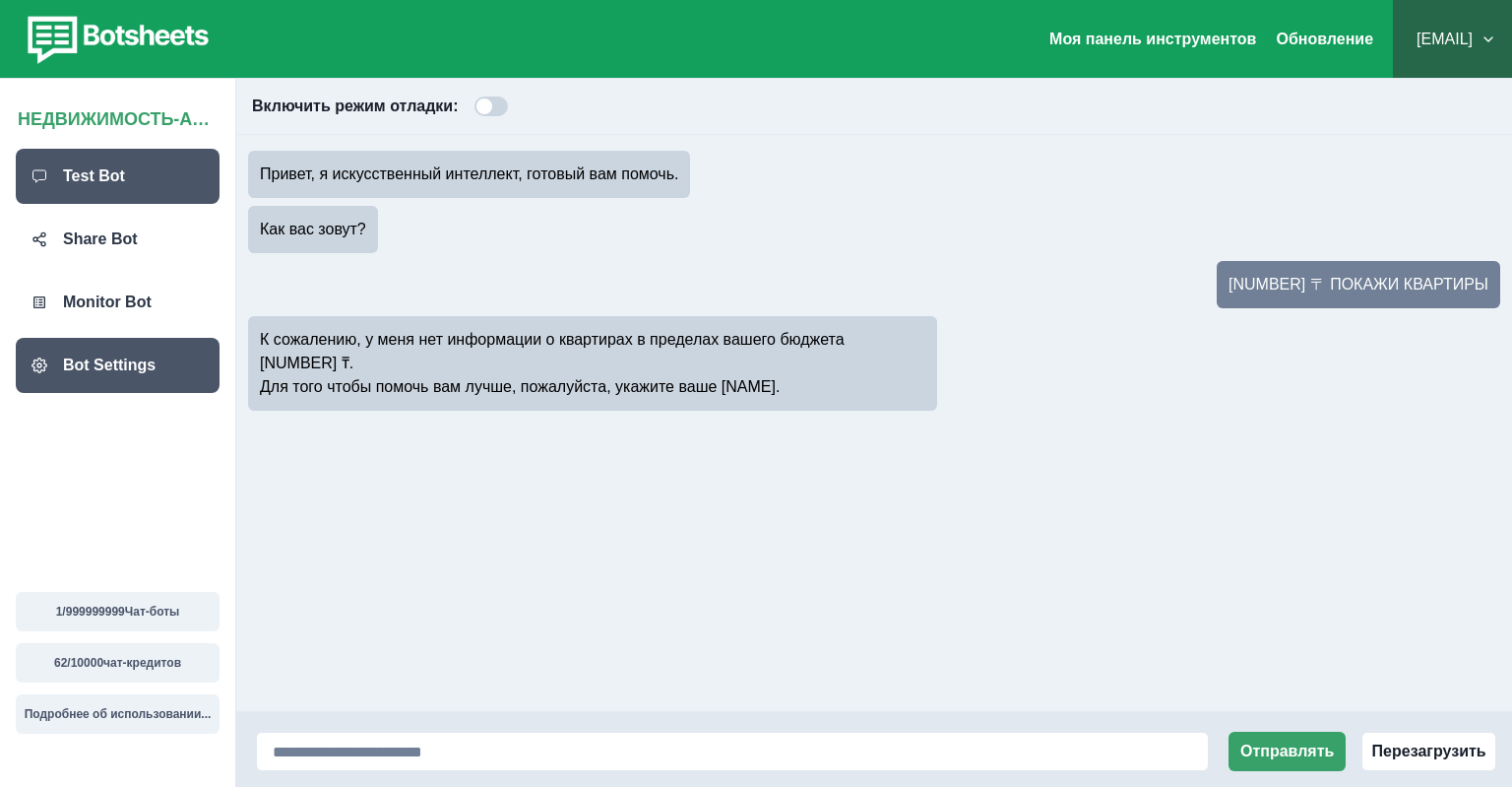 click on "Bot Settings" at bounding box center [109, 365] 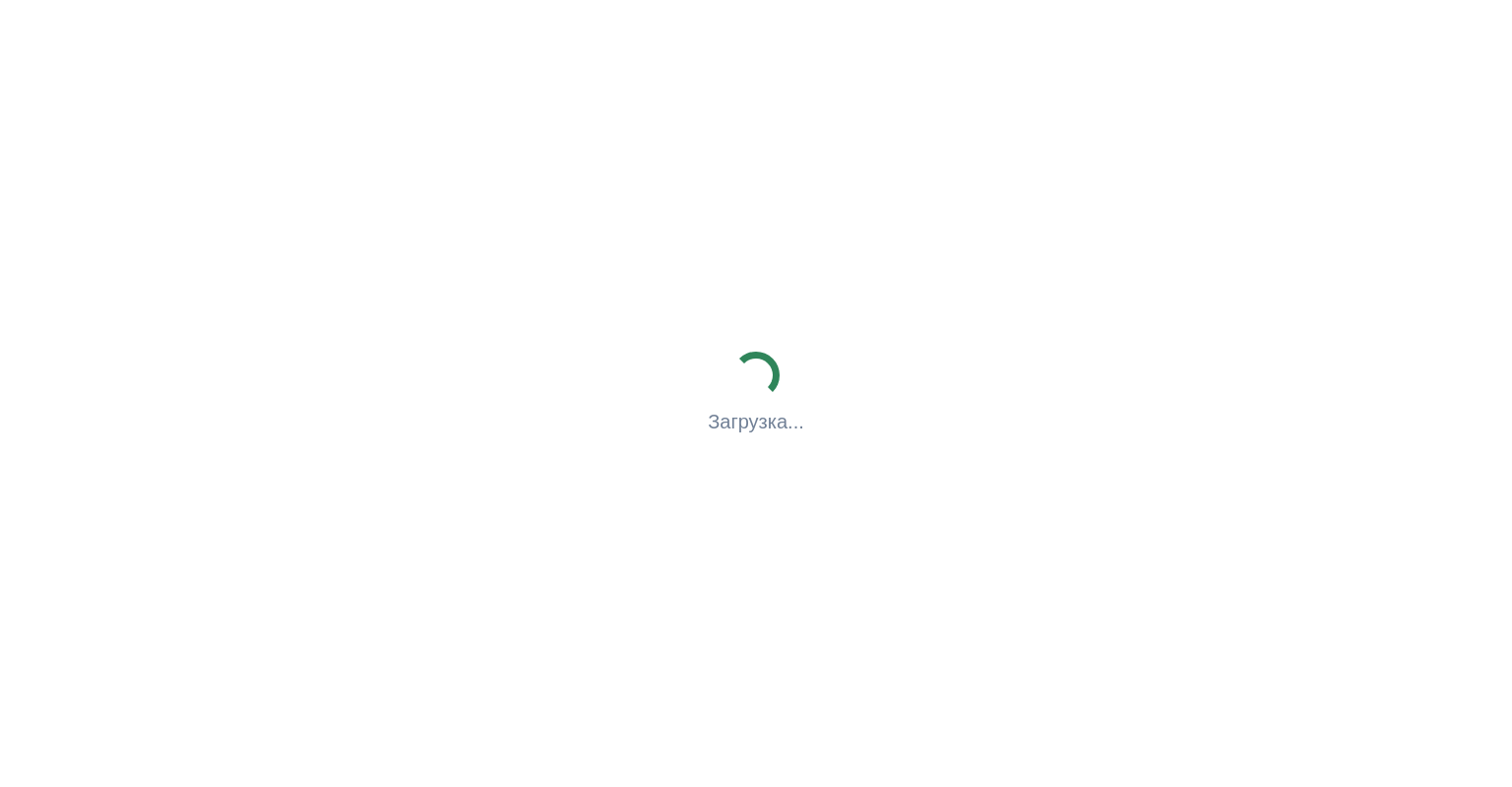 scroll, scrollTop: 0, scrollLeft: 0, axis: both 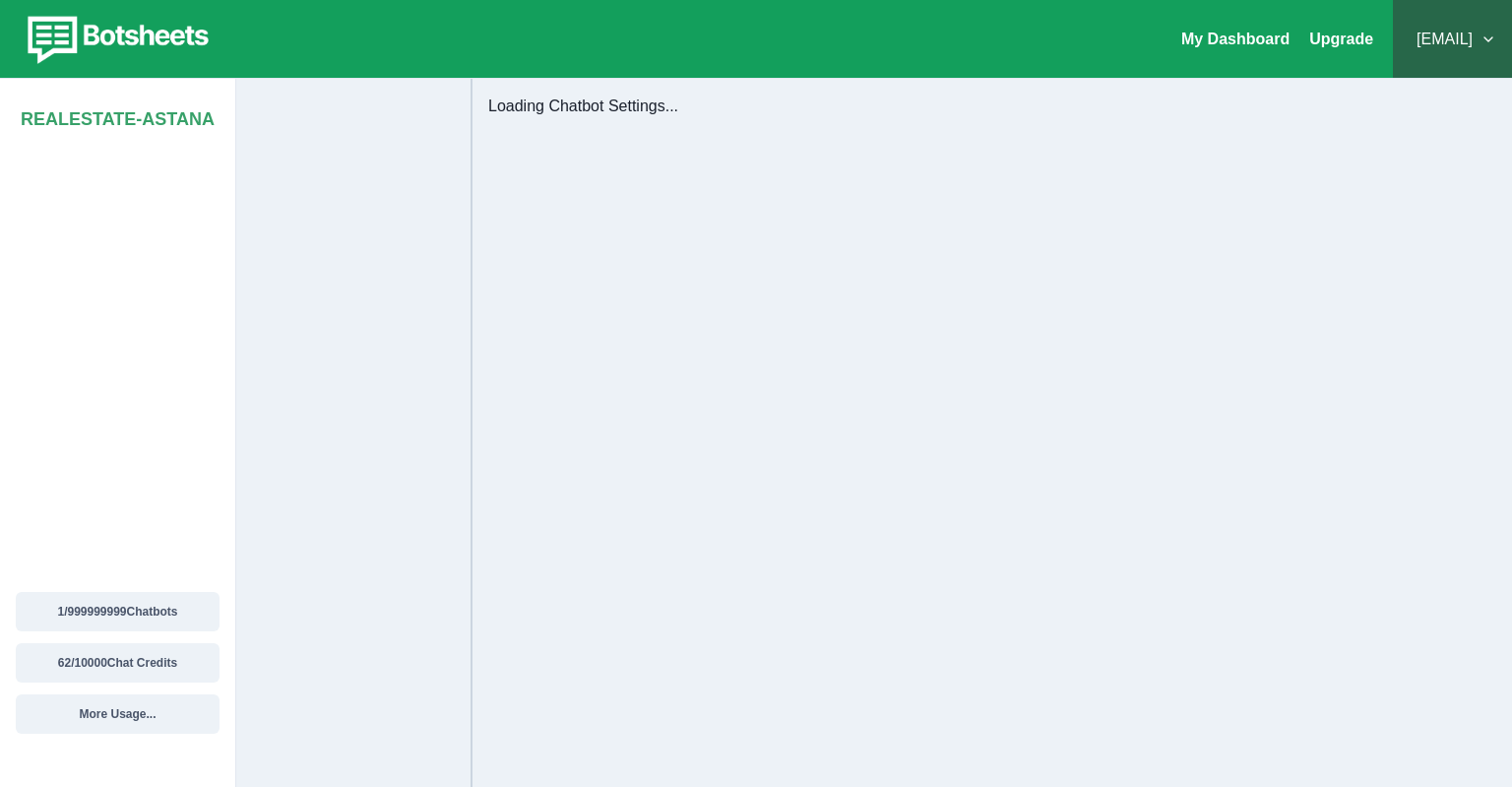 select on "**********" 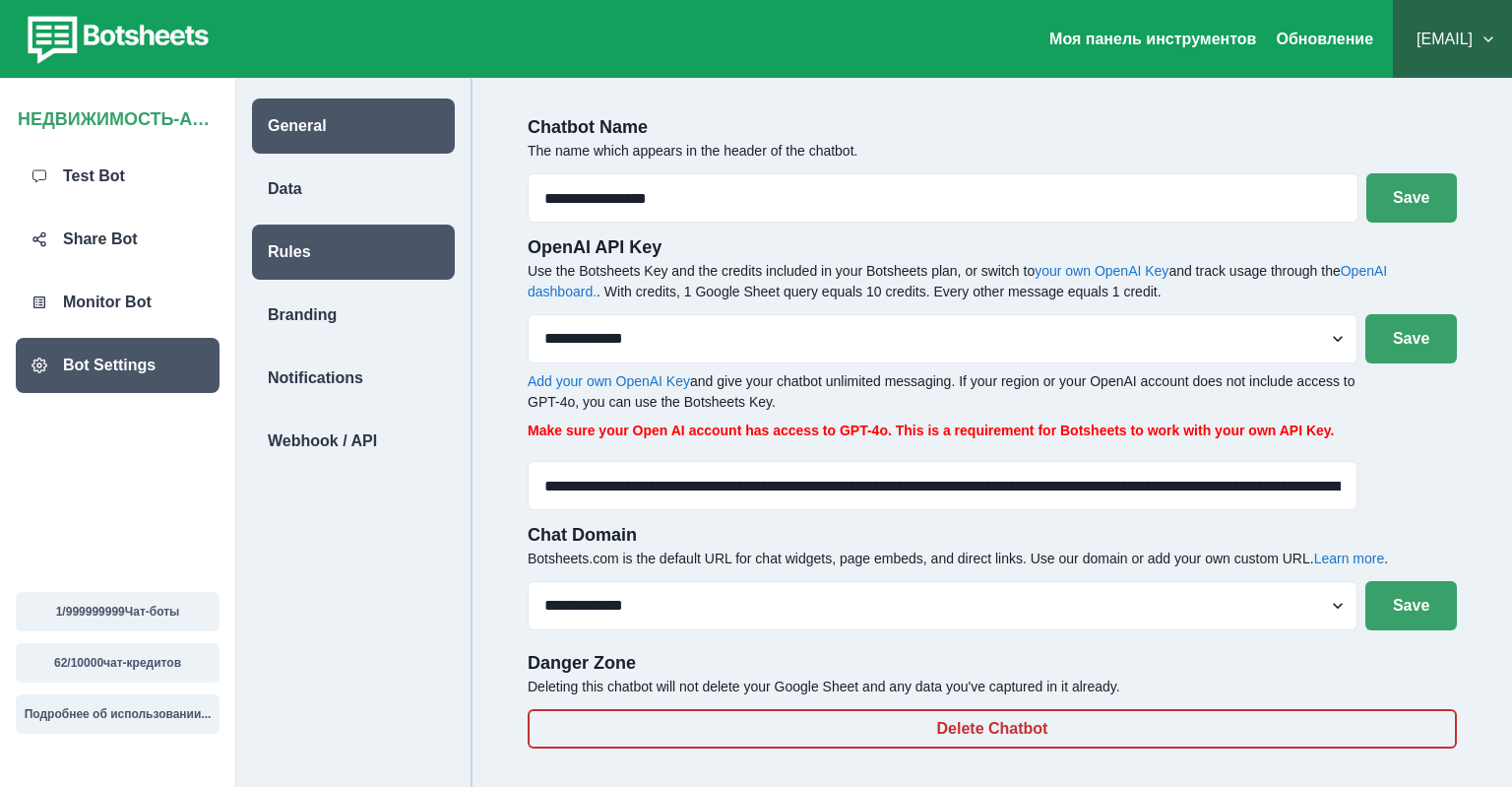 click on "Rules" at bounding box center [289, 252] 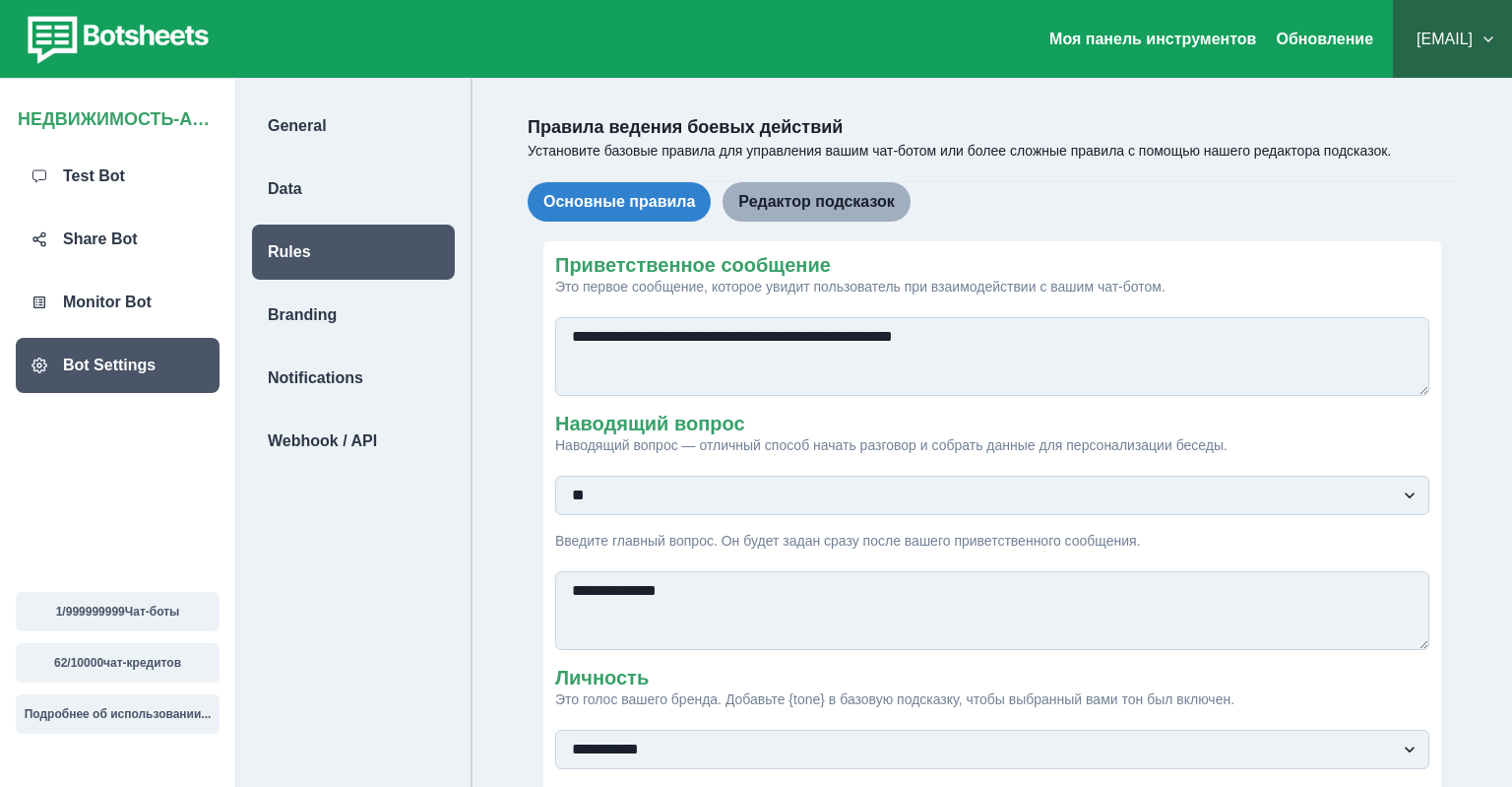 click on "Редактор подсказок" at bounding box center (816, 202) 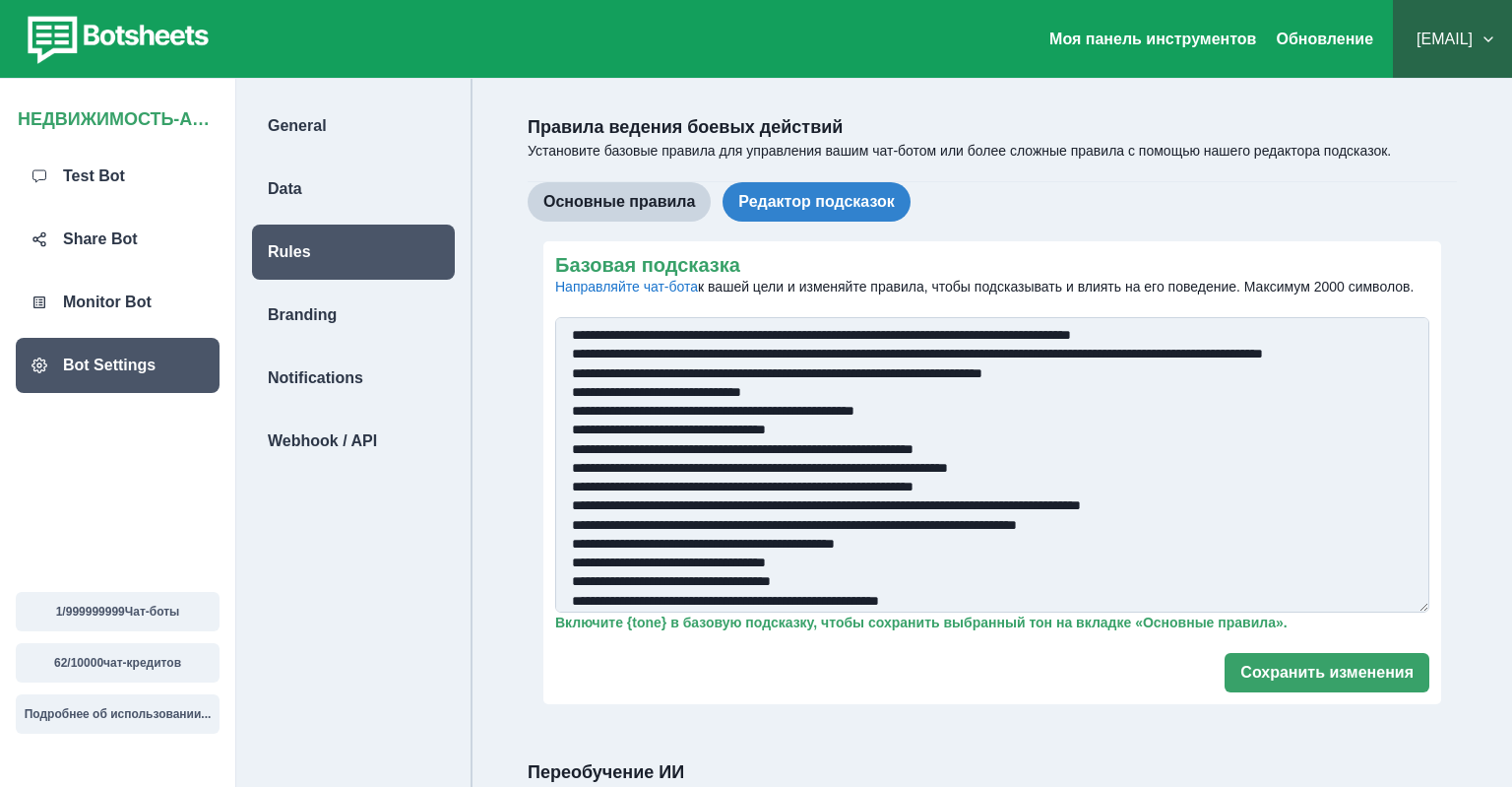 click on "Базовая подсказка  Направляйте чат-бота   к вашей цели и изменяйте правила, чтобы подсказывать и влиять на его поведение. Максимум 2000 символов." at bounding box center (992, 465) 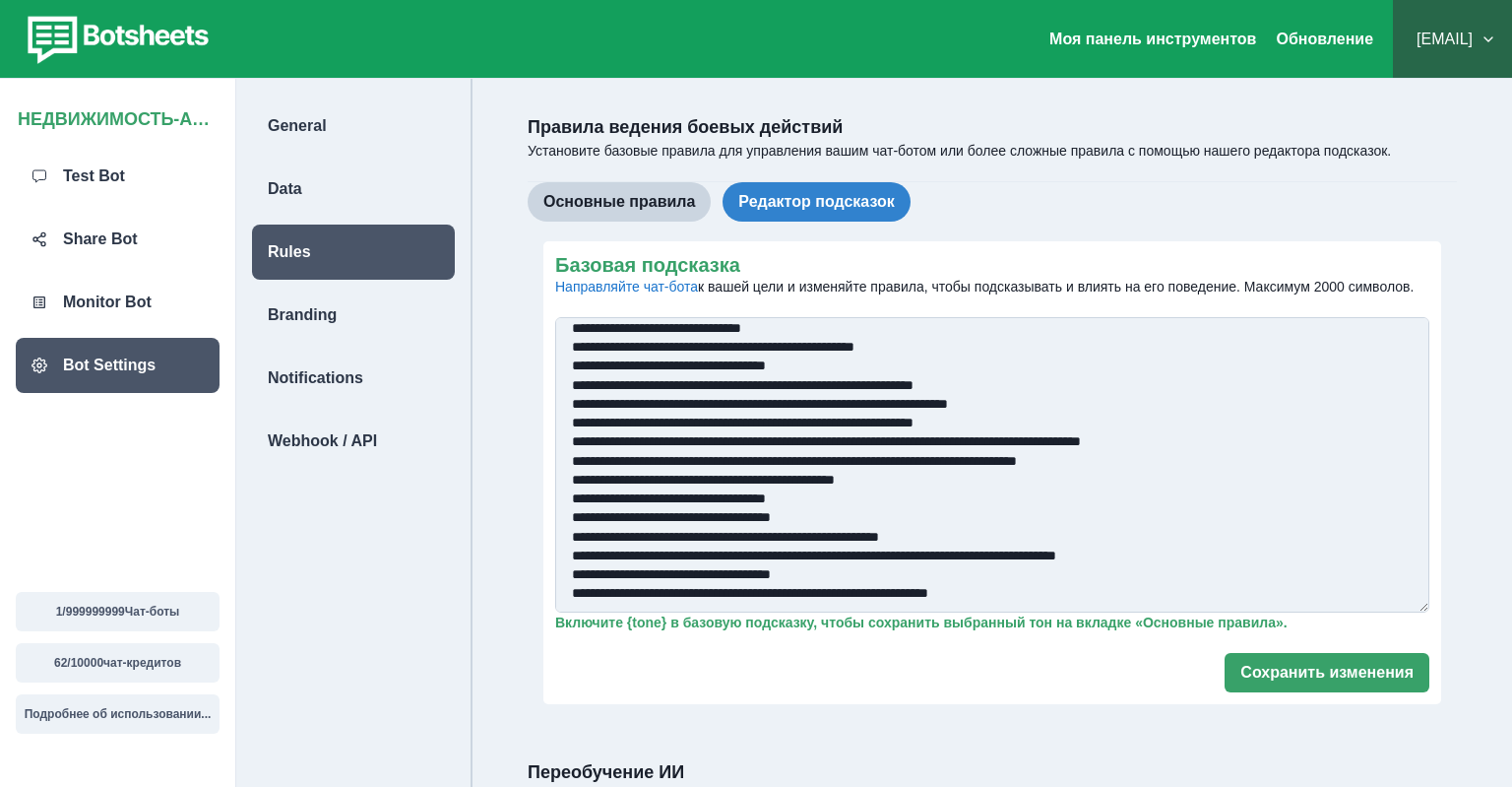 drag, startPoint x: 567, startPoint y: 336, endPoint x: 1008, endPoint y: 580, distance: 504.001 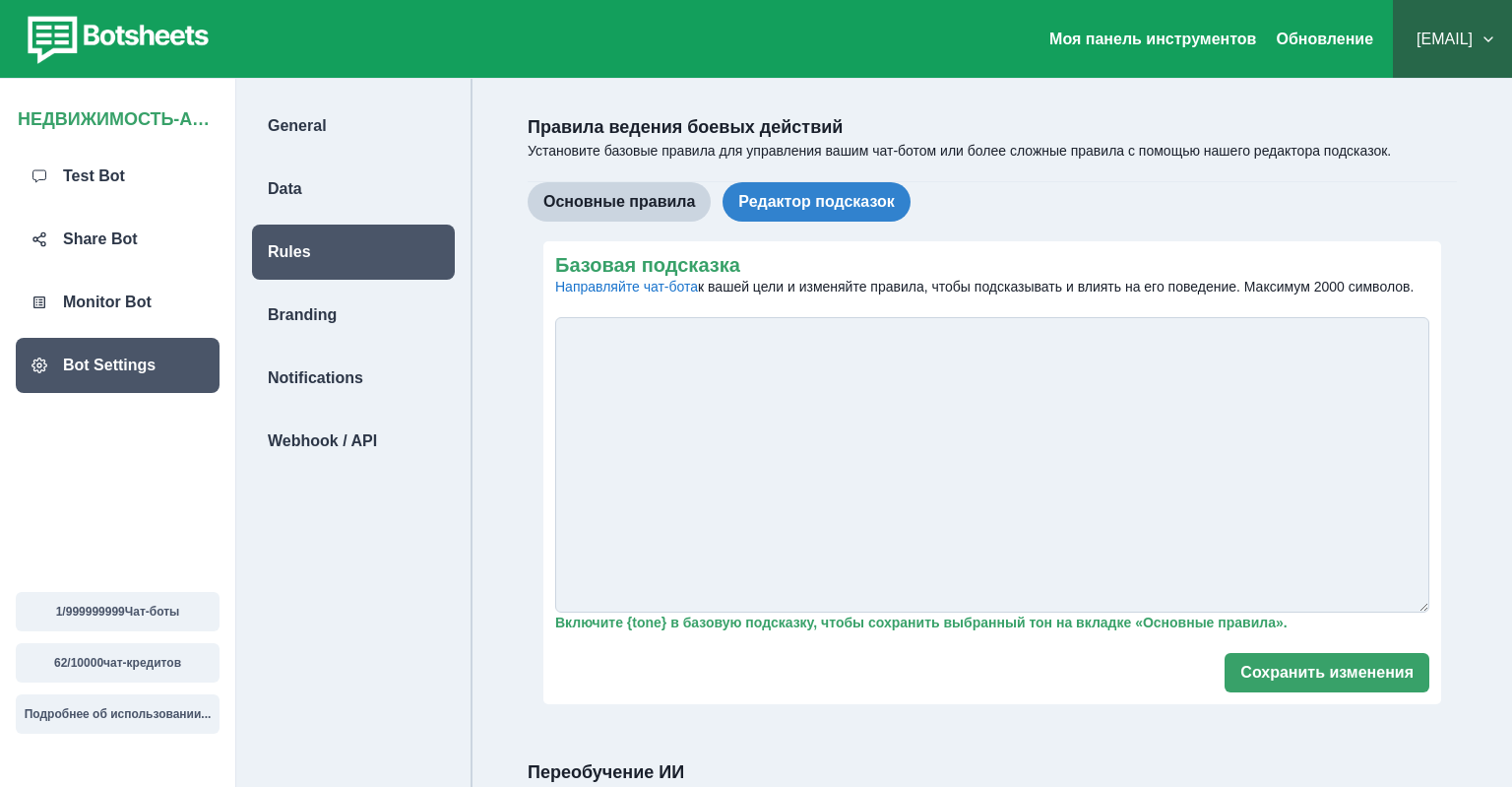 scroll, scrollTop: 0, scrollLeft: 0, axis: both 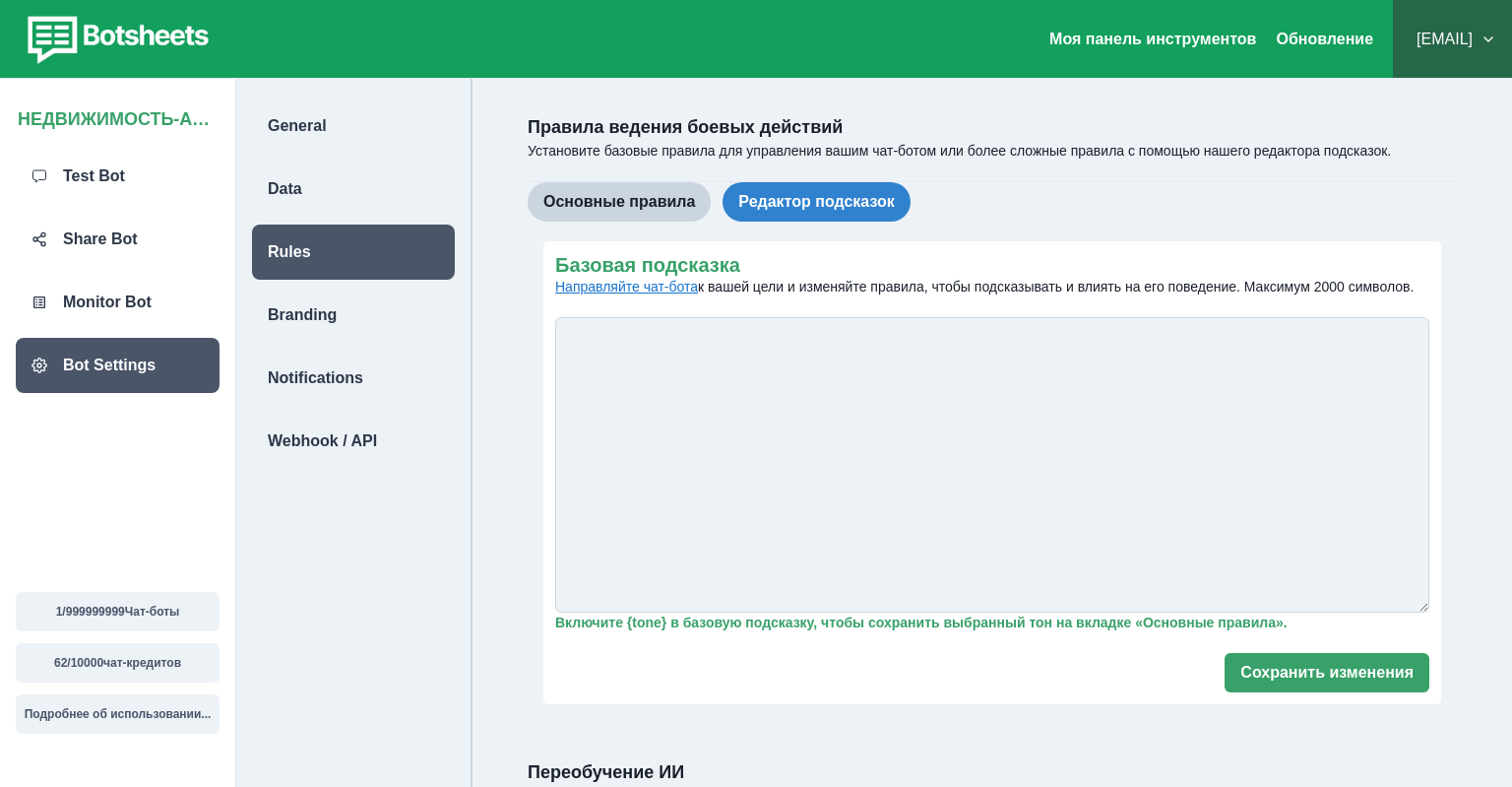 click on "Направляйте чат-бота" at bounding box center (626, 287) 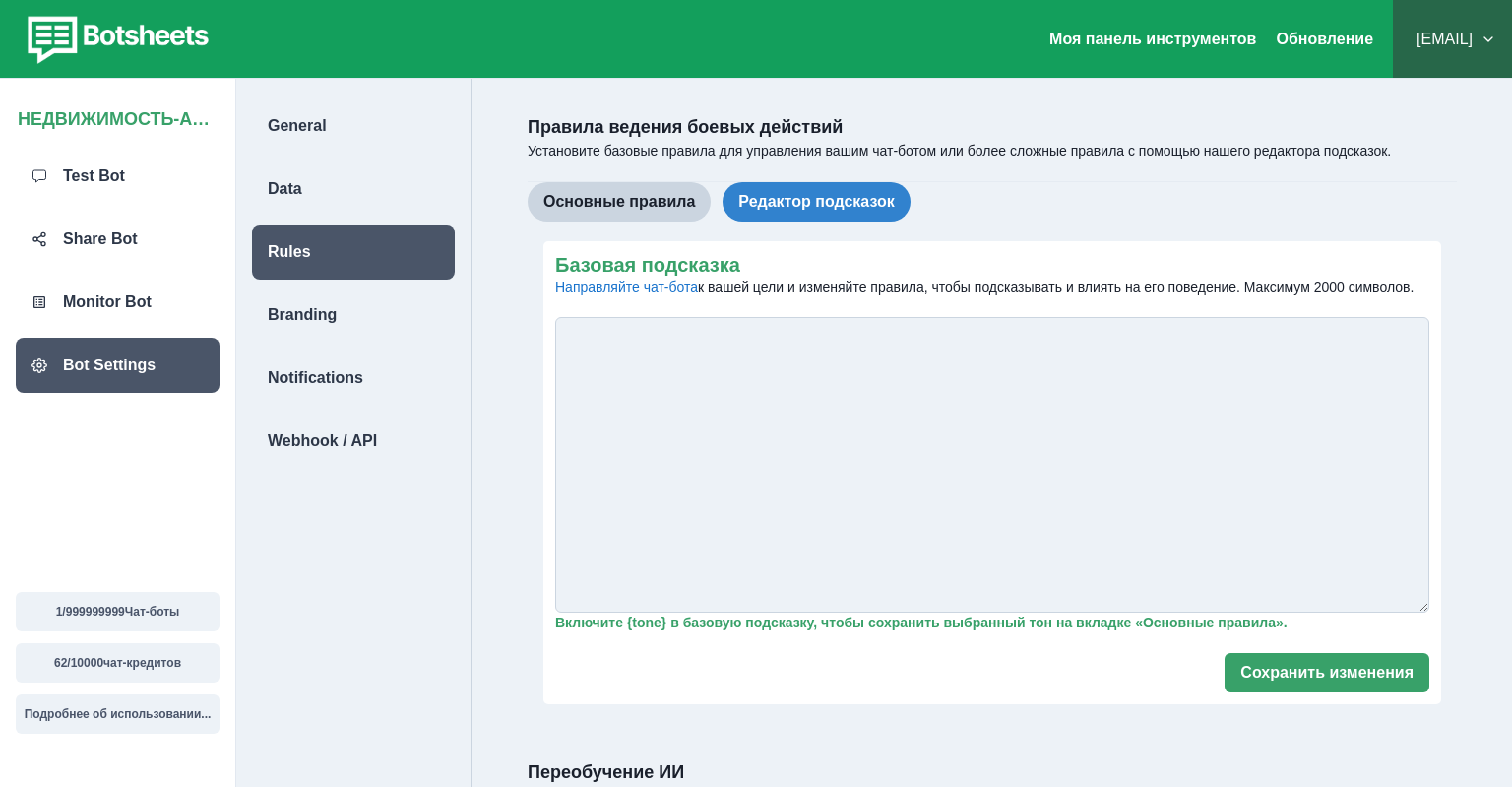 drag, startPoint x: 556, startPoint y: 263, endPoint x: 1454, endPoint y: 295, distance: 898.56998 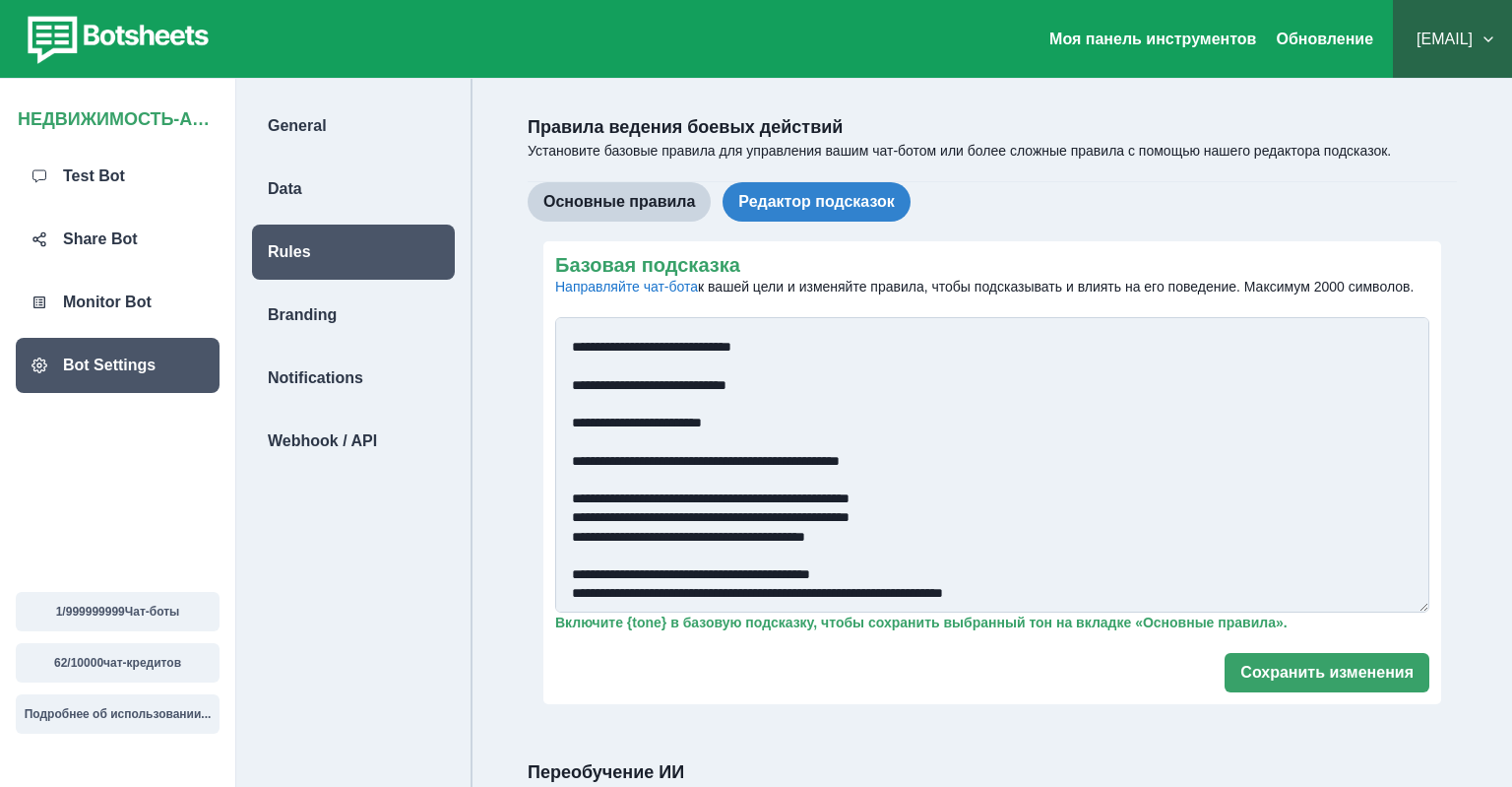 scroll, scrollTop: 840, scrollLeft: 0, axis: vertical 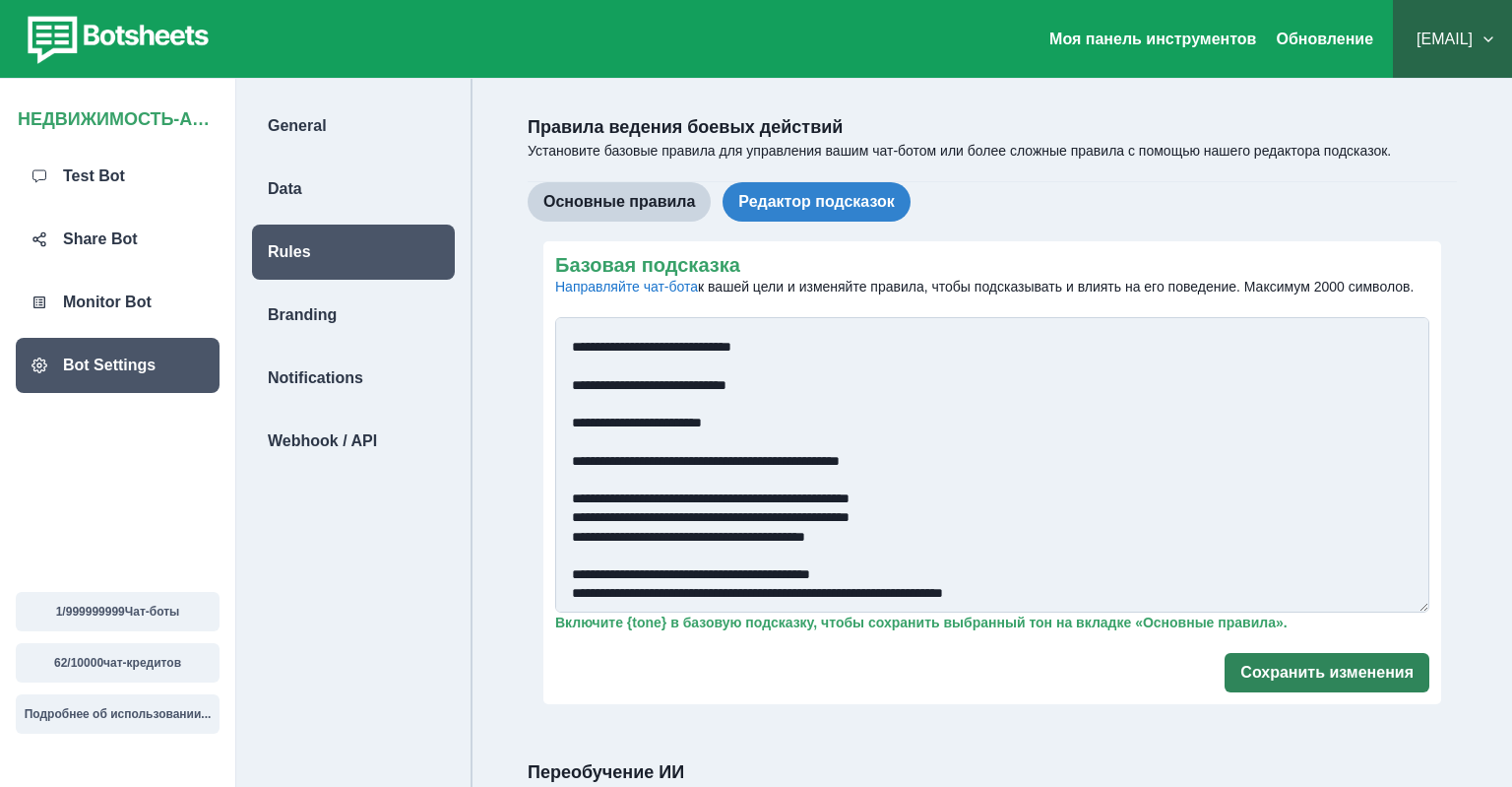 type on "**********" 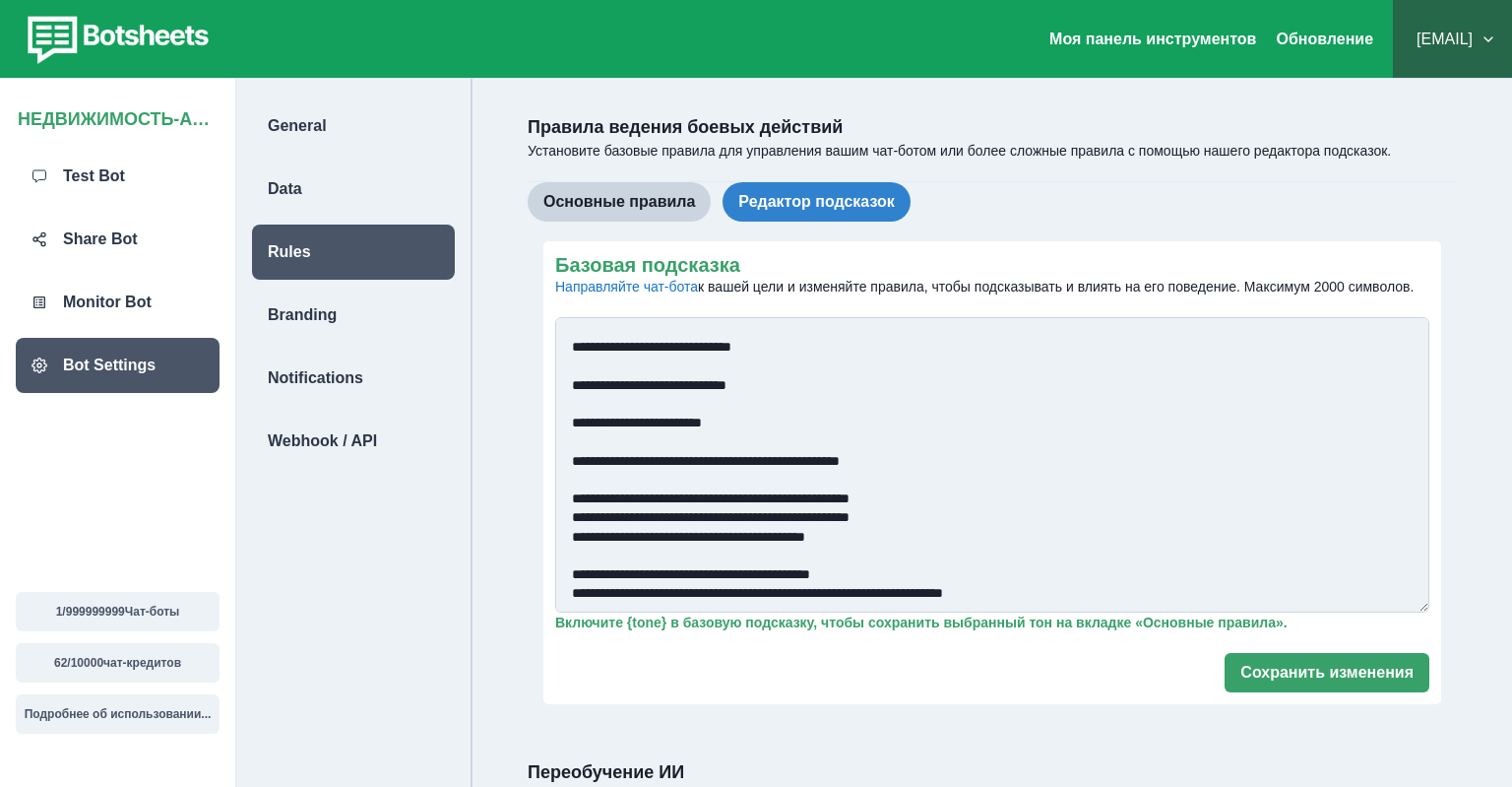 scroll, scrollTop: 126, scrollLeft: 0, axis: vertical 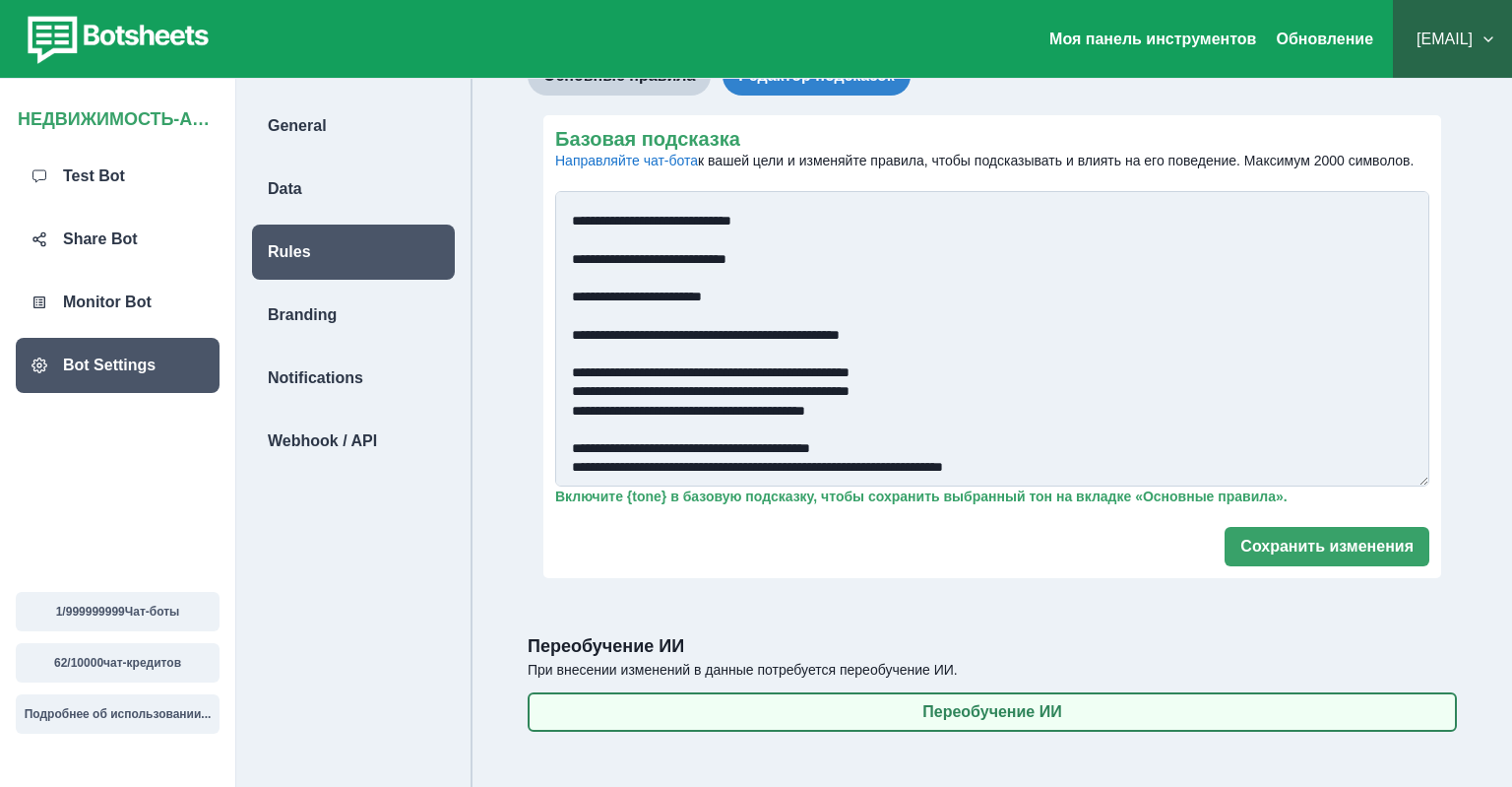click on "Переобучение ИИ" at bounding box center (992, 712) 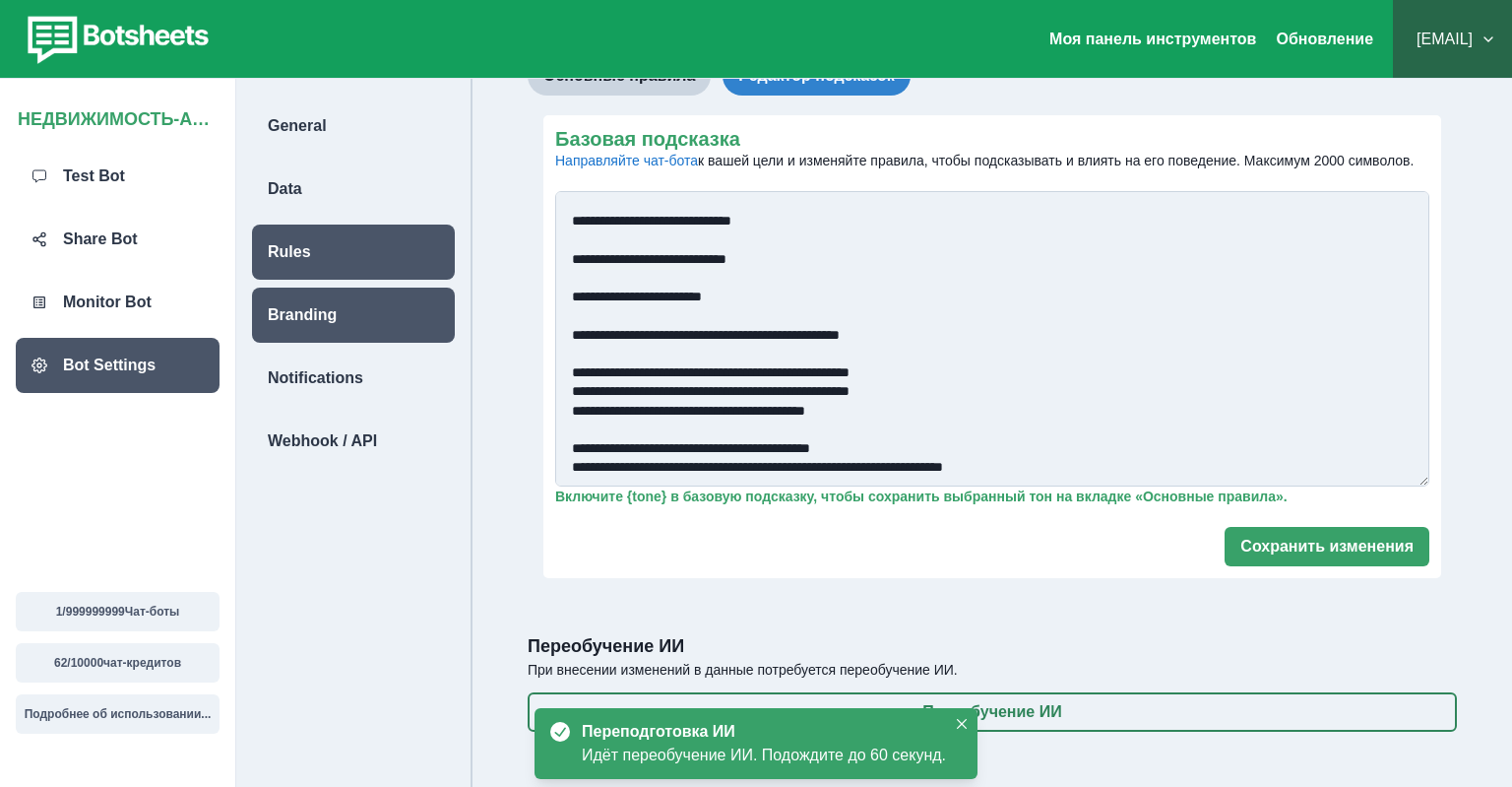 click on "Branding" at bounding box center [302, 315] 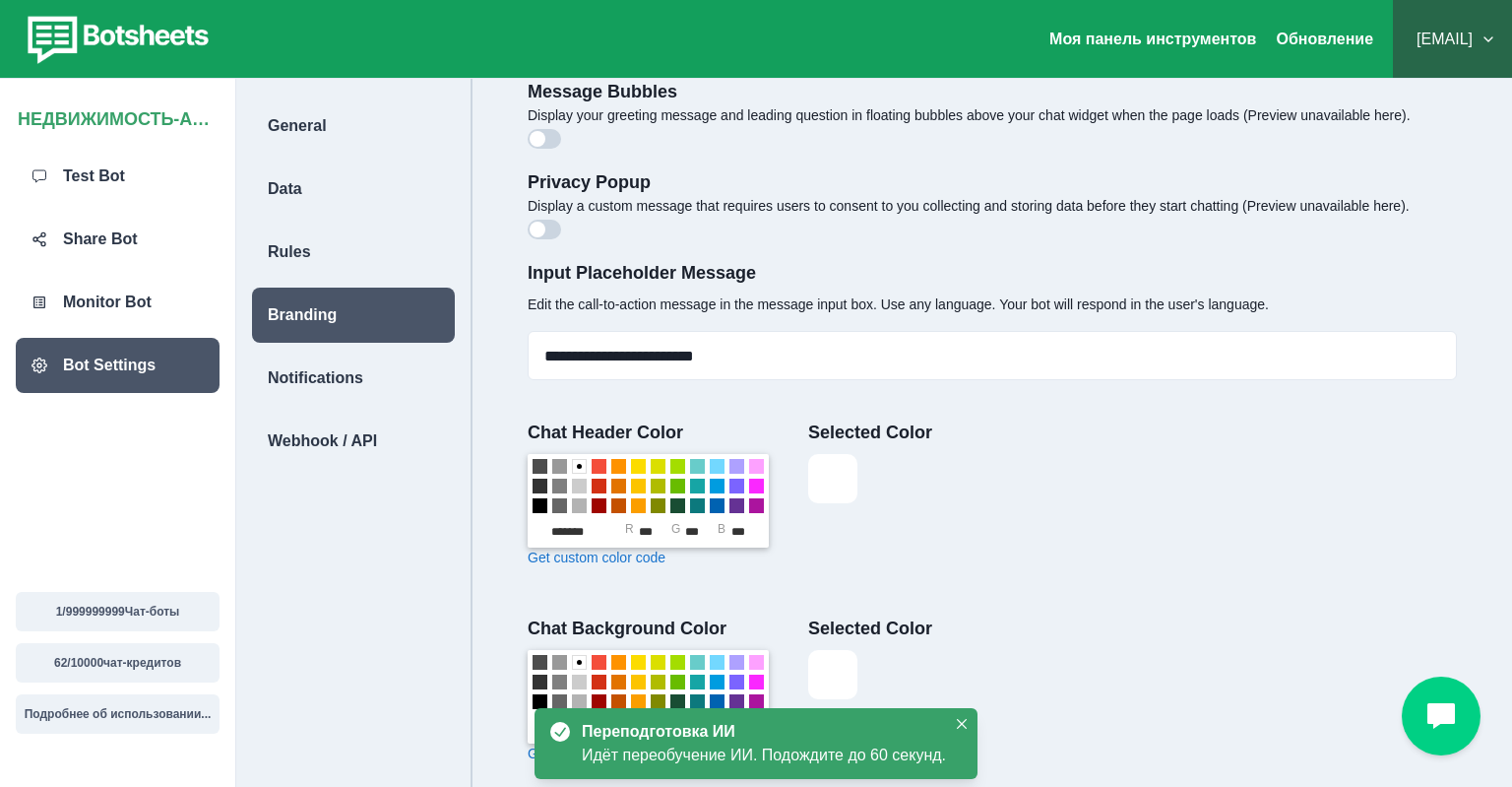 scroll, scrollTop: 0, scrollLeft: 0, axis: both 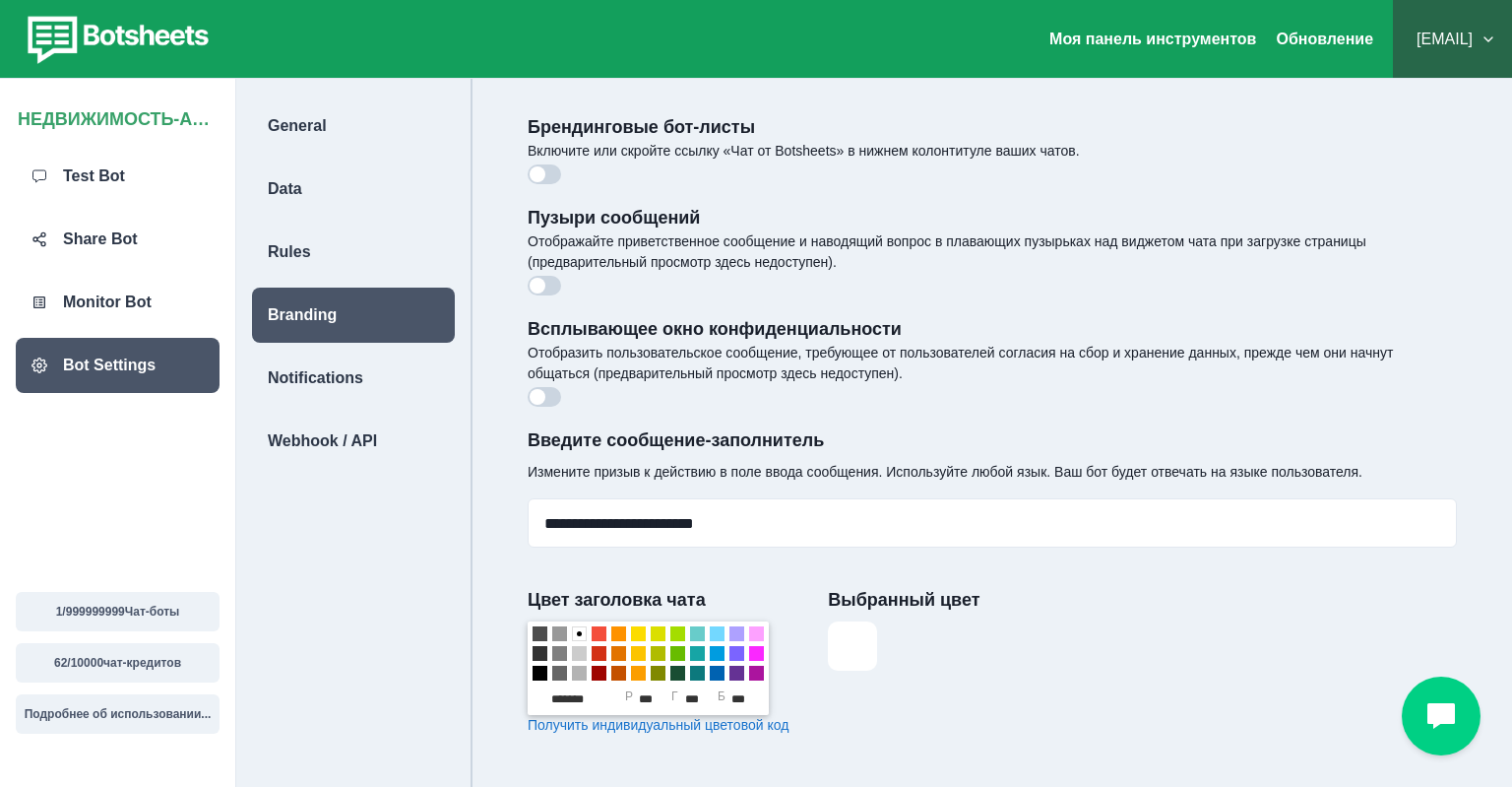 click at bounding box center (544, 174) 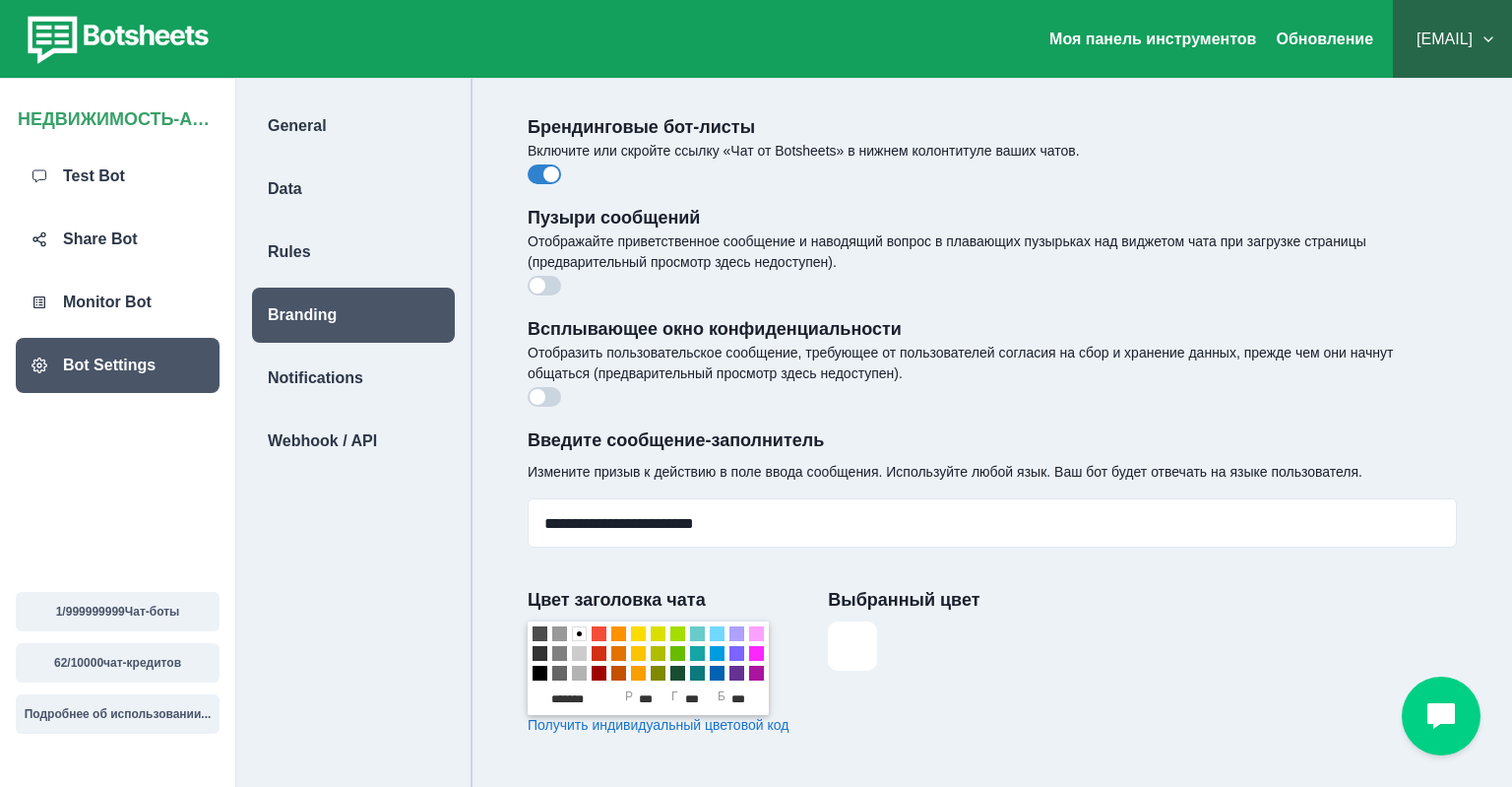click at bounding box center (537, 286) 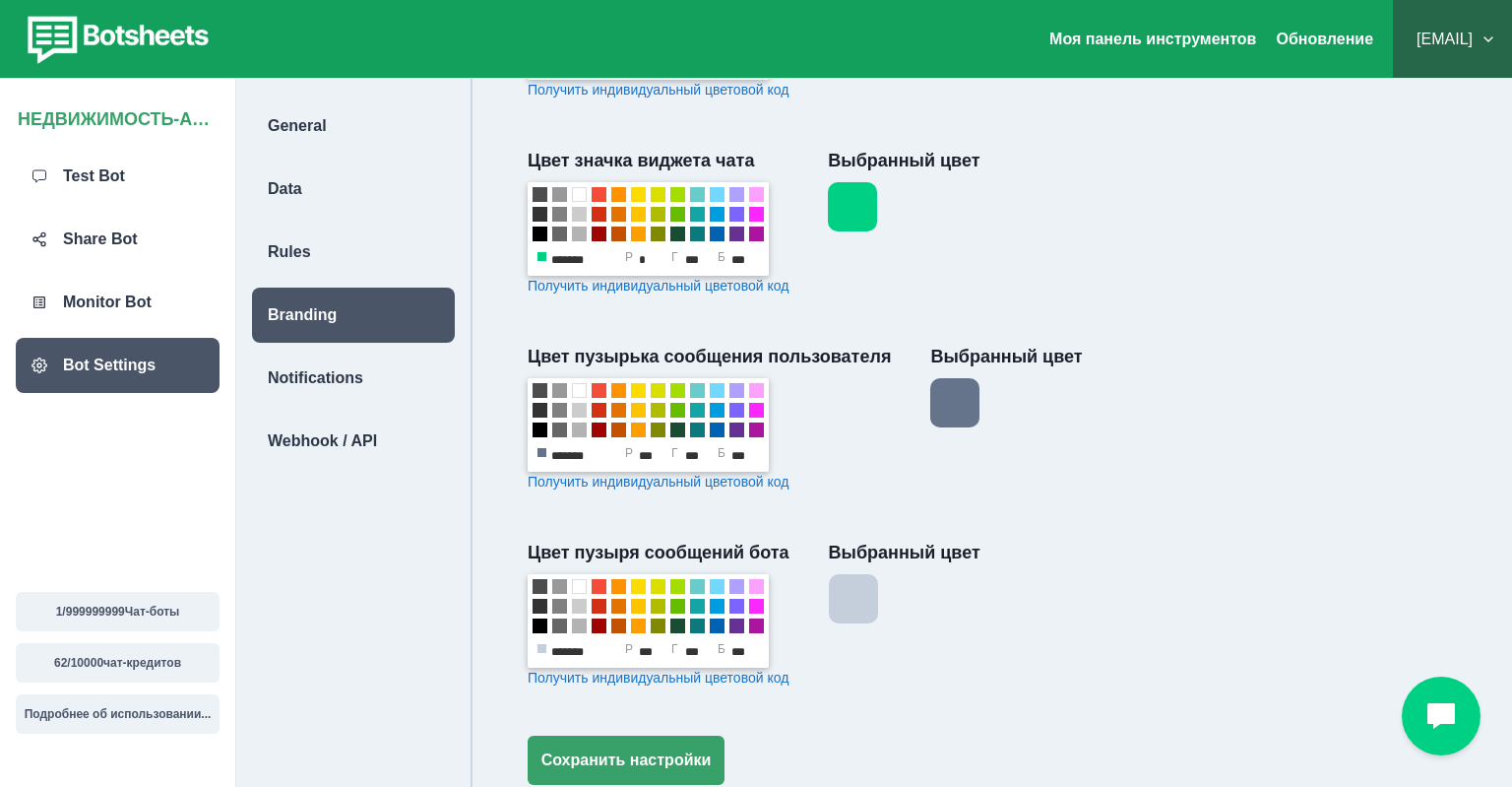 scroll, scrollTop: 886, scrollLeft: 0, axis: vertical 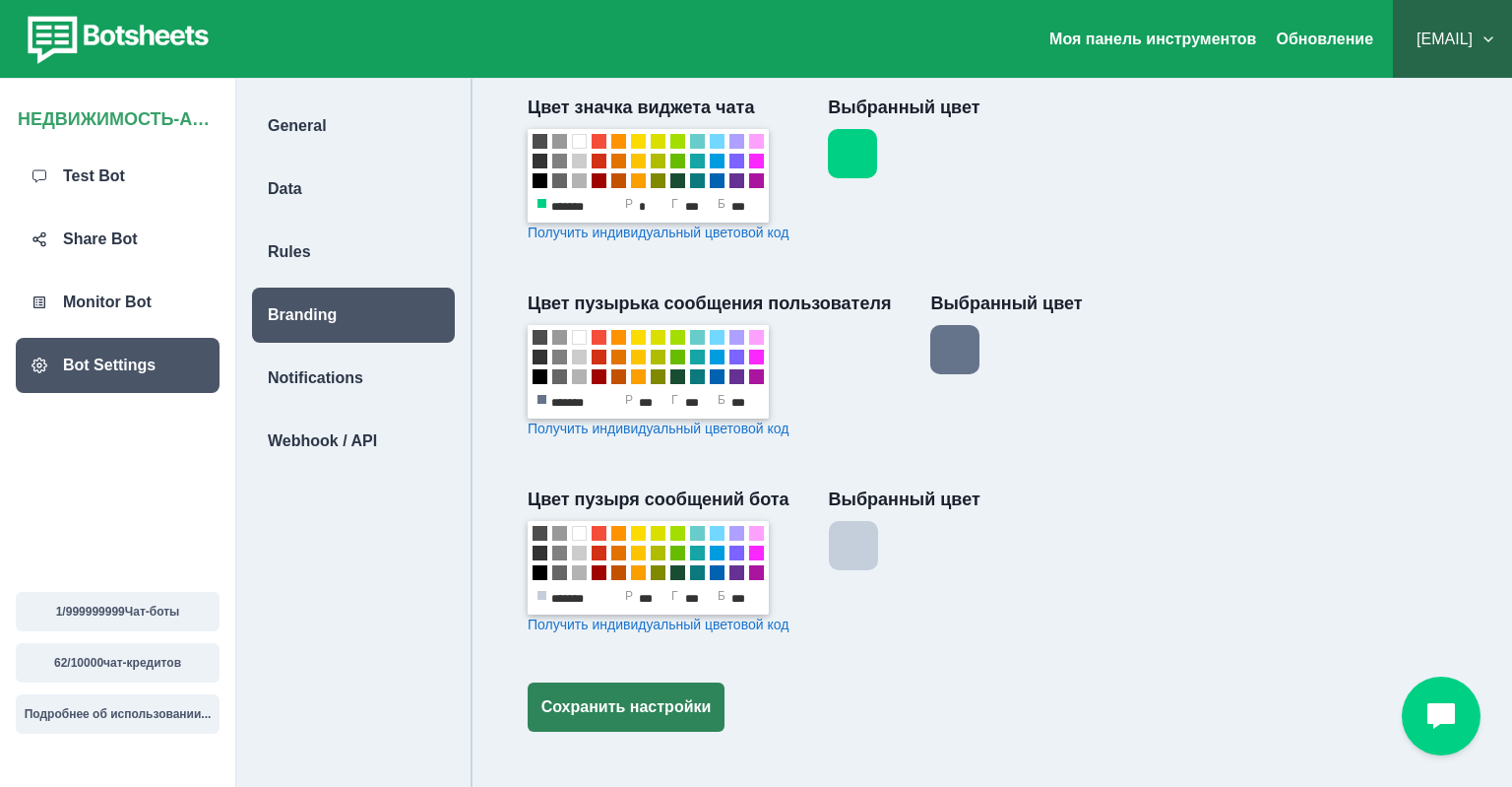 click on "Сохранить настройки" at bounding box center (626, 707) 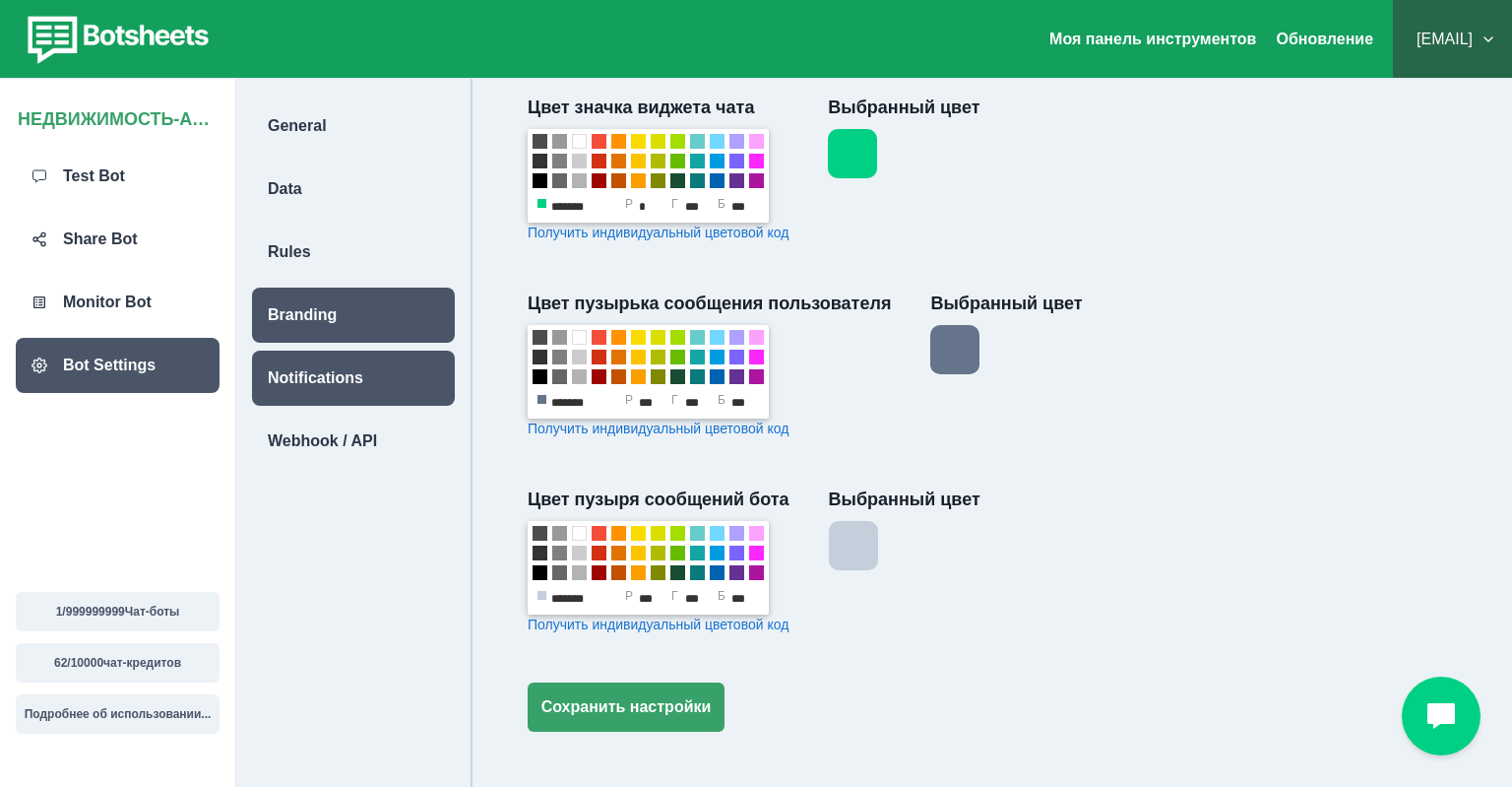 click on "Notifications" at bounding box center [353, 378] 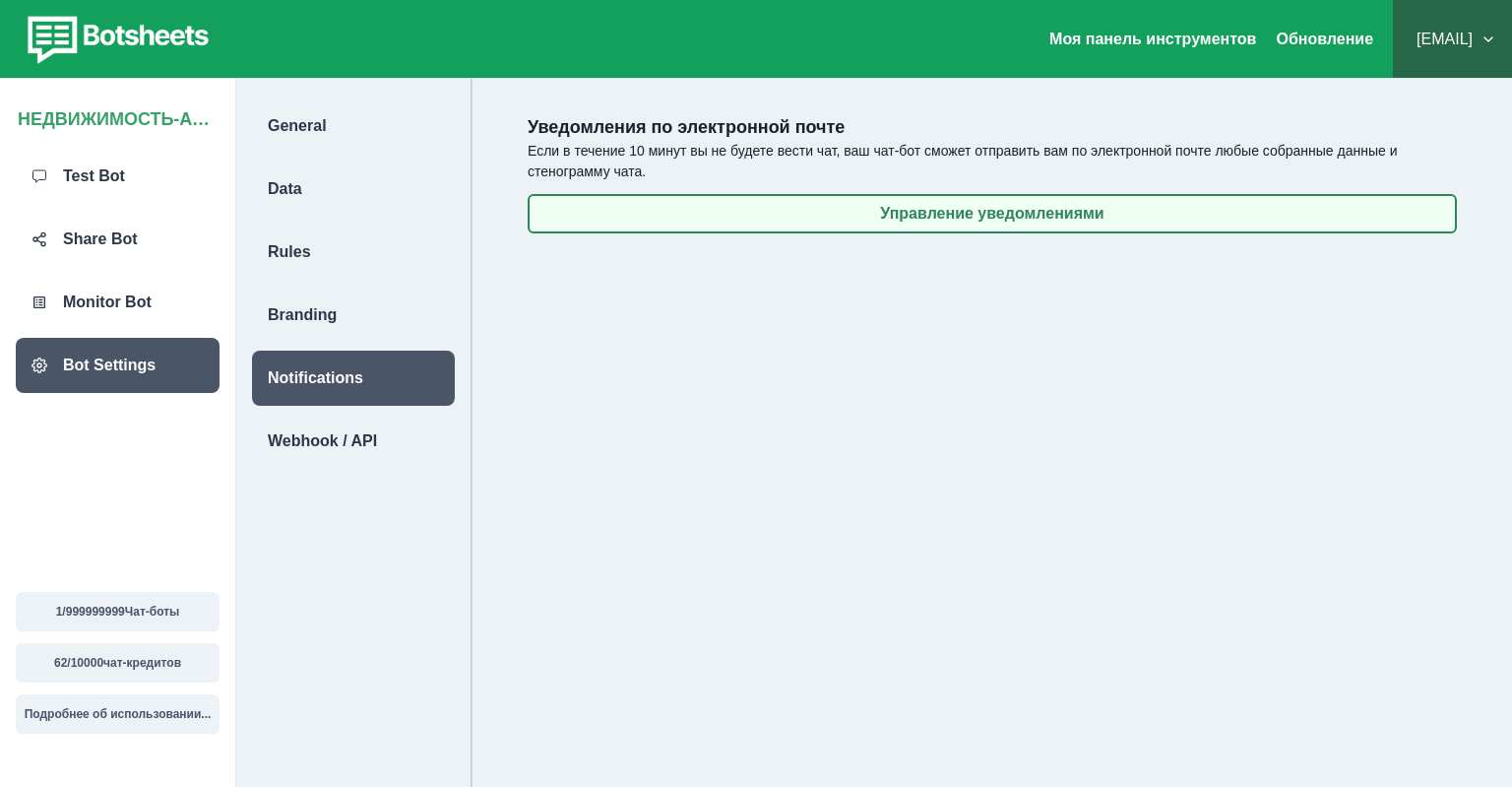 click on "Управление уведомлениями" at bounding box center [992, 214] 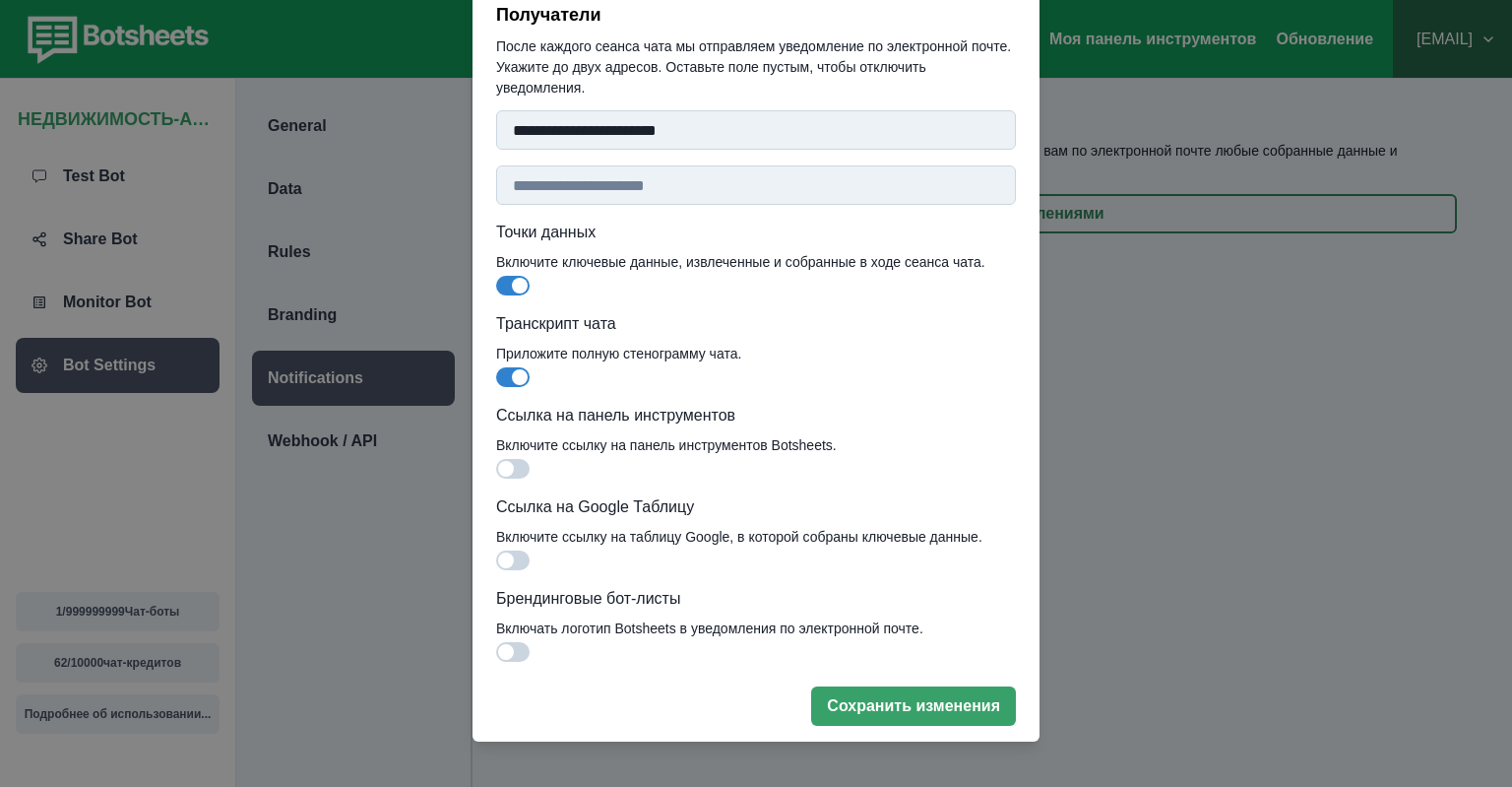 scroll, scrollTop: 0, scrollLeft: 0, axis: both 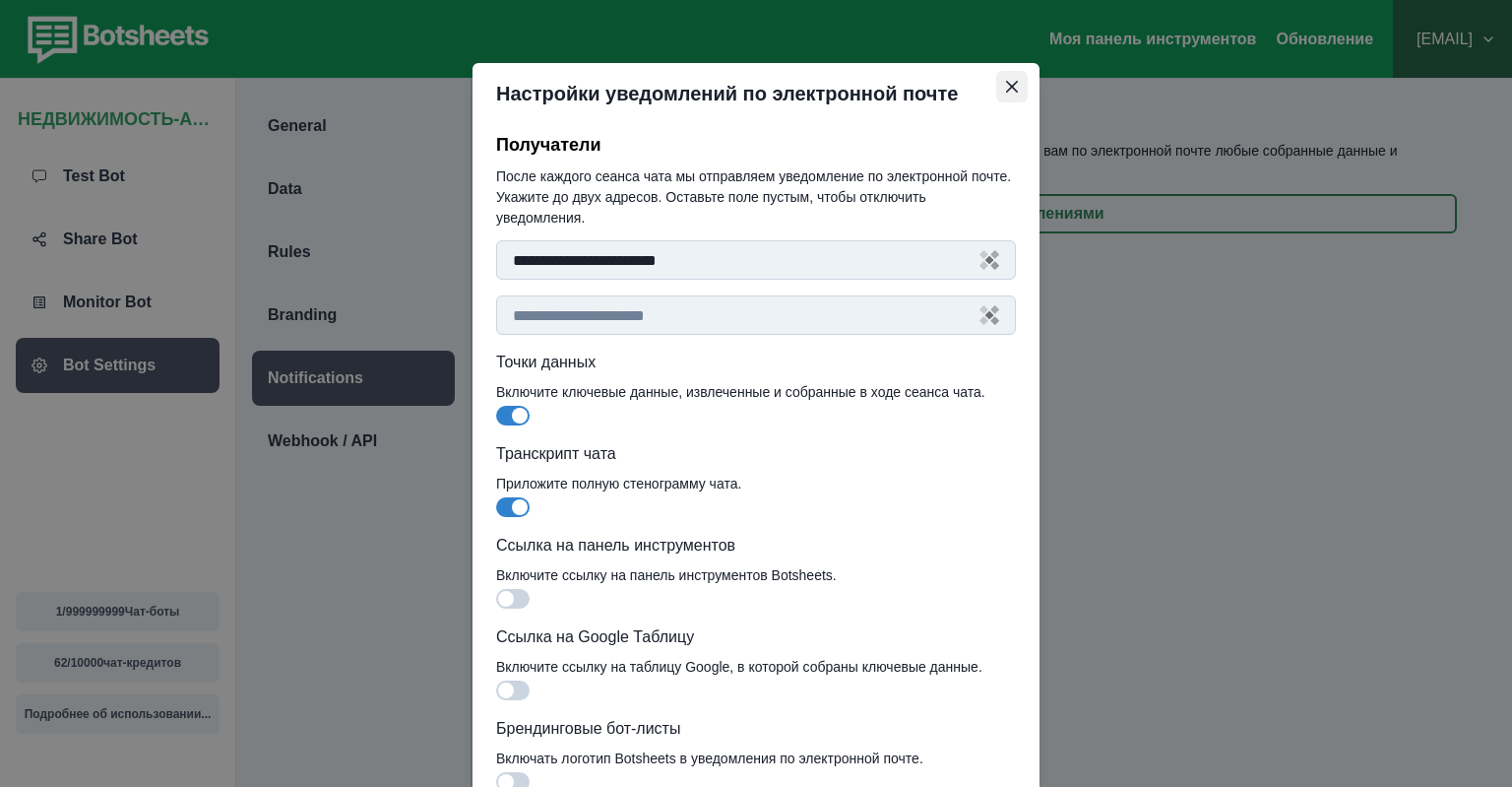 click 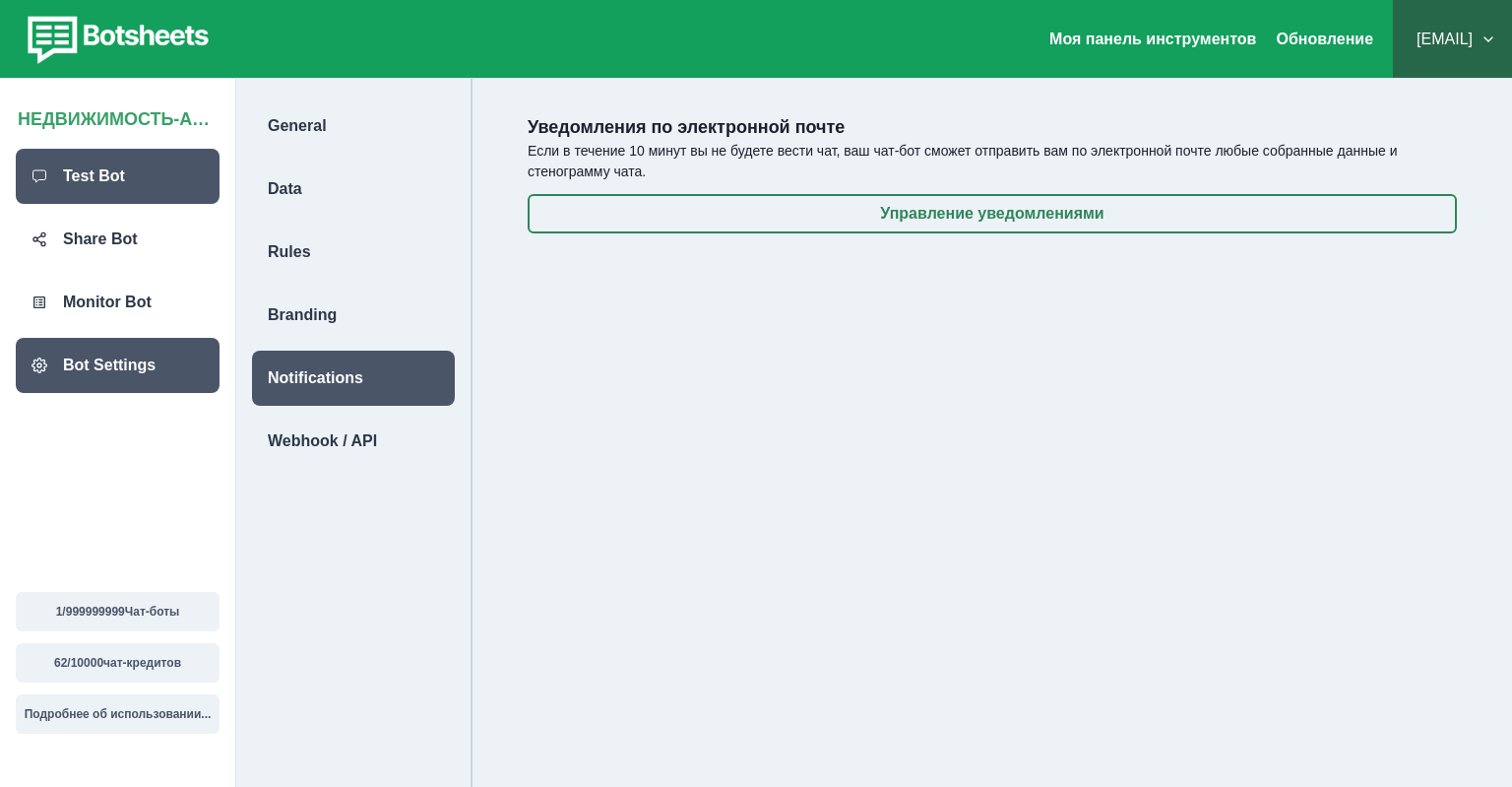 click on "Test Bot" at bounding box center [94, 176] 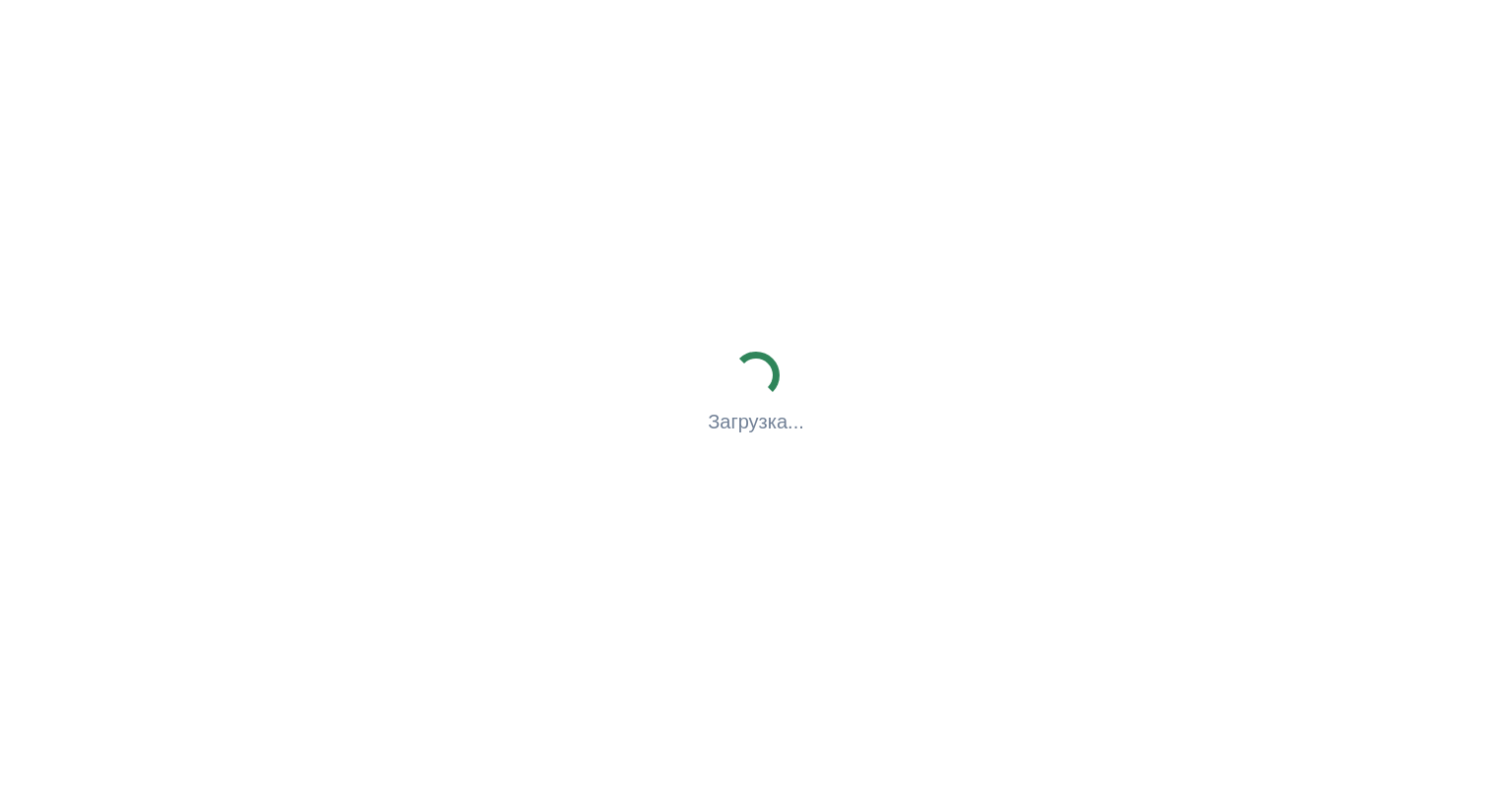scroll, scrollTop: 0, scrollLeft: 0, axis: both 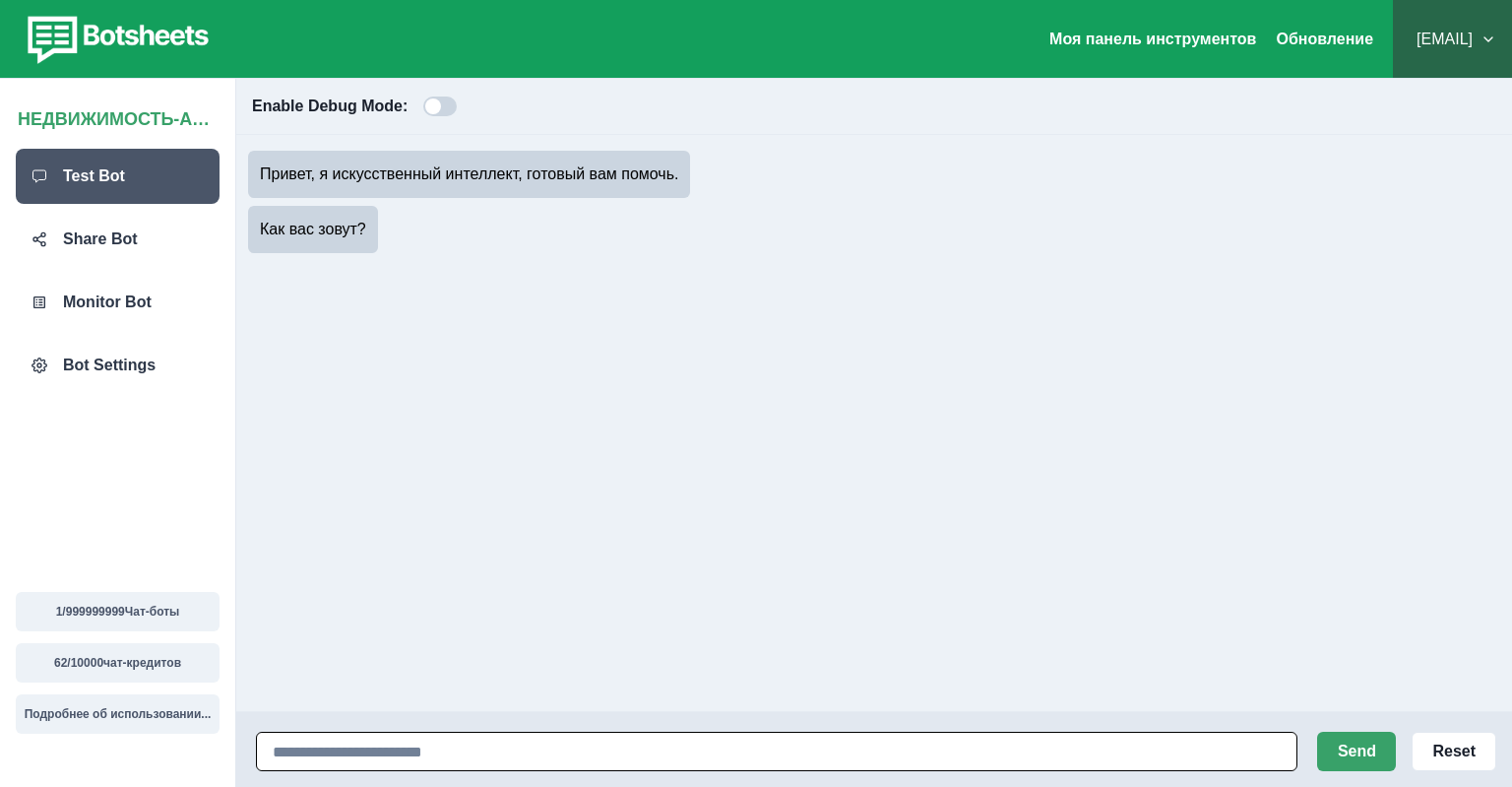 click at bounding box center (777, 752) 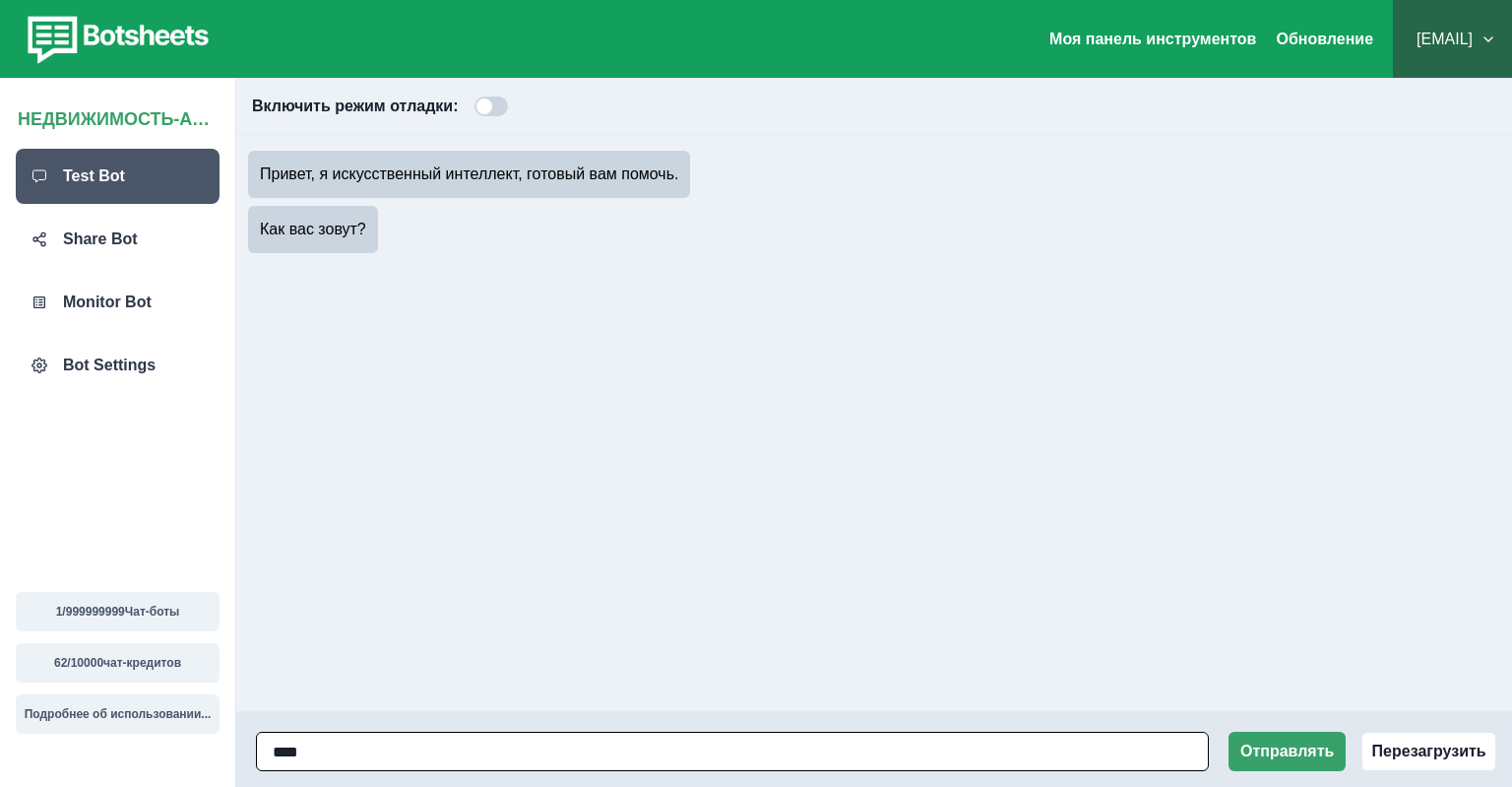 type on "*****" 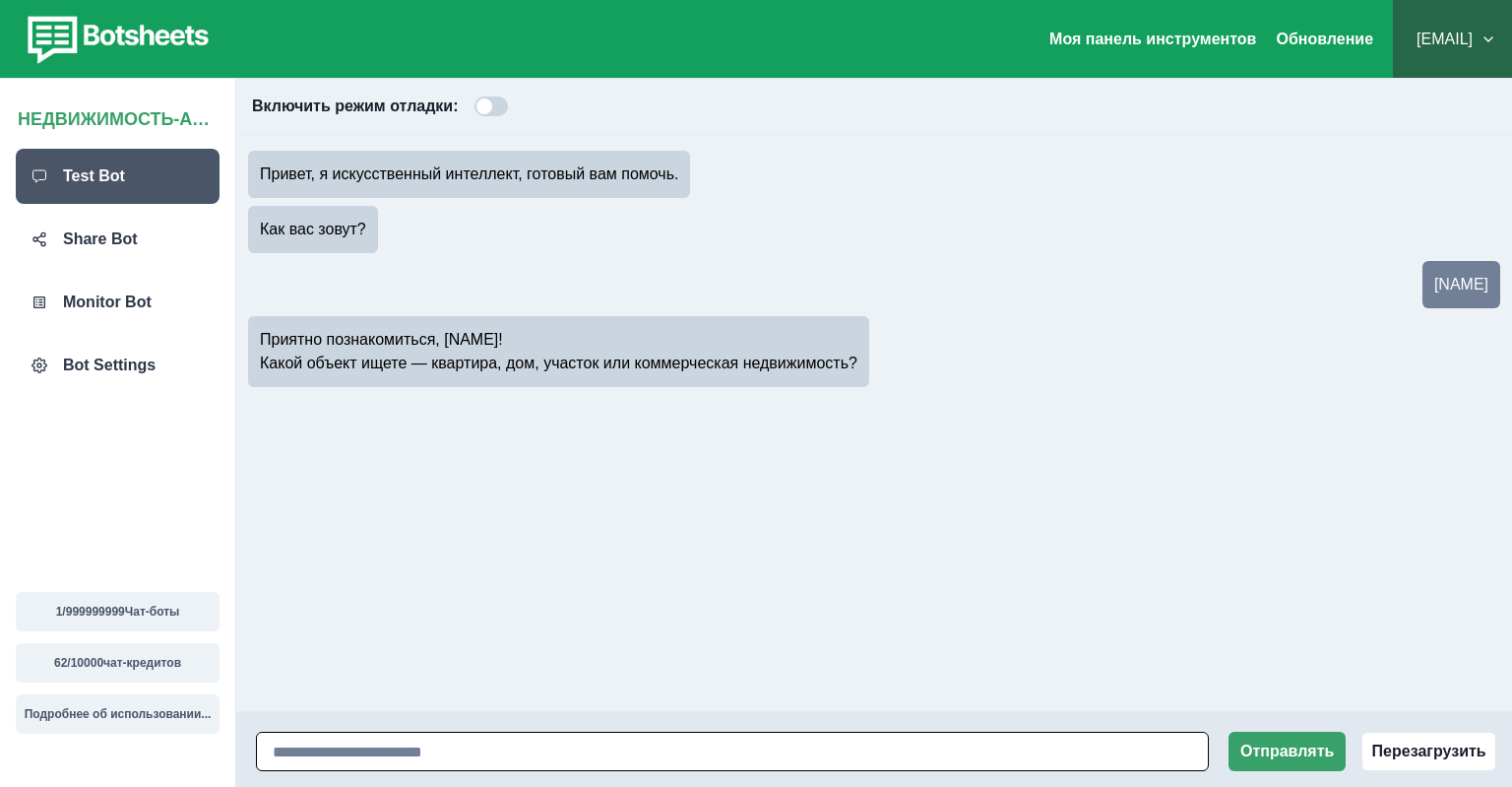 paste on "**********" 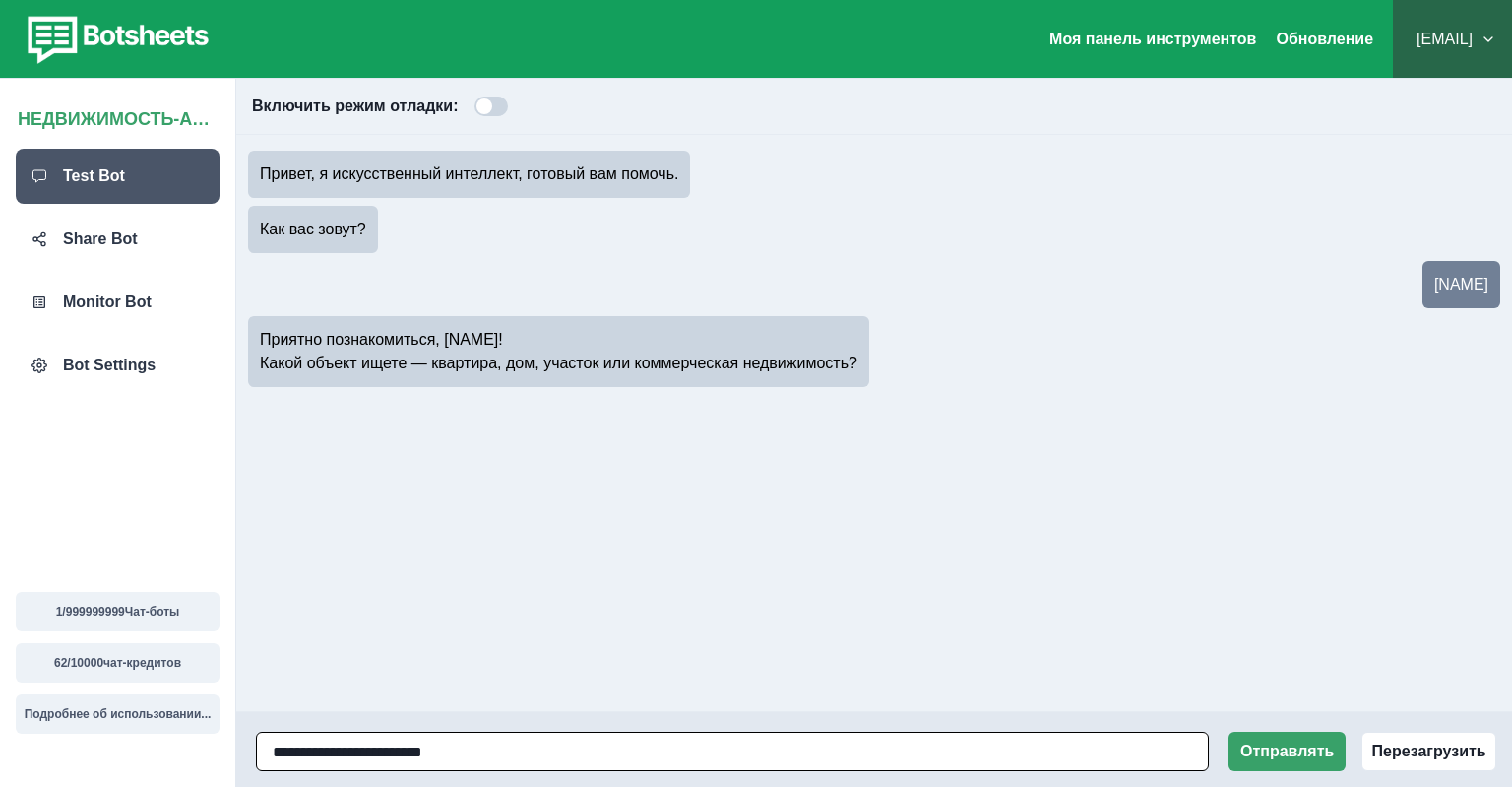 type on "**********" 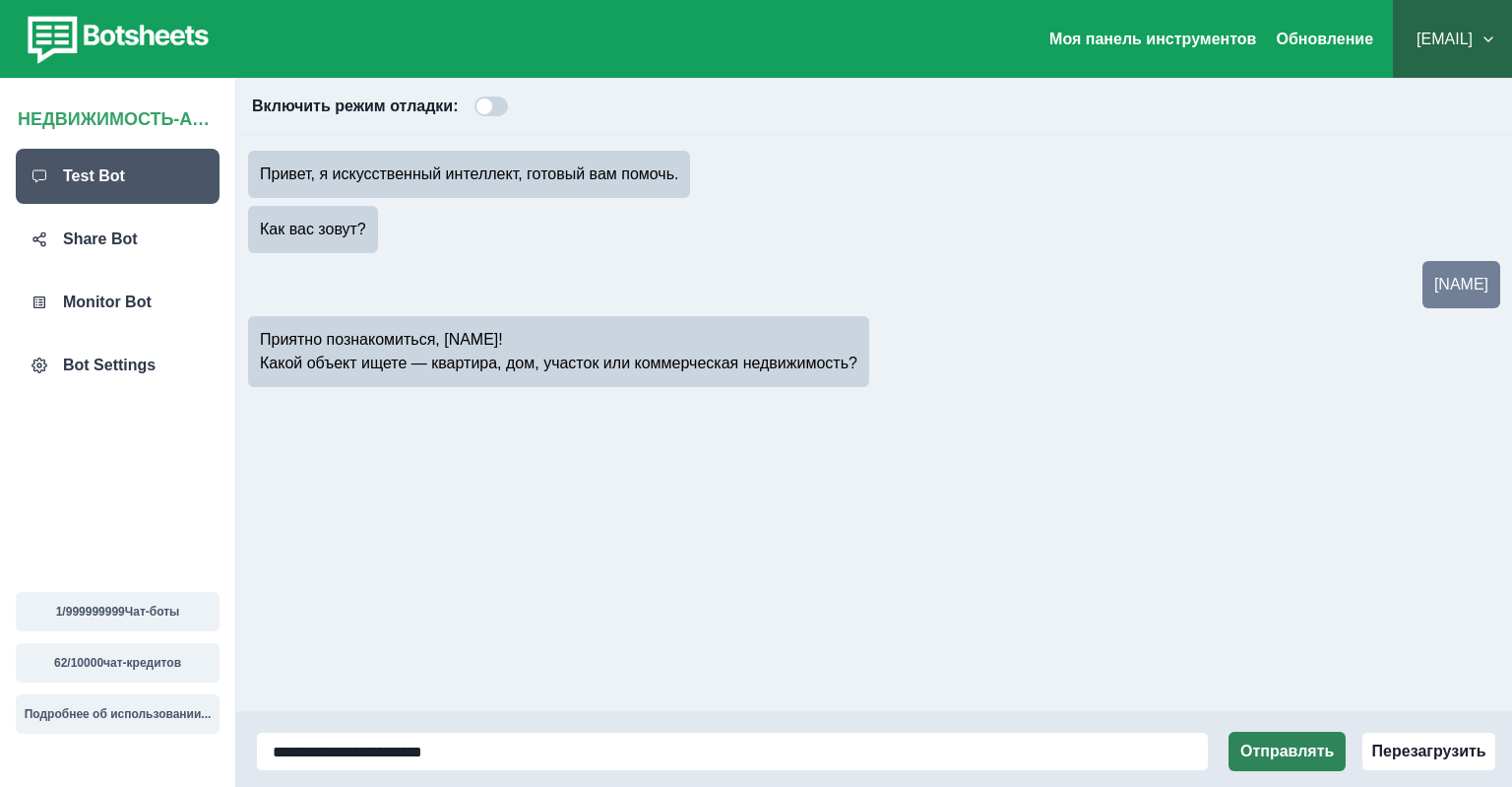 click on "Отправлять" at bounding box center [1287, 752] 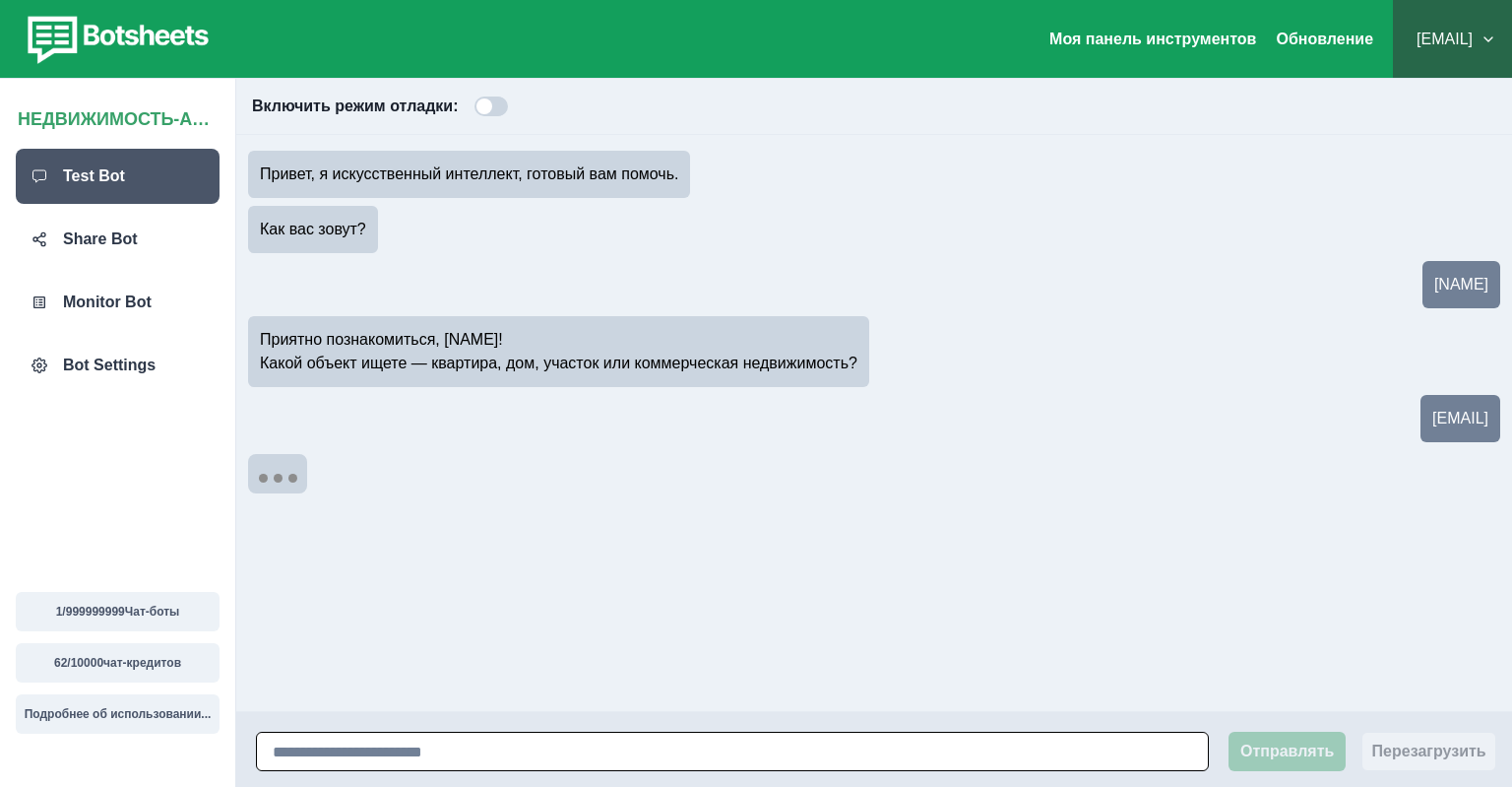 click at bounding box center [732, 752] 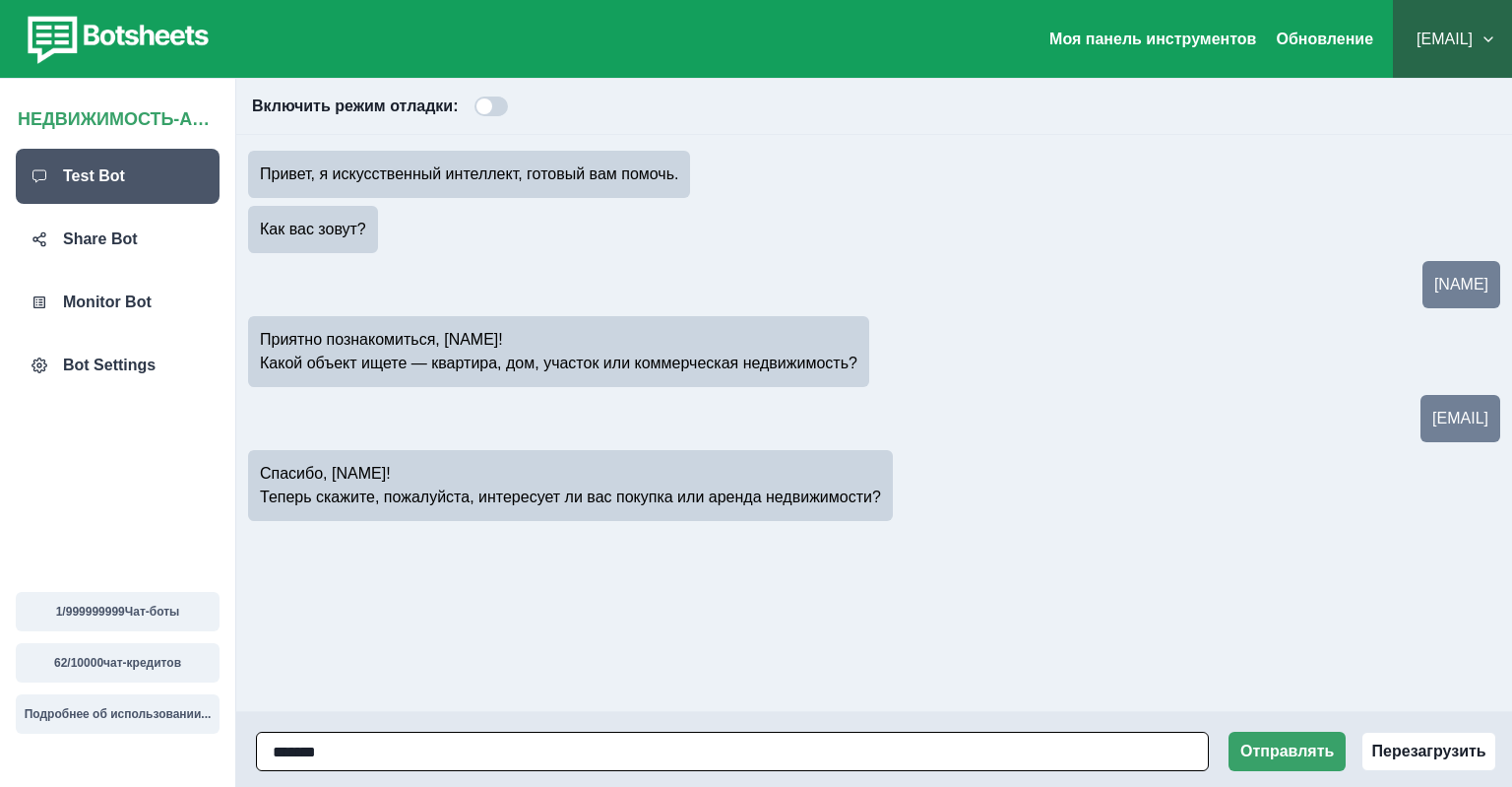 type on "*******" 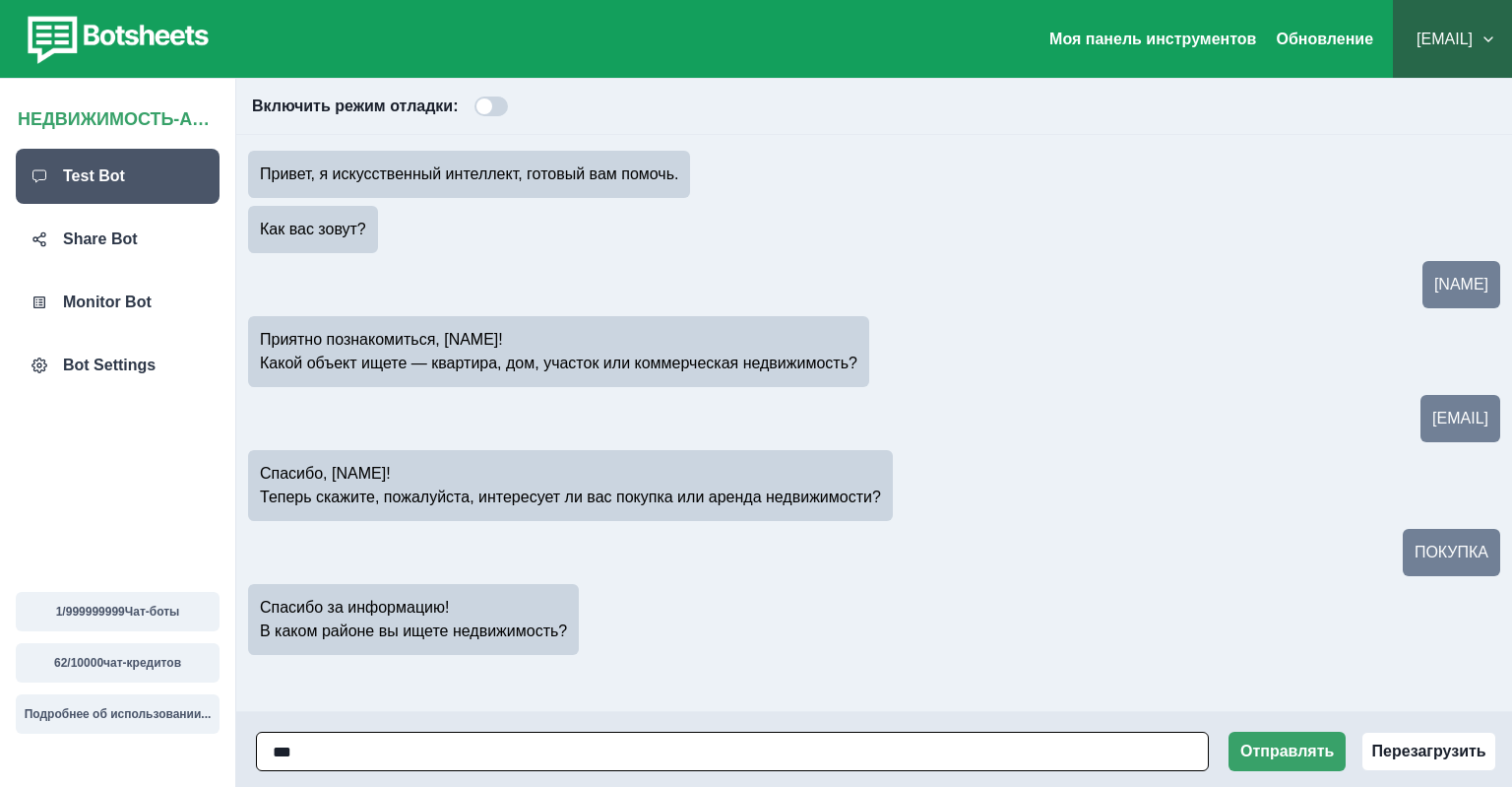 type on "****" 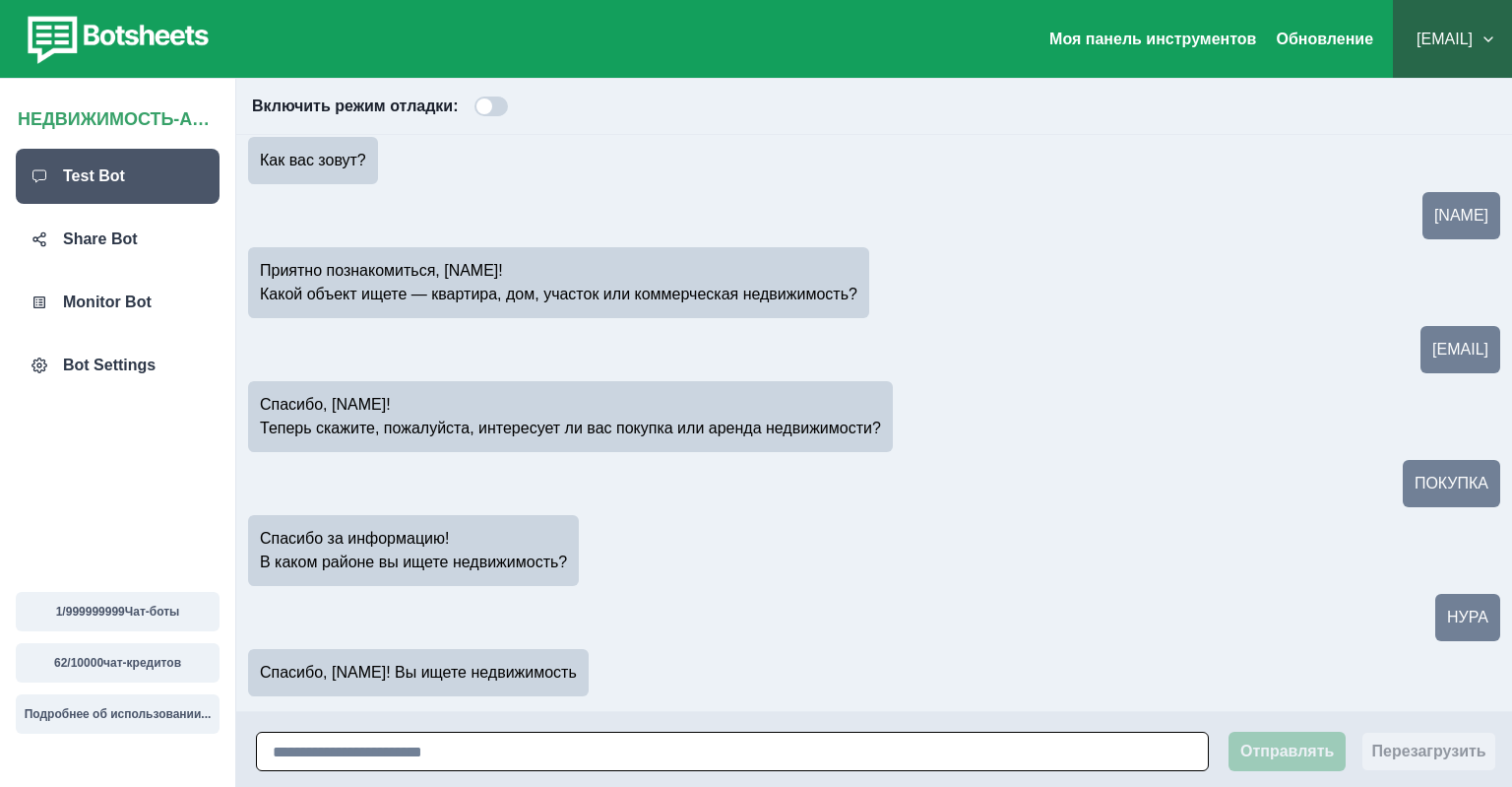scroll, scrollTop: 93, scrollLeft: 0, axis: vertical 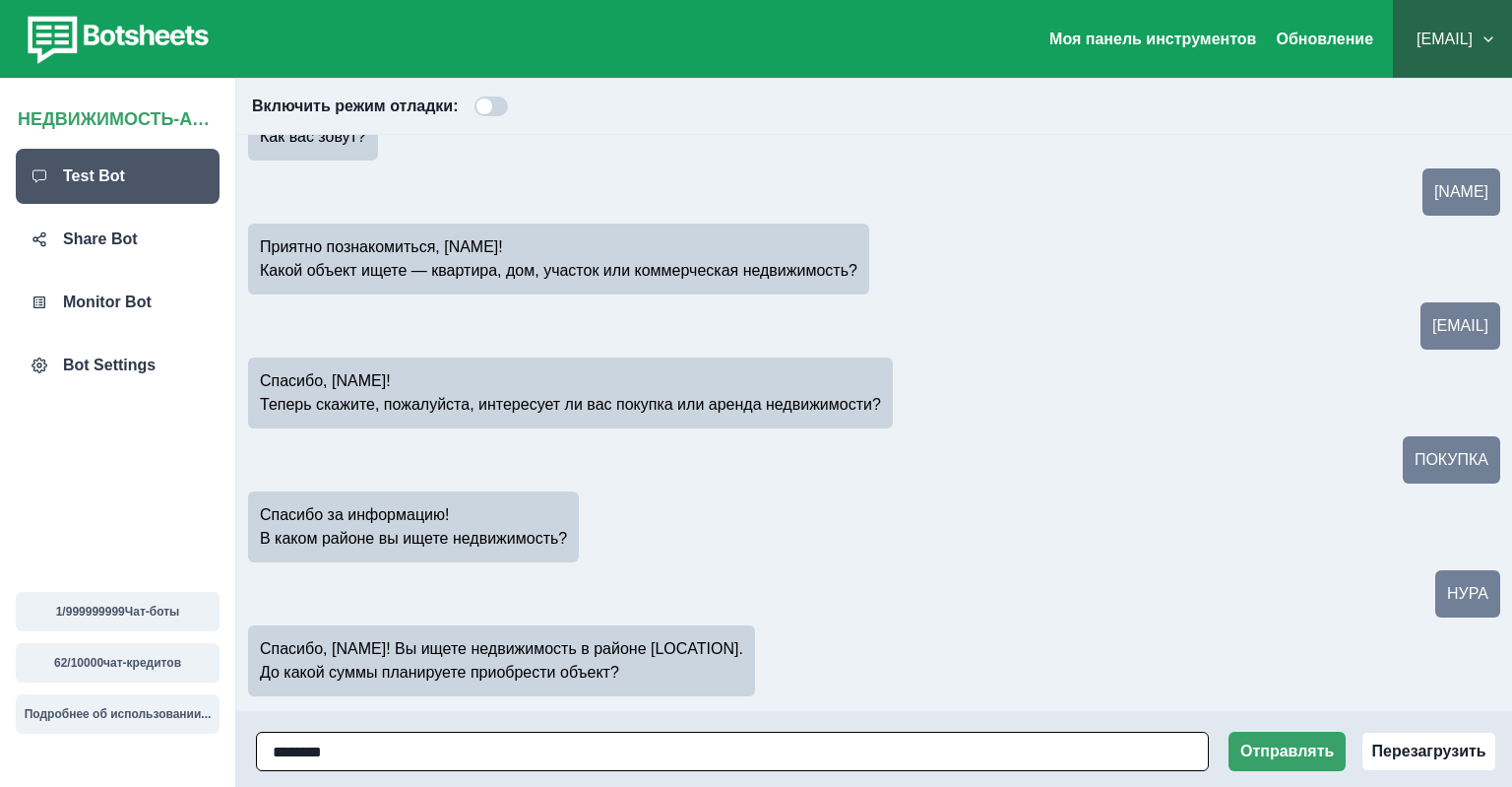 type on "*********" 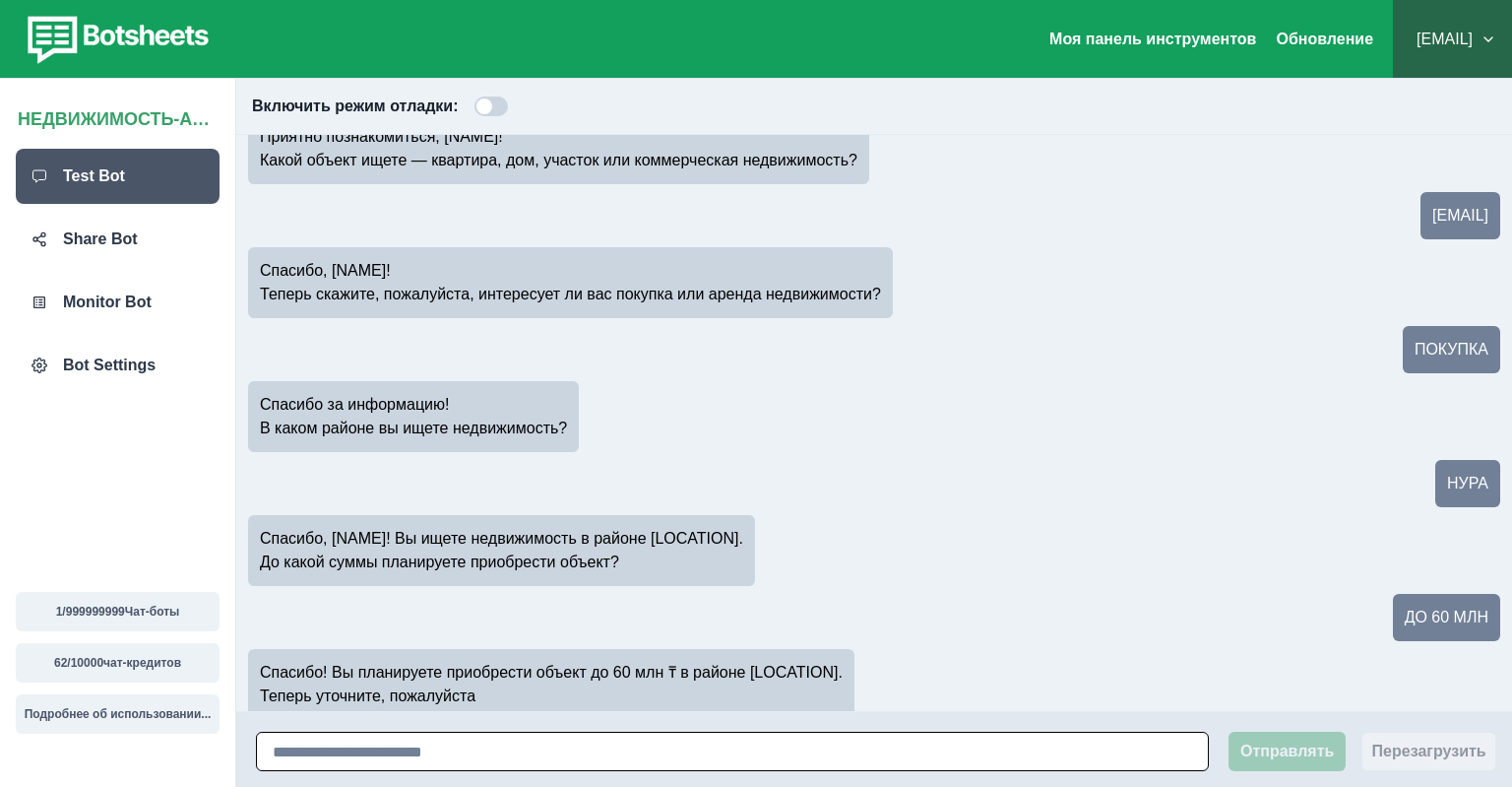 scroll, scrollTop: 227, scrollLeft: 0, axis: vertical 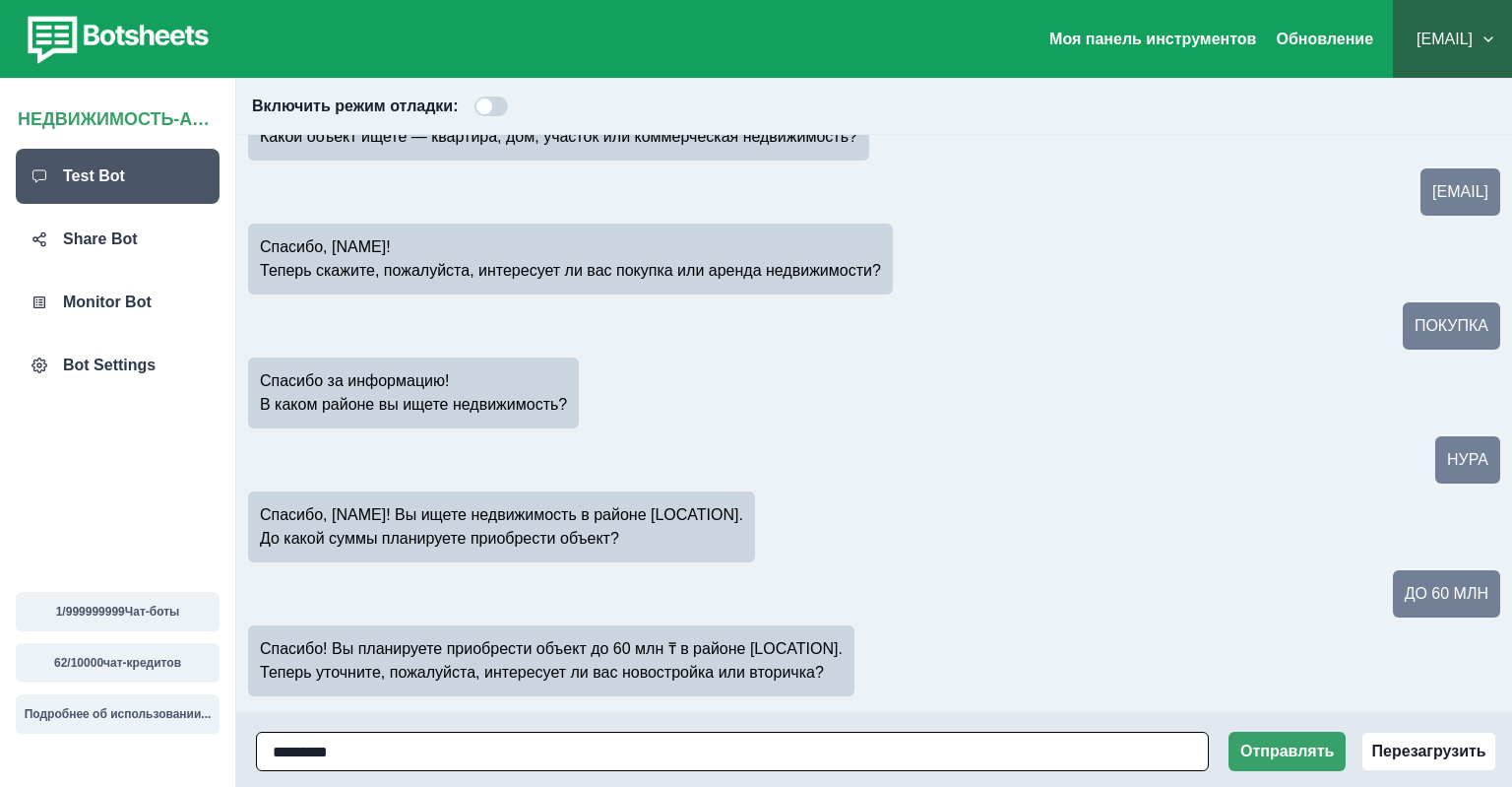 type on "**********" 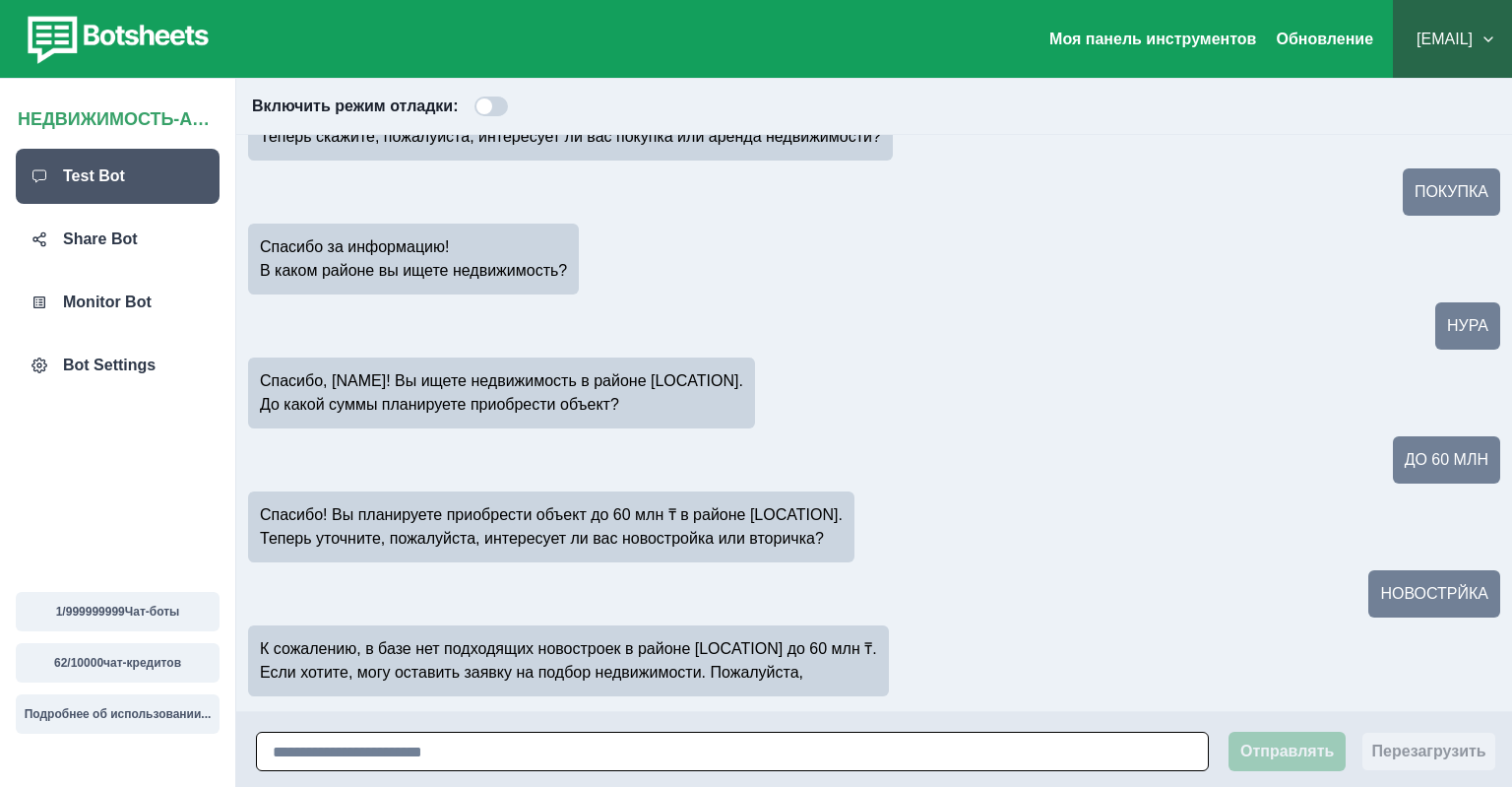 scroll, scrollTop: 384, scrollLeft: 0, axis: vertical 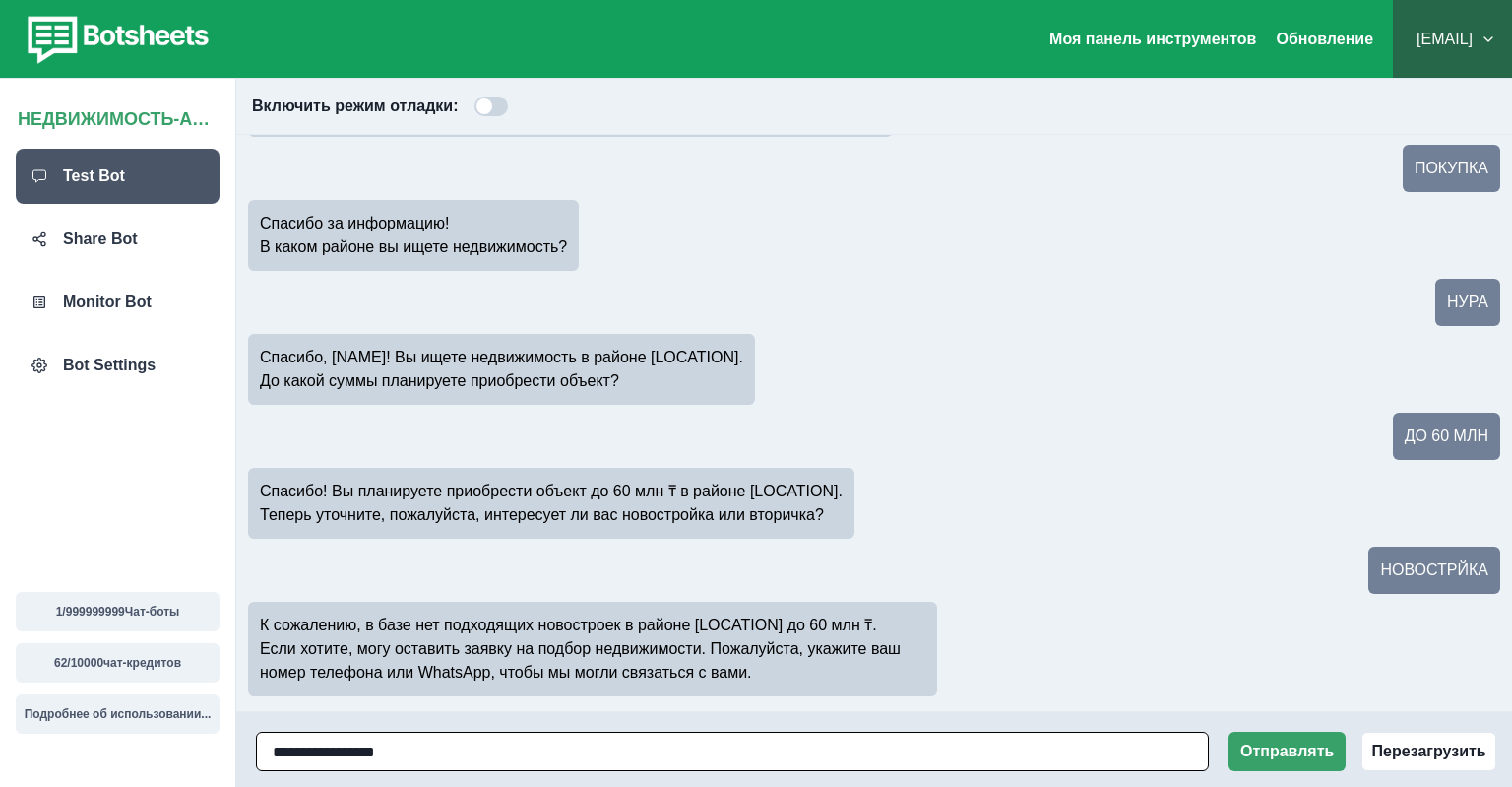 type on "**********" 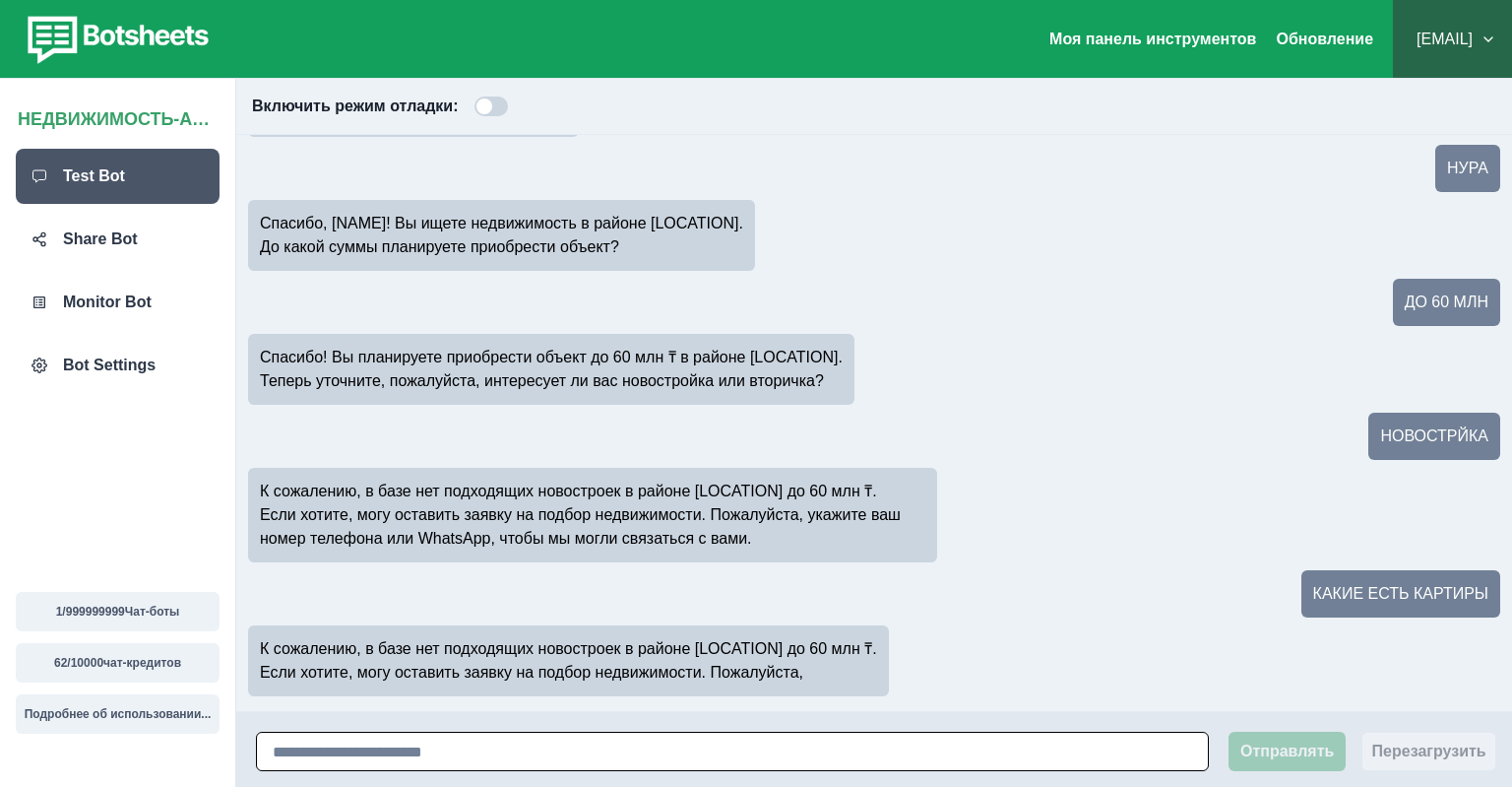 scroll, scrollTop: 542, scrollLeft: 0, axis: vertical 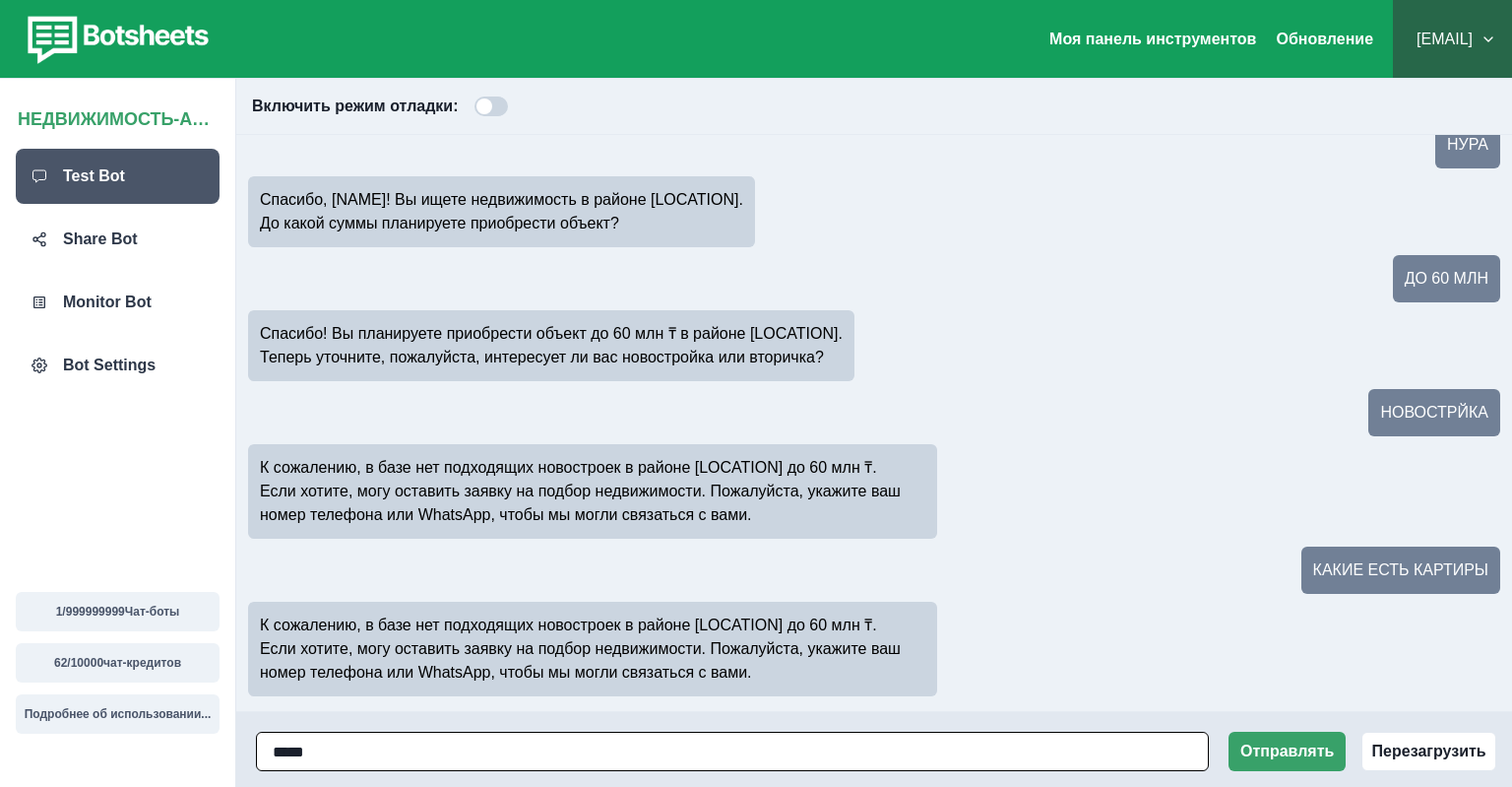 type on "*****" 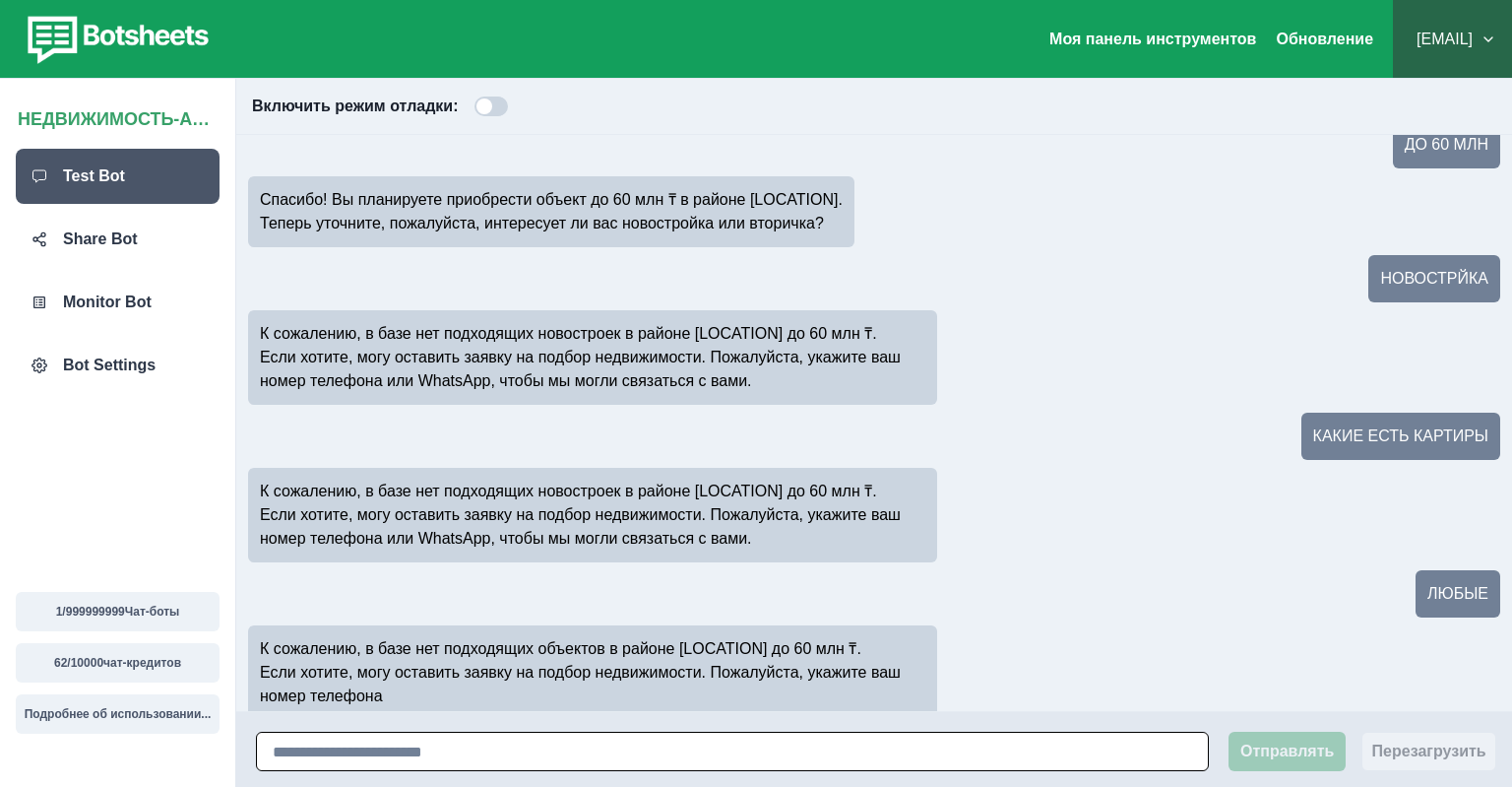 scroll, scrollTop: 699, scrollLeft: 0, axis: vertical 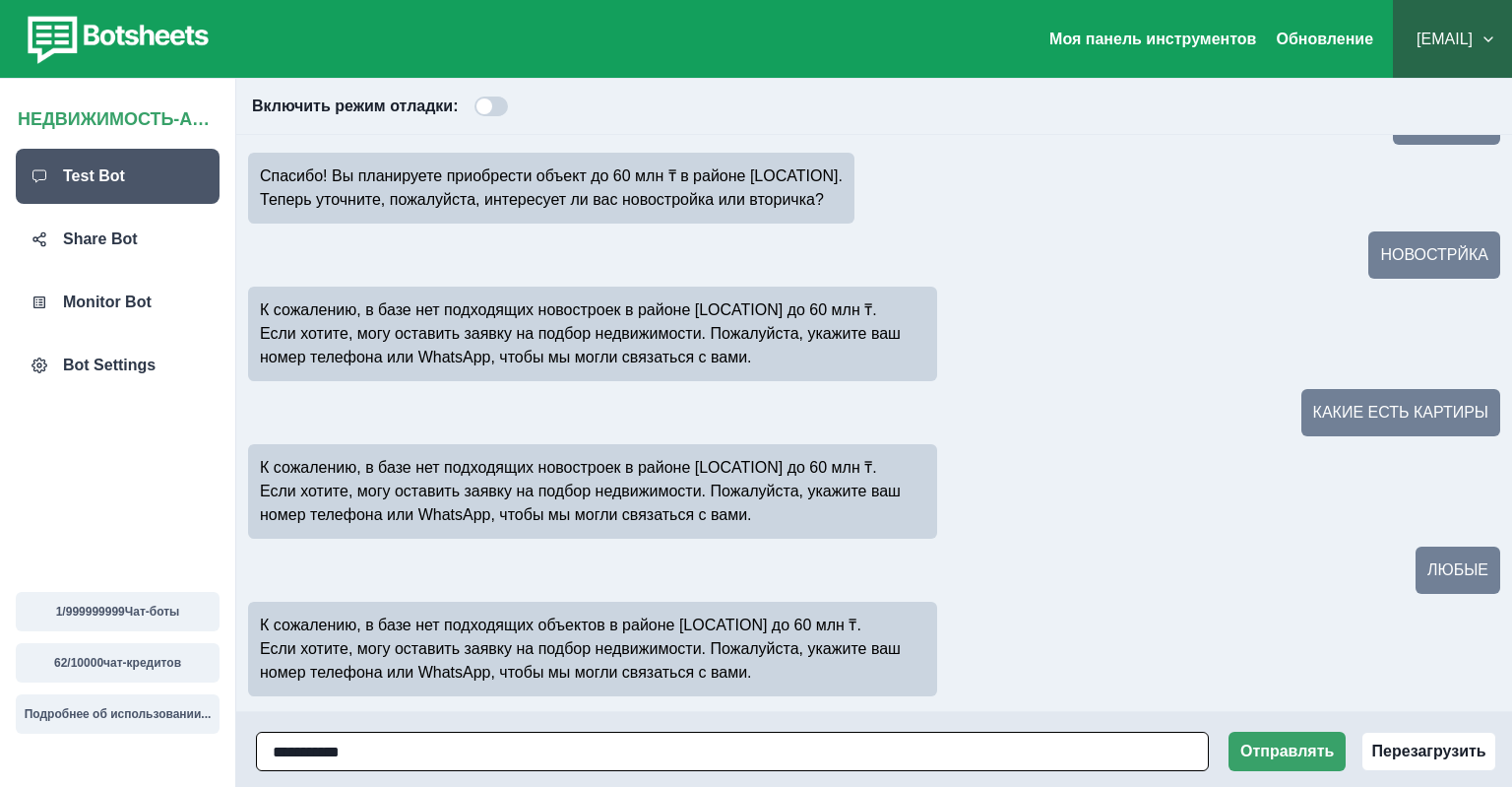 type on "**********" 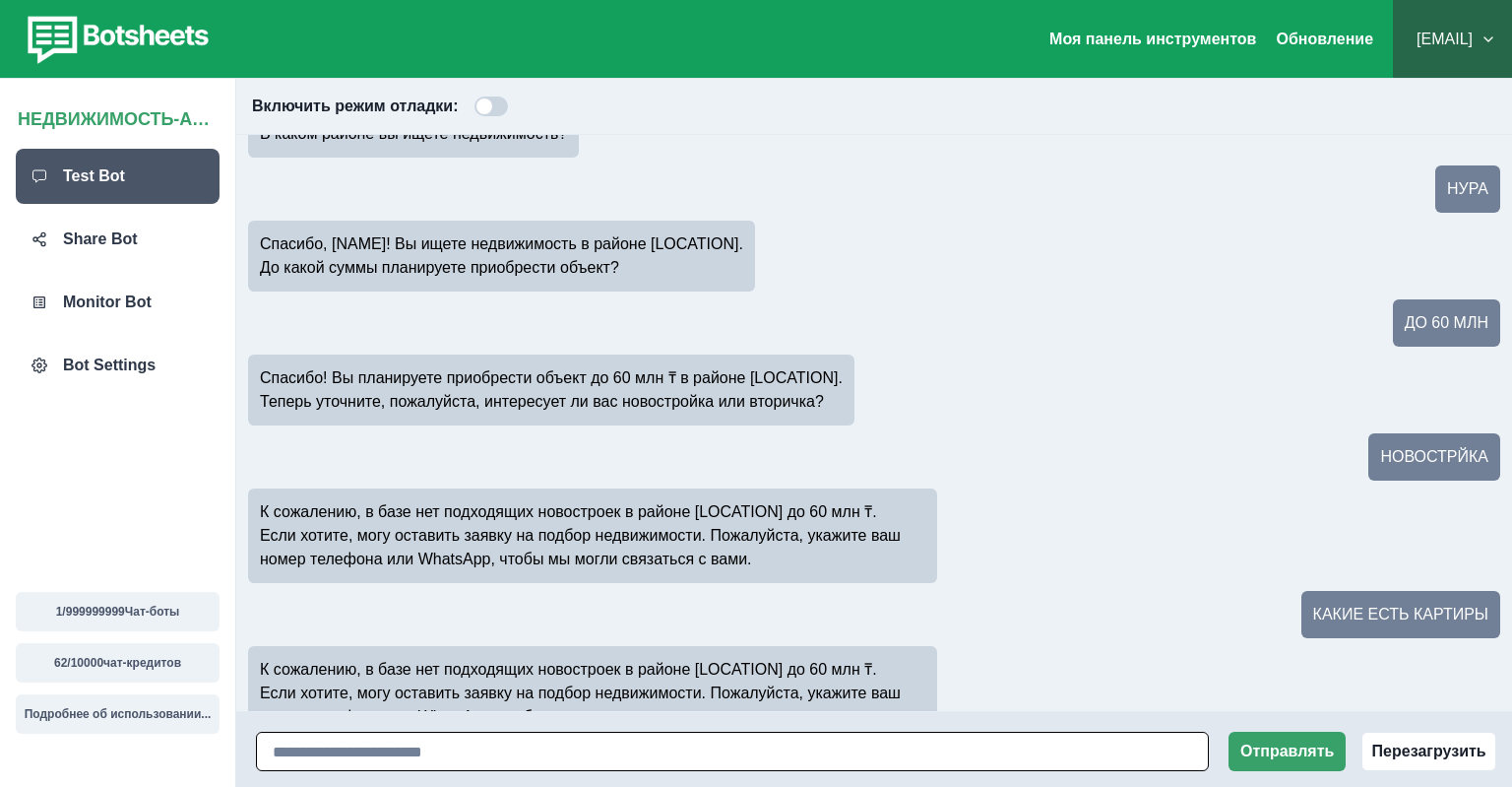 scroll, scrollTop: 881, scrollLeft: 0, axis: vertical 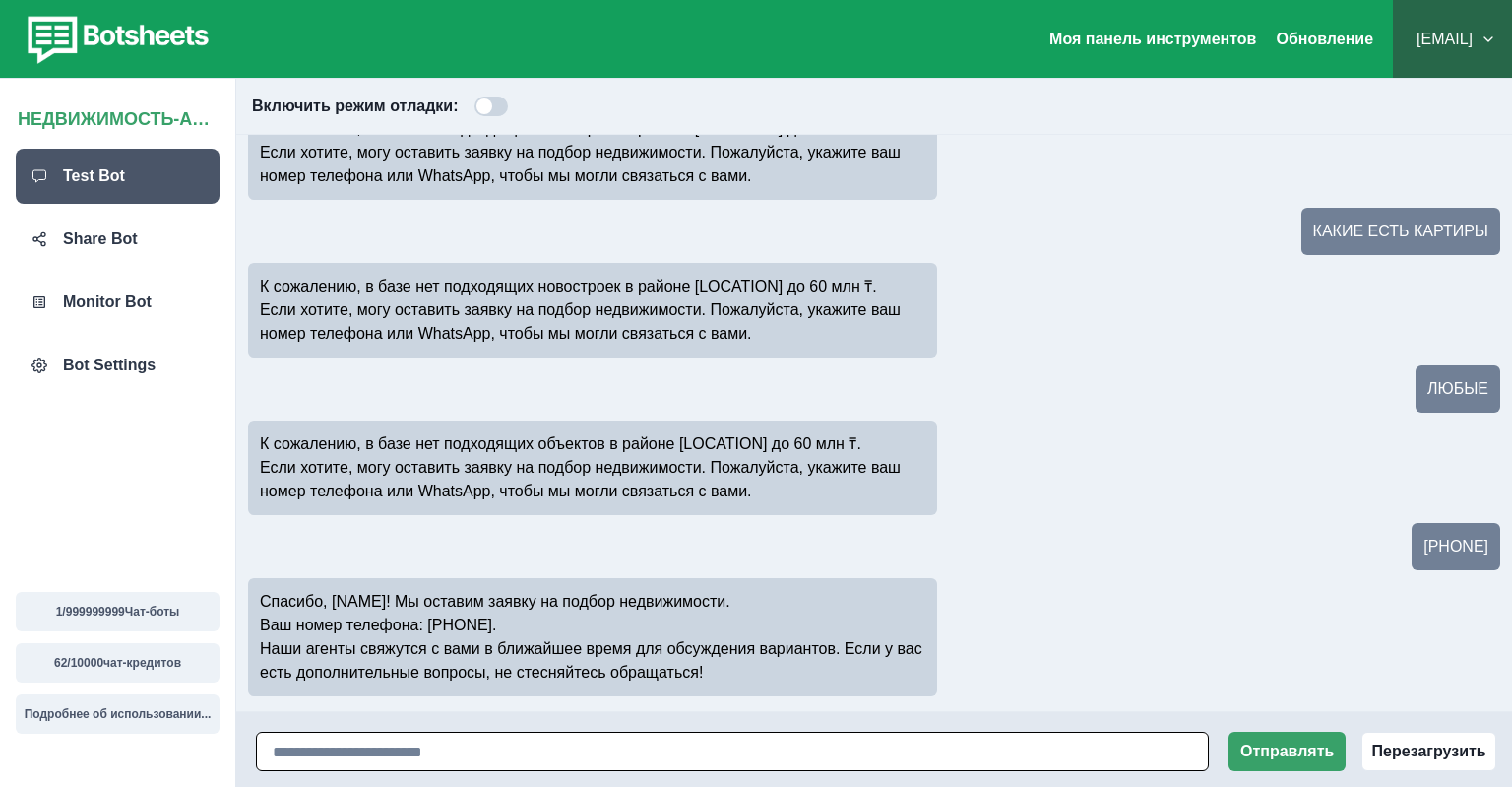 click at bounding box center [732, 752] 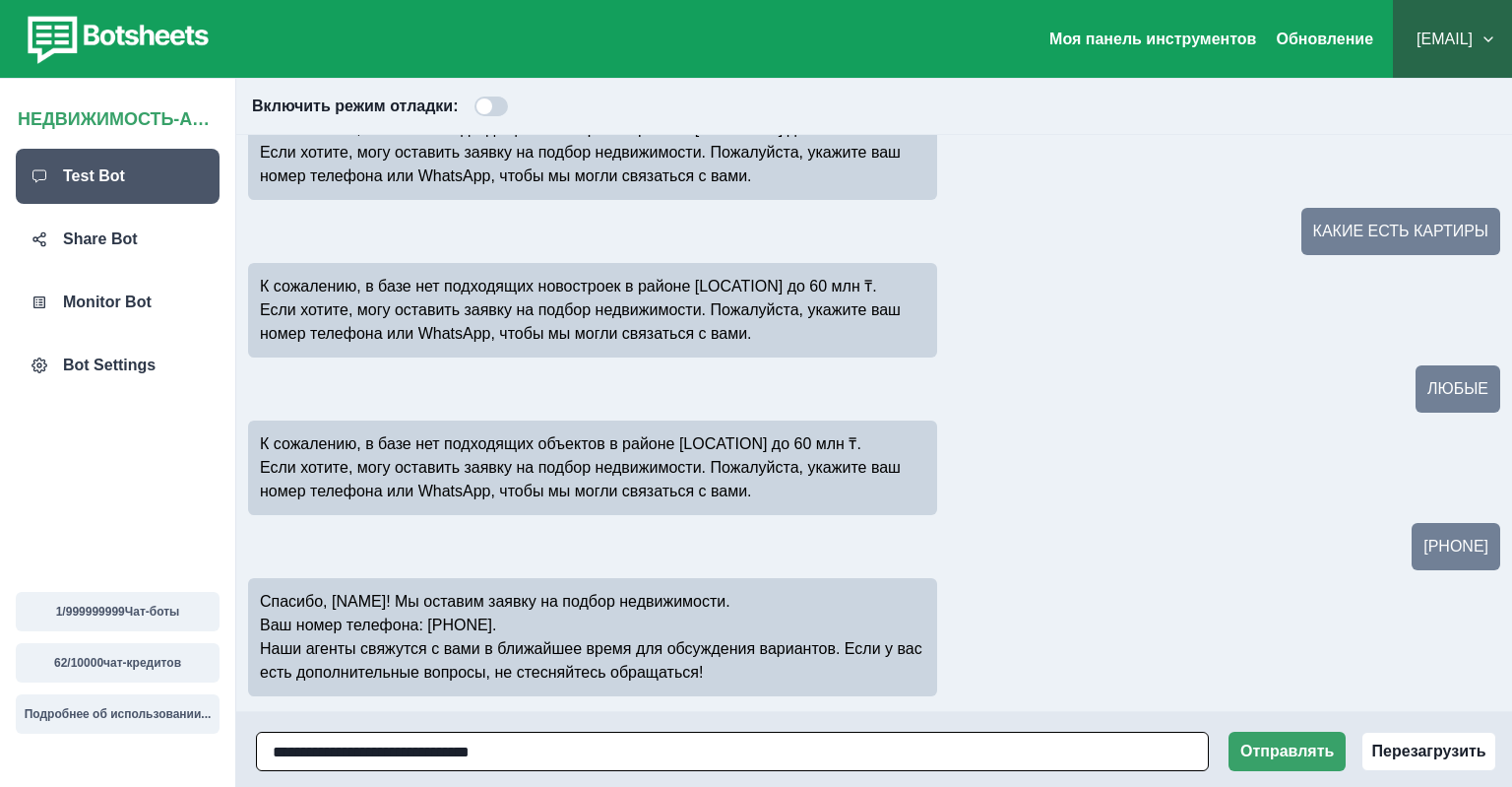 type on "**********" 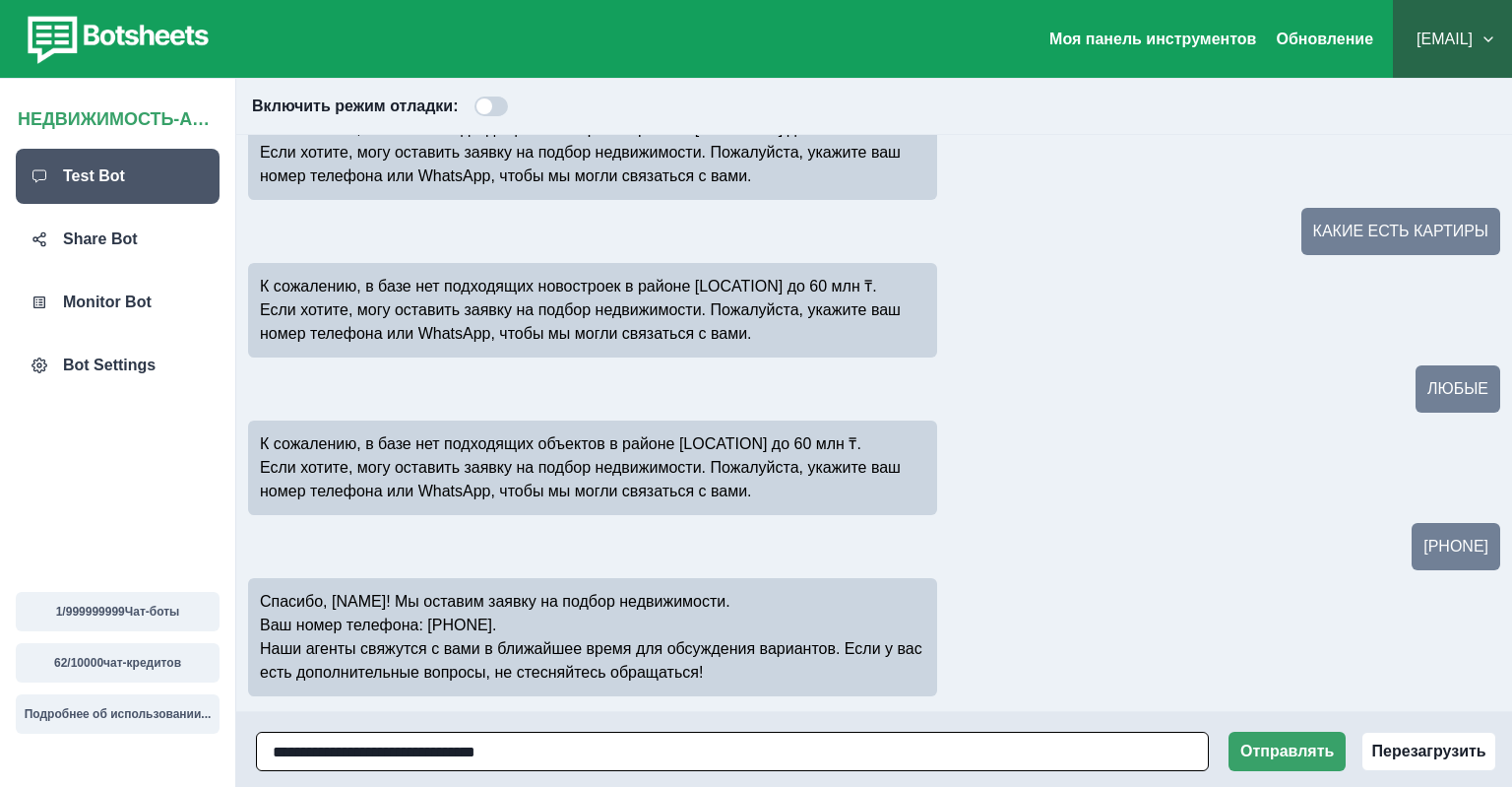 type 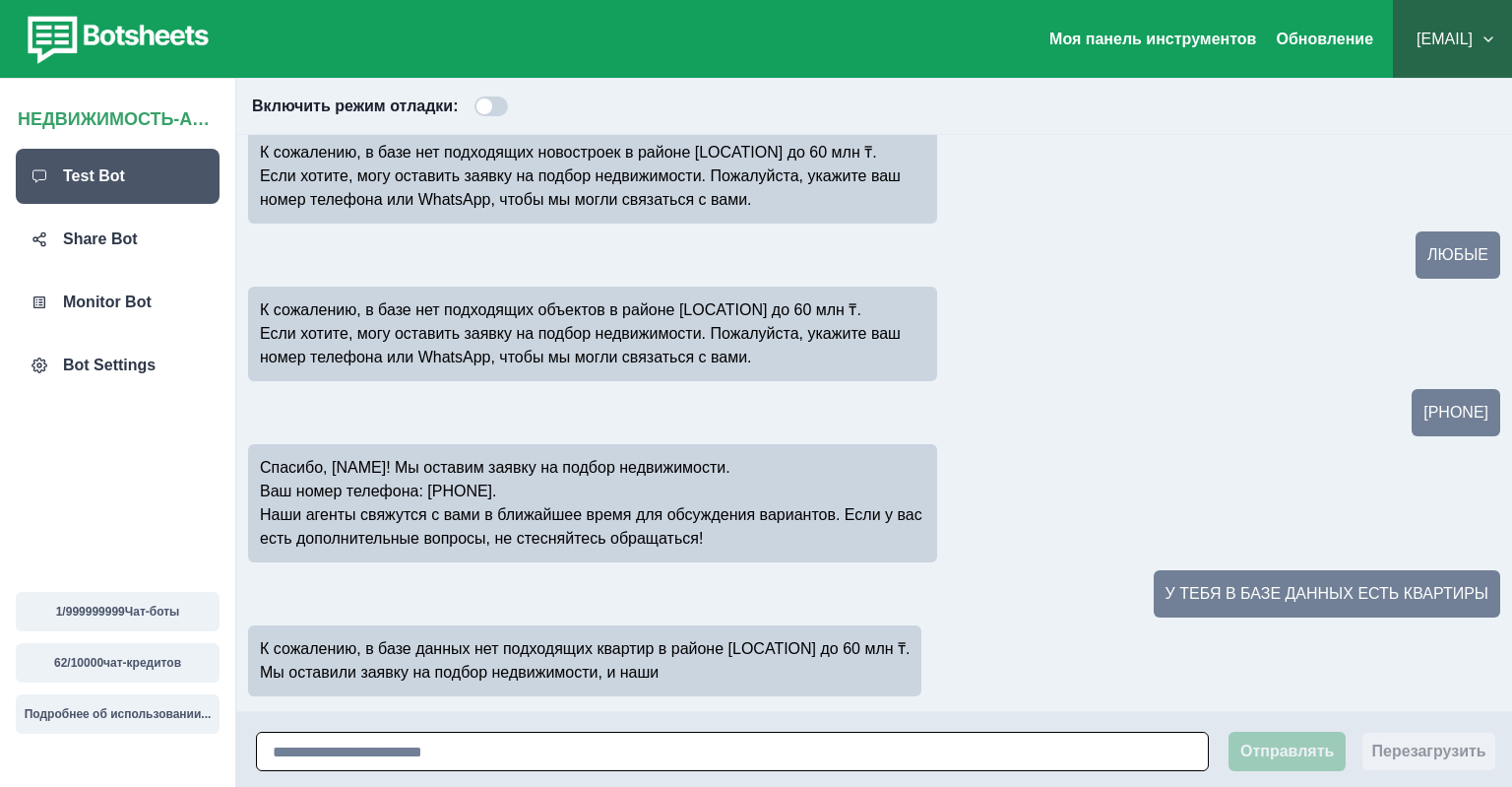 scroll, scrollTop: 1038, scrollLeft: 0, axis: vertical 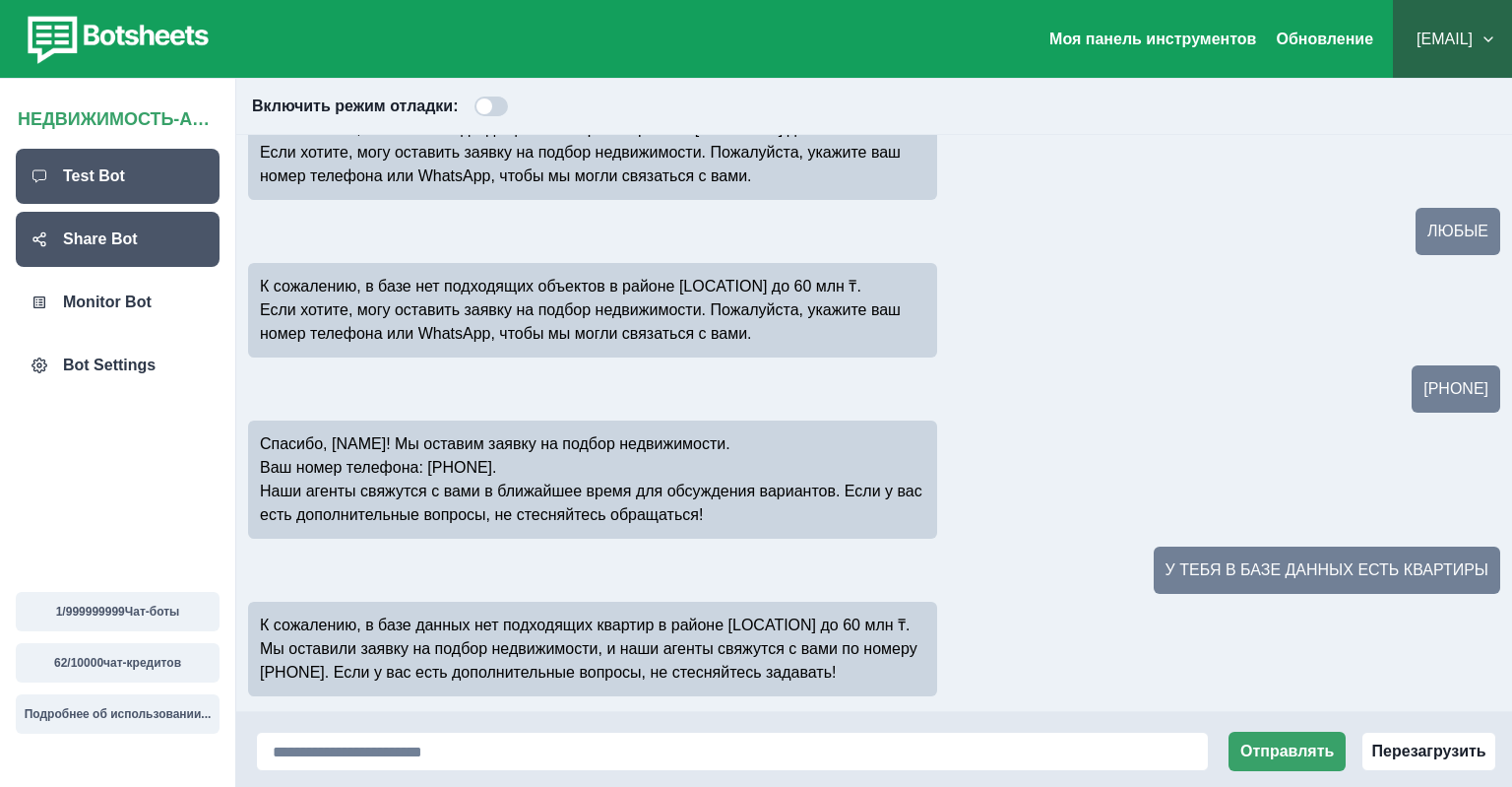 click on "Share Bot" at bounding box center [100, 239] 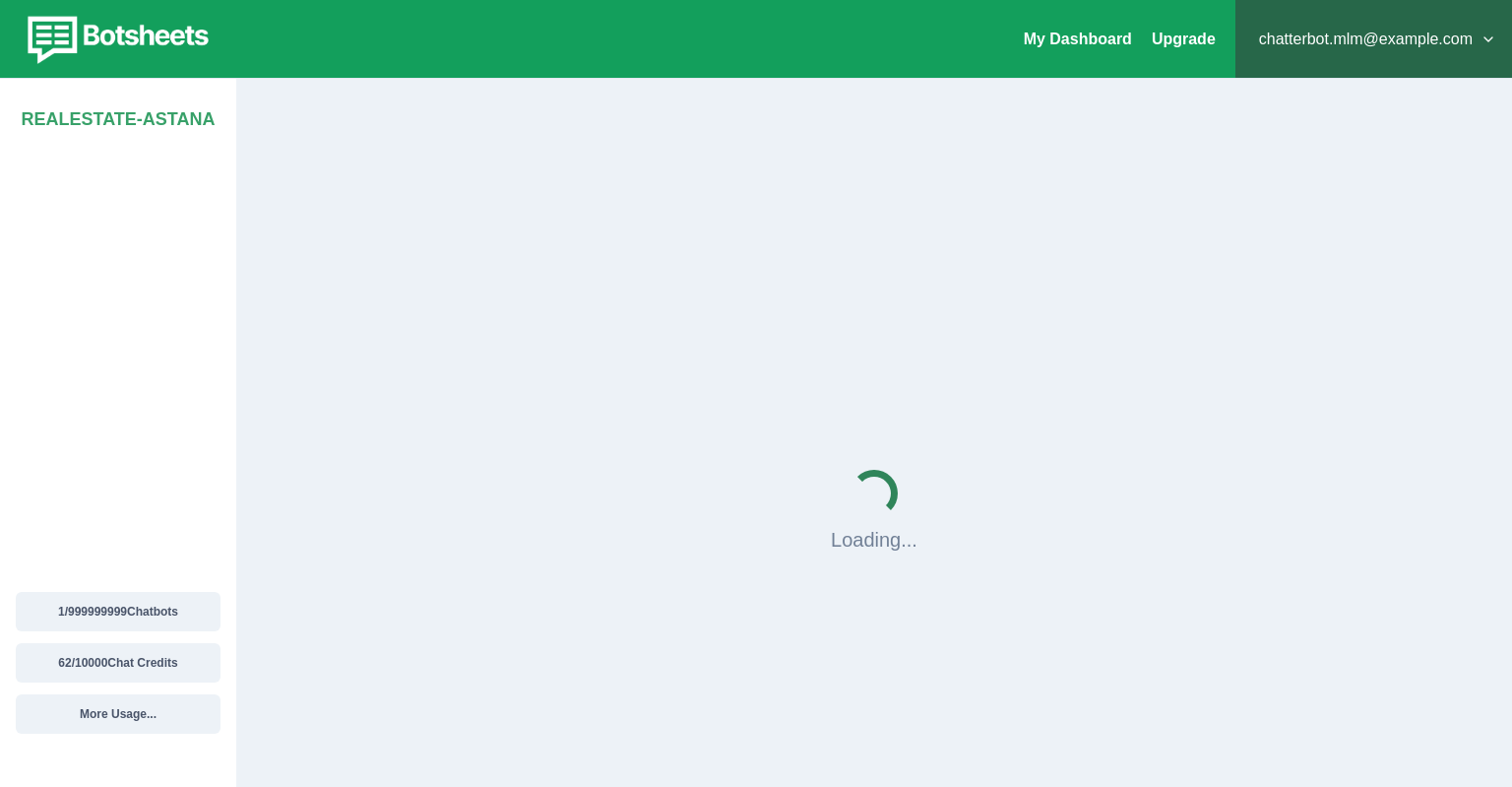 scroll, scrollTop: 0, scrollLeft: 0, axis: both 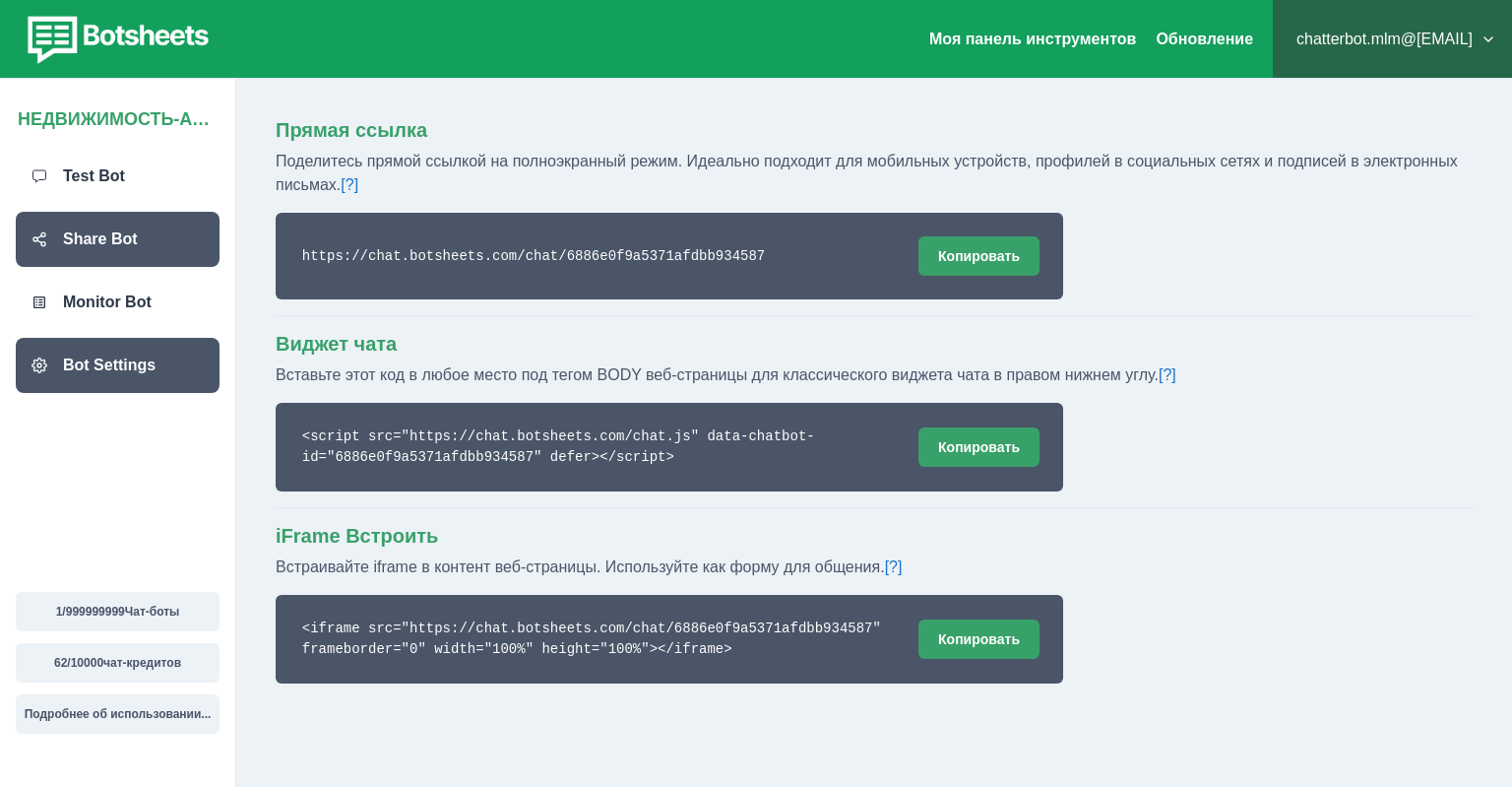 click on "Bot Settings" at bounding box center [109, 365] 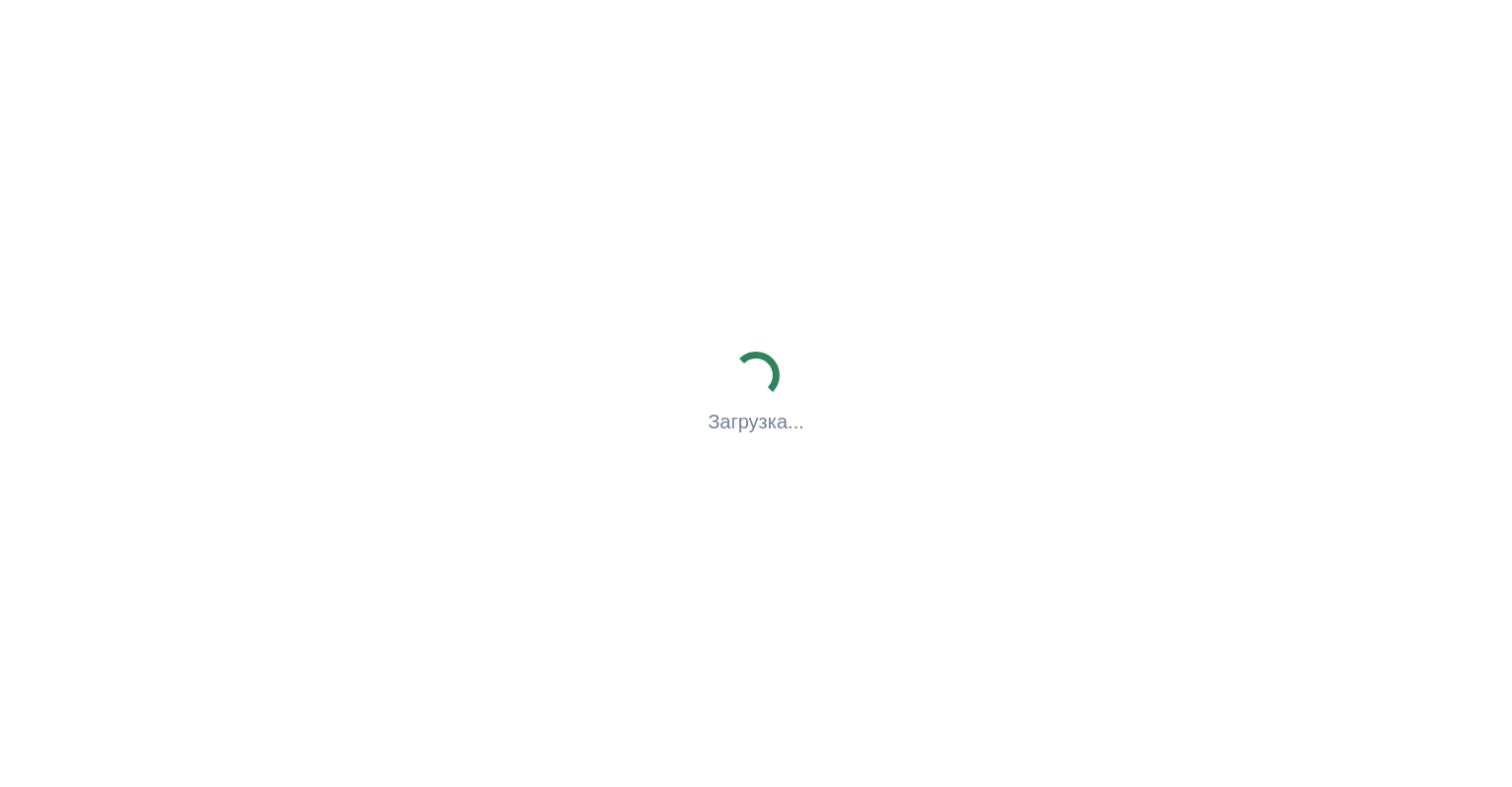 scroll, scrollTop: 0, scrollLeft: 0, axis: both 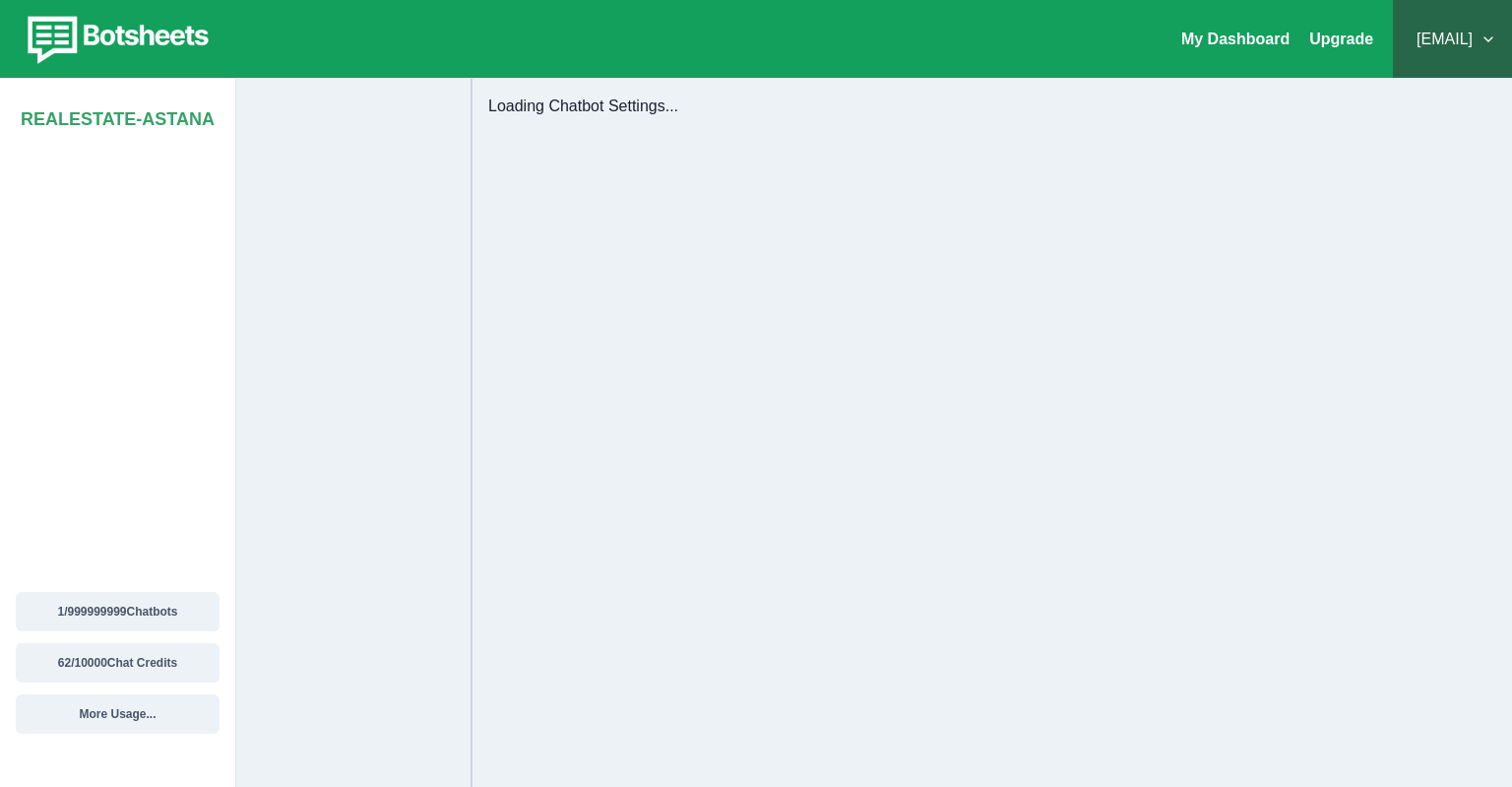 select on "**********" 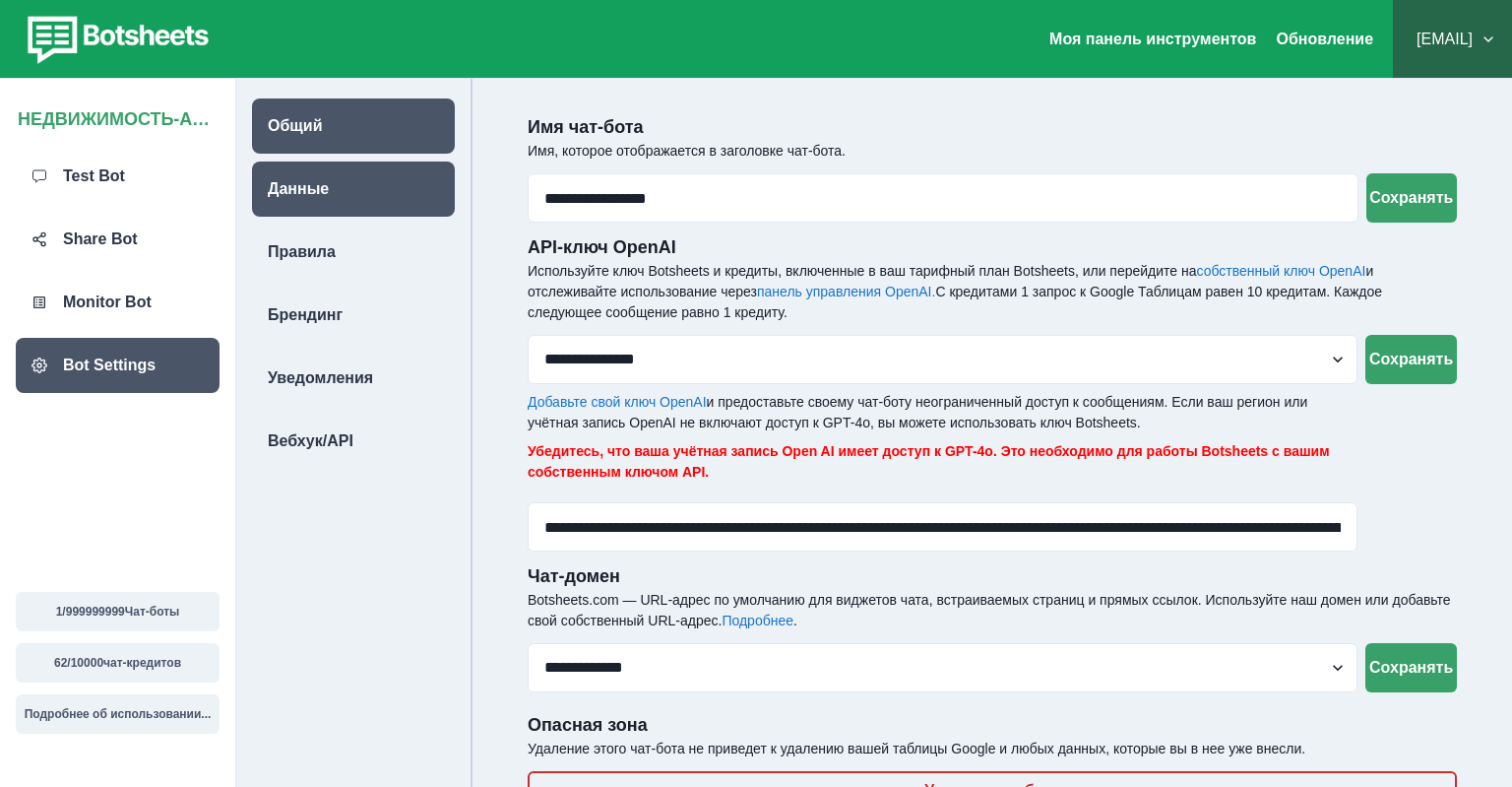 click on "Данные" at bounding box center [298, 189] 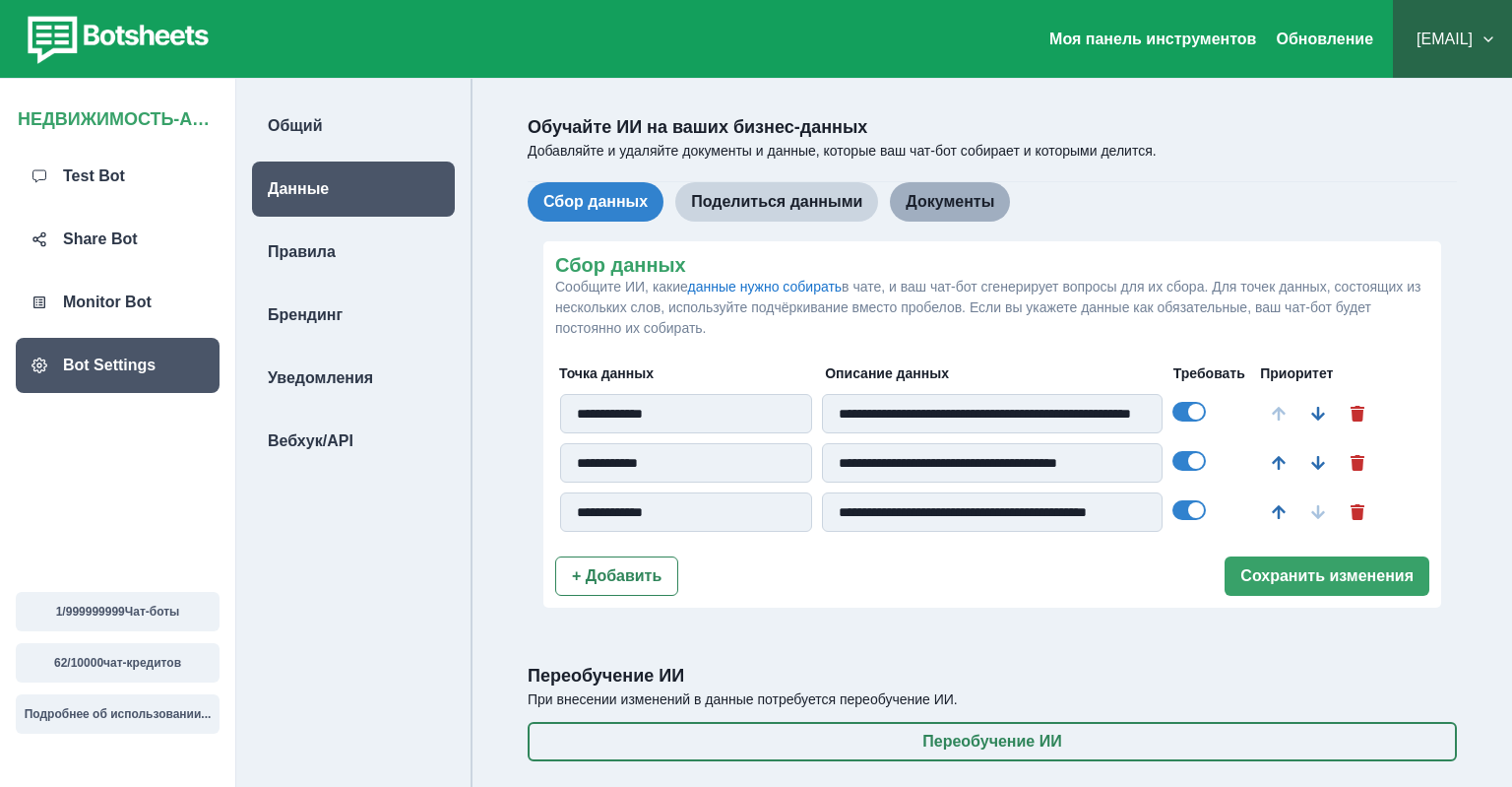click on "Документы" at bounding box center [950, 202] 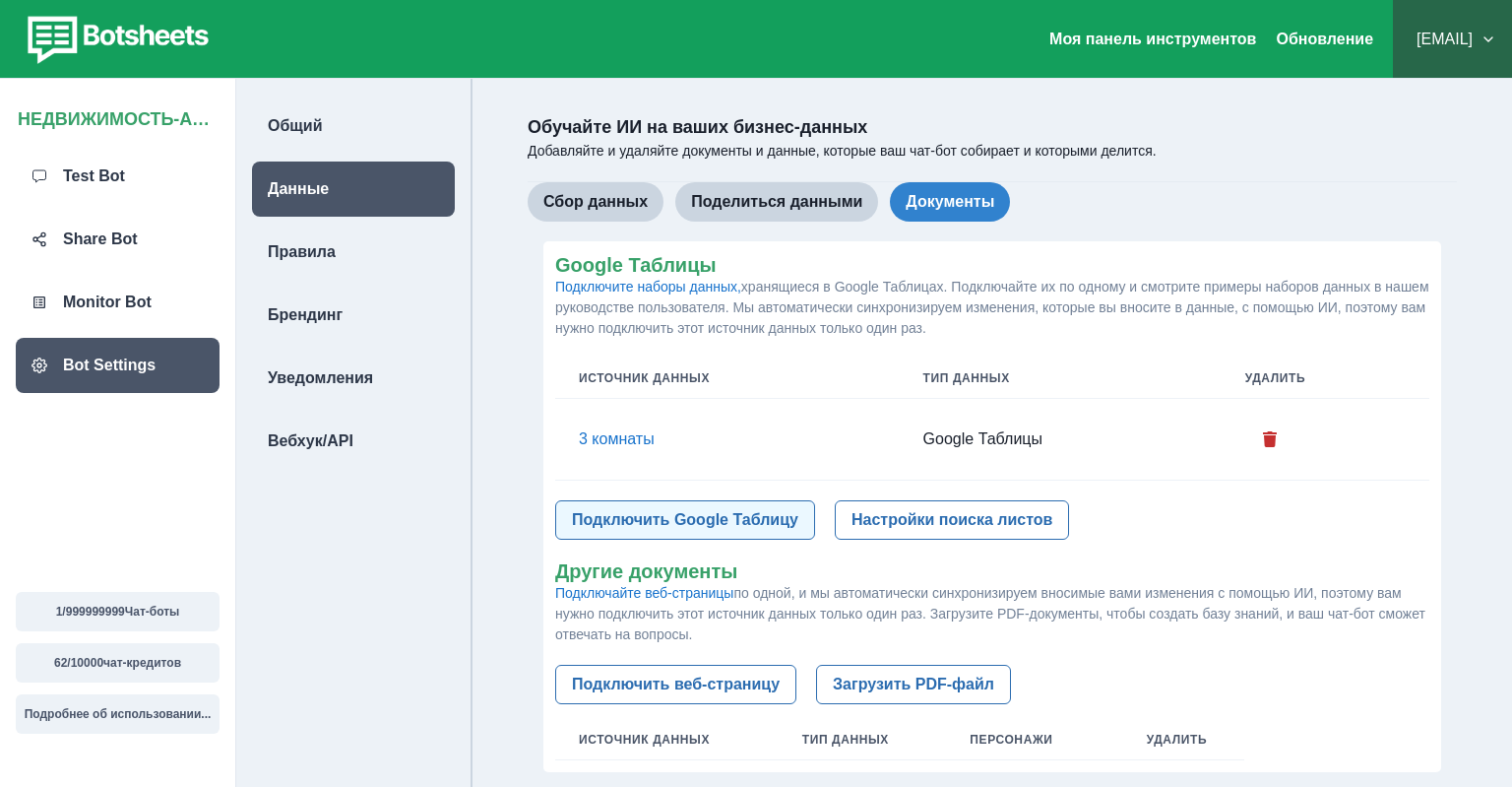 click on "Подключить Google Таблицу" at bounding box center [685, 520] 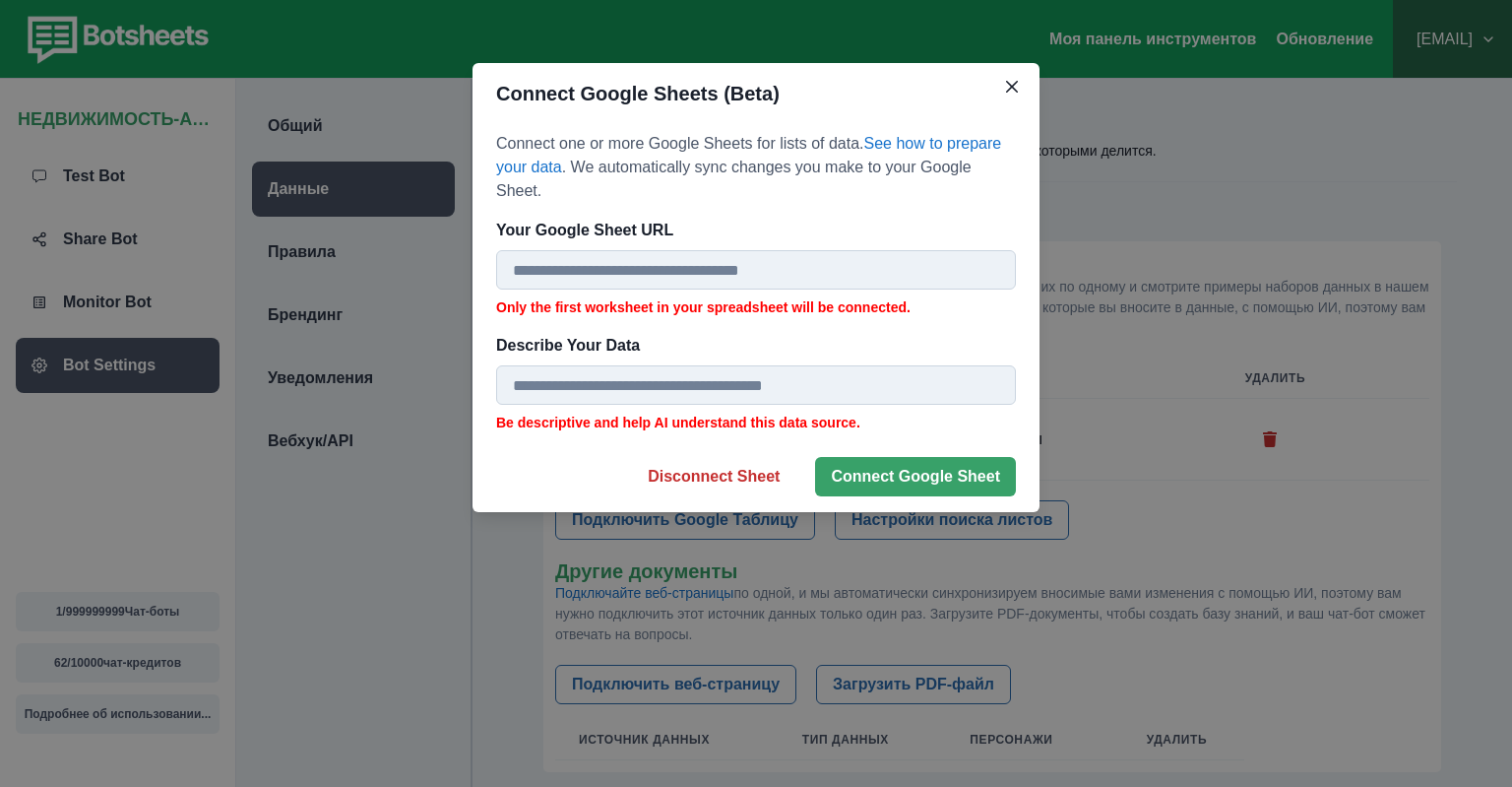 click on "Your Google Sheet URL" at bounding box center [756, 270] 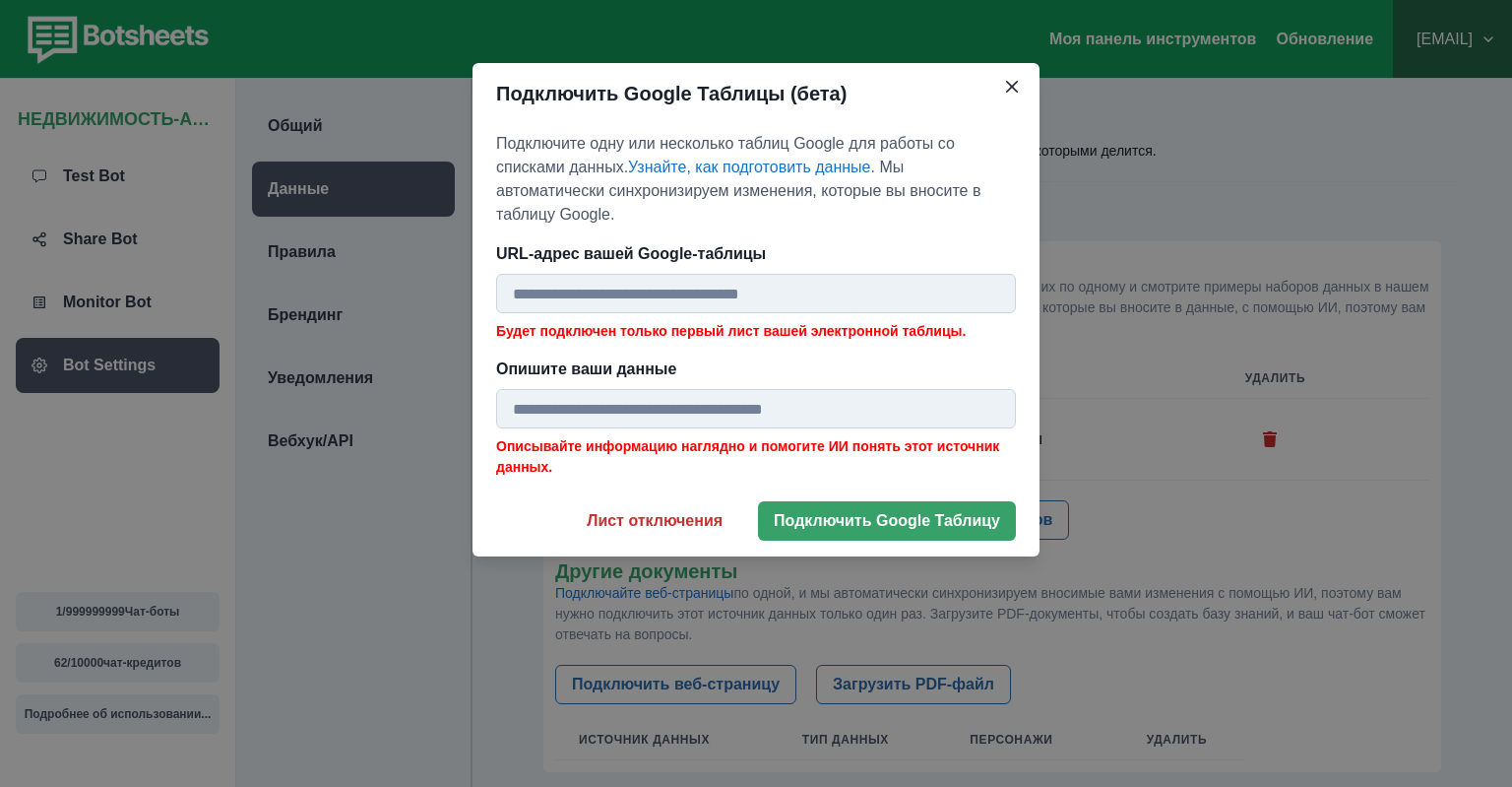 paste on "**********" 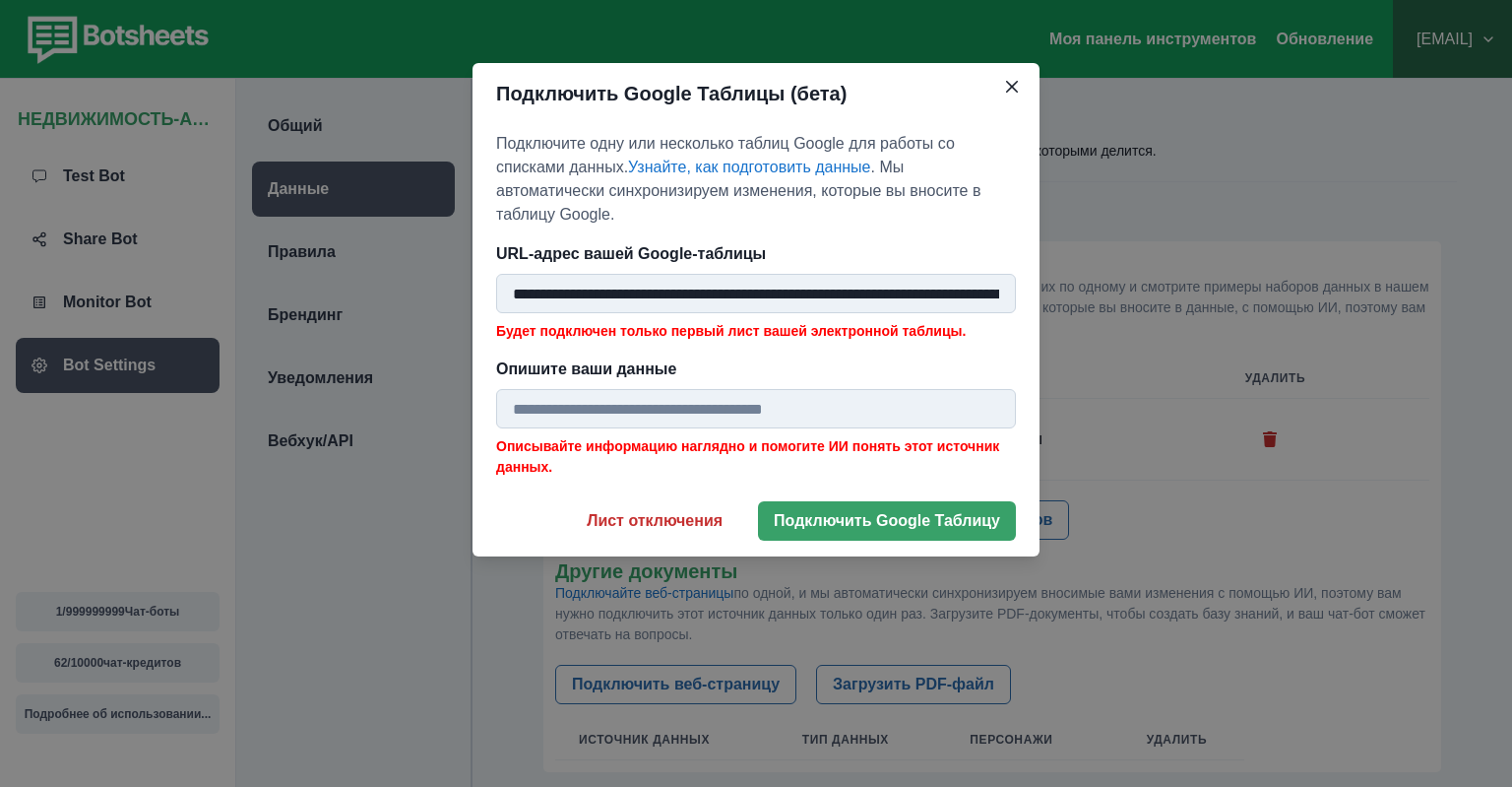 scroll, scrollTop: 0, scrollLeft: 297, axis: horizontal 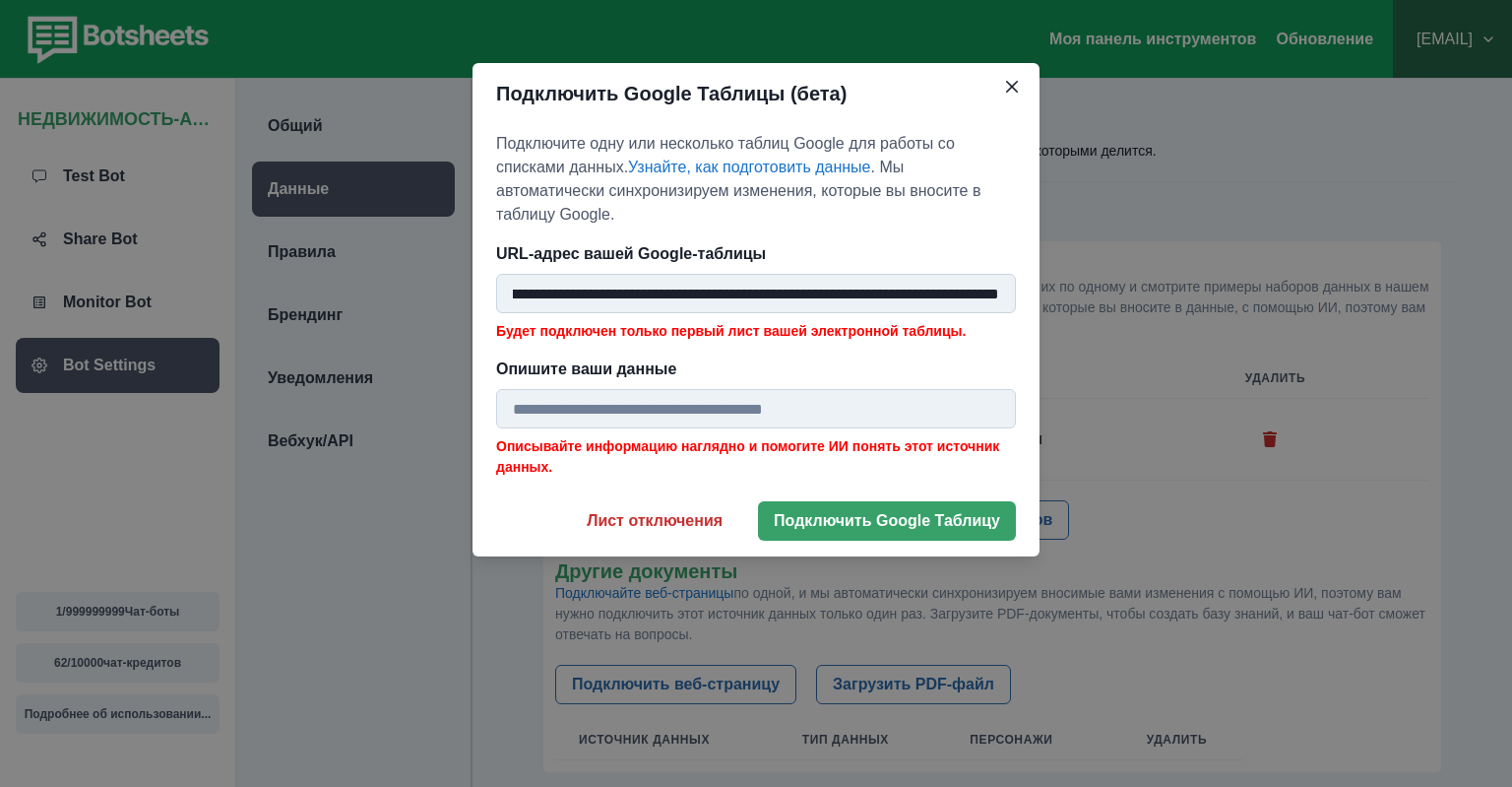 type on "**********" 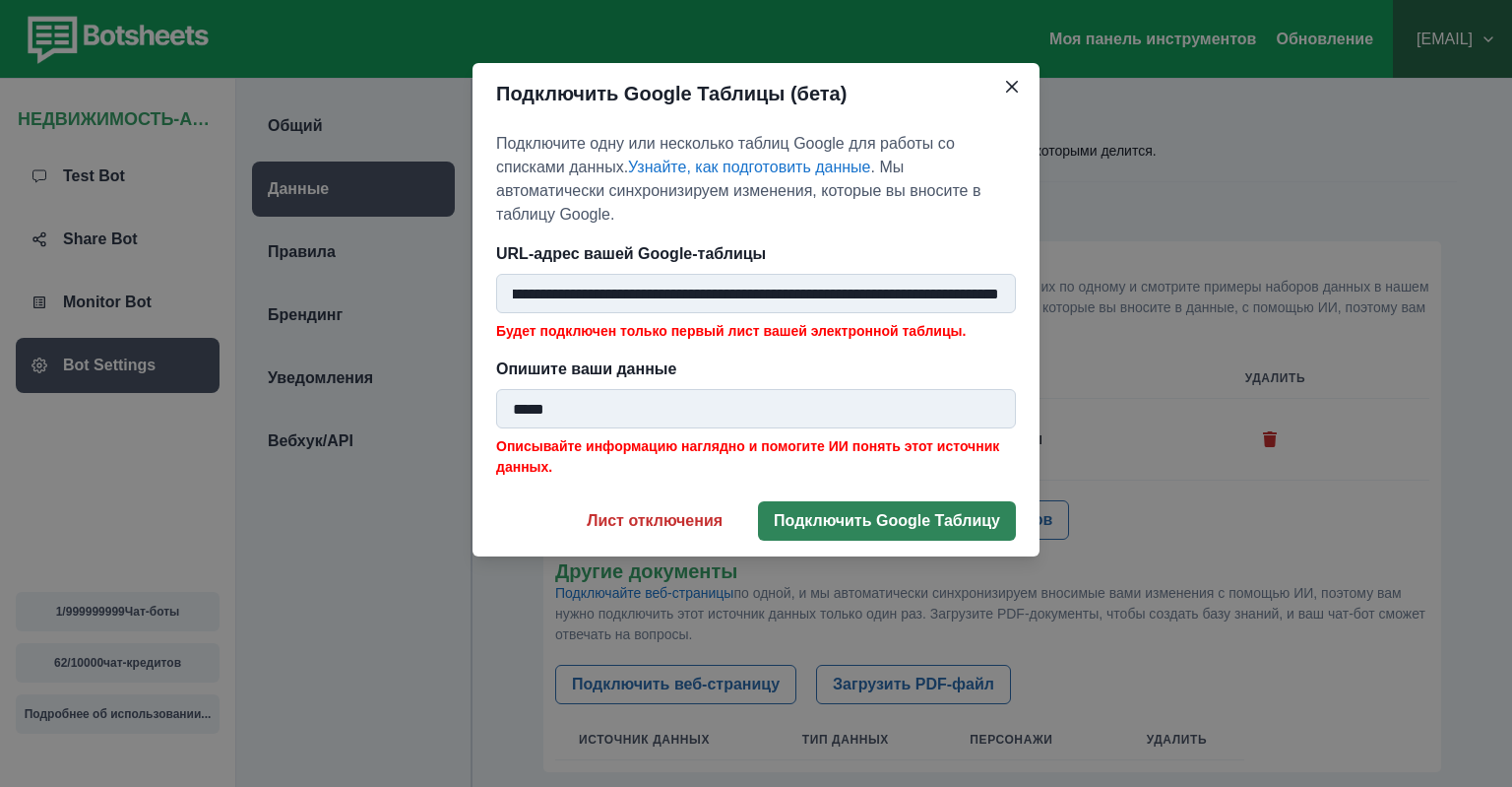 type on "*****" 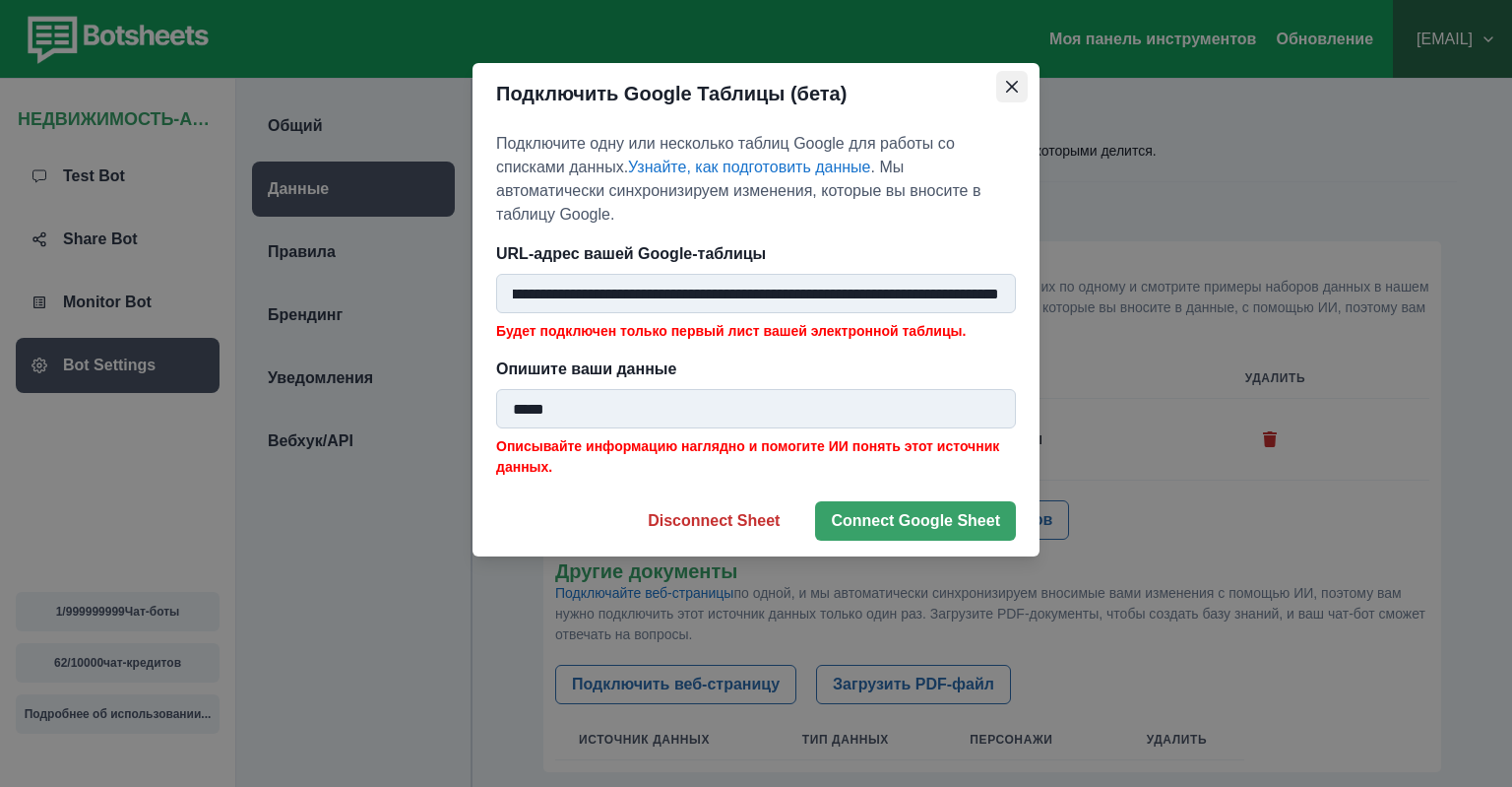 click 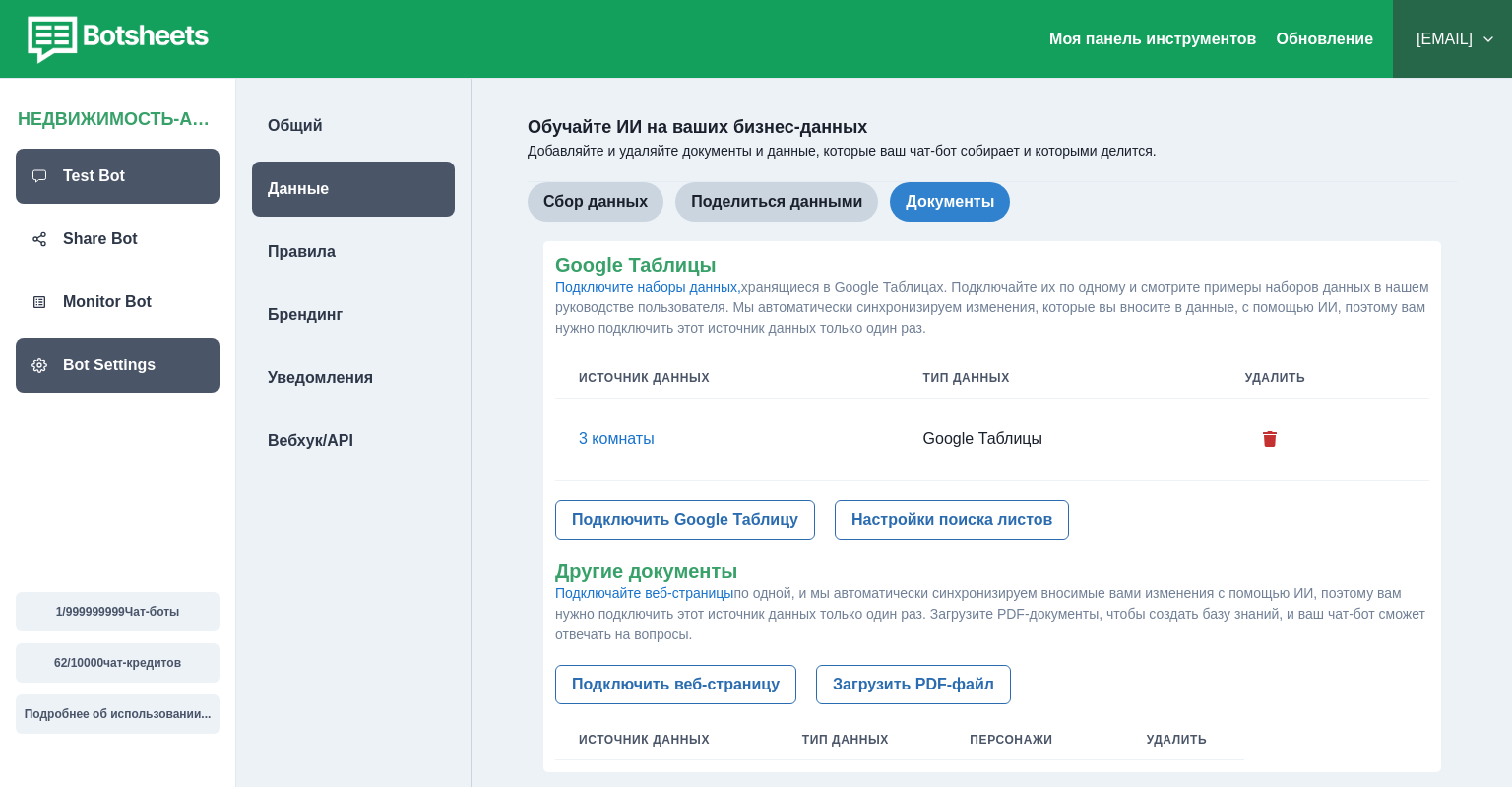 click on "Test Bot" at bounding box center (117, 176) 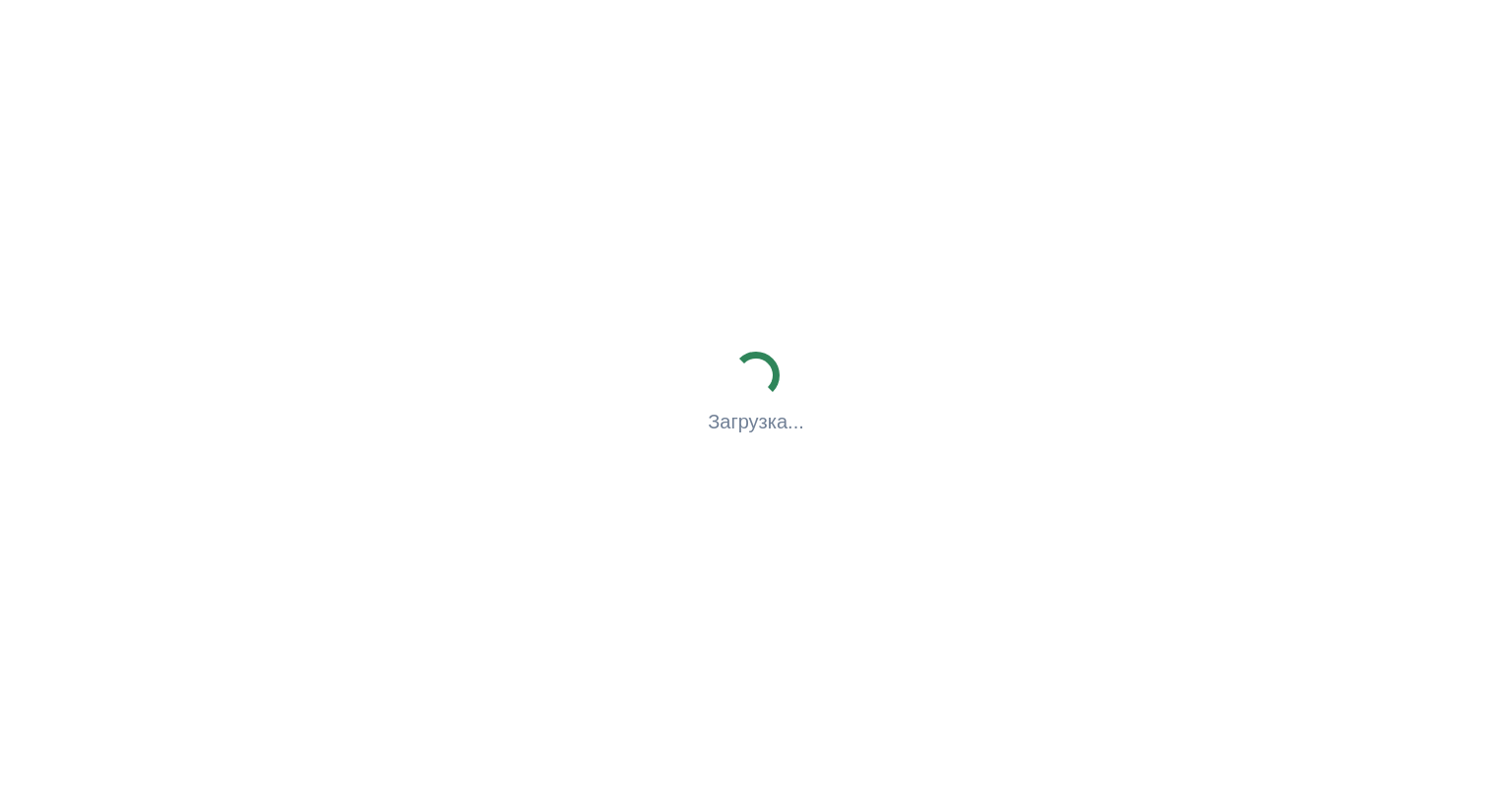 scroll, scrollTop: 0, scrollLeft: 0, axis: both 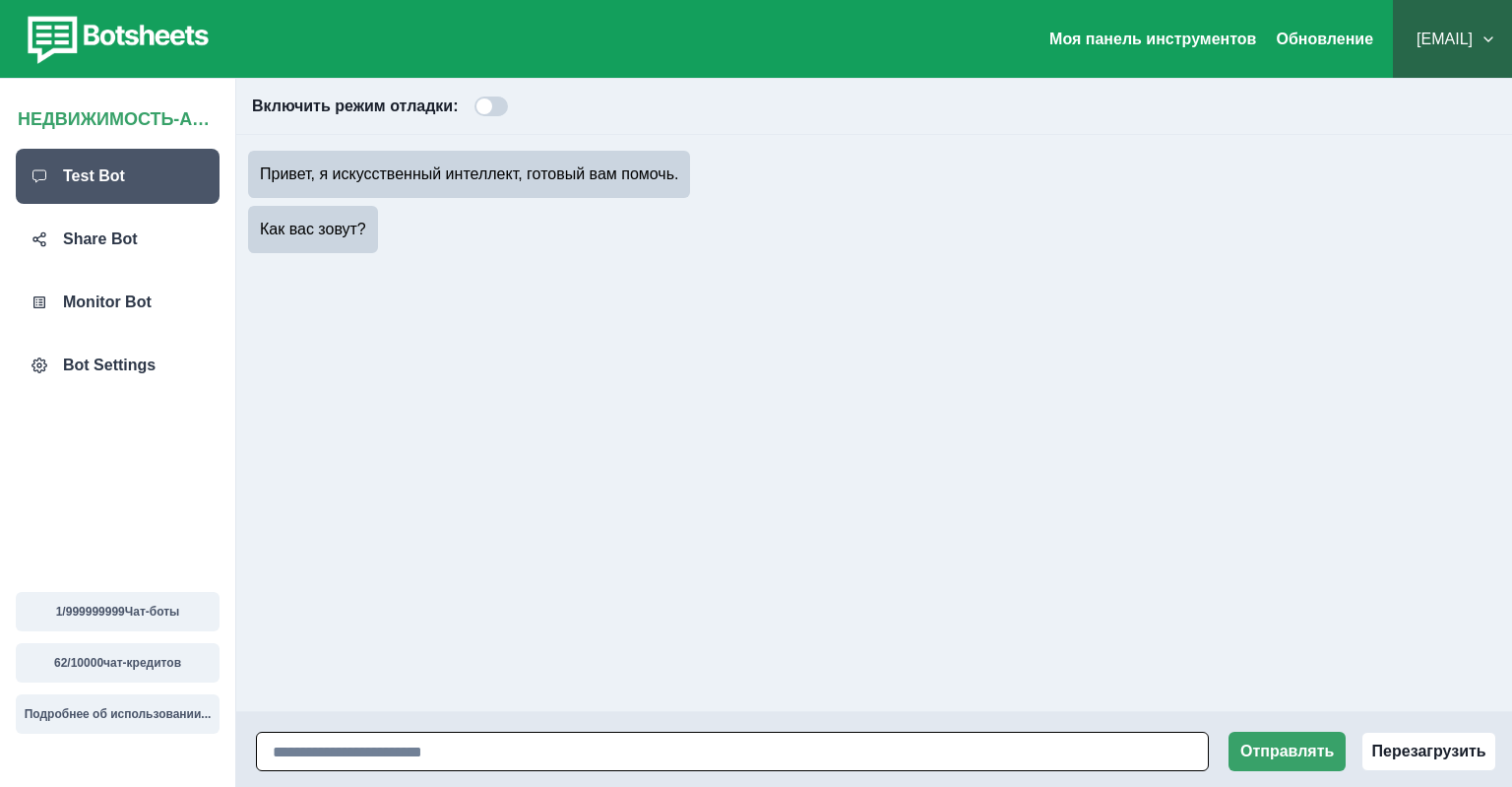 click at bounding box center (732, 752) 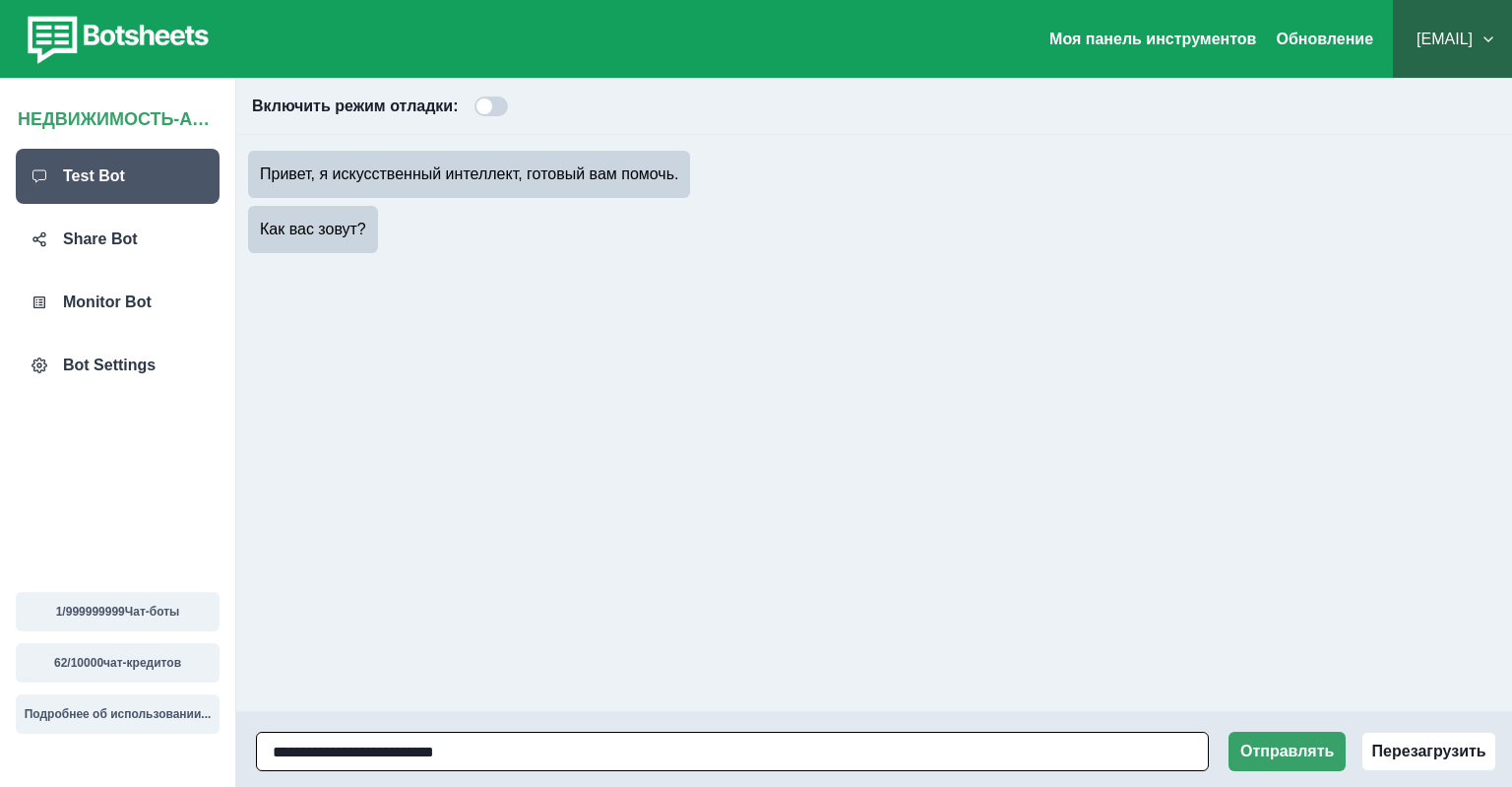 type on "**********" 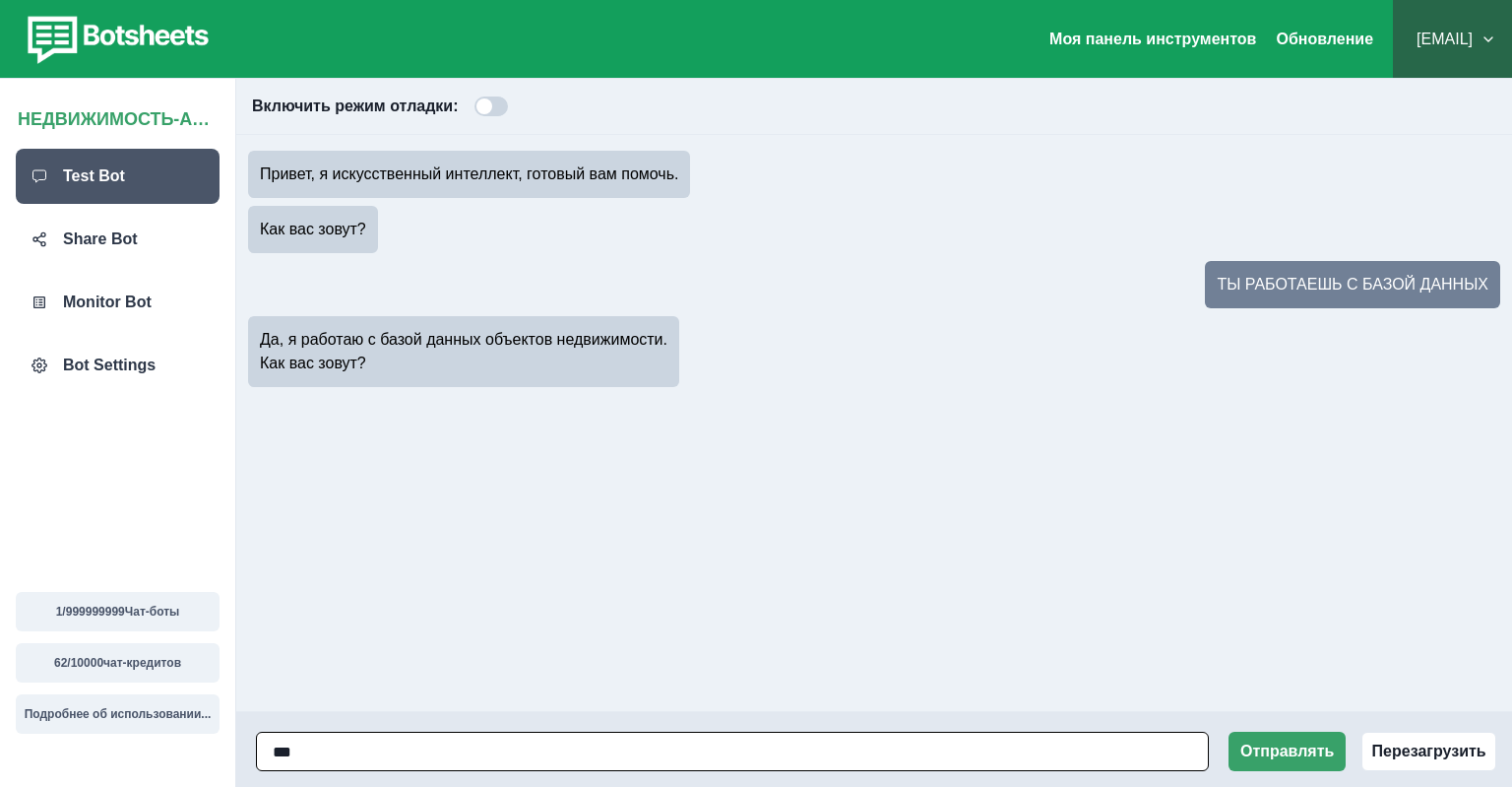 type on "****" 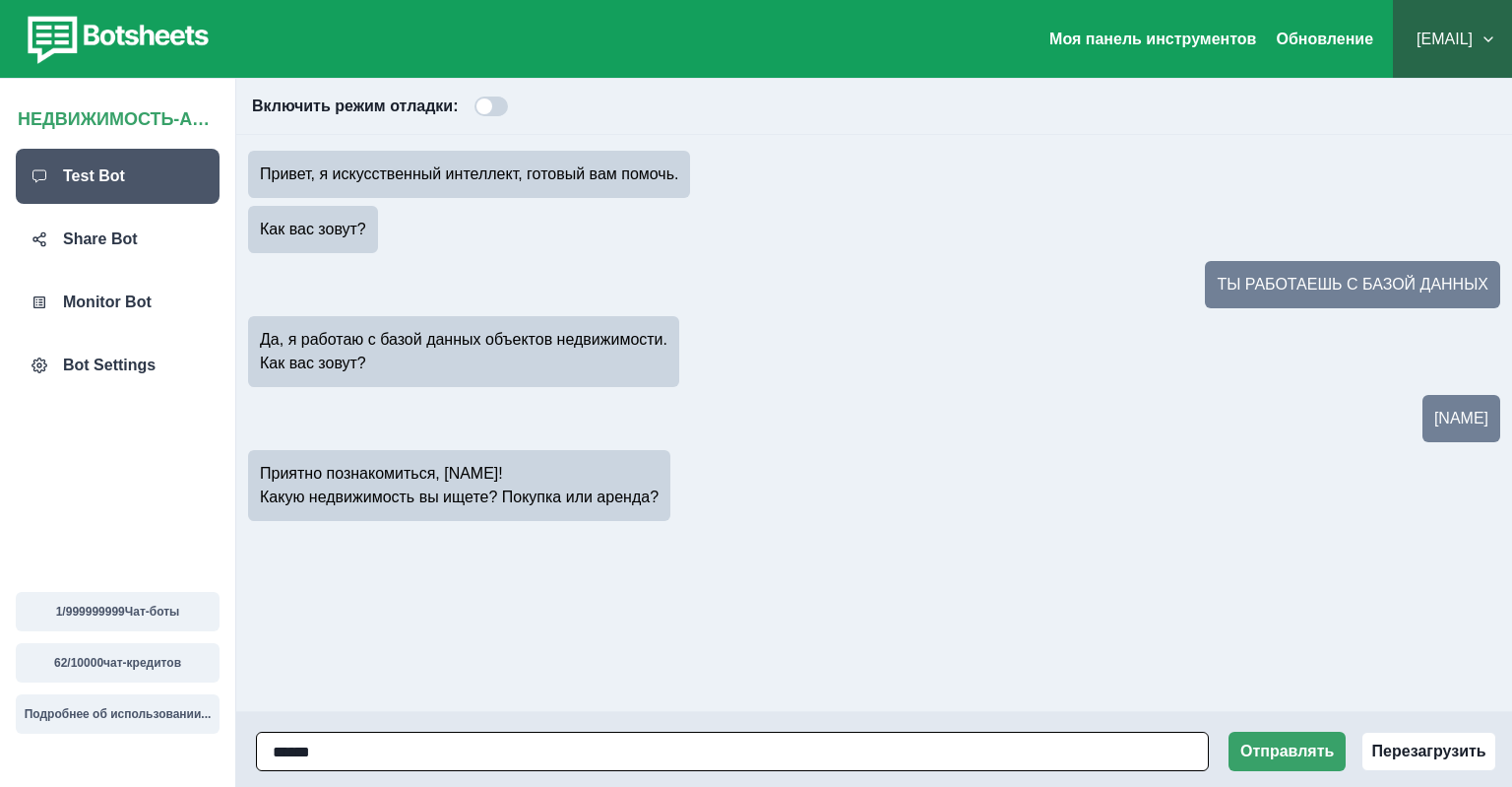 type on "*******" 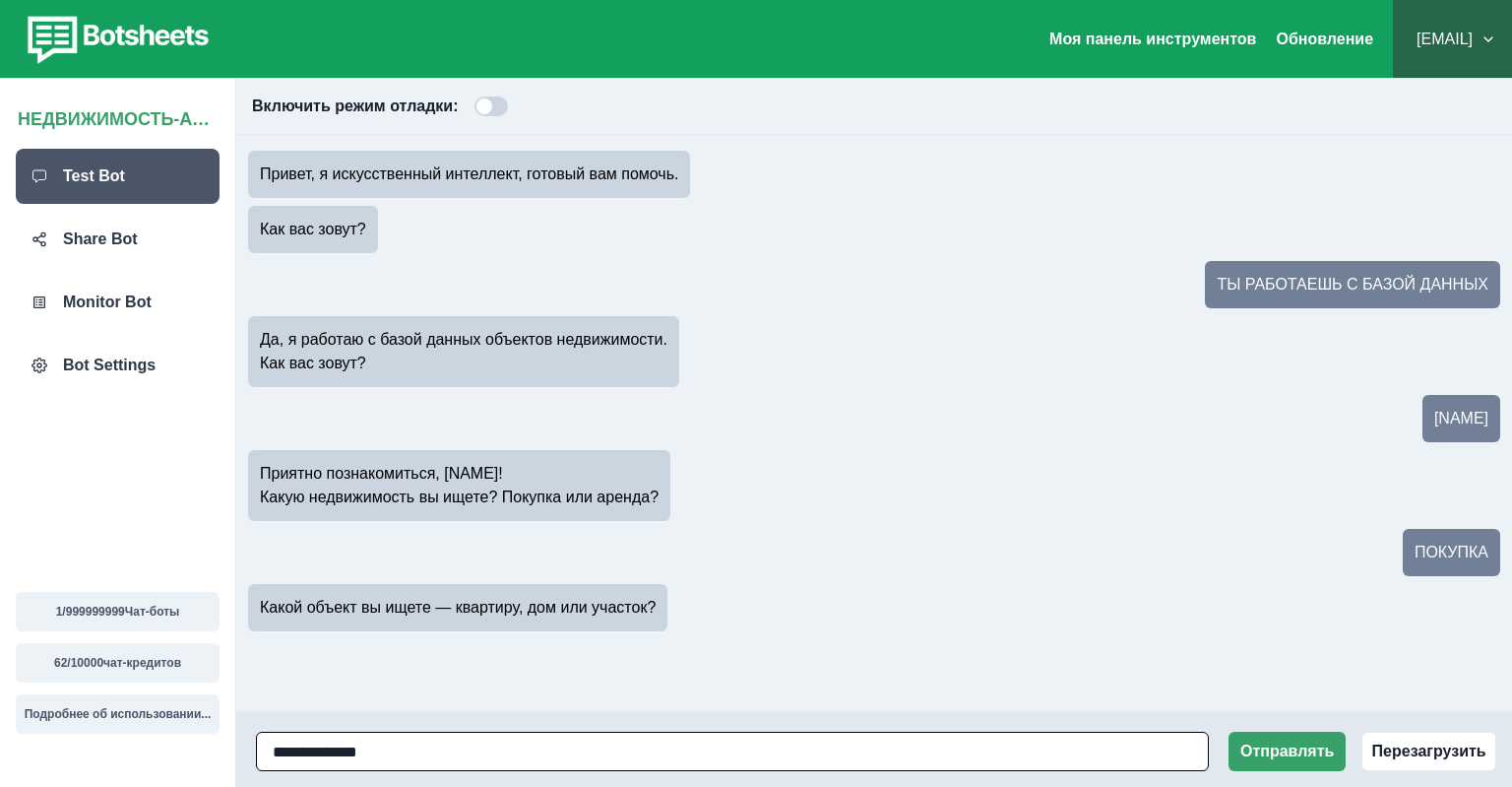 type on "**********" 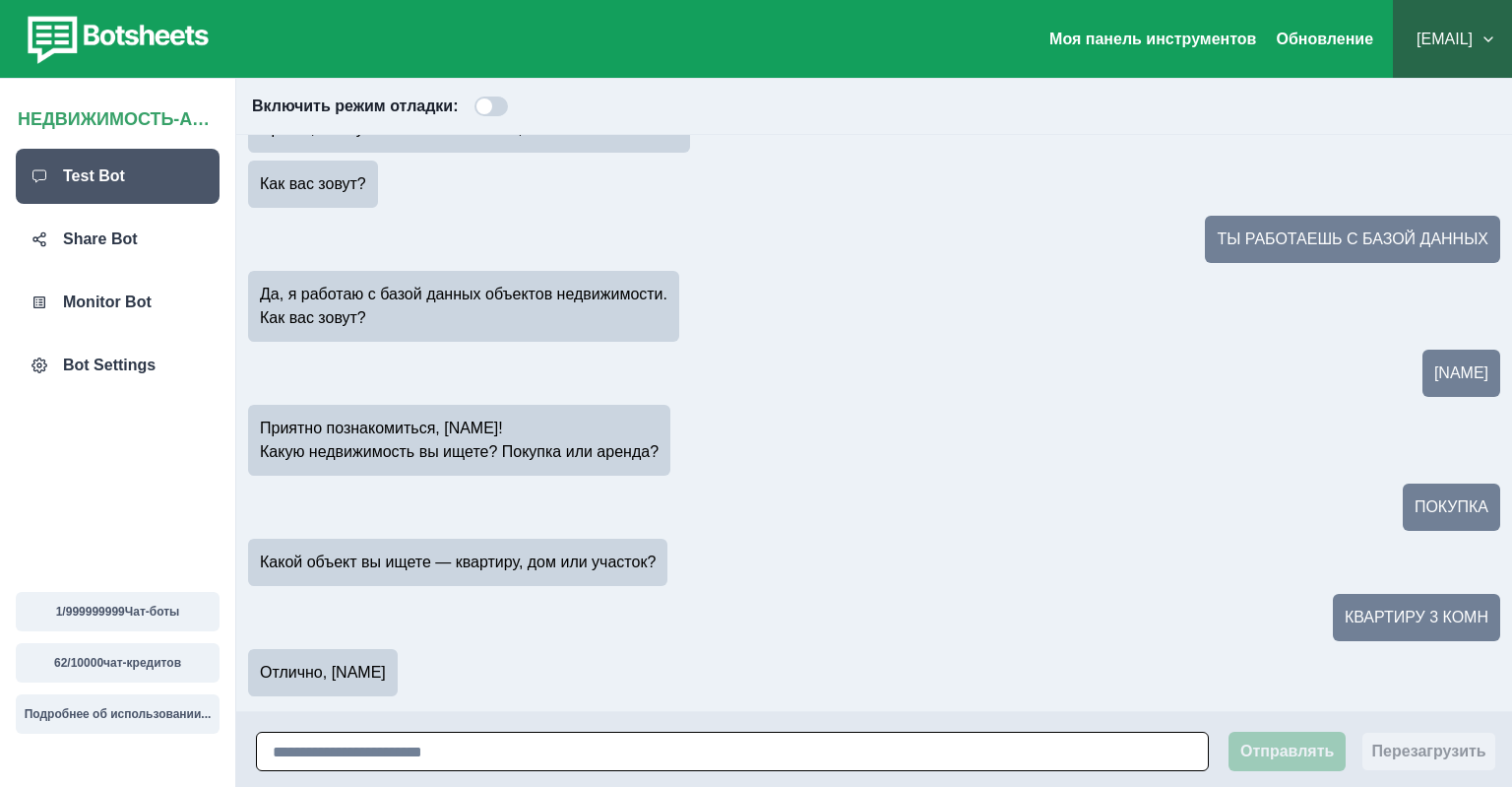 scroll, scrollTop: 69, scrollLeft: 0, axis: vertical 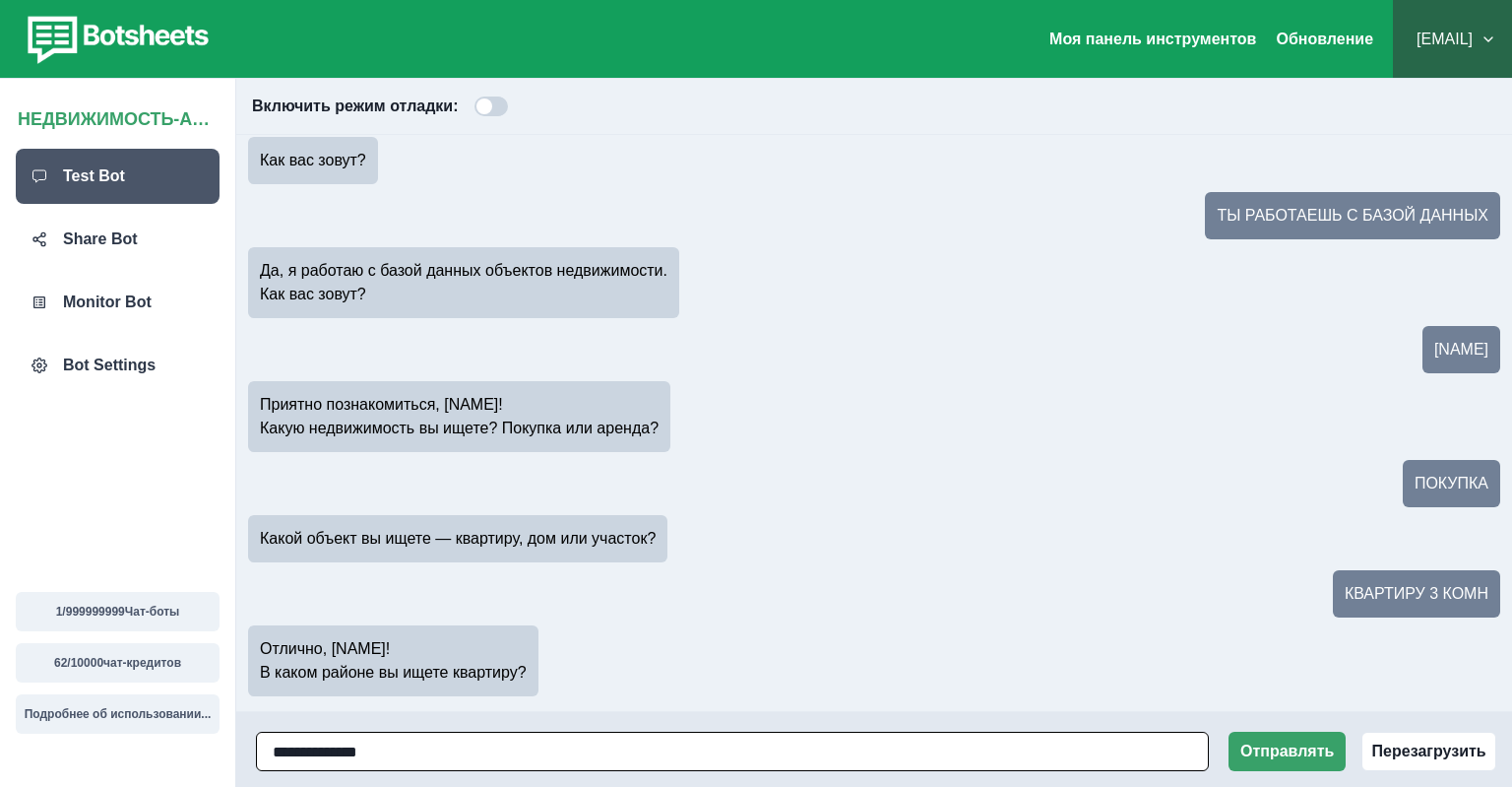type on "**********" 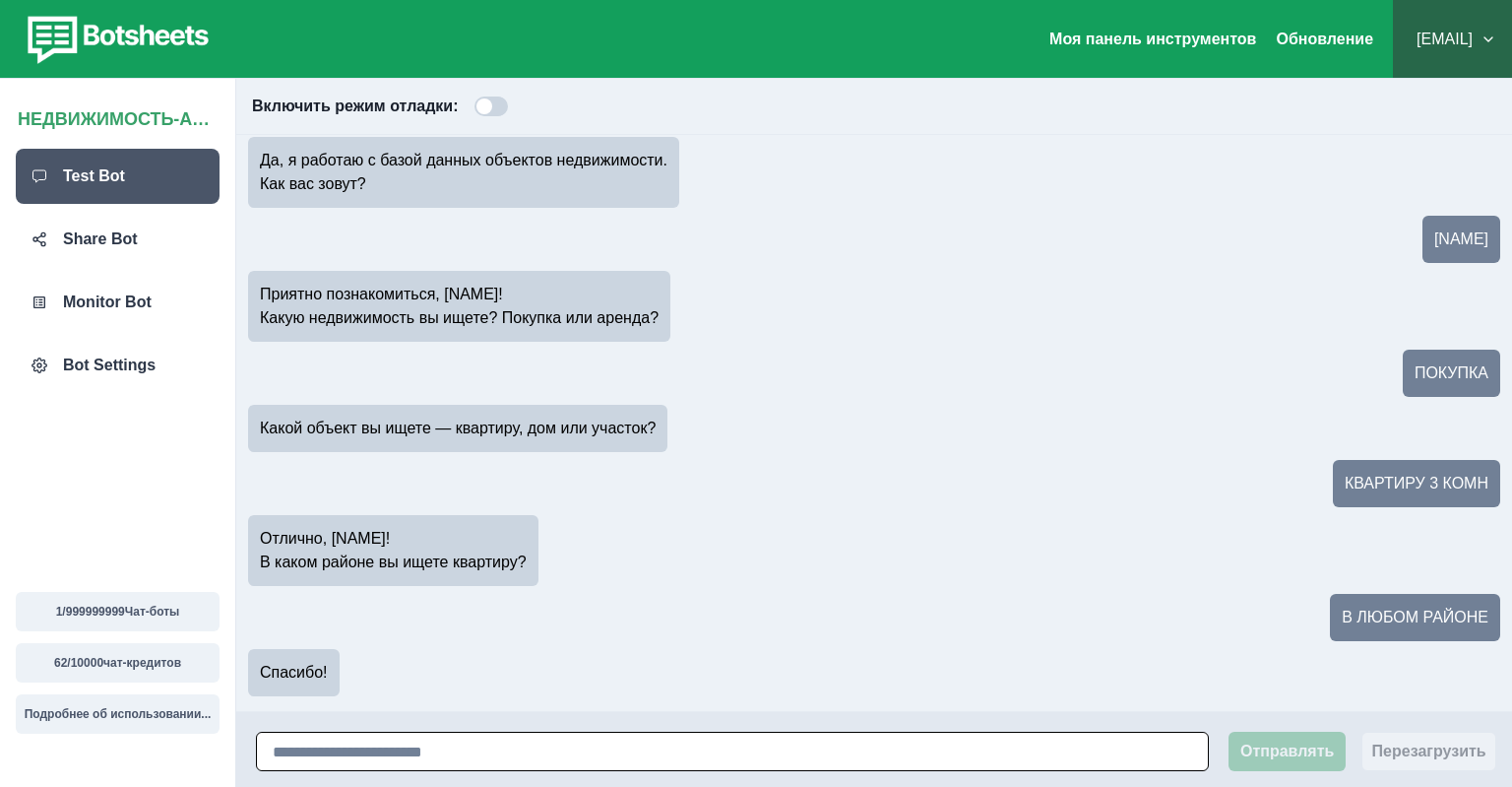 scroll, scrollTop: 203, scrollLeft: 0, axis: vertical 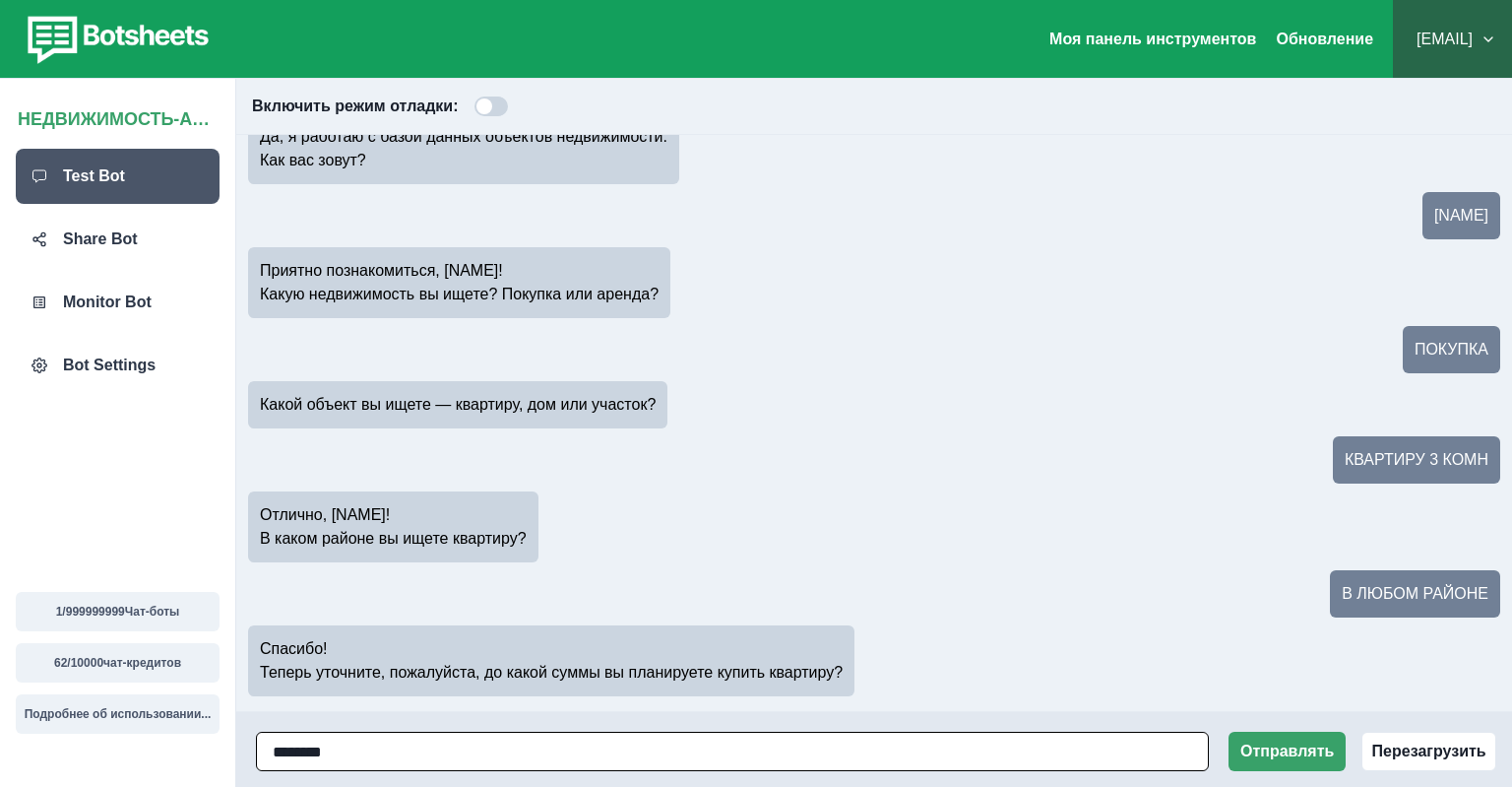 type on "********" 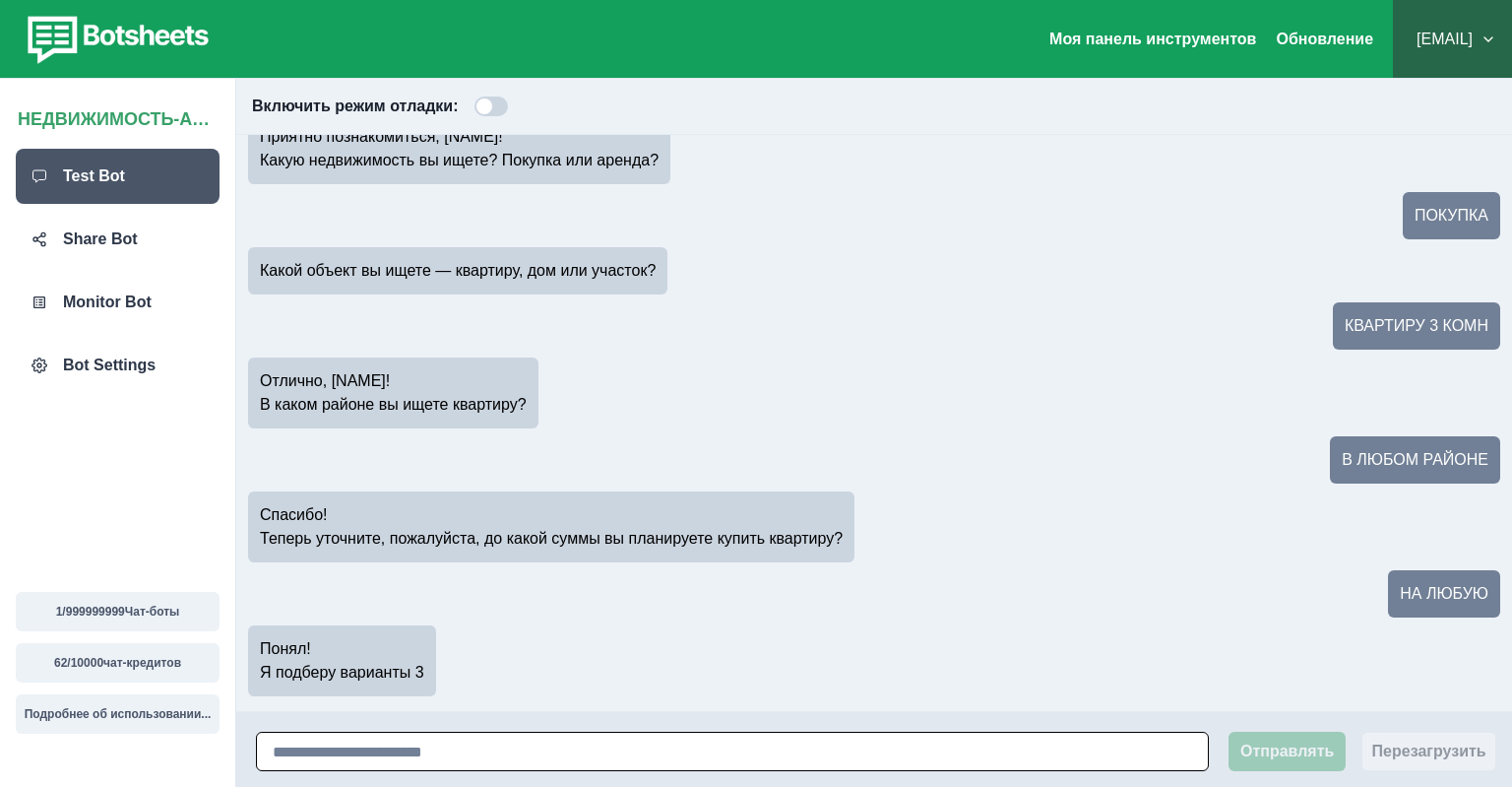 scroll, scrollTop: 361, scrollLeft: 0, axis: vertical 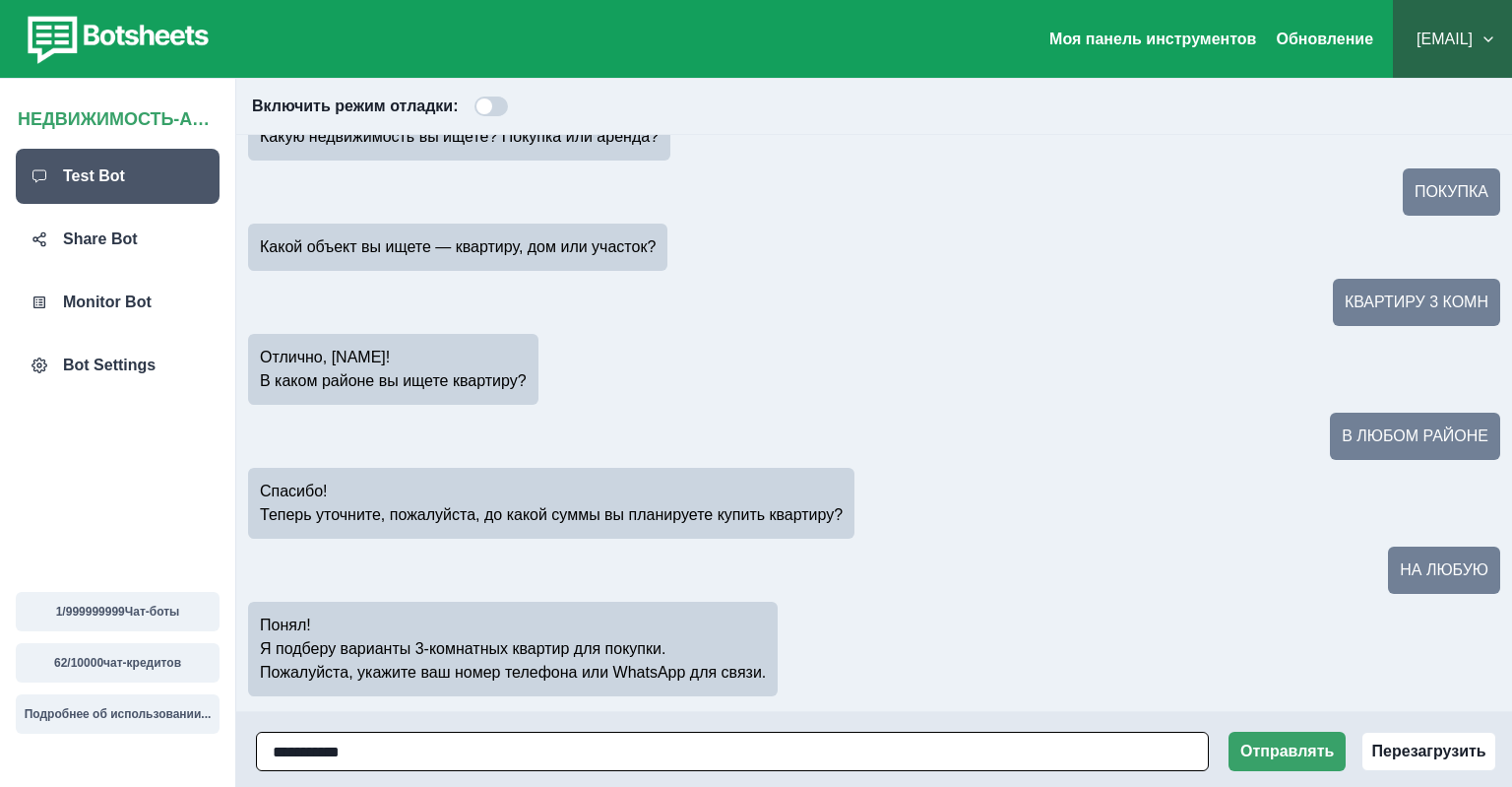 type on "**********" 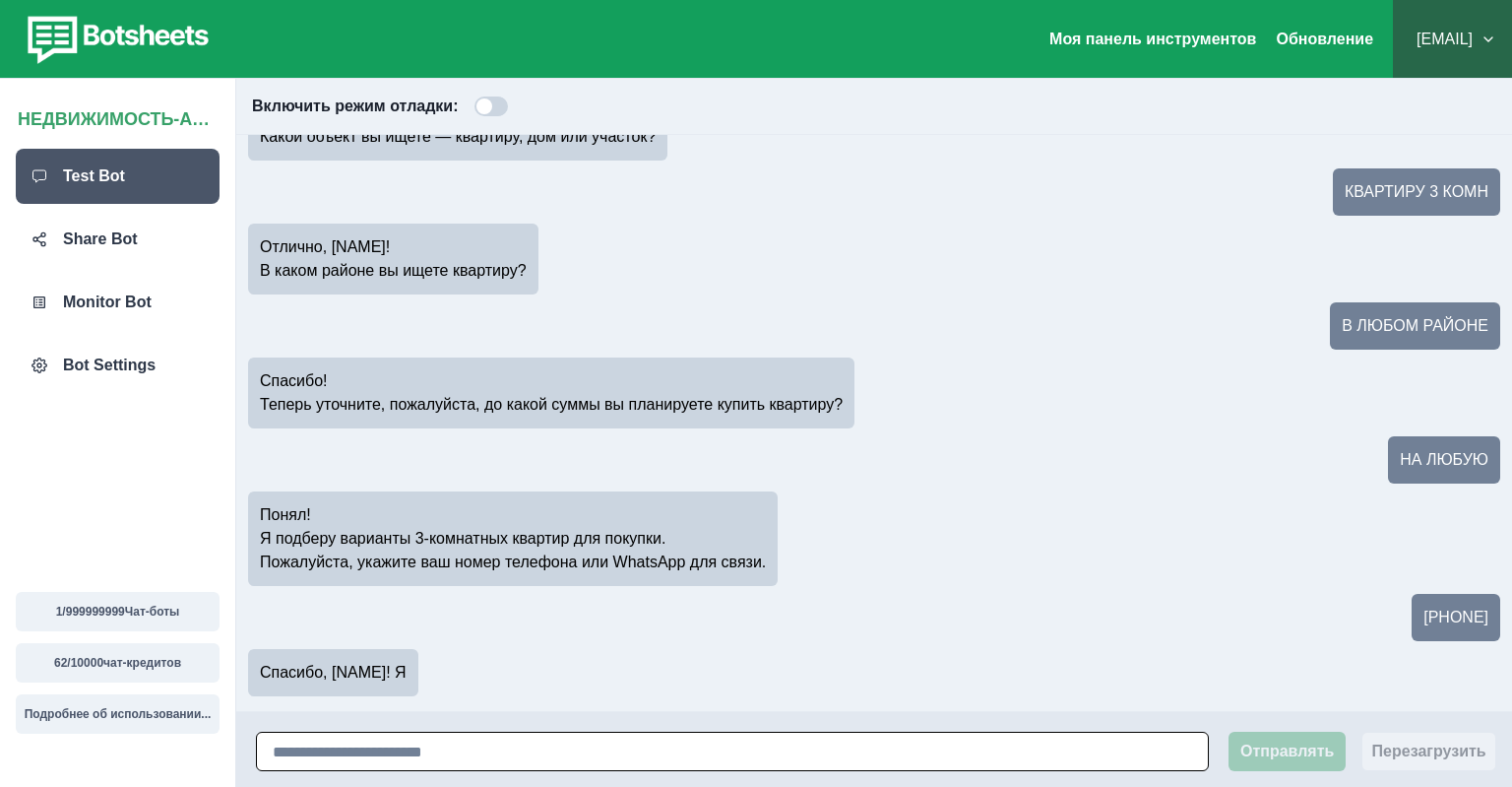 scroll, scrollTop: 494, scrollLeft: 0, axis: vertical 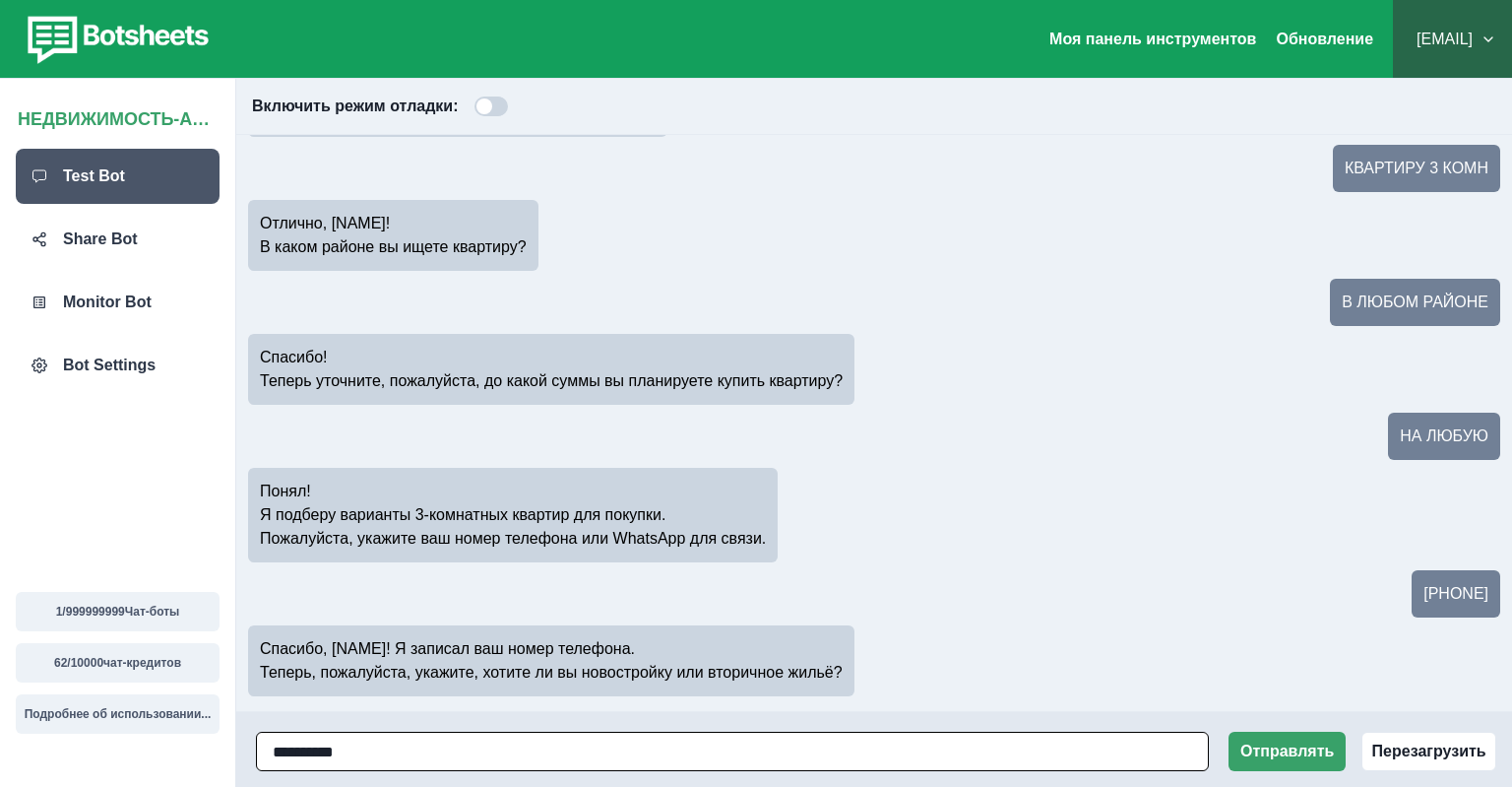 type on "**********" 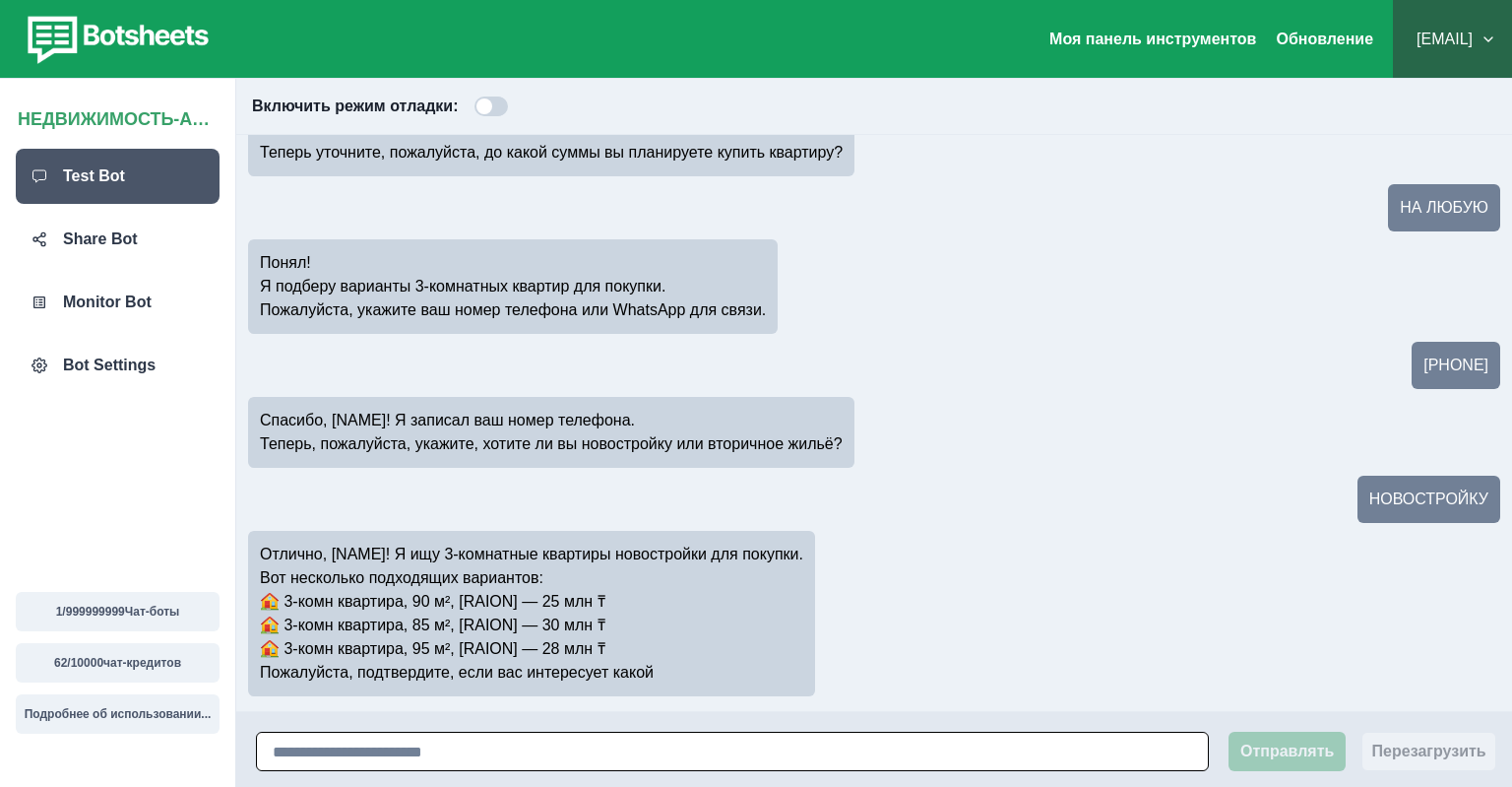 scroll, scrollTop: 747, scrollLeft: 0, axis: vertical 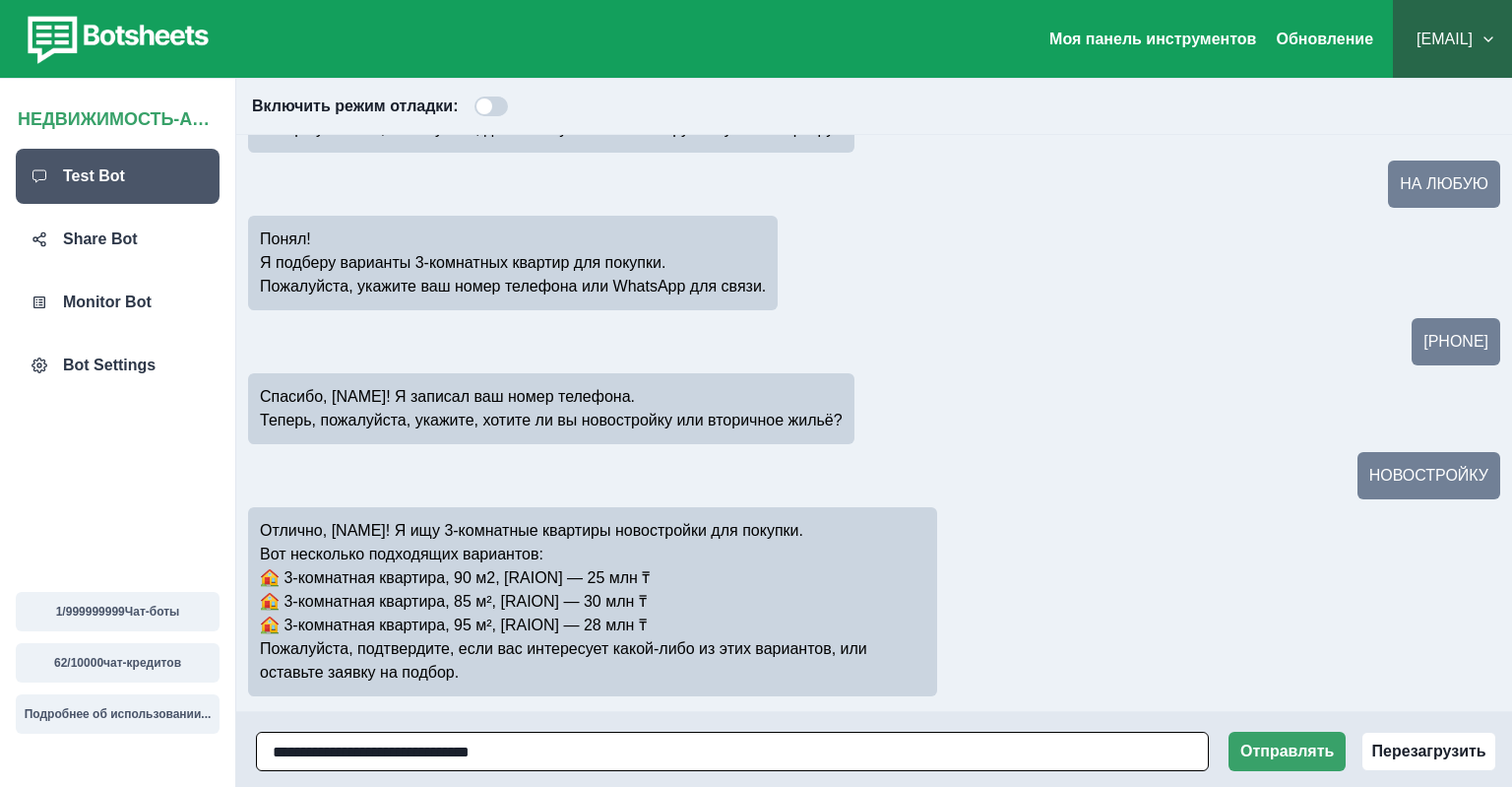 type on "**********" 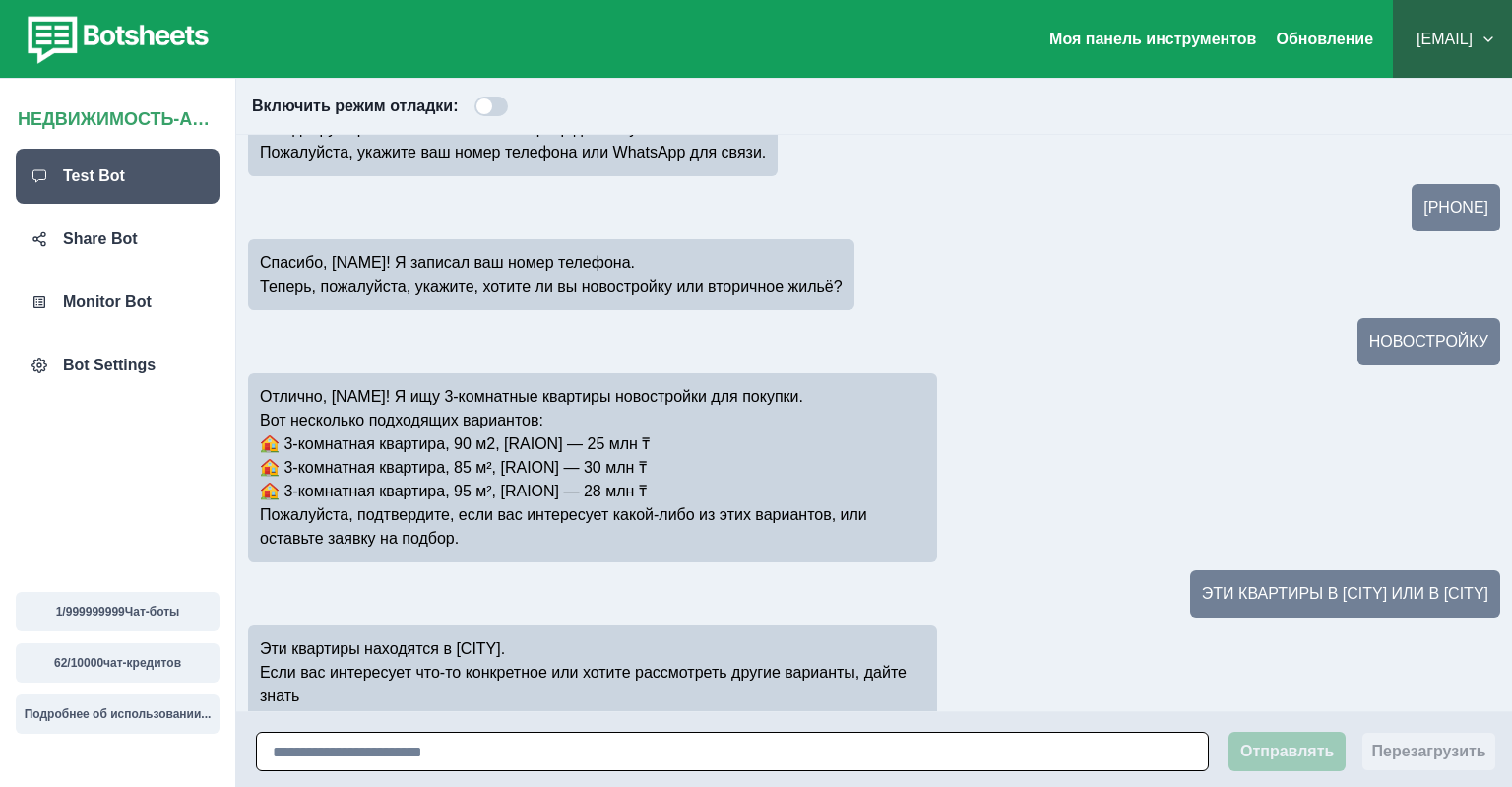 scroll, scrollTop: 928, scrollLeft: 0, axis: vertical 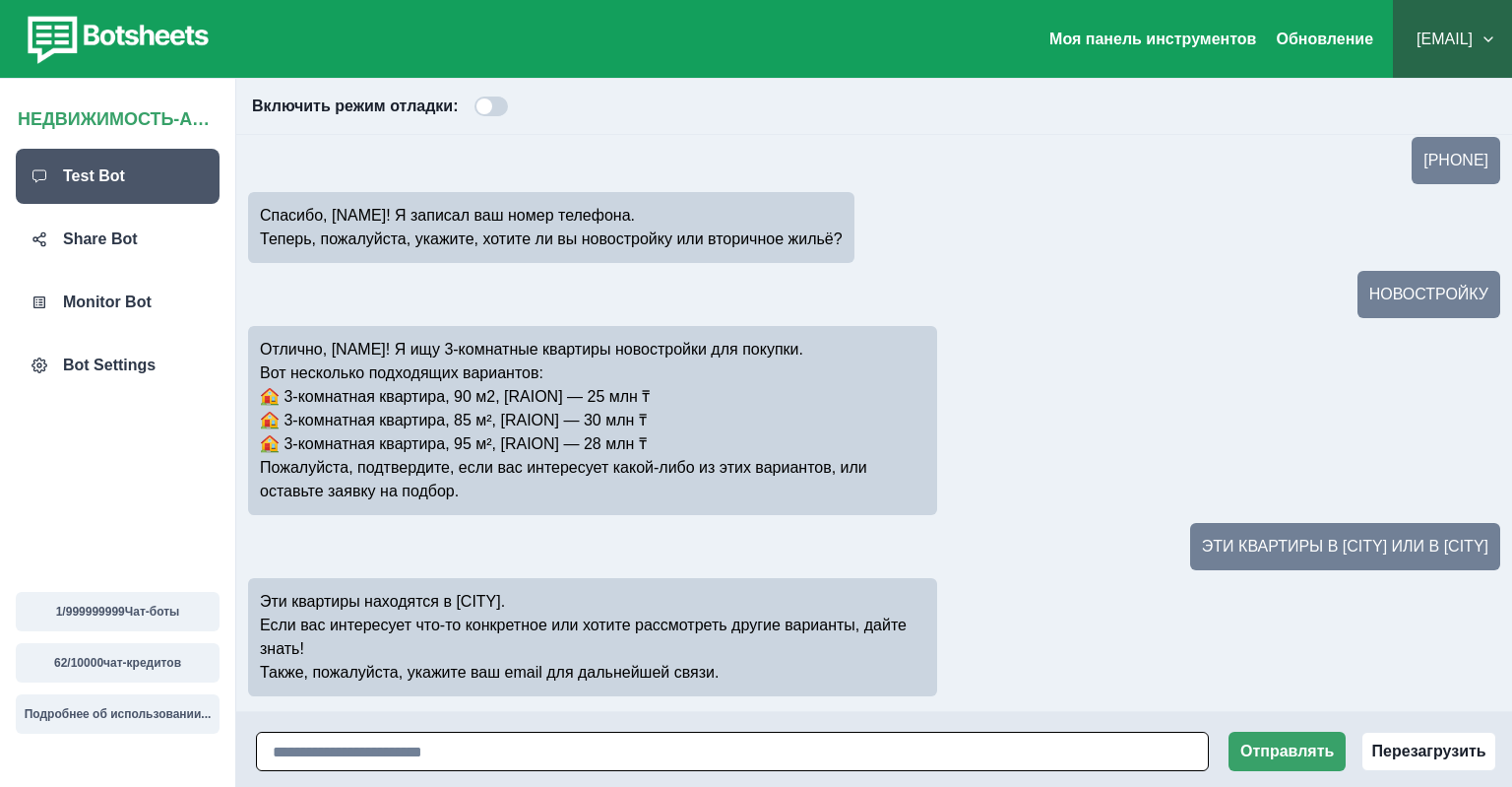 paste on "**********" 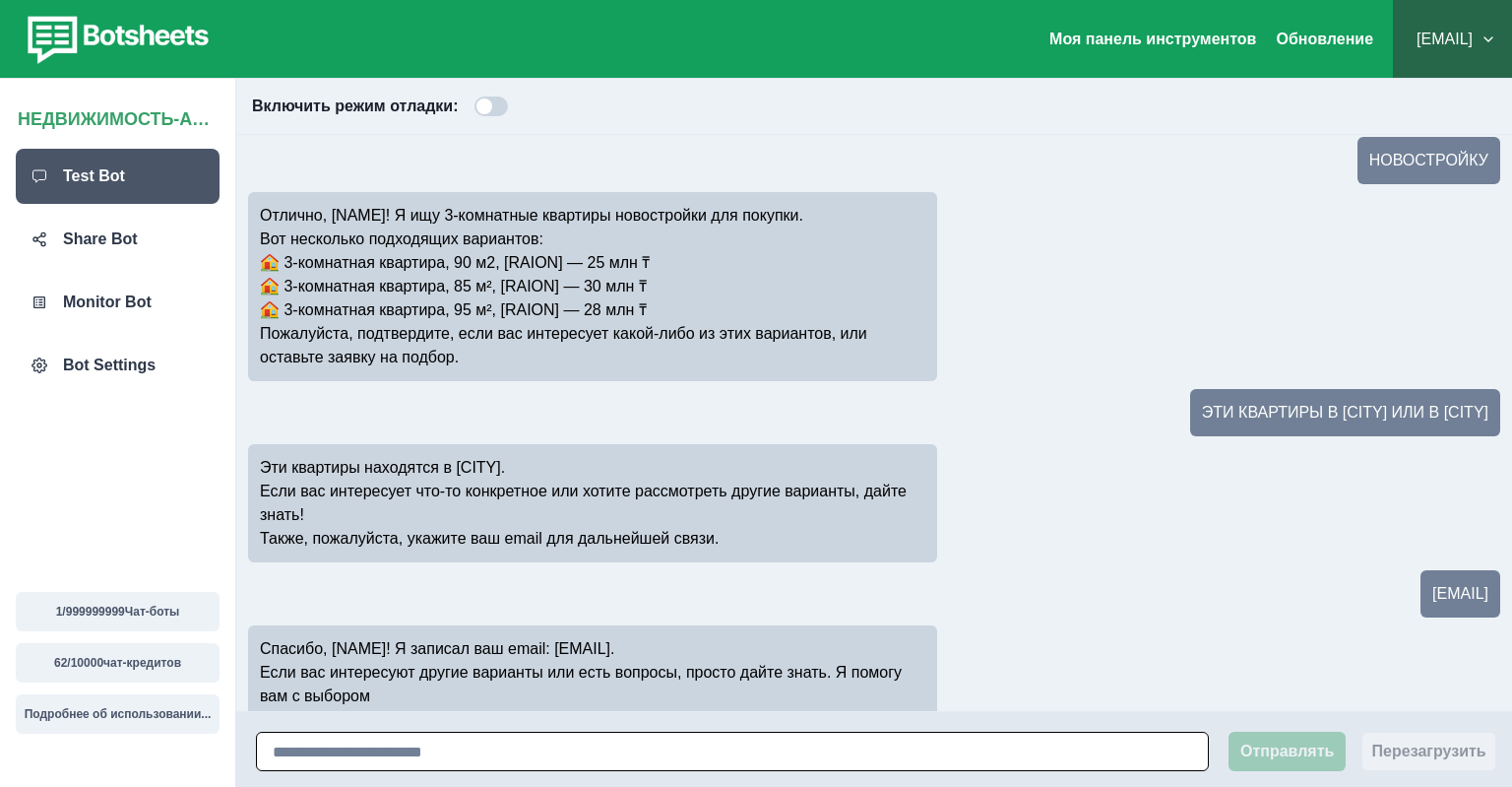 scroll, scrollTop: 1085, scrollLeft: 0, axis: vertical 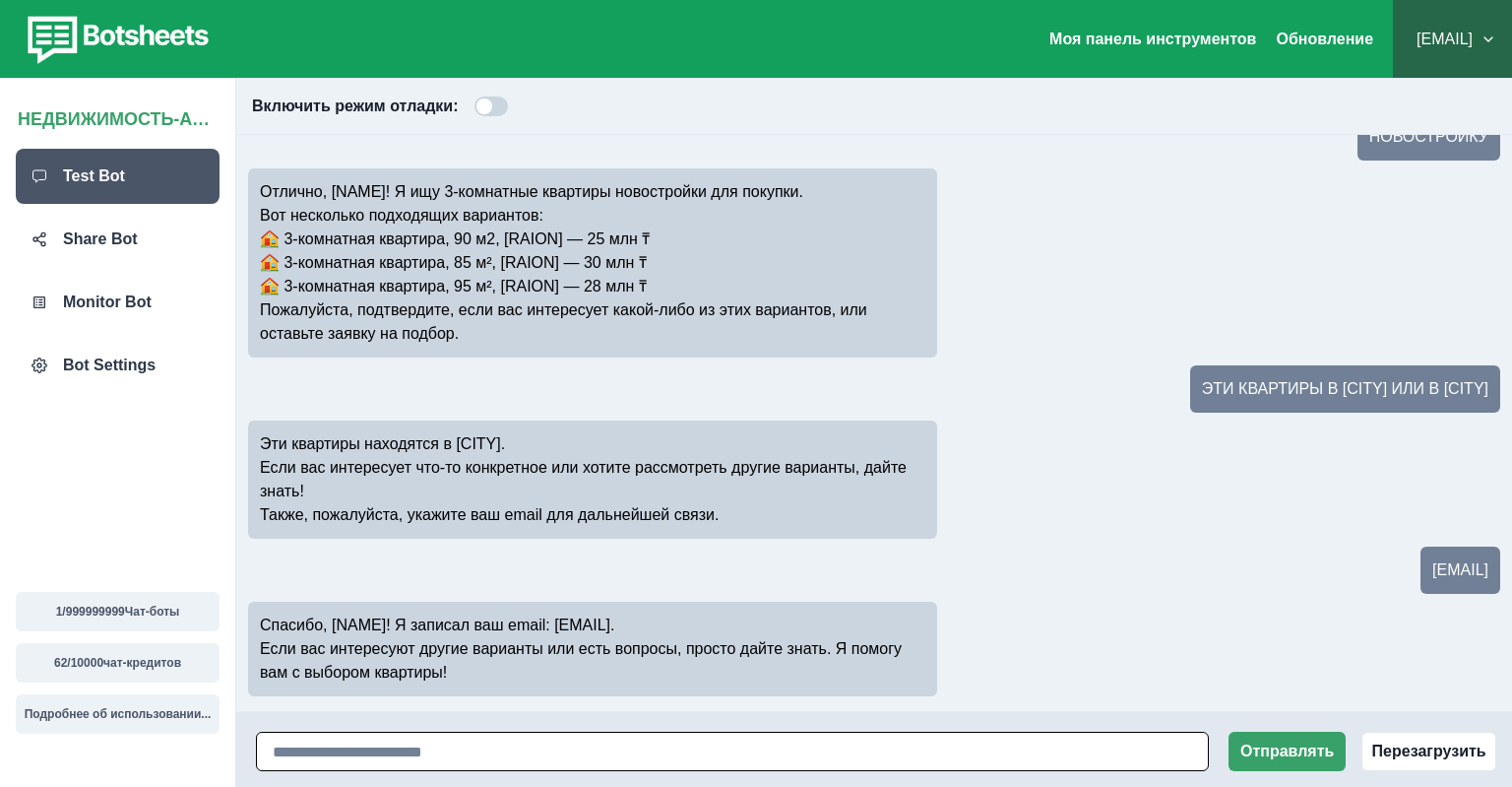 click at bounding box center [732, 752] 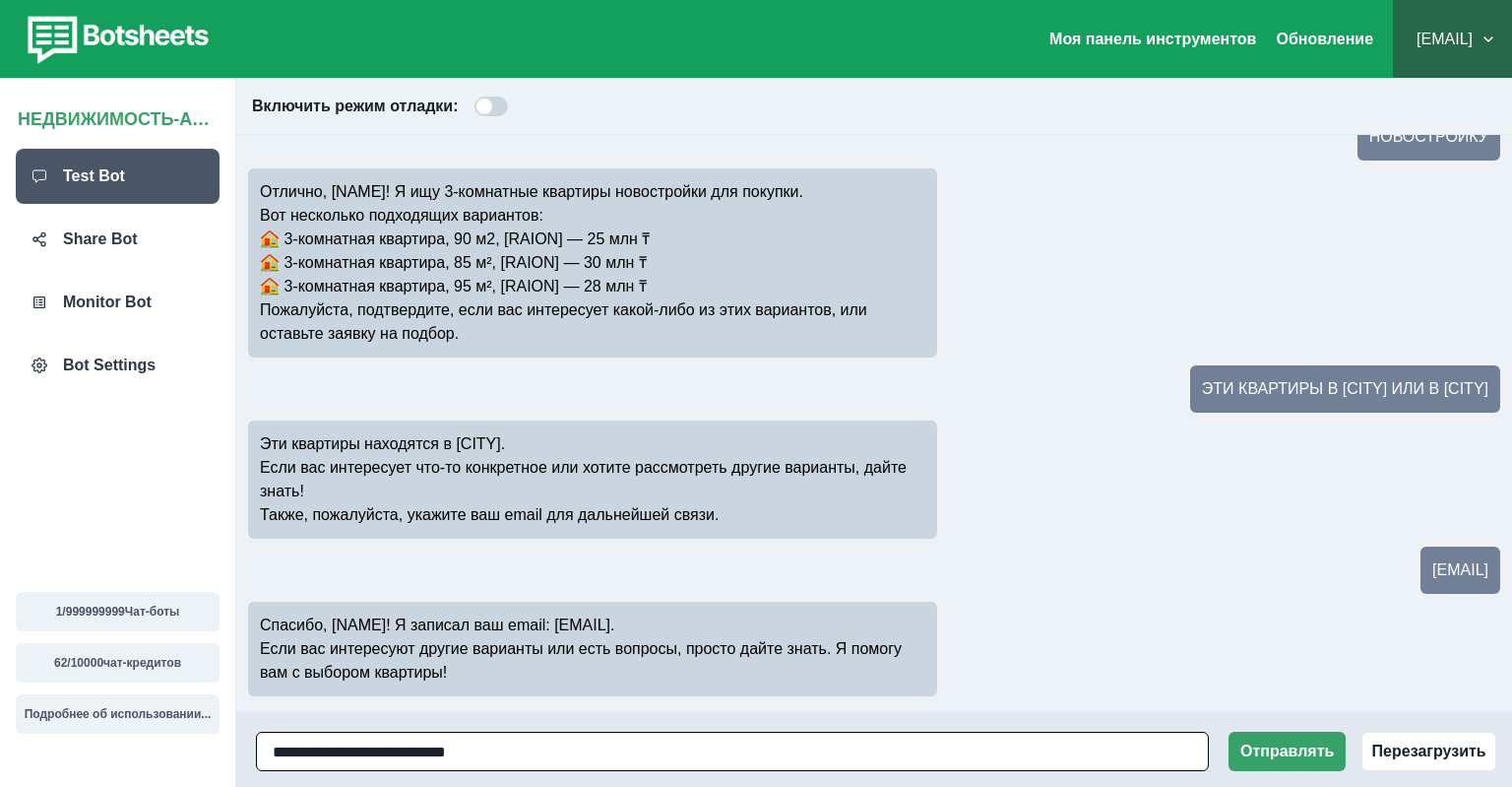 type on "**********" 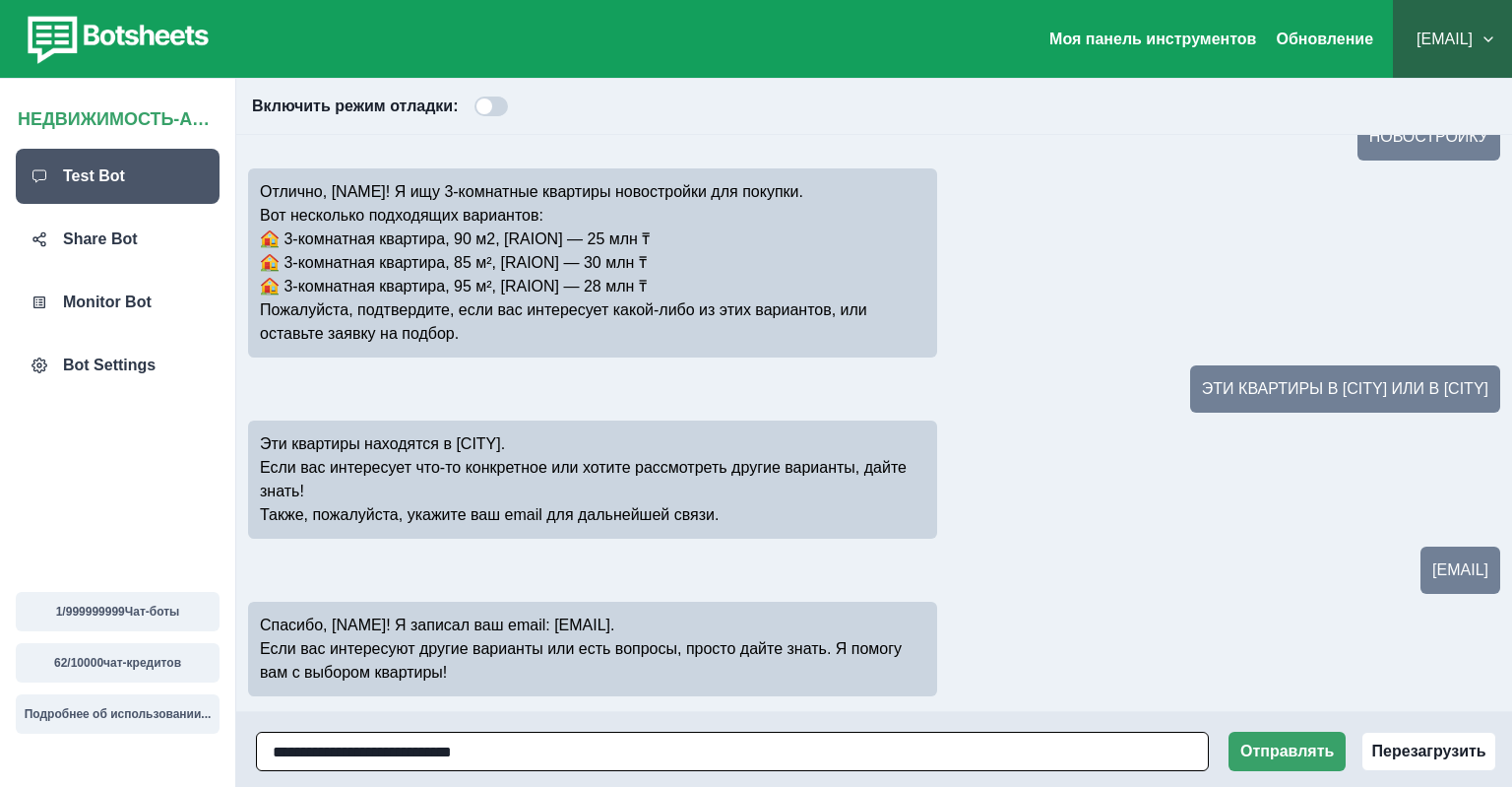 type 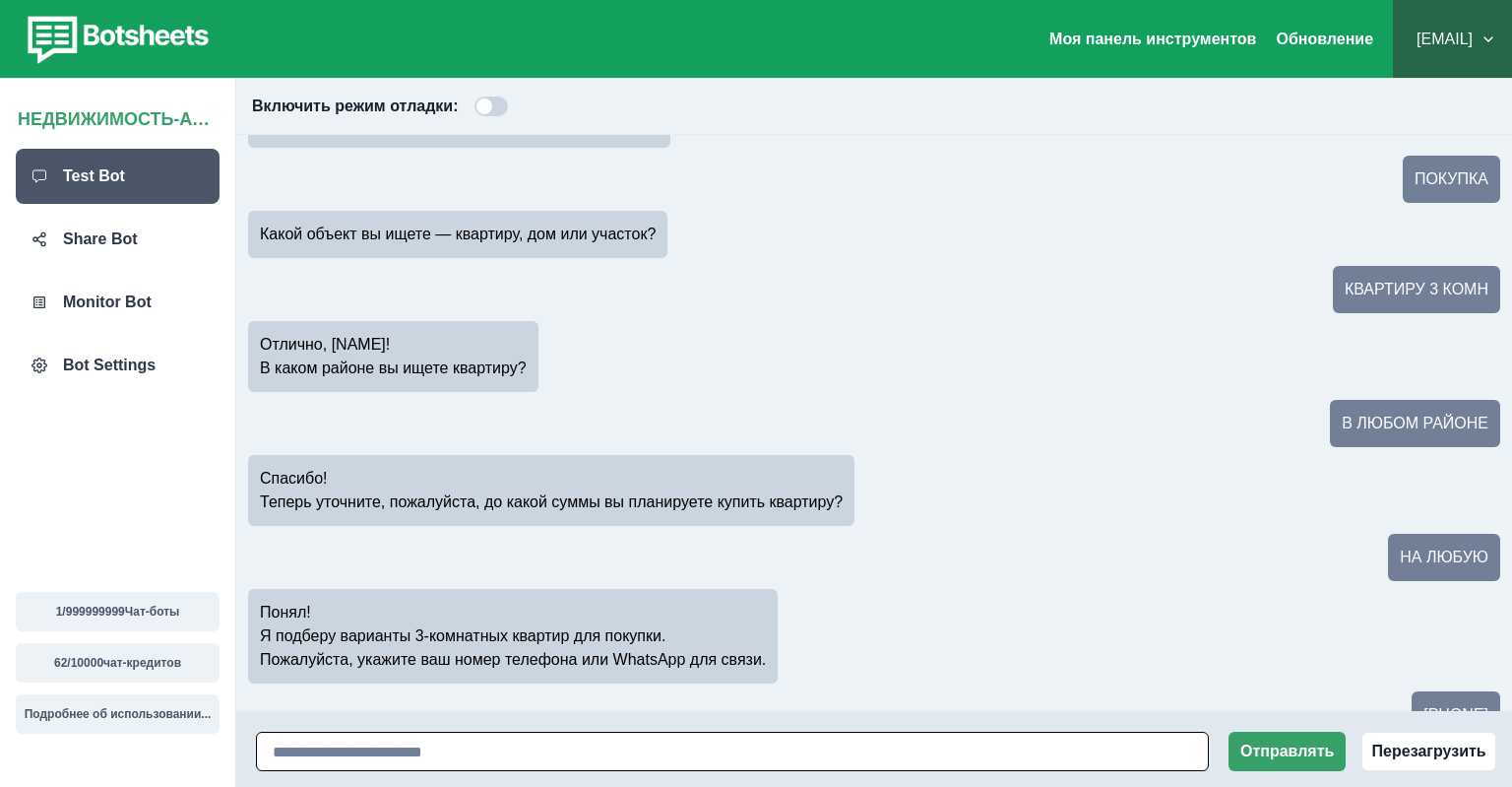 scroll, scrollTop: 0, scrollLeft: 0, axis: both 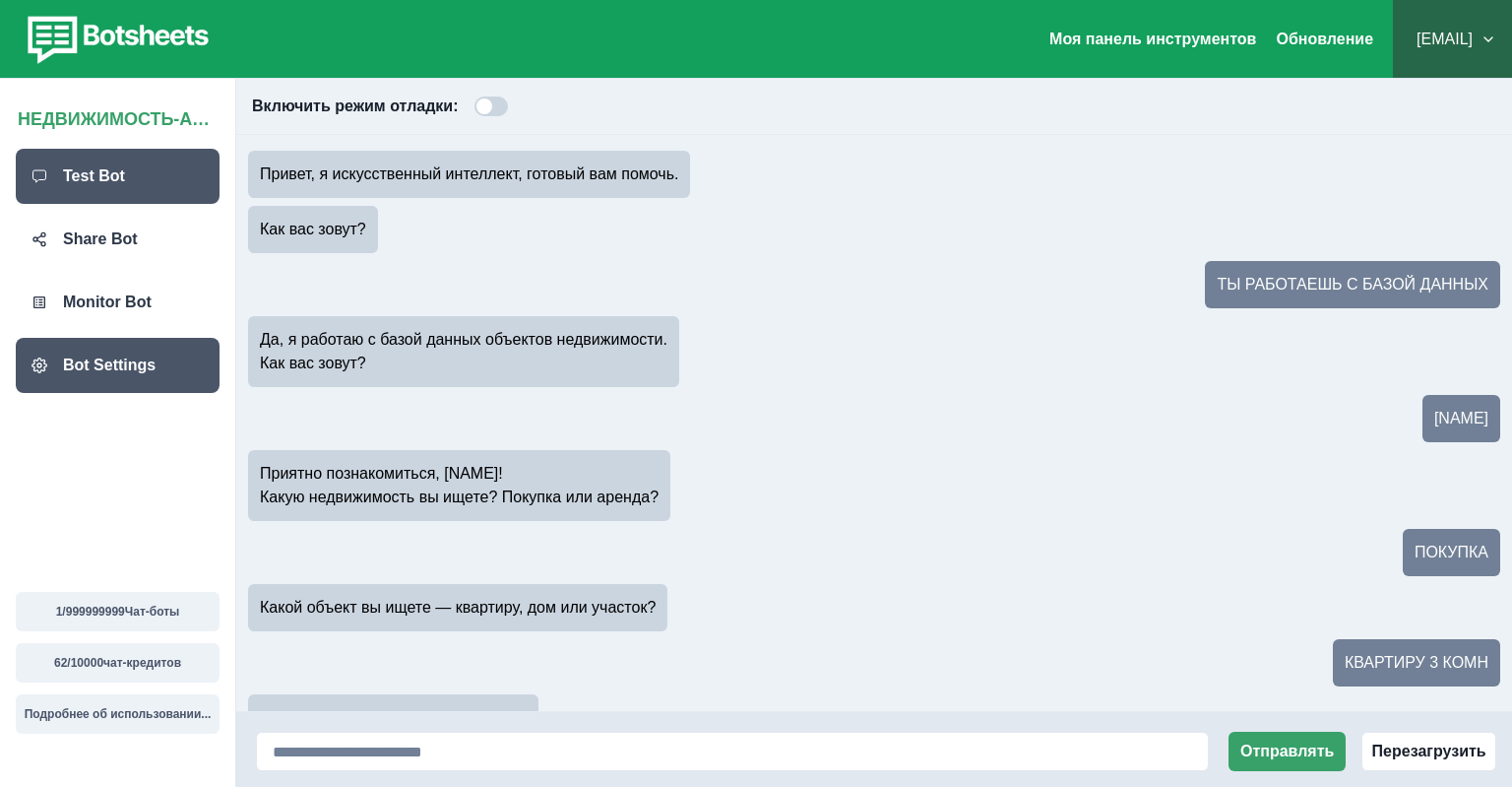 click on "Bot Settings" at bounding box center [109, 365] 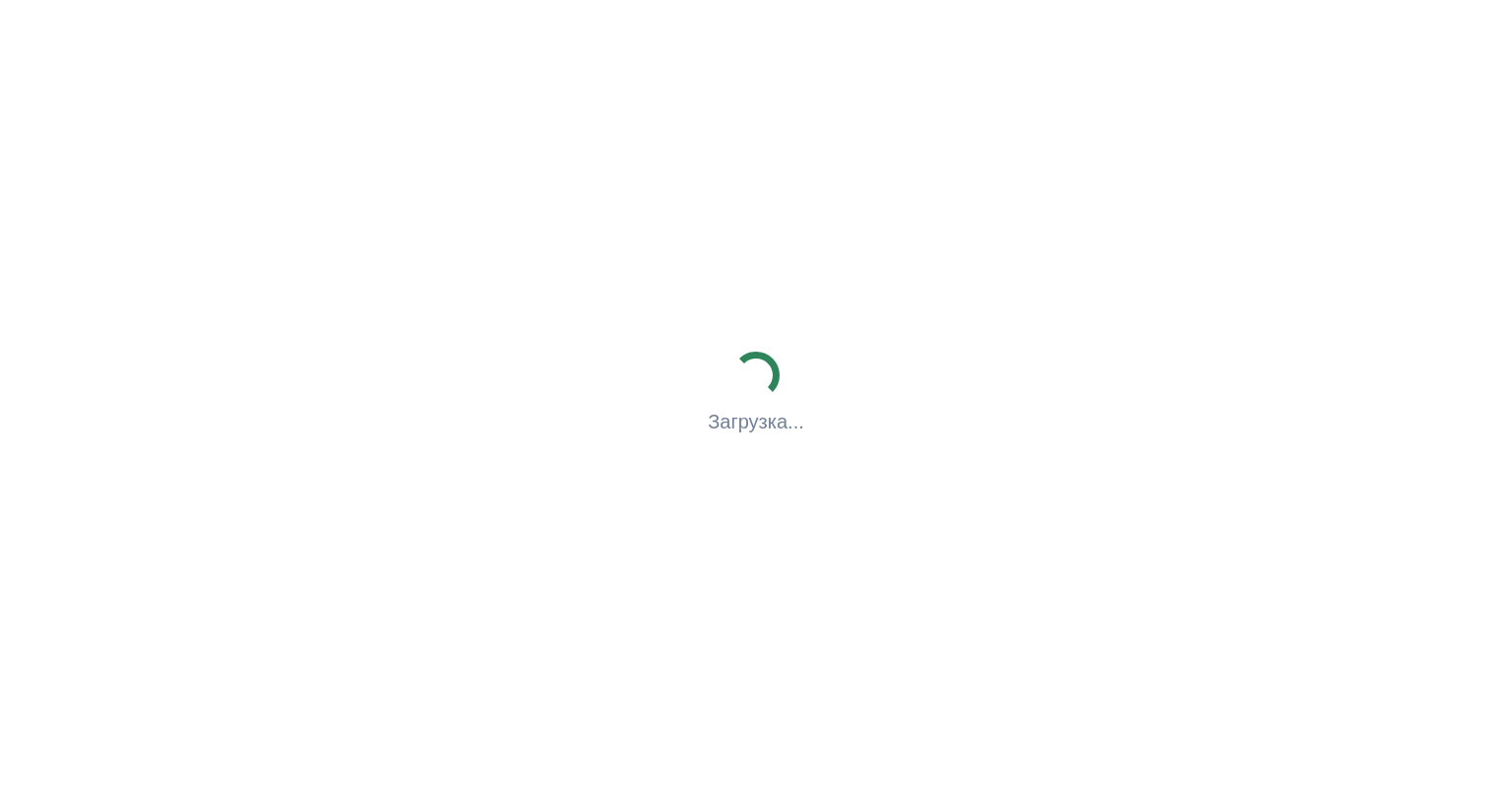 scroll, scrollTop: 0, scrollLeft: 0, axis: both 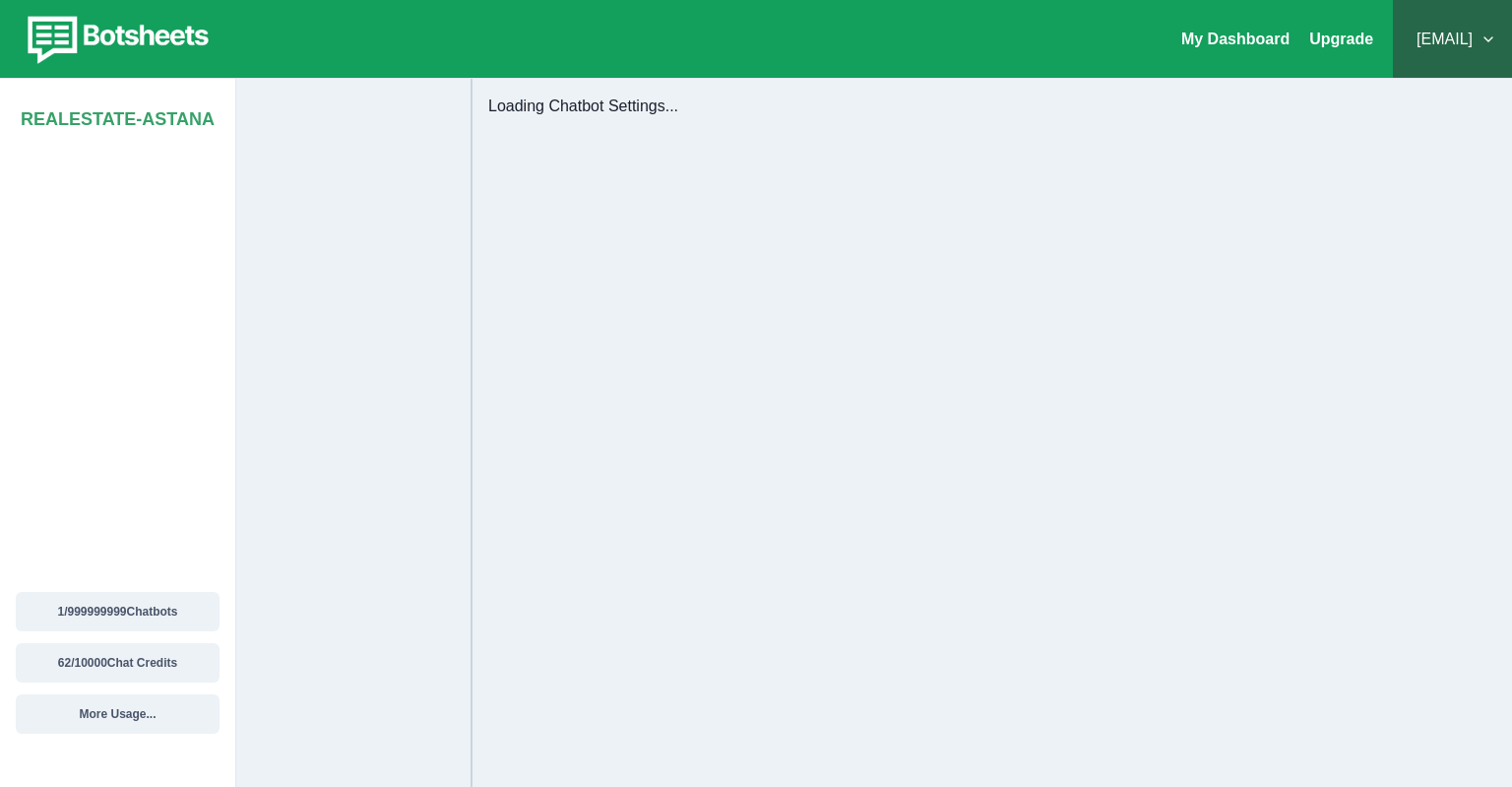 select on "**********" 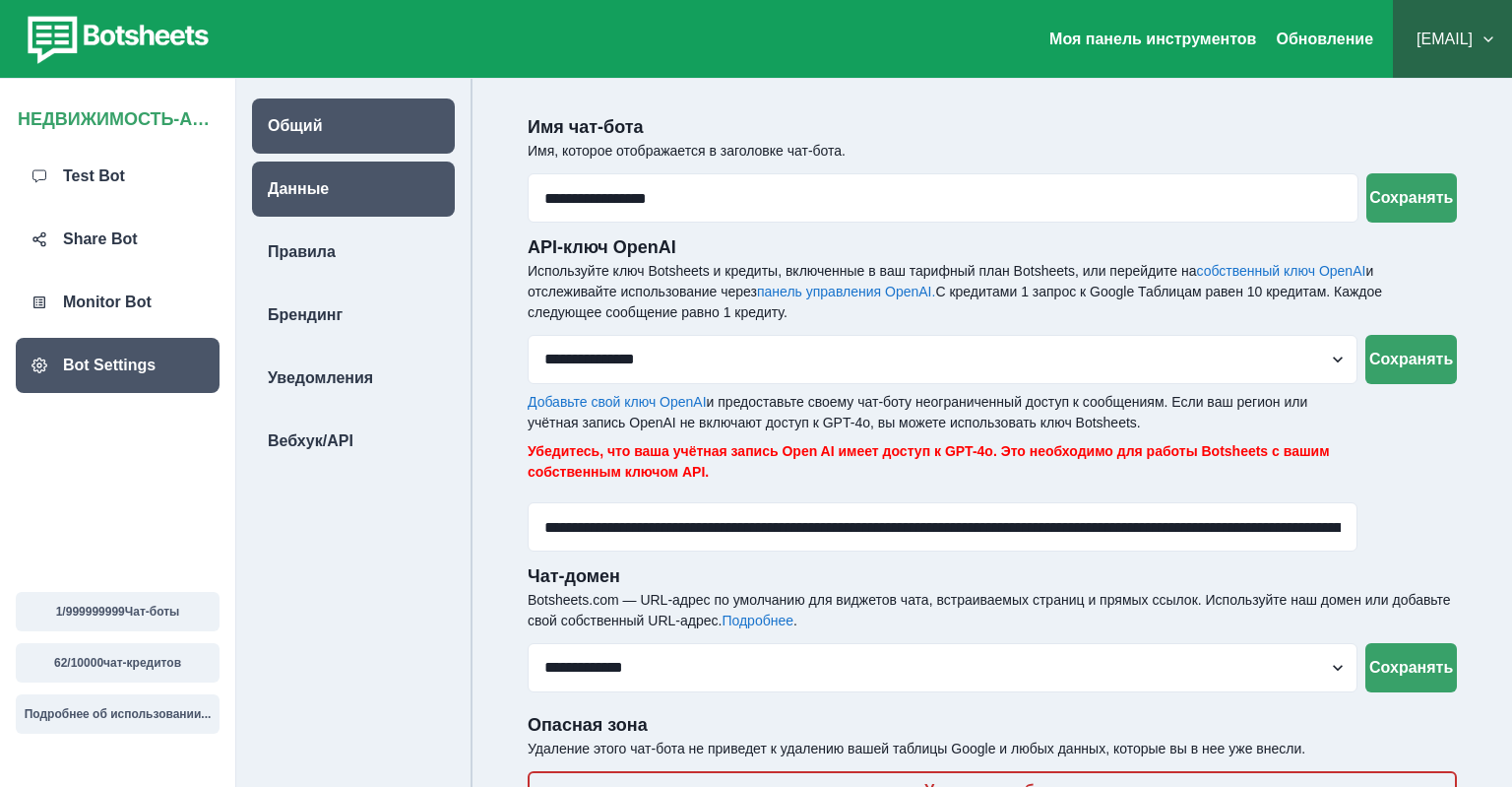 click on "Данные" at bounding box center (298, 189) 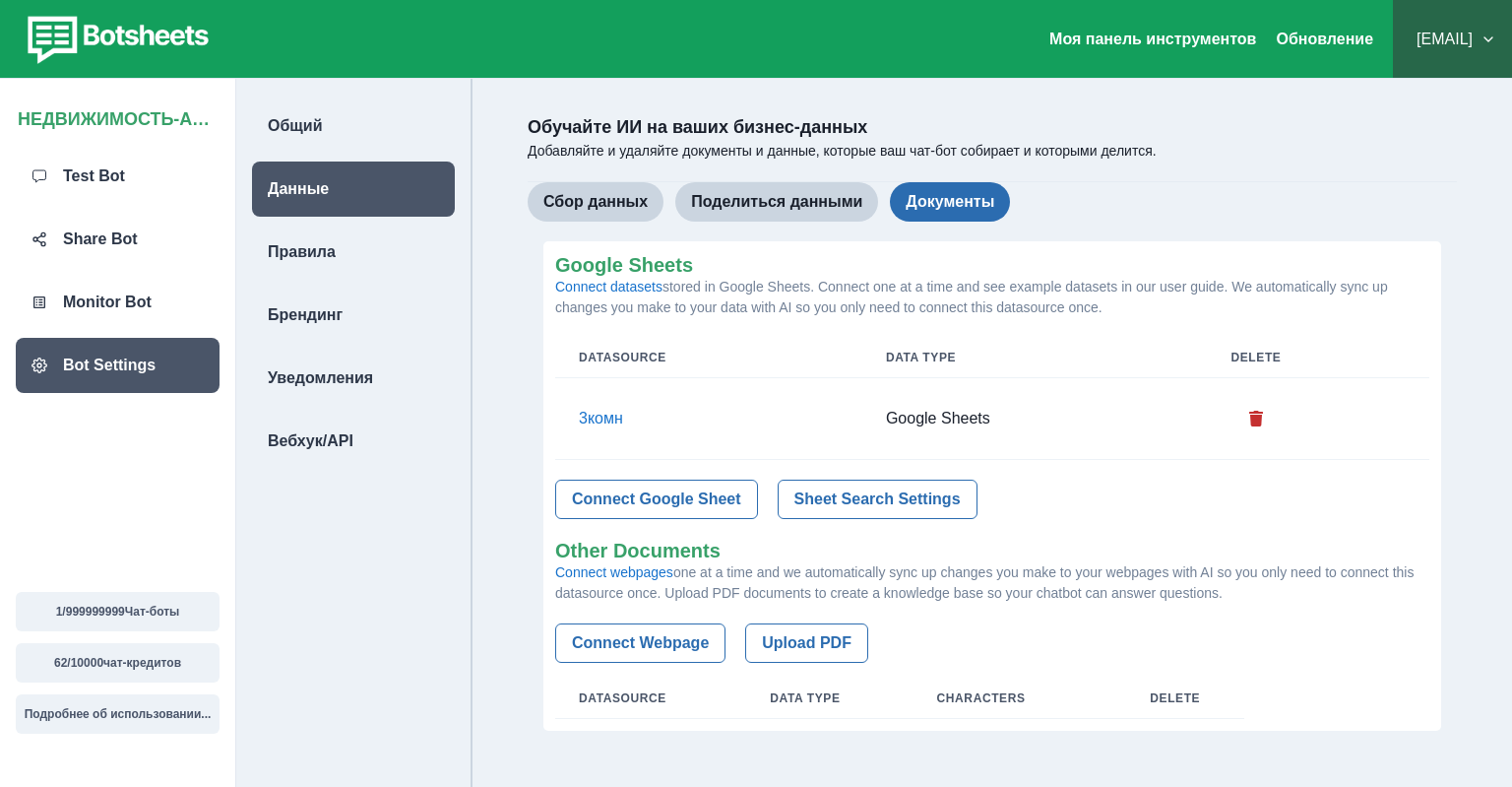 click on "Документы" at bounding box center [950, 202] 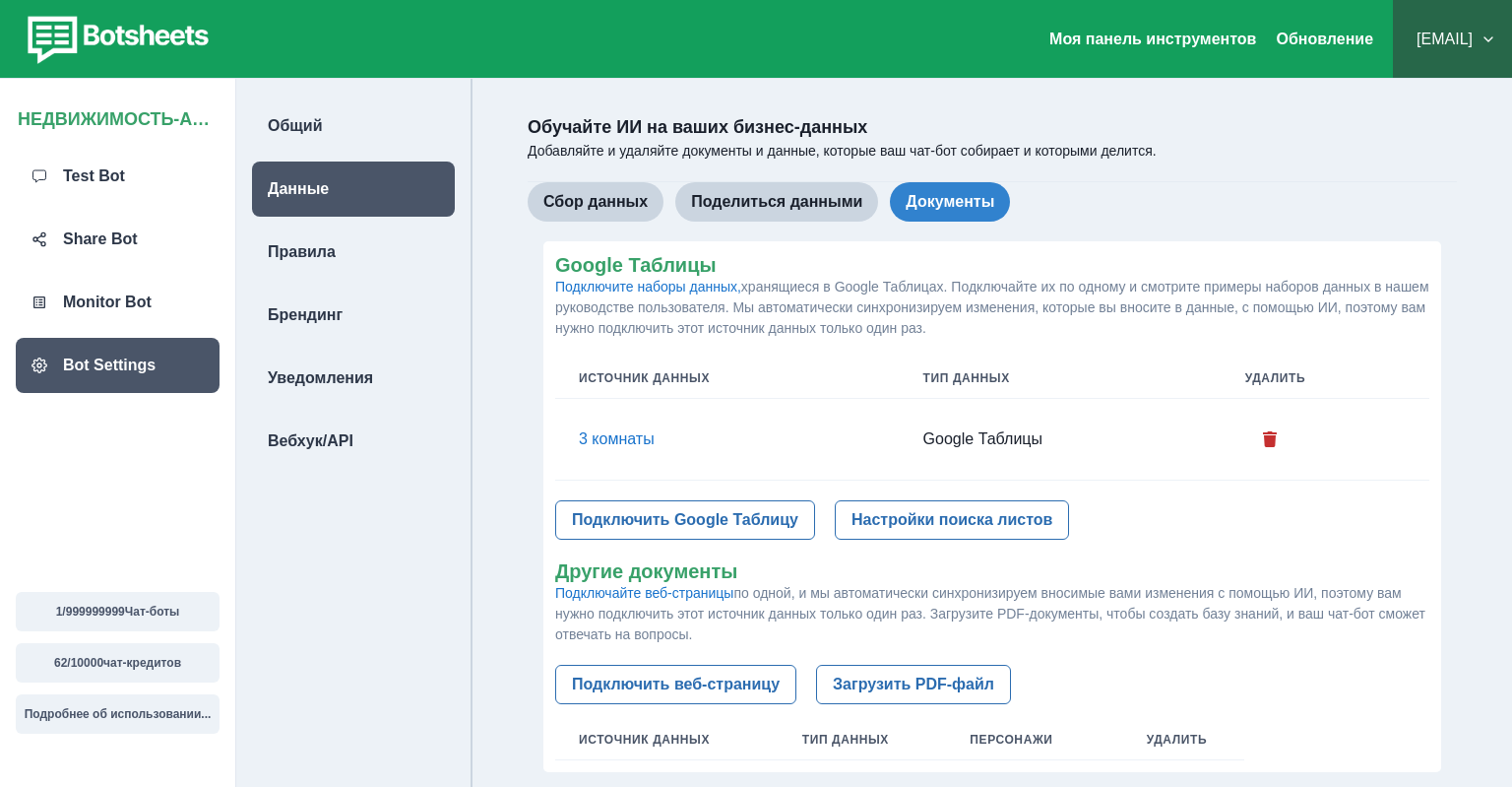 scroll, scrollTop: 103, scrollLeft: 0, axis: vertical 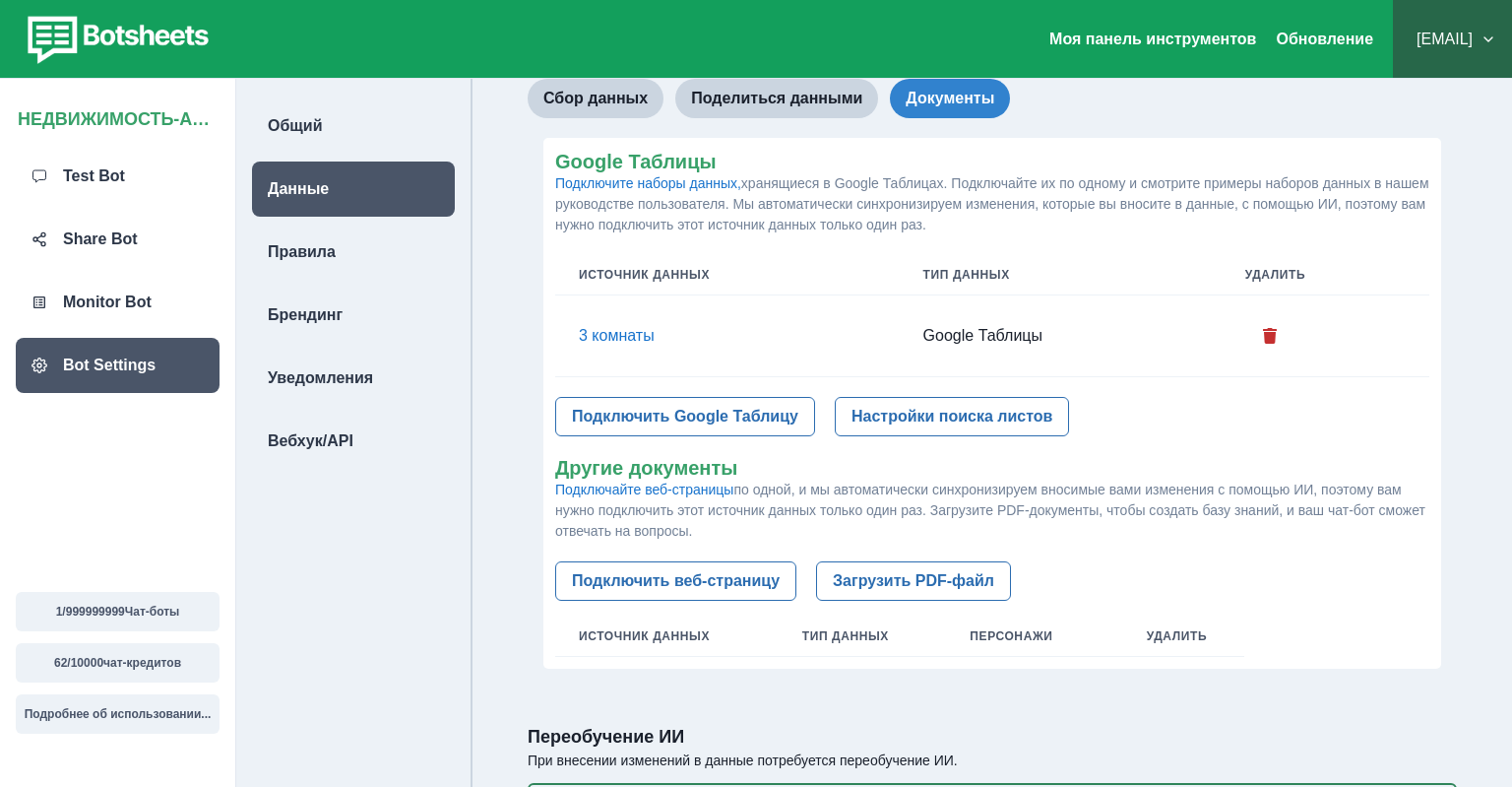 click on "3 комнаты" at bounding box center (727, 336) 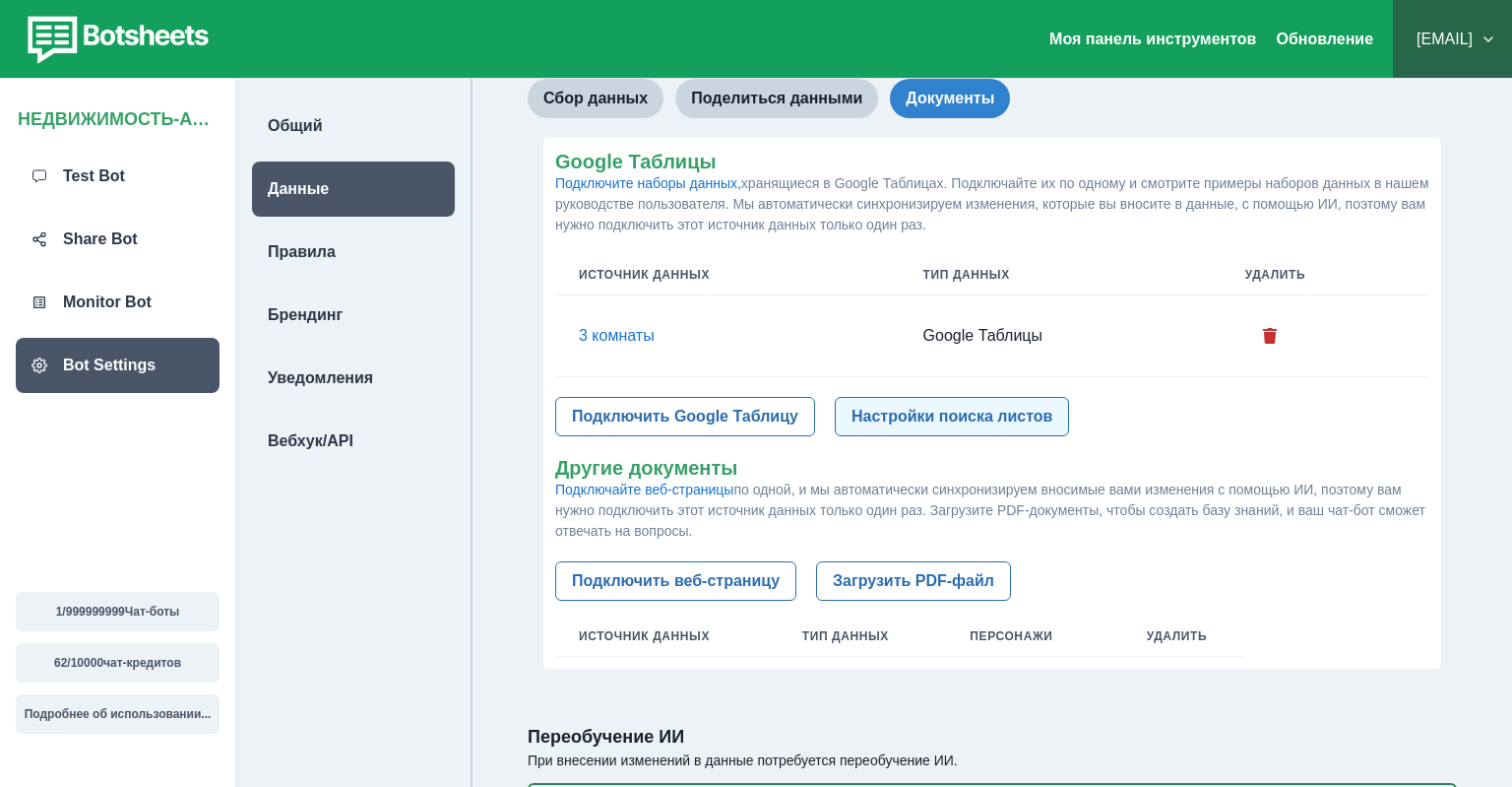 click on "Настройки поиска листов" at bounding box center [952, 417] 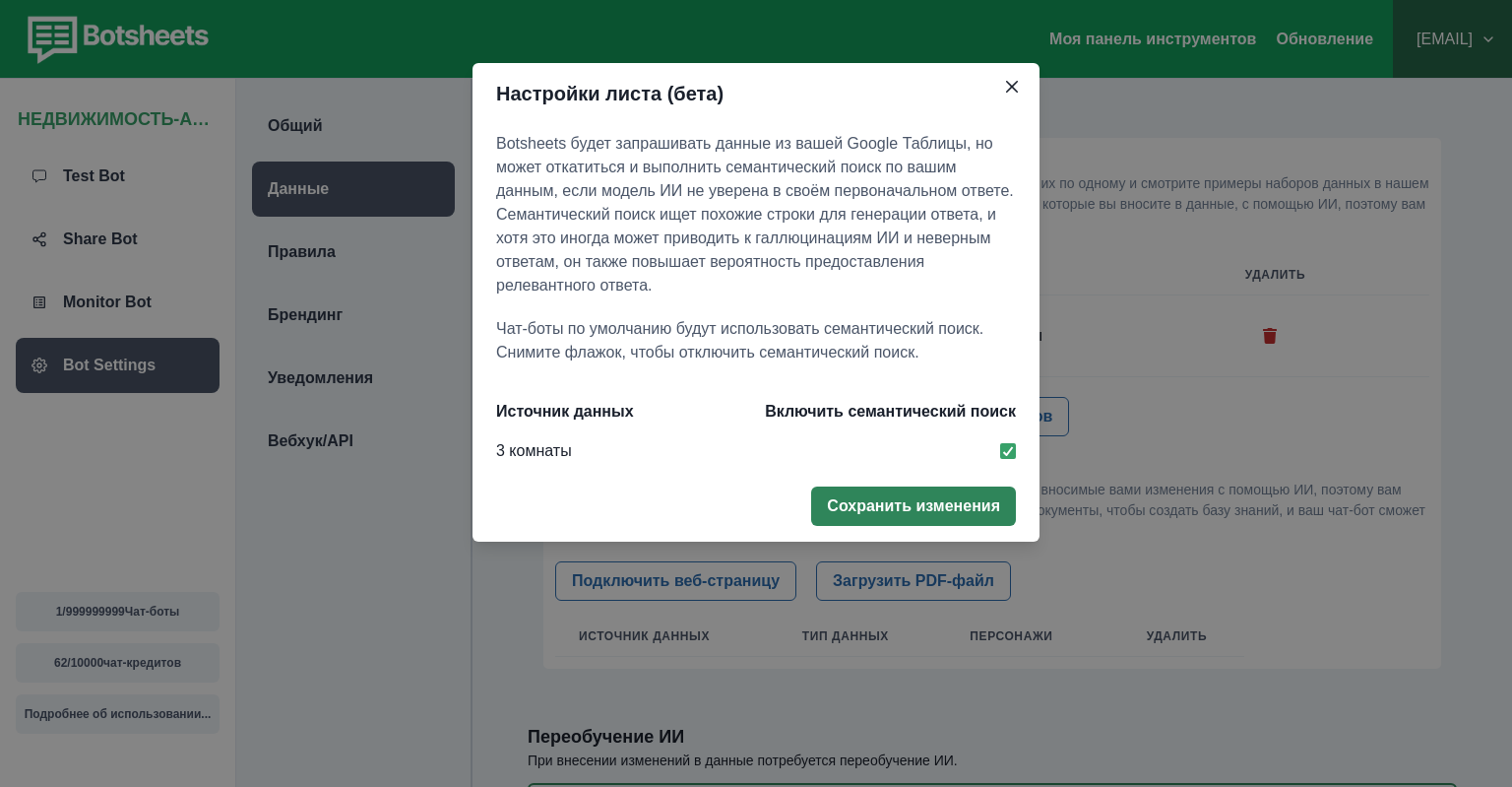 click on "Сохранить изменения" at bounding box center (914, 506) 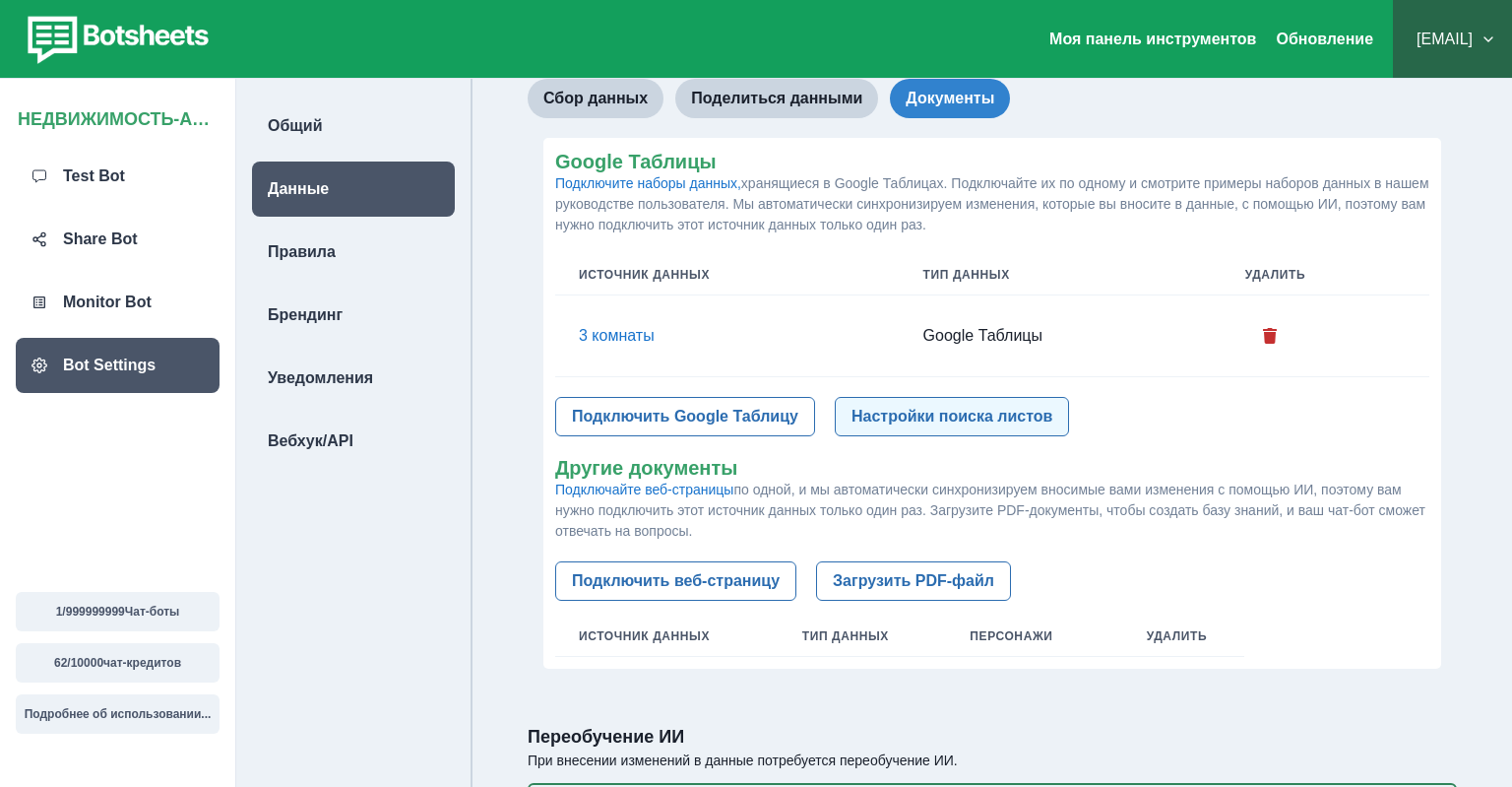 click on "Настройки поиска листов" at bounding box center [952, 417] 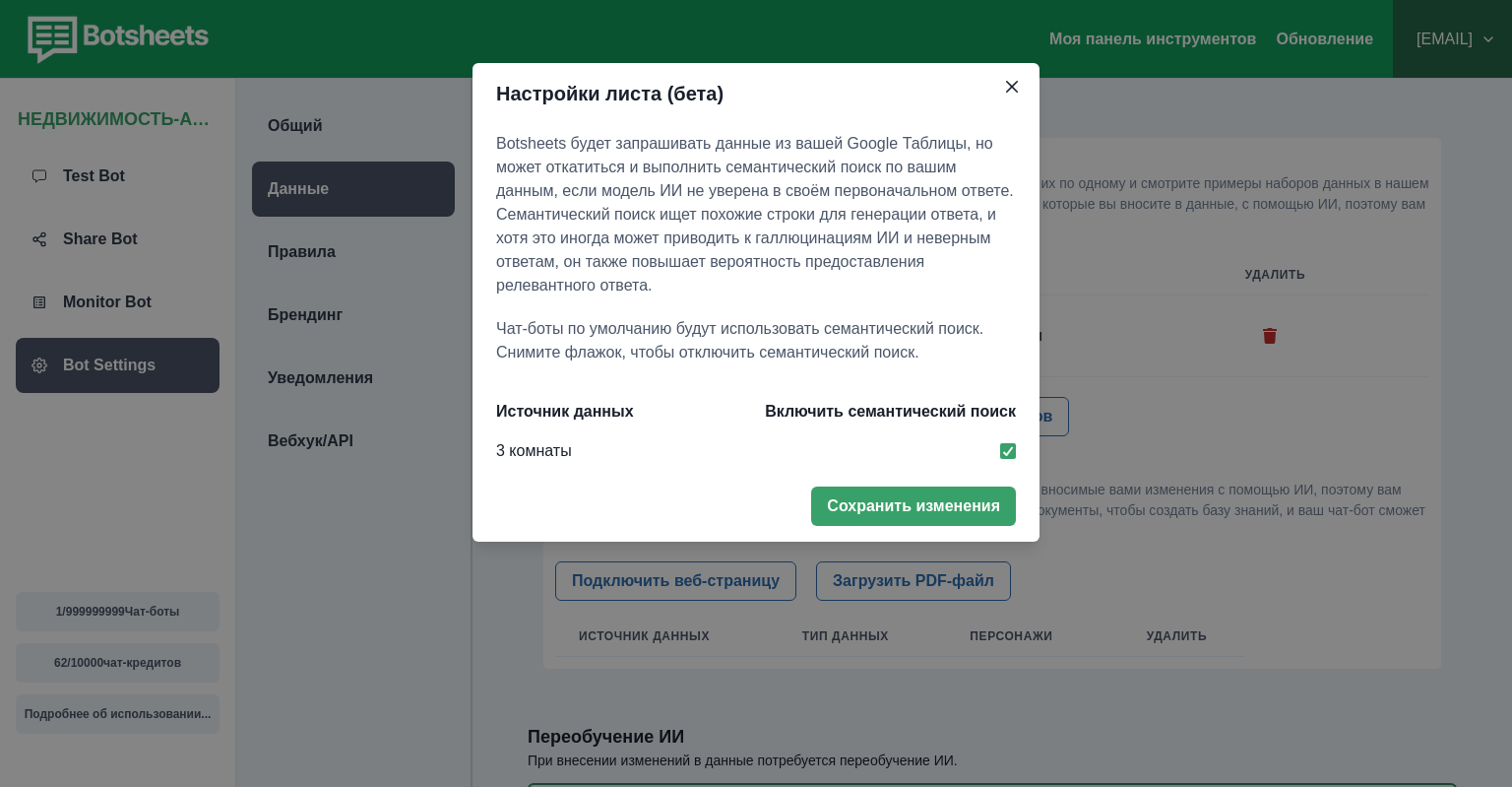 click on "Настройки листа (бета)  Botsheets будет запрашивать данные из вашей Google Таблицы, но может откатиться и выполнить семантический поиск по вашим данным, если модель ИИ не уверена в своём первоначальном ответе. Семантический поиск ищет похожие строки для генерации ответа, и хотя это иногда может приводить к галлюцинациям ИИ и неверным ответам, он также повышает вероятность предоставления релевантного ответа.  Чат-боты по умолчанию будут использовать семантический поиск. Снимите флажок, чтобы отключить семантический поиск.  Источник данных  3 комнаты" at bounding box center [756, 393] 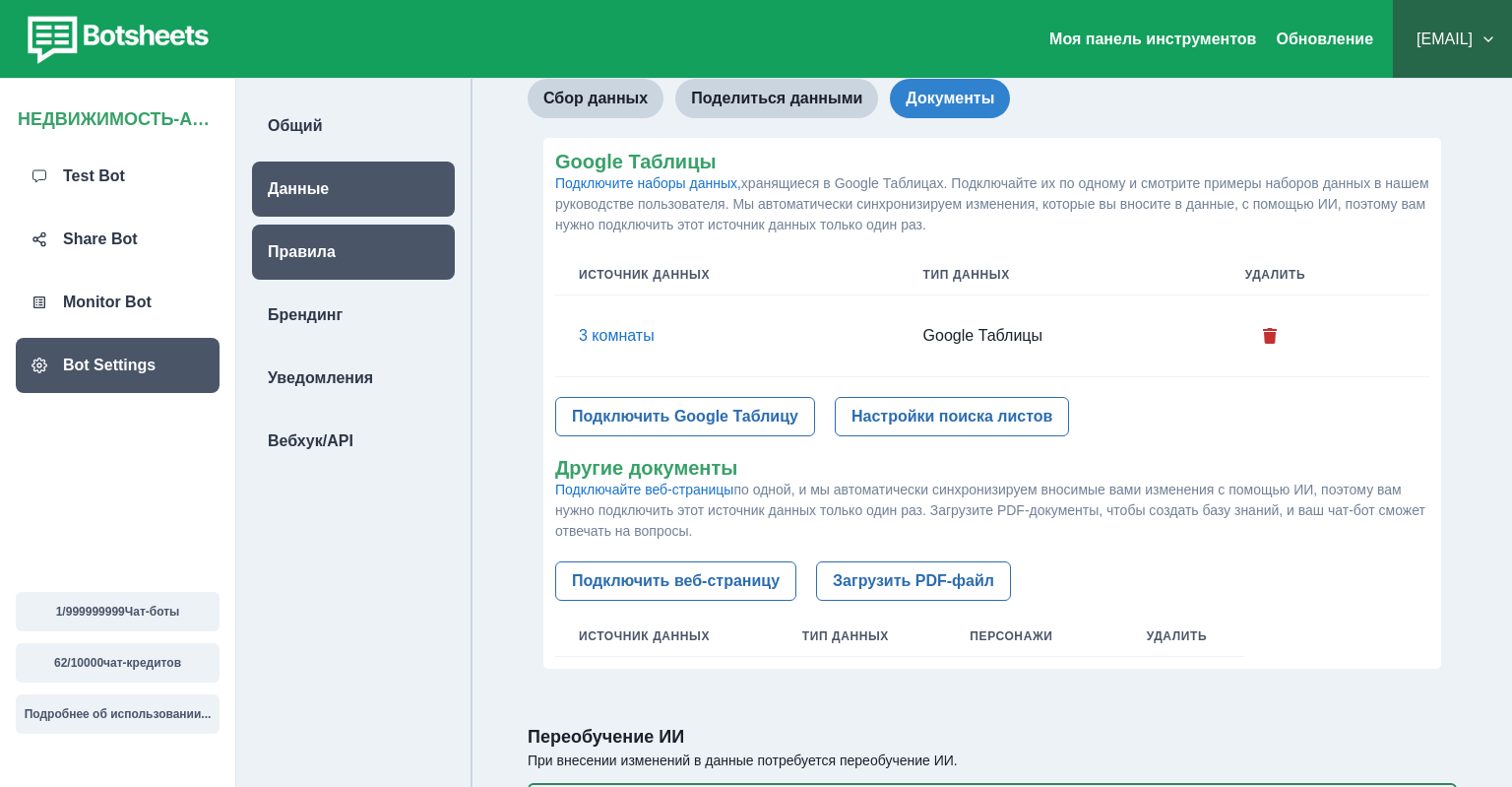 click on "Правила" at bounding box center [353, 252] 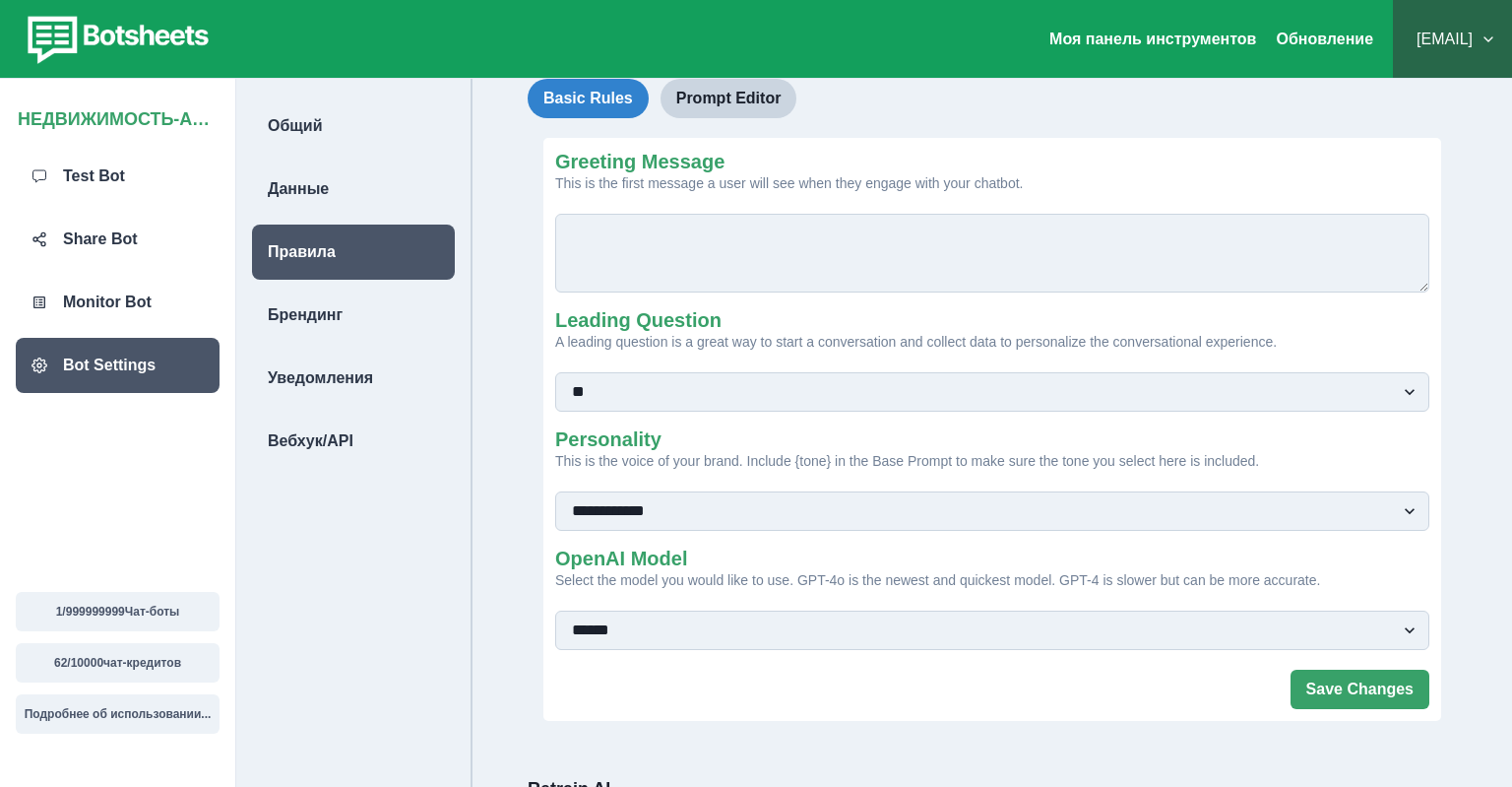 type on "**********" 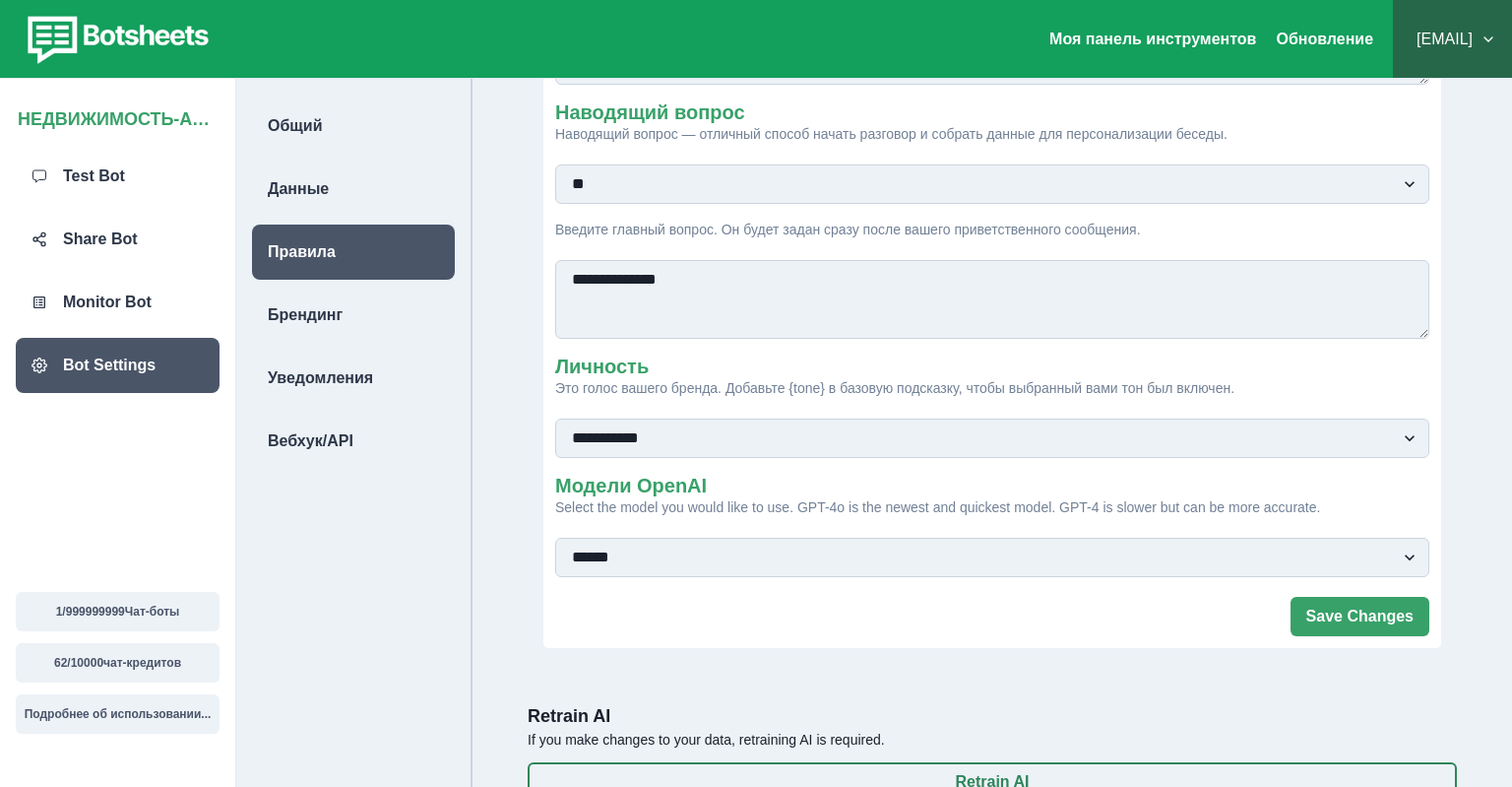 scroll, scrollTop: 380, scrollLeft: 0, axis: vertical 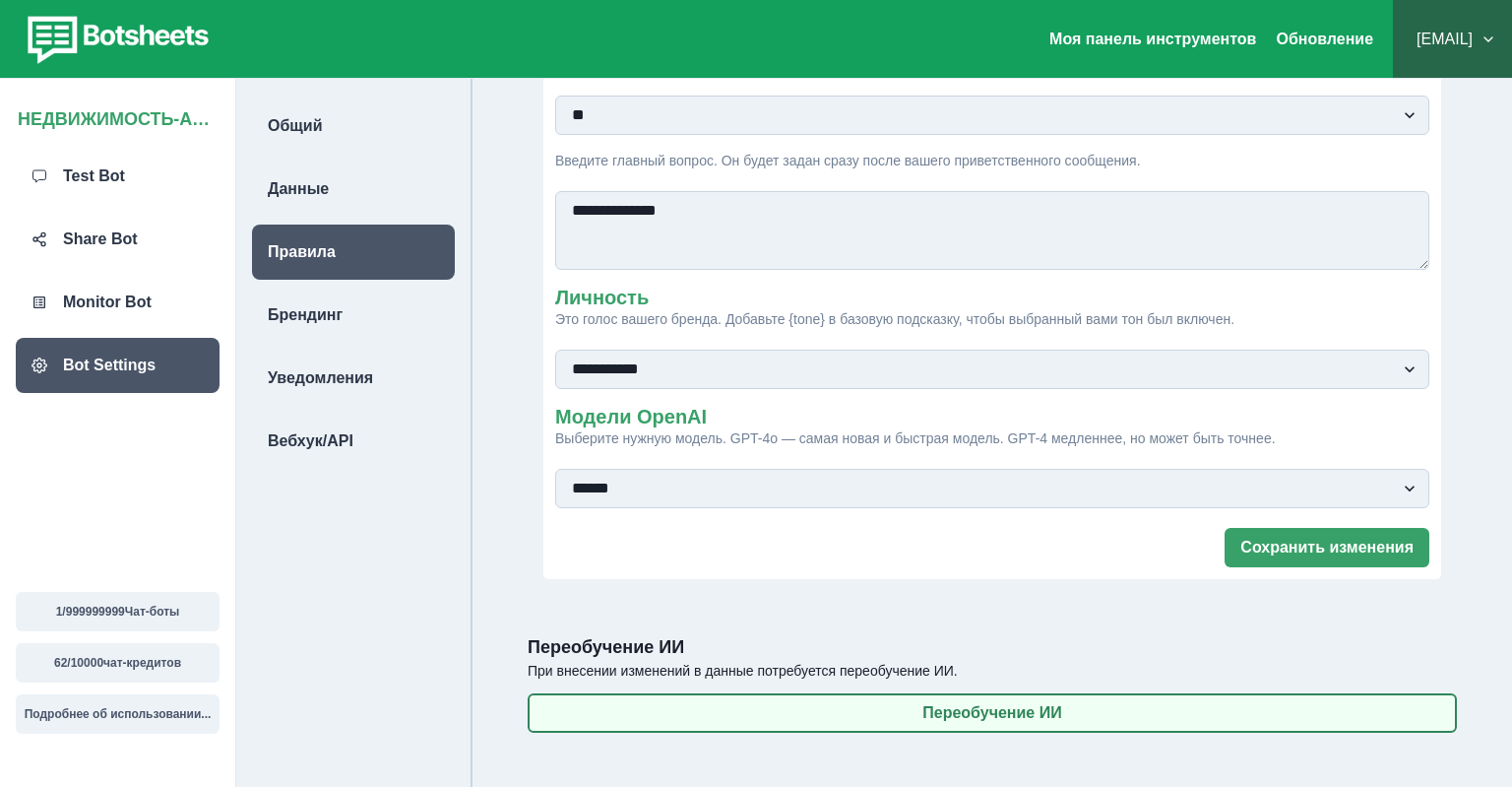 click on "Переобучение ИИ" at bounding box center [992, 713] 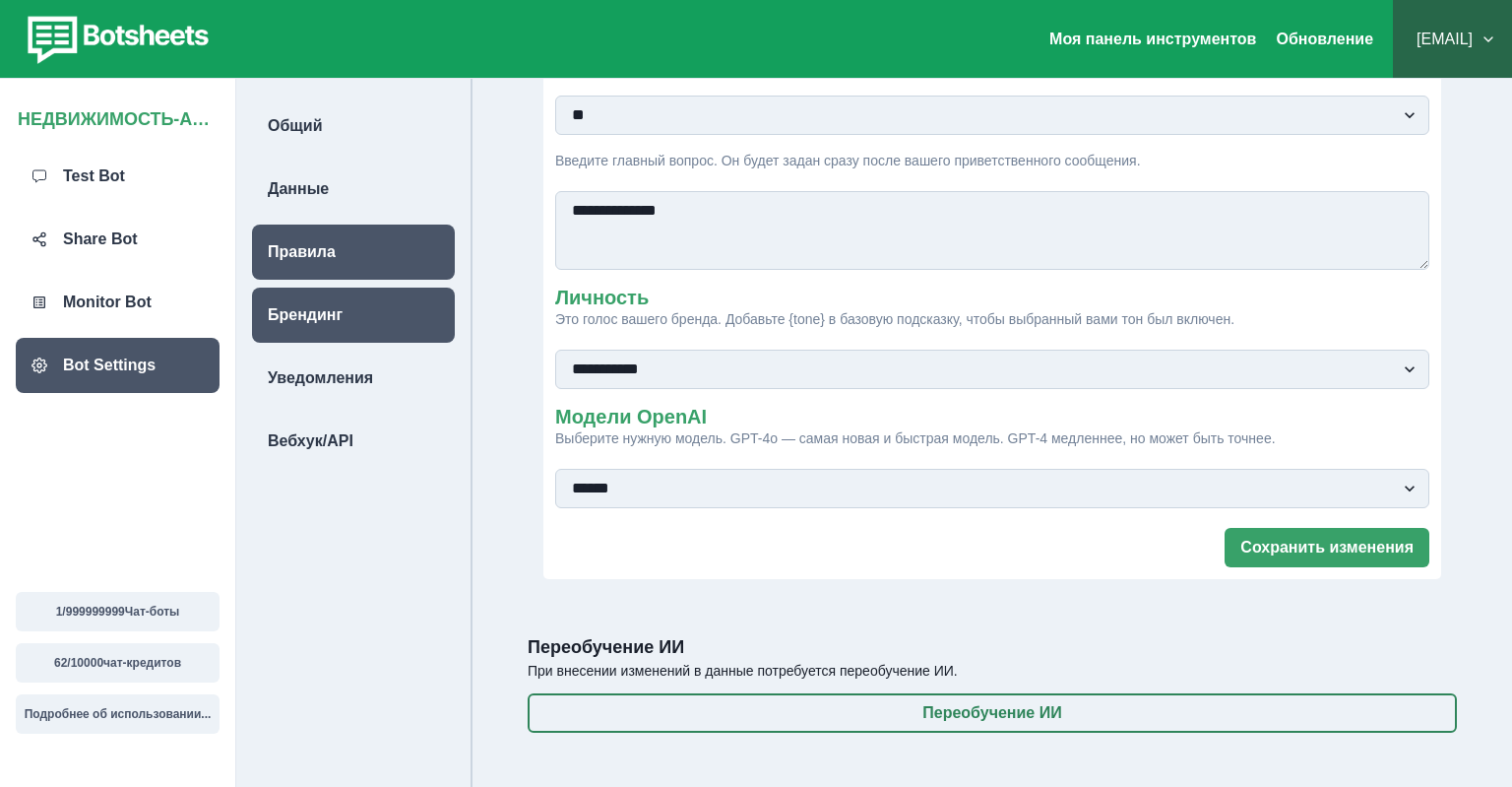 click on "Брендинг" at bounding box center (353, 315) 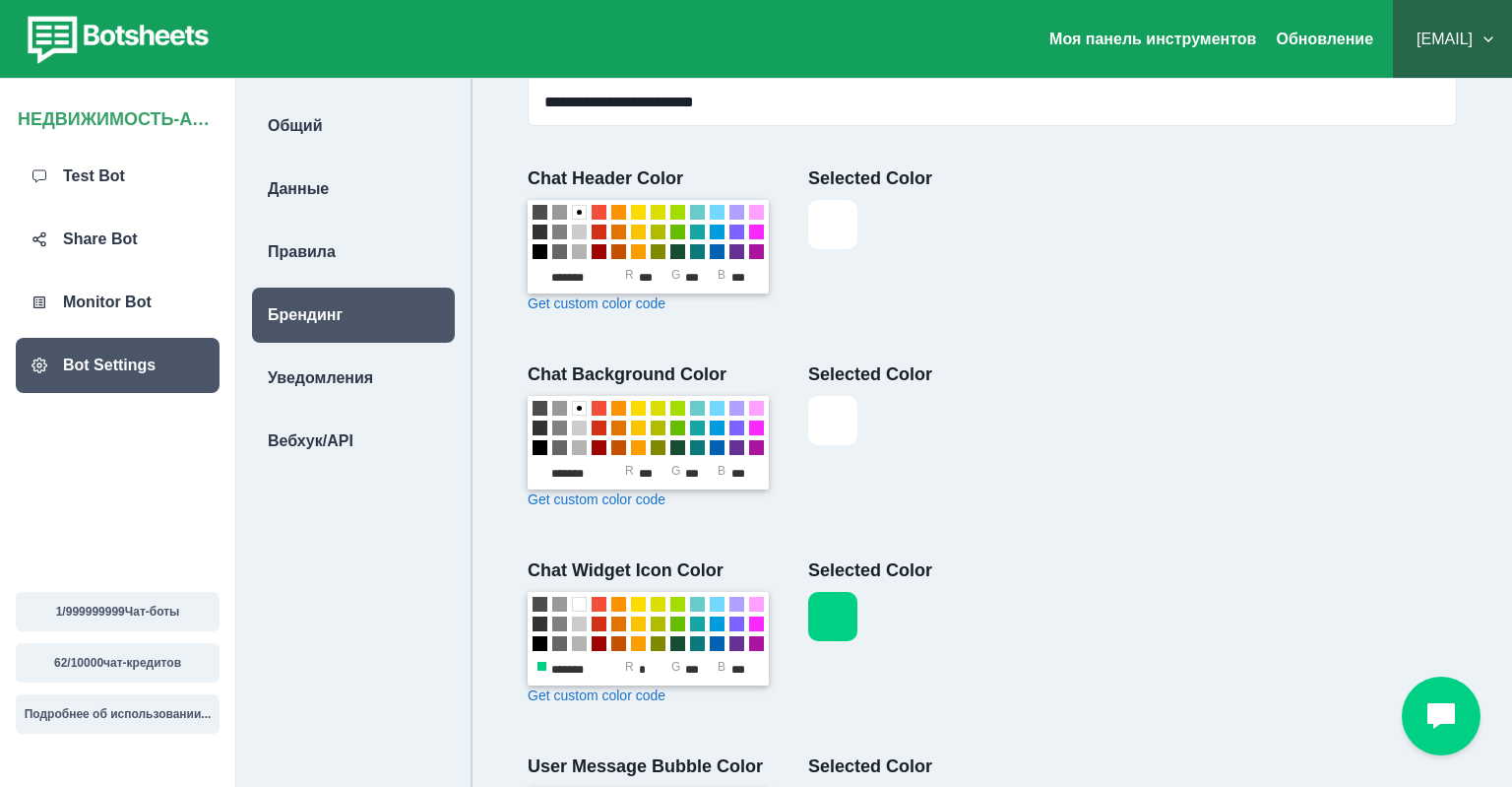 scroll, scrollTop: 0, scrollLeft: 0, axis: both 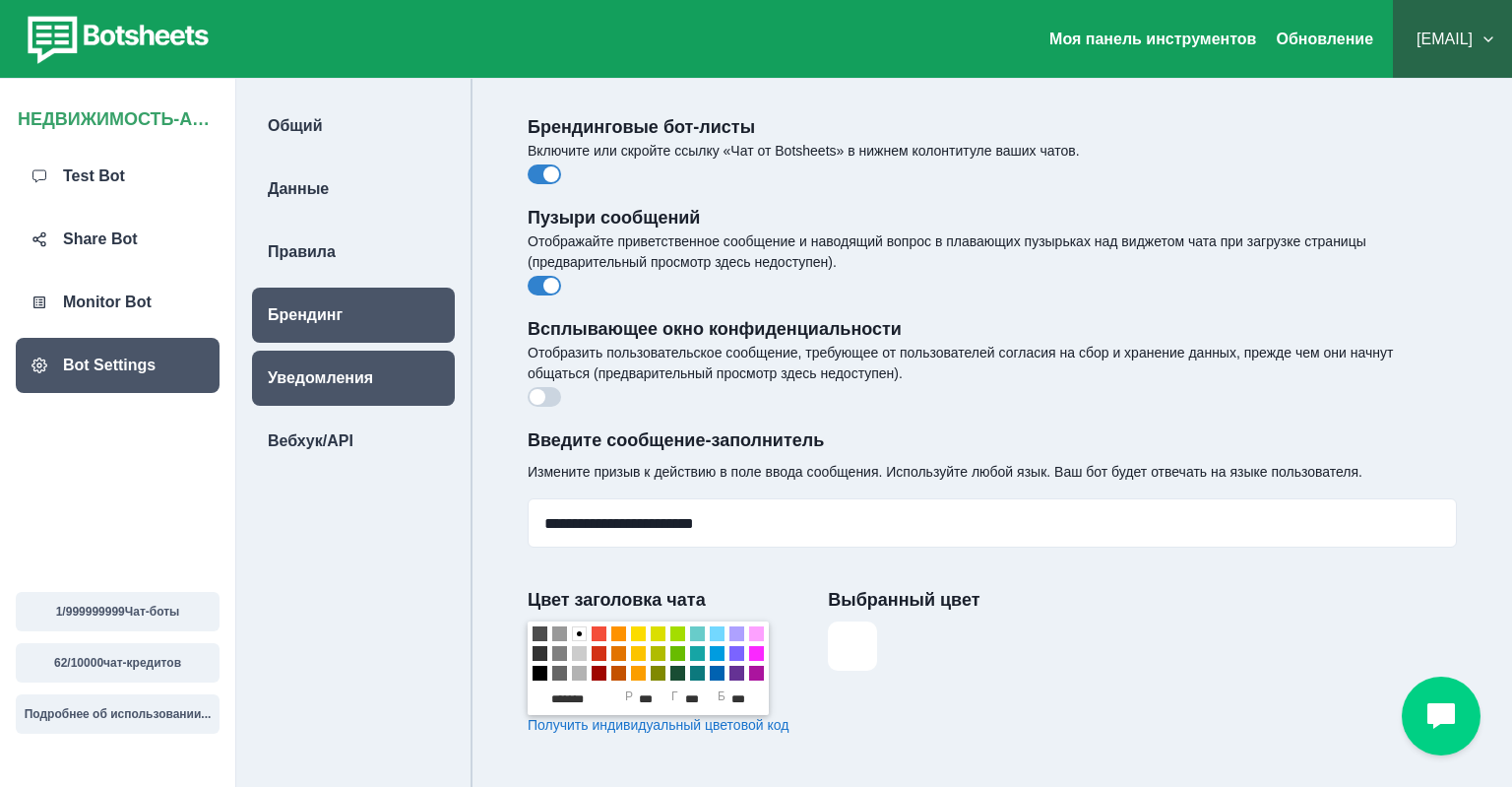 click on "Уведомления" at bounding box center (353, 378) 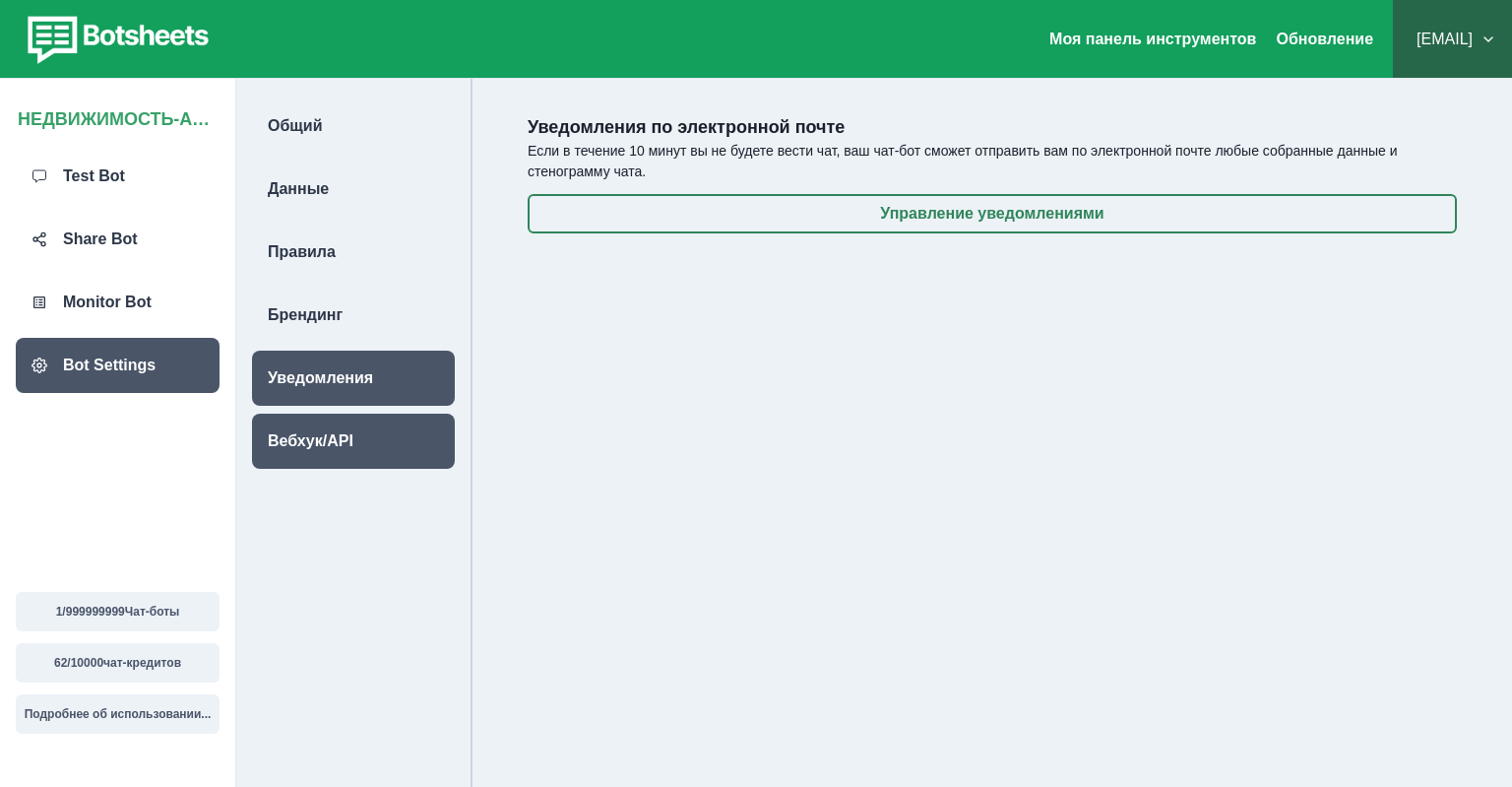 click on "Вебхук/API" at bounding box center [310, 441] 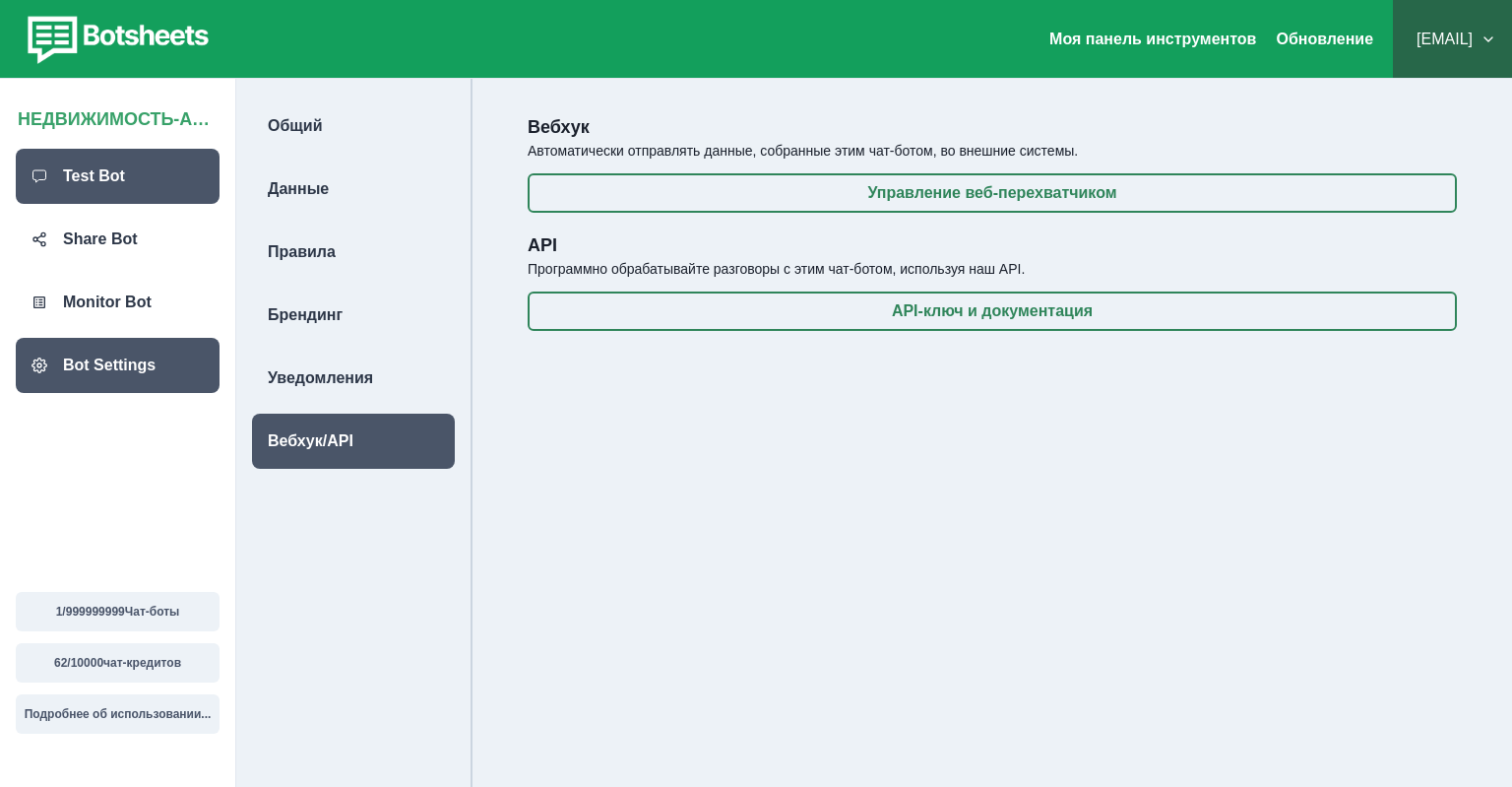 click on "Test Bot" at bounding box center [94, 176] 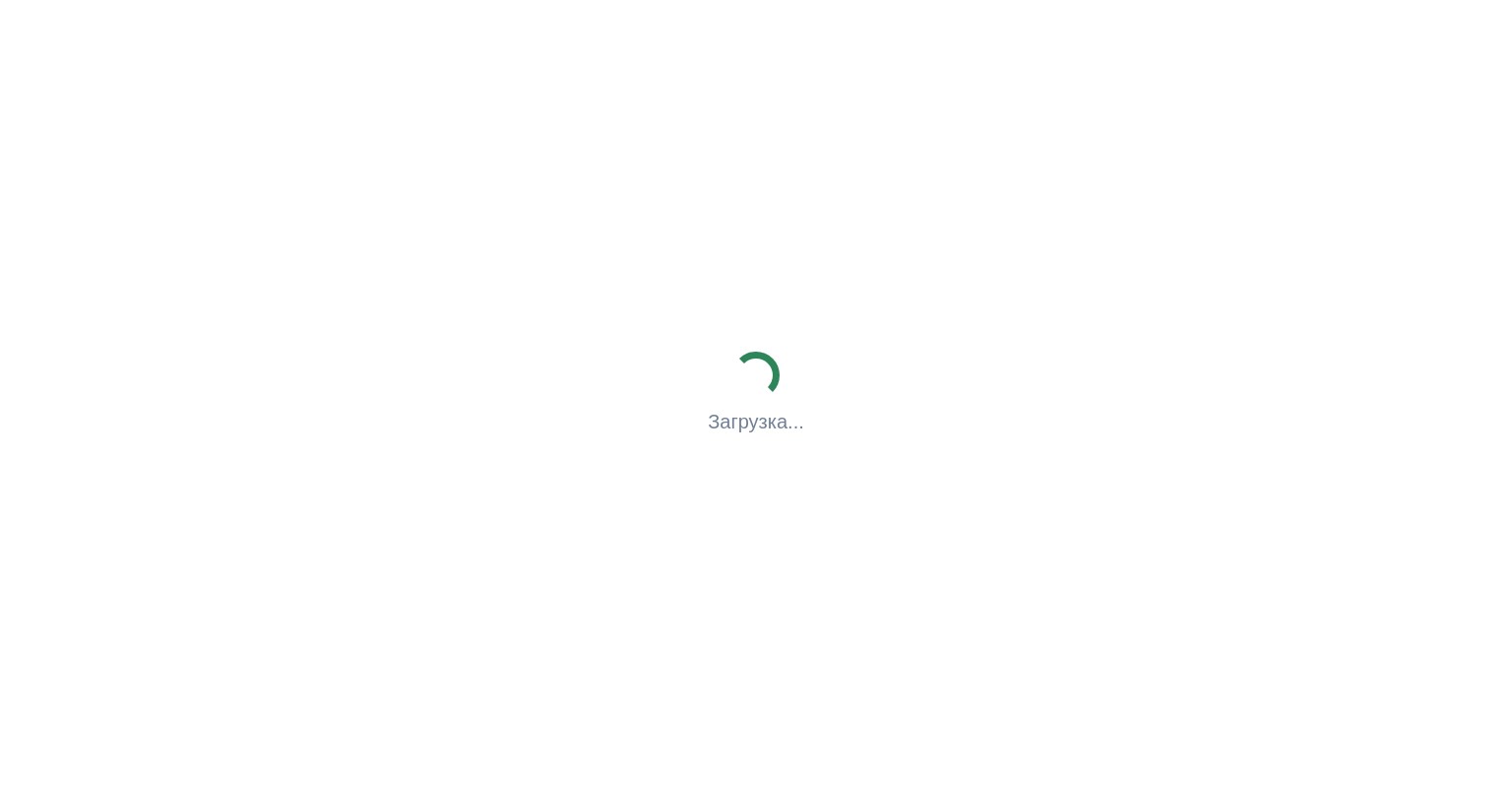 scroll, scrollTop: 0, scrollLeft: 0, axis: both 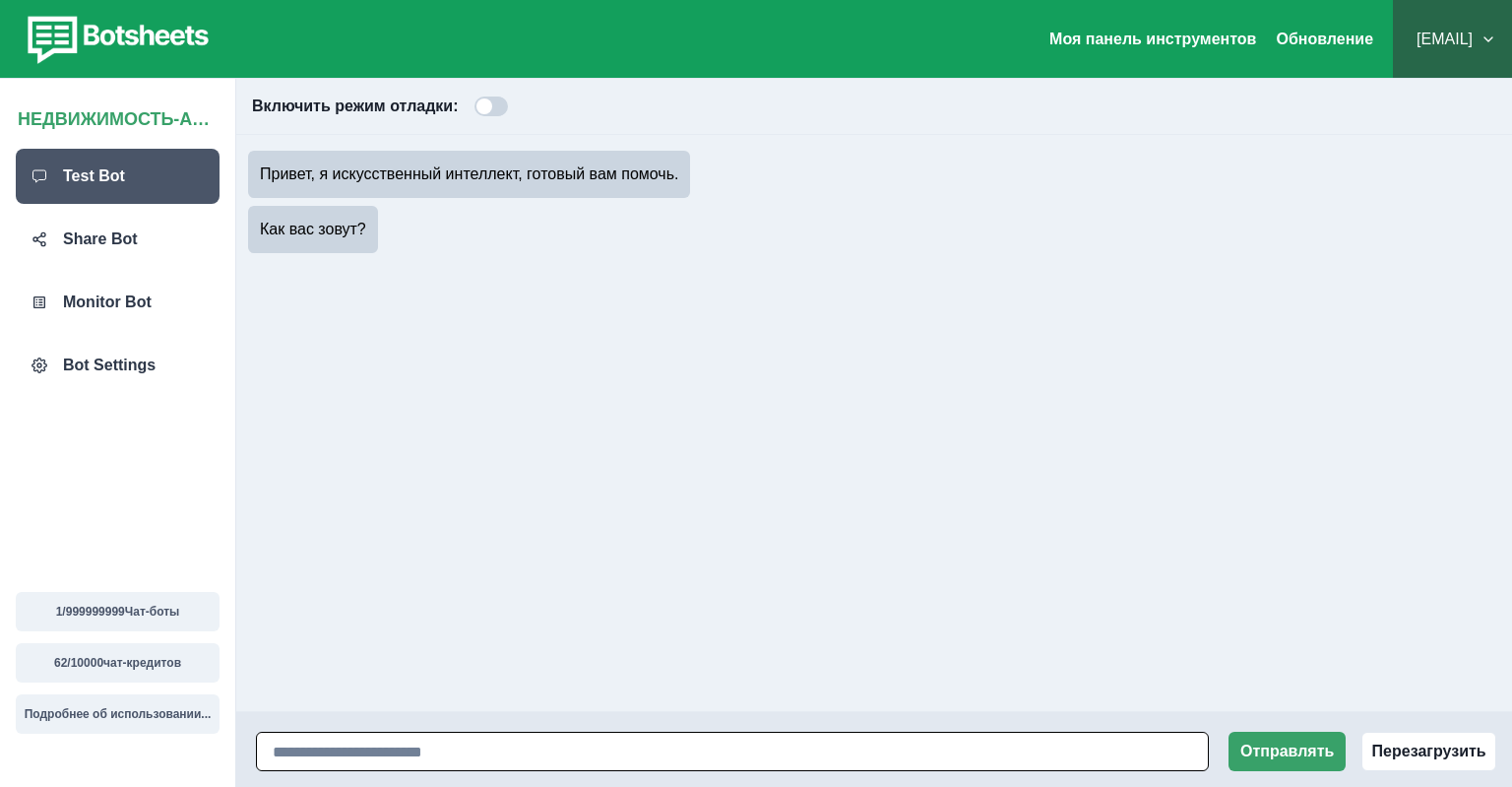 click at bounding box center (732, 752) 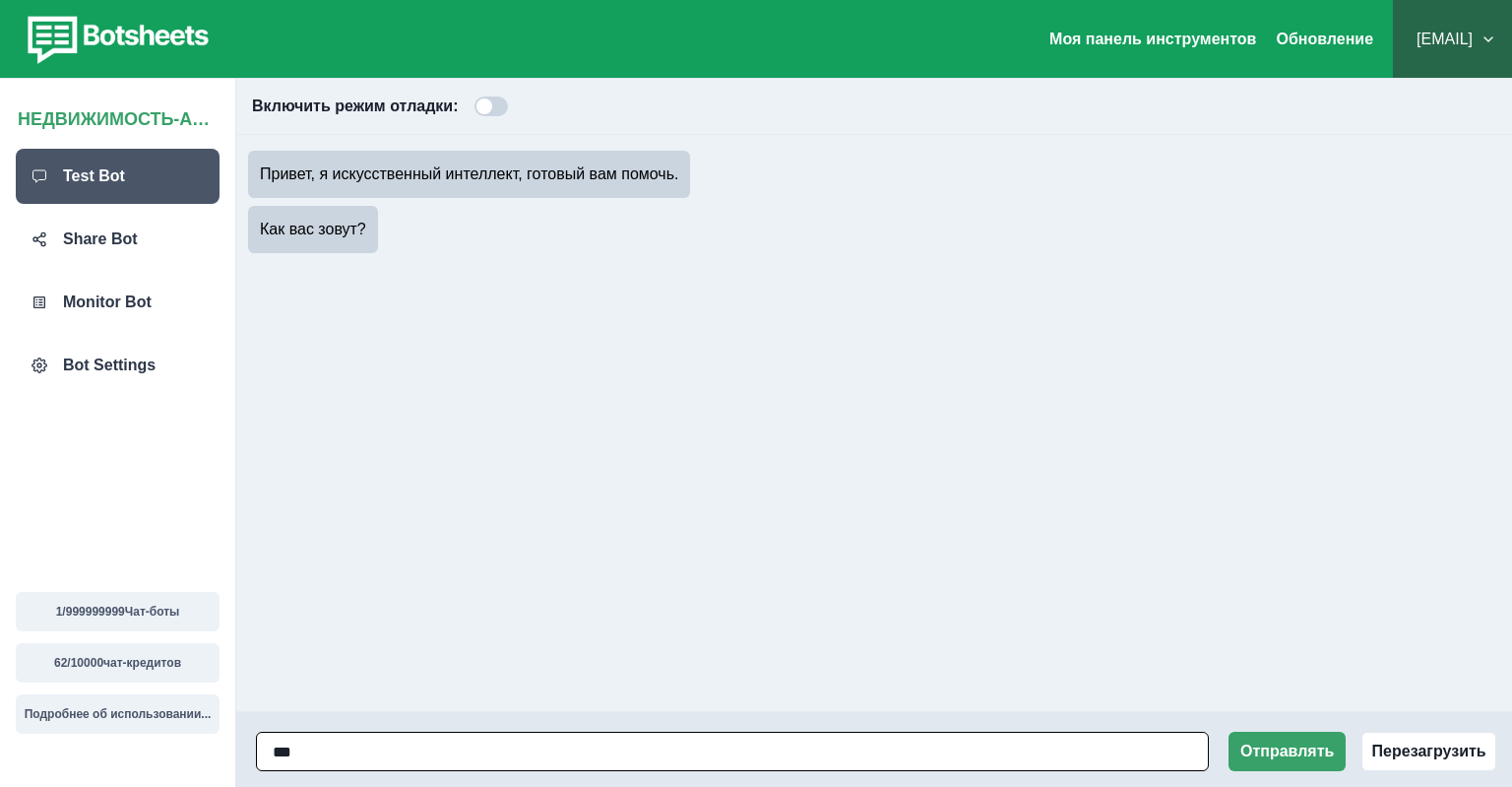 type on "****" 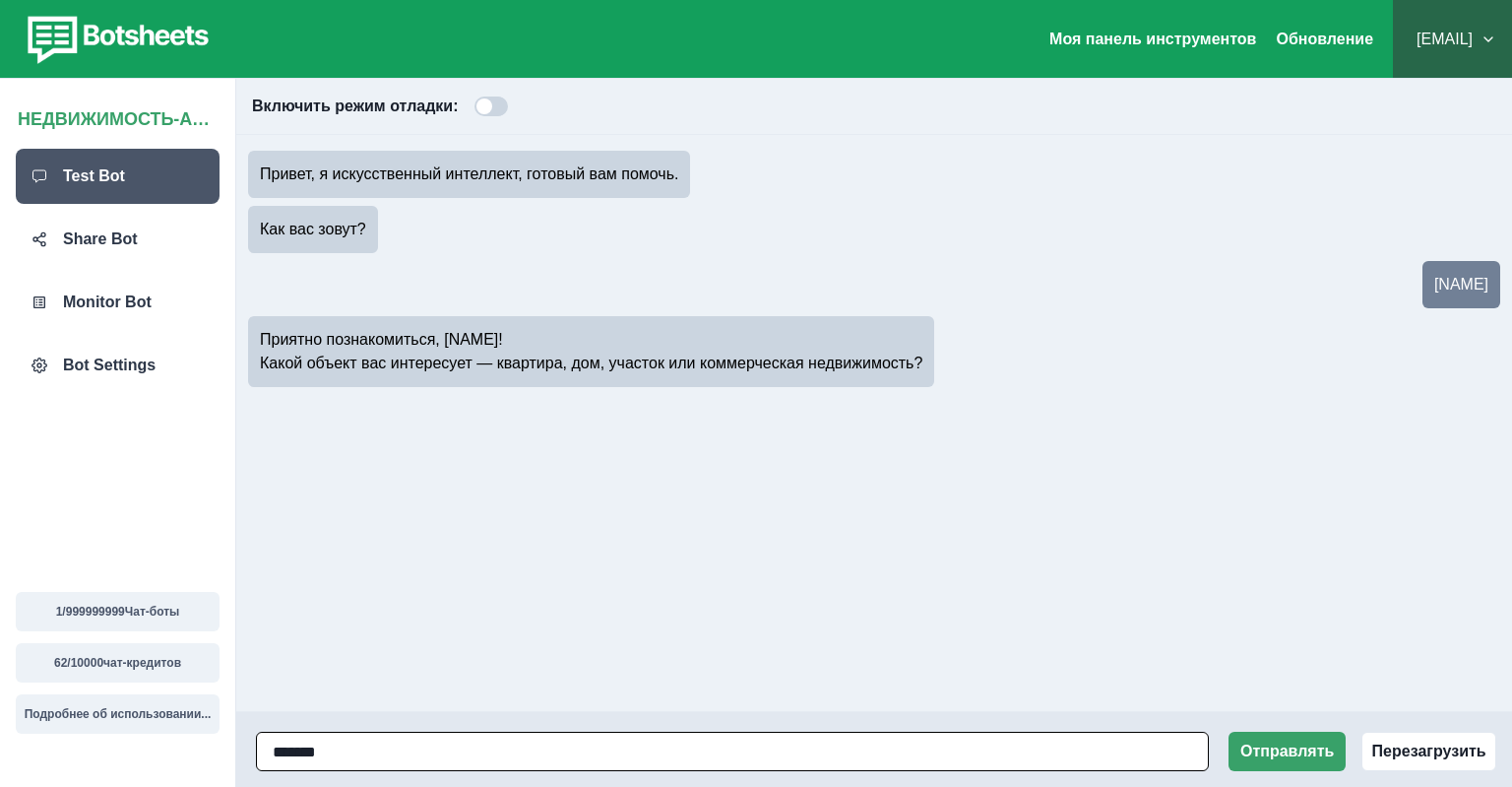 type on "********" 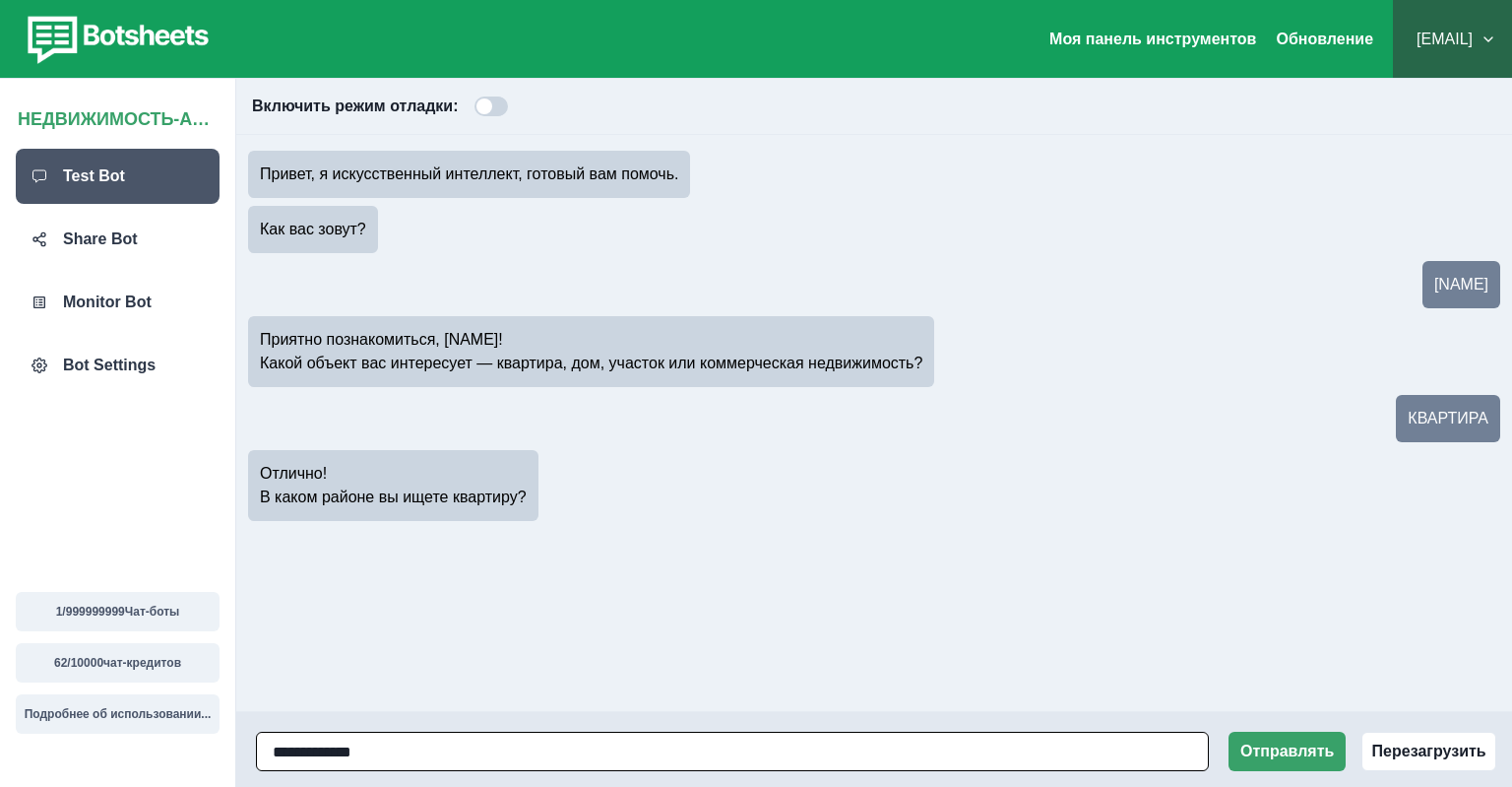 type on "**********" 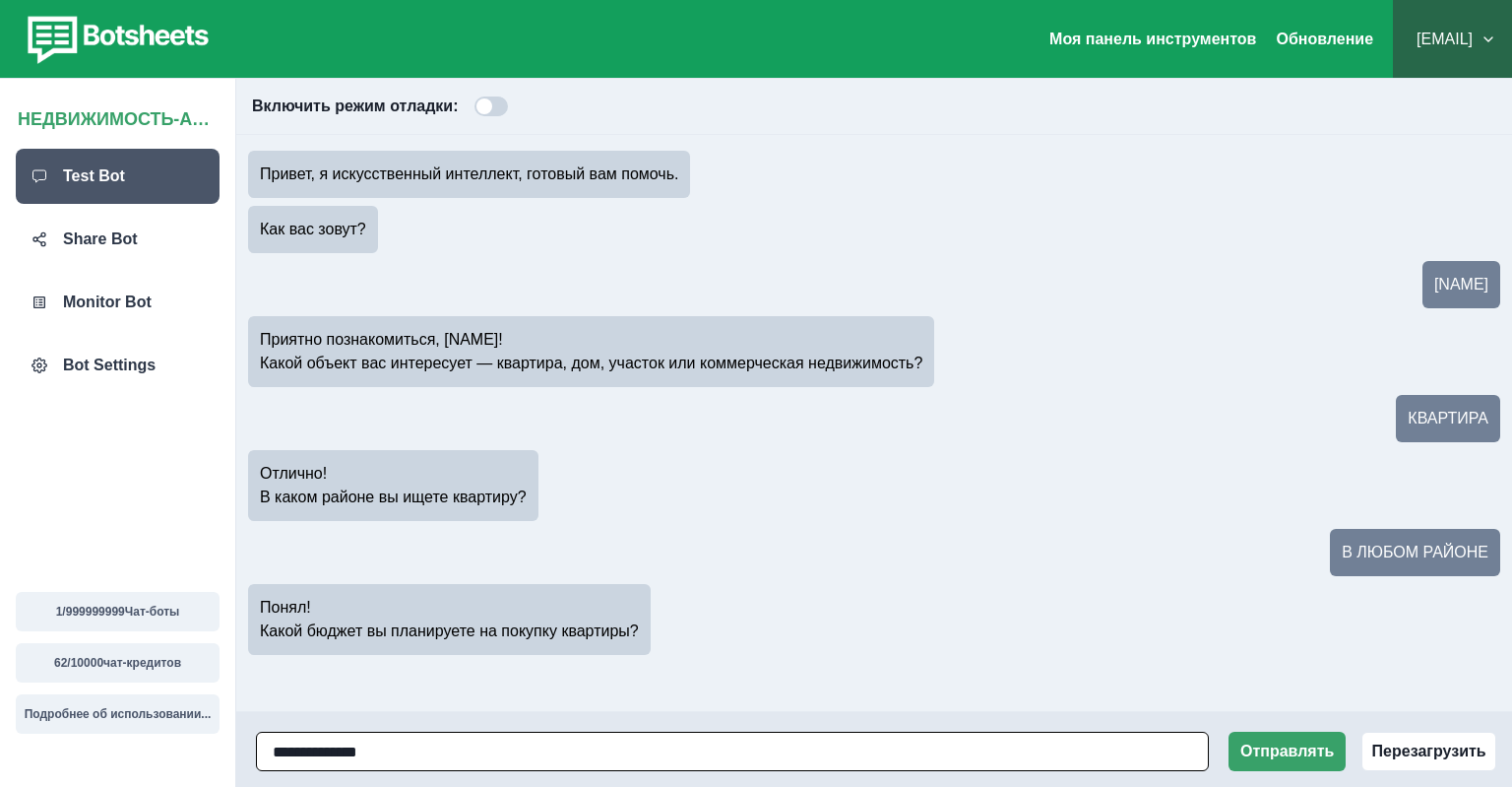 type on "**********" 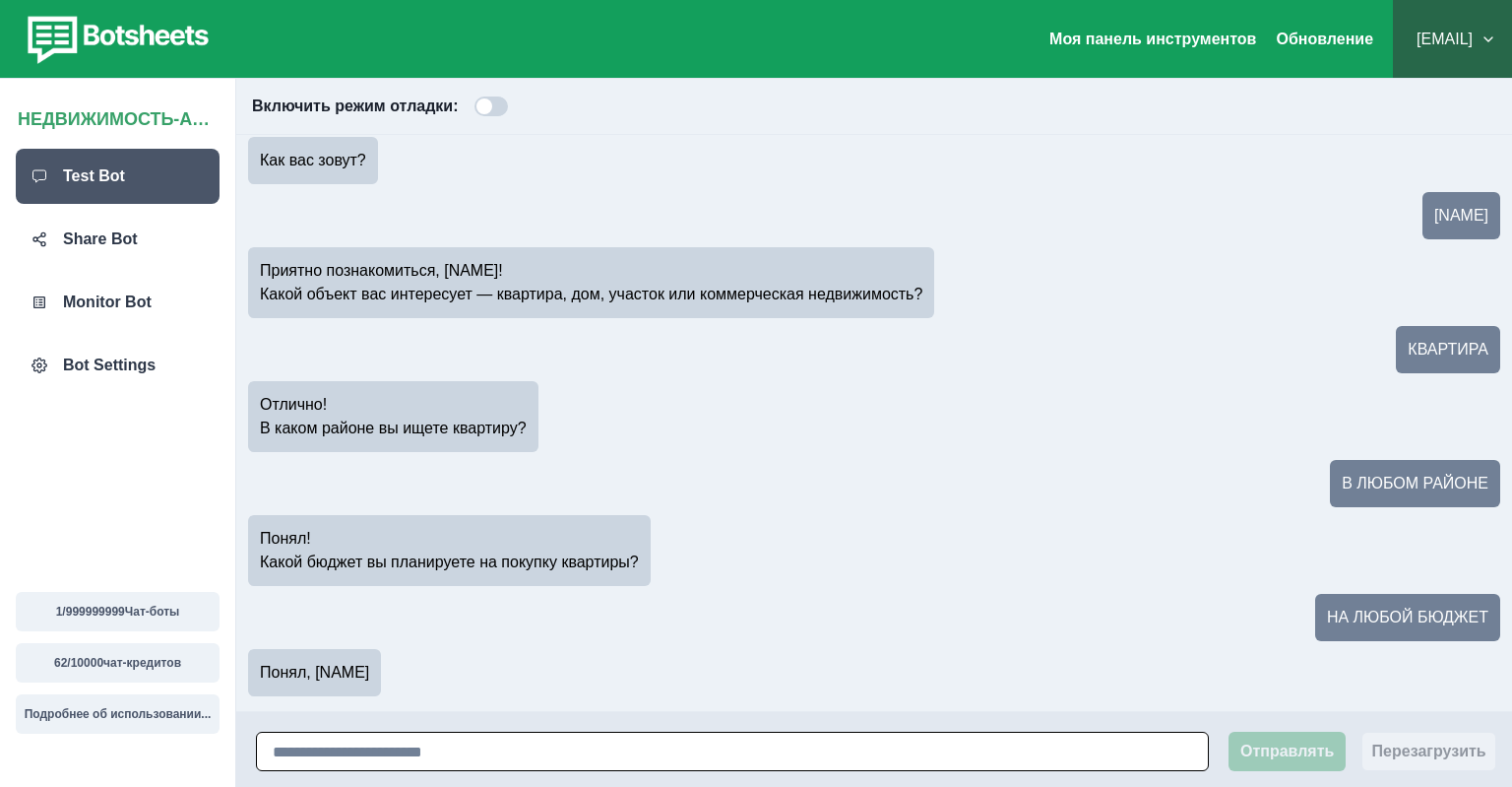 scroll, scrollTop: 93, scrollLeft: 0, axis: vertical 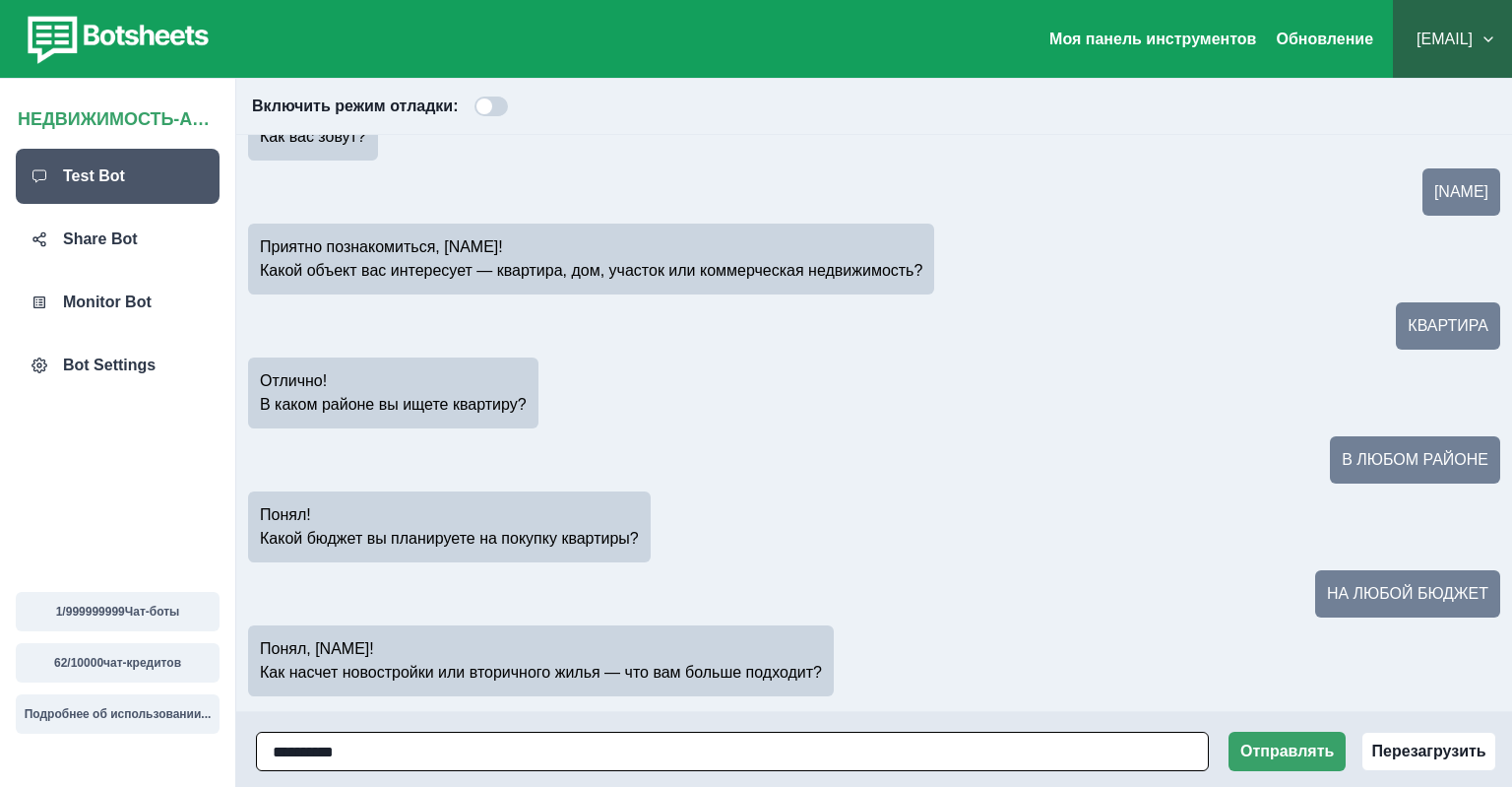type on "**********" 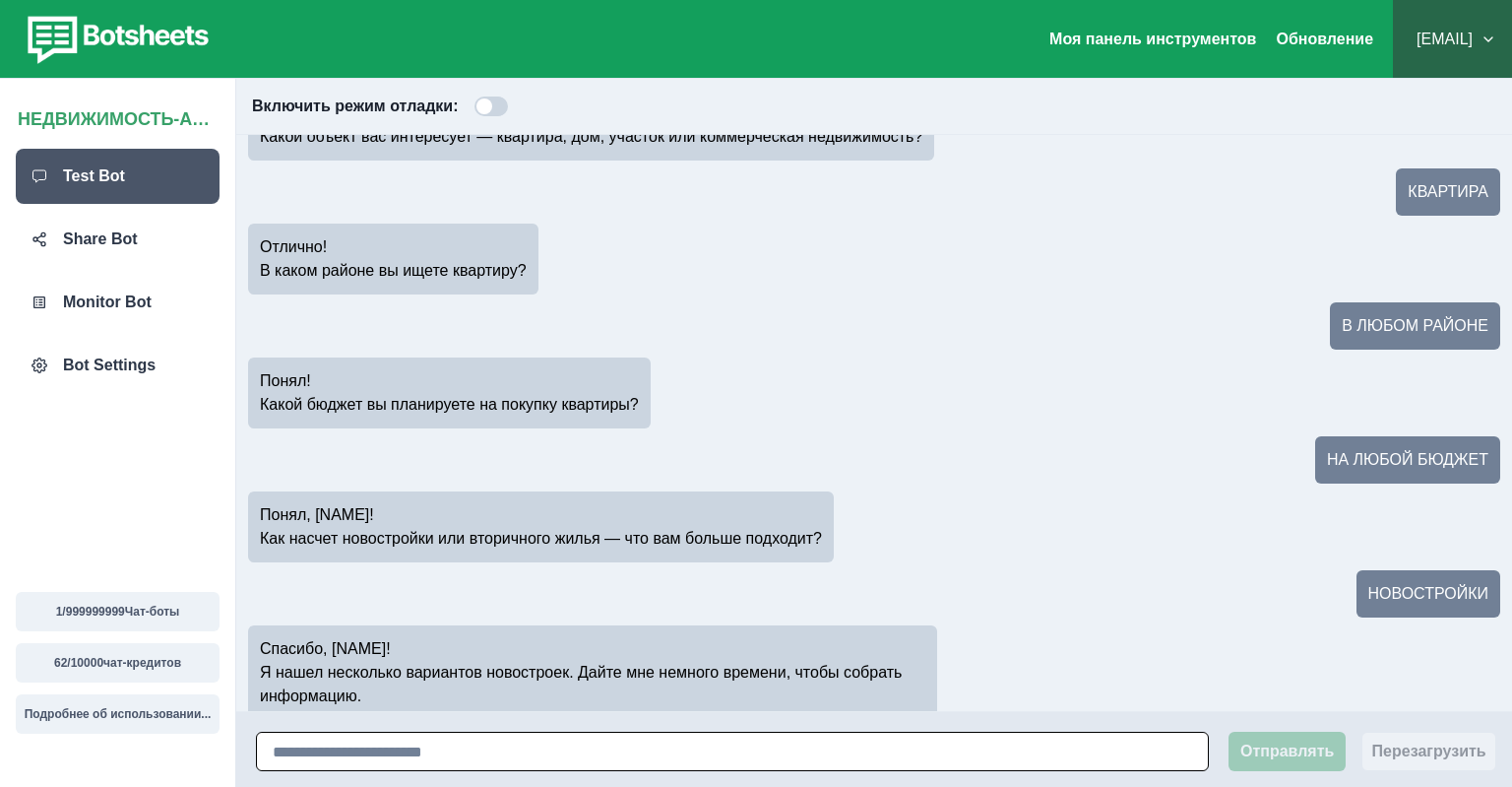 scroll, scrollTop: 274, scrollLeft: 0, axis: vertical 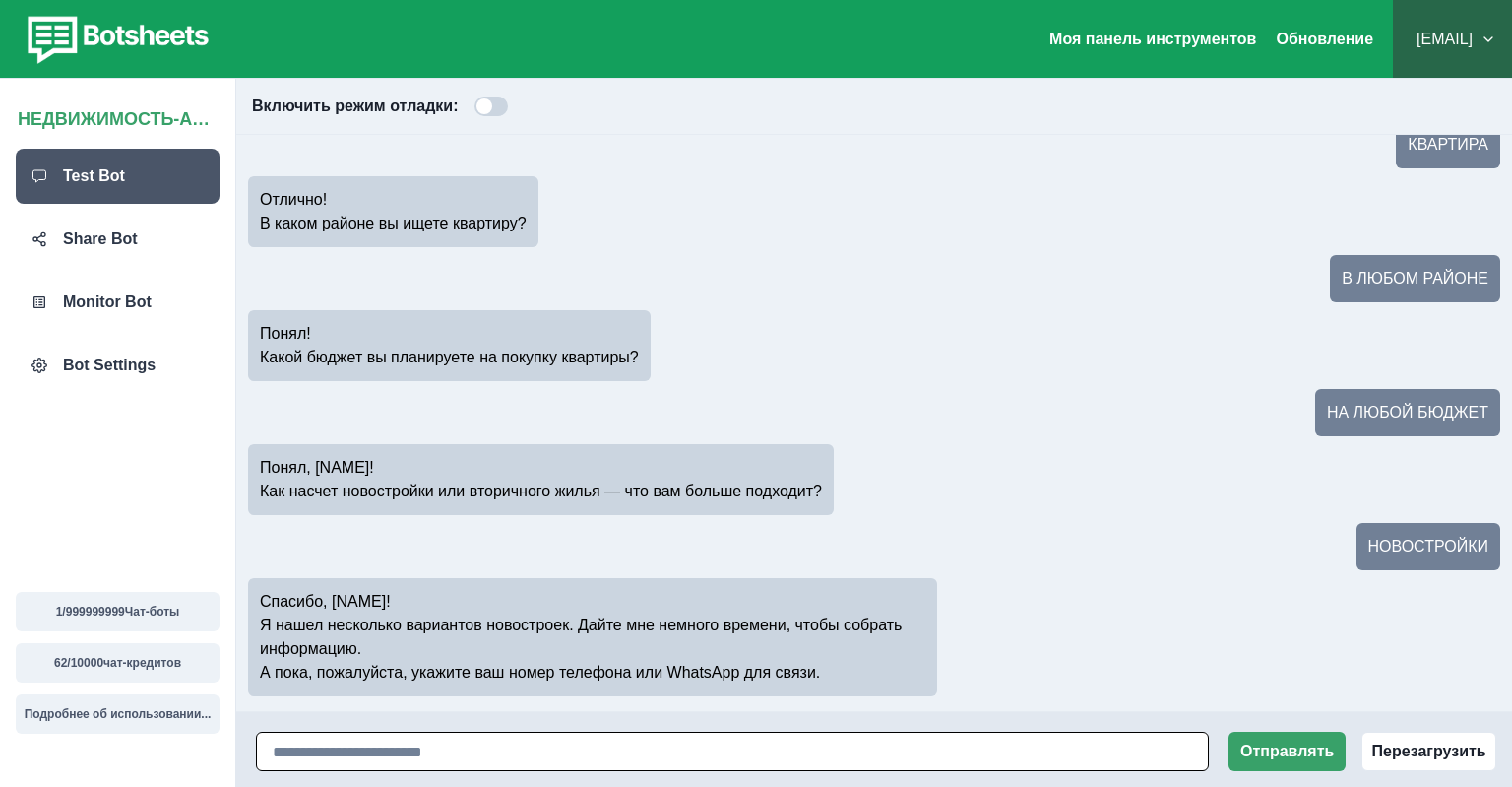 click at bounding box center (732, 752) 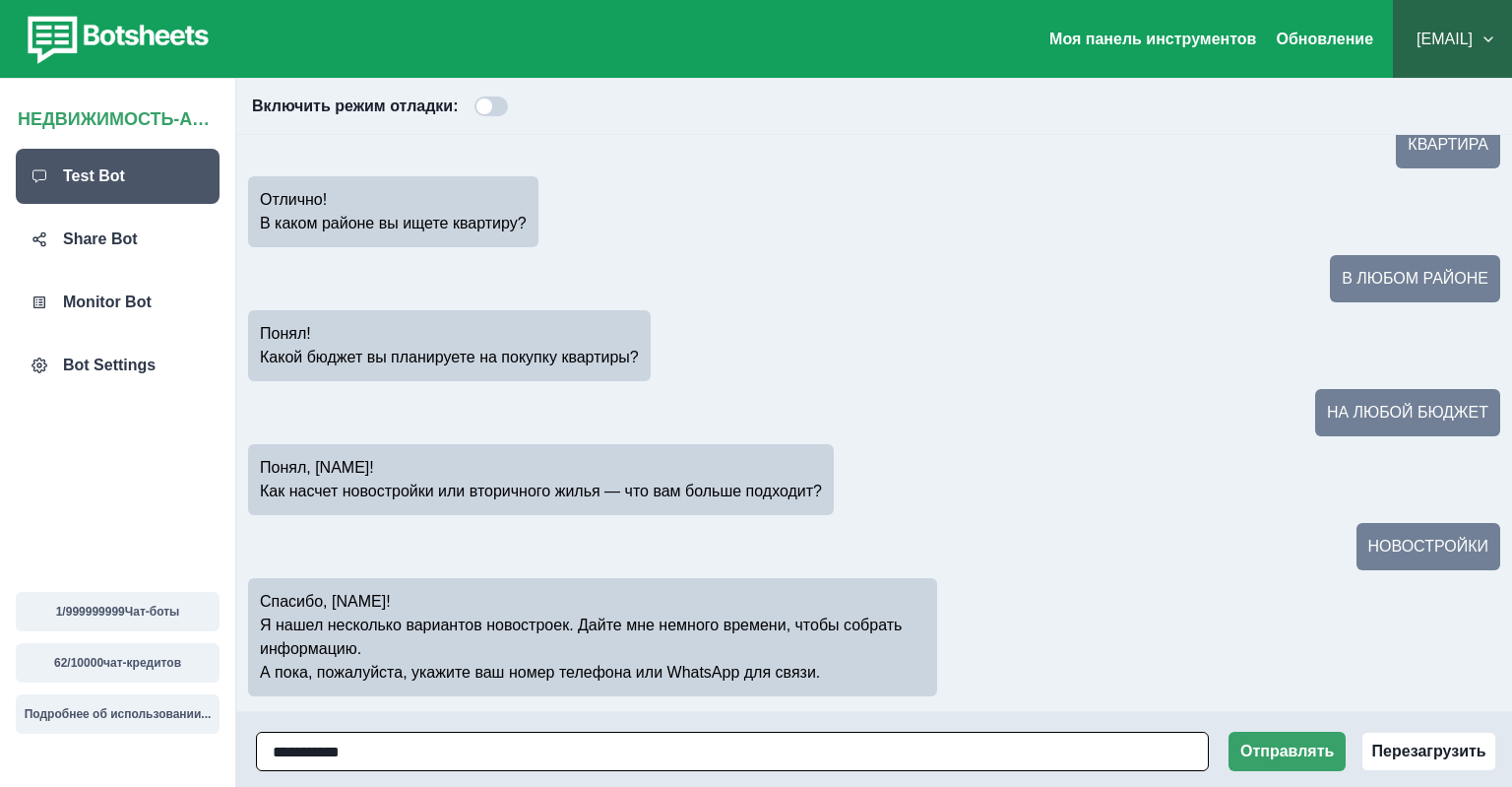 type on "**********" 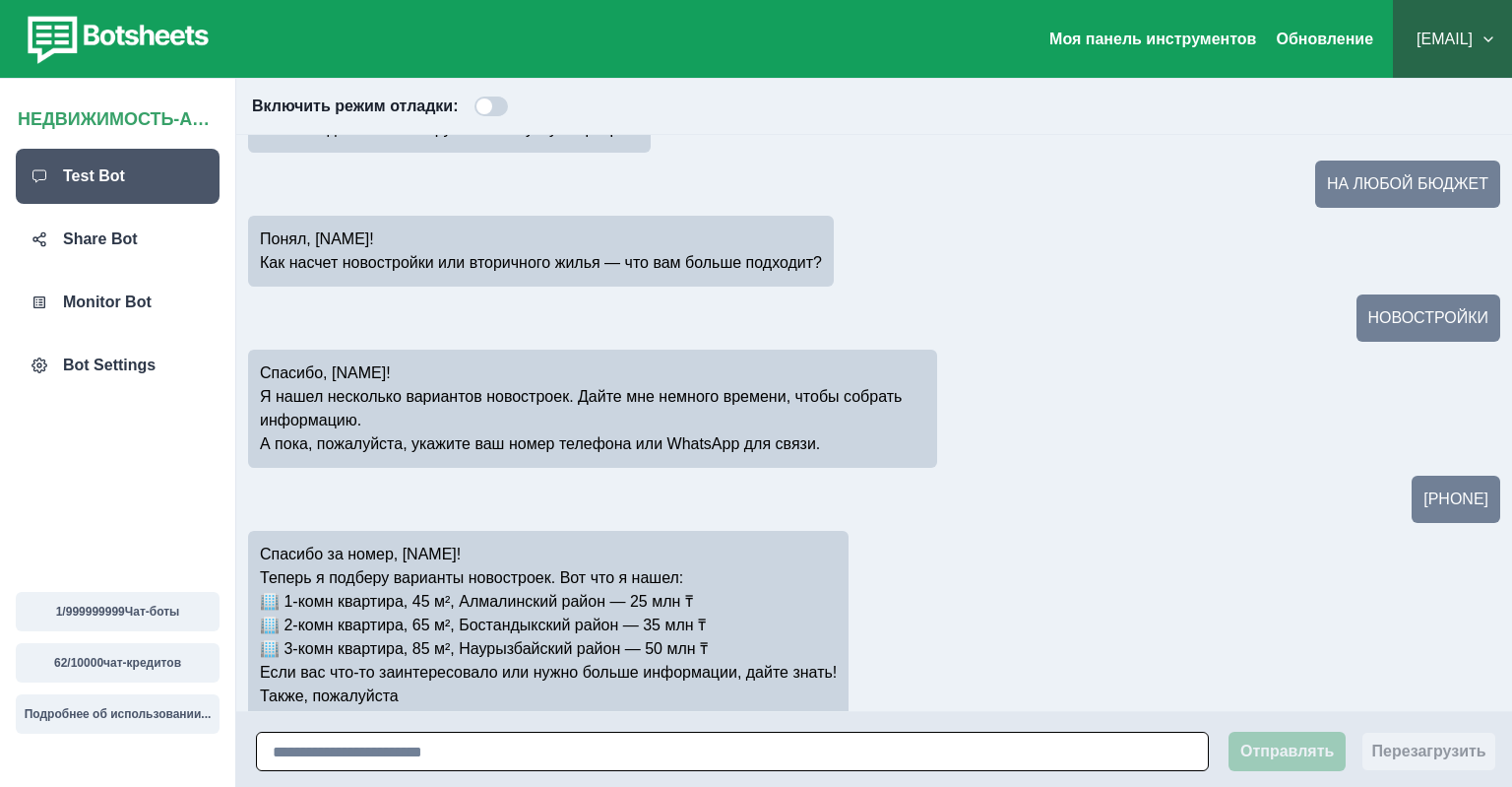 scroll, scrollTop: 526, scrollLeft: 0, axis: vertical 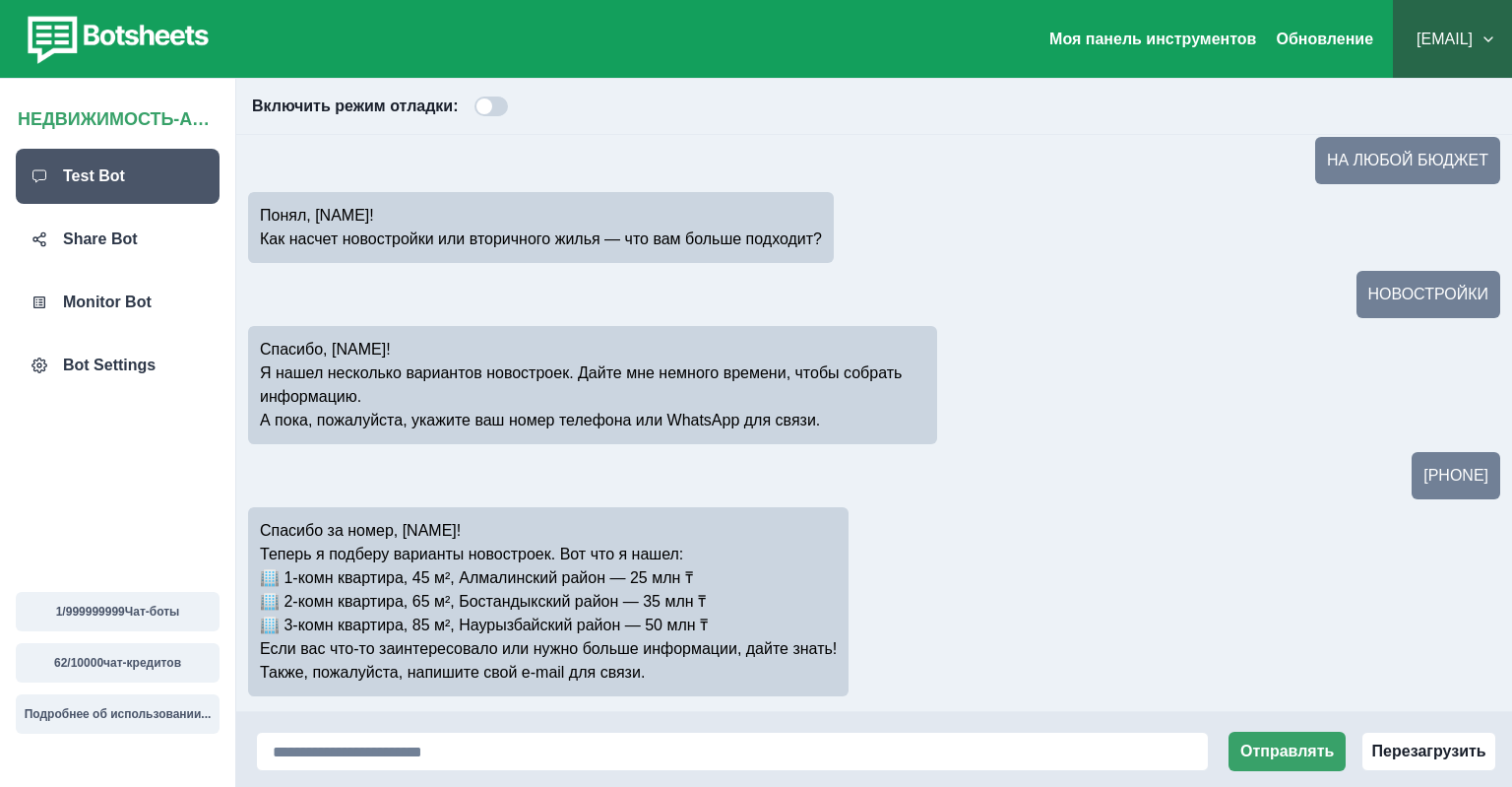 drag, startPoint x: 283, startPoint y: 628, endPoint x: 545, endPoint y: 607, distance: 262.84026 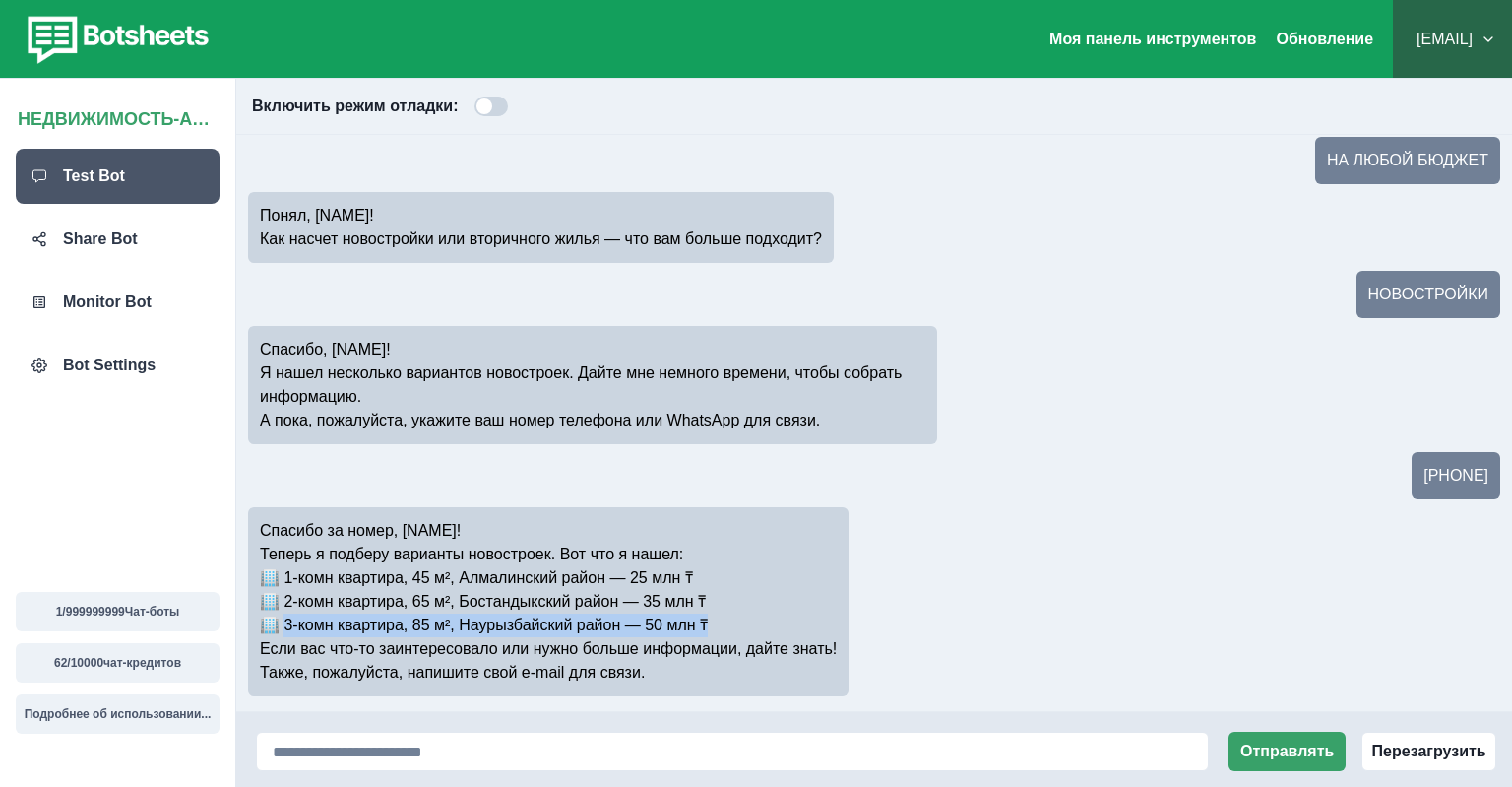 drag, startPoint x: 739, startPoint y: 623, endPoint x: 289, endPoint y: 629, distance: 450.04 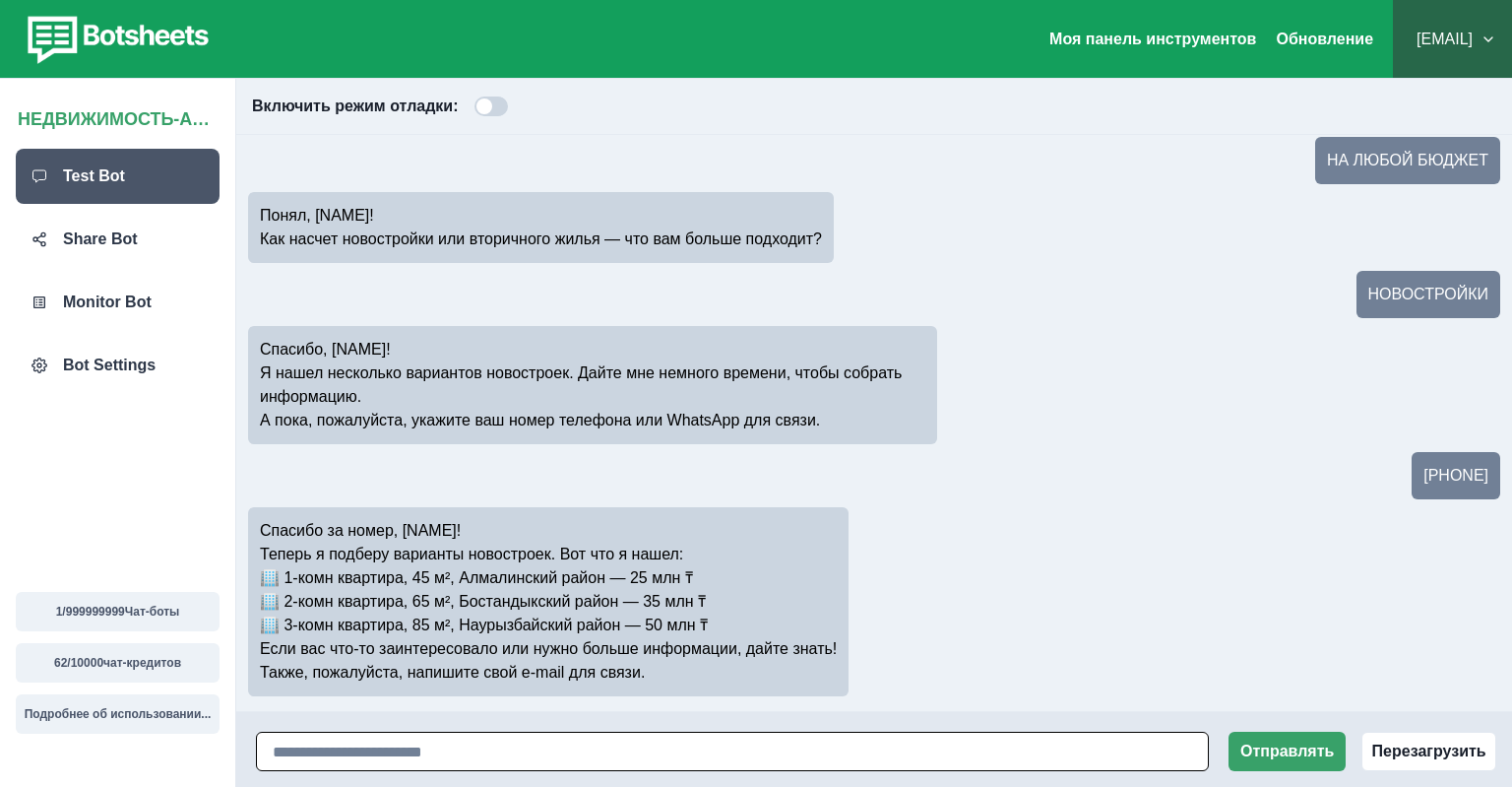 click at bounding box center [732, 752] 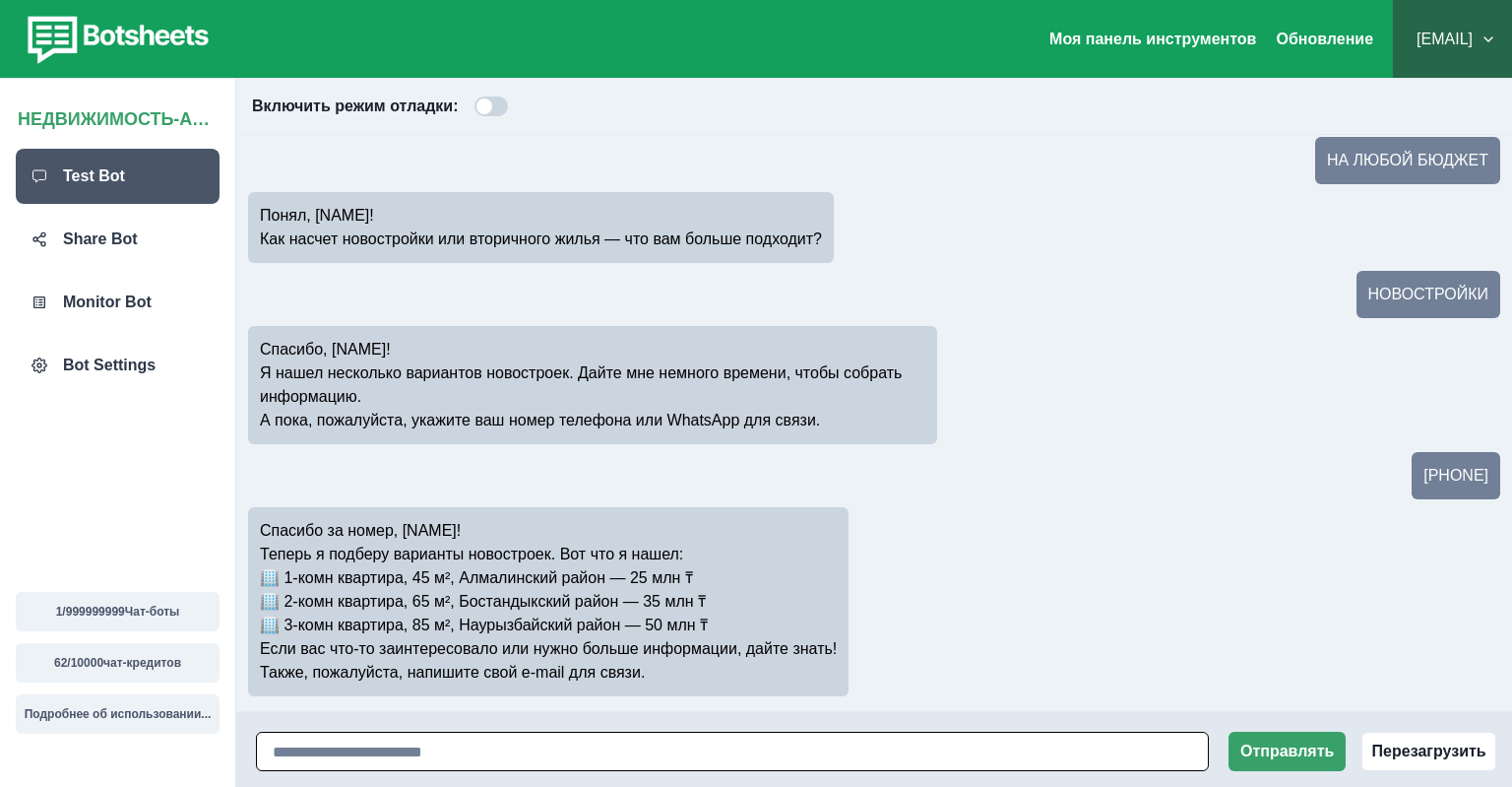 paste on "**********" 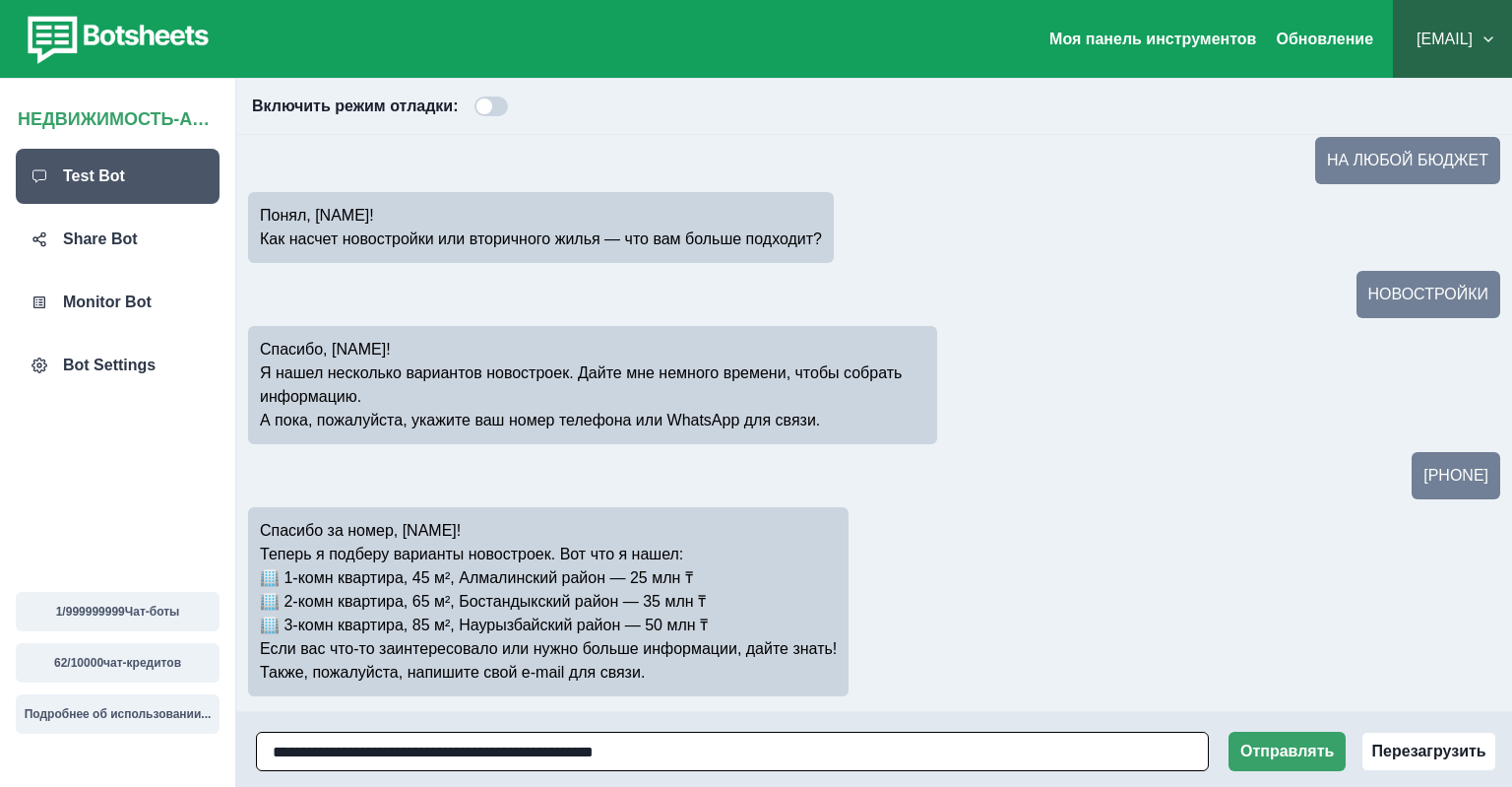 type 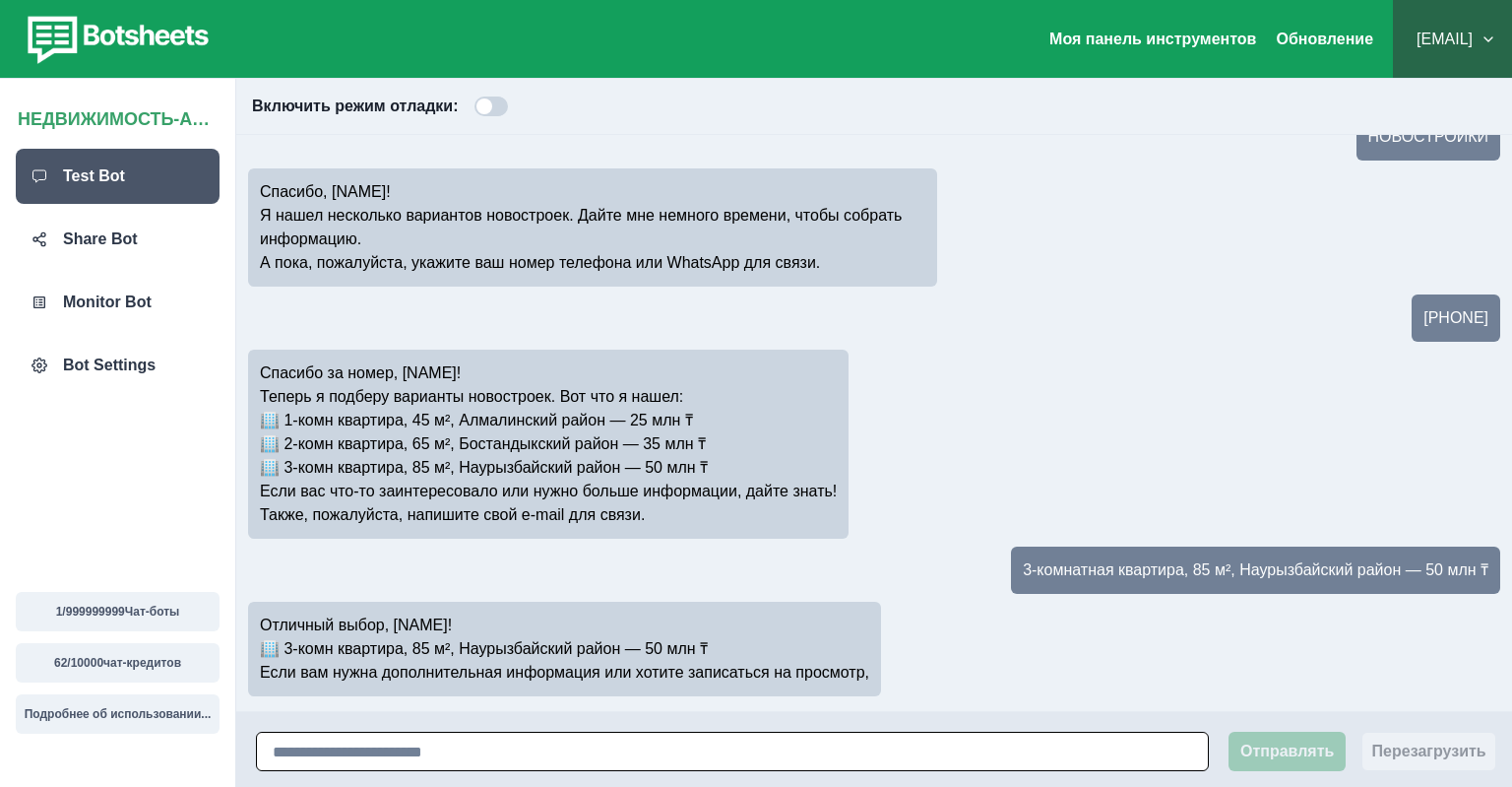 scroll, scrollTop: 731, scrollLeft: 0, axis: vertical 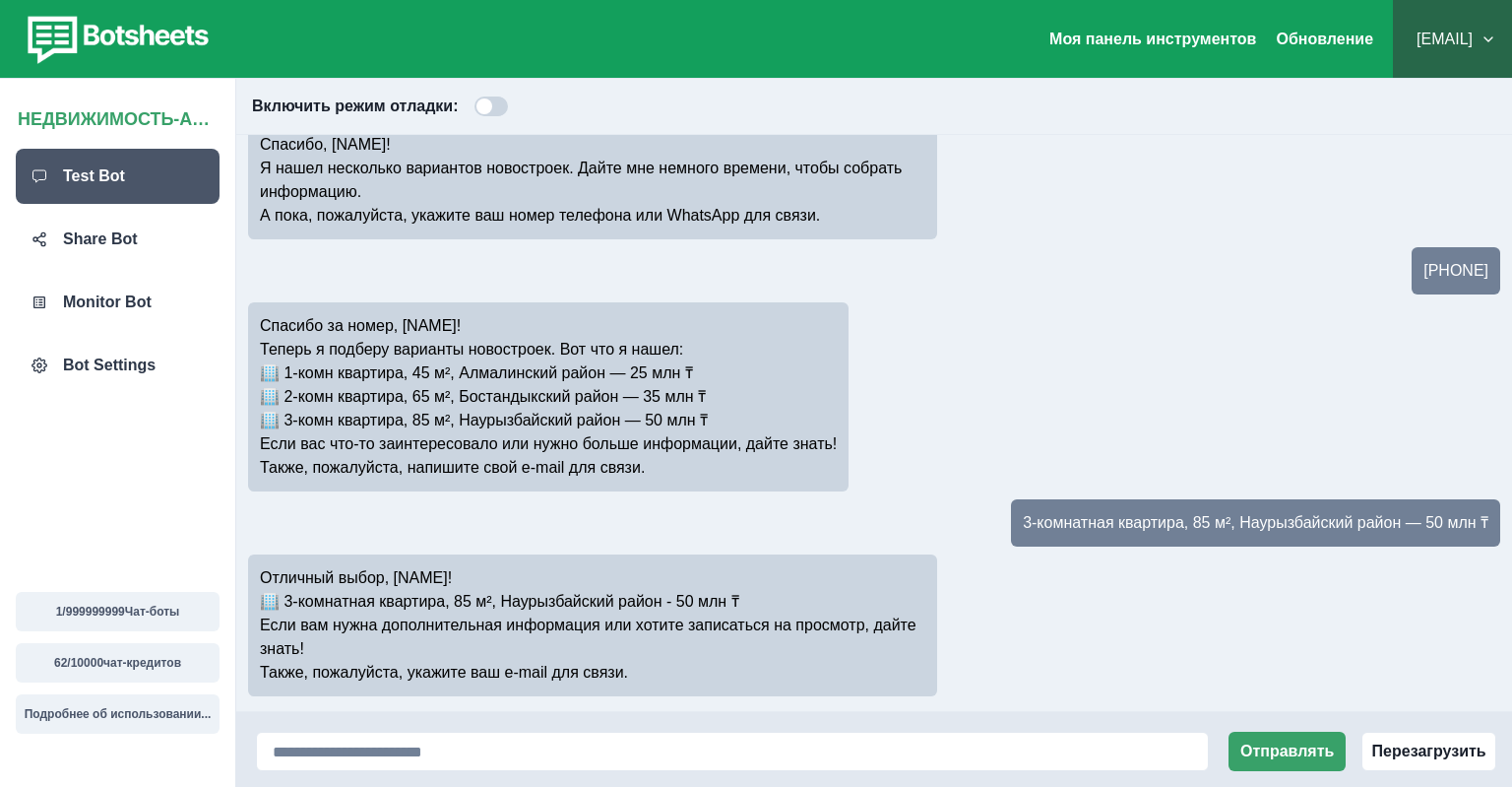 click on "Спасибо, Коля!
Я нашел несколько вариантов новостроек. Дайте мне немного времени, чтобы собрать информацию.
А пока, пожалуйста, укажите ваш номер телефона или WhatsApp для связи." at bounding box center [874, 180] 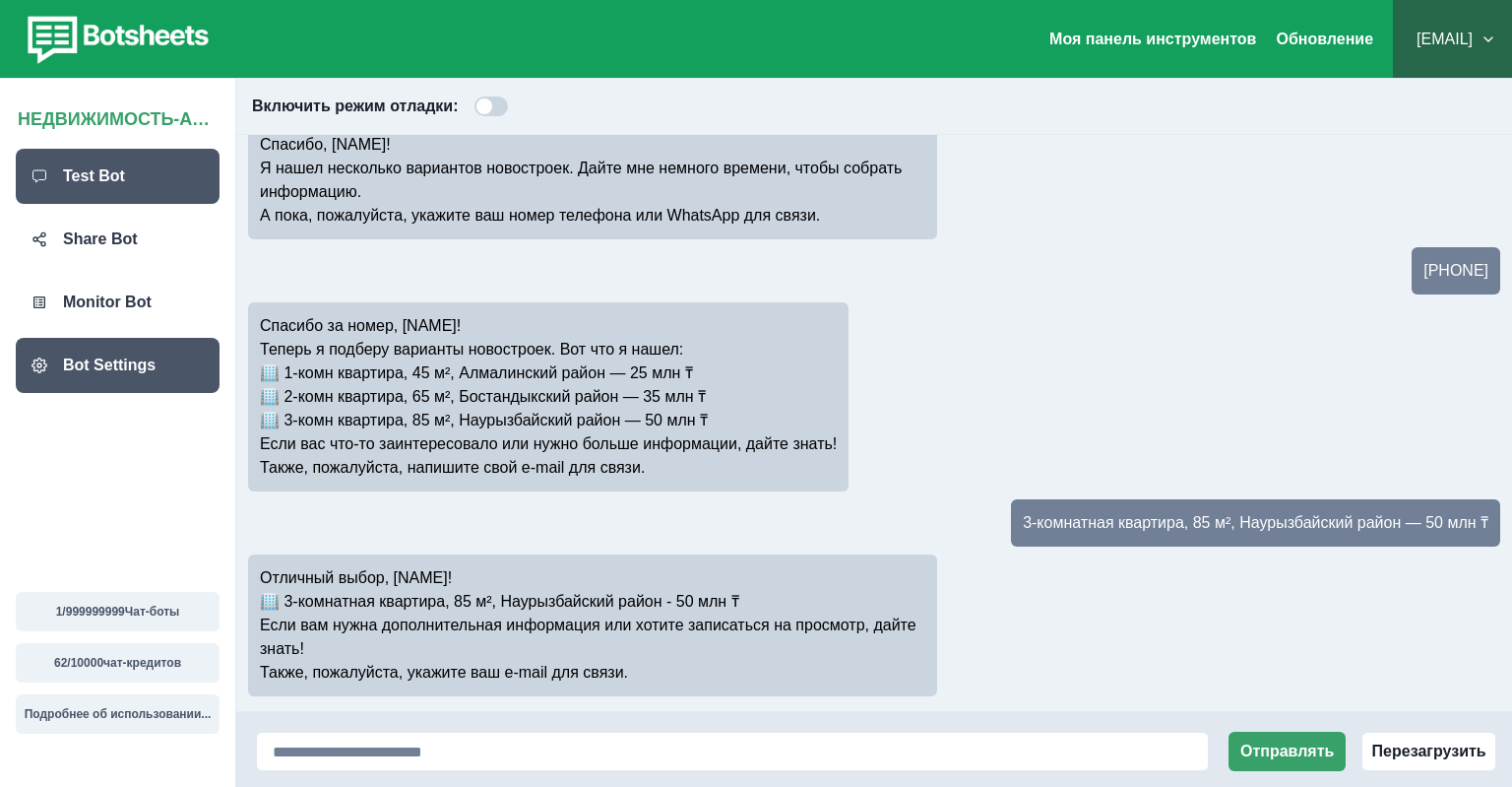 click on "Bot Settings" at bounding box center (109, 365) 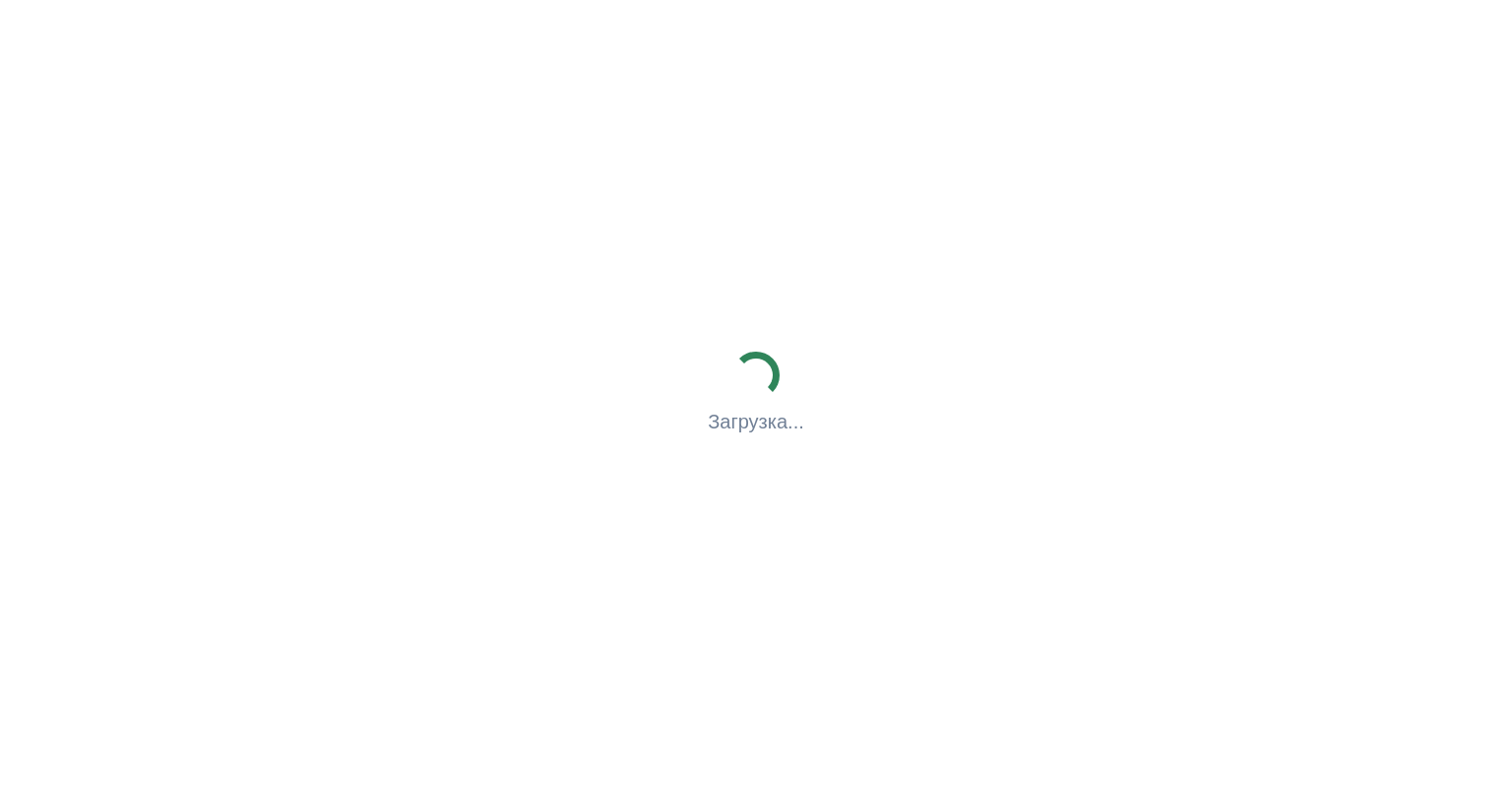 scroll, scrollTop: 0, scrollLeft: 0, axis: both 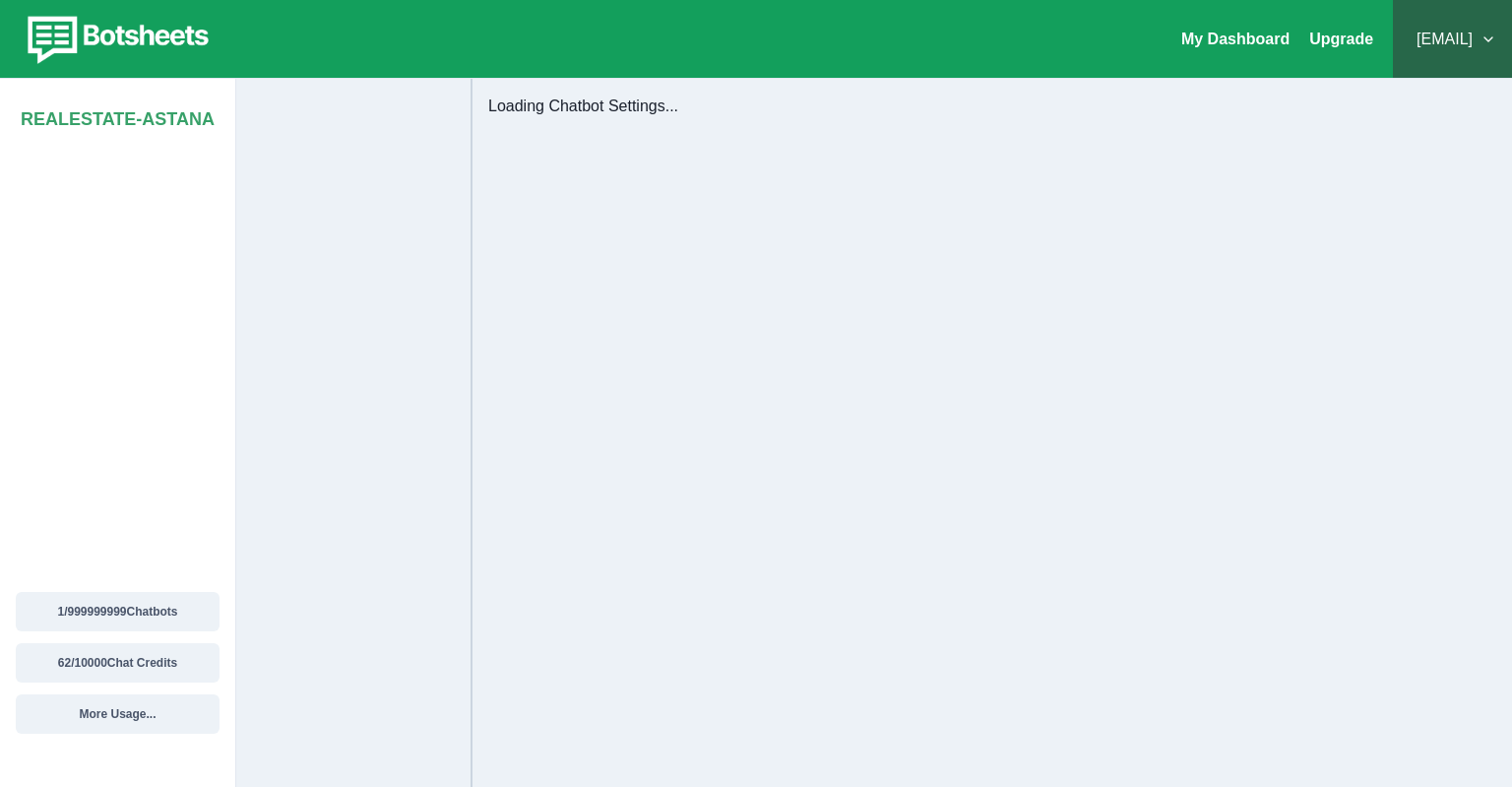 select on "**********" 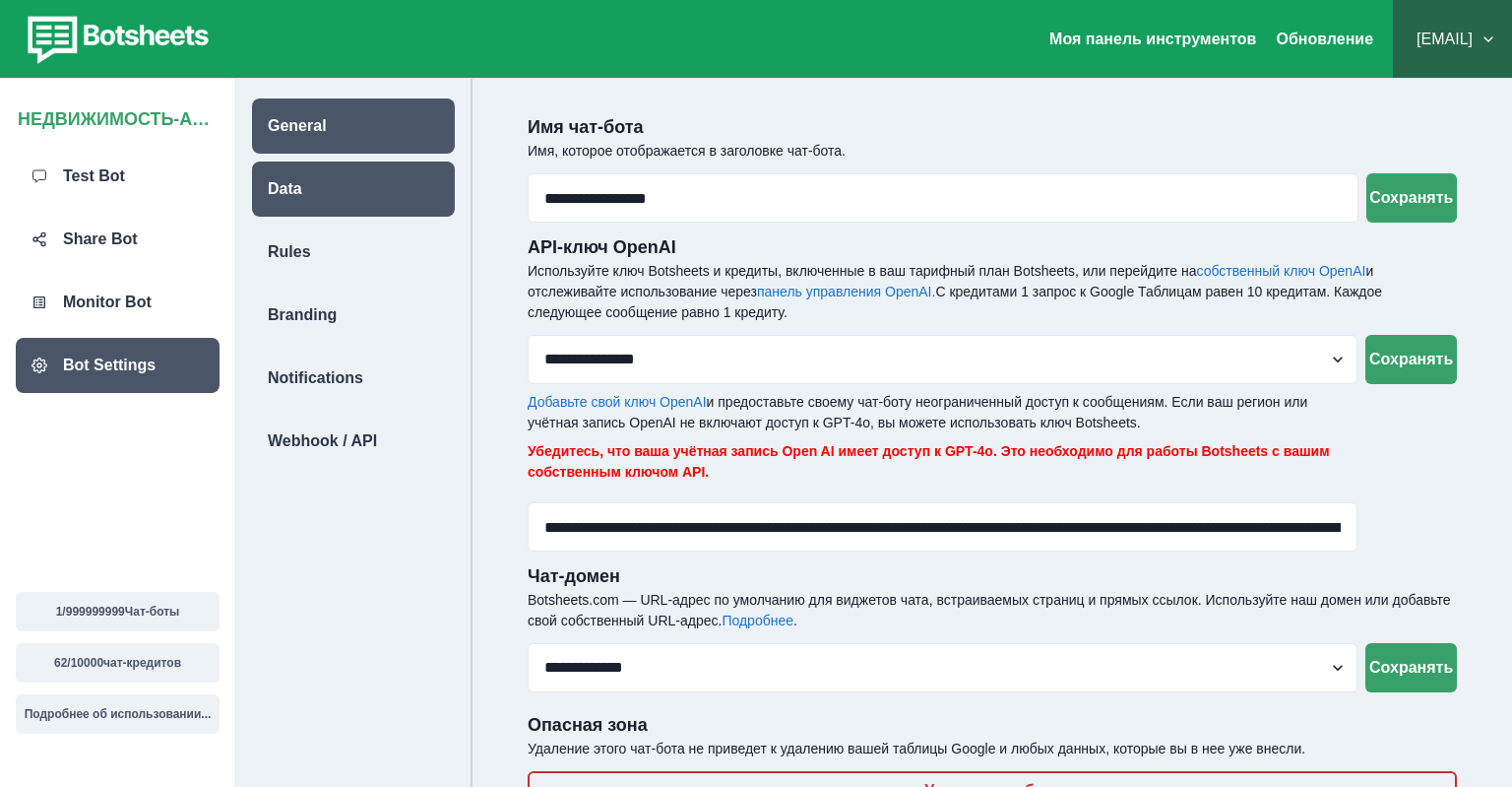 click on "Data" at bounding box center [353, 189] 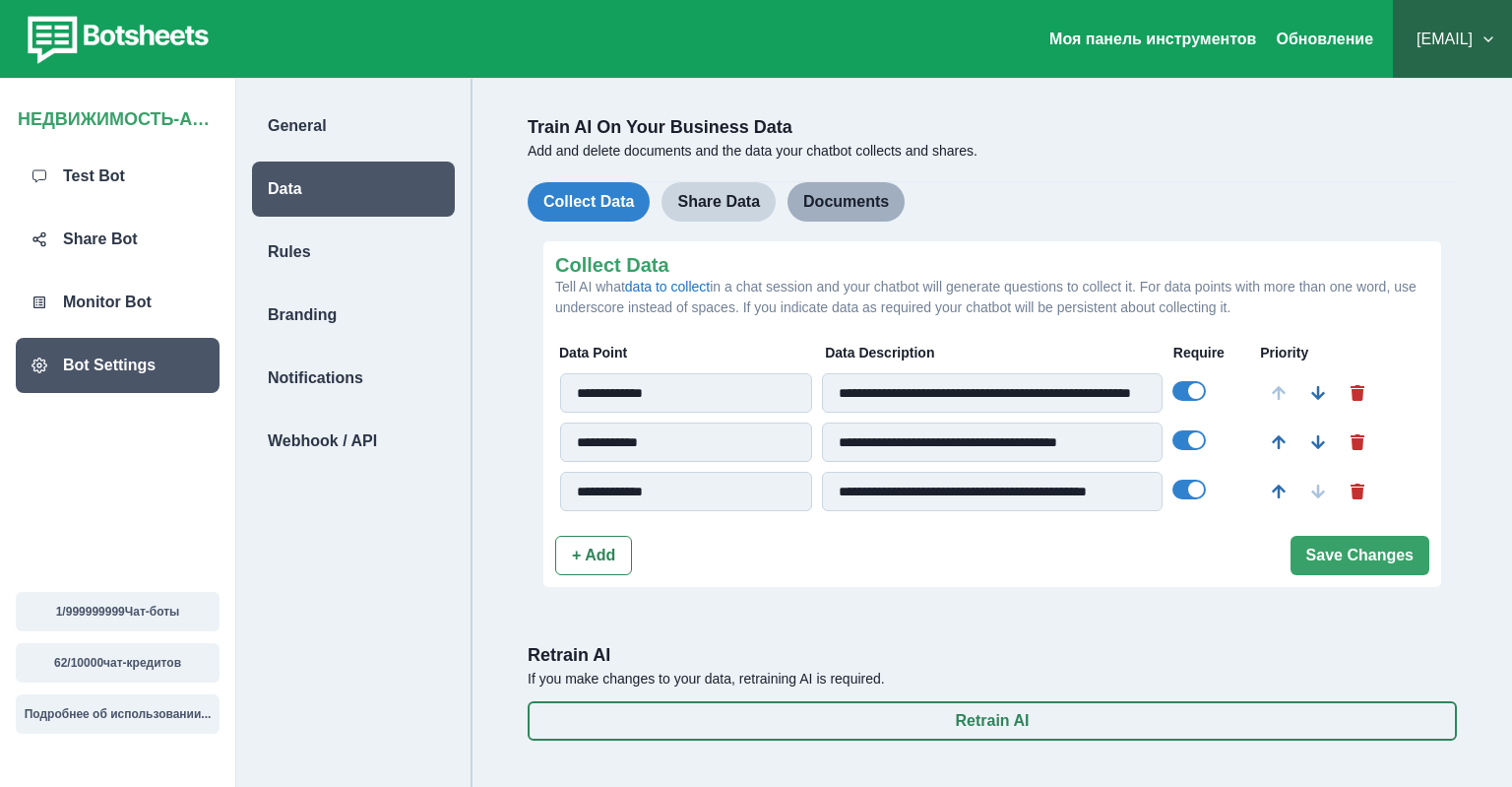 click on "Documents" at bounding box center (846, 202) 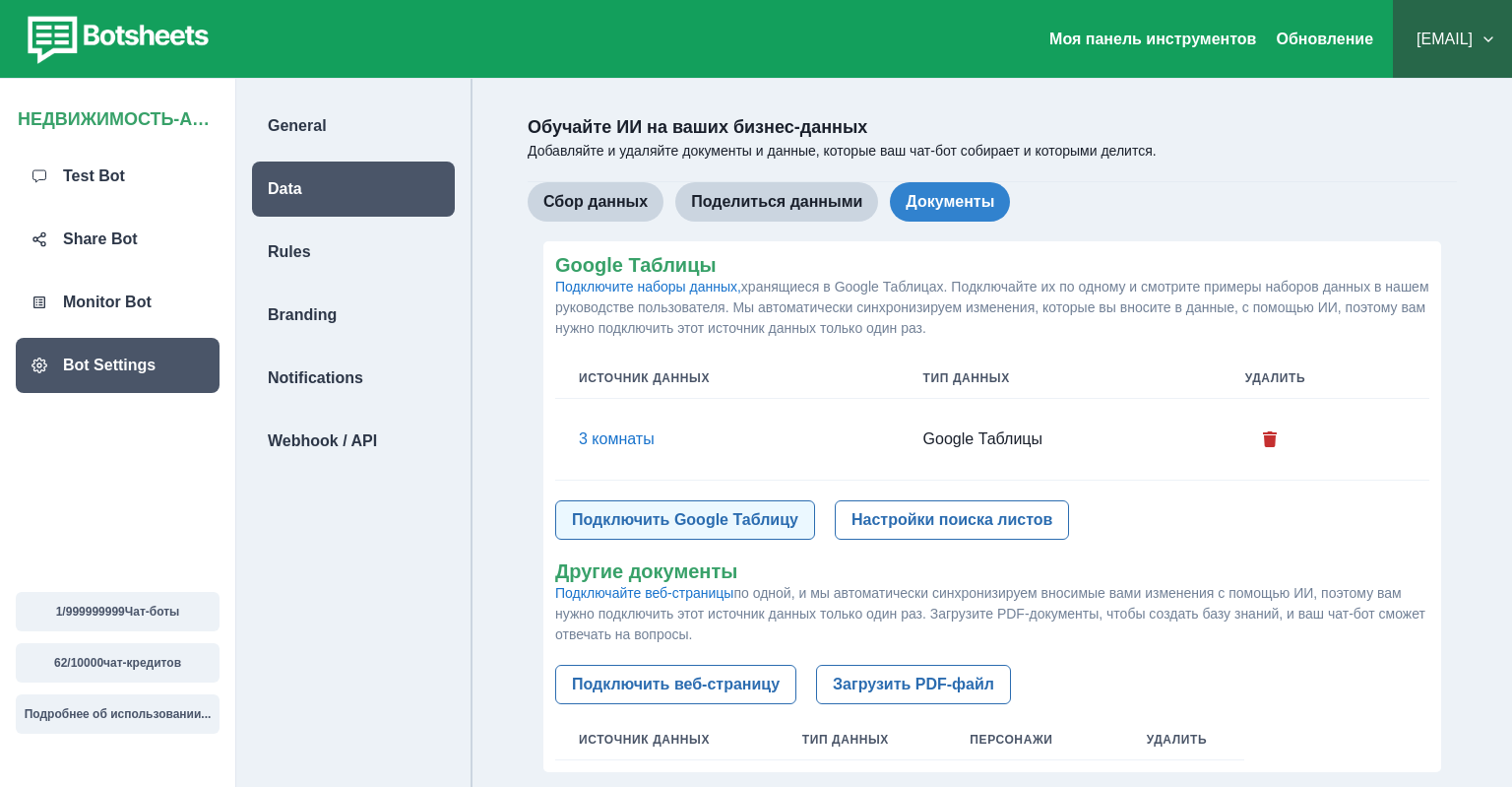 click on "Подключить Google Таблицу" at bounding box center [685, 520] 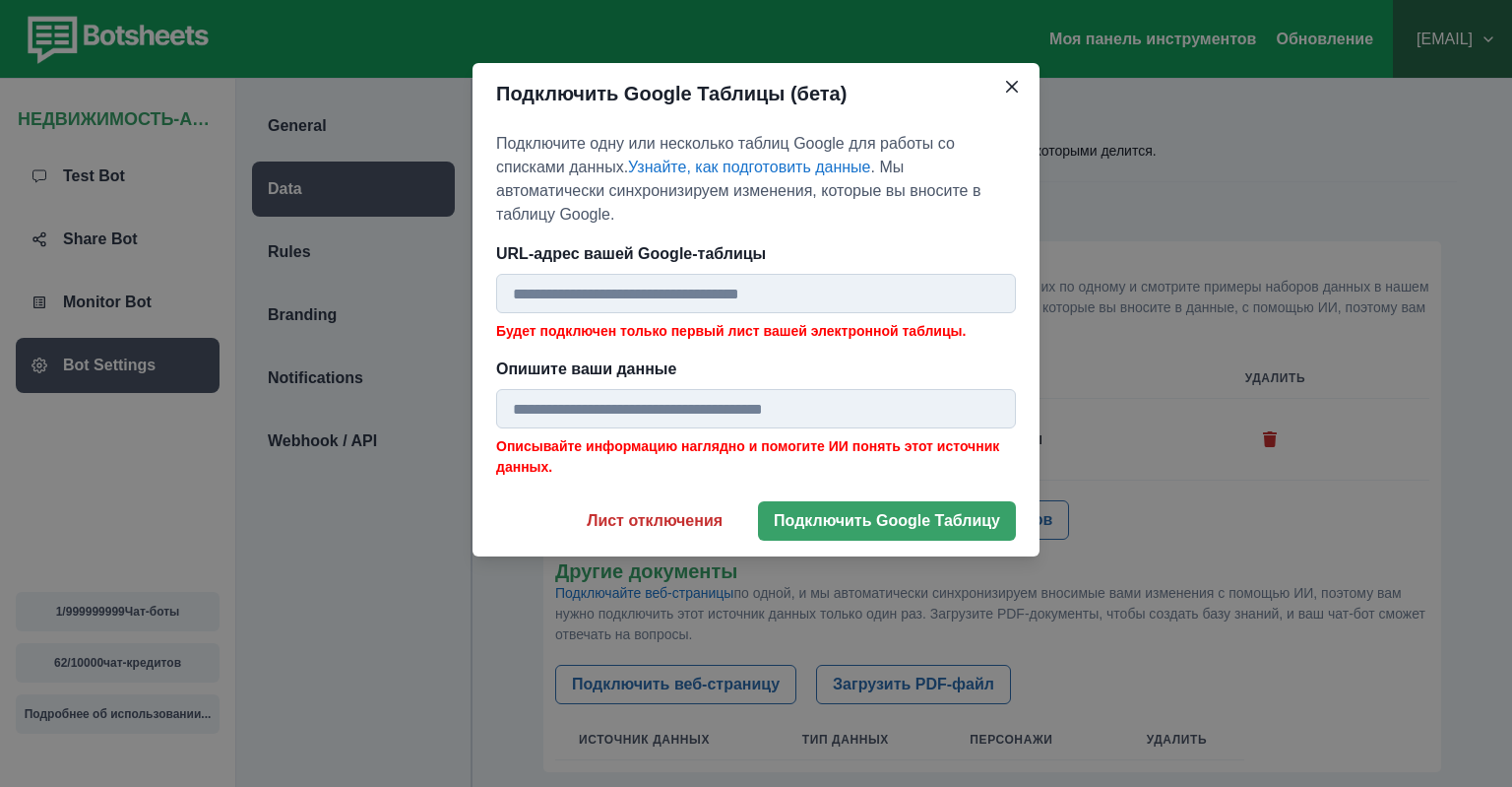 paste on "**********" 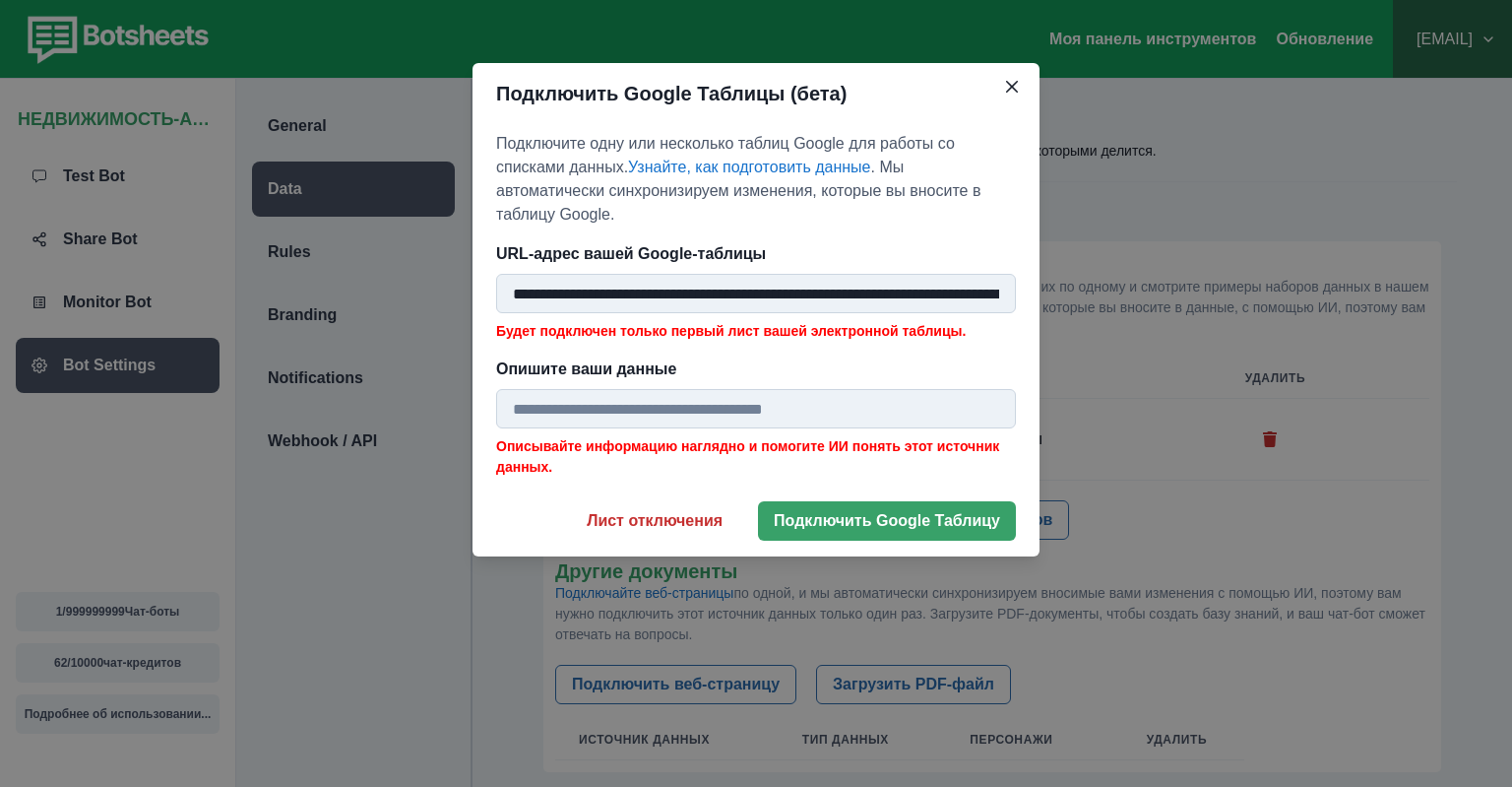 scroll, scrollTop: 0, scrollLeft: 311, axis: horizontal 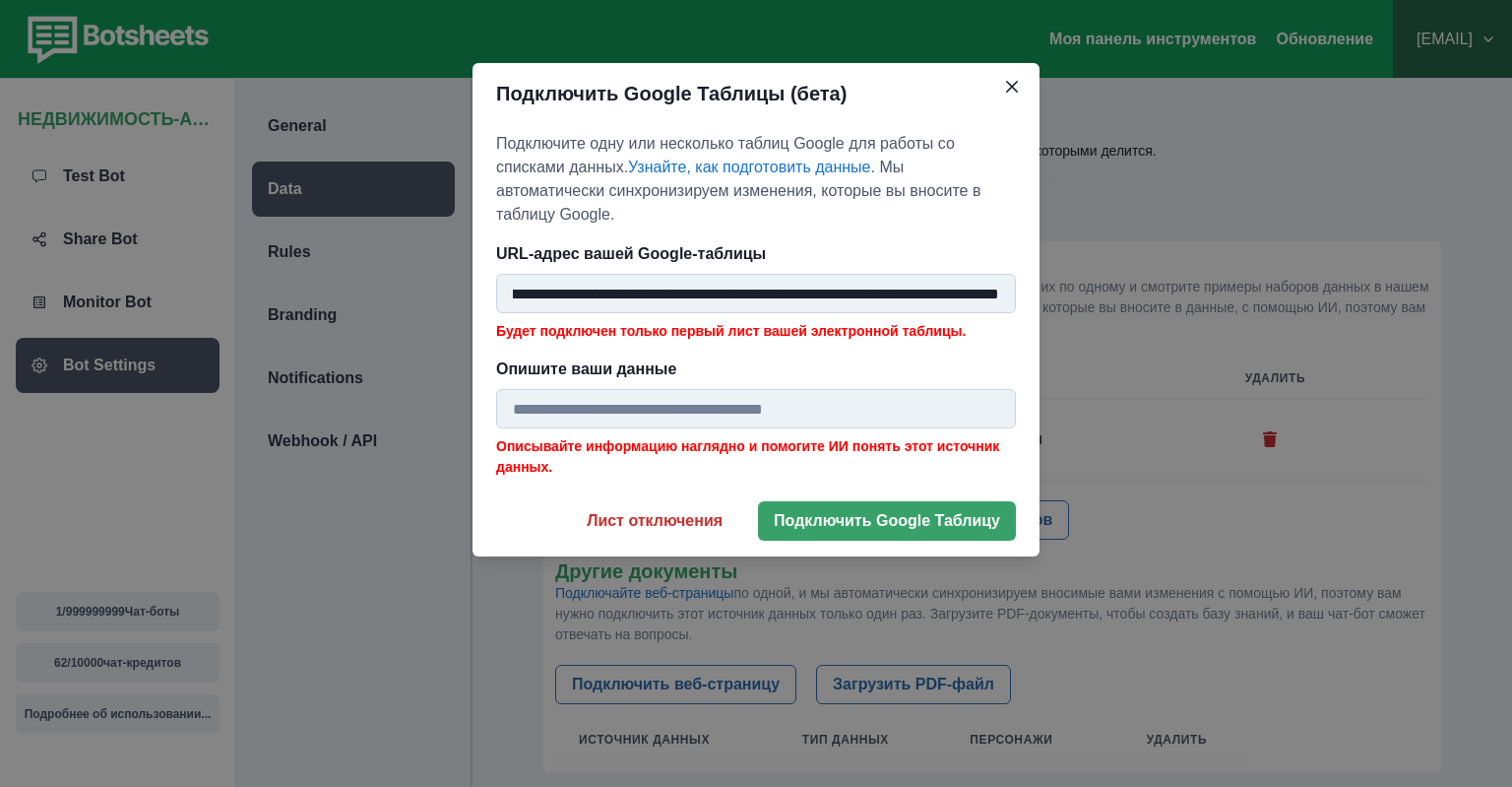 type on "**********" 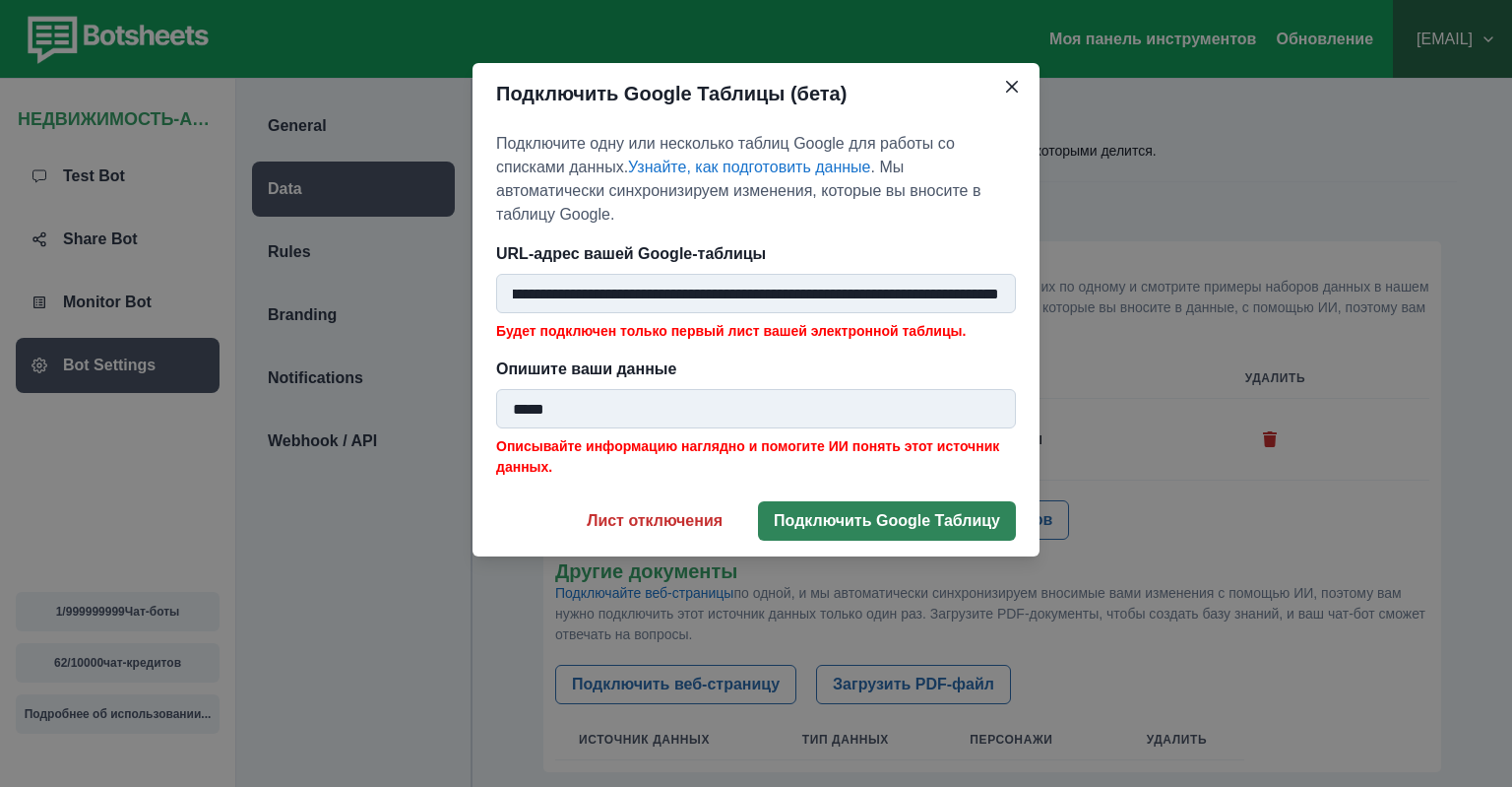 type on "*****" 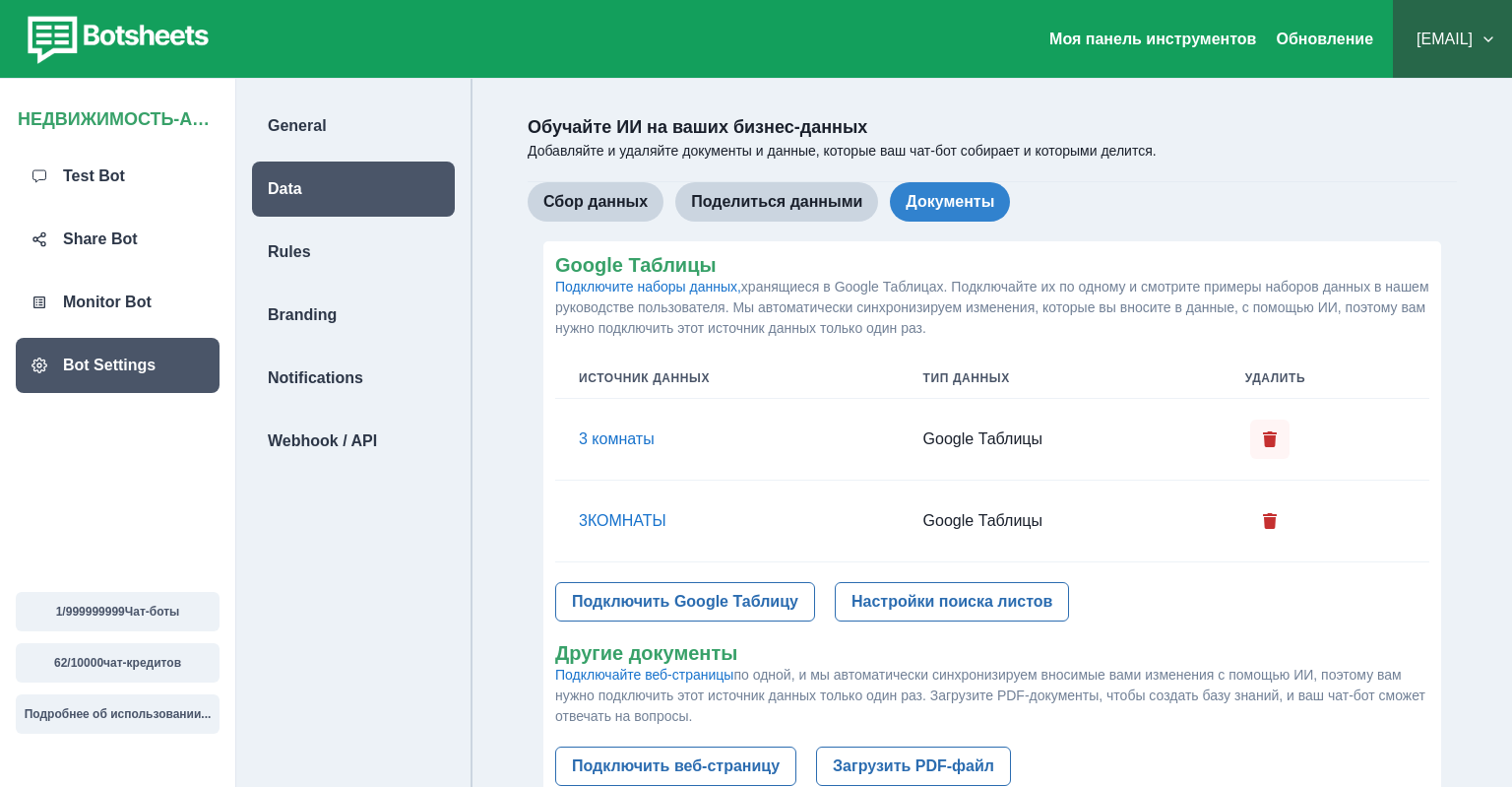 click 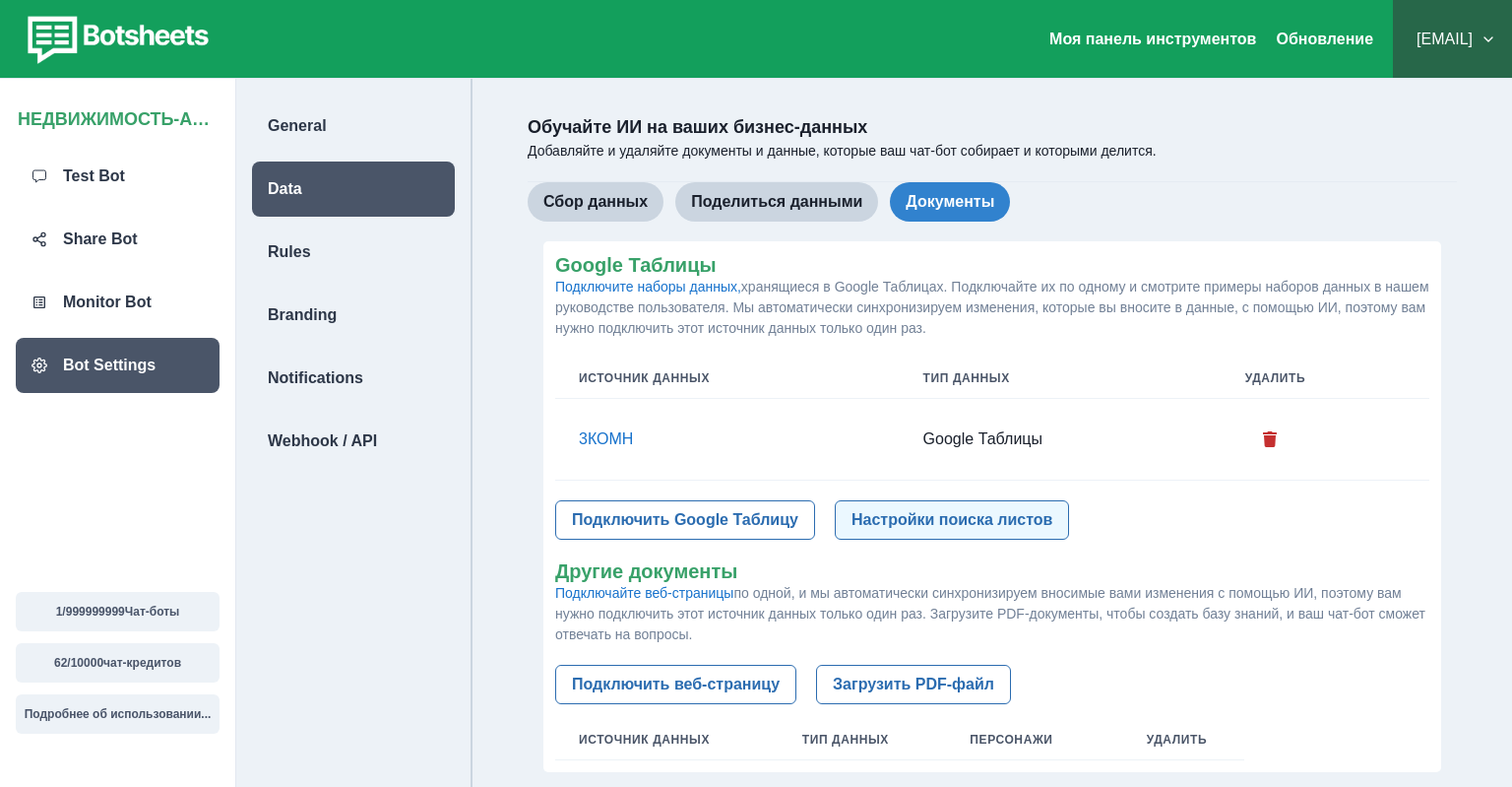 click on "Настройки поиска листов" at bounding box center (952, 520) 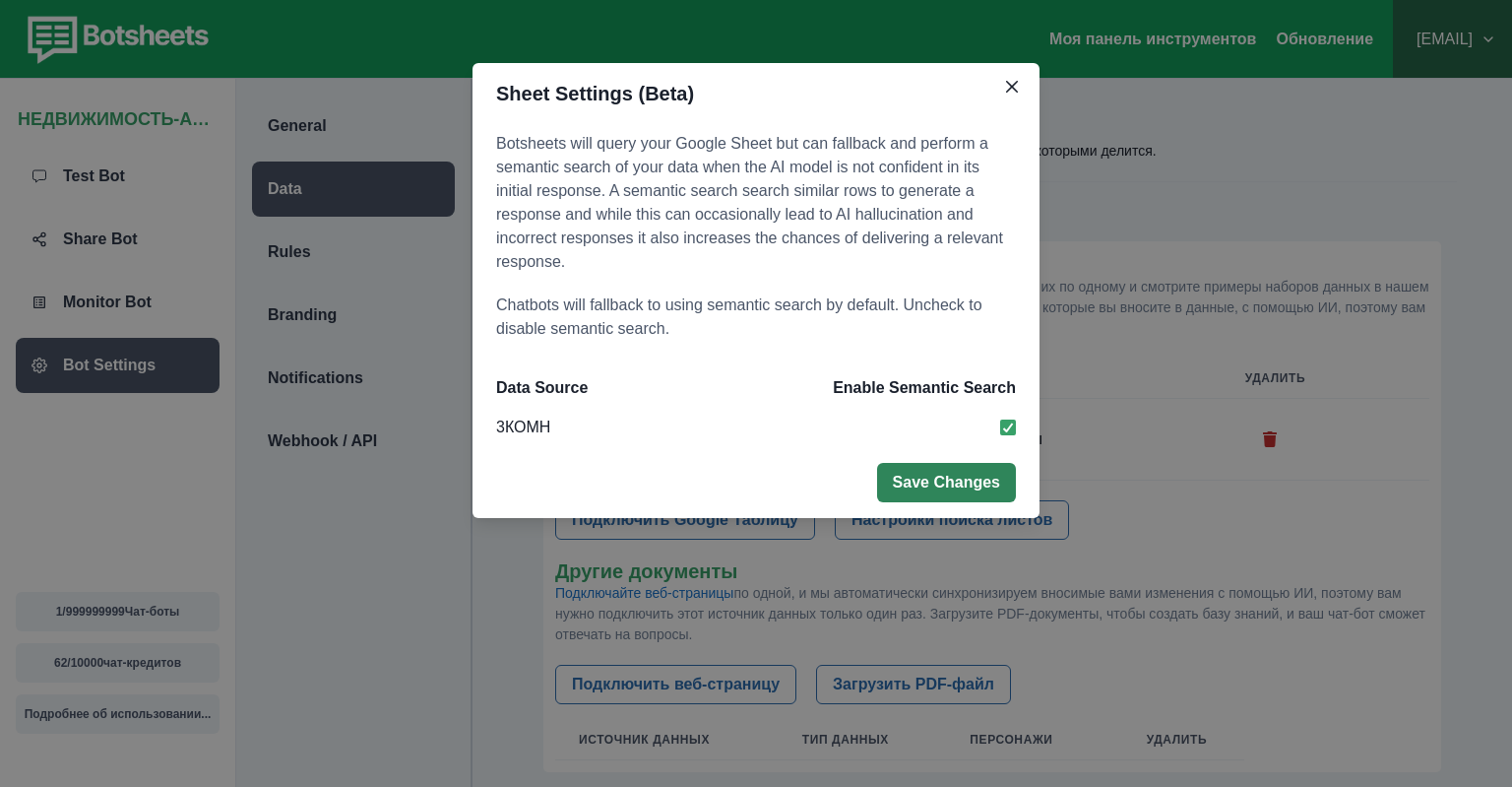 click on "Save Changes" at bounding box center [946, 483] 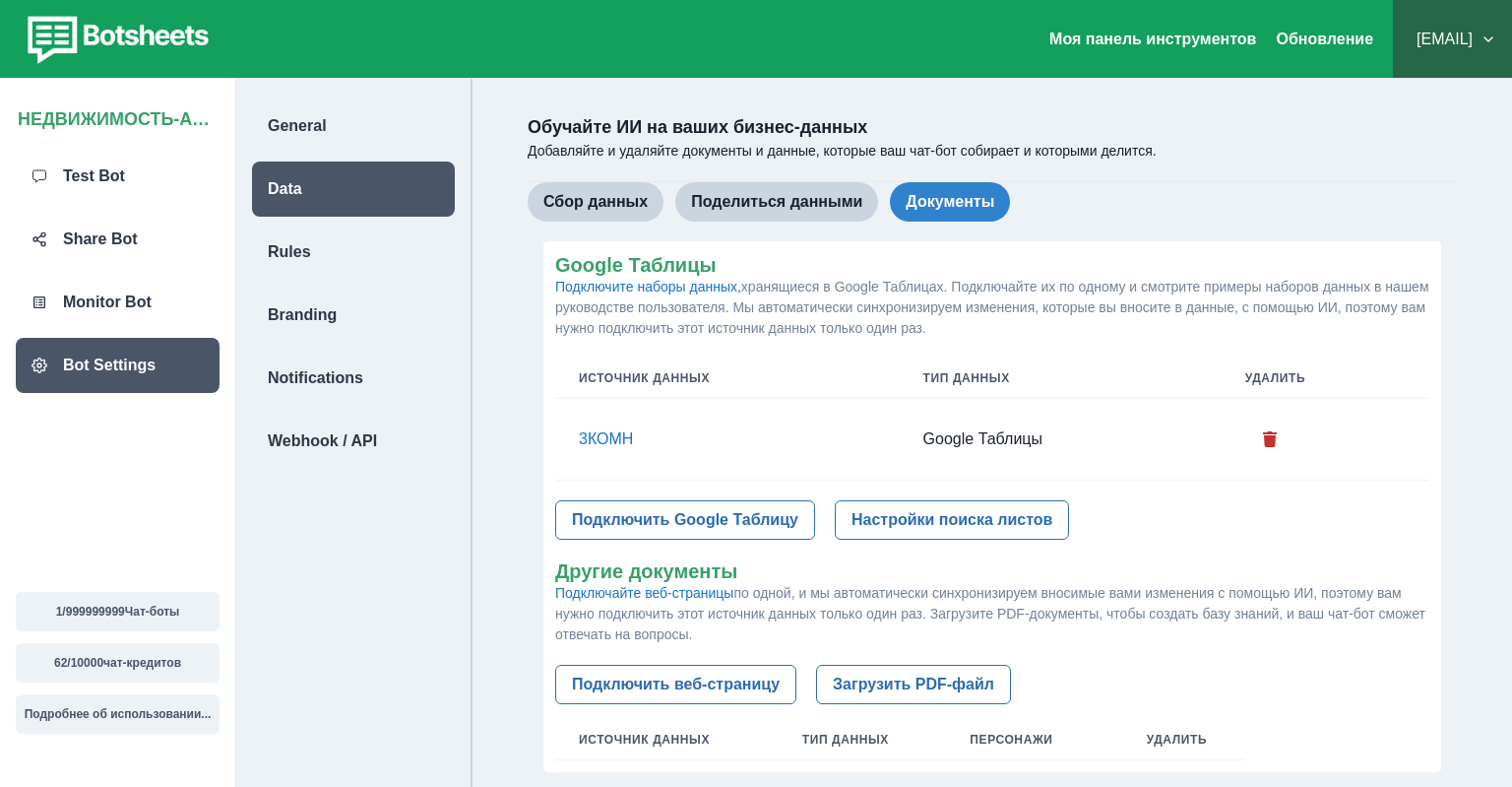 scroll, scrollTop: 193, scrollLeft: 0, axis: vertical 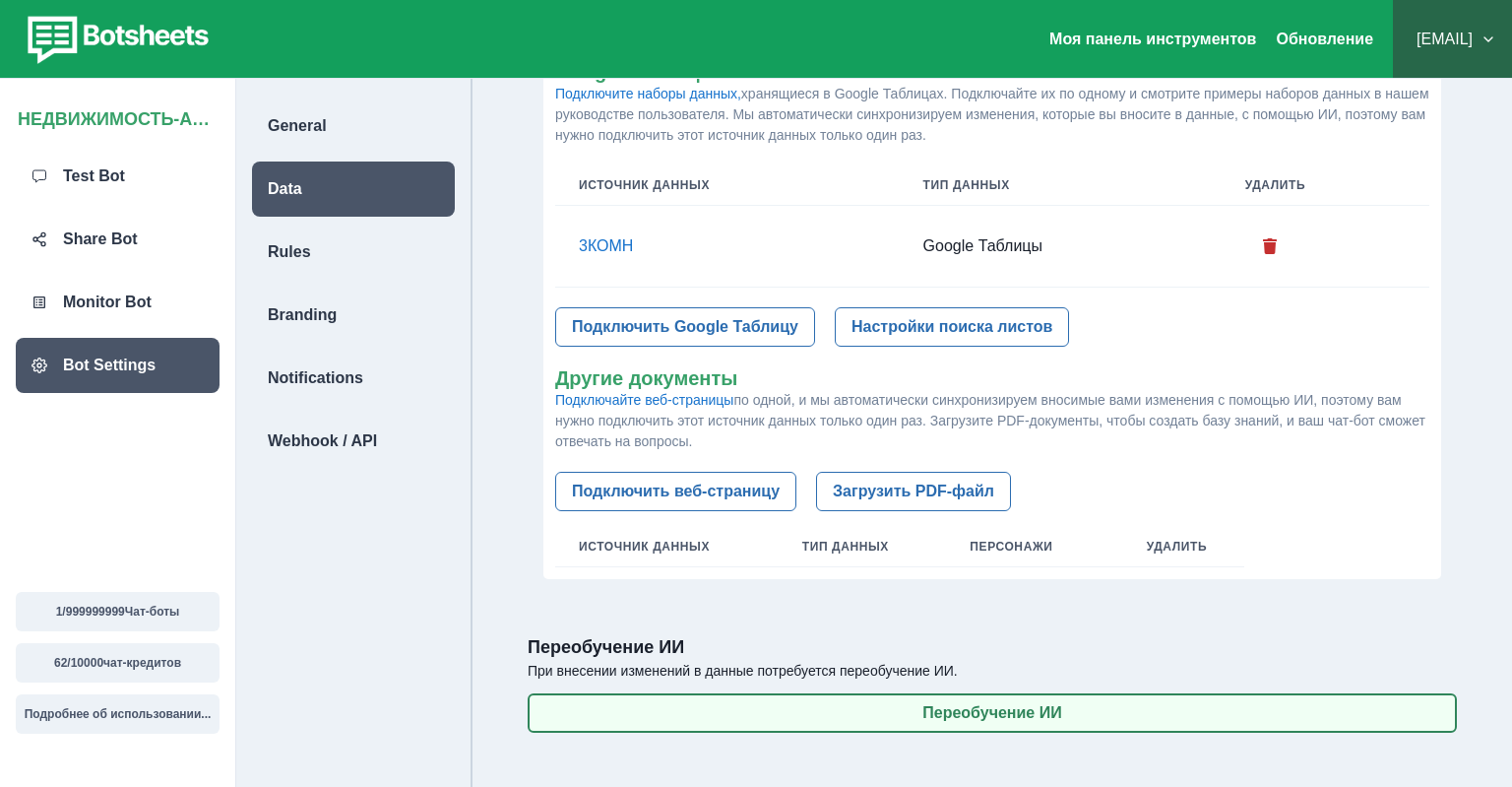 click on "Переобучение ИИ" at bounding box center (992, 713) 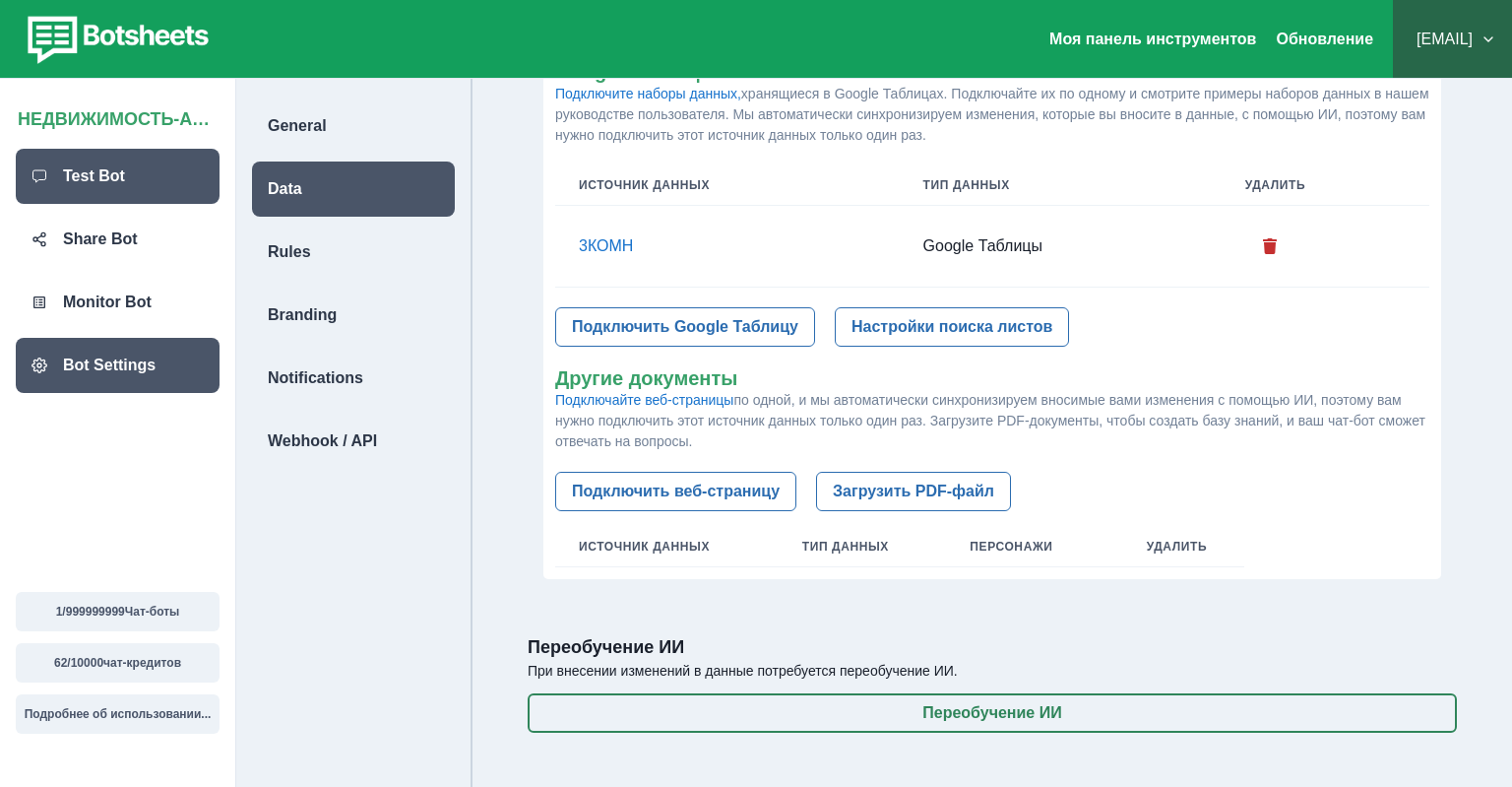 click on "Test Bot" at bounding box center [94, 176] 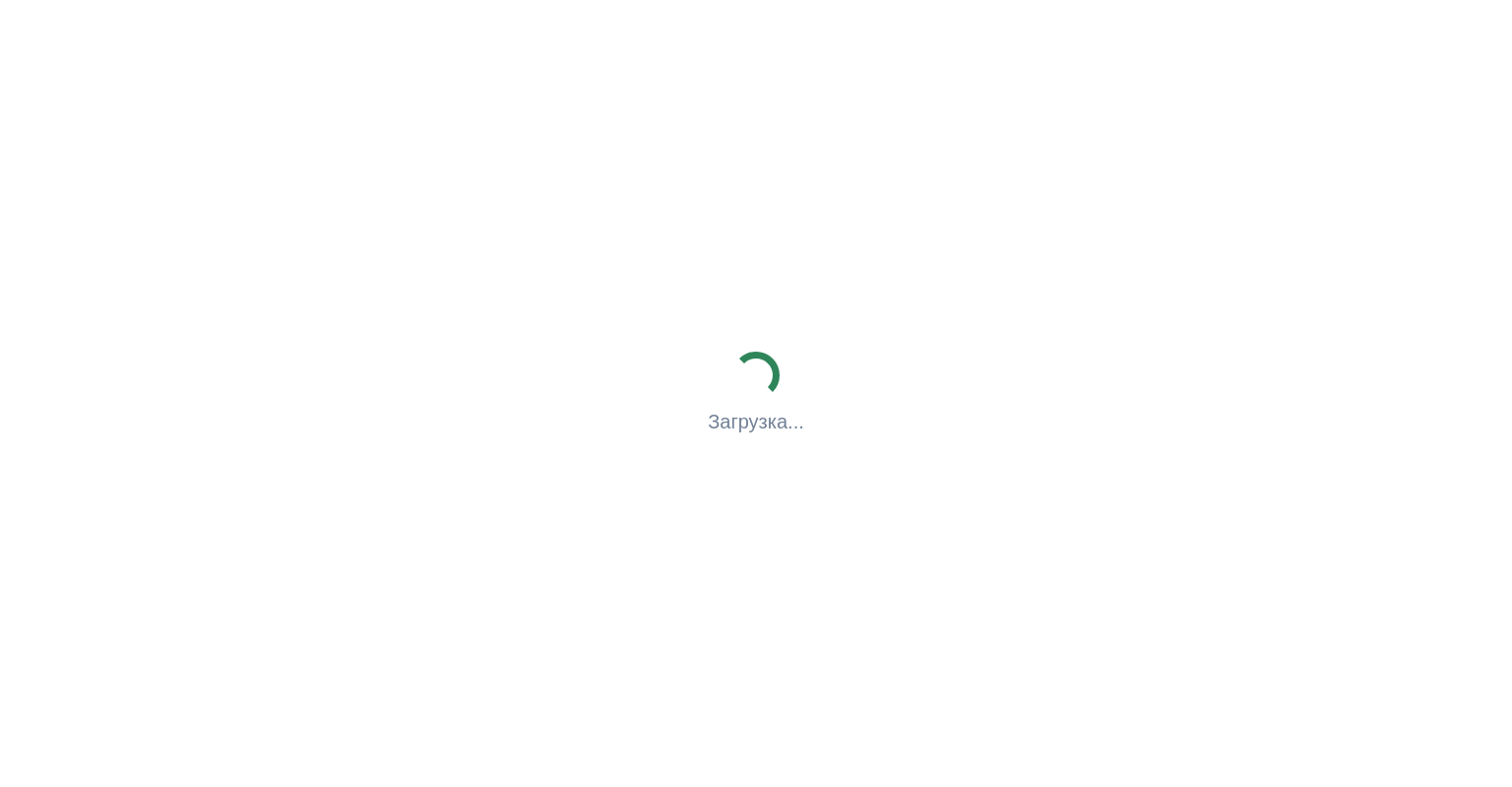 scroll, scrollTop: 0, scrollLeft: 0, axis: both 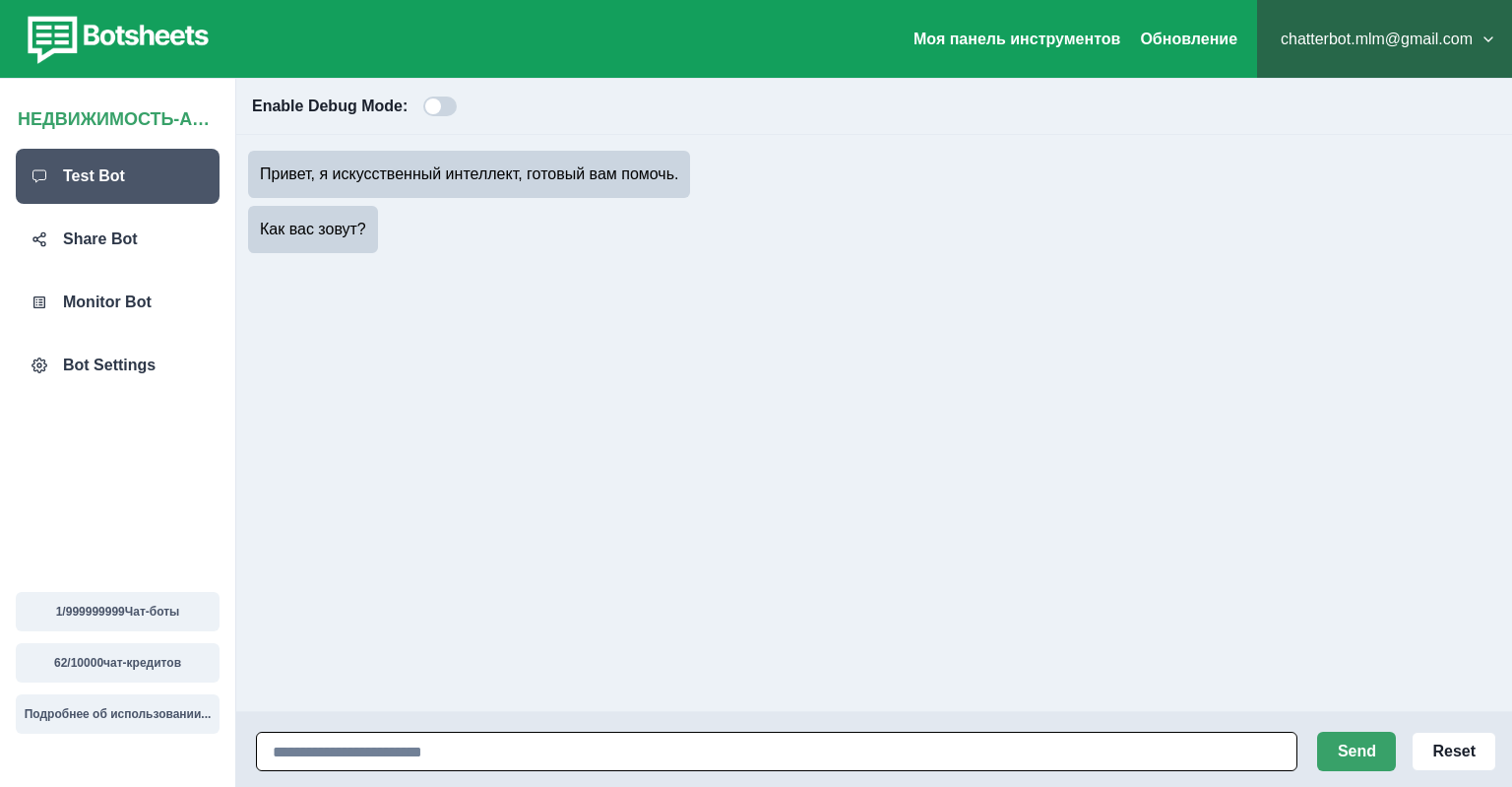click at bounding box center (777, 752) 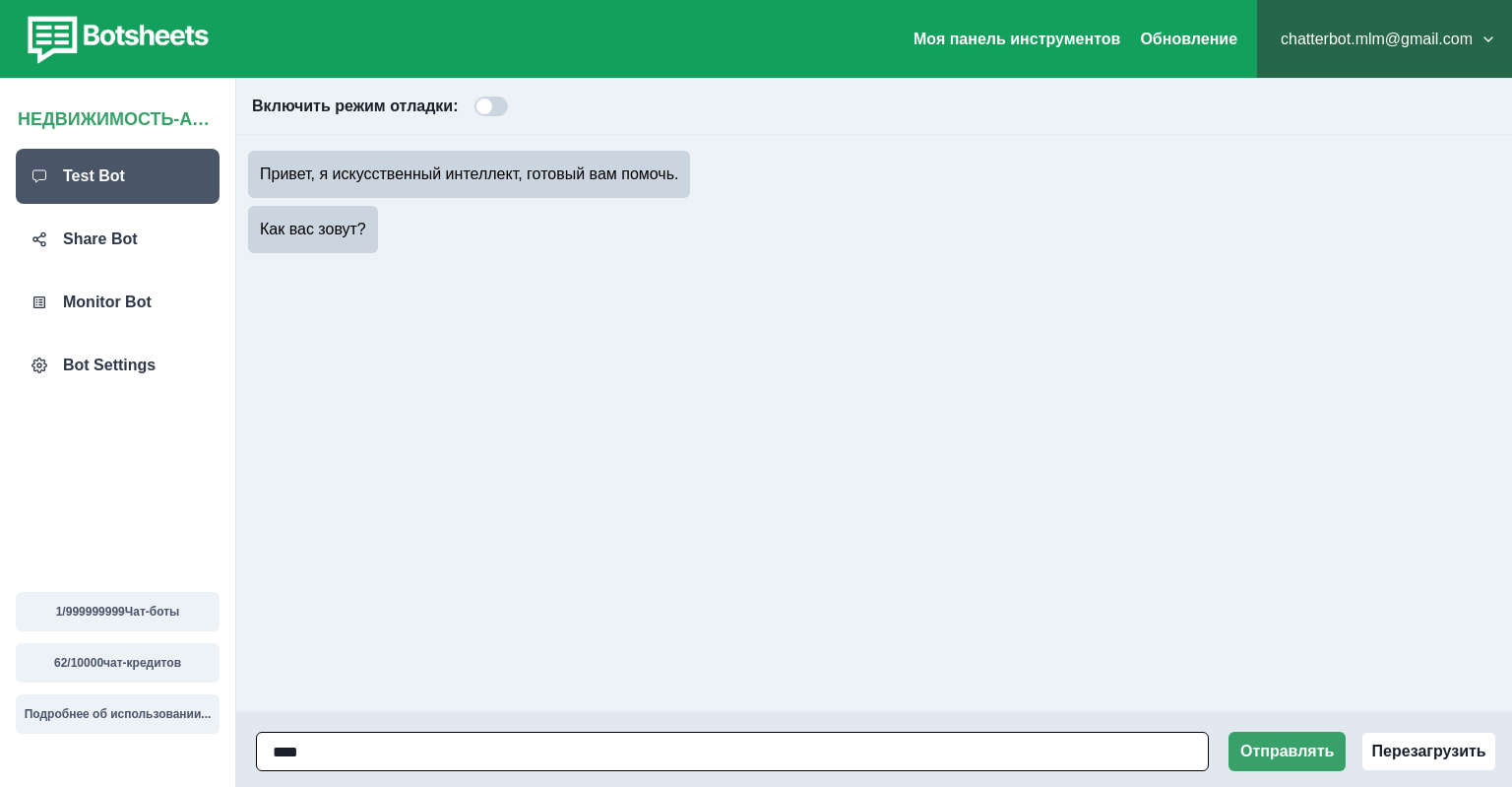 type on "*****" 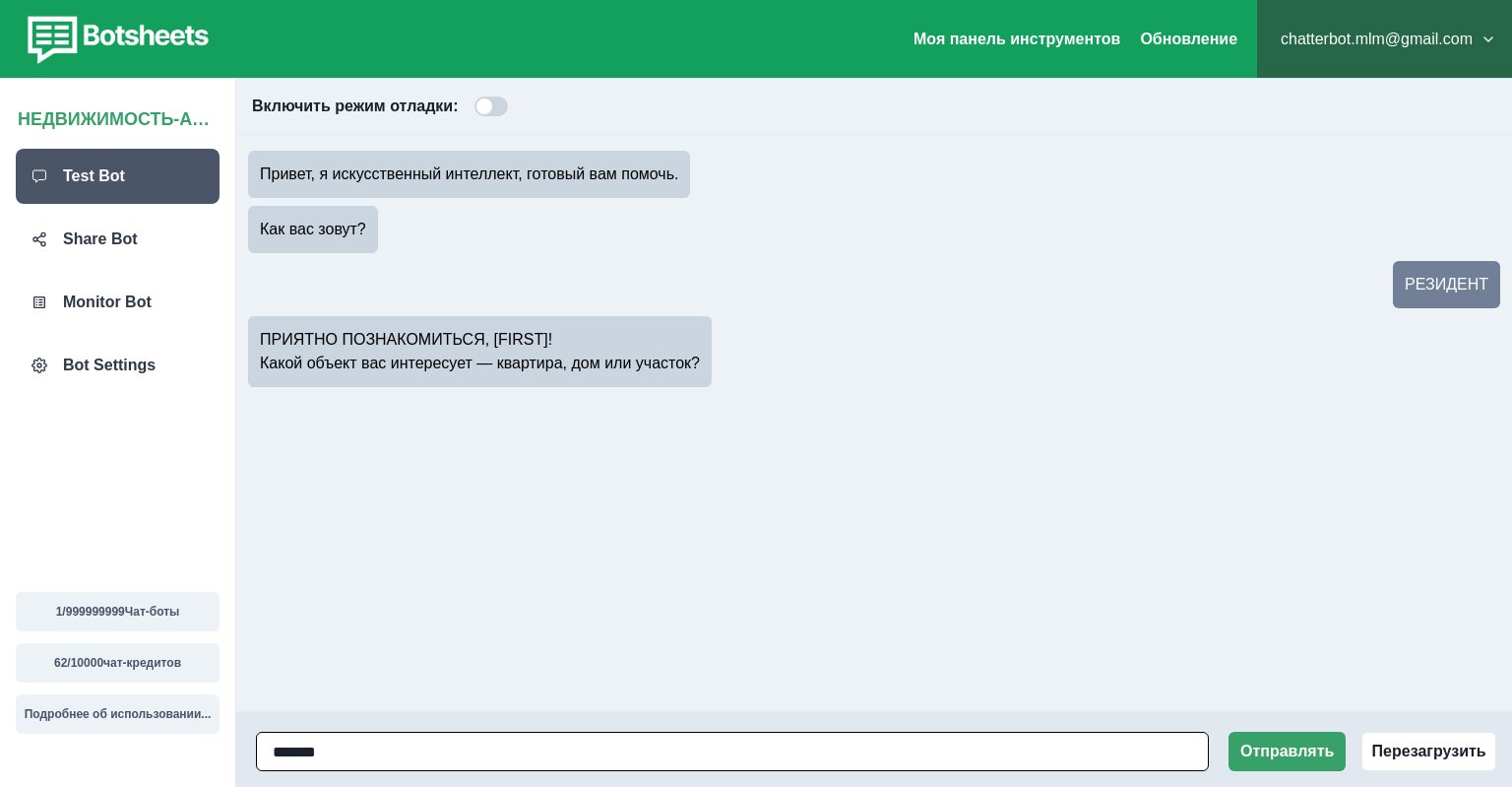 type on "********" 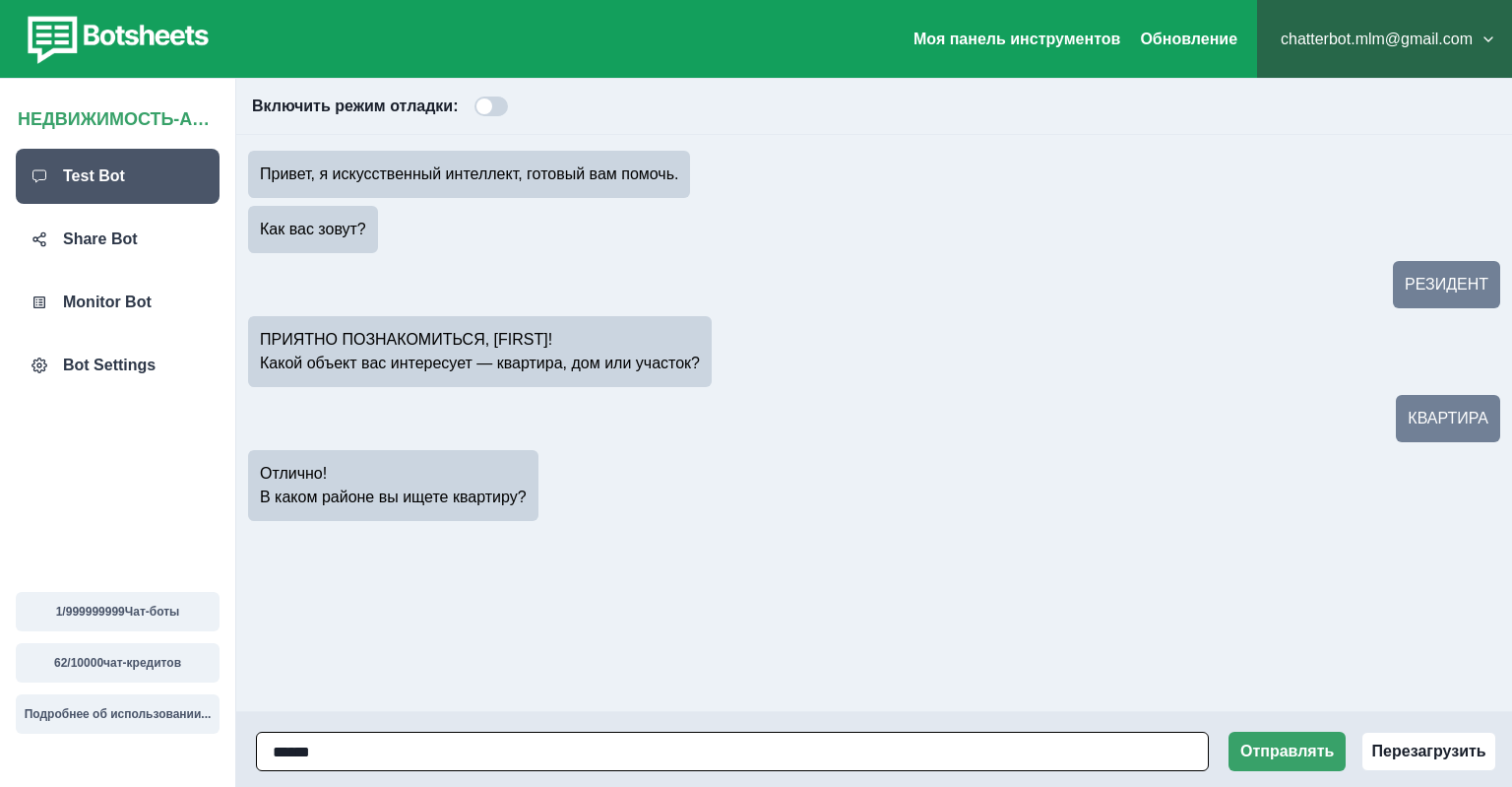 type on "*******" 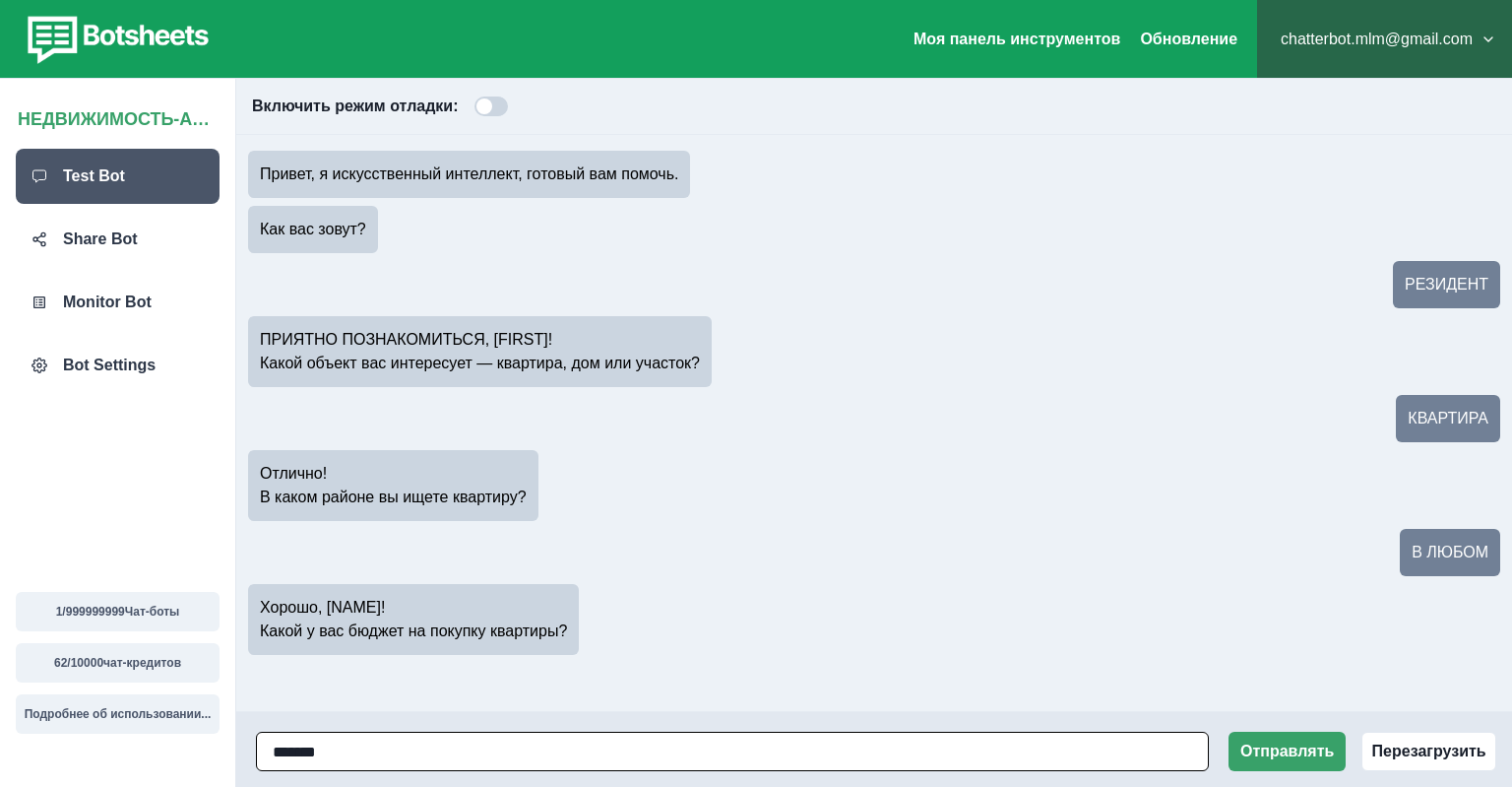 type on "********" 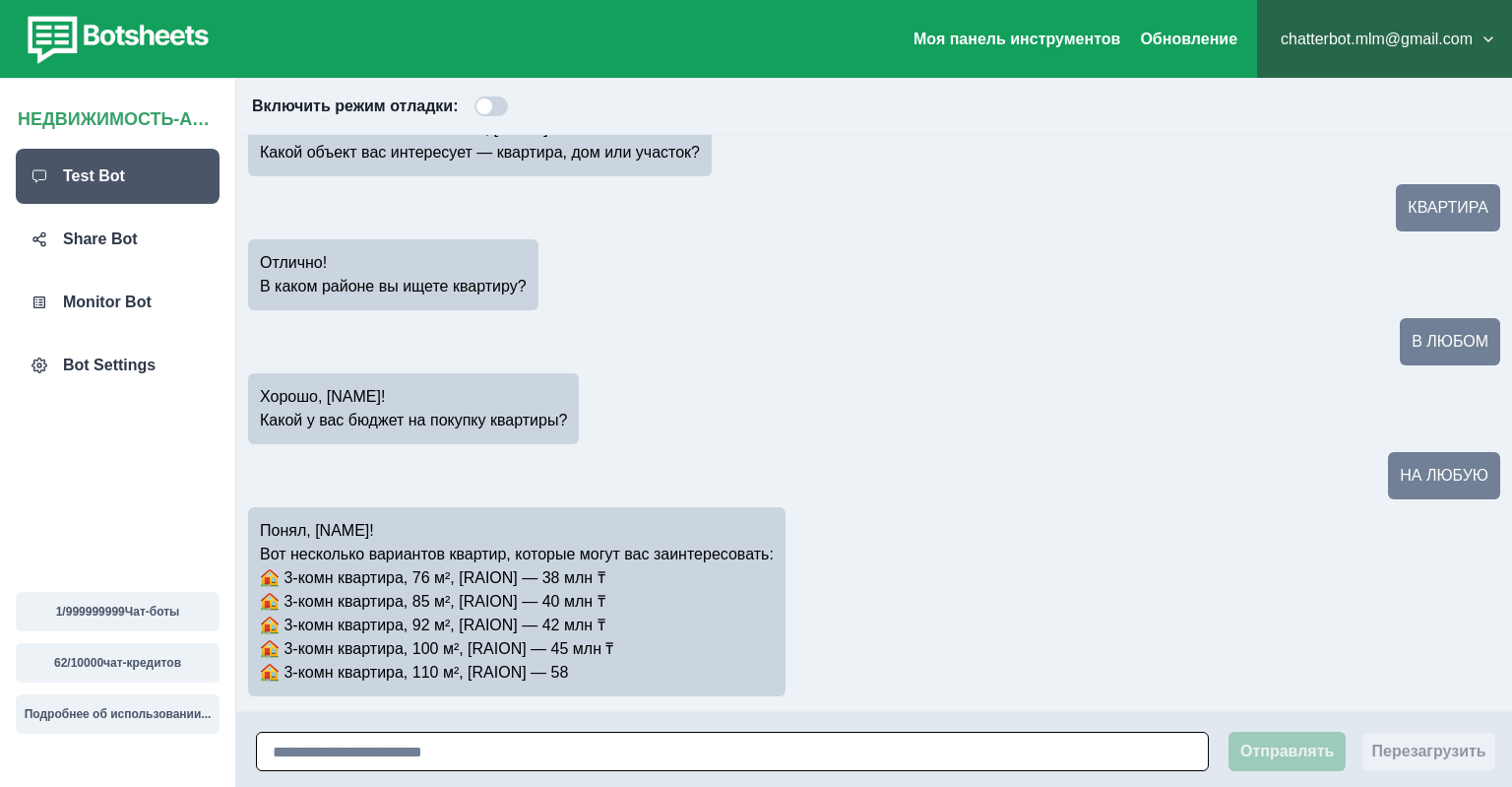 scroll, scrollTop: 234, scrollLeft: 0, axis: vertical 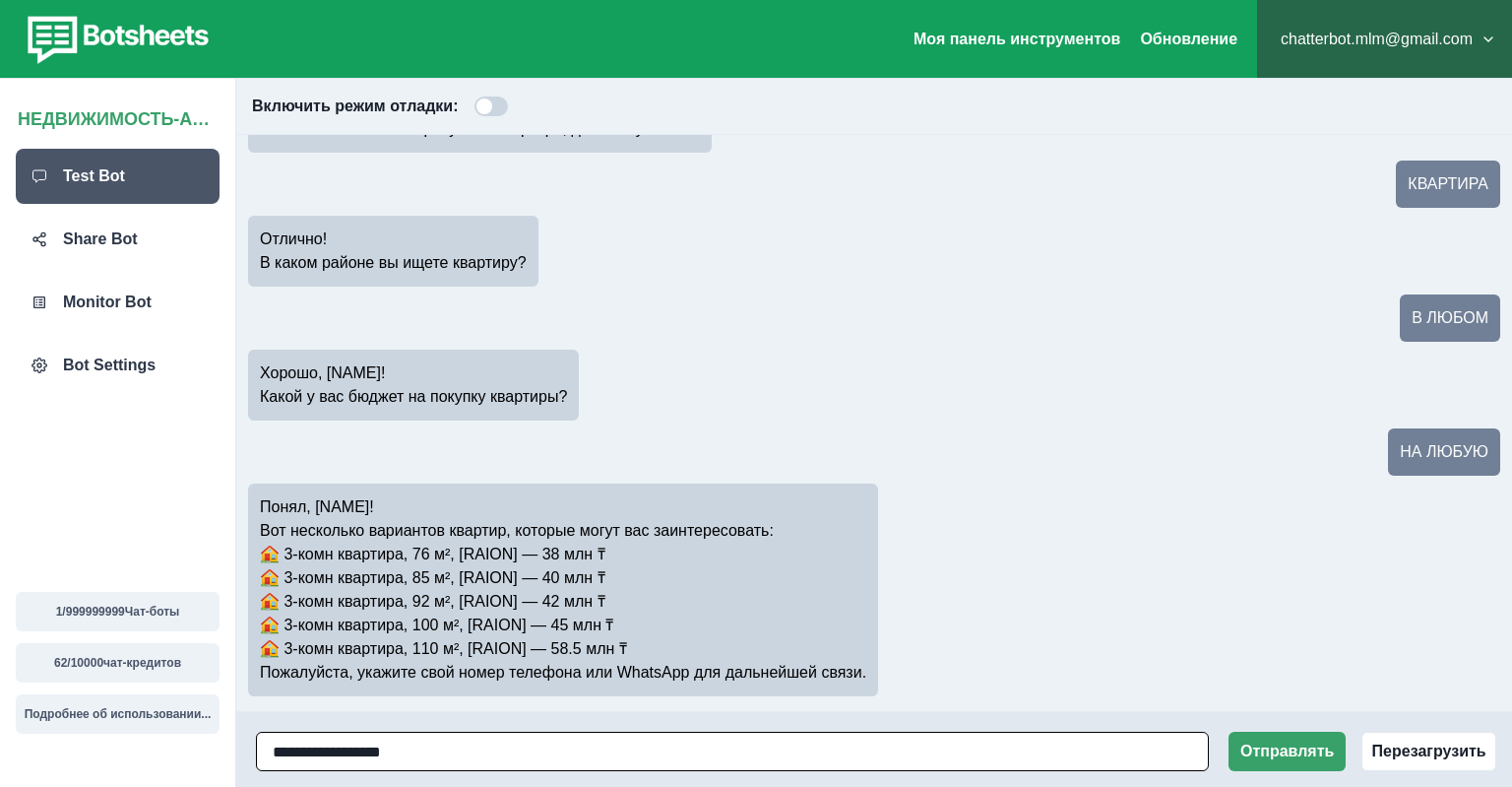 type on "**********" 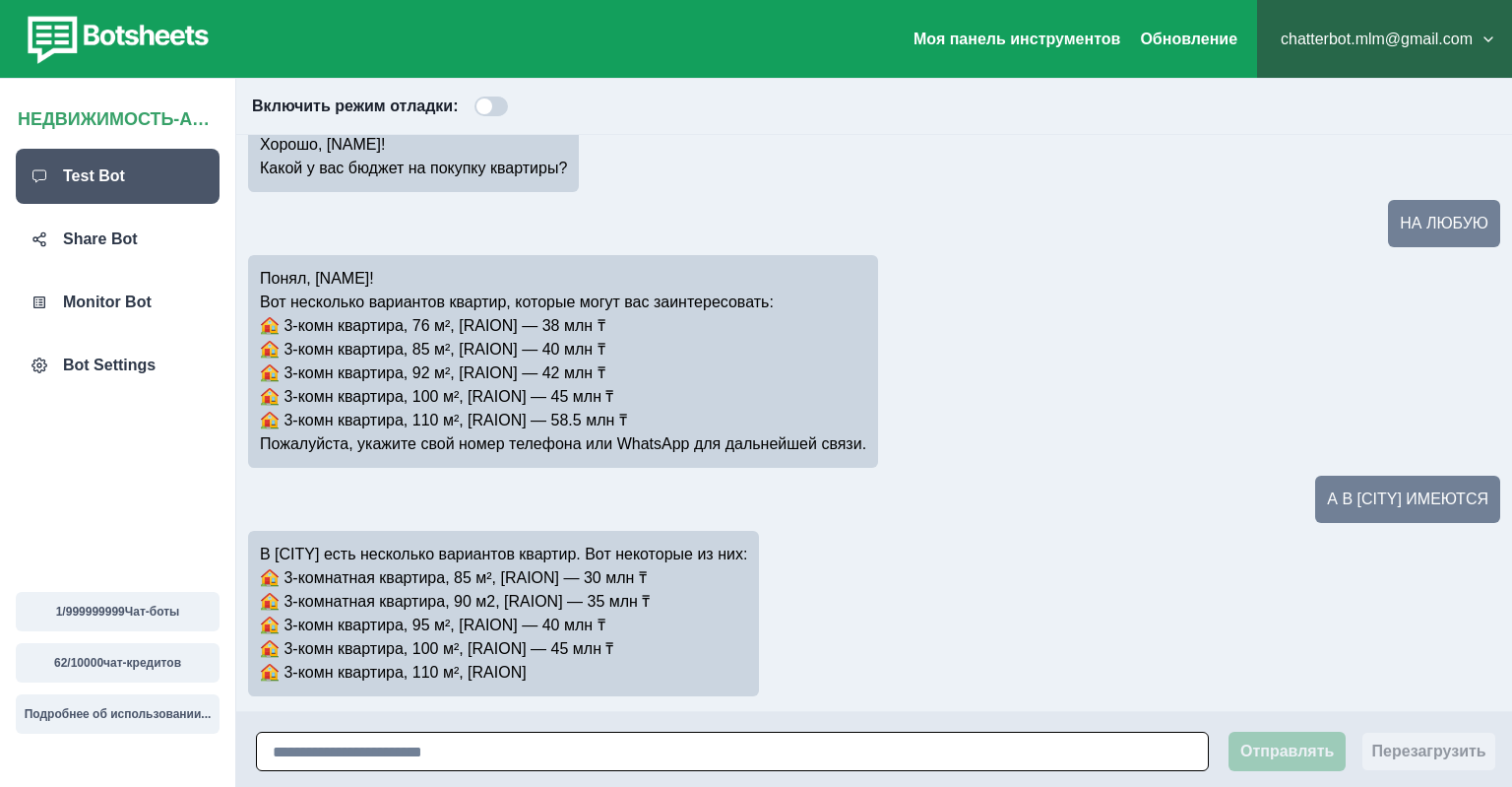 scroll, scrollTop: 487, scrollLeft: 0, axis: vertical 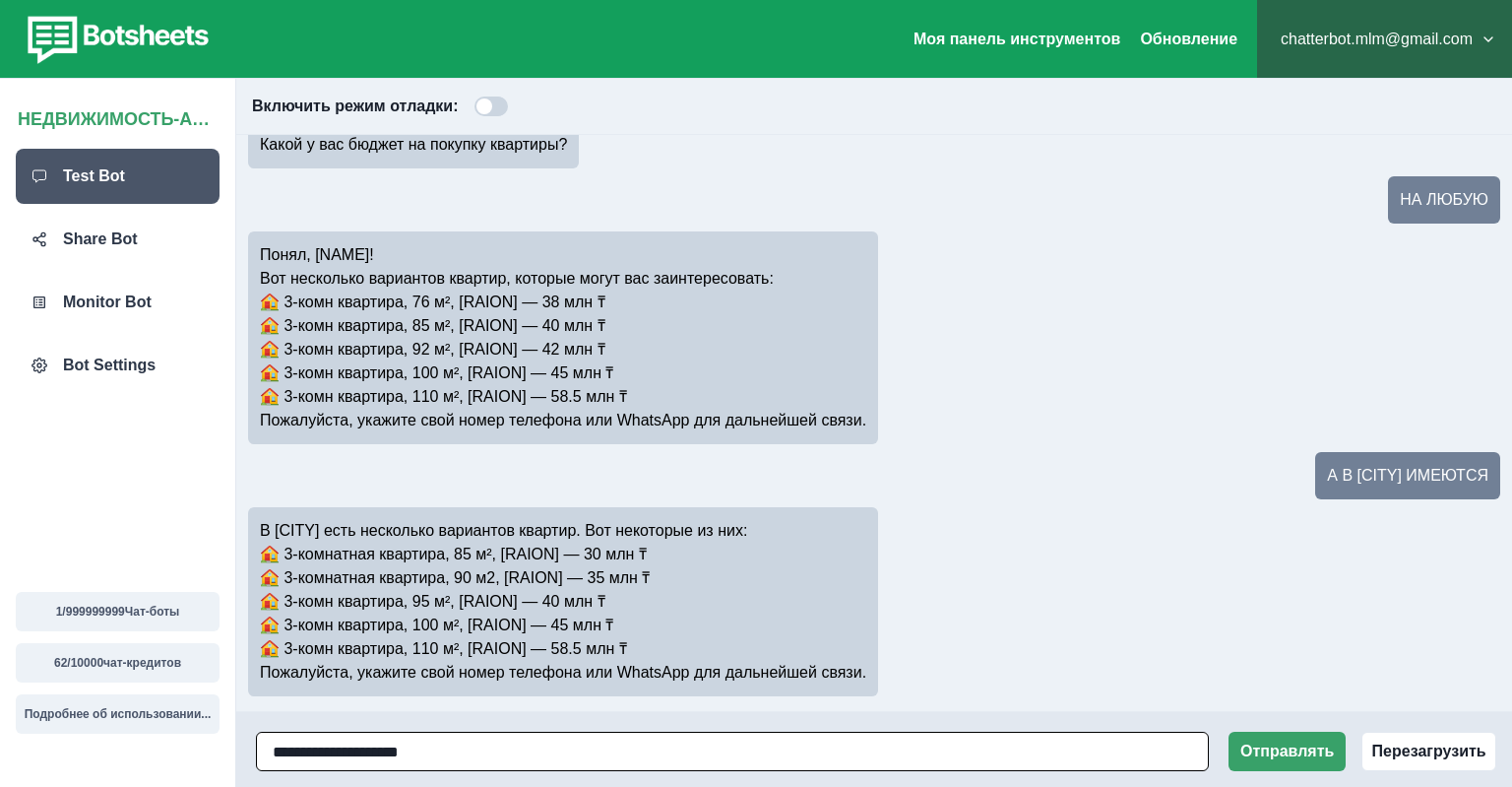 type on "**********" 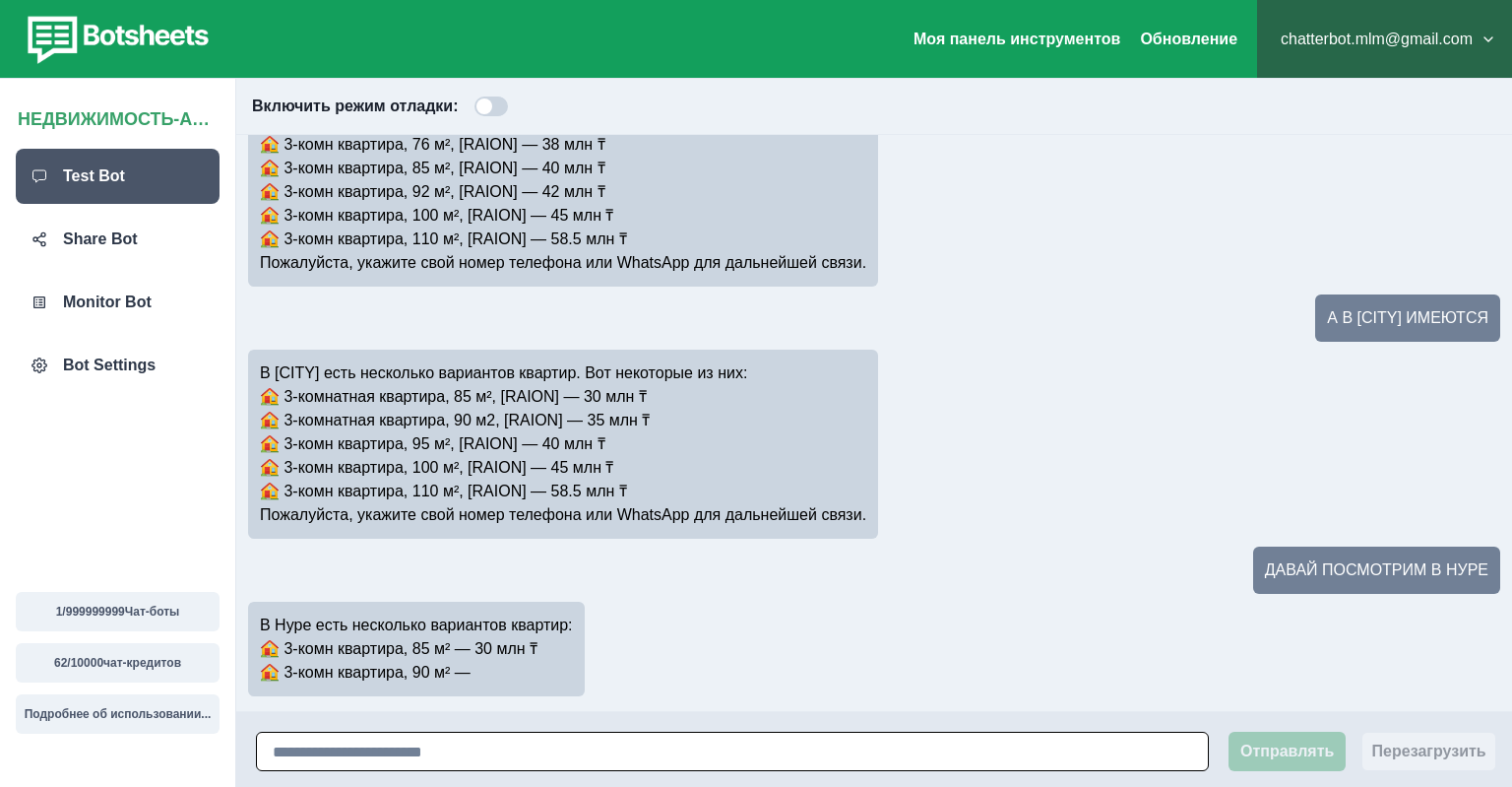 scroll, scrollTop: 668, scrollLeft: 0, axis: vertical 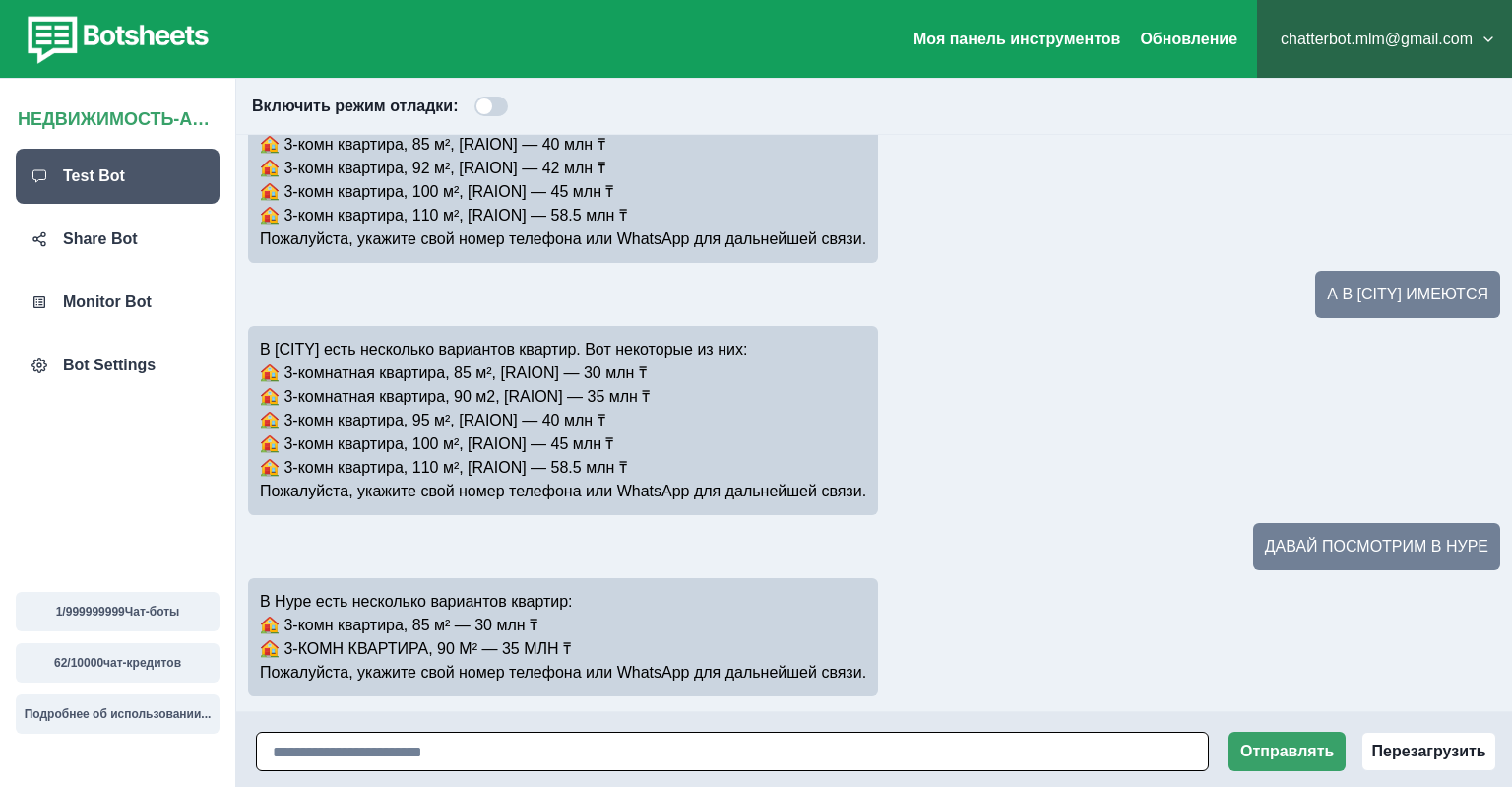 click at bounding box center [732, 752] 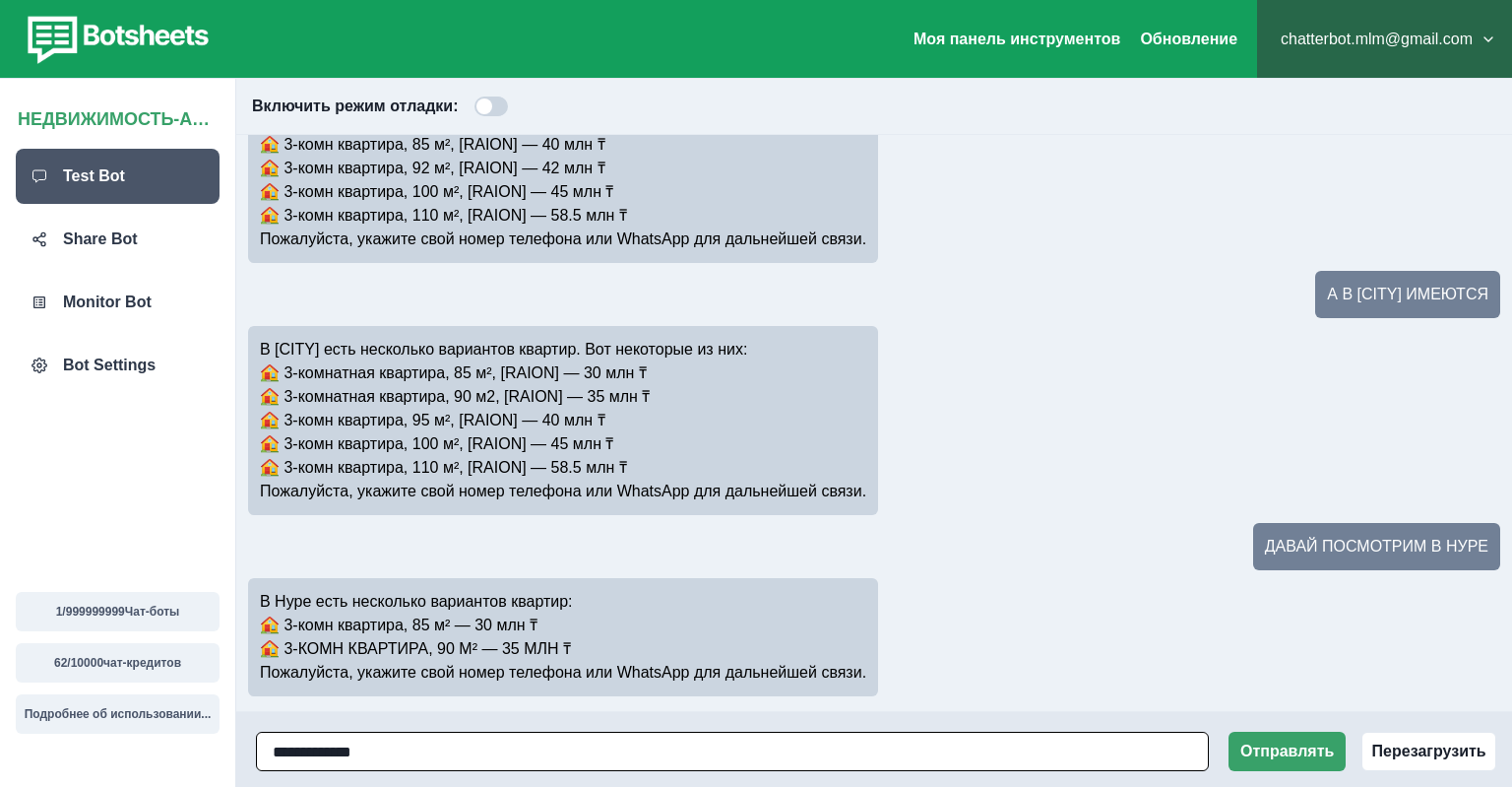 type on "**********" 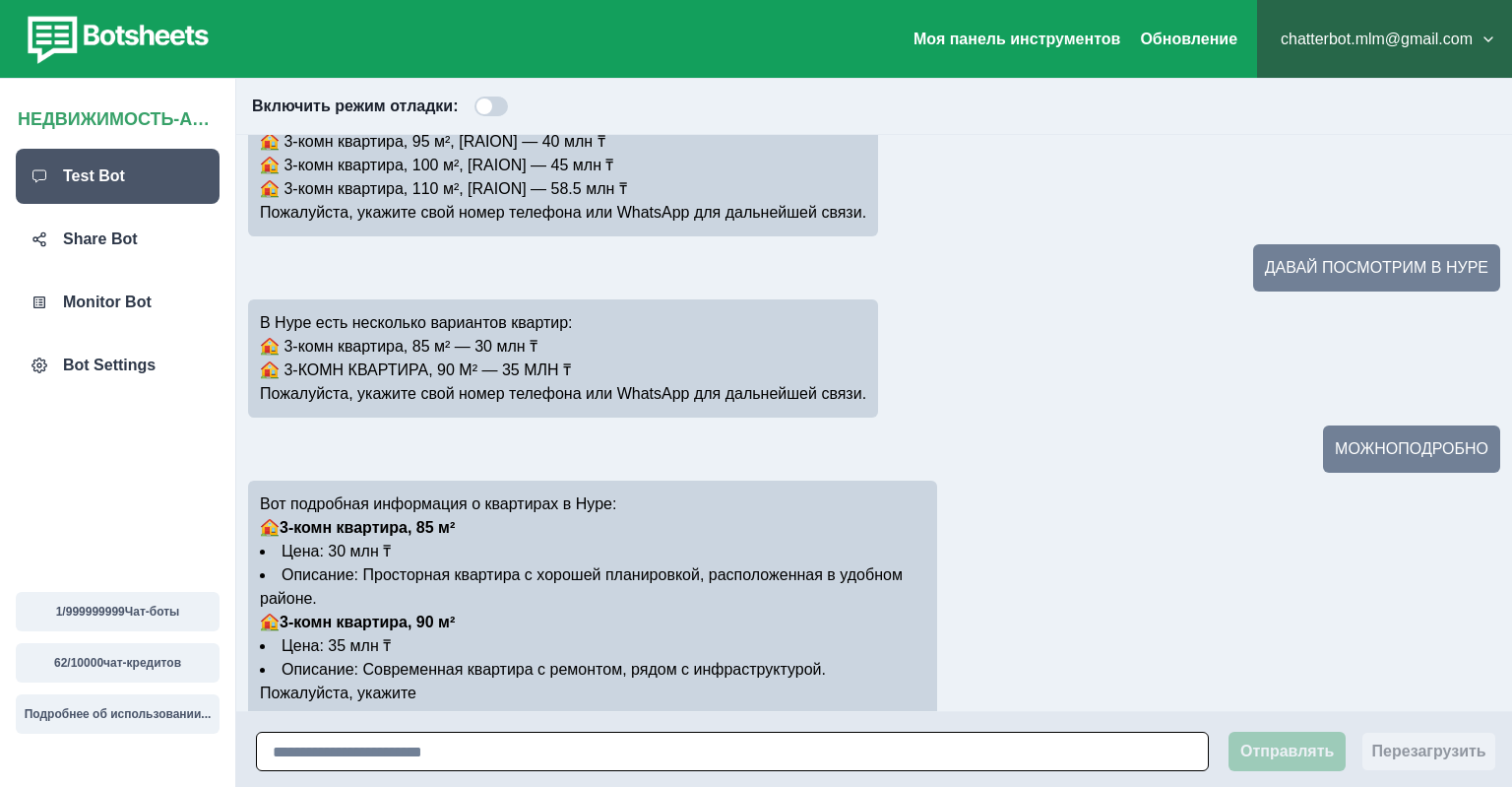 scroll, scrollTop: 970, scrollLeft: 0, axis: vertical 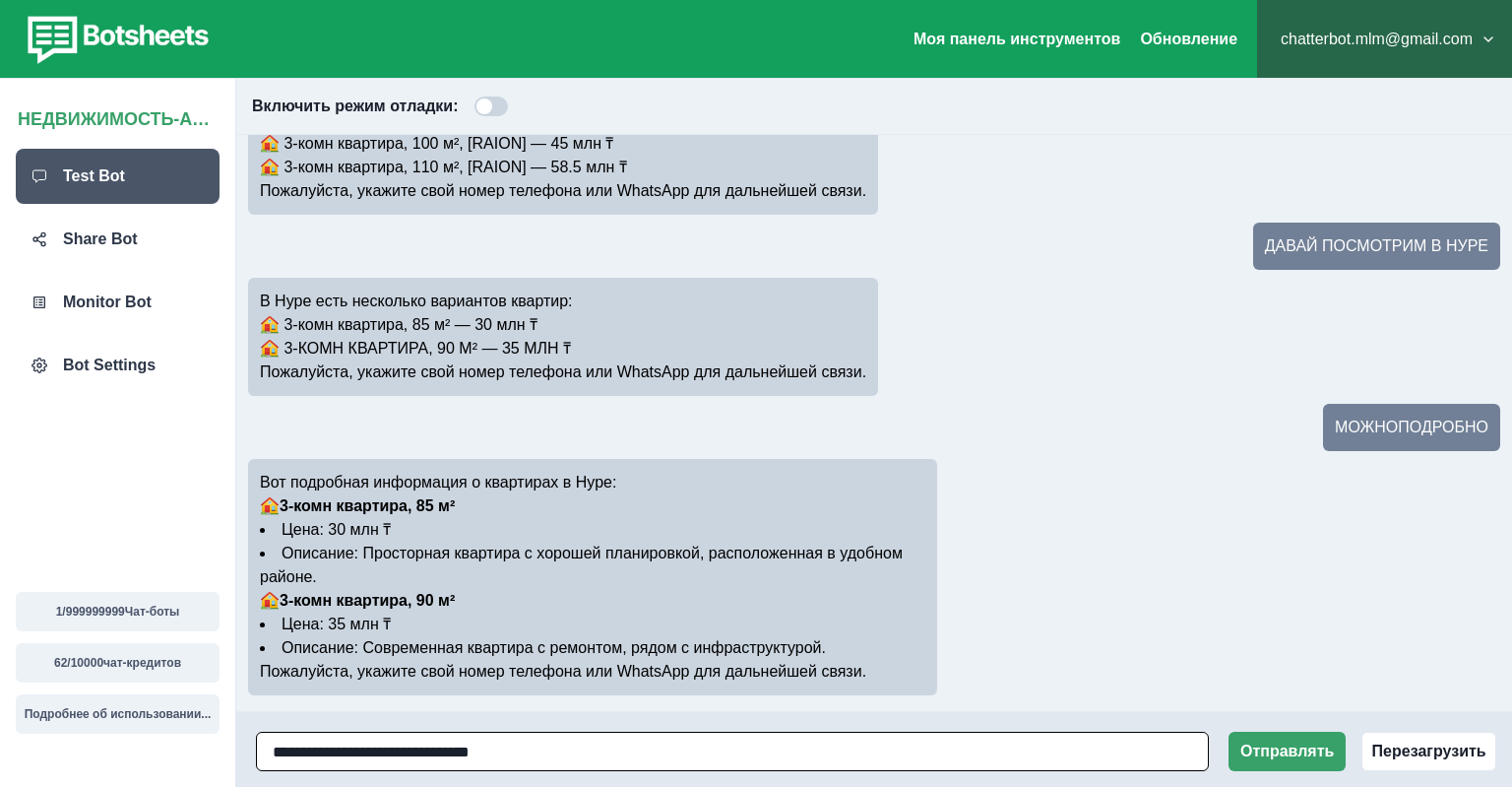 type on "**********" 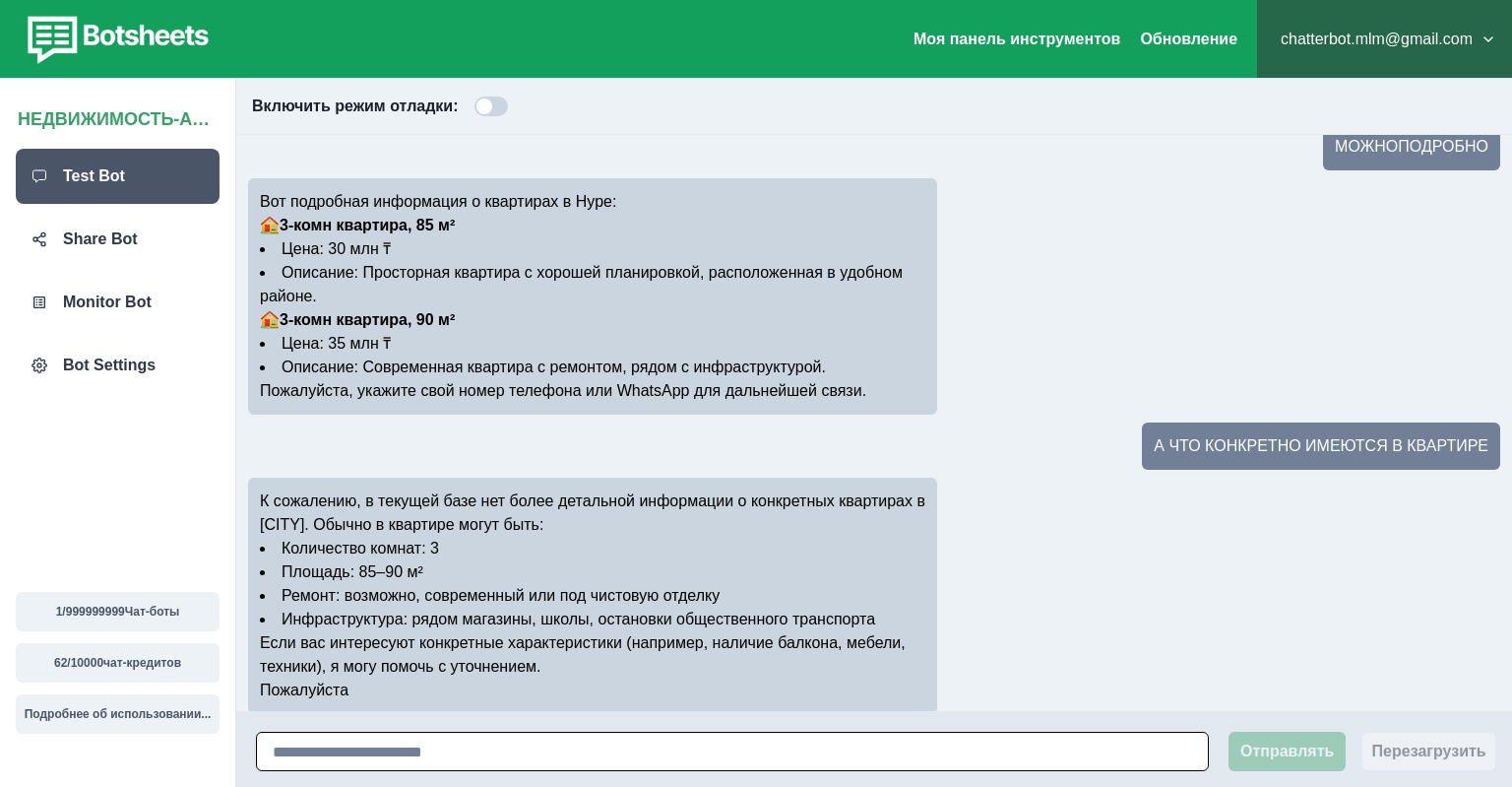 scroll, scrollTop: 1273, scrollLeft: 0, axis: vertical 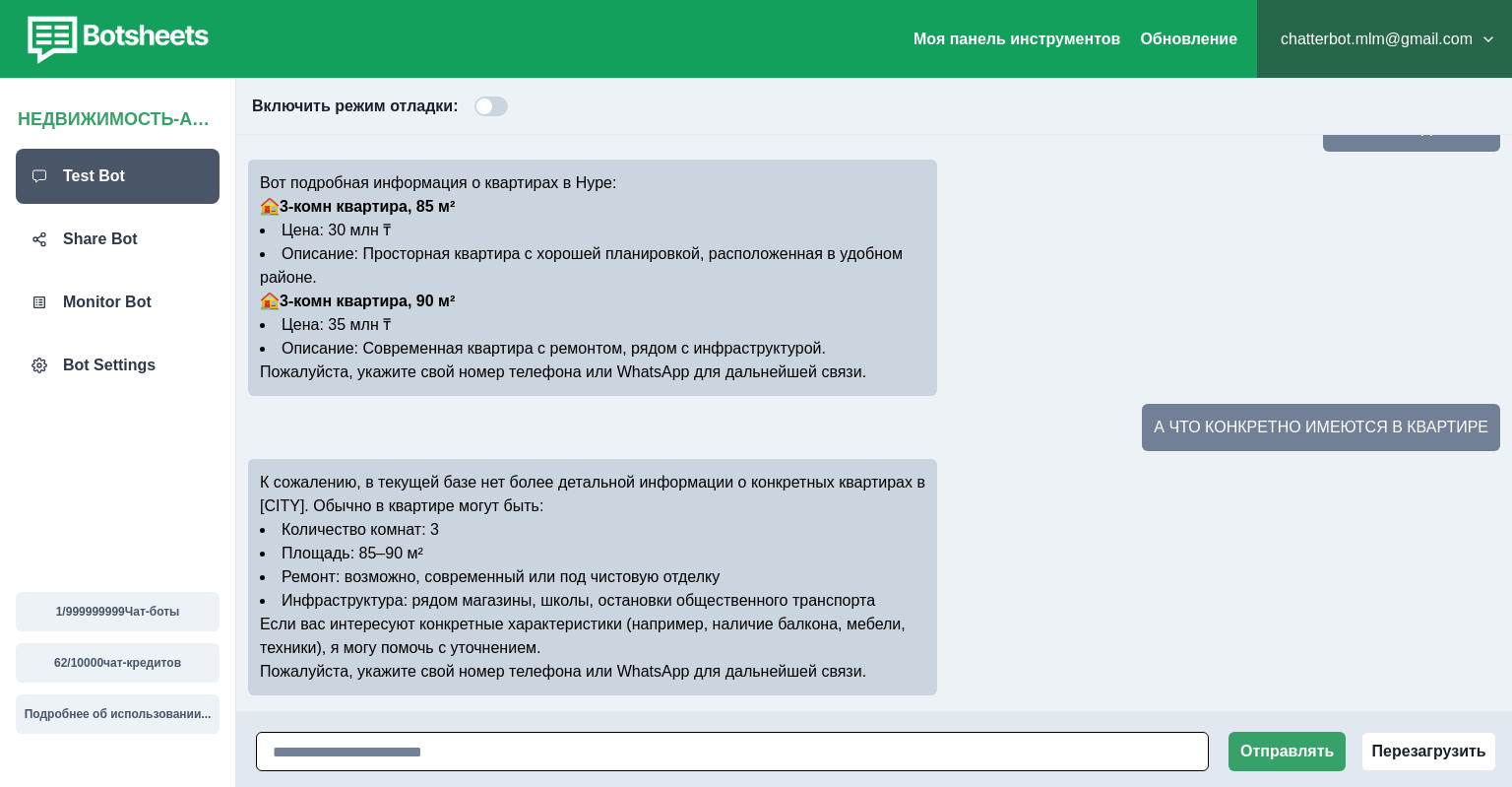 click at bounding box center [732, 752] 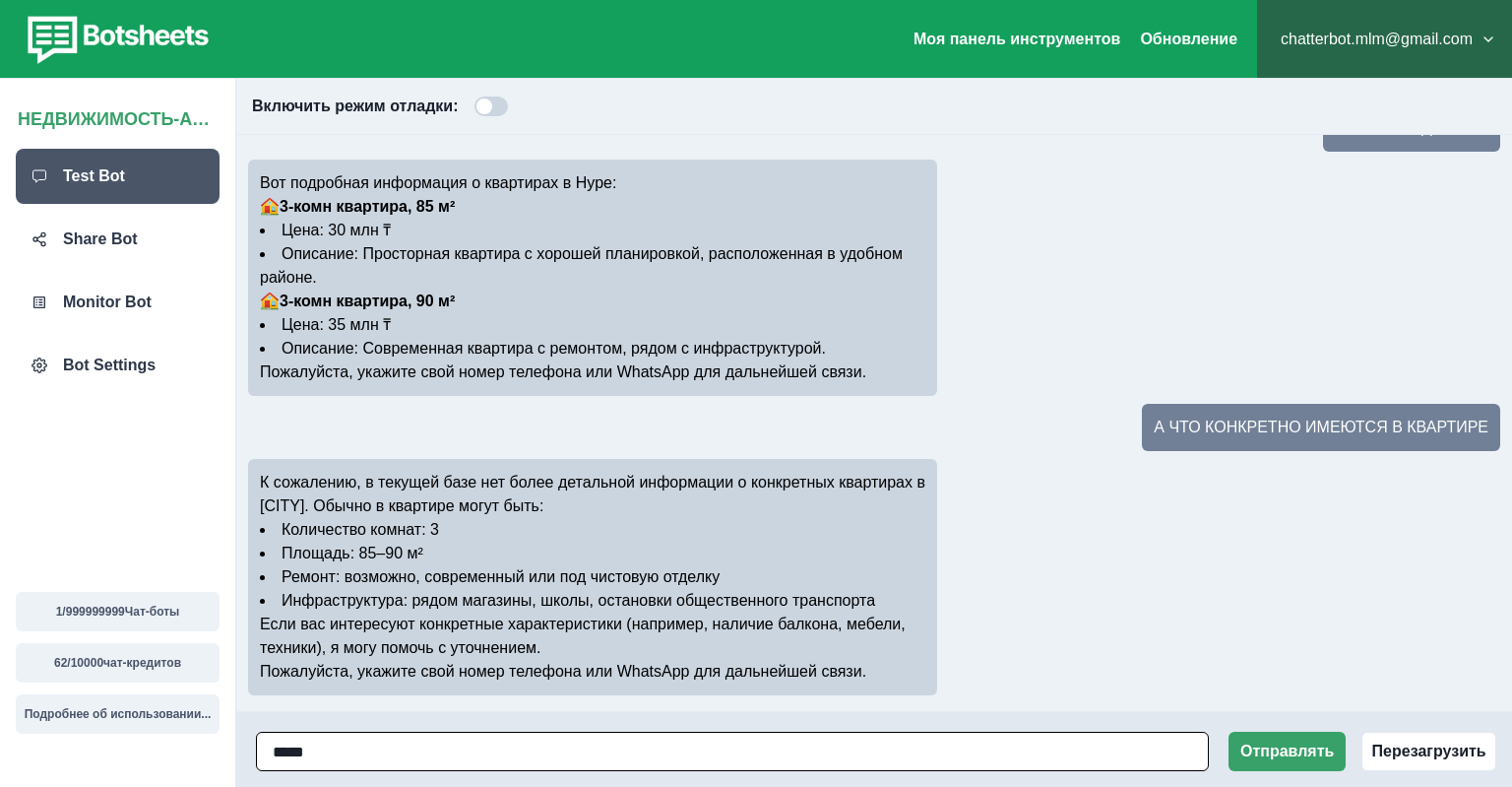 paste on "**********" 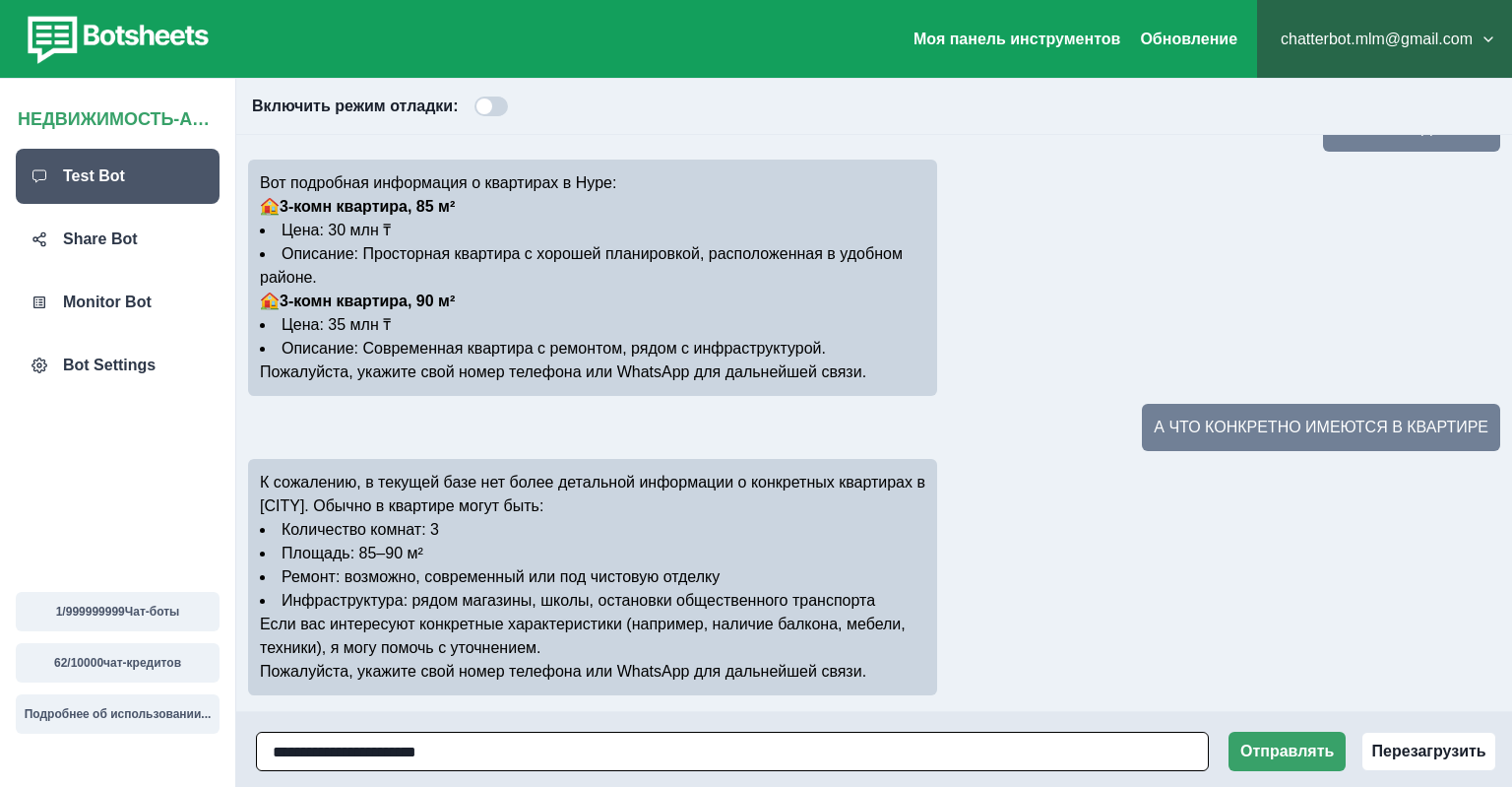 type on "**********" 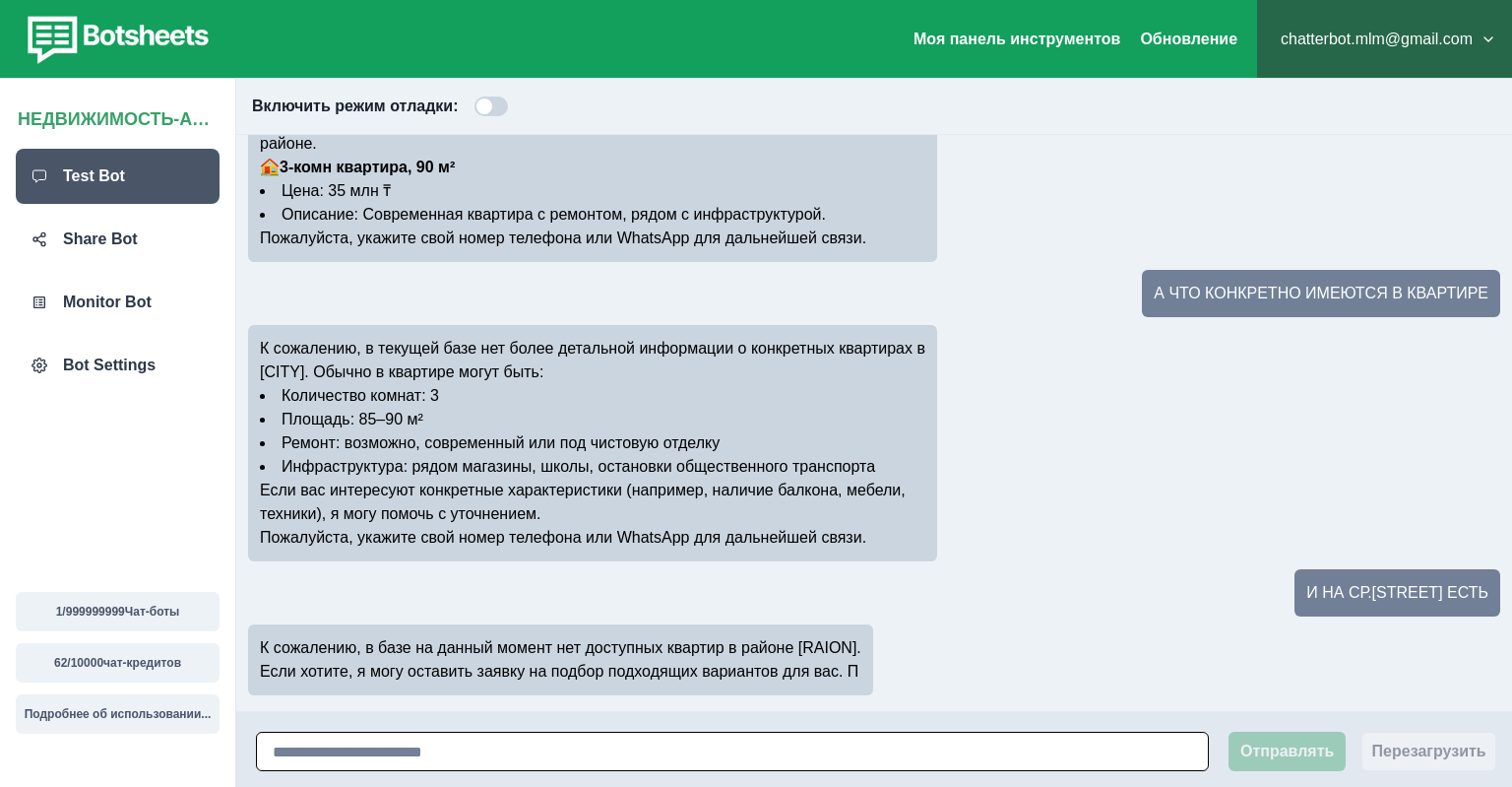 scroll, scrollTop: 1430, scrollLeft: 0, axis: vertical 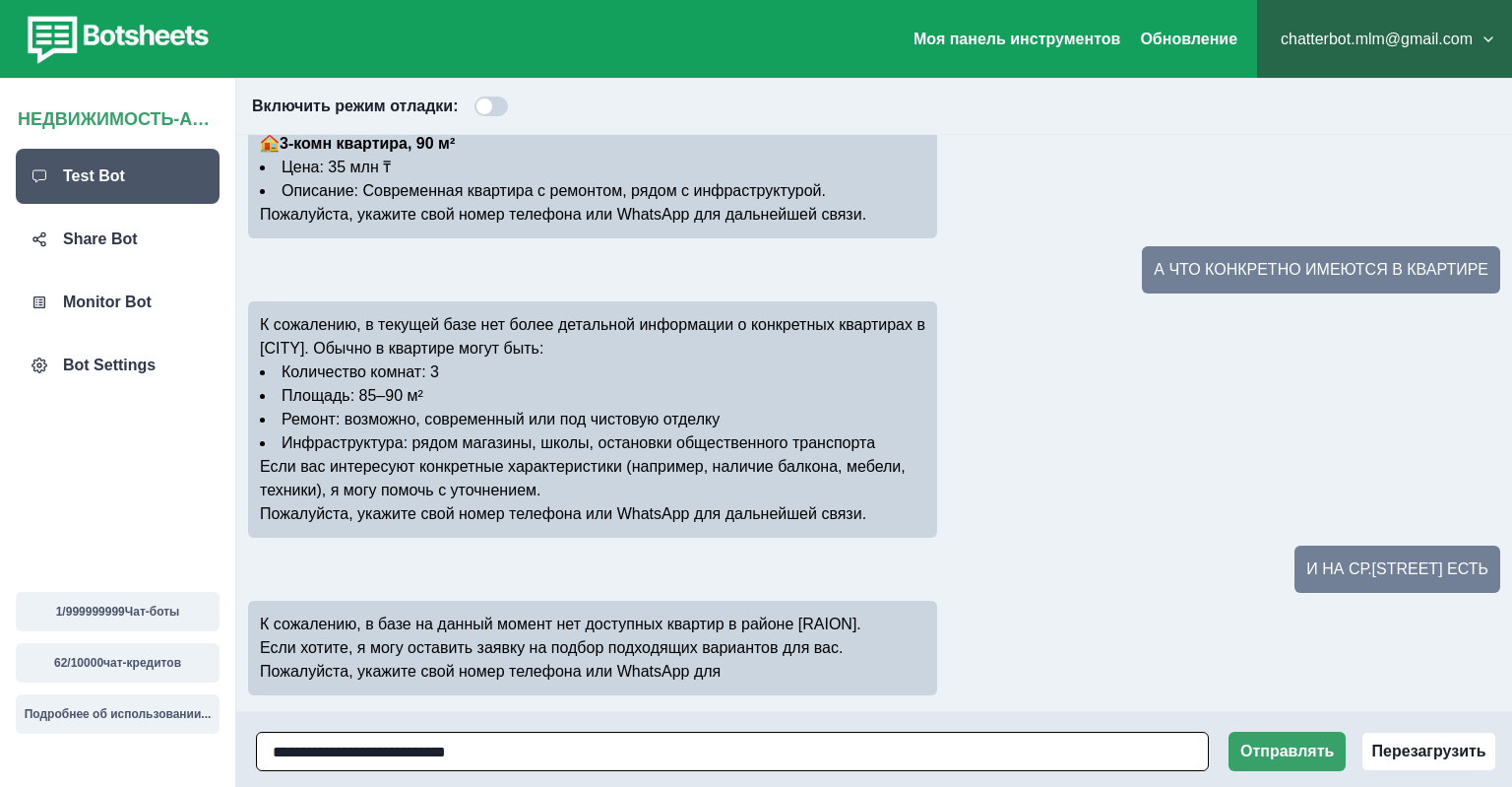 type on "**********" 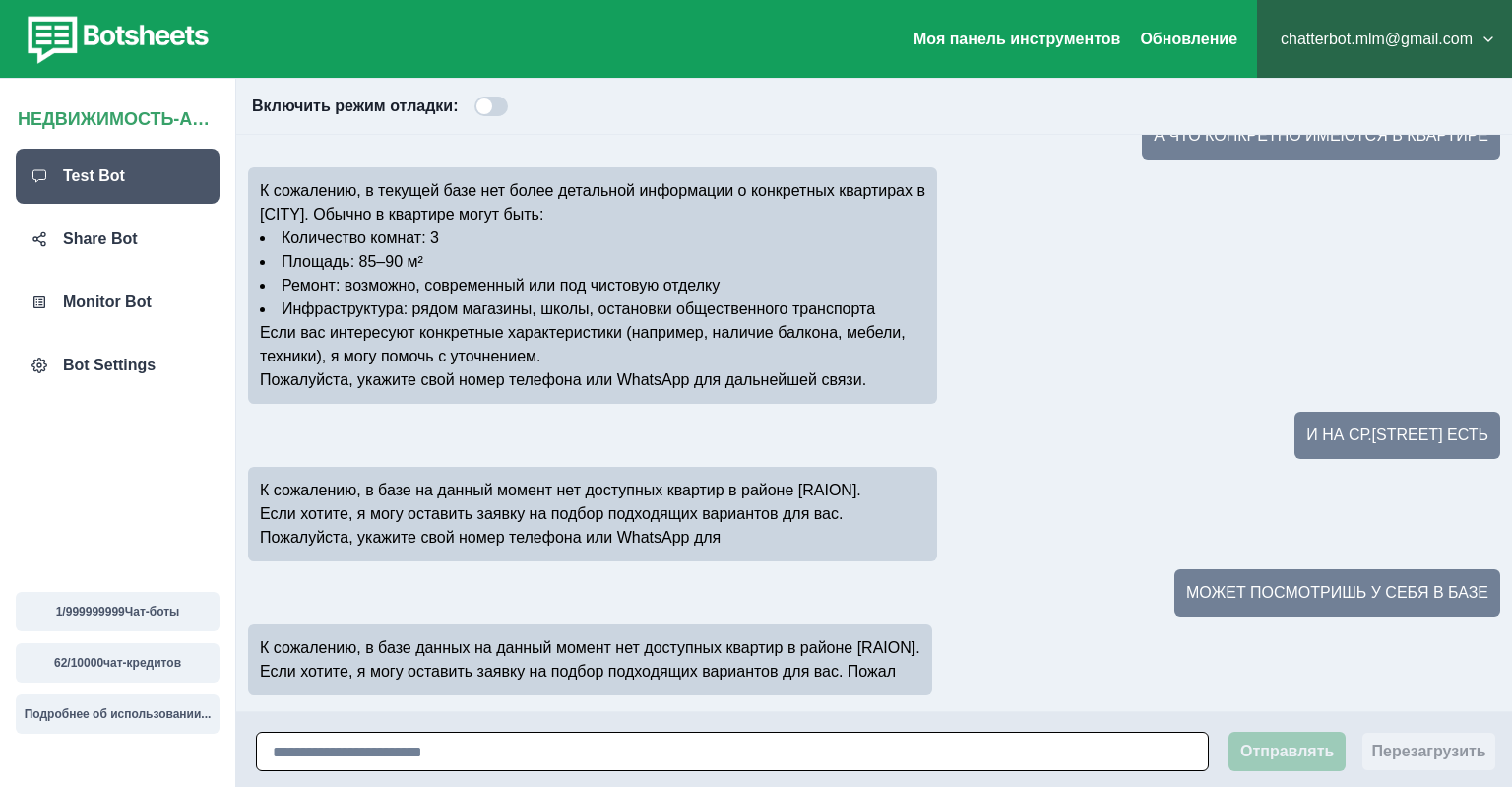 scroll, scrollTop: 1611, scrollLeft: 0, axis: vertical 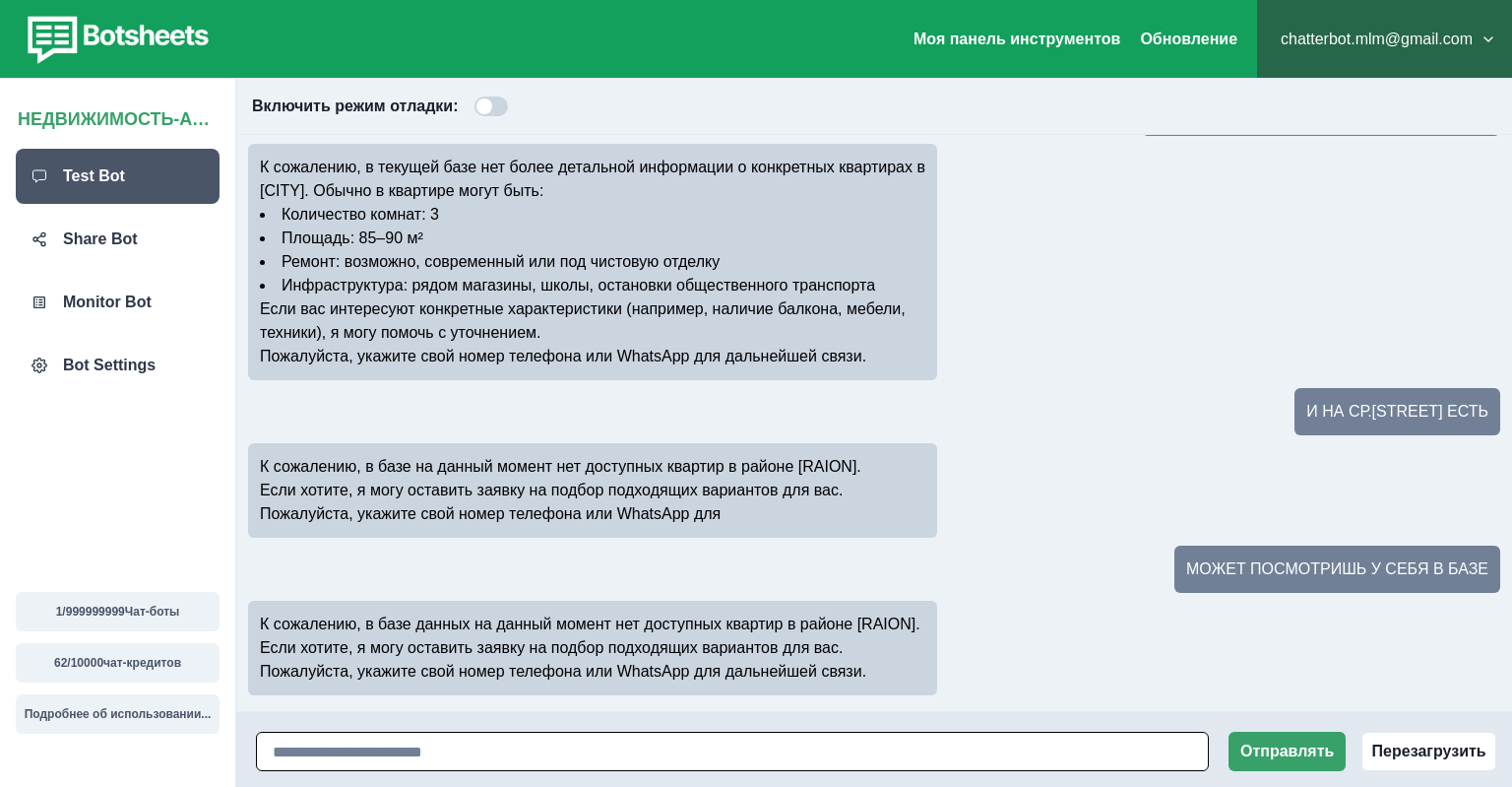click at bounding box center (732, 752) 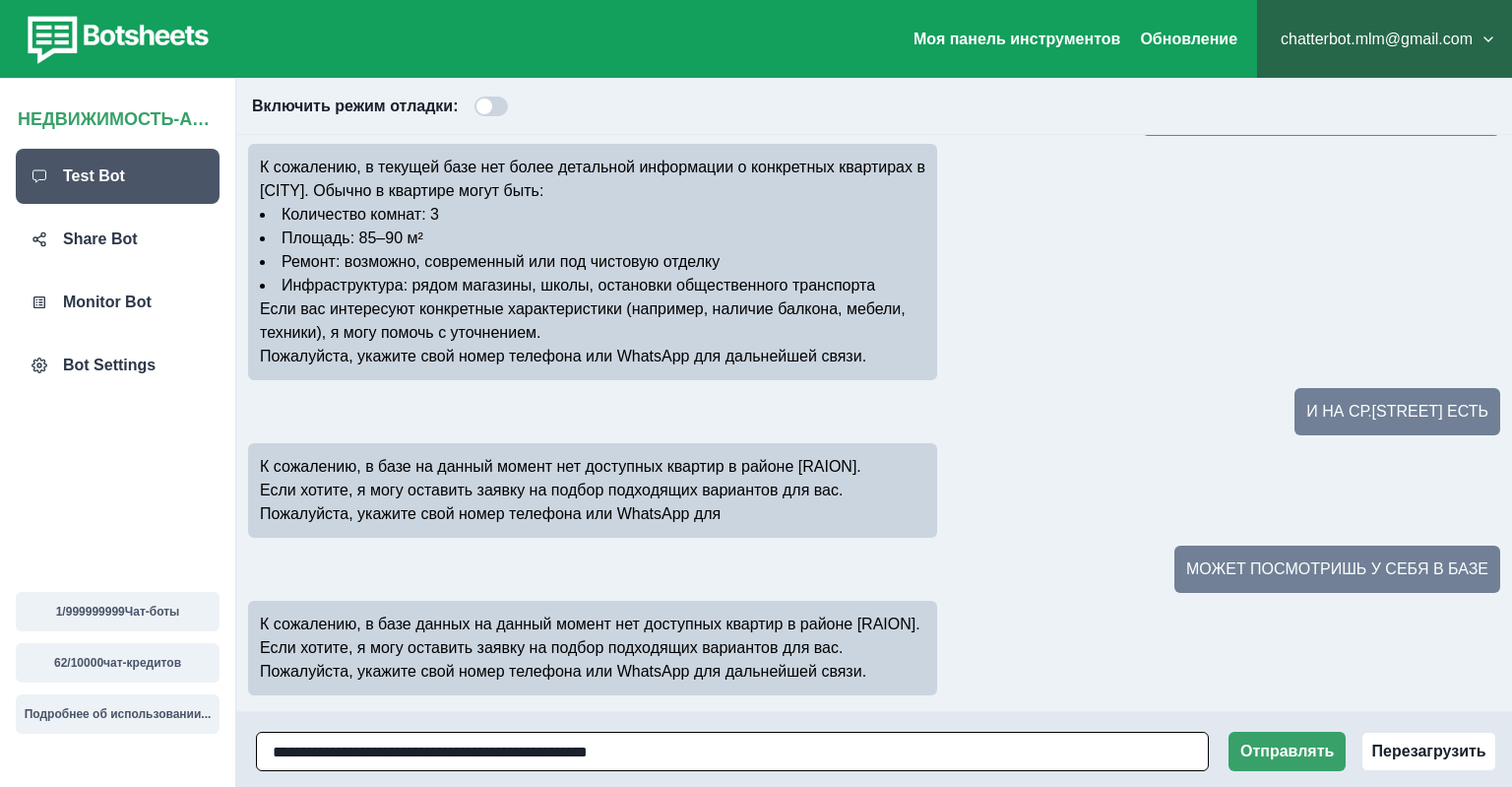 type on "**********" 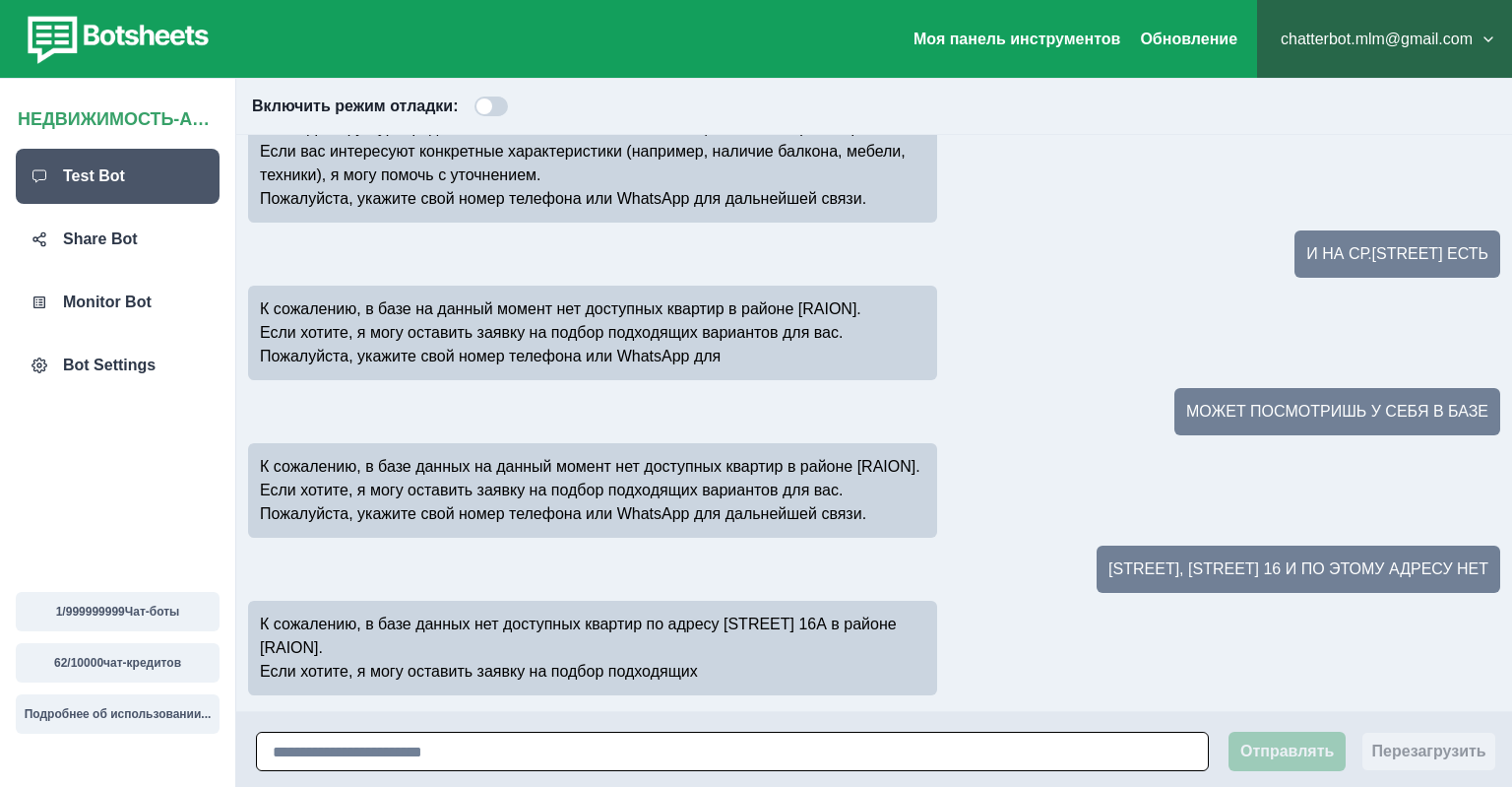 scroll, scrollTop: 1793, scrollLeft: 0, axis: vertical 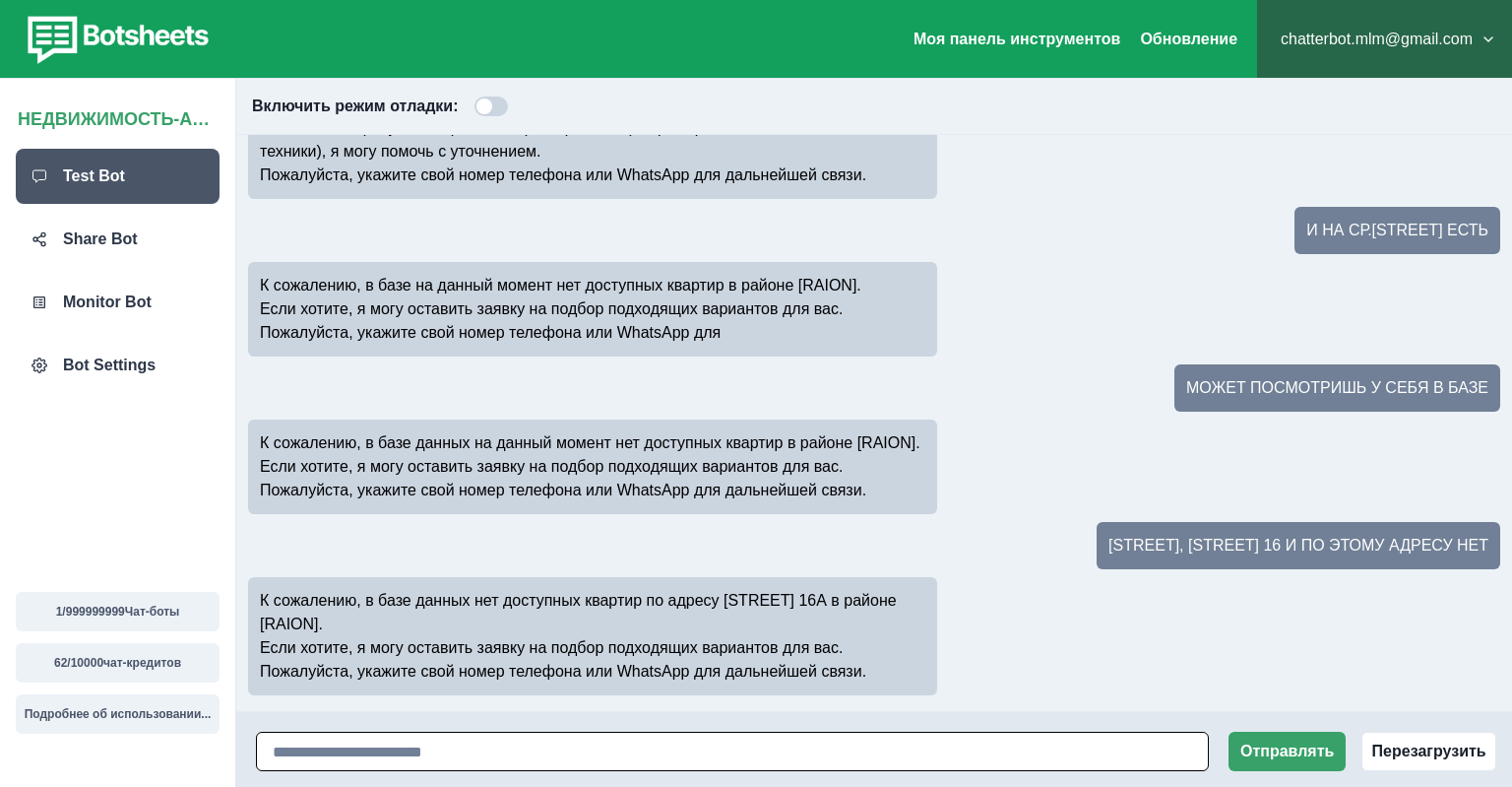 click at bounding box center (732, 752) 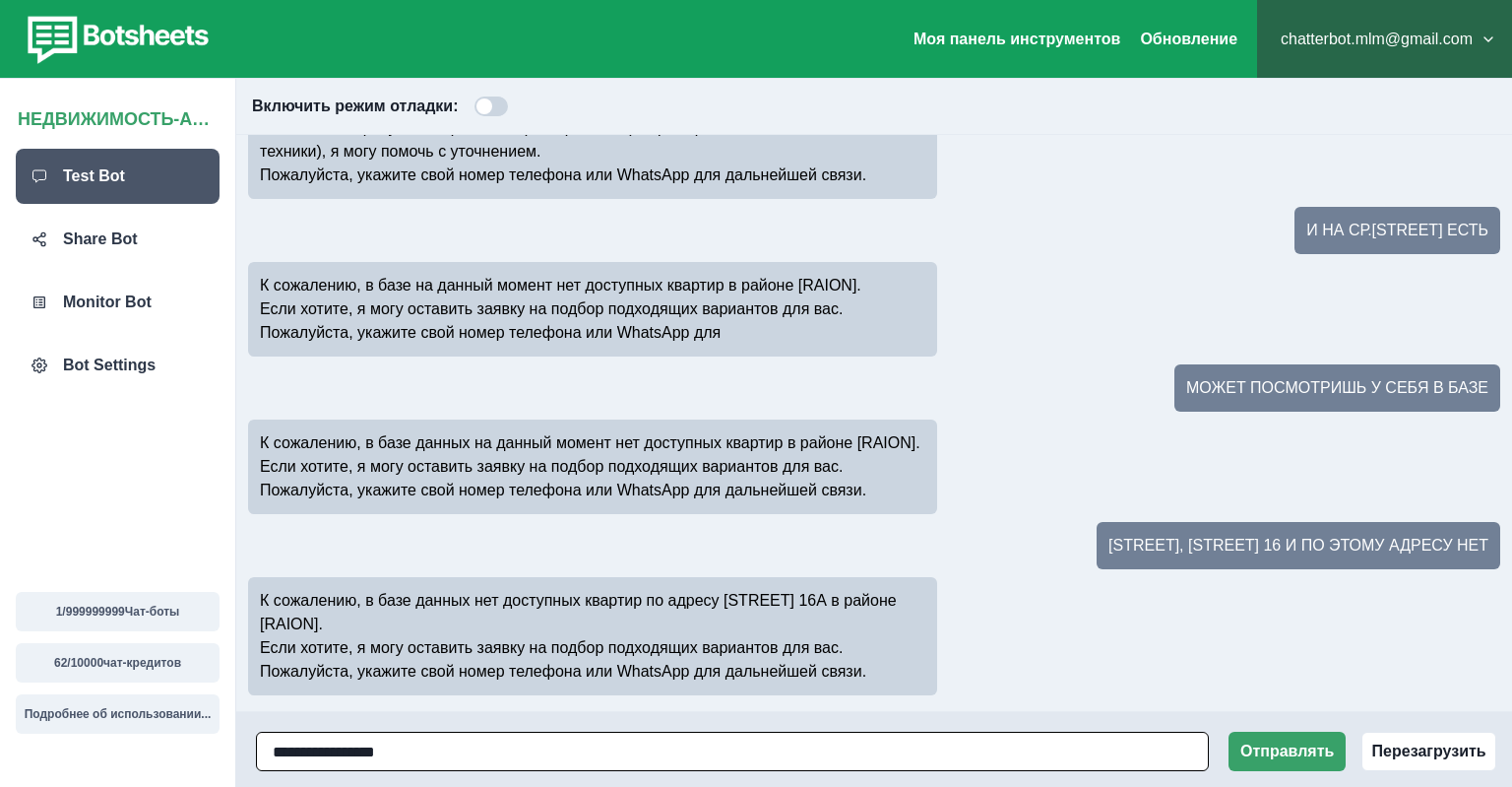 paste on "**********" 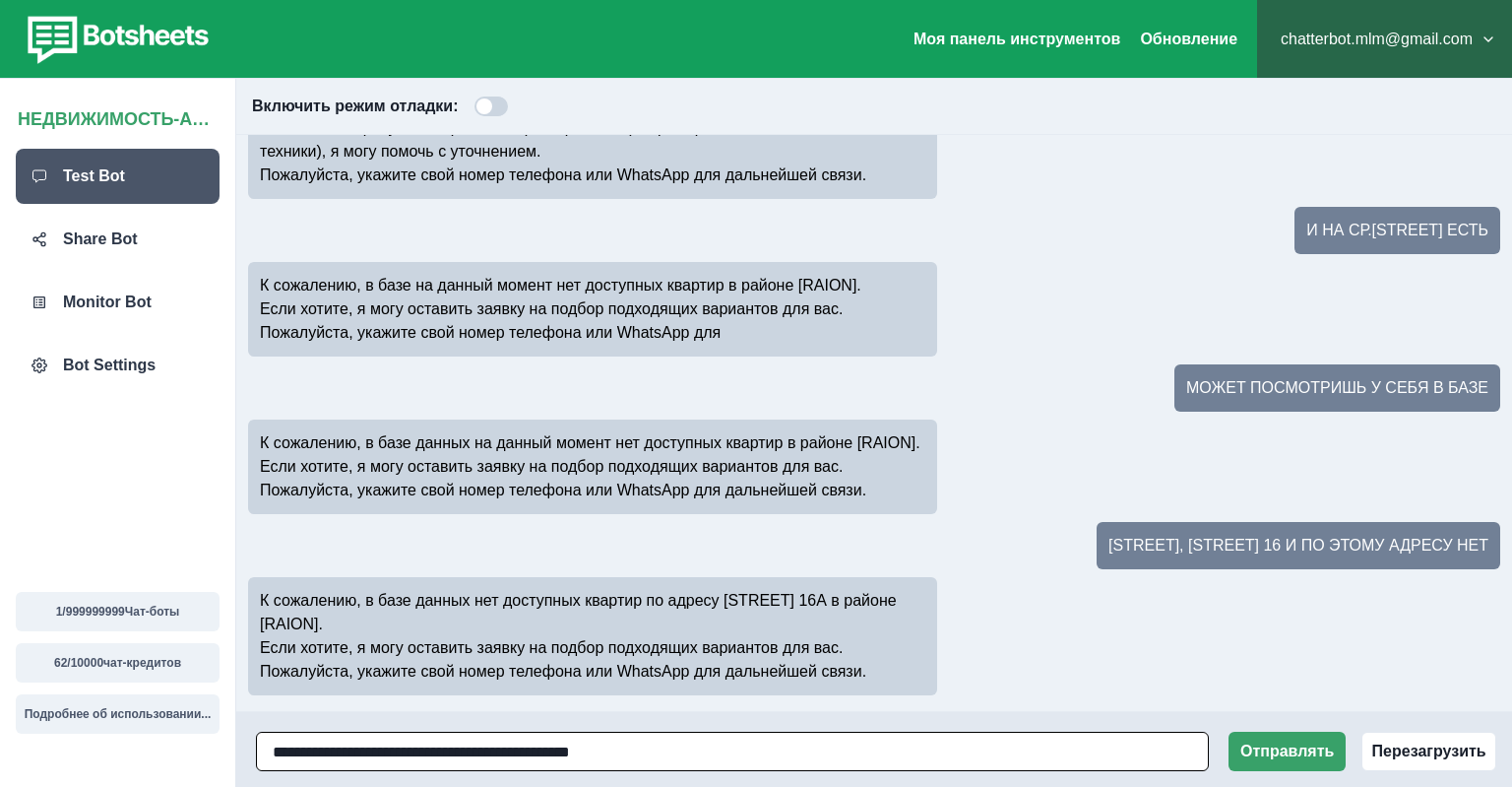 type on "**********" 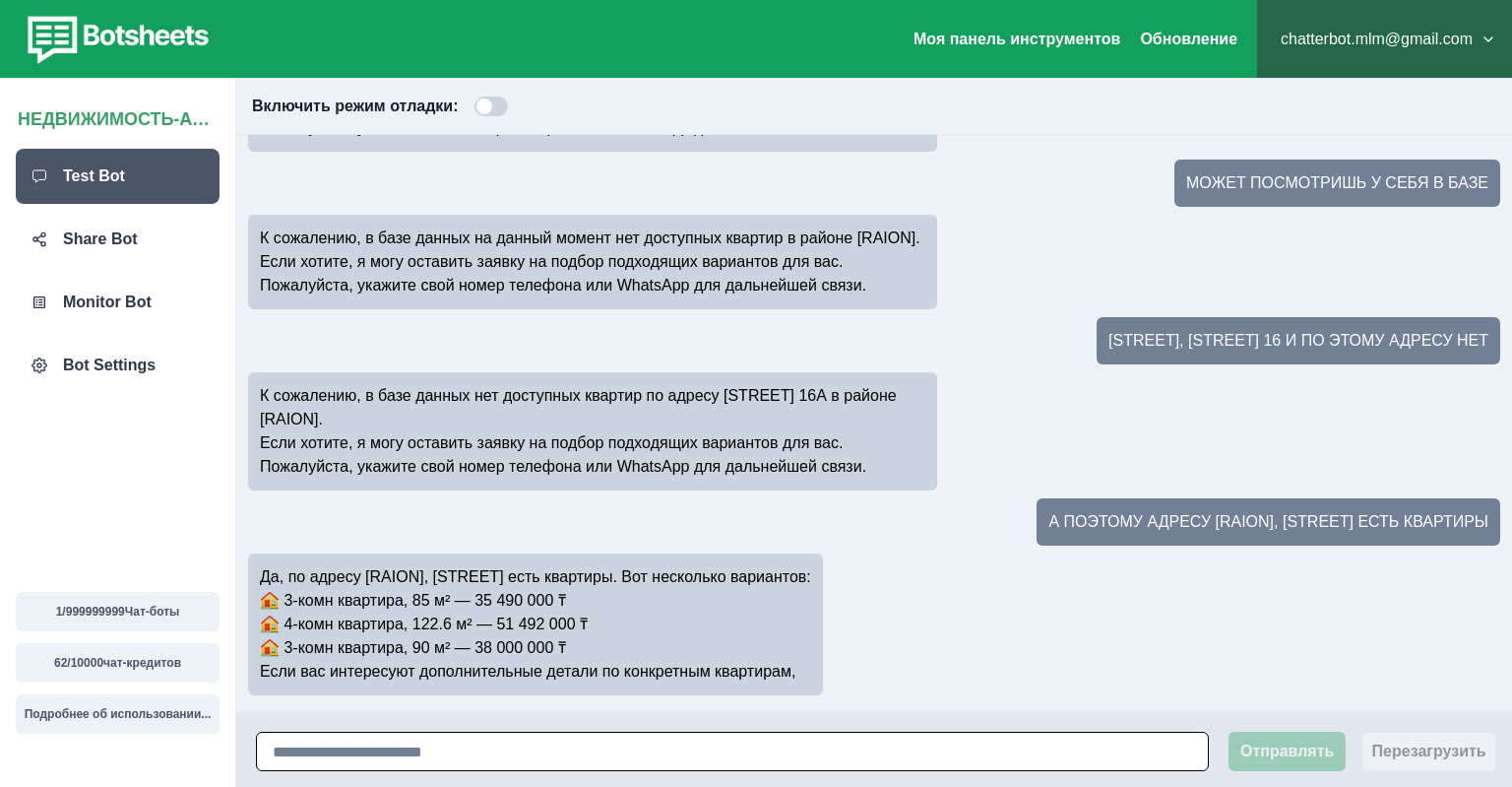 scroll, scrollTop: 2021, scrollLeft: 0, axis: vertical 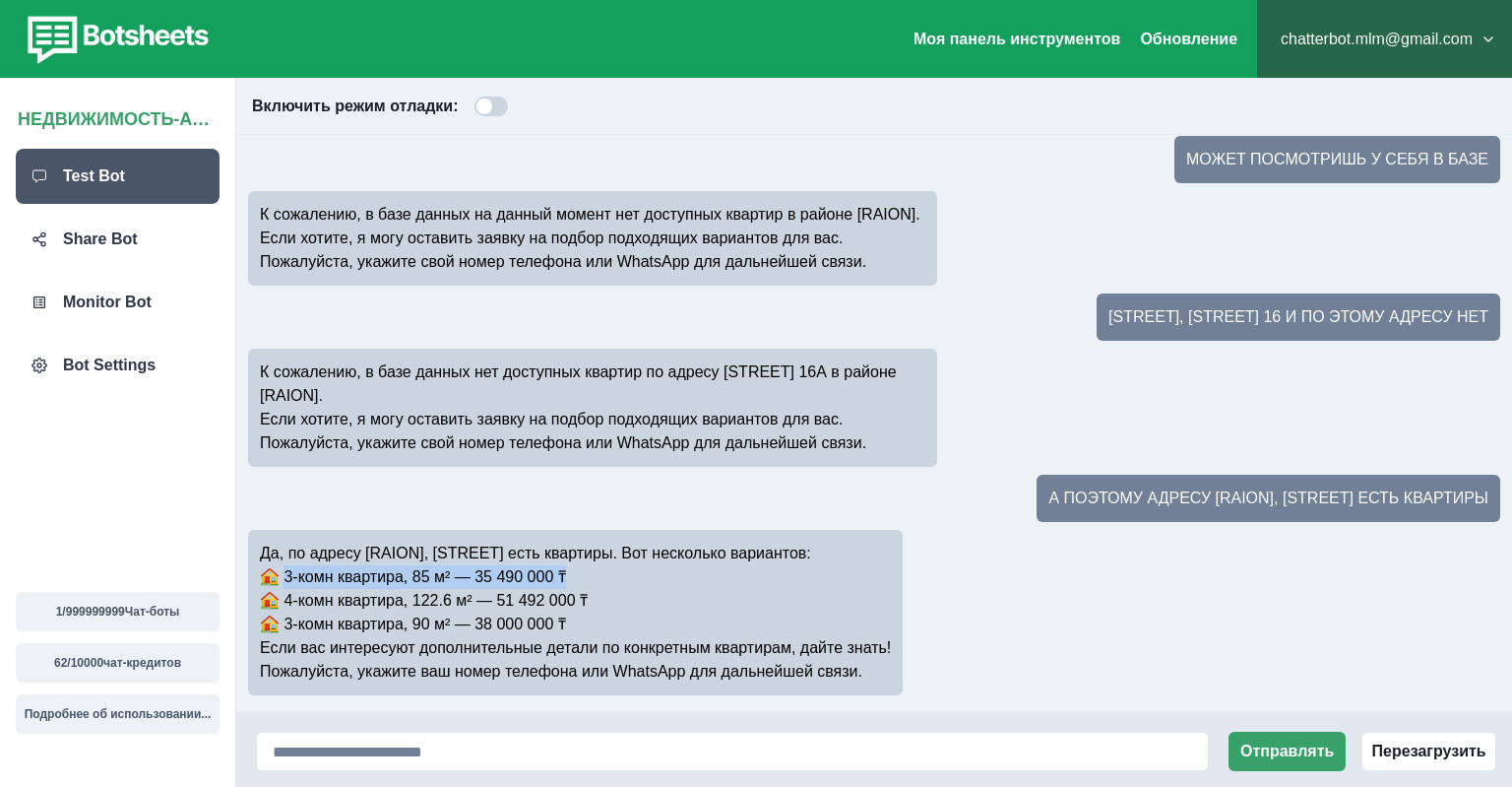 drag, startPoint x: 497, startPoint y: 579, endPoint x: 285, endPoint y: 584, distance: 212.05895 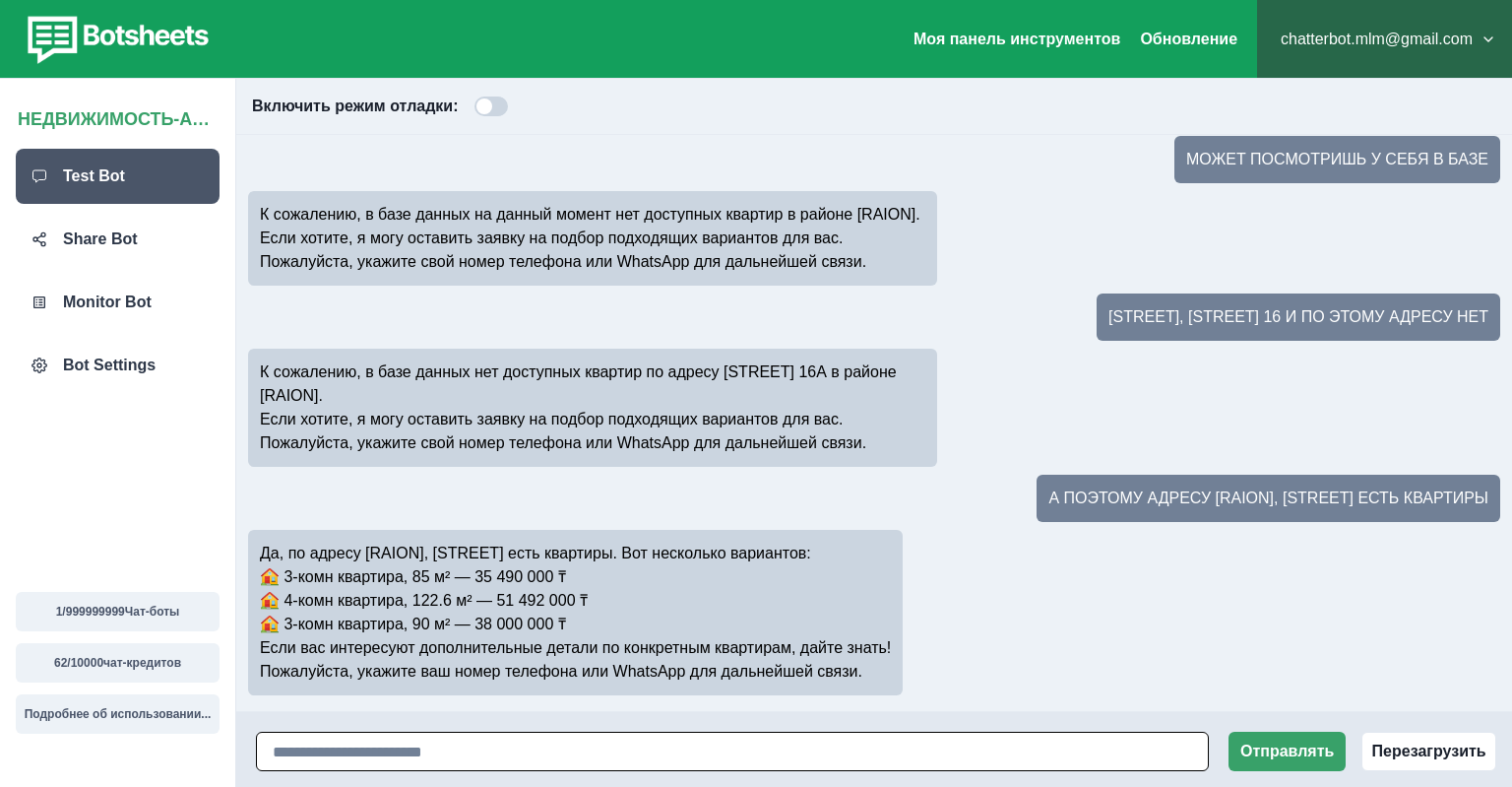 click at bounding box center (732, 752) 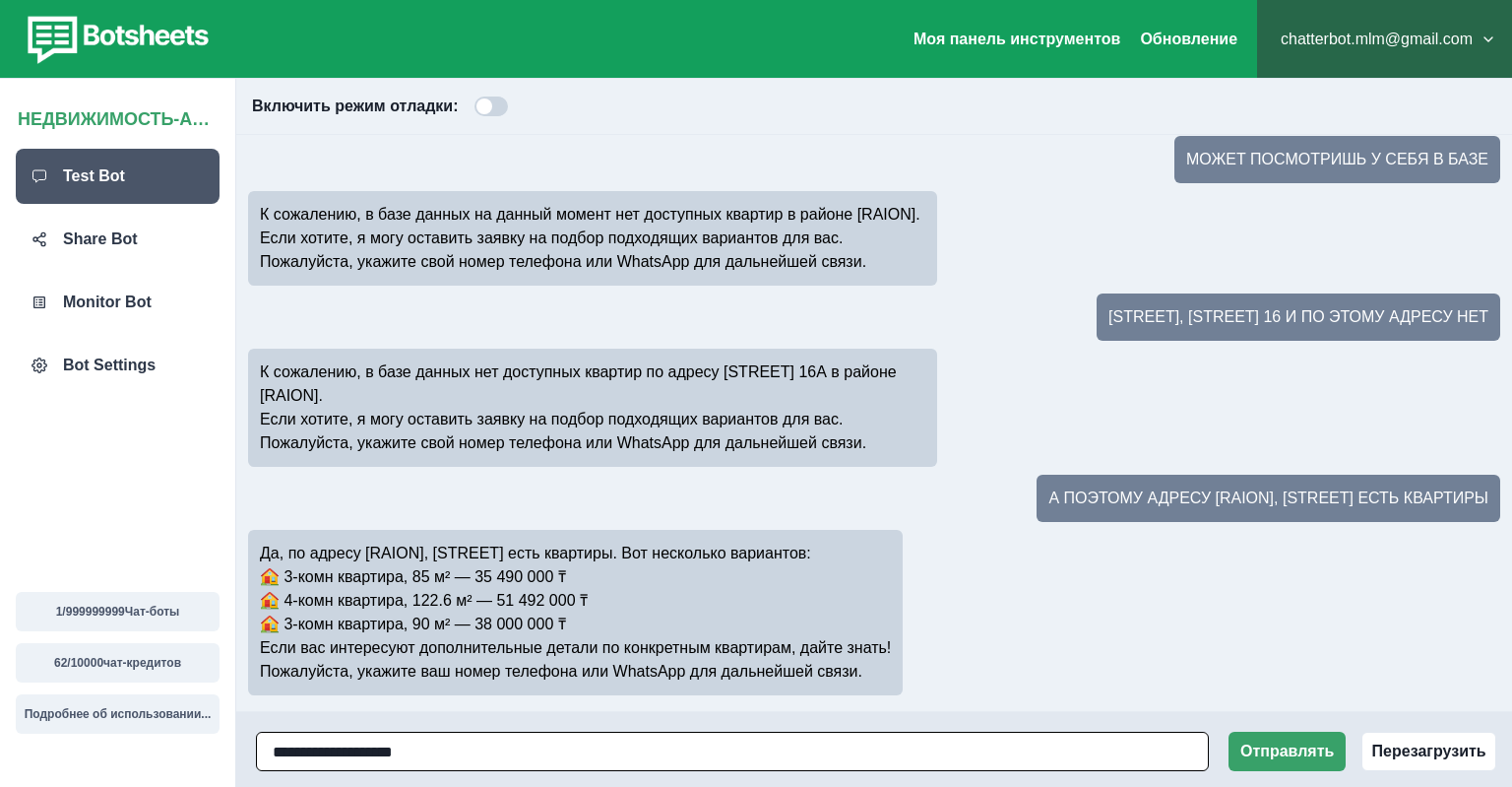 paste on "**********" 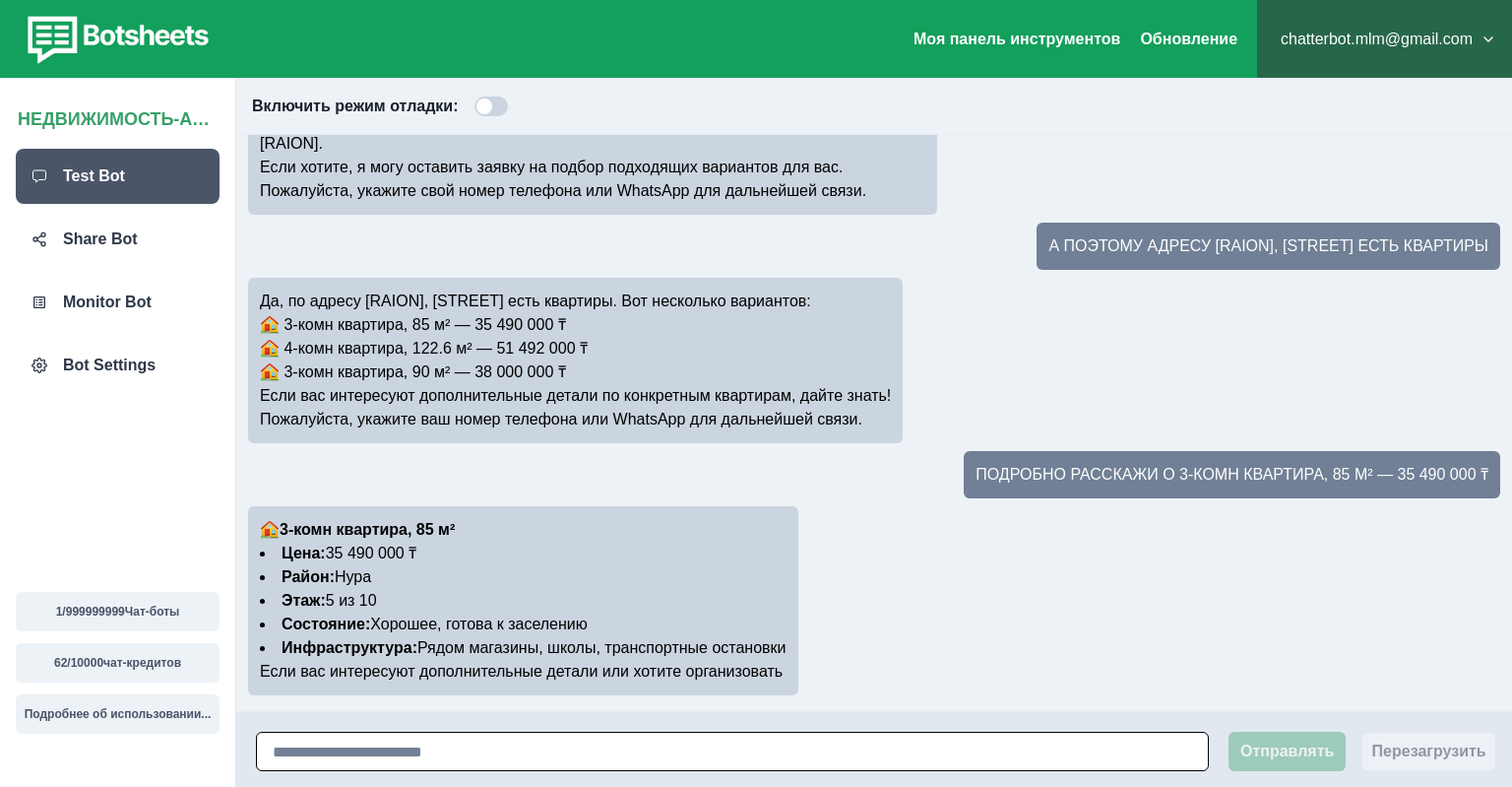 scroll, scrollTop: 2301, scrollLeft: 0, axis: vertical 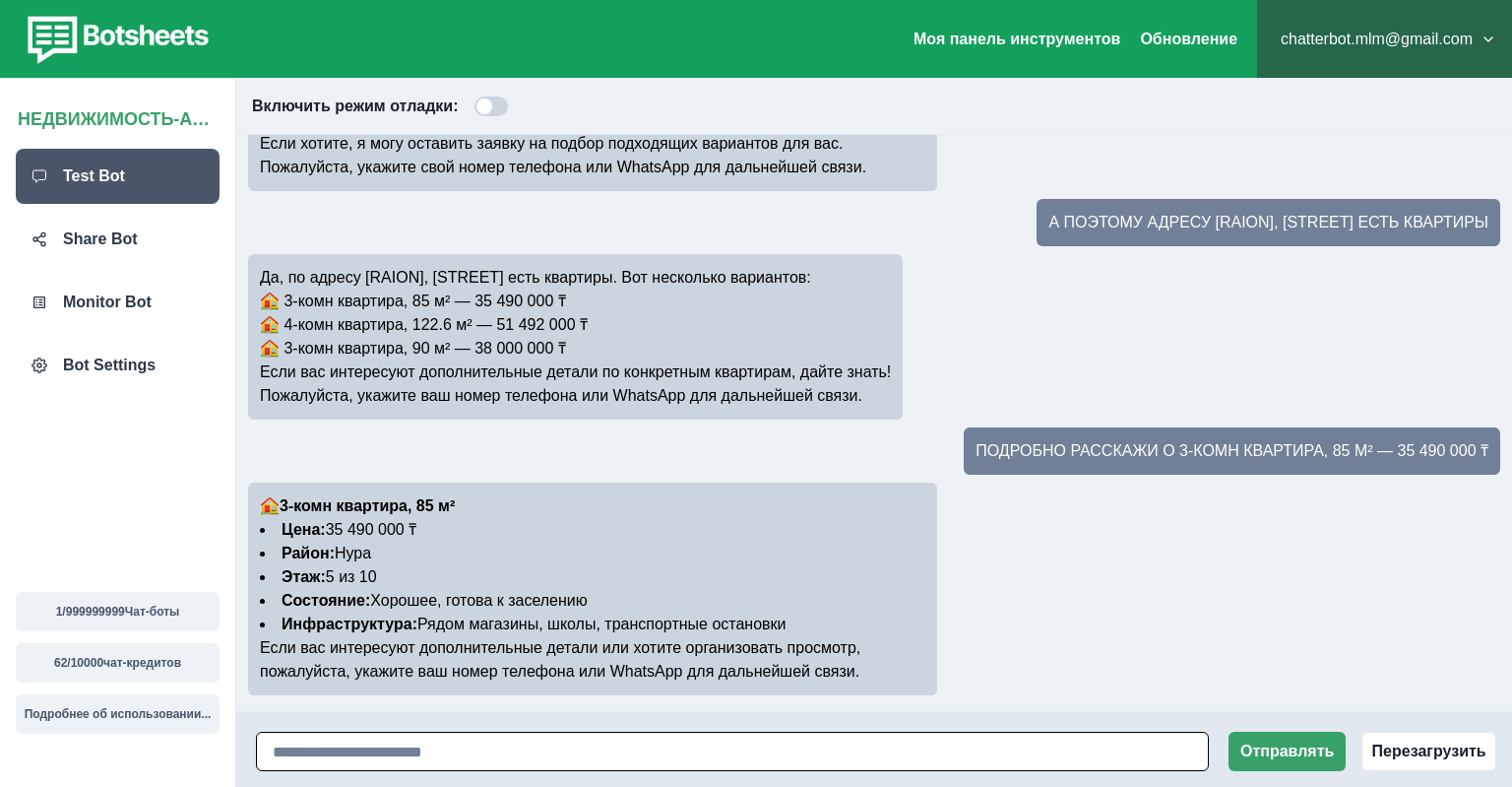 click at bounding box center (732, 752) 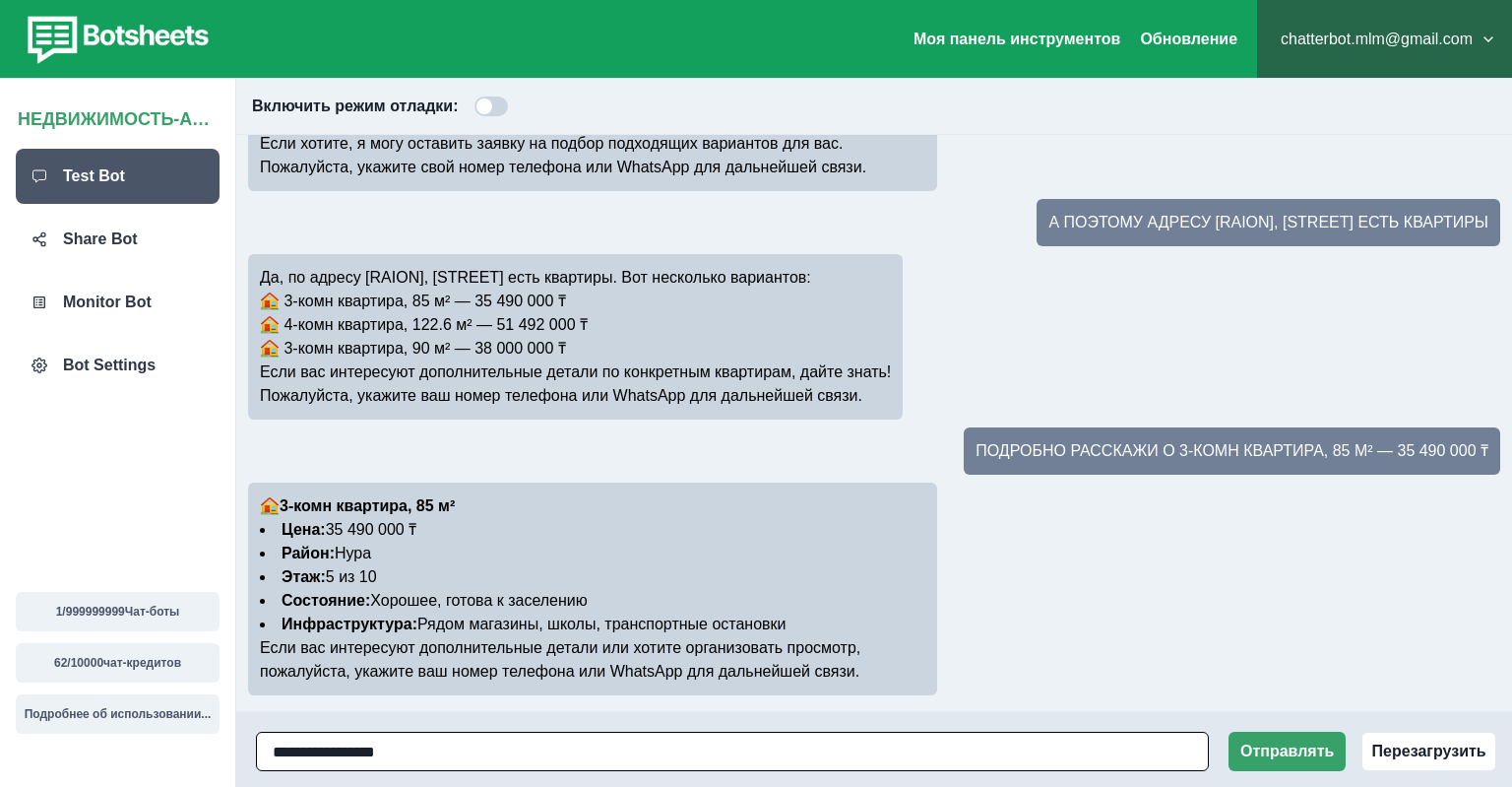 paste on "**********" 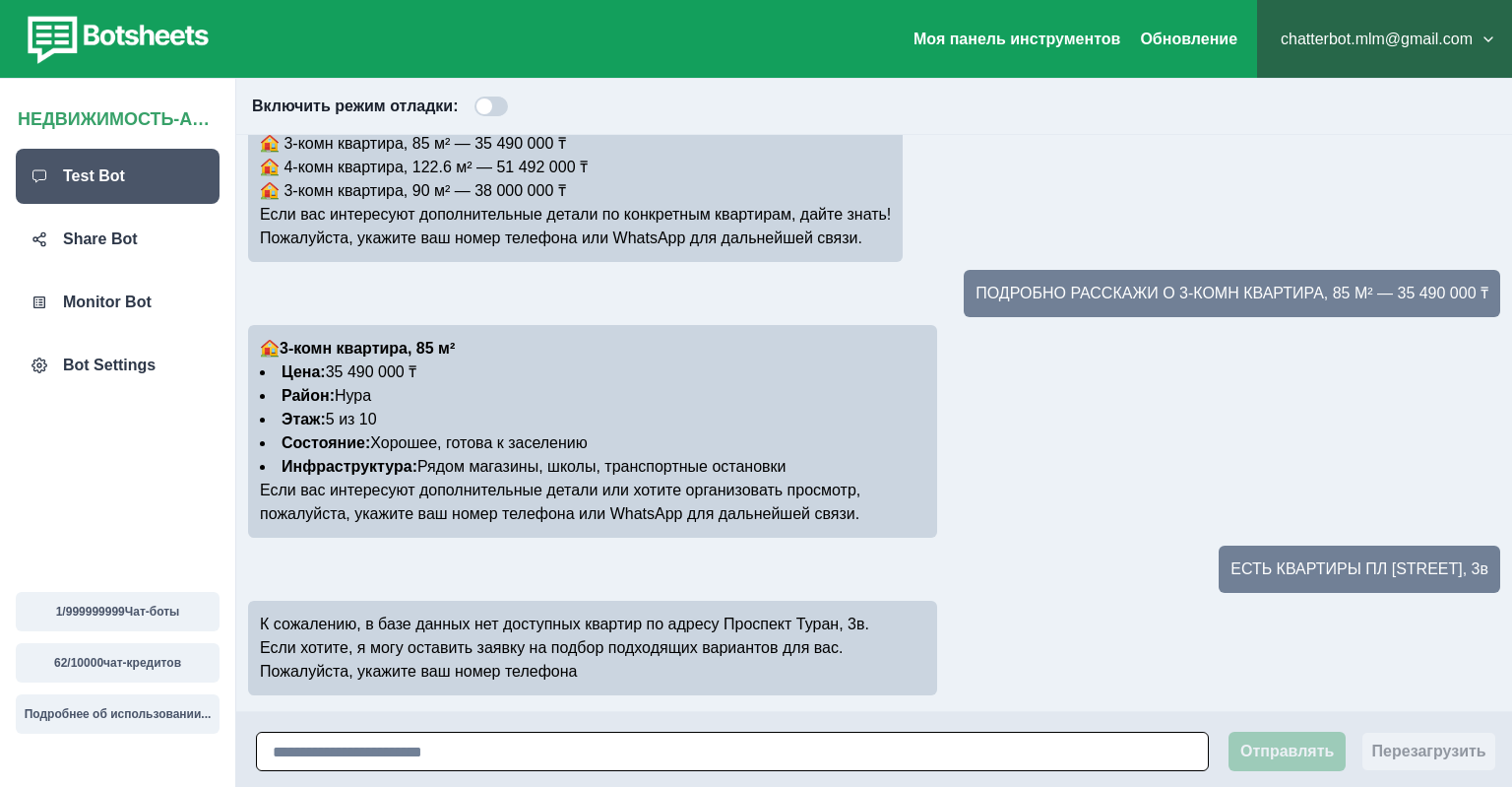 scroll, scrollTop: 2459, scrollLeft: 0, axis: vertical 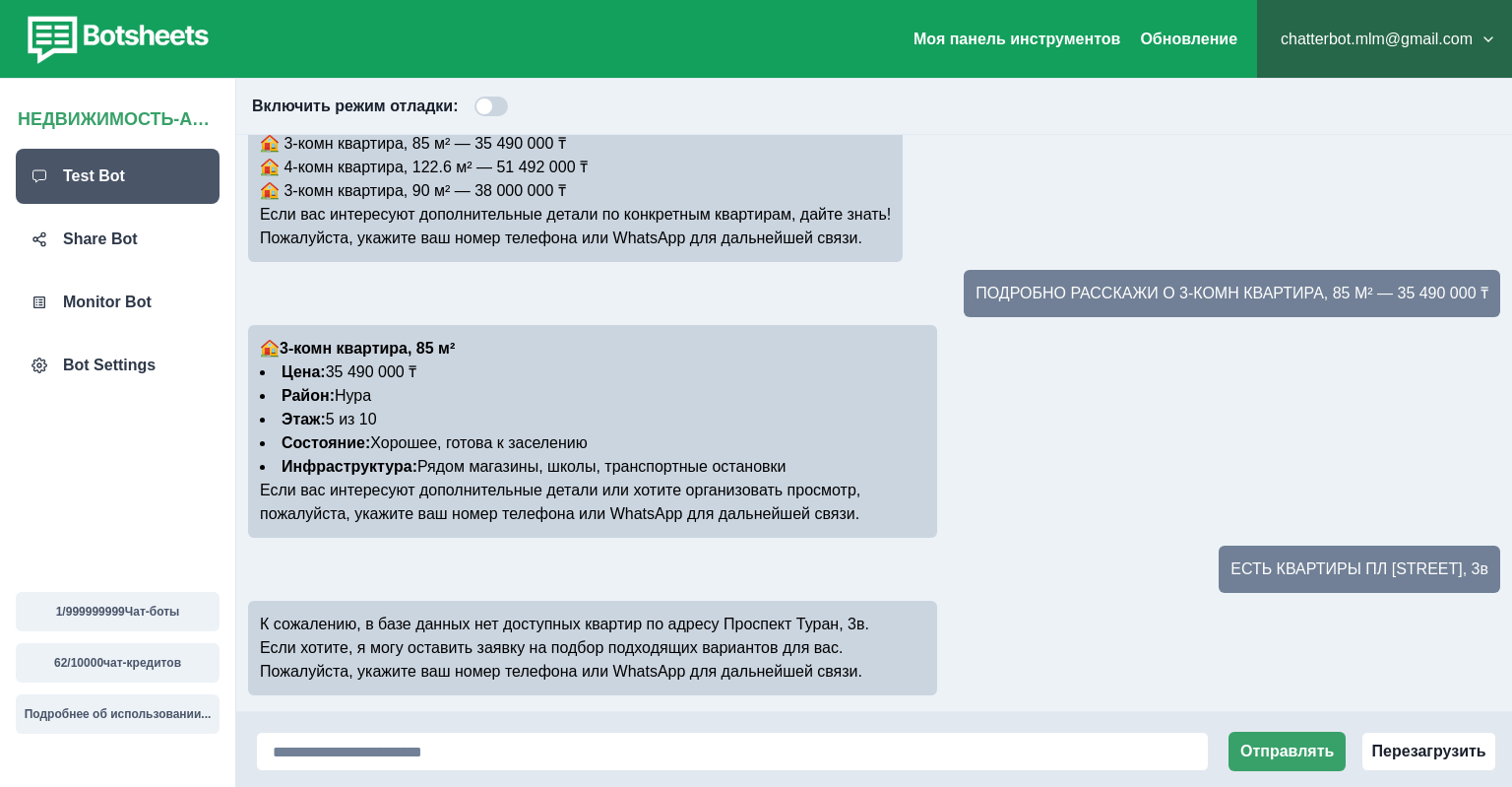 drag, startPoint x: 1195, startPoint y: 566, endPoint x: 1463, endPoint y: 570, distance: 268.02985 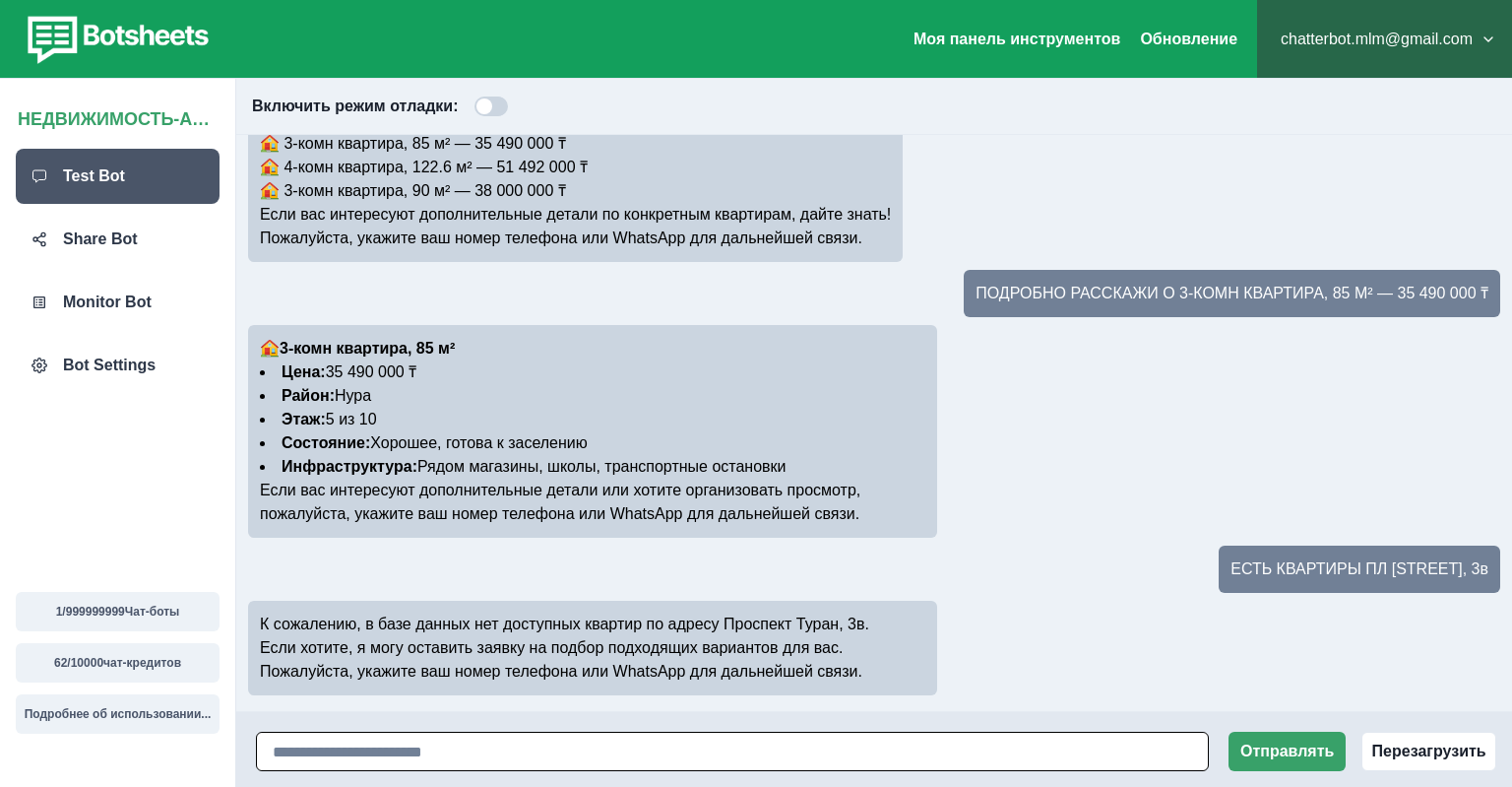 paste on "**********" 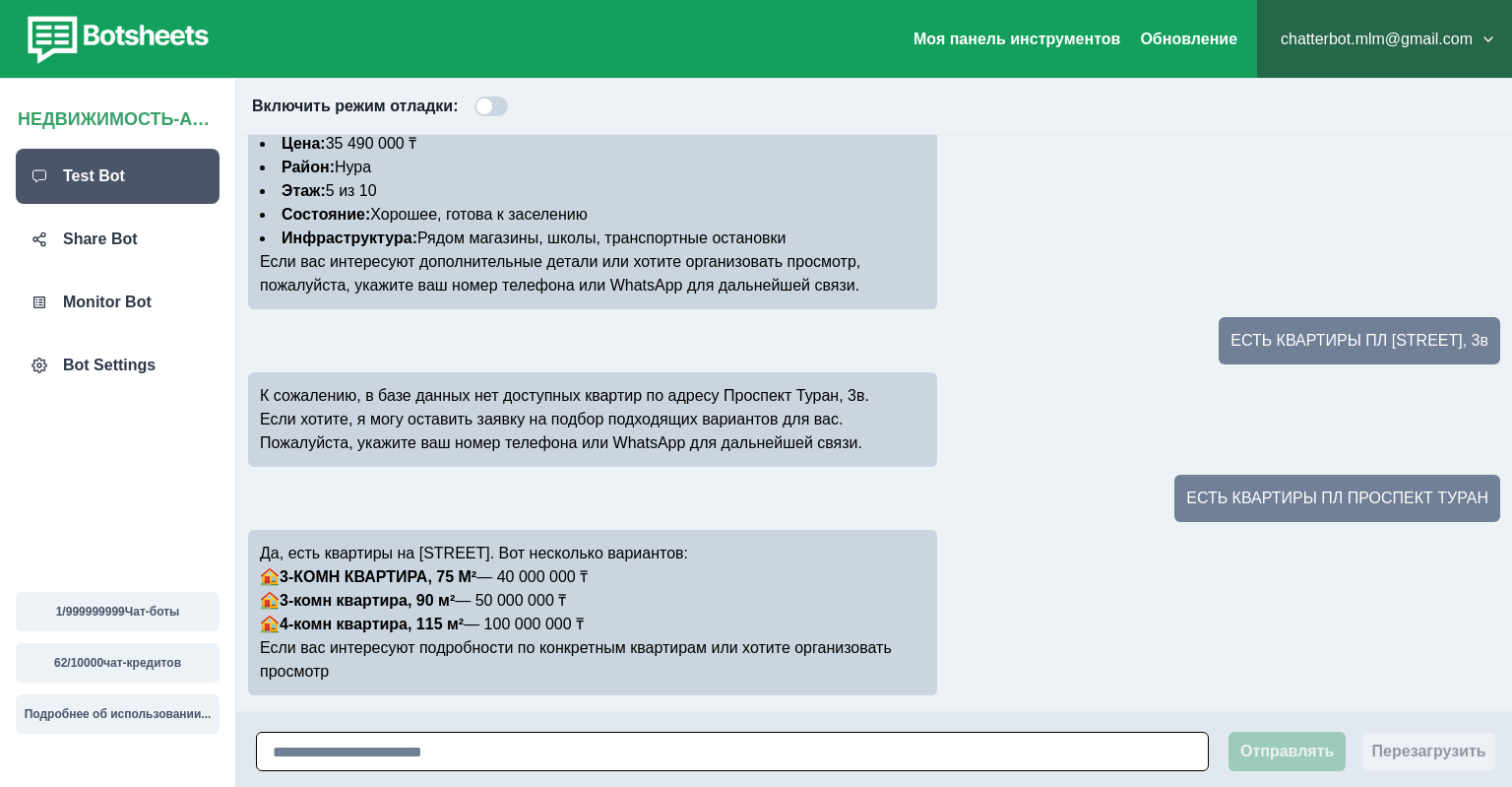 scroll, scrollTop: 2687, scrollLeft: 0, axis: vertical 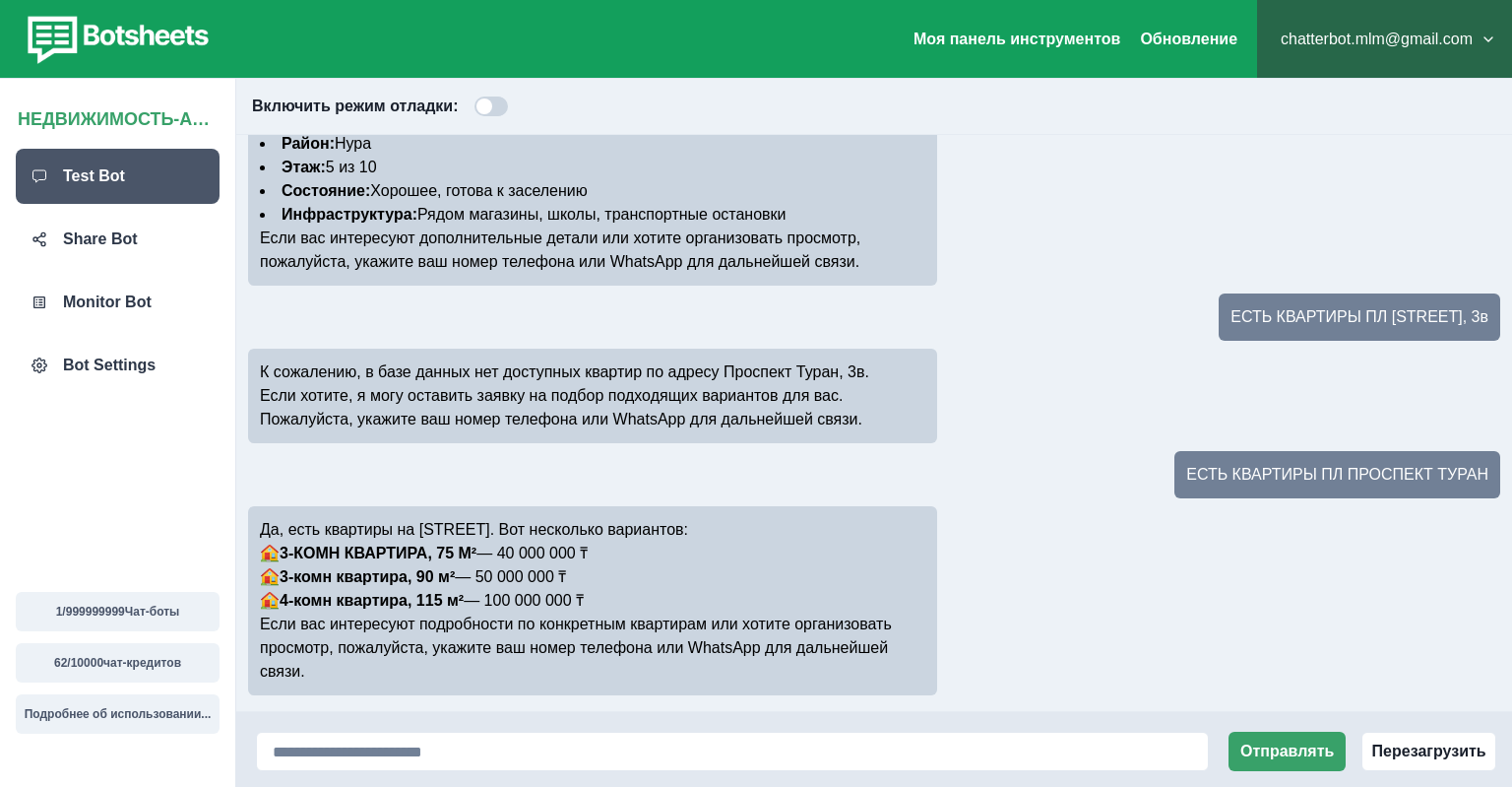 drag, startPoint x: 617, startPoint y: 585, endPoint x: 317, endPoint y: 575, distance: 300.16662 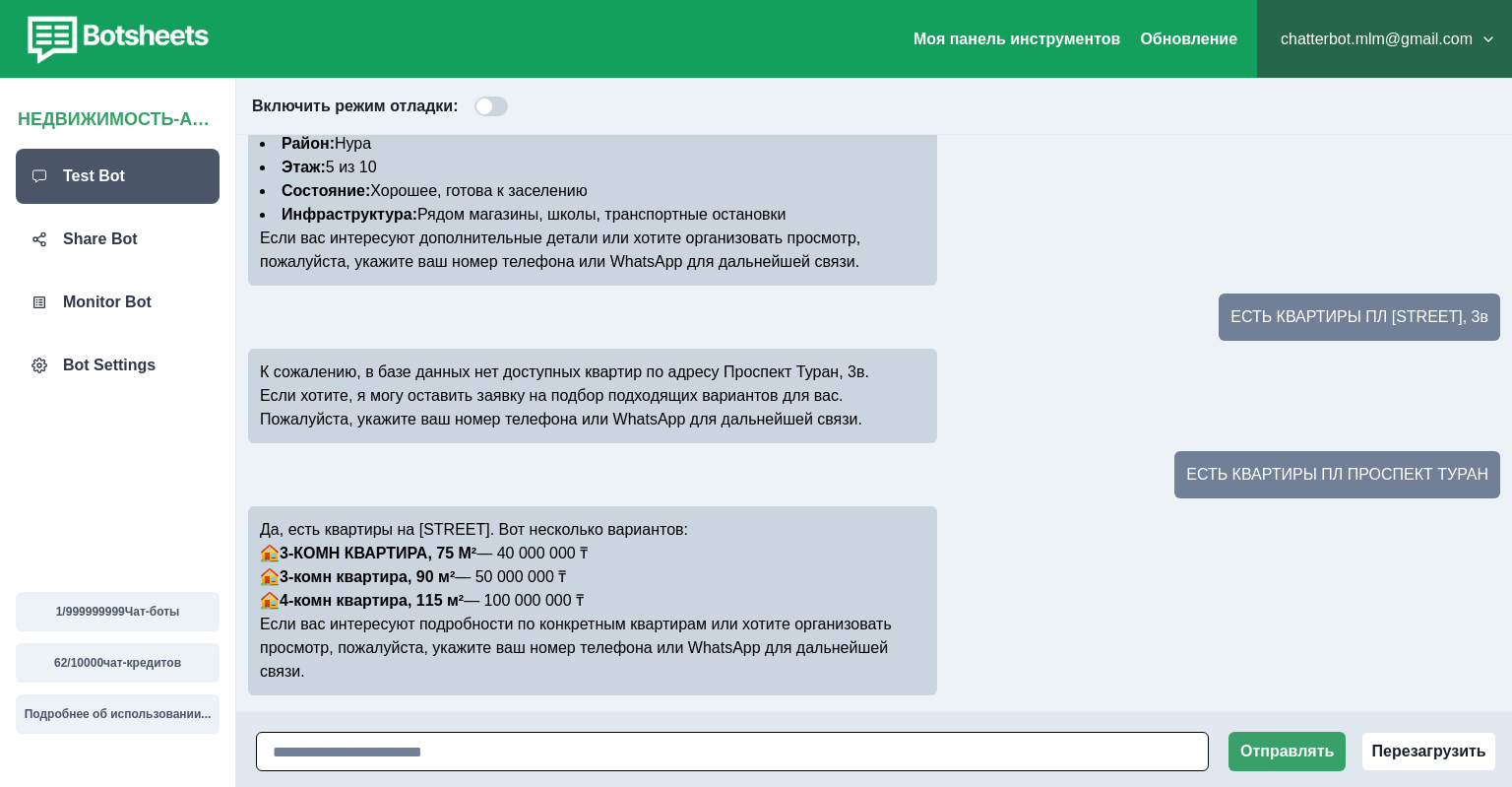 click at bounding box center (732, 752) 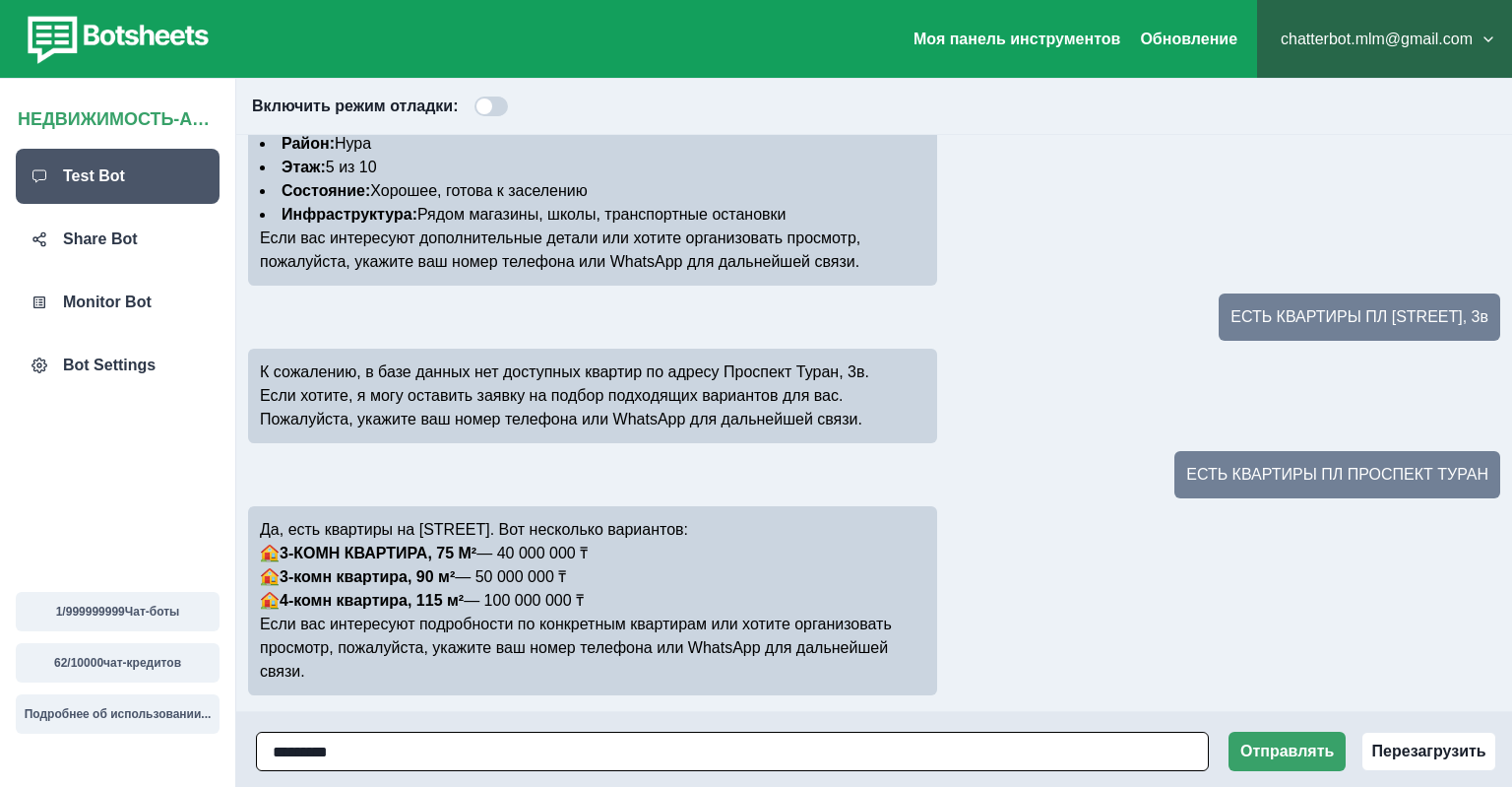 paste on "**********" 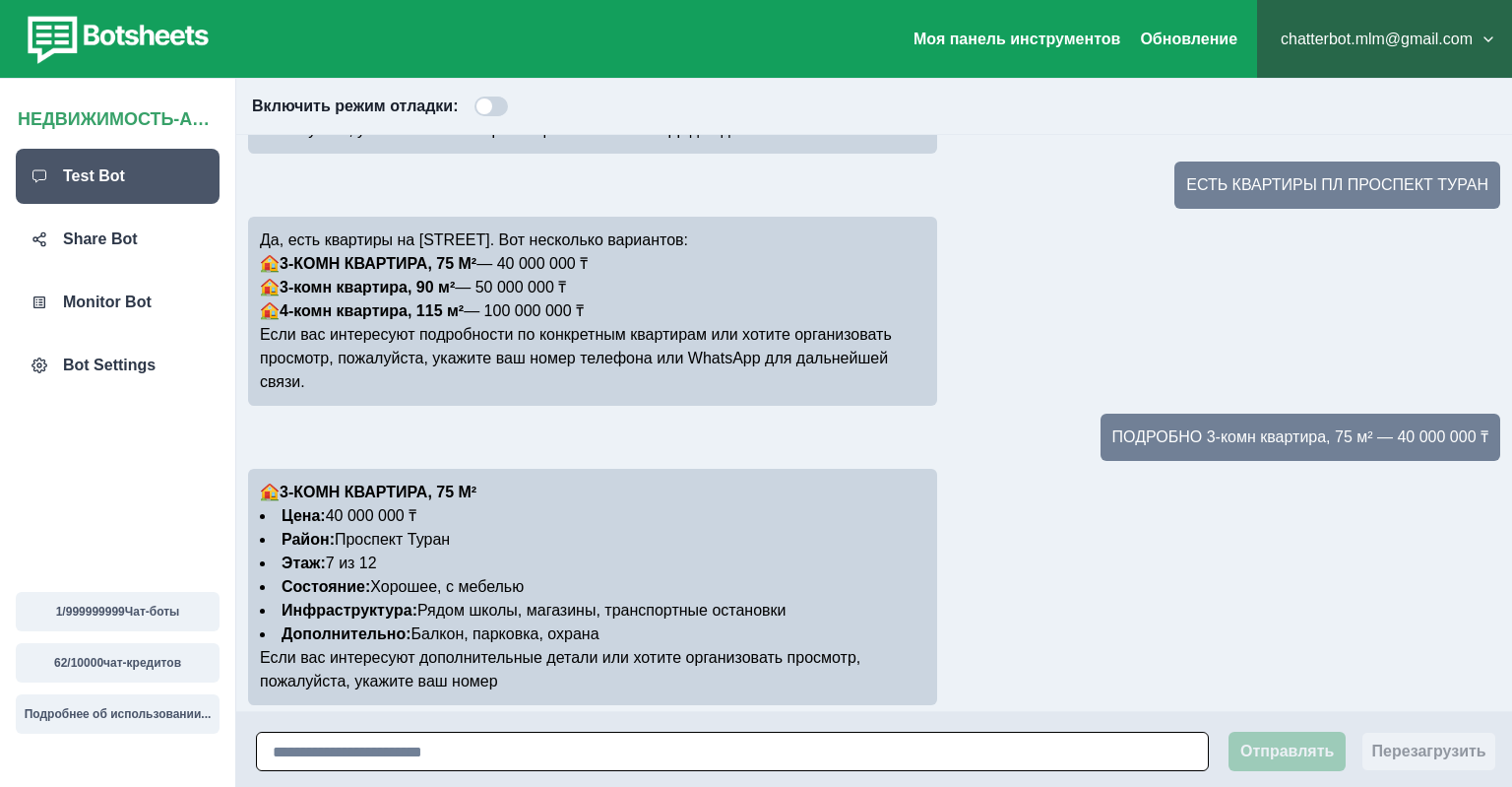 scroll, scrollTop: 2991, scrollLeft: 0, axis: vertical 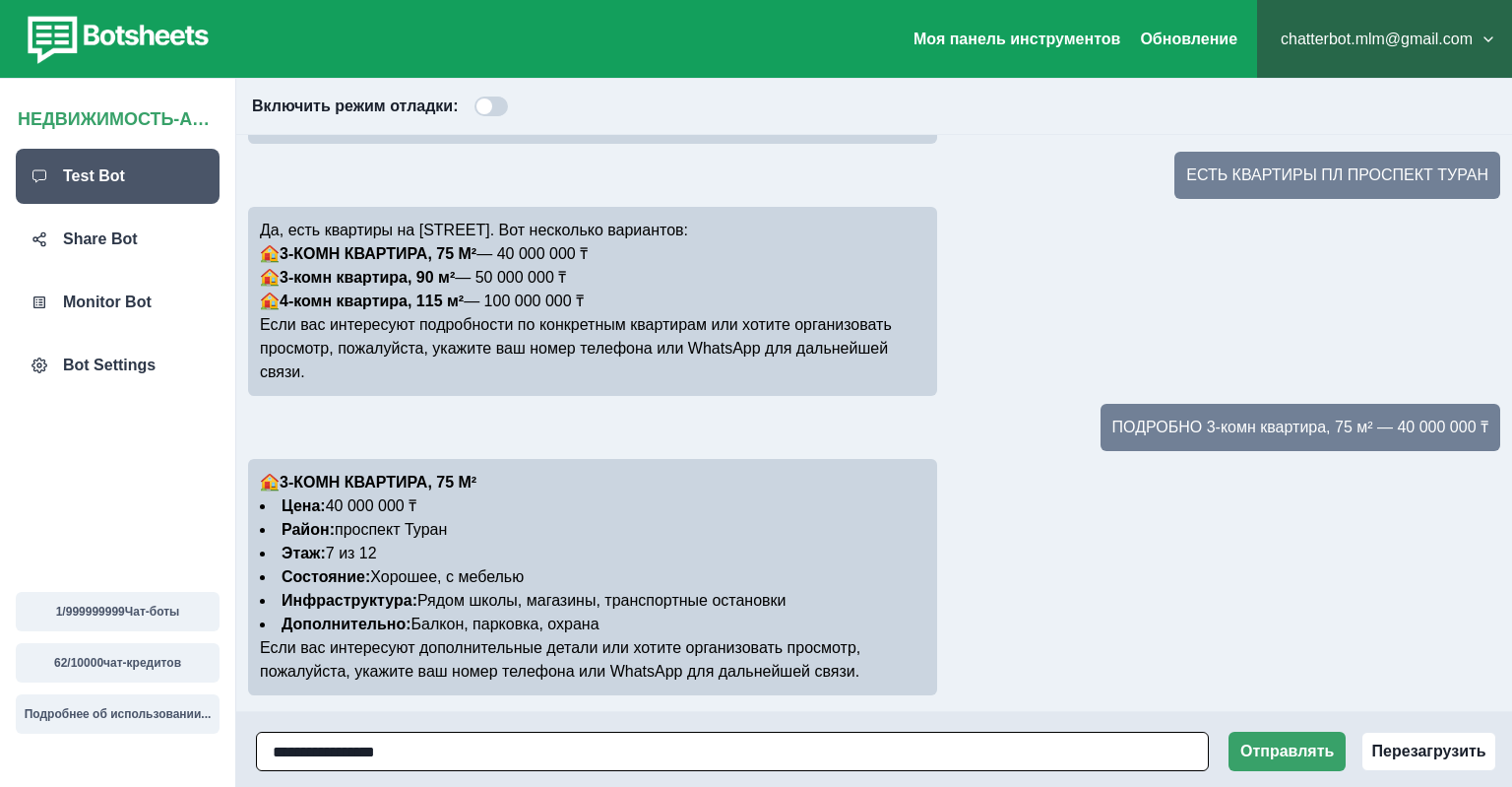 type on "**********" 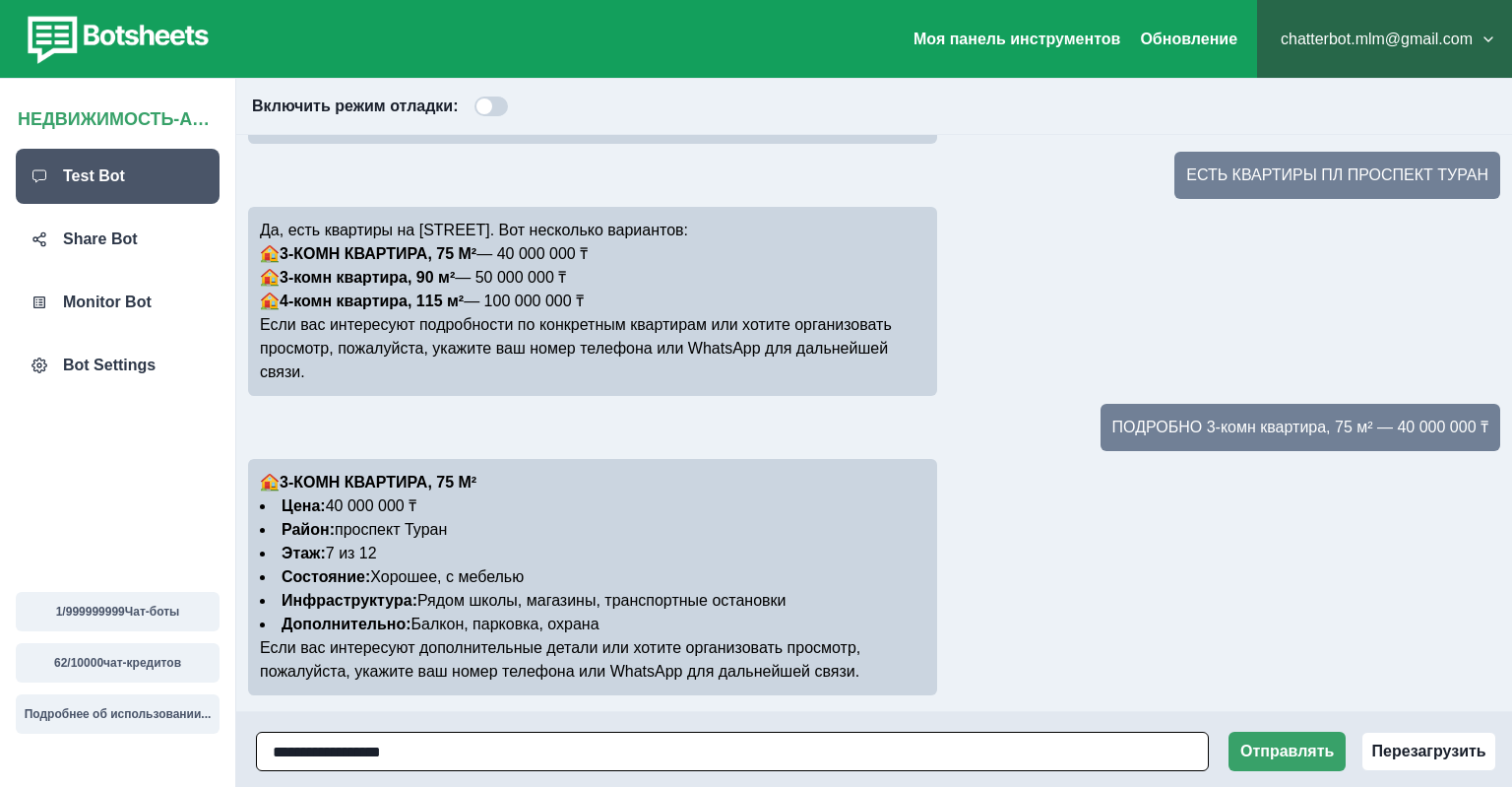 type 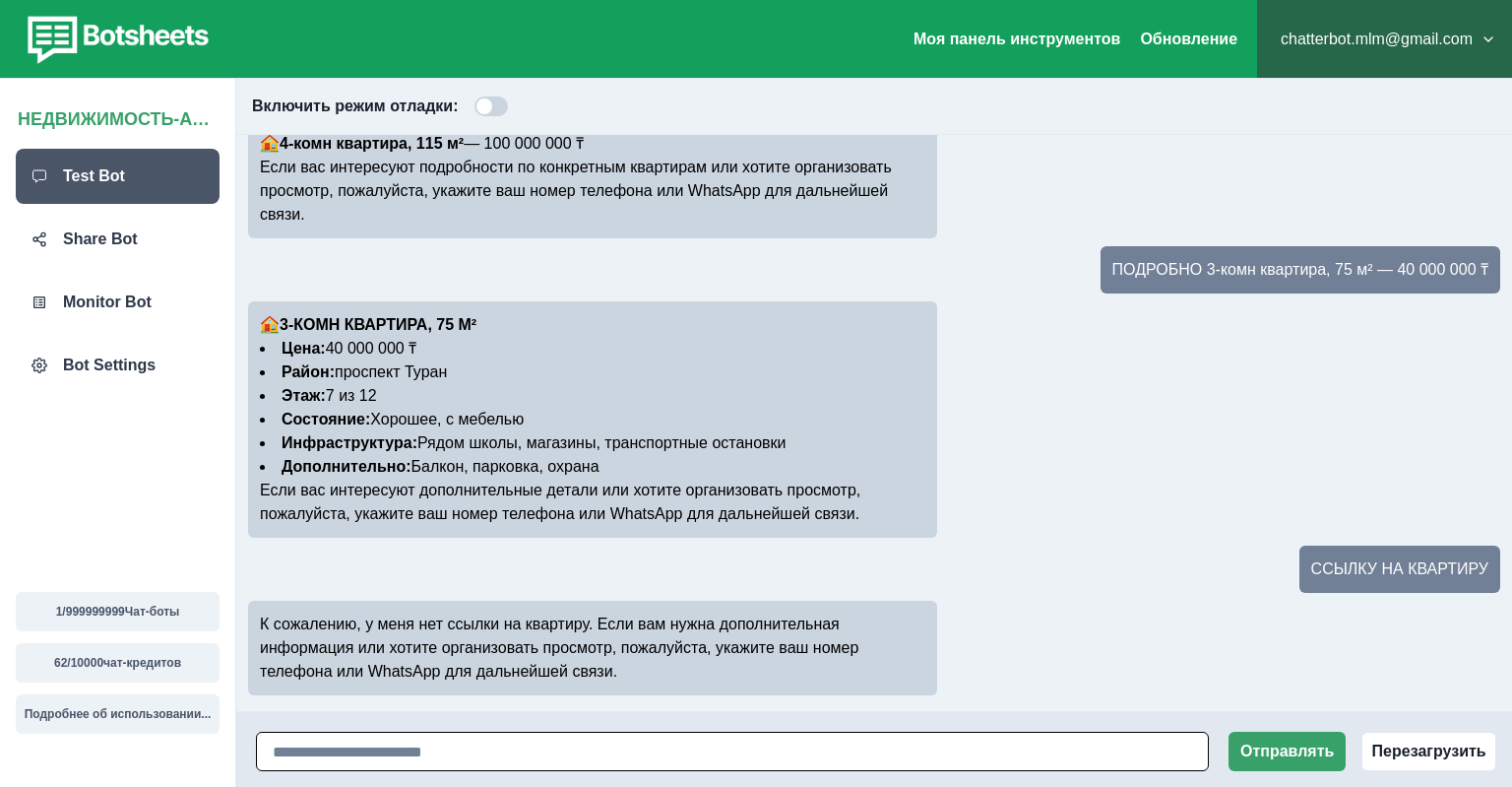 scroll, scrollTop: 3149, scrollLeft: 0, axis: vertical 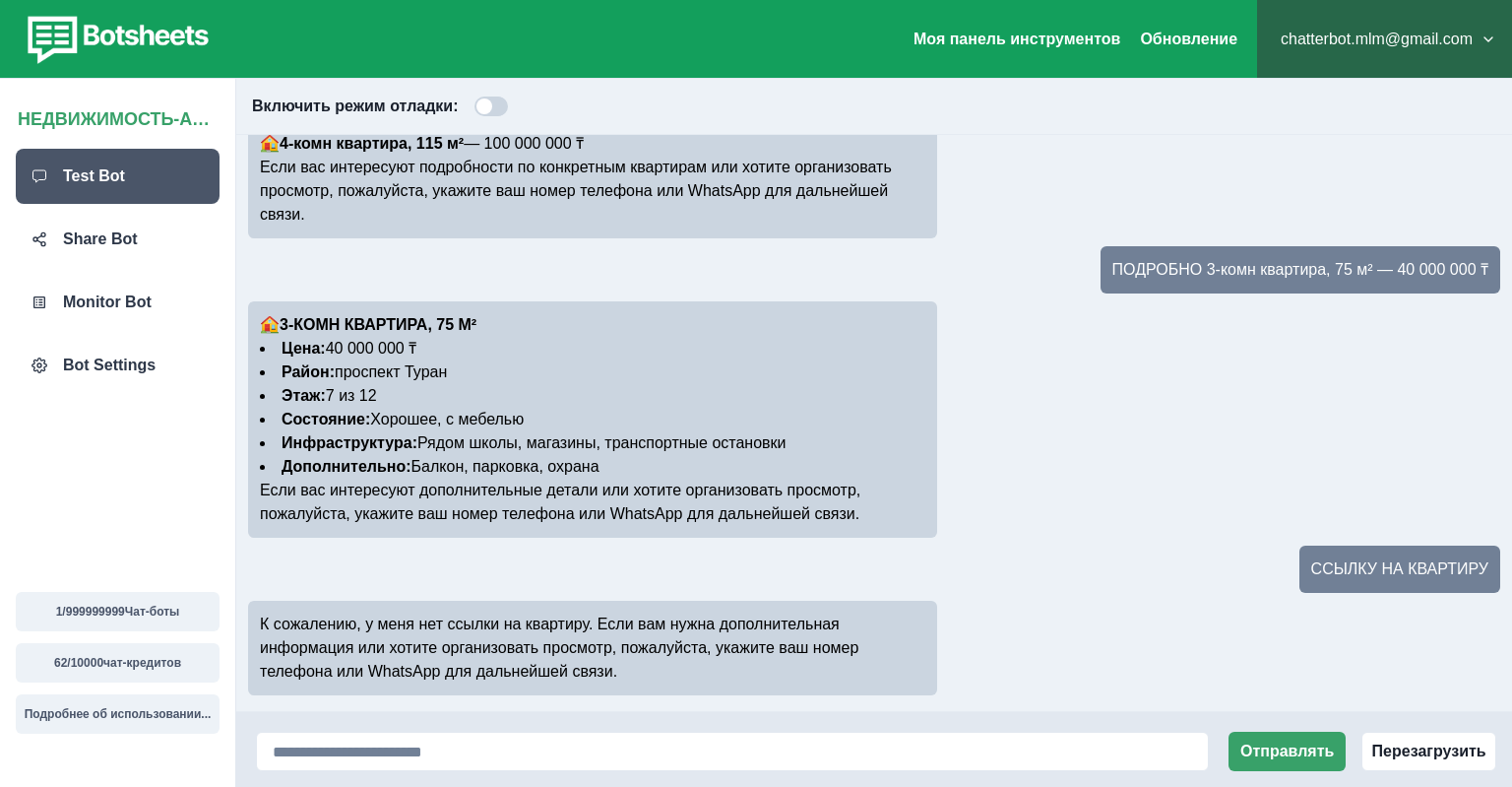 drag, startPoint x: 477, startPoint y: 372, endPoint x: 288, endPoint y: 309, distance: 199.22349 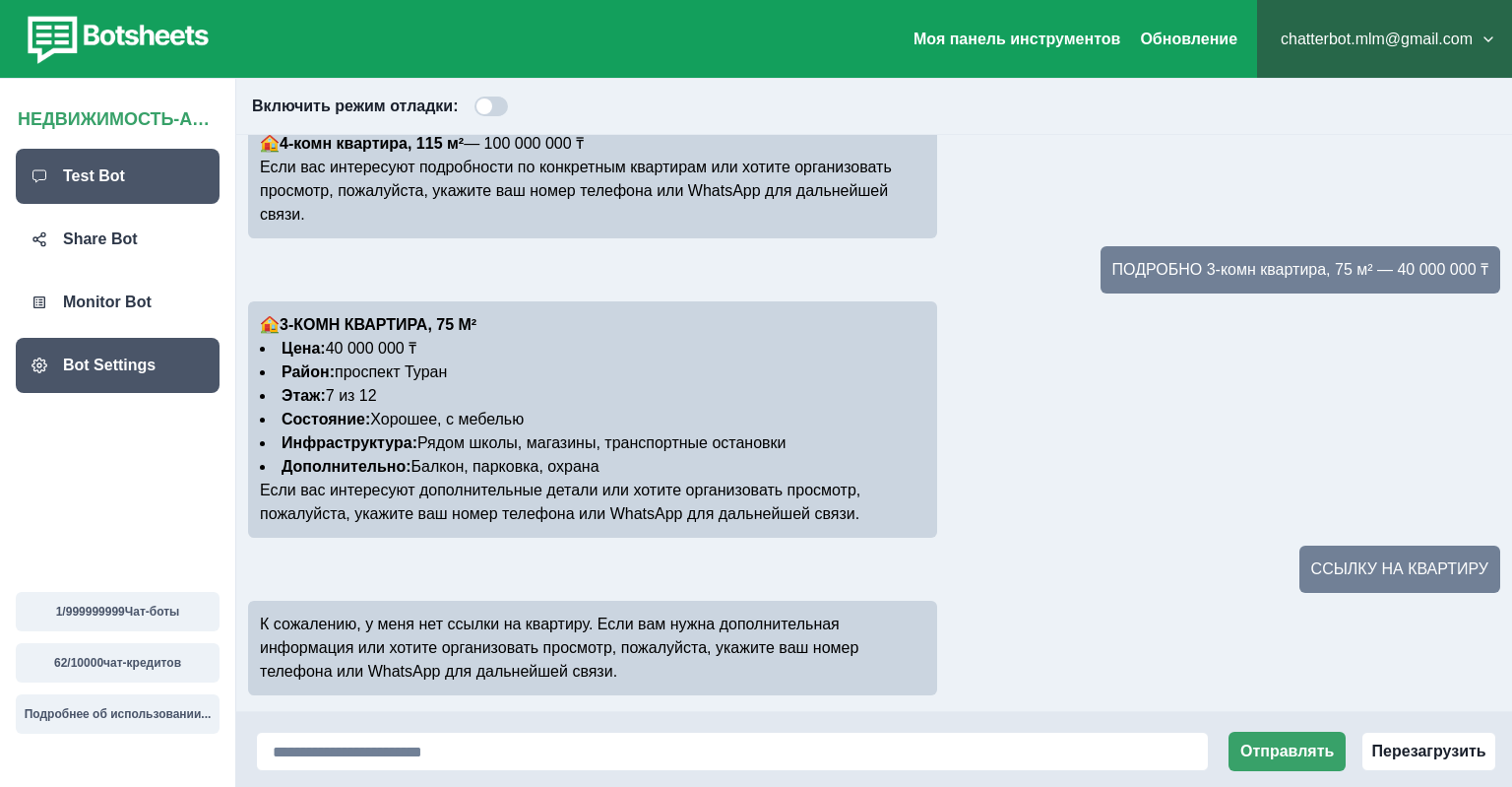 click on "Bot Settings" at bounding box center [109, 365] 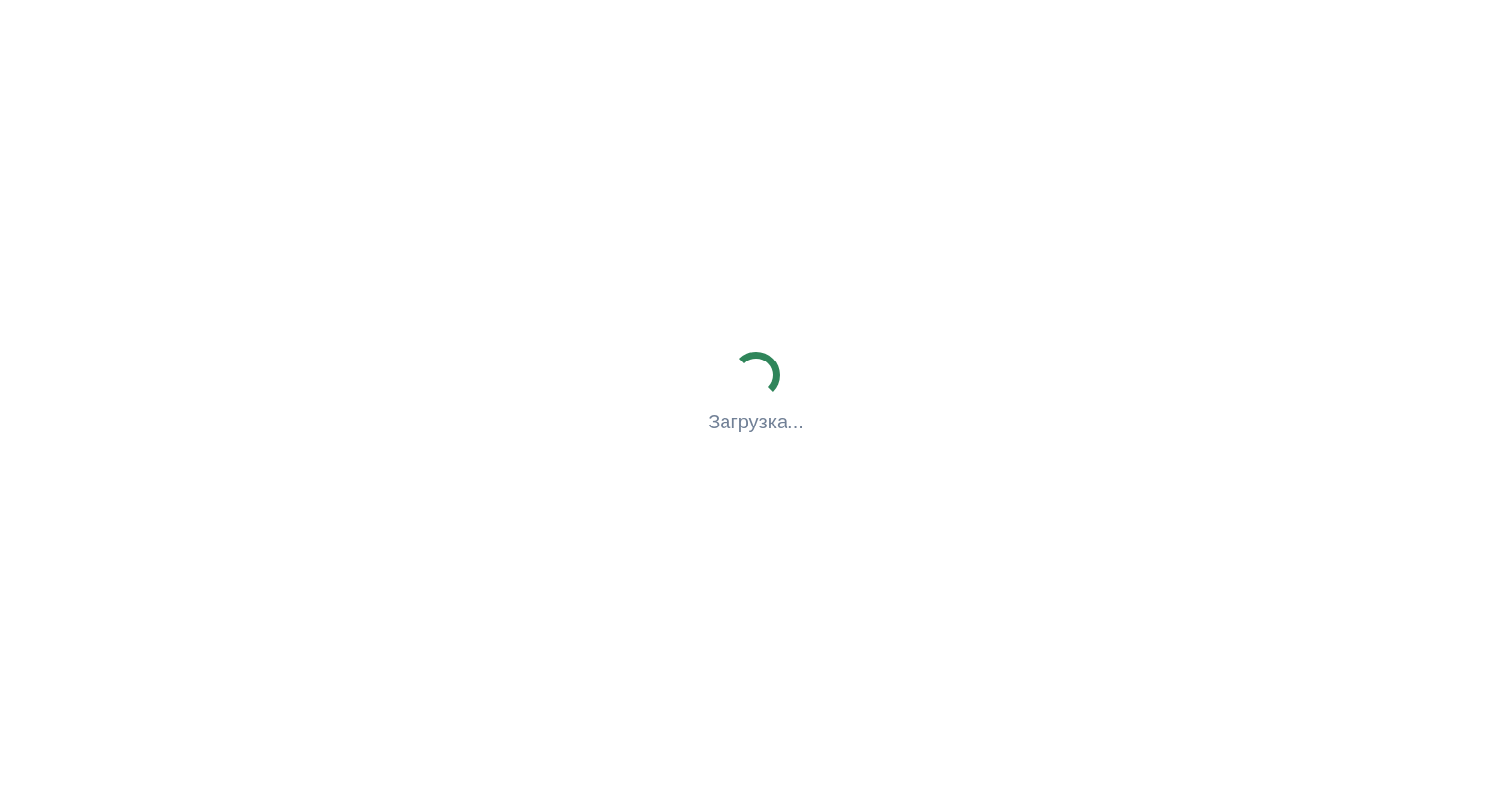 scroll, scrollTop: 0, scrollLeft: 0, axis: both 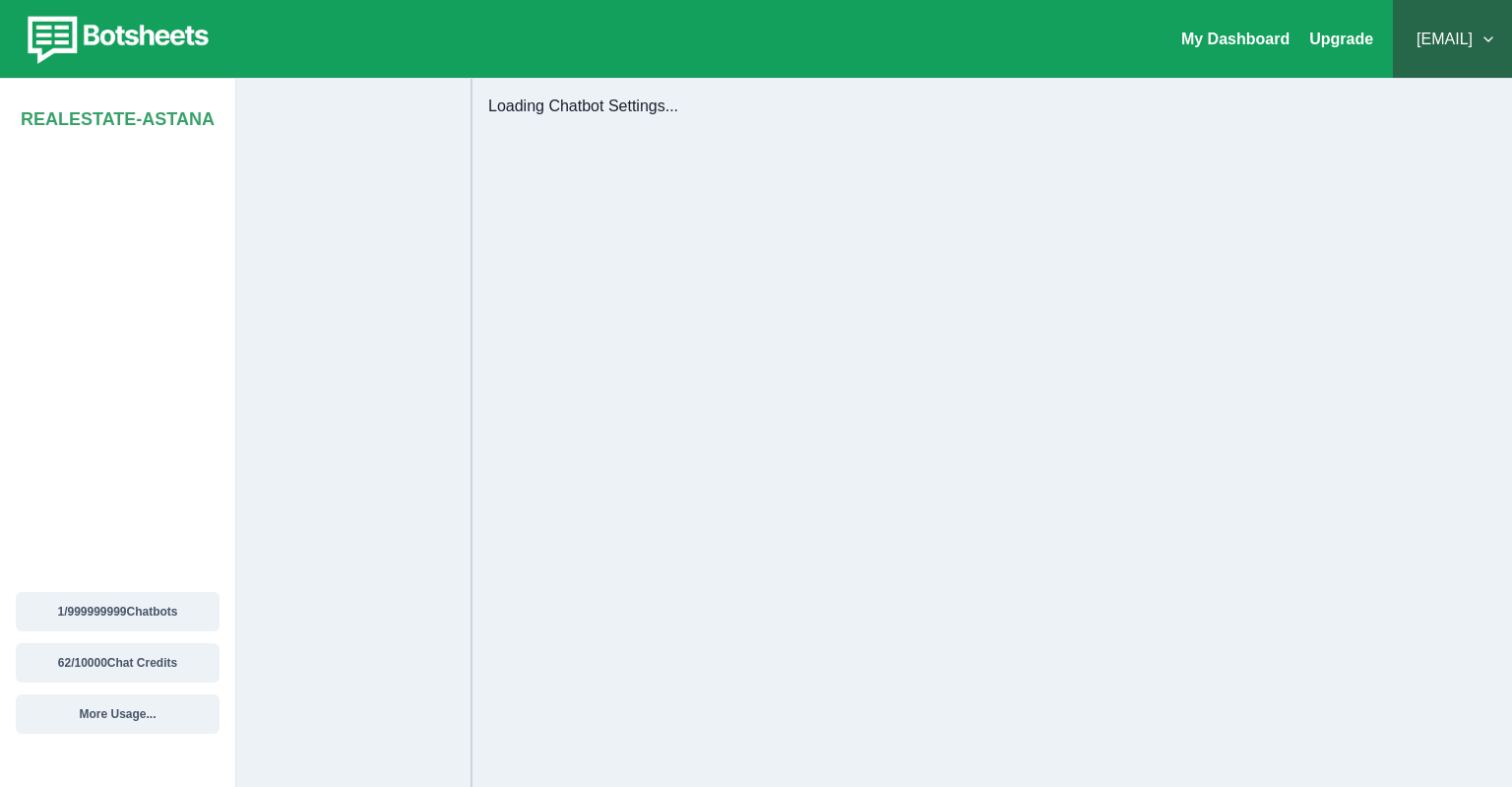 select on "**********" 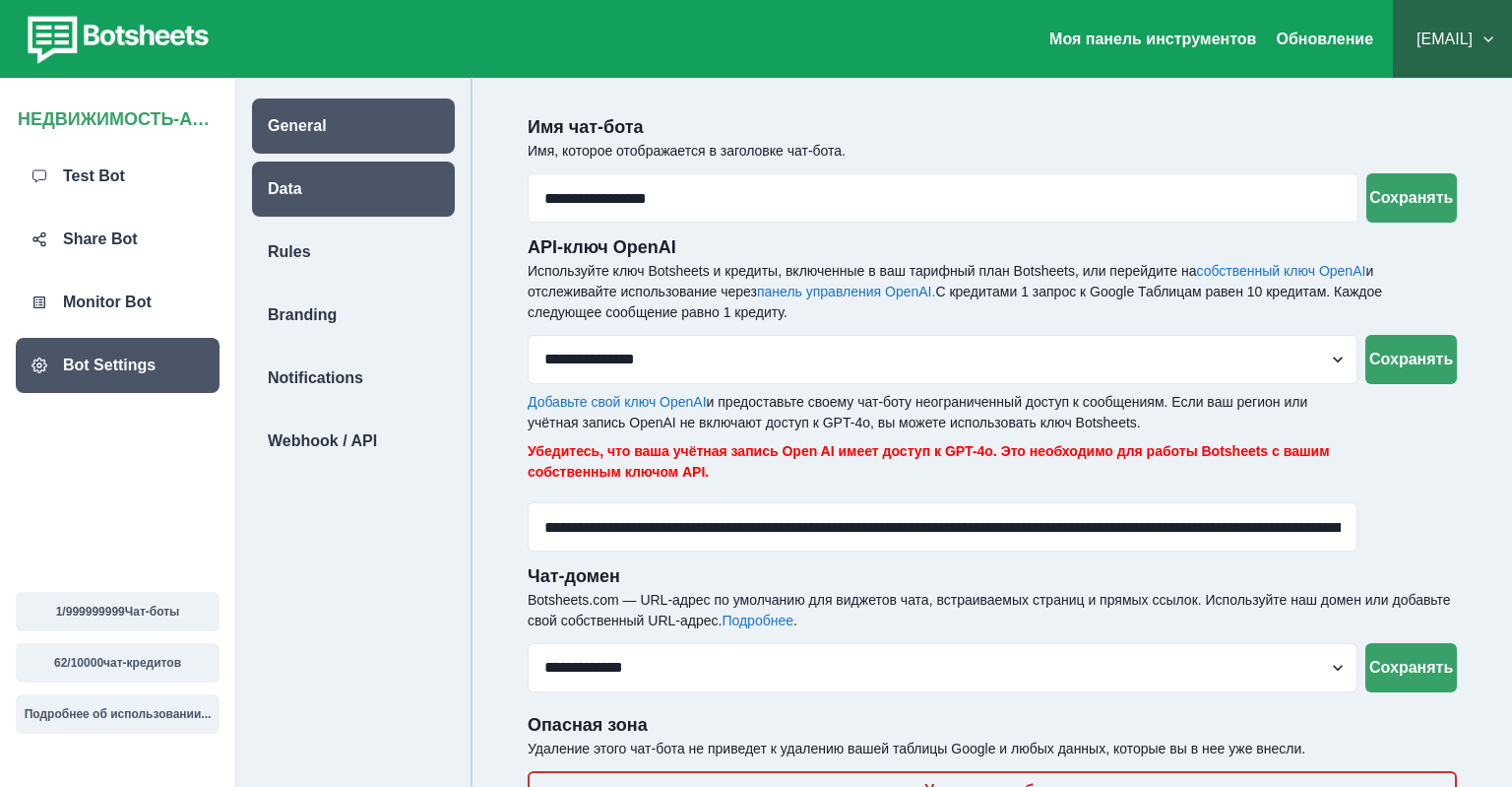 click on "Data" at bounding box center [284, 189] 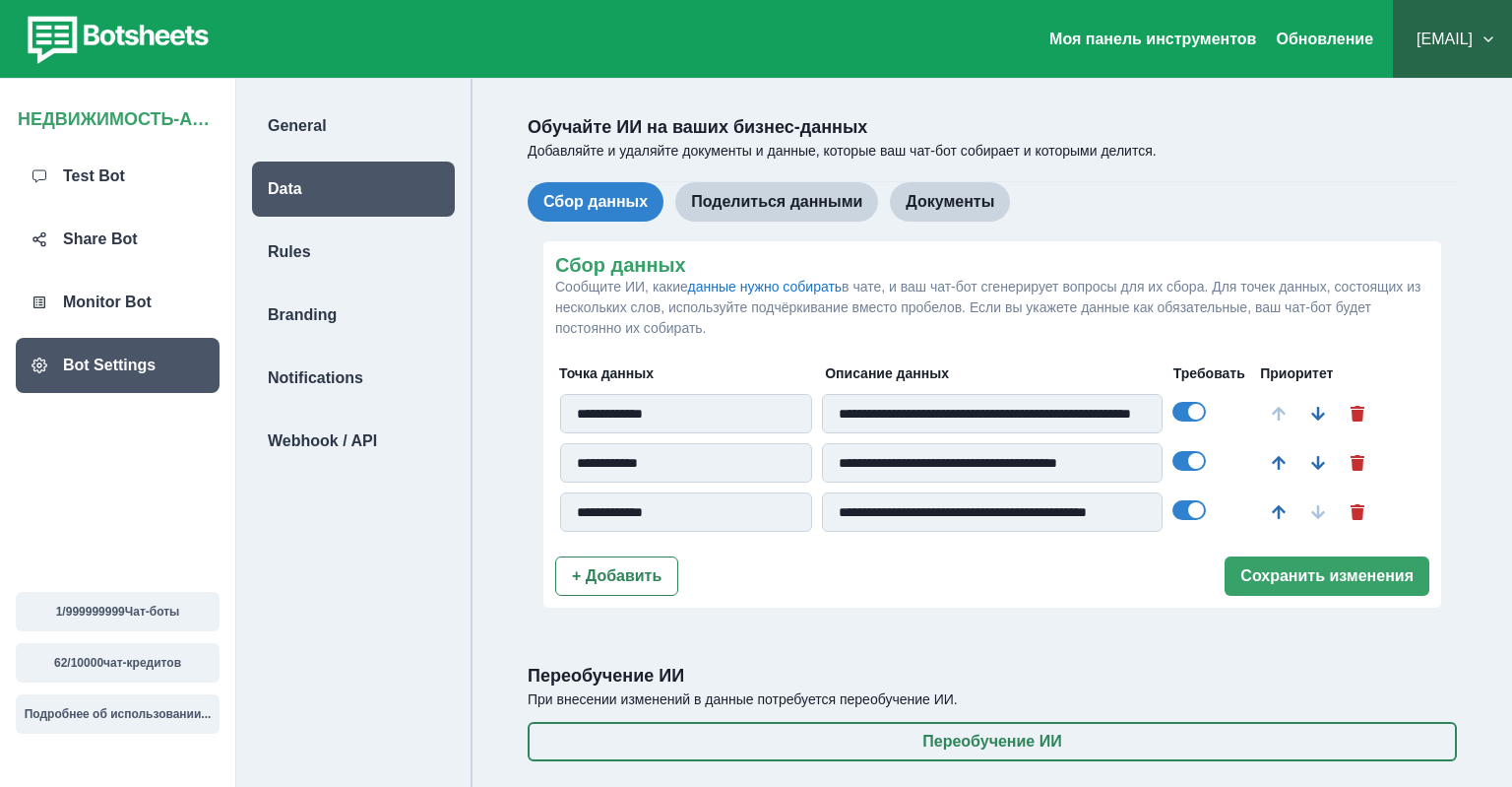click at bounding box center (1189, 412) 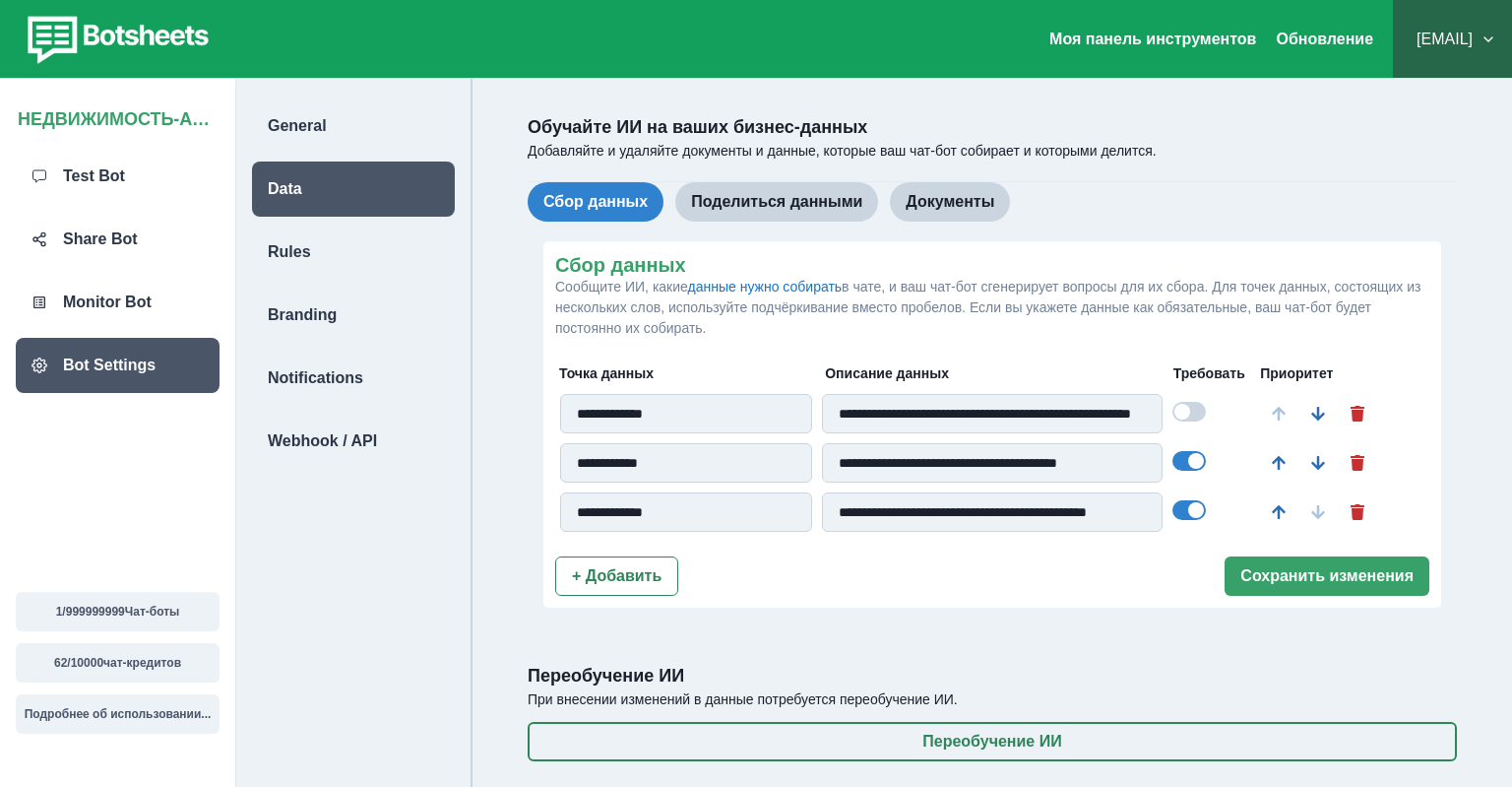 click at bounding box center (1189, 461) 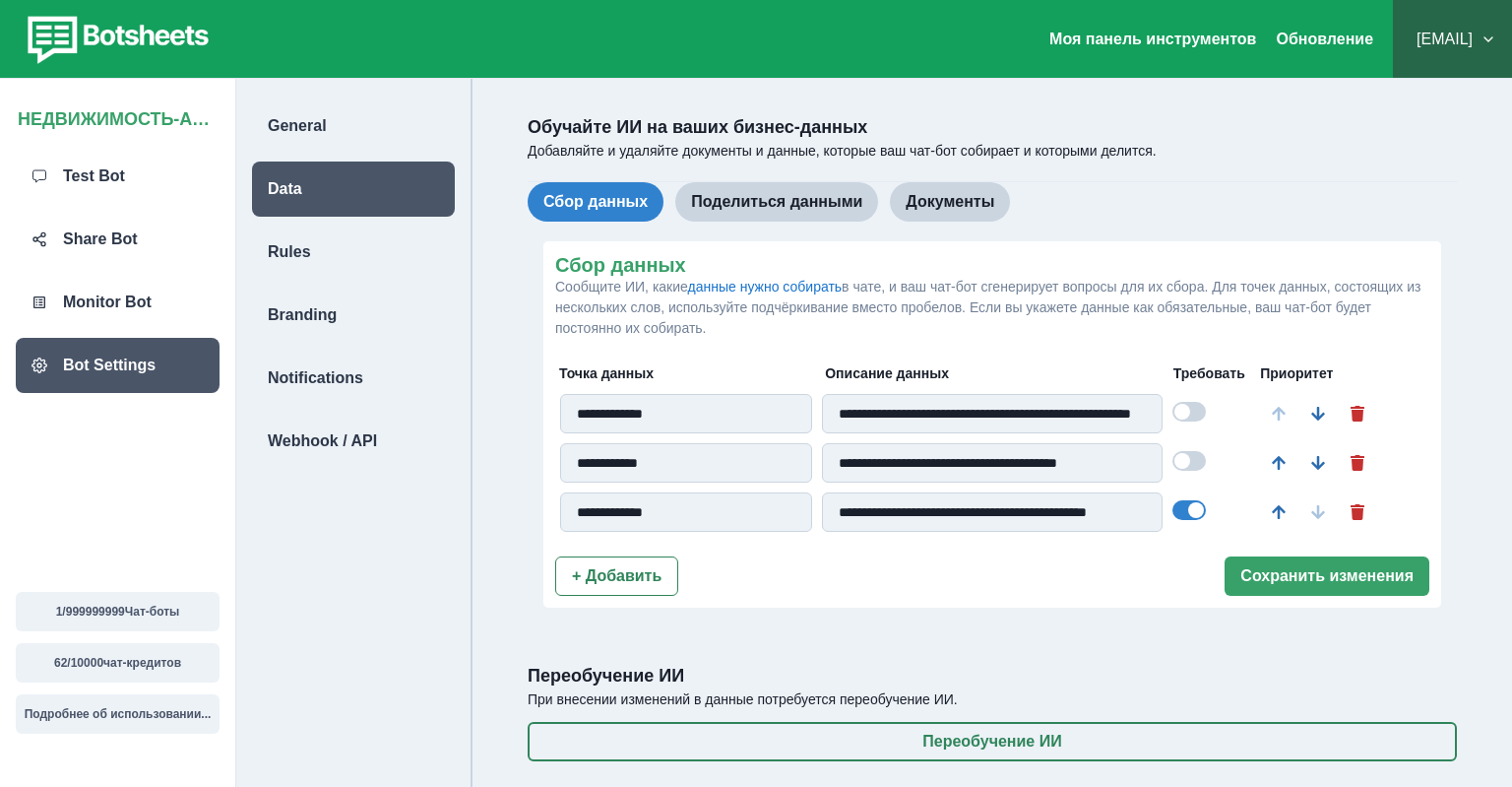 click at bounding box center [1189, 510] 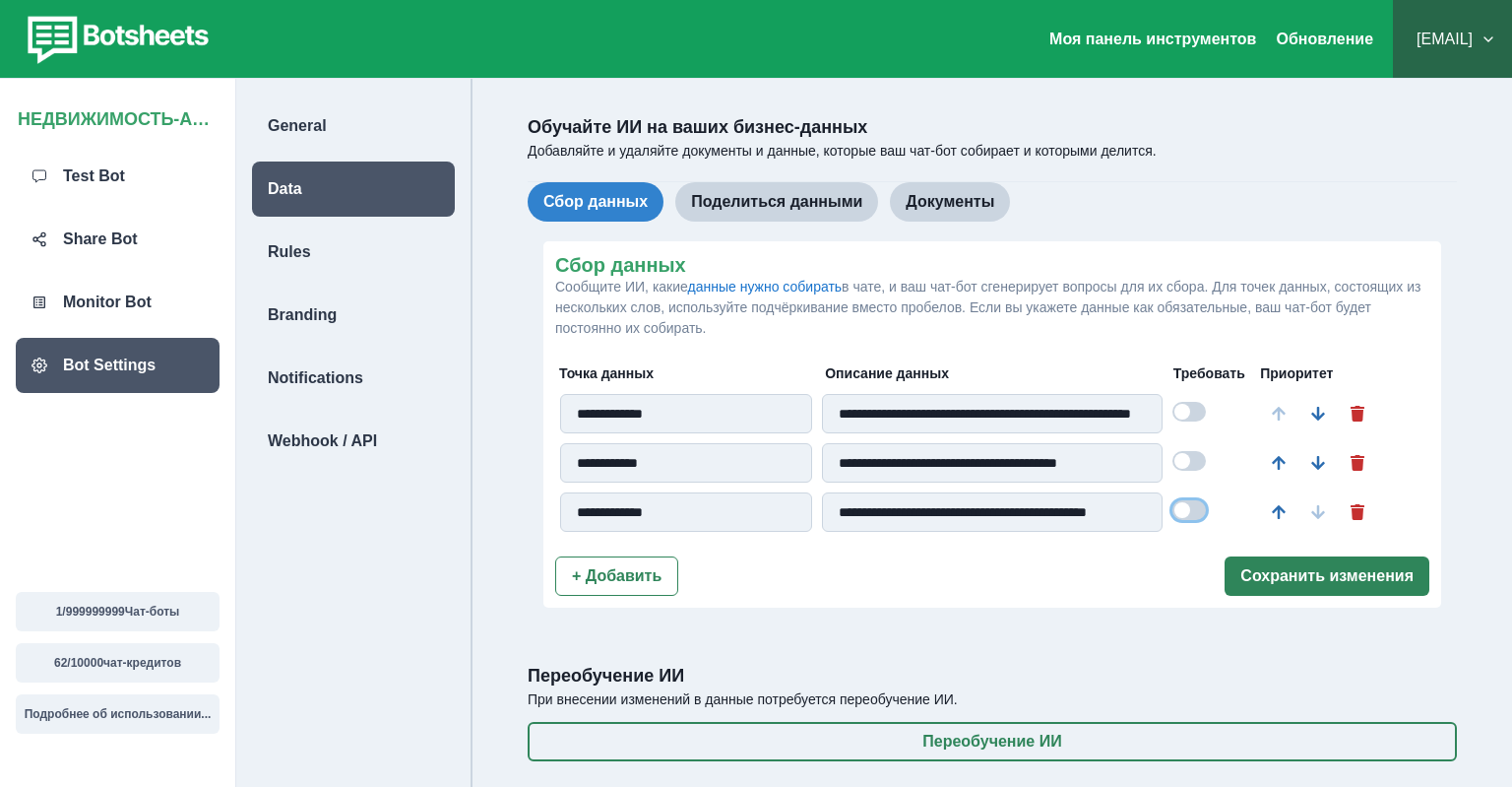 click on "Сохранить изменения" at bounding box center [1327, 576] 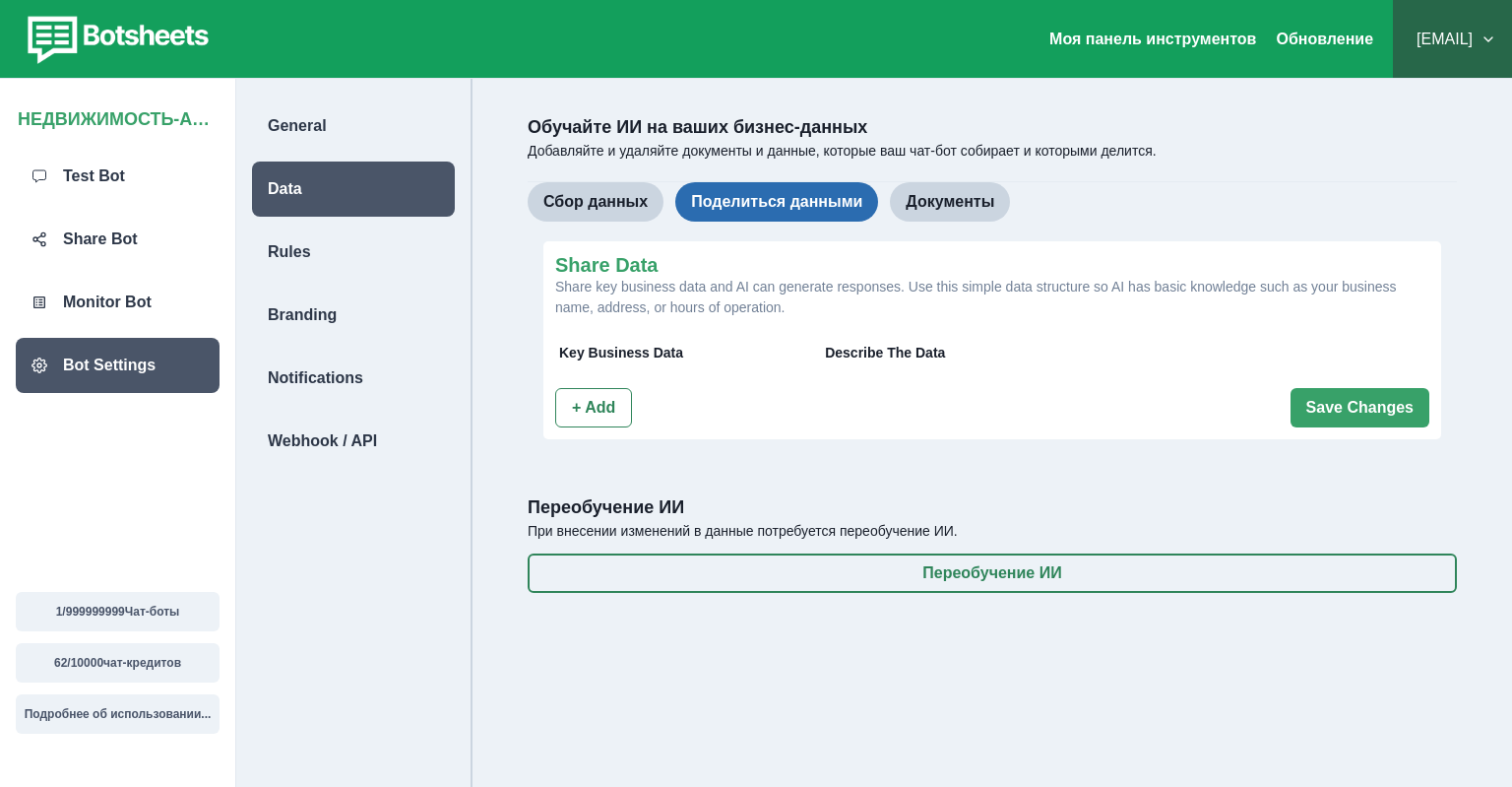 click on "Поделиться данными" at bounding box center [777, 202] 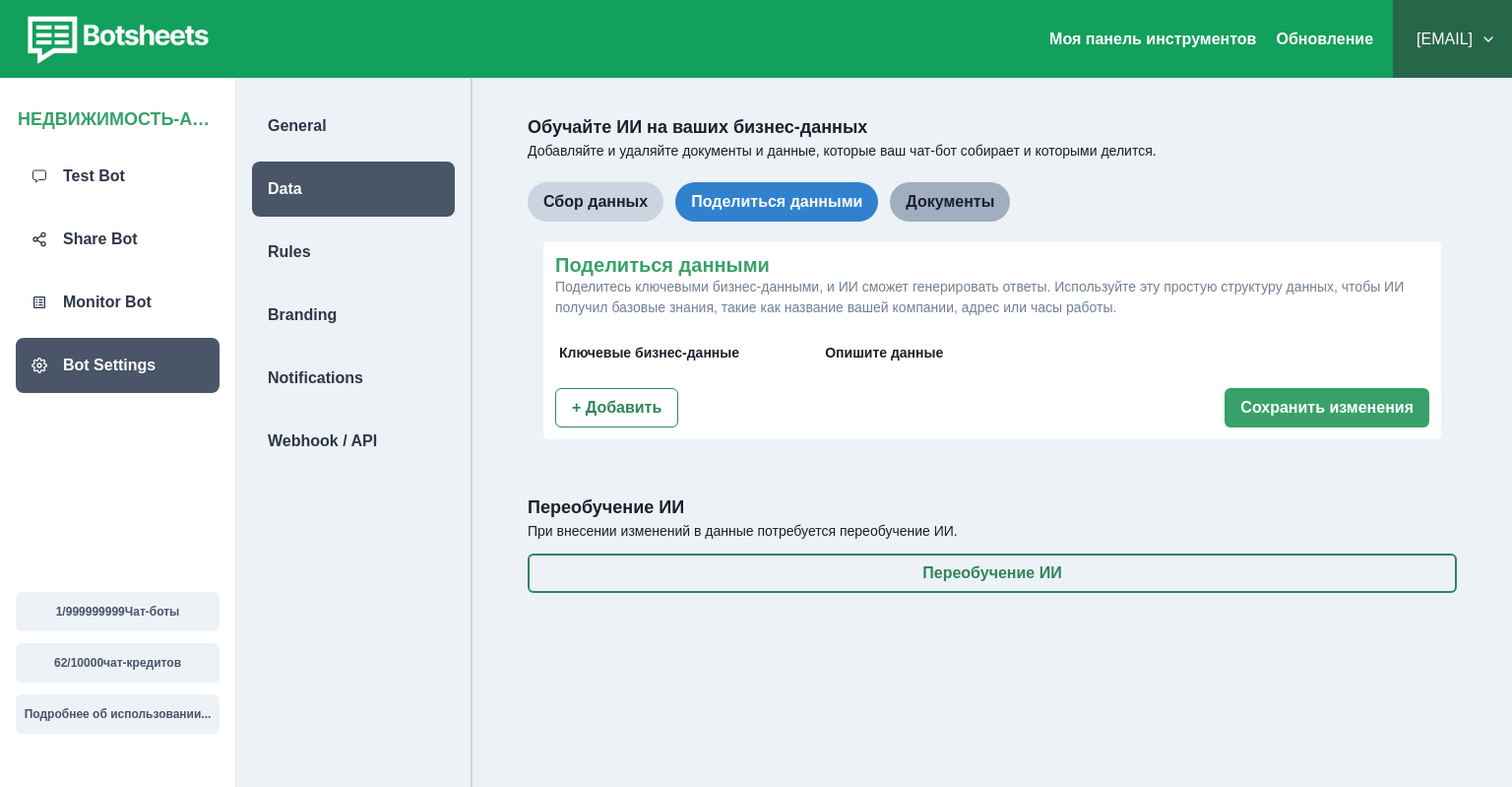 click on "Документы" at bounding box center (950, 202) 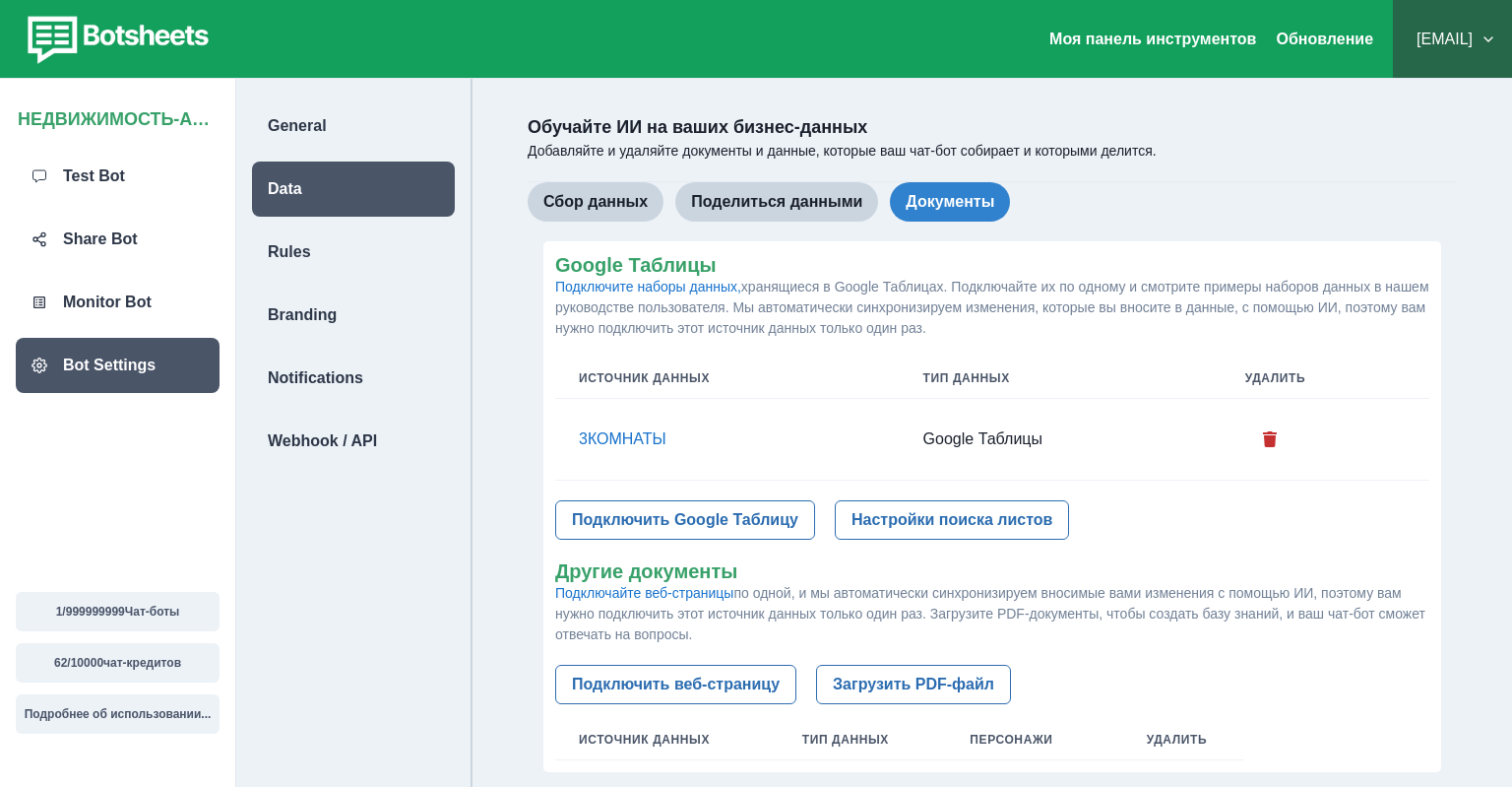 scroll, scrollTop: 193, scrollLeft: 0, axis: vertical 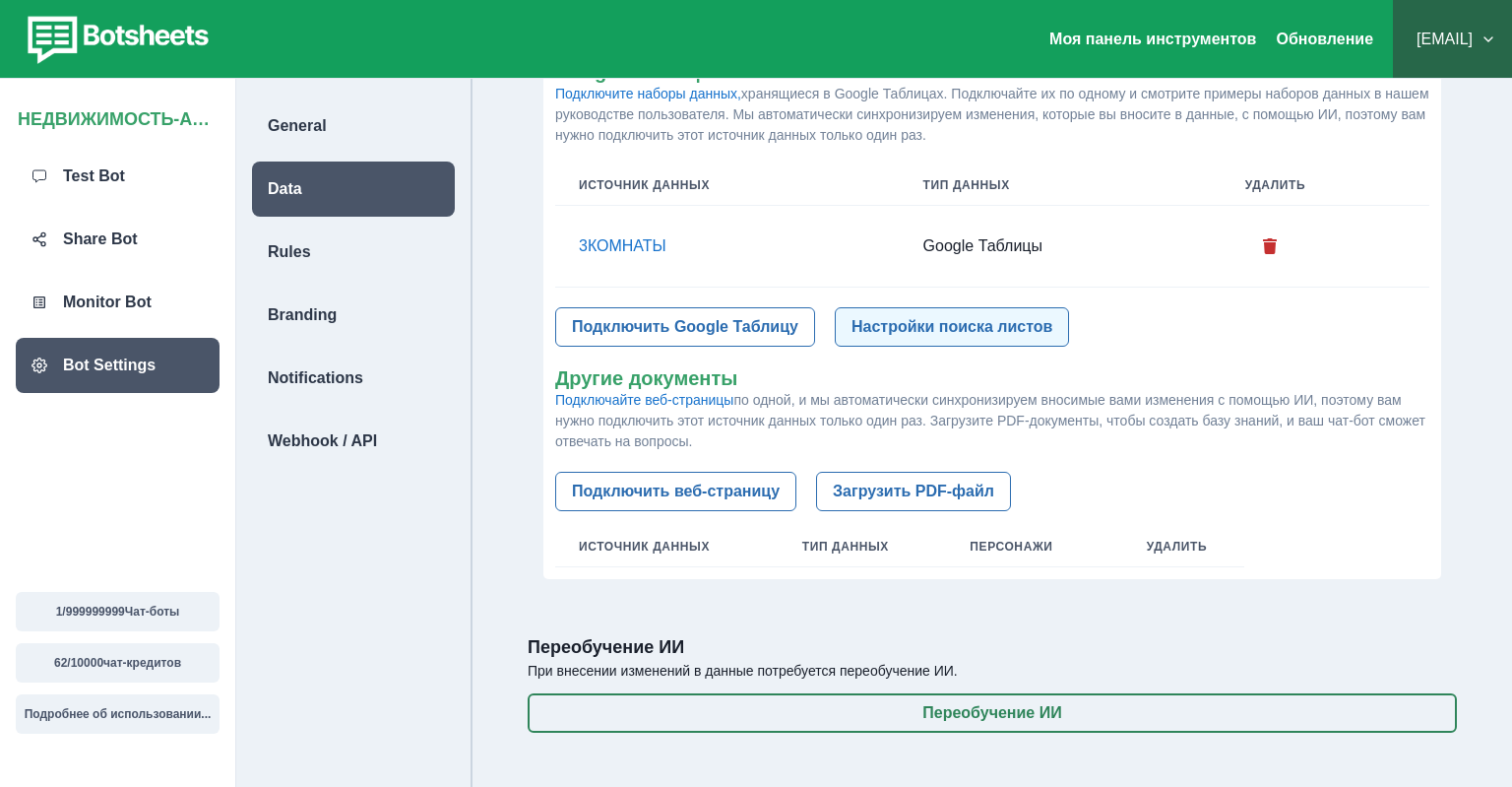 click on "Настройки поиска листов" at bounding box center (952, 327) 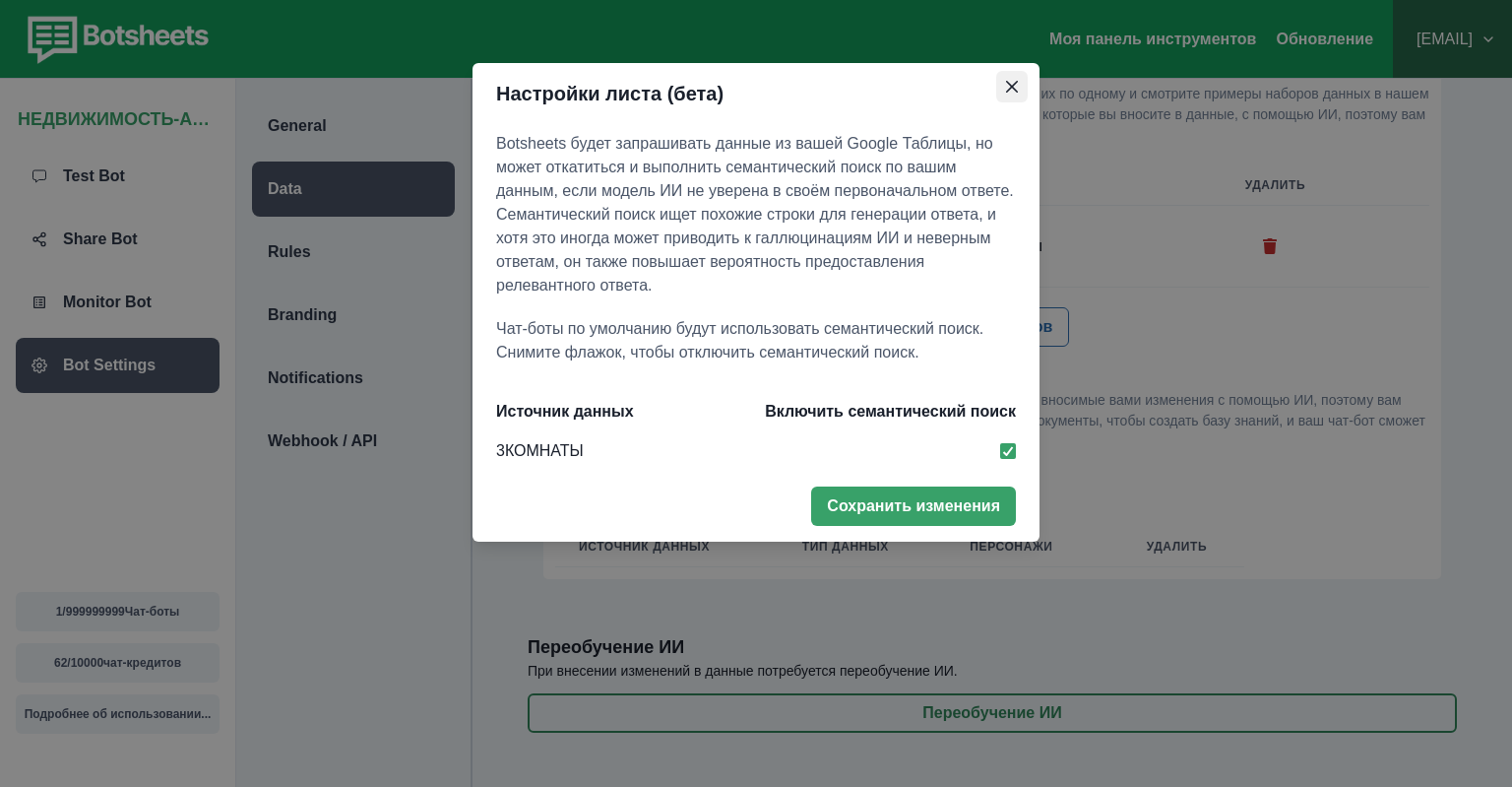 click 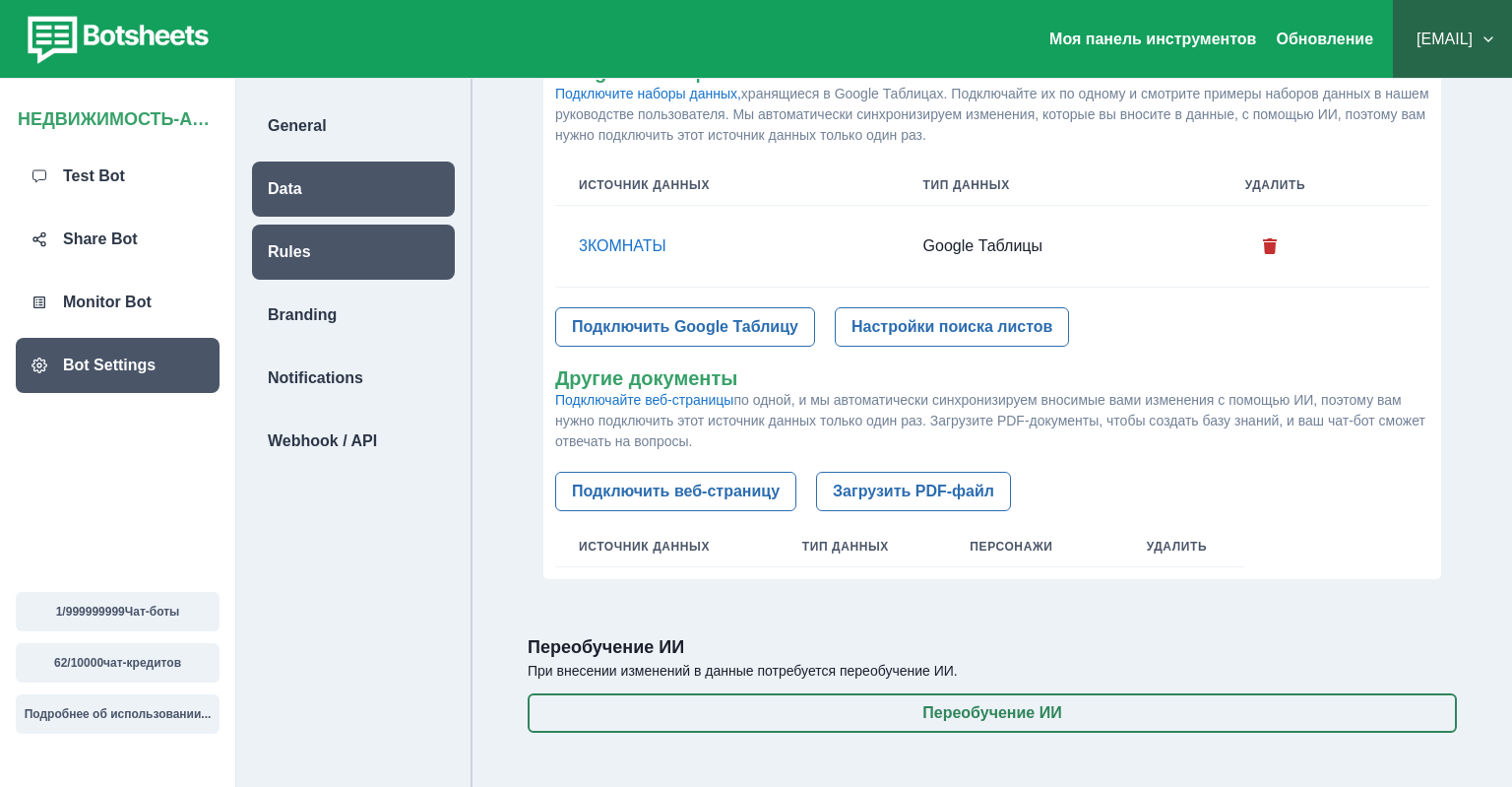 click on "Rules" at bounding box center [353, 252] 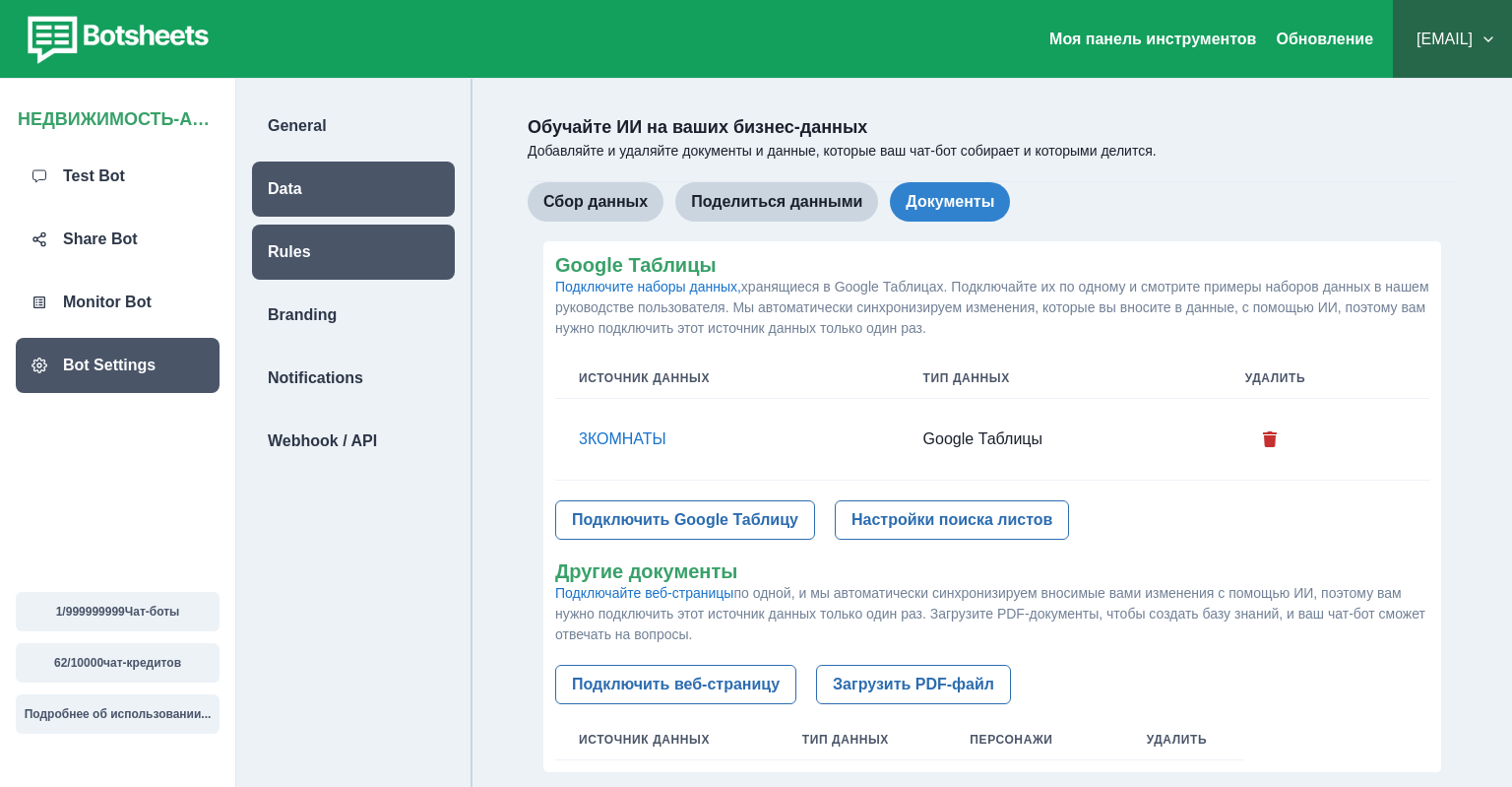 select on "***" 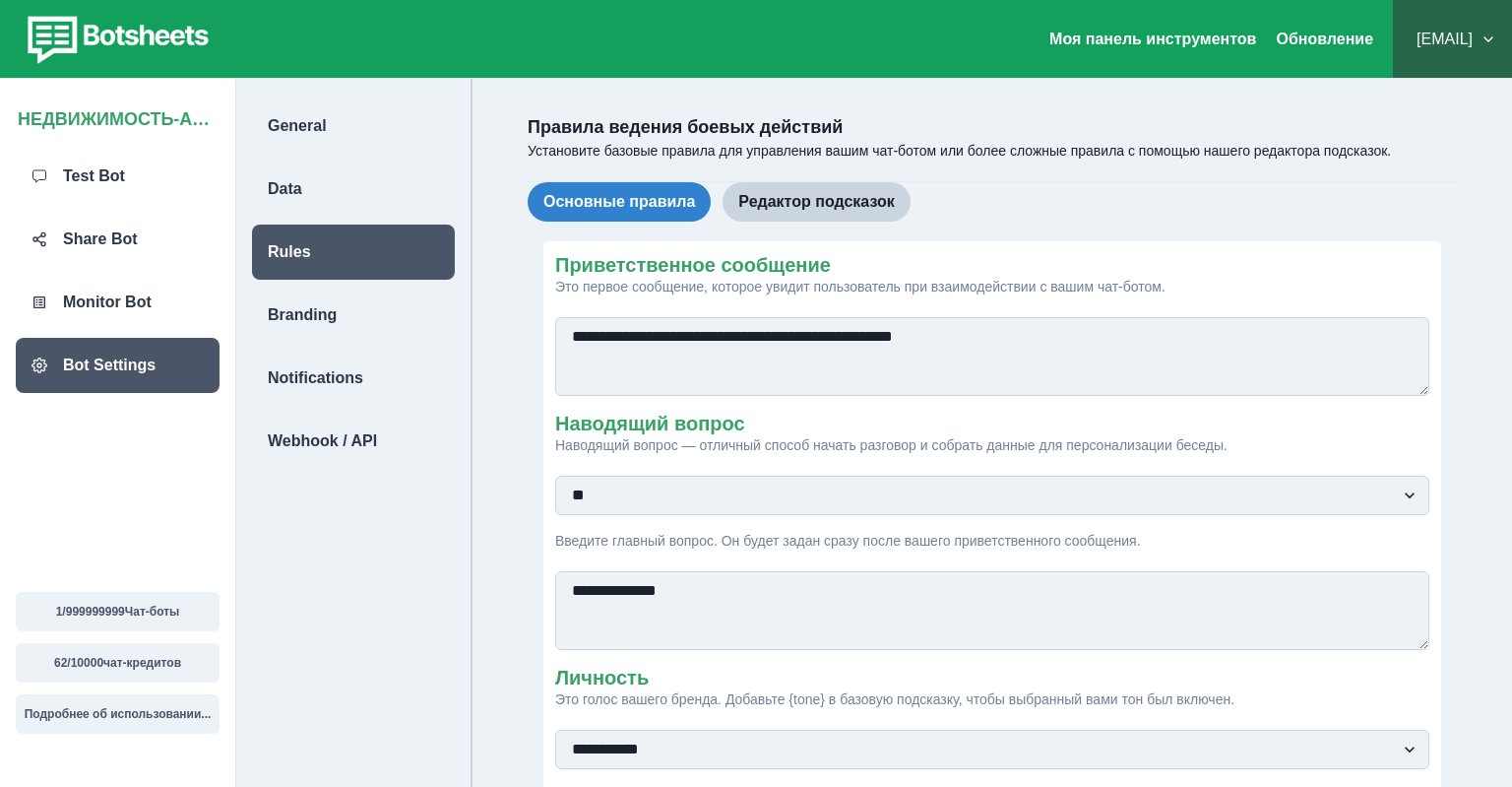 scroll, scrollTop: 208, scrollLeft: 0, axis: vertical 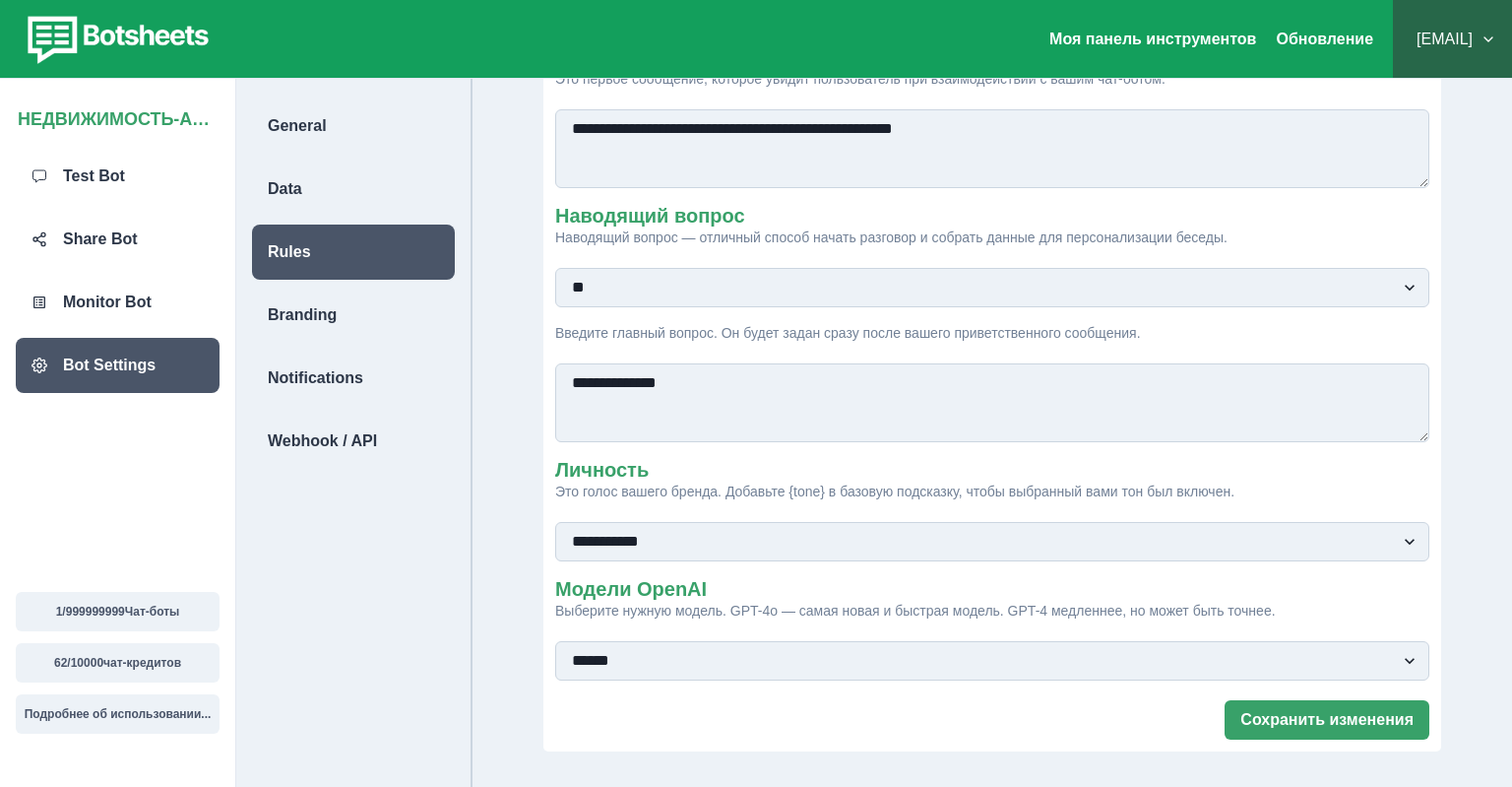 click on "**********" at bounding box center [992, 542] 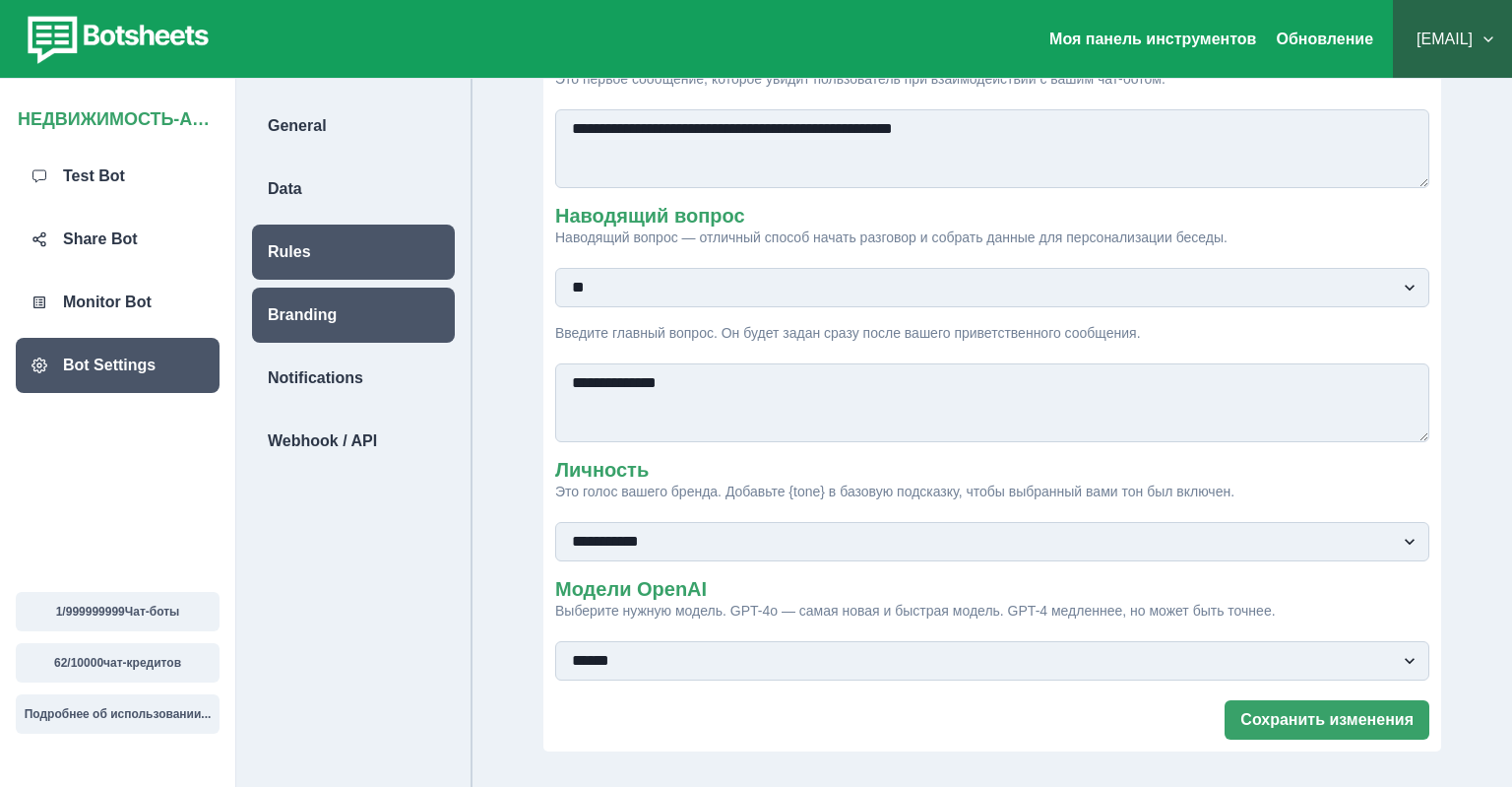 click on "Branding" at bounding box center [302, 315] 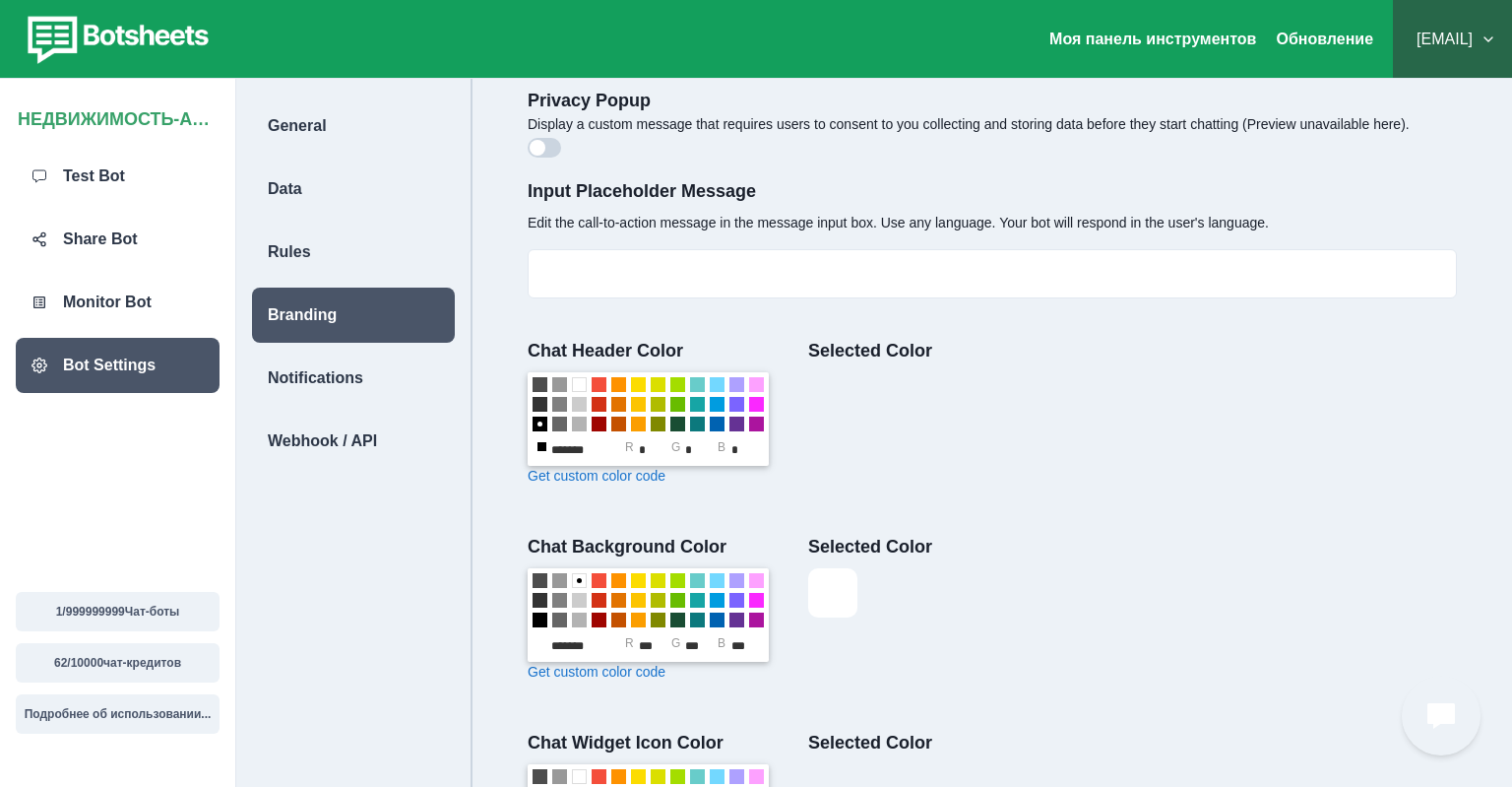type on "**********" 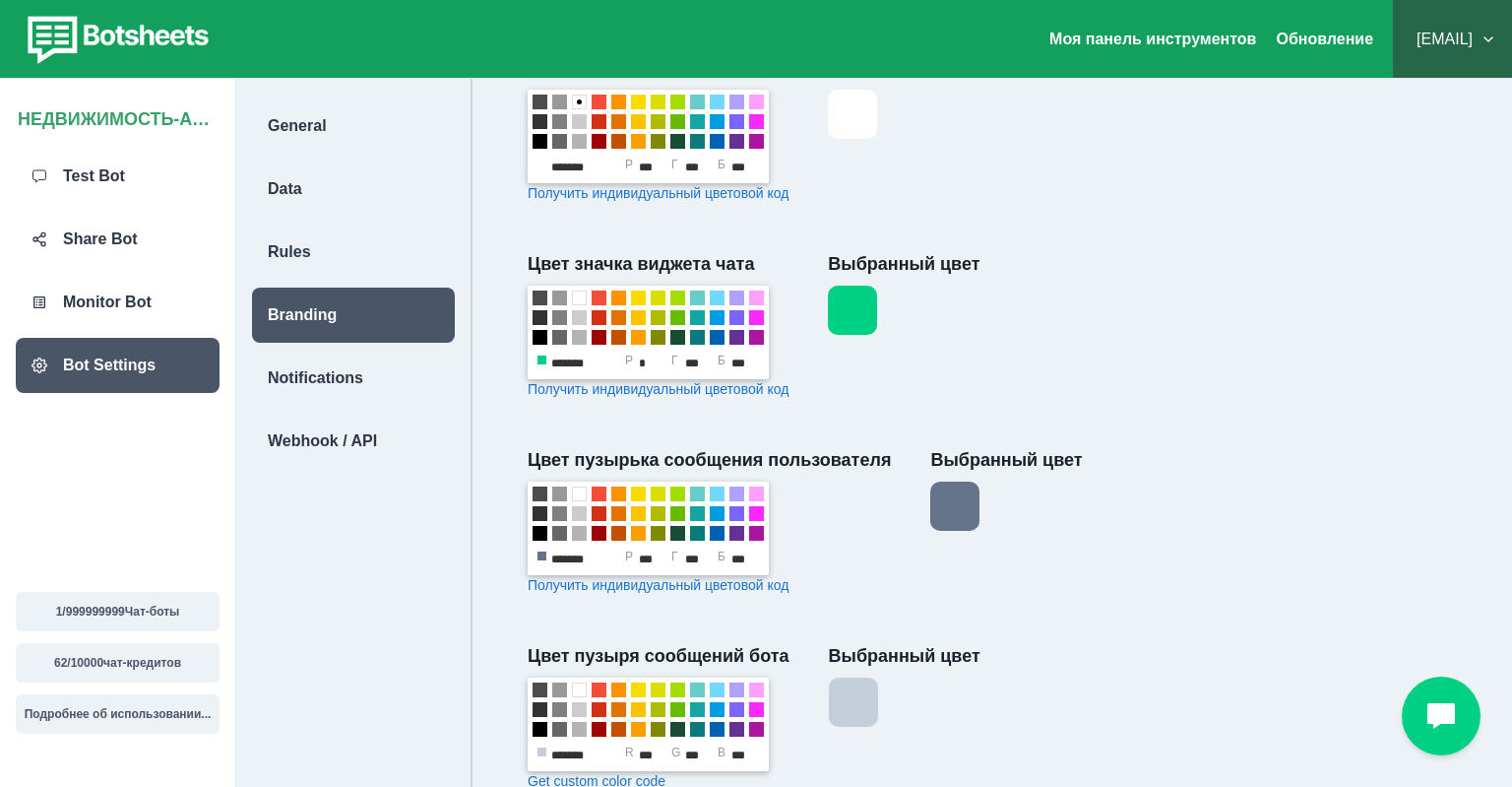 scroll, scrollTop: 886, scrollLeft: 0, axis: vertical 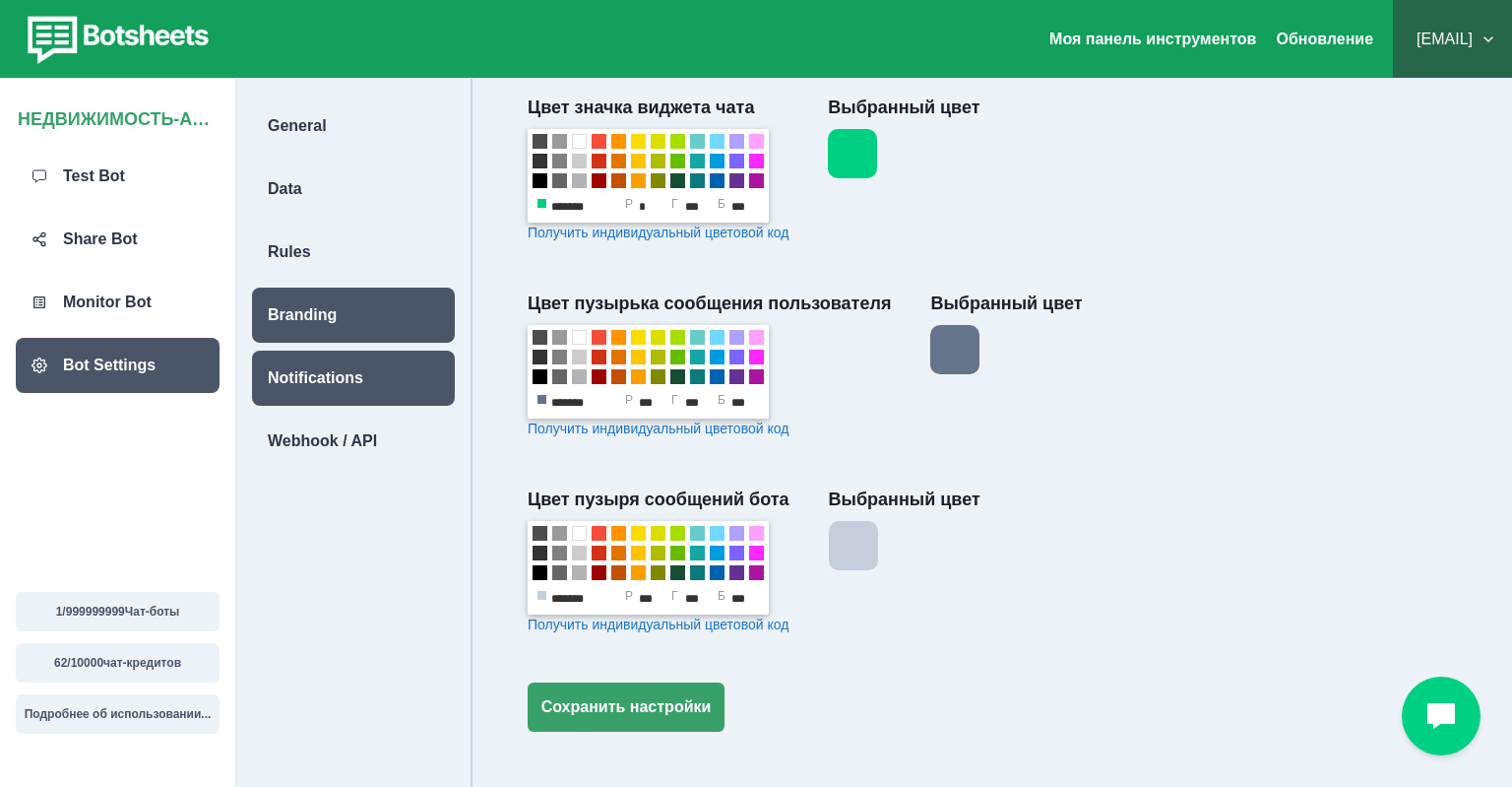 click on "Notifications" at bounding box center (315, 378) 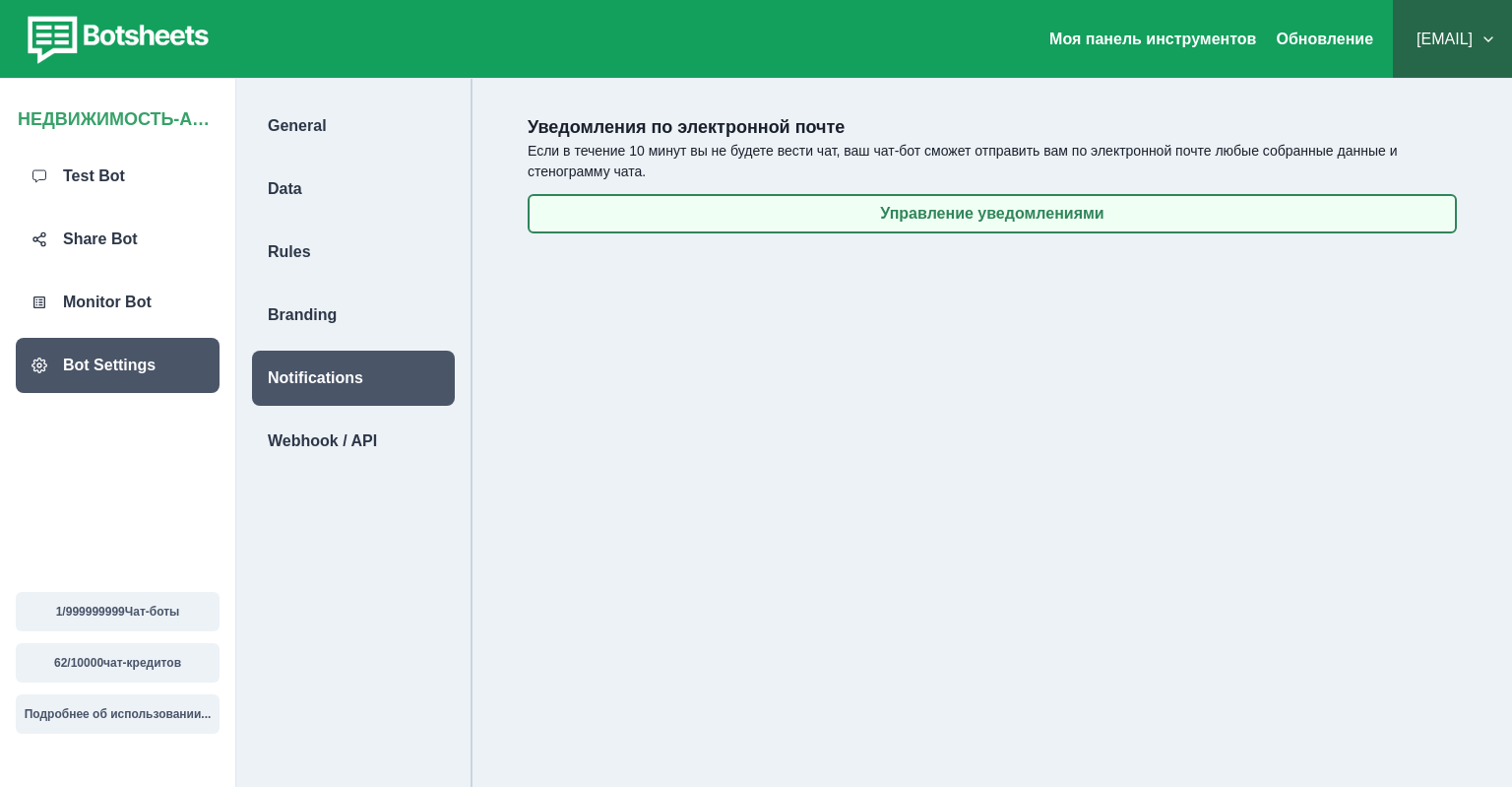 click on "Управление уведомлениями" at bounding box center [992, 214] 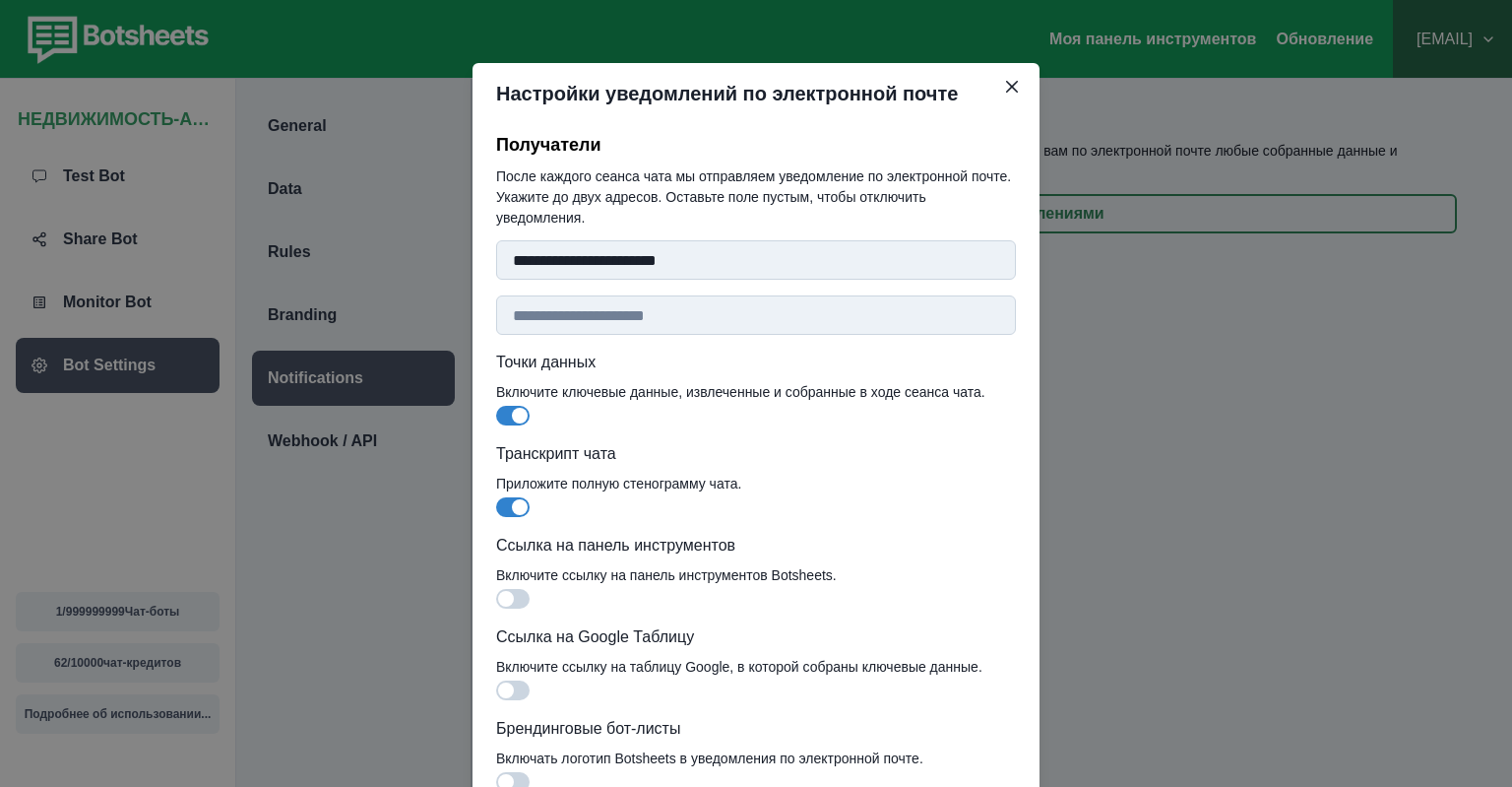 scroll, scrollTop: 127, scrollLeft: 0, axis: vertical 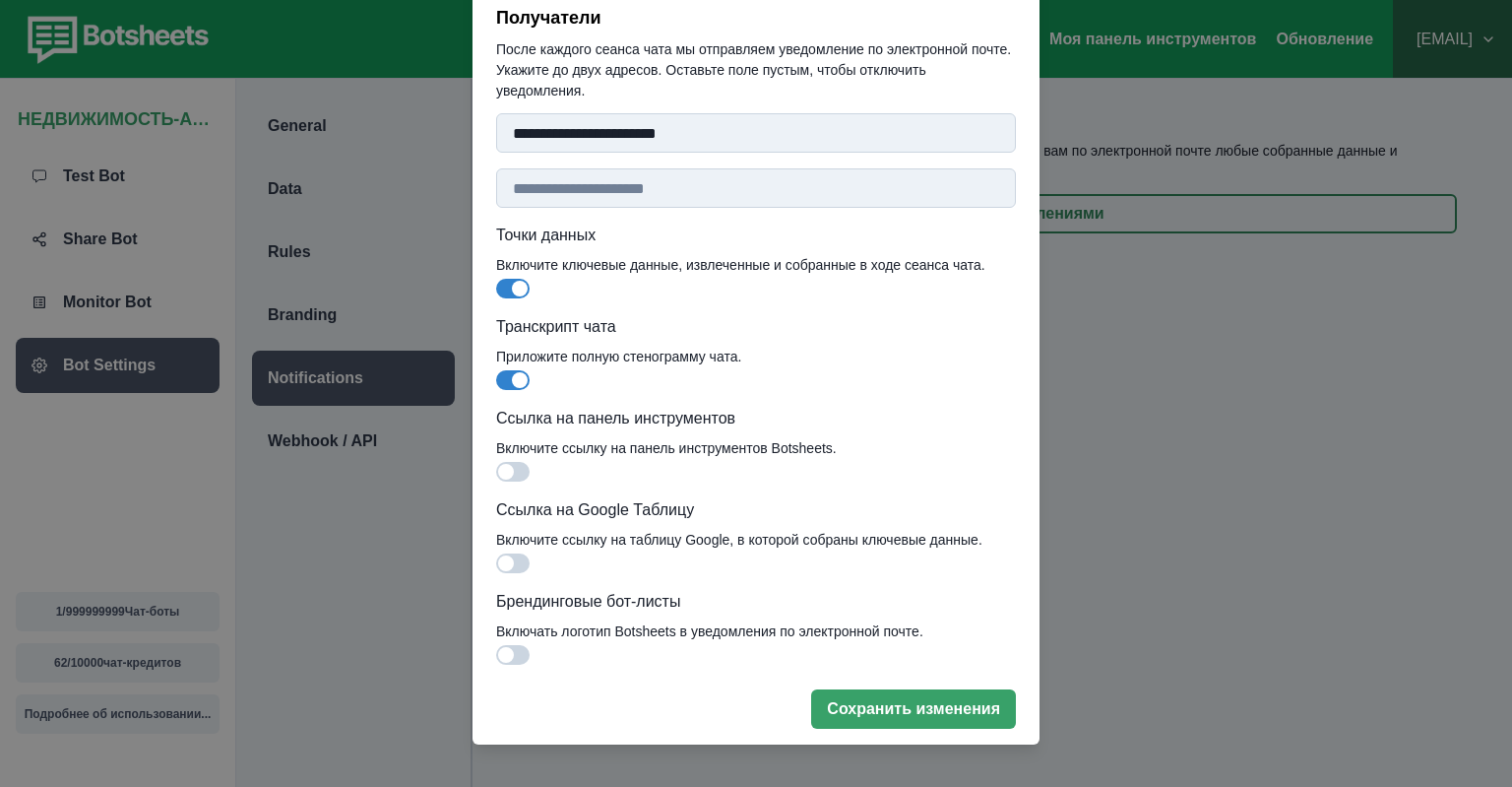click at bounding box center [513, 563] 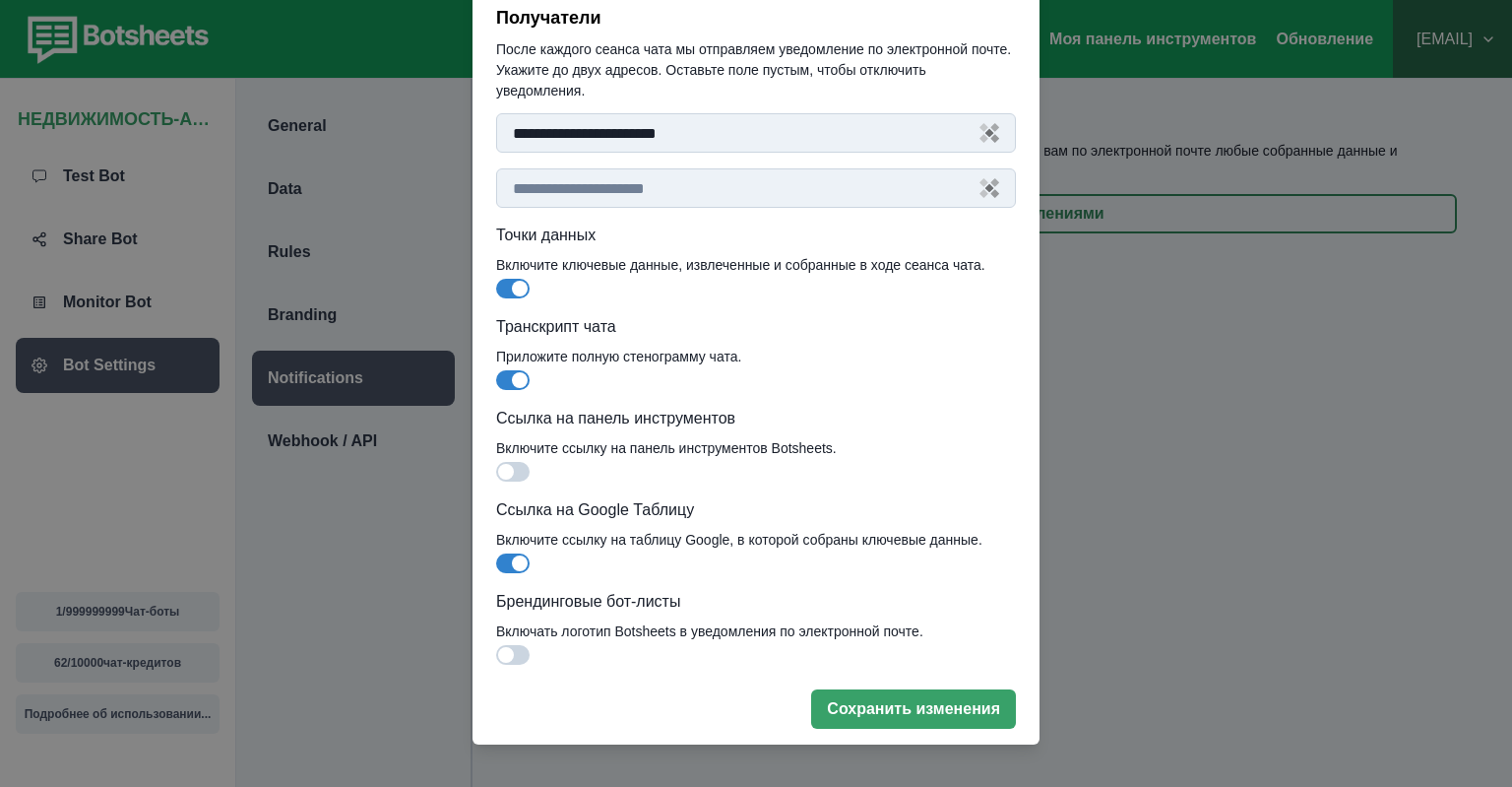 click on "Ссылка на панель инструментов  Включите ссылку на панель инструментов Botsheets." at bounding box center (666, 444) 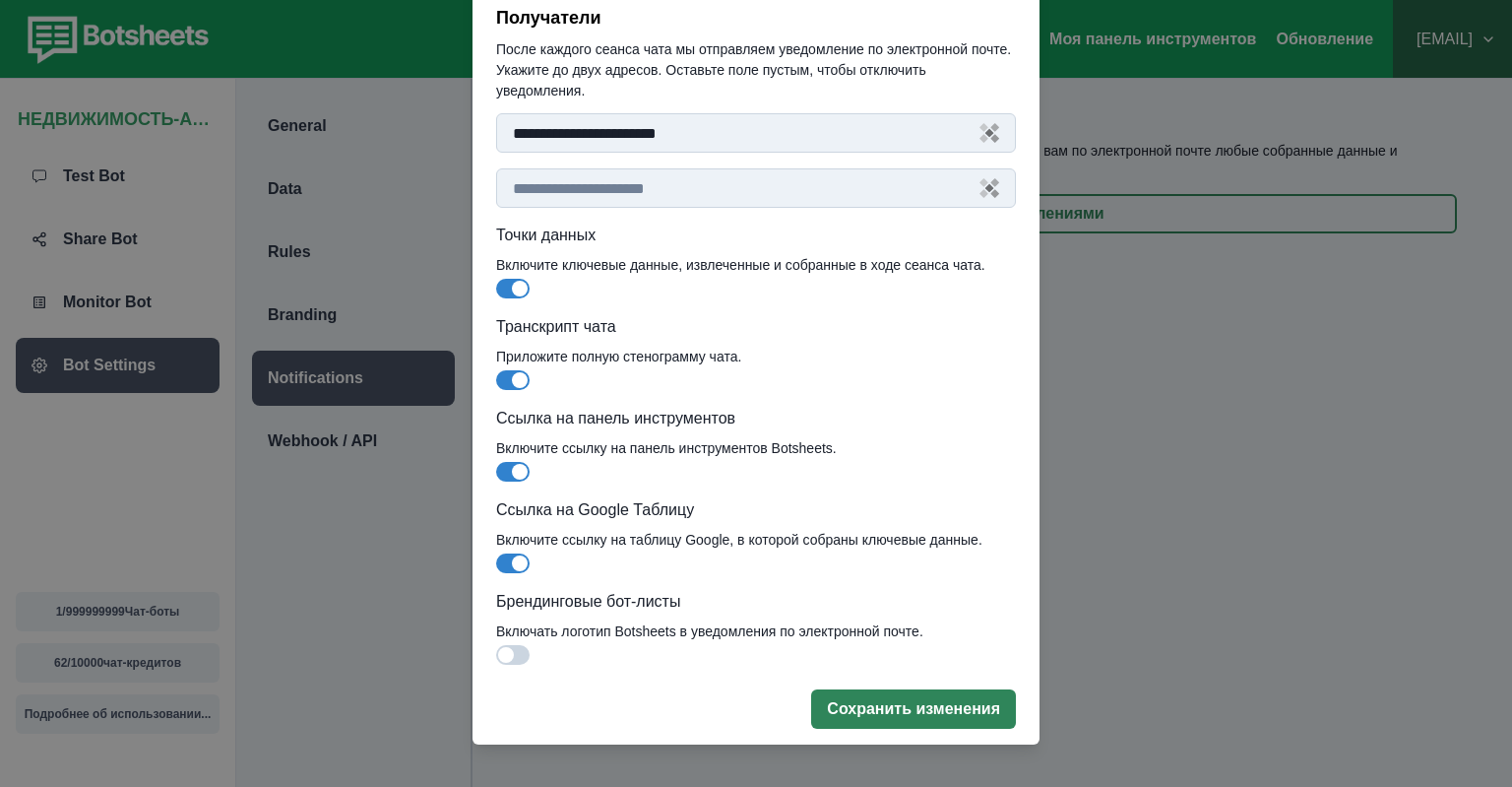 click on "Сохранить изменения" at bounding box center [914, 709] 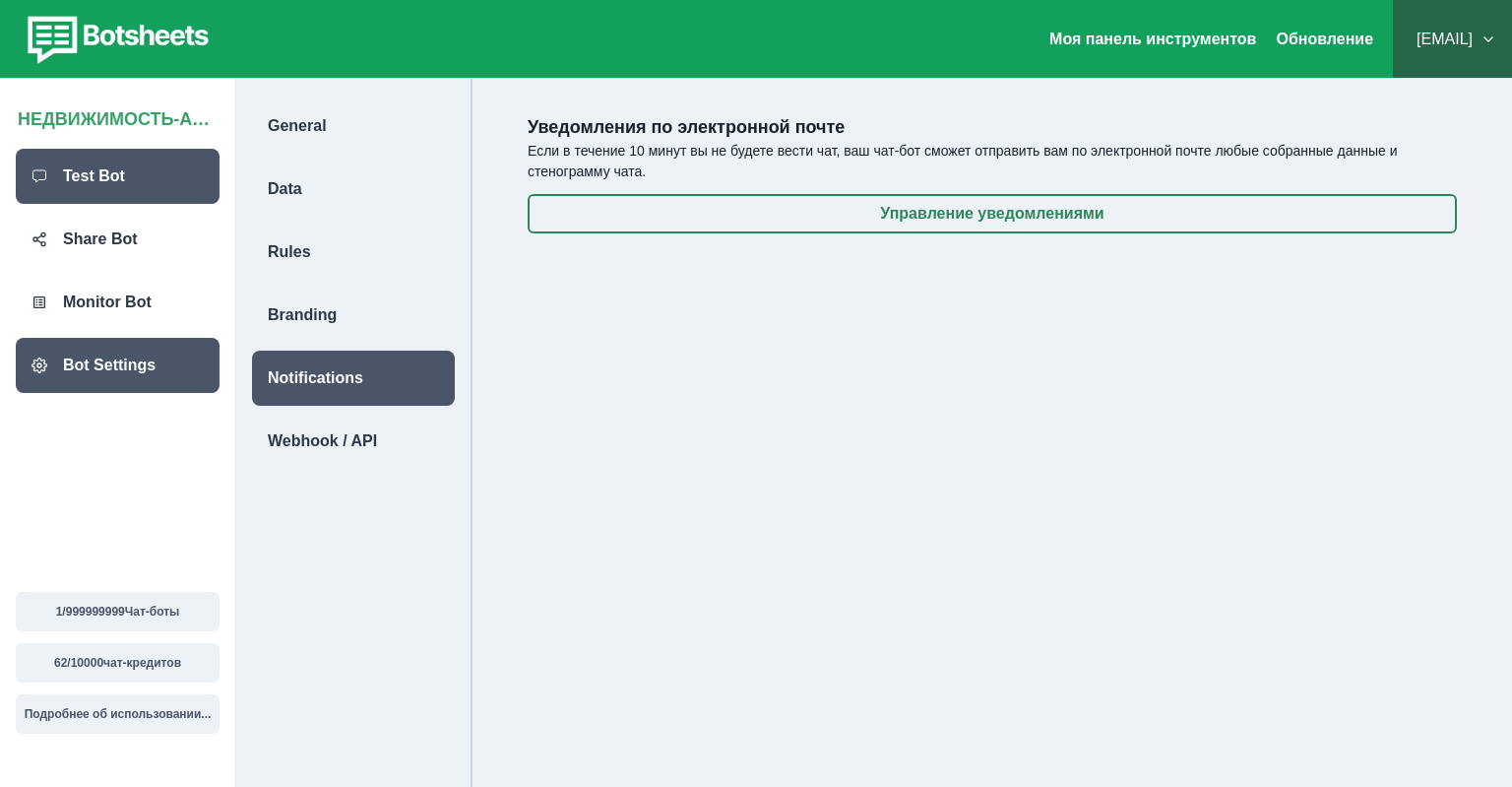 click on "Test Bot" at bounding box center (94, 176) 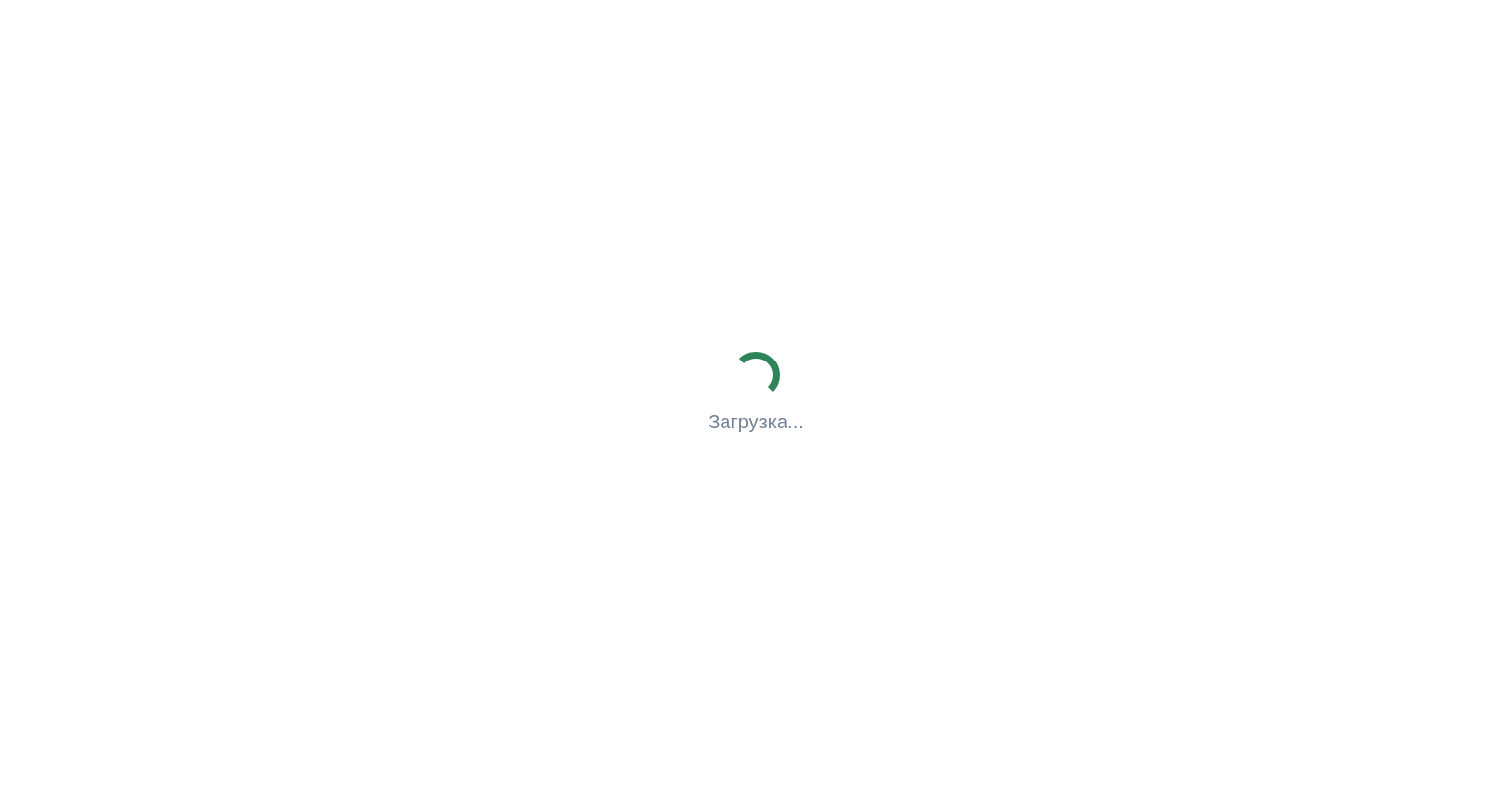 scroll, scrollTop: 0, scrollLeft: 0, axis: both 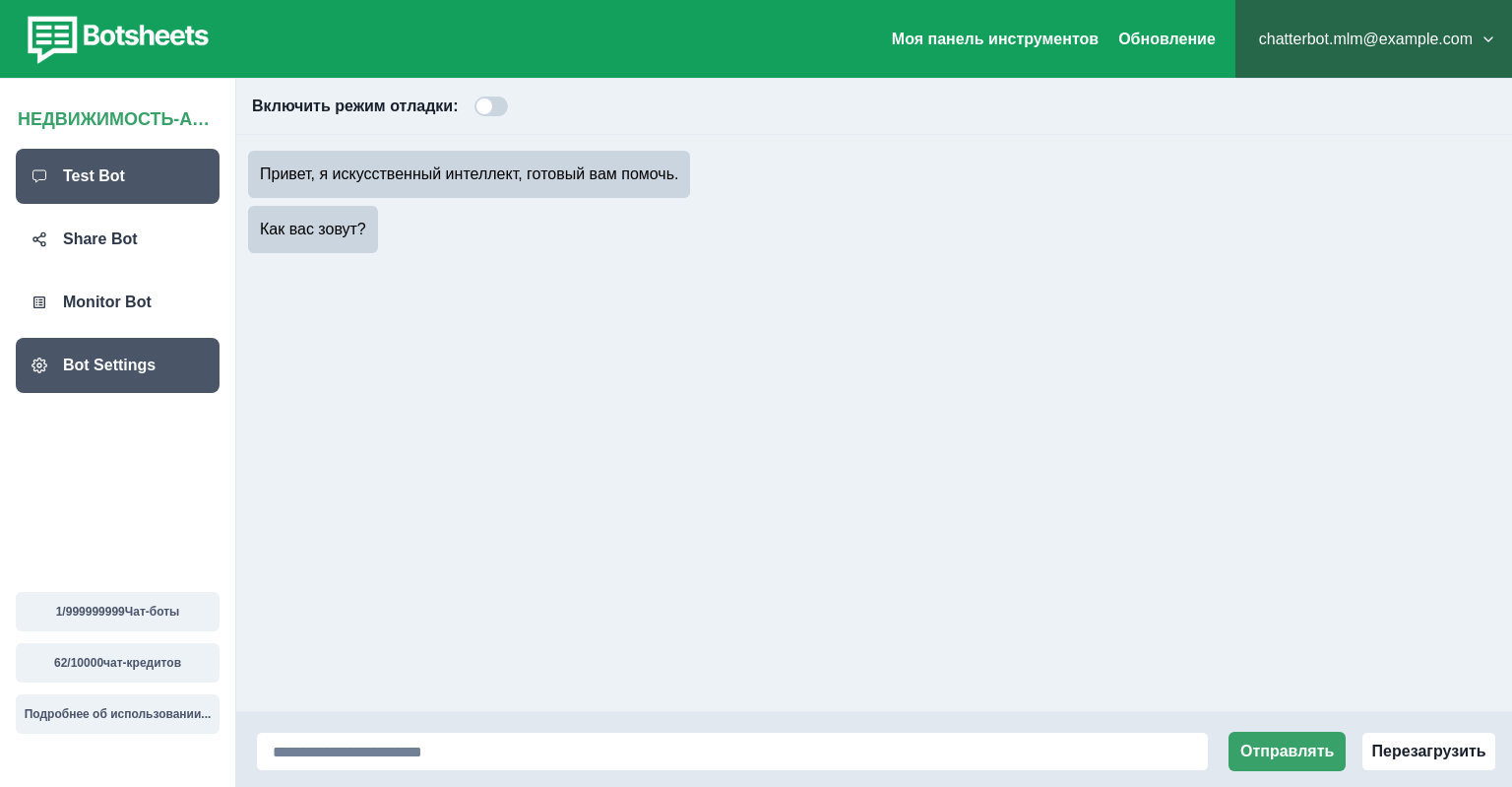 click on "Bot Settings" at bounding box center [109, 365] 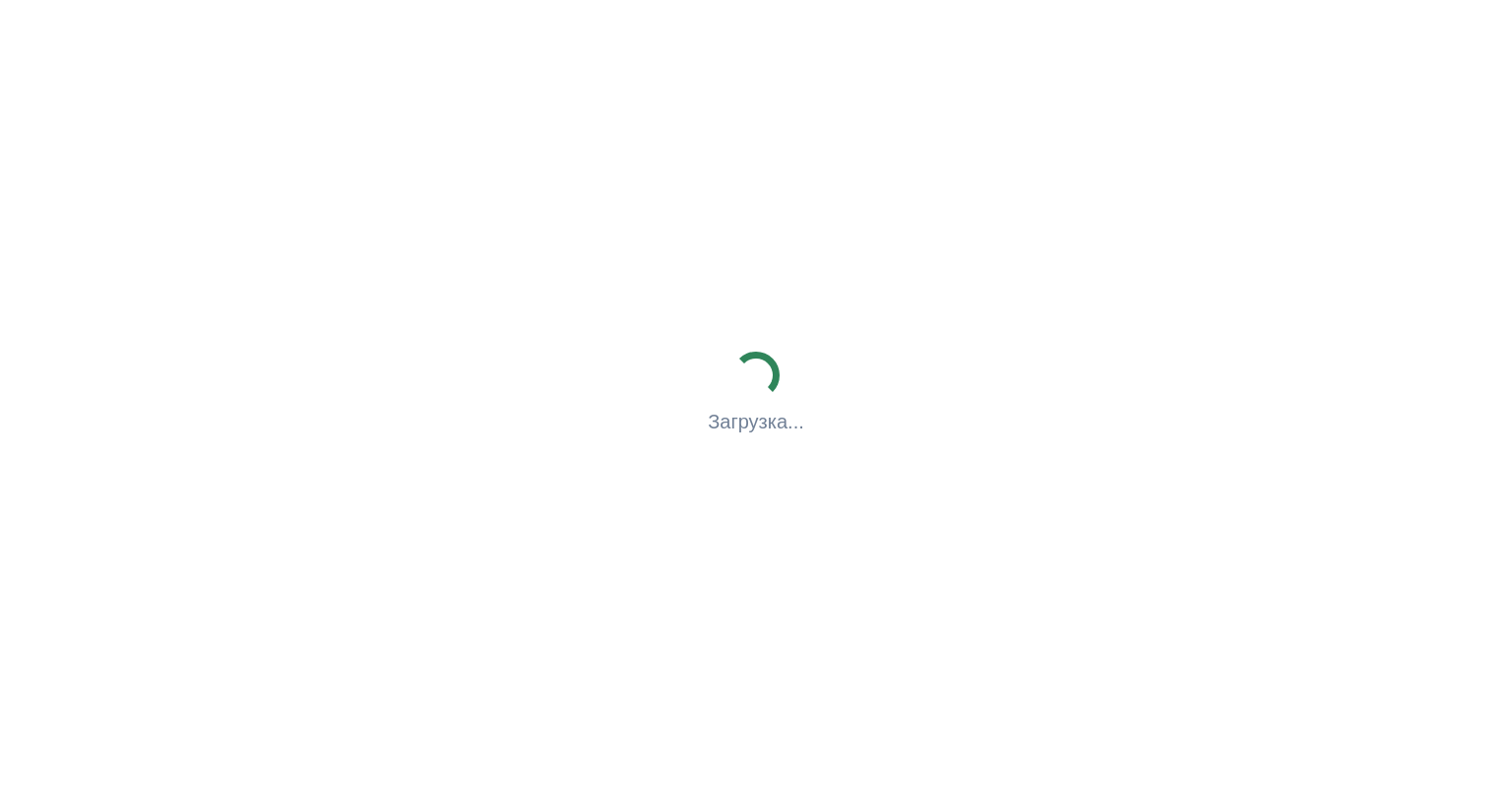 scroll, scrollTop: 0, scrollLeft: 0, axis: both 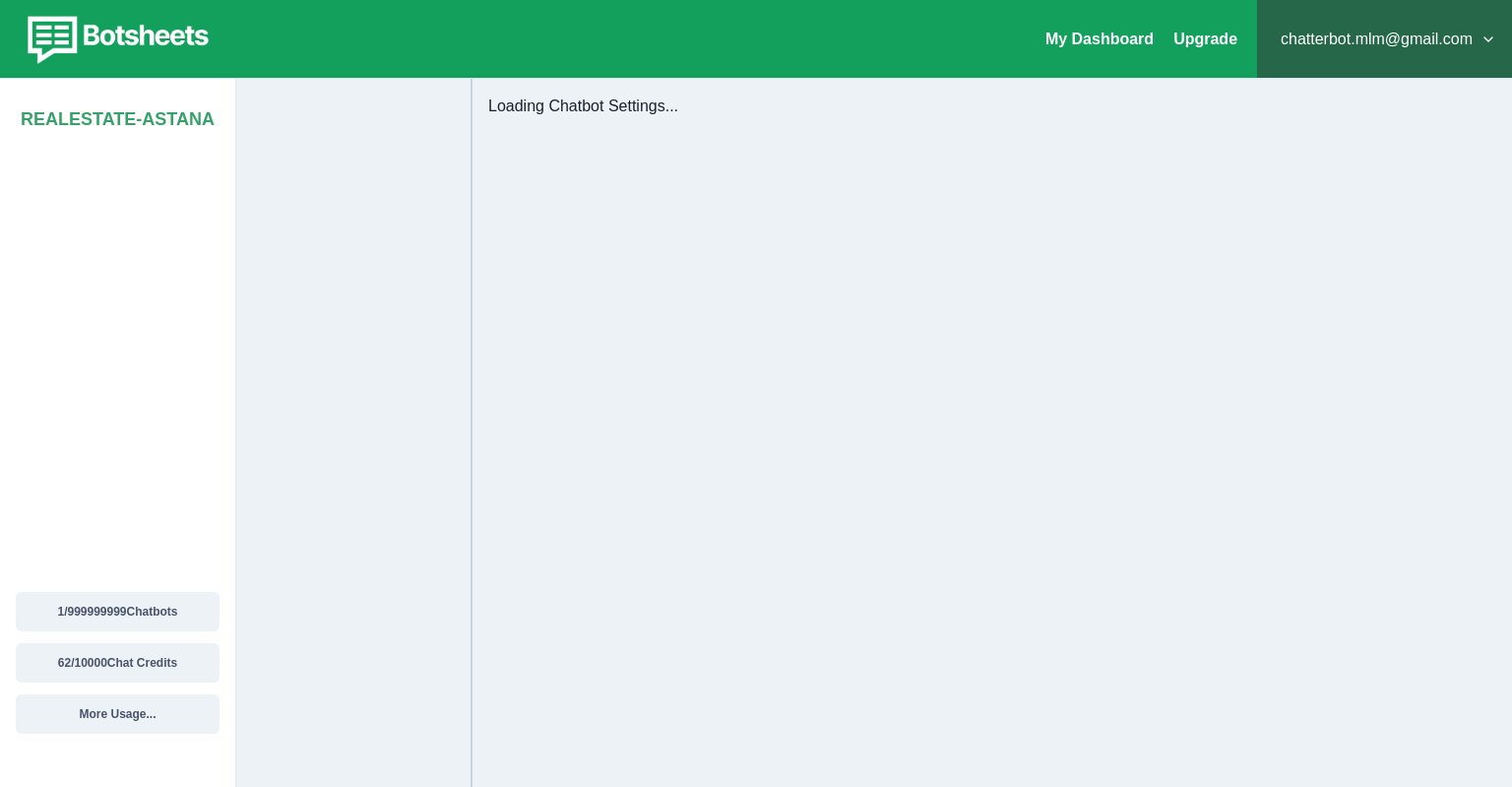 select on "**********" 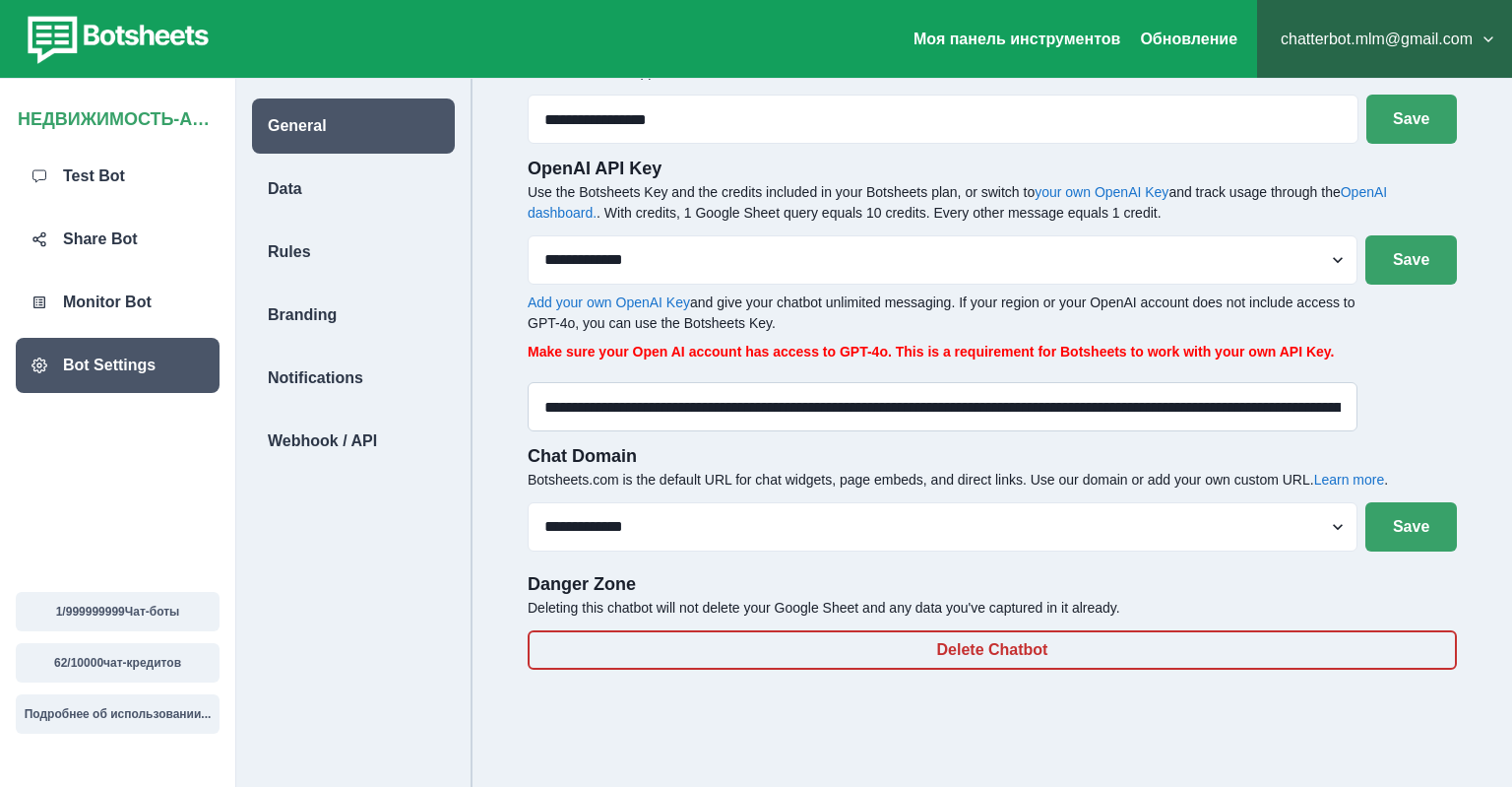 scroll, scrollTop: 0, scrollLeft: 0, axis: both 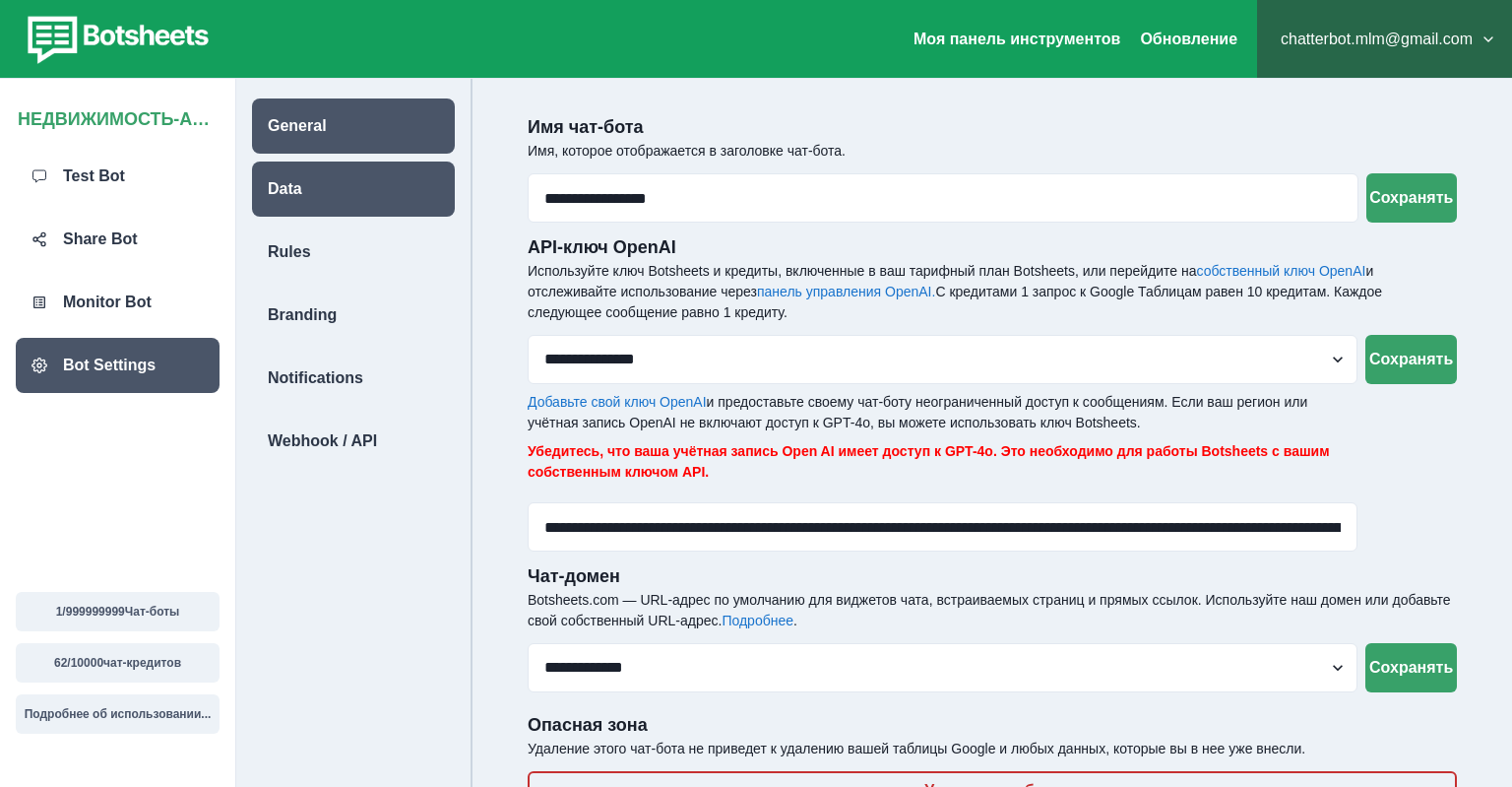 click on "Data" at bounding box center [353, 189] 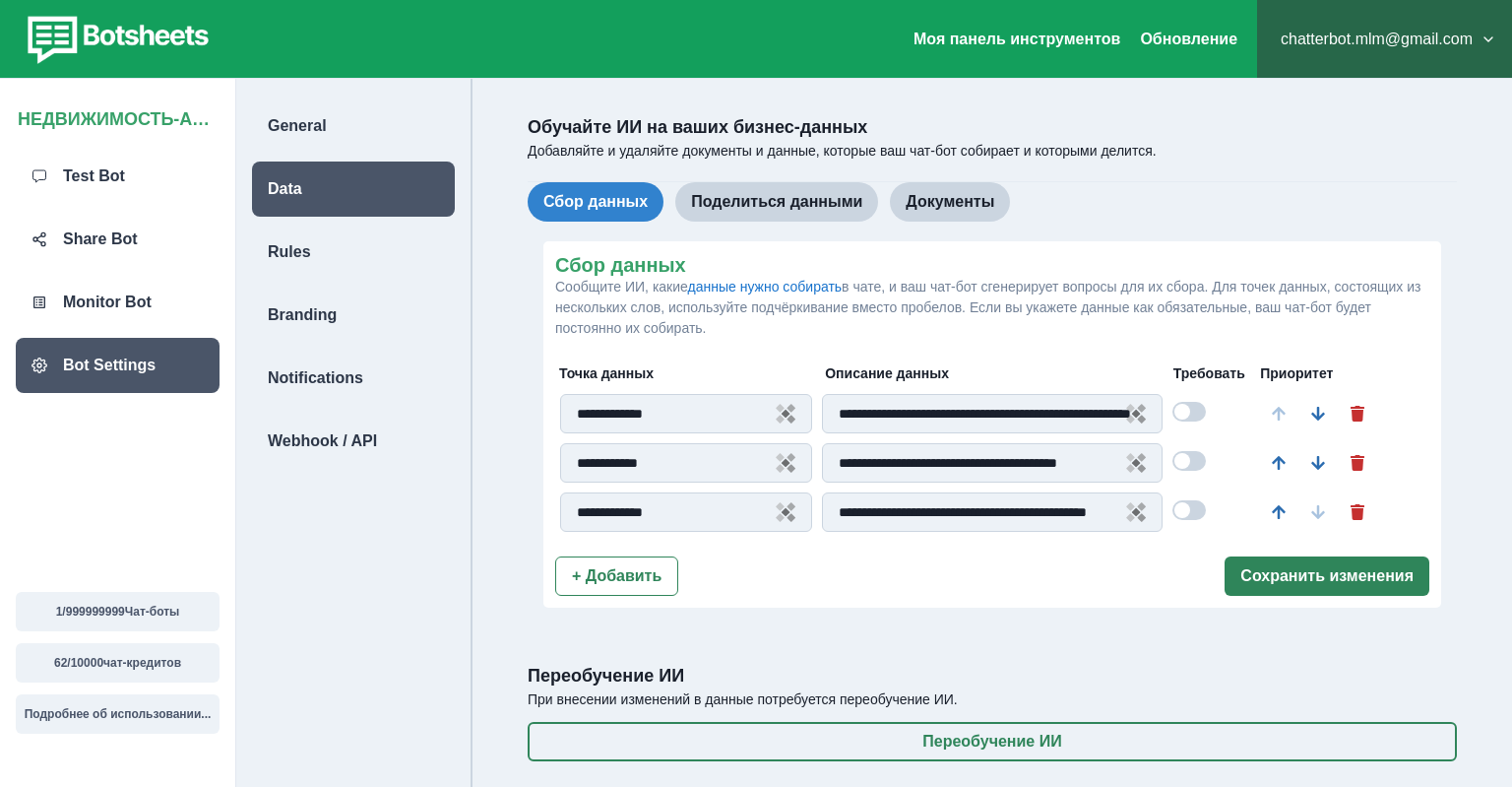 scroll, scrollTop: 79, scrollLeft: 0, axis: vertical 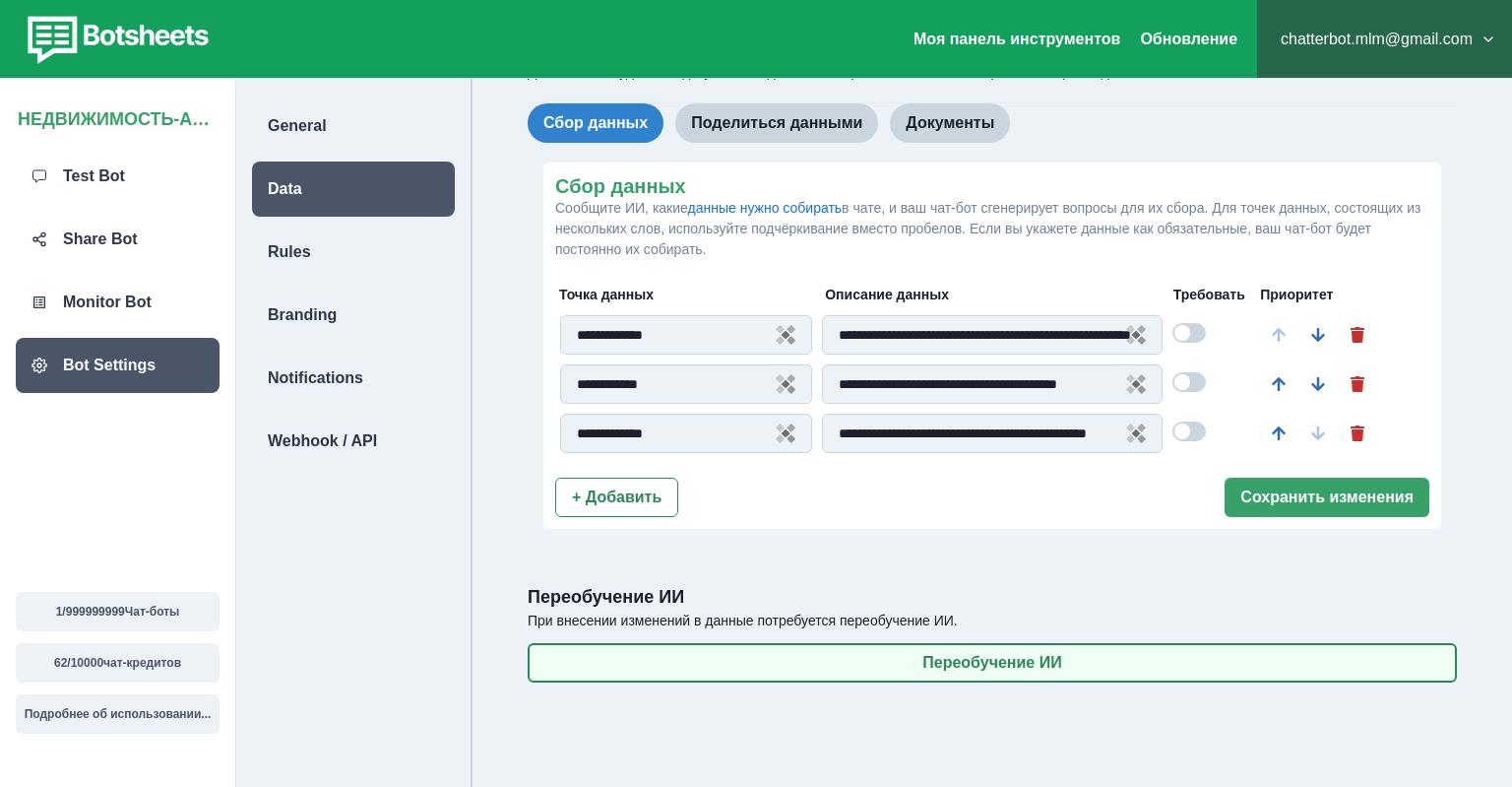 click on "Переобучение ИИ" at bounding box center (992, 663) 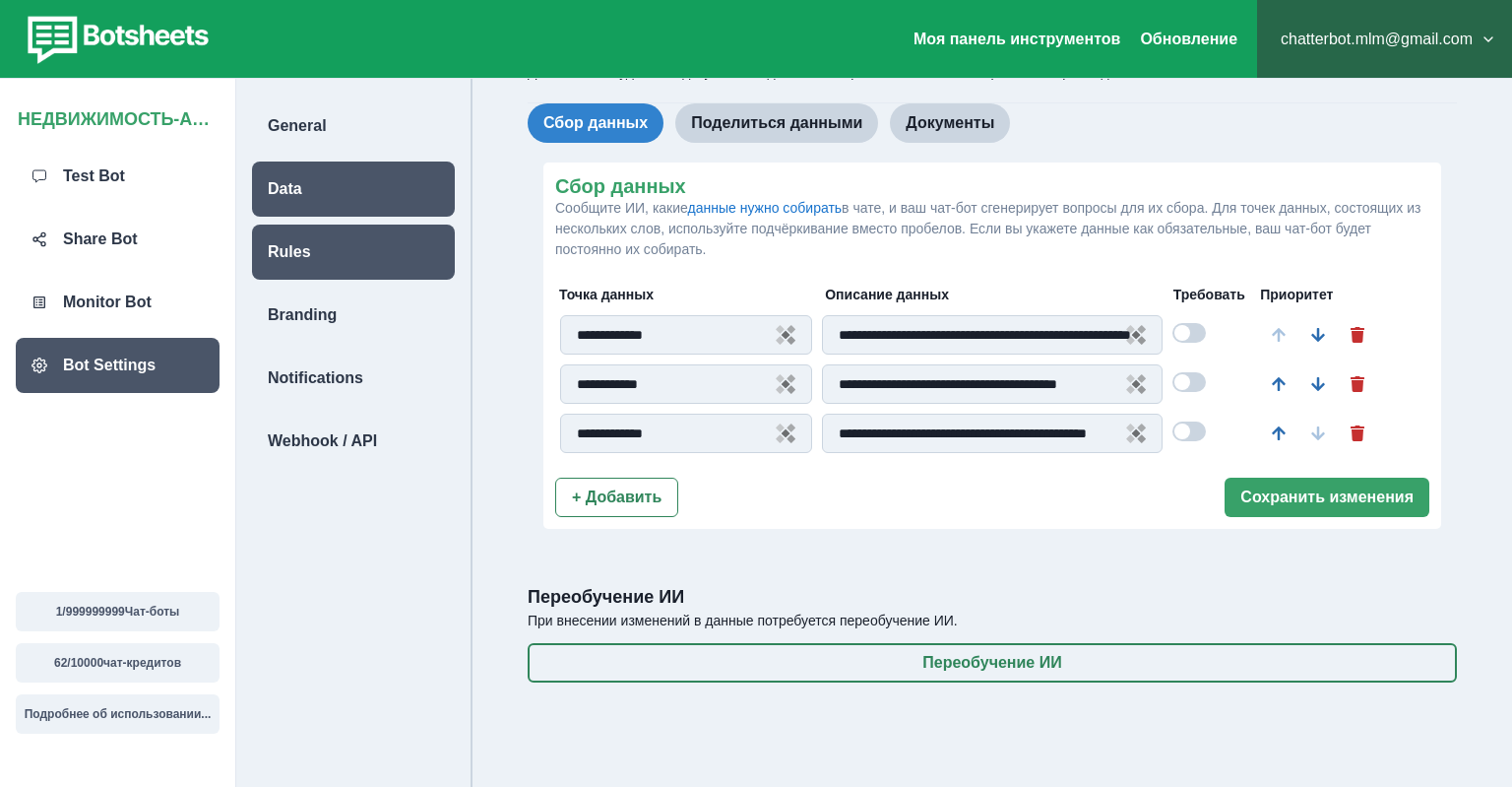 click on "Rules" at bounding box center [353, 252] 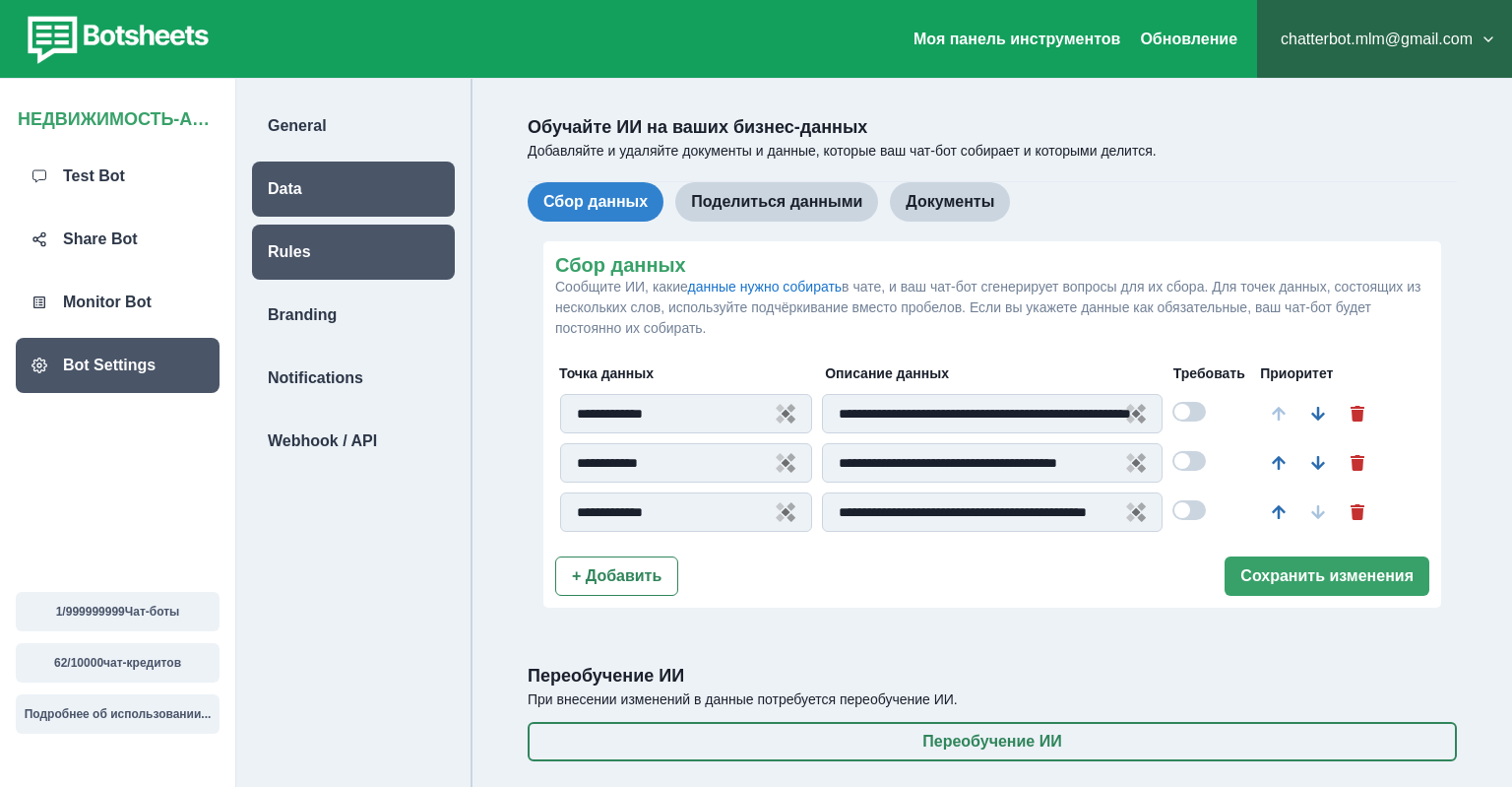 select on "***" 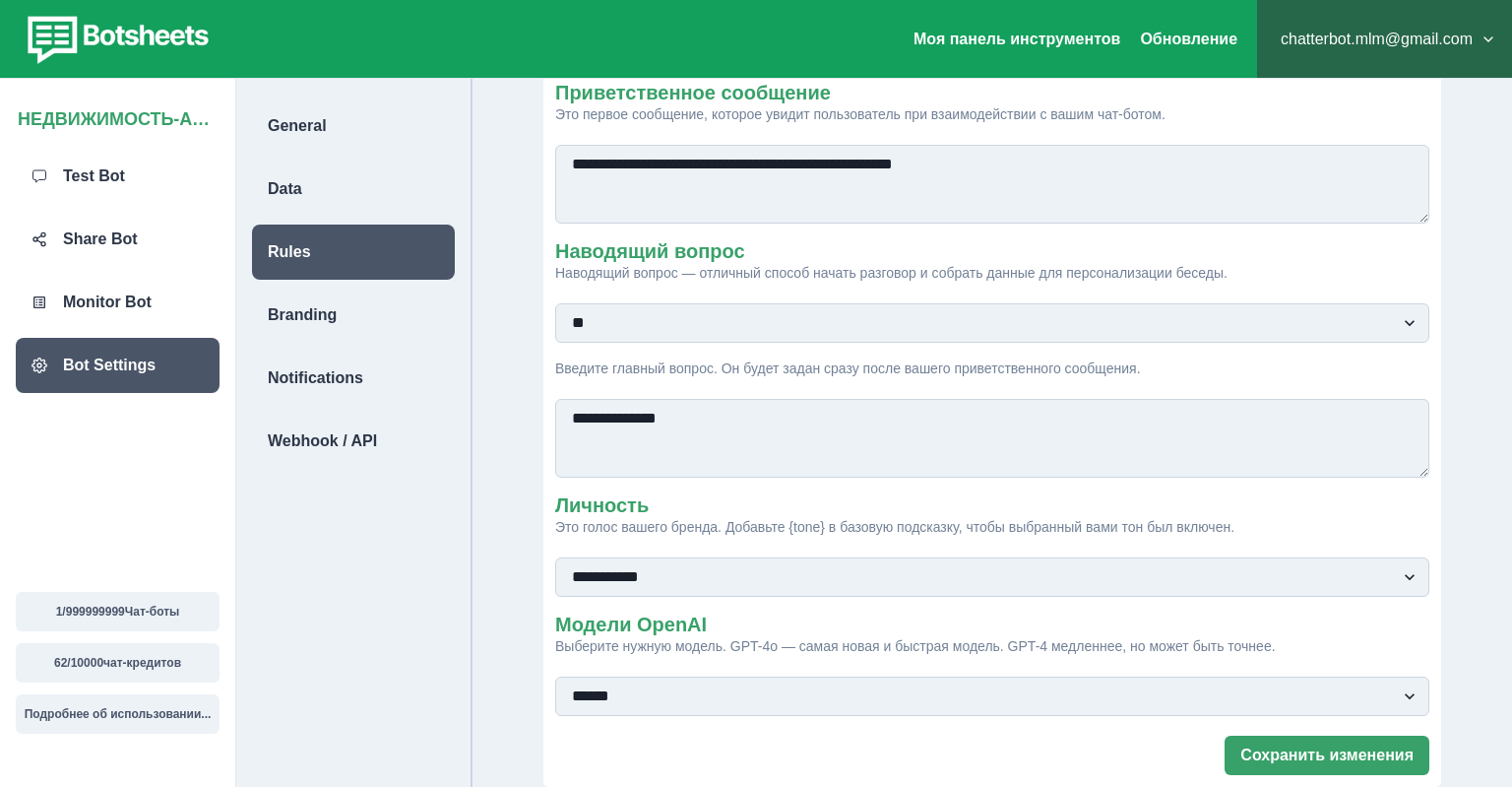 scroll, scrollTop: 0, scrollLeft: 0, axis: both 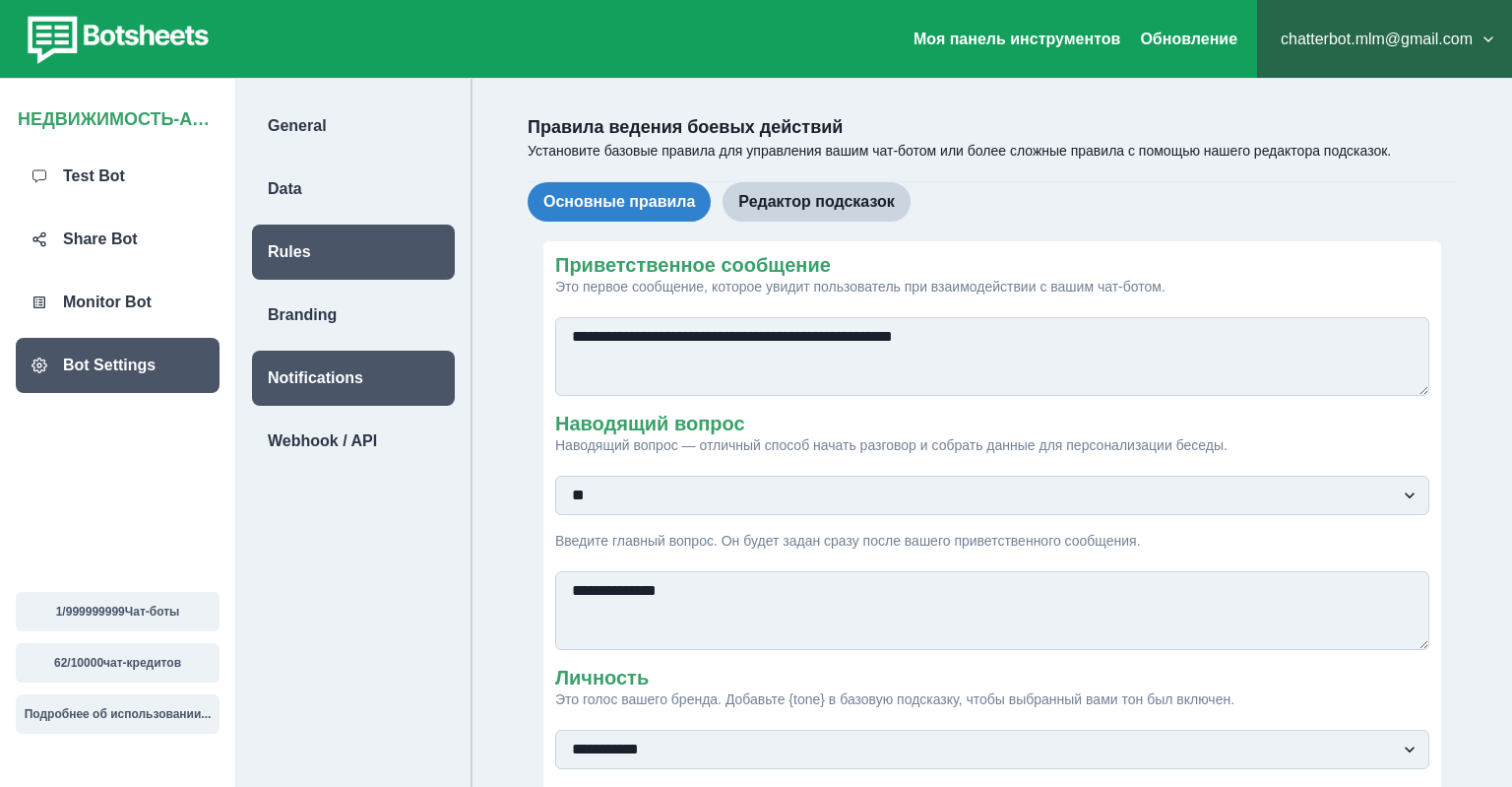 click on "Notifications" at bounding box center (353, 378) 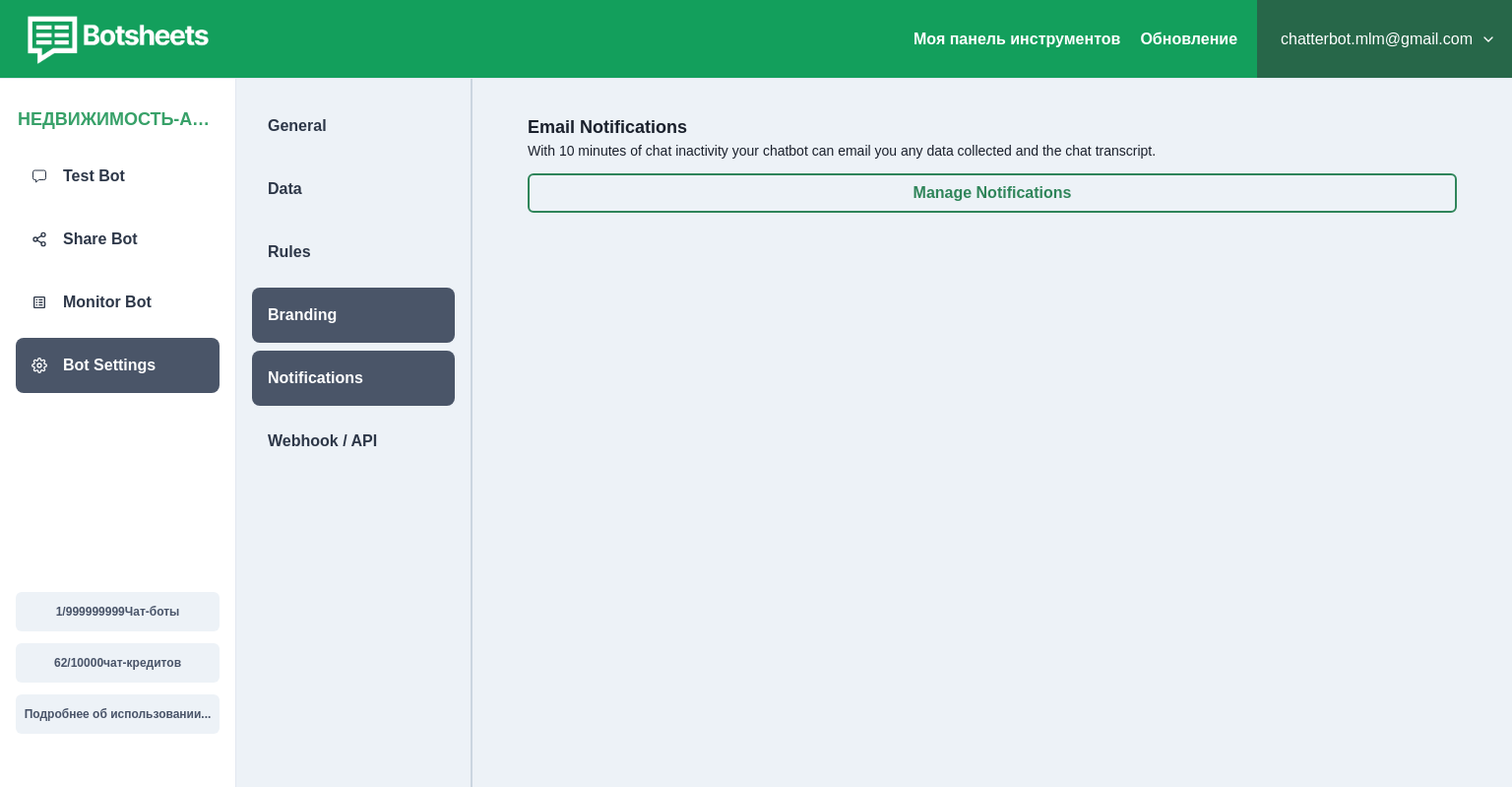 click on "Branding" at bounding box center (353, 315) 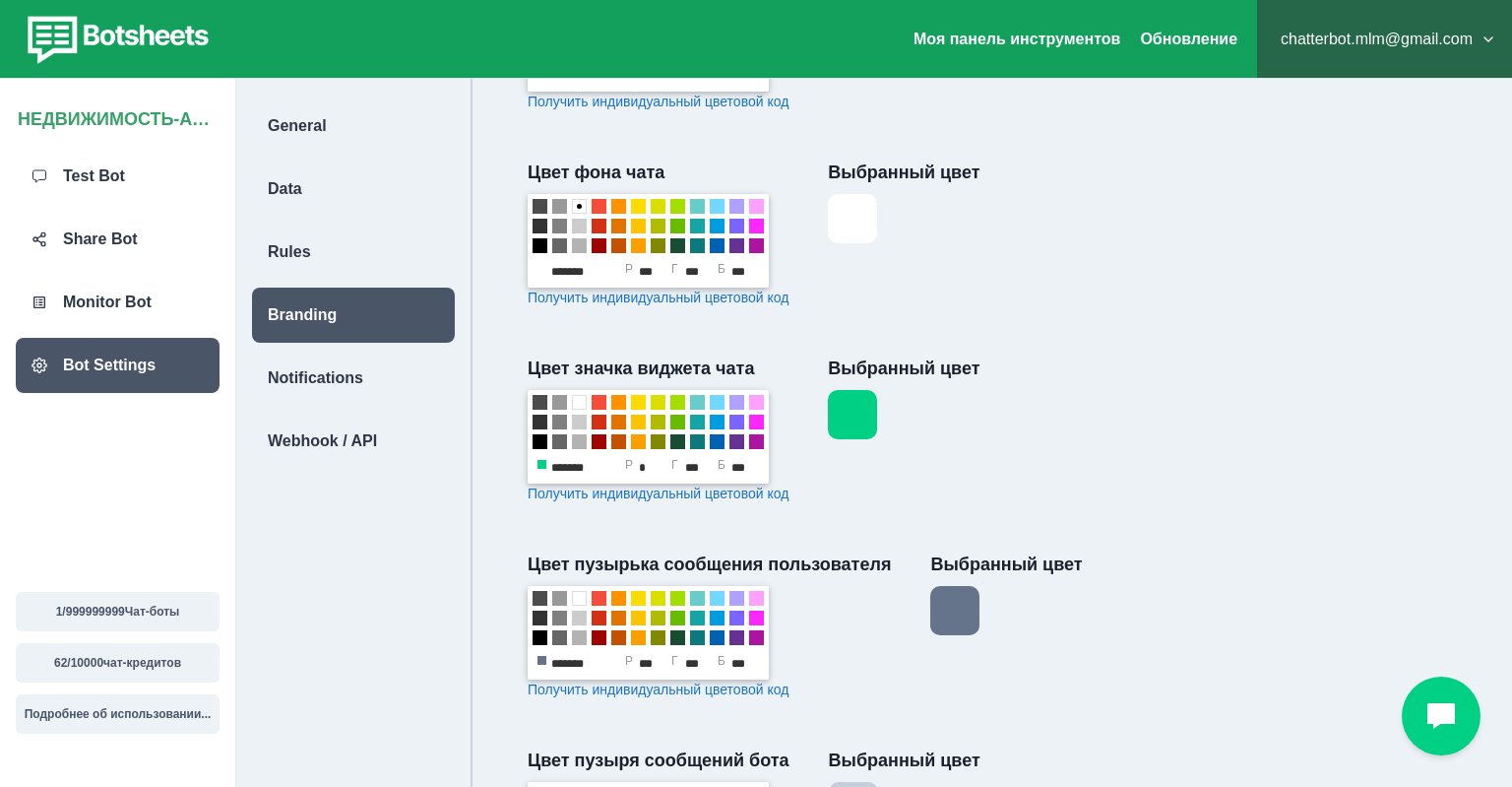 scroll, scrollTop: 886, scrollLeft: 0, axis: vertical 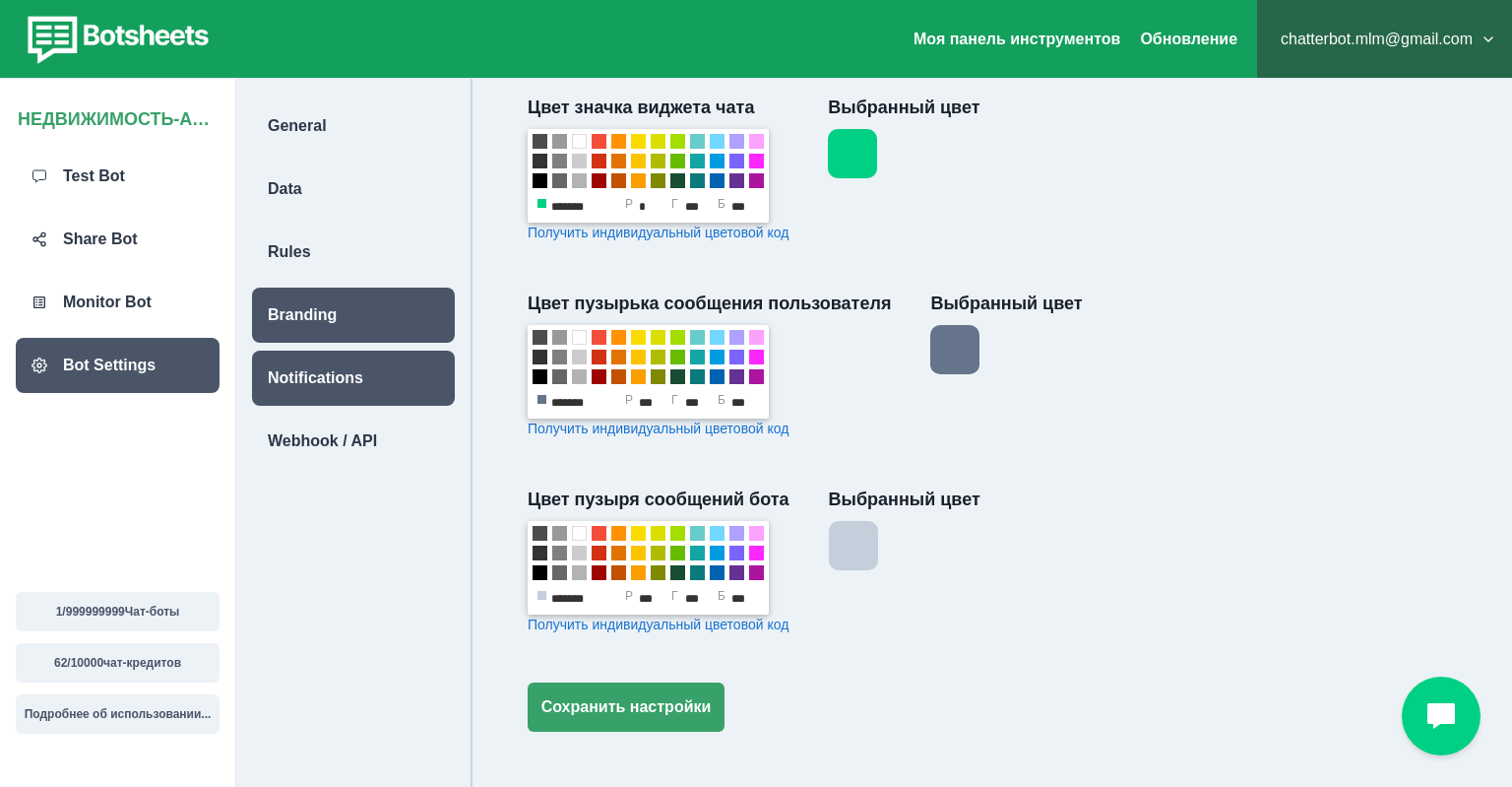 click on "Notifications" at bounding box center [353, 378] 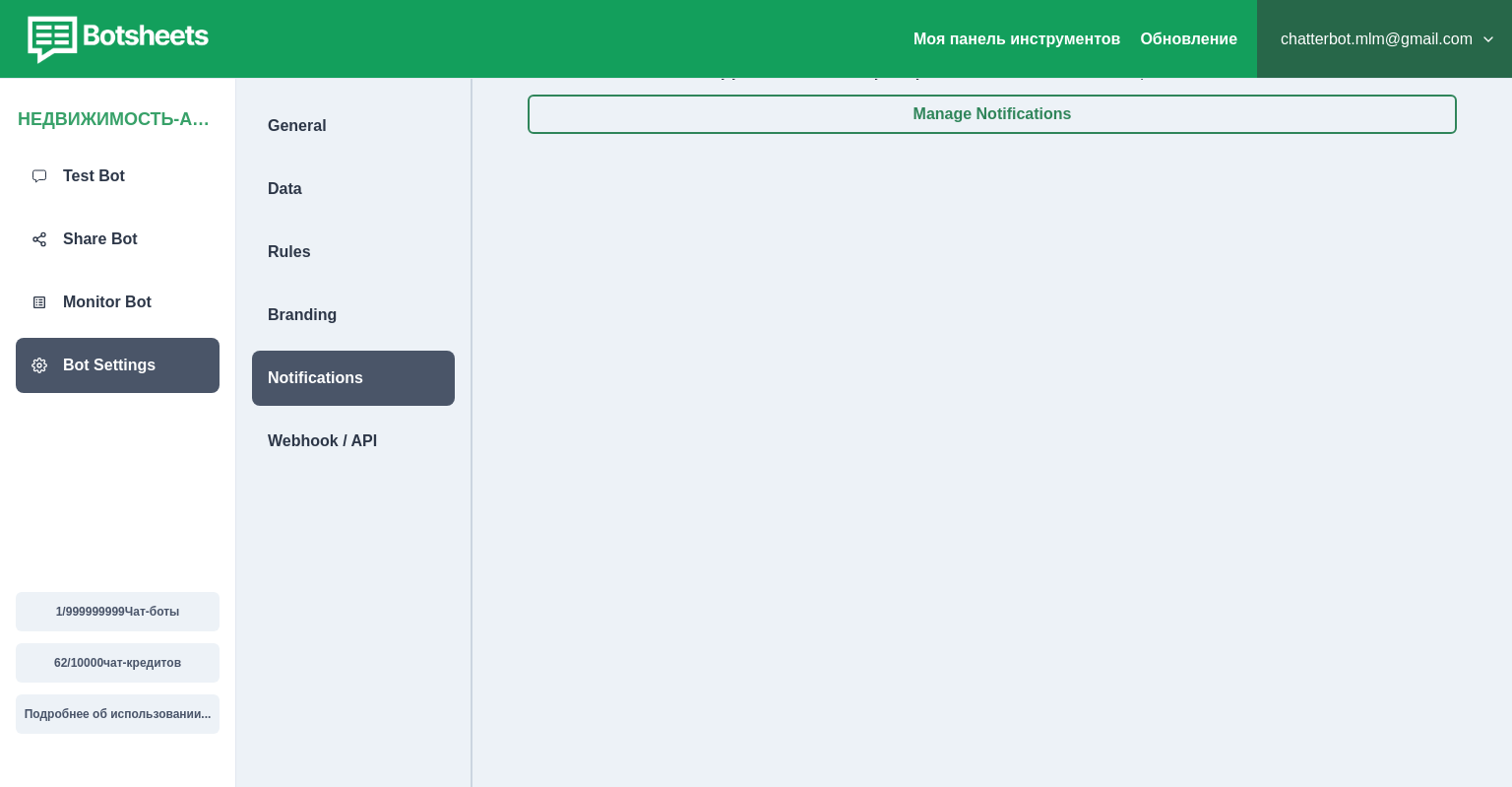 scroll, scrollTop: 0, scrollLeft: 0, axis: both 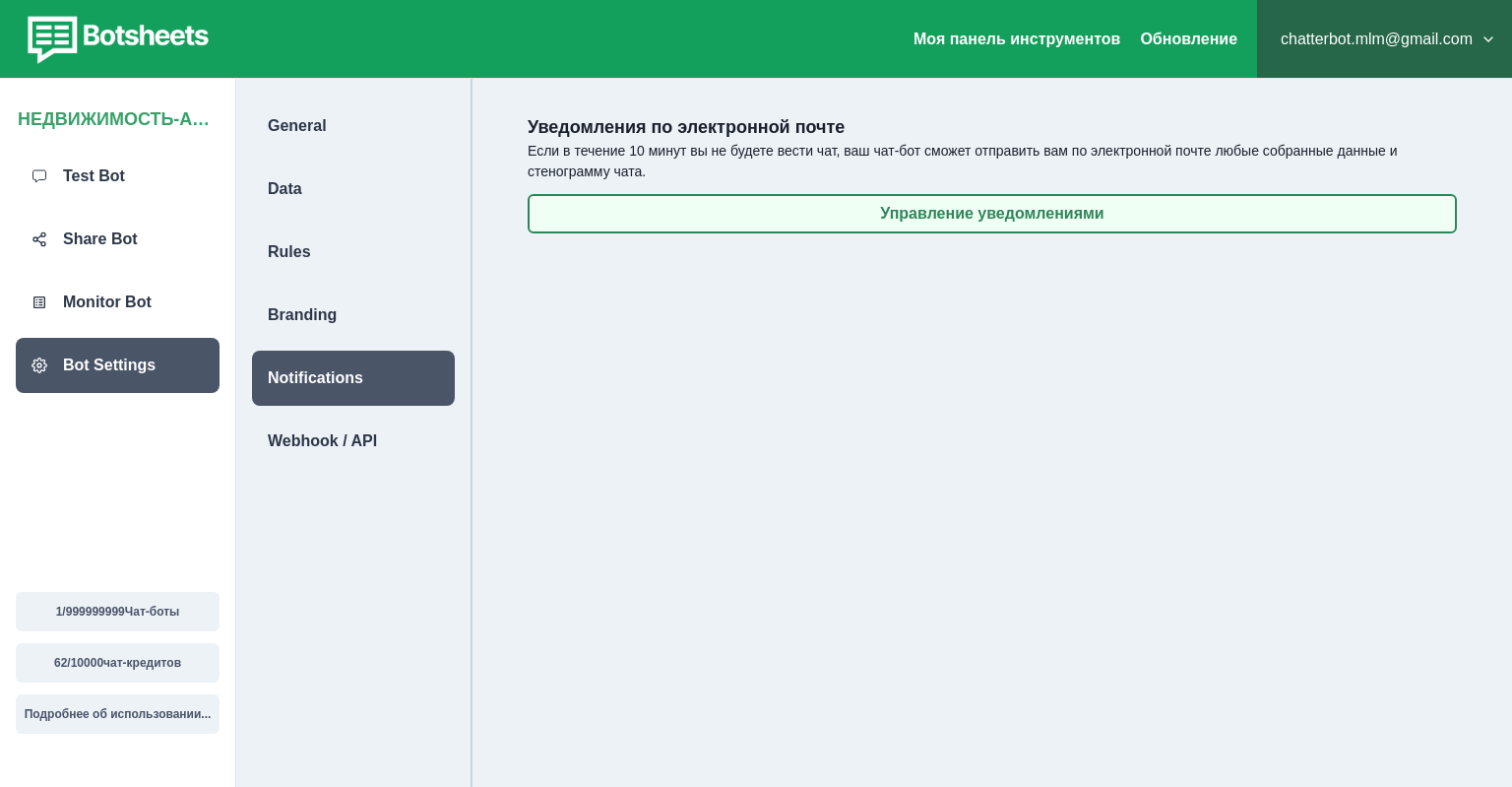 click on "Управление уведомлениями" at bounding box center [992, 214] 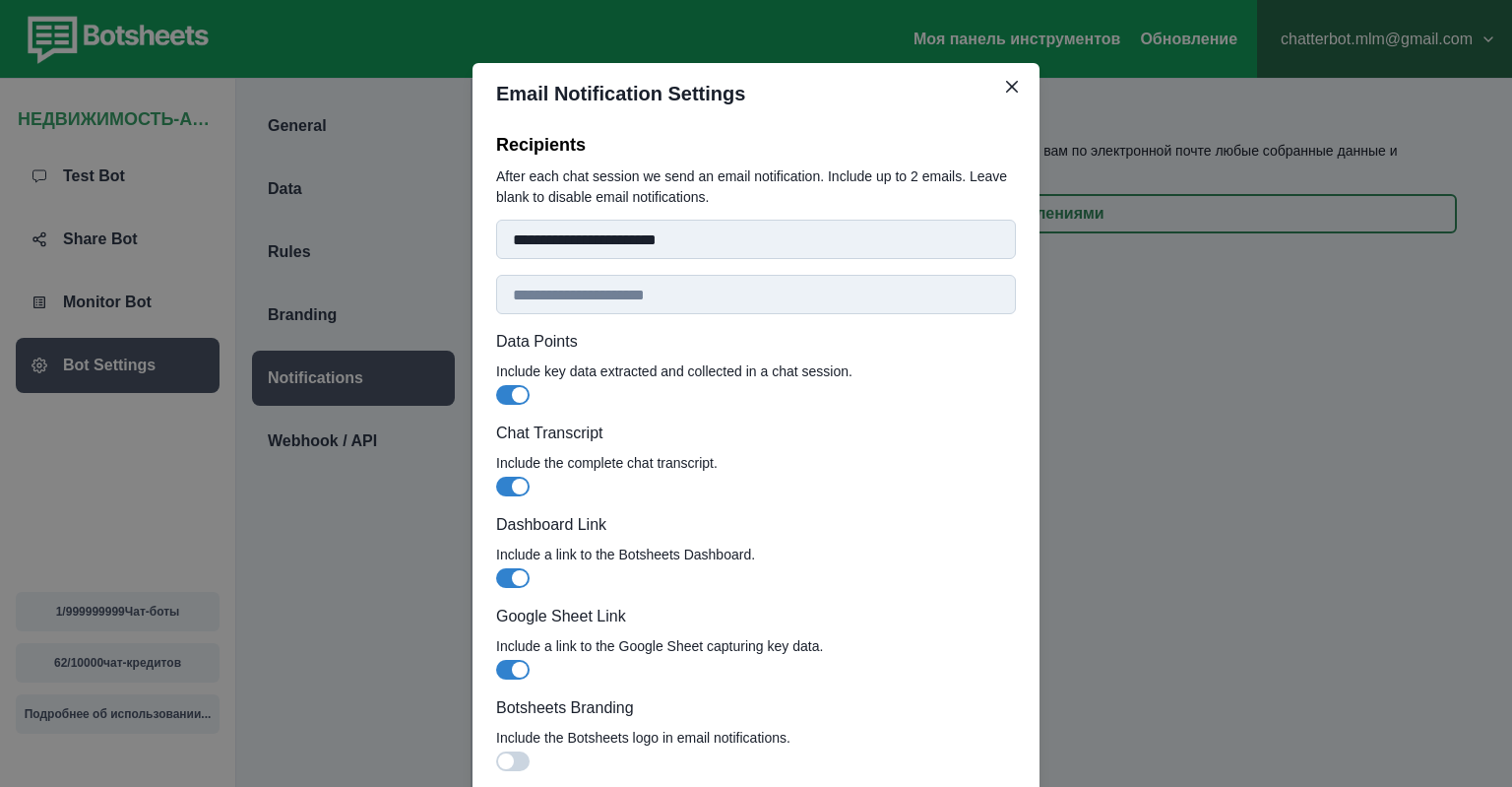 scroll, scrollTop: 130, scrollLeft: 0, axis: vertical 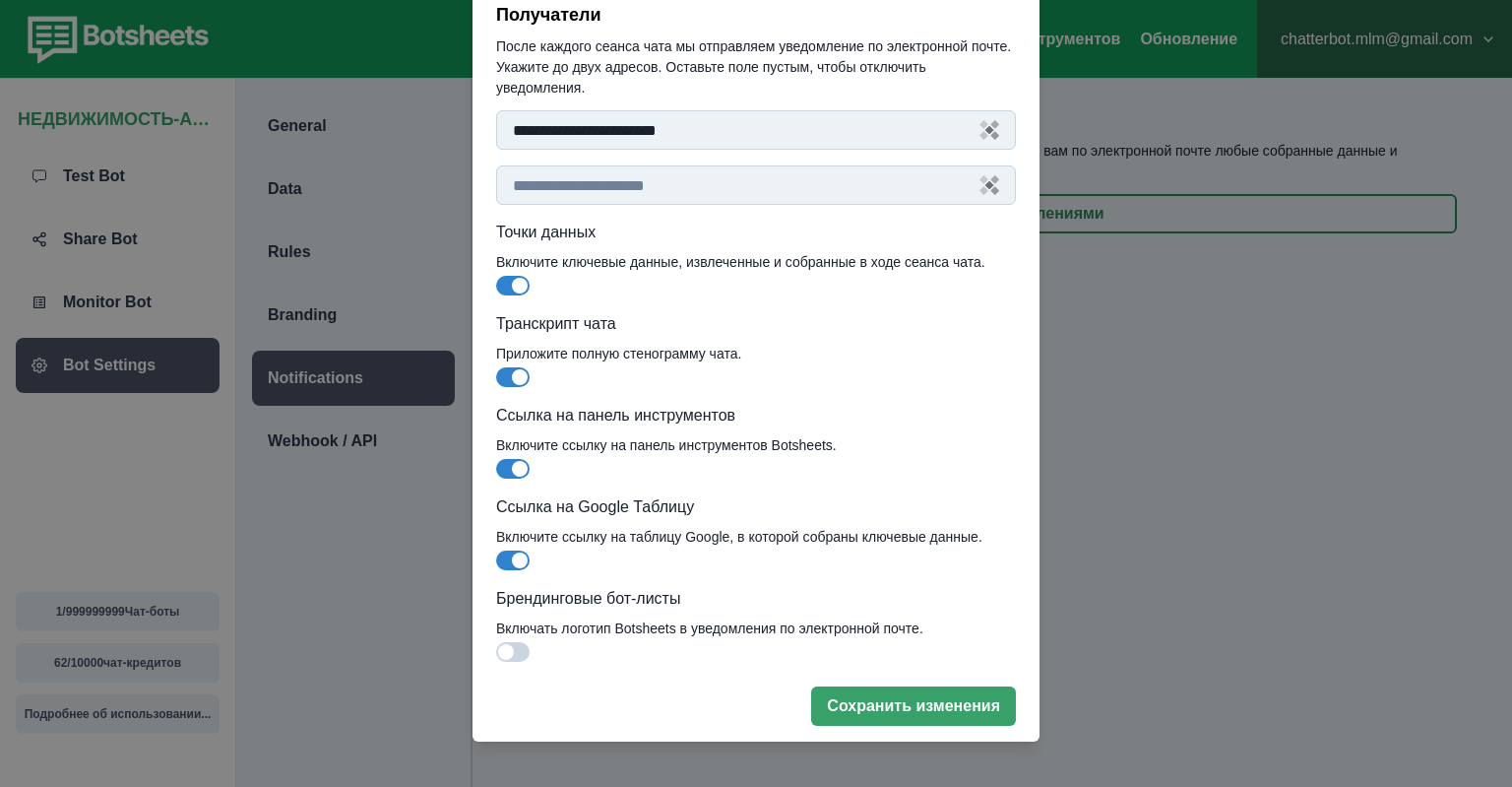 click on "**********" at bounding box center (756, 393) 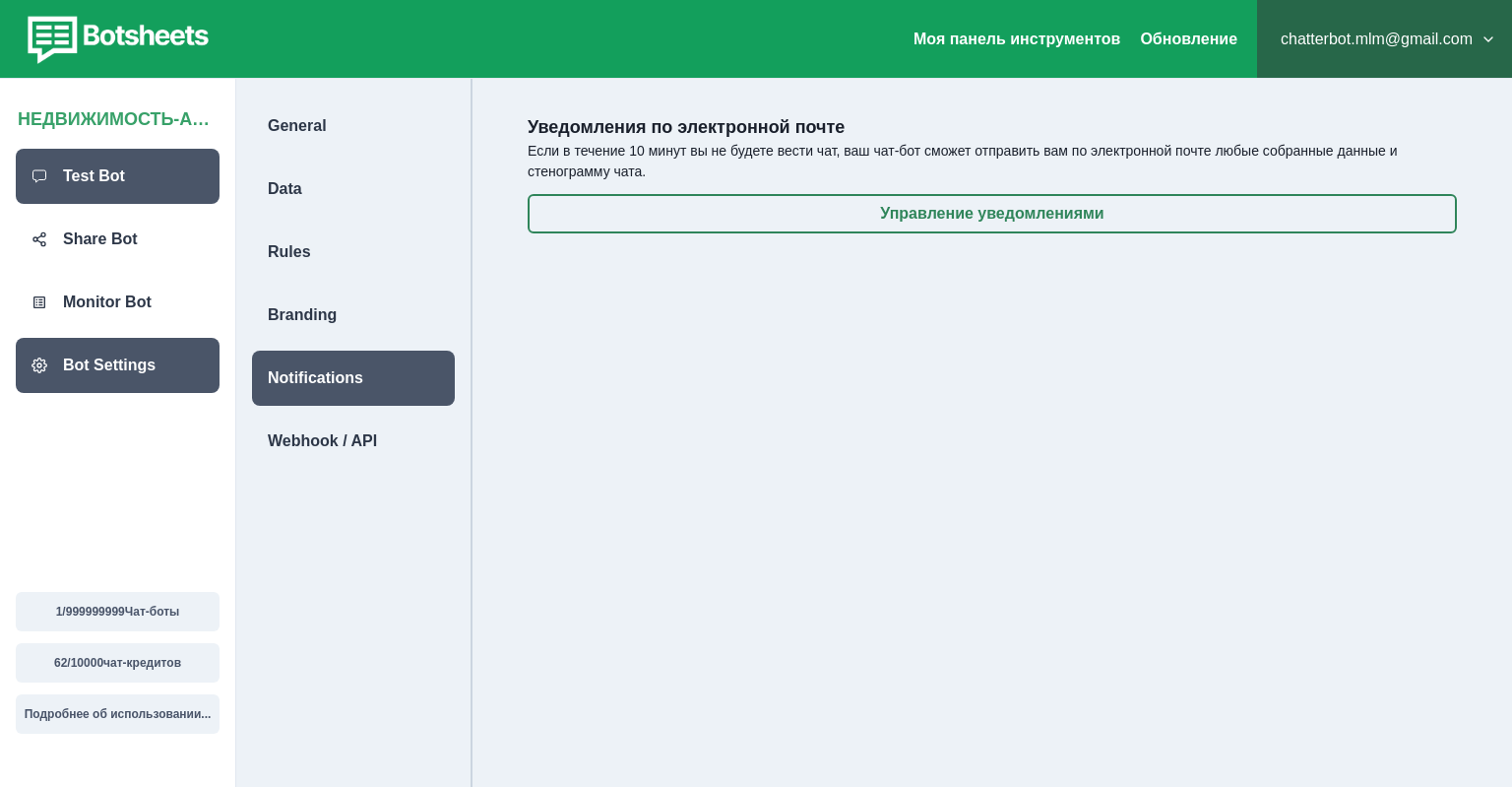 click on "Test Bot" at bounding box center [94, 176] 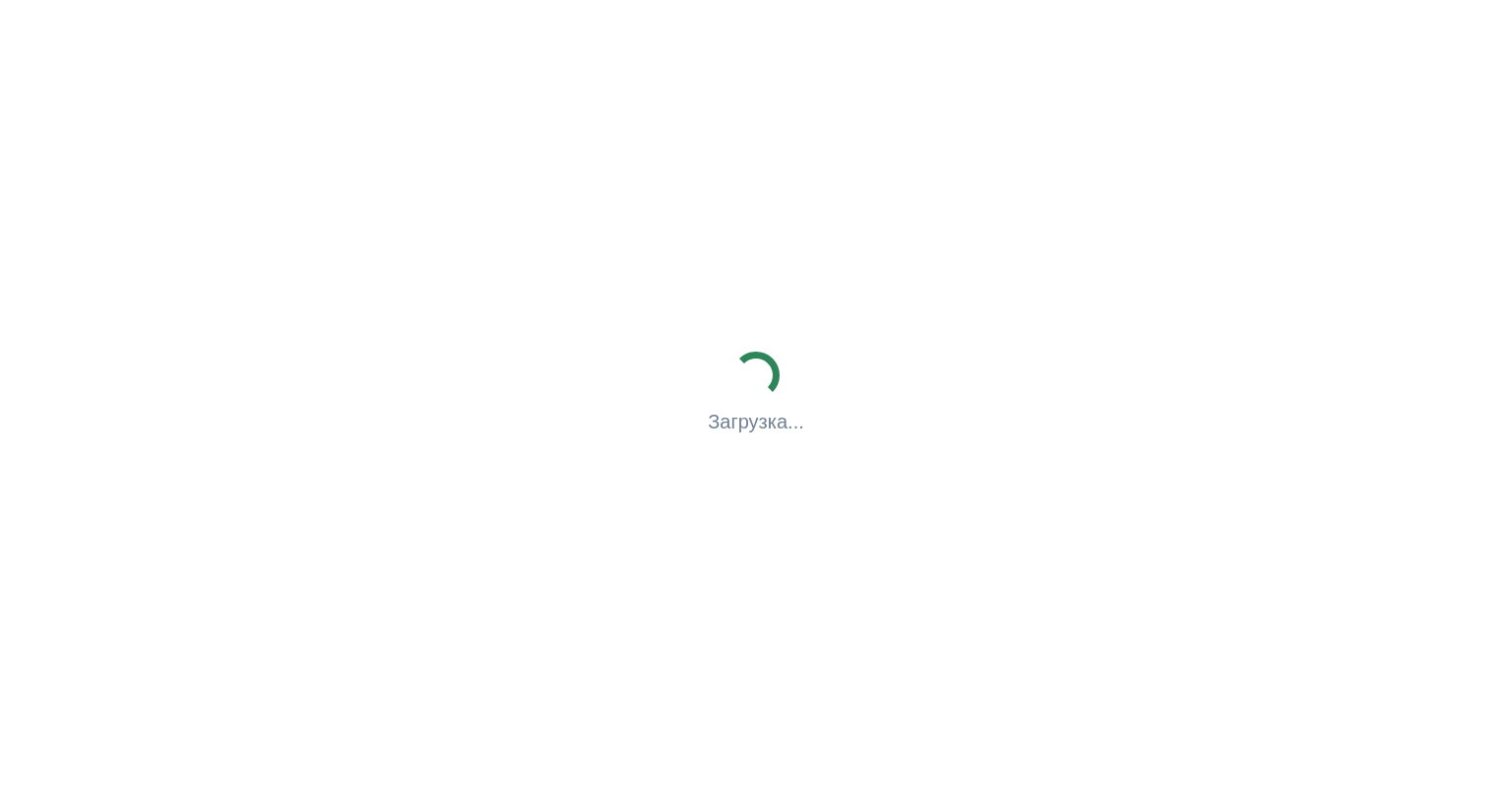 scroll, scrollTop: 0, scrollLeft: 0, axis: both 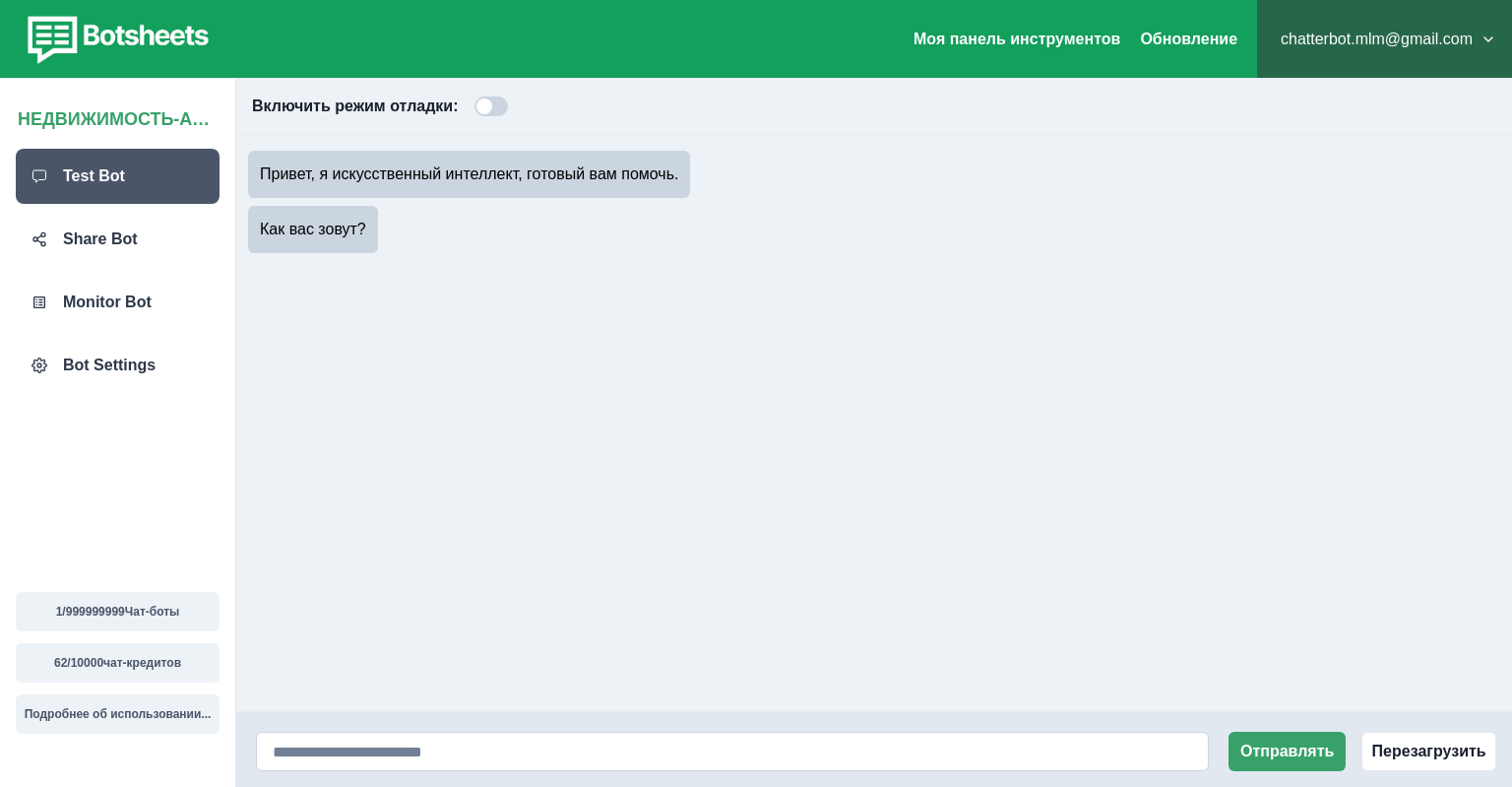 click on "Отправлять  Перезагрузить" at bounding box center (874, 750) 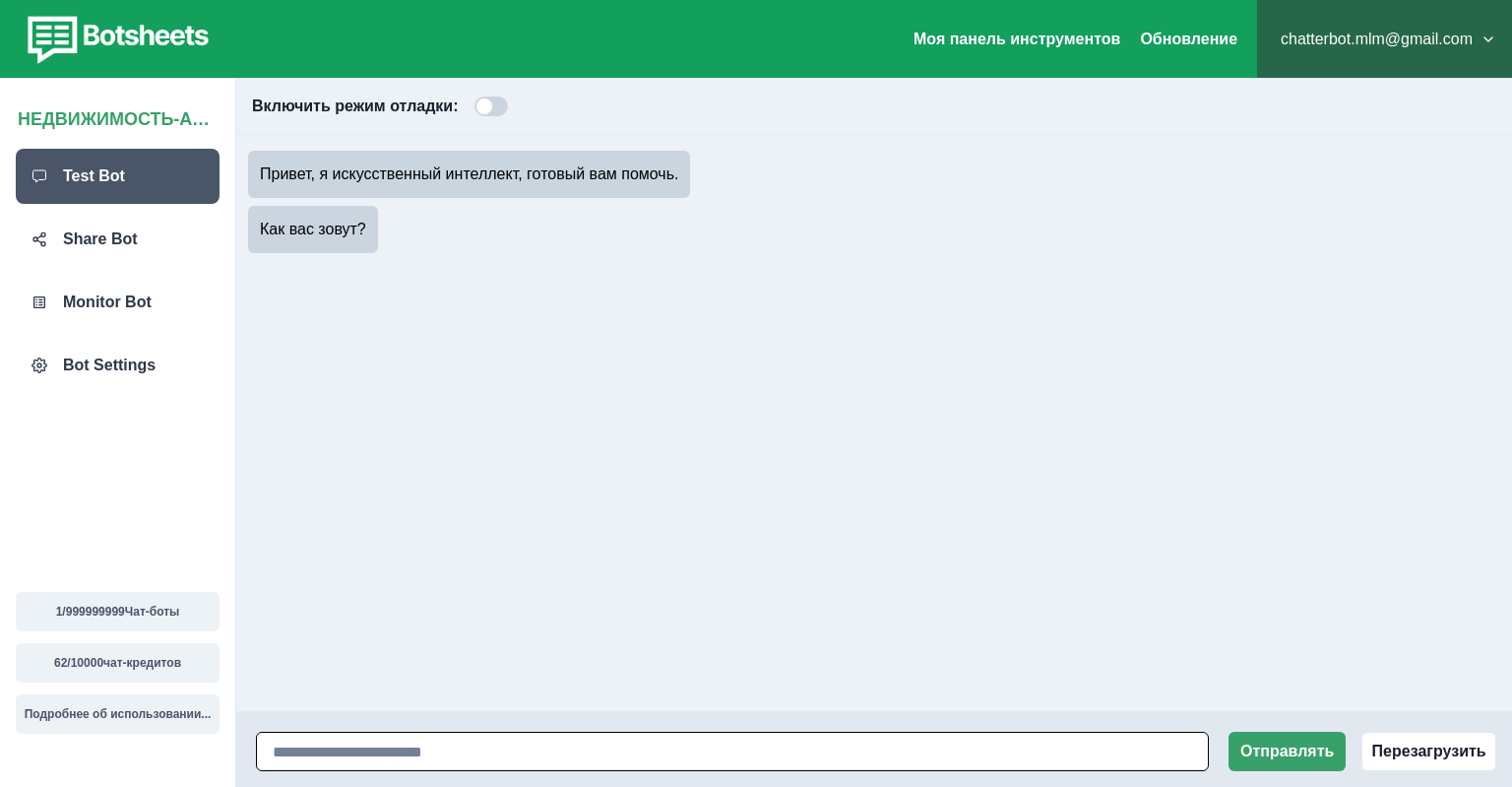click at bounding box center [732, 752] 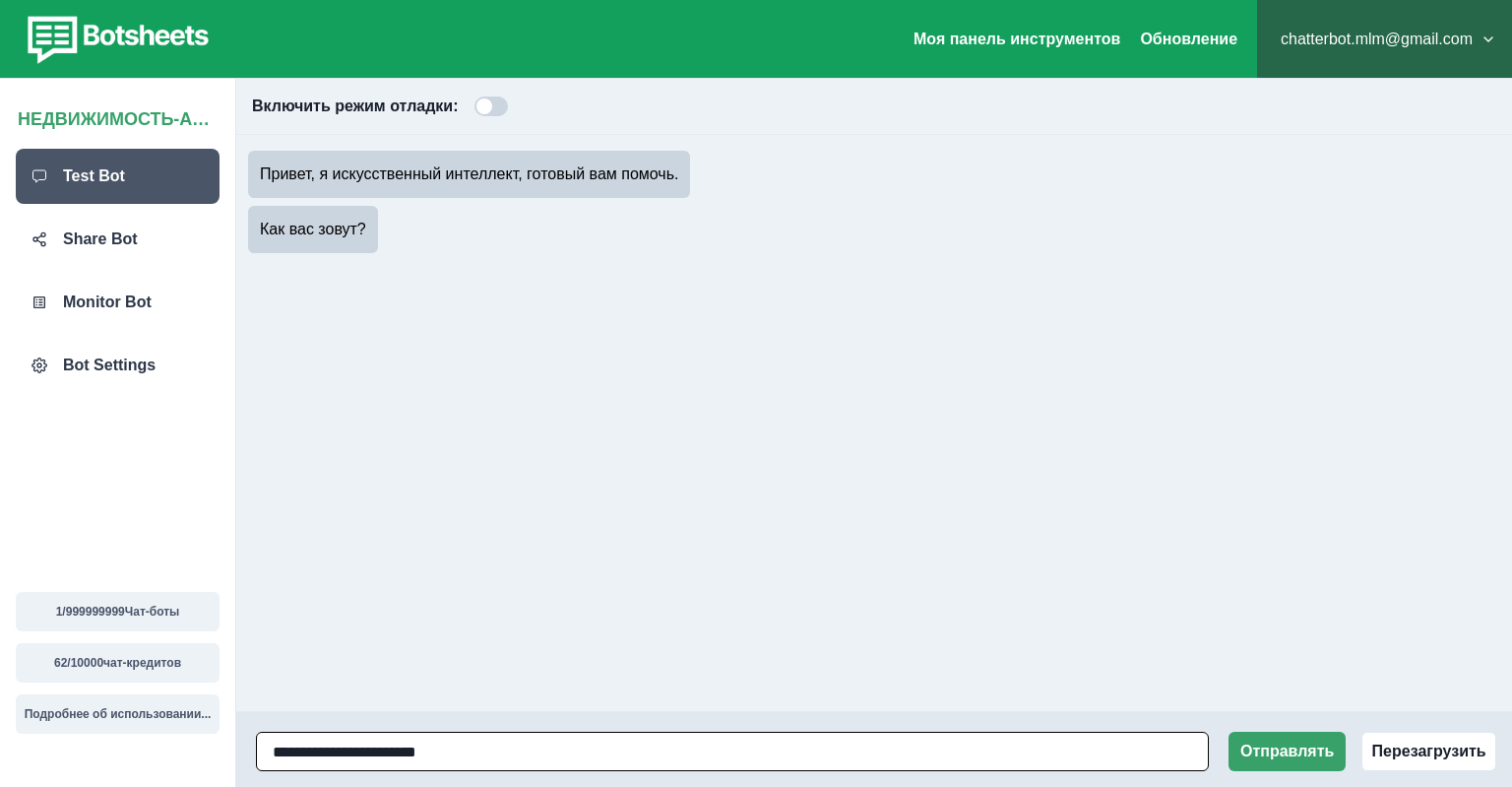 type on "**********" 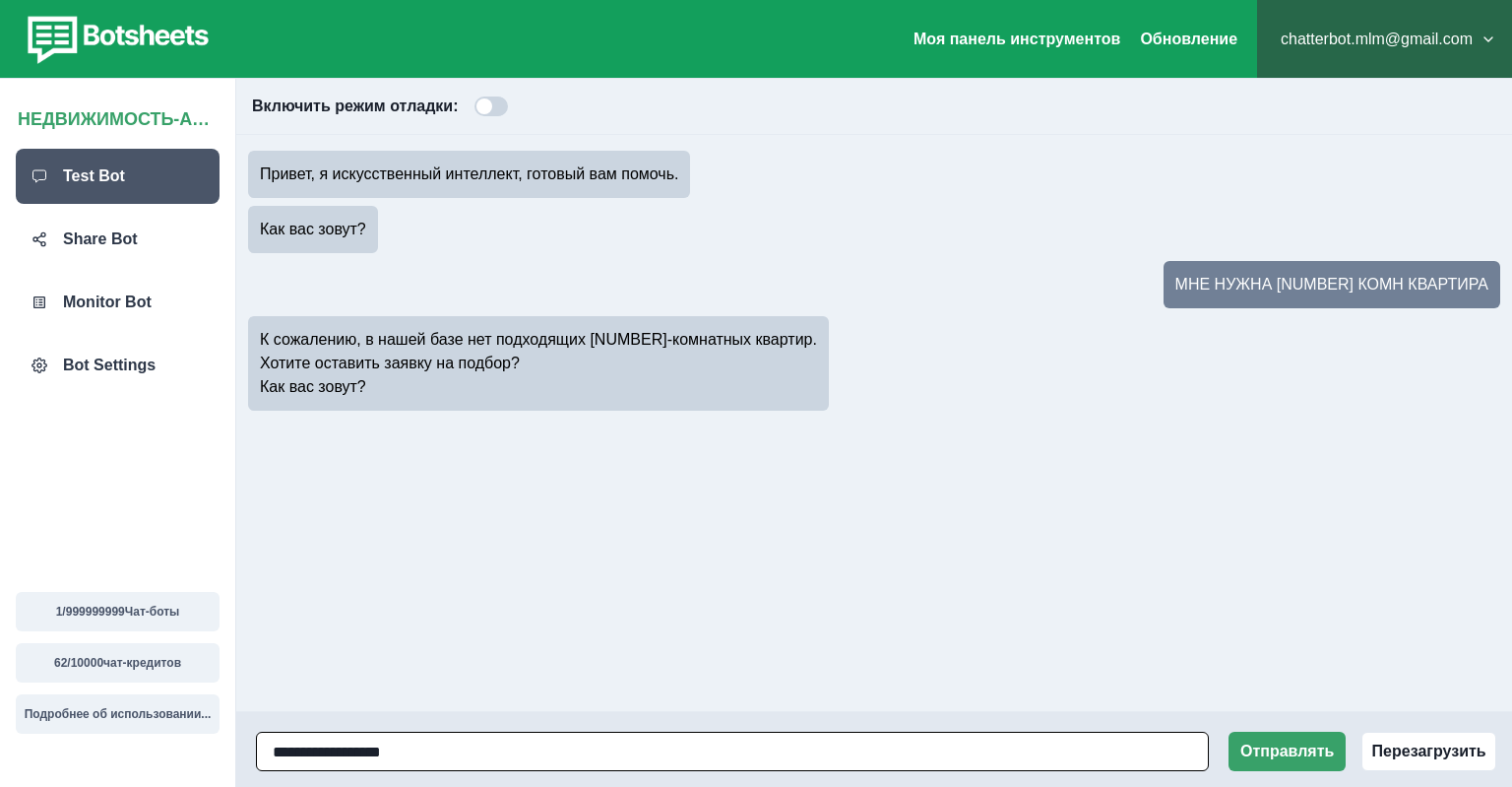 type on "**********" 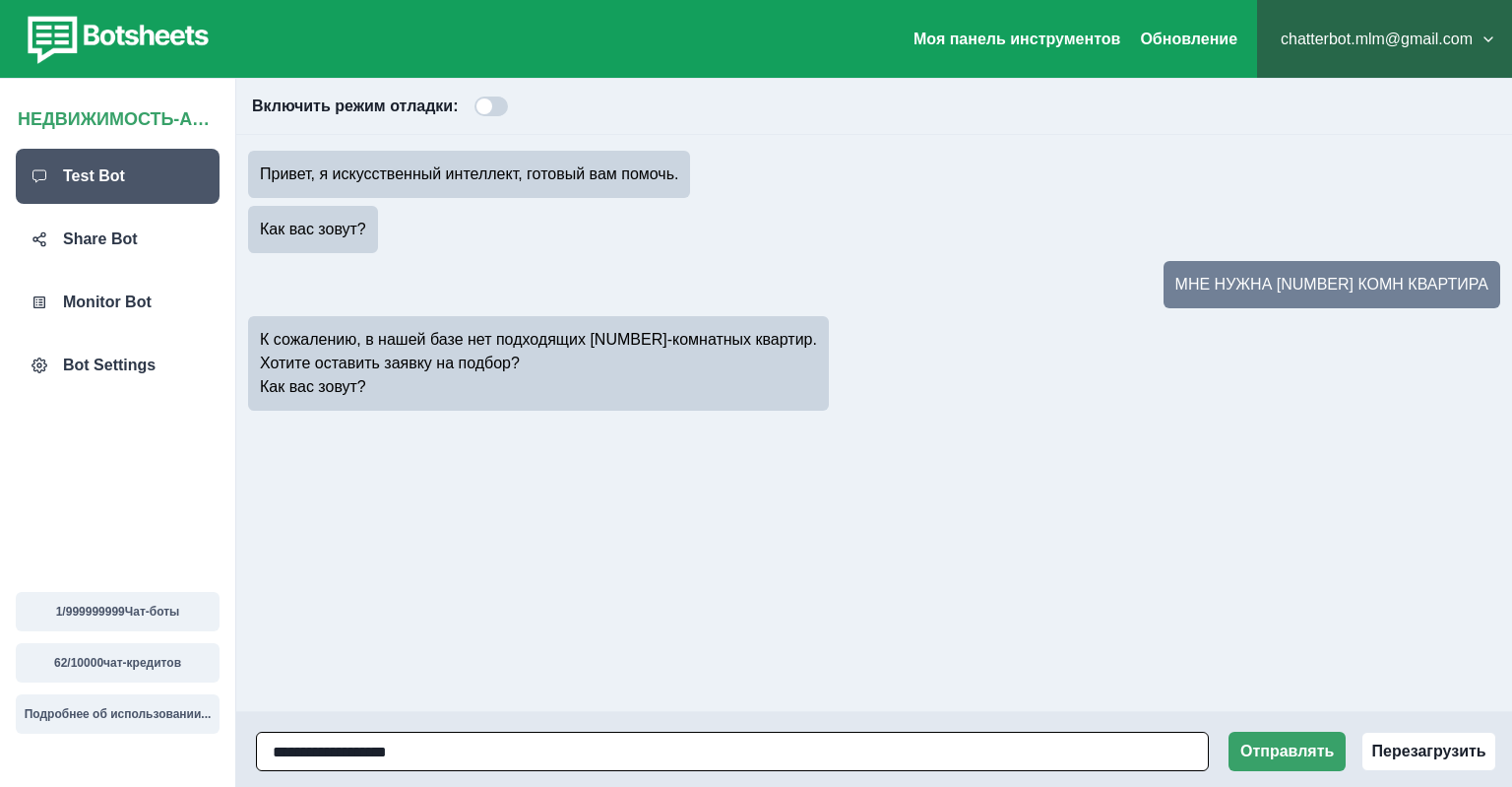 type 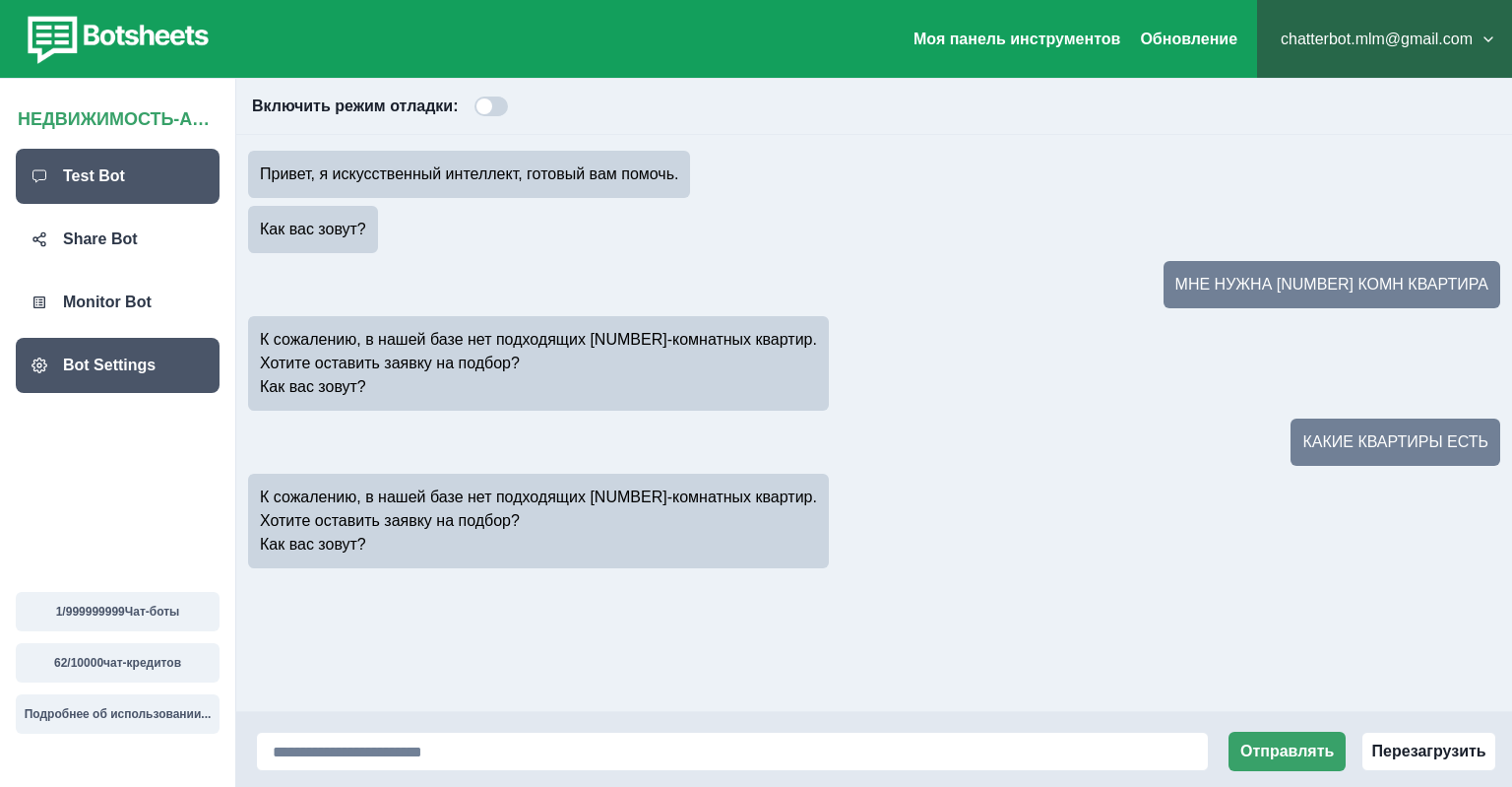 click on "Bot Settings" at bounding box center (117, 365) 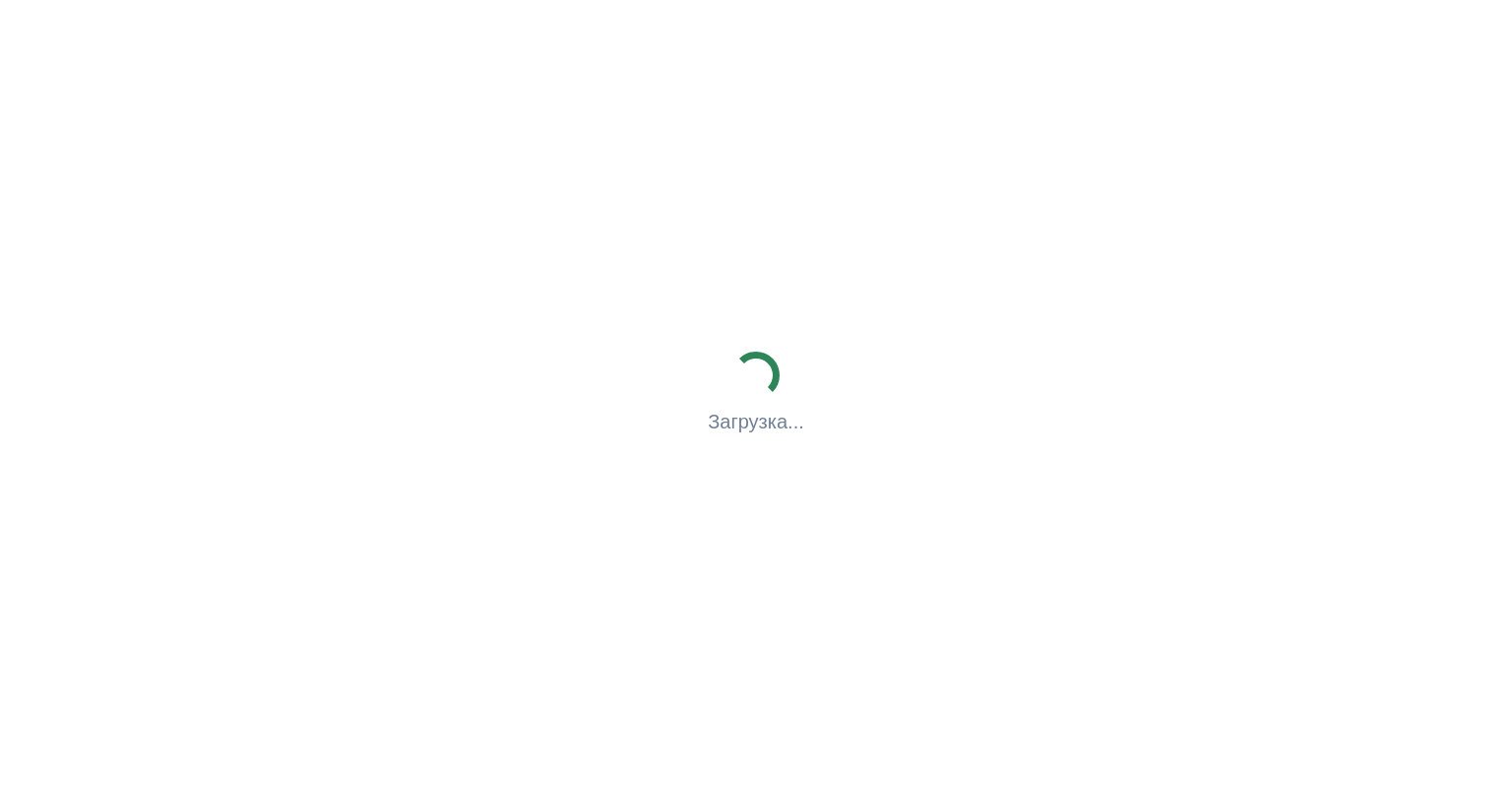 scroll, scrollTop: 0, scrollLeft: 0, axis: both 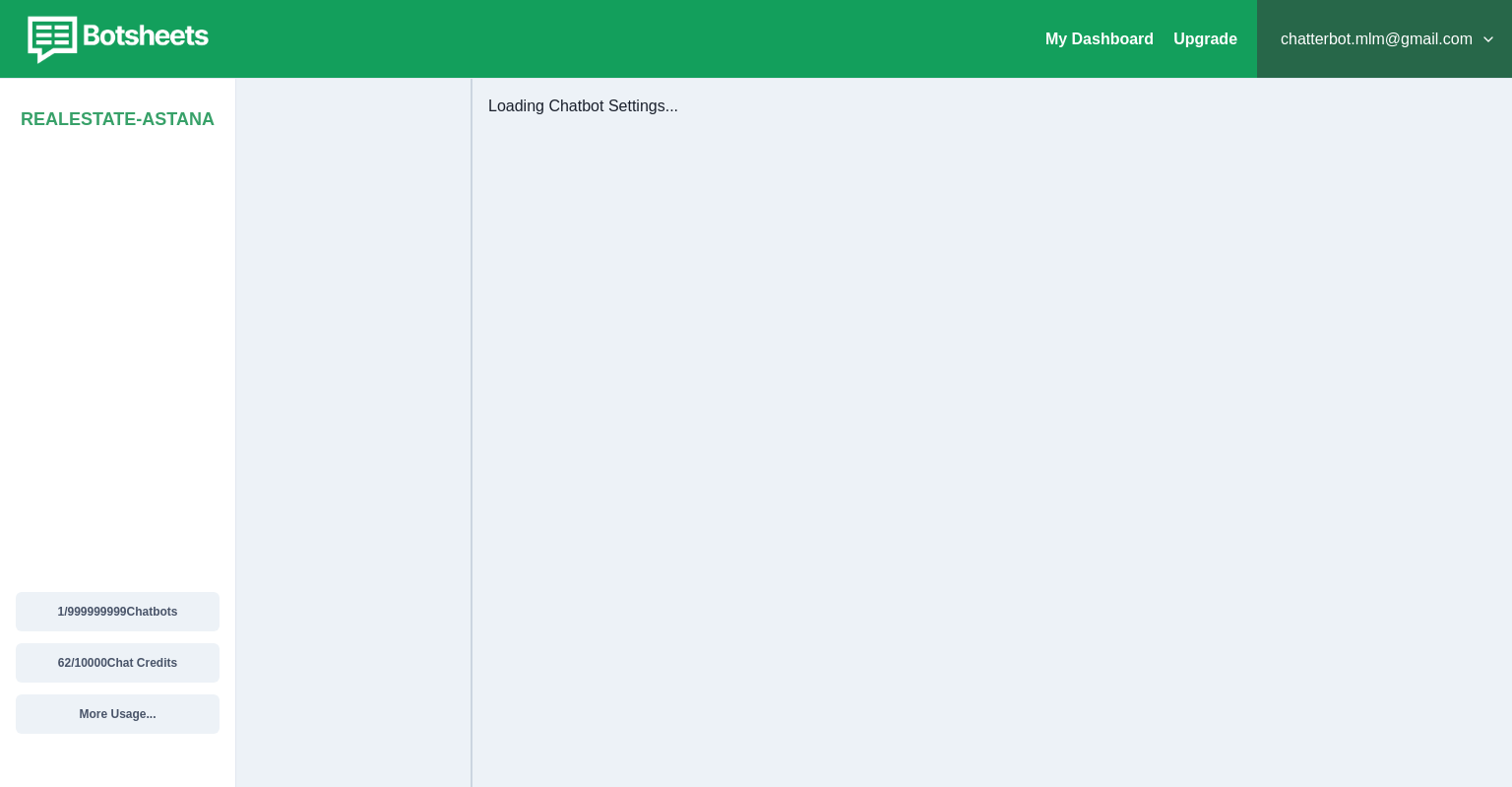 select on "**********" 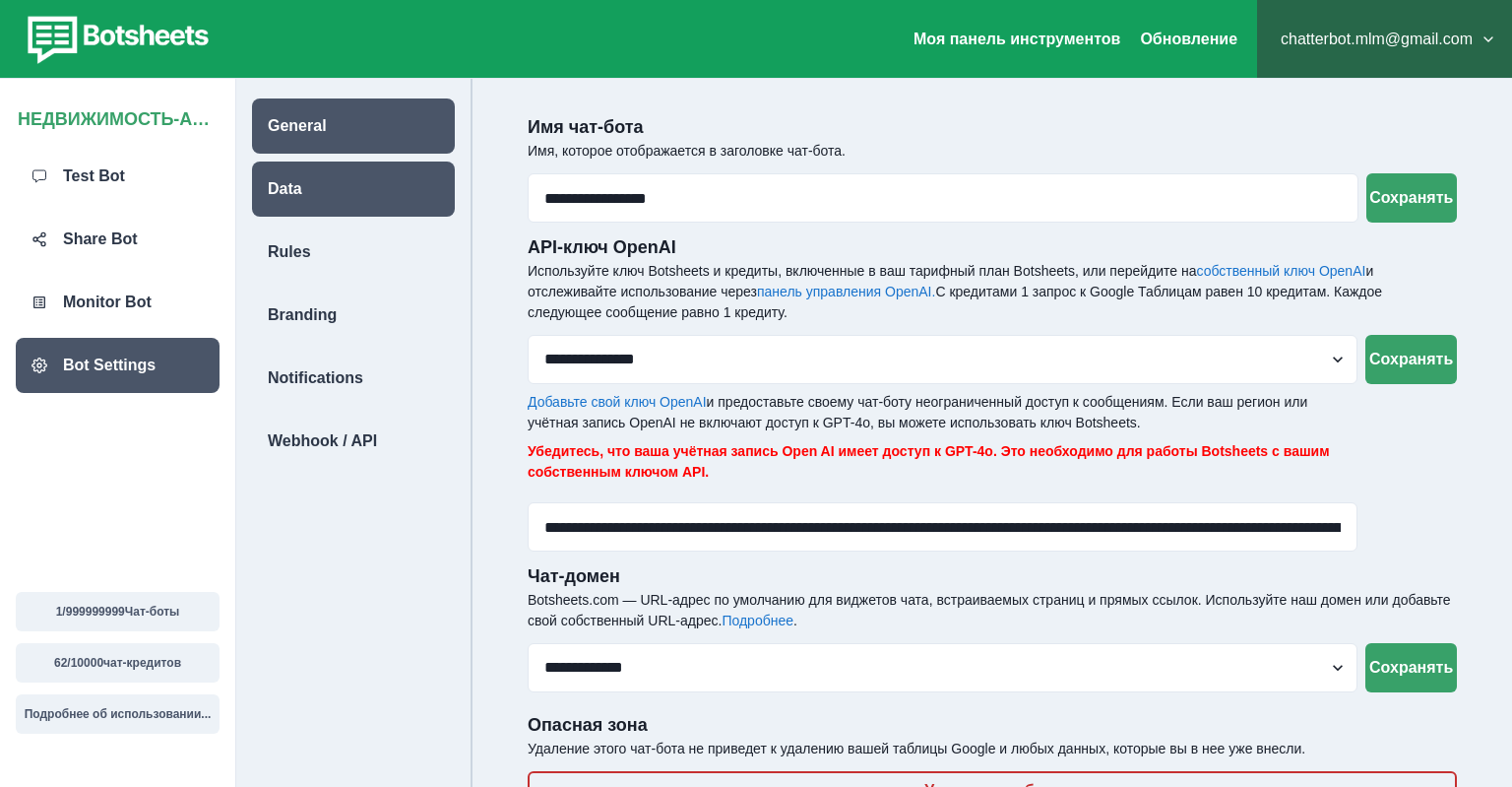 click on "Data" at bounding box center (353, 189) 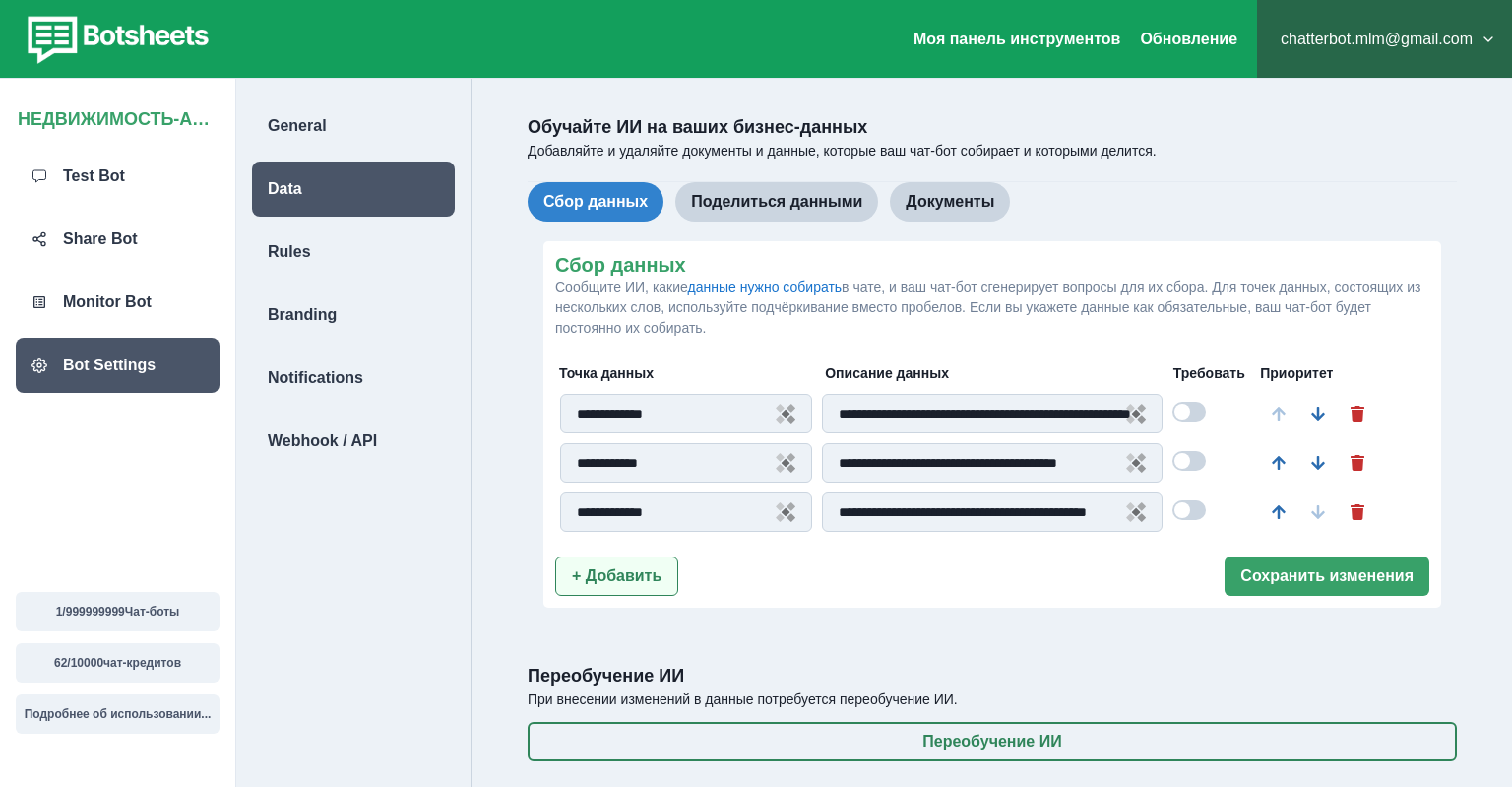 click on "+ Добавить" at bounding box center (616, 576) 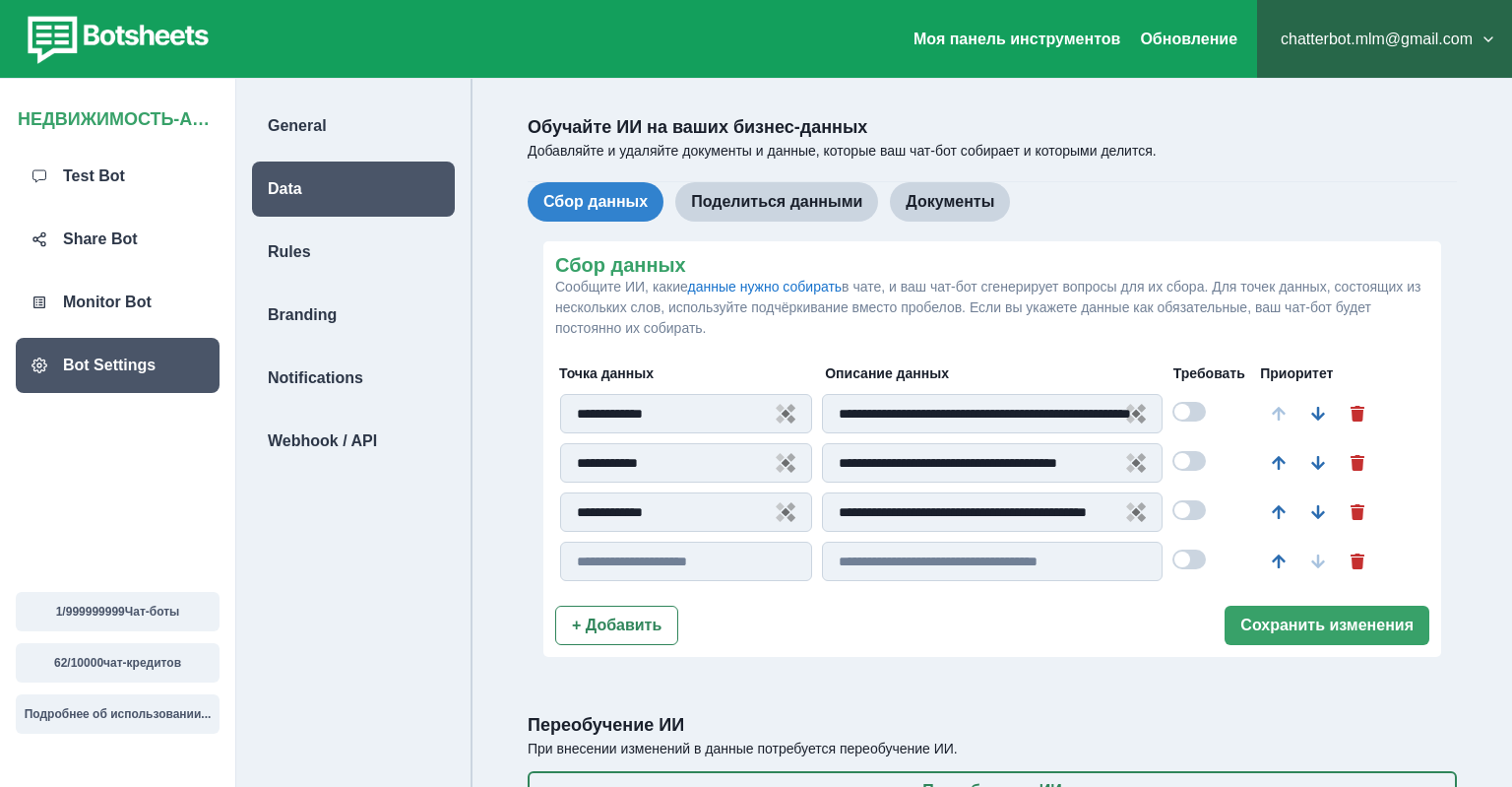 click at bounding box center (686, 561) 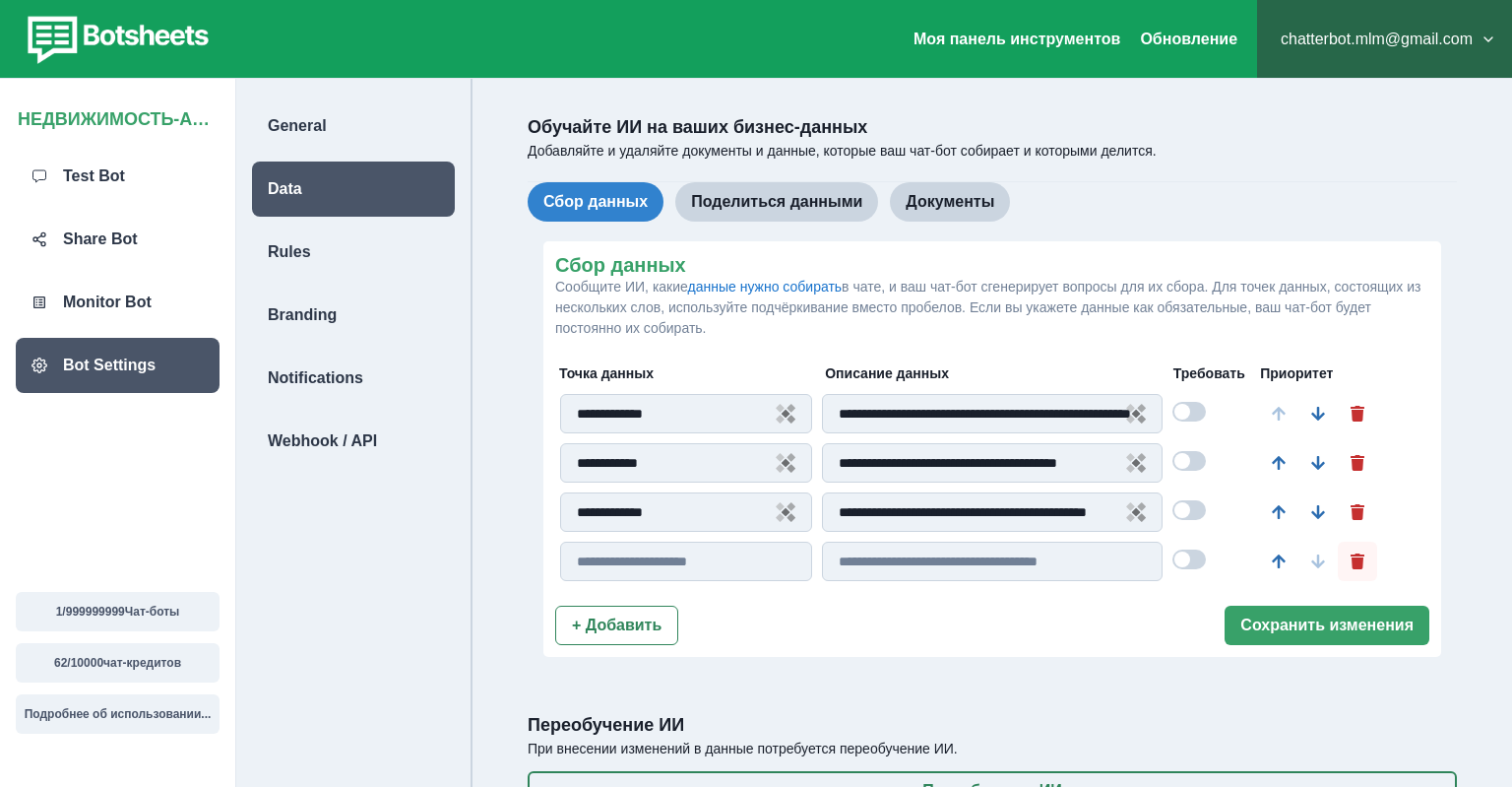 click at bounding box center (1357, 561) 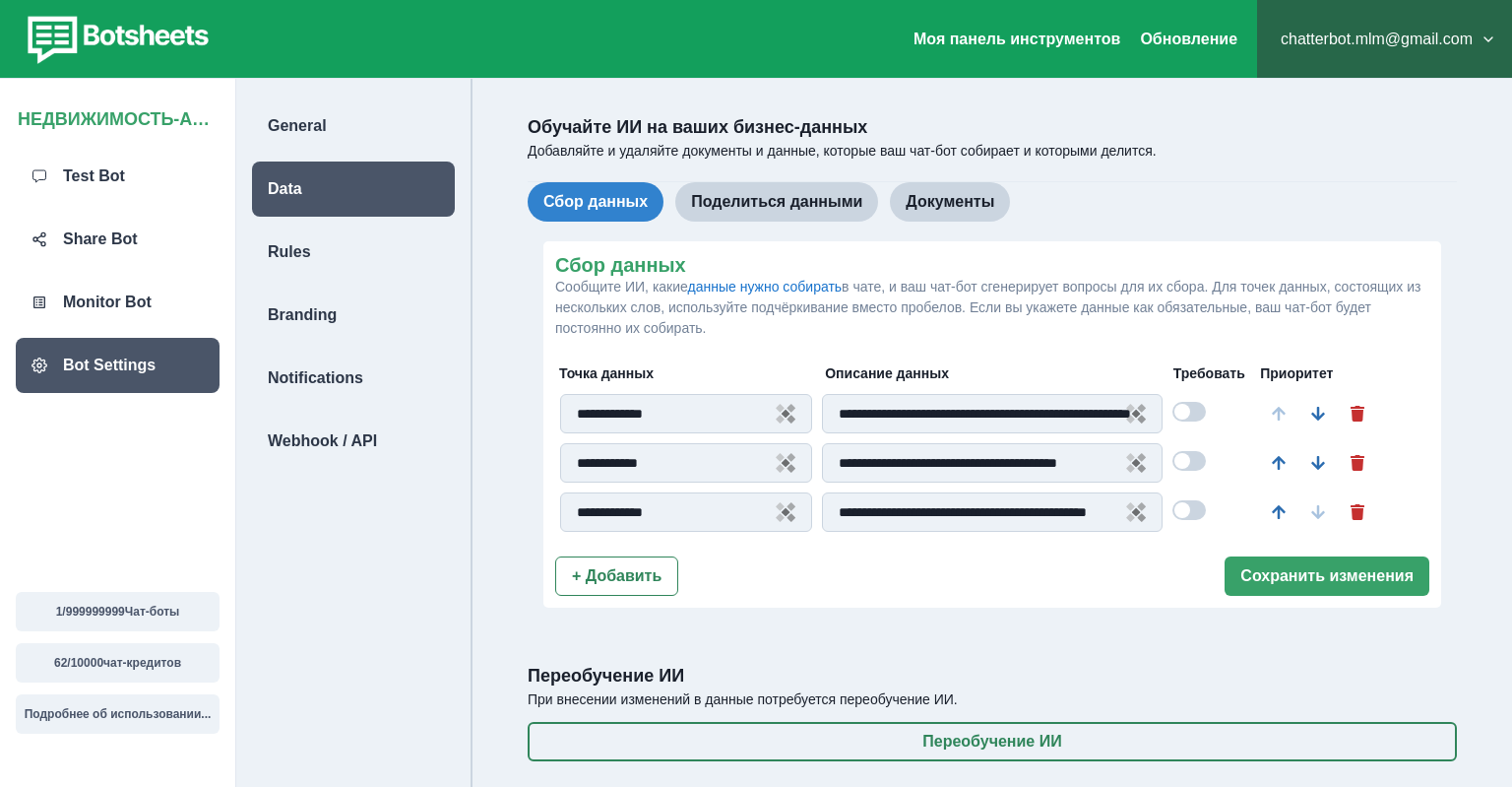 scroll, scrollTop: 79, scrollLeft: 0, axis: vertical 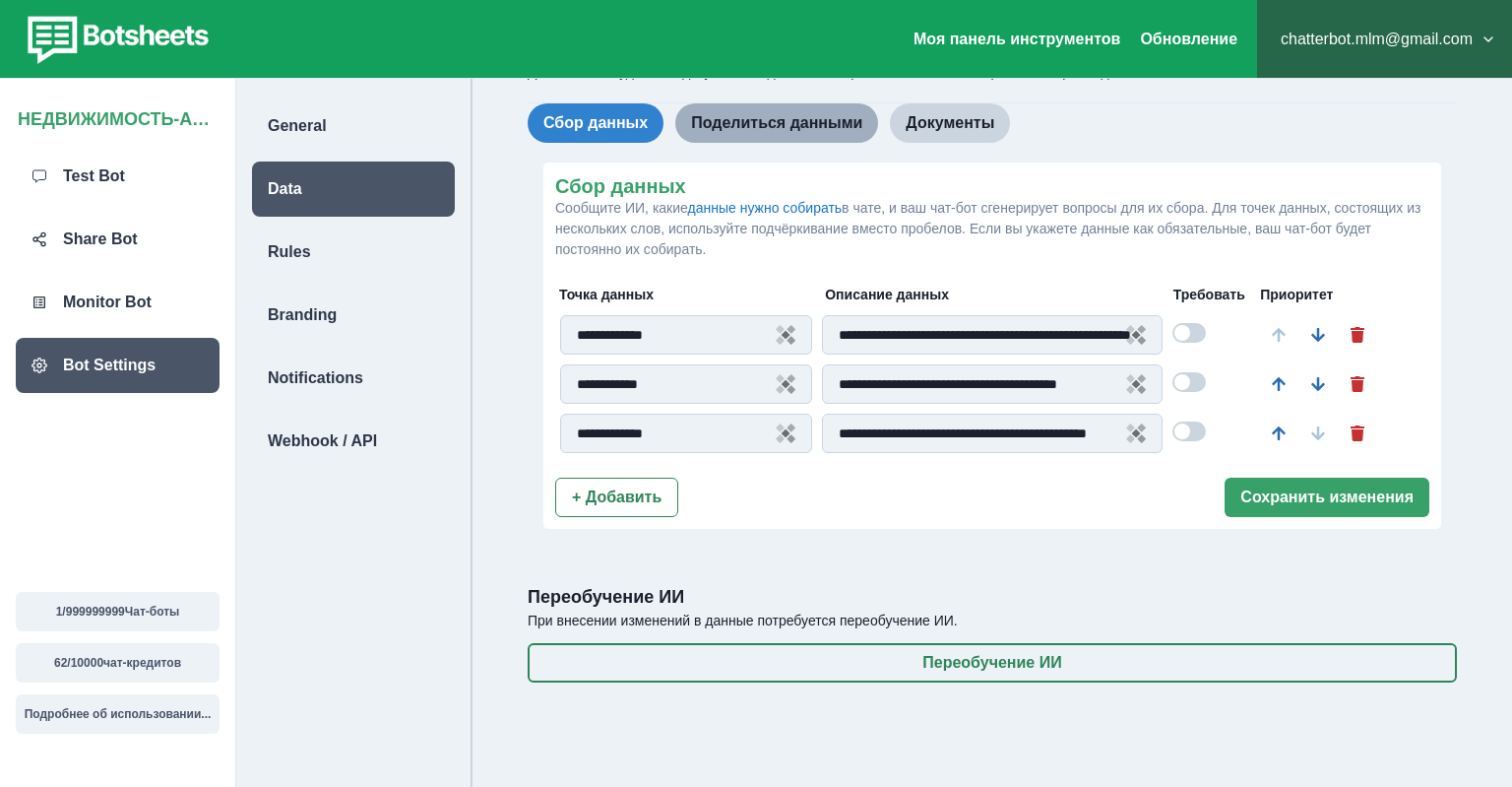 click on "Поделиться данными" at bounding box center (777, 123) 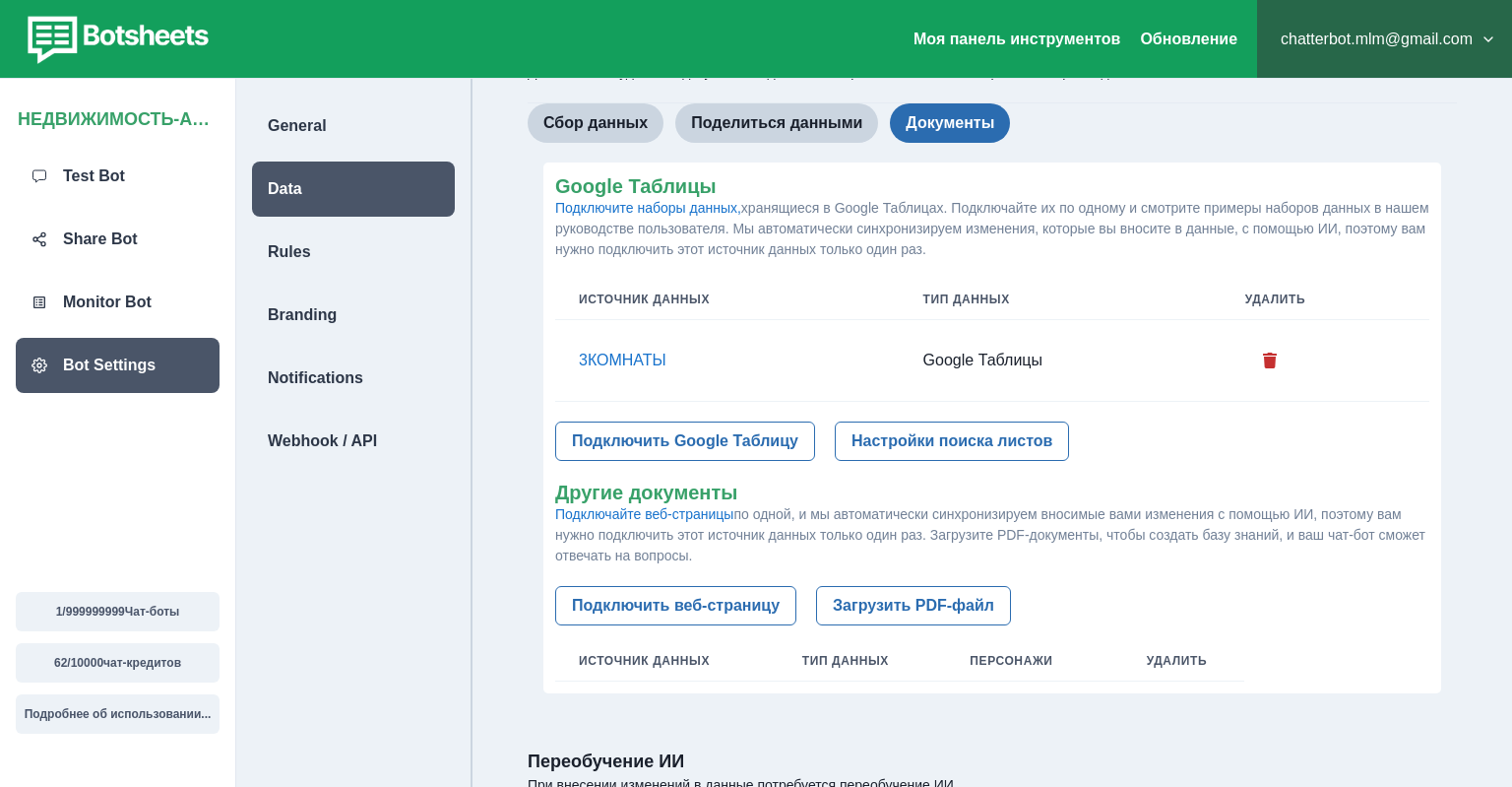 click on "Документы" at bounding box center (950, 123) 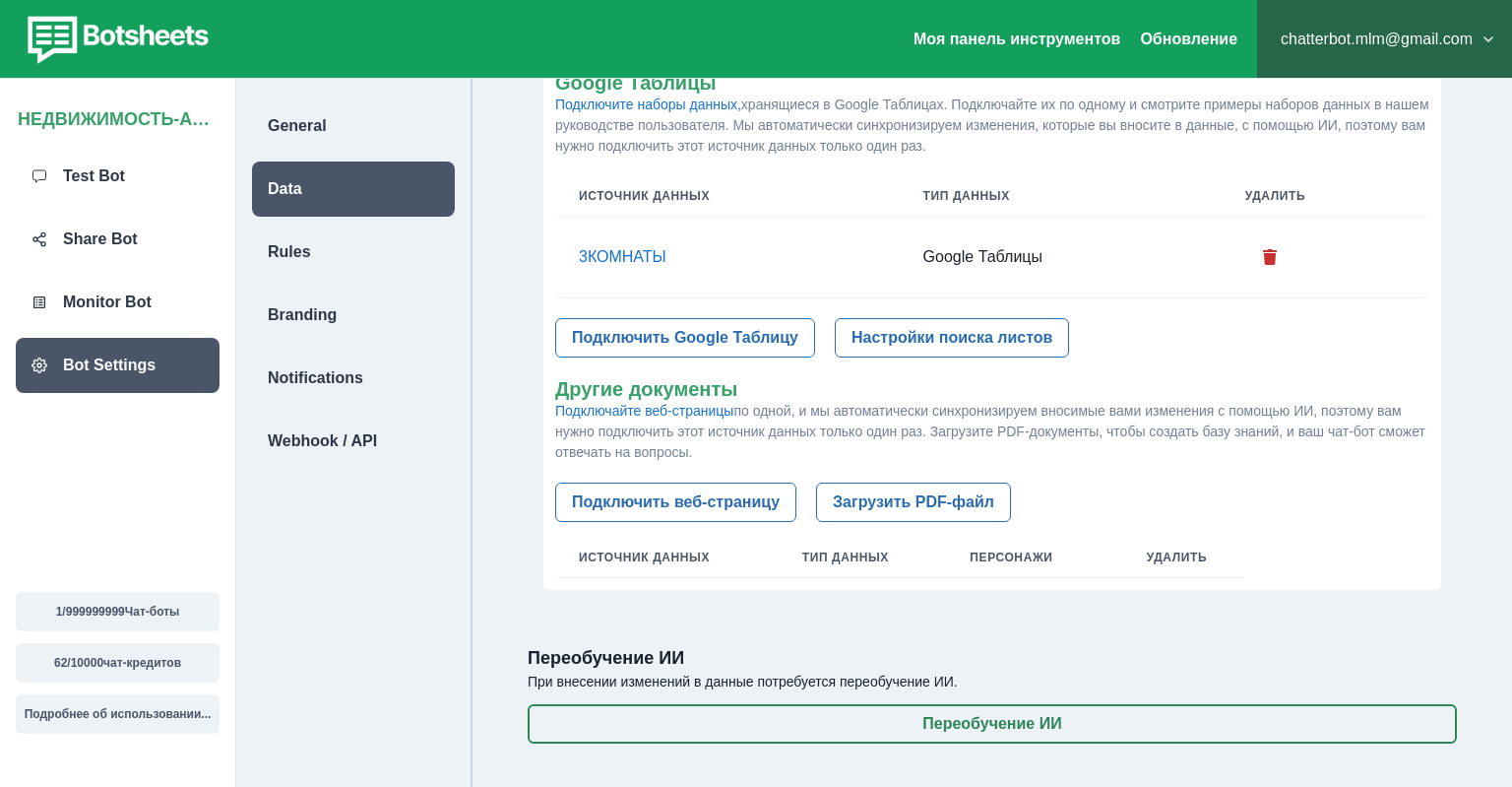 scroll, scrollTop: 193, scrollLeft: 0, axis: vertical 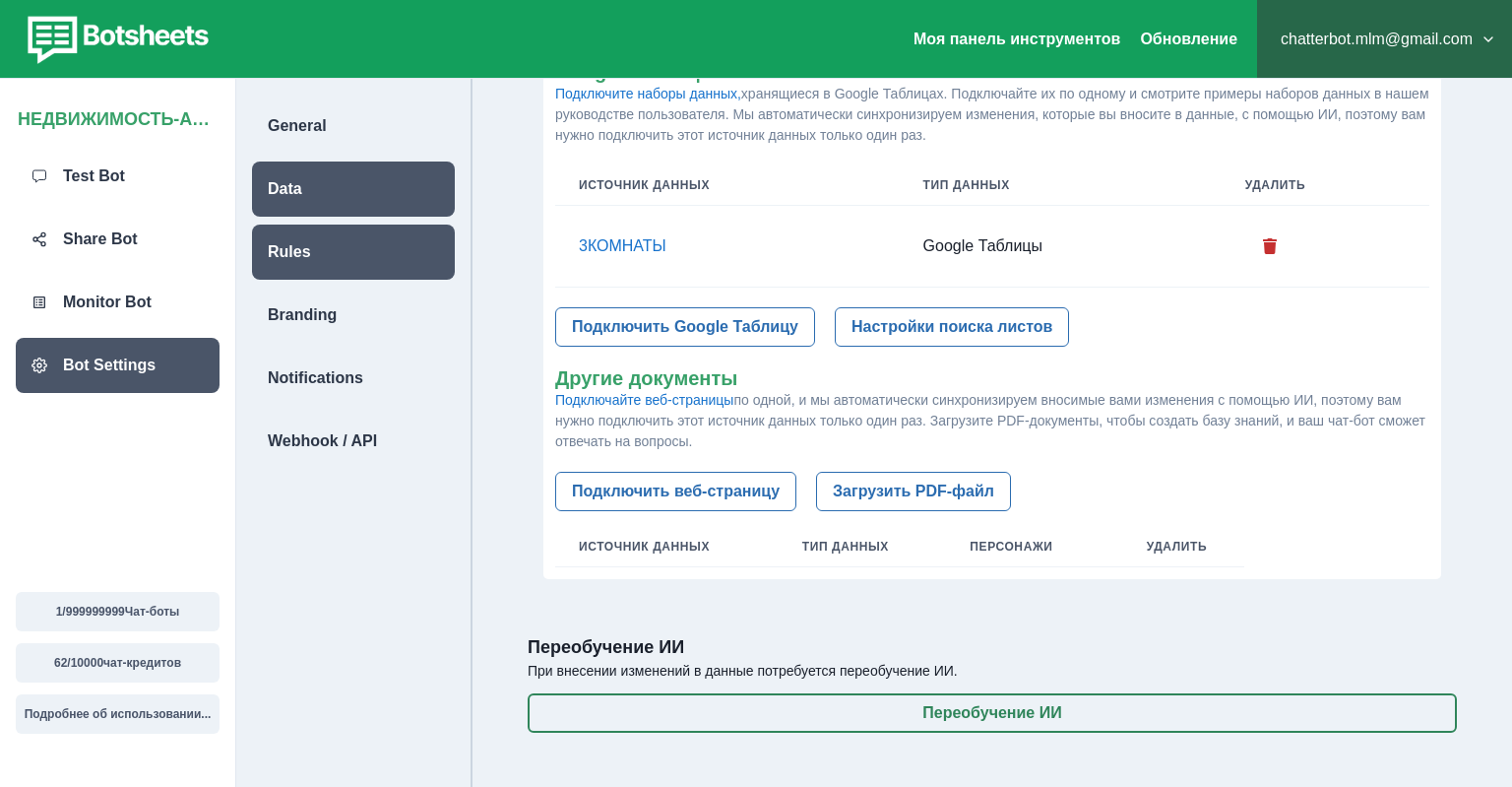 click on "Rules" at bounding box center (289, 252) 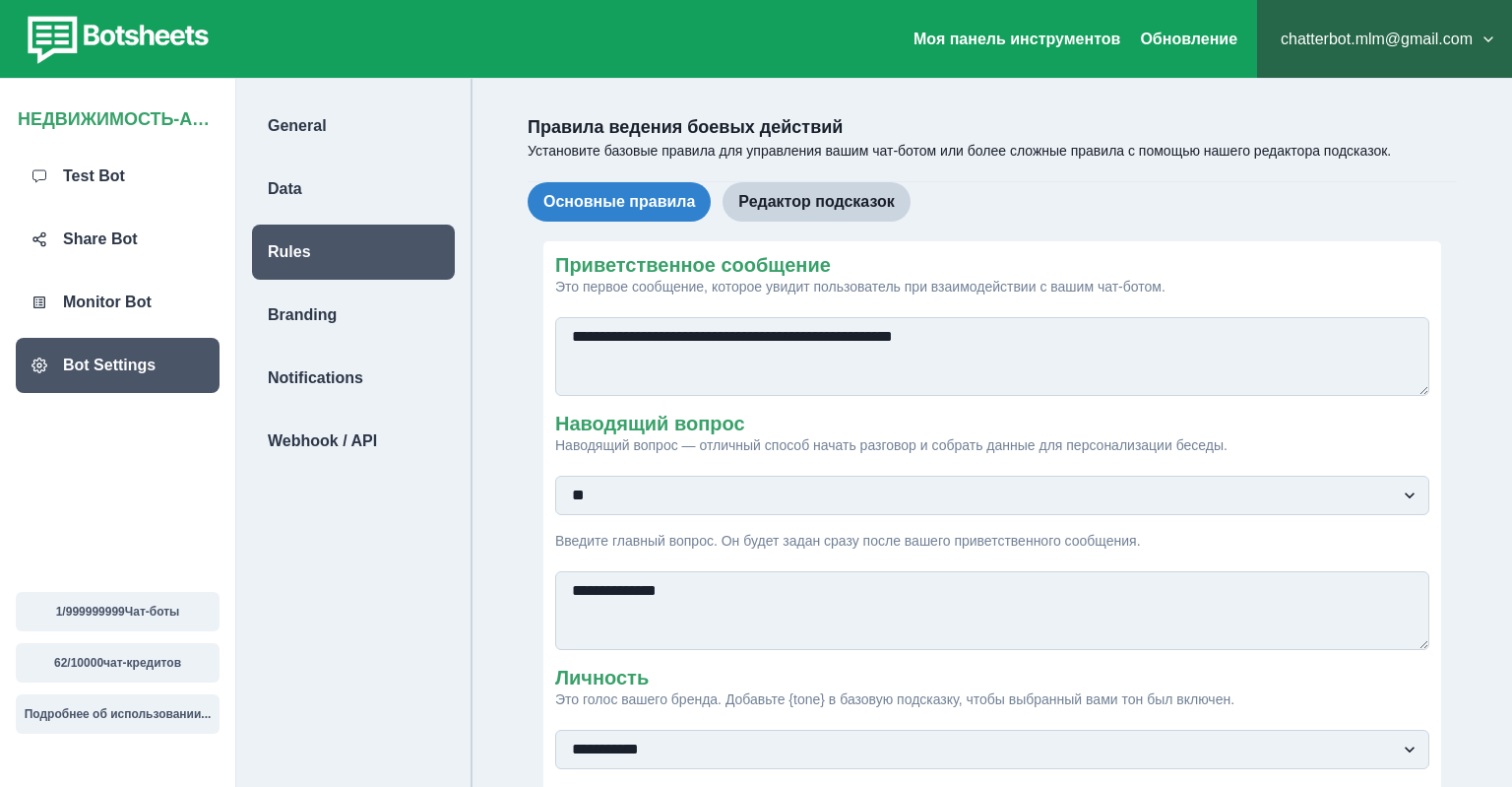 scroll, scrollTop: 208, scrollLeft: 0, axis: vertical 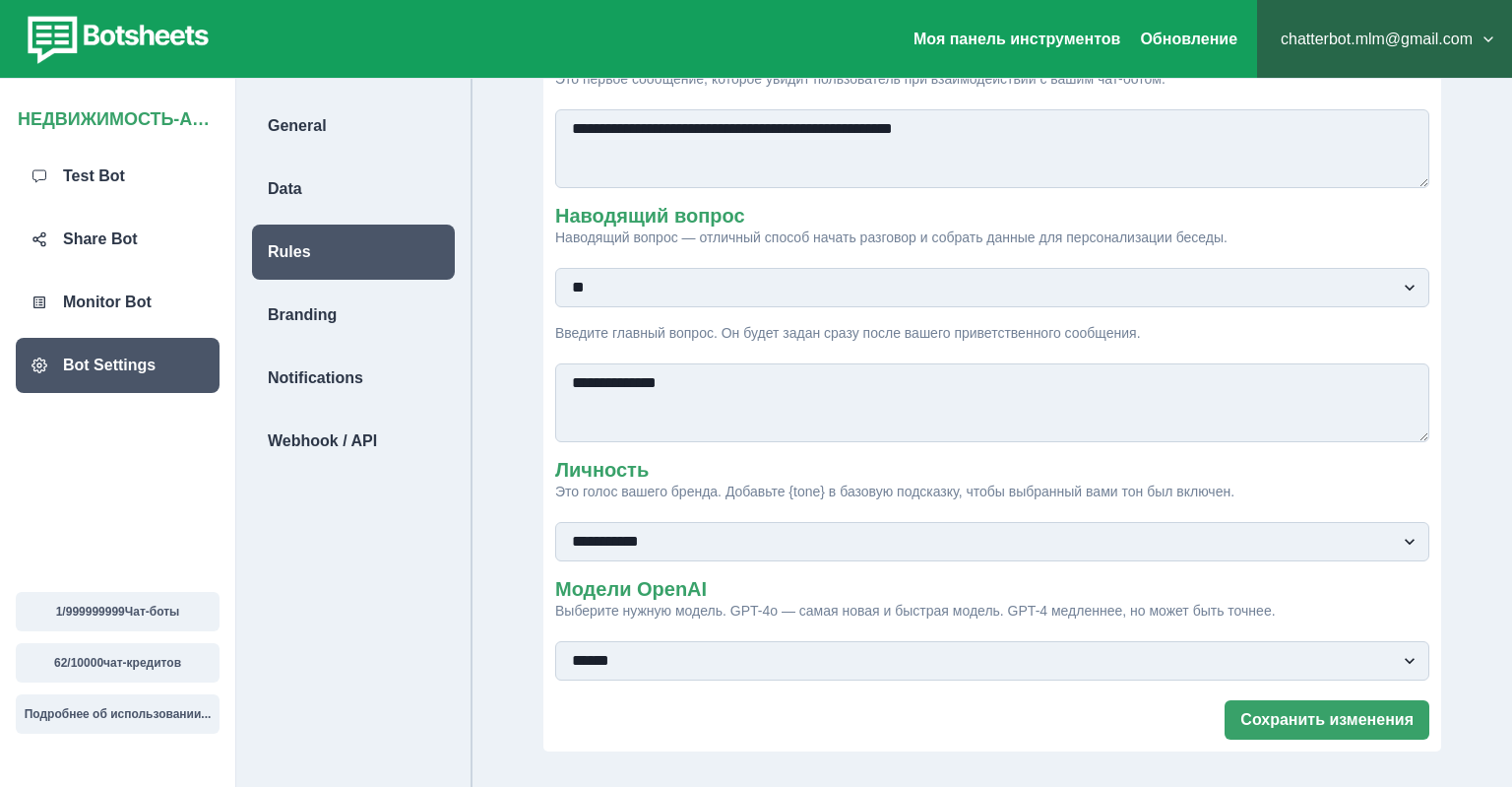 click on "*** **" at bounding box center [992, 288] 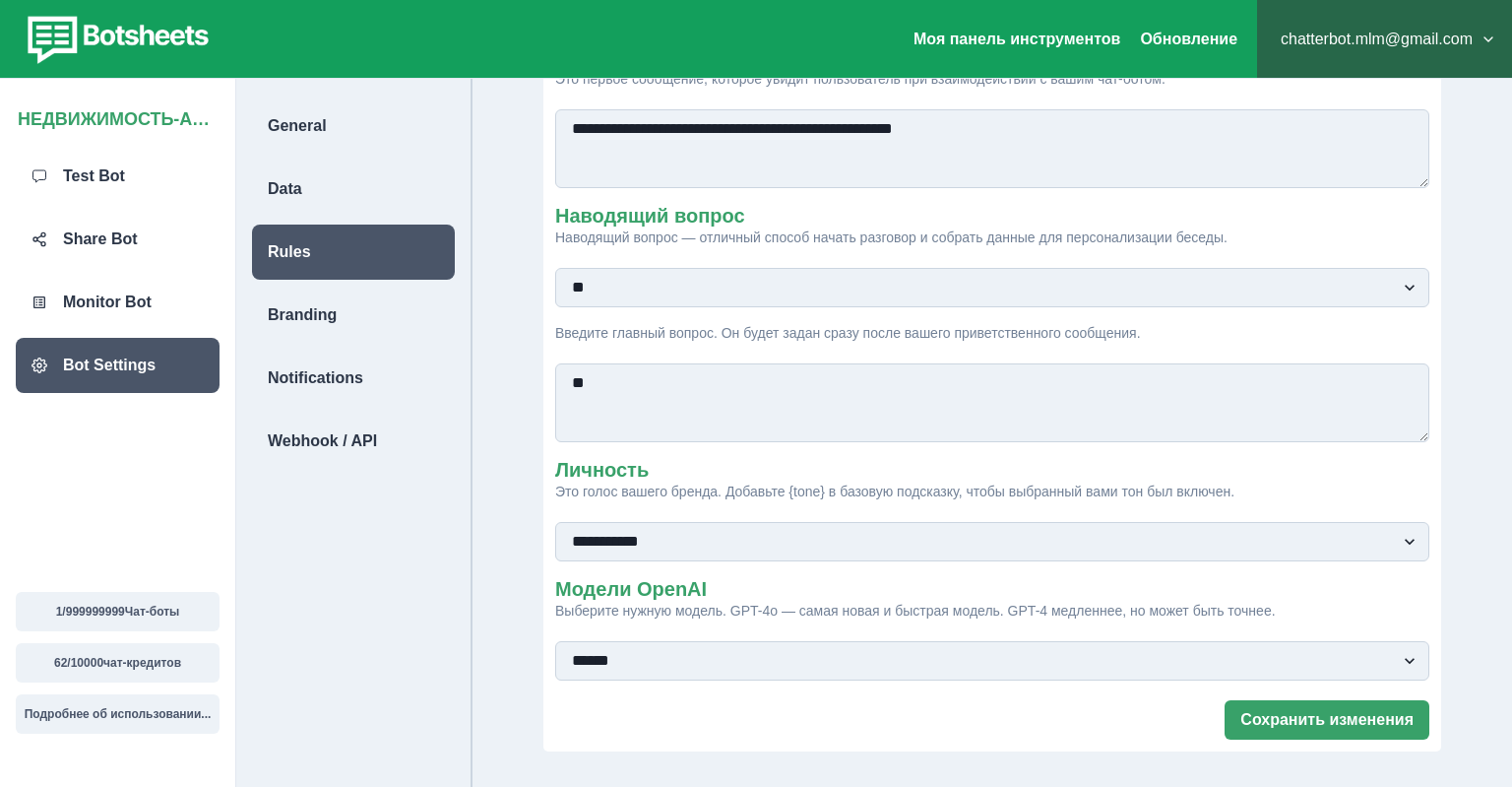 type on "*" 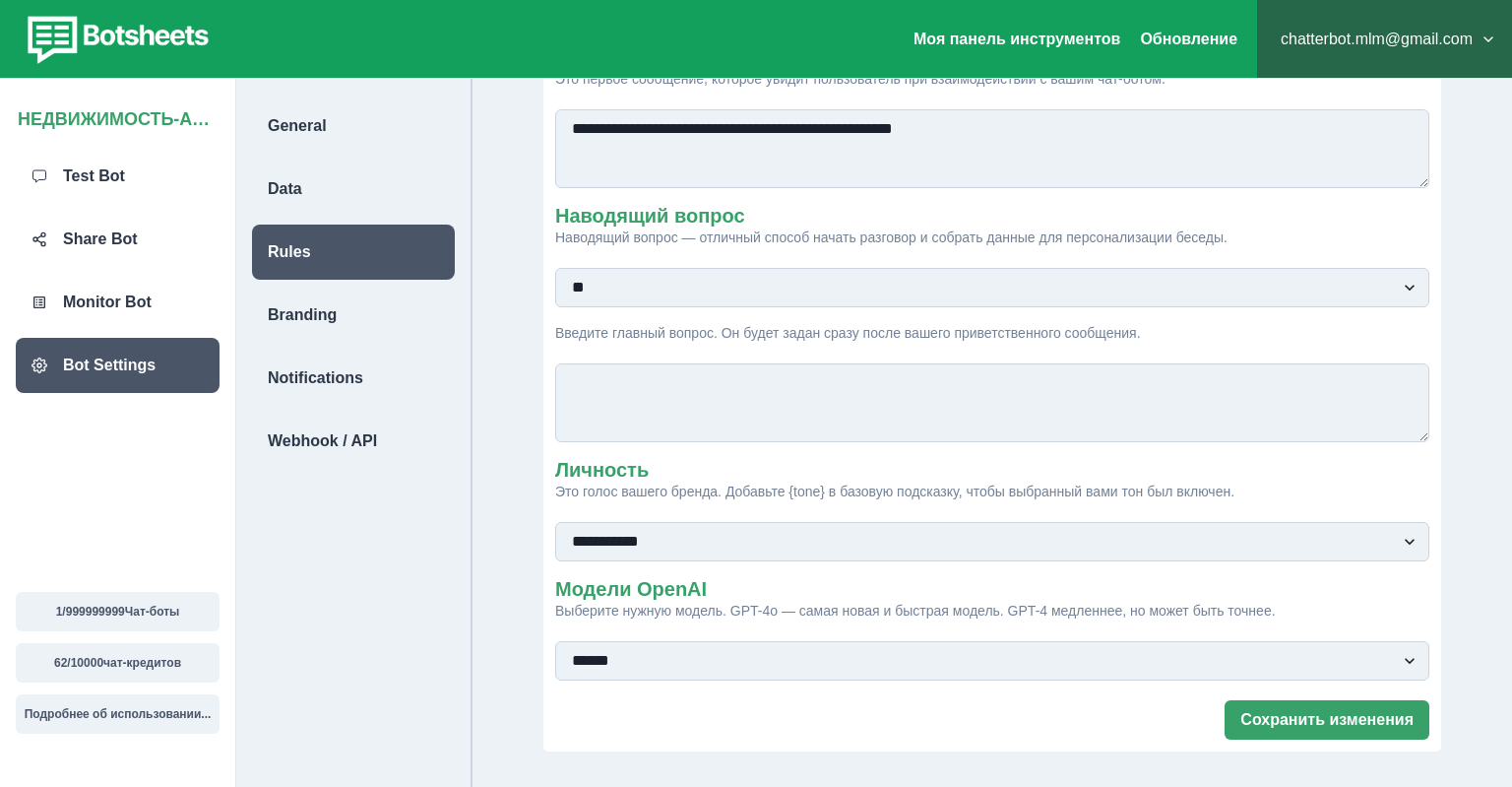 drag, startPoint x: 1144, startPoint y: 329, endPoint x: 555, endPoint y: 342, distance: 589.1434 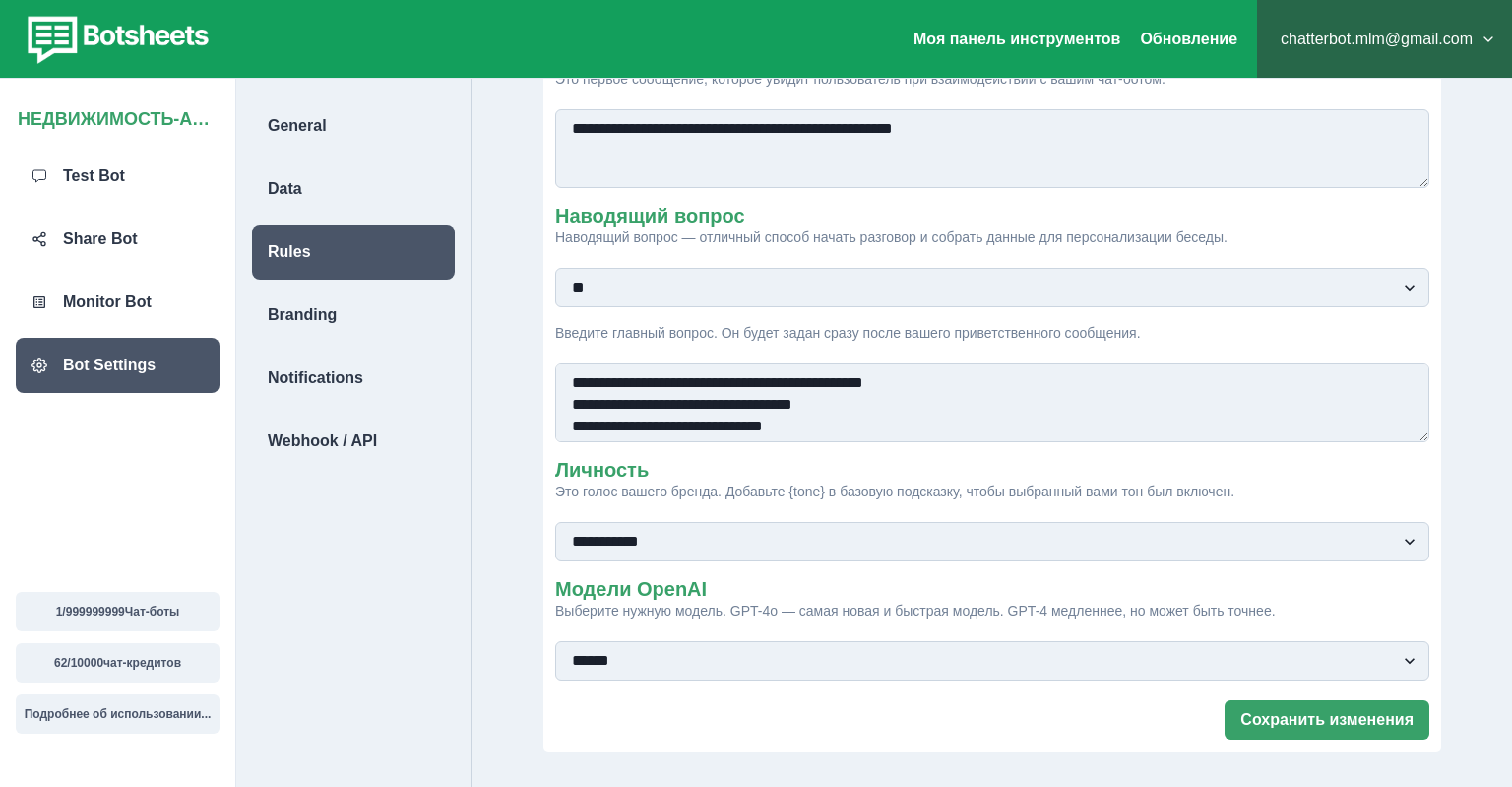 type on "**********" 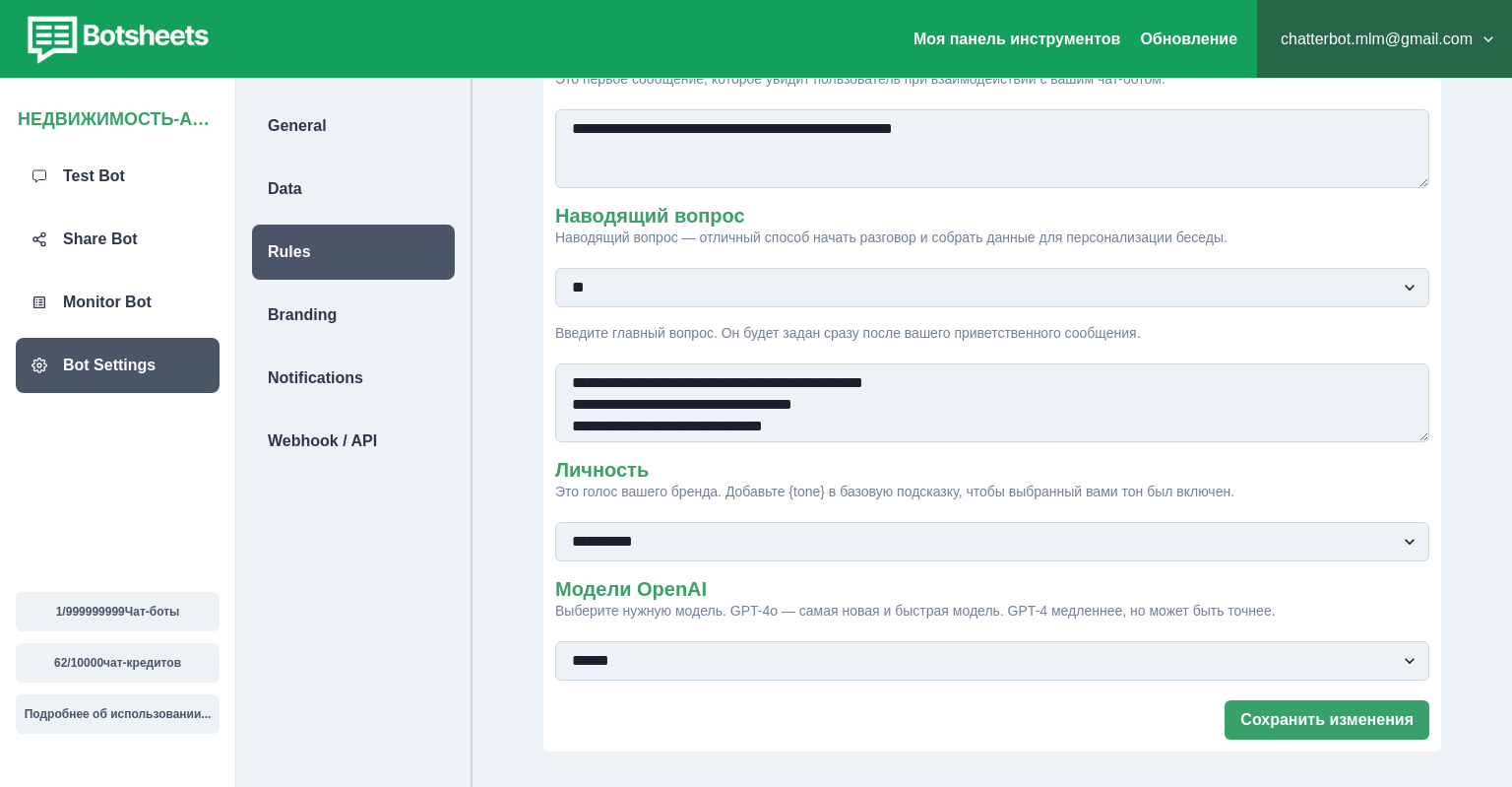 click on "**********" at bounding box center (0, 0) 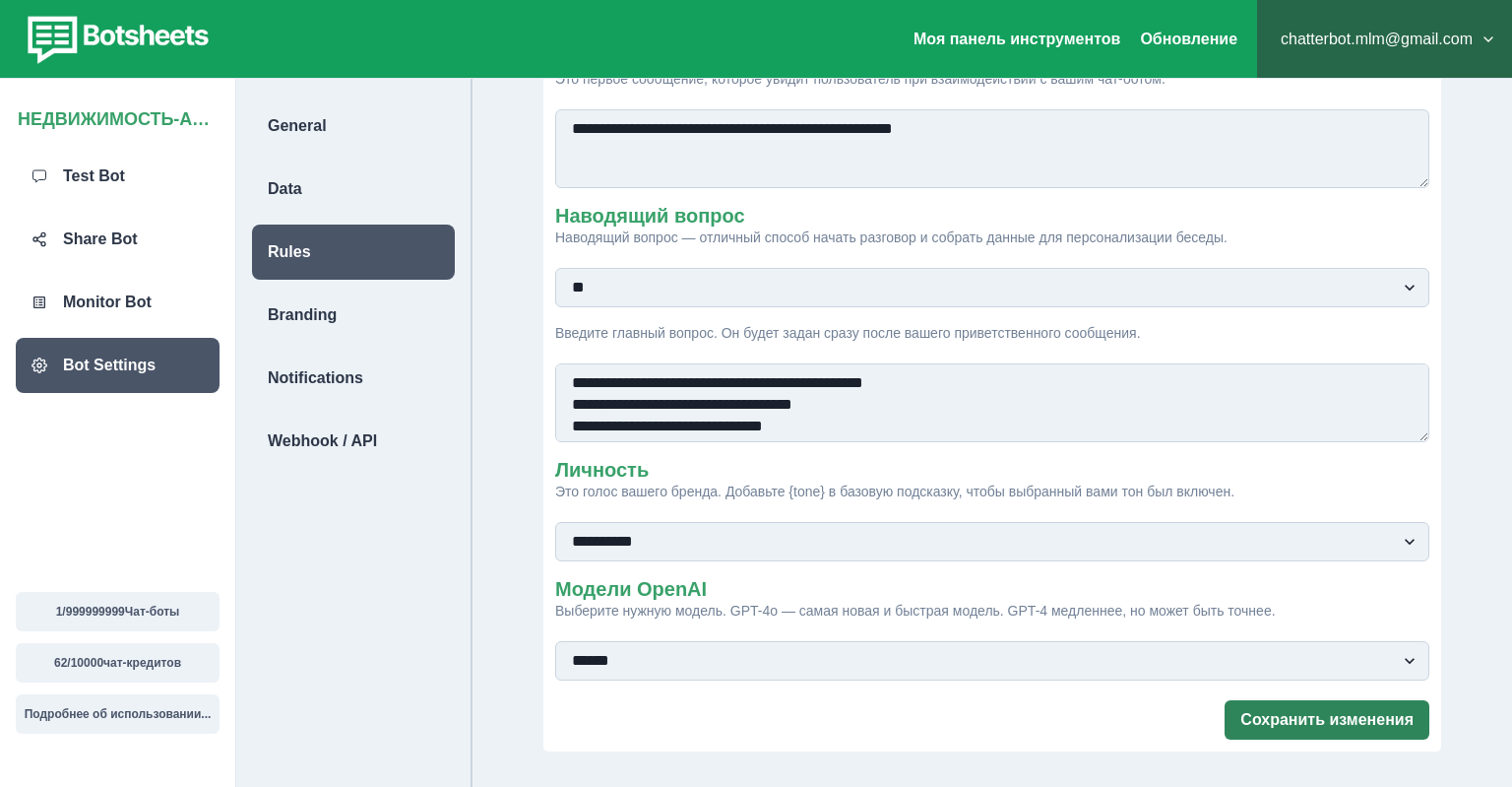 click on "Сохранить изменения" at bounding box center (1327, 720) 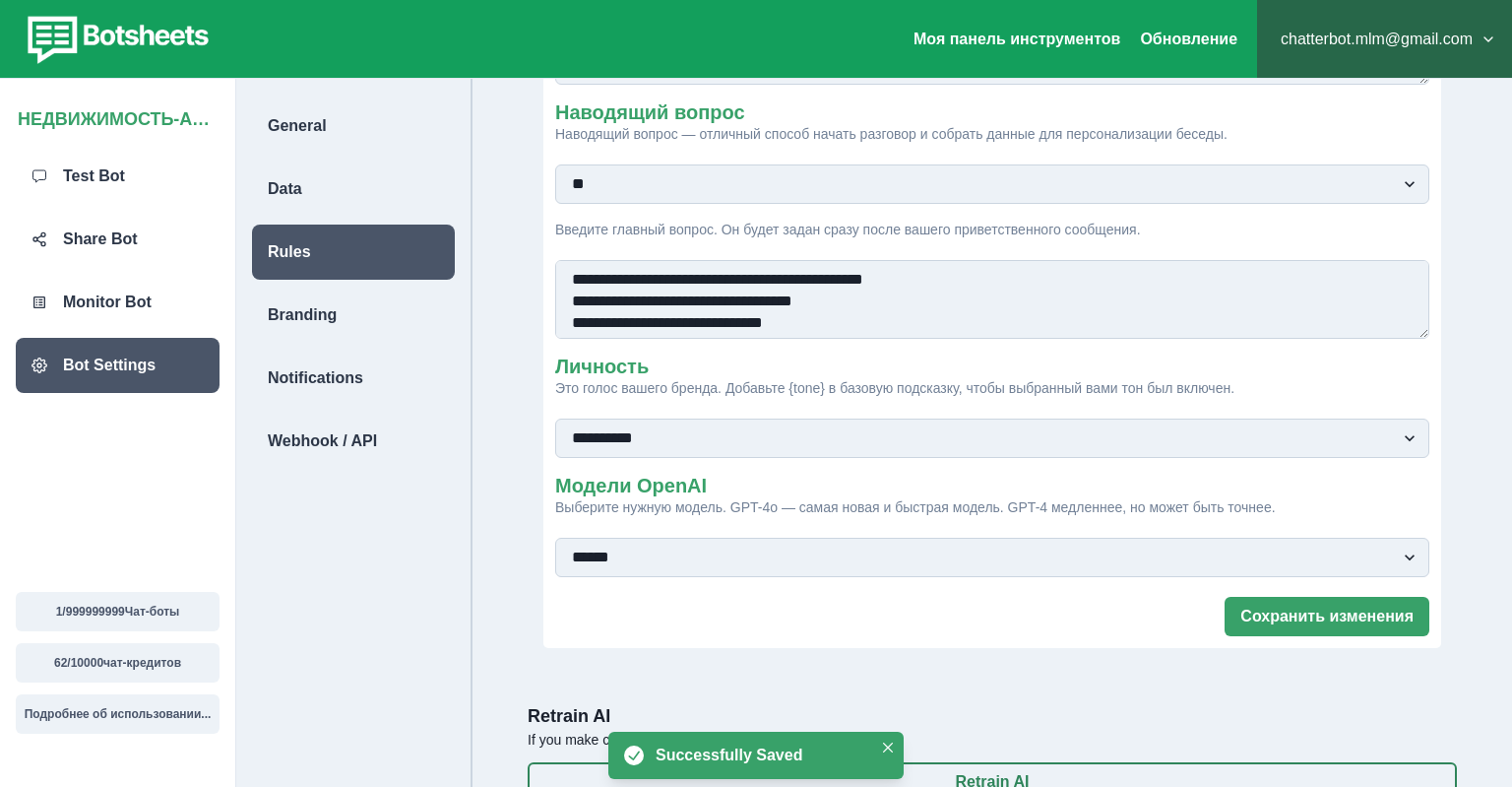 scroll, scrollTop: 380, scrollLeft: 0, axis: vertical 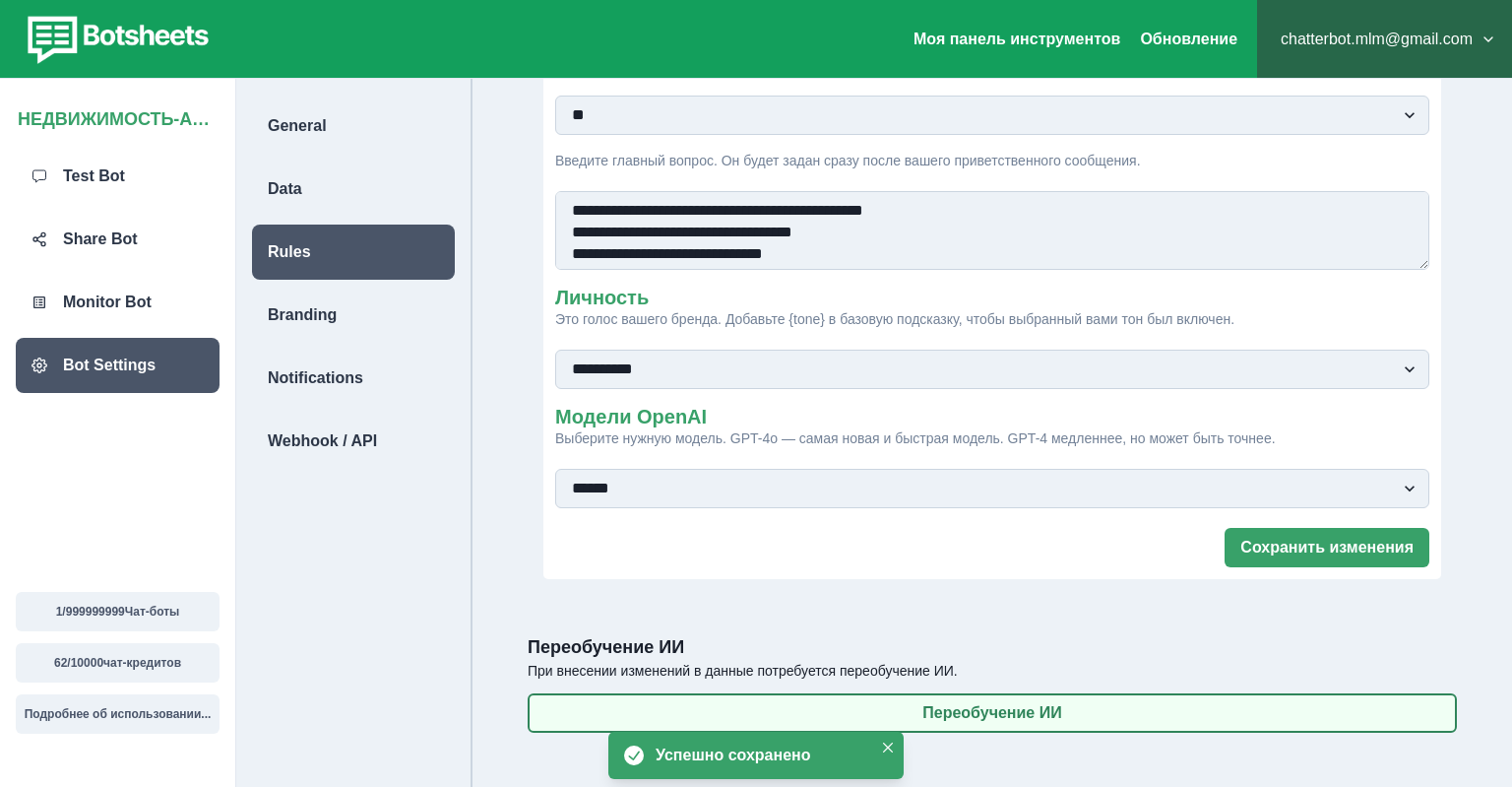 click on "Переобучение ИИ" at bounding box center (992, 713) 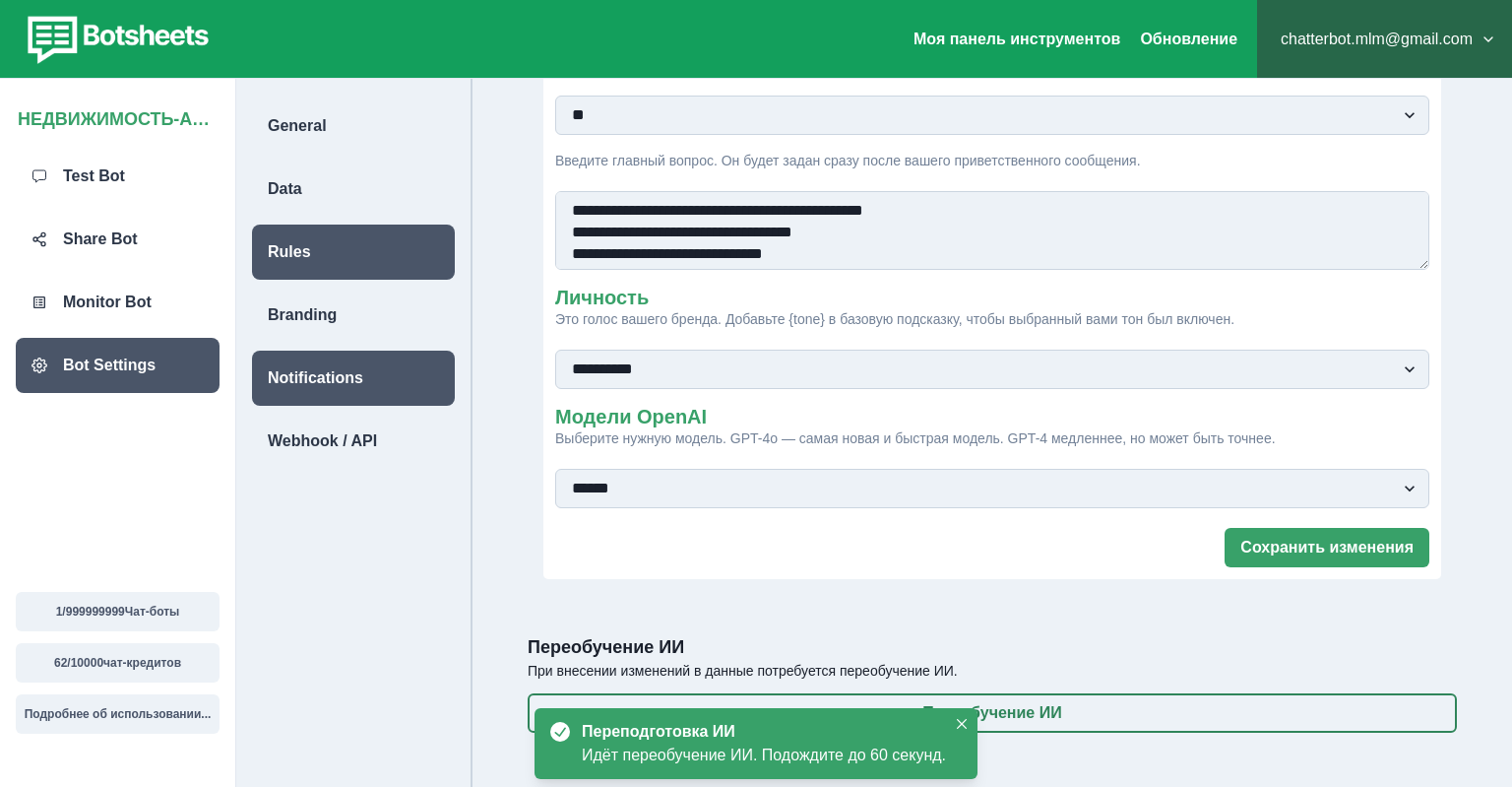 click on "Notifications" at bounding box center [315, 378] 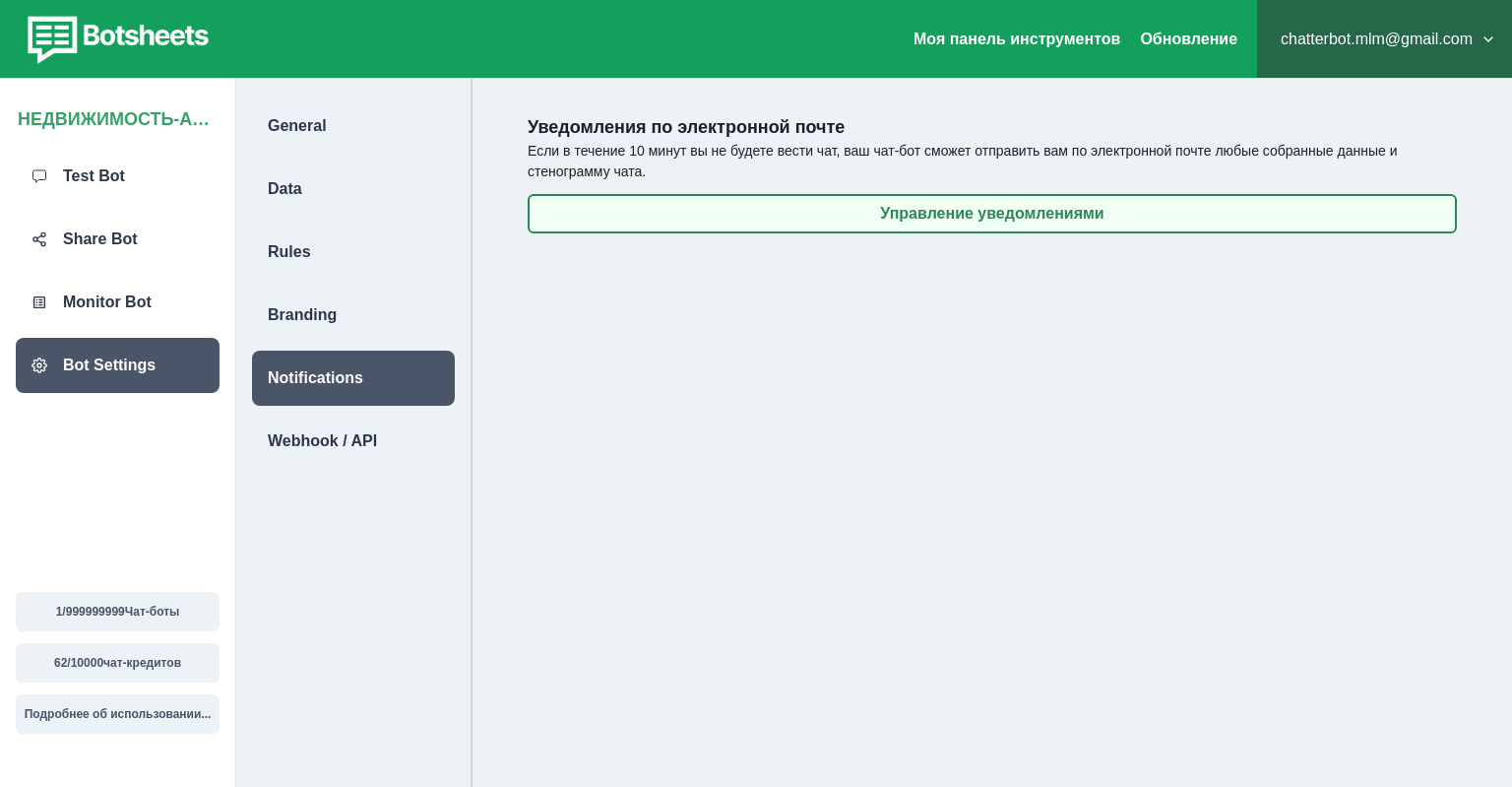 click on "Управление уведомлениями" at bounding box center [992, 214] 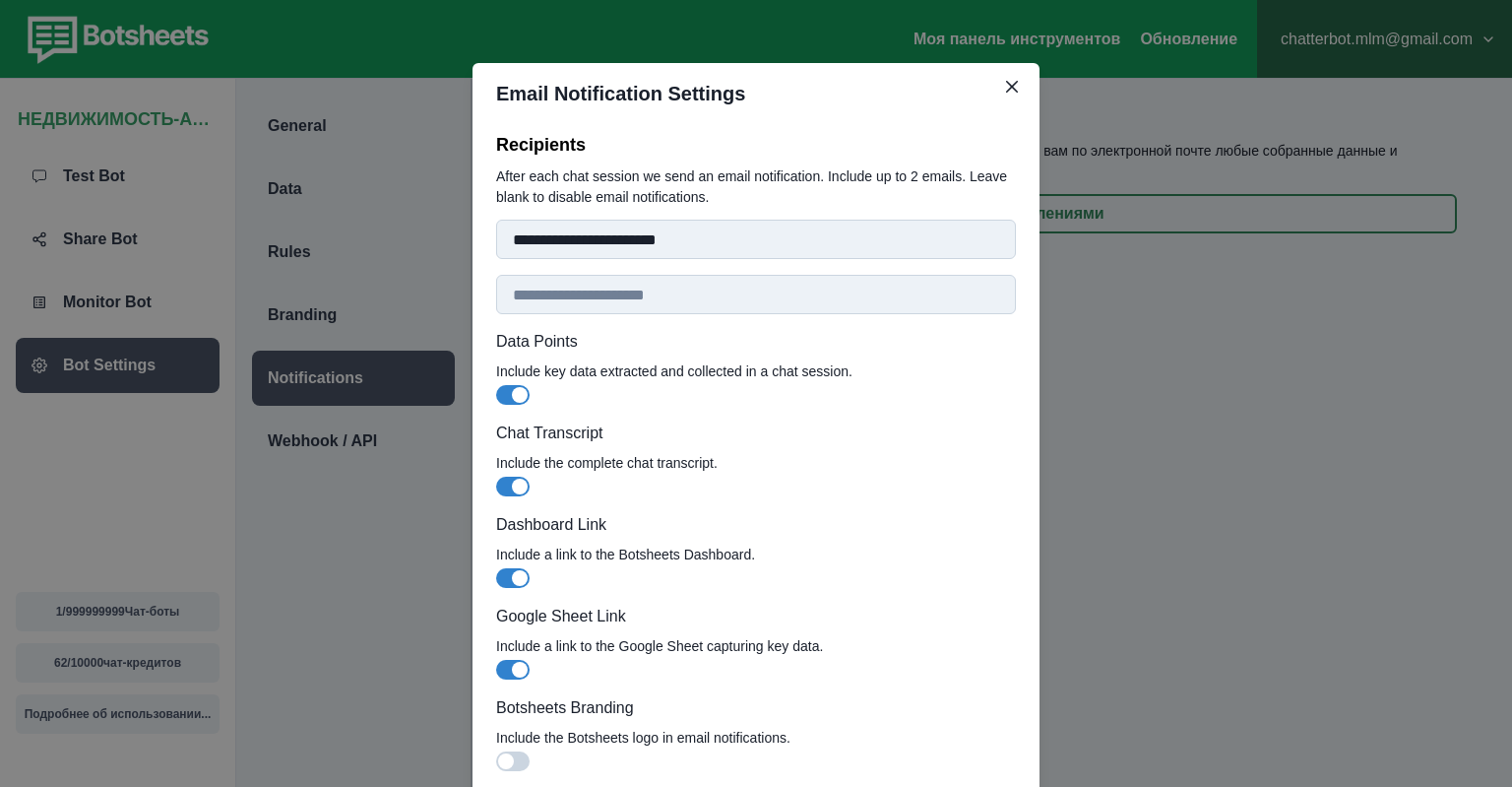 scroll, scrollTop: 130, scrollLeft: 0, axis: vertical 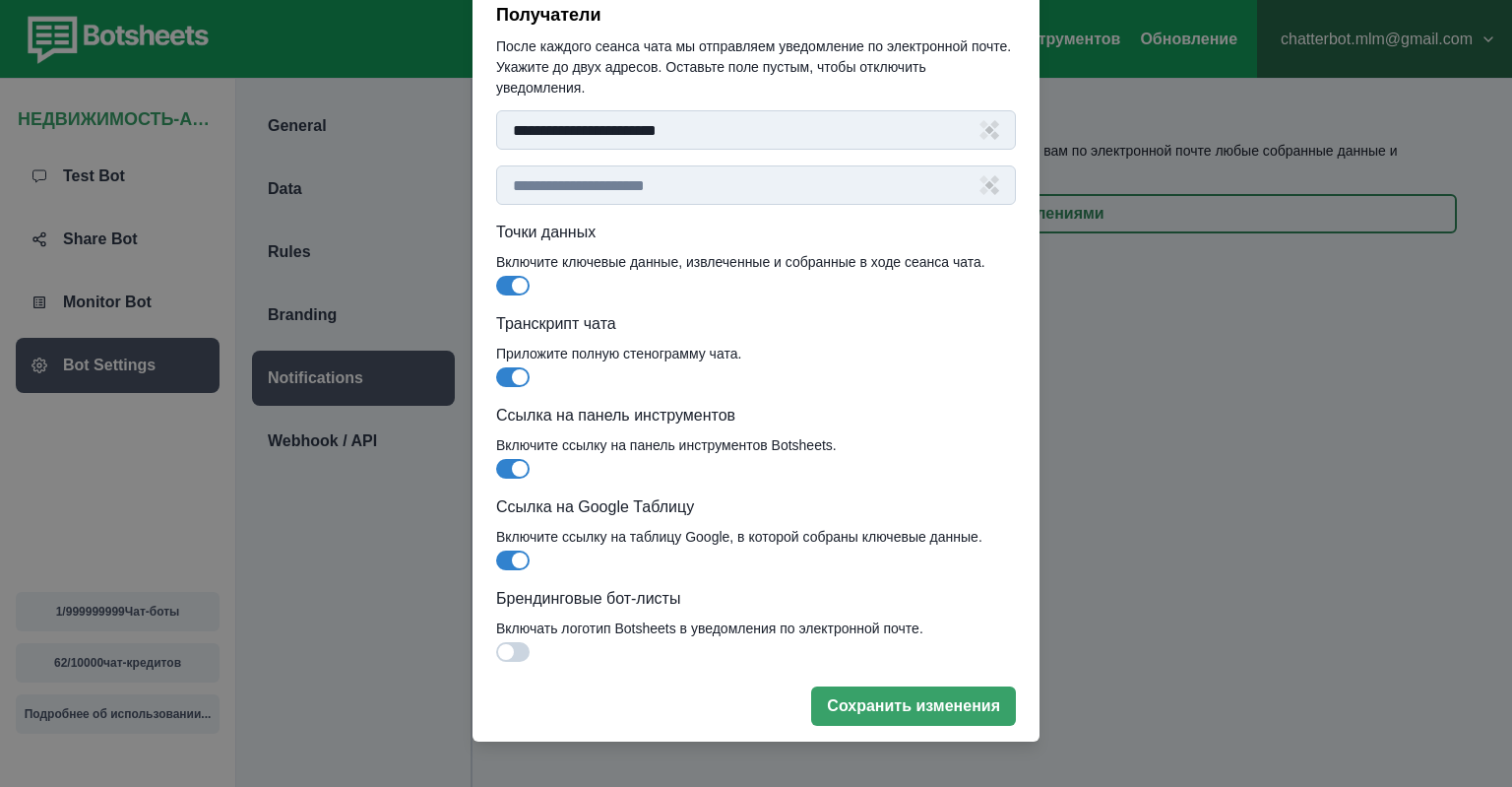 click at bounding box center (513, 560) 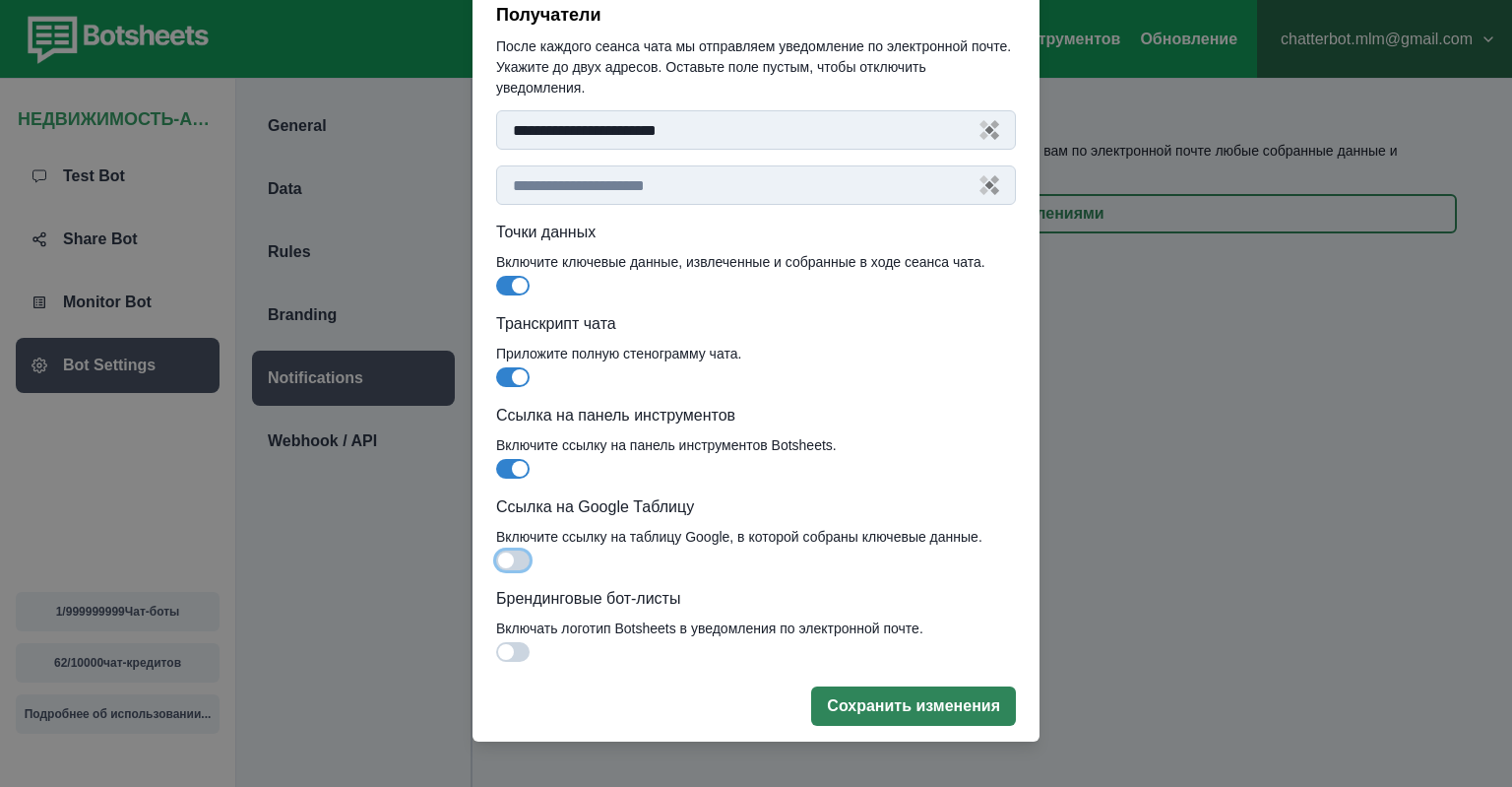 click on "Сохранить изменения" at bounding box center (914, 706) 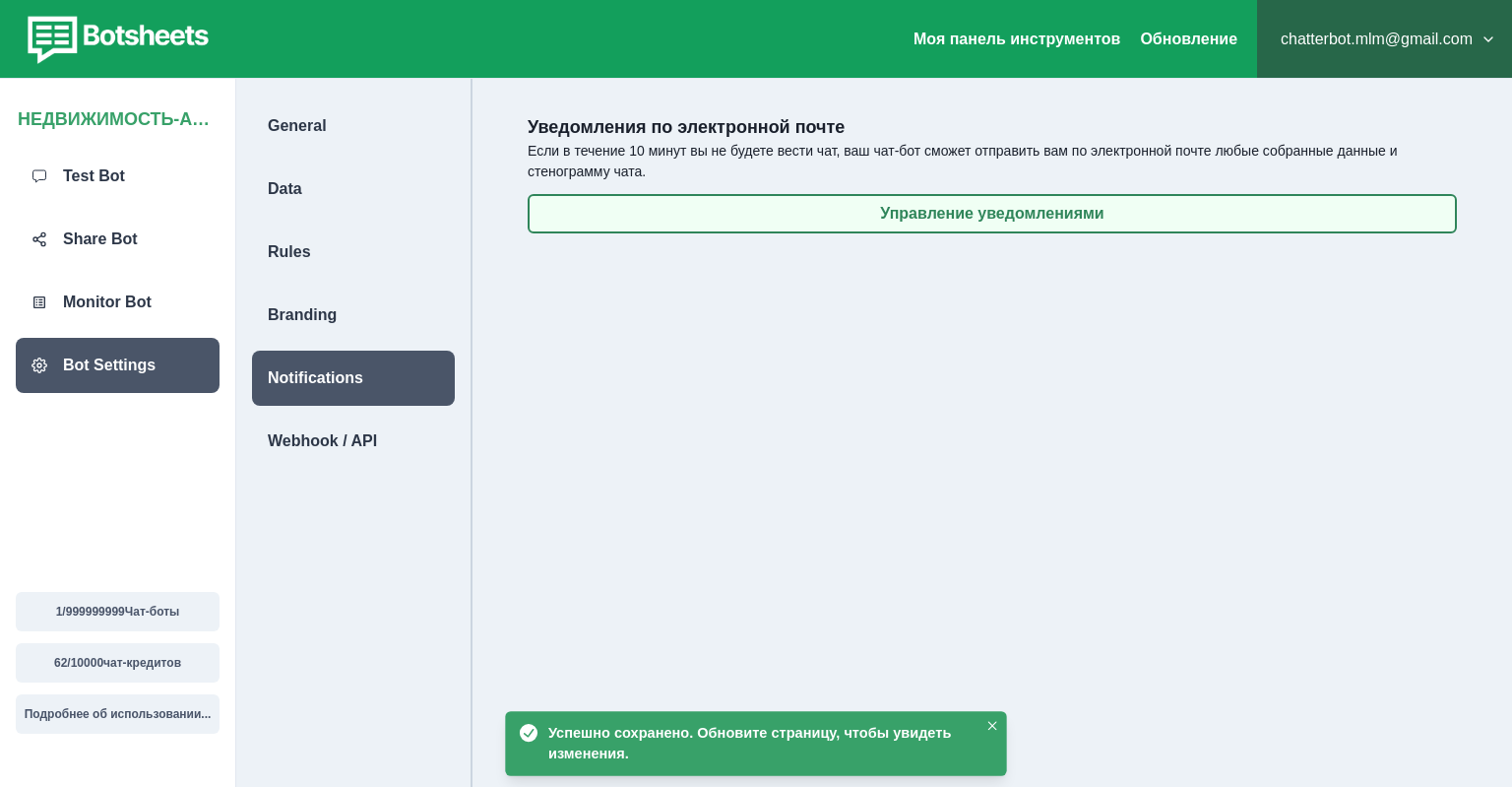 click on "Управление уведомлениями" at bounding box center [992, 214] 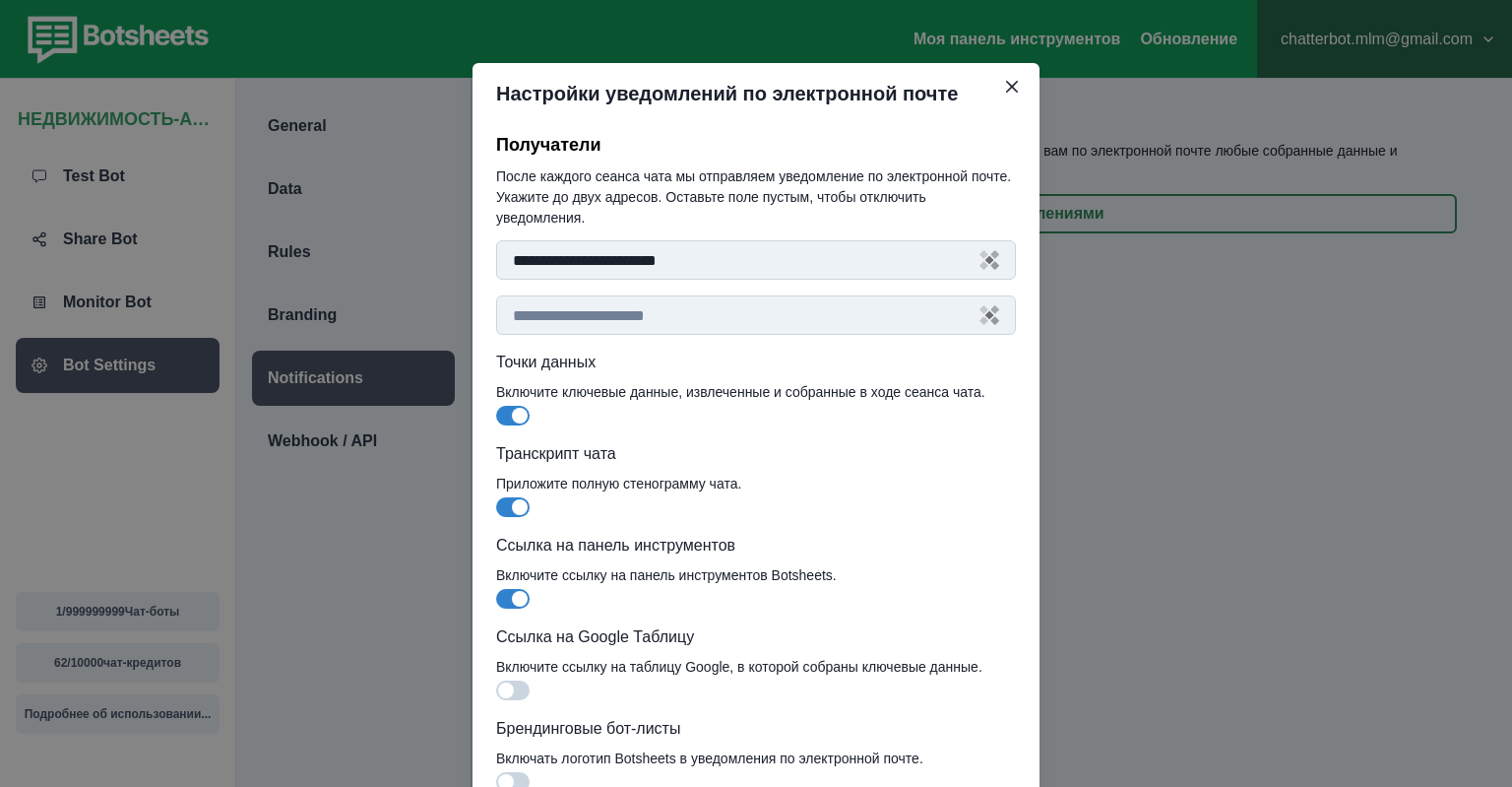 click at bounding box center (513, 690) 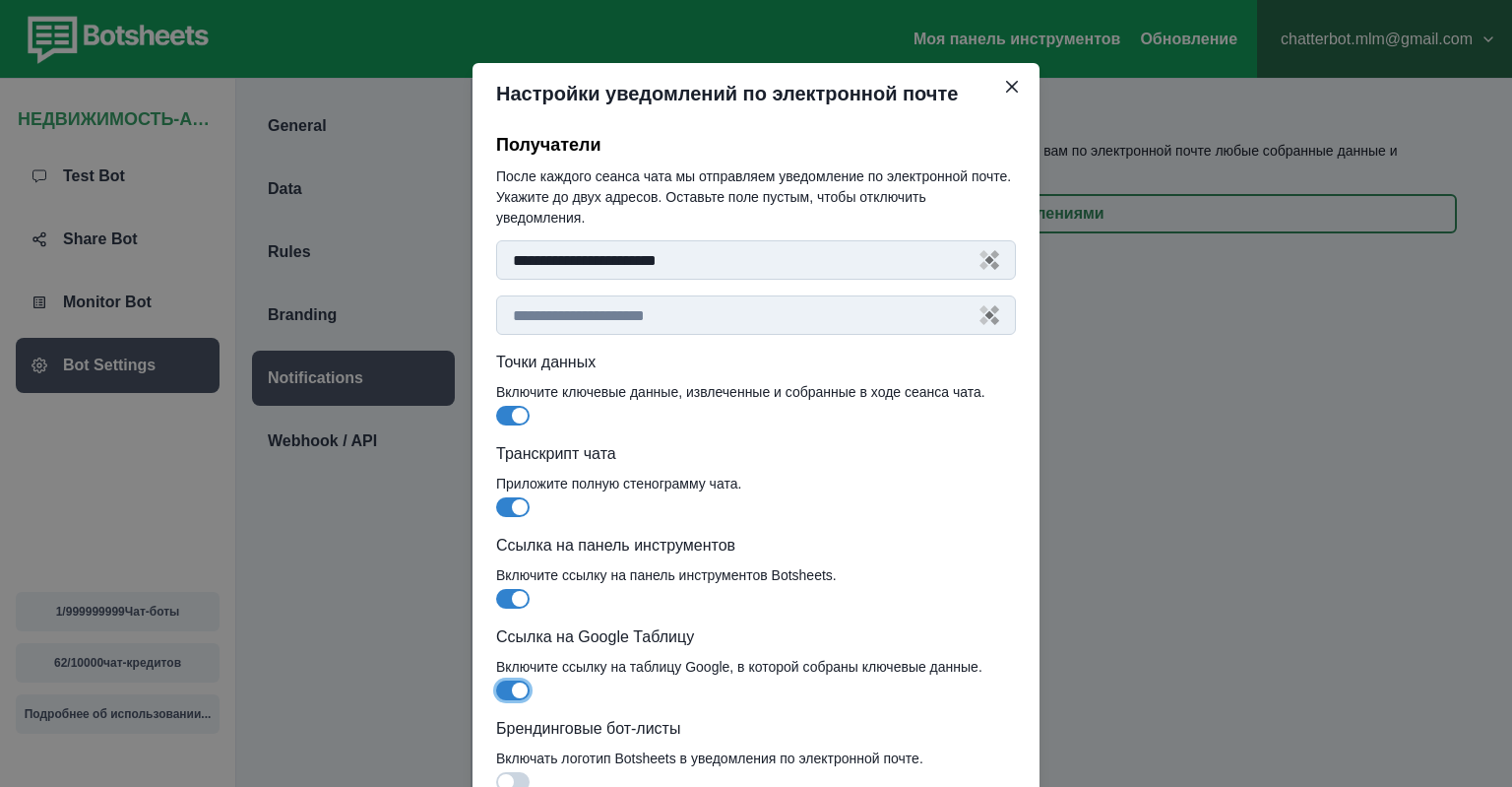 click at bounding box center [513, 599] 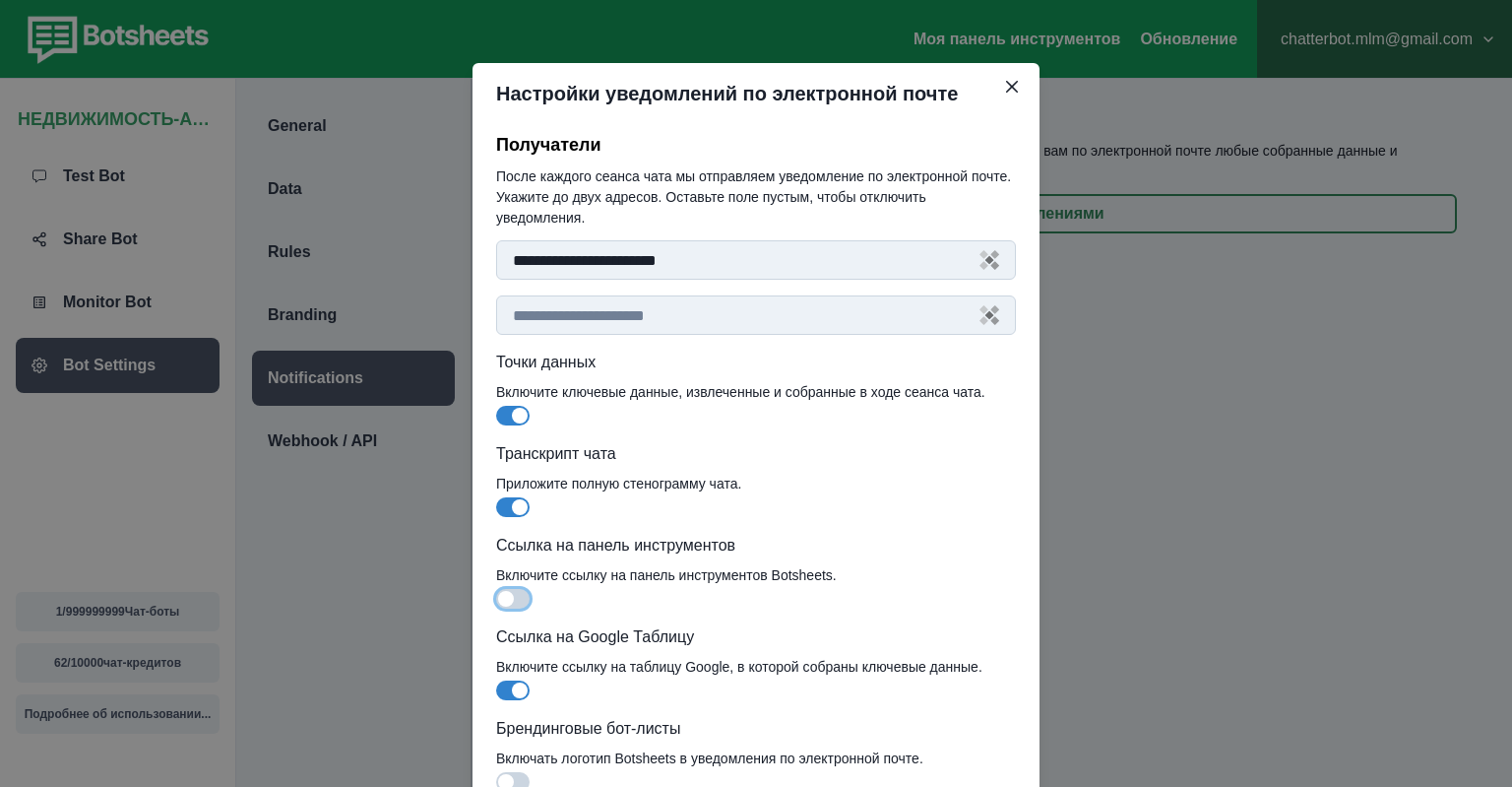 scroll, scrollTop: 130, scrollLeft: 0, axis: vertical 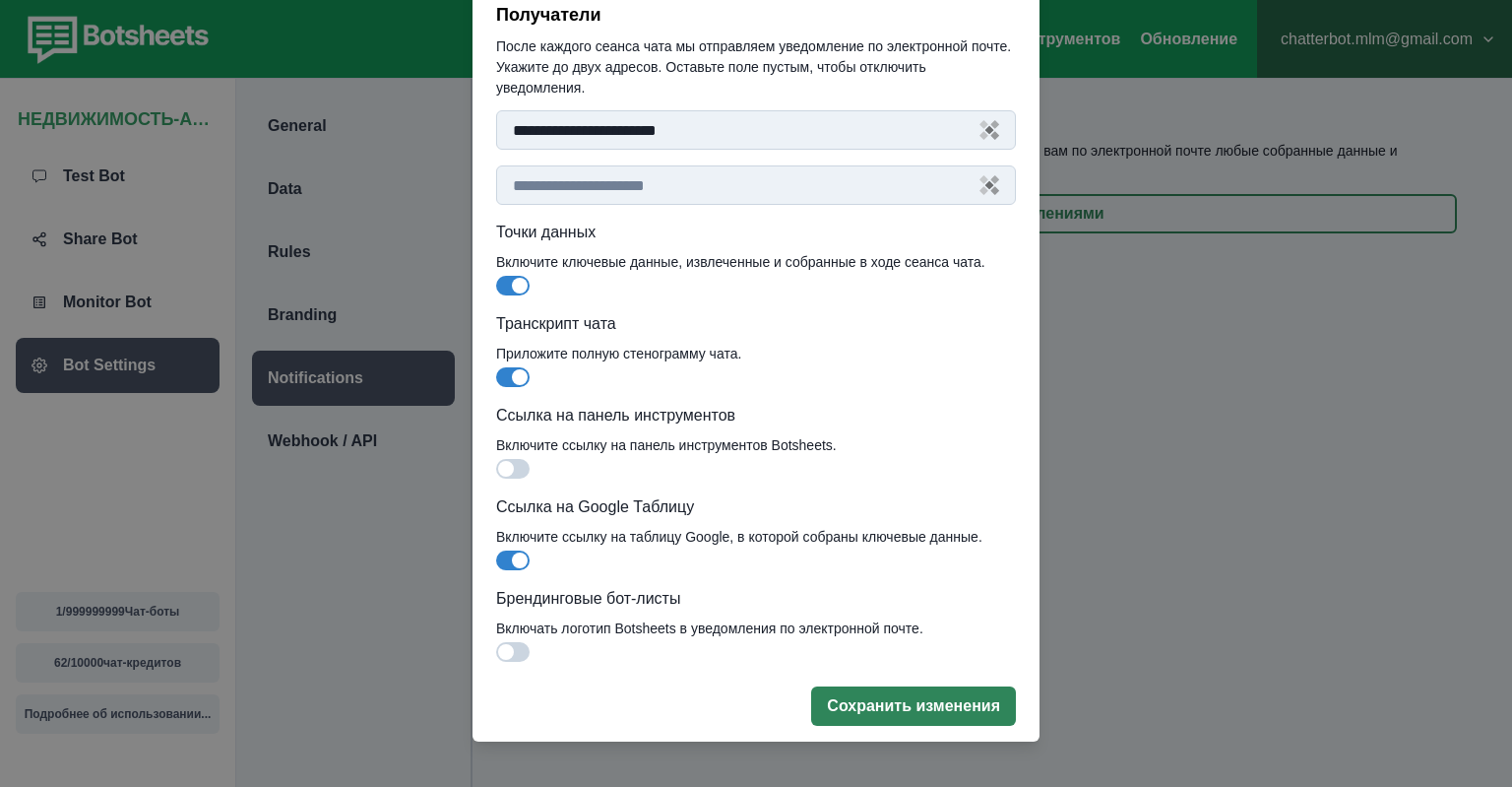 click on "Сохранить изменения" at bounding box center [914, 706] 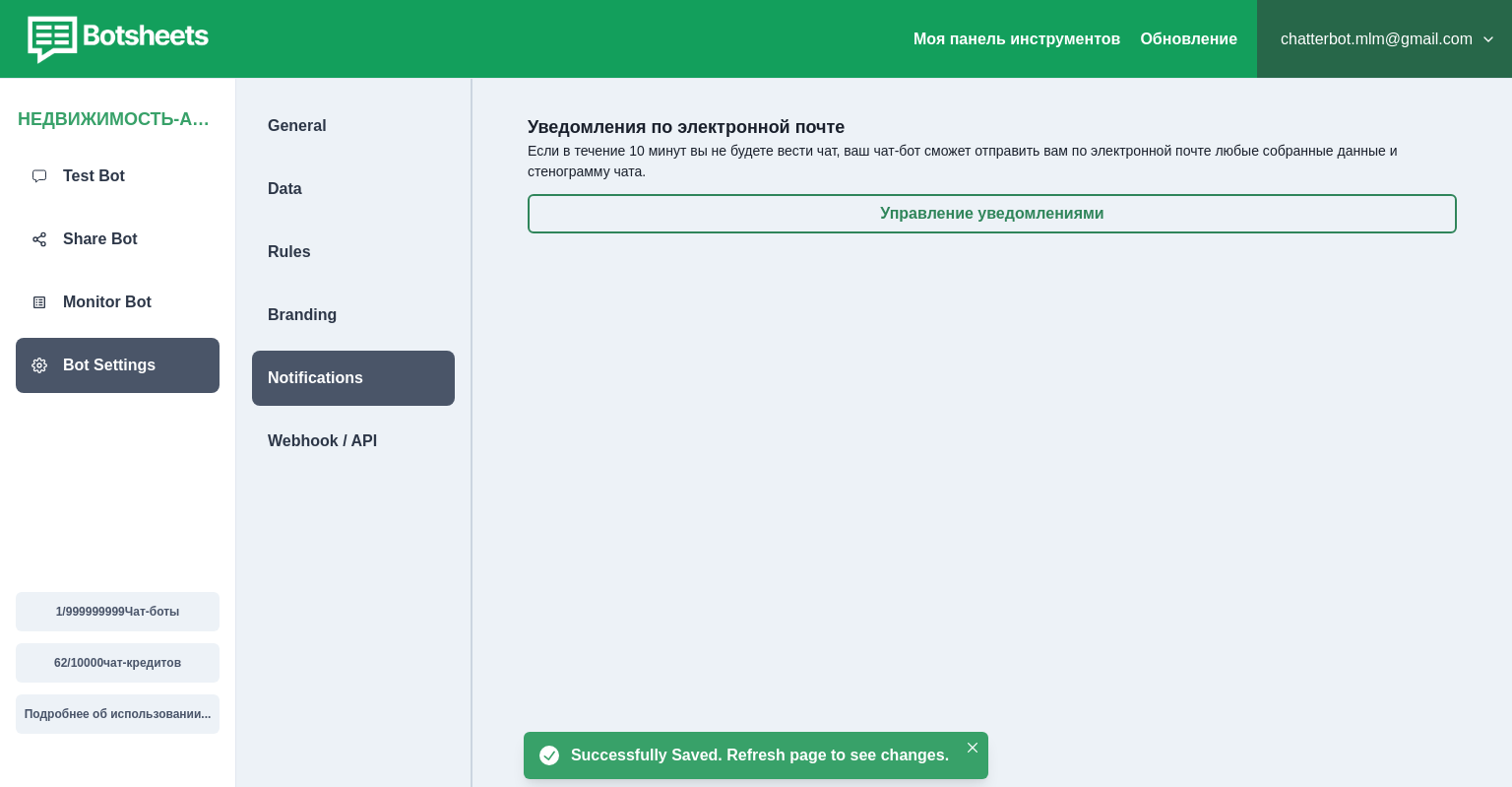 click on "Уведомления по электронной почте  Если в течение 10 минут вы не будете вести чат, ваш чат-бот сможет отправить вам по электронной почте любые собранные данные и стенограмму чата.  Управление уведомлениями" at bounding box center [992, 448] 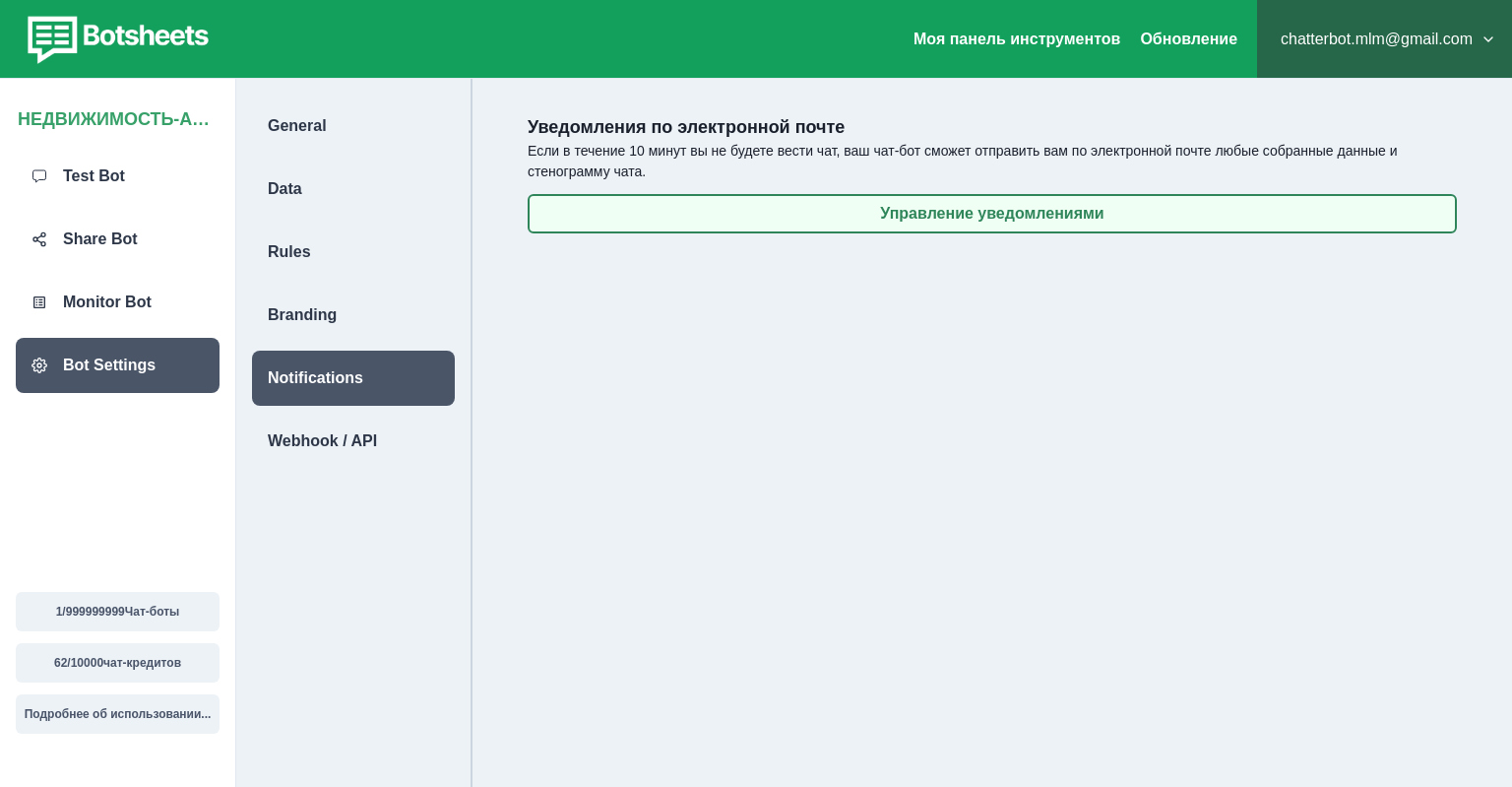 click on "Управление уведомлениями" at bounding box center [992, 214] 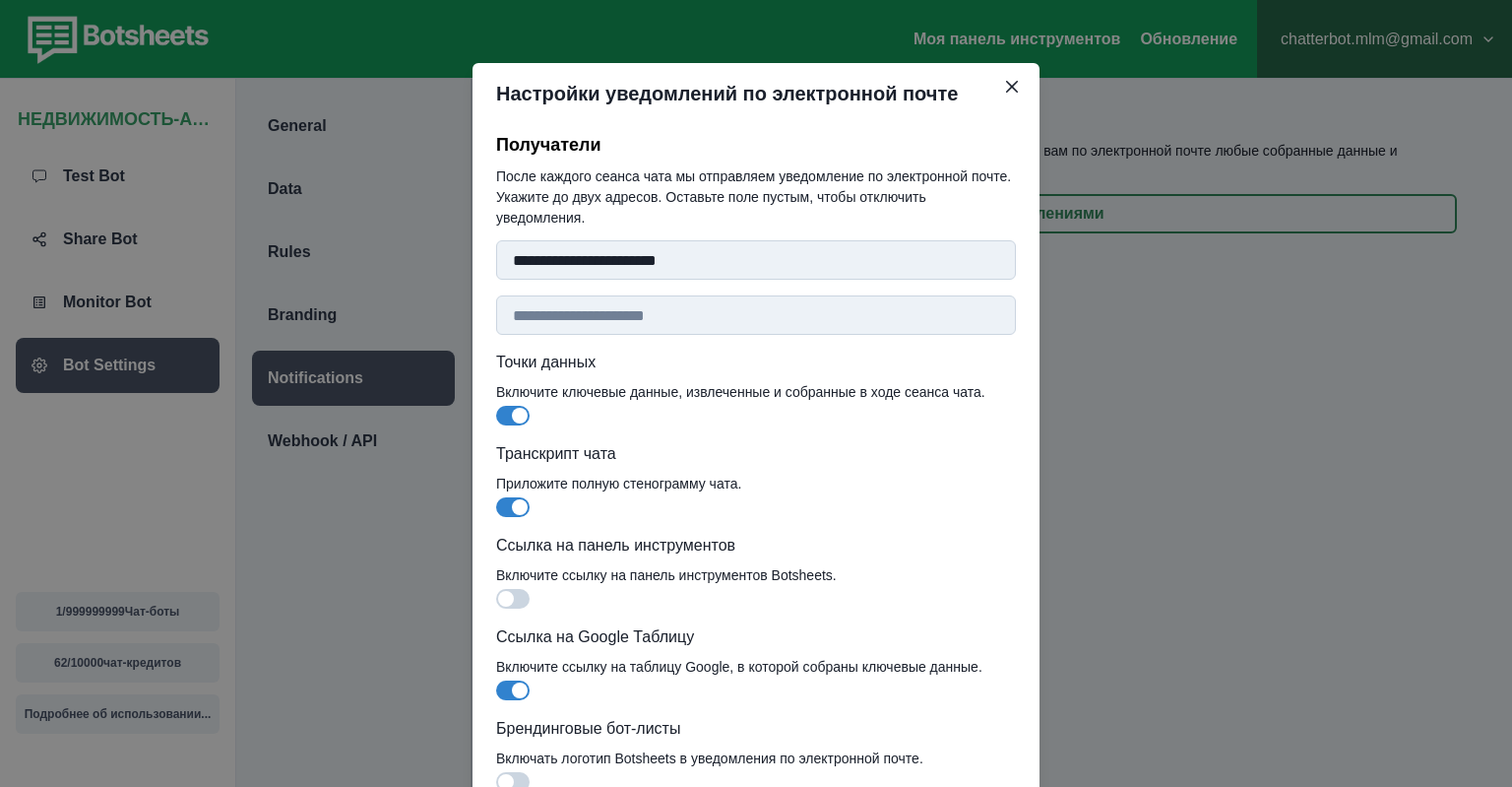 click on "**********" at bounding box center (756, 462) 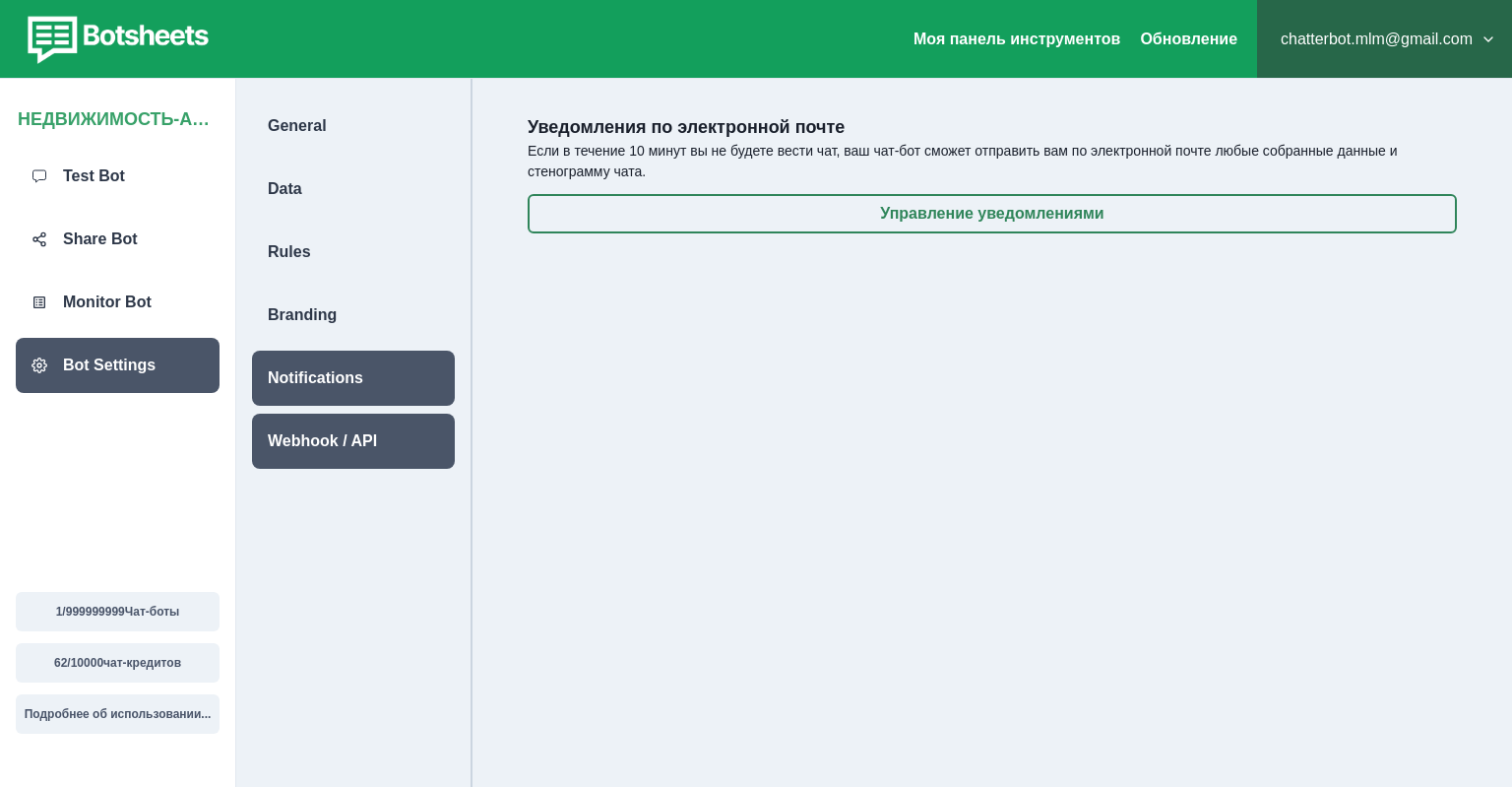 click on "Webhook / API" at bounding box center (322, 441) 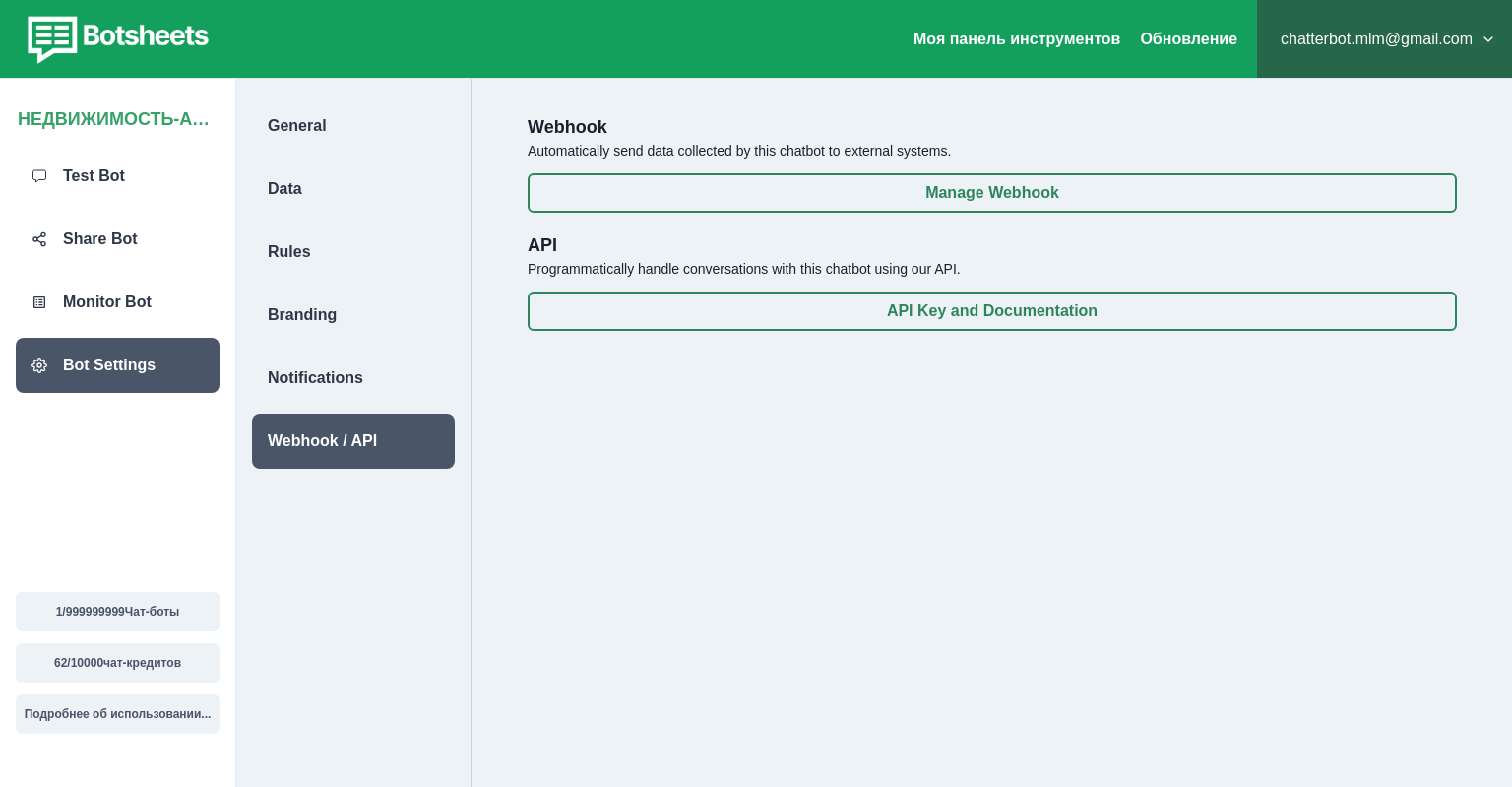 scroll, scrollTop: 79, scrollLeft: 0, axis: vertical 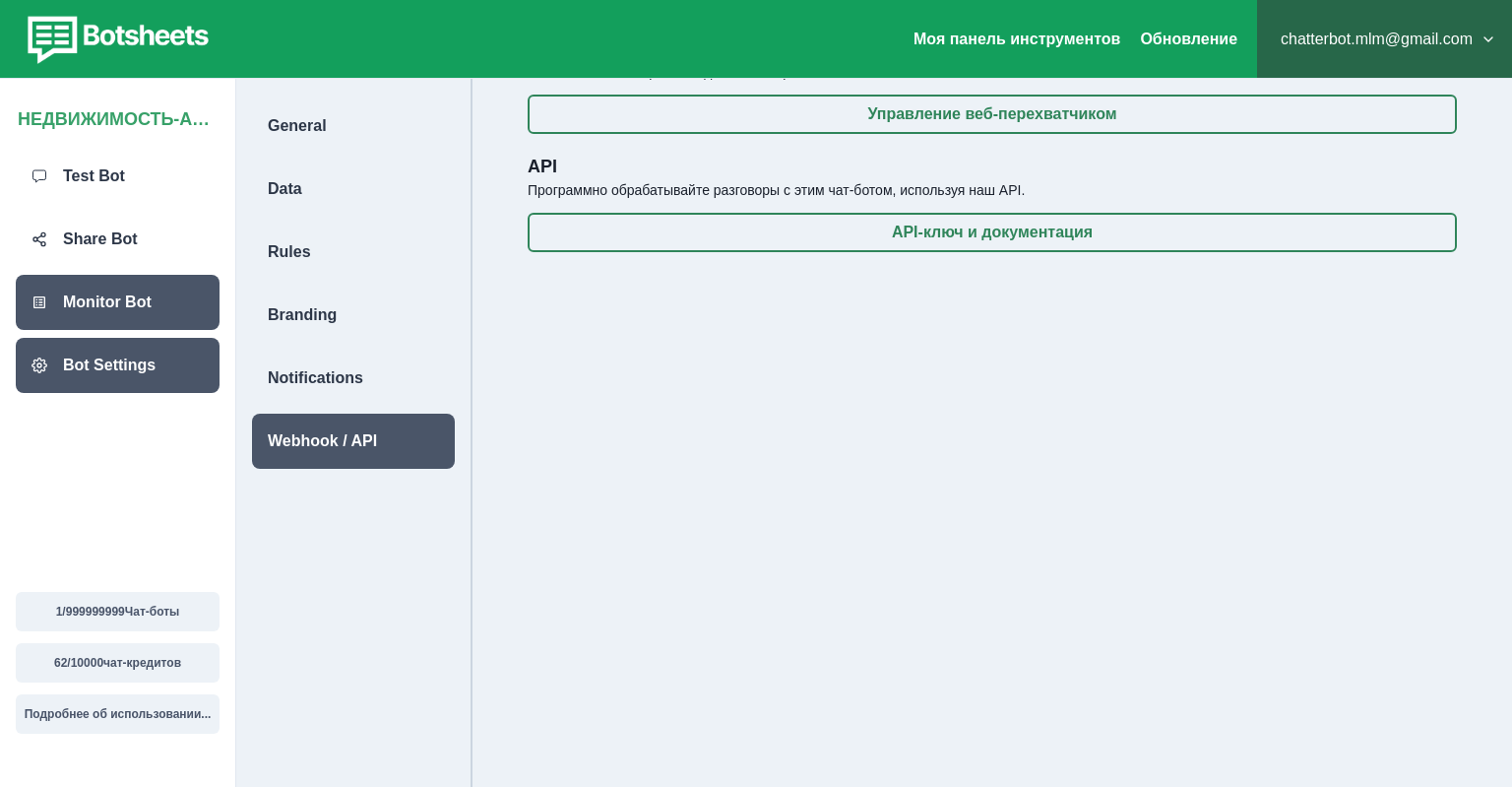 click on "Monitor Bot" at bounding box center (107, 302) 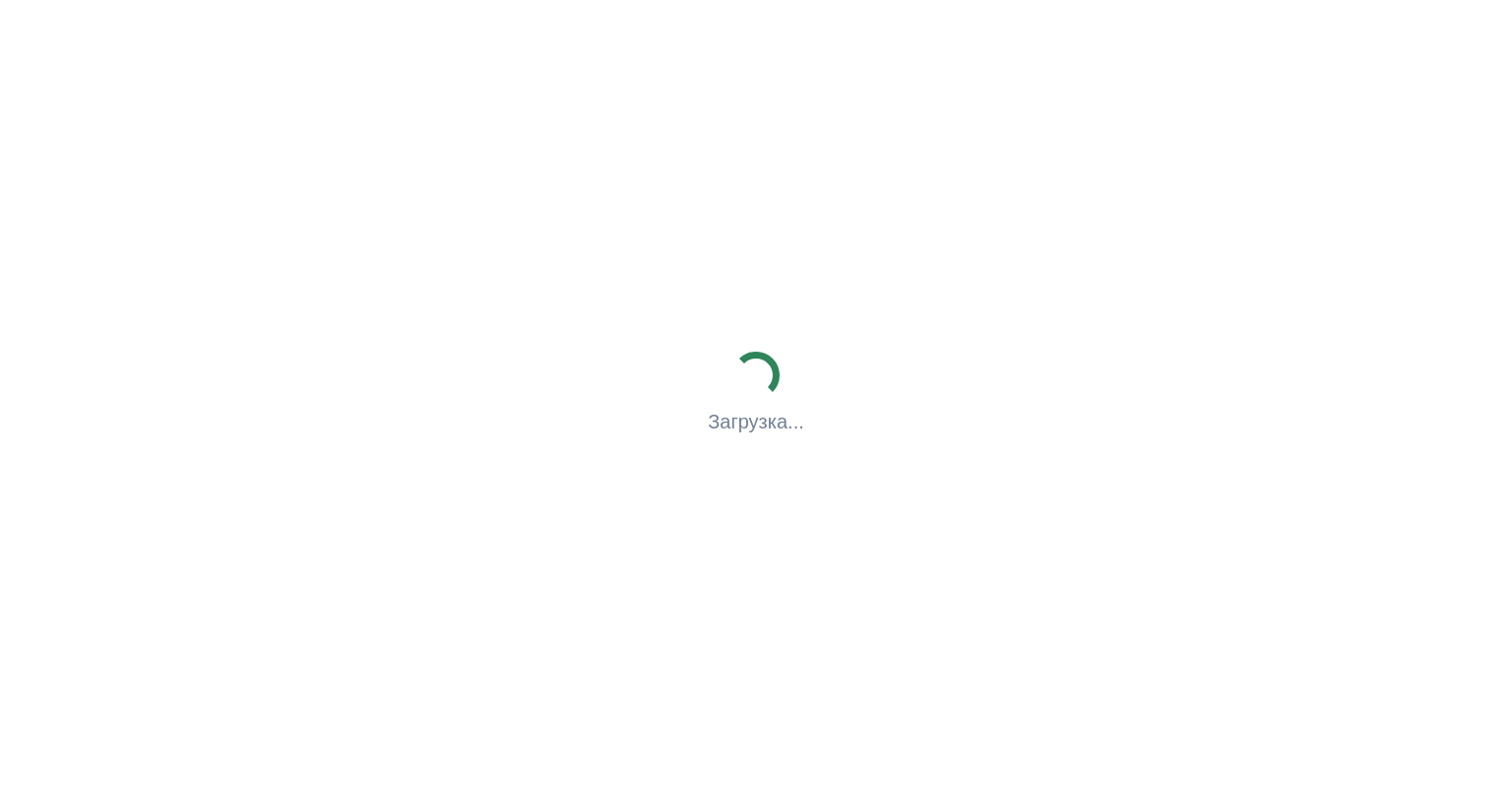 scroll, scrollTop: 0, scrollLeft: 0, axis: both 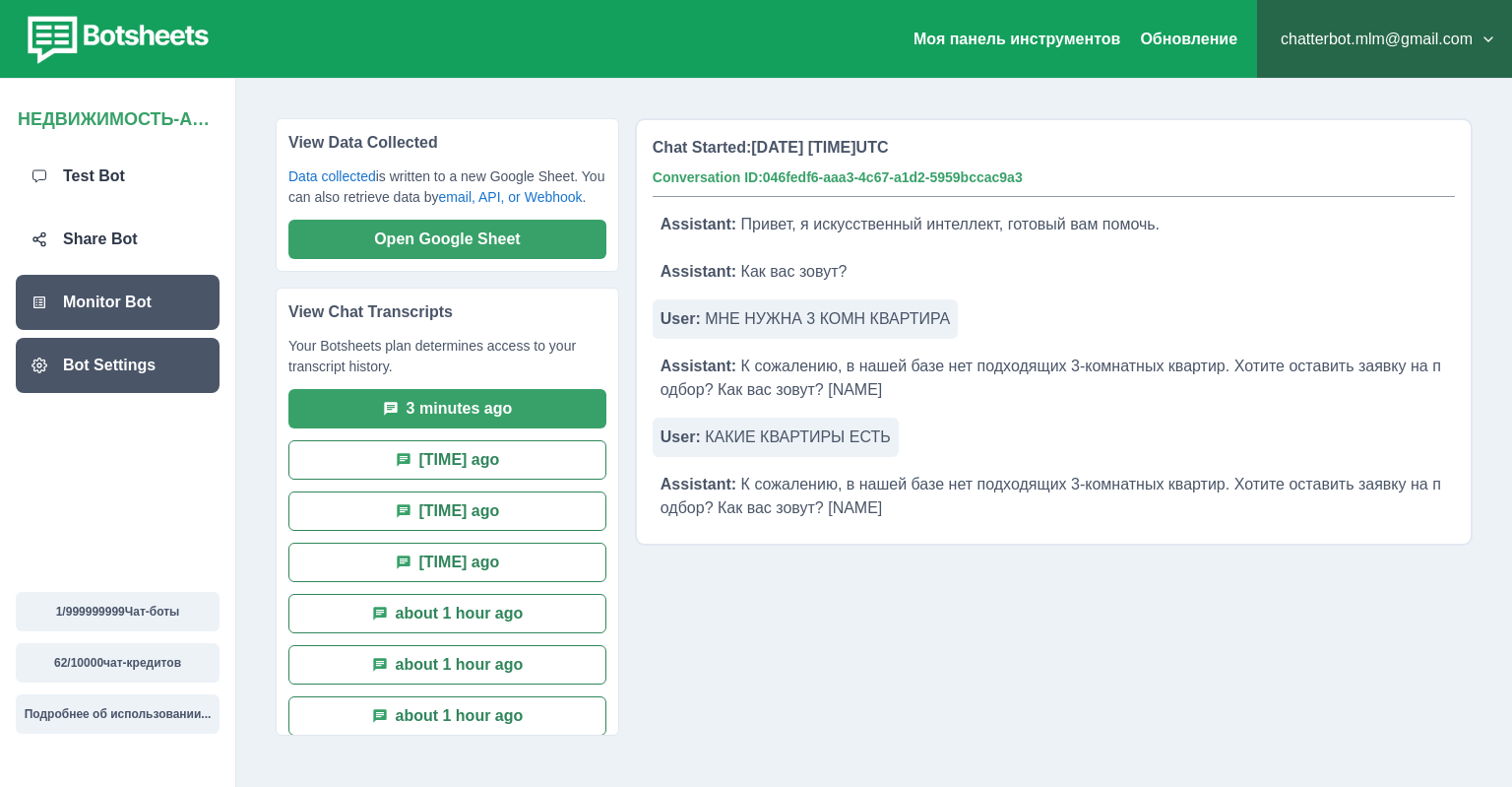 click on "Bot Settings" at bounding box center (109, 365) 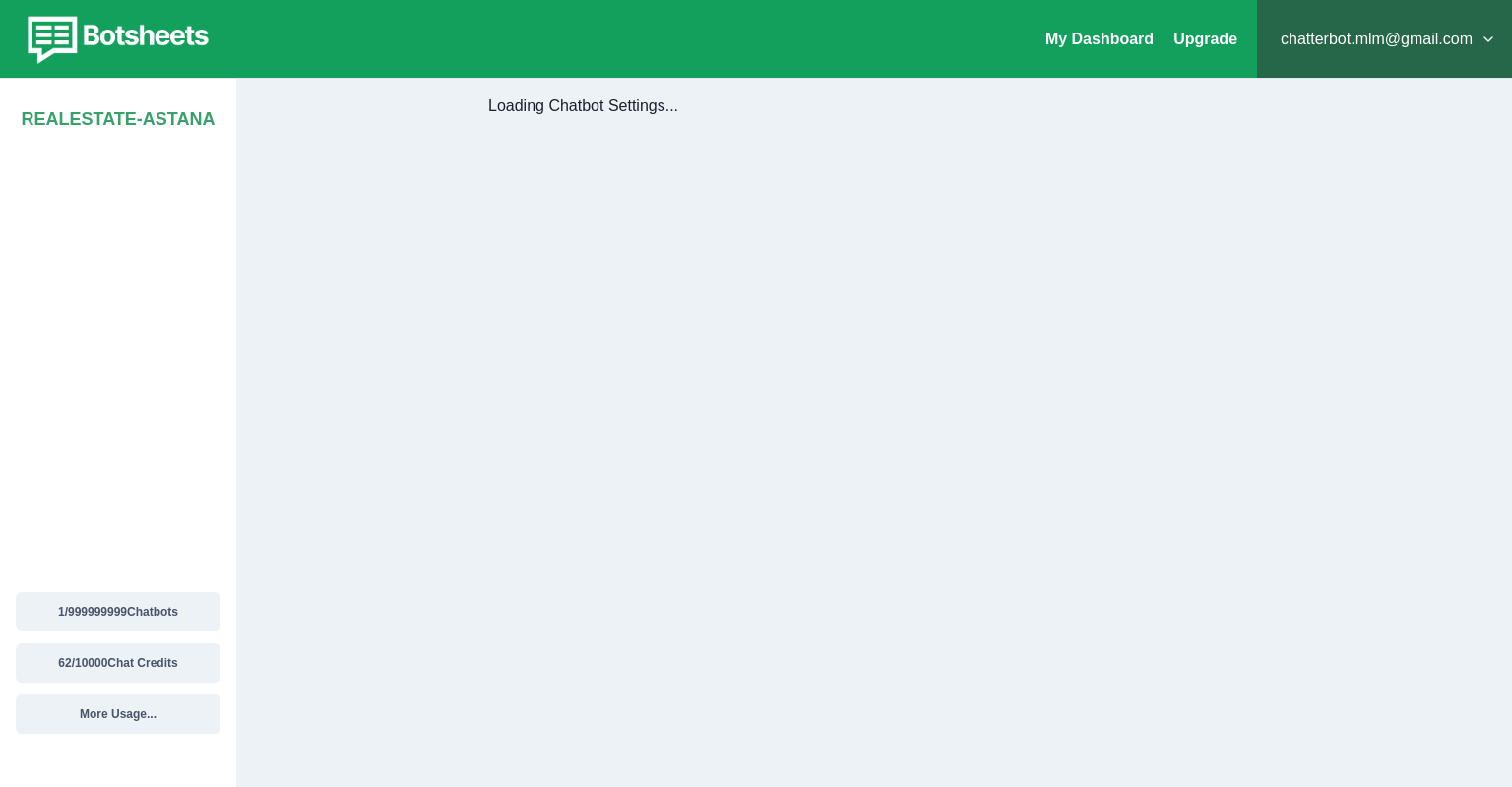 scroll, scrollTop: 79, scrollLeft: 0, axis: vertical 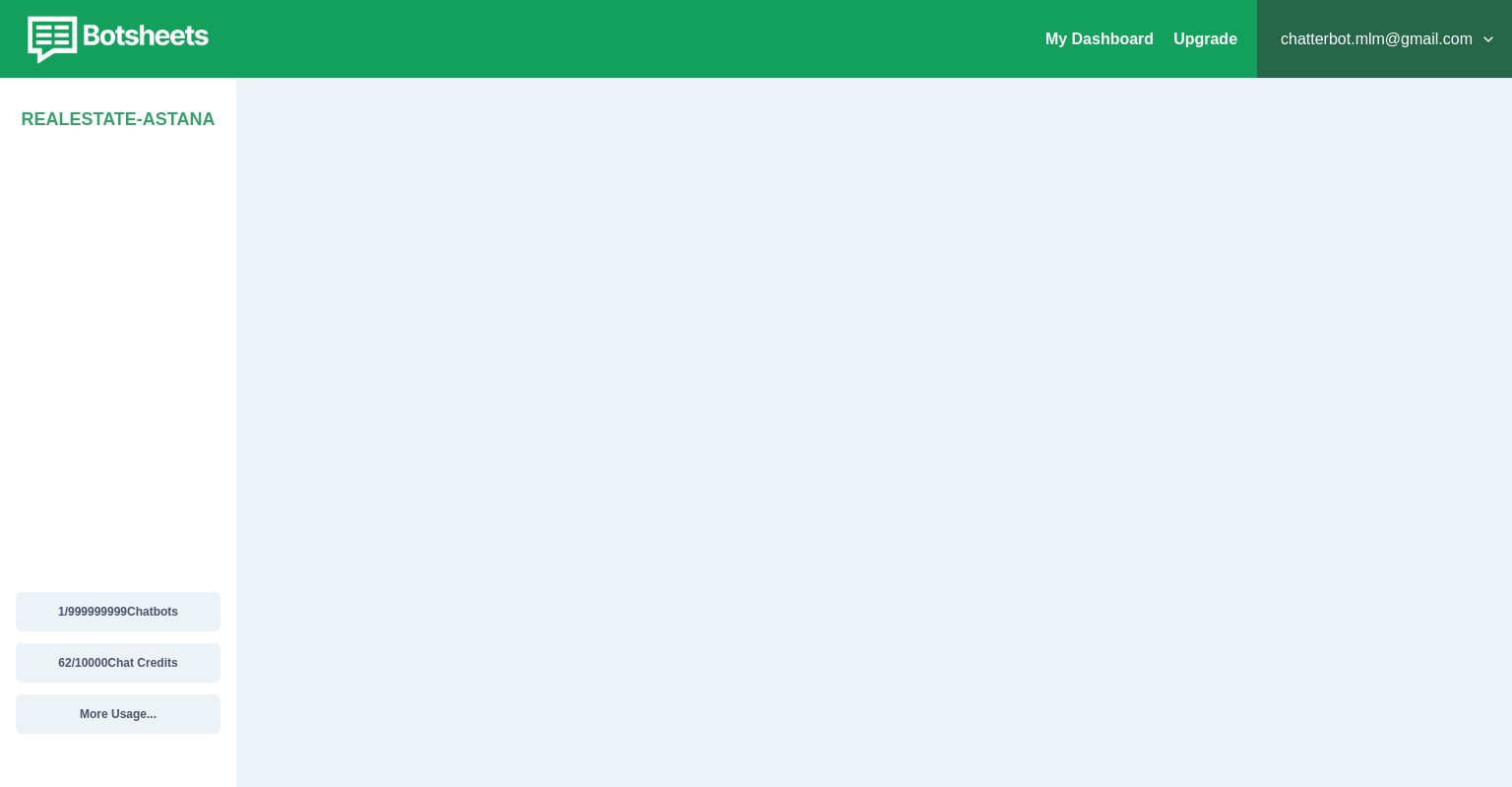select on "**********" 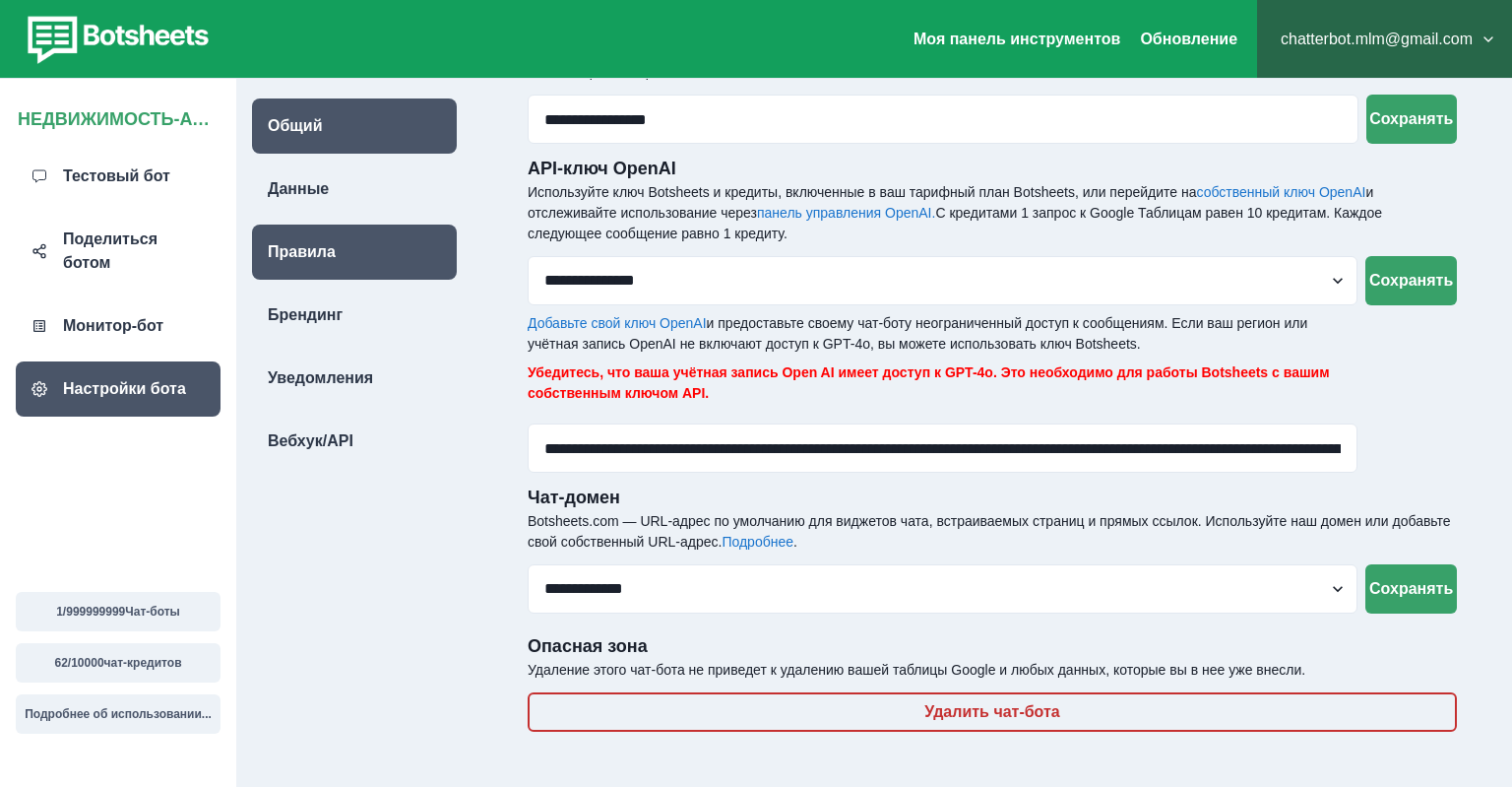 click on "Правила" at bounding box center [354, 252] 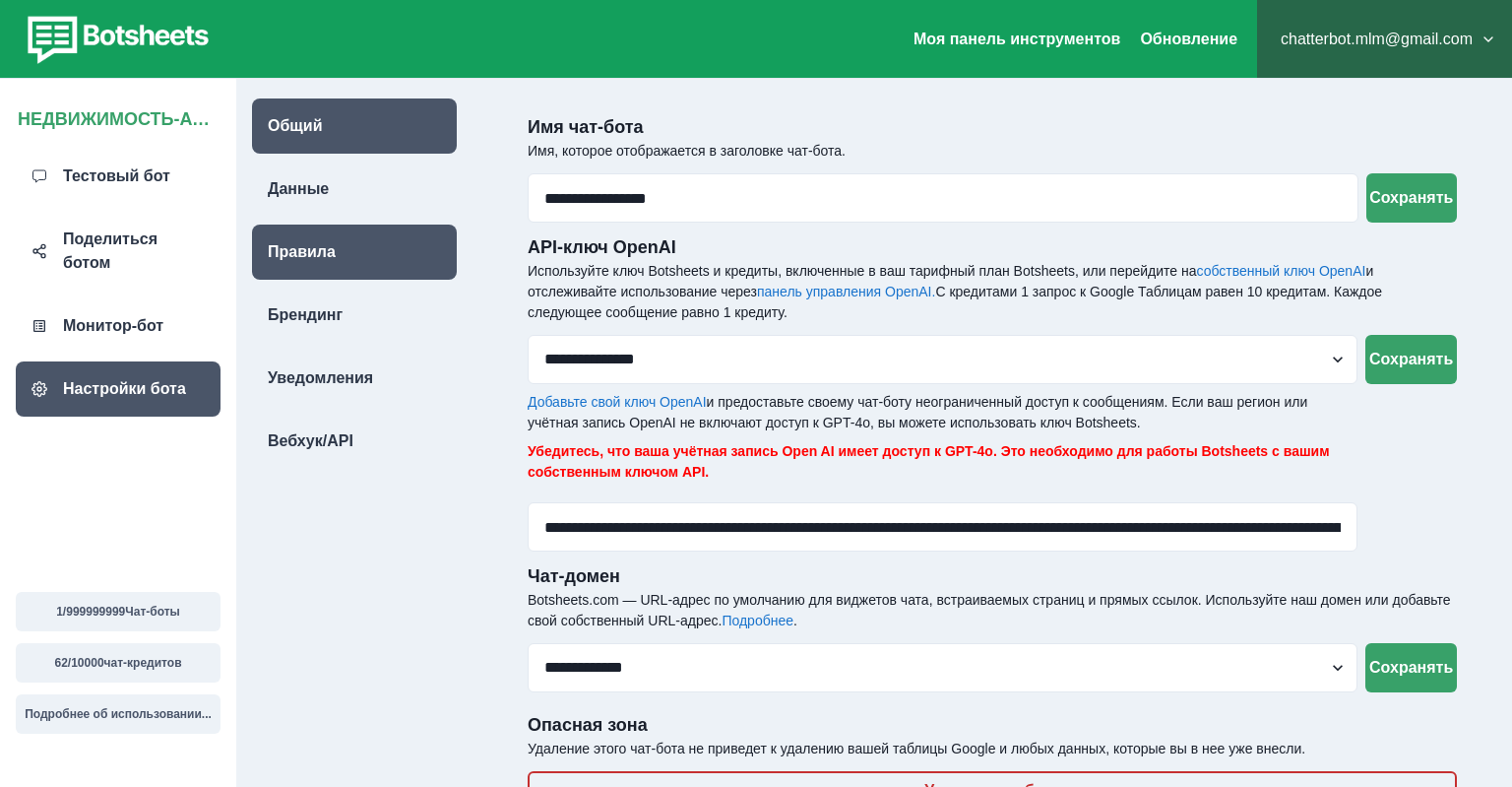 select on "***" 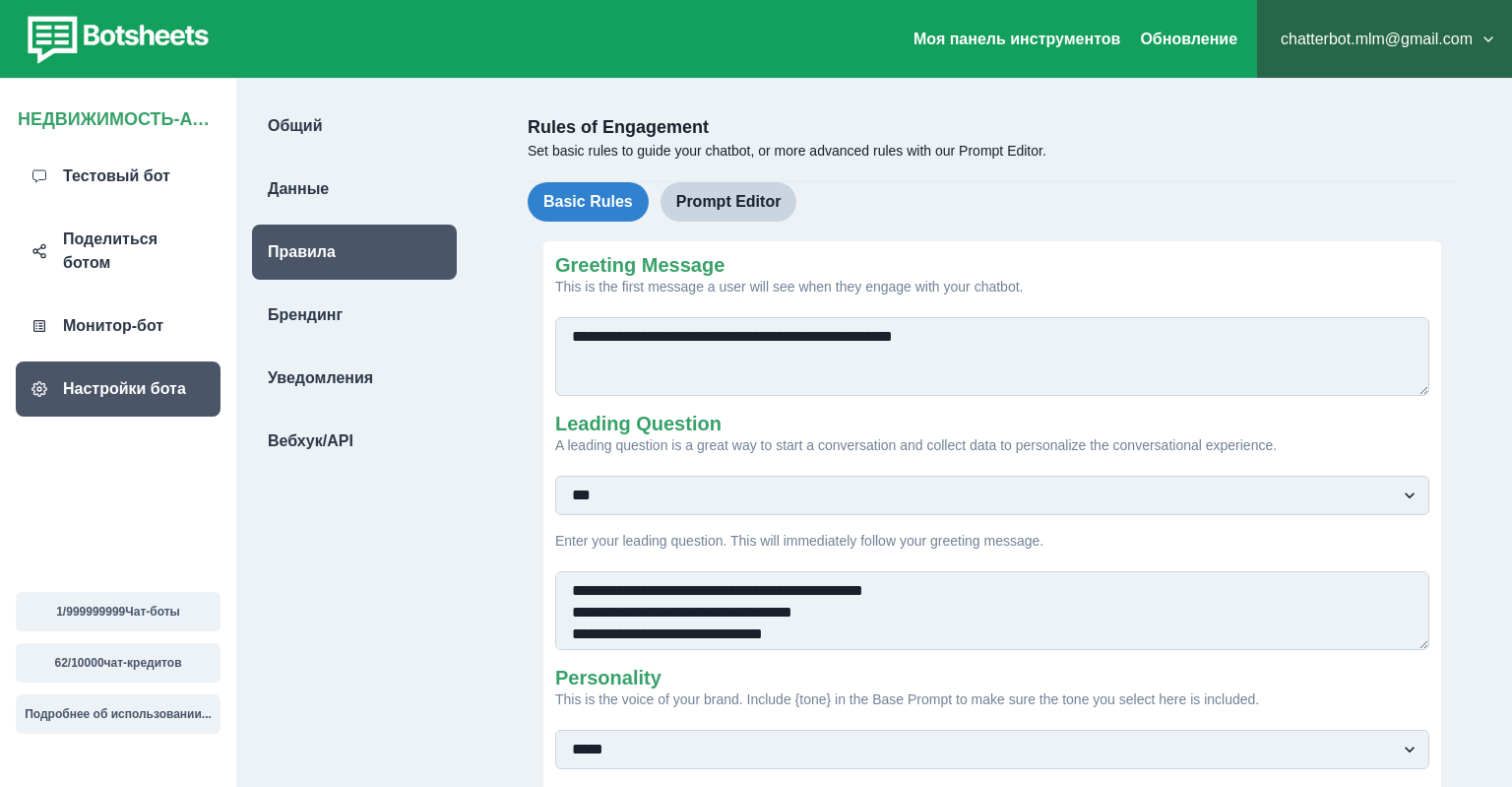 scroll, scrollTop: 380, scrollLeft: 0, axis: vertical 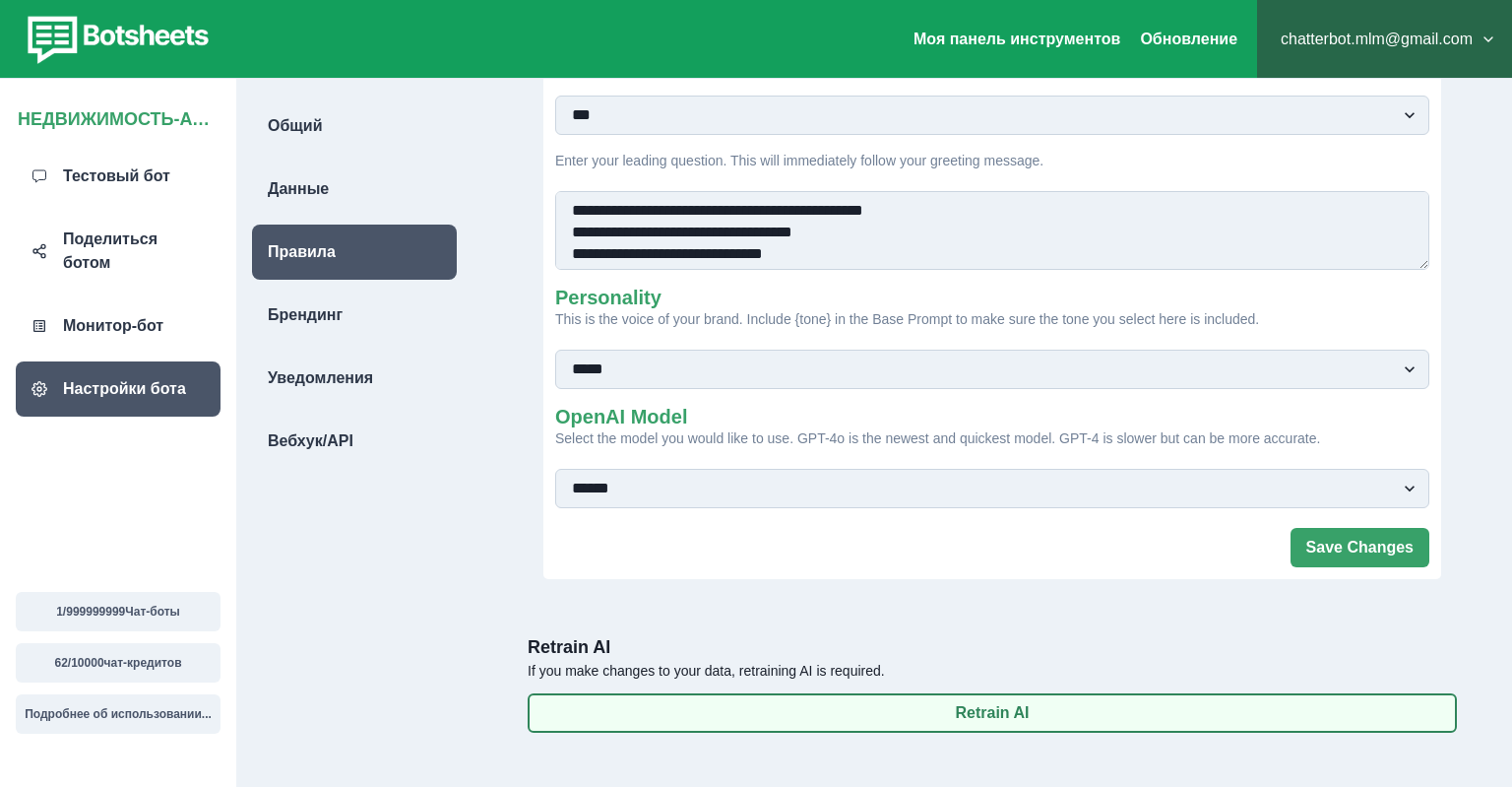 click on "Retrain AI" at bounding box center [992, 713] 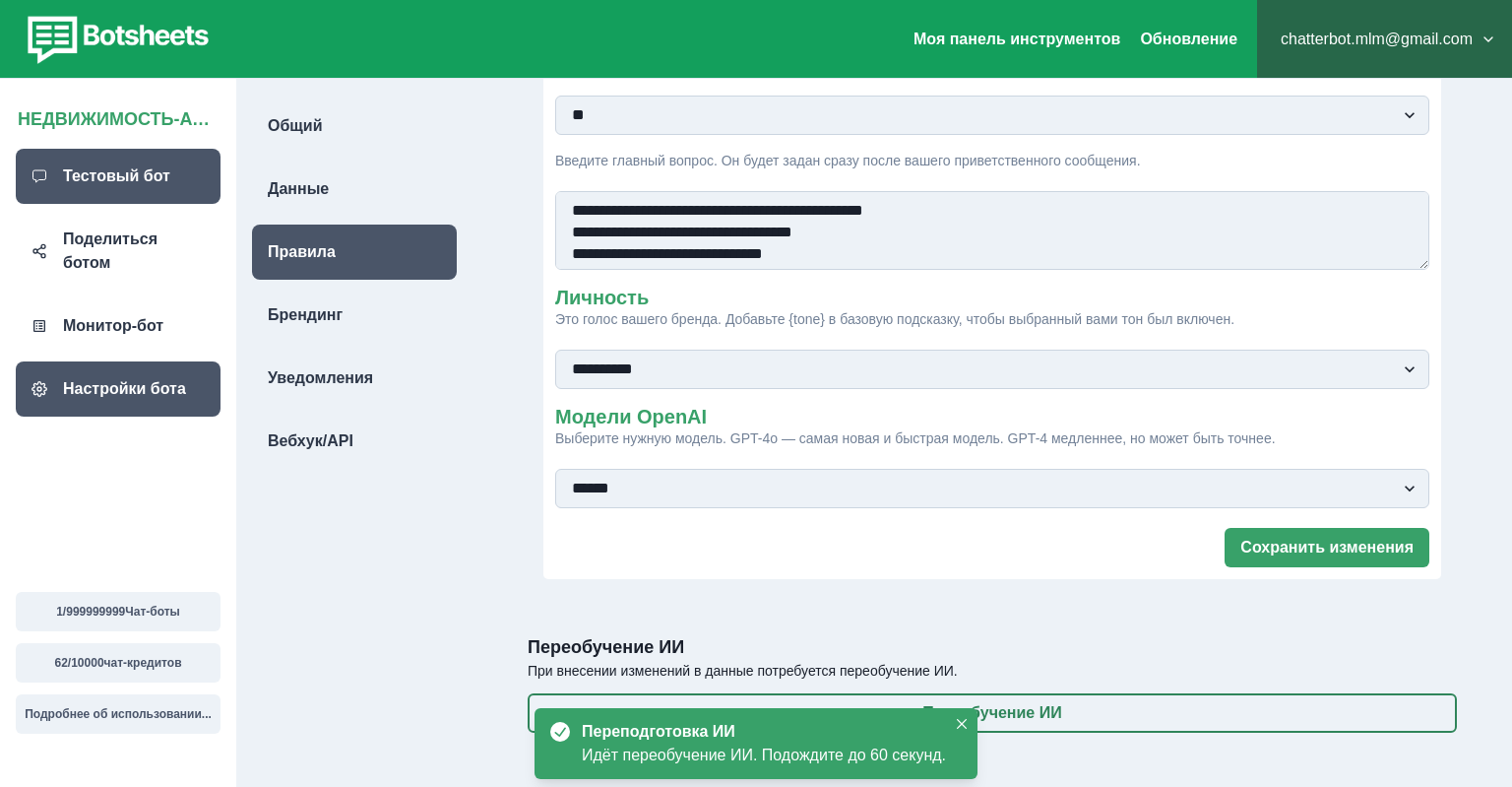 click on "Тестовый бот" at bounding box center [116, 176] 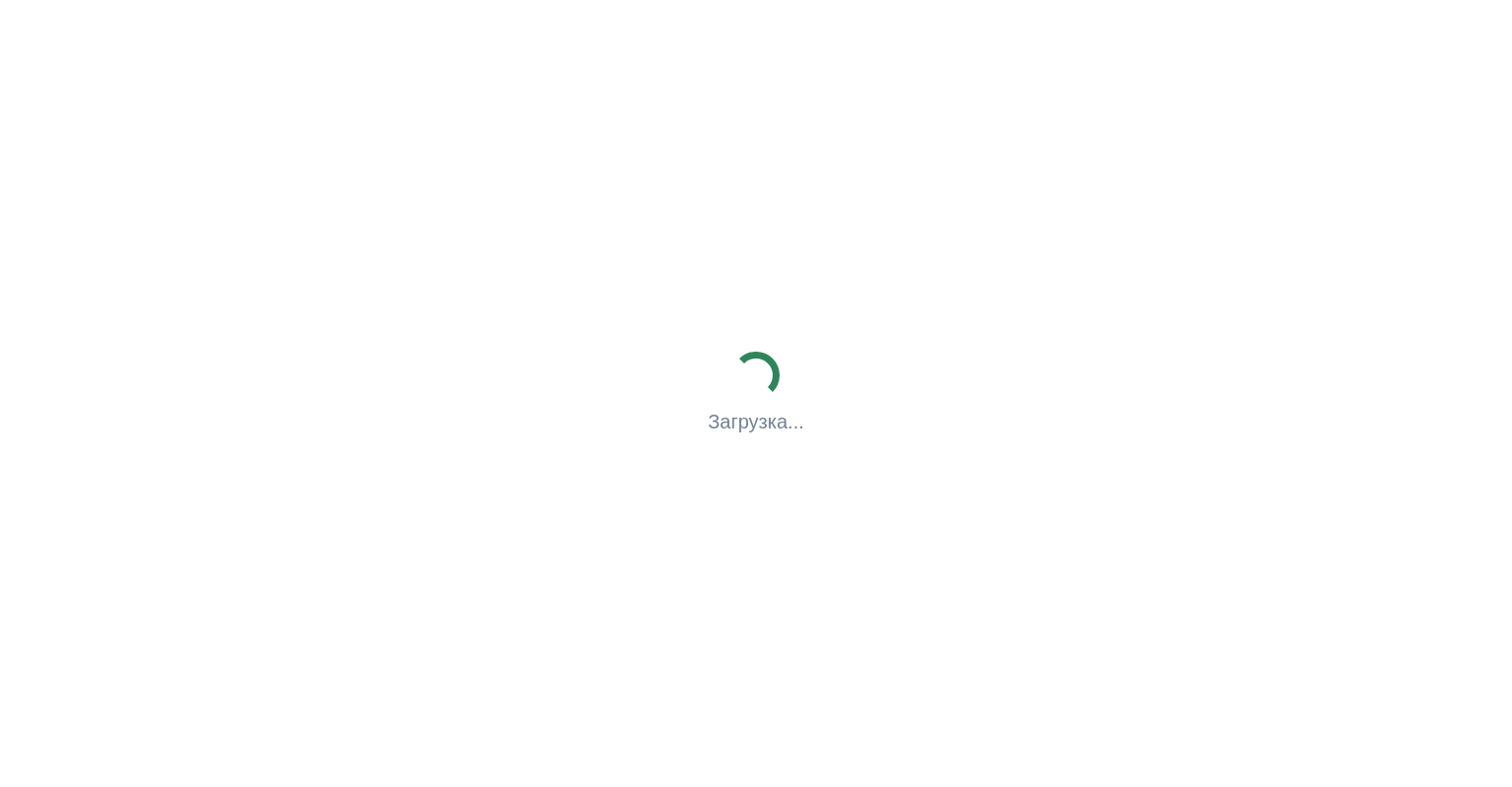 scroll, scrollTop: 0, scrollLeft: 0, axis: both 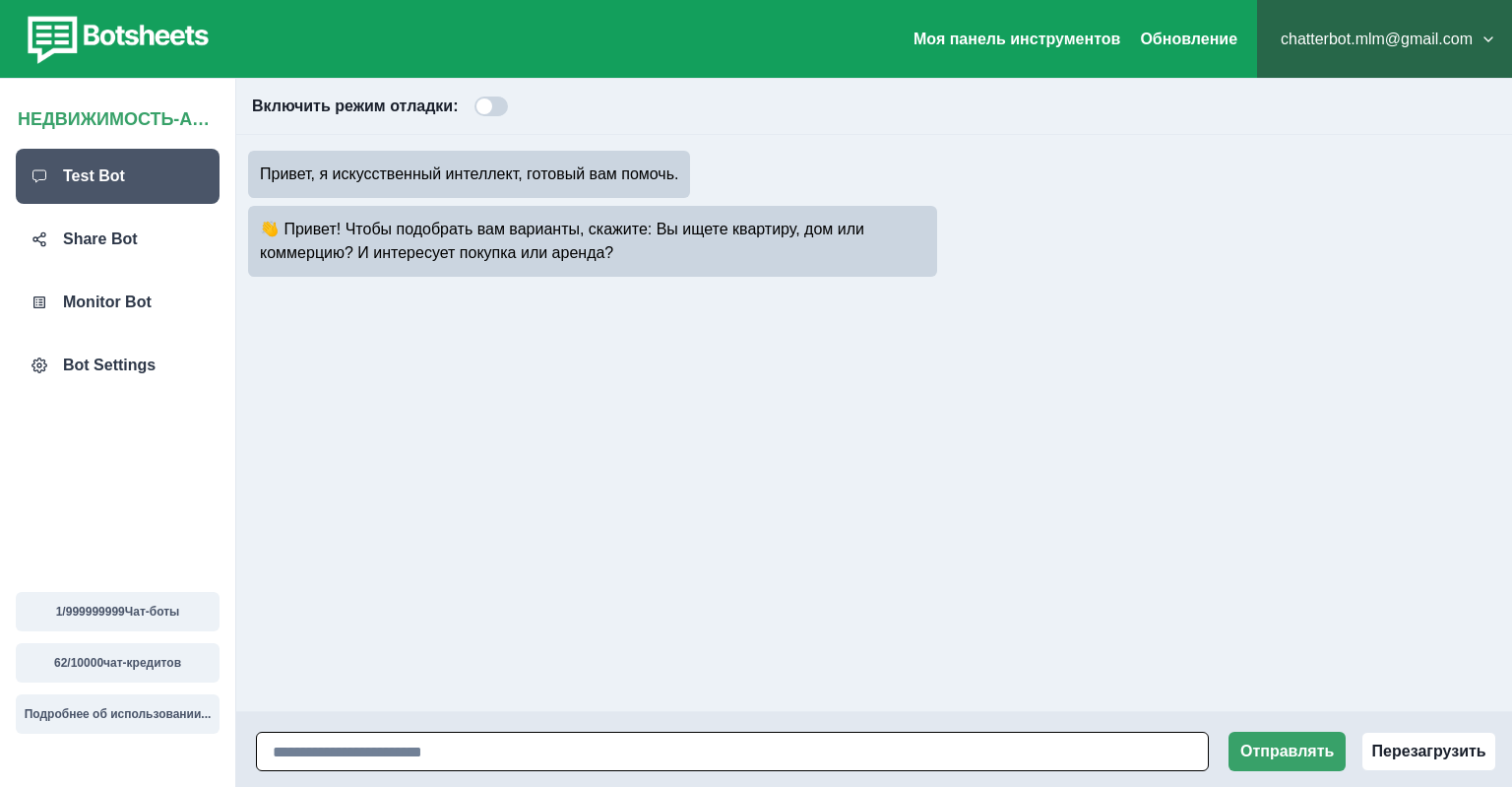 click at bounding box center [732, 752] 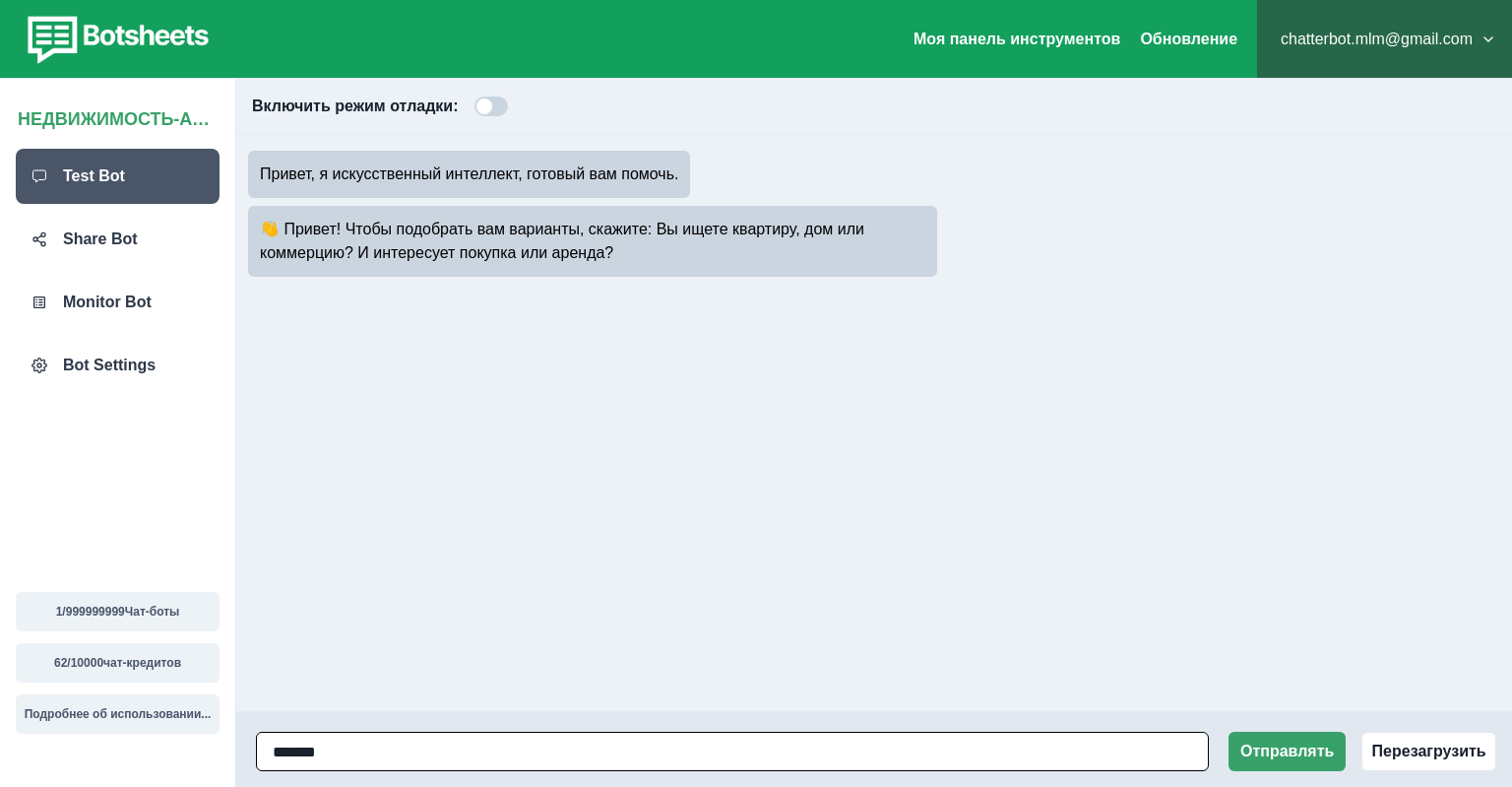 type on "********" 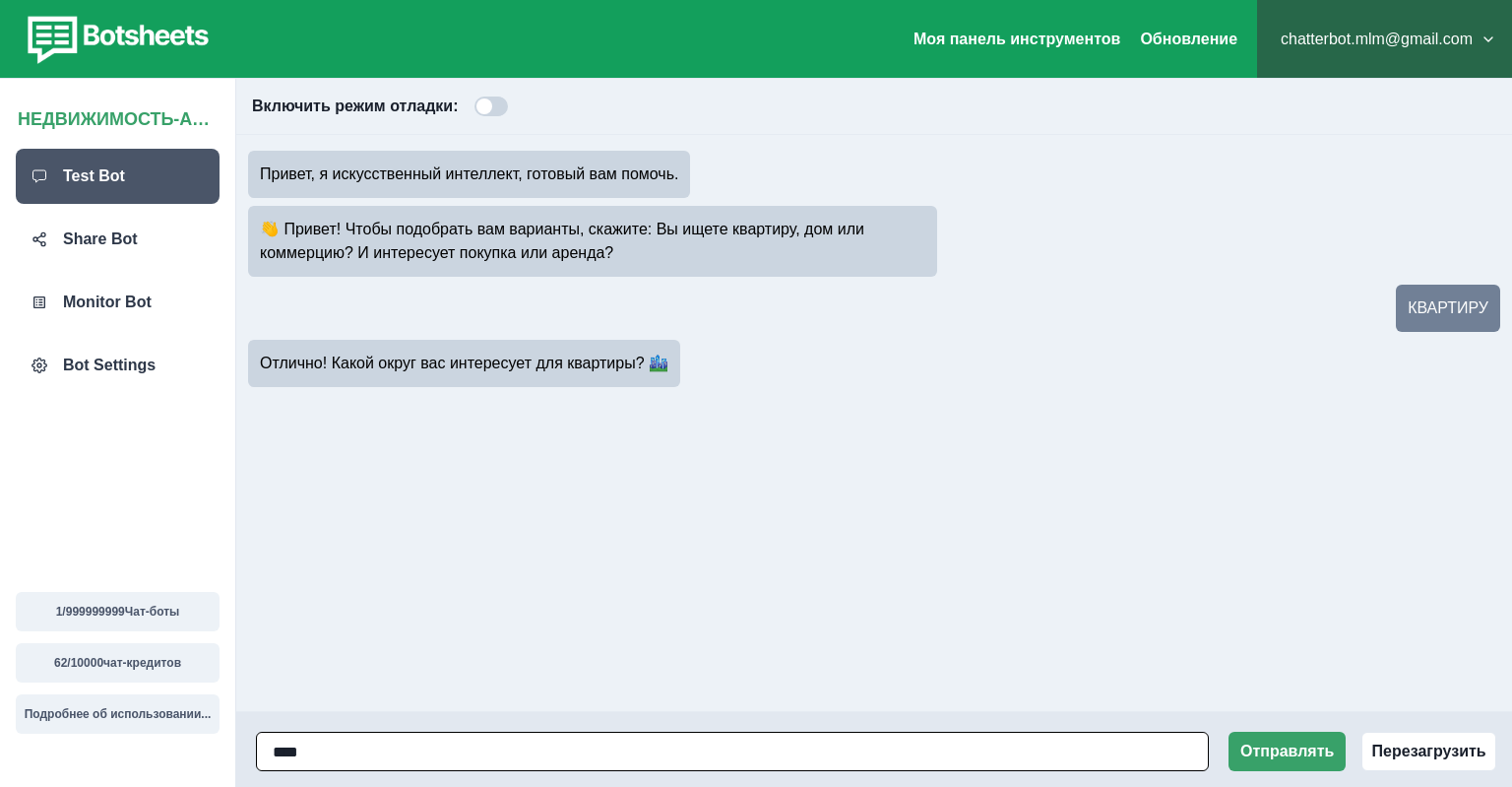 type on "*****" 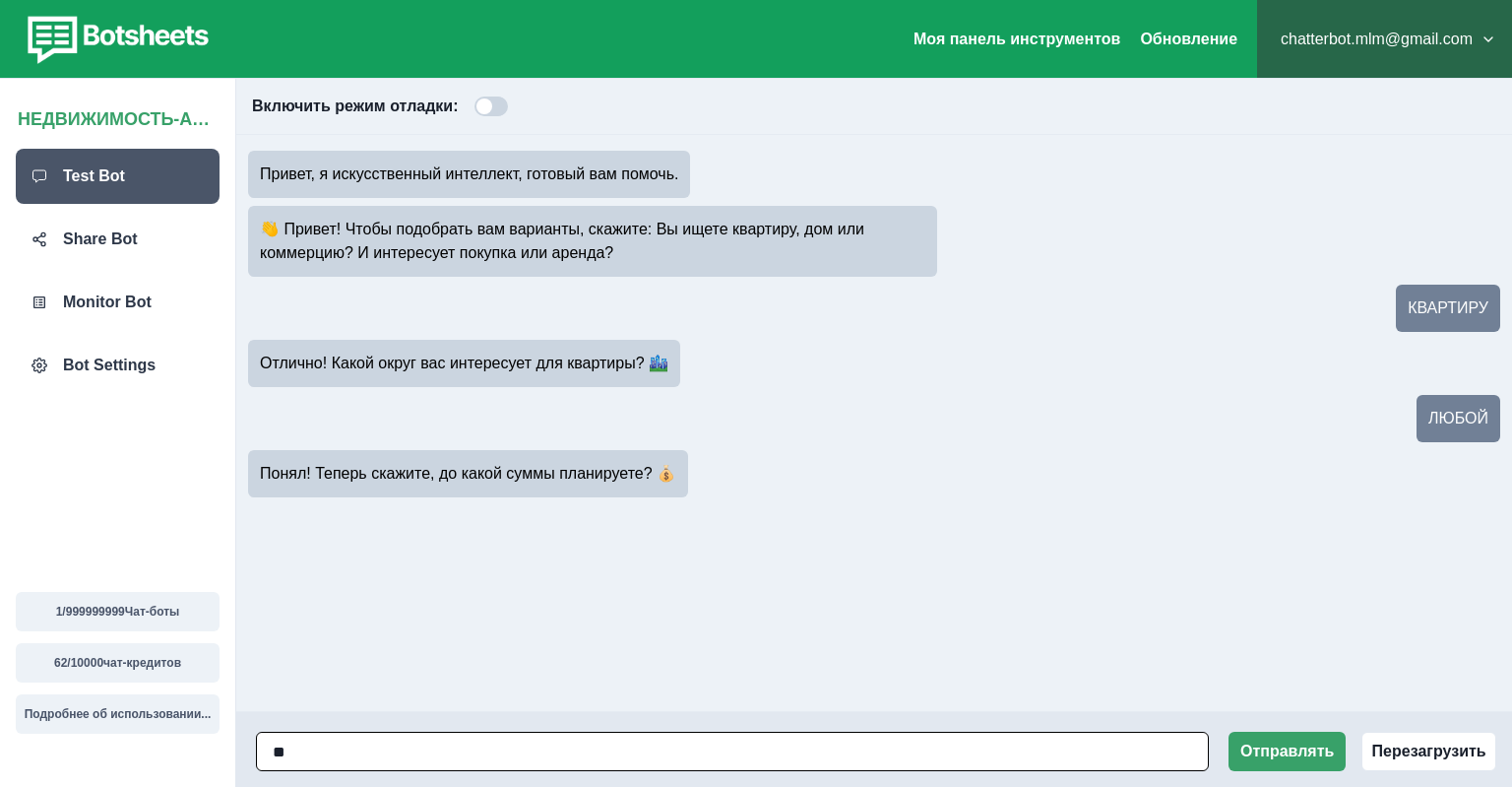 type on "*" 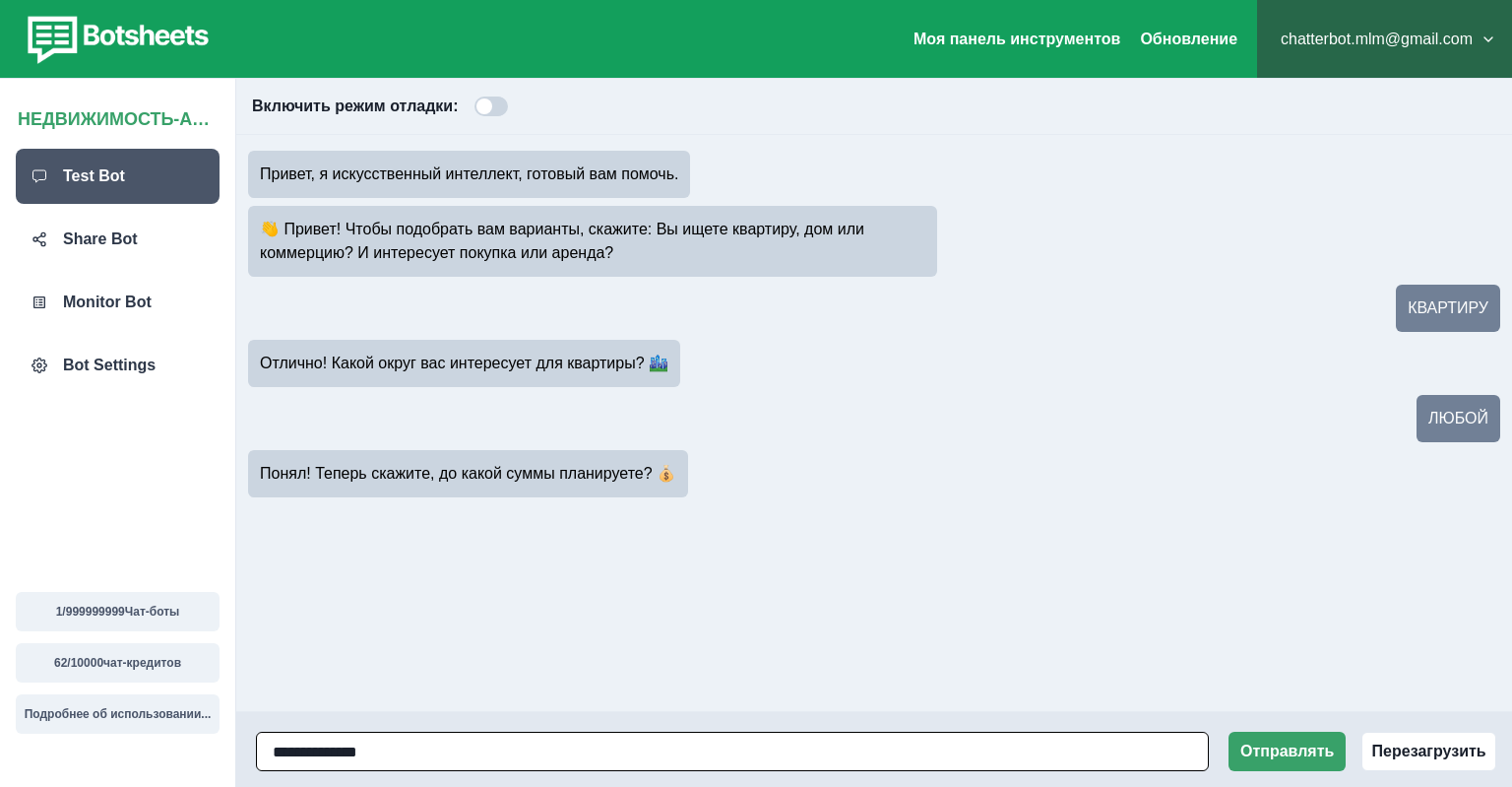 type on "**********" 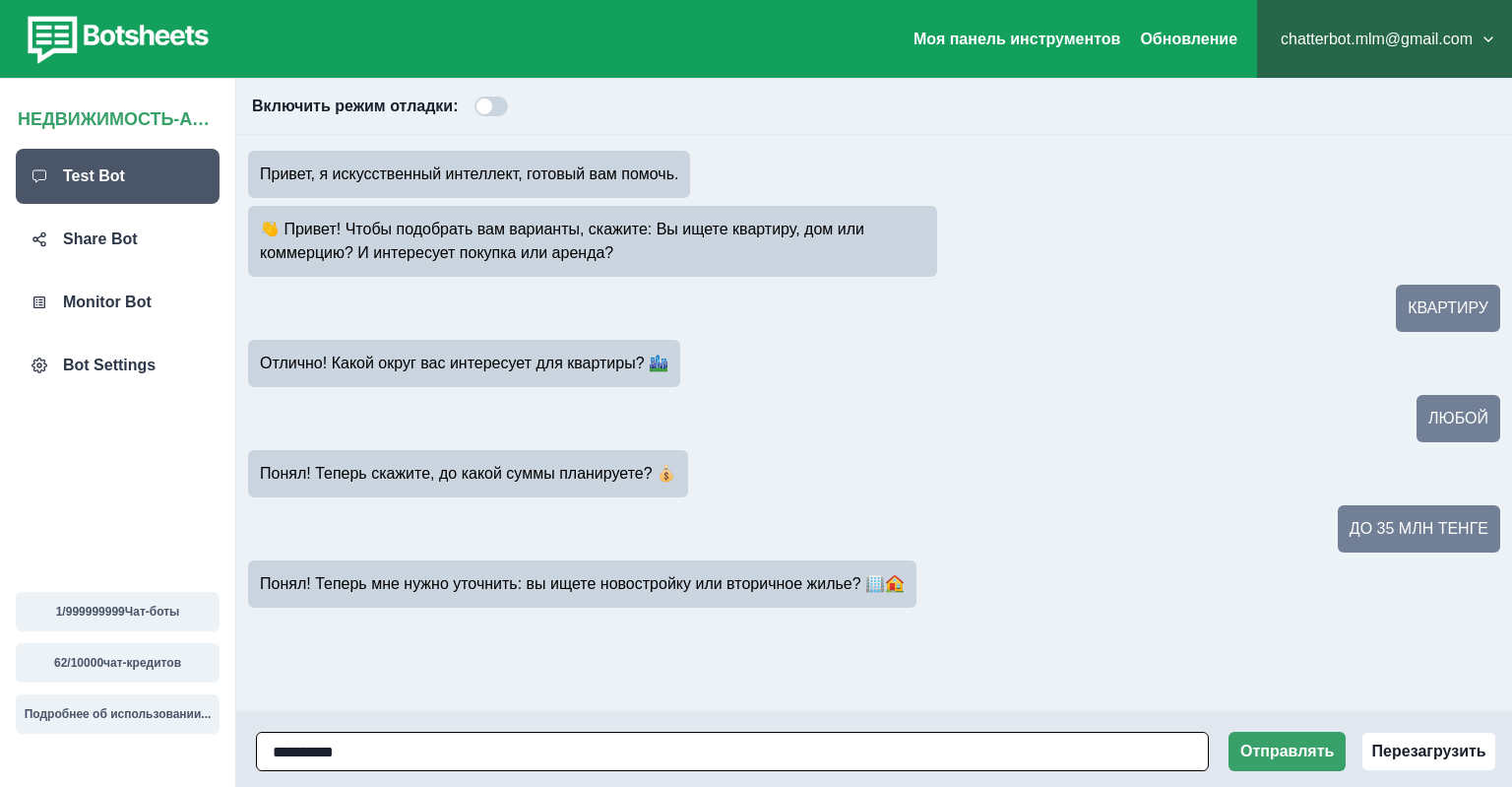 type on "**********" 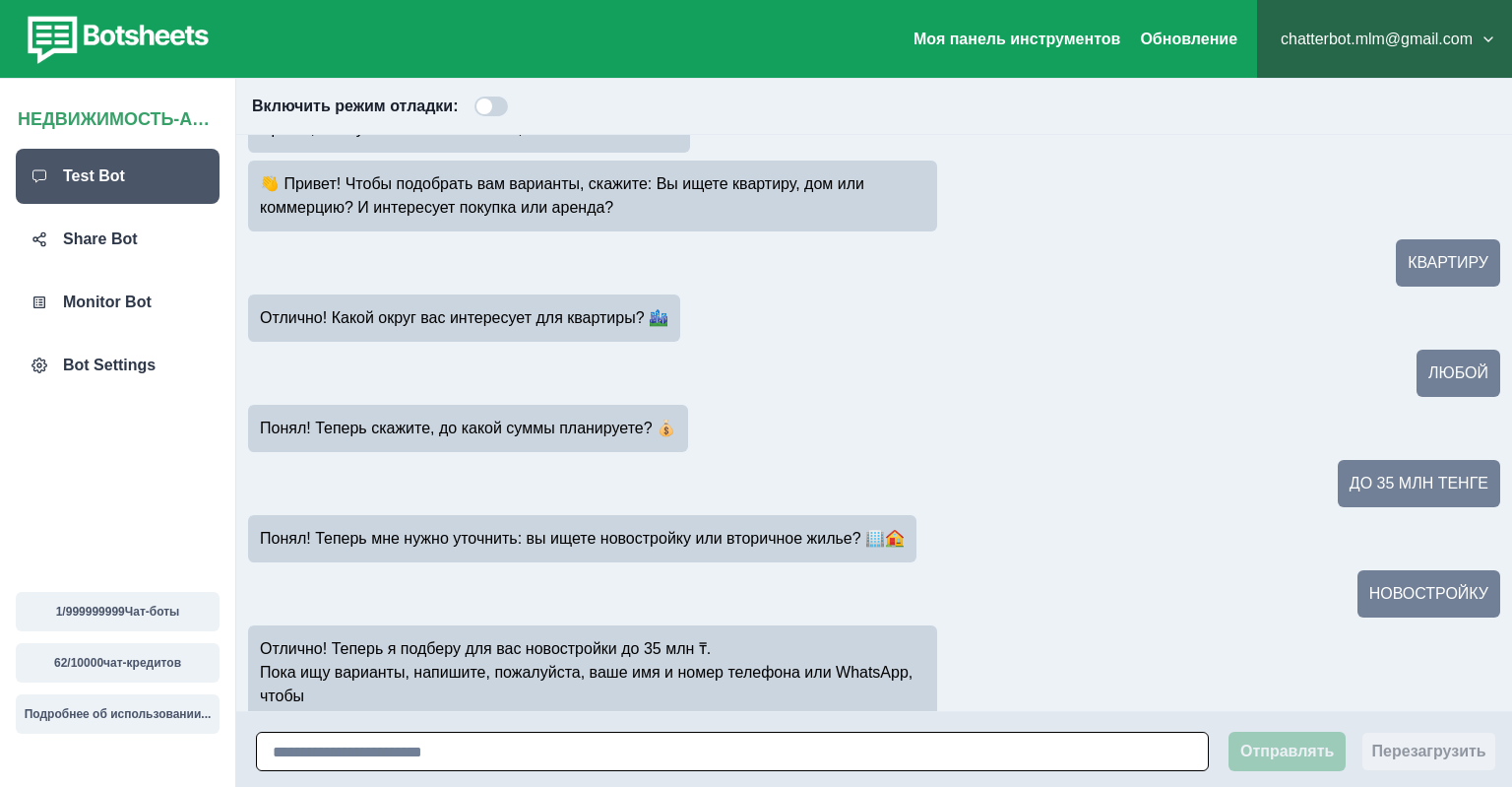scroll, scrollTop: 69, scrollLeft: 0, axis: vertical 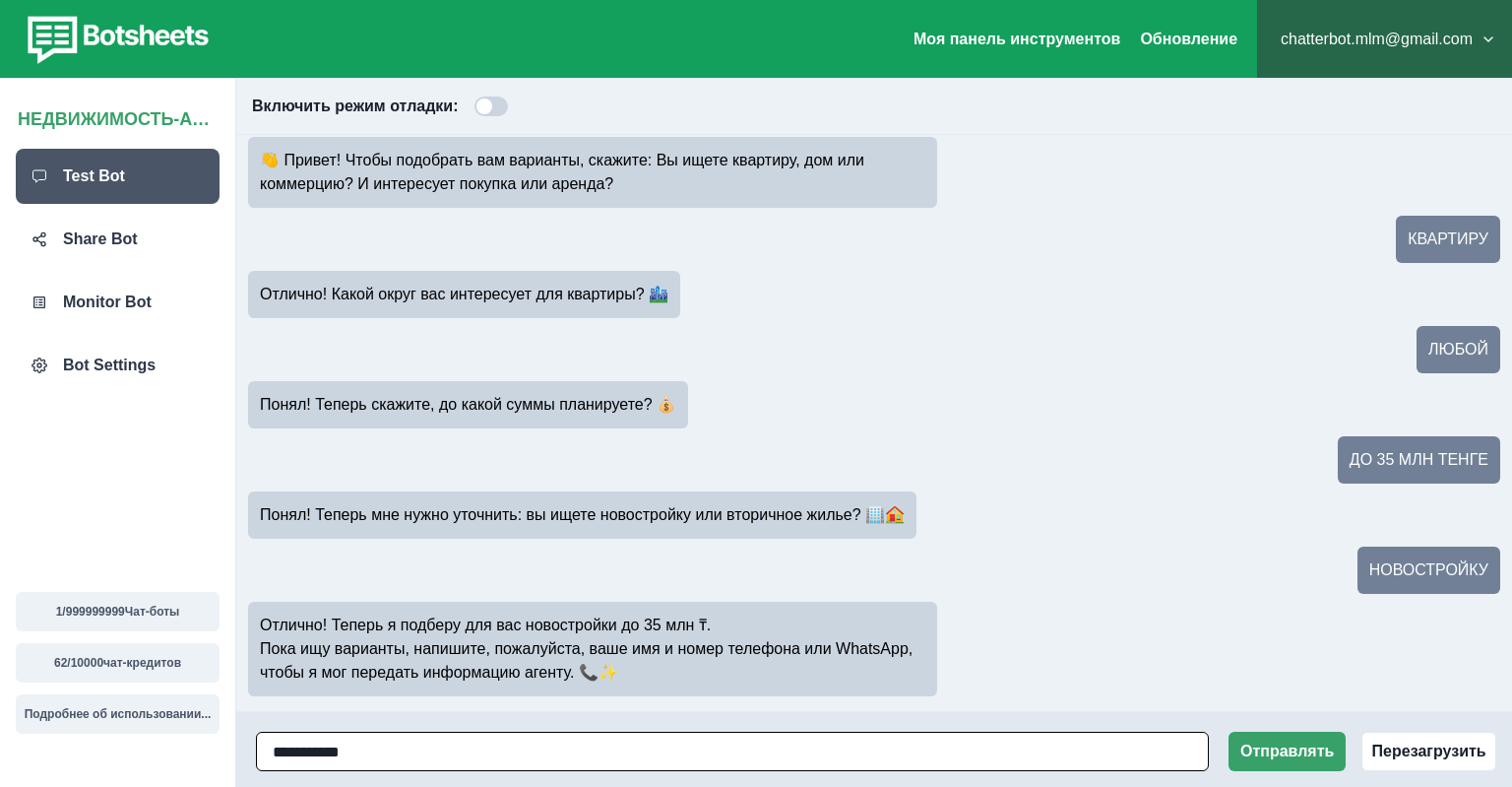 type on "**********" 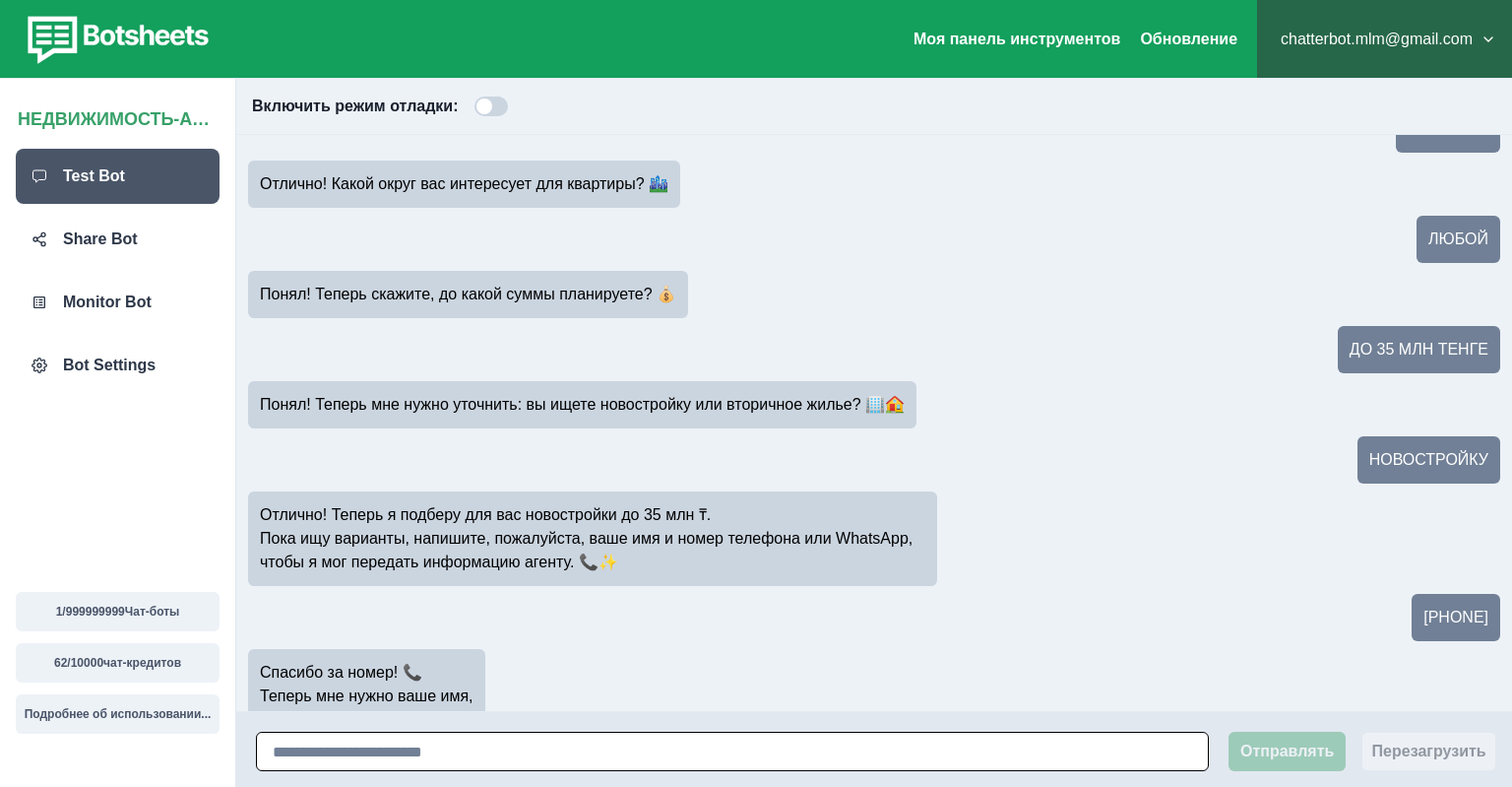 scroll, scrollTop: 203, scrollLeft: 0, axis: vertical 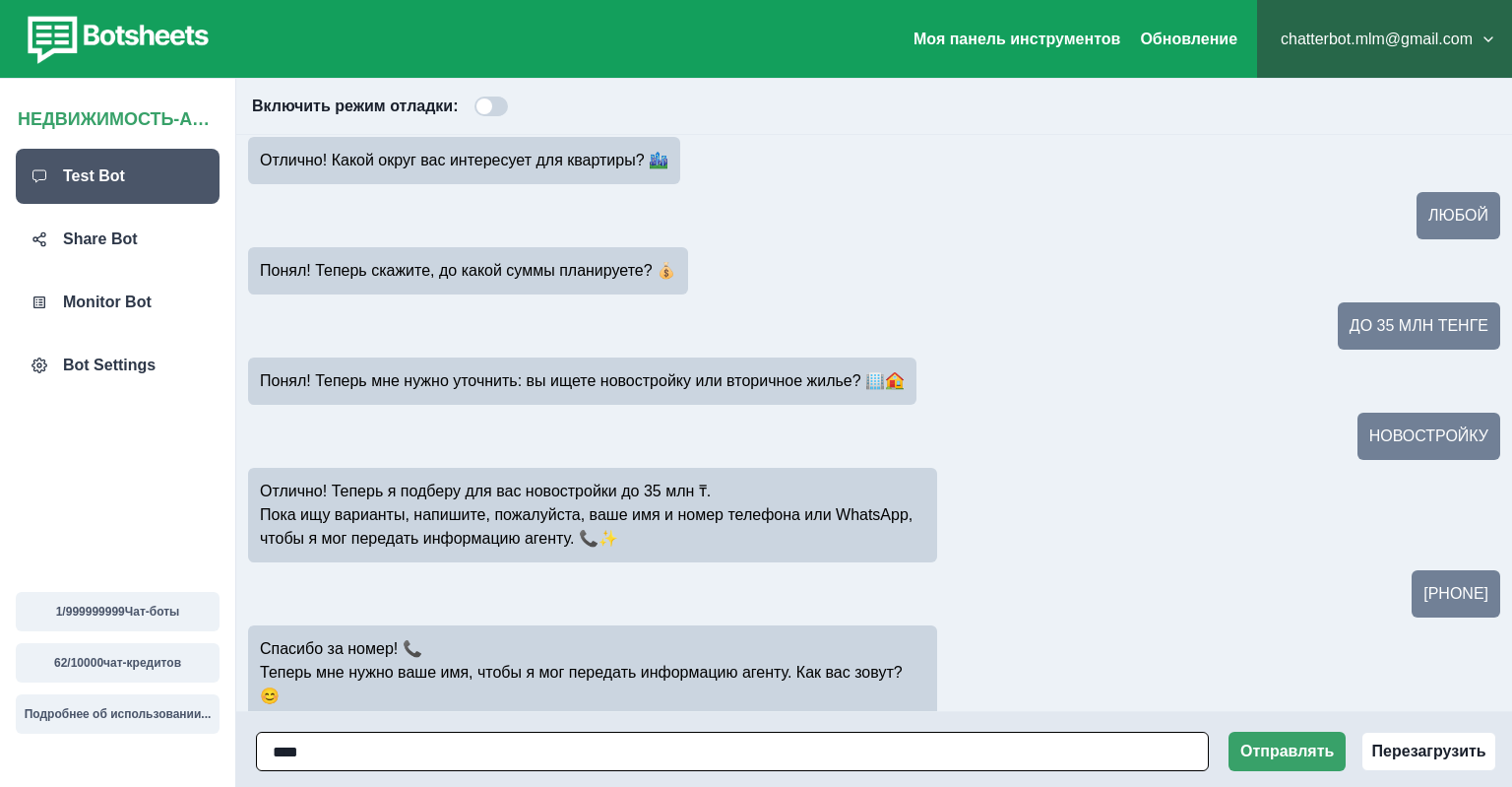 type on "*****" 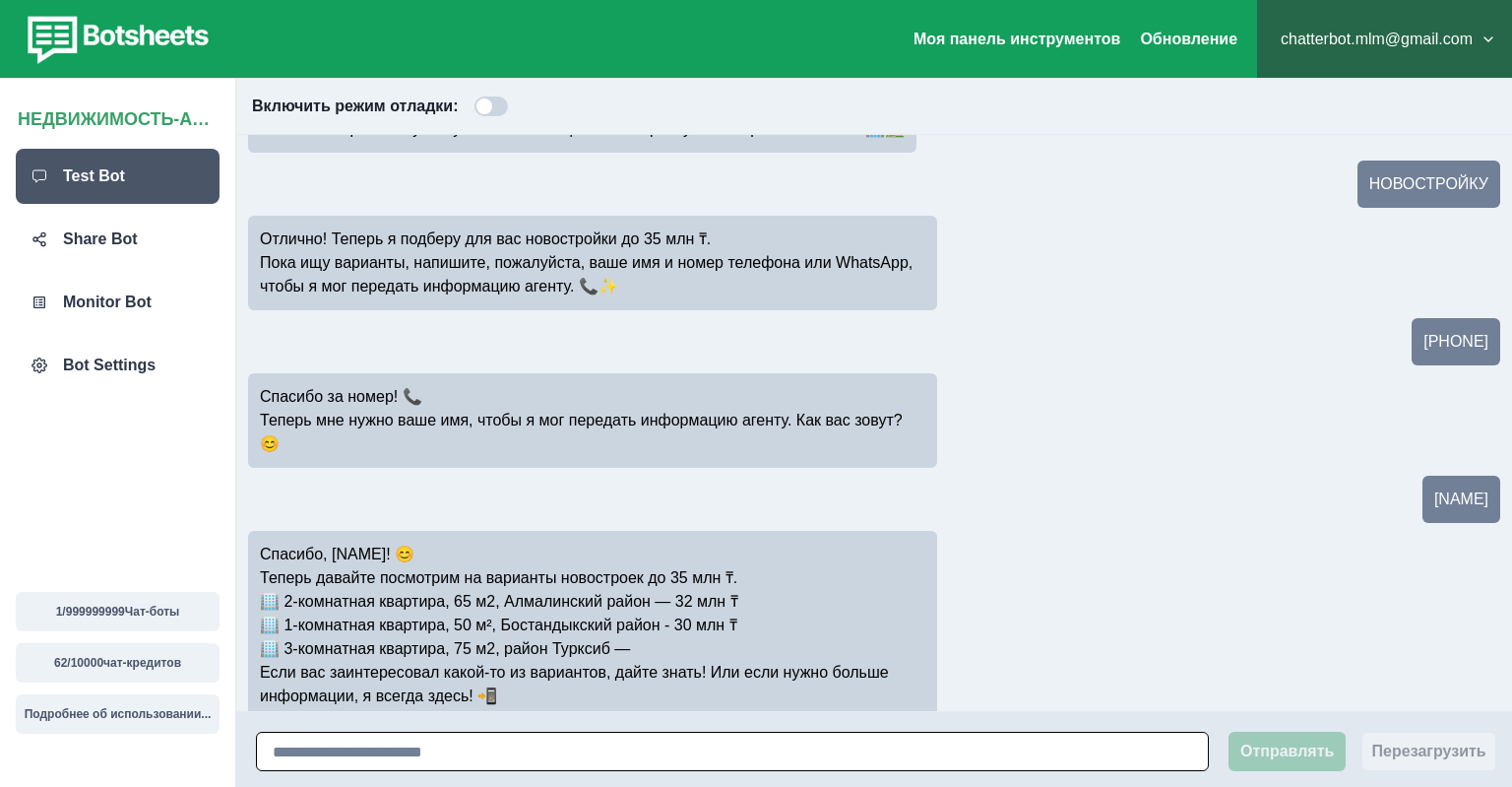 scroll, scrollTop: 479, scrollLeft: 0, axis: vertical 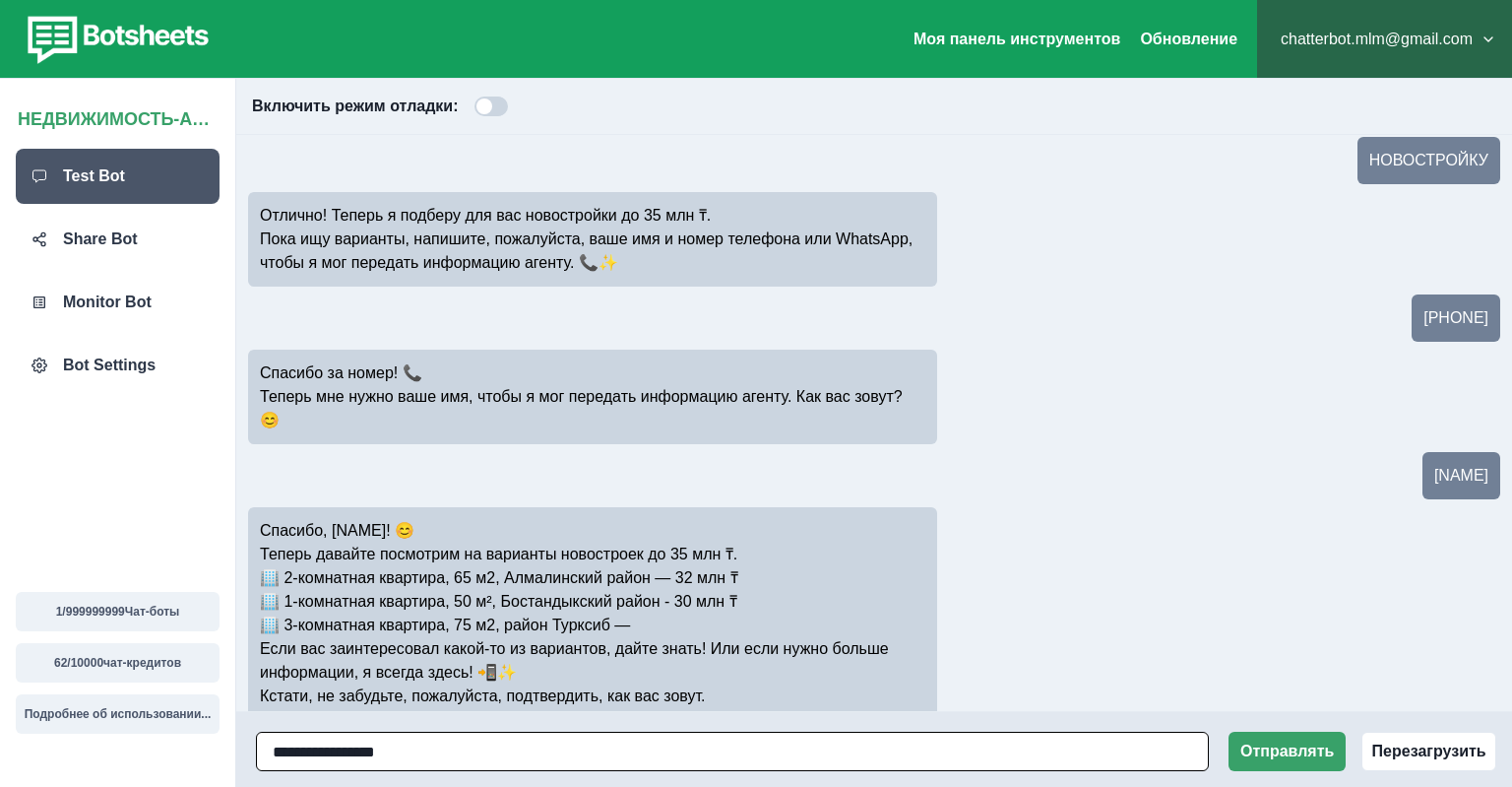 type on "**********" 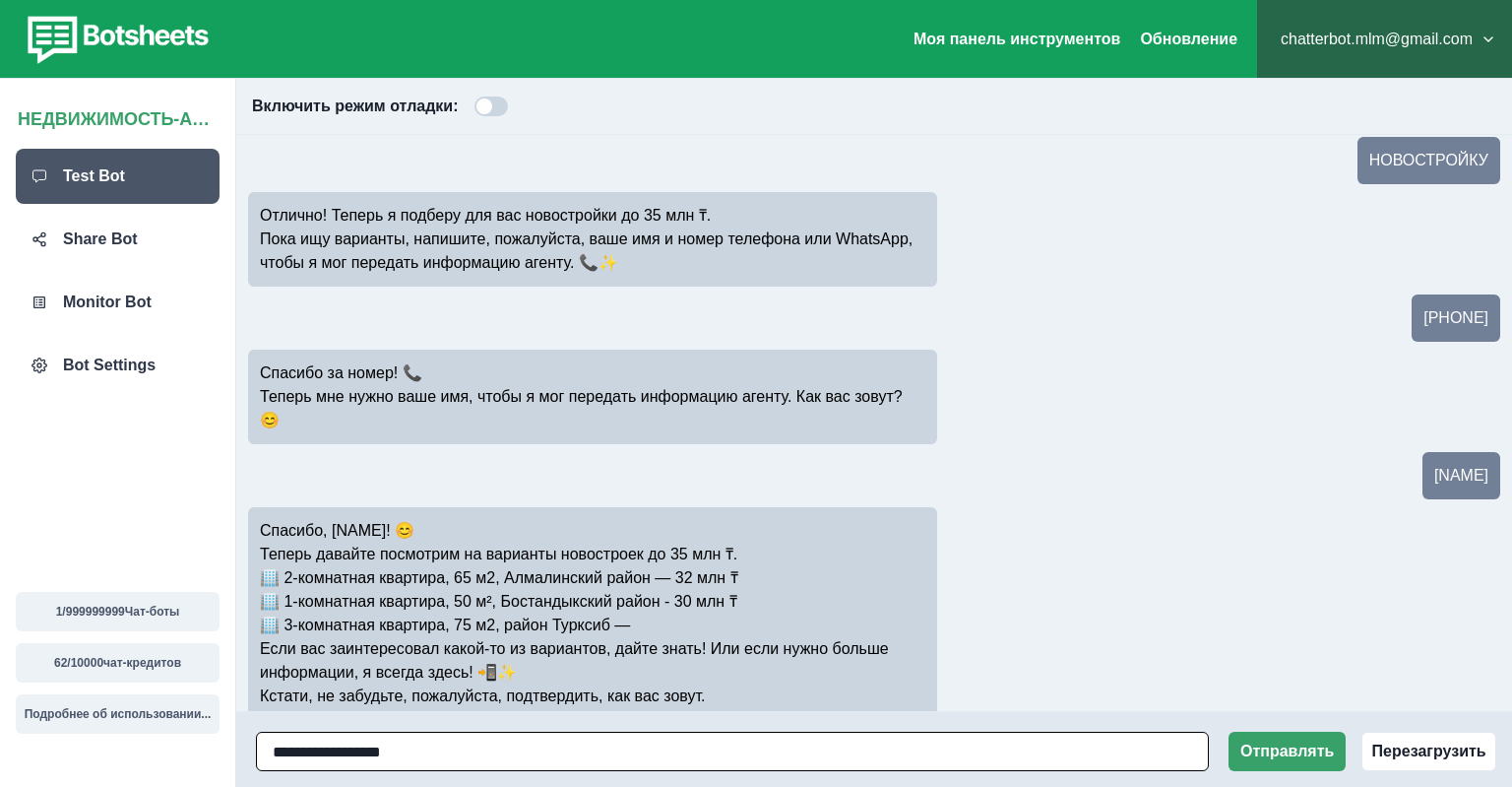 type 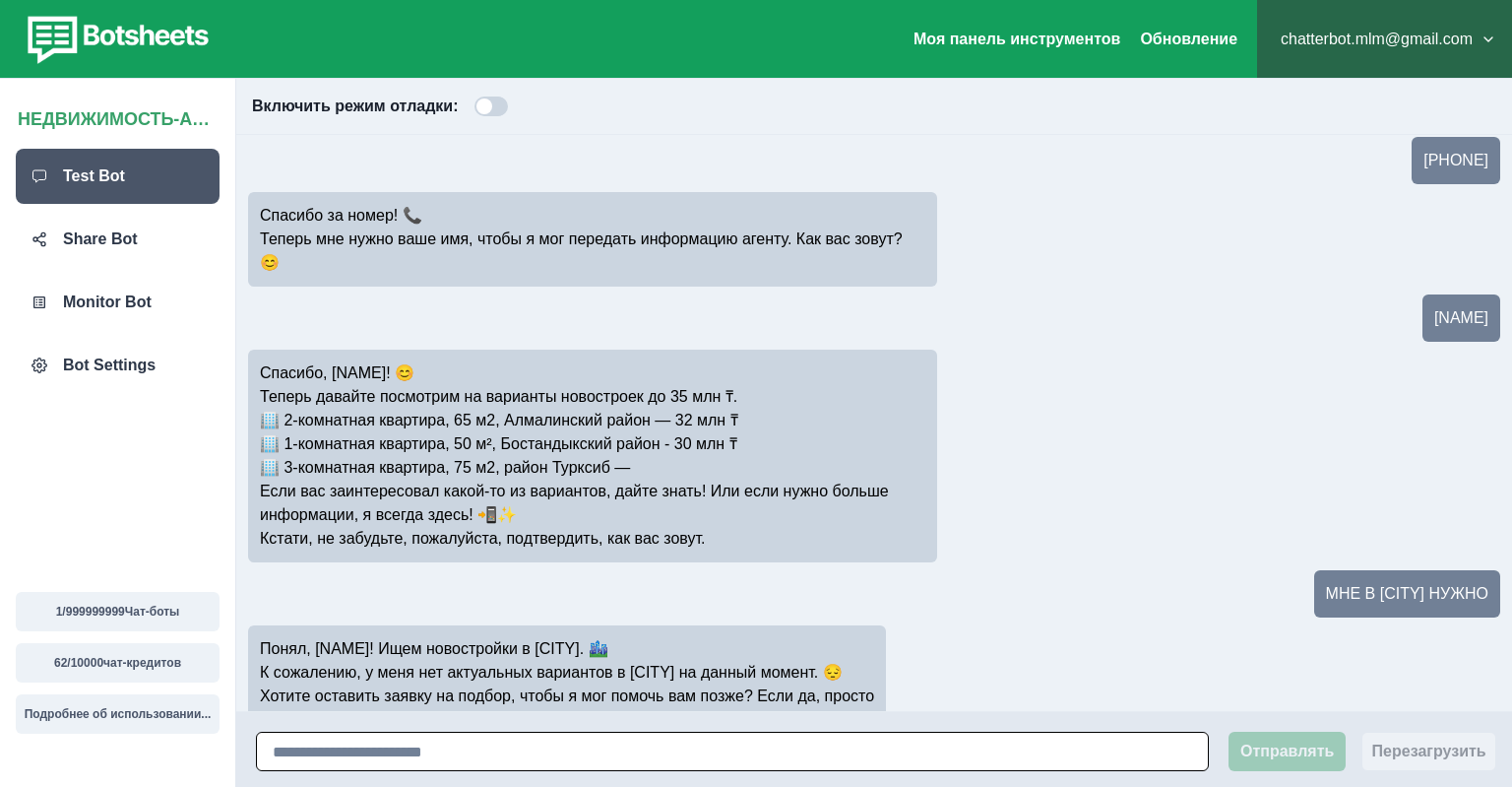 scroll, scrollTop: 660, scrollLeft: 0, axis: vertical 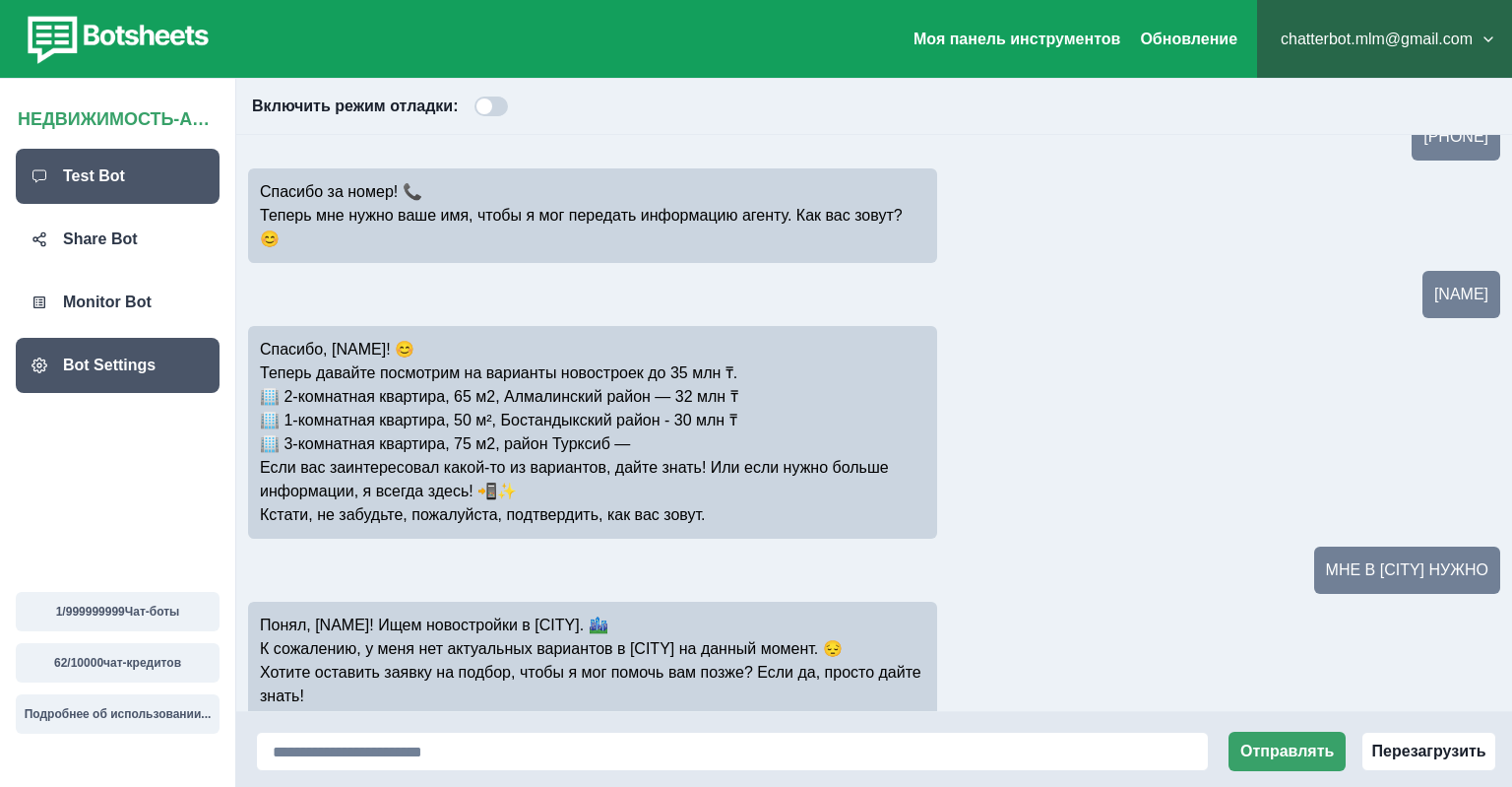 click on "Bot Settings" at bounding box center [117, 365] 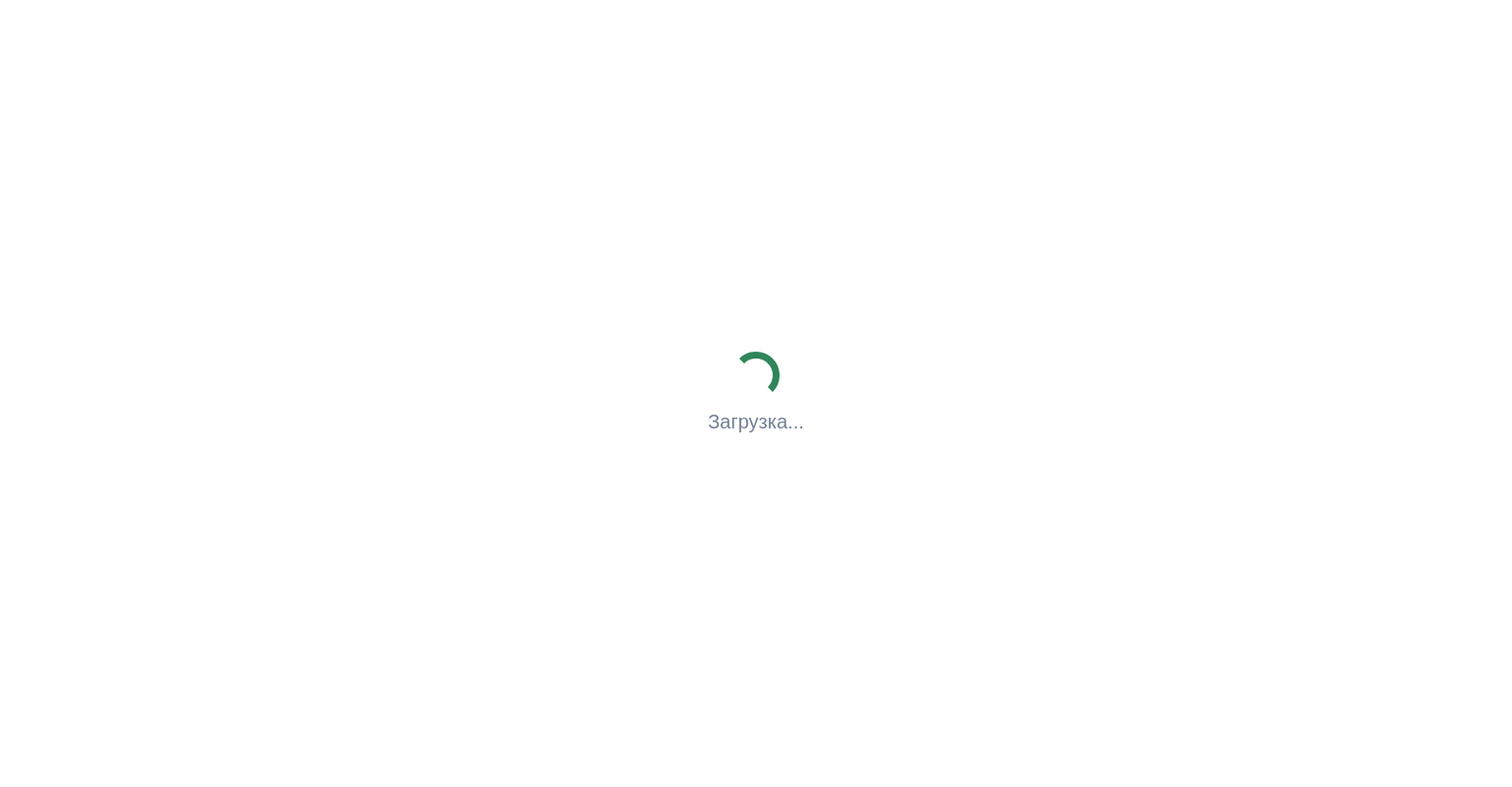 scroll, scrollTop: 0, scrollLeft: 0, axis: both 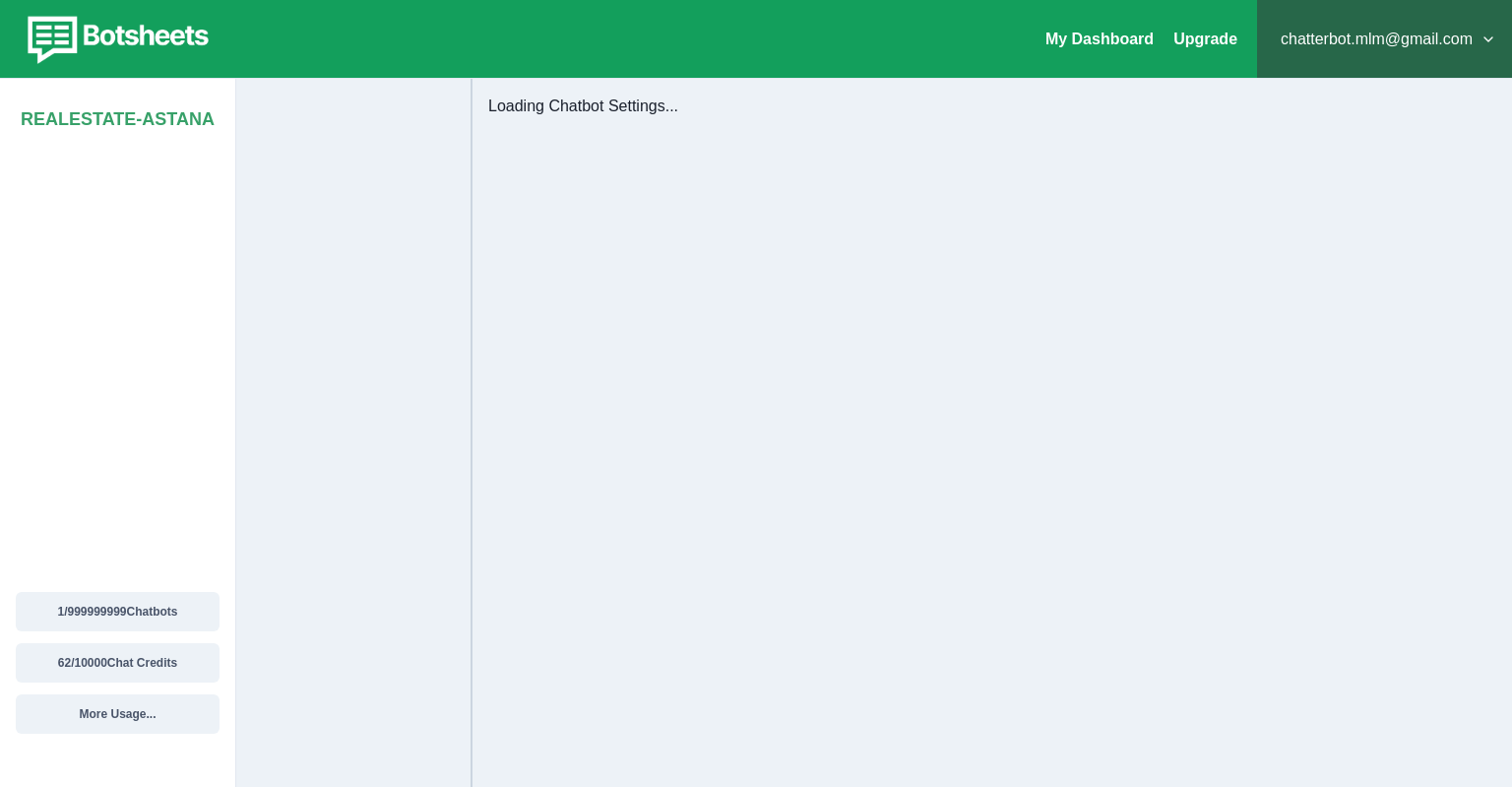 select on "**********" 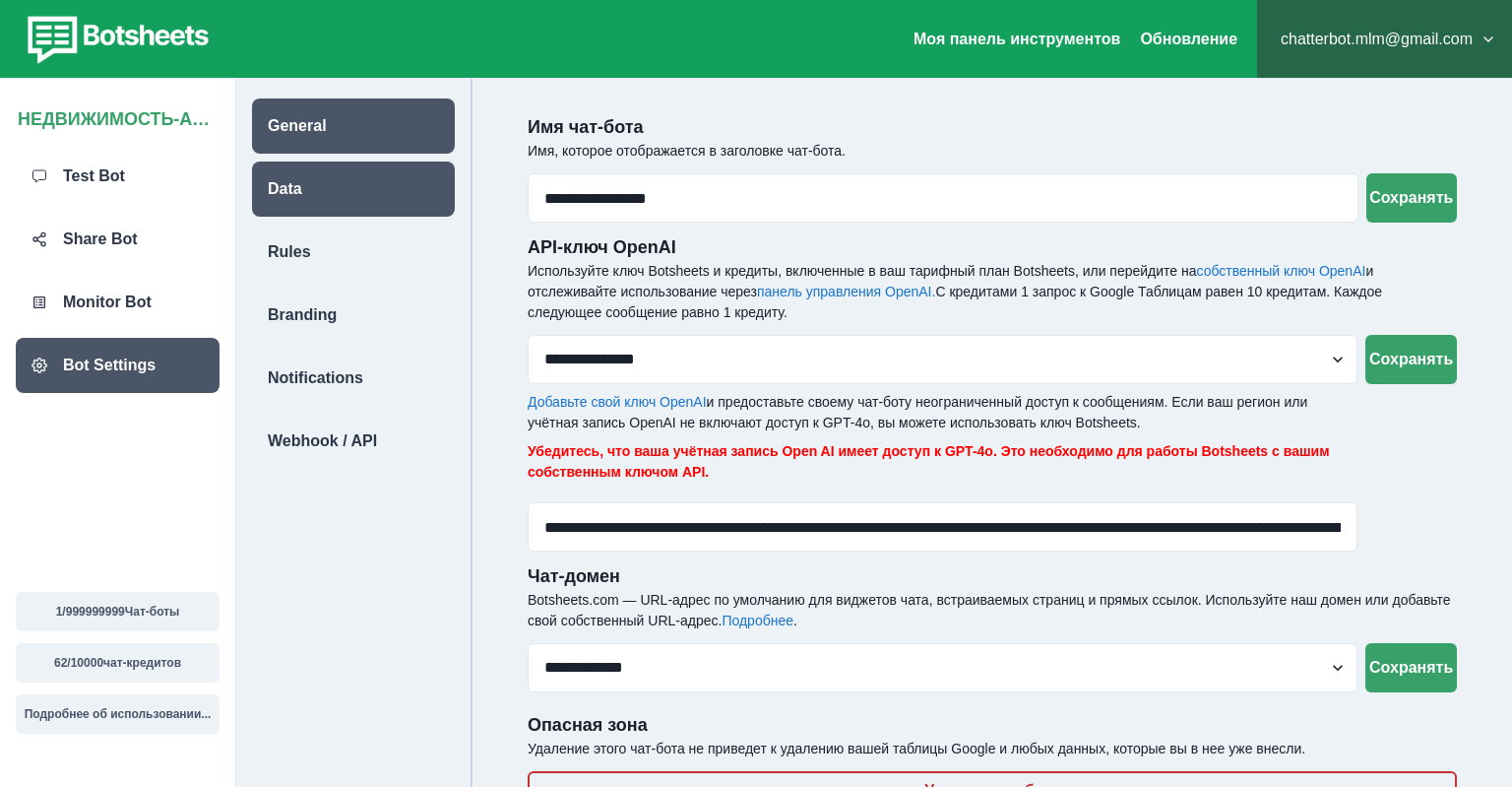 click on "Data" at bounding box center [353, 189] 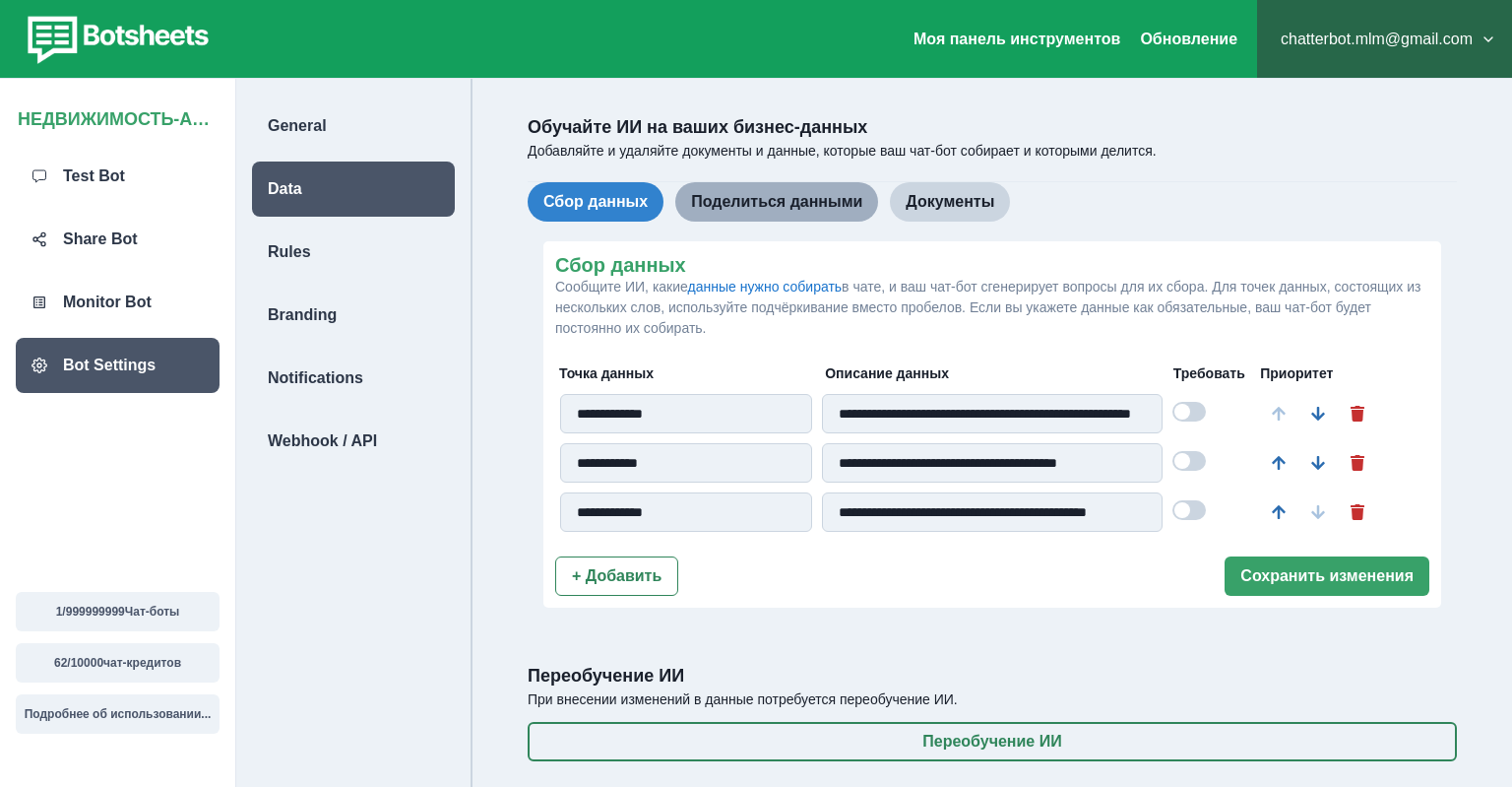 drag, startPoint x: 762, startPoint y: 199, endPoint x: 785, endPoint y: 201, distance: 23.086793 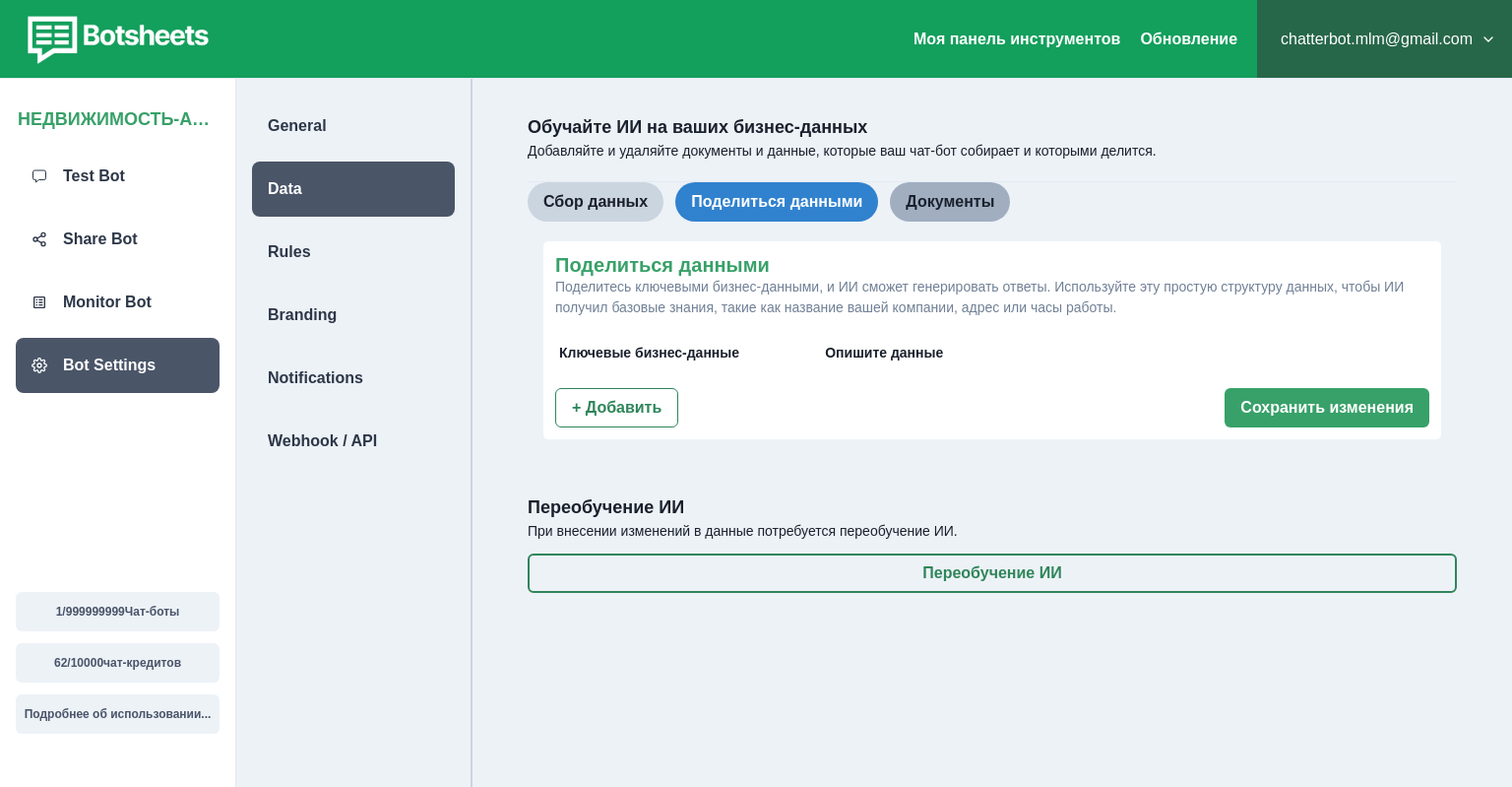 click on "Документы" at bounding box center (950, 202) 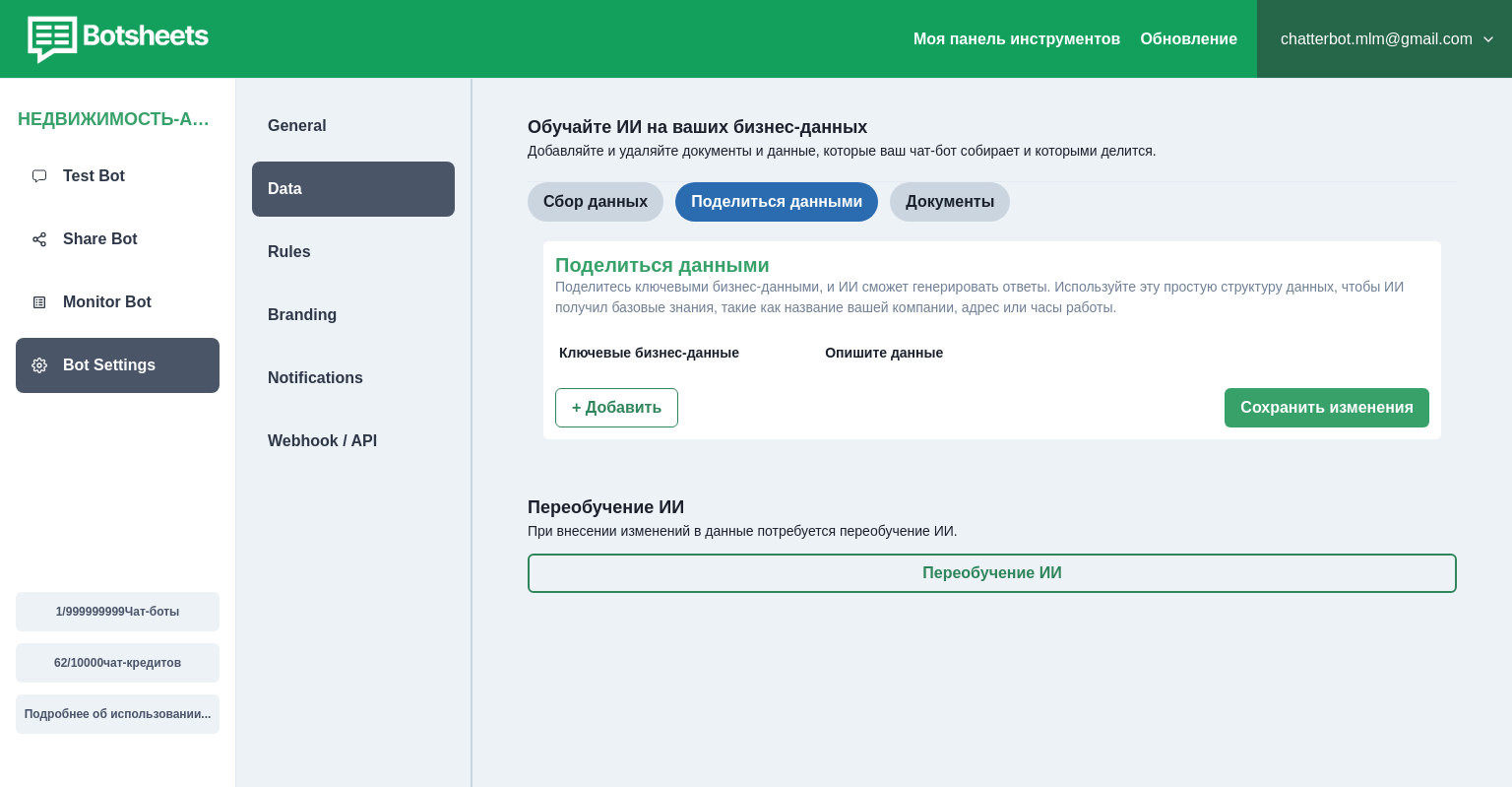 click on "Поделиться данными" at bounding box center (777, 202) 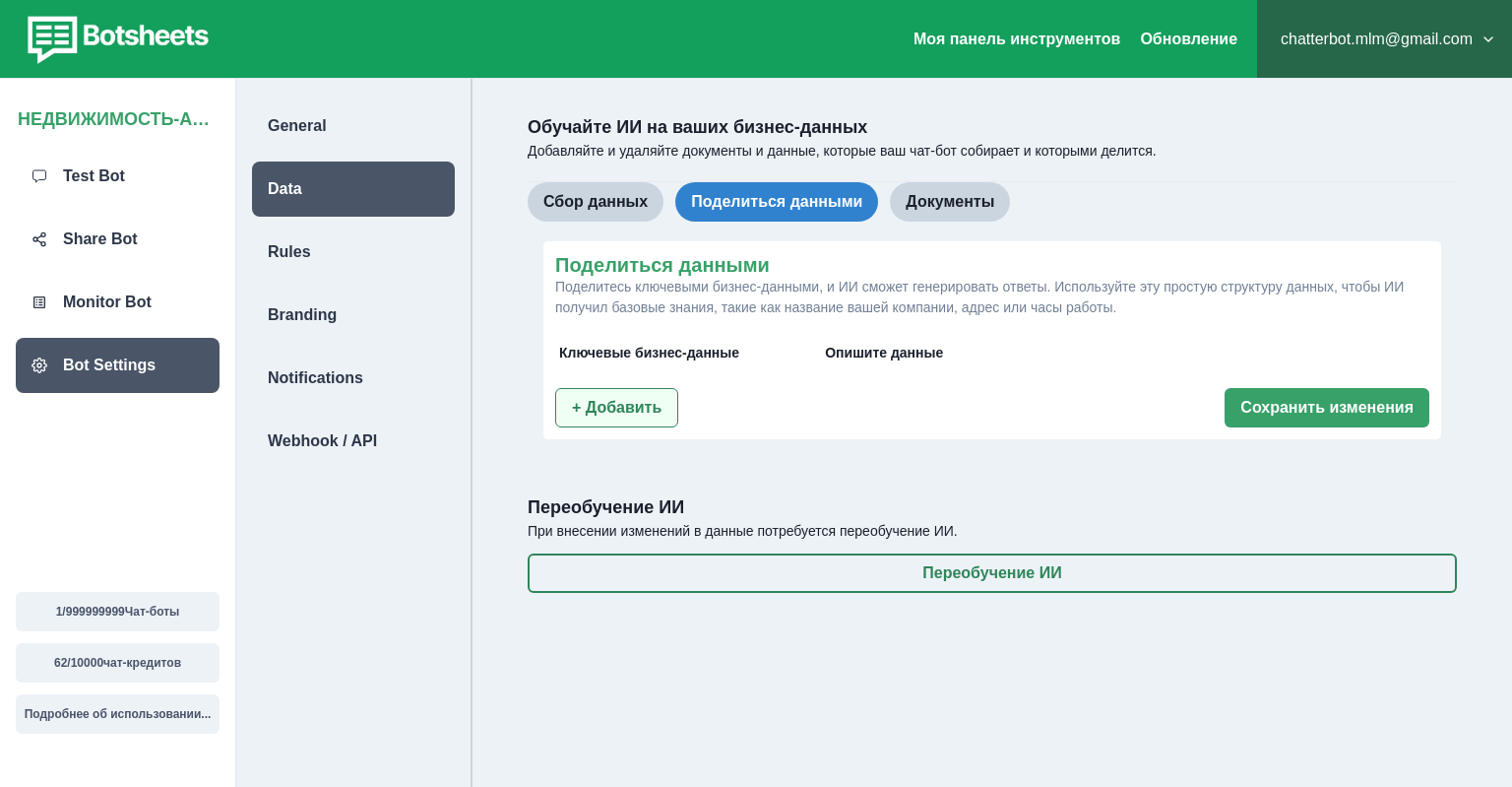 click on "+ Добавить" at bounding box center [616, 408] 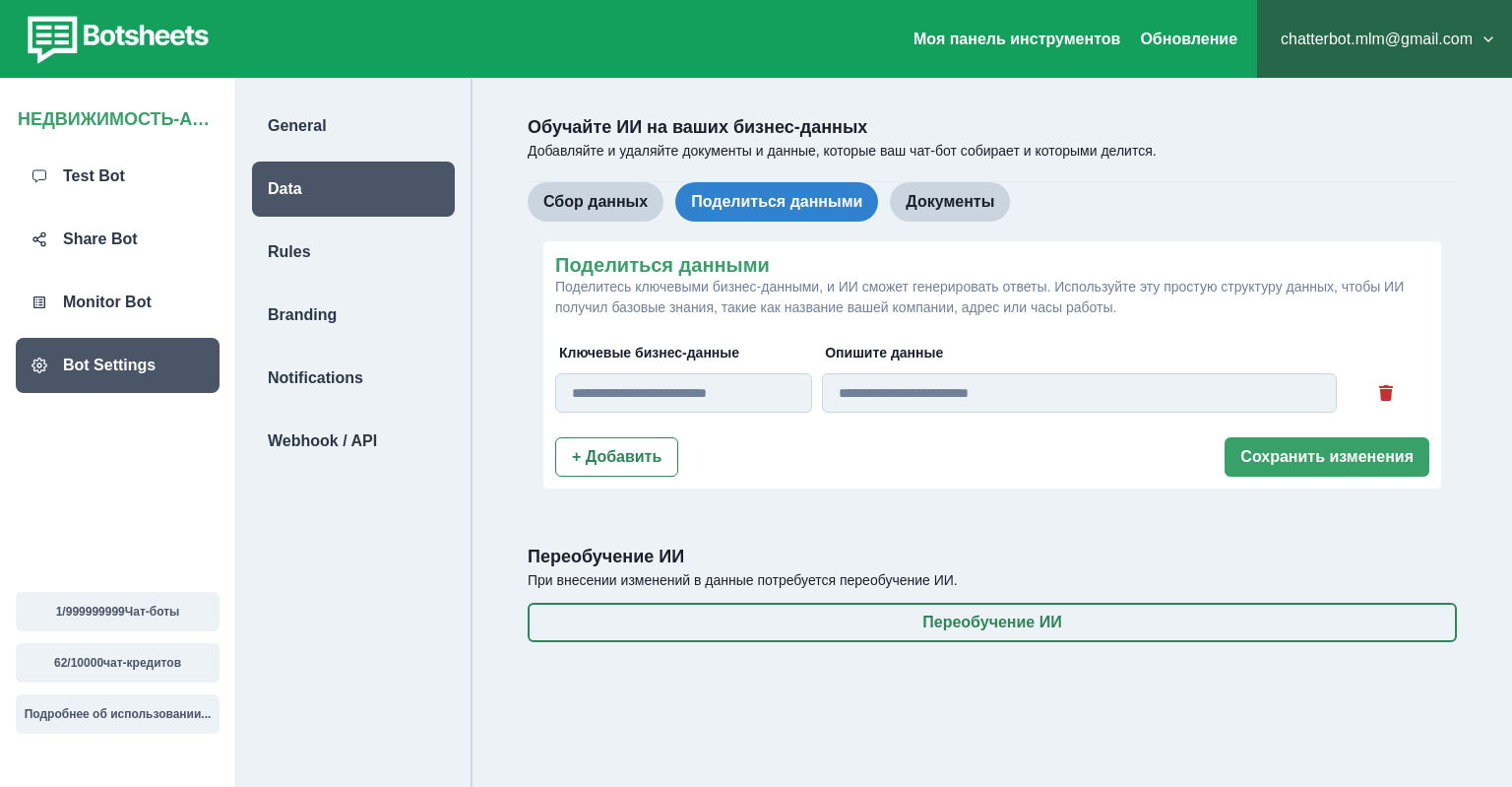 click at bounding box center (683, 393) 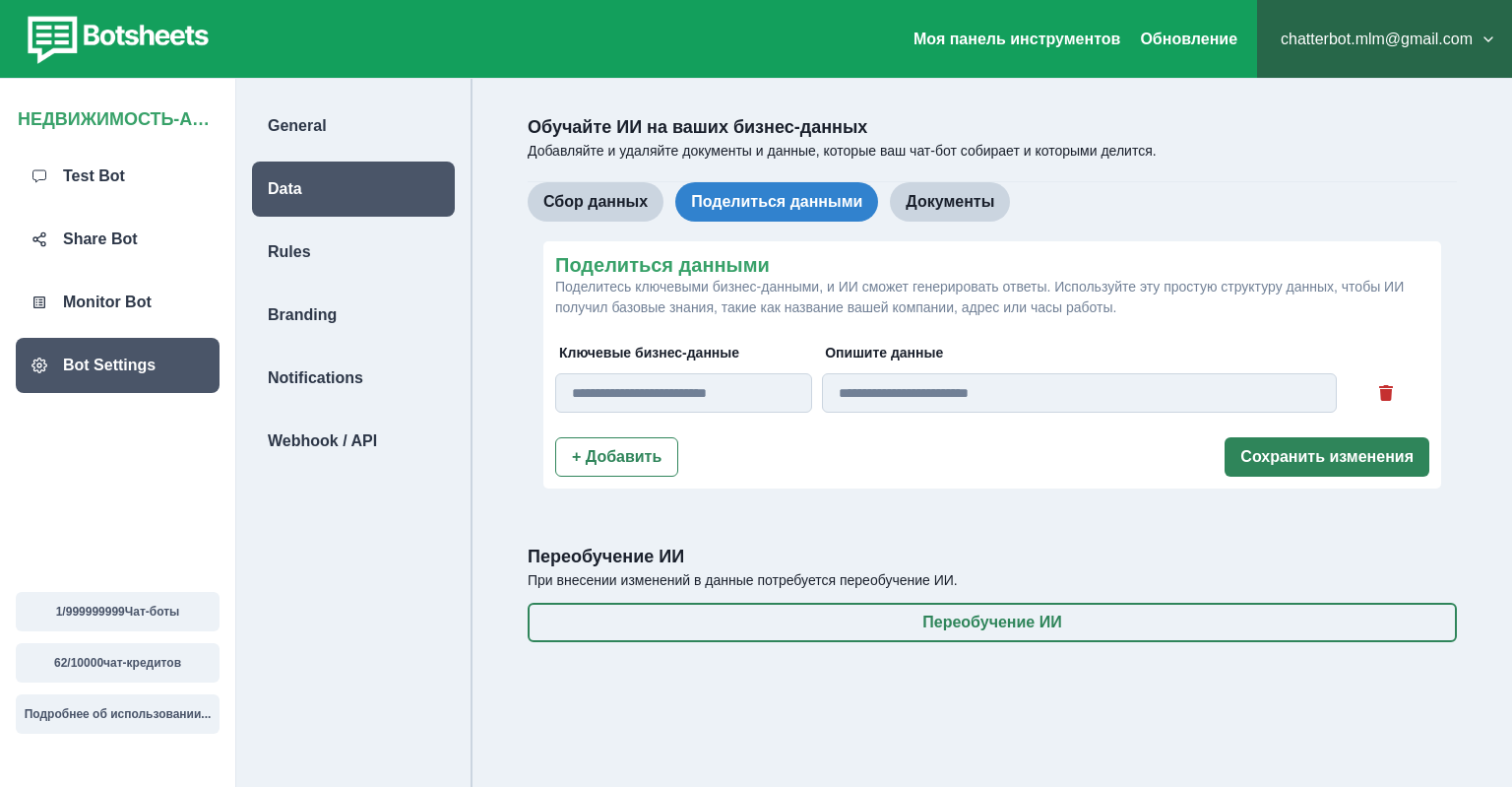 click 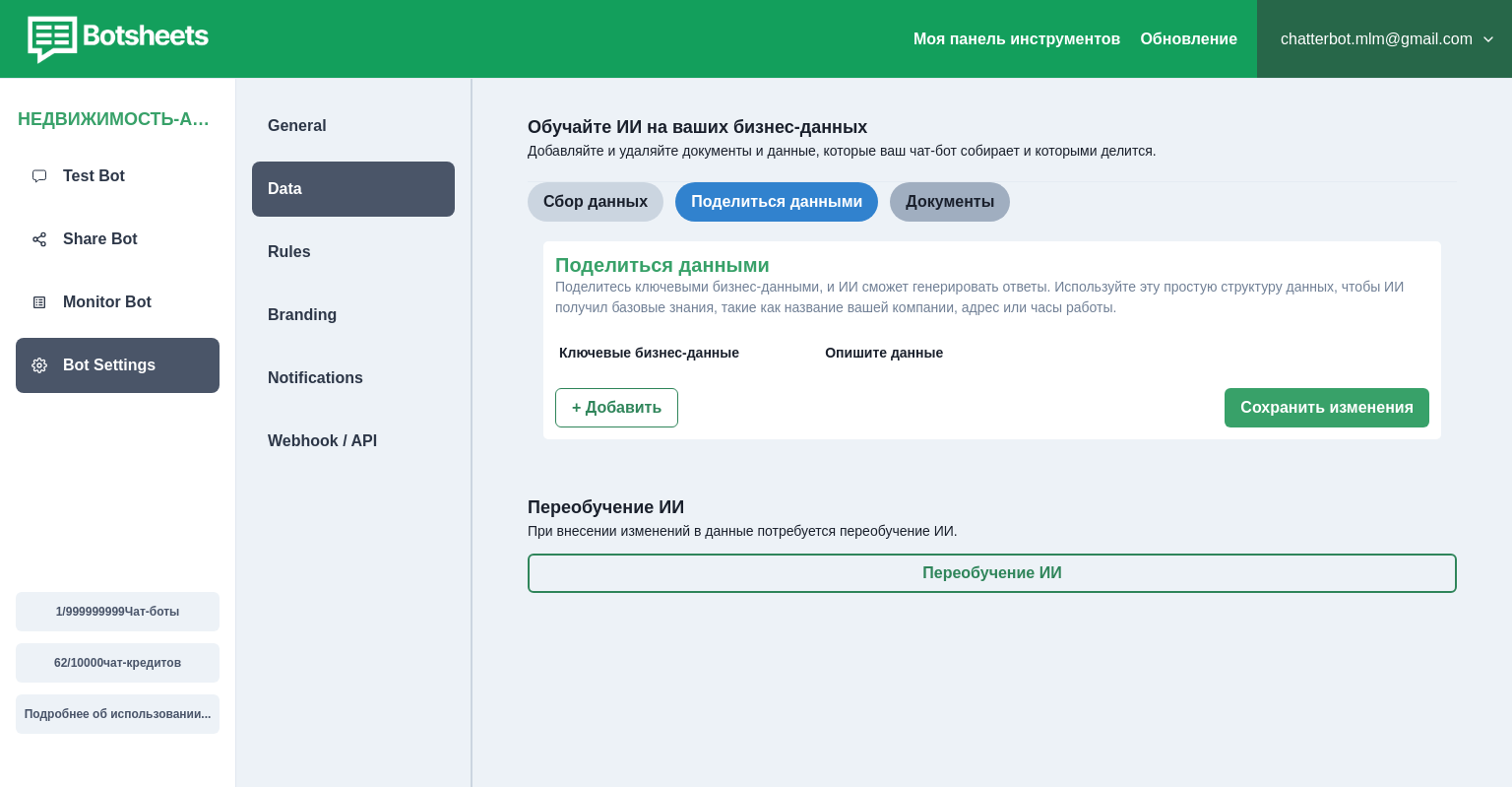click on "Документы" at bounding box center (950, 202) 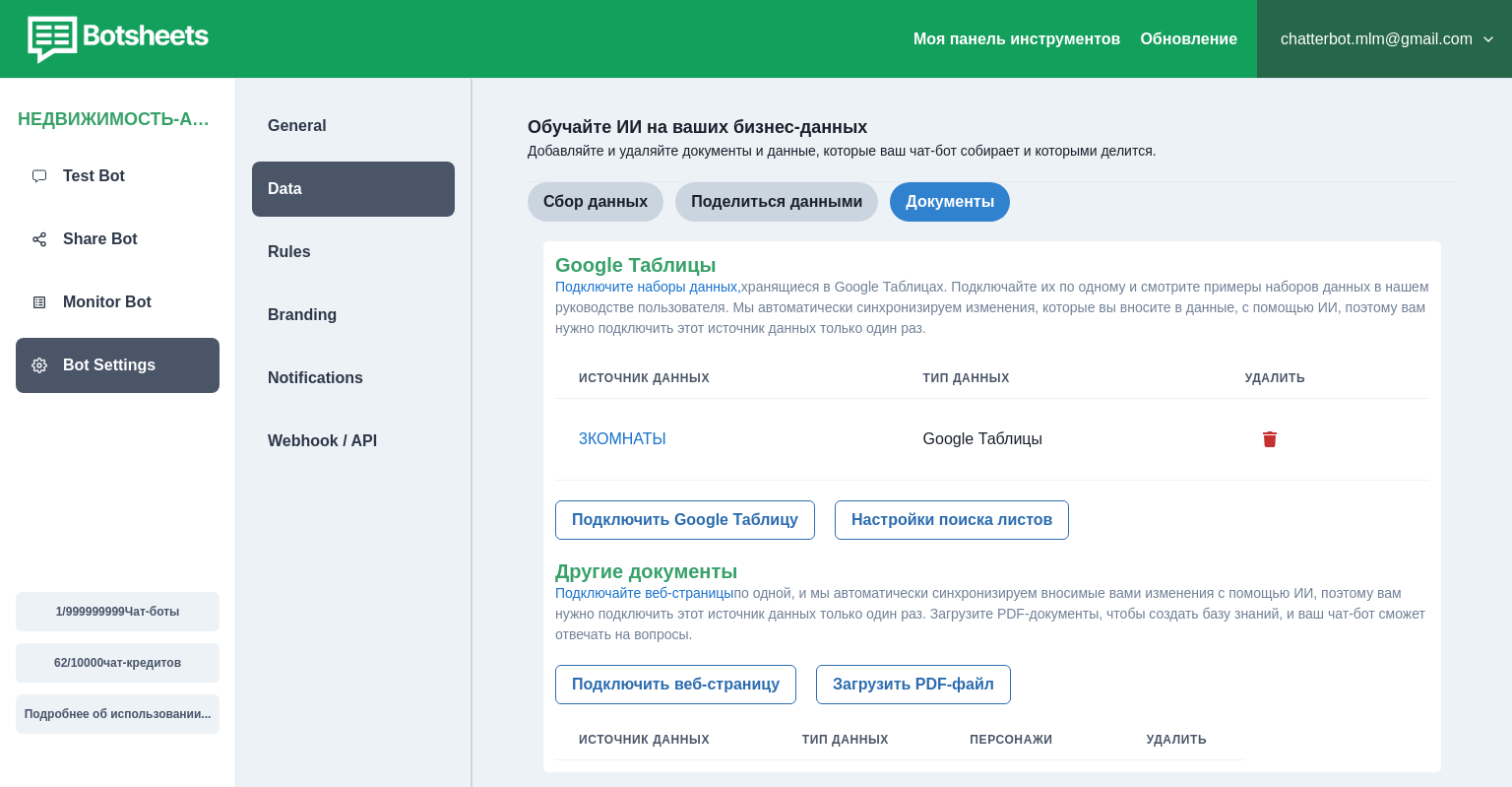 scroll, scrollTop: 103, scrollLeft: 0, axis: vertical 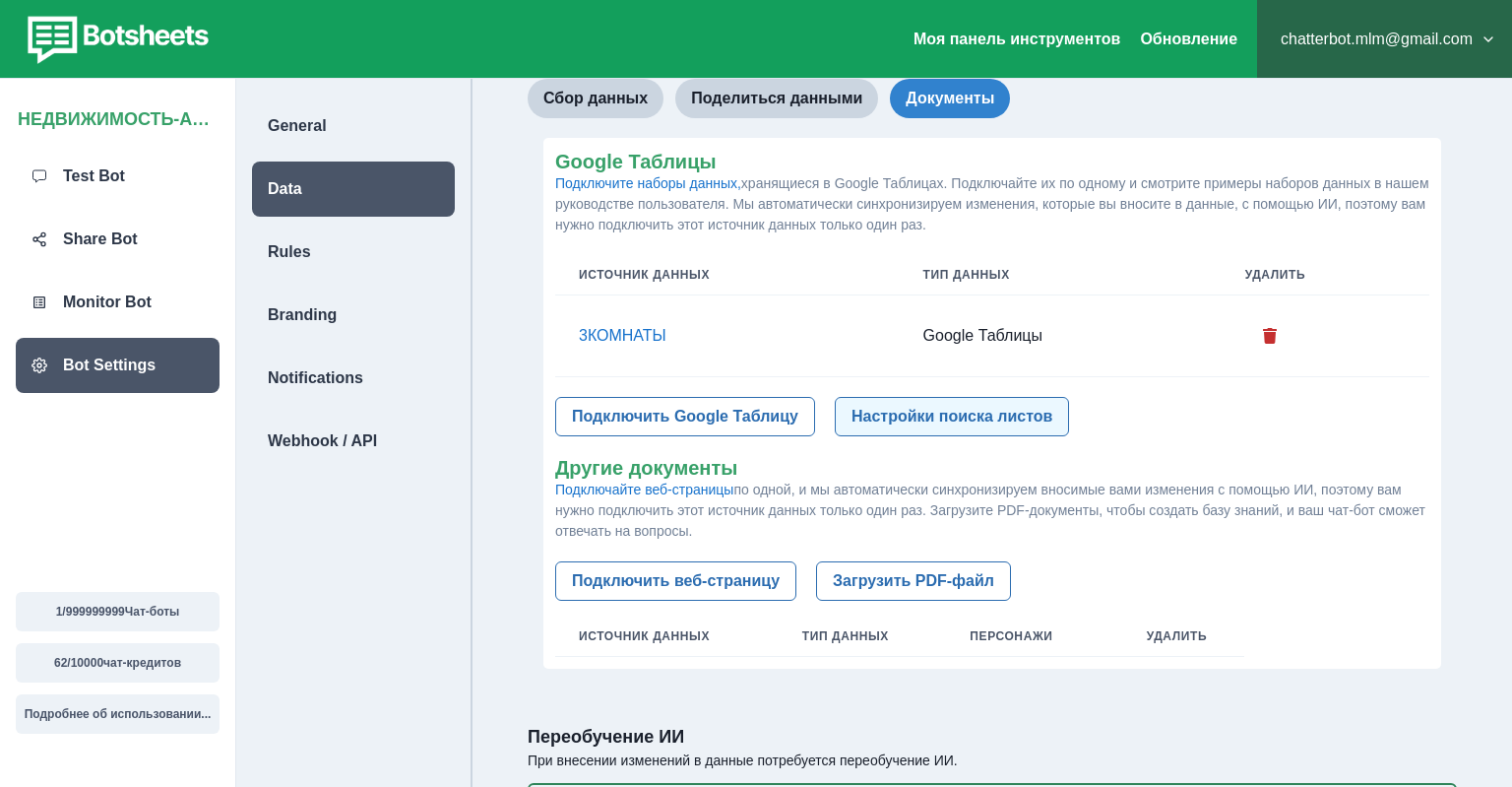 click on "Настройки поиска листов" at bounding box center [952, 417] 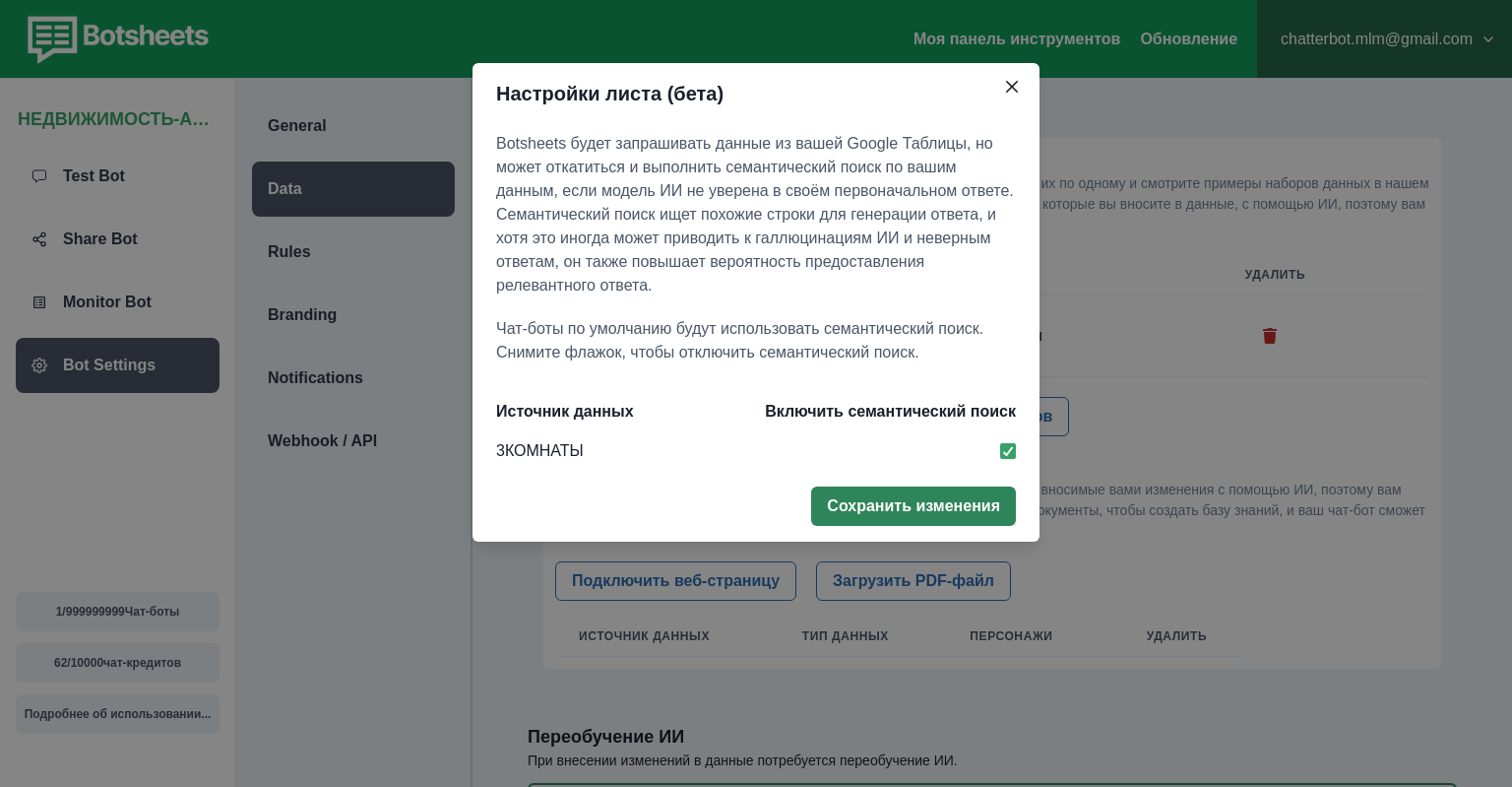 click on "Сохранить изменения" at bounding box center (914, 506) 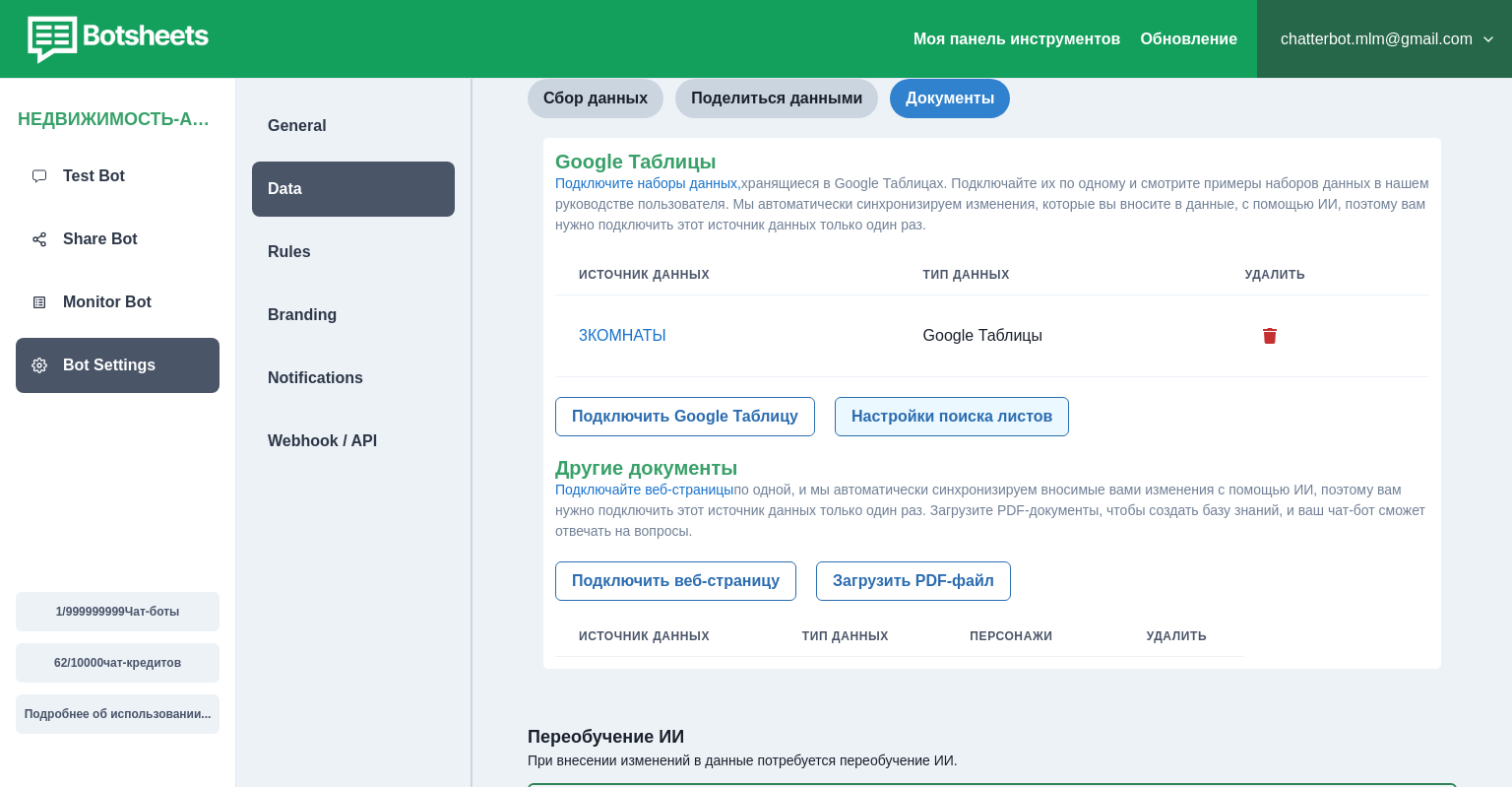click on "Настройки поиска листов" at bounding box center [952, 417] 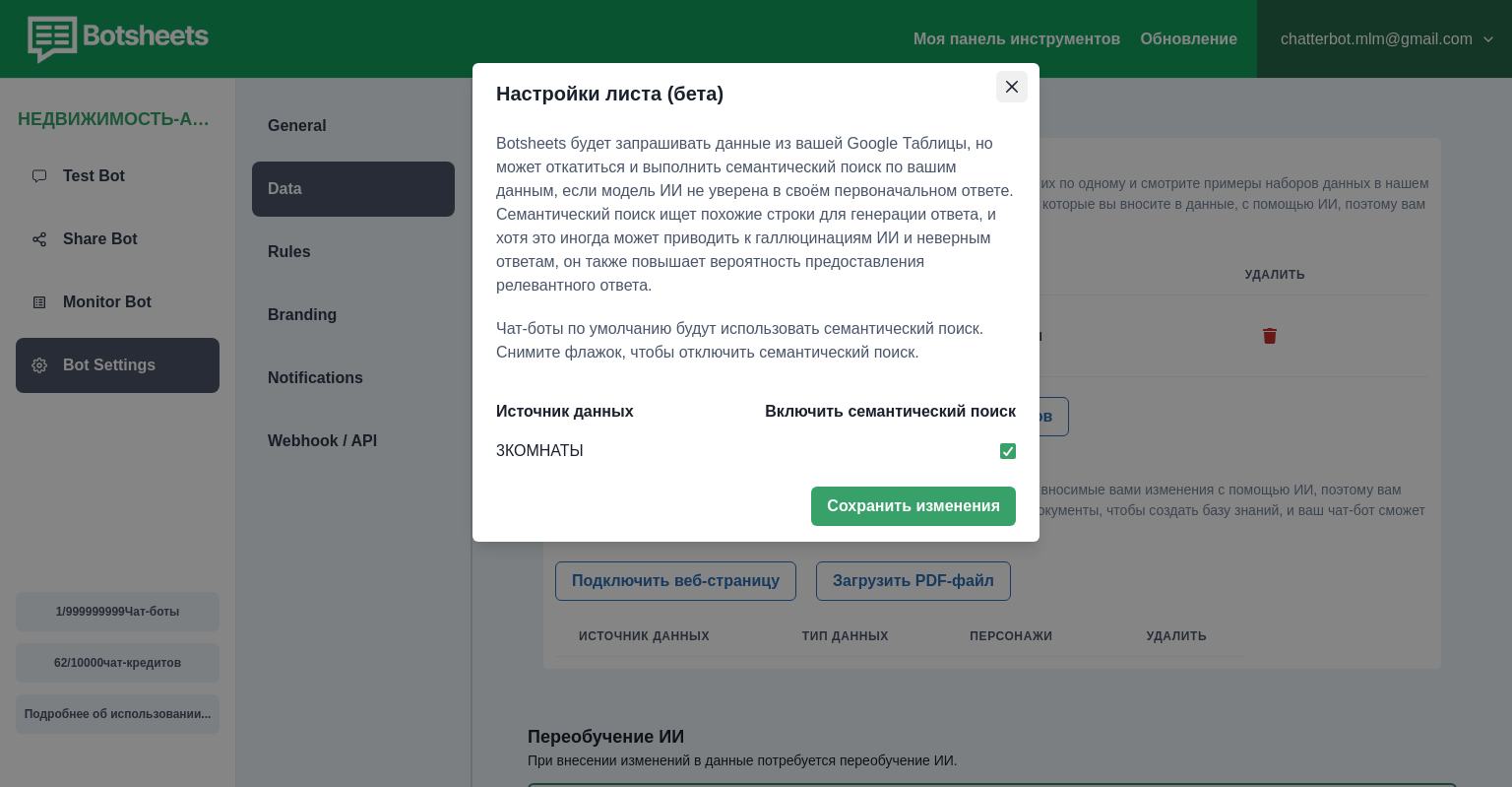click at bounding box center (1012, 87) 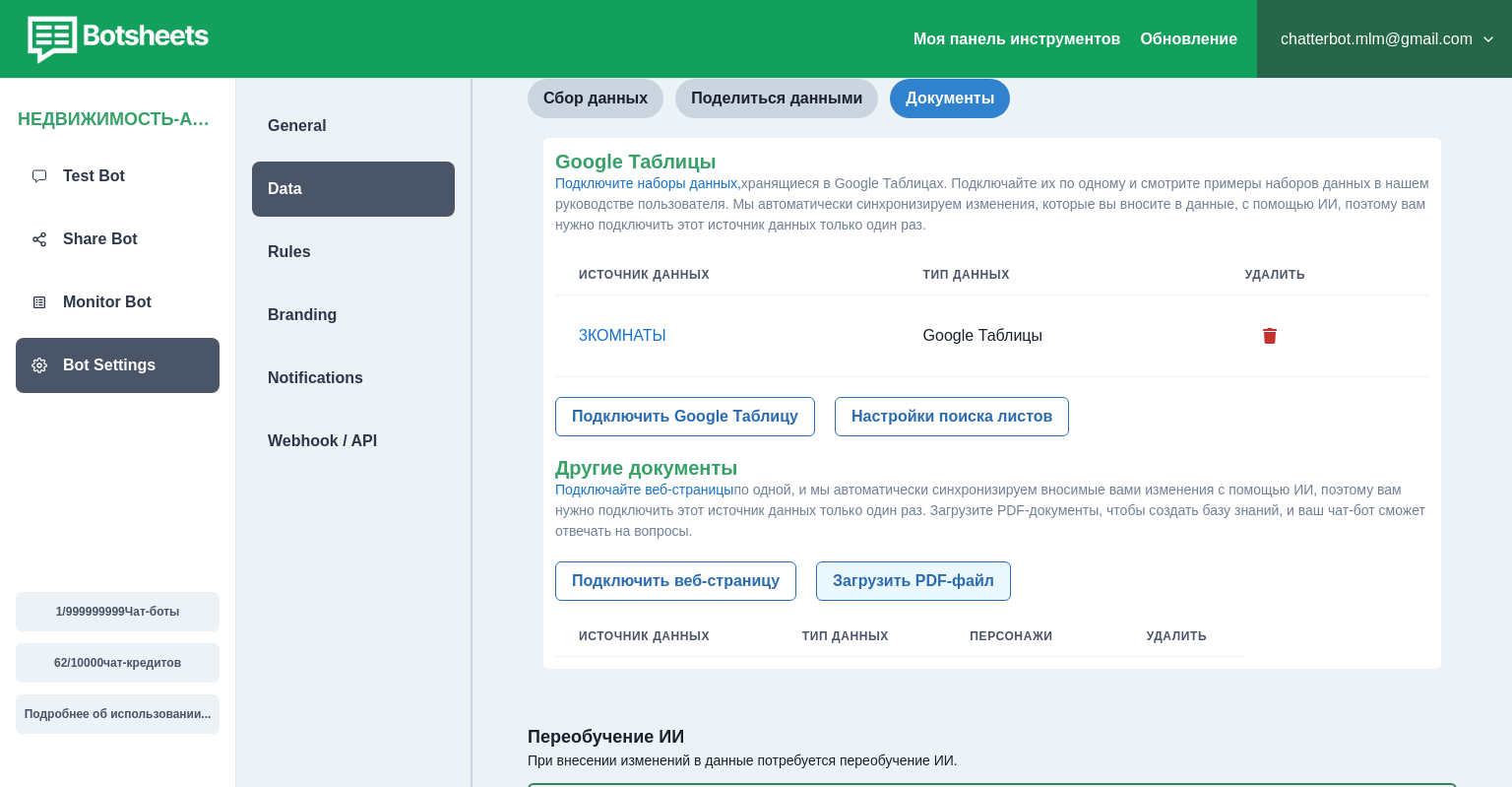 click on "Загрузить PDF-файл" at bounding box center [914, 581] 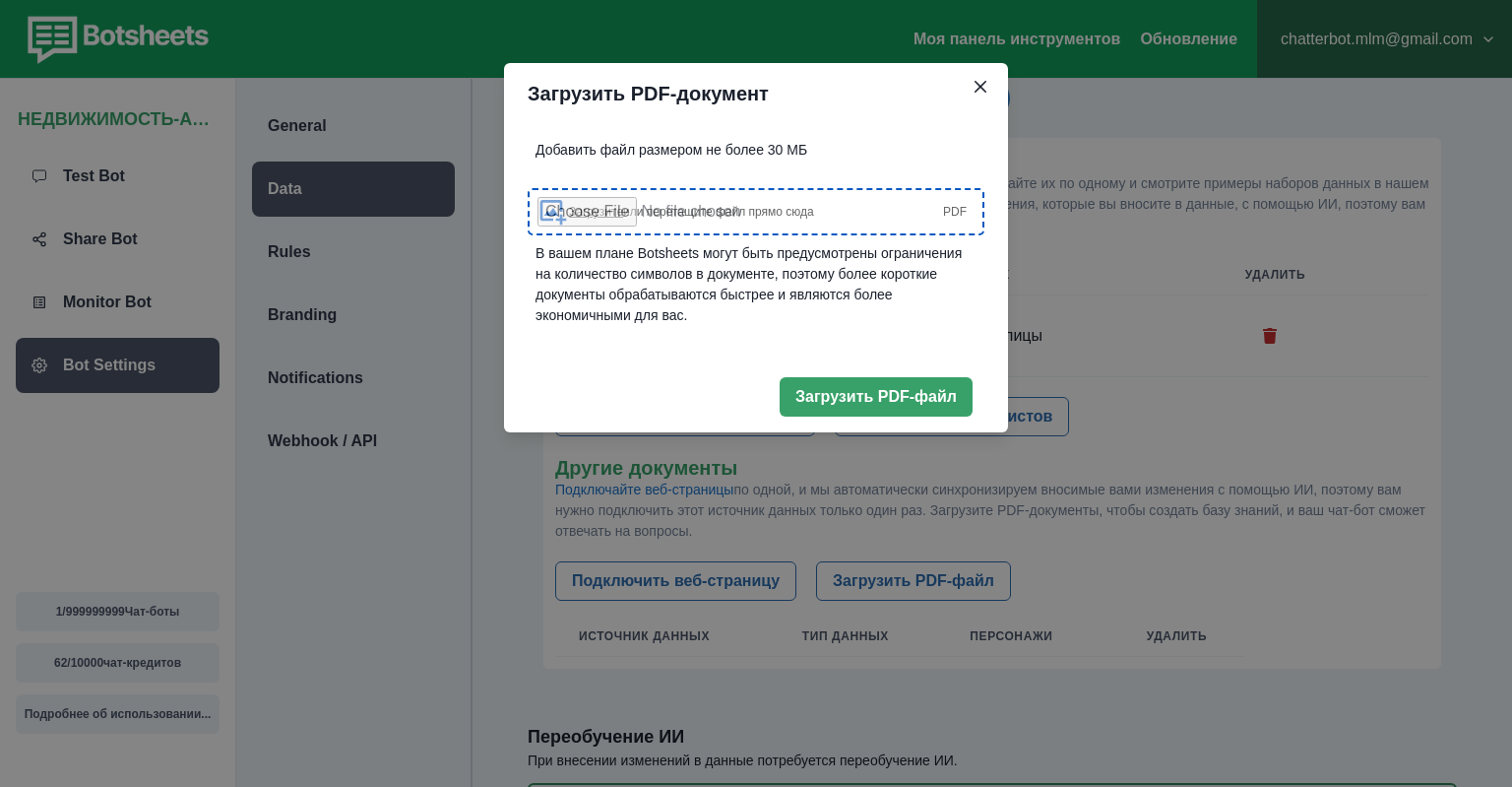 click on "Загрузите   или перетащите файл прямо сюда" at bounding box center [691, 212] 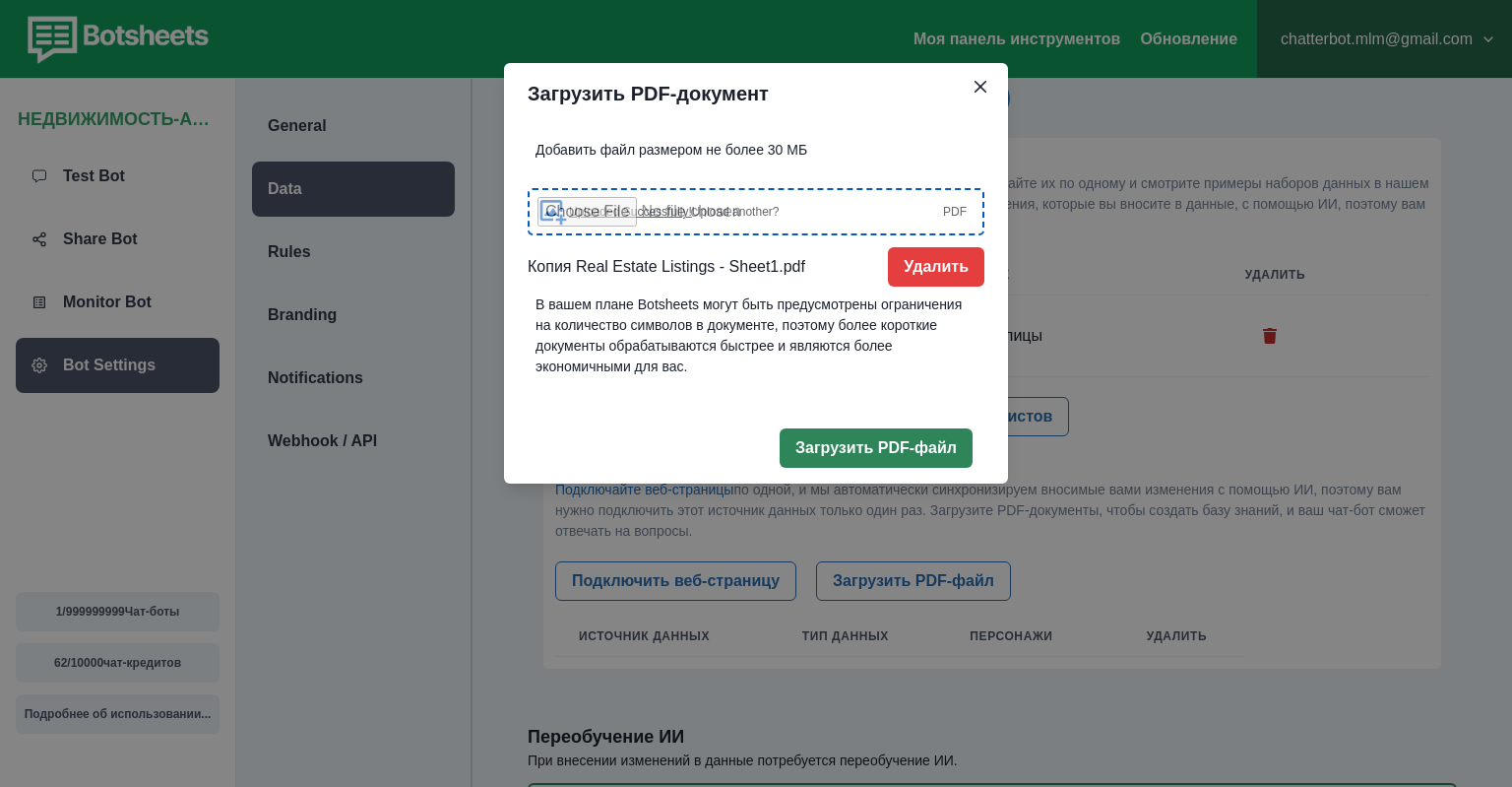 click on "Загрузить PDF-файл" at bounding box center [876, 448] 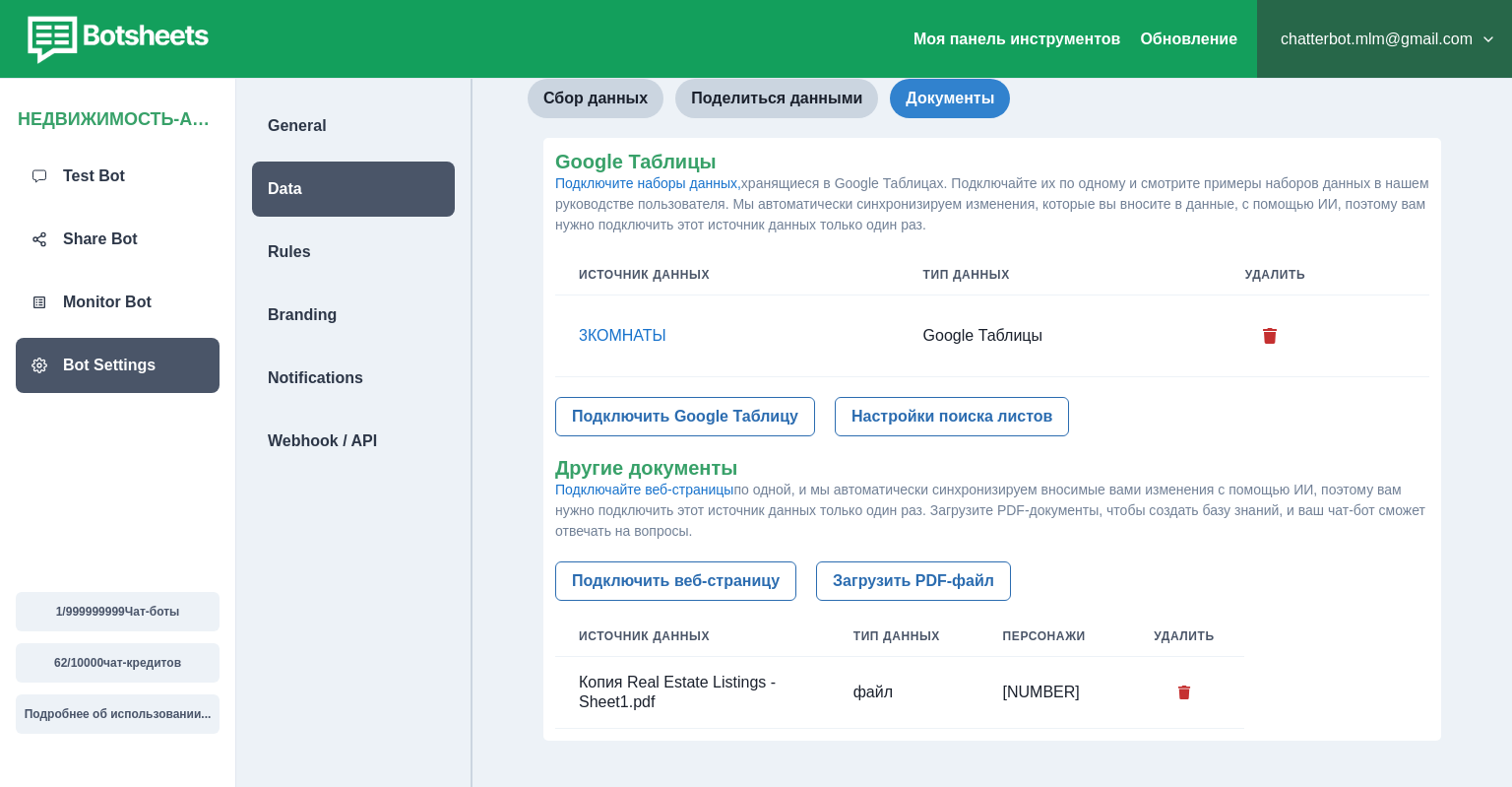scroll, scrollTop: 264, scrollLeft: 0, axis: vertical 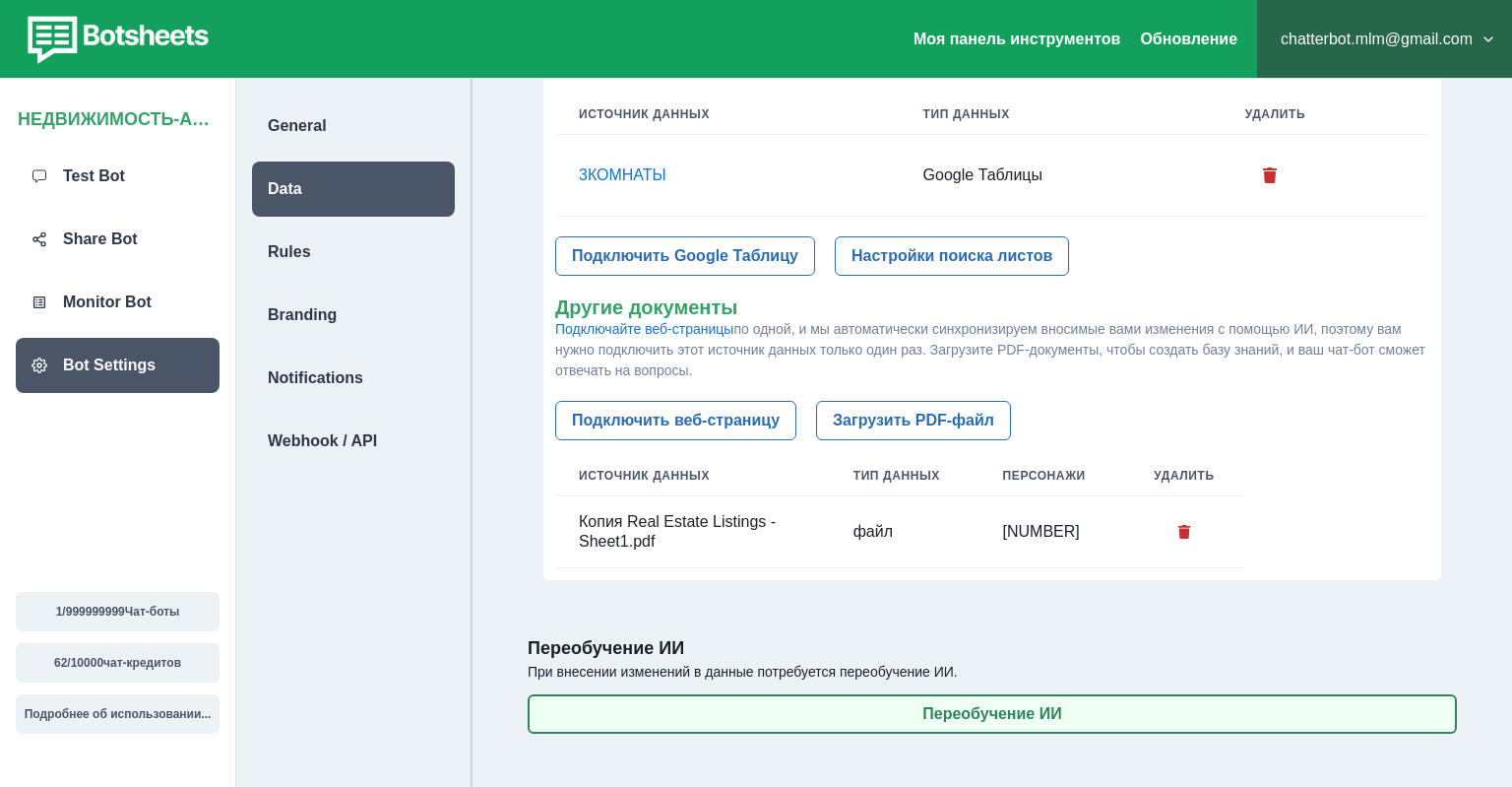 click on "Переобучение ИИ" at bounding box center [992, 714] 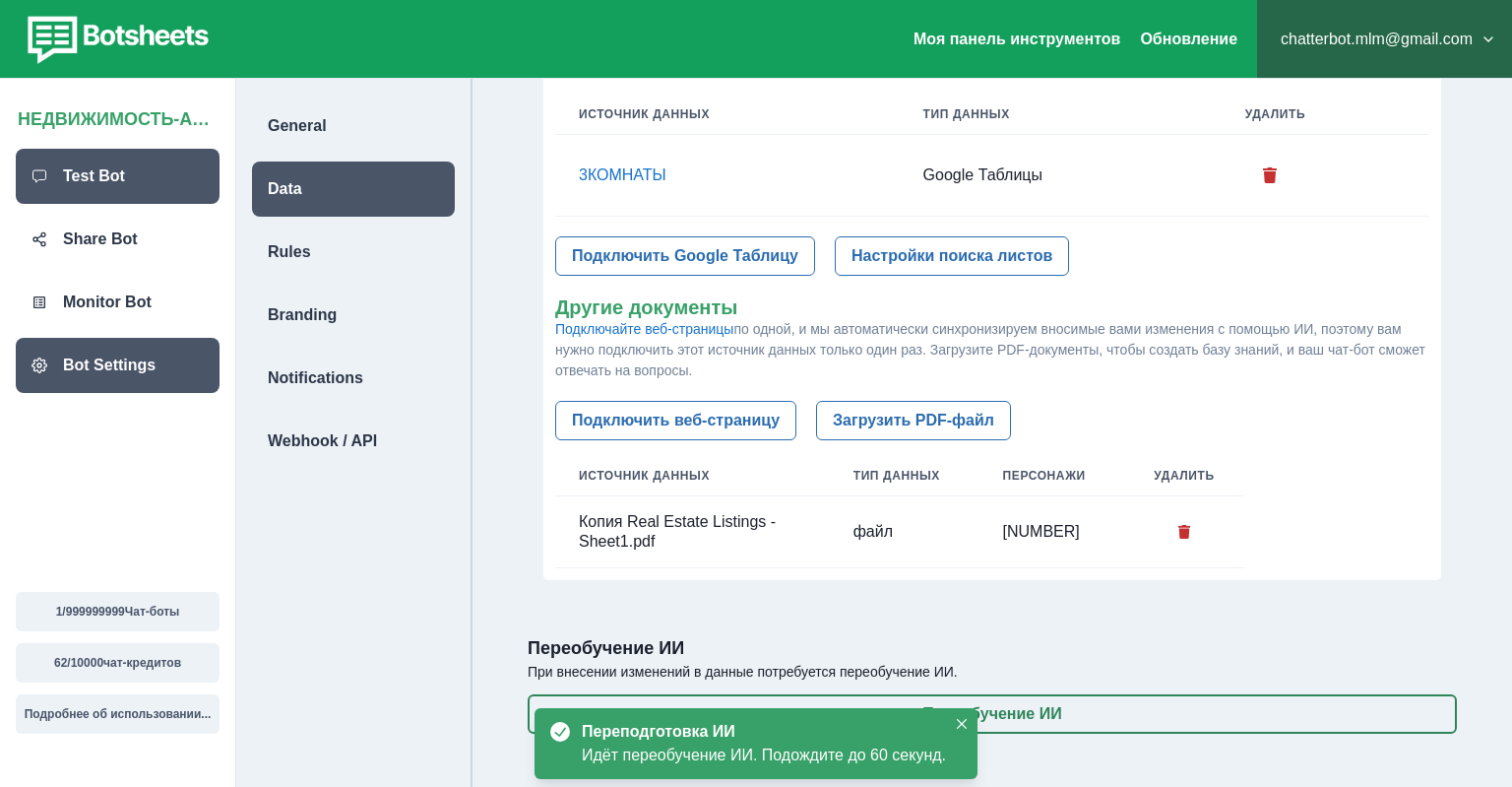 click on "Test Bot" at bounding box center [117, 176] 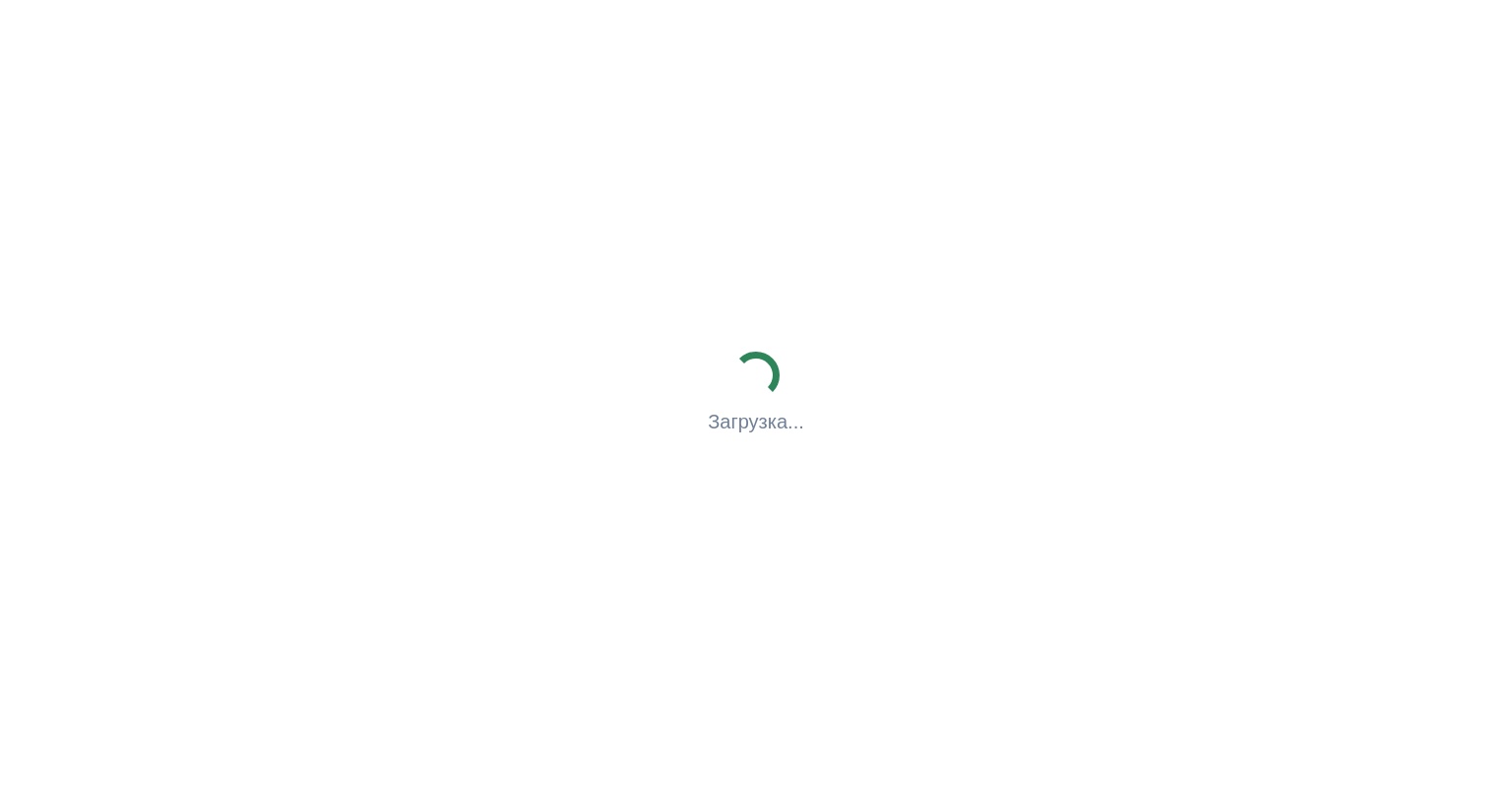 scroll, scrollTop: 0, scrollLeft: 0, axis: both 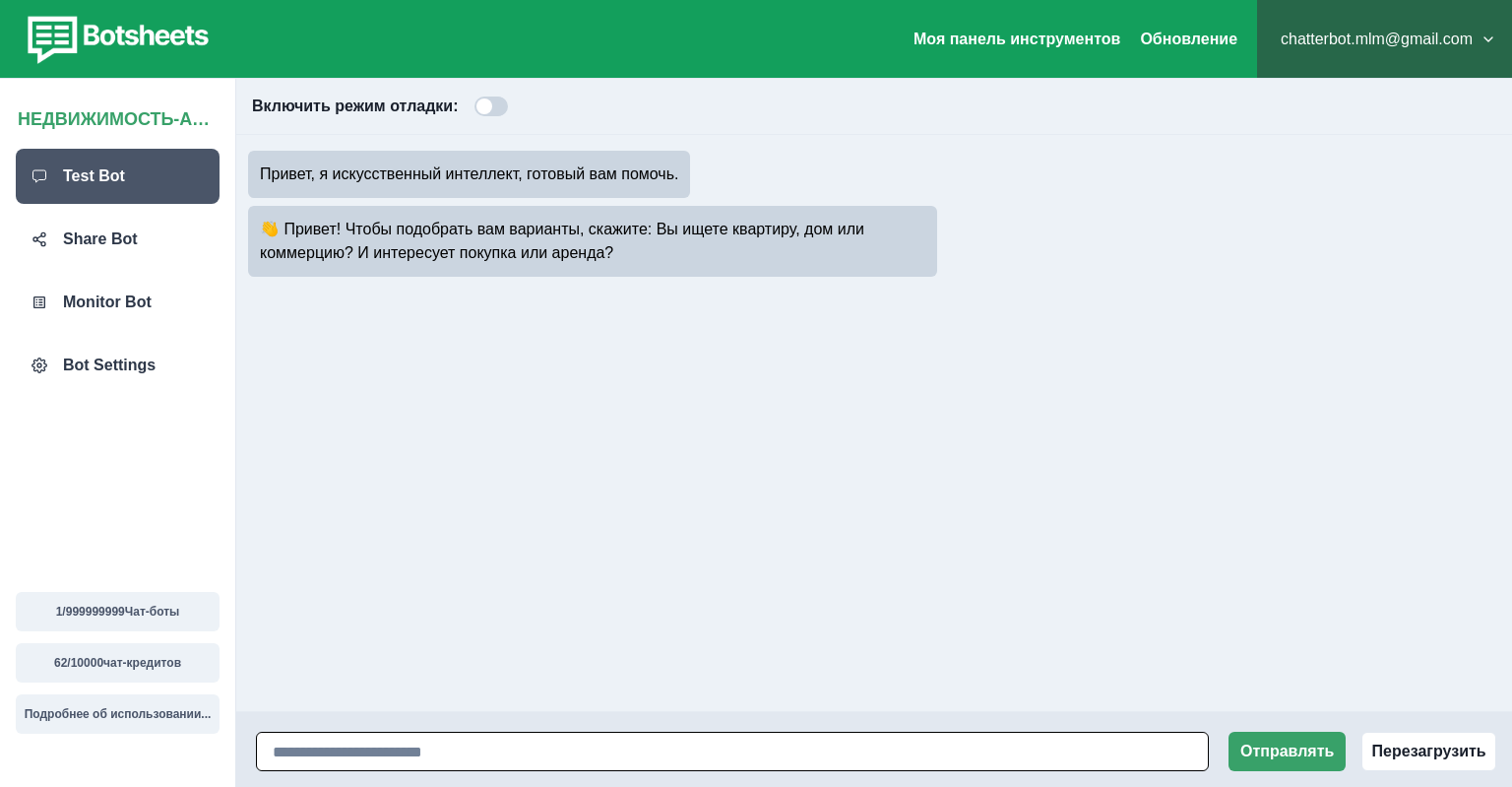 click at bounding box center (732, 752) 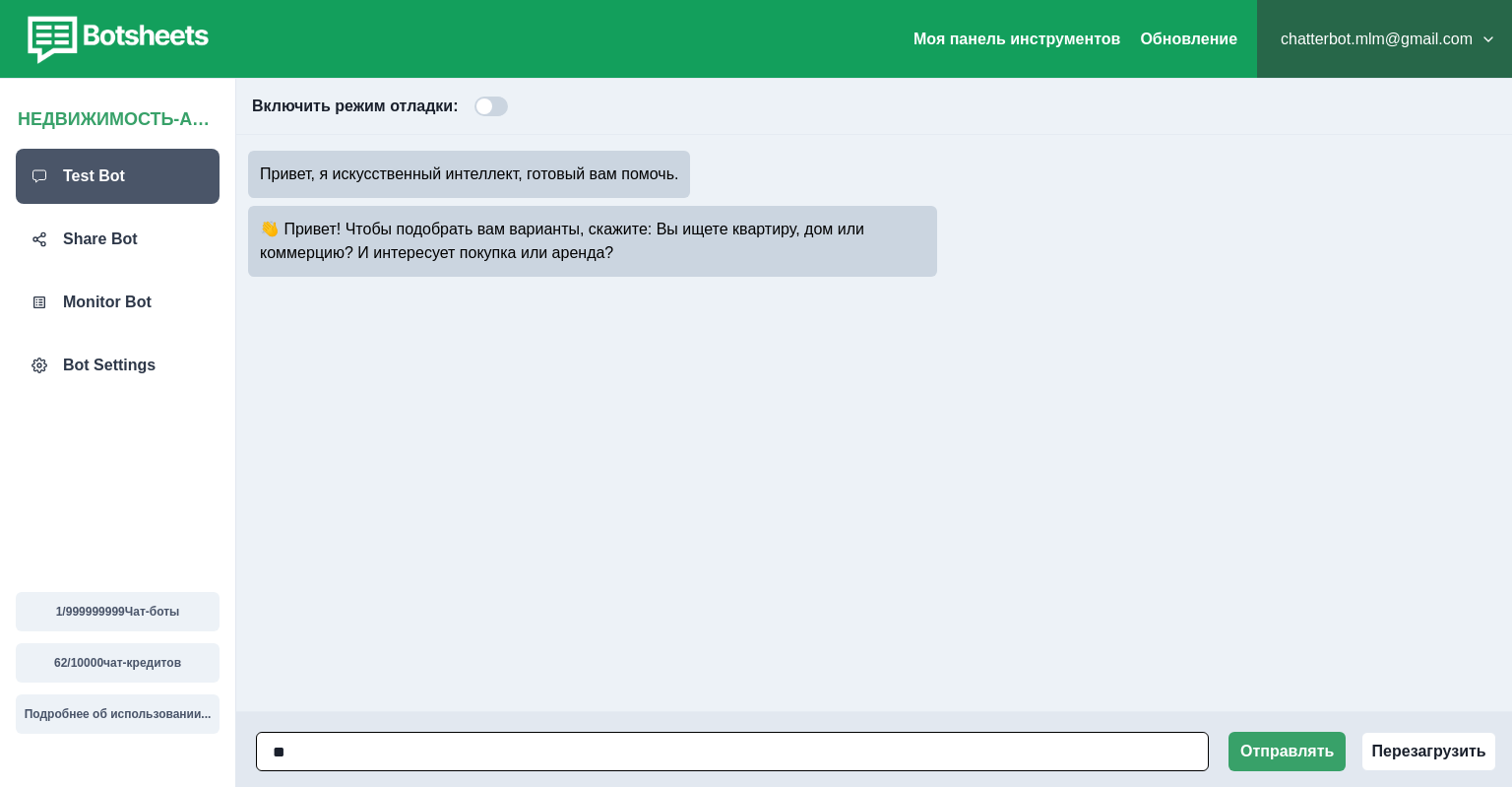 type on "*" 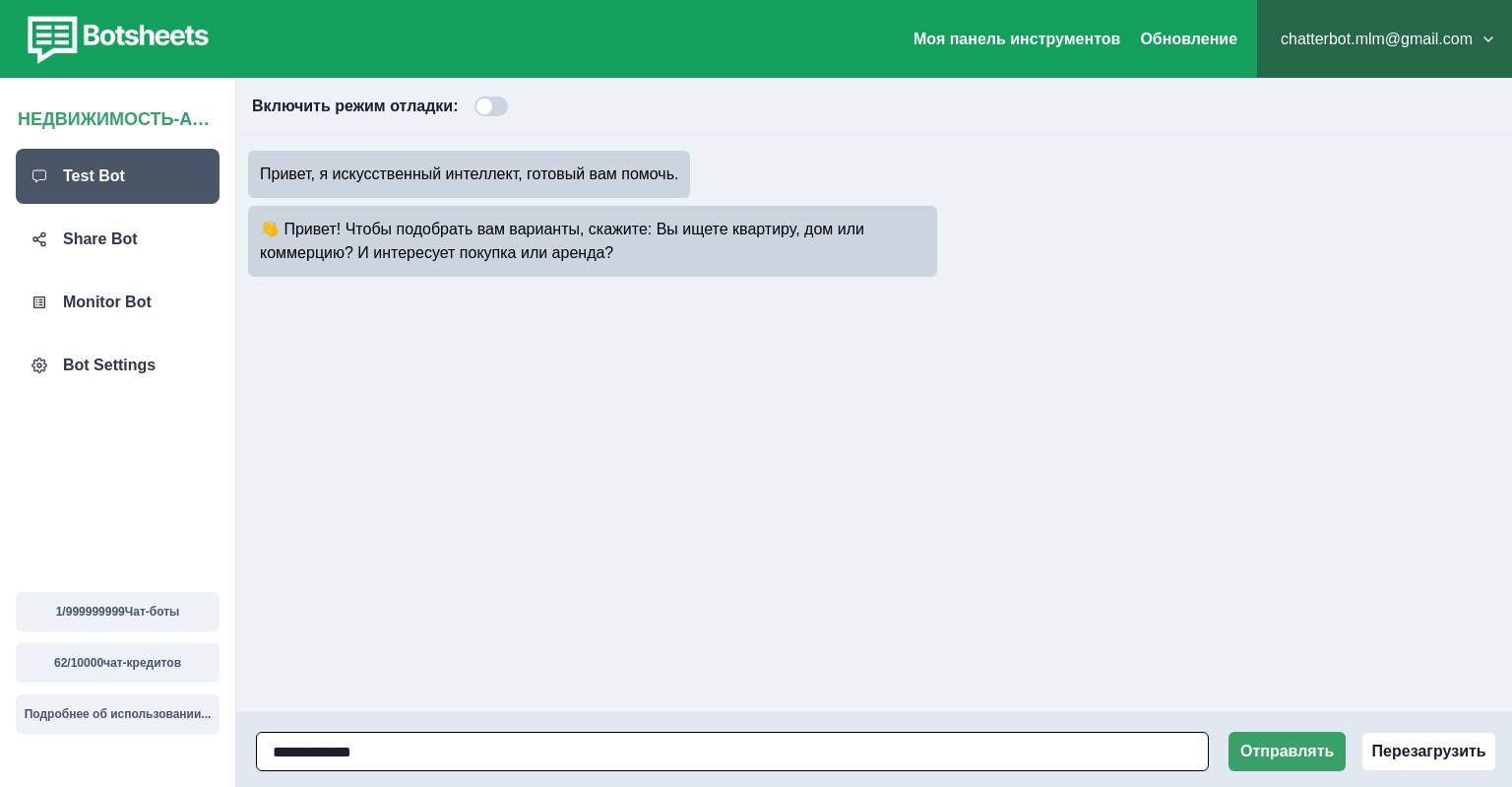 type on "**********" 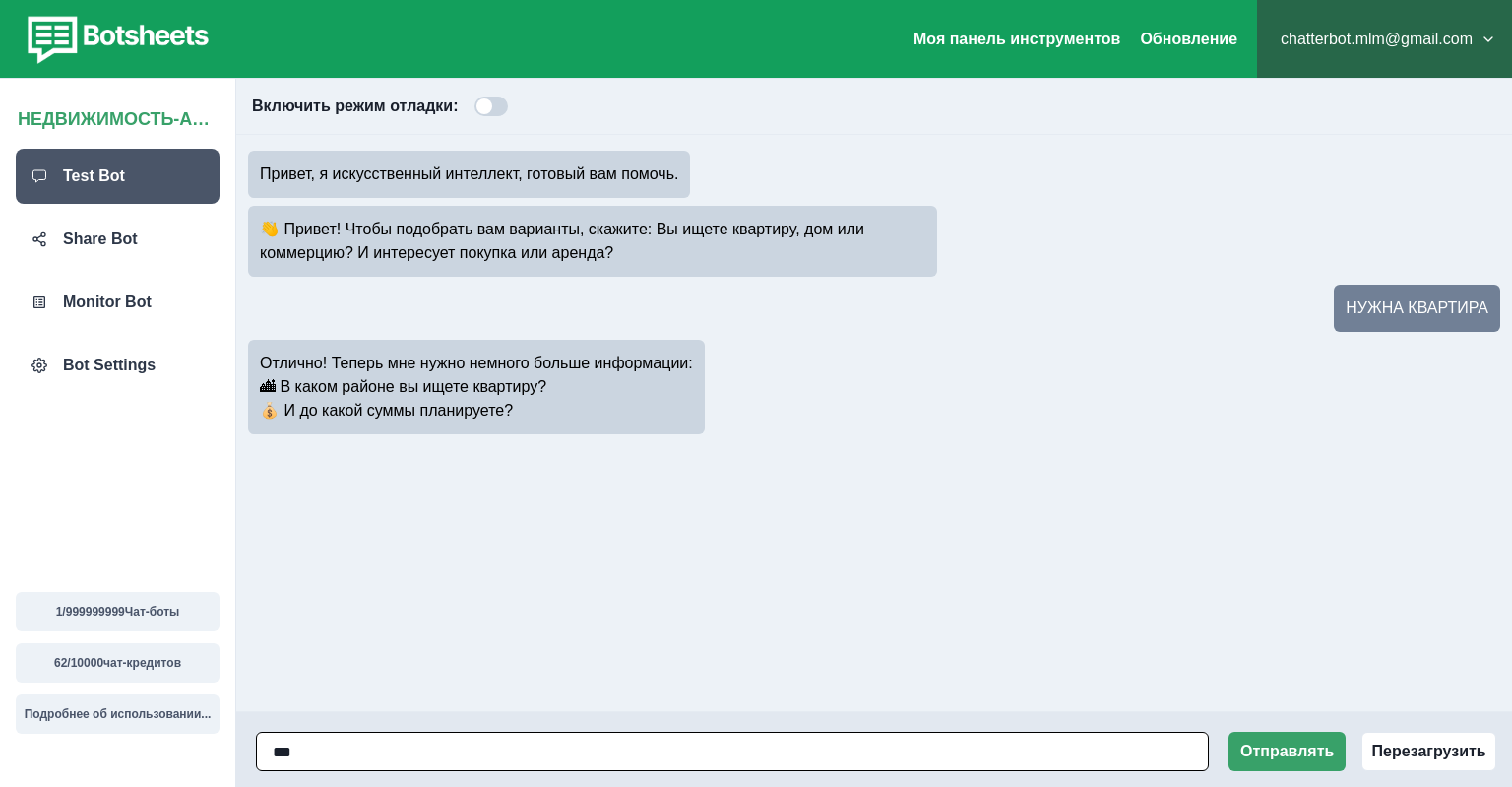 type on "****" 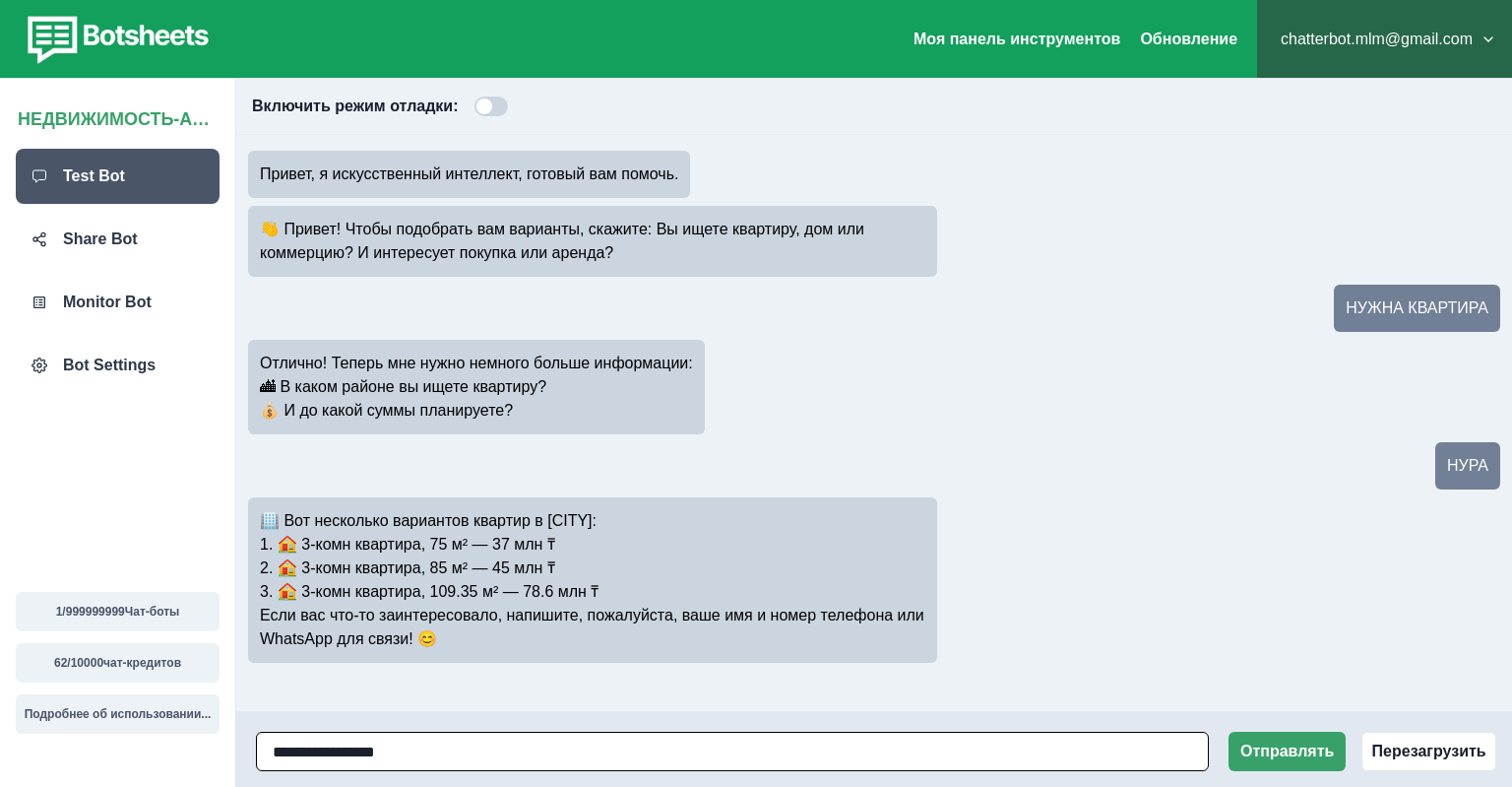 type on "**********" 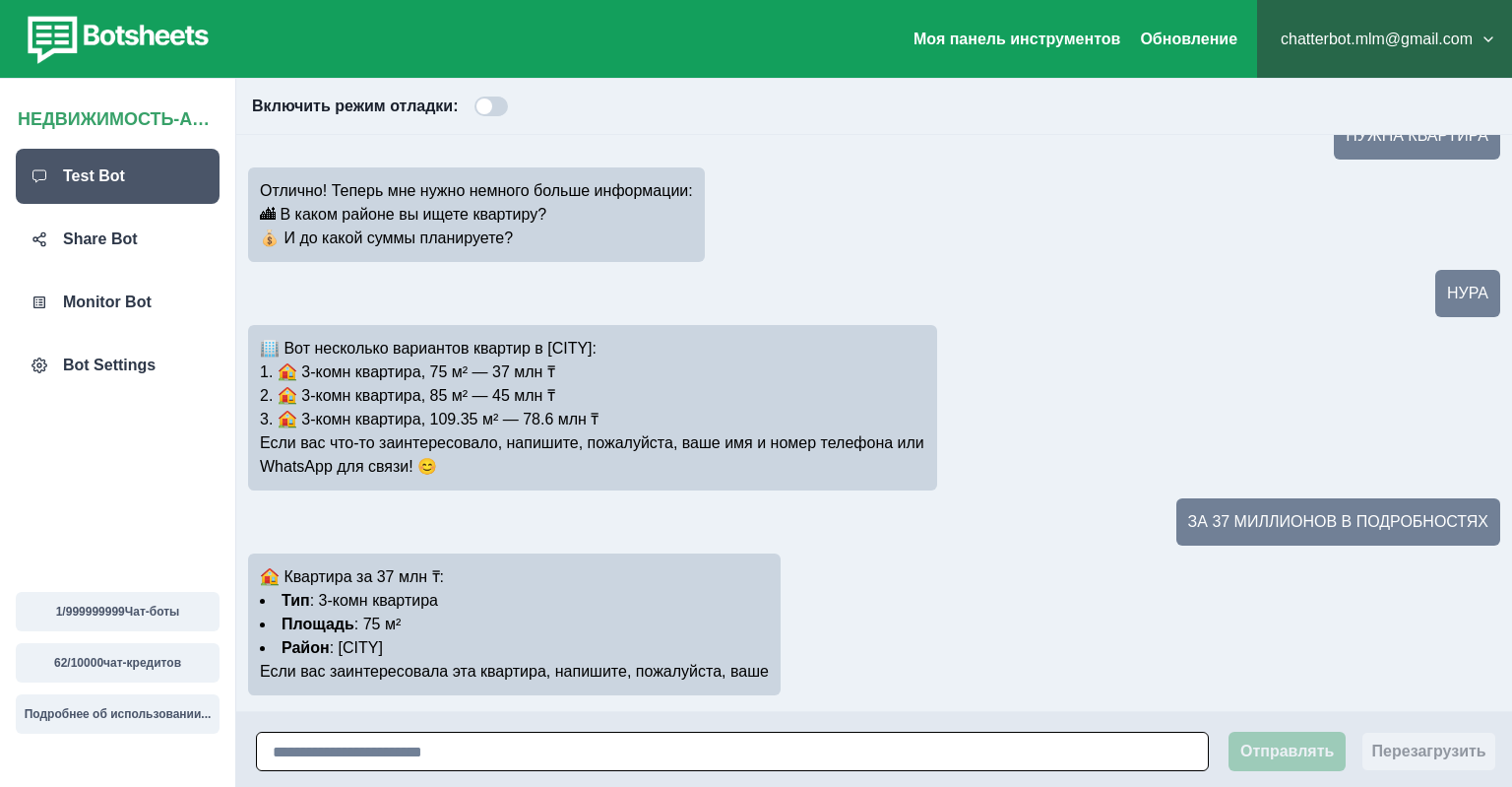 scroll, scrollTop: 197, scrollLeft: 0, axis: vertical 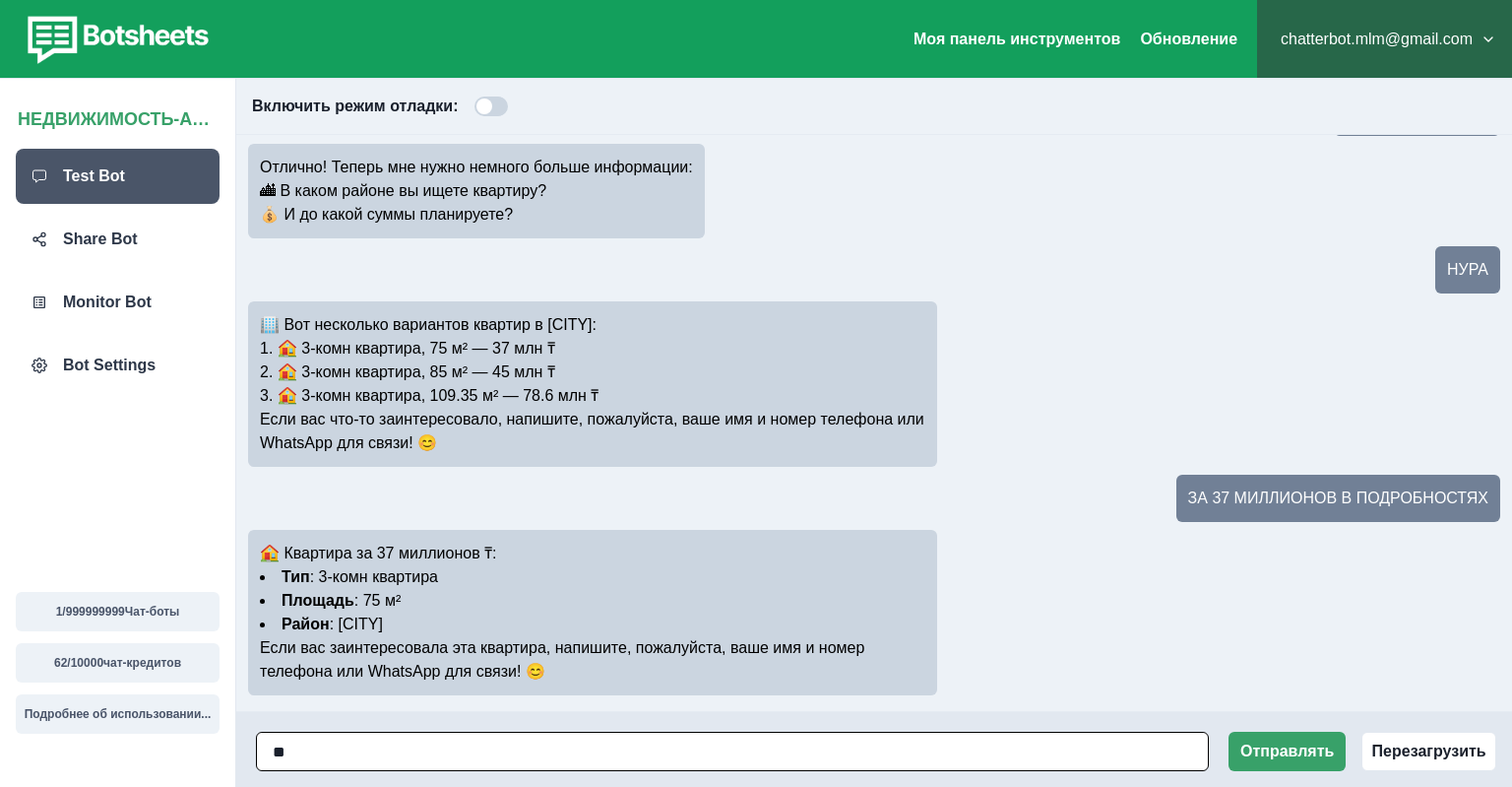 type on "*" 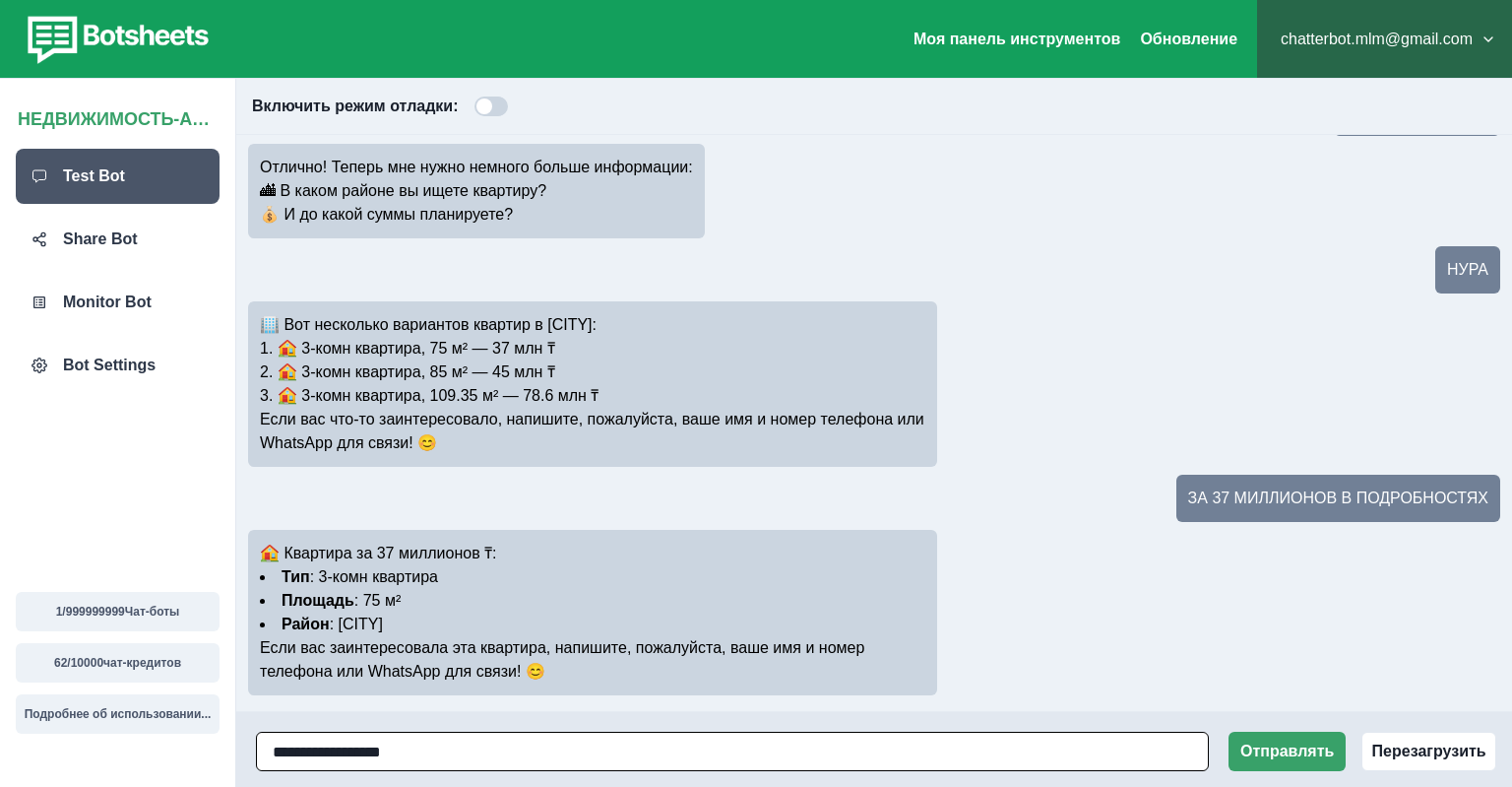 type on "**********" 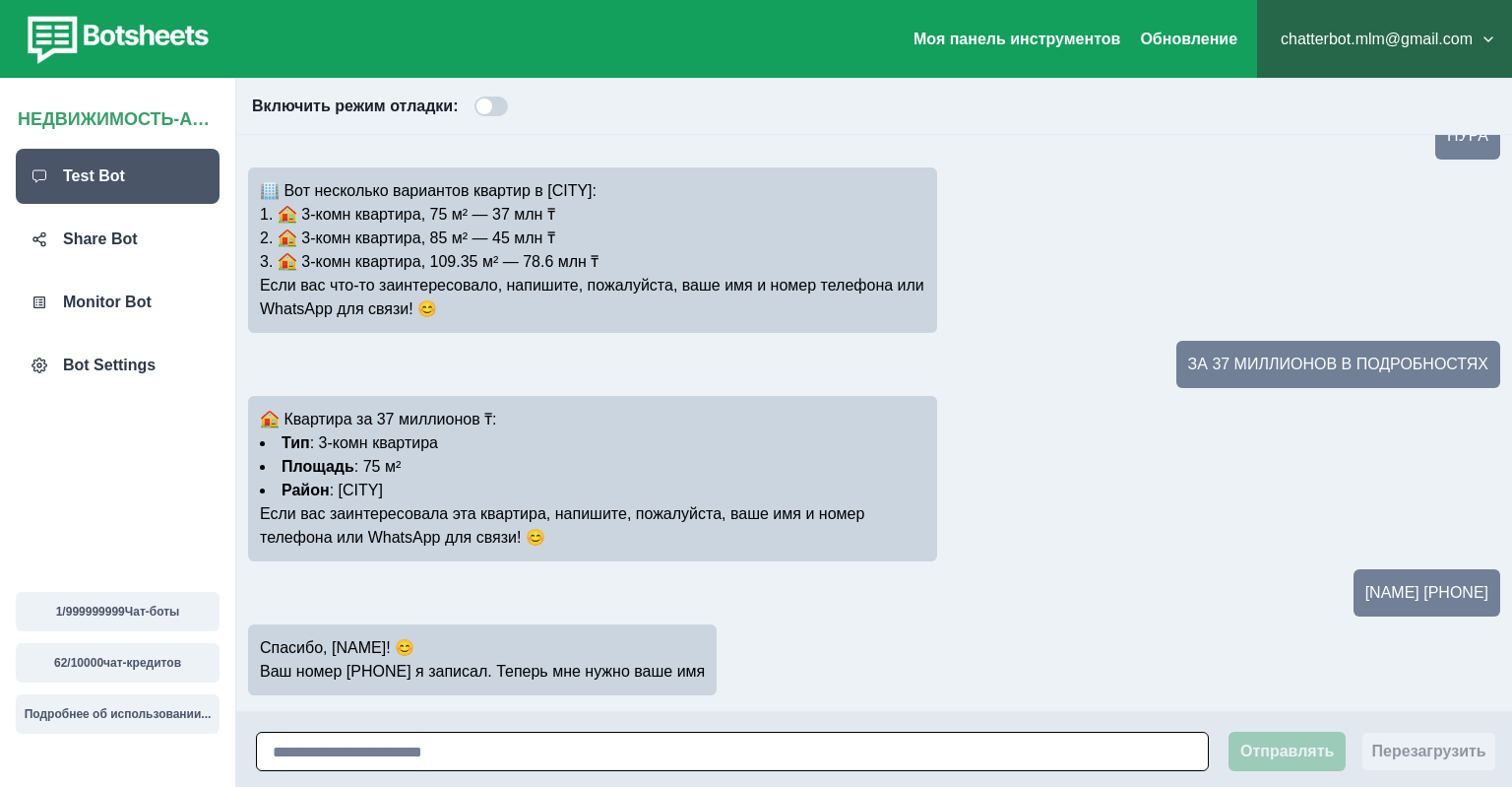 scroll, scrollTop: 355, scrollLeft: 0, axis: vertical 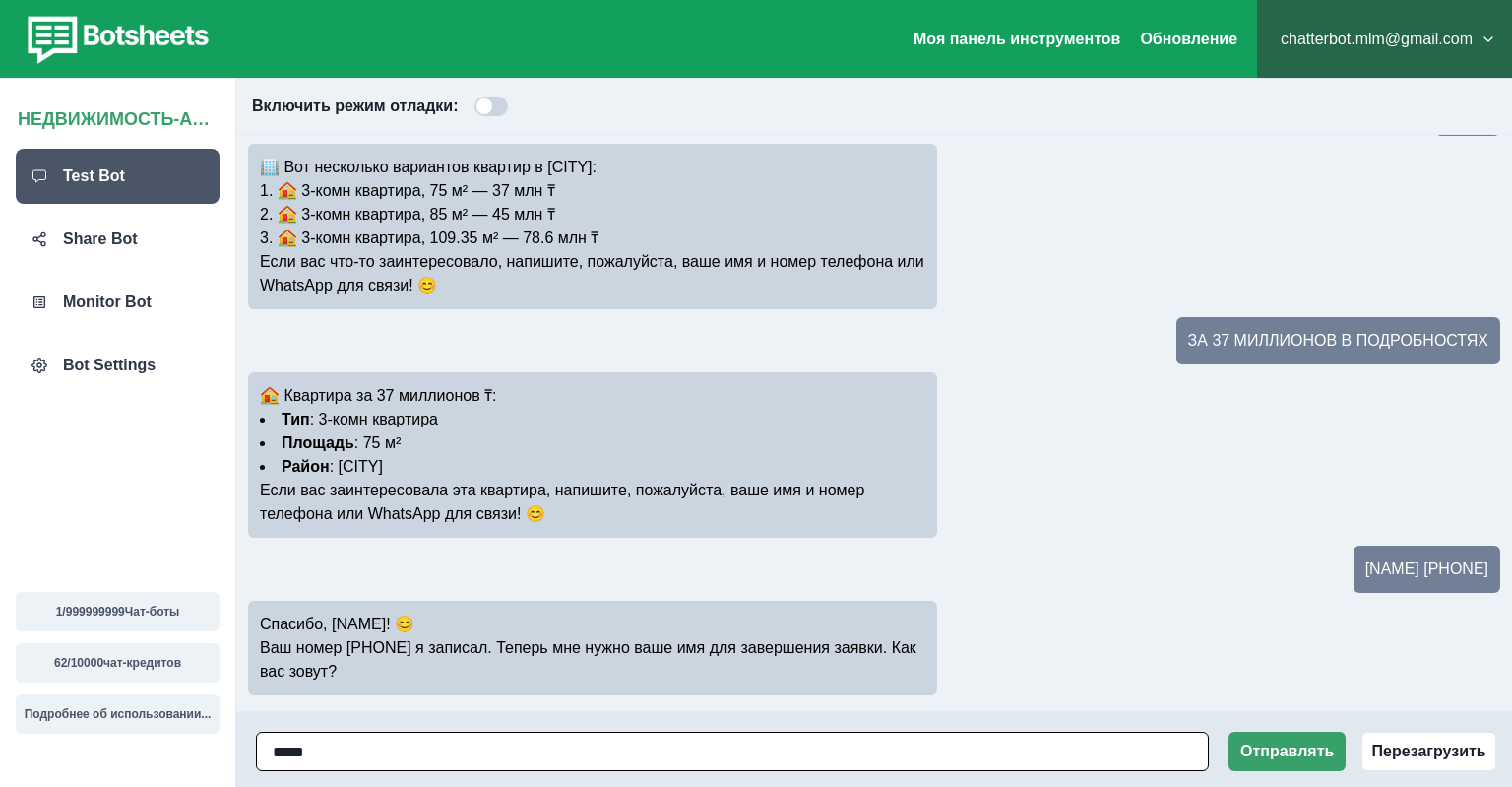 type on "******" 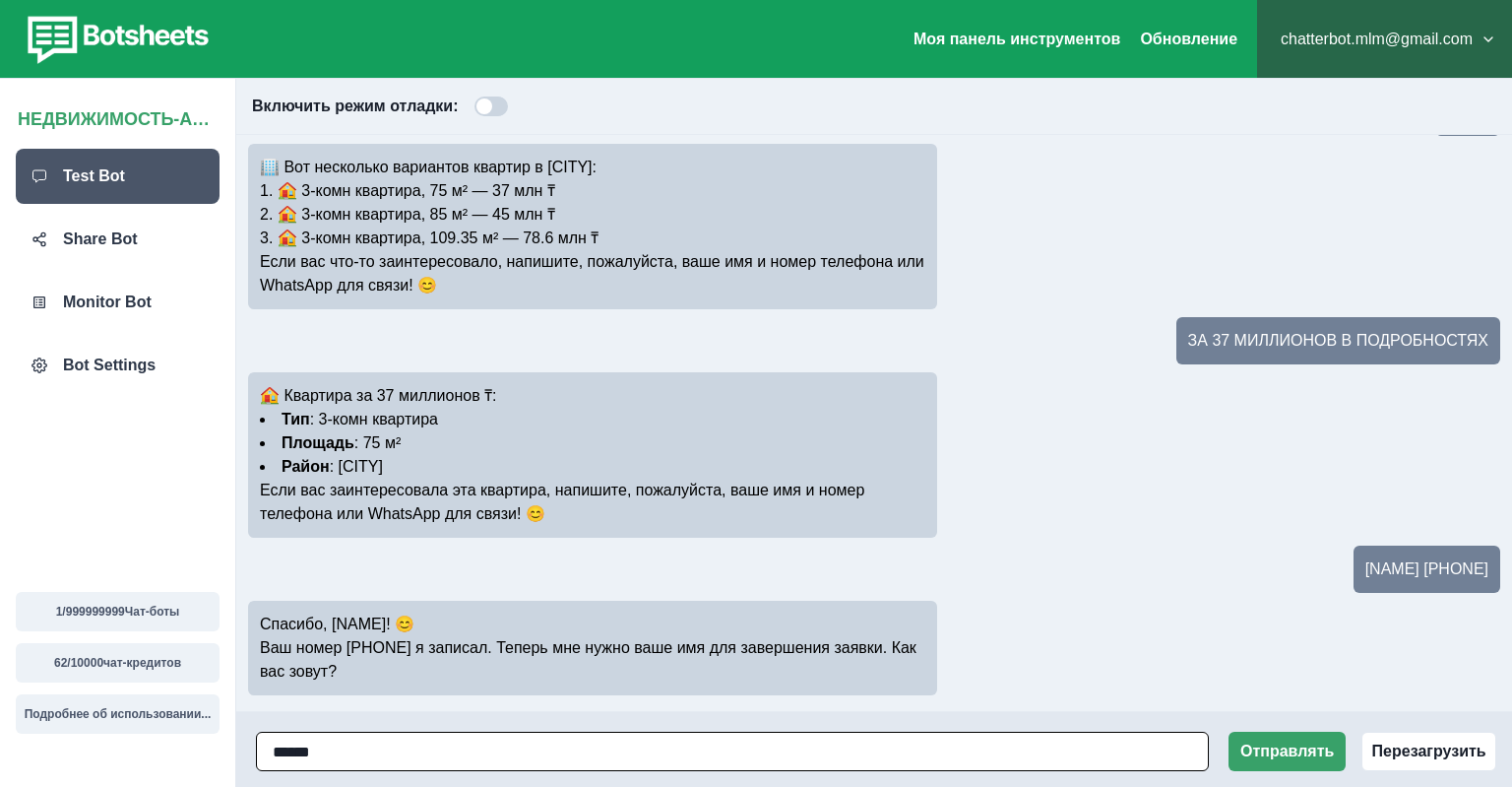 type 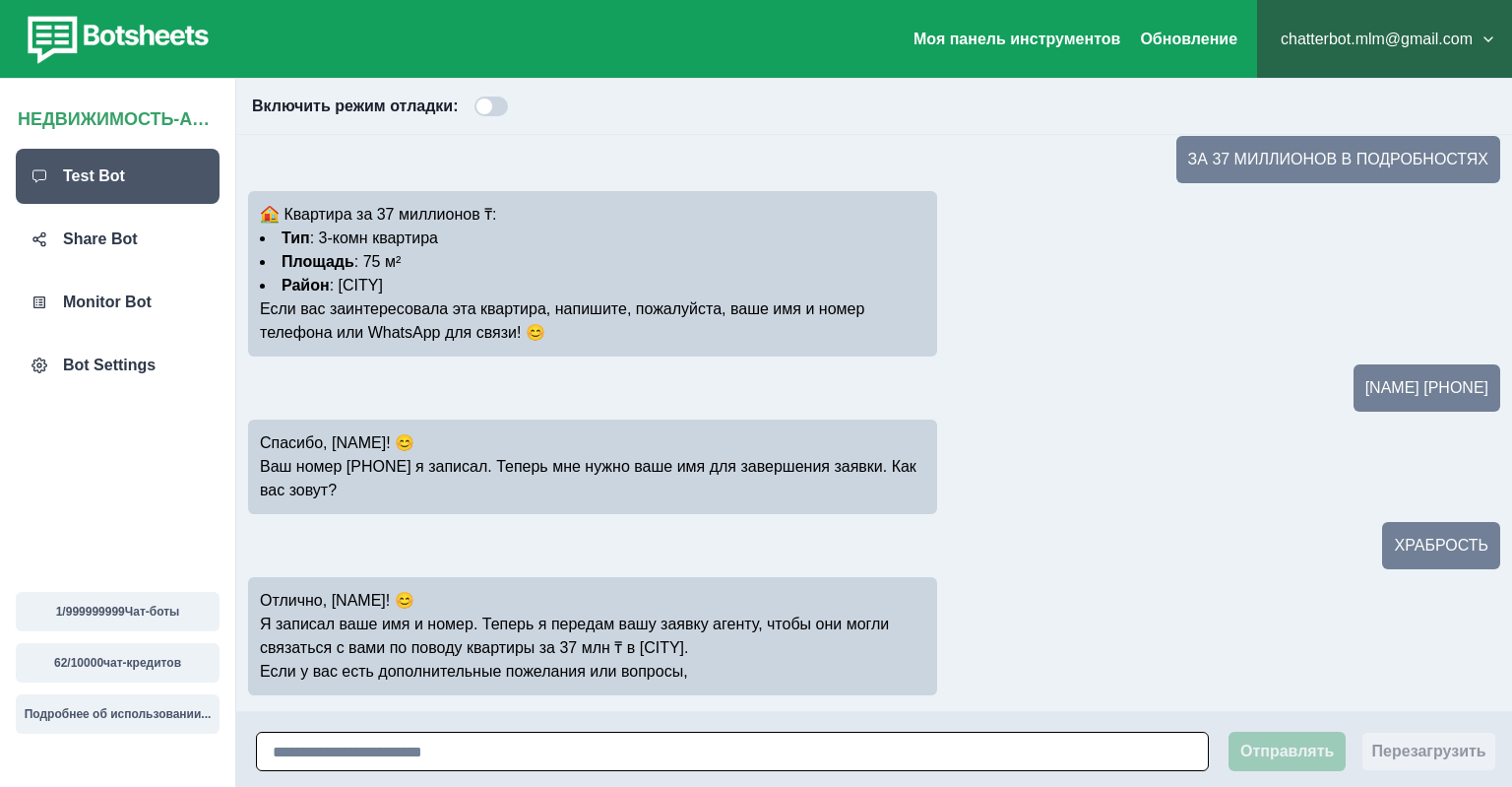 scroll, scrollTop: 559, scrollLeft: 0, axis: vertical 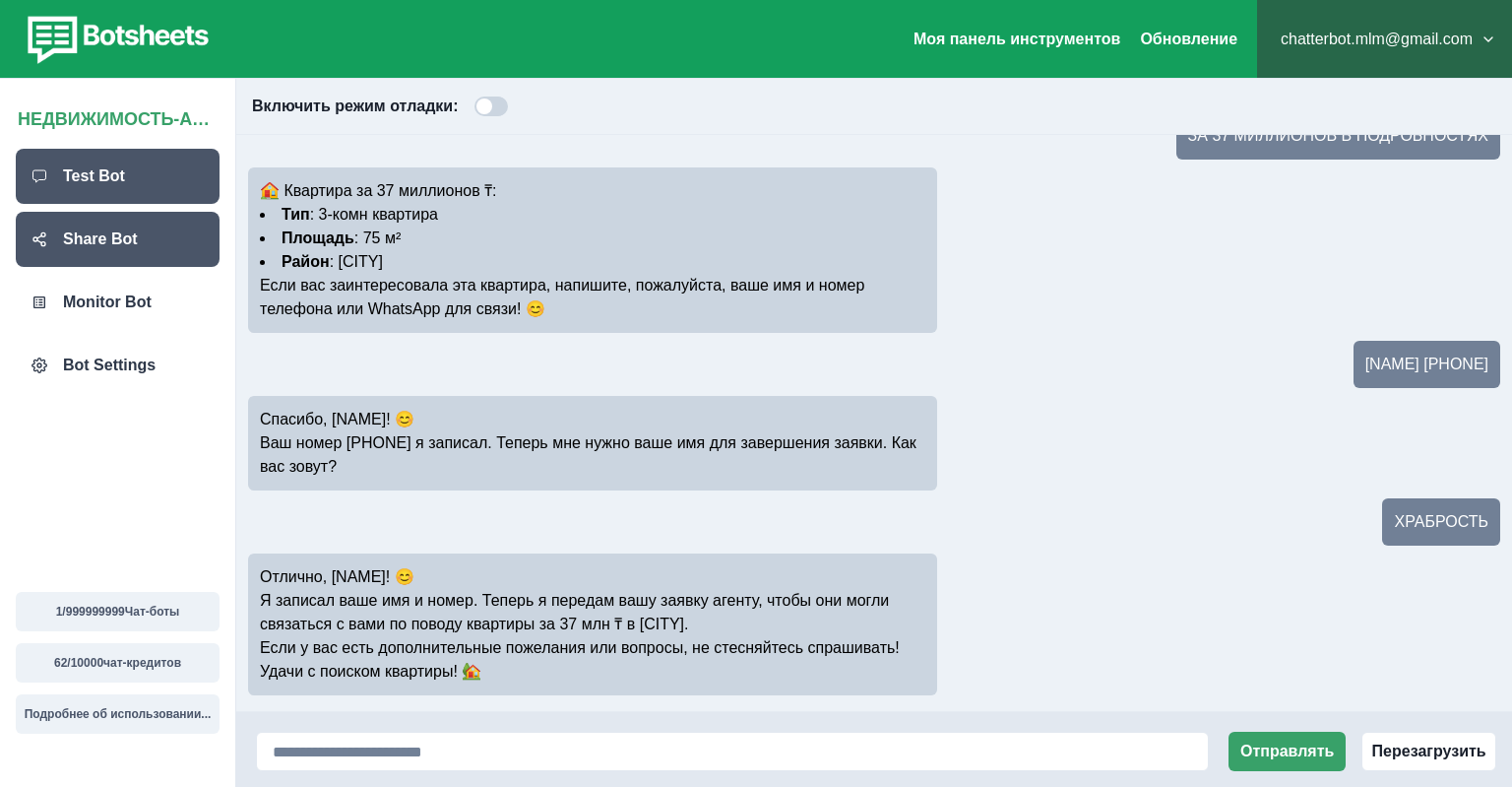 click on "Share Bot" at bounding box center (100, 239) 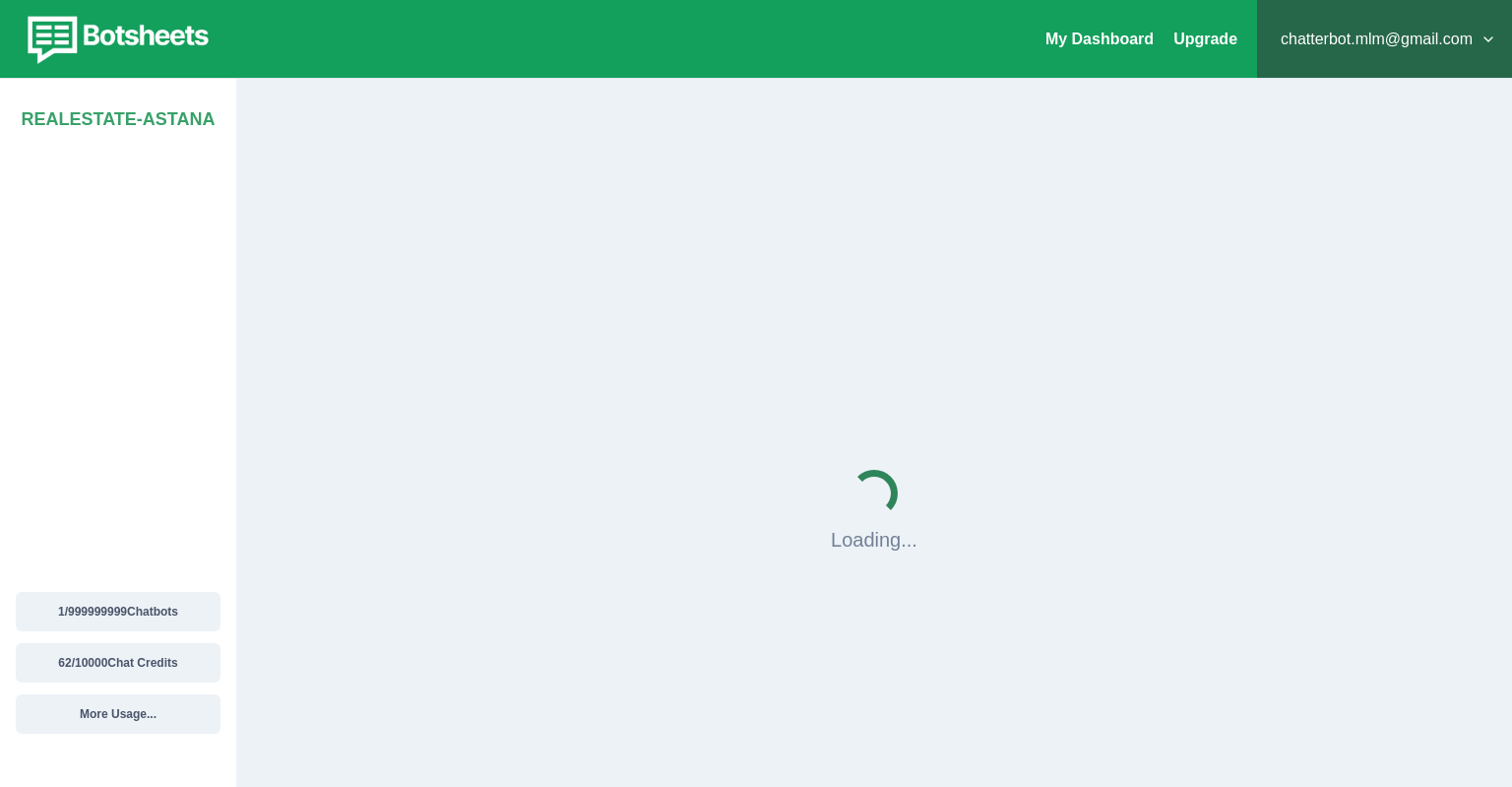 scroll, scrollTop: 0, scrollLeft: 0, axis: both 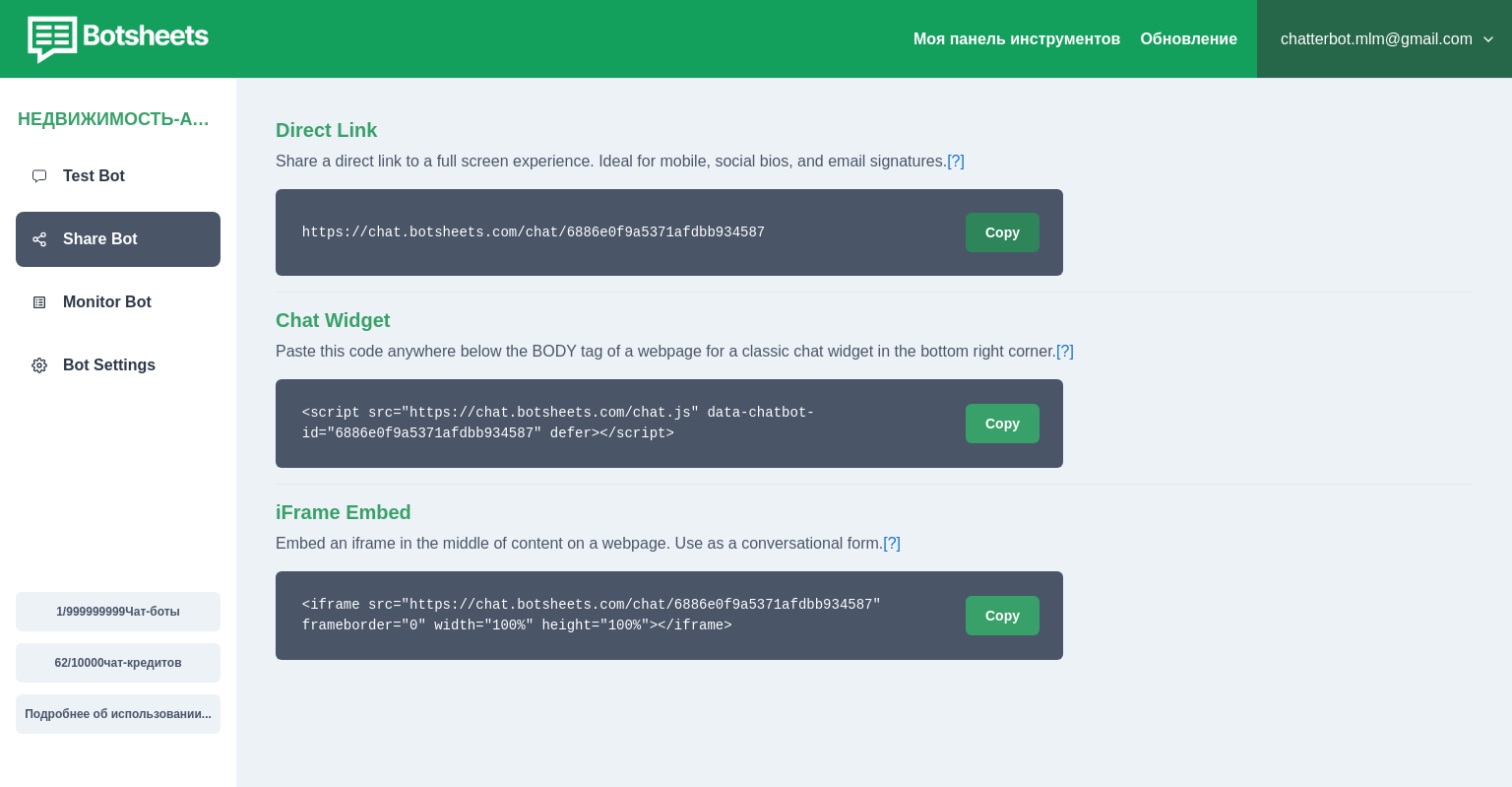 click on "Copy" at bounding box center [1002, 232] 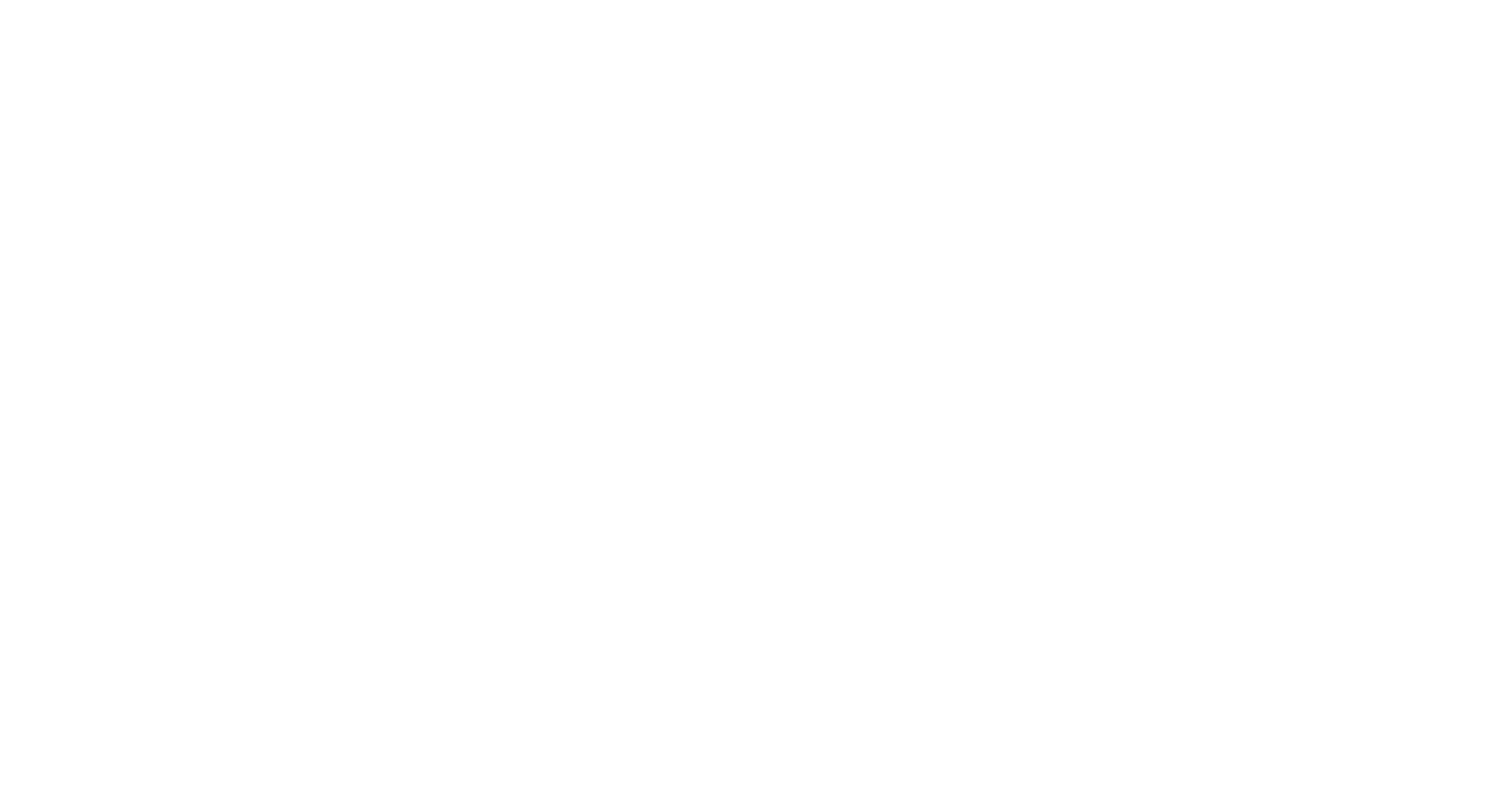scroll, scrollTop: 0, scrollLeft: 0, axis: both 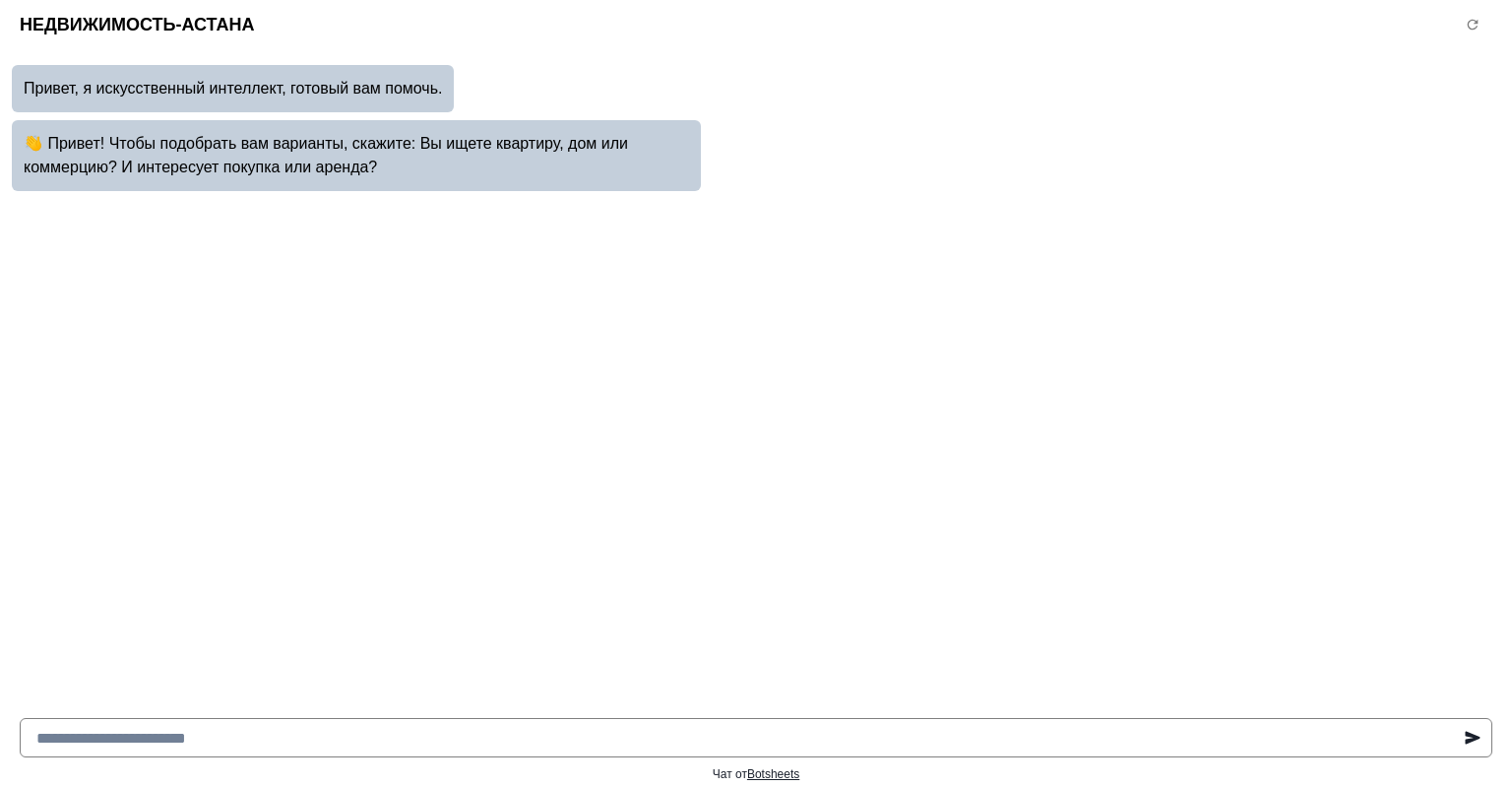 click at bounding box center (756, 738) 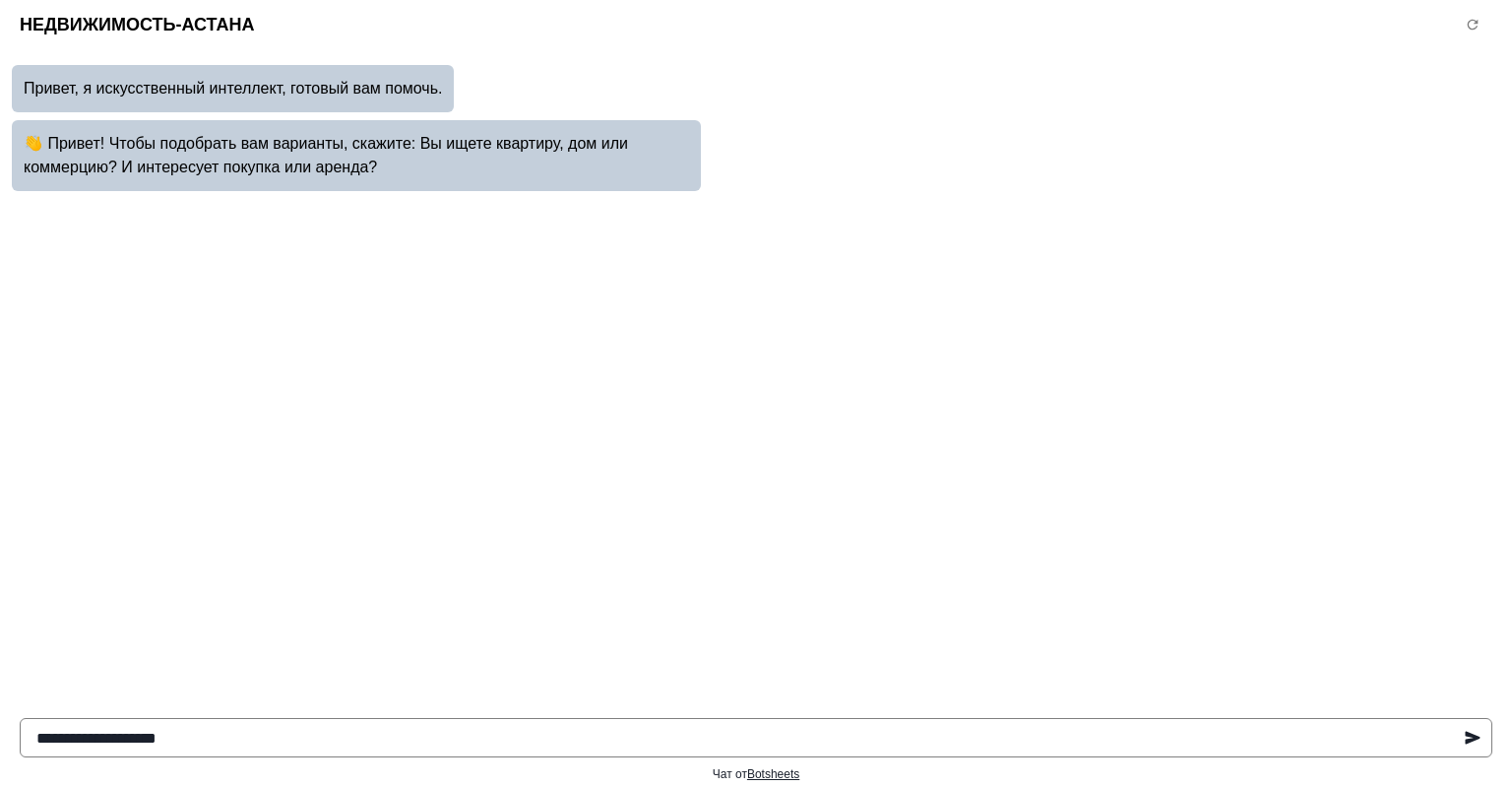 paste on "**********" 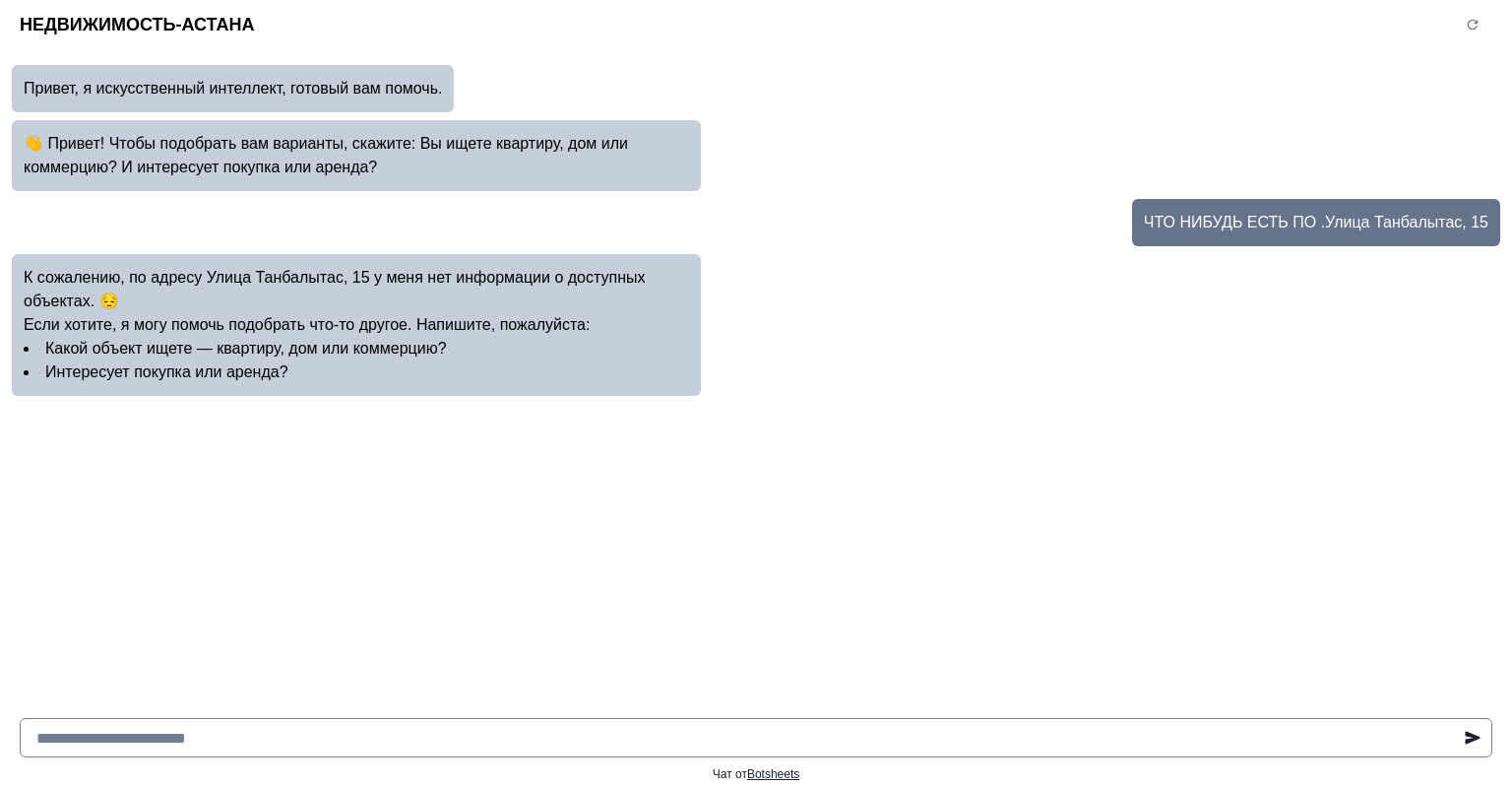 click at bounding box center (756, 738) 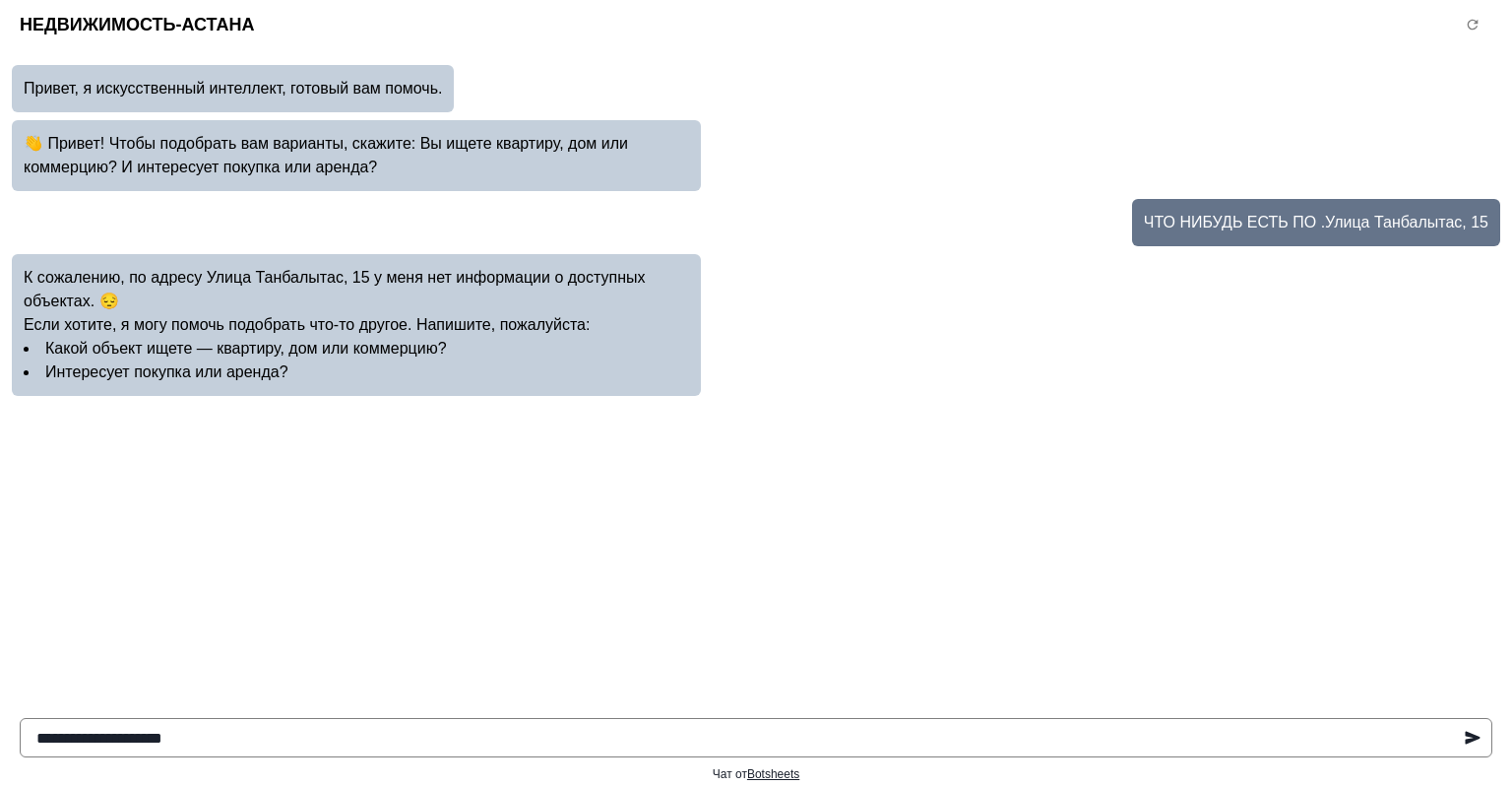 drag, startPoint x: 233, startPoint y: 747, endPoint x: 167, endPoint y: 747, distance: 66 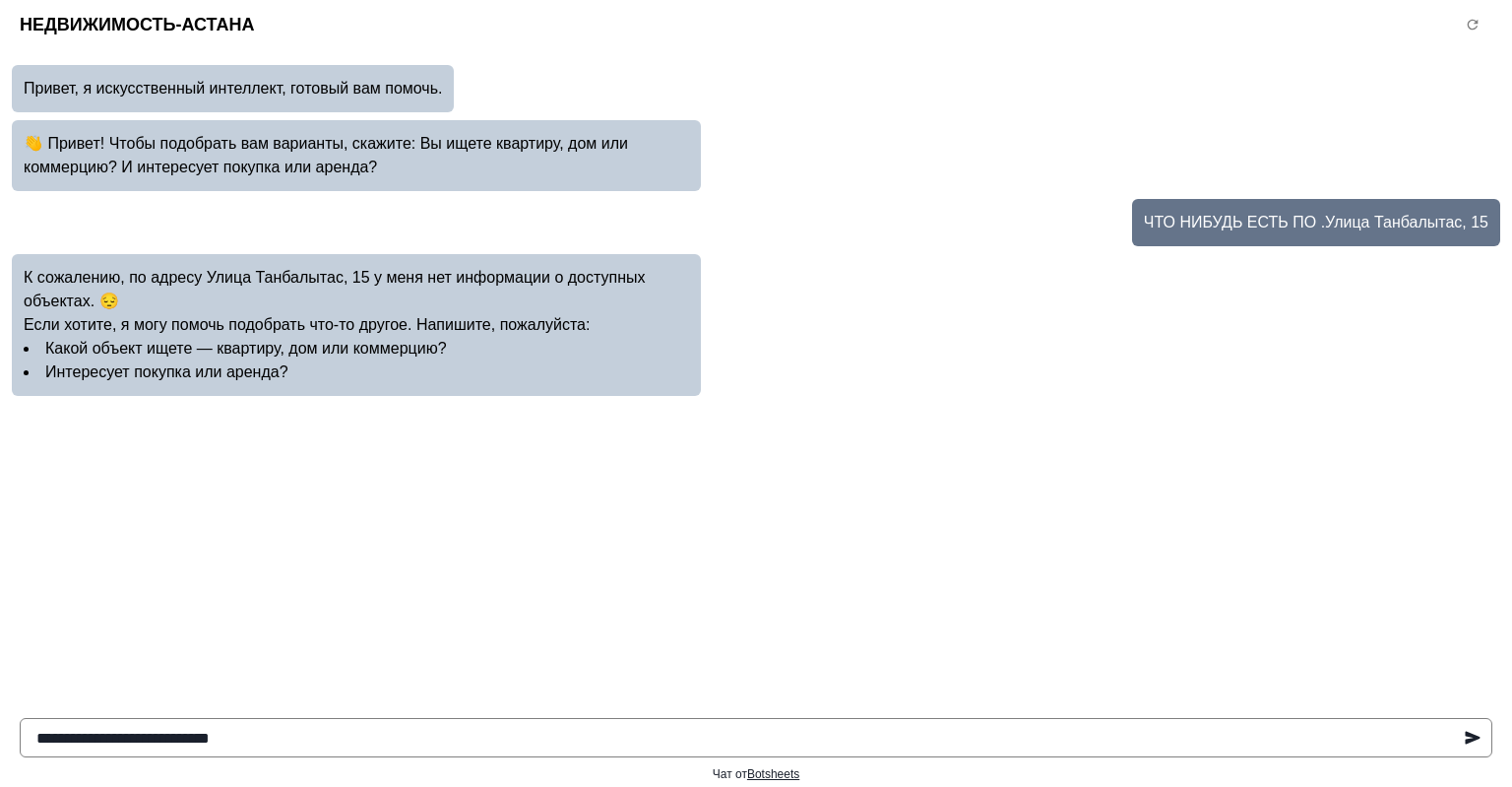 type on "**********" 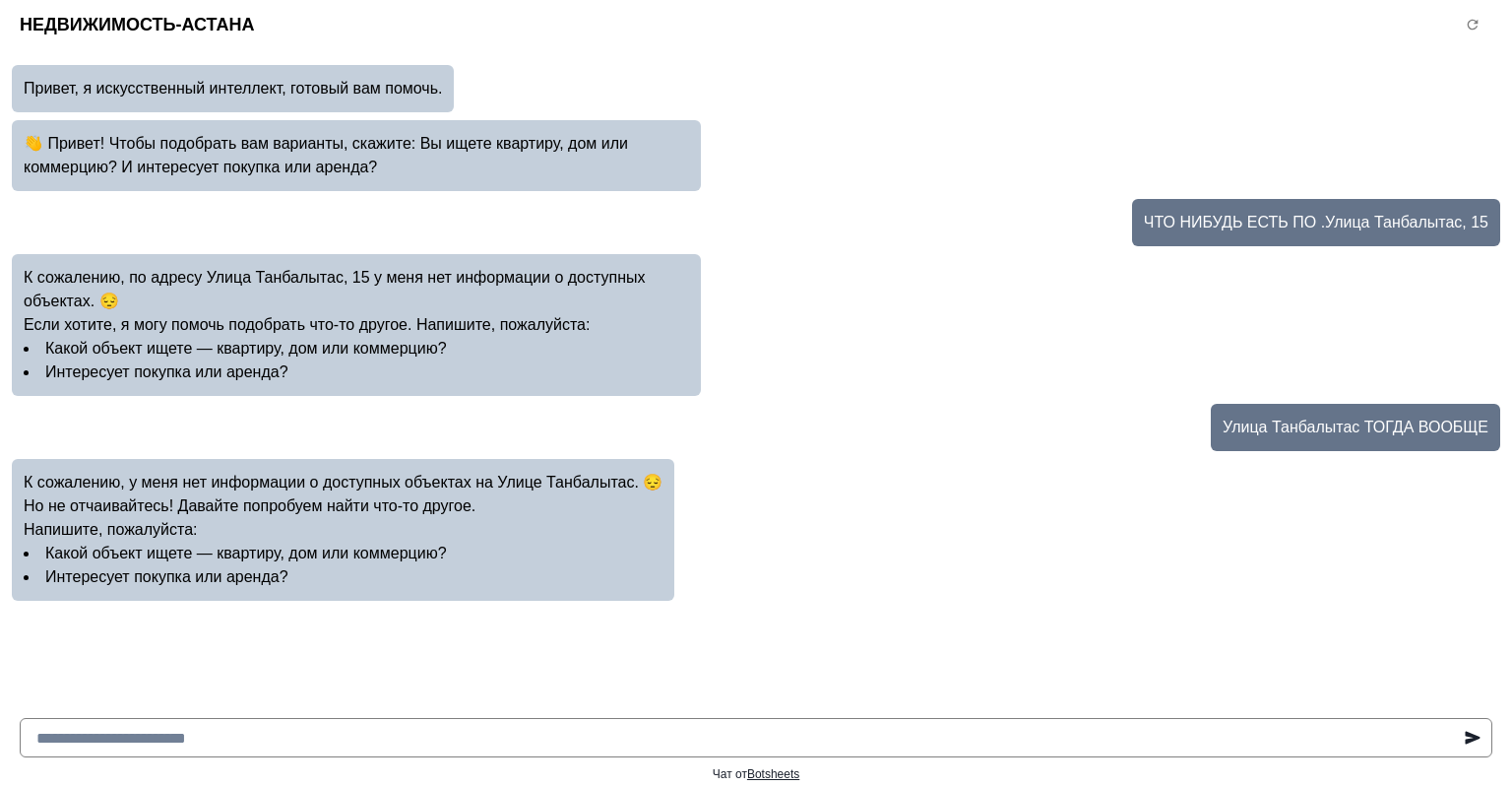 click at bounding box center [756, 738] 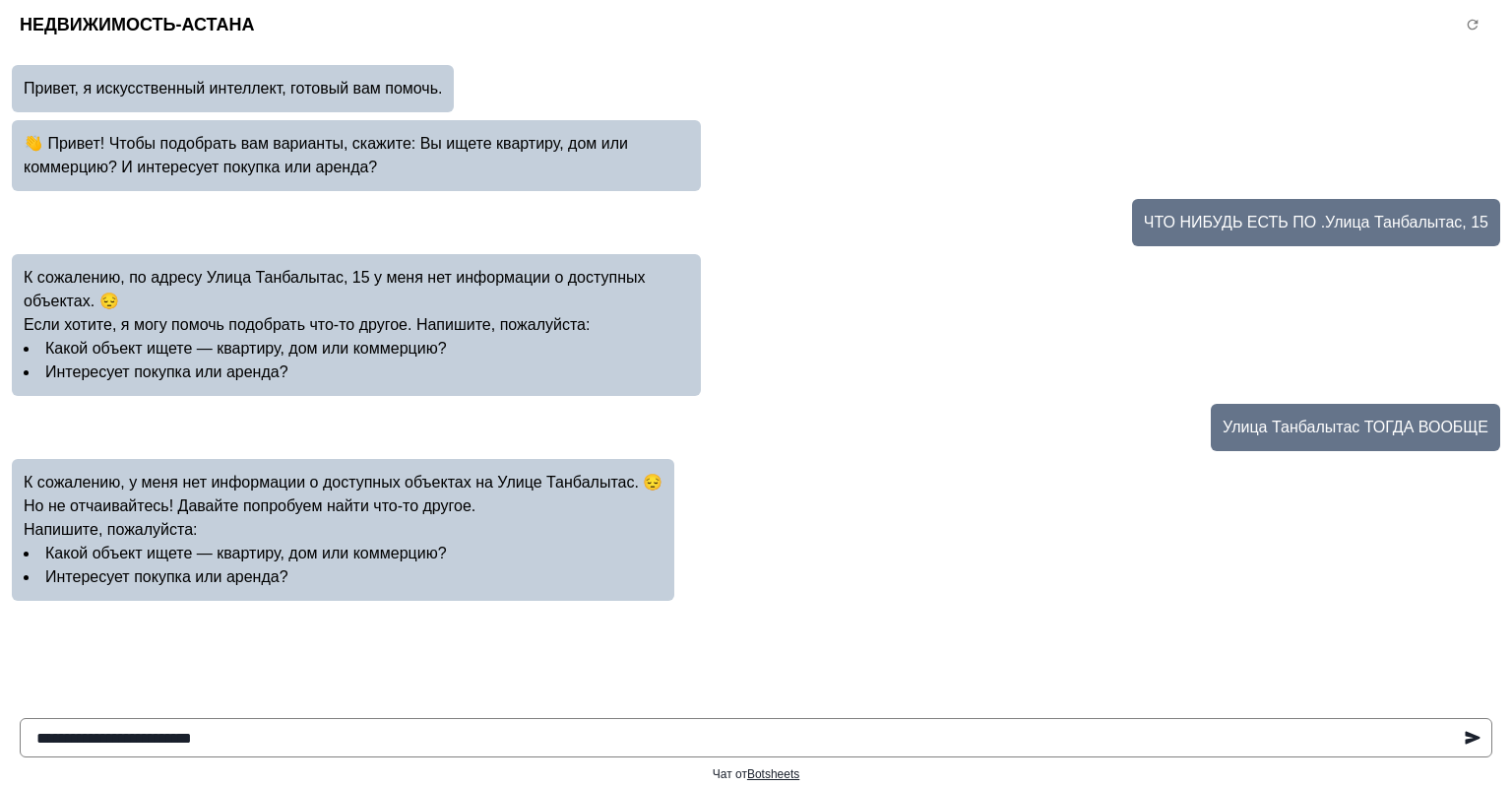 type on "**********" 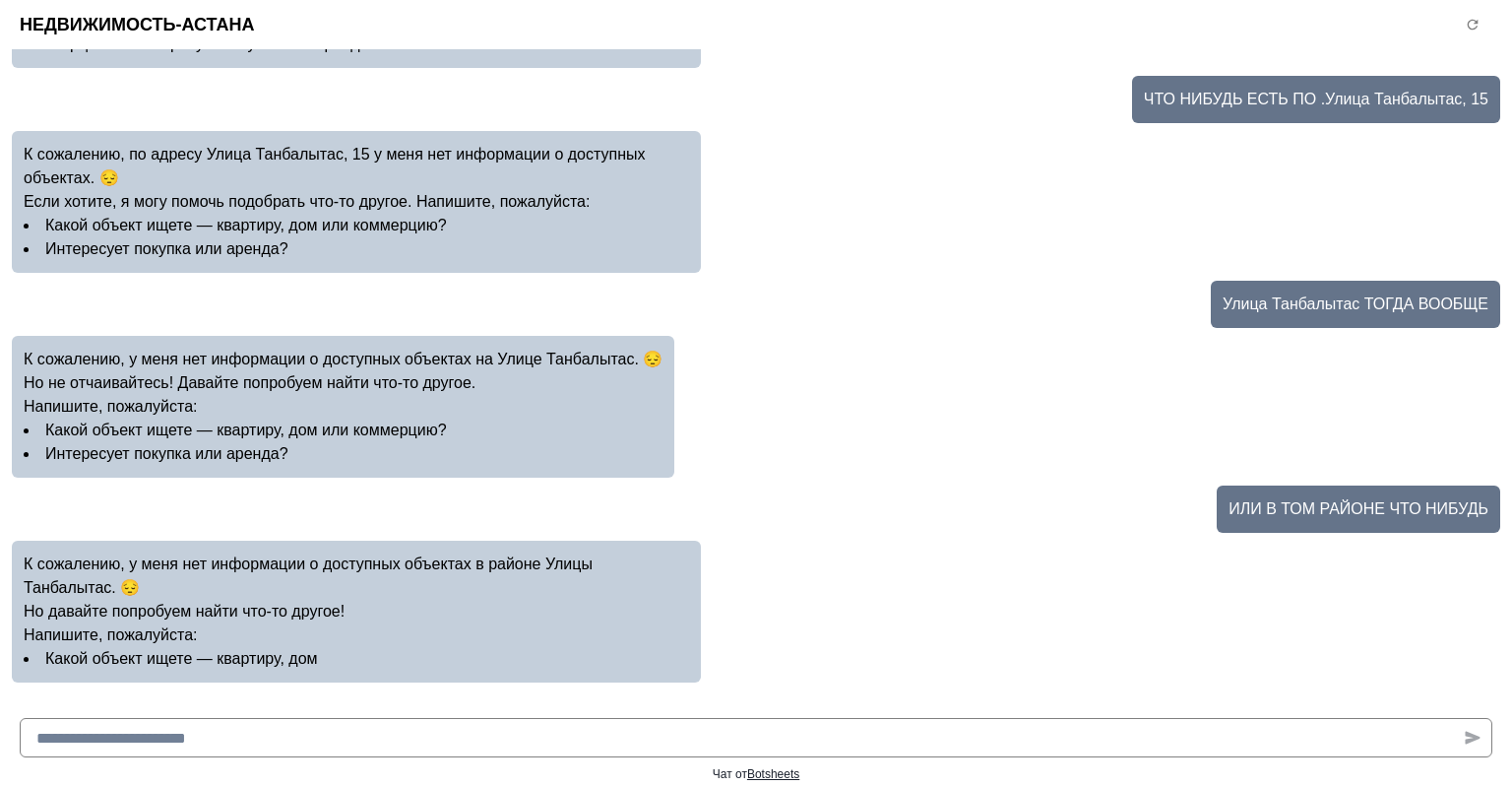 scroll, scrollTop: 151, scrollLeft: 0, axis: vertical 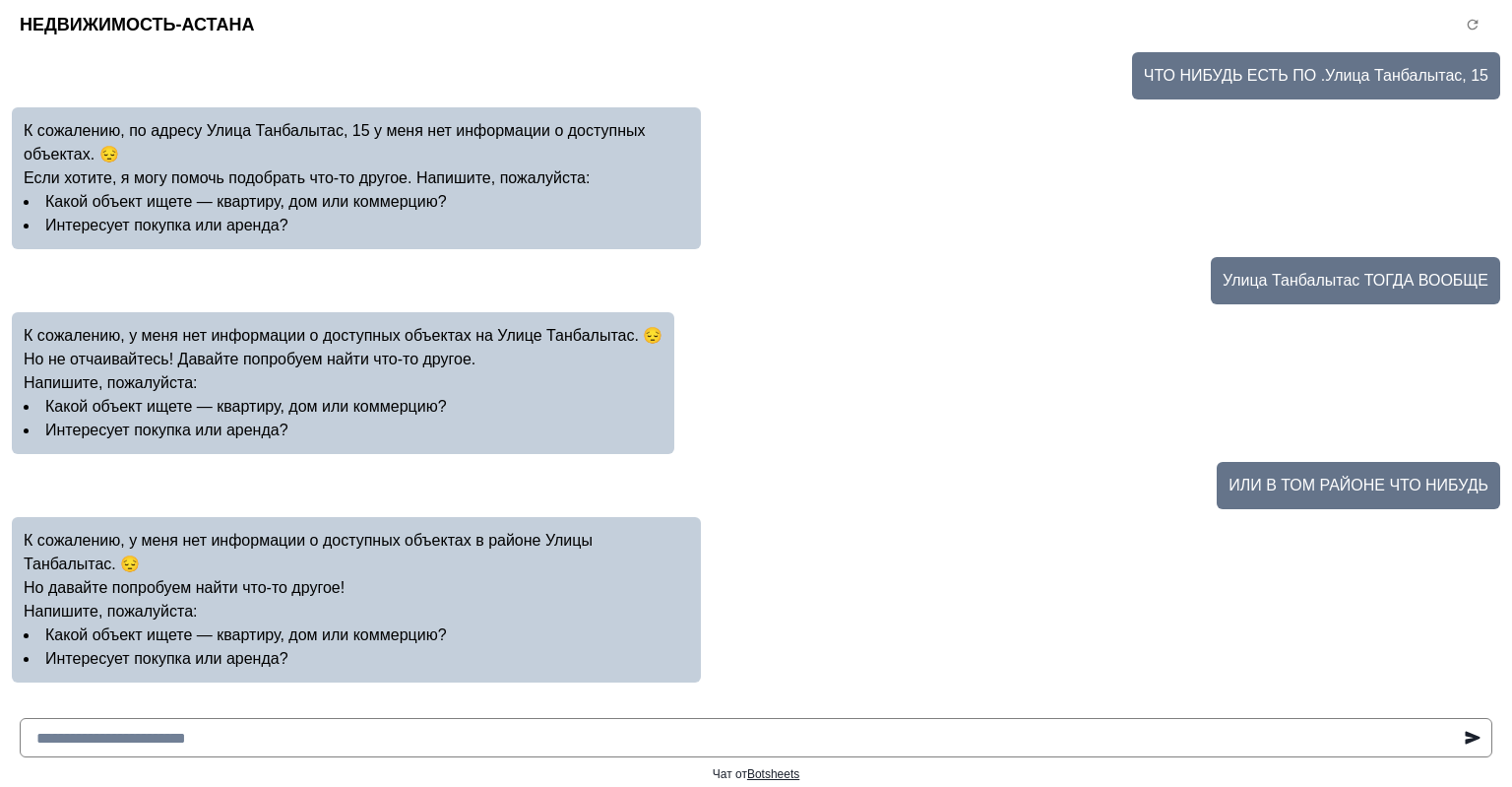 click at bounding box center [756, 738] 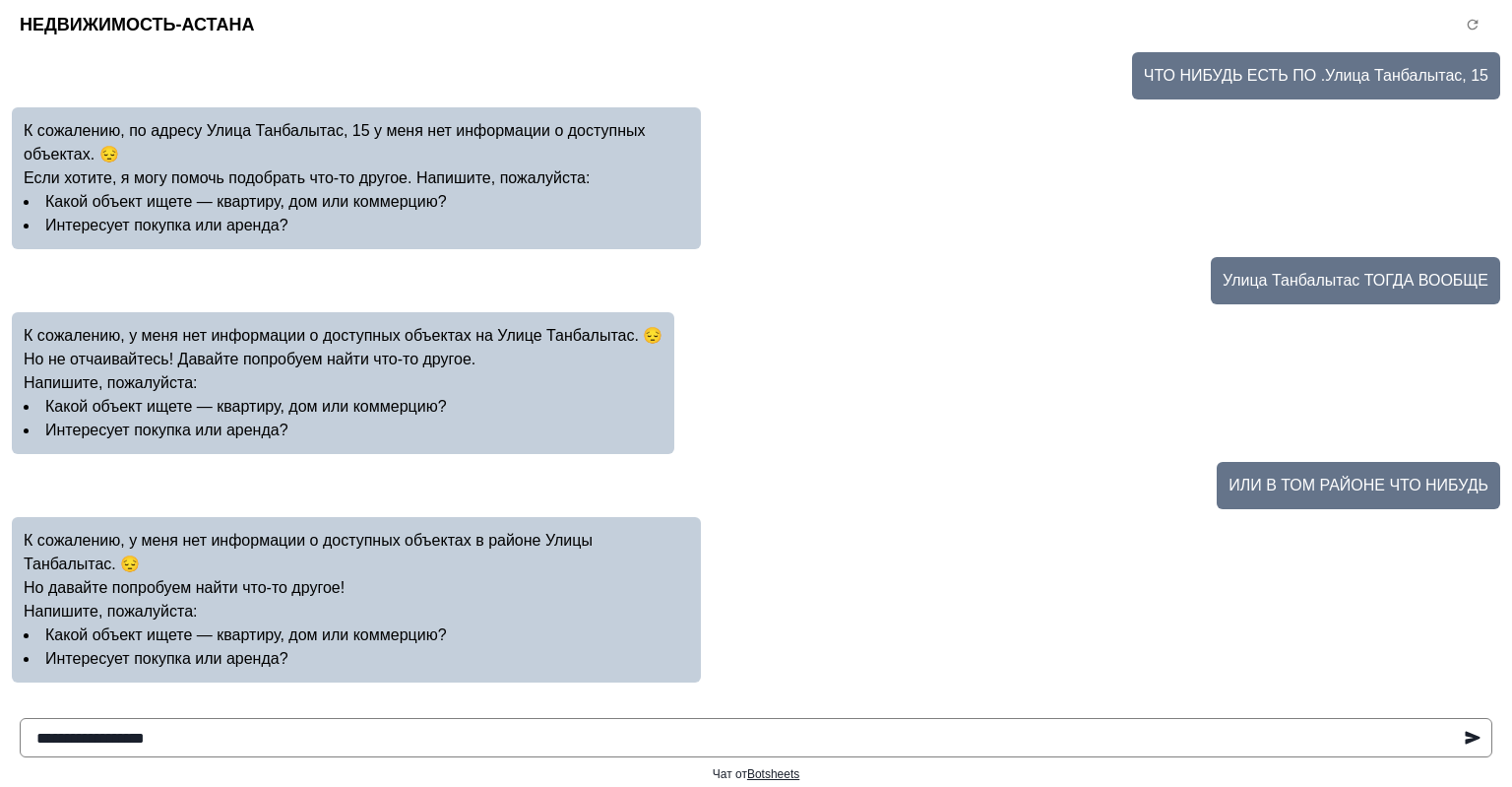 paste on "**********" 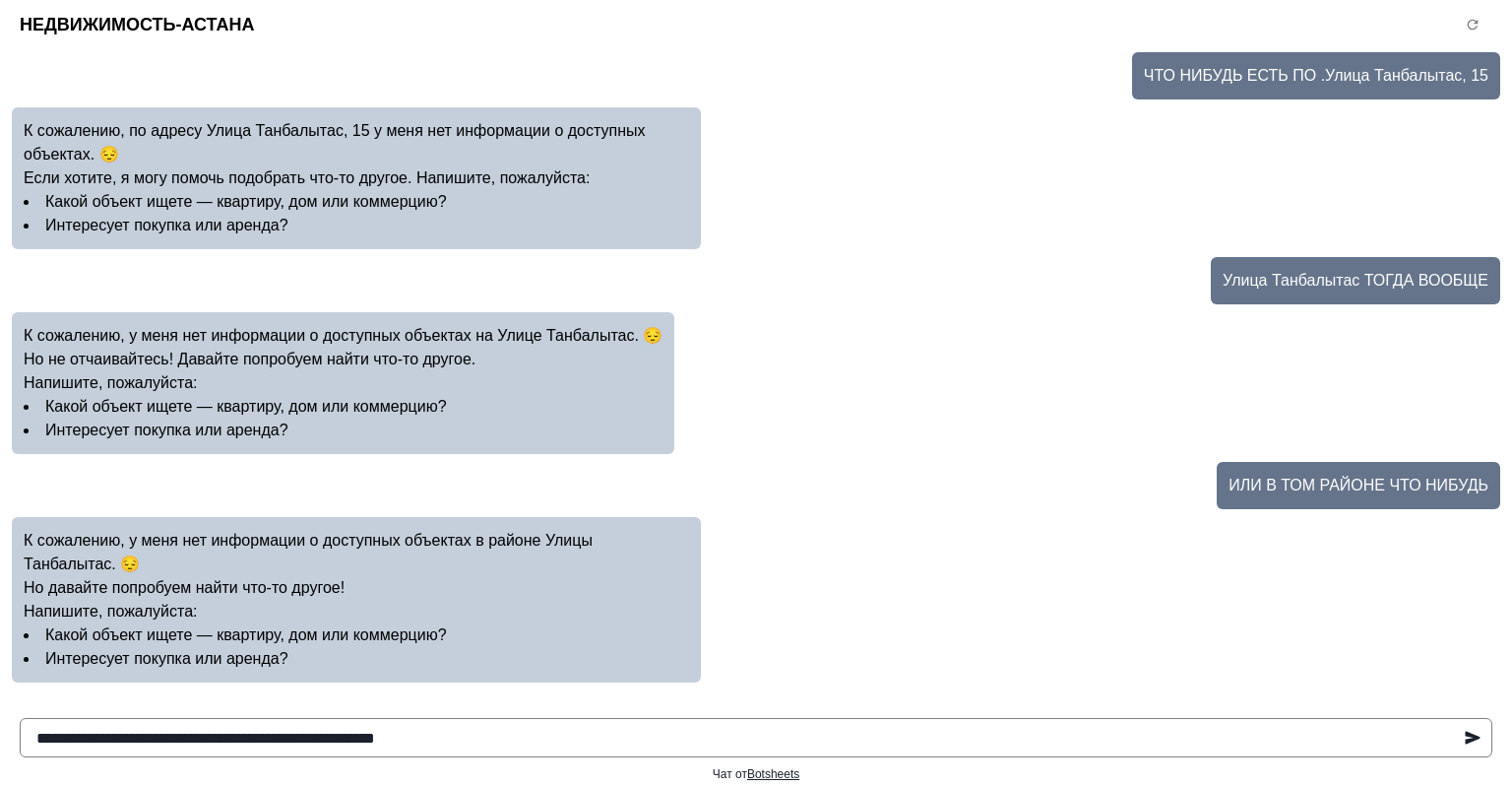 type on "**********" 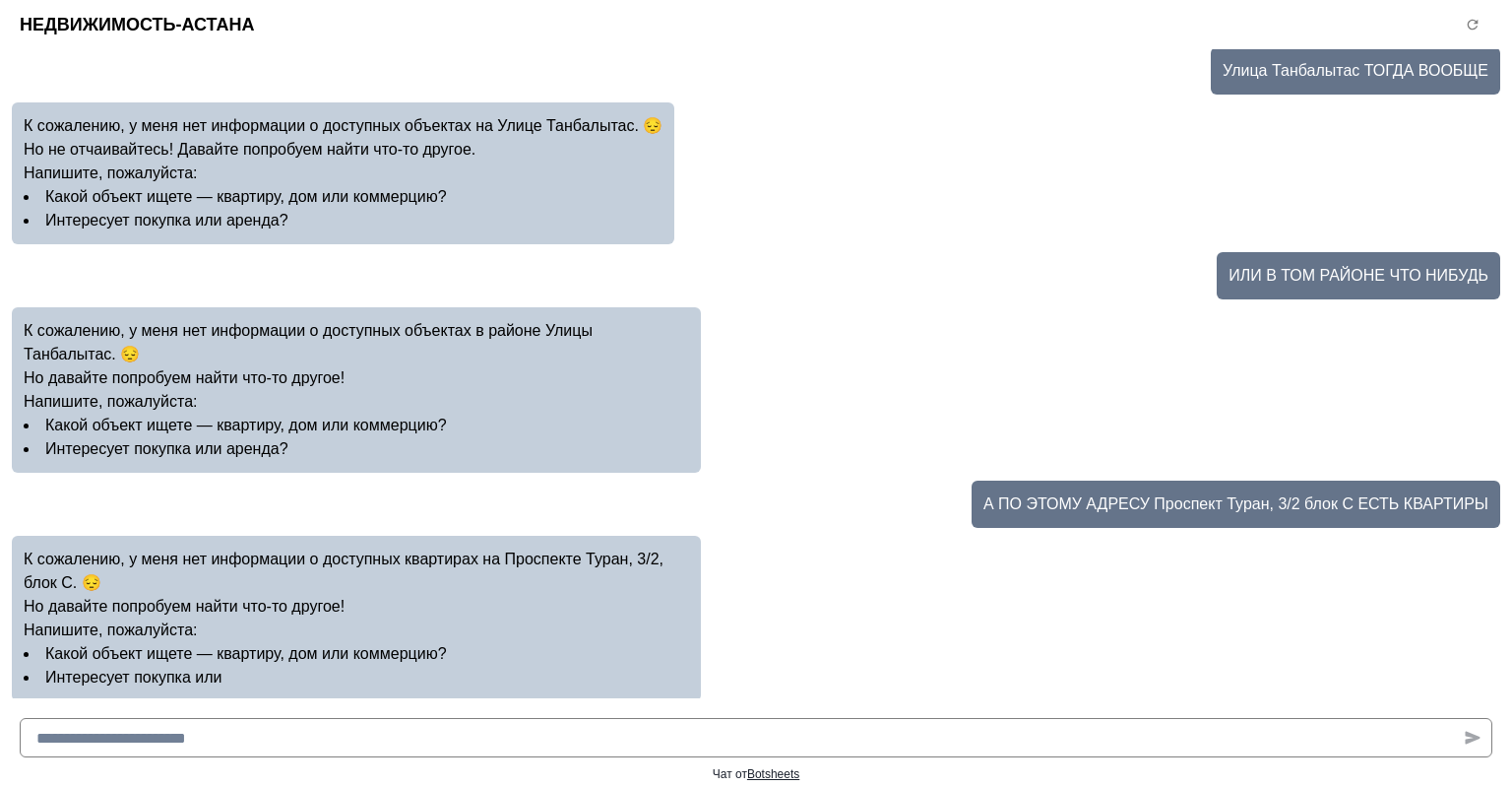 scroll, scrollTop: 381, scrollLeft: 0, axis: vertical 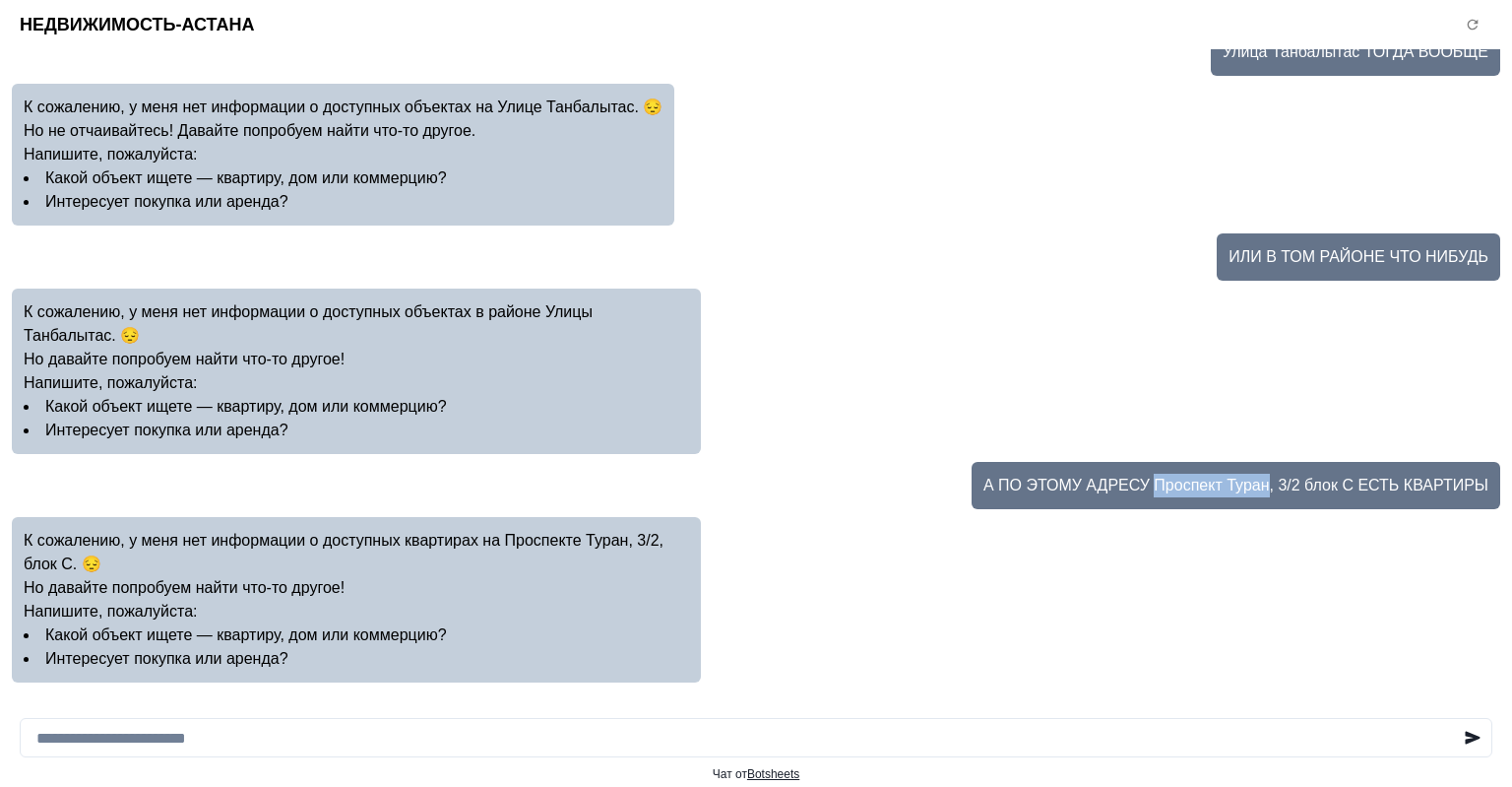 drag, startPoint x: 1172, startPoint y: 483, endPoint x: 1286, endPoint y: 487, distance: 114.07015 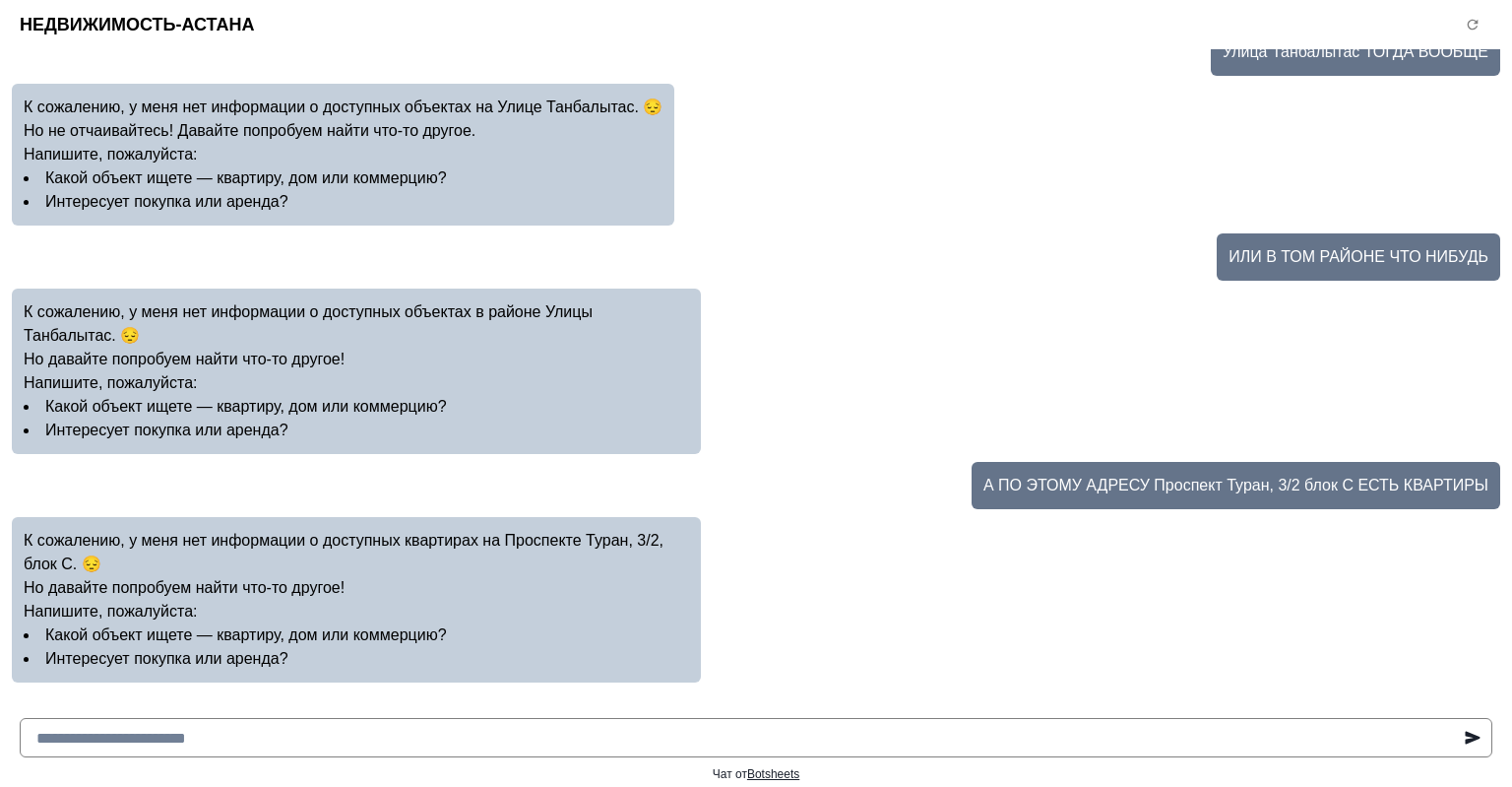 click at bounding box center (756, 738) 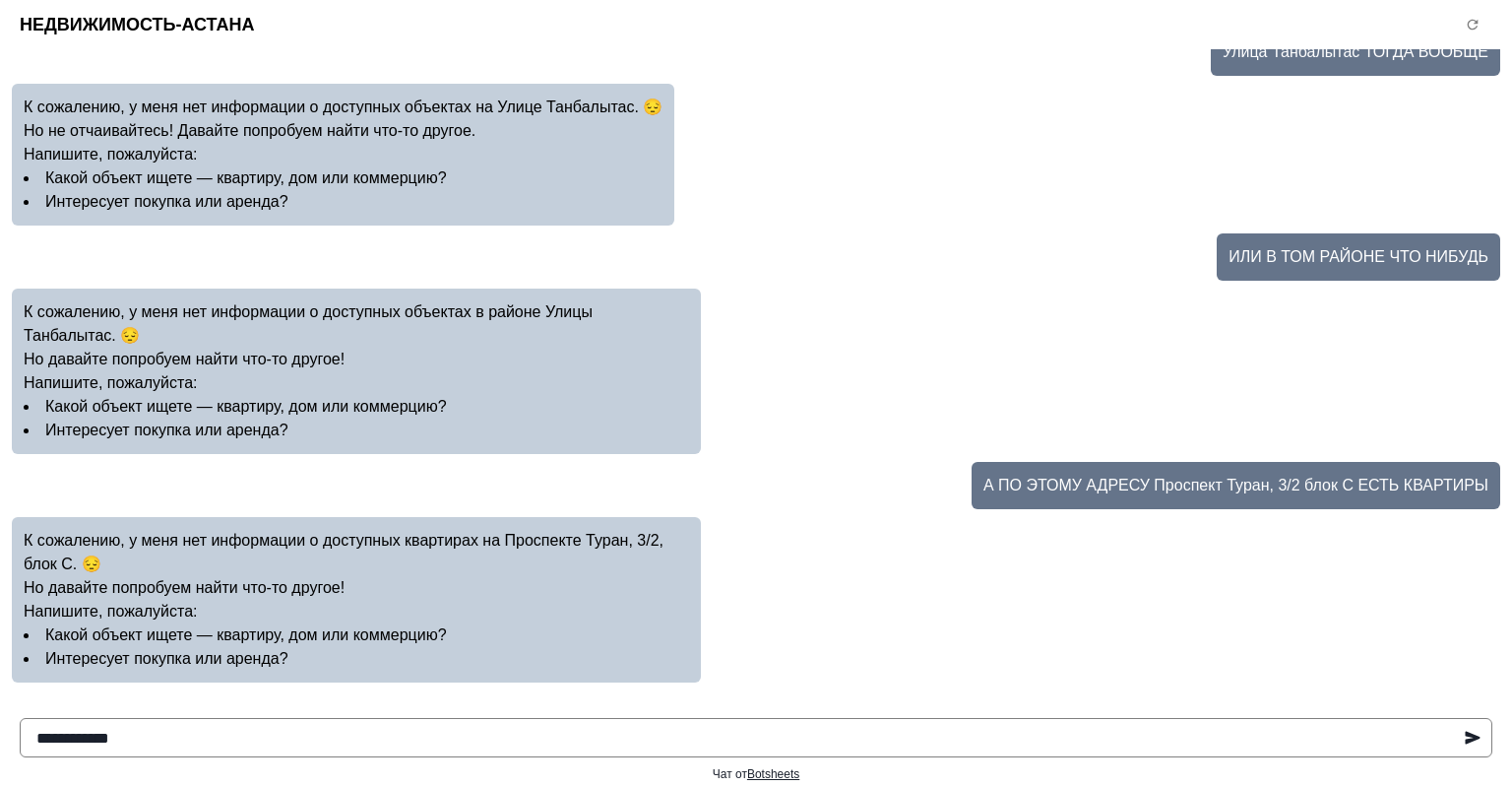 paste on "**********" 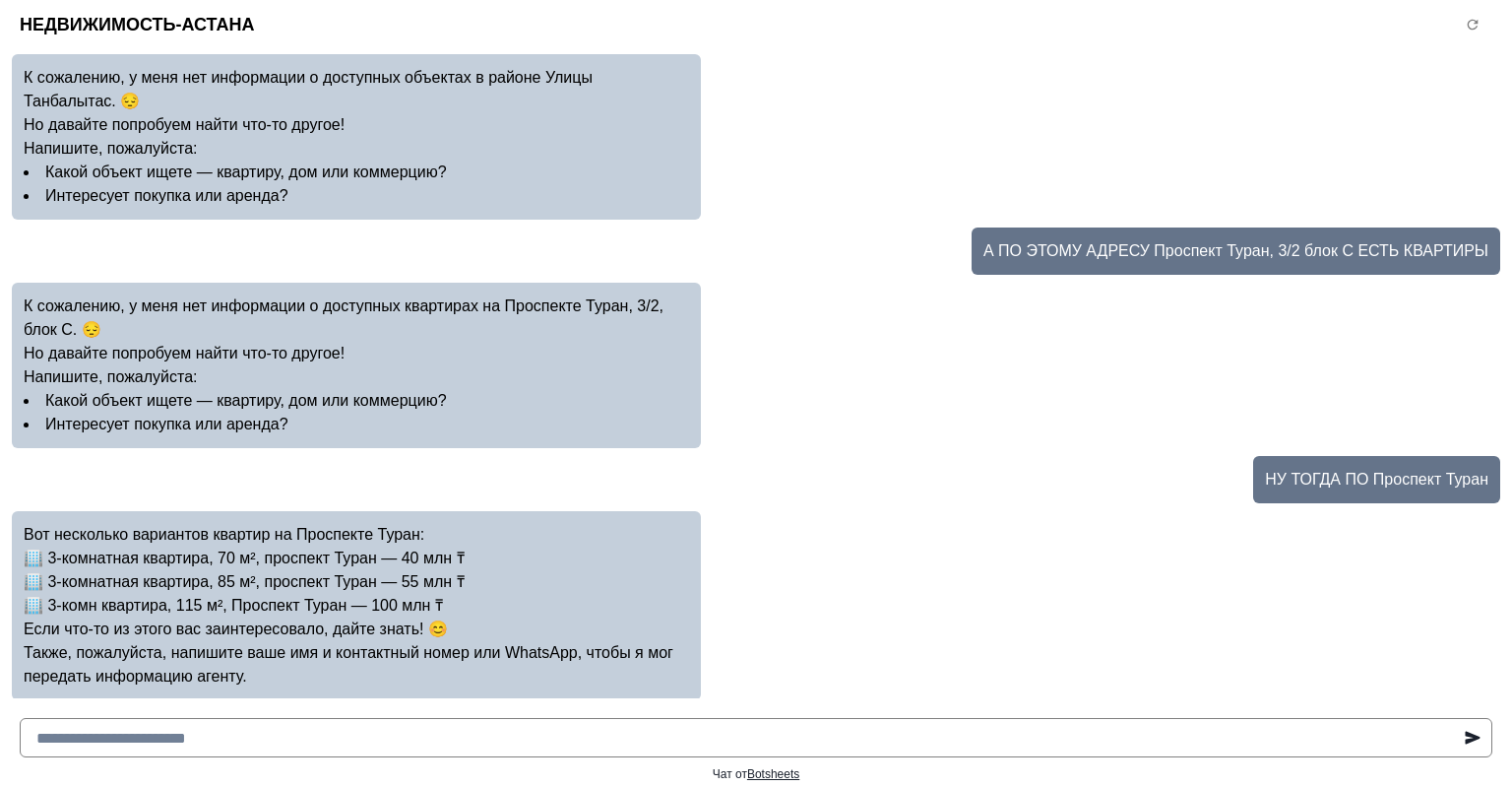 scroll, scrollTop: 633, scrollLeft: 0, axis: vertical 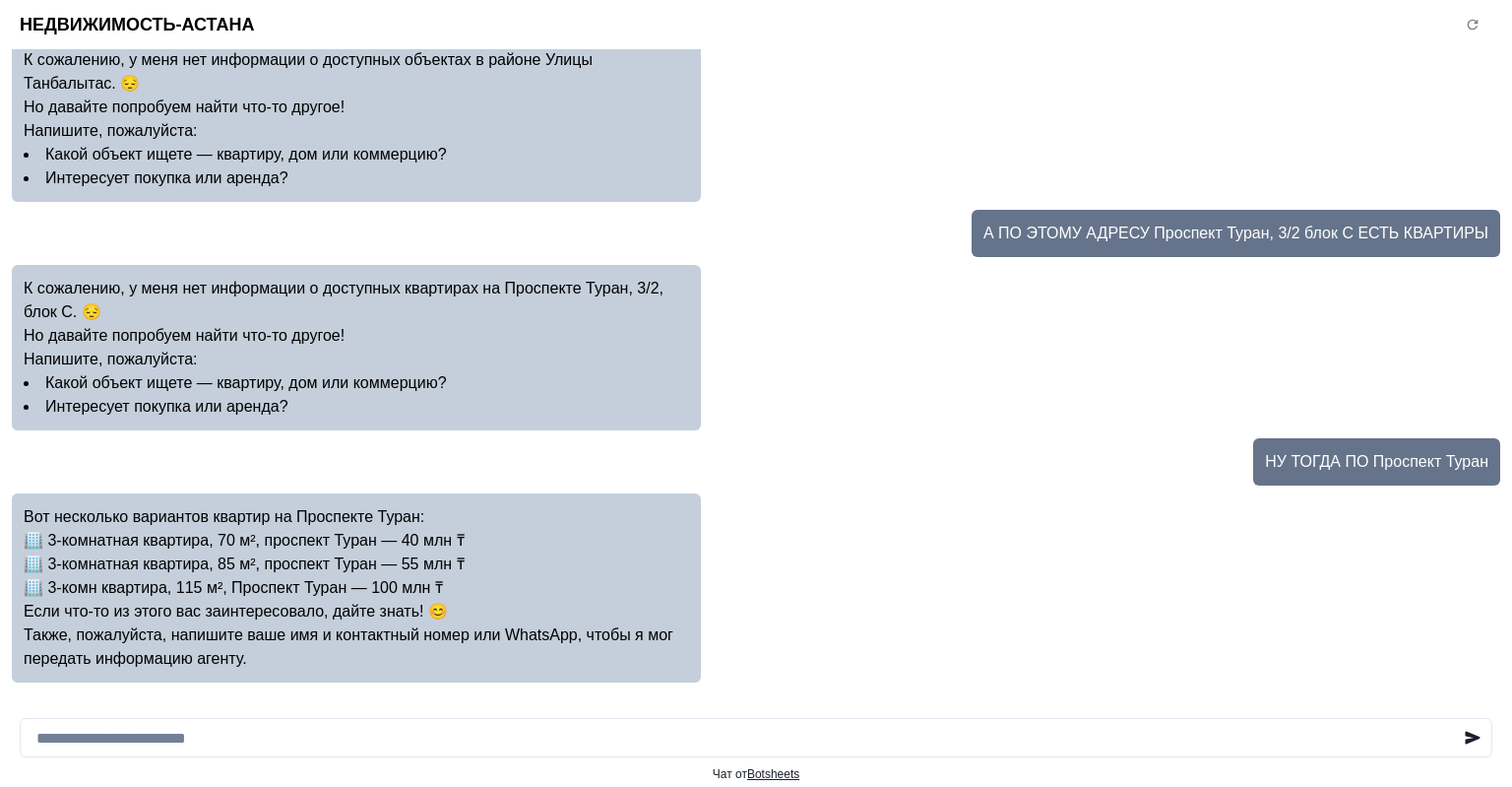 drag, startPoint x: 49, startPoint y: 542, endPoint x: 503, endPoint y: 544, distance: 454.00441 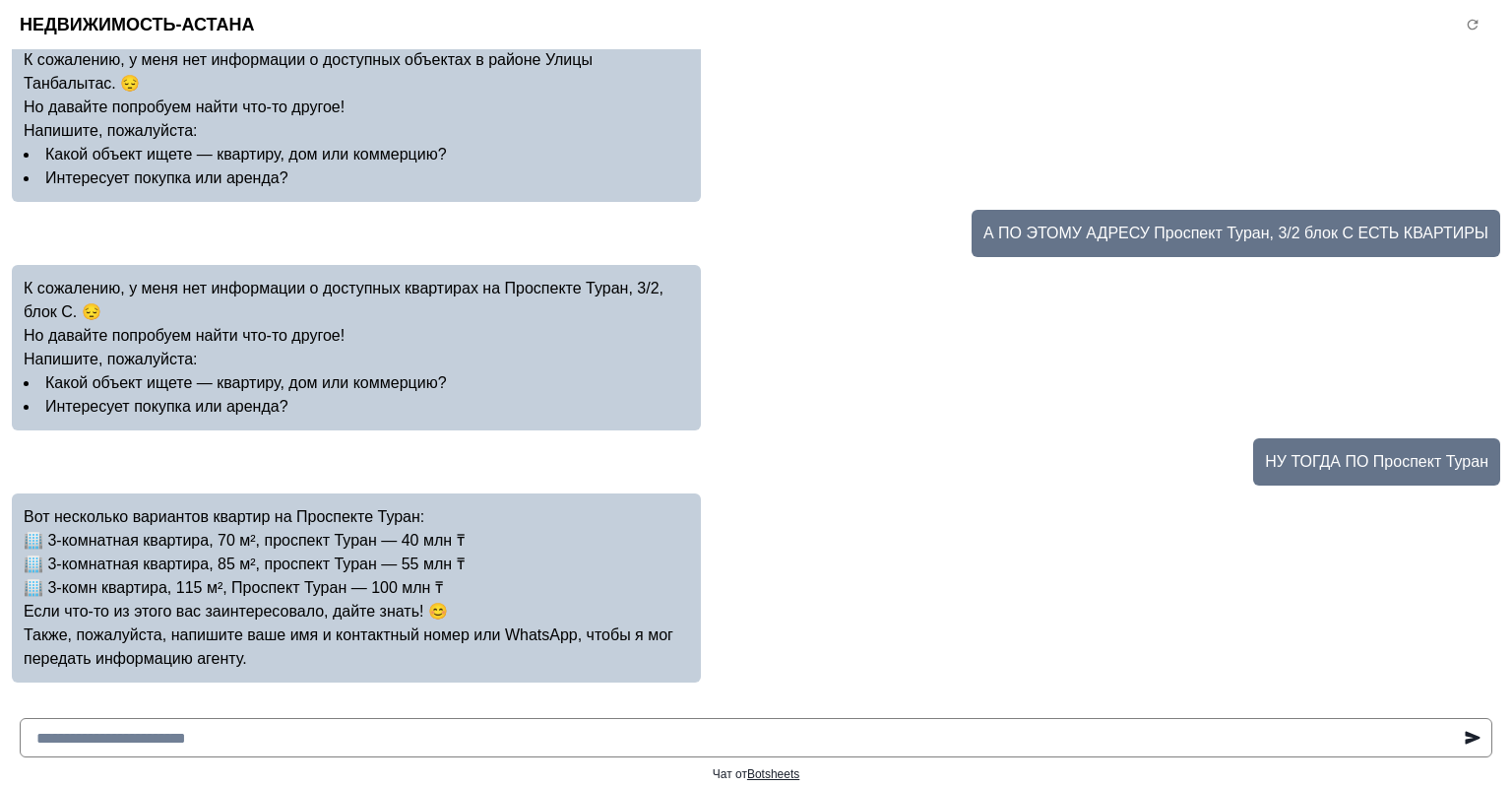 click at bounding box center [756, 738] 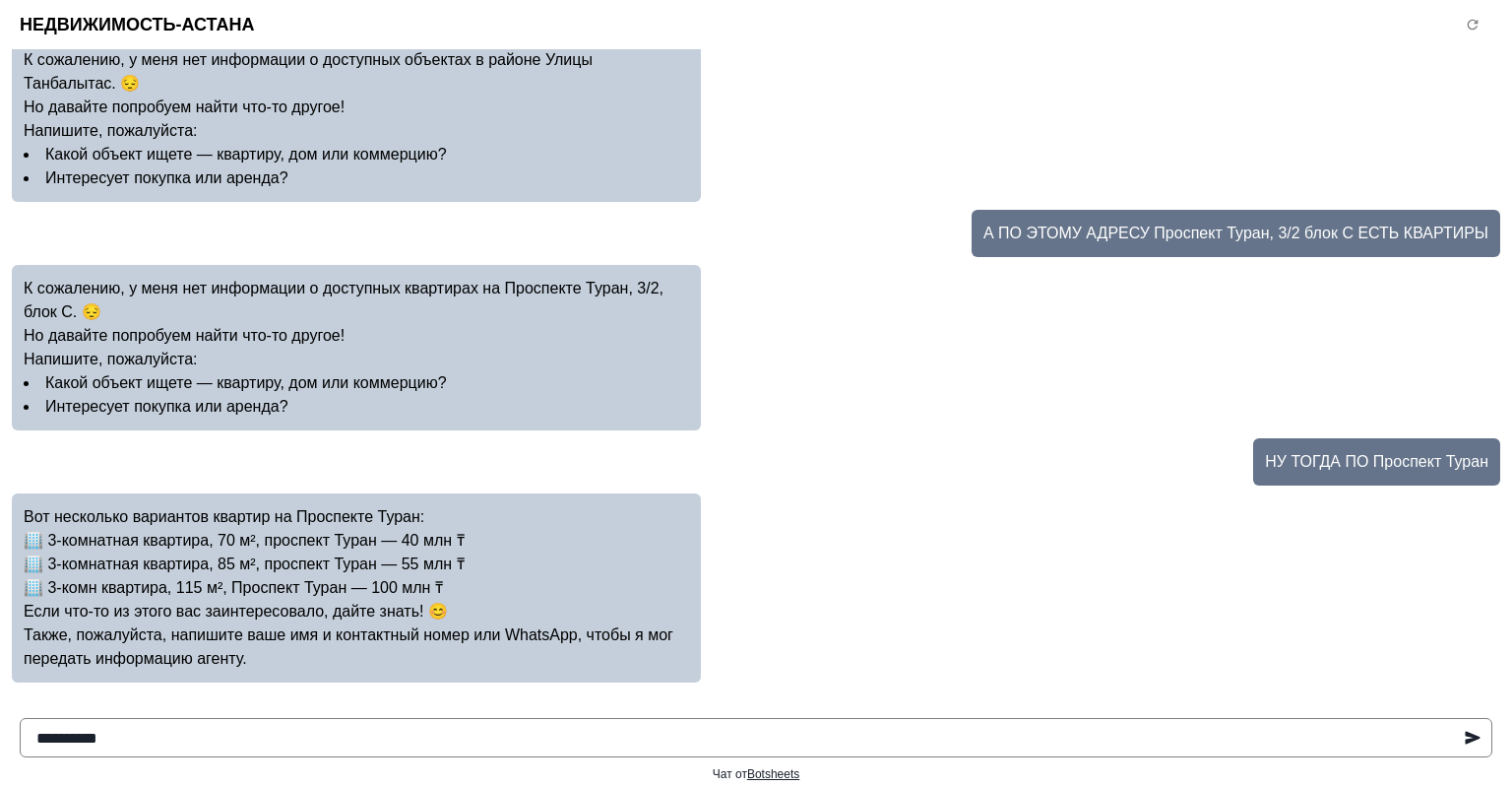 paste on "**********" 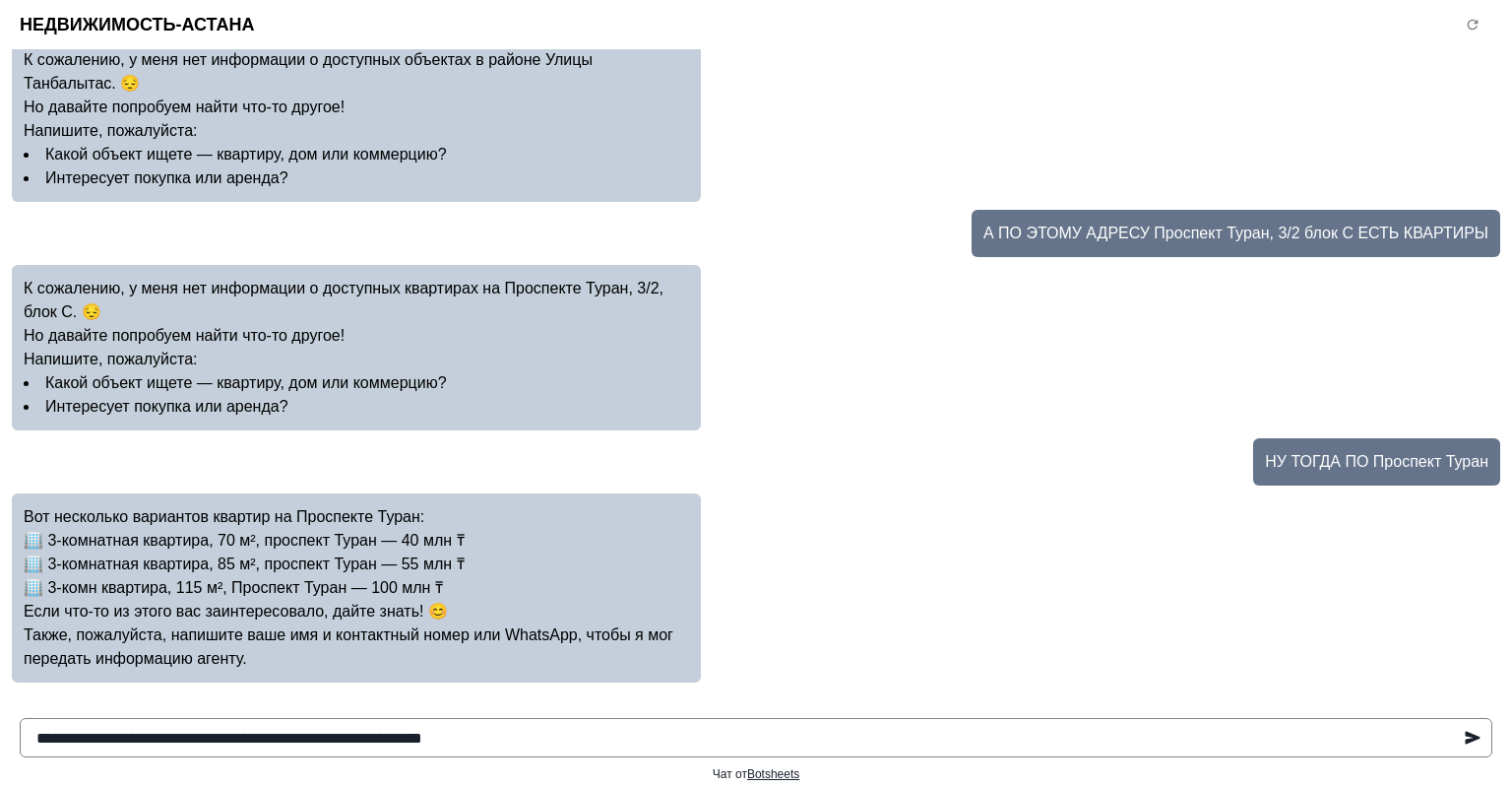 type 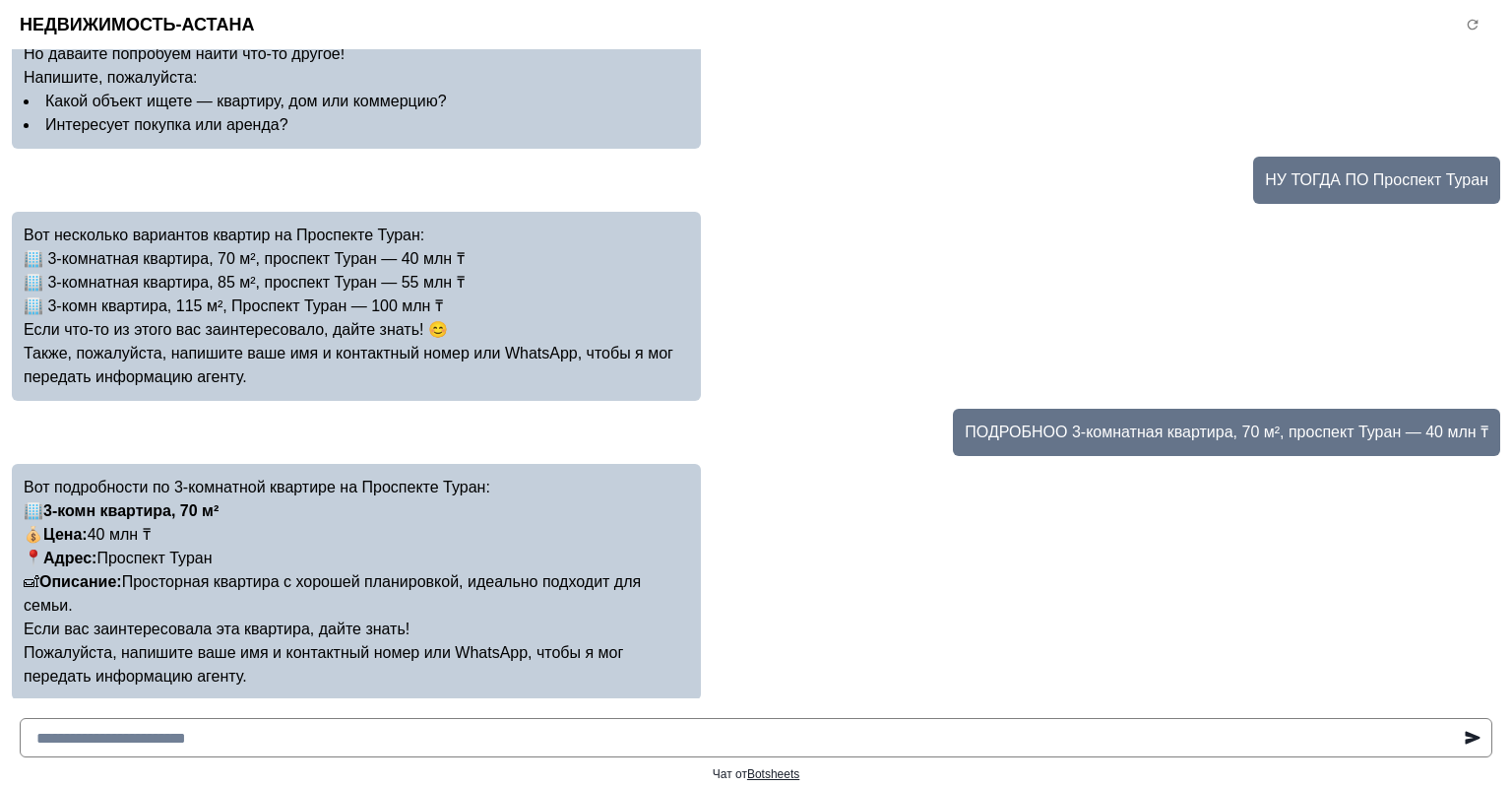 scroll, scrollTop: 933, scrollLeft: 0, axis: vertical 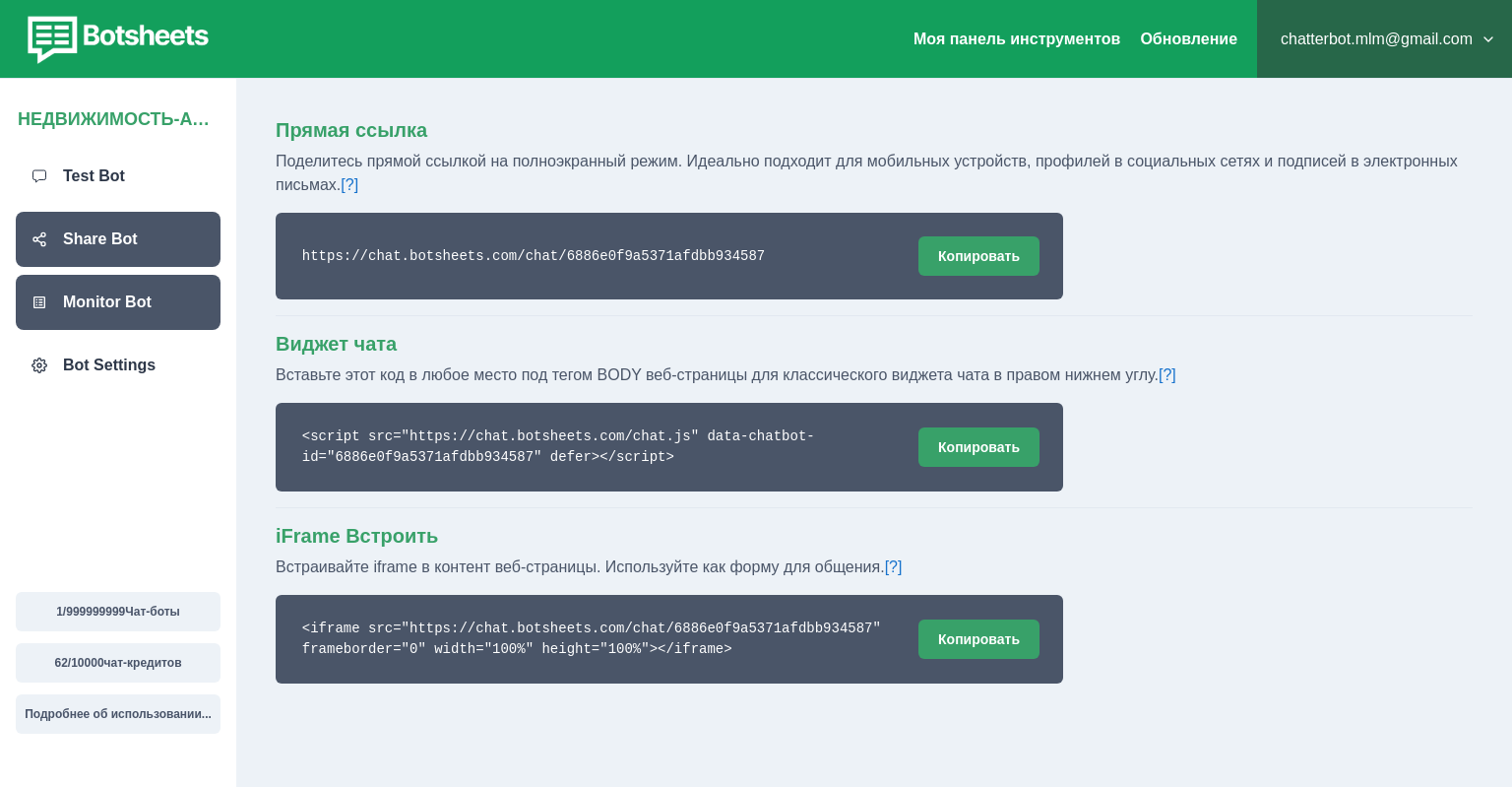 click on "Monitor Bot" at bounding box center [107, 302] 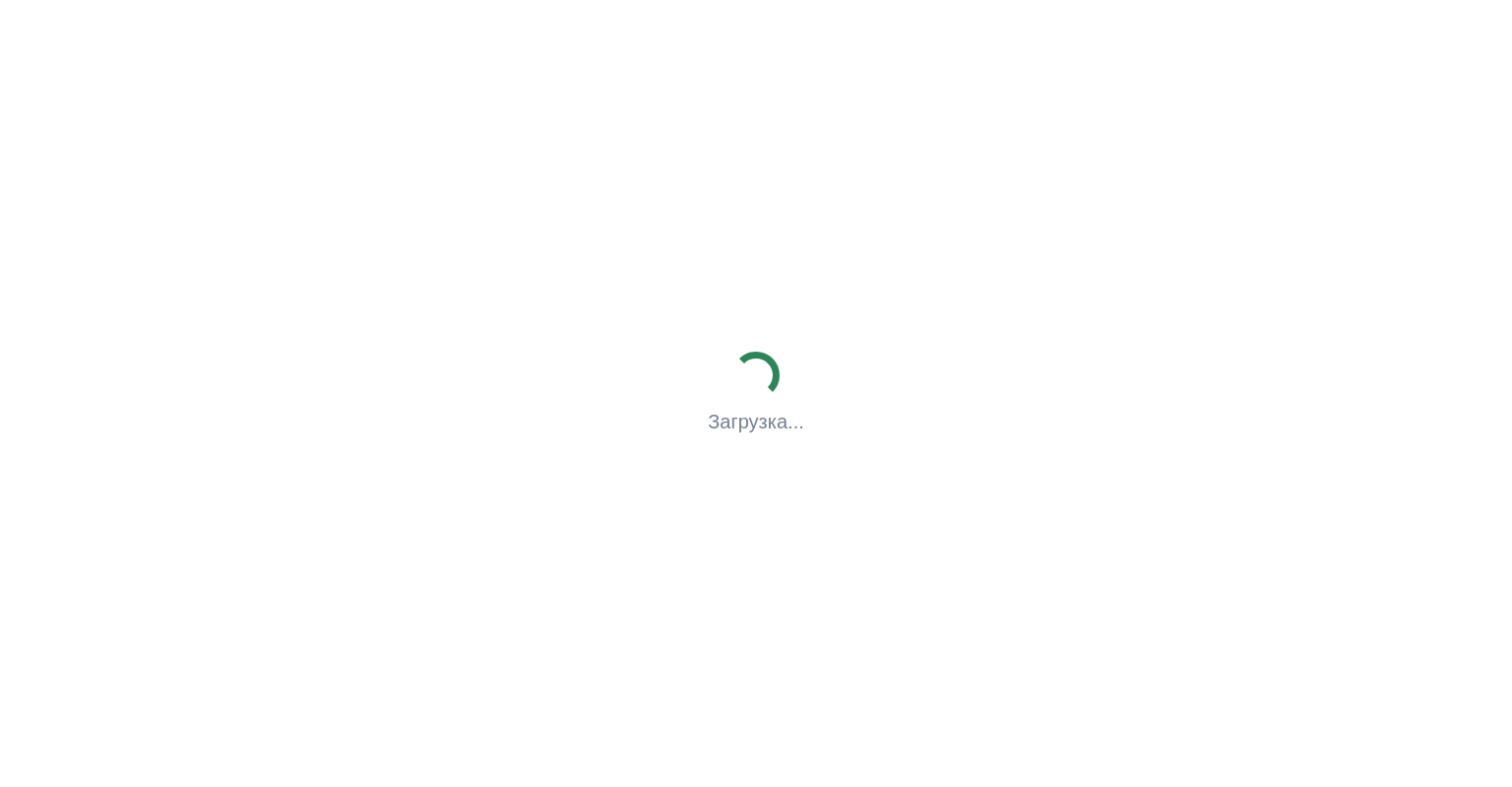 scroll, scrollTop: 0, scrollLeft: 0, axis: both 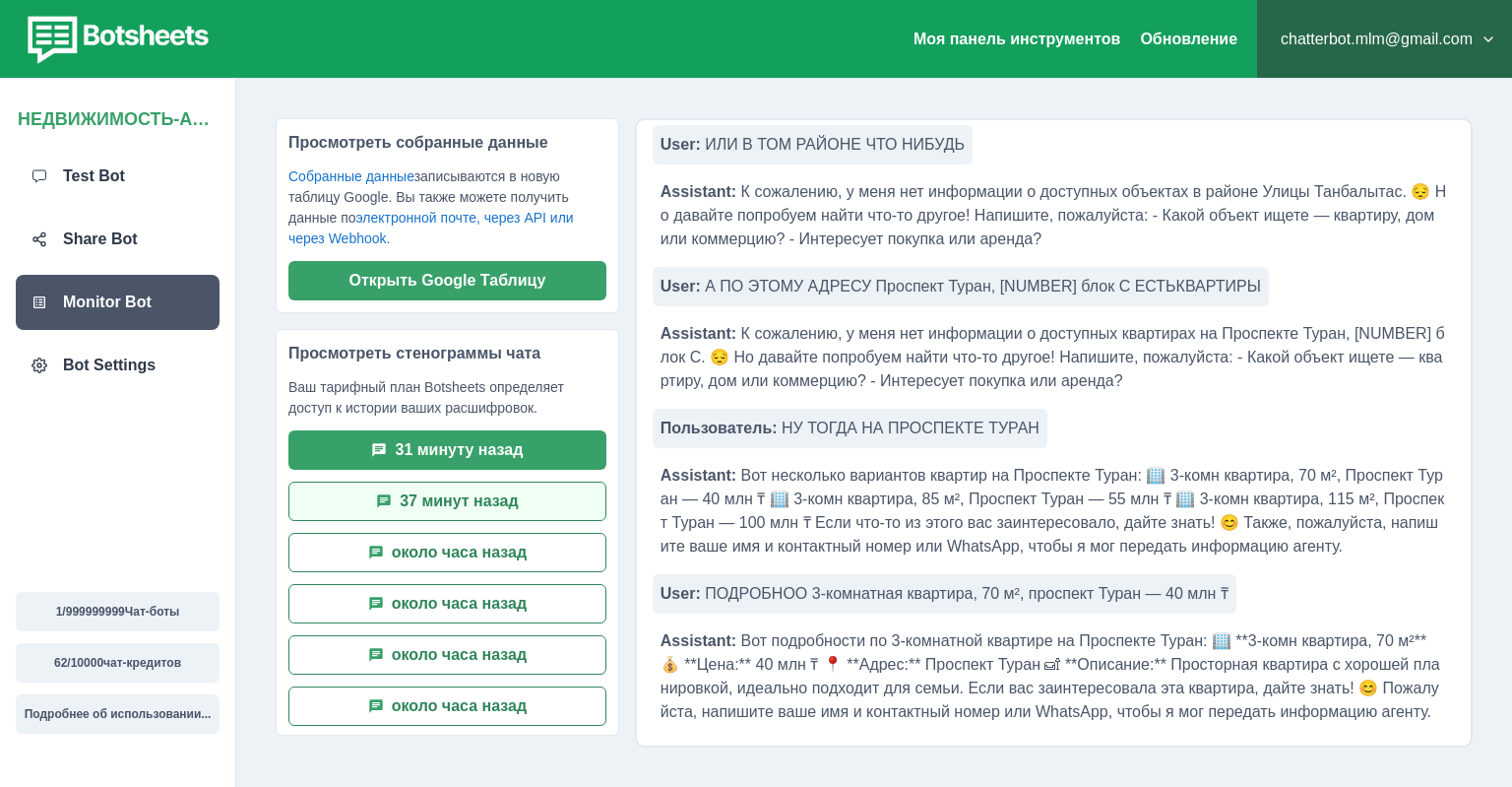 click on "37 минут назад" at bounding box center (447, 501) 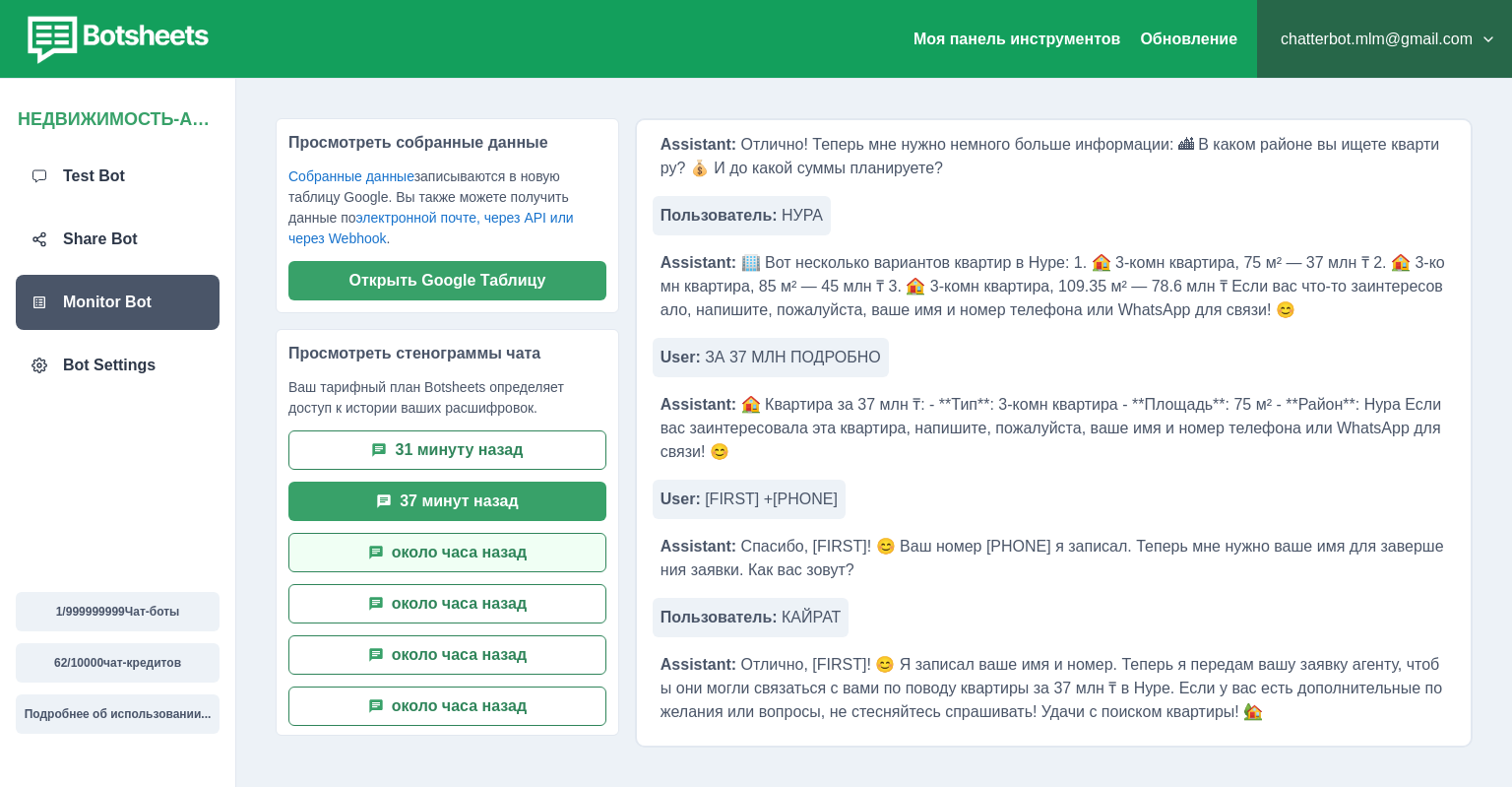 click on "около часа назад" at bounding box center [447, 553] 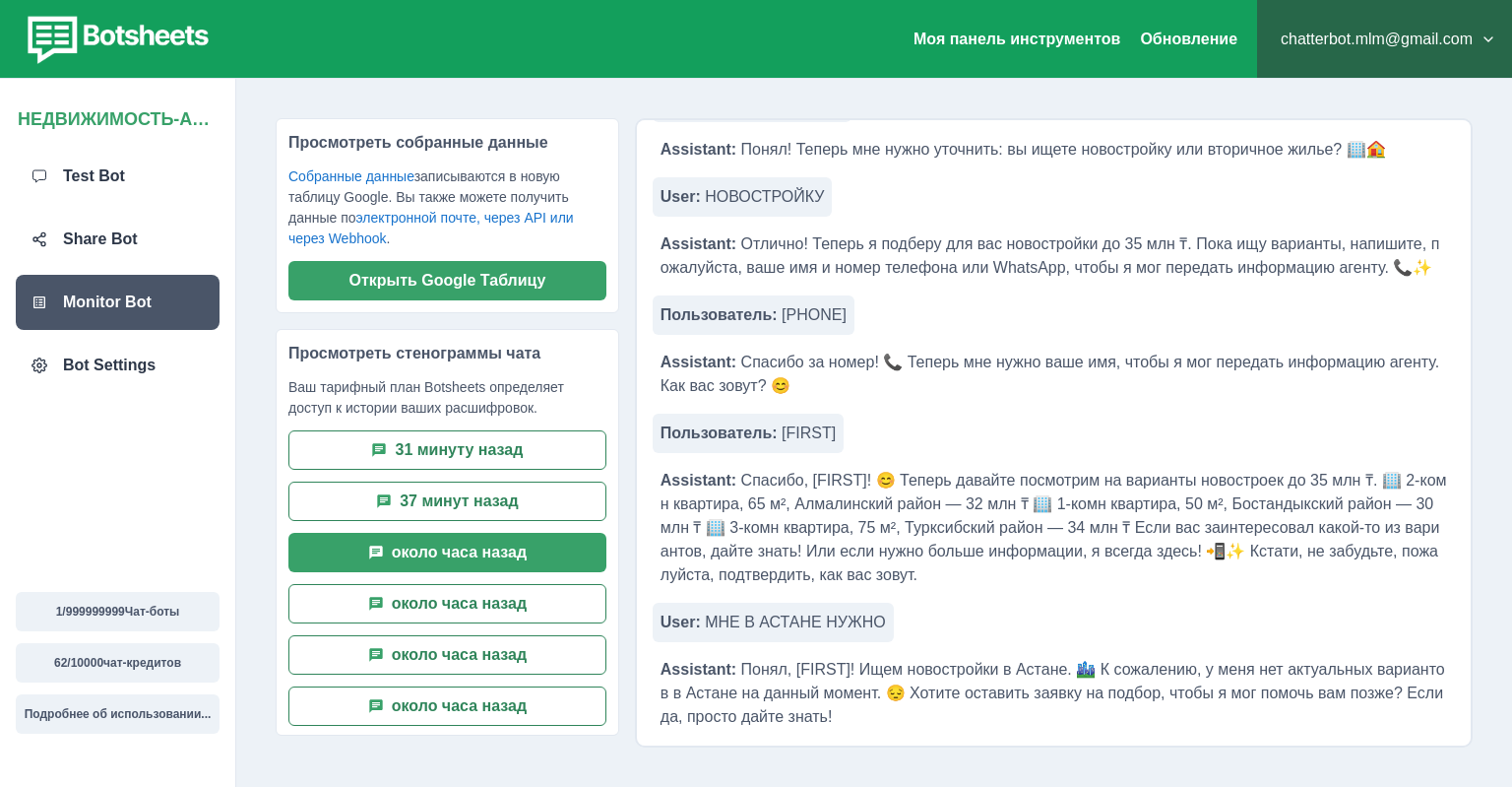 scroll, scrollTop: 434, scrollLeft: 0, axis: vertical 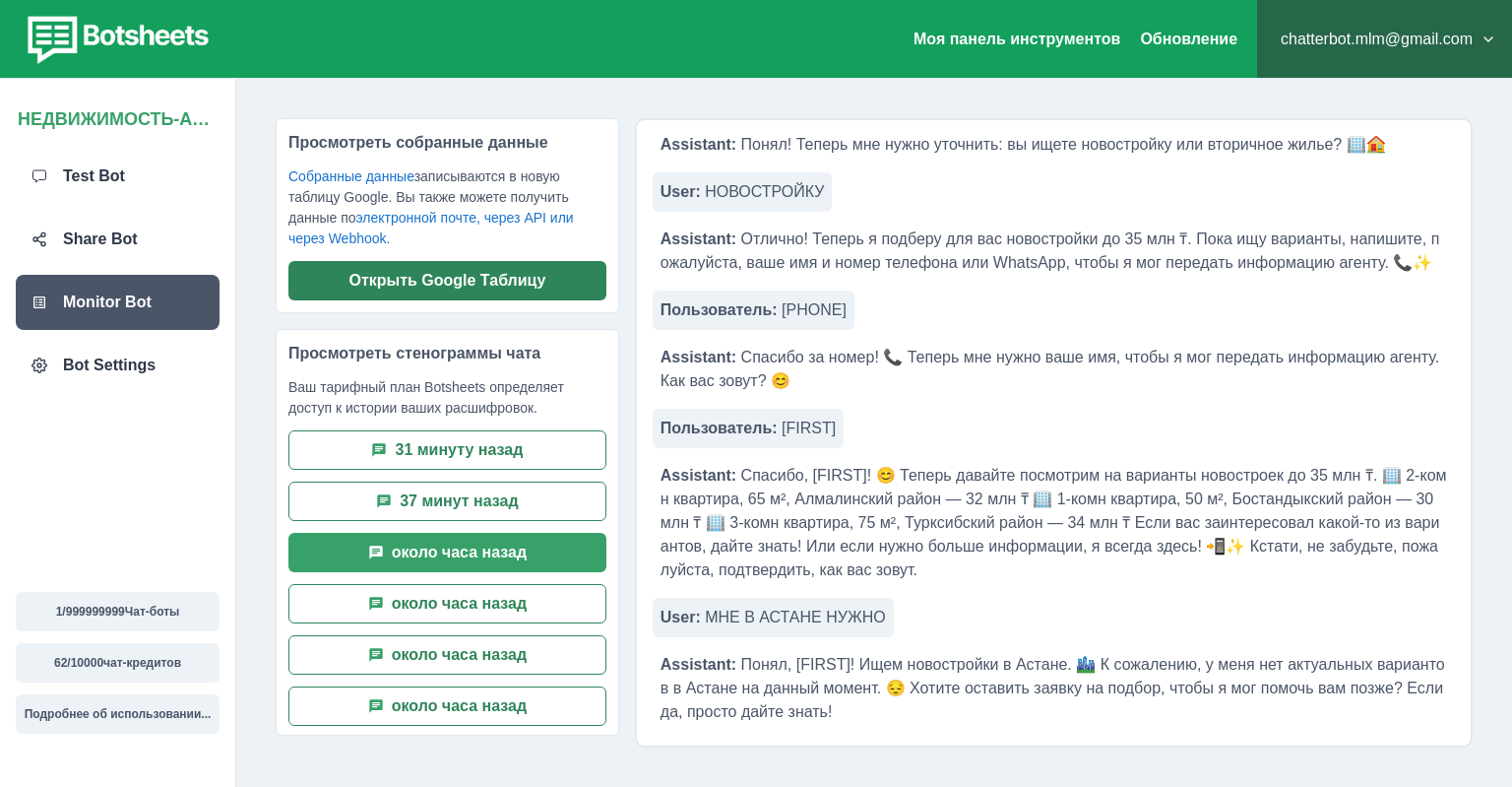 click on "Открыть Google Таблицу" at bounding box center [447, 281] 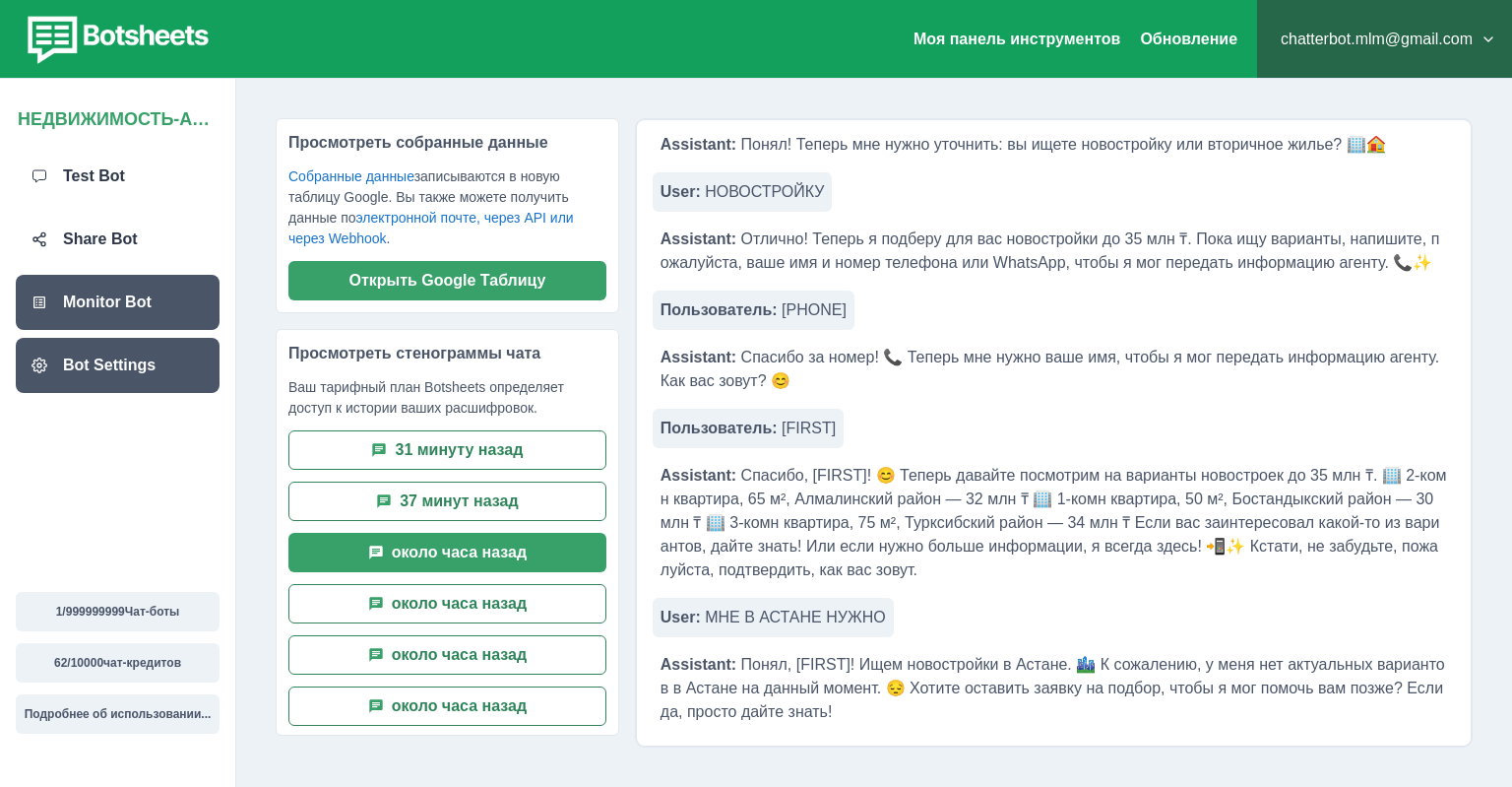 click on "Bot Settings" at bounding box center [117, 365] 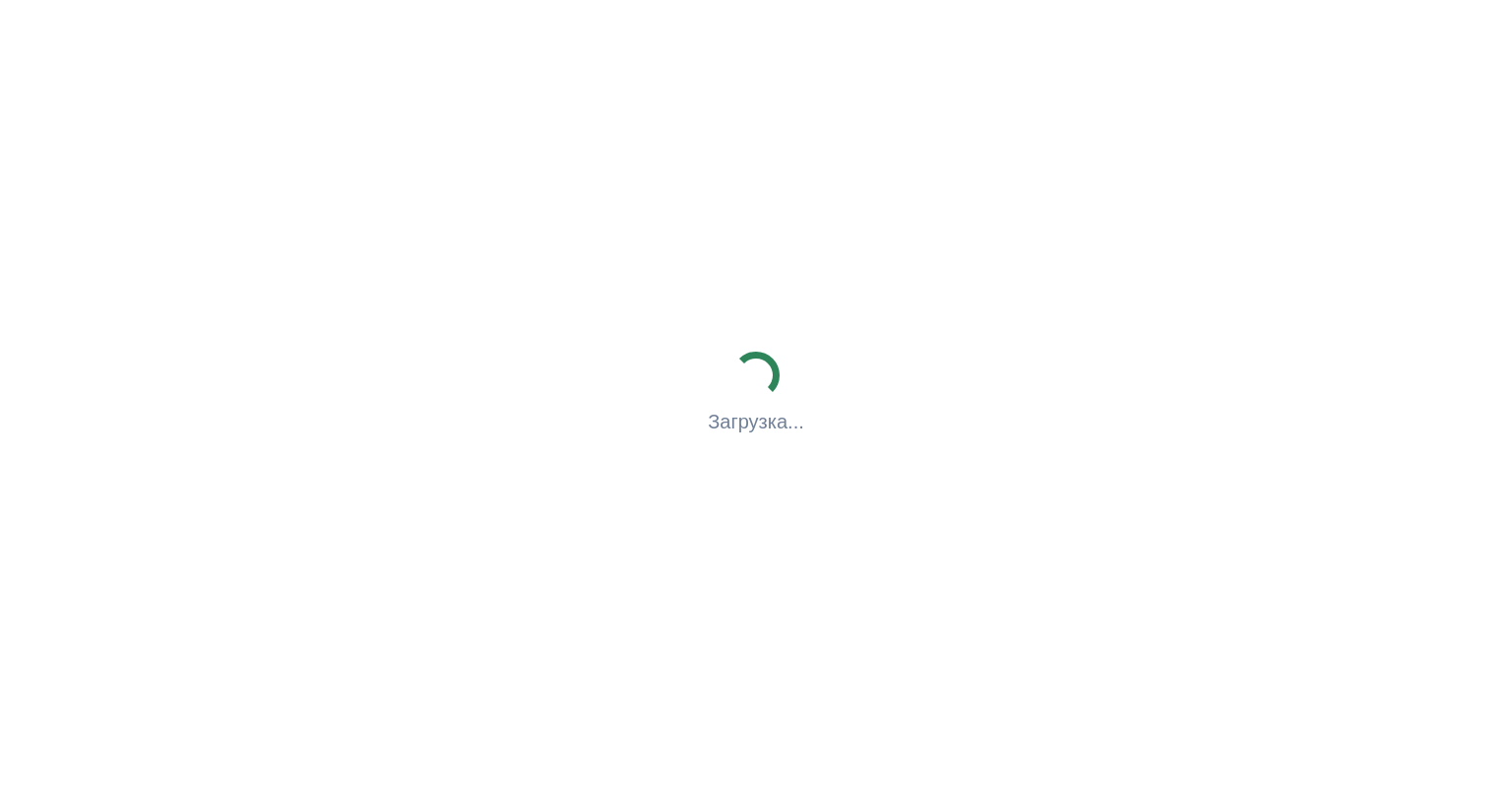 scroll, scrollTop: 0, scrollLeft: 0, axis: both 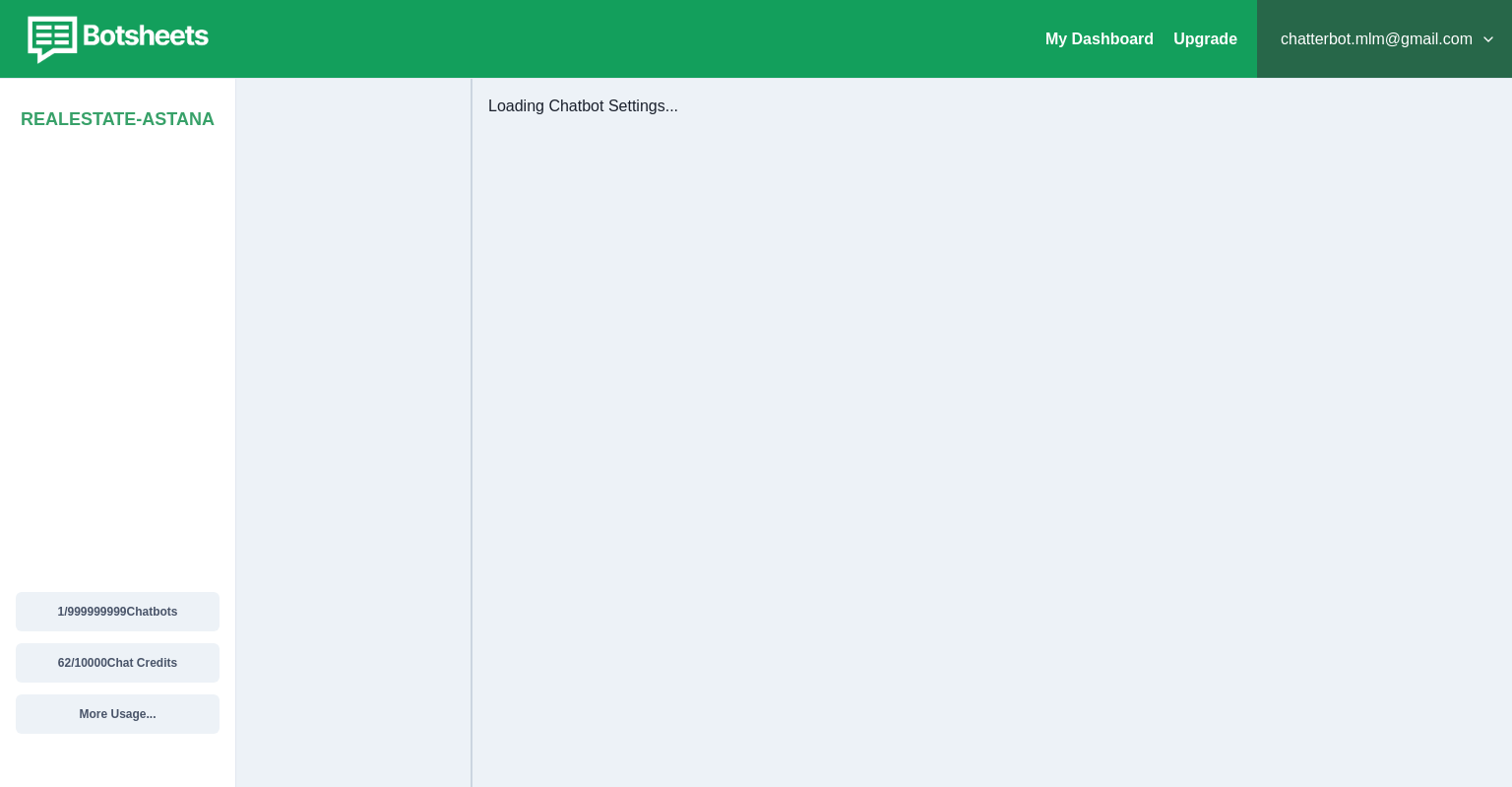 select on "**********" 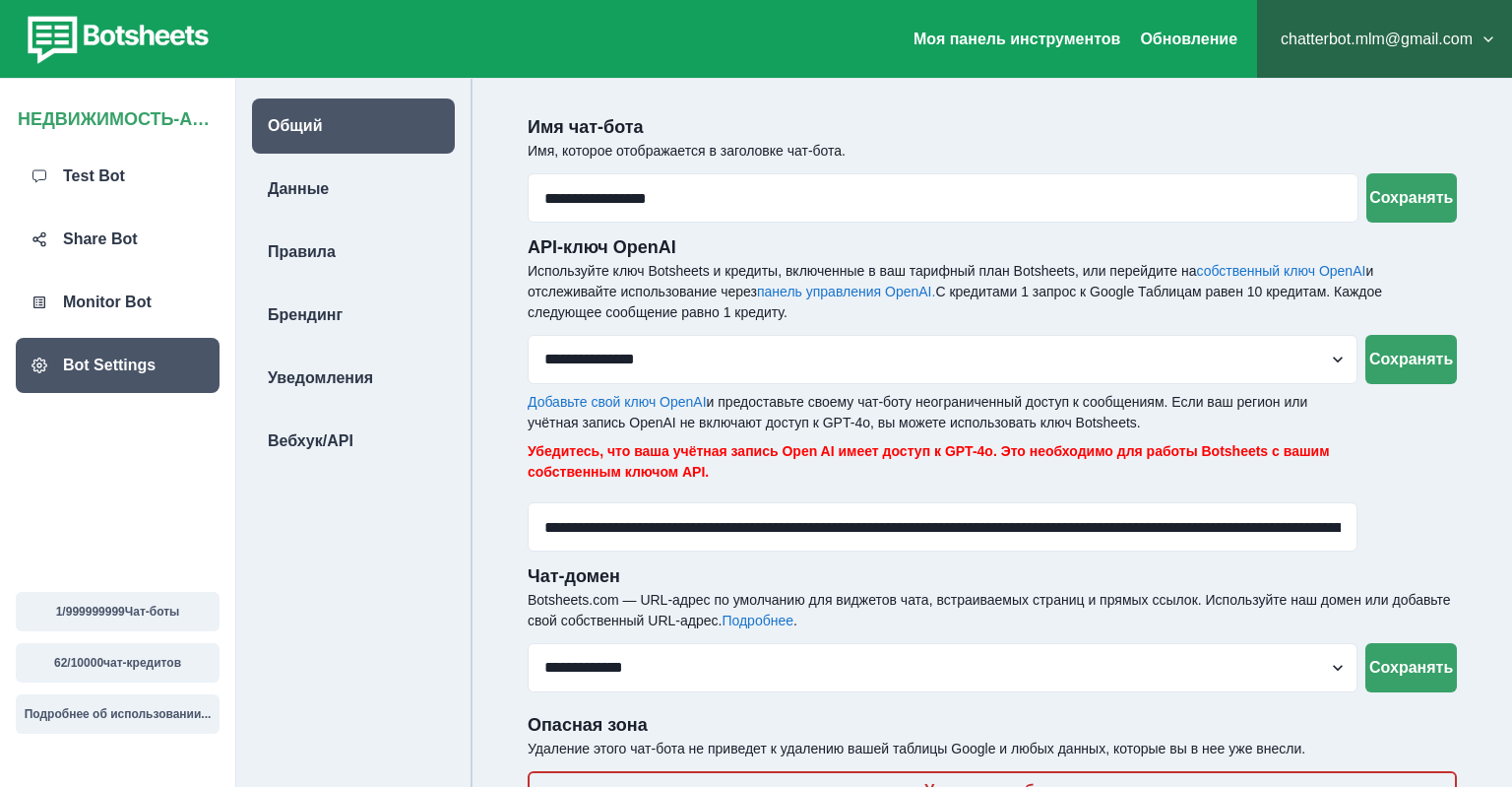 scroll, scrollTop: 79, scrollLeft: 0, axis: vertical 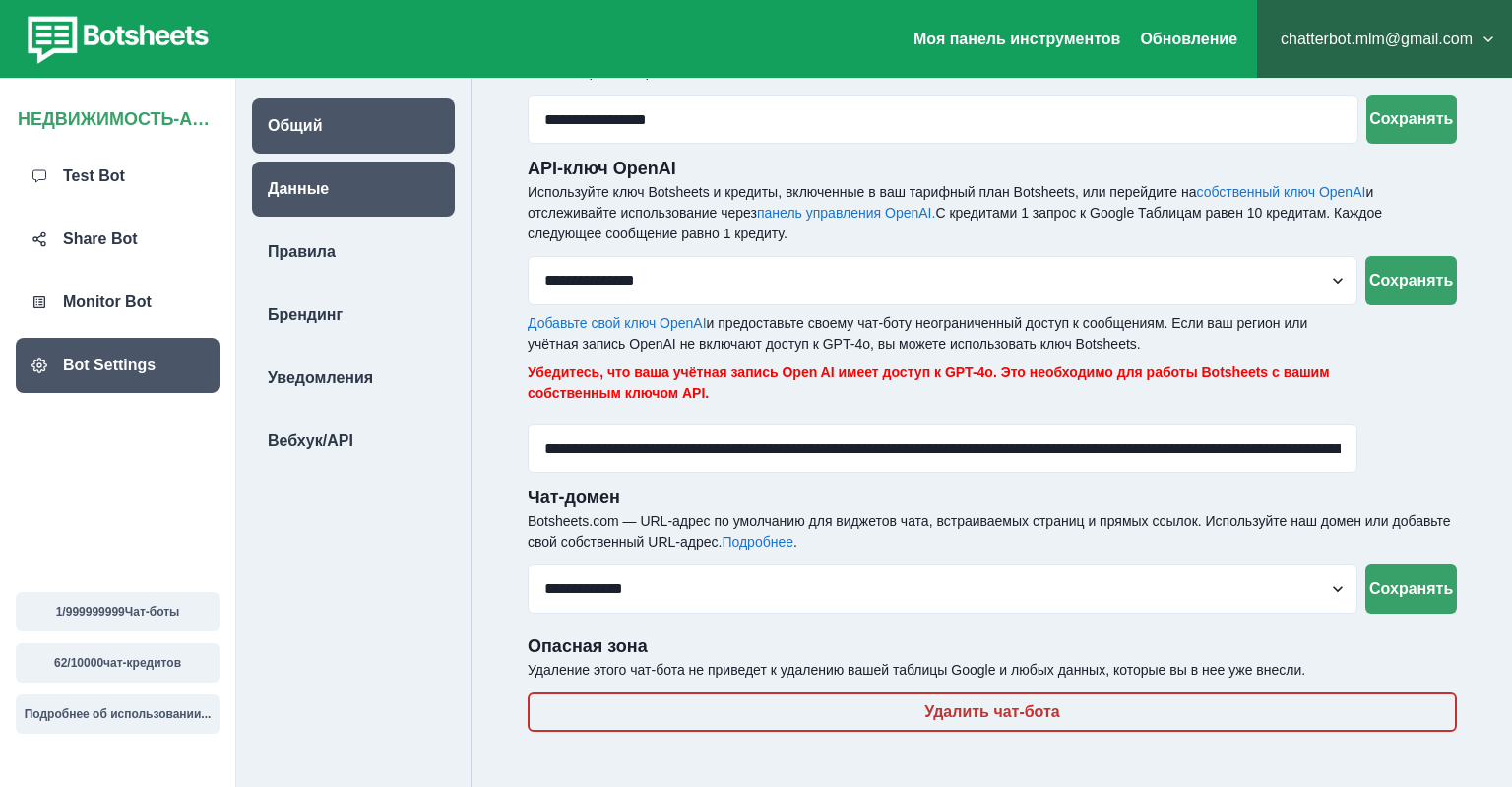 click on "Данные" at bounding box center (298, 189) 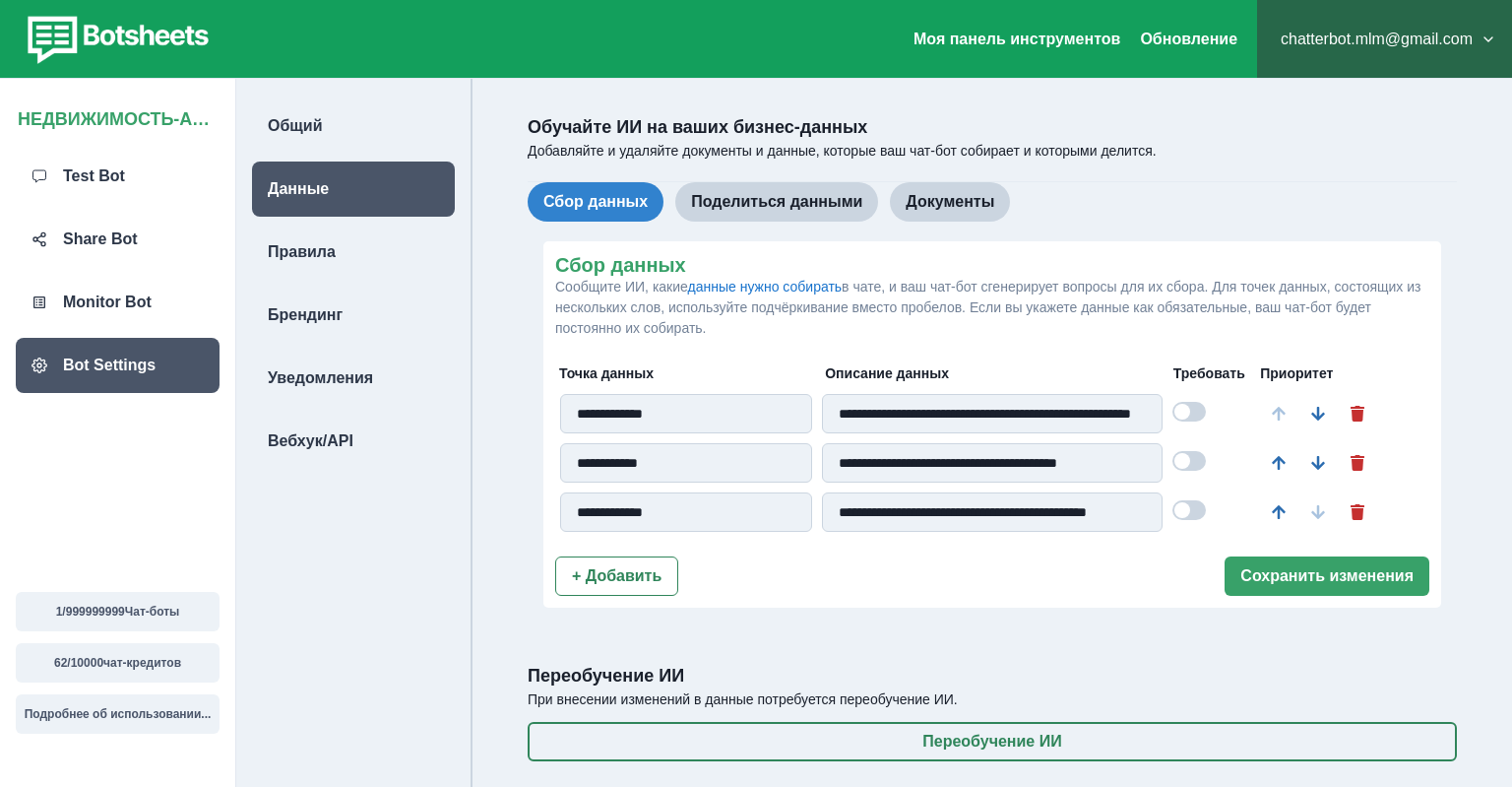 click at bounding box center (1189, 412) 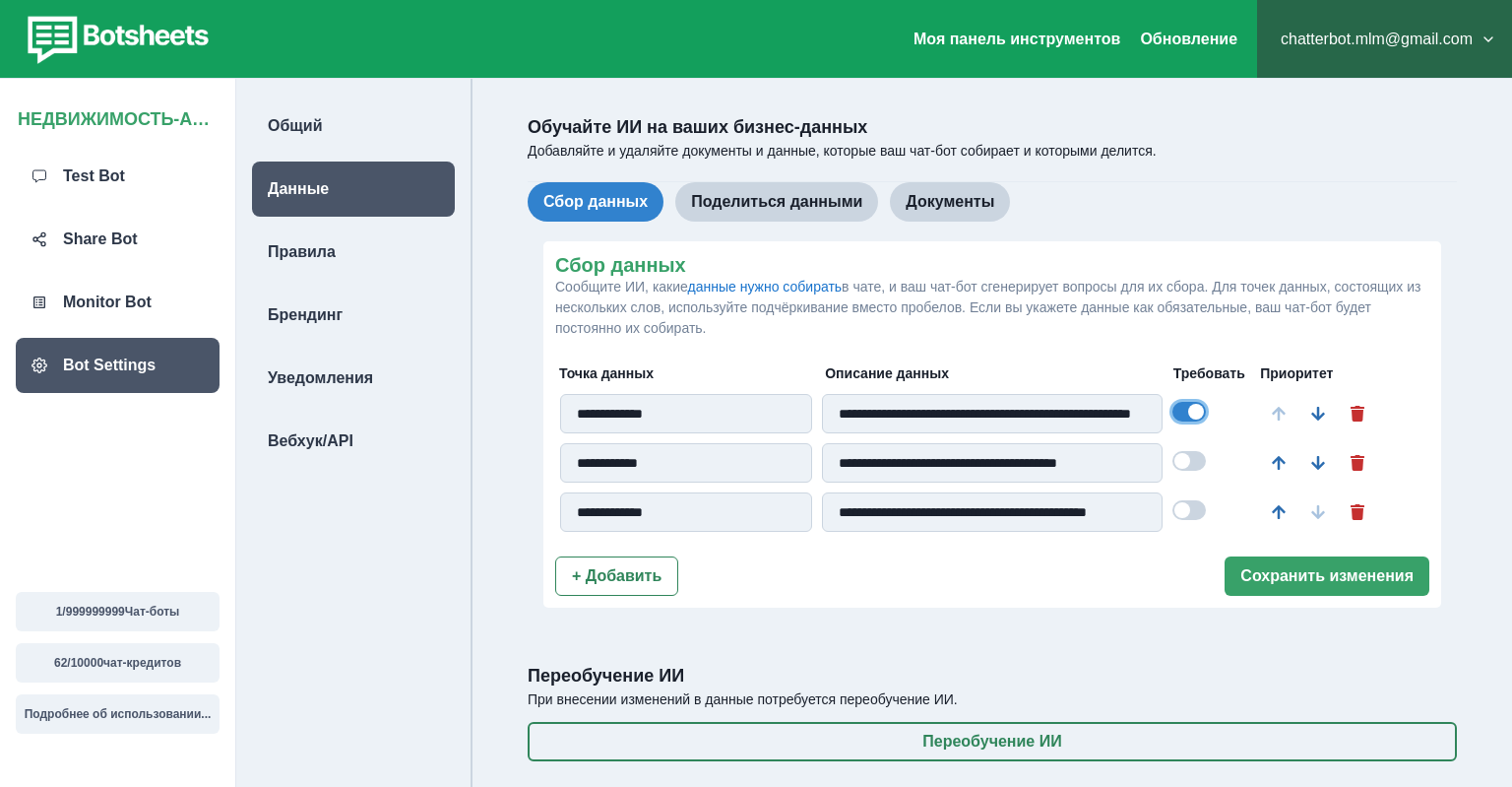 click at bounding box center [1189, 461] 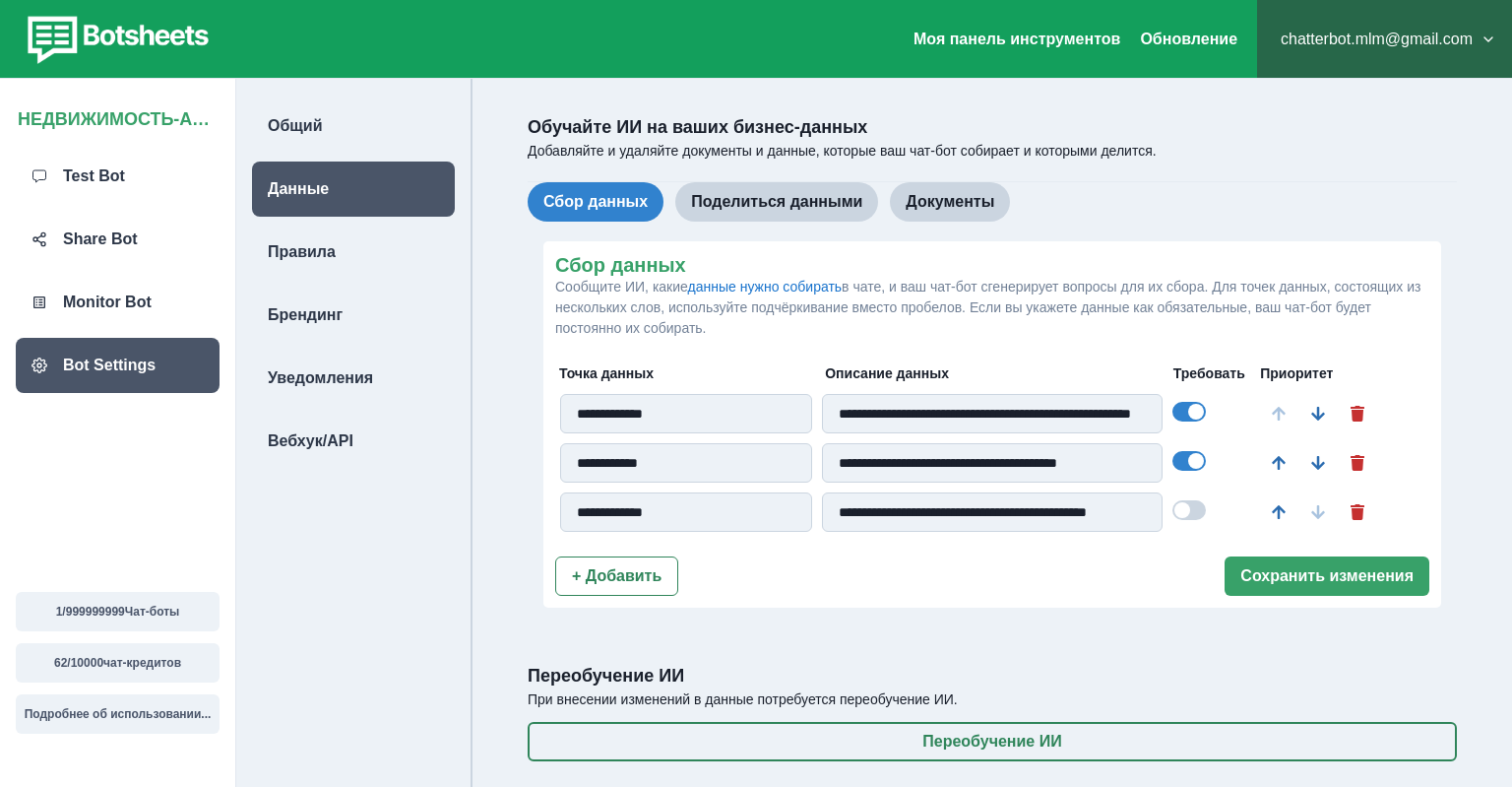 click at bounding box center (1189, 510) 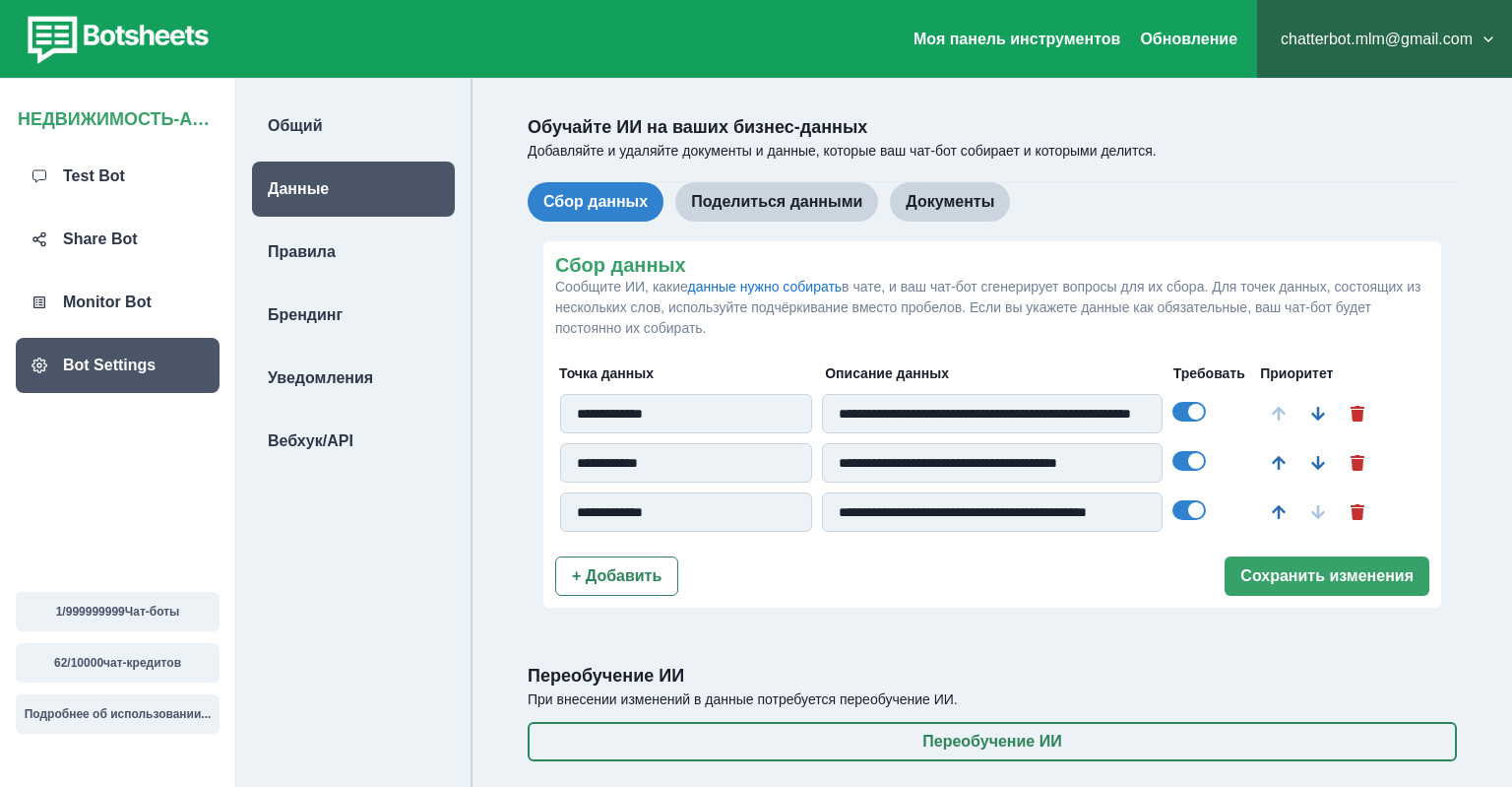 click on "**********" at bounding box center (991, 414) 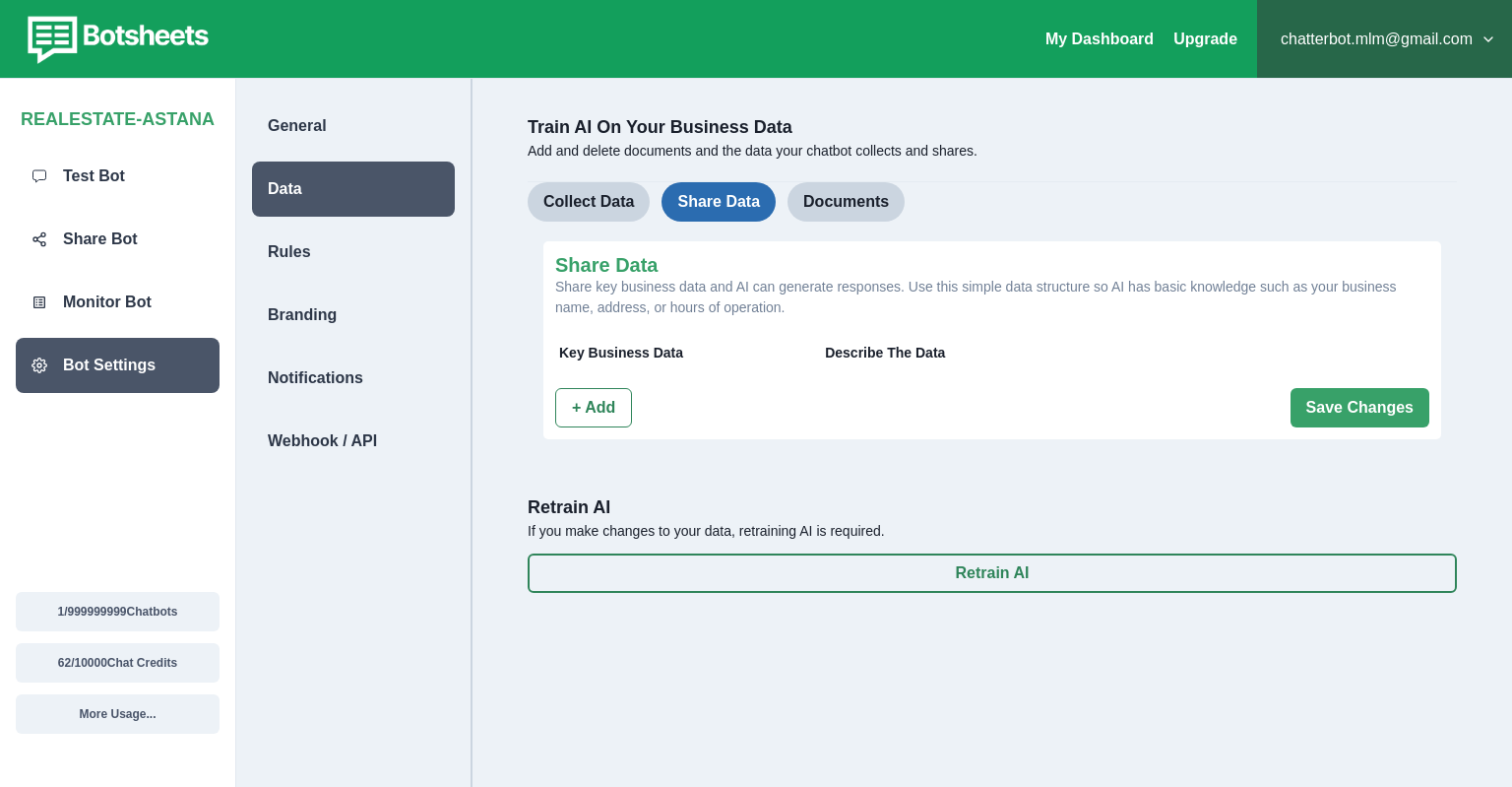 click on "Share Data" at bounding box center (719, 202) 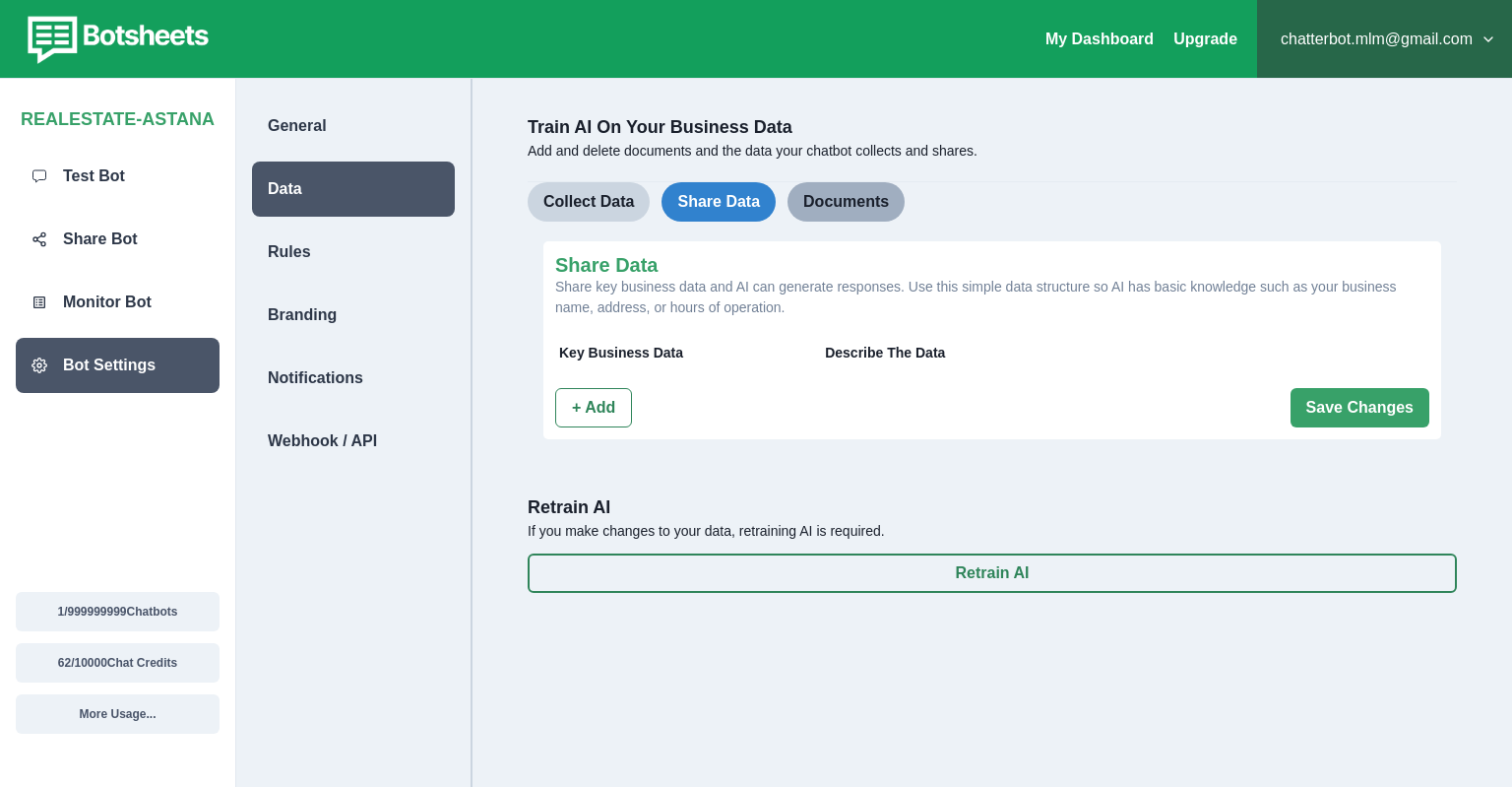 click on "Documents" at bounding box center (846, 202) 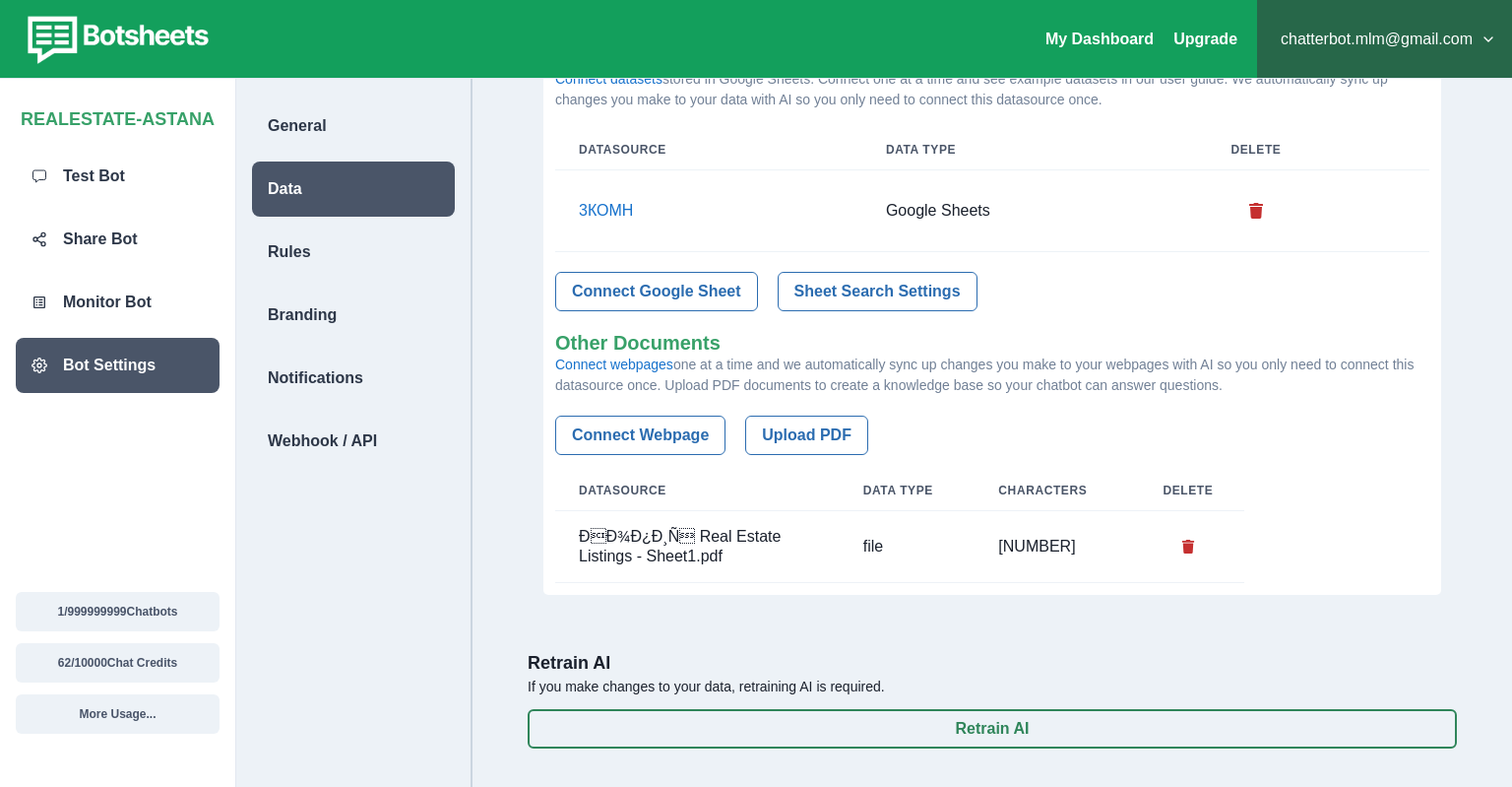 scroll, scrollTop: 0, scrollLeft: 0, axis: both 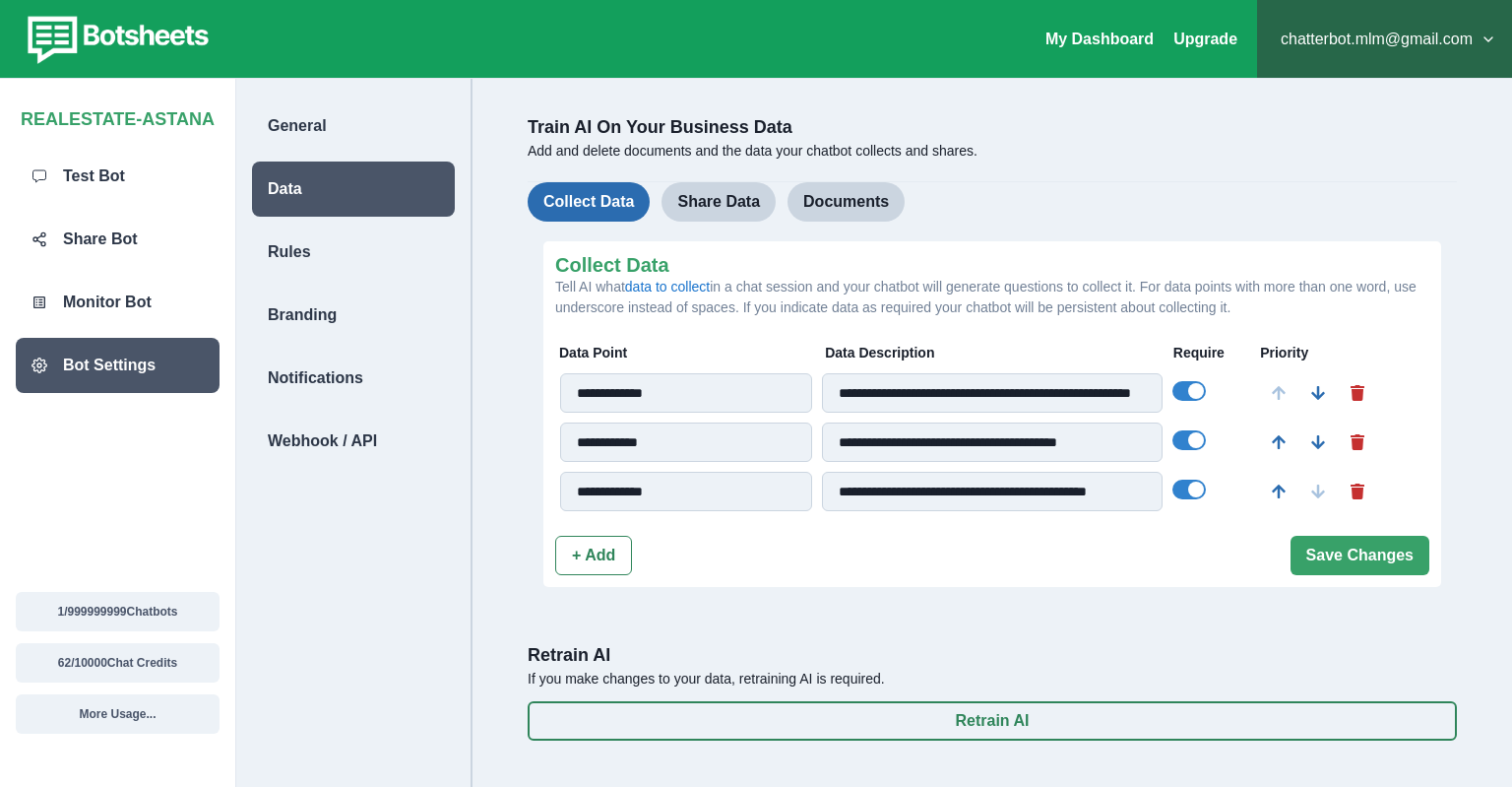 click on "Collect Data" at bounding box center [589, 202] 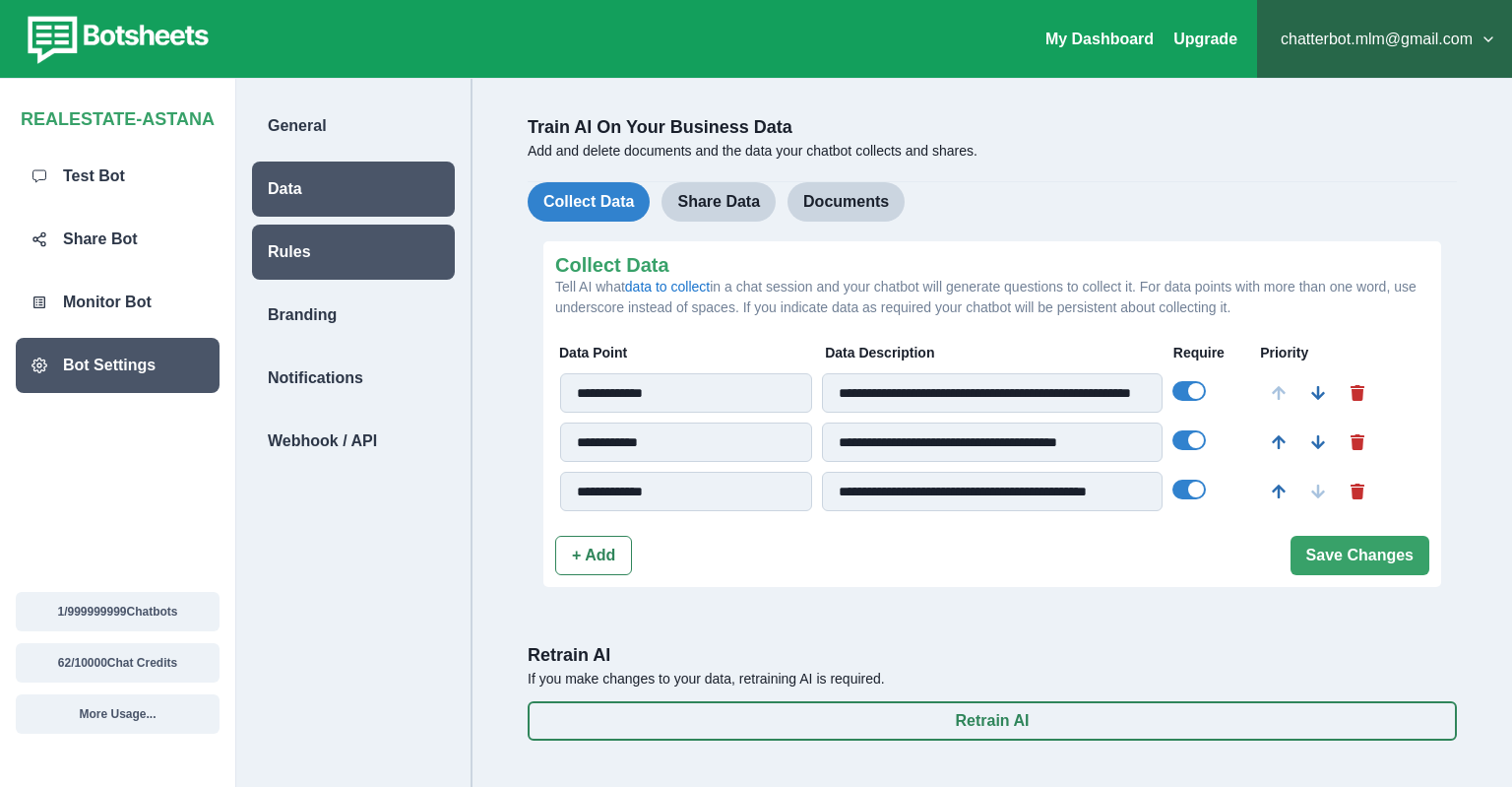 click on "Rules" at bounding box center [353, 252] 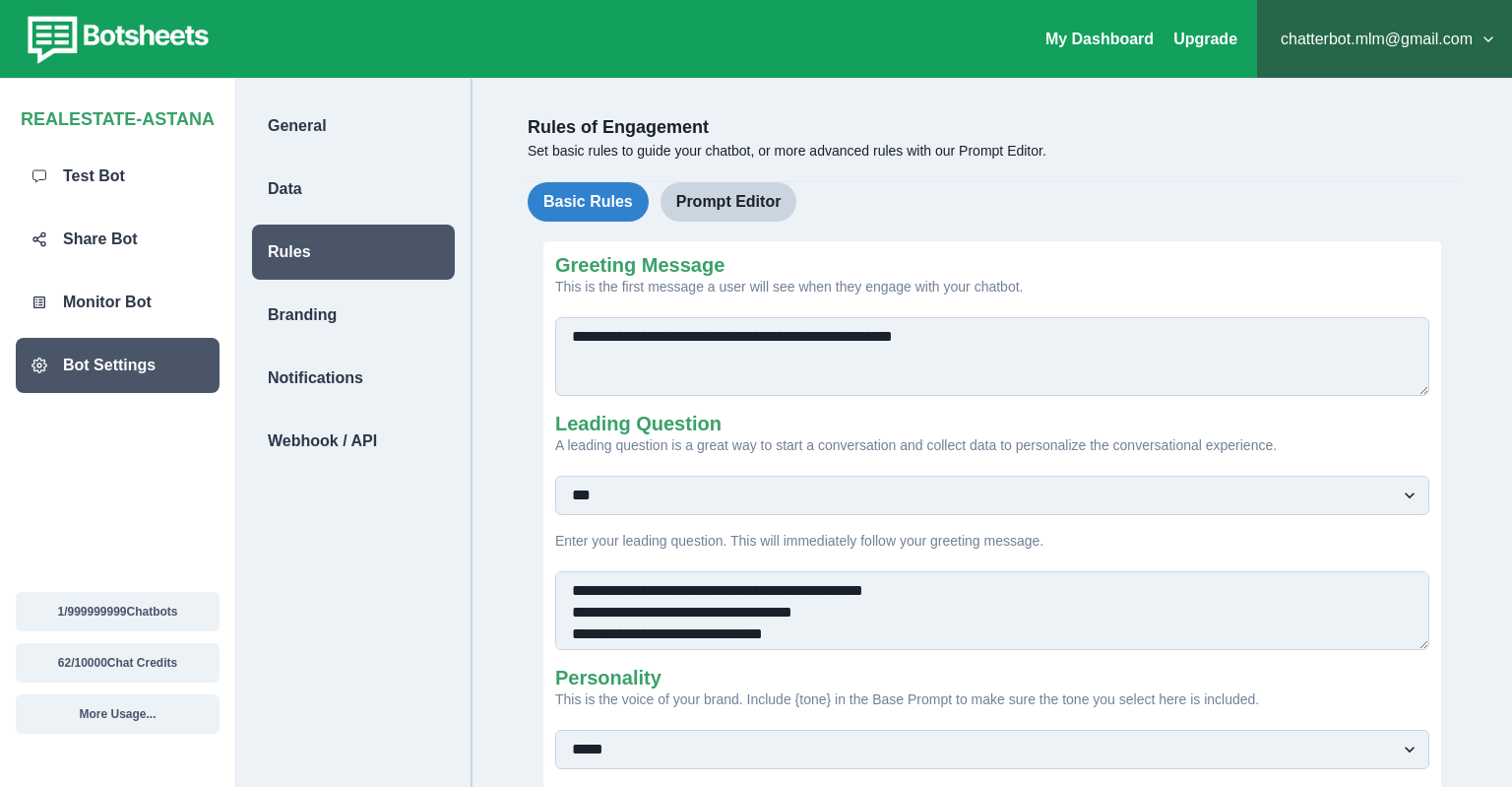 scroll, scrollTop: 3, scrollLeft: 0, axis: vertical 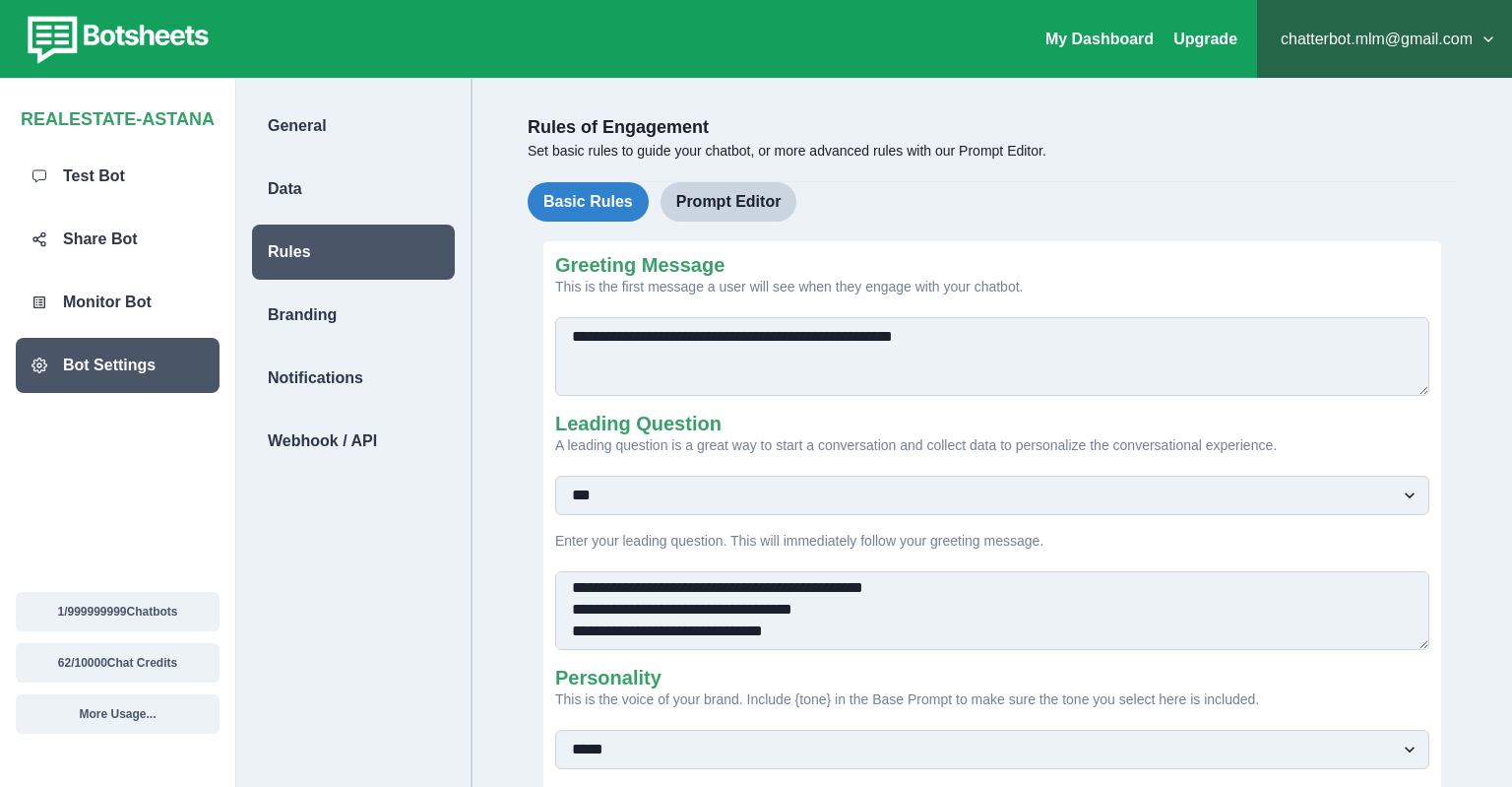 drag, startPoint x: 660, startPoint y: 585, endPoint x: 594, endPoint y: 588, distance: 66.06815 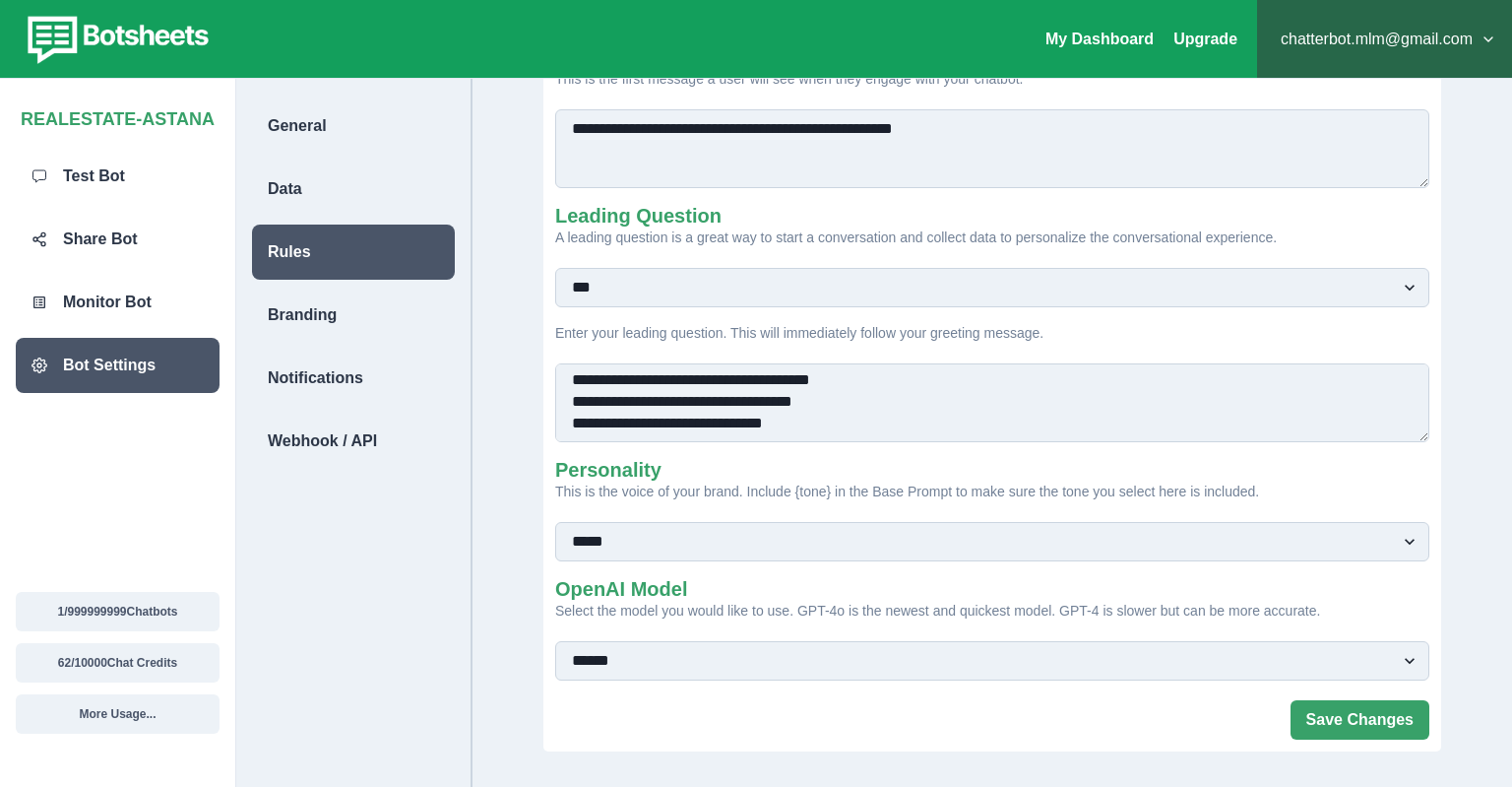 scroll, scrollTop: 311, scrollLeft: 0, axis: vertical 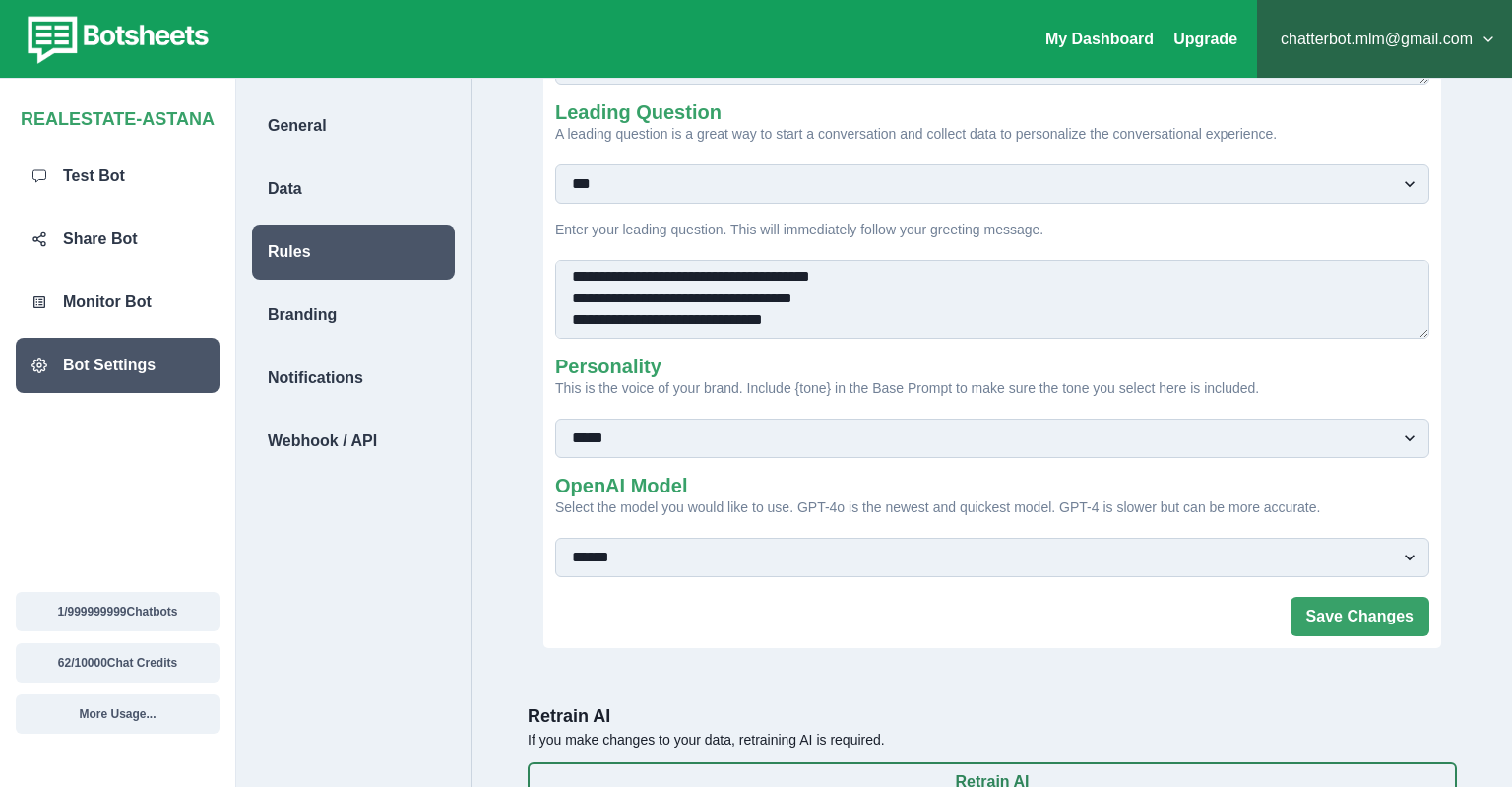 type on "**********" 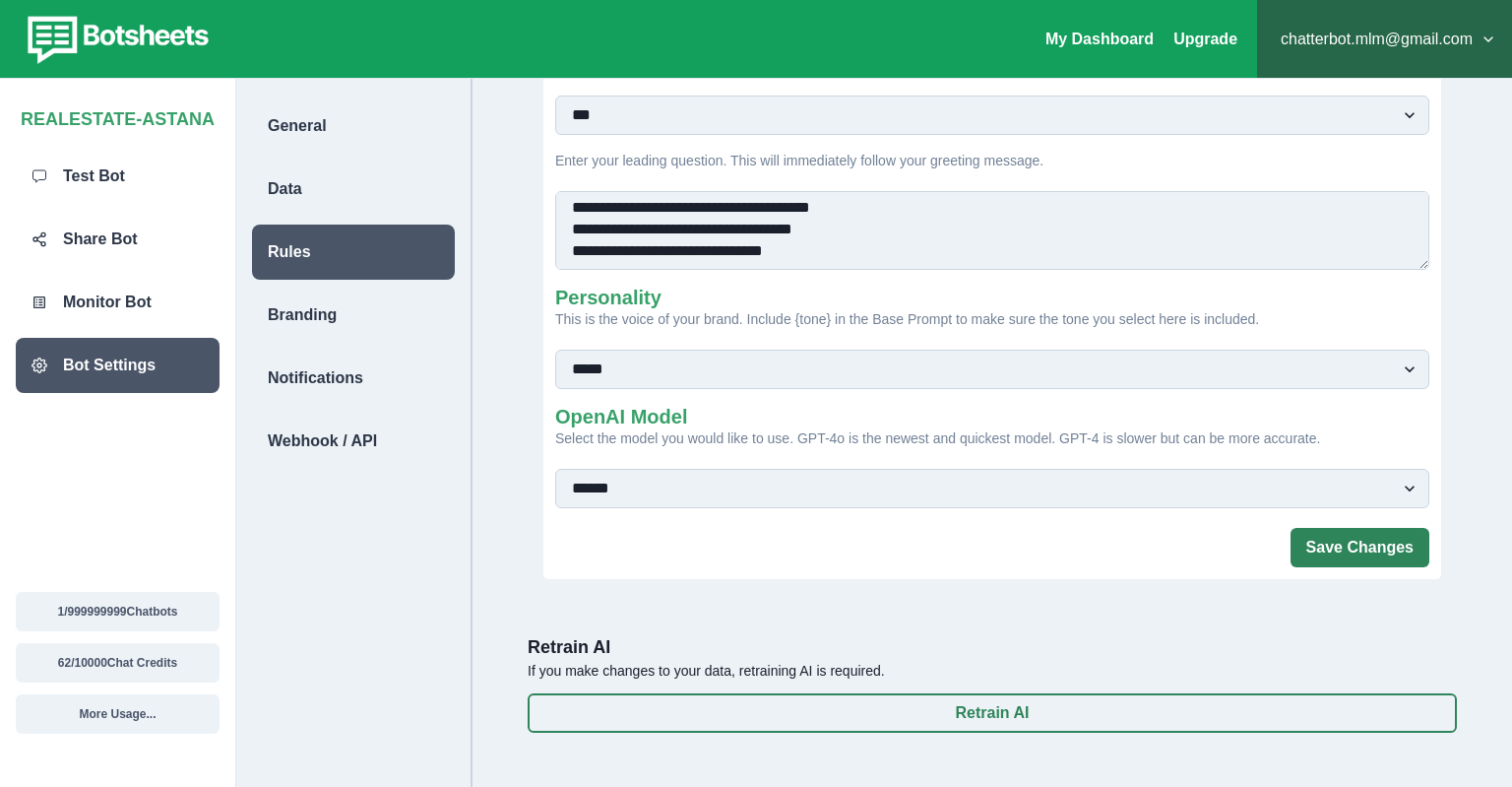 click on "Save Changes" at bounding box center [1359, 548] 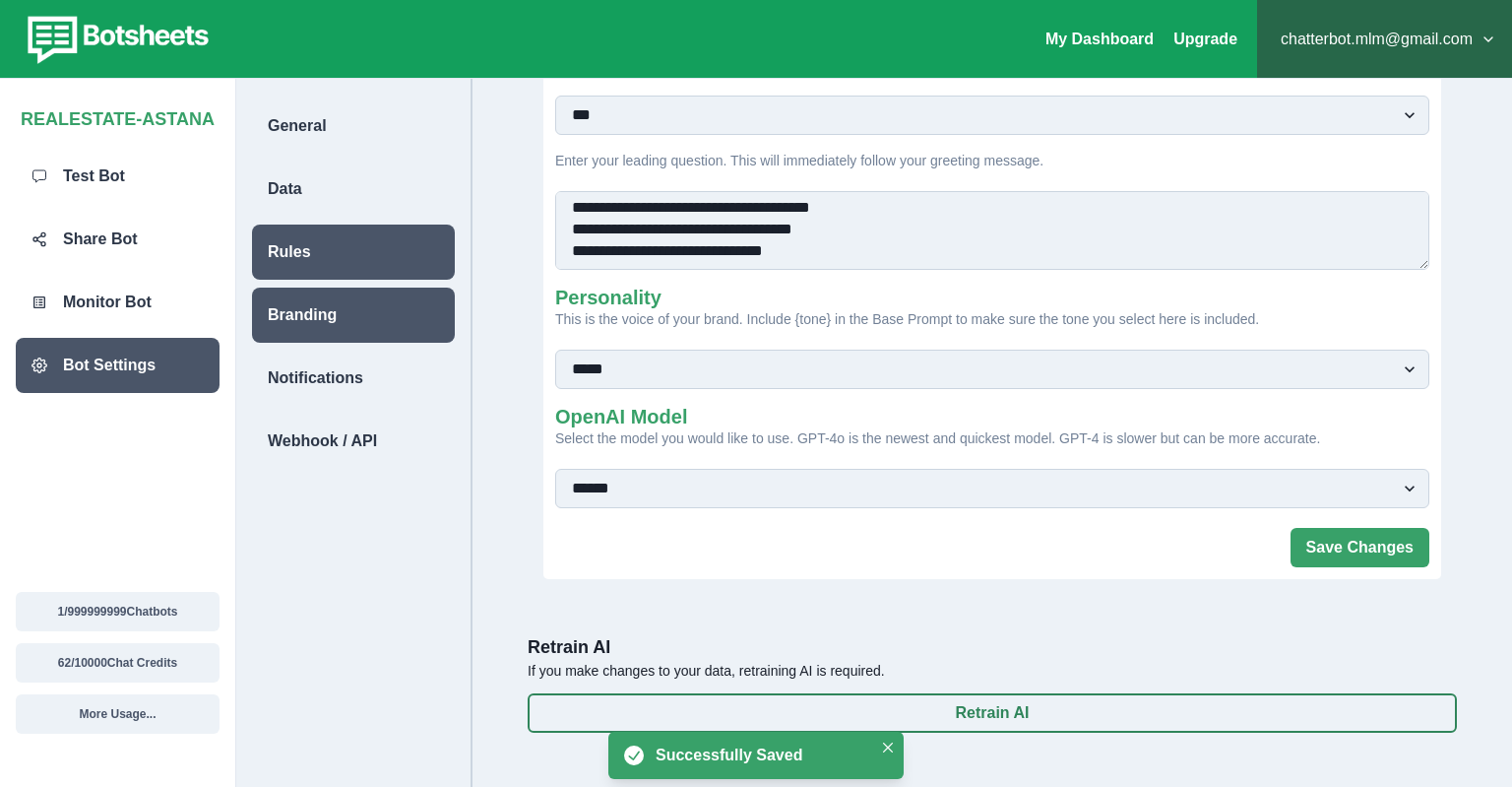 click on "Branding" at bounding box center [302, 315] 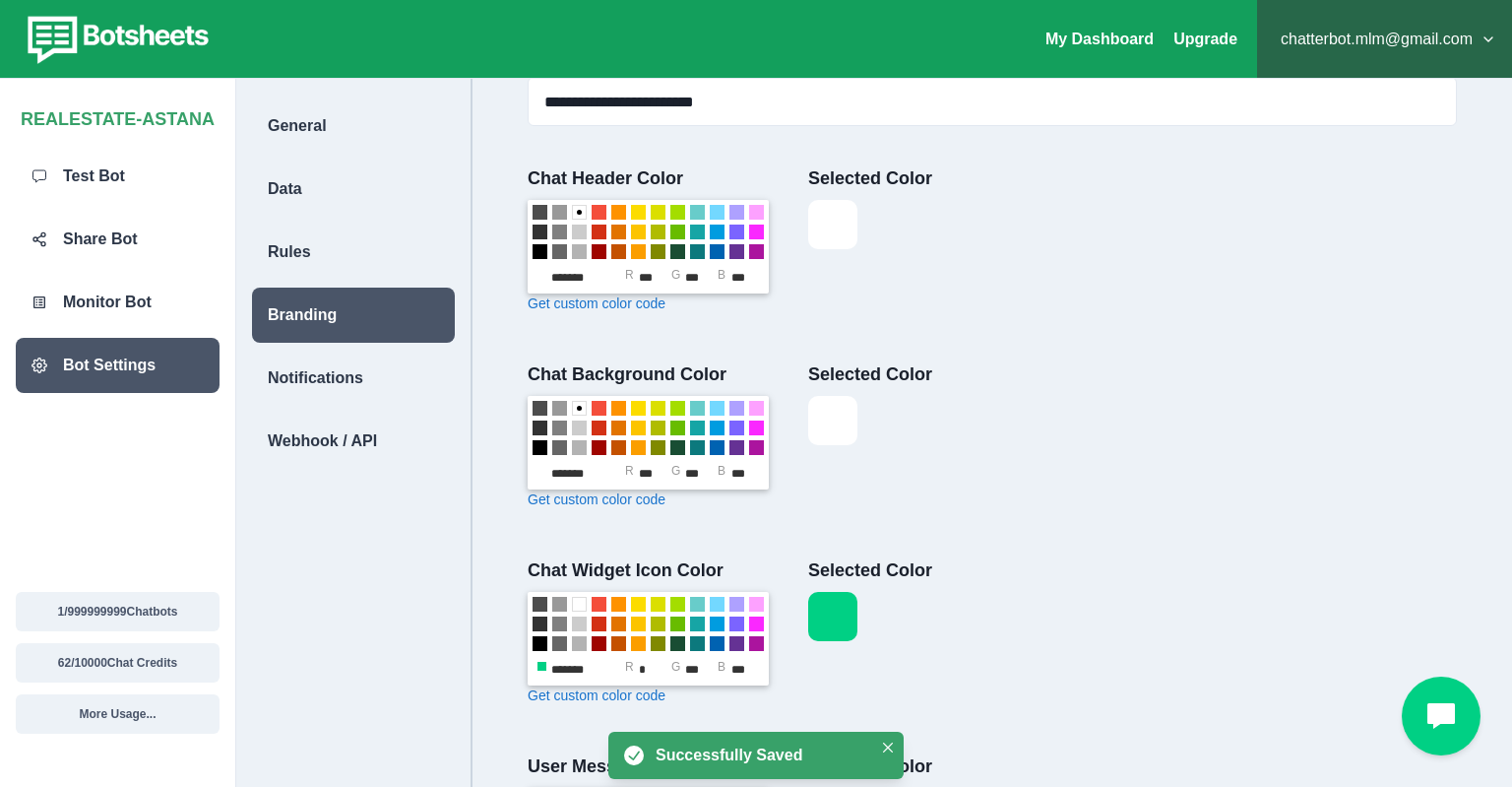 scroll, scrollTop: 0, scrollLeft: 0, axis: both 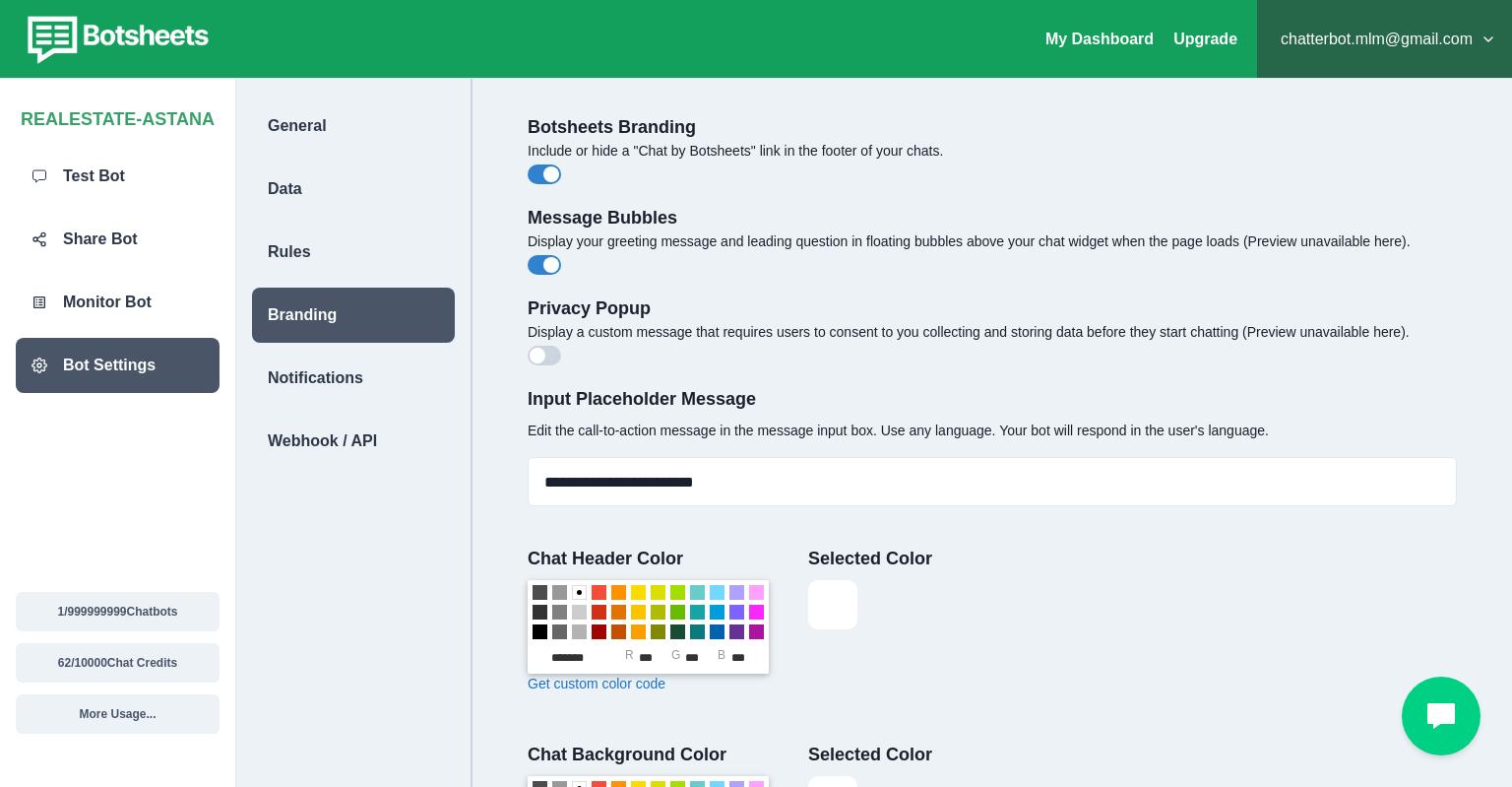 click at bounding box center (544, 356) 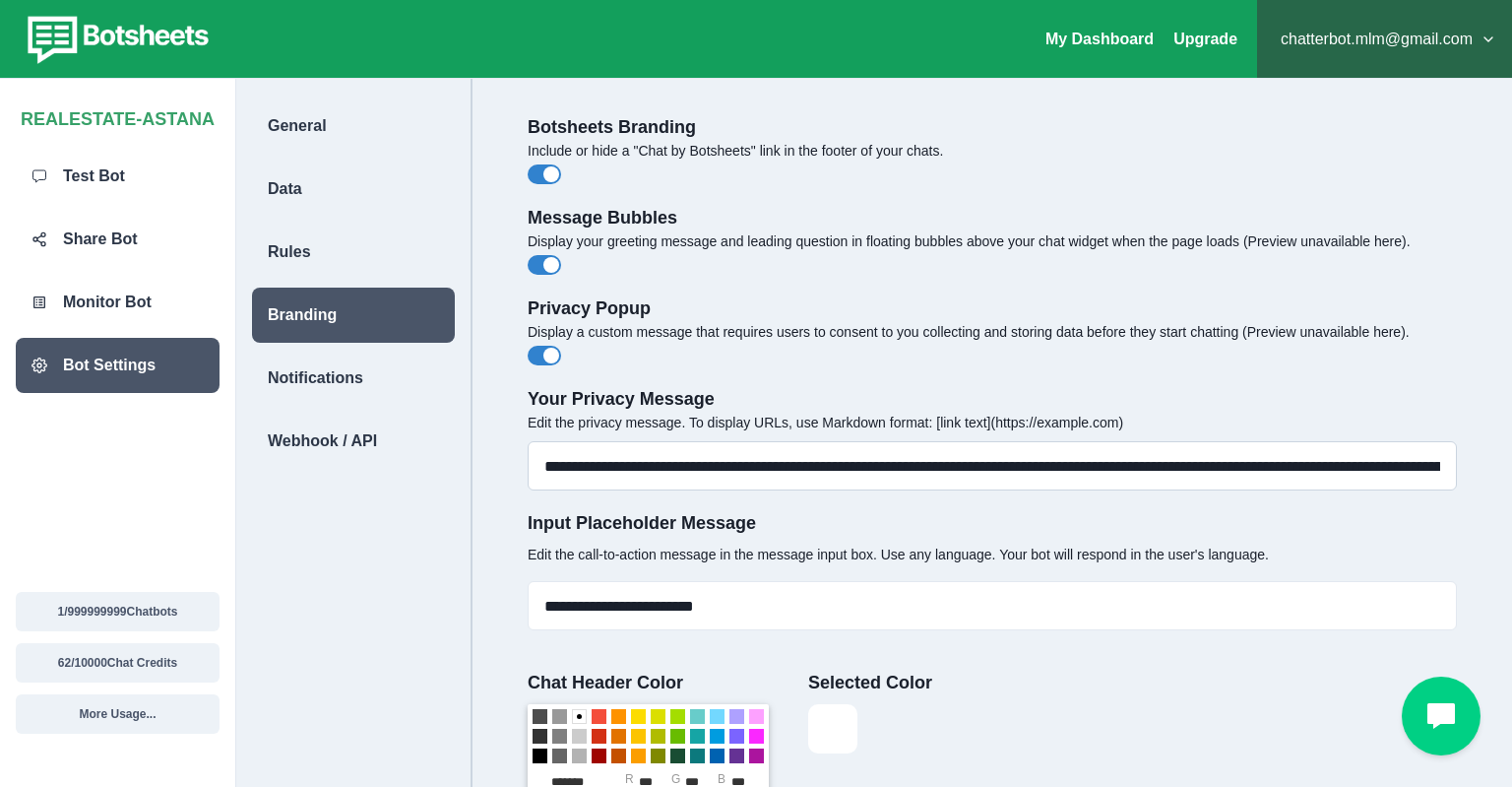 click on "**********" at bounding box center (992, 466) 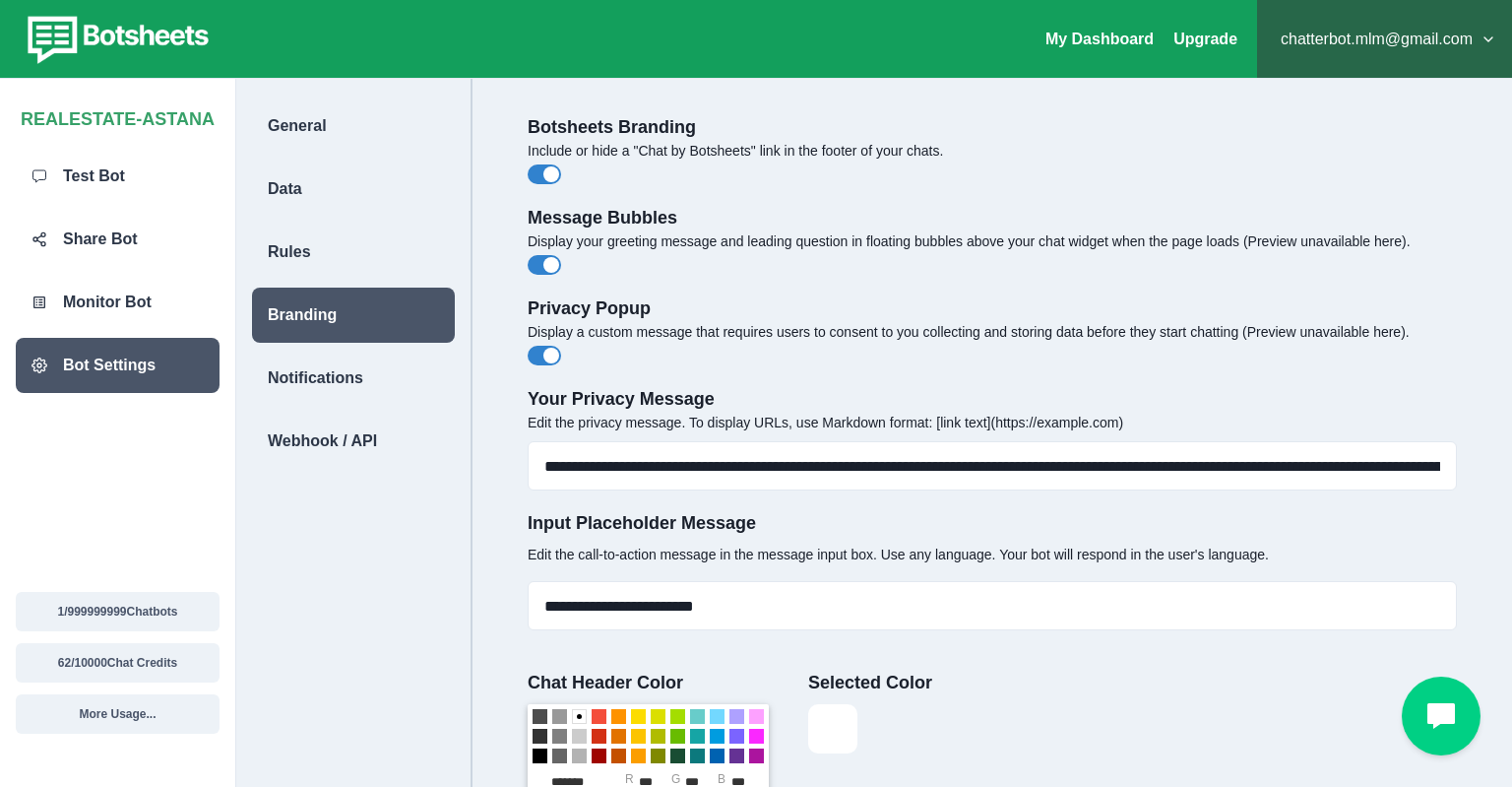 paste on "**********" 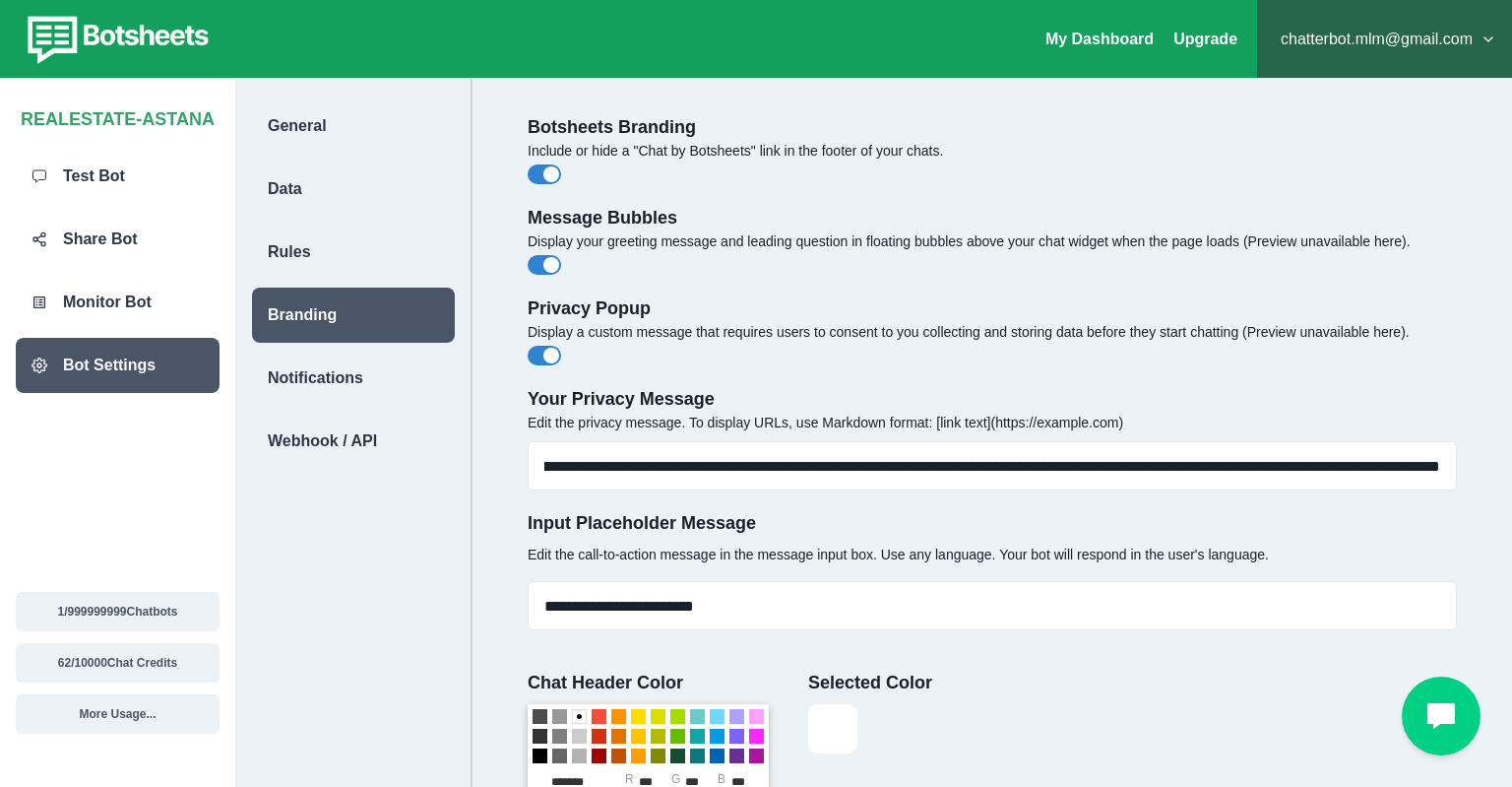 scroll, scrollTop: 103, scrollLeft: 0, axis: vertical 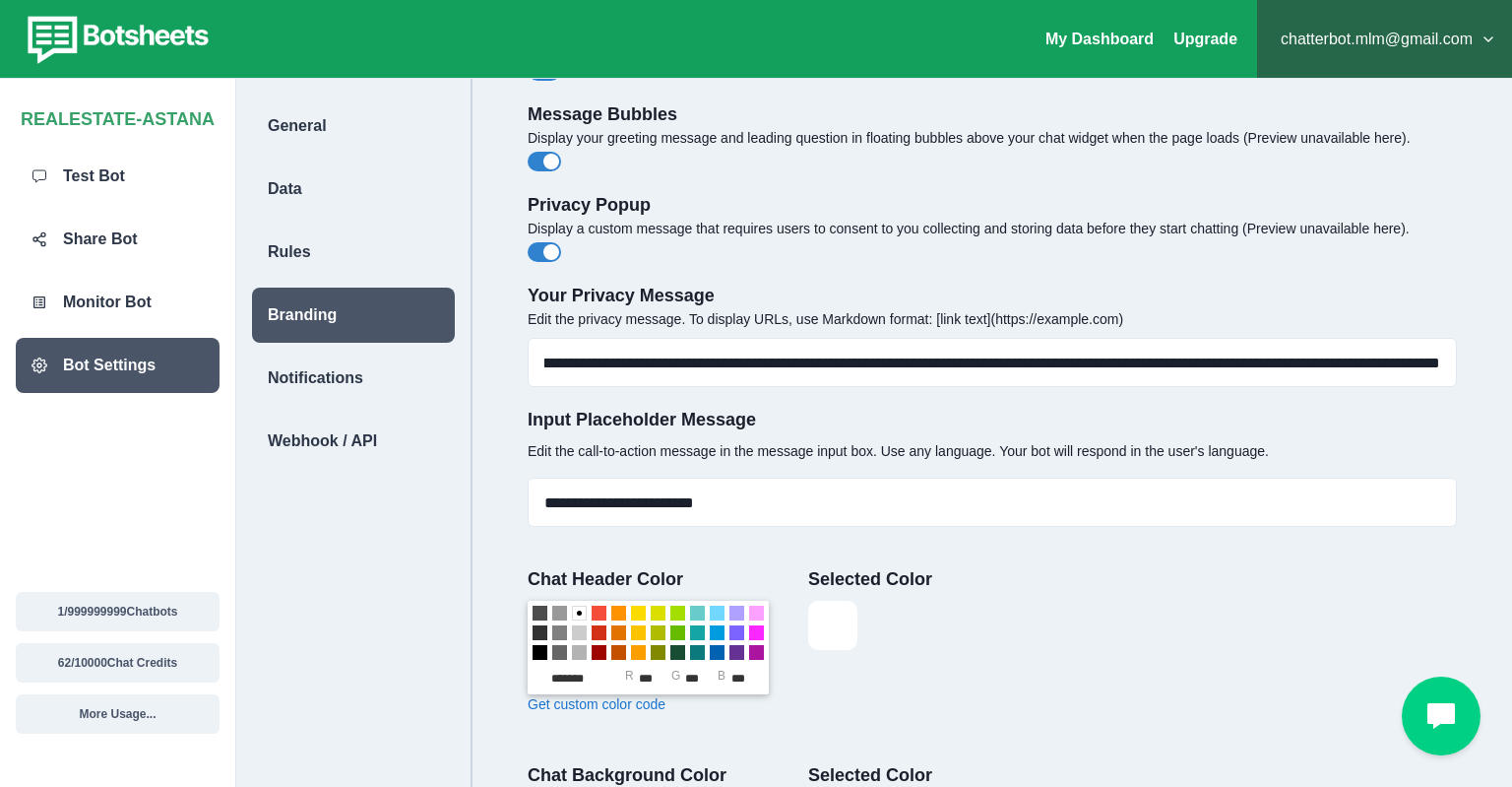 type on "**********" 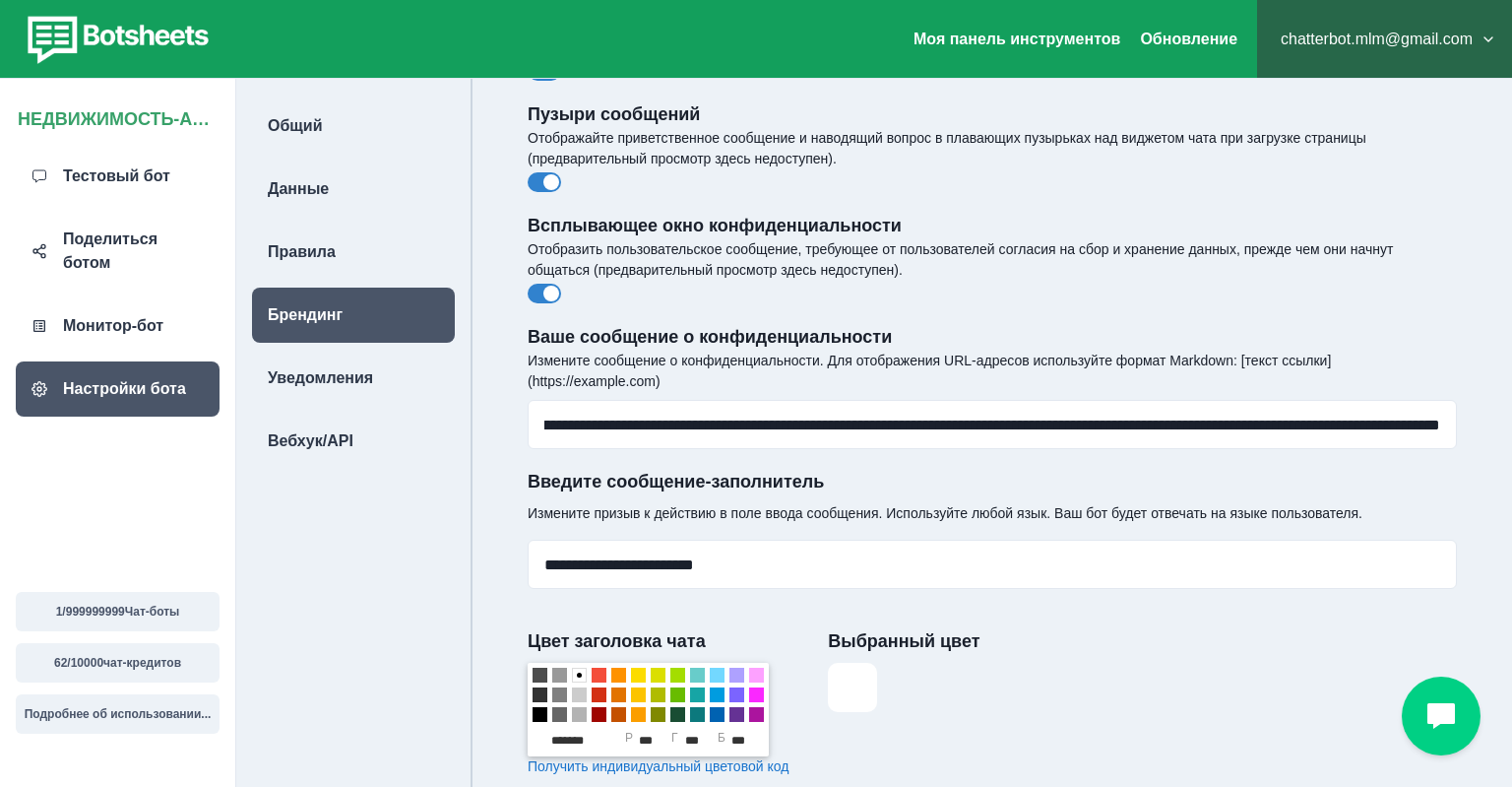 click on "Измените призыв к действию в поле ввода сообщения. Используйте любой язык. Ваш бот будет отвечать на языке пользователя." at bounding box center [992, 513] 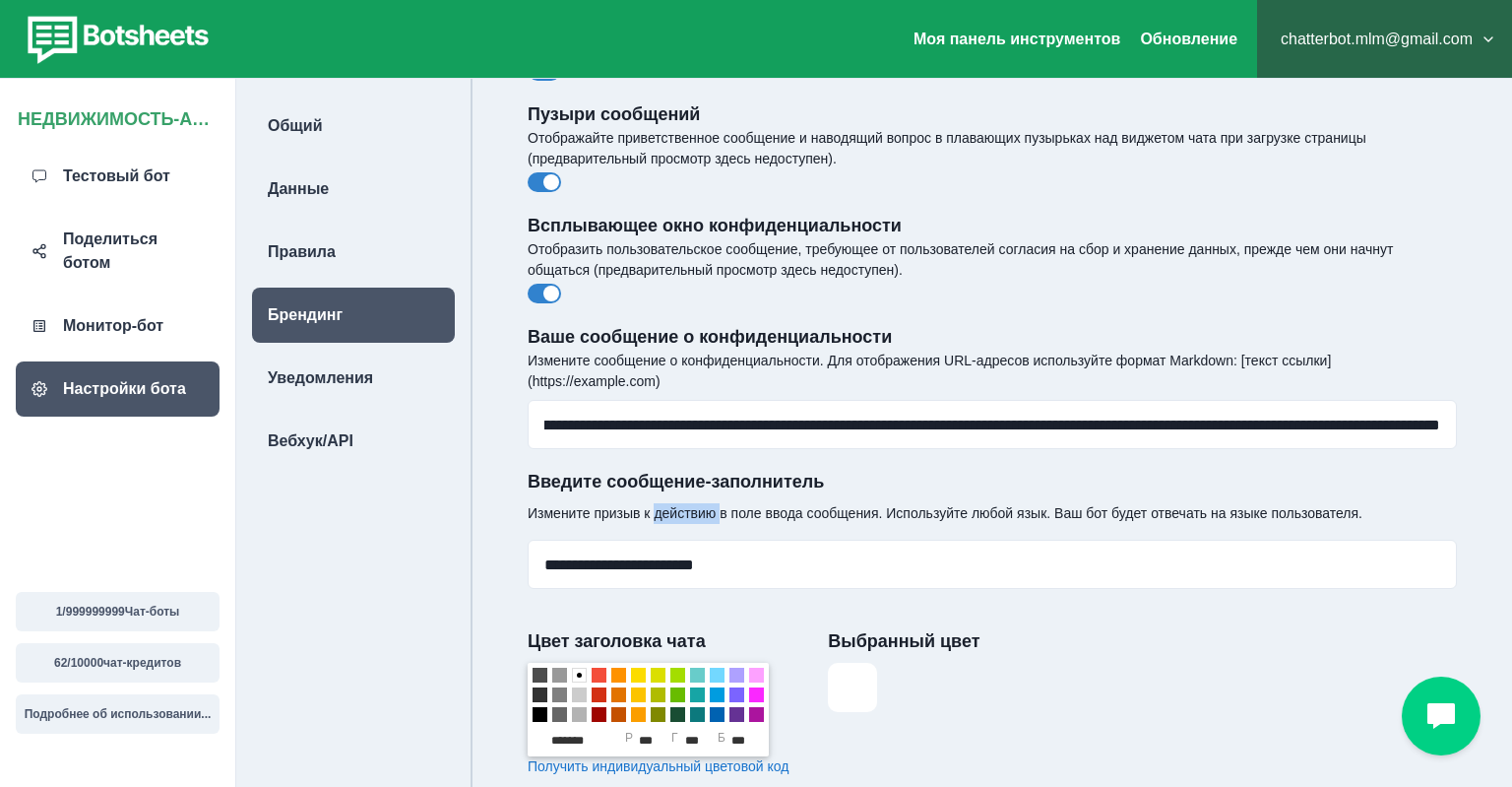 click on "Измените призыв к действию в поле ввода сообщения. Используйте любой язык. Ваш бот будет отвечать на языке пользователя." at bounding box center (992, 513) 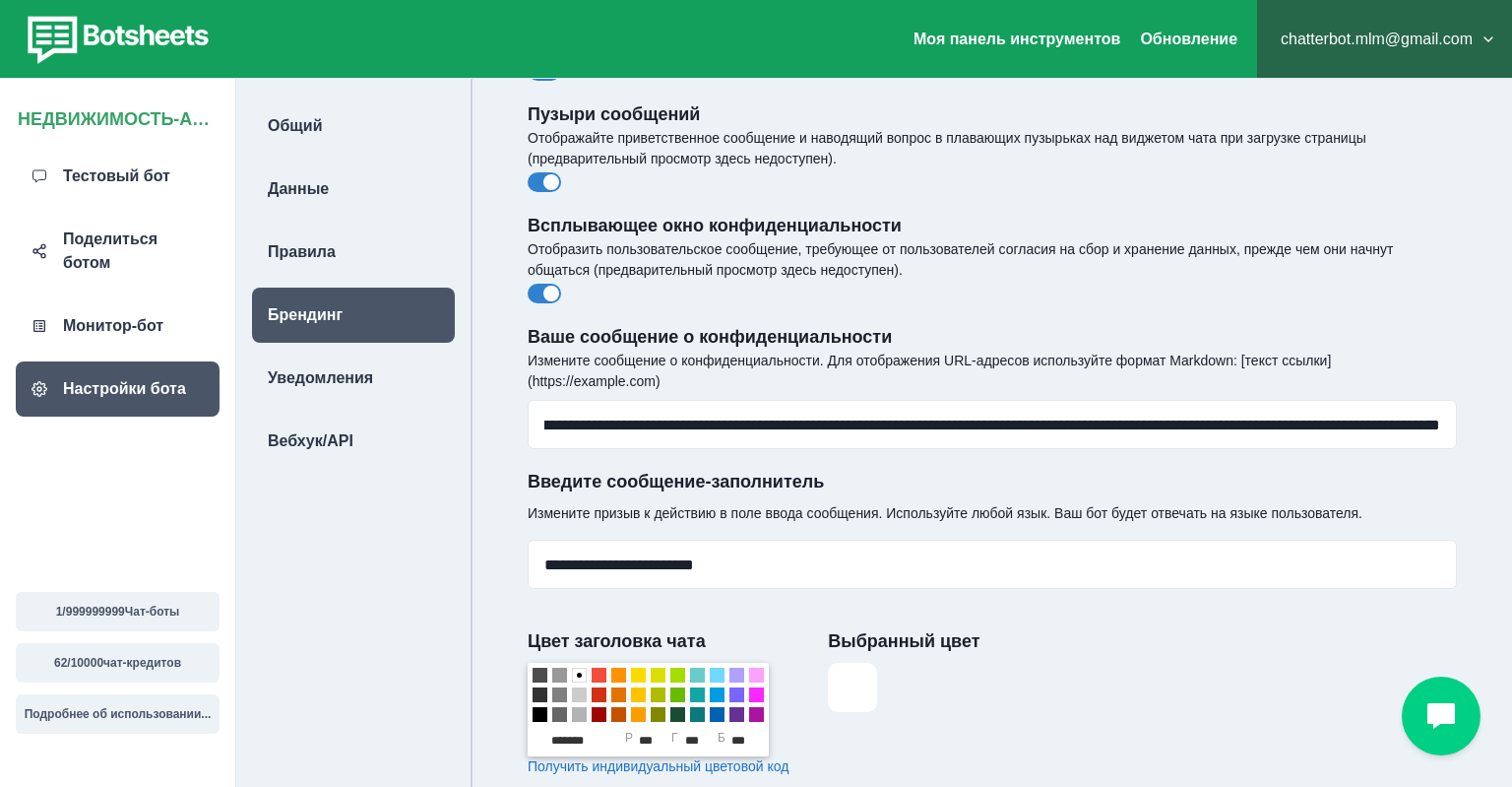 click on "Измените призыв к действию в поле ввода сообщения. Используйте любой язык. Ваш бот будет отвечать на языке пользователя." at bounding box center [992, 513] 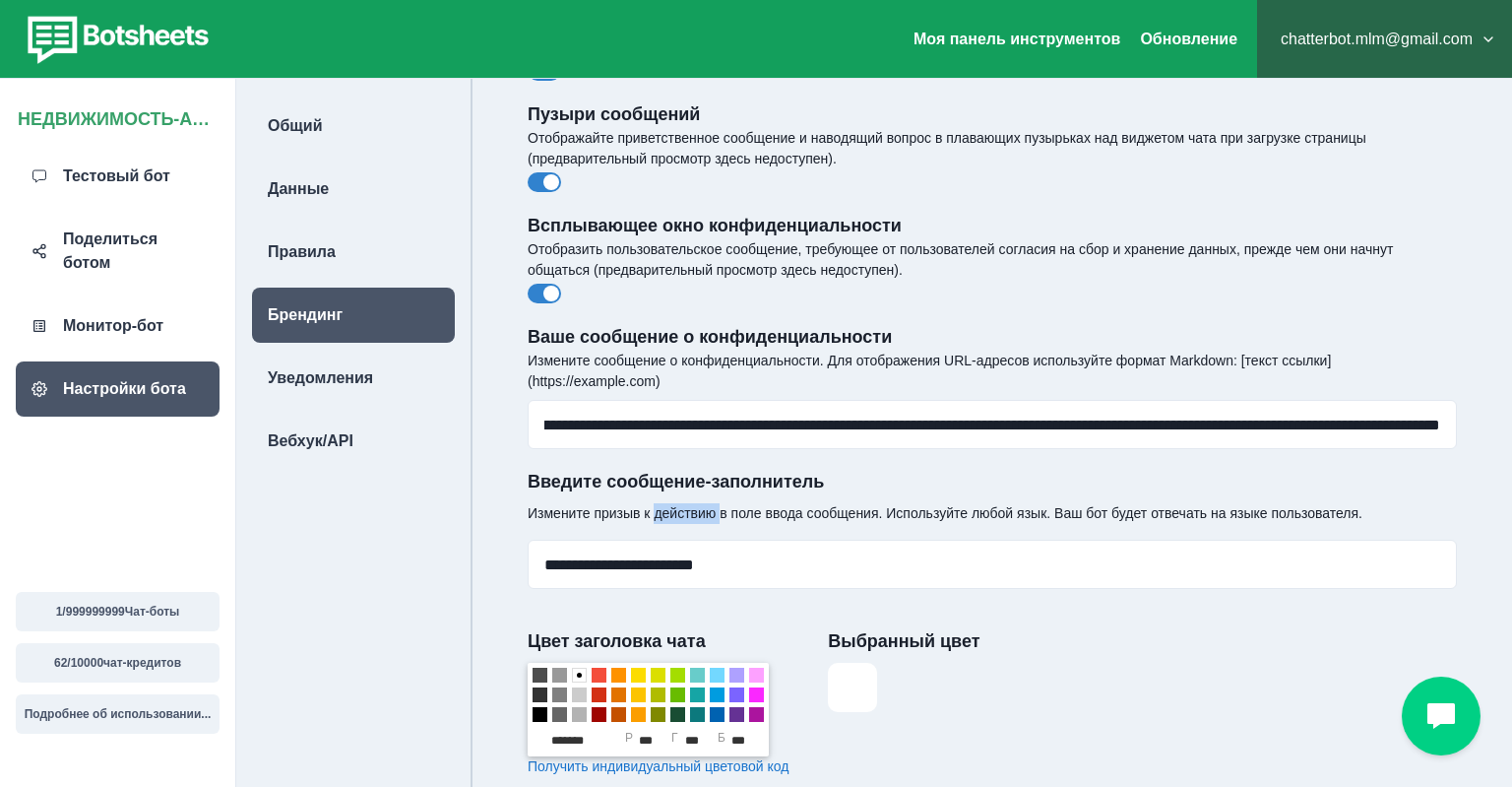 click on "Измените призыв к действию в поле ввода сообщения. Используйте любой язык. Ваш бот будет отвечать на языке пользователя." at bounding box center (992, 513) 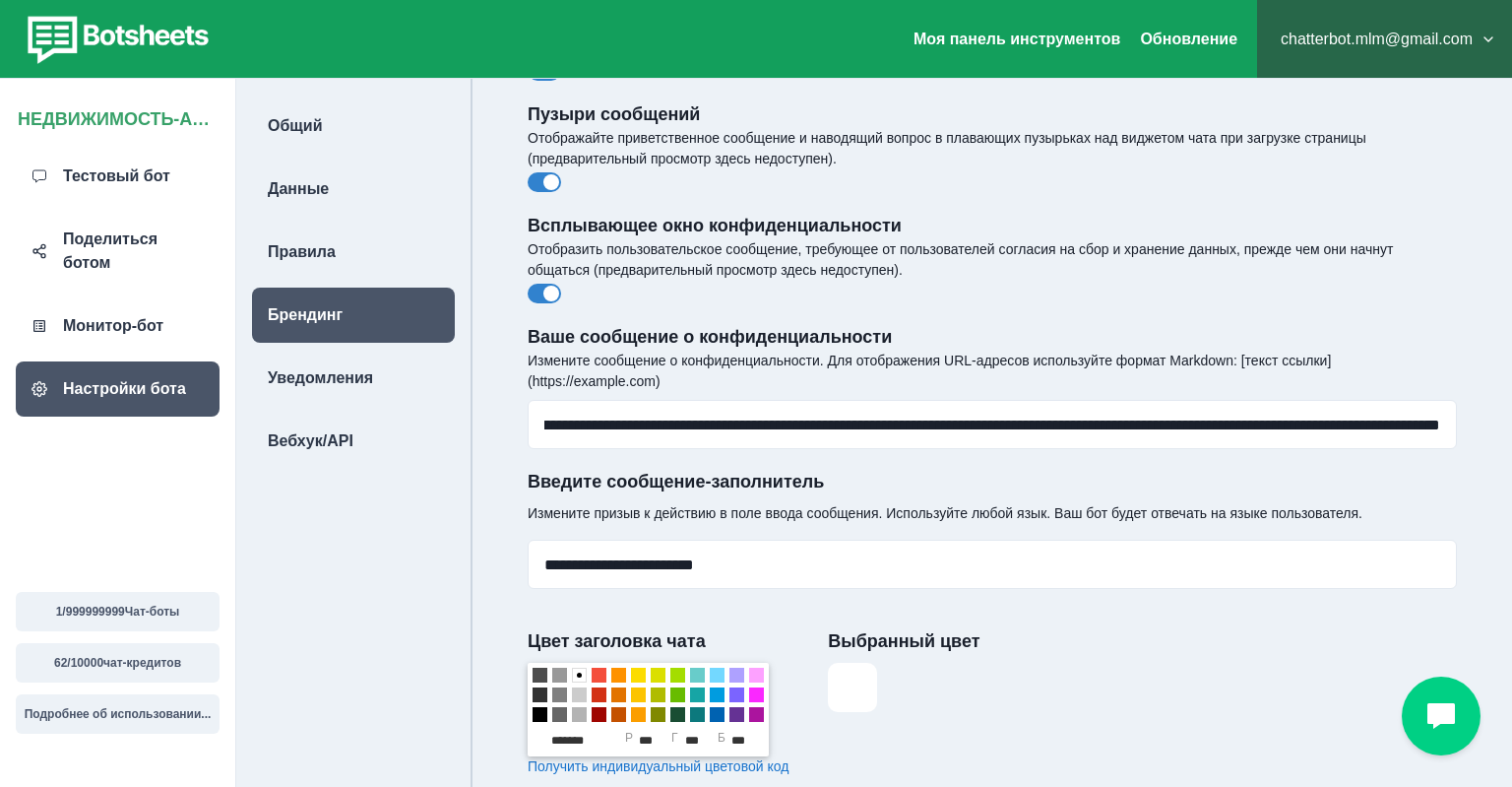 click on "Измените призыв к действию в поле ввода сообщения. Используйте любой язык. Ваш бот будет отвечать на языке пользователя." at bounding box center [992, 513] 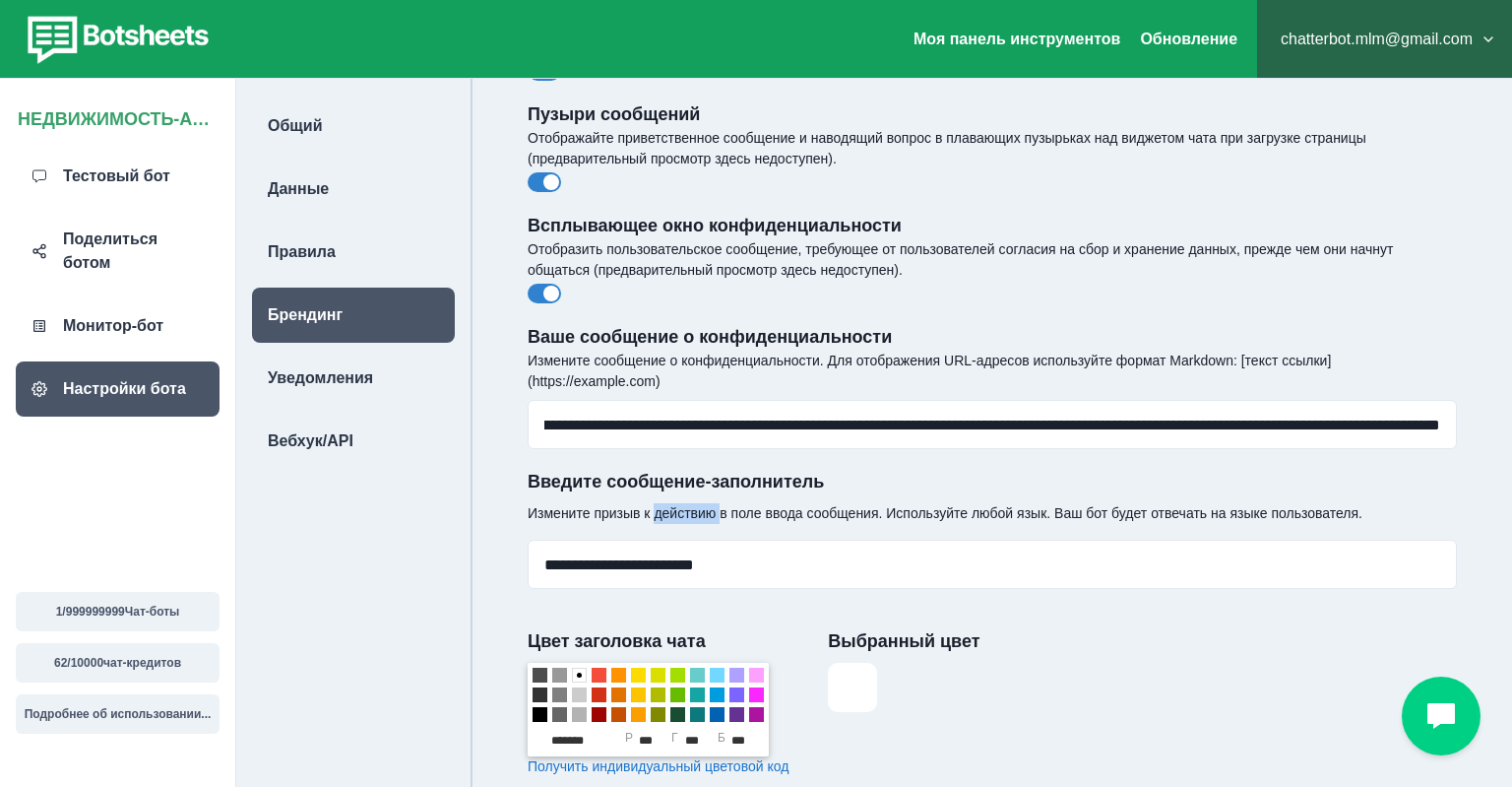 click on "Измените призыв к действию в поле ввода сообщения. Используйте любой язык. Ваш бот будет отвечать на языке пользователя." at bounding box center [992, 513] 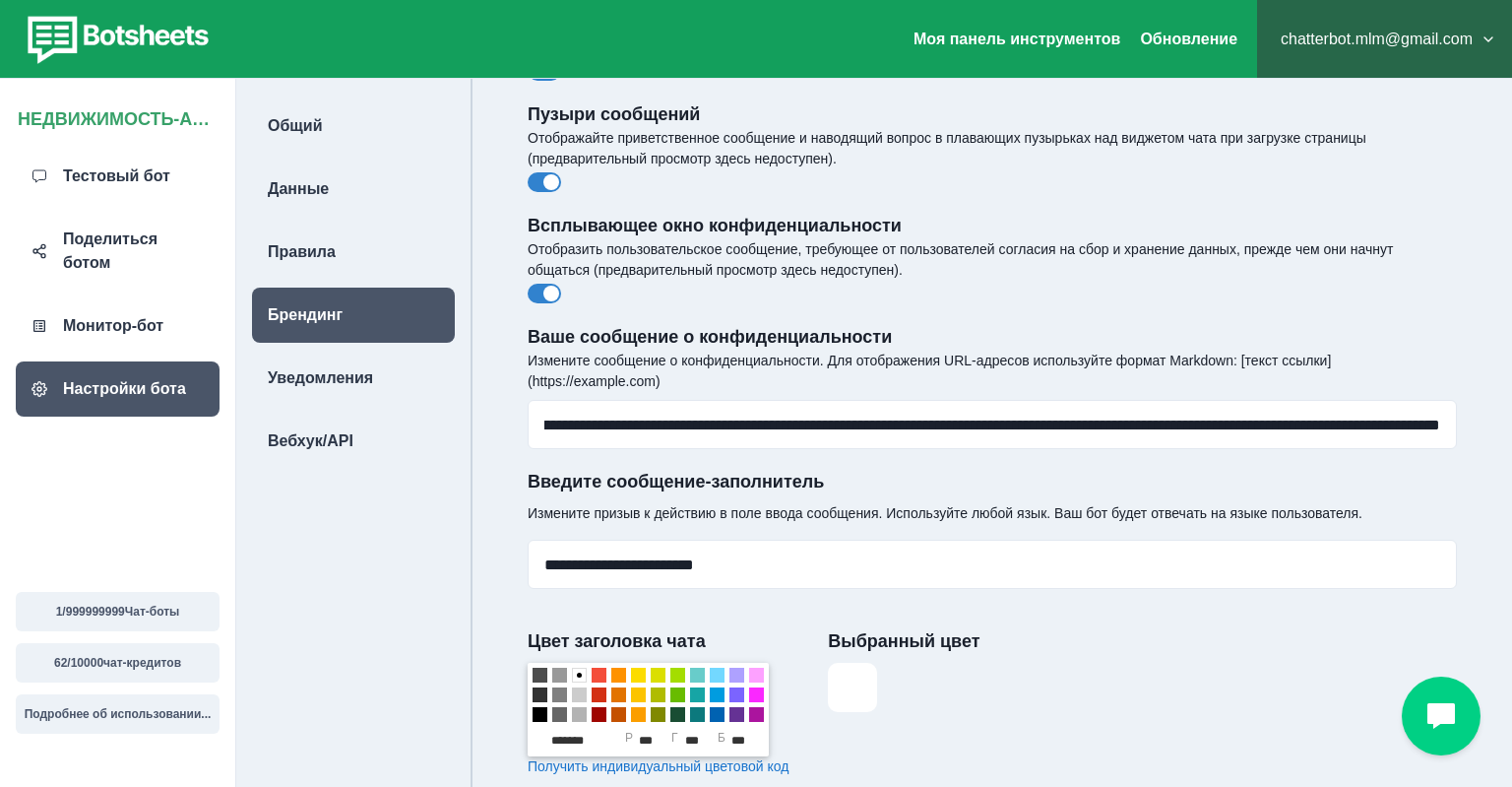 click on "Измените призыв к действию в поле ввода сообщения. Используйте любой язык. Ваш бот будет отвечать на языке пользователя." at bounding box center (992, 513) 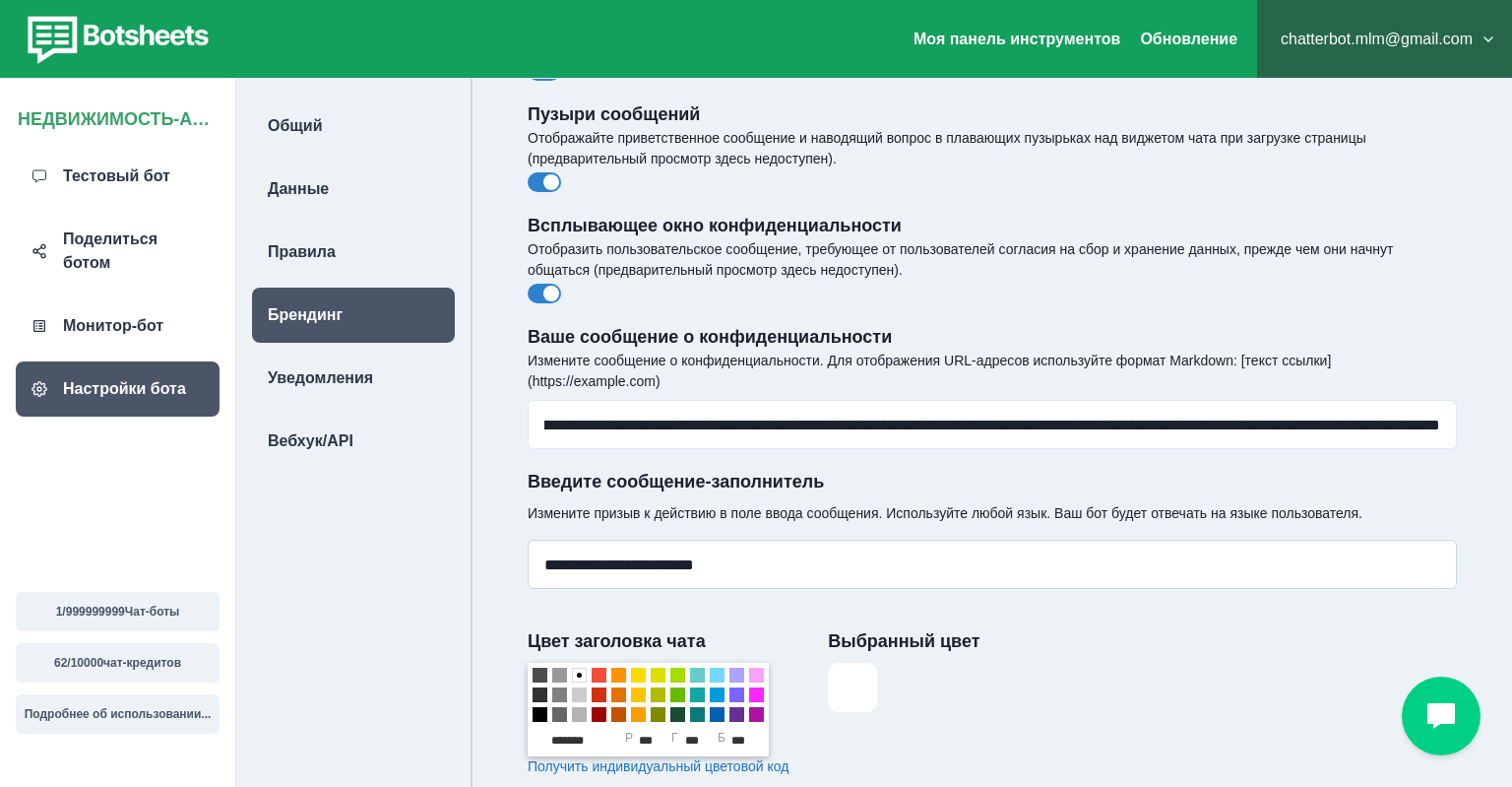 click on "**********" at bounding box center [992, 564] 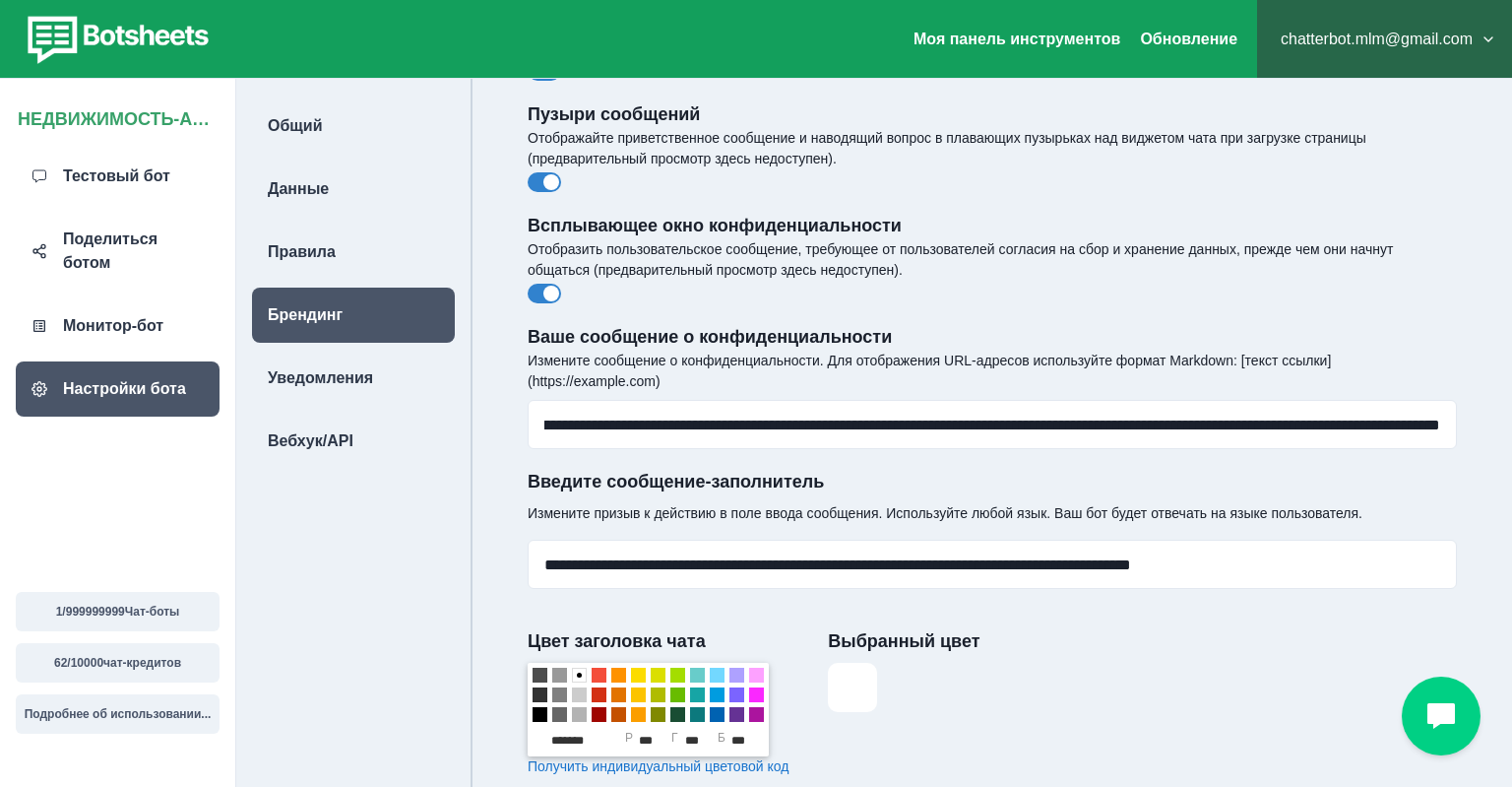 type on "**********" 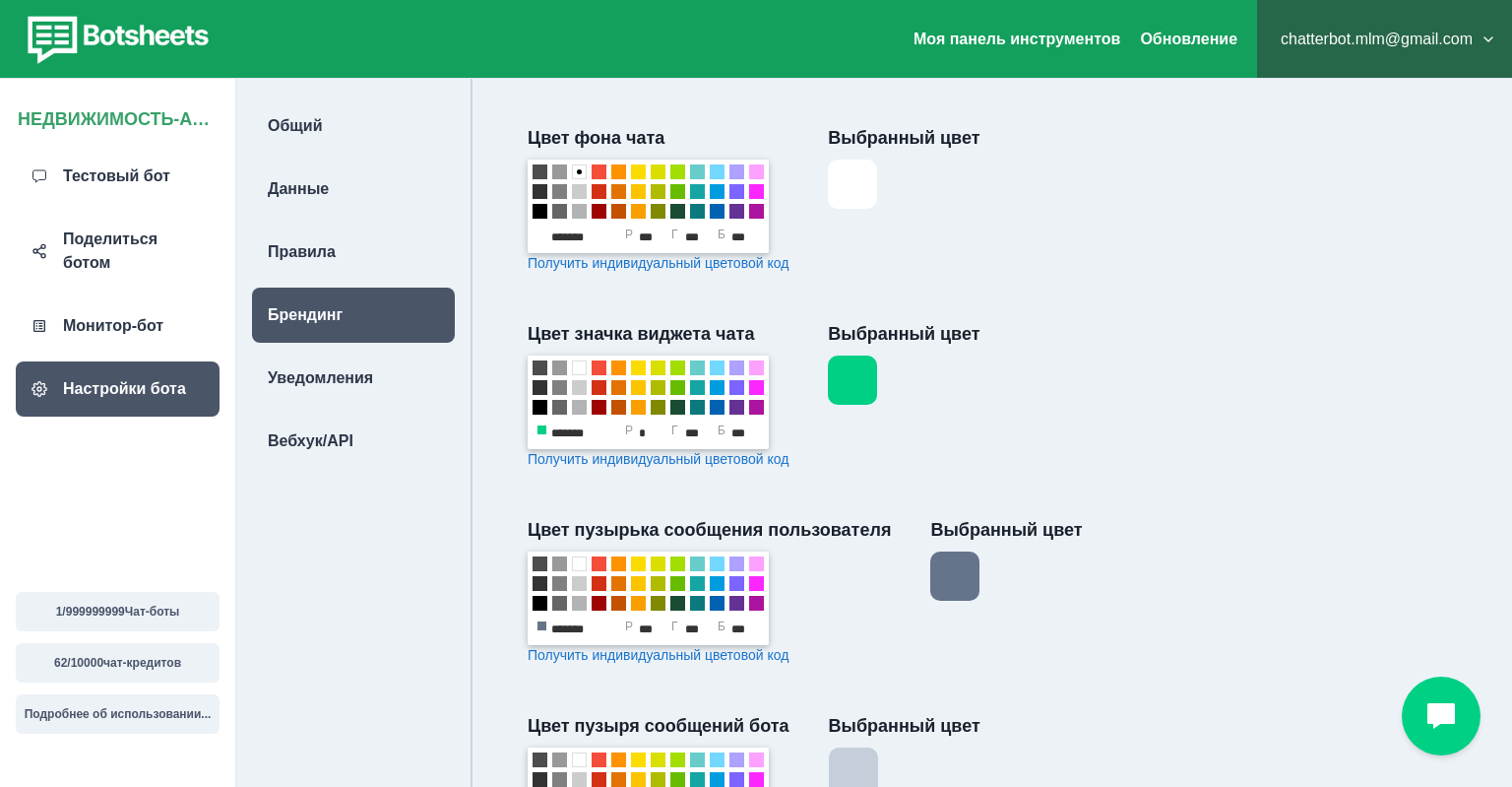 scroll, scrollTop: 1011, scrollLeft: 0, axis: vertical 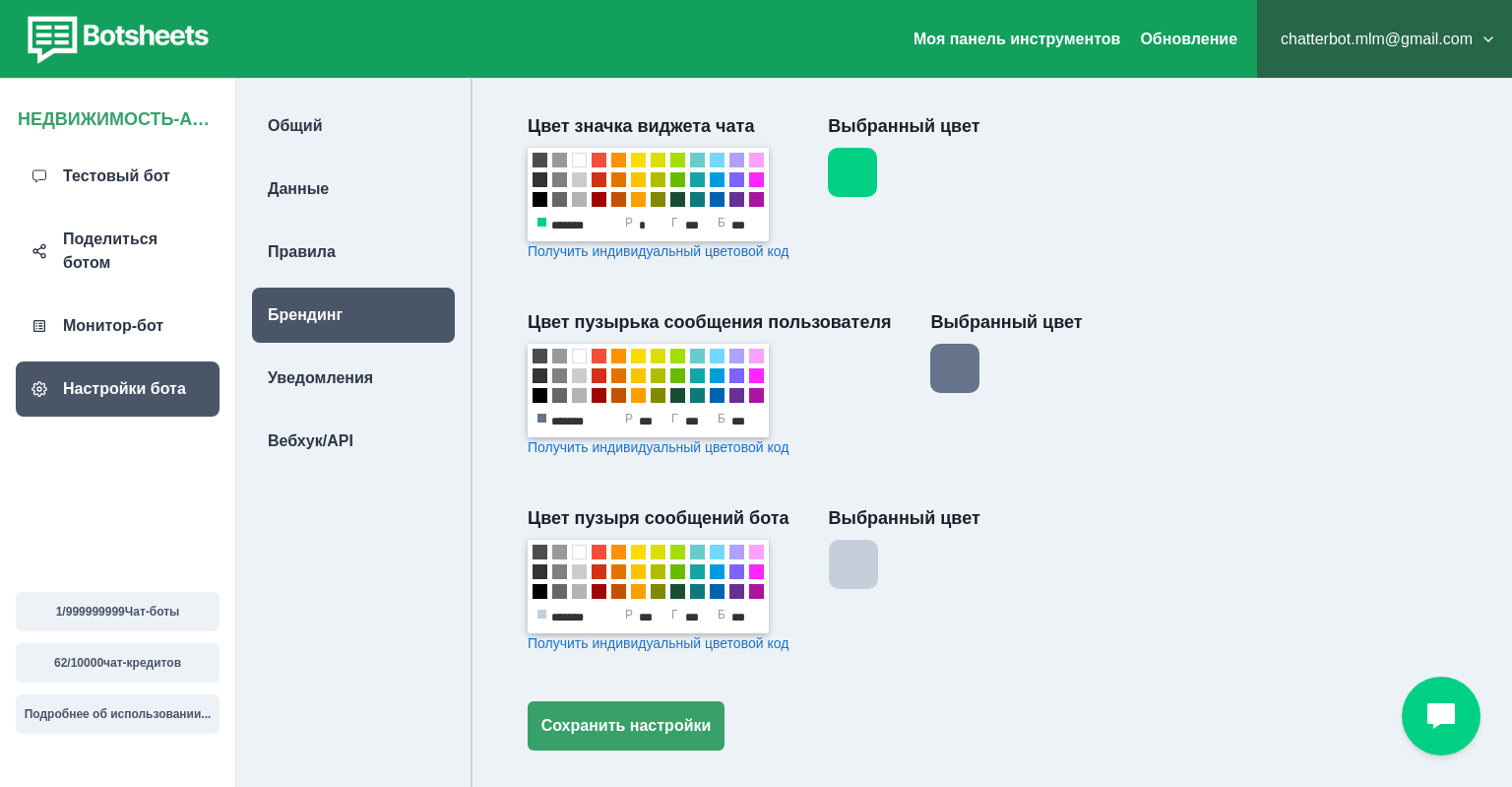 click on "Брендинговые бот-листы  Включите или скройте ссылку «Чат от Botsheets» в нижнем колонтитуле ваших чатов.  Пузыри сообщений  Отображайте приветственное сообщение и наводящий вопрос в плавающих пузырьках над виджетом чата при загрузке страницы (предварительный просмотр здесь недоступен).  Всплывающее окно конфиденциальности  Отобразить пользовательское сообщение, требующее от пользователей согласия на сбор и хранение данных, прежде чем они начнут общаться (предварительный просмотр здесь недоступен).  Ваше сообщение о конфиденциальности  ******* *** р  *** г  *** б" at bounding box center (992, -63) 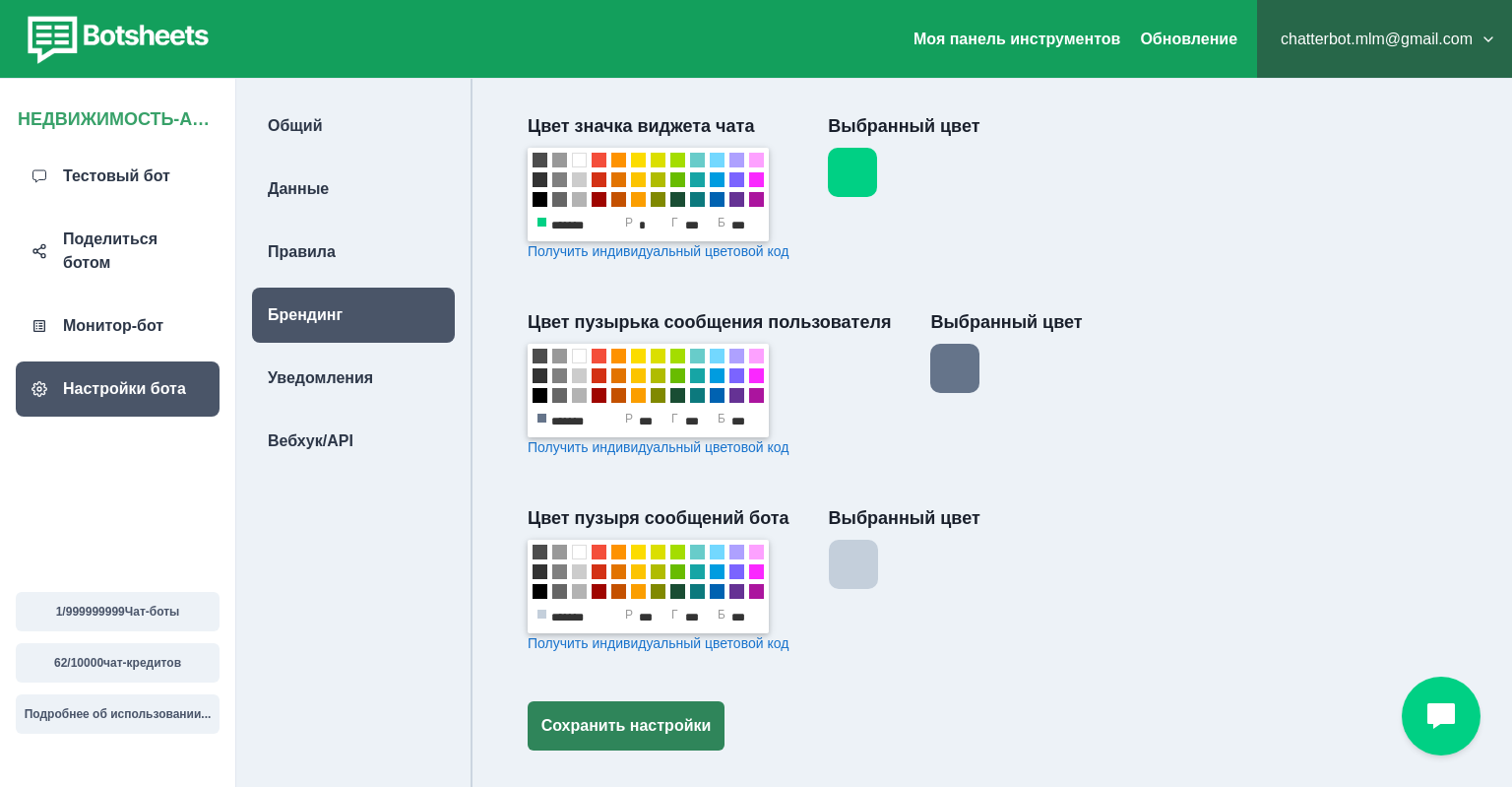 click on "Сохранить настройки" at bounding box center [626, 726] 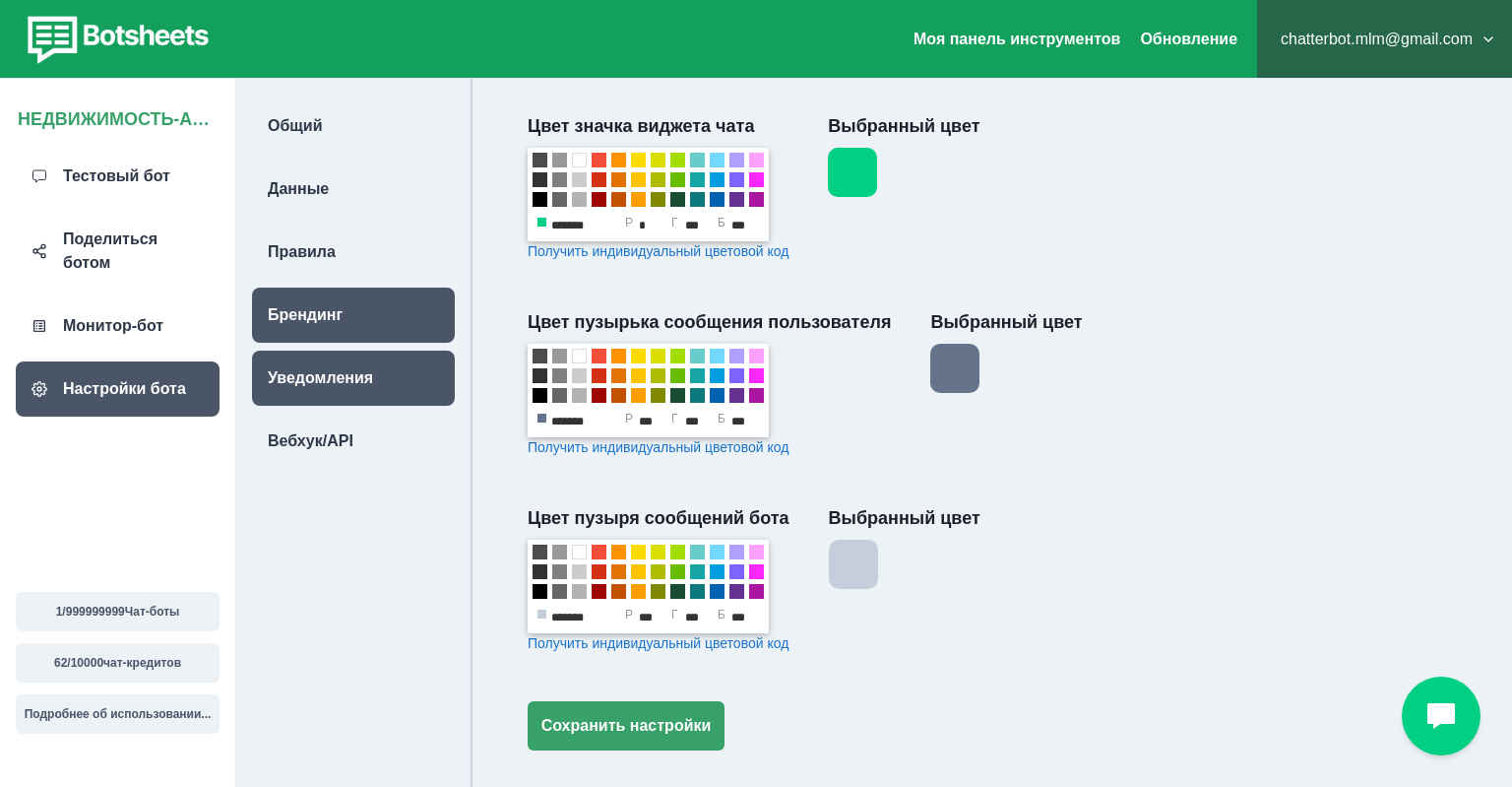 click on "Уведомления" at bounding box center (353, 378) 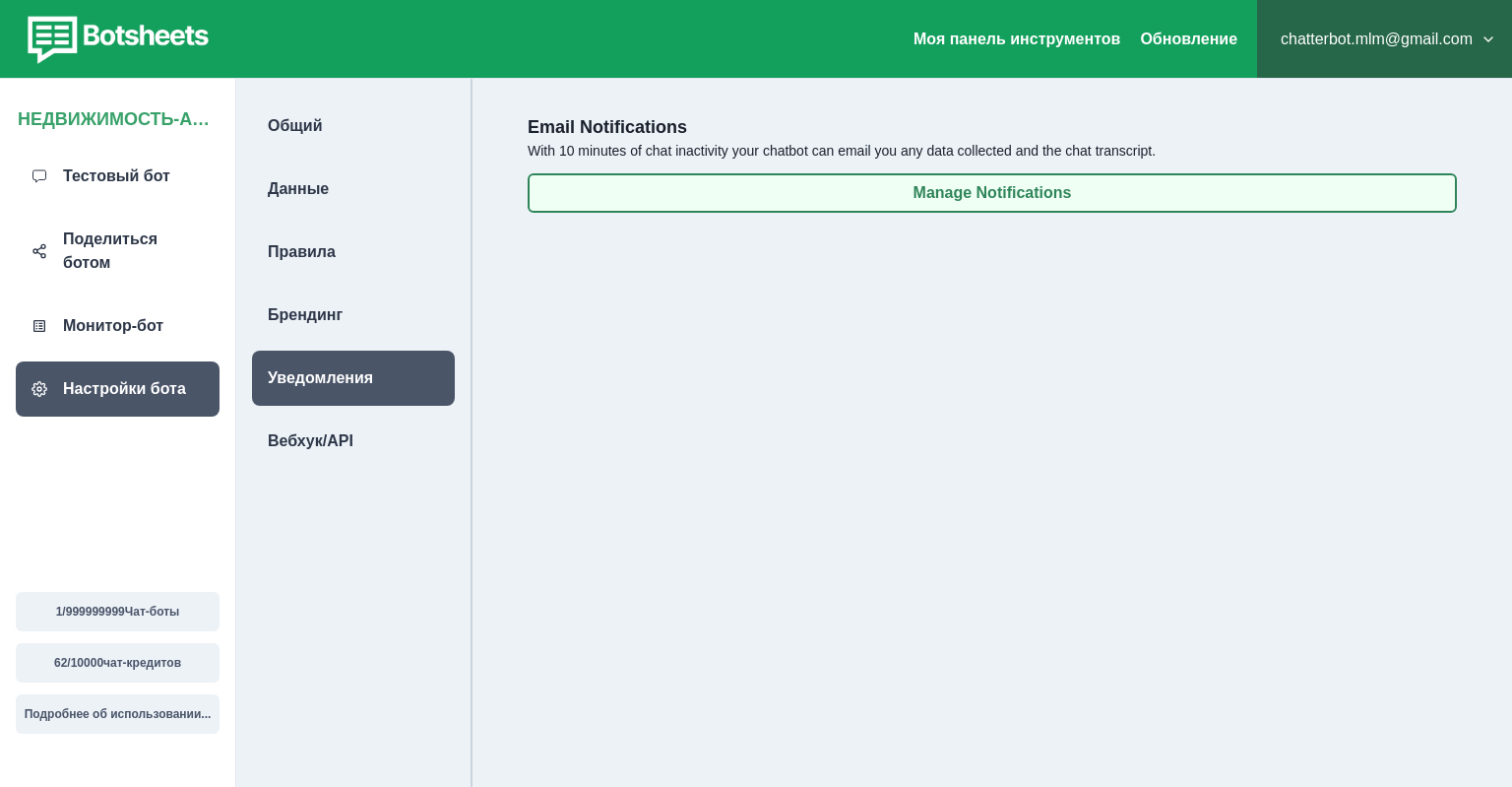 click on "Manage Notifications" at bounding box center (992, 193) 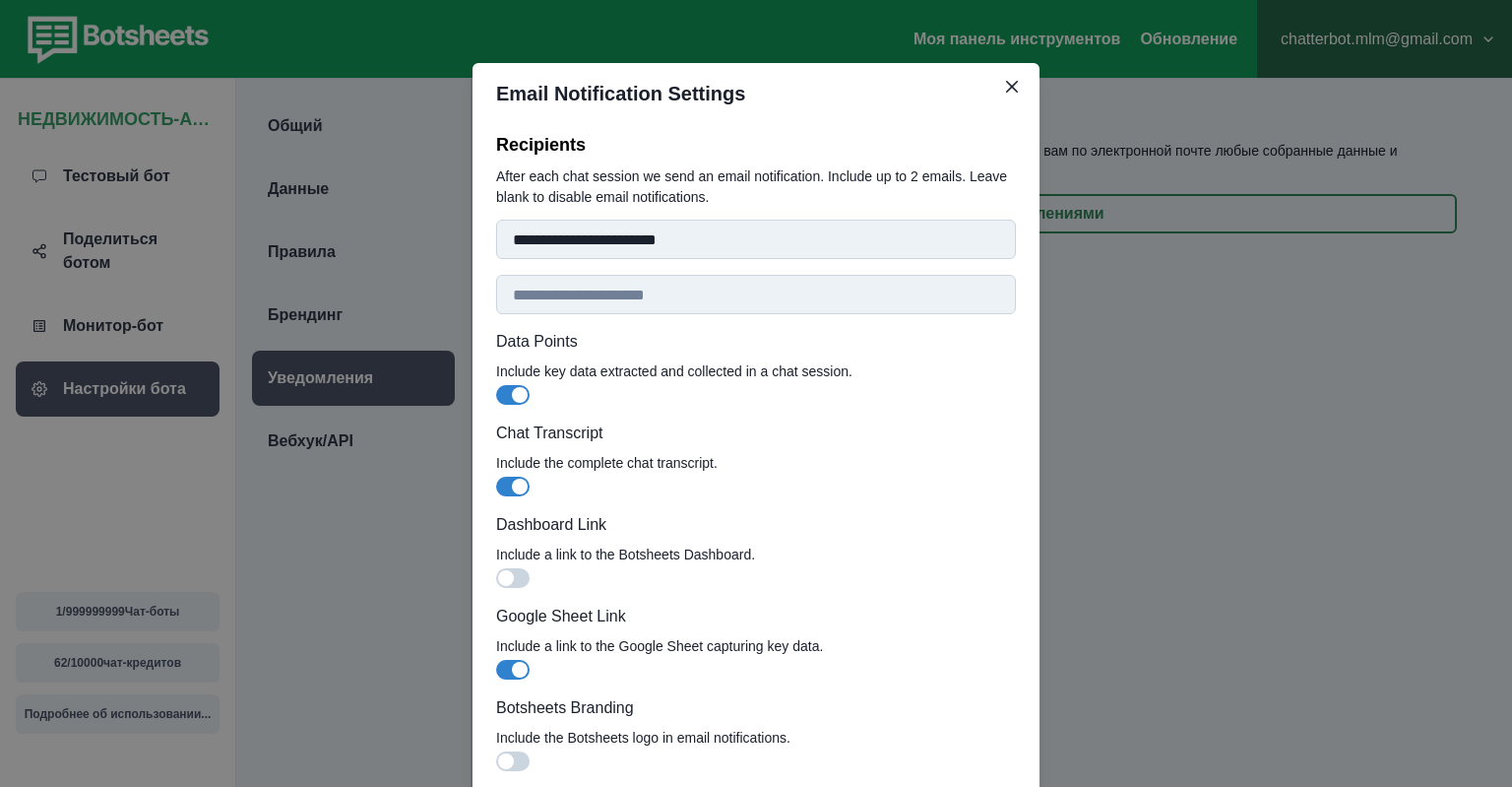 scroll, scrollTop: 127, scrollLeft: 0, axis: vertical 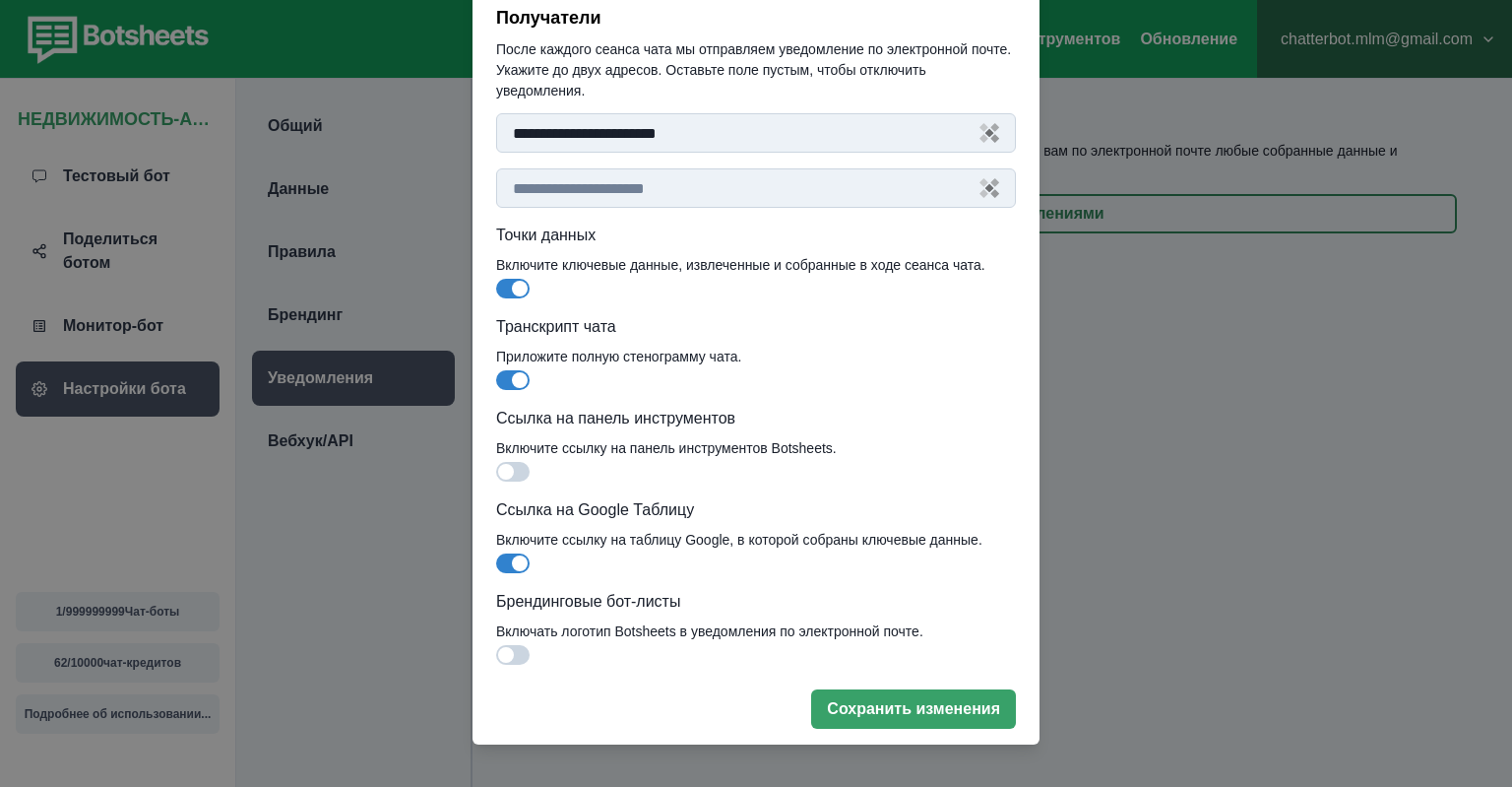 click at bounding box center [513, 472] 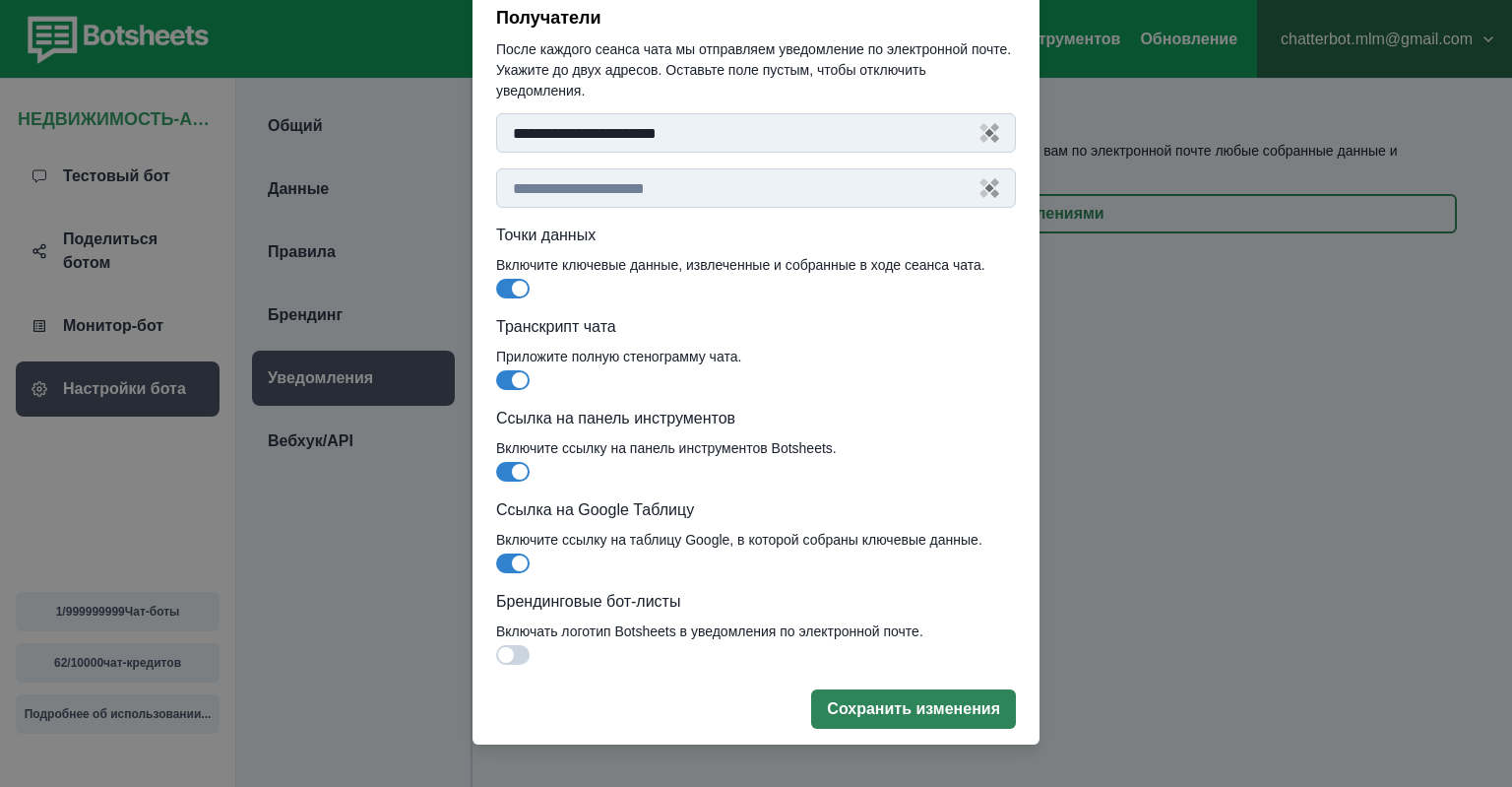 click on "Сохранить изменения" at bounding box center (914, 709) 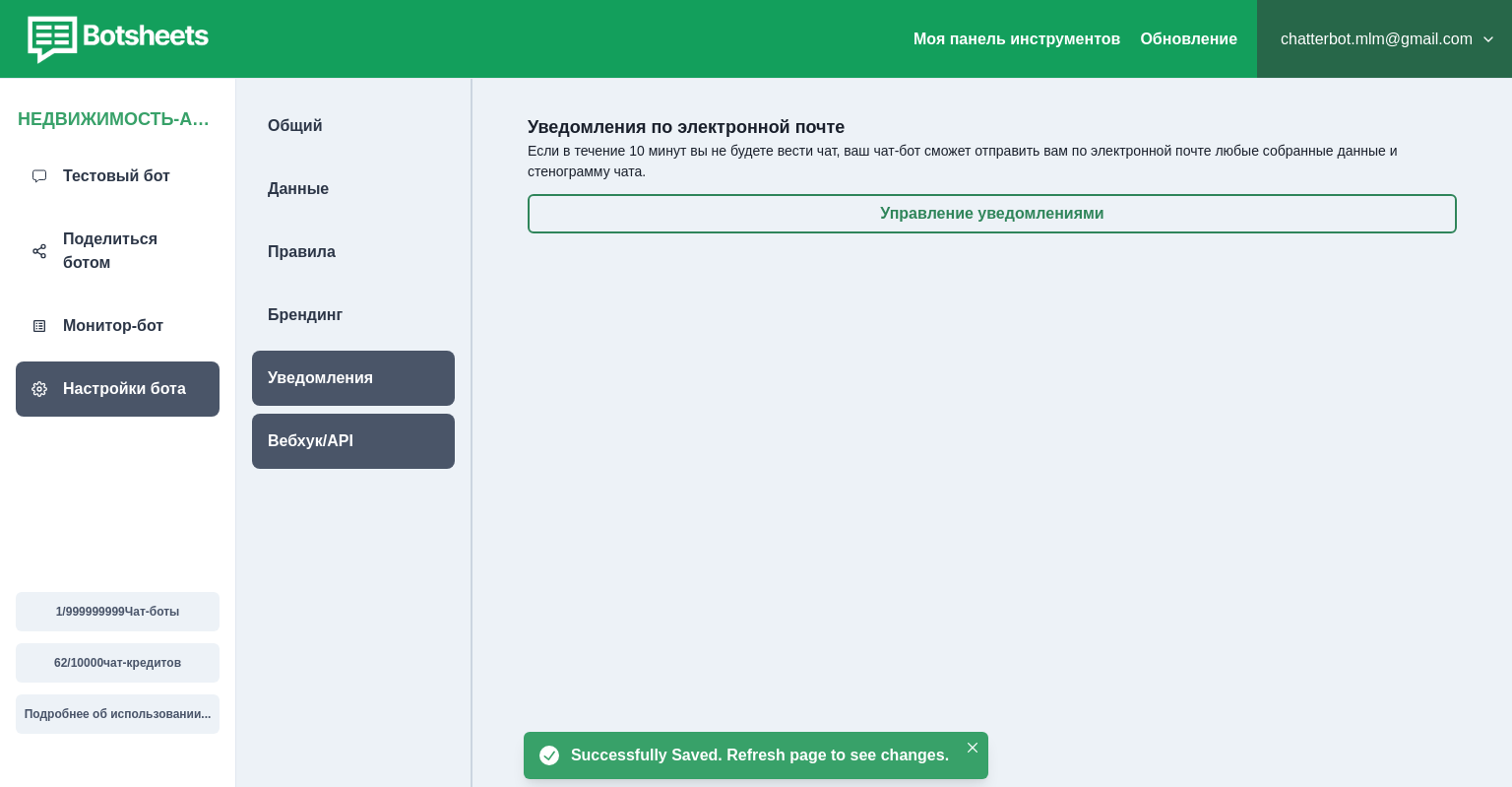 click on "Вебхук/API" at bounding box center (310, 441) 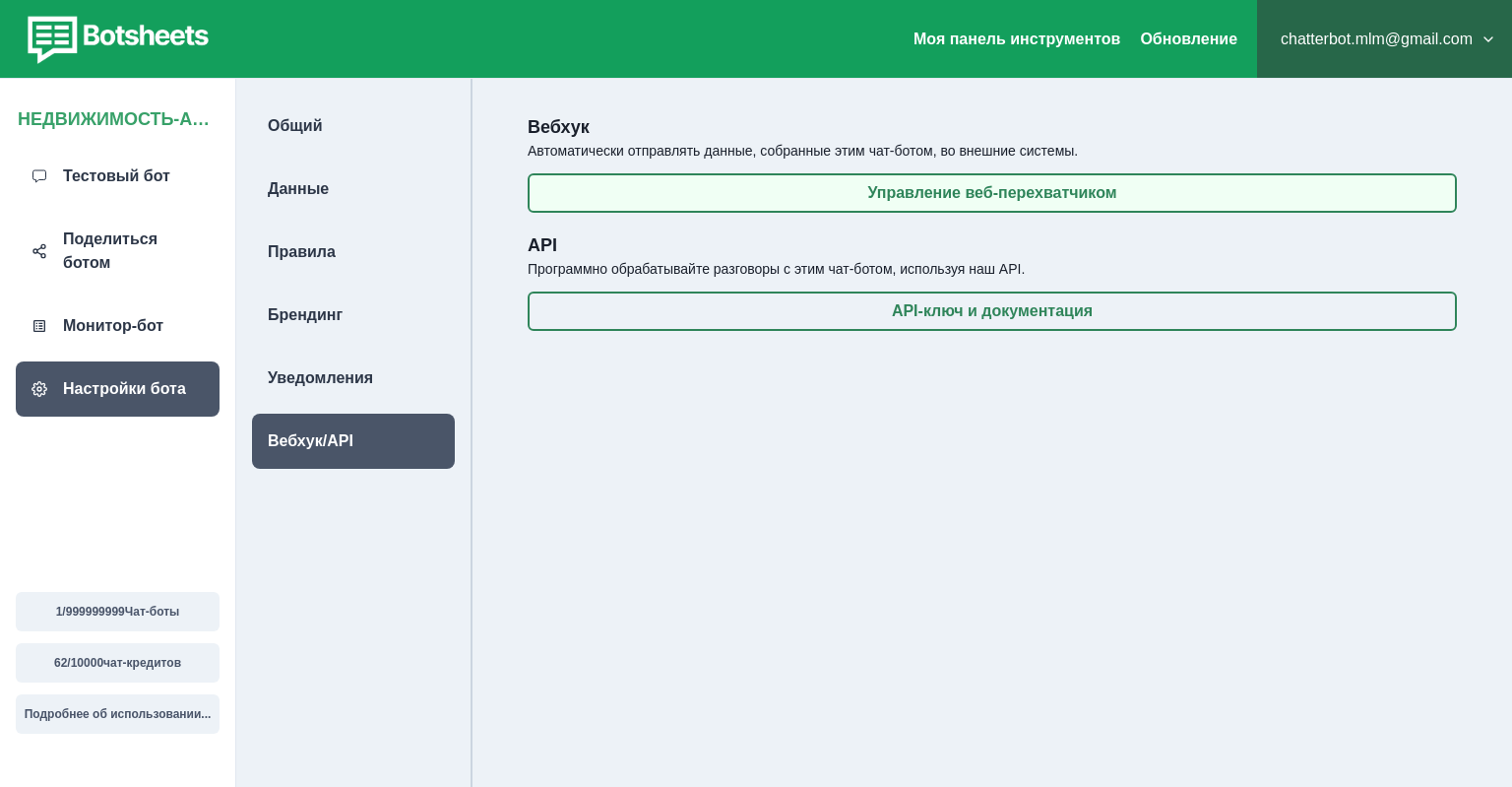click on "Управление веб-перехватчиком" at bounding box center (992, 193) 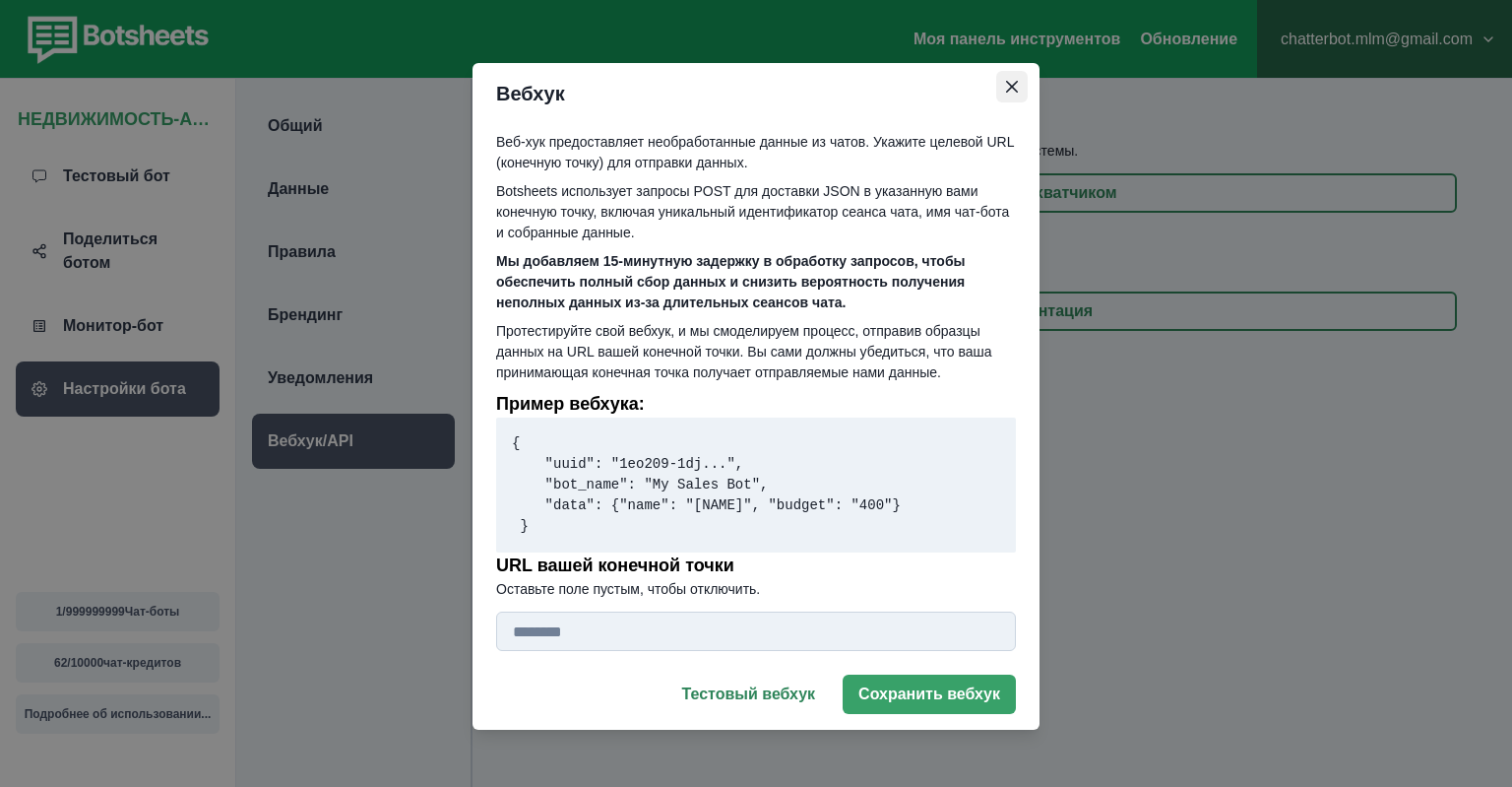 click 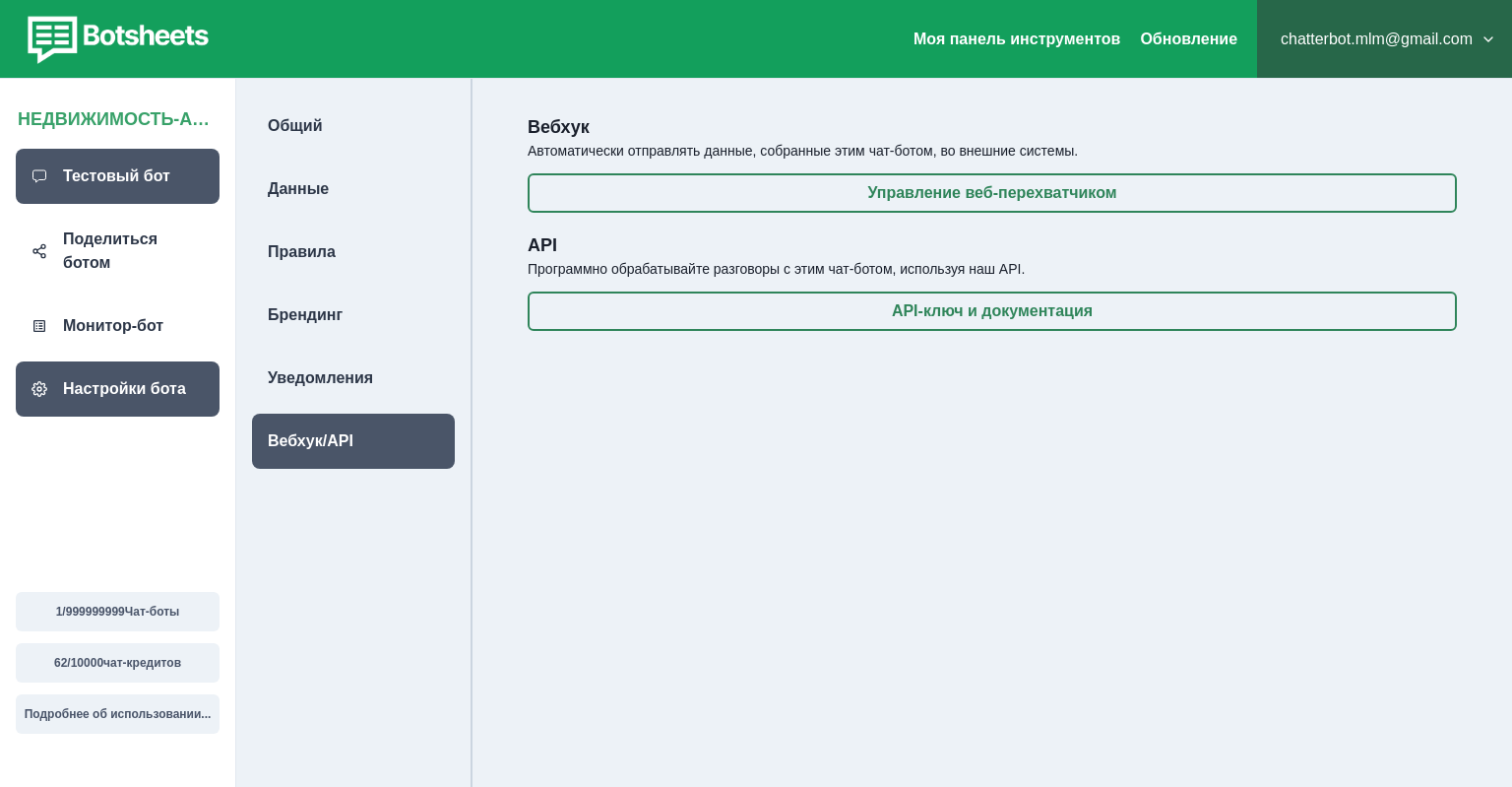 click on "Тестовый бот" at bounding box center [117, 176] 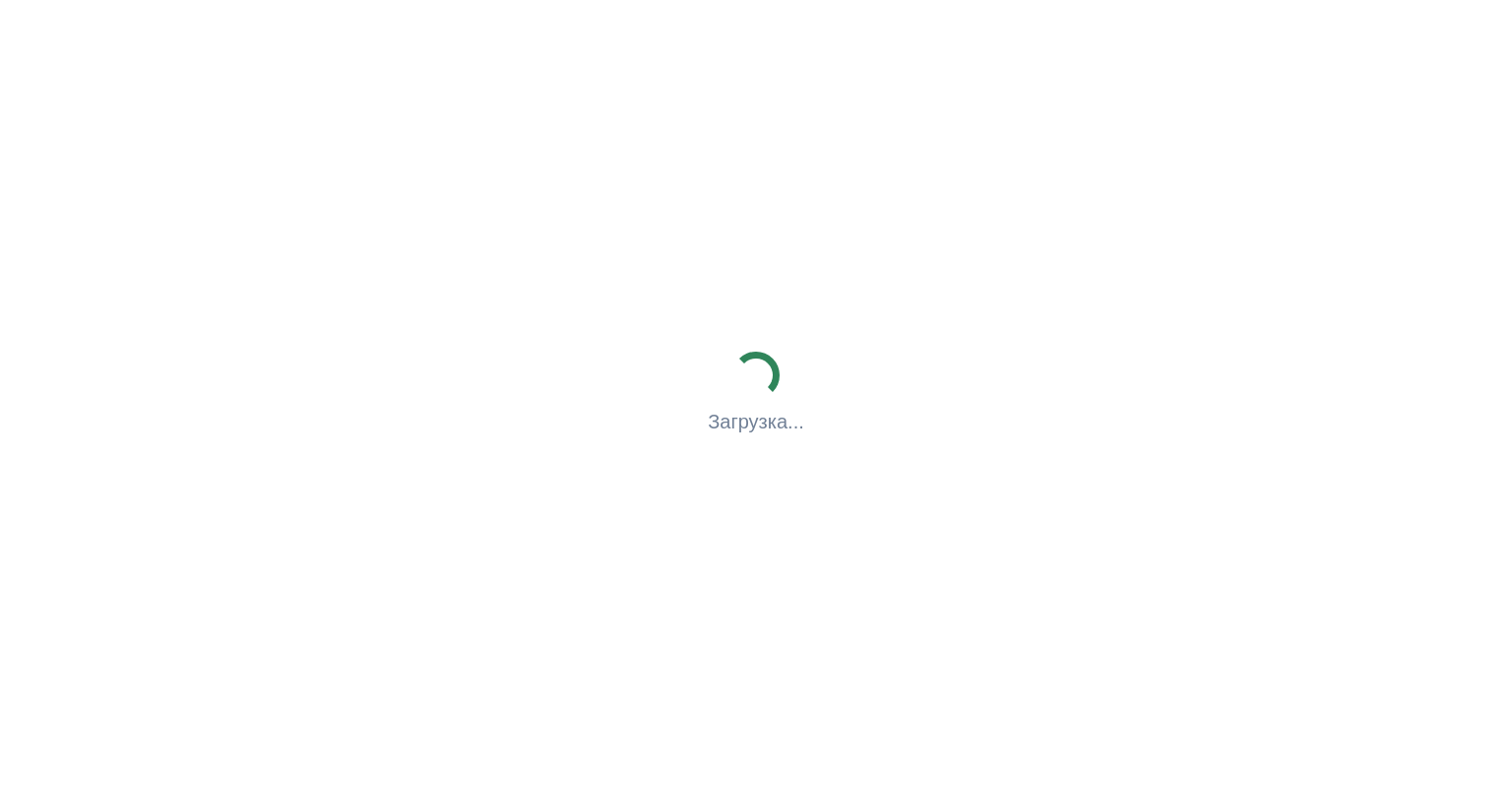 scroll, scrollTop: 0, scrollLeft: 0, axis: both 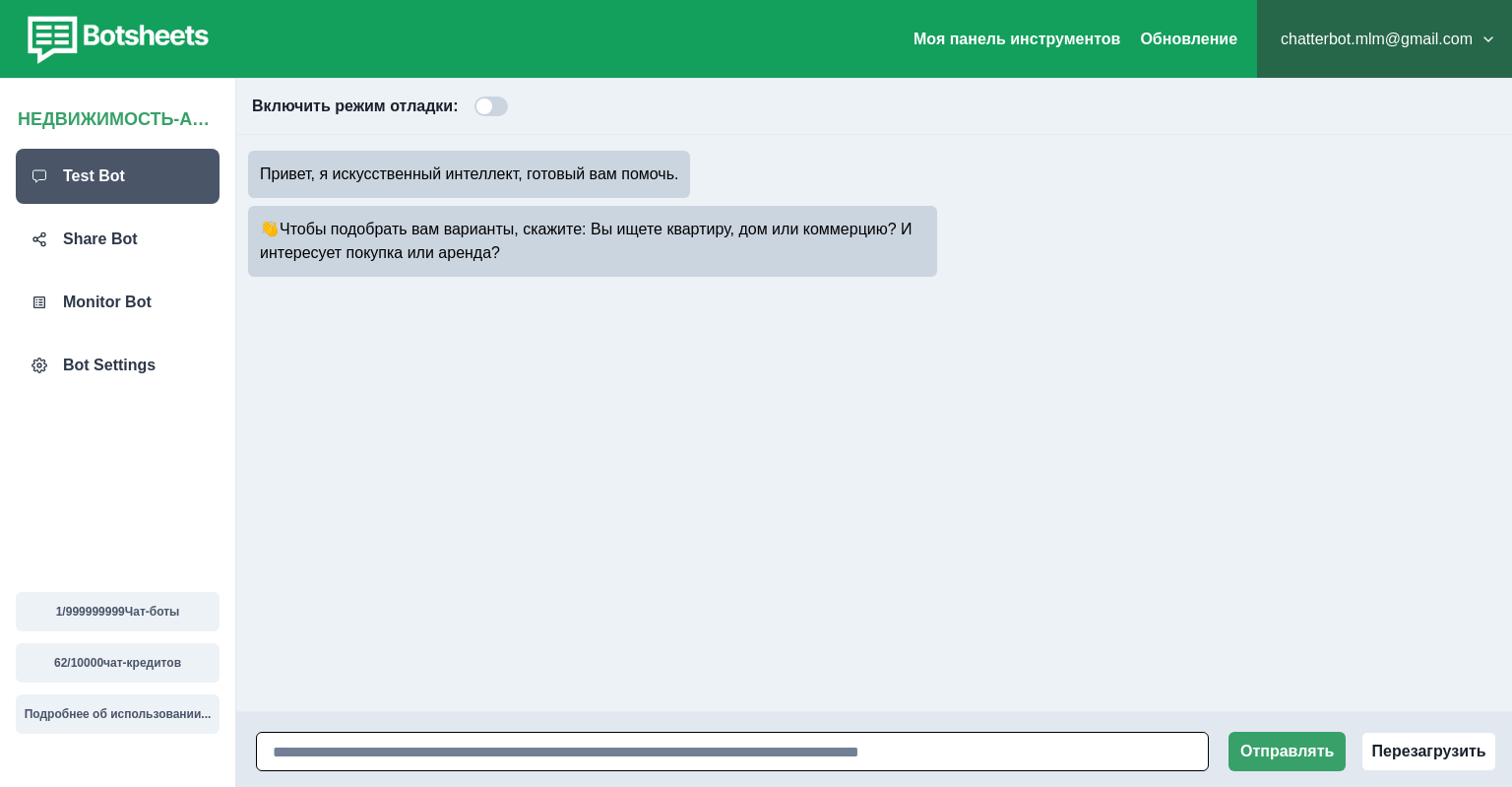 click at bounding box center (732, 752) 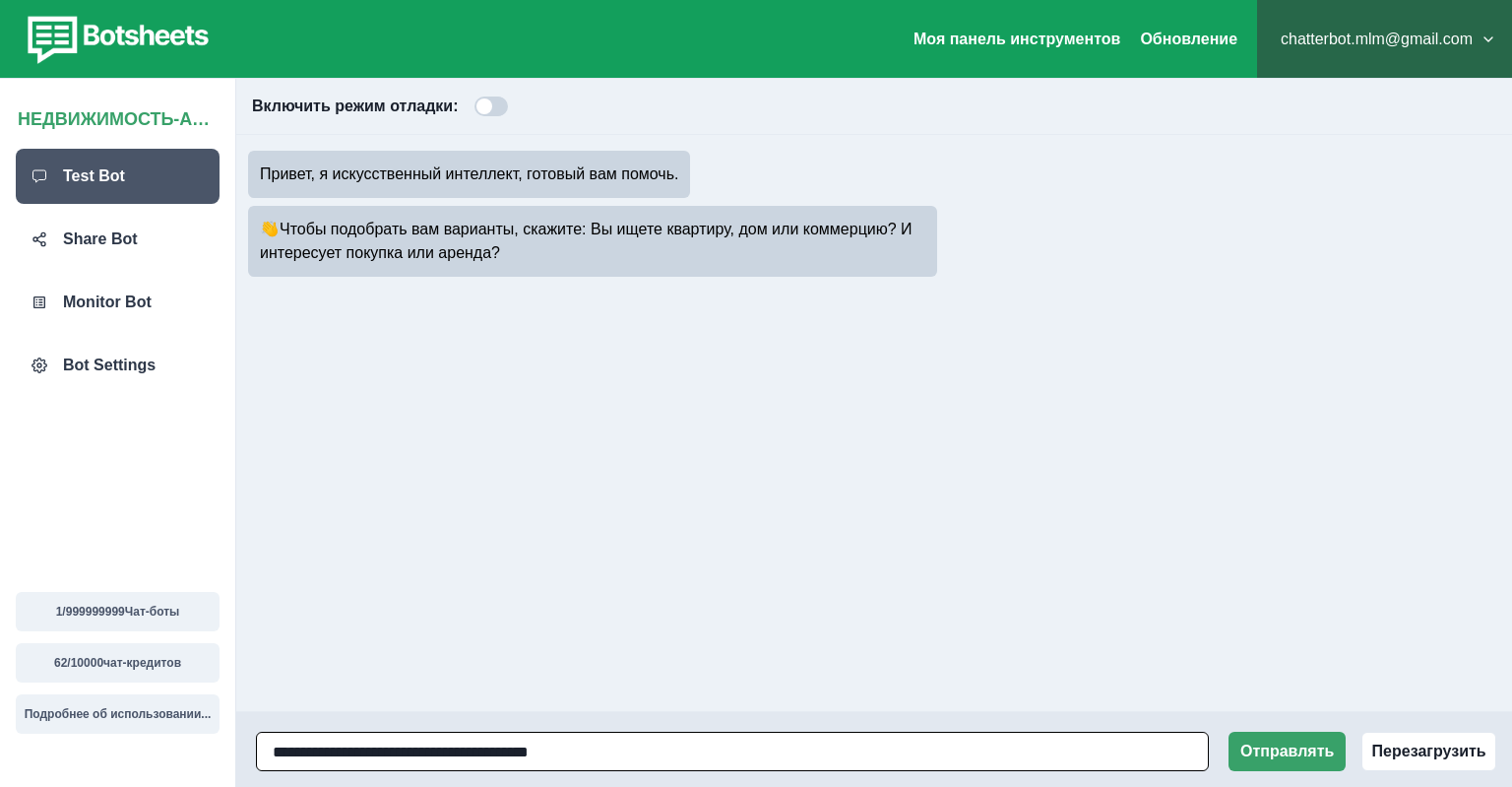 type on "**********" 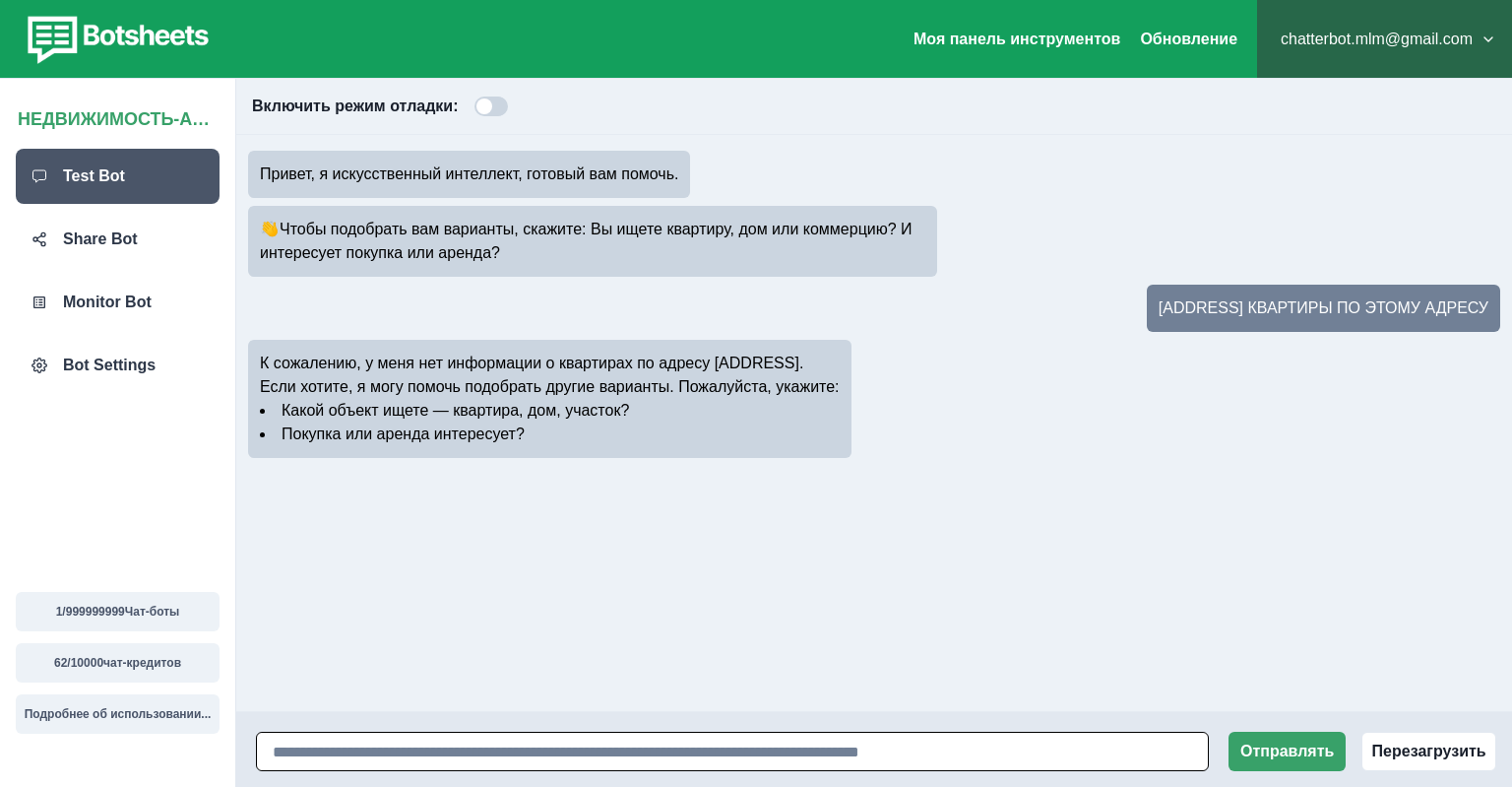 paste on "**********" 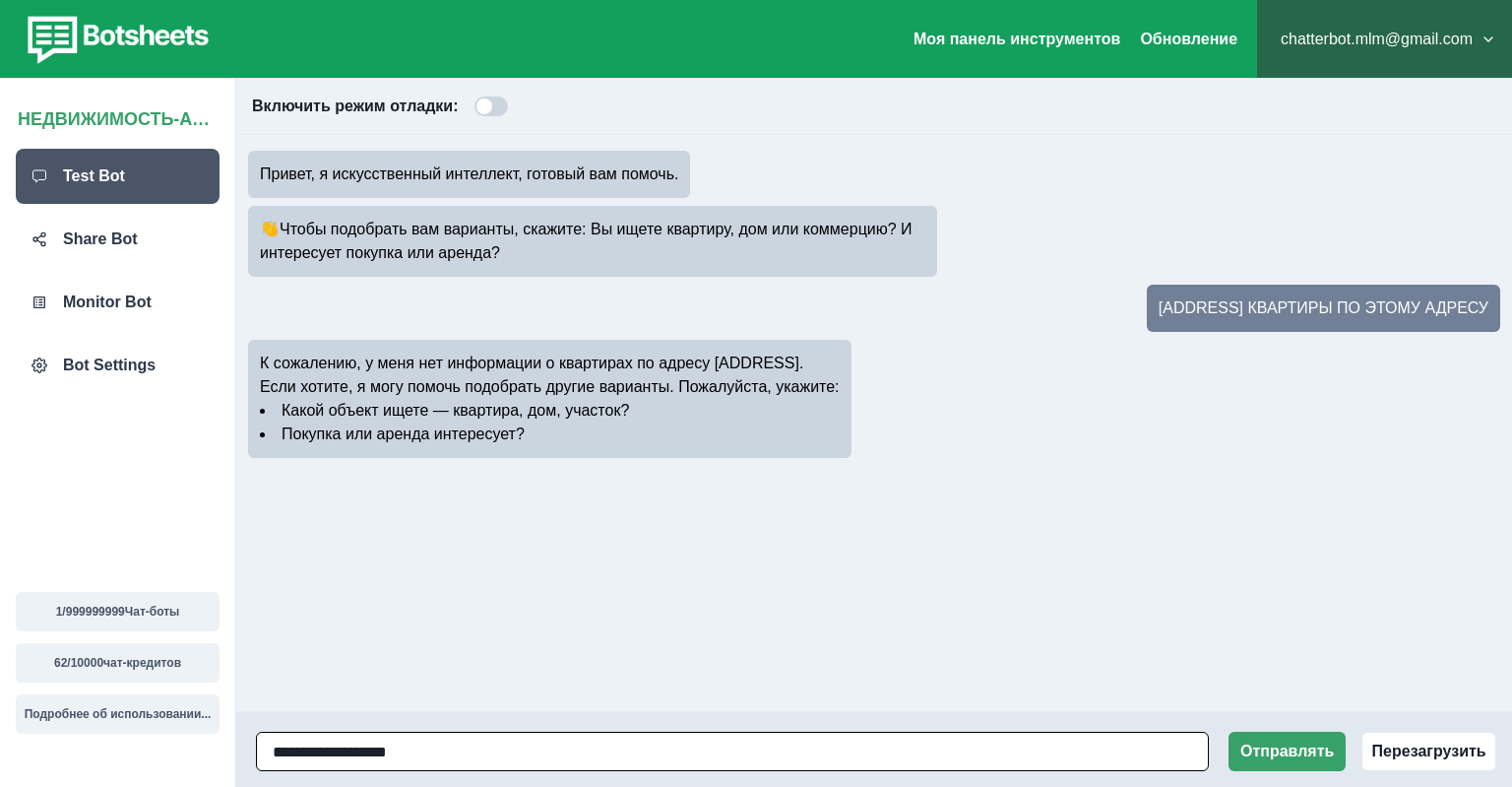 drag, startPoint x: 451, startPoint y: 745, endPoint x: 383, endPoint y: 753, distance: 68.46897 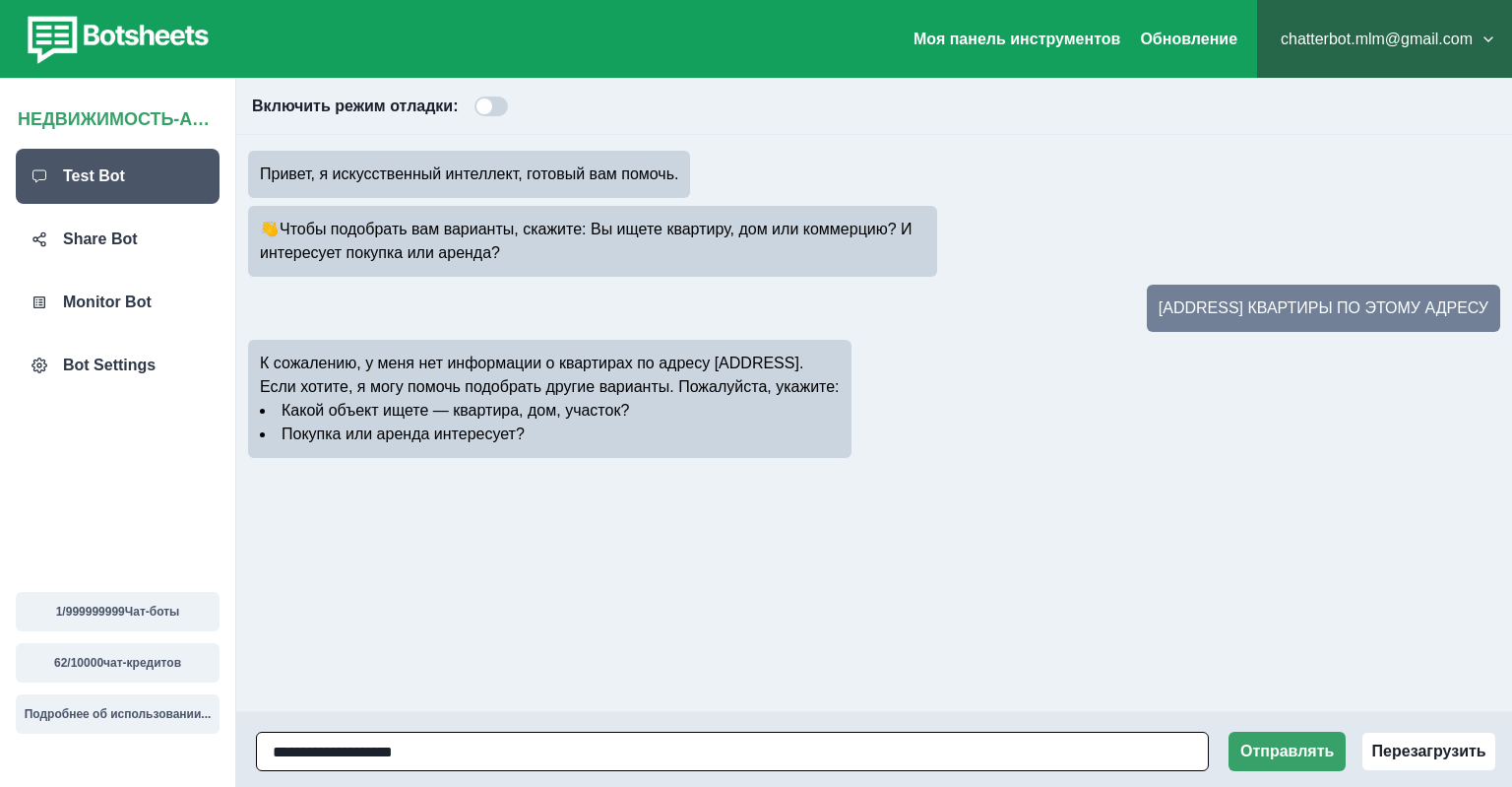 type on "**********" 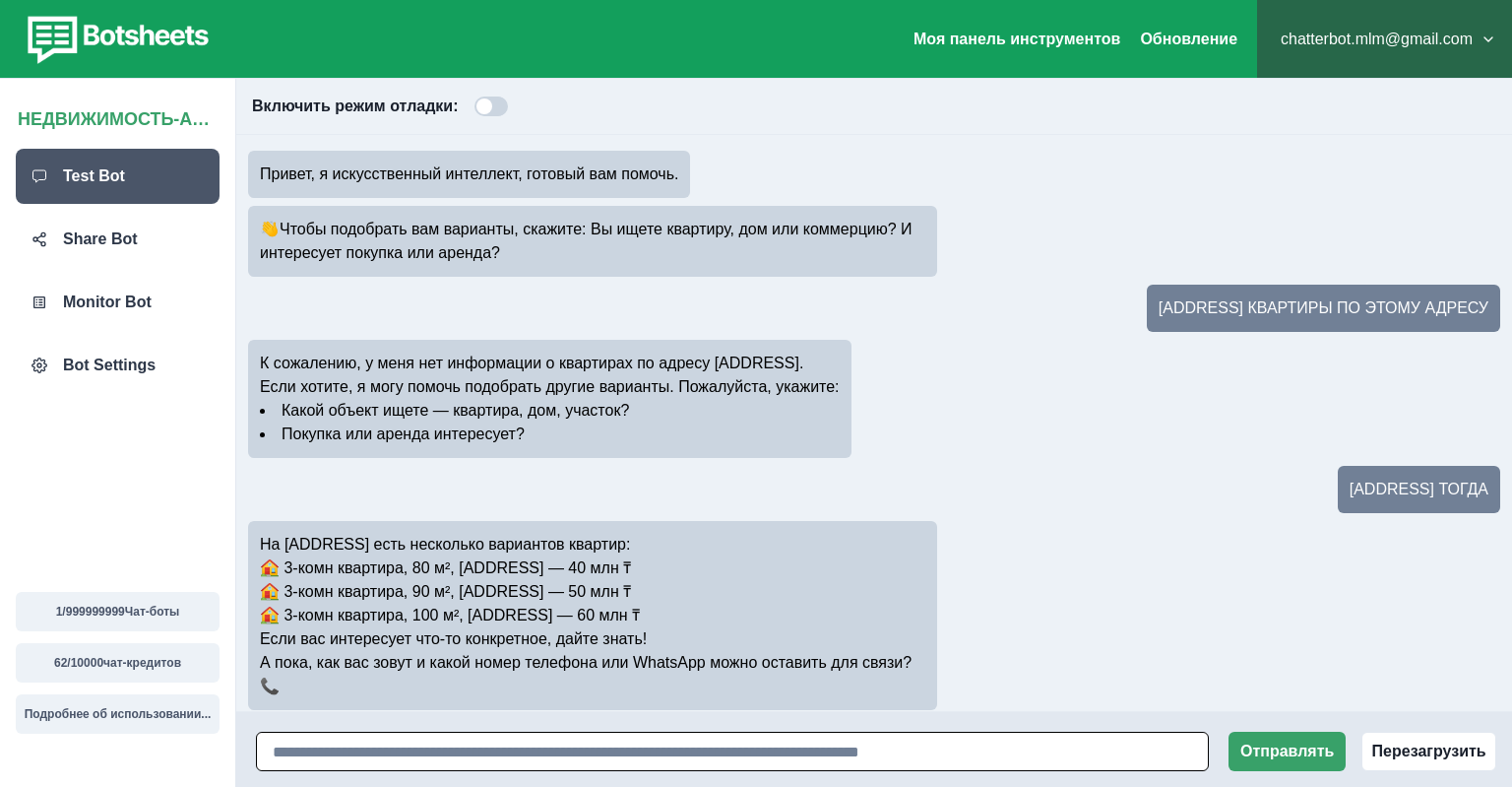 scroll, scrollTop: 16, scrollLeft: 0, axis: vertical 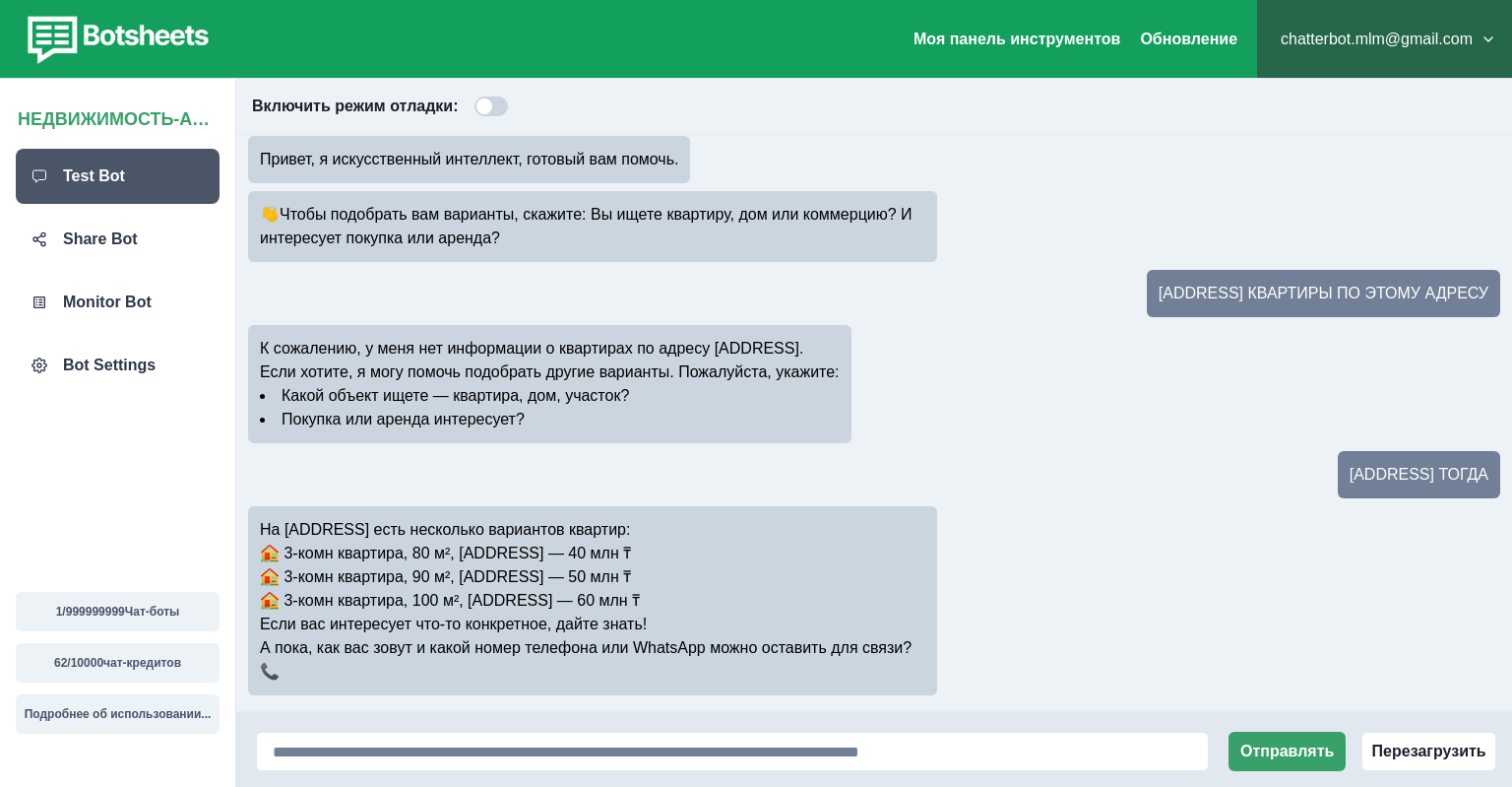 drag, startPoint x: 289, startPoint y: 556, endPoint x: 702, endPoint y: 557, distance: 413.00121 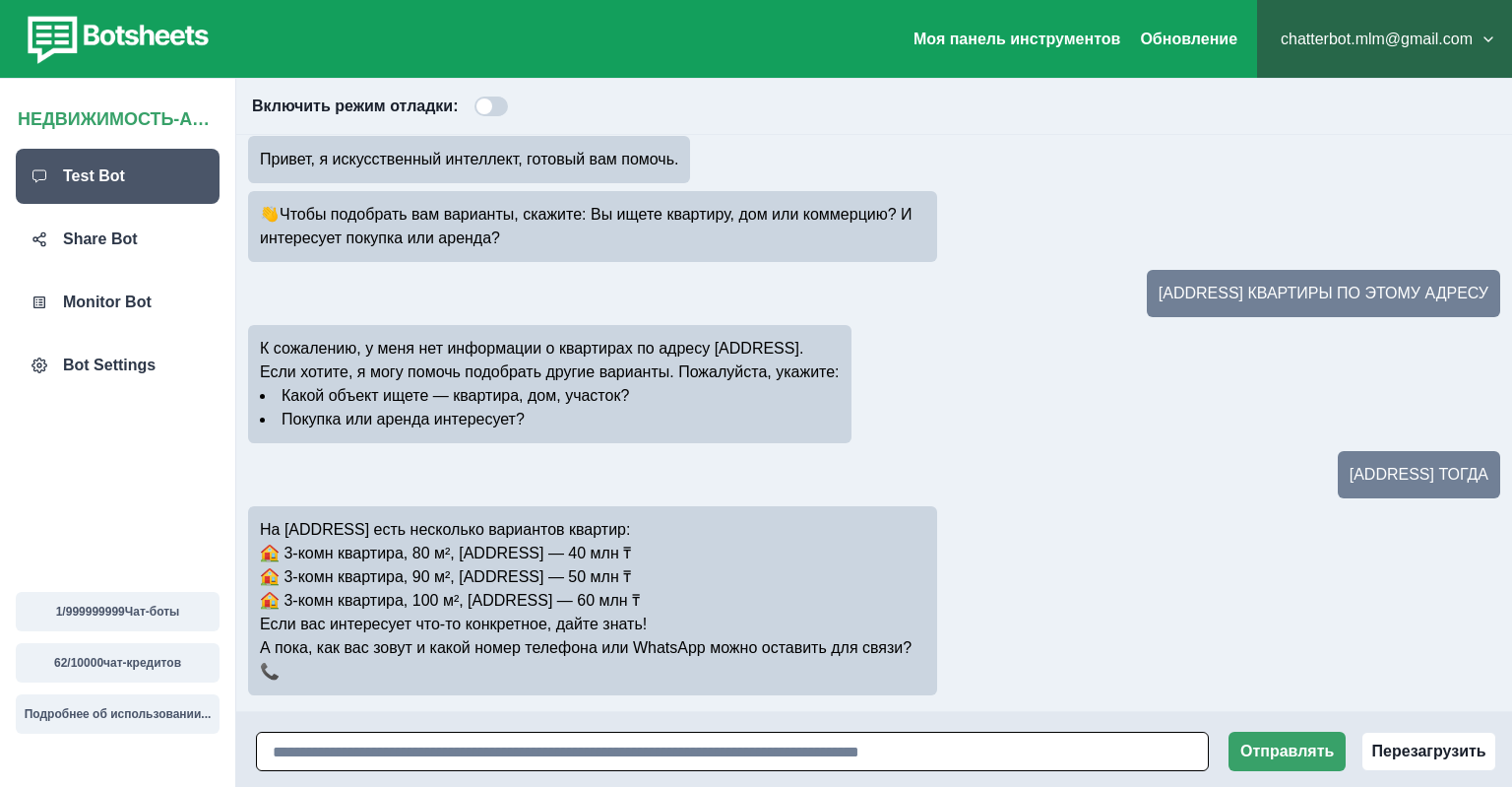 click at bounding box center [732, 752] 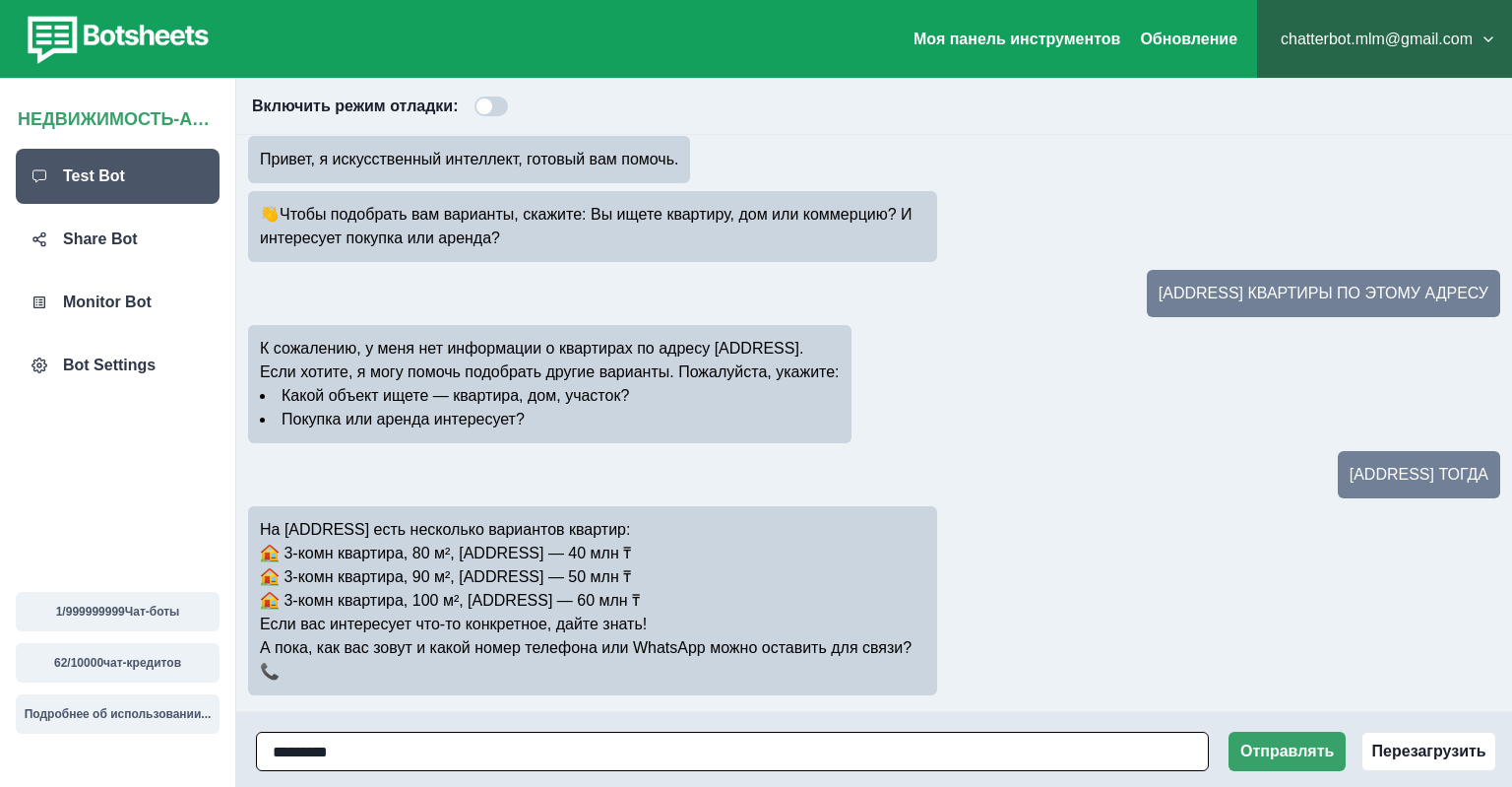 paste on "**********" 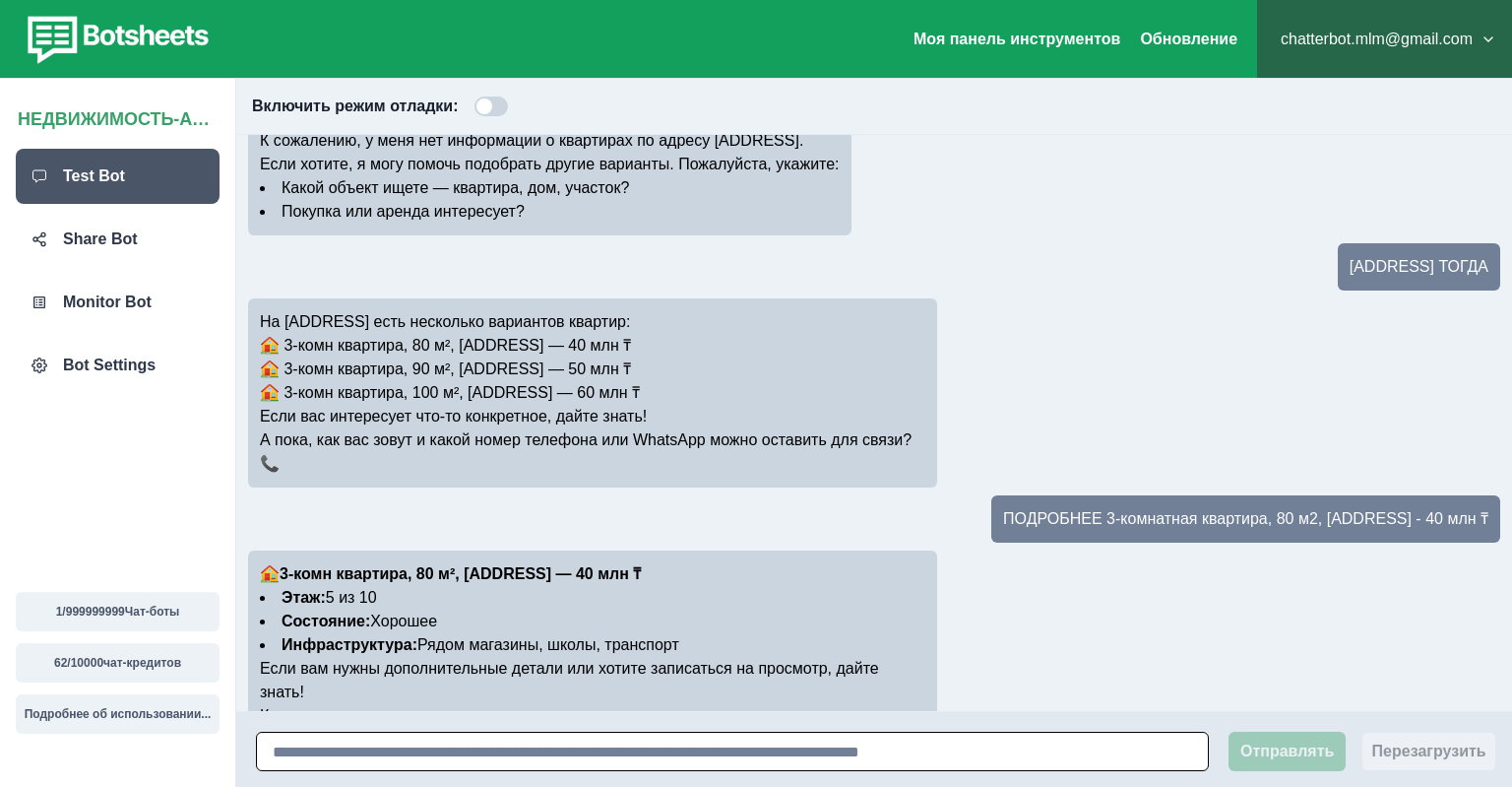 scroll, scrollTop: 246, scrollLeft: 0, axis: vertical 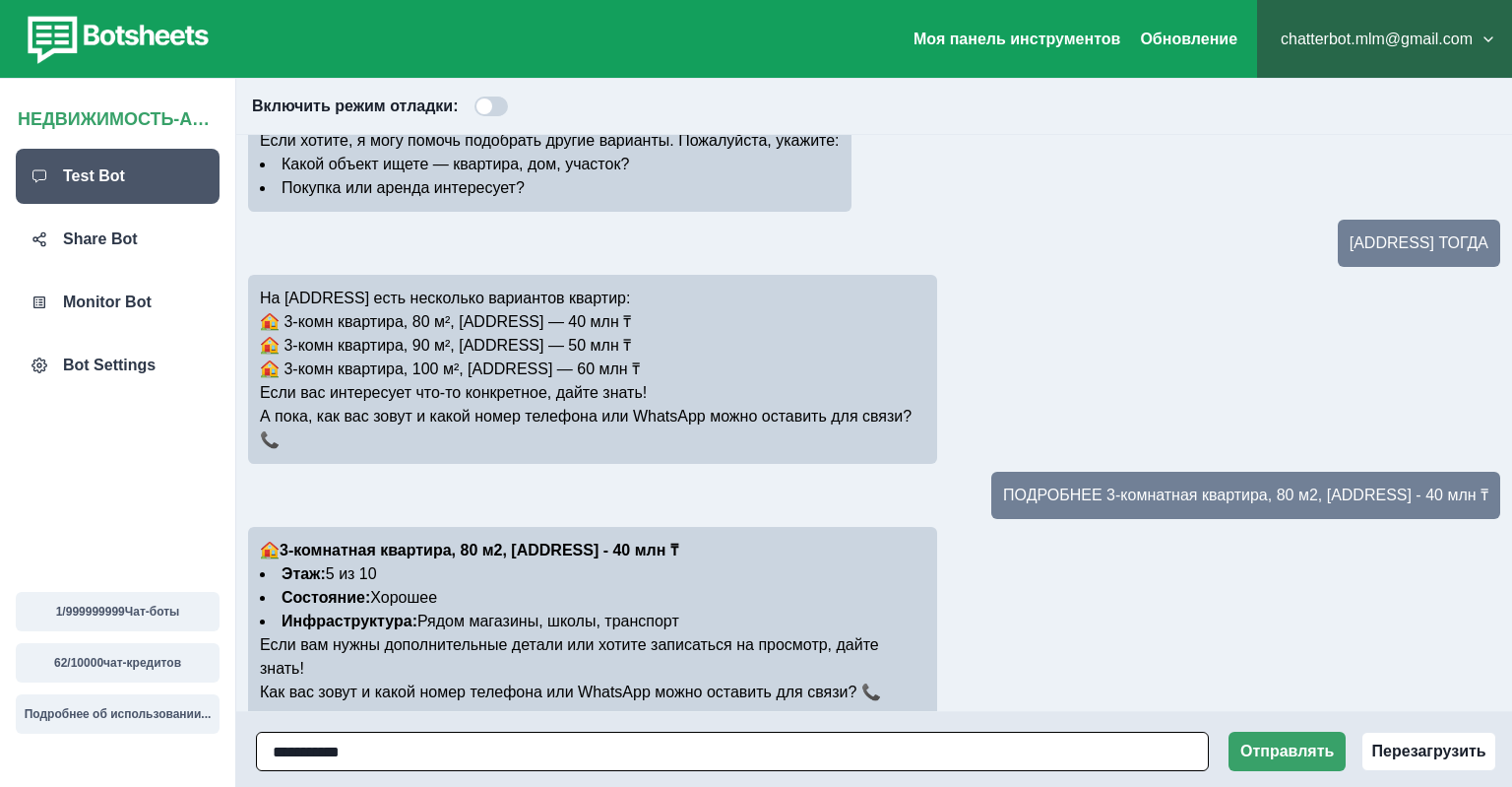 type on "**********" 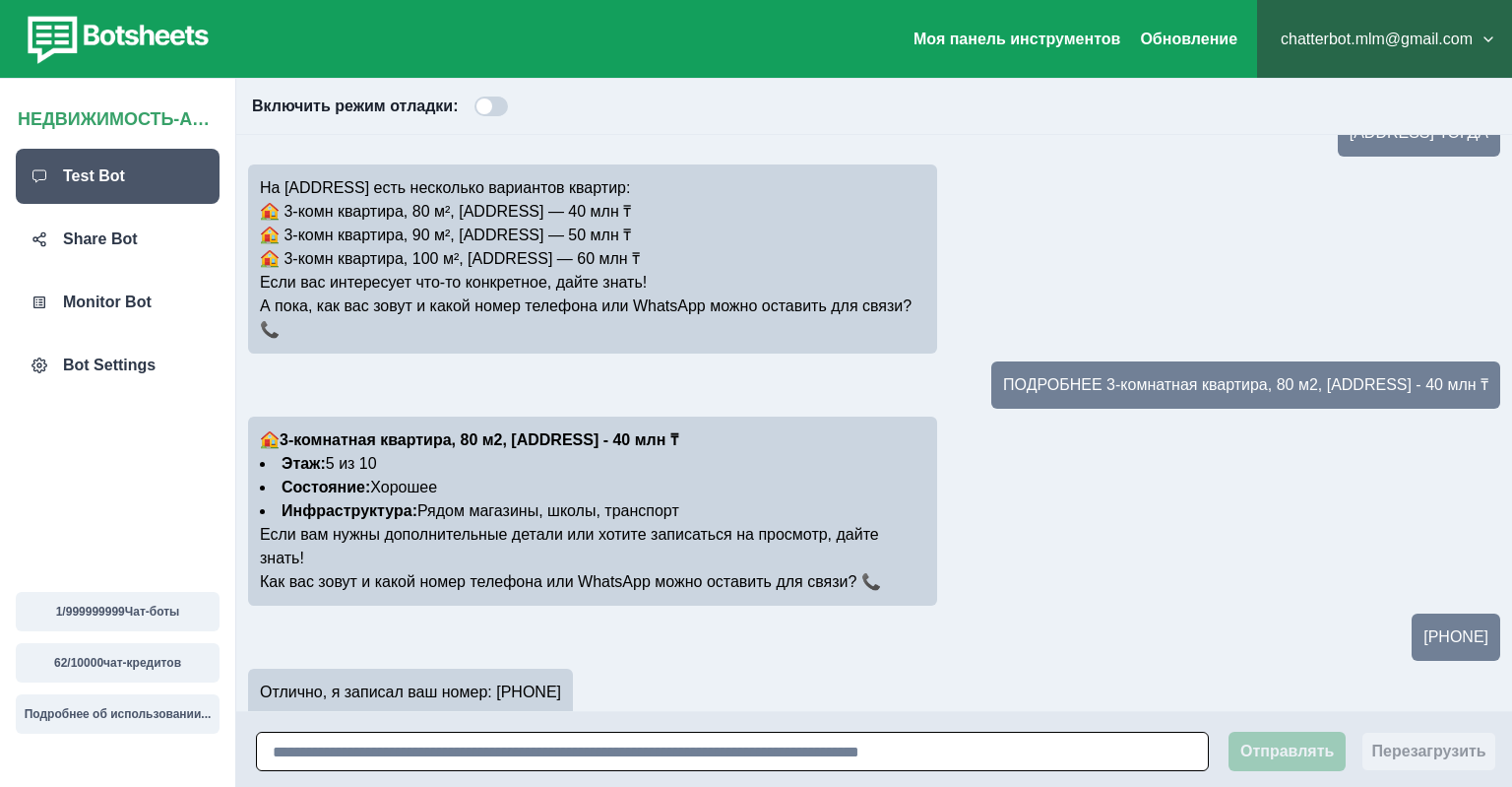 scroll, scrollTop: 380, scrollLeft: 0, axis: vertical 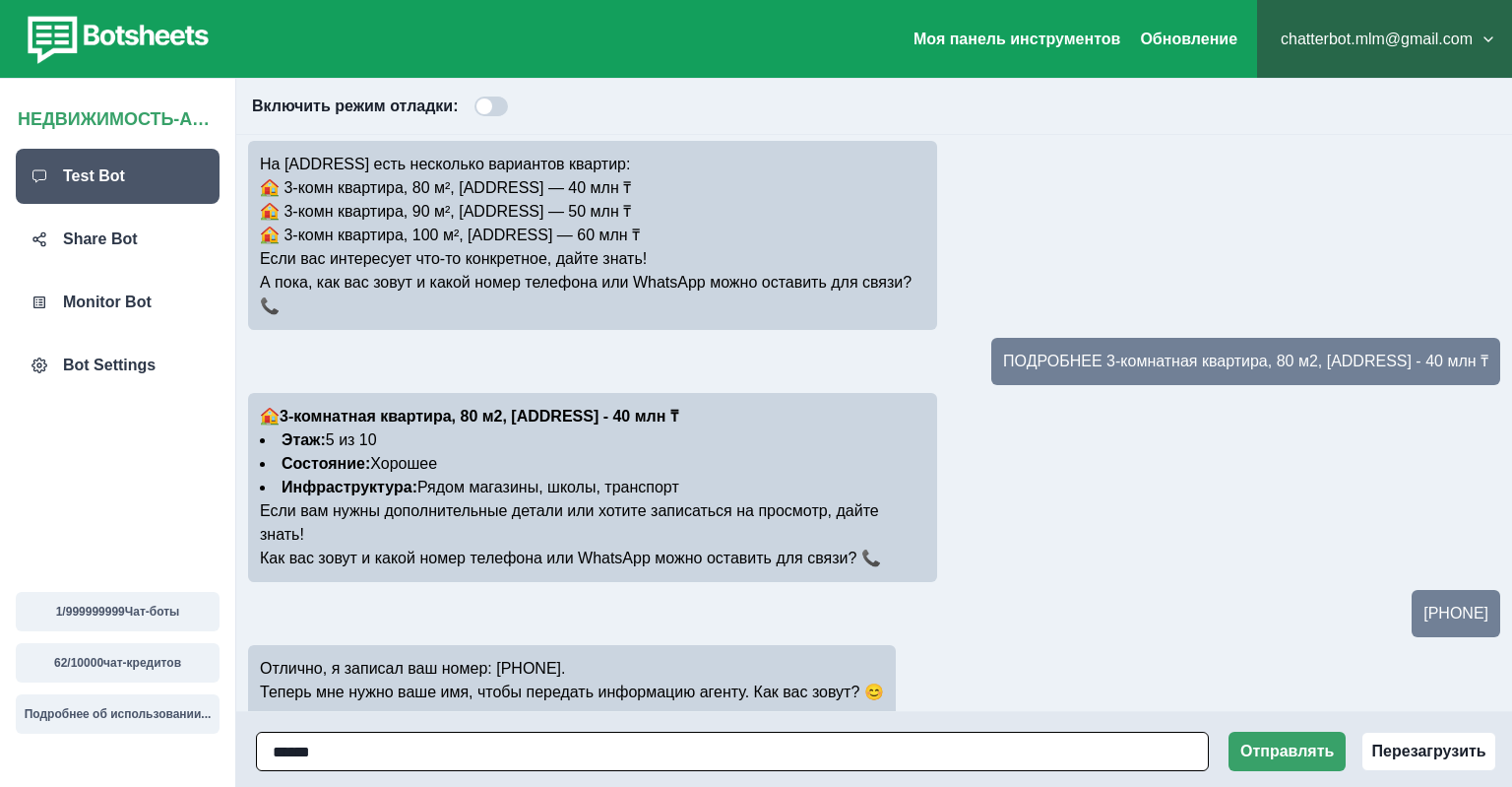 type on "*******" 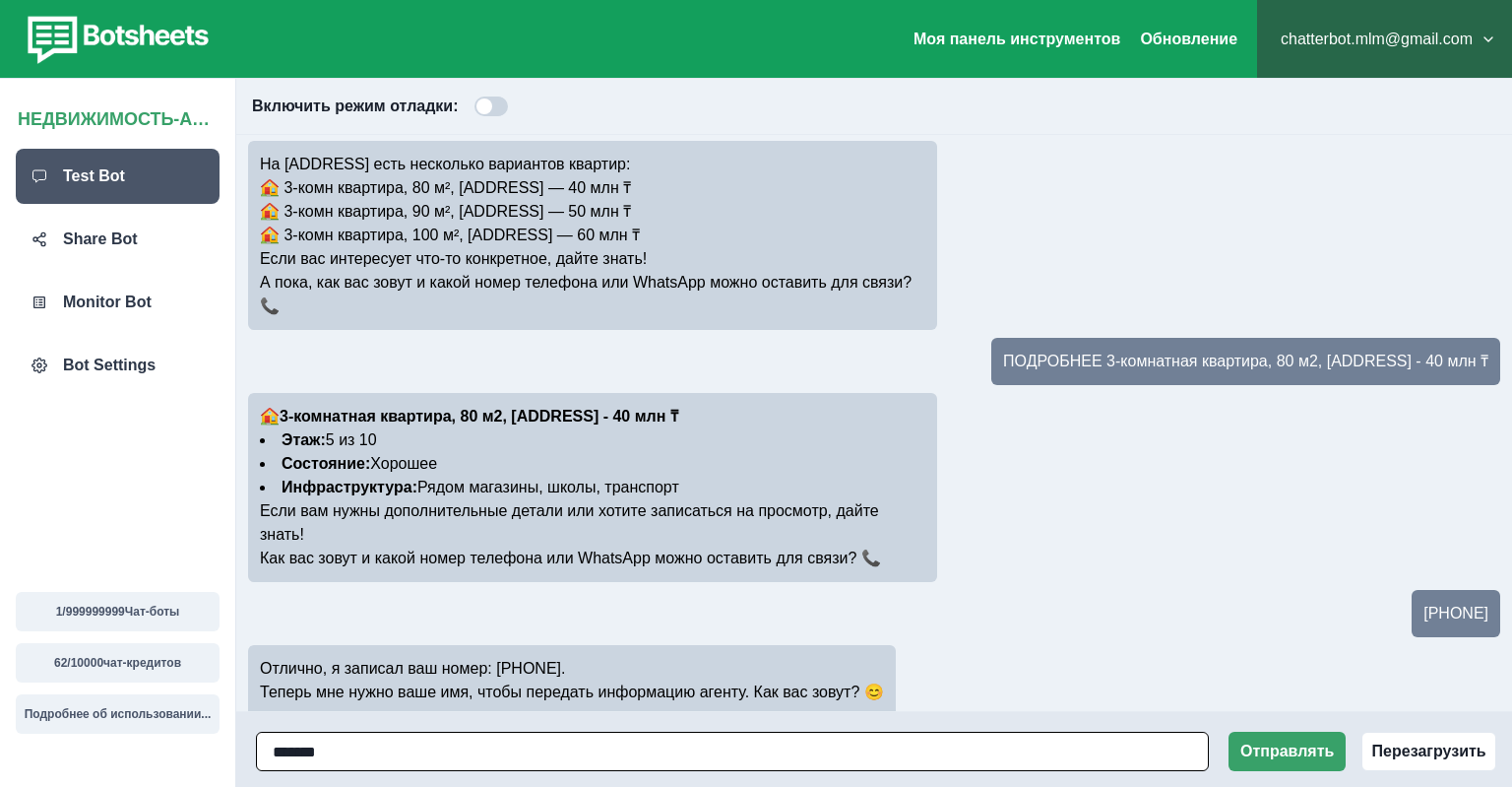 type 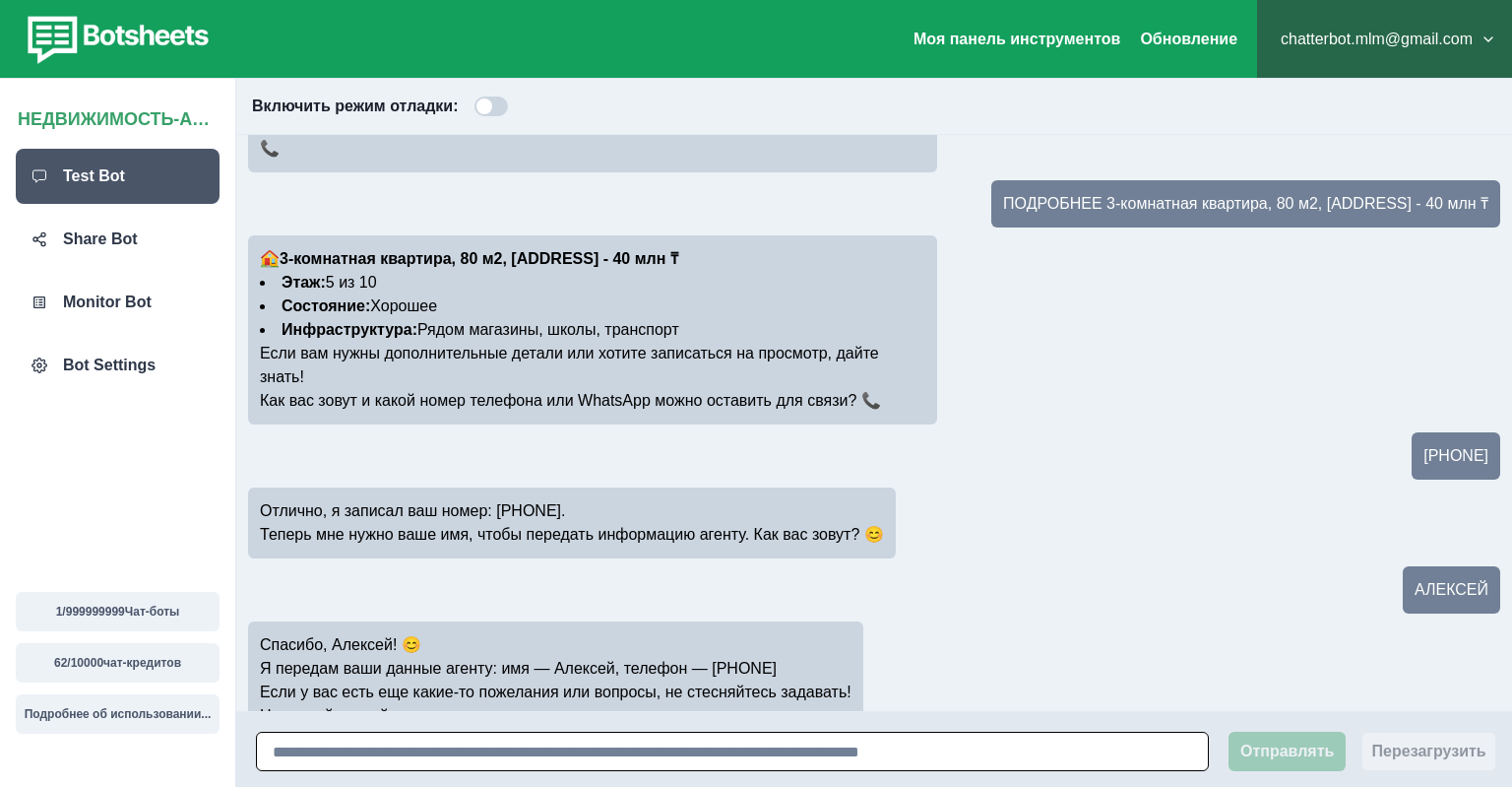 scroll, scrollTop: 561, scrollLeft: 0, axis: vertical 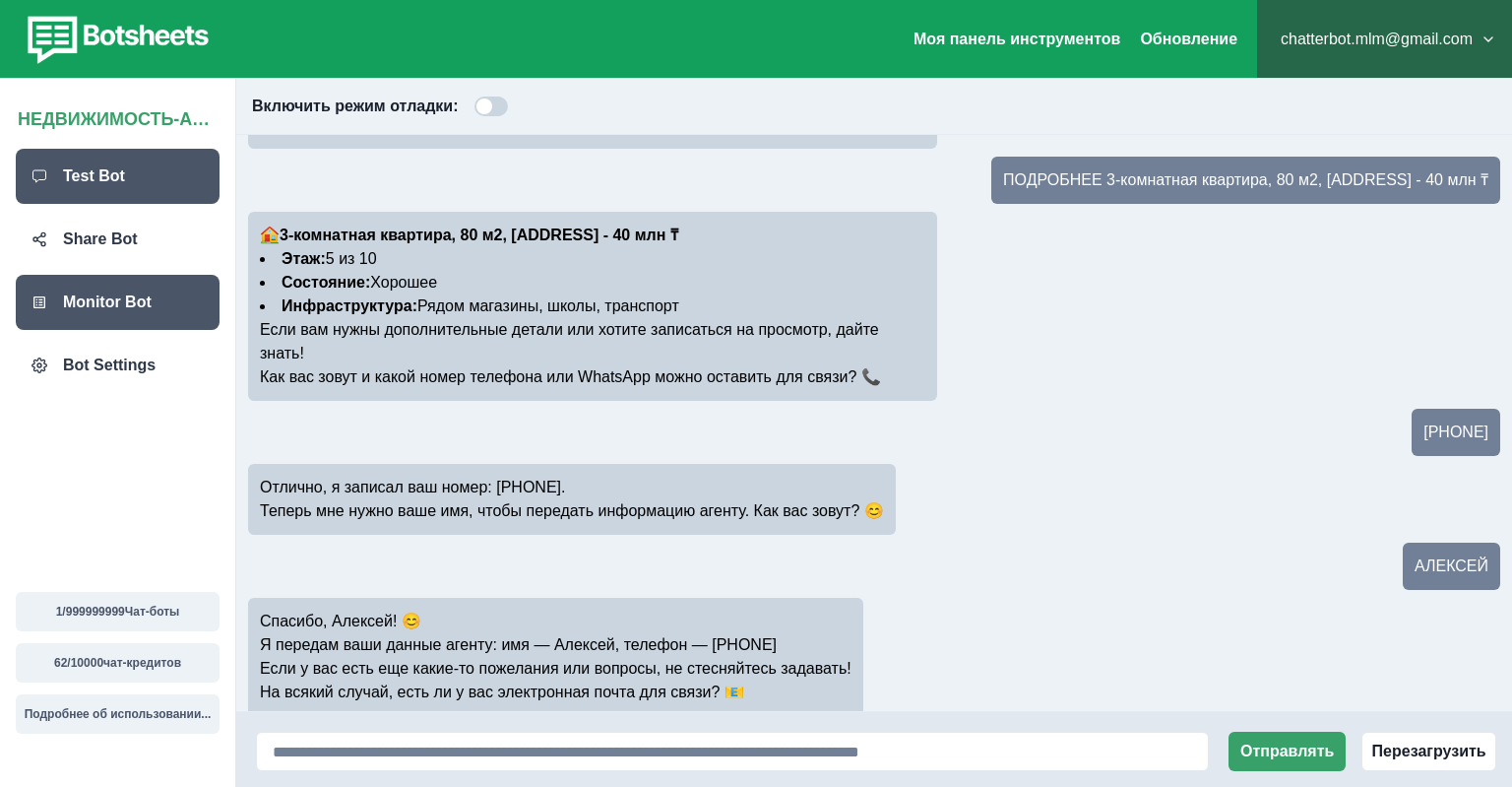 click on "Monitor Bot" at bounding box center [107, 302] 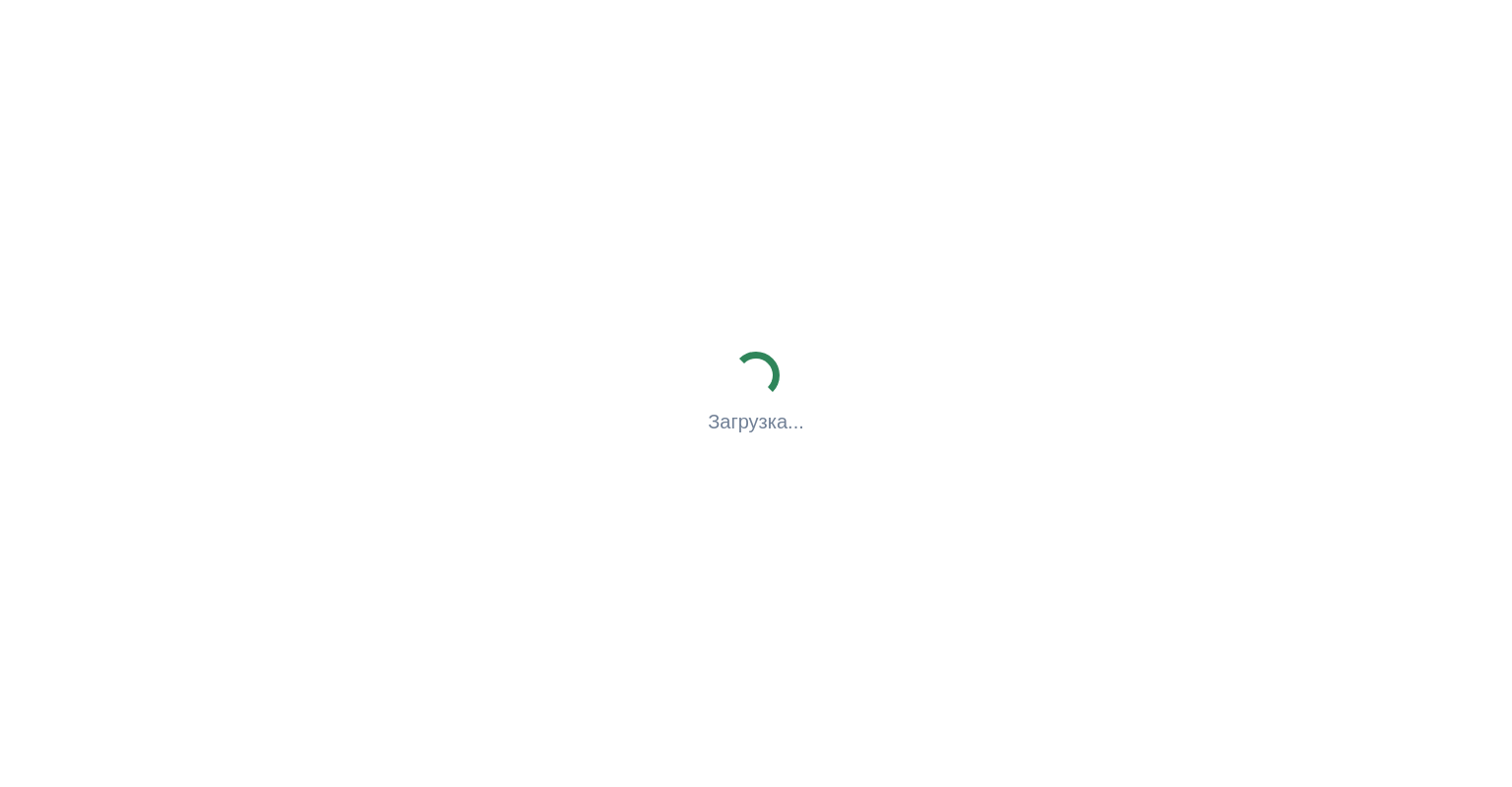 scroll, scrollTop: 0, scrollLeft: 0, axis: both 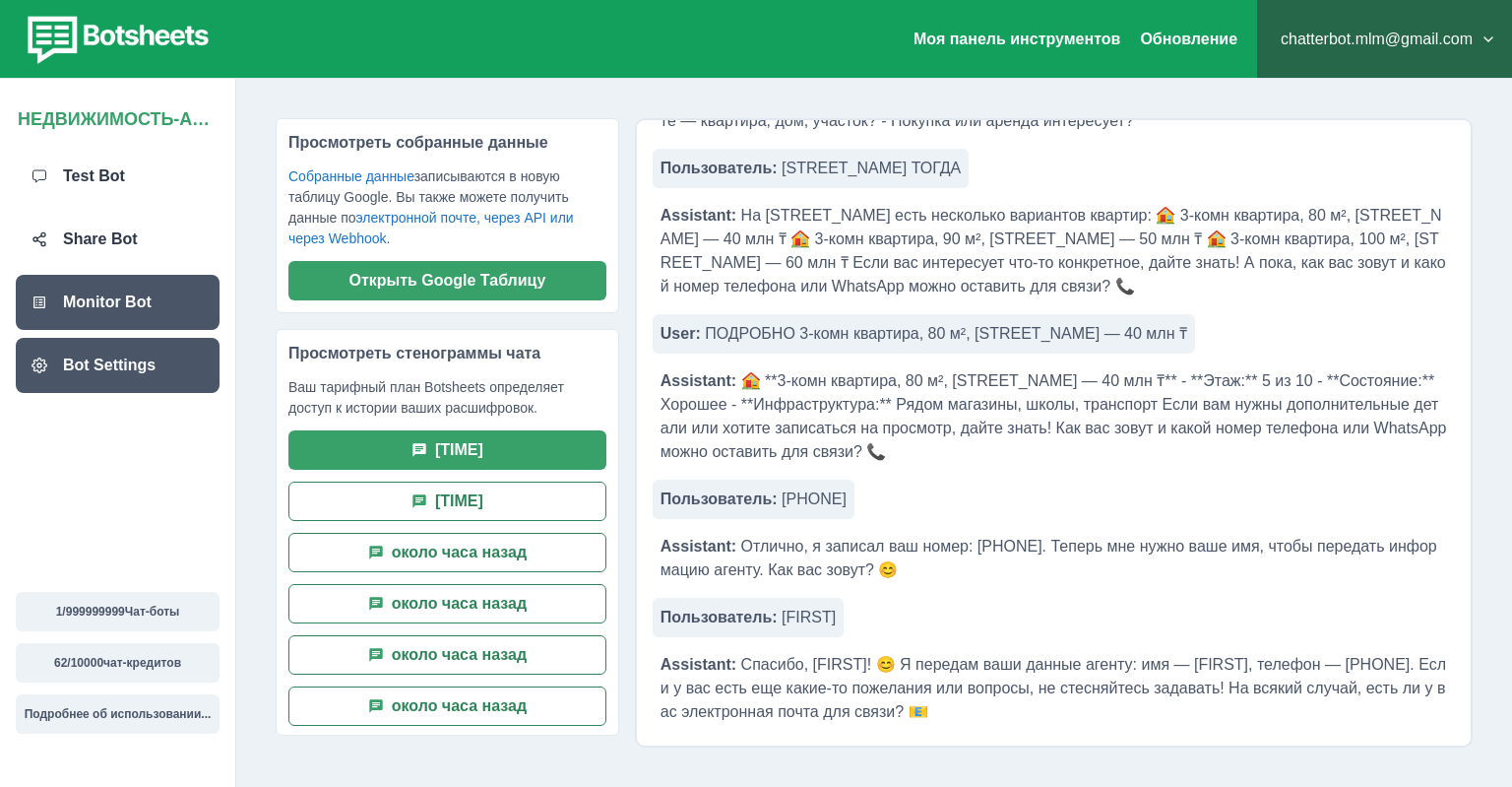 click on "Bot Settings" at bounding box center (109, 365) 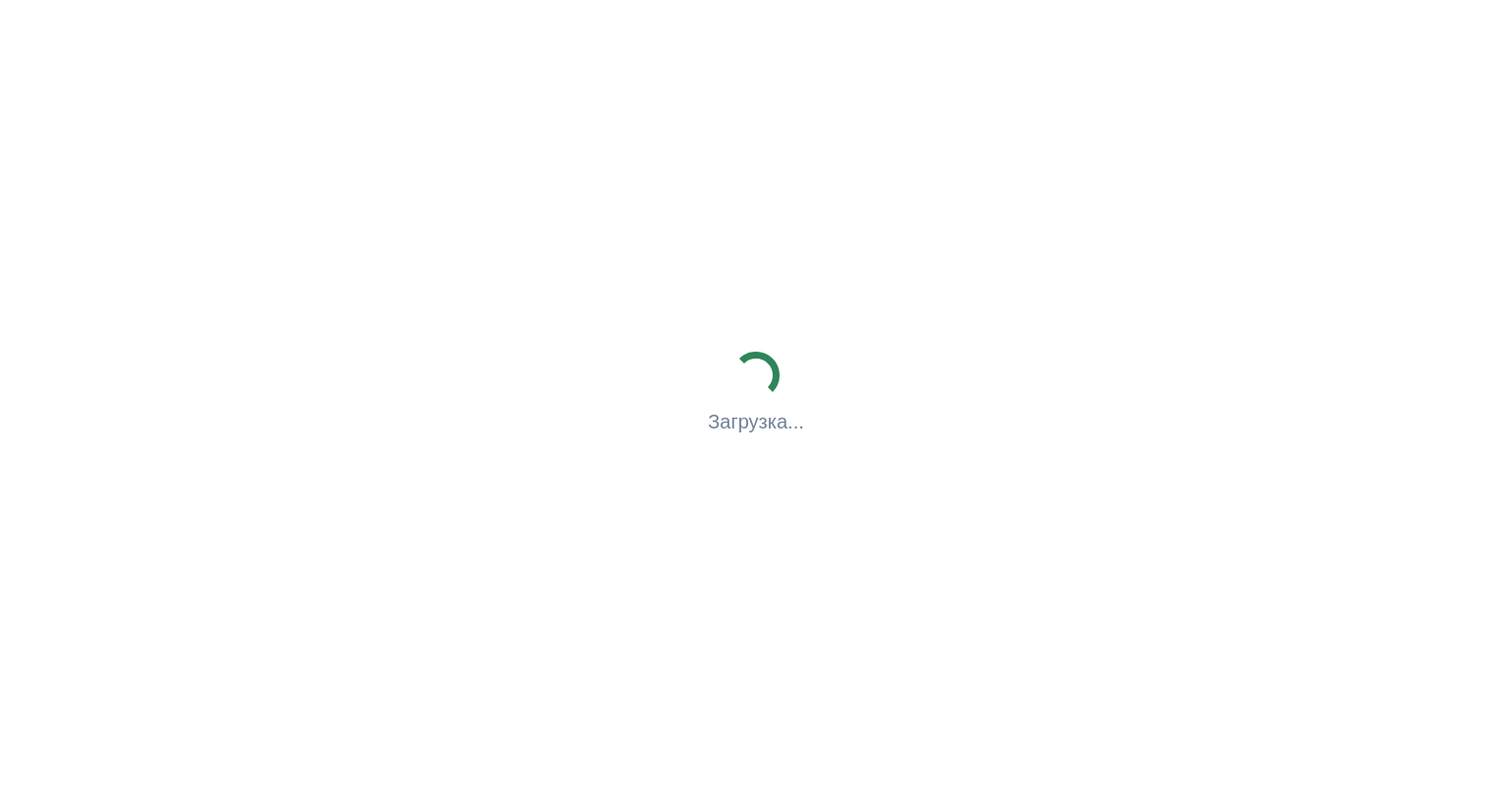 scroll, scrollTop: 0, scrollLeft: 0, axis: both 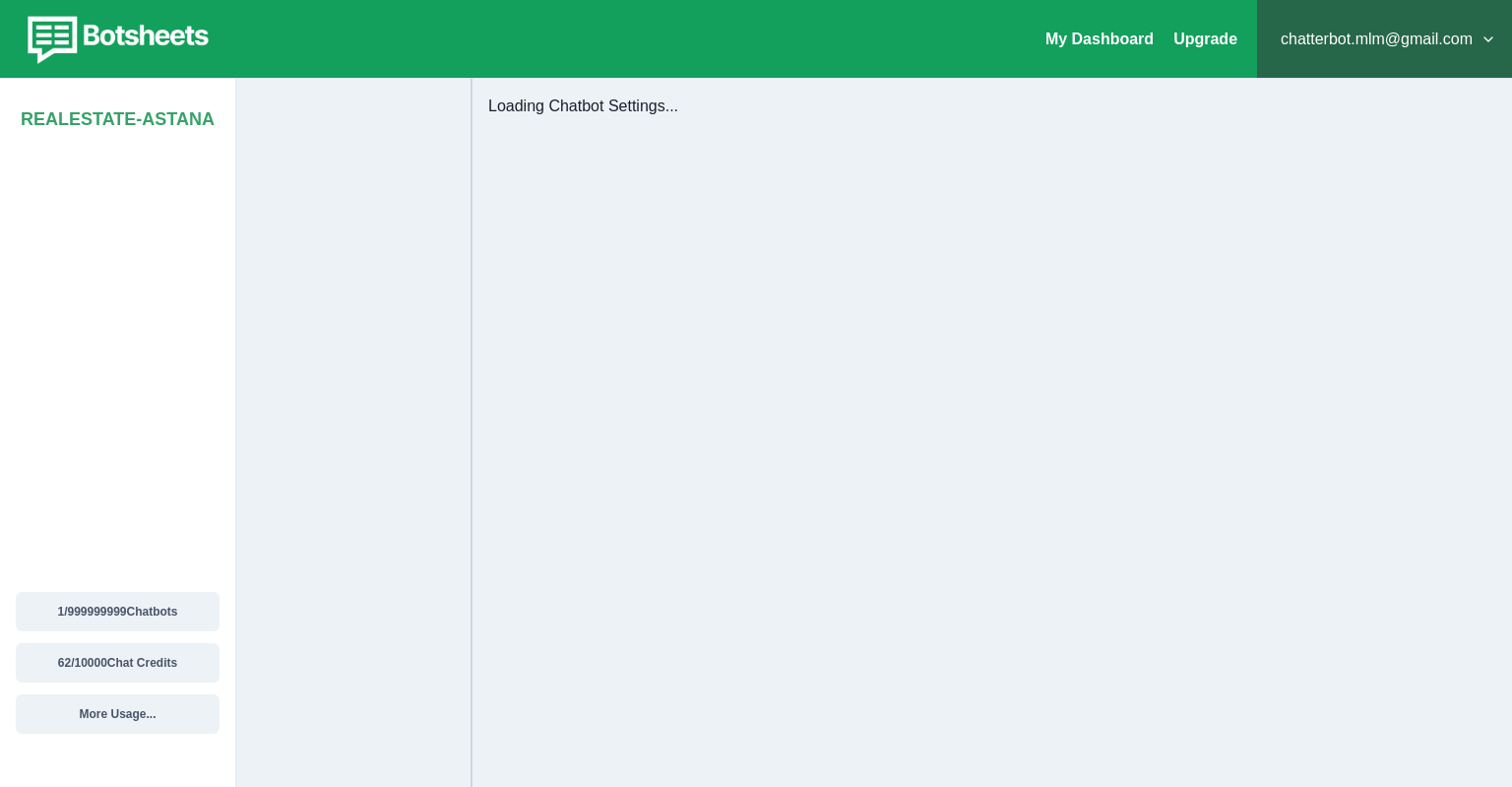 select on "**********" 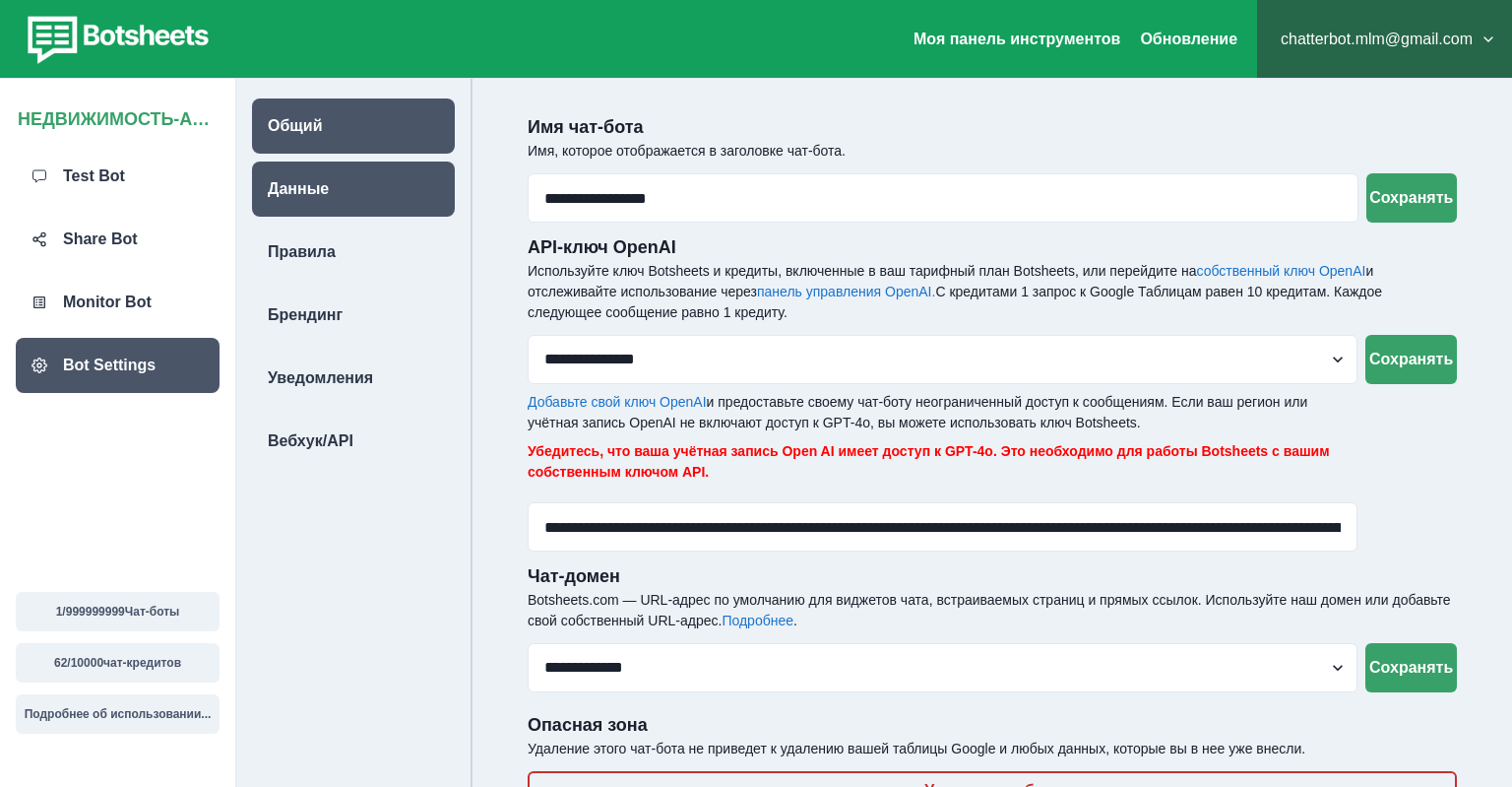 click on "Данные" at bounding box center [353, 189] 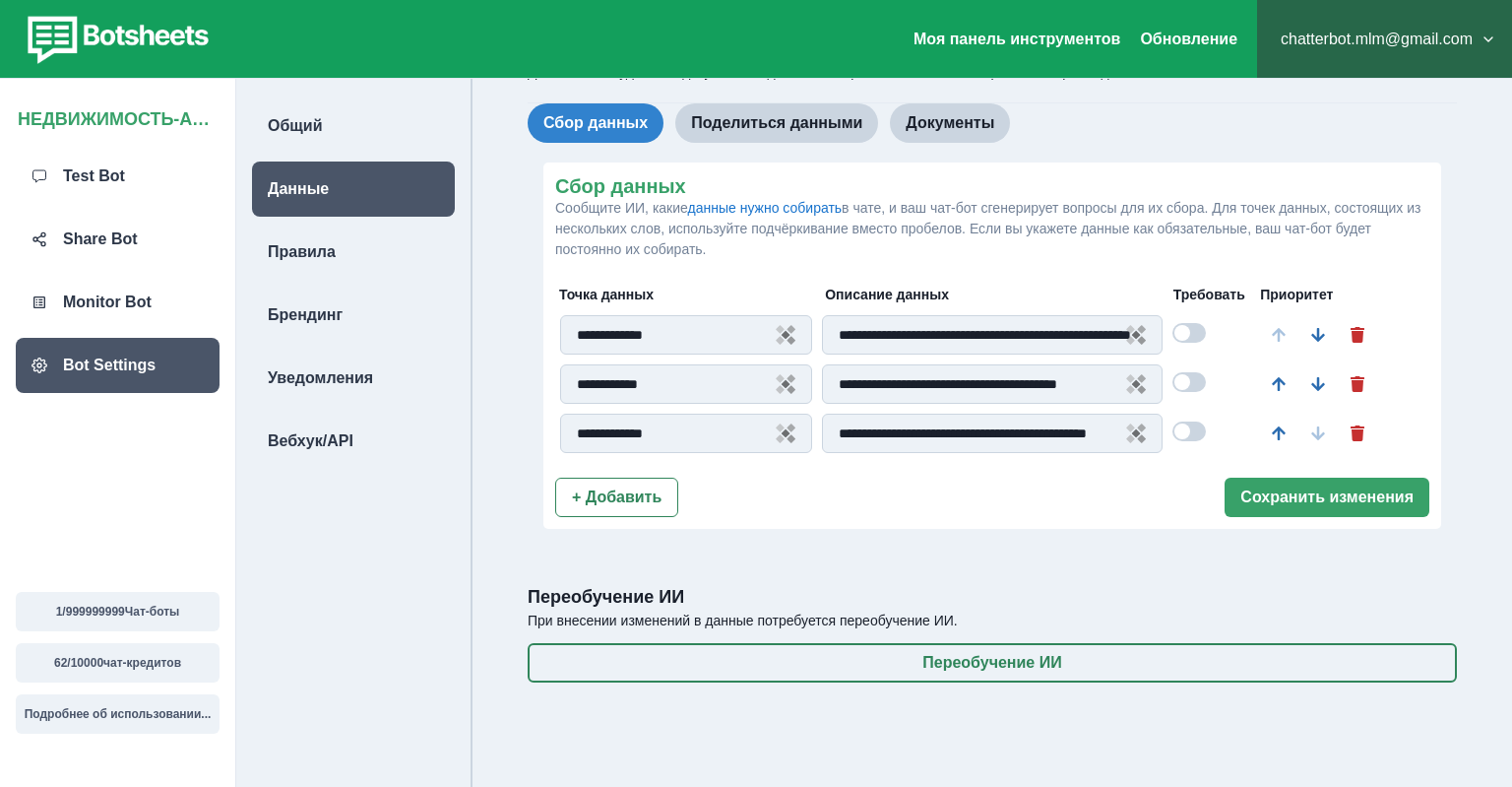 scroll, scrollTop: 0, scrollLeft: 0, axis: both 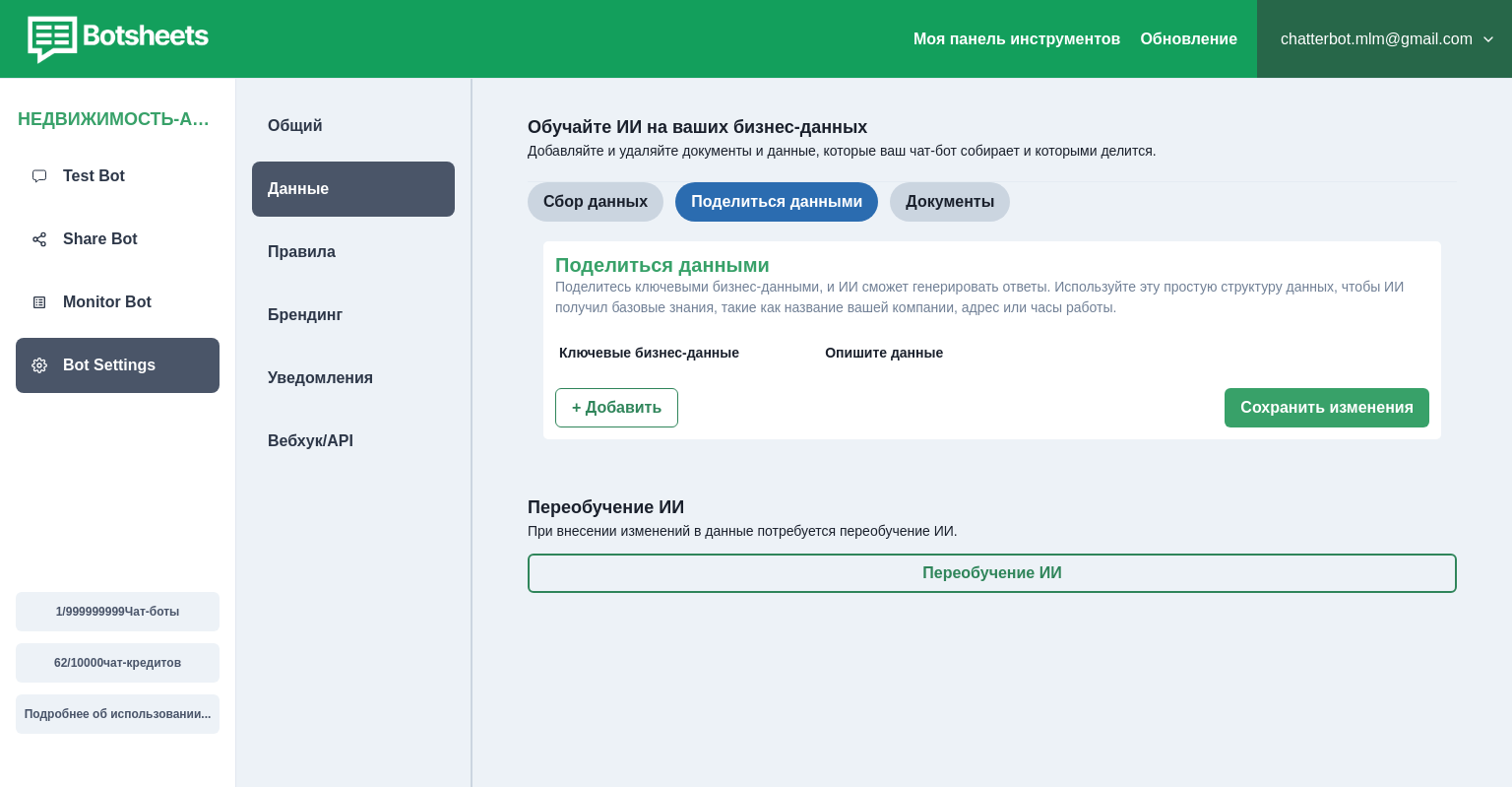 click on "Поделиться данными" at bounding box center (777, 202) 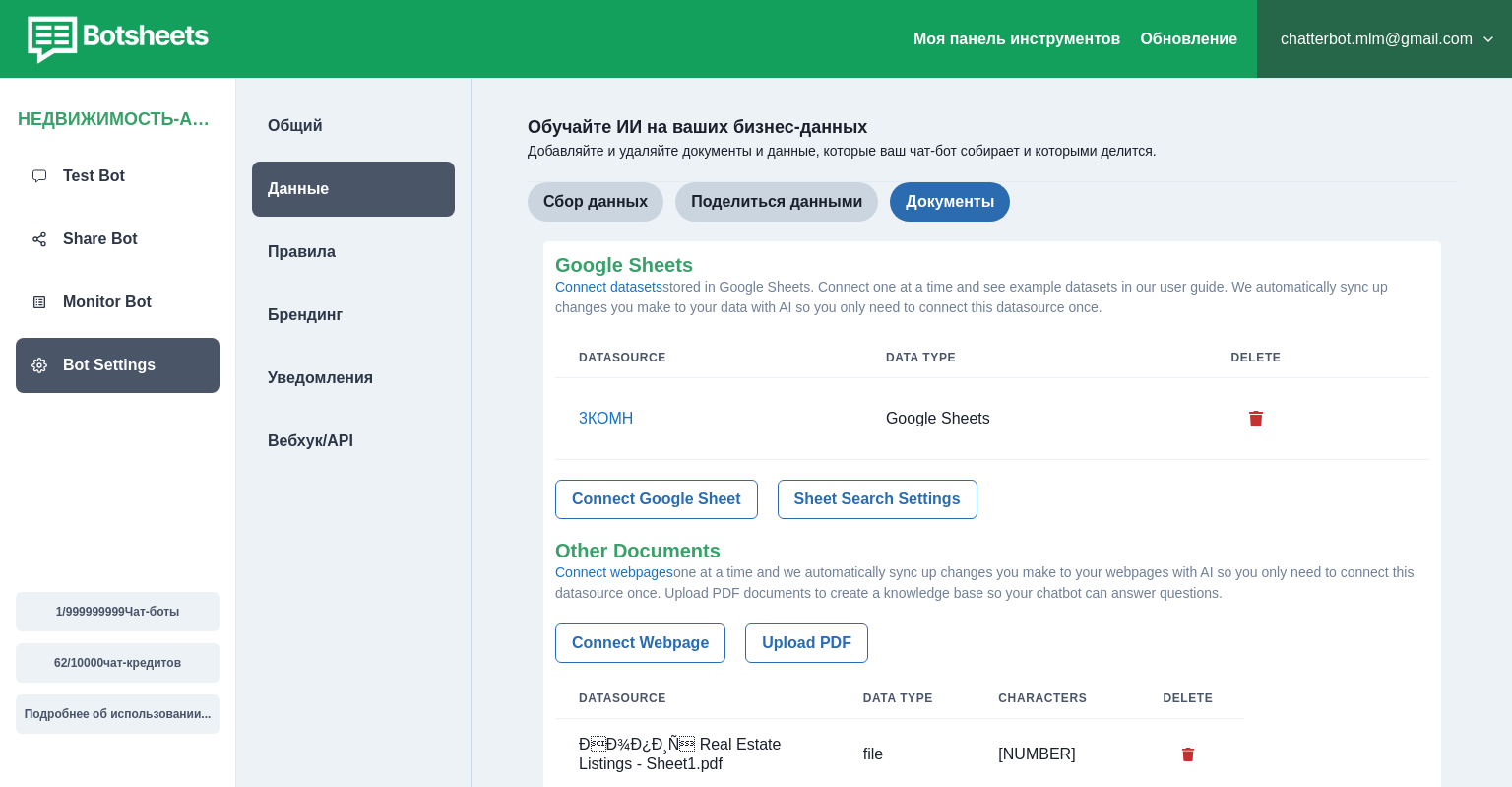click on "Документы" at bounding box center [950, 202] 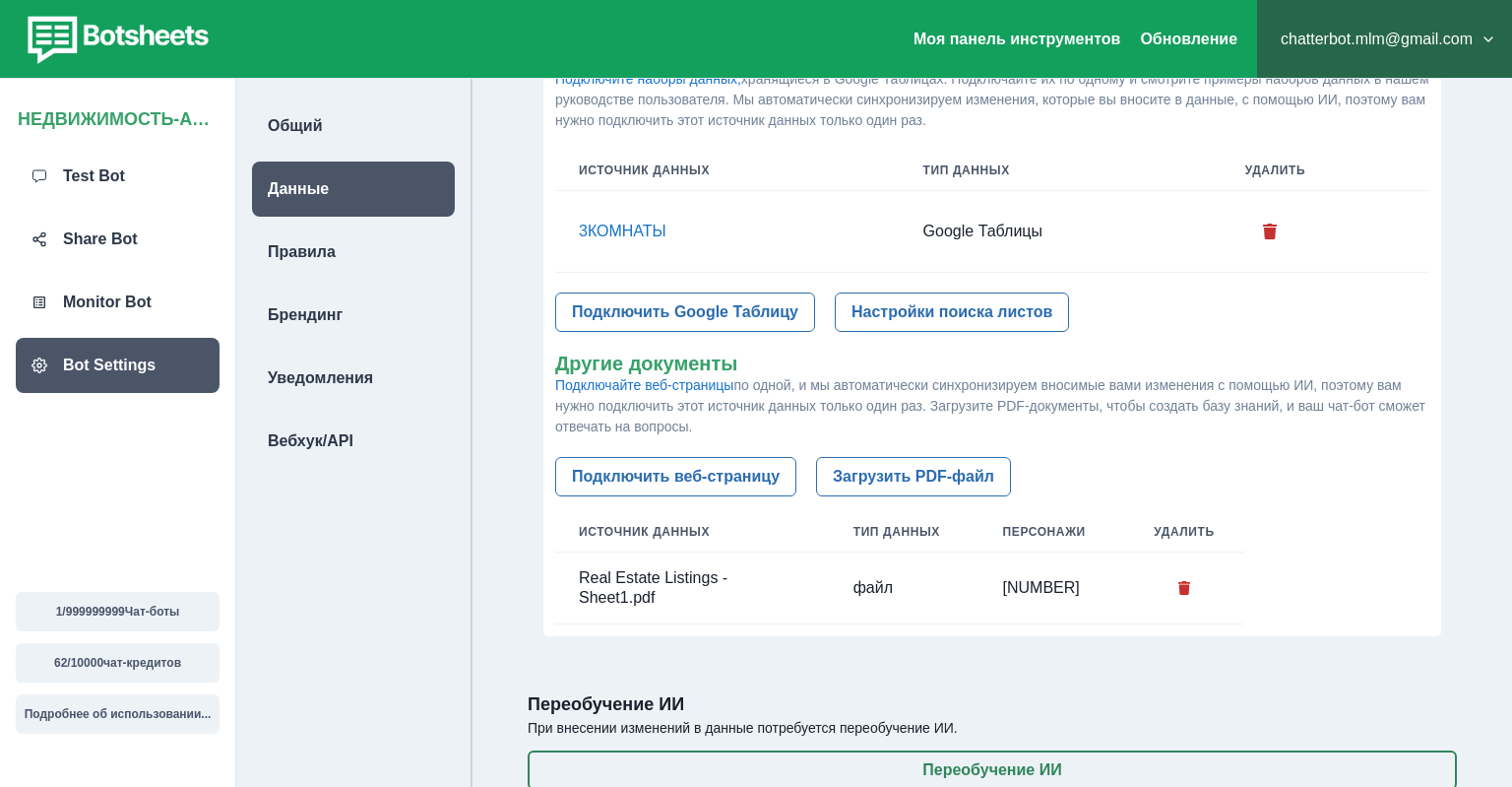 scroll, scrollTop: 0, scrollLeft: 0, axis: both 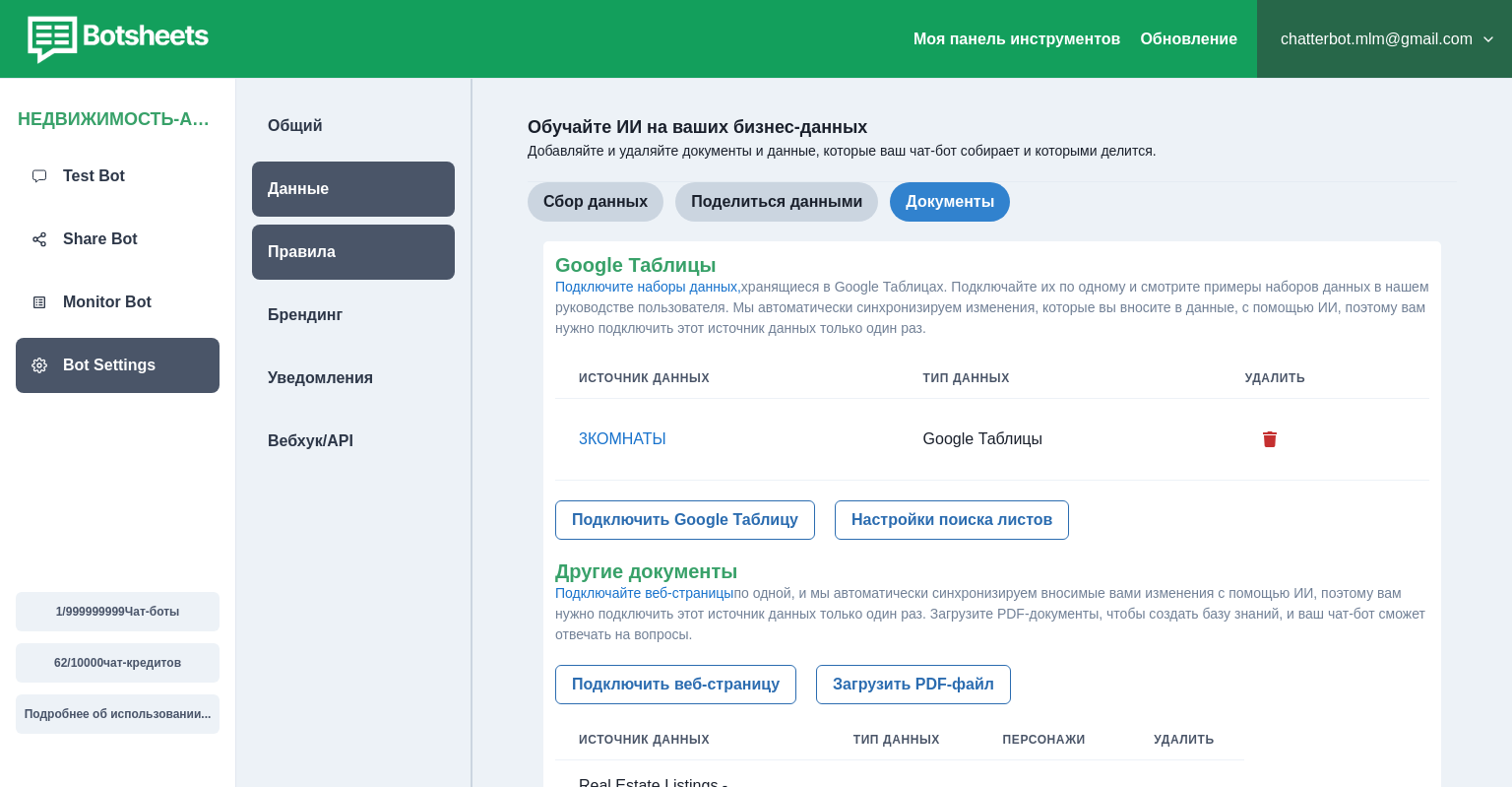 click on "Правила" at bounding box center [301, 252] 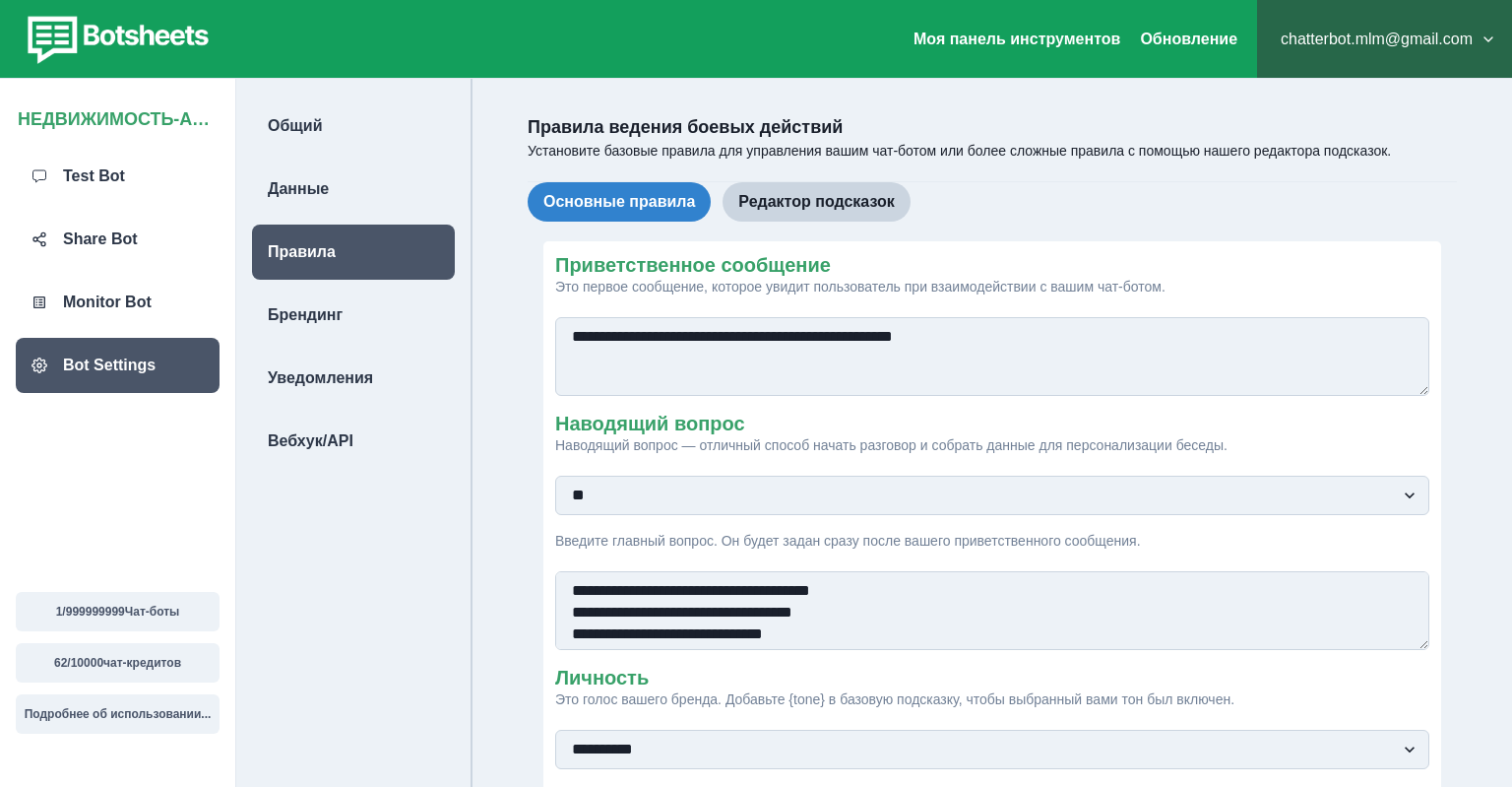 scroll, scrollTop: 208, scrollLeft: 0, axis: vertical 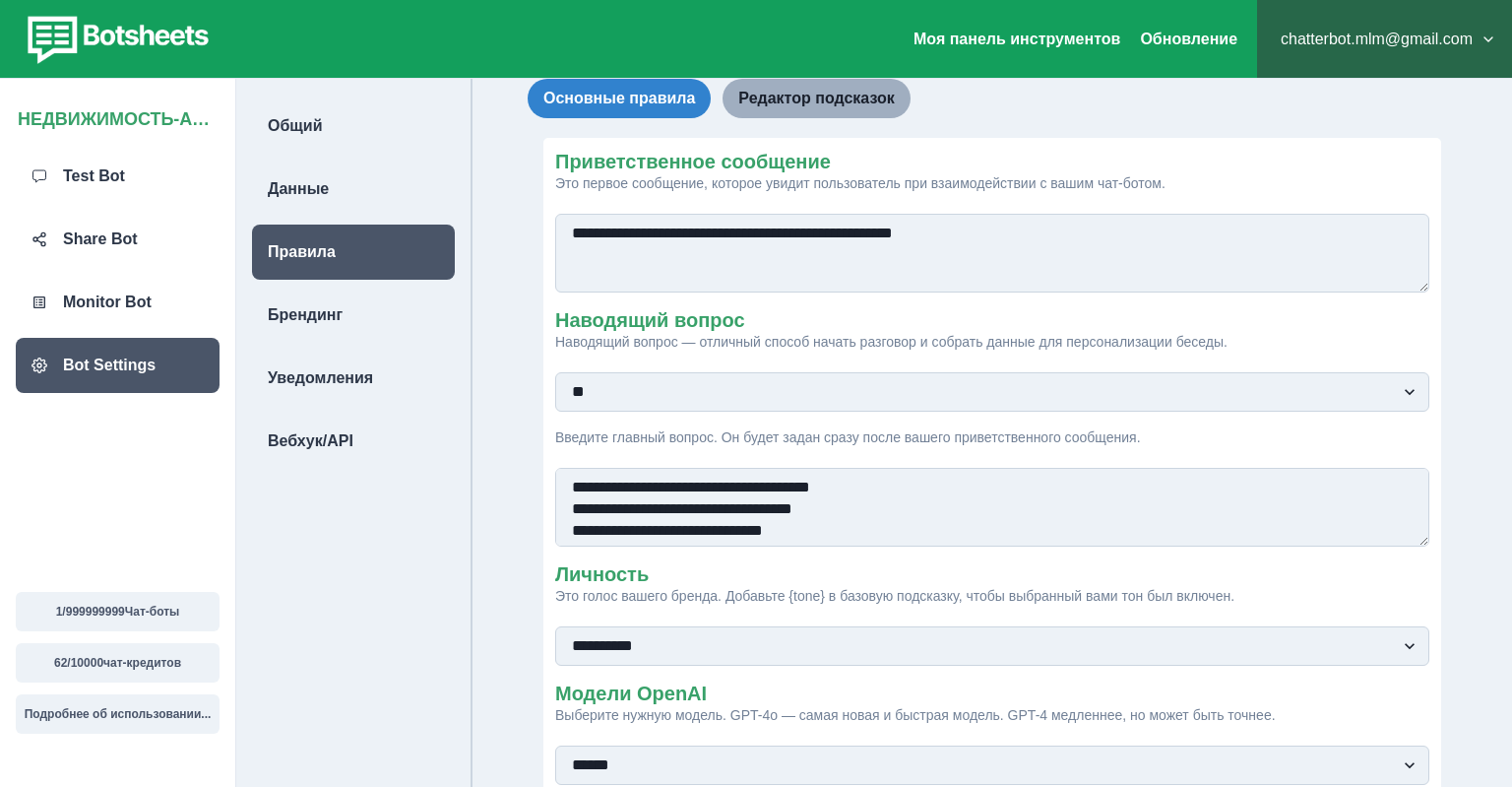 click on "Редактор подсказок" at bounding box center [816, 98] 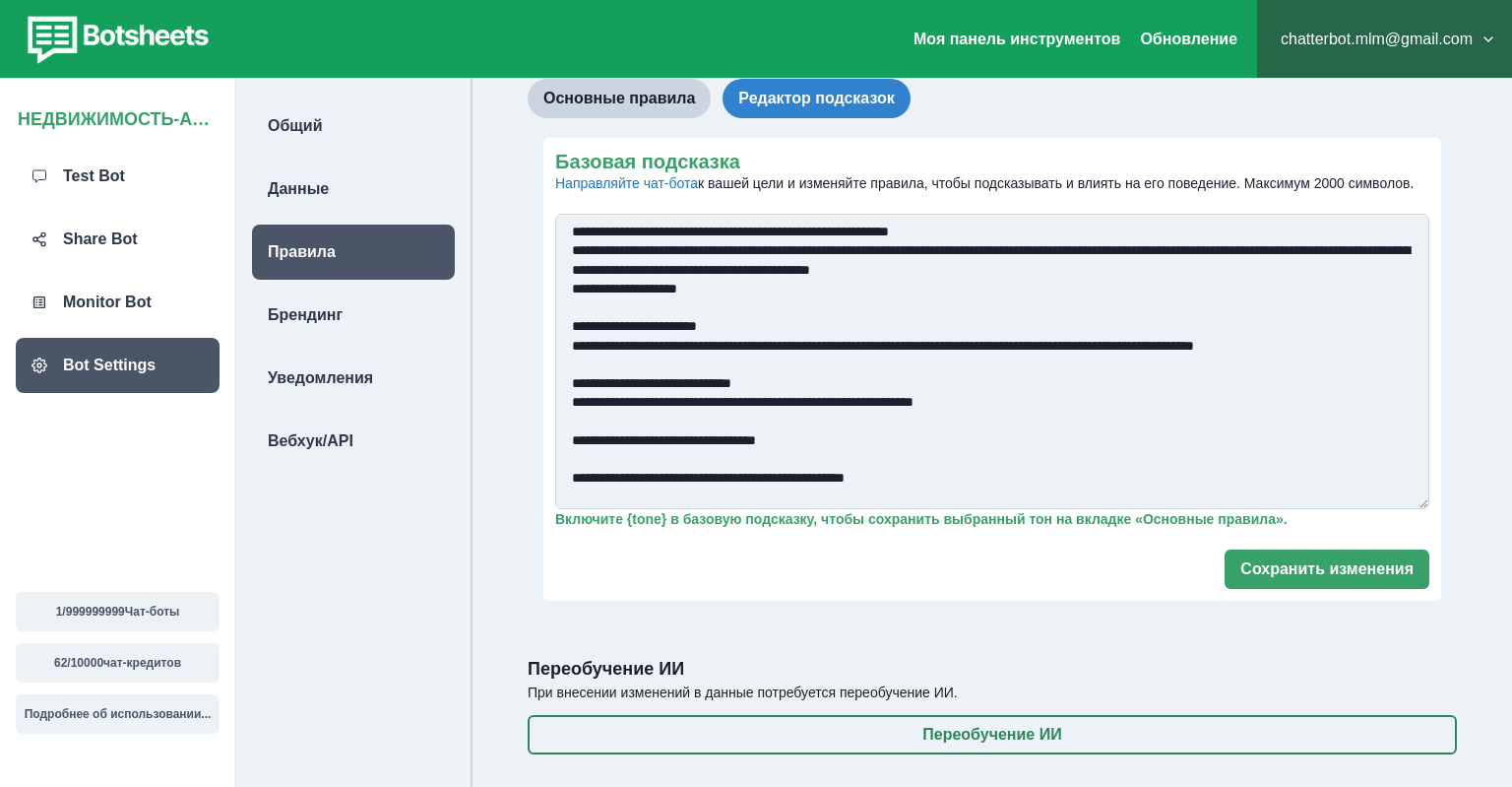 scroll, scrollTop: 326, scrollLeft: 0, axis: vertical 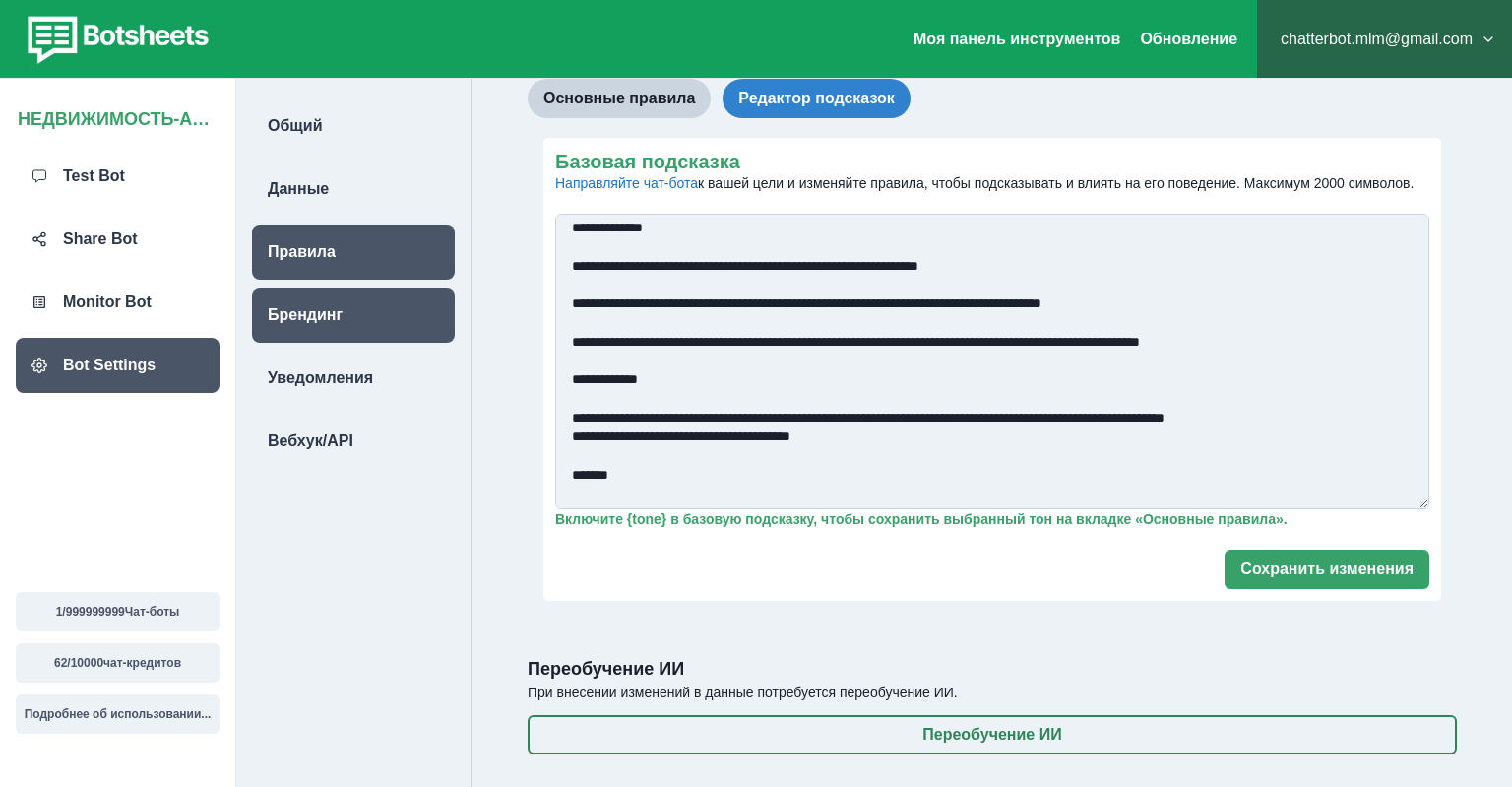 click on "Брендинг" at bounding box center (353, 315) 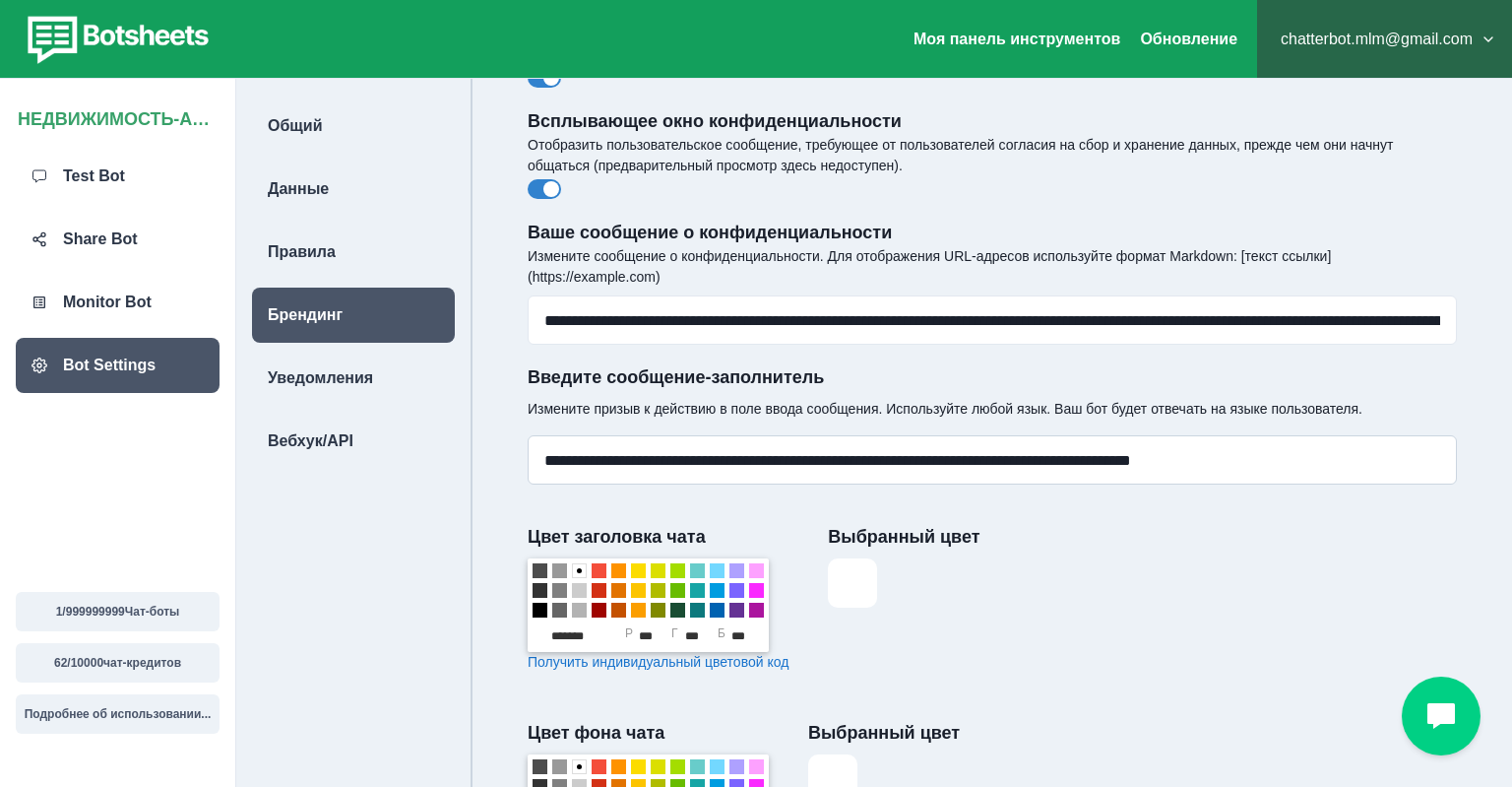 scroll, scrollTop: 0, scrollLeft: 0, axis: both 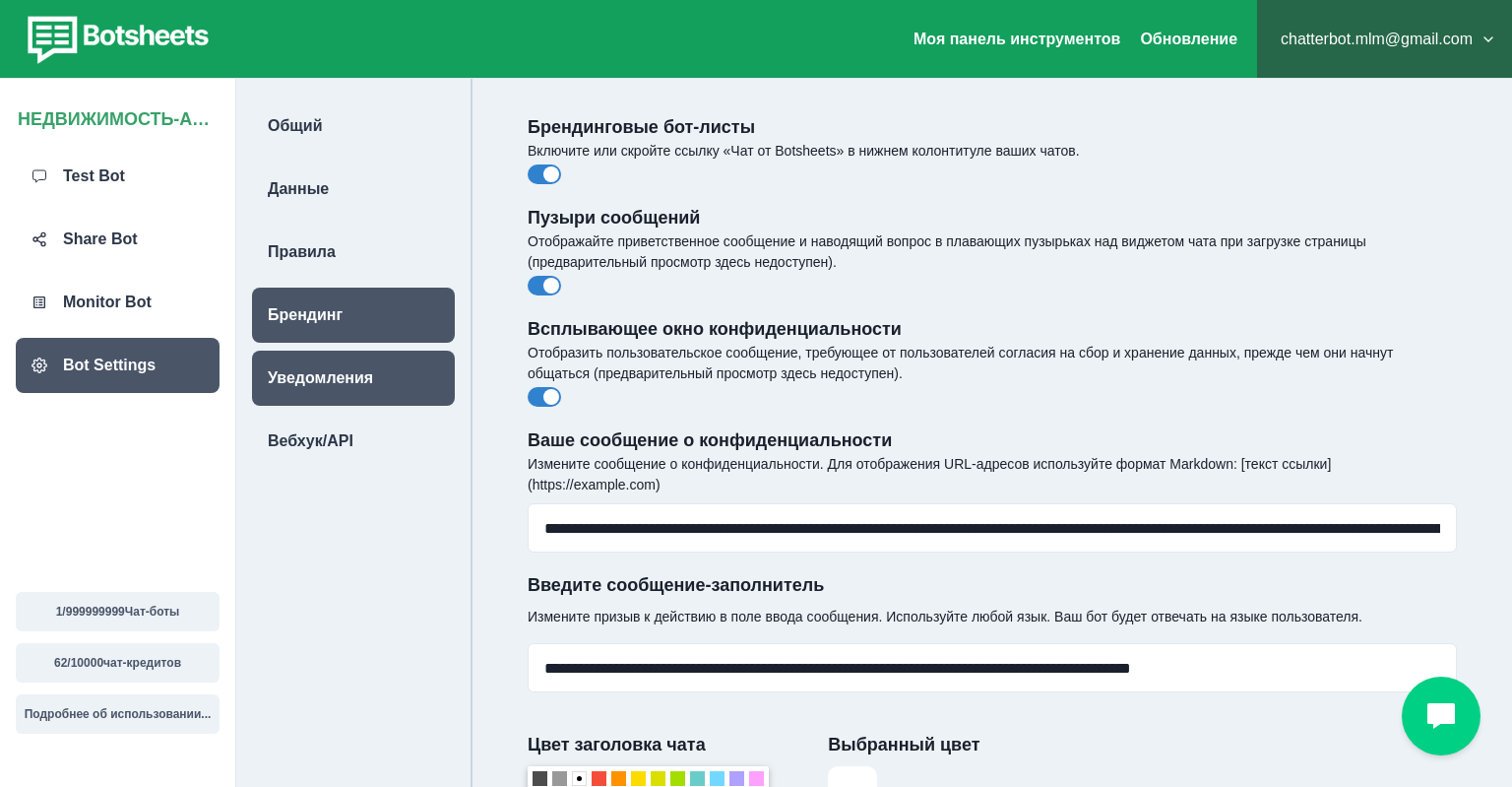 click on "Уведомления" at bounding box center (320, 378) 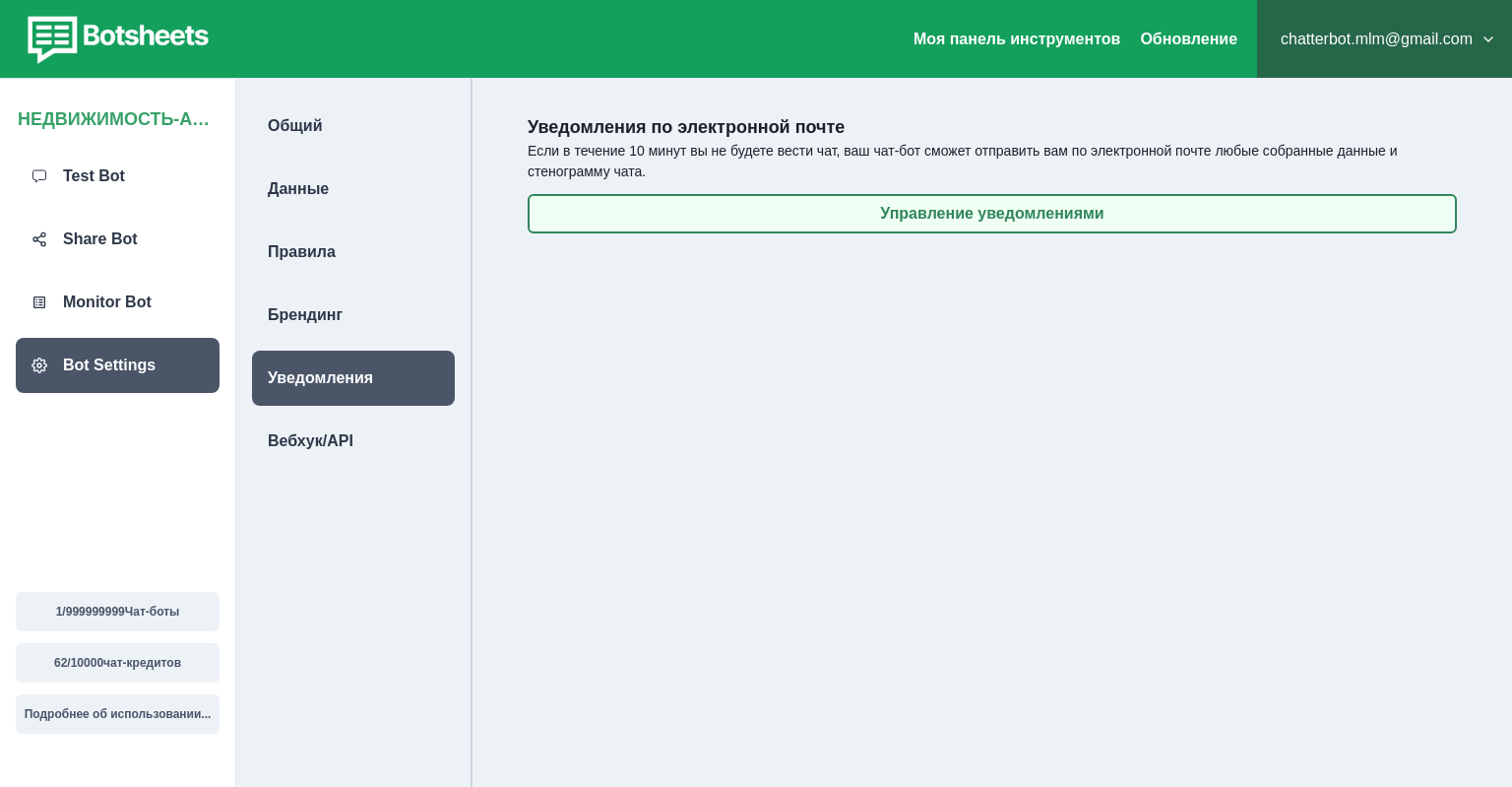 click on "Управление уведомлениями" at bounding box center (992, 214) 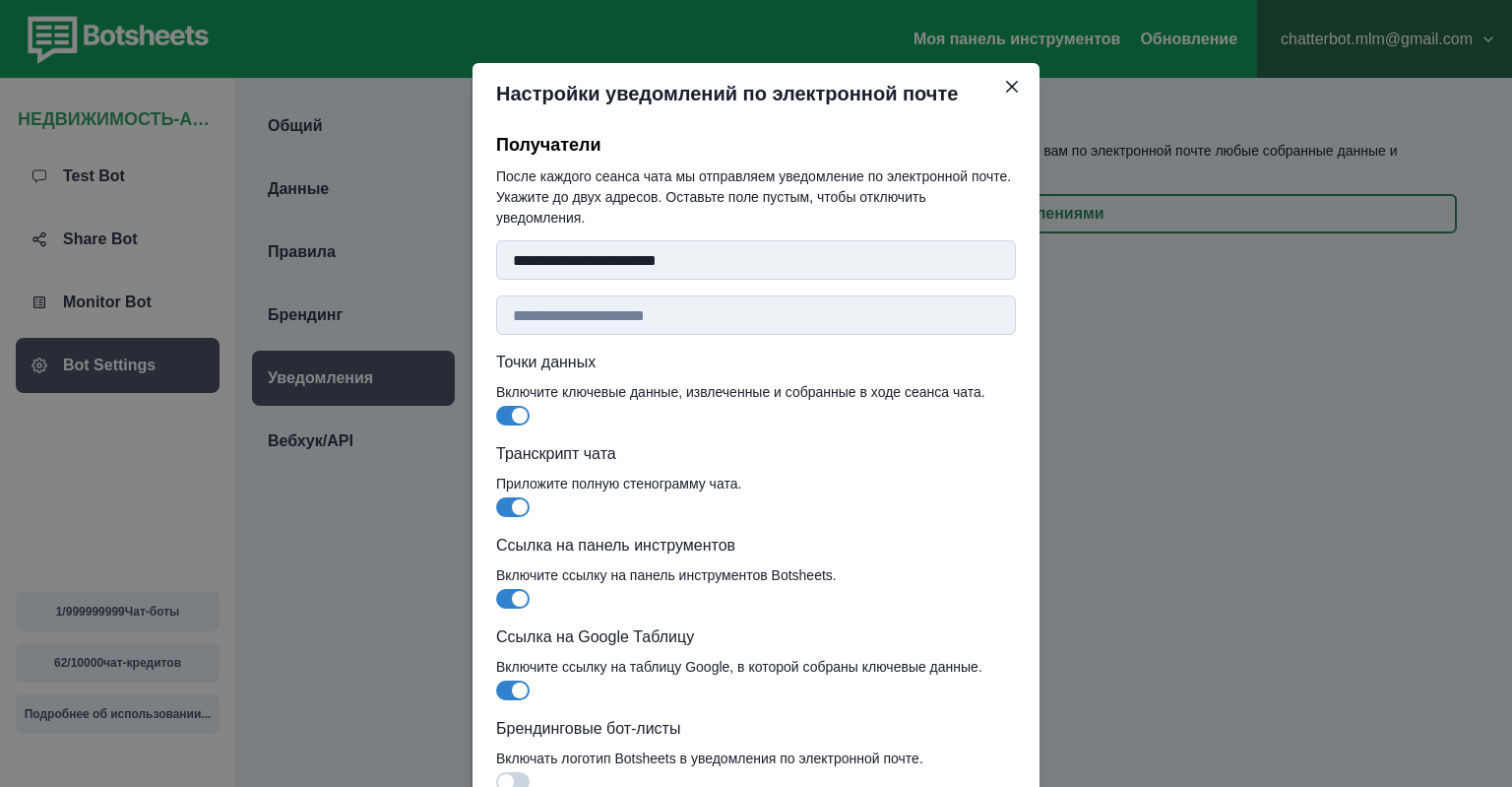 click on "Получатели" at bounding box center (756, 315) 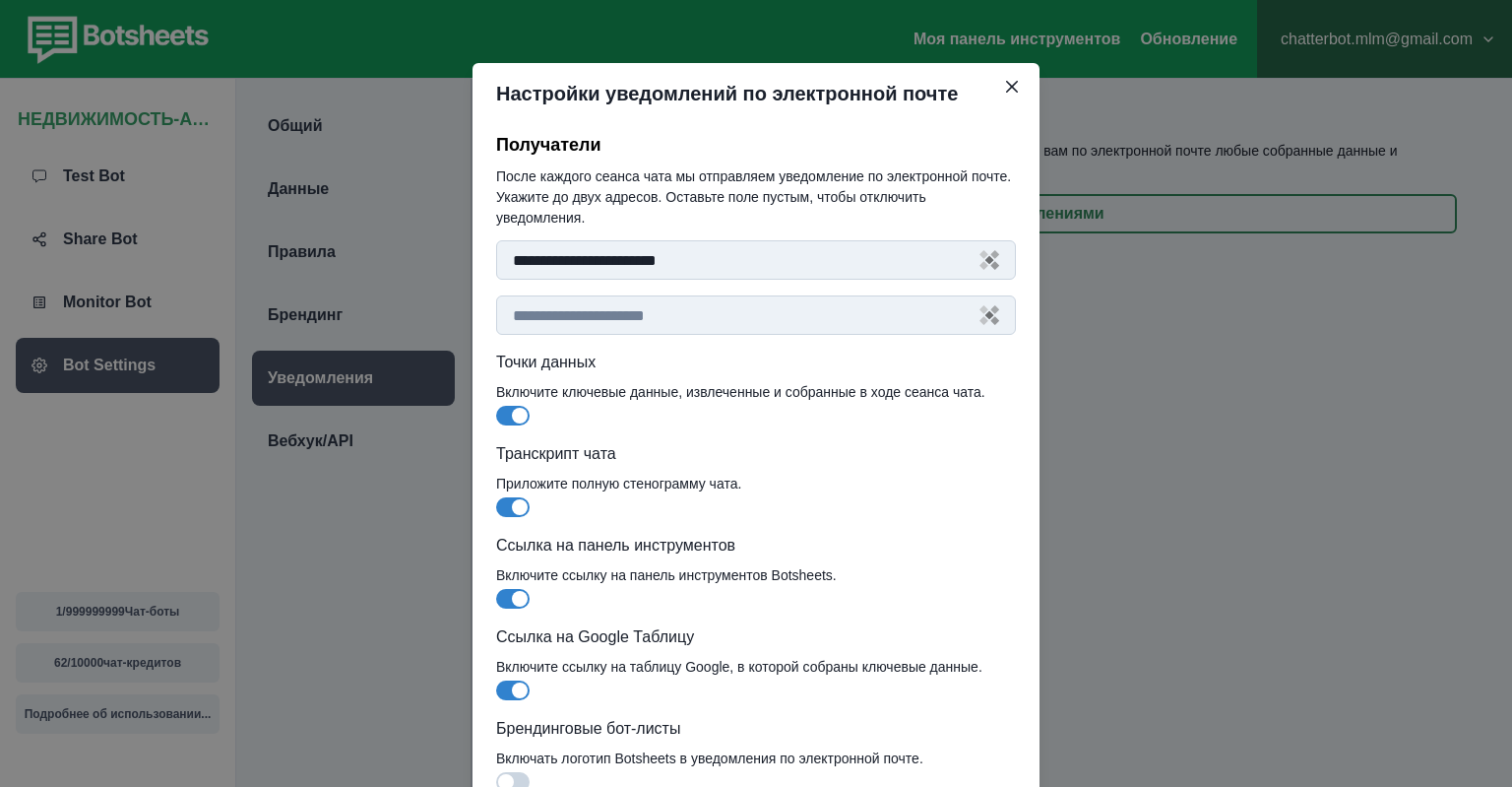 paste on "**********" 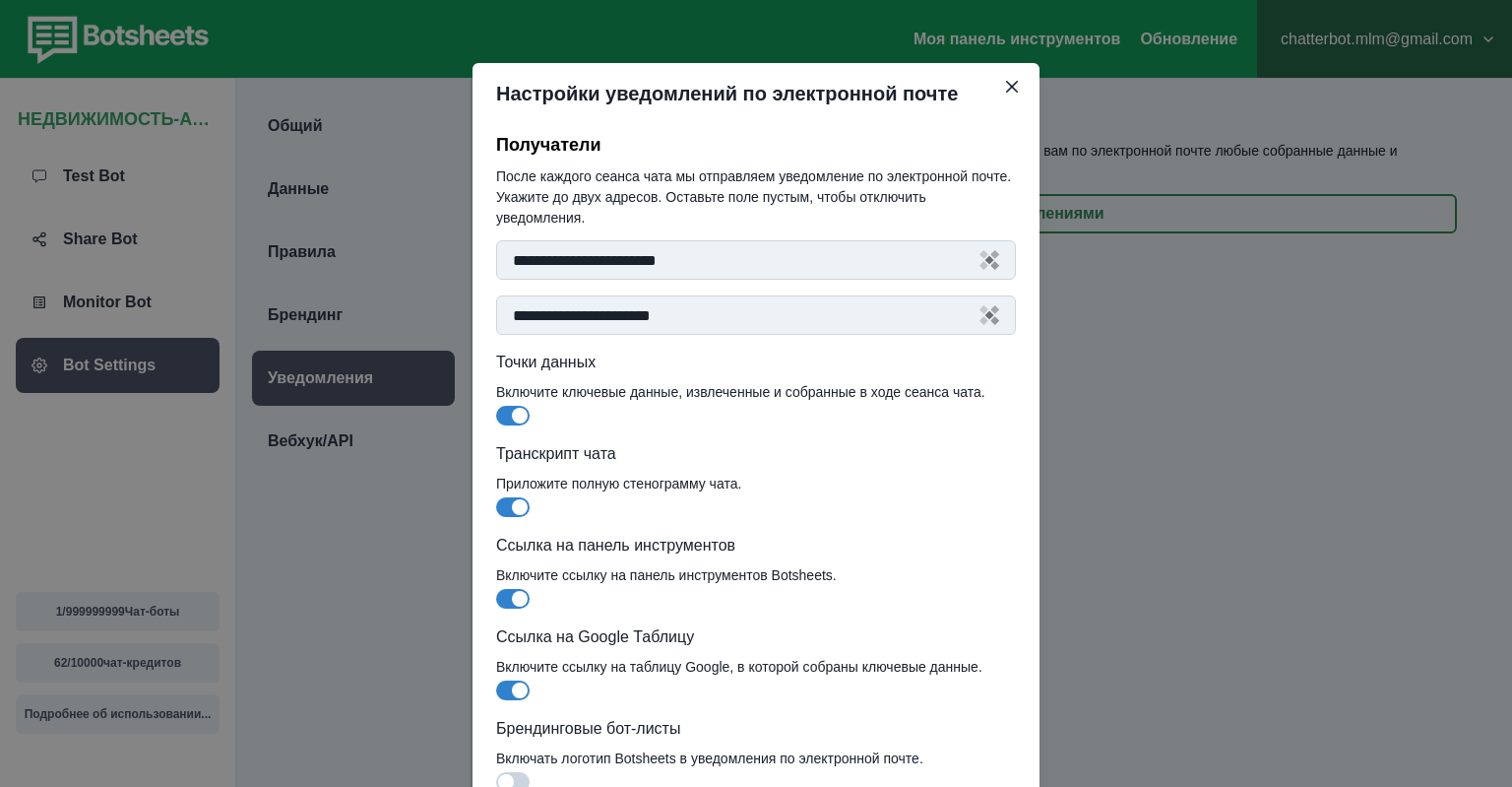 type on "**********" 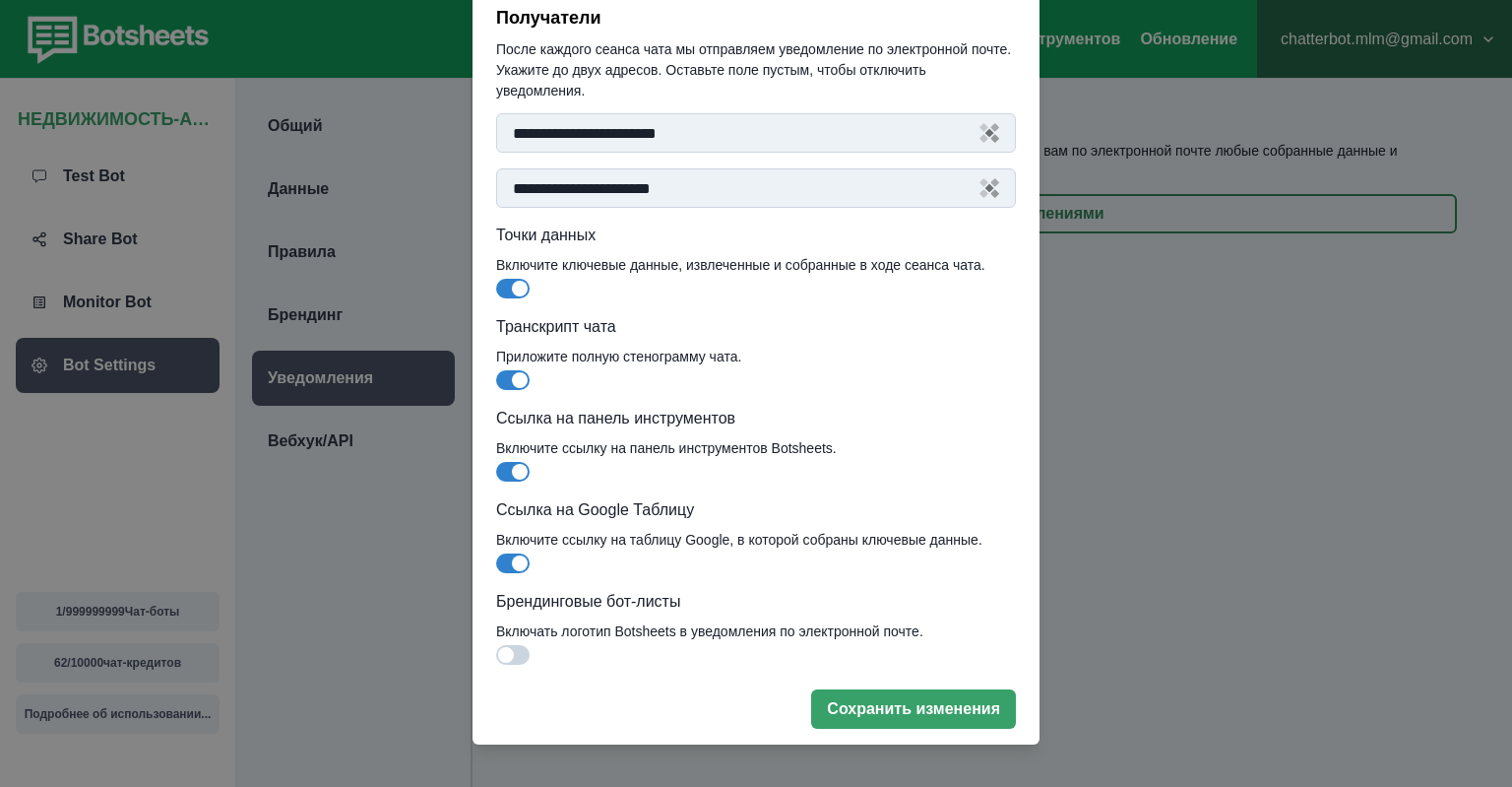 click at bounding box center (506, 655) 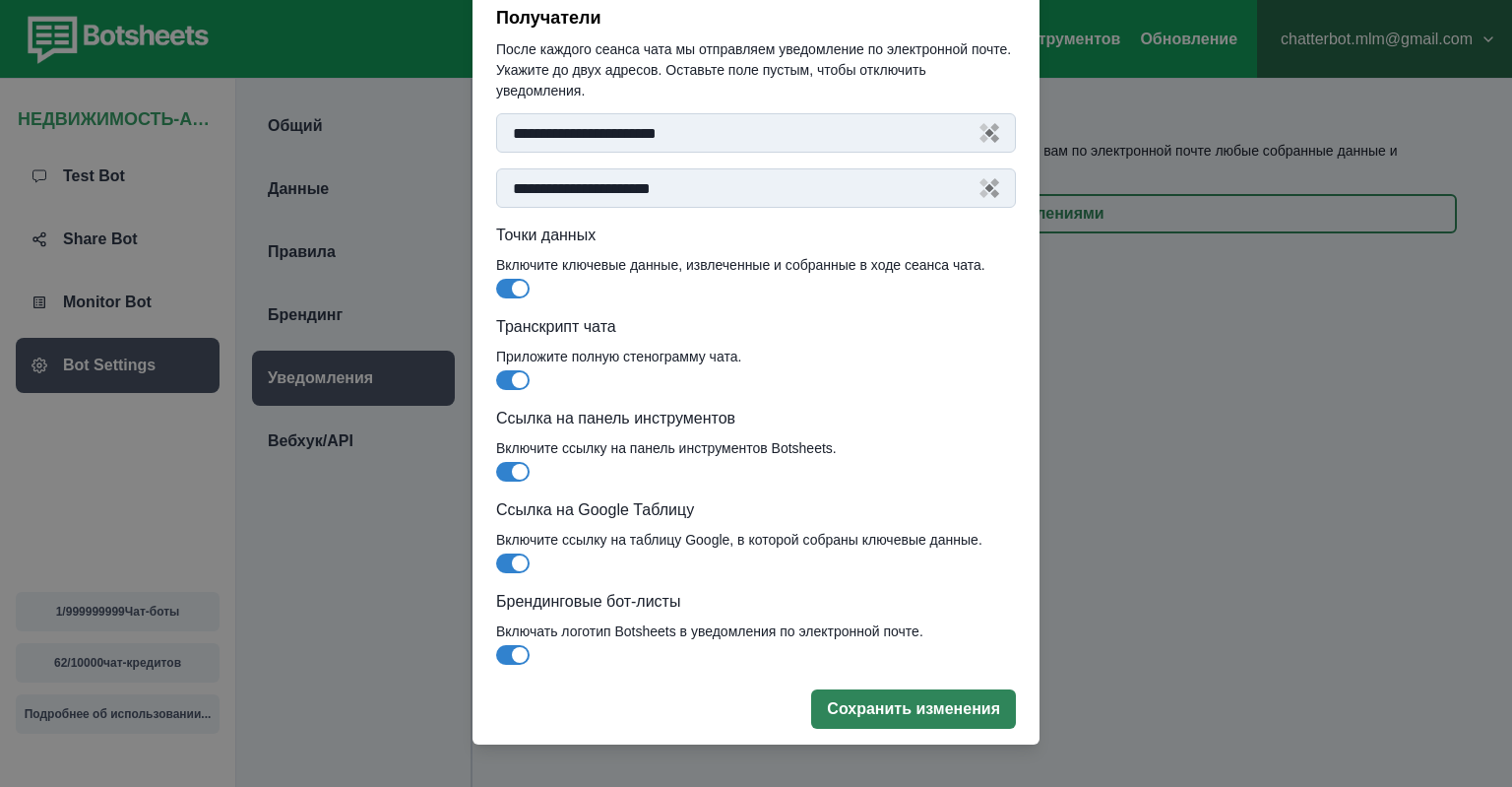 click on "Сохранить изменения" at bounding box center [914, 709] 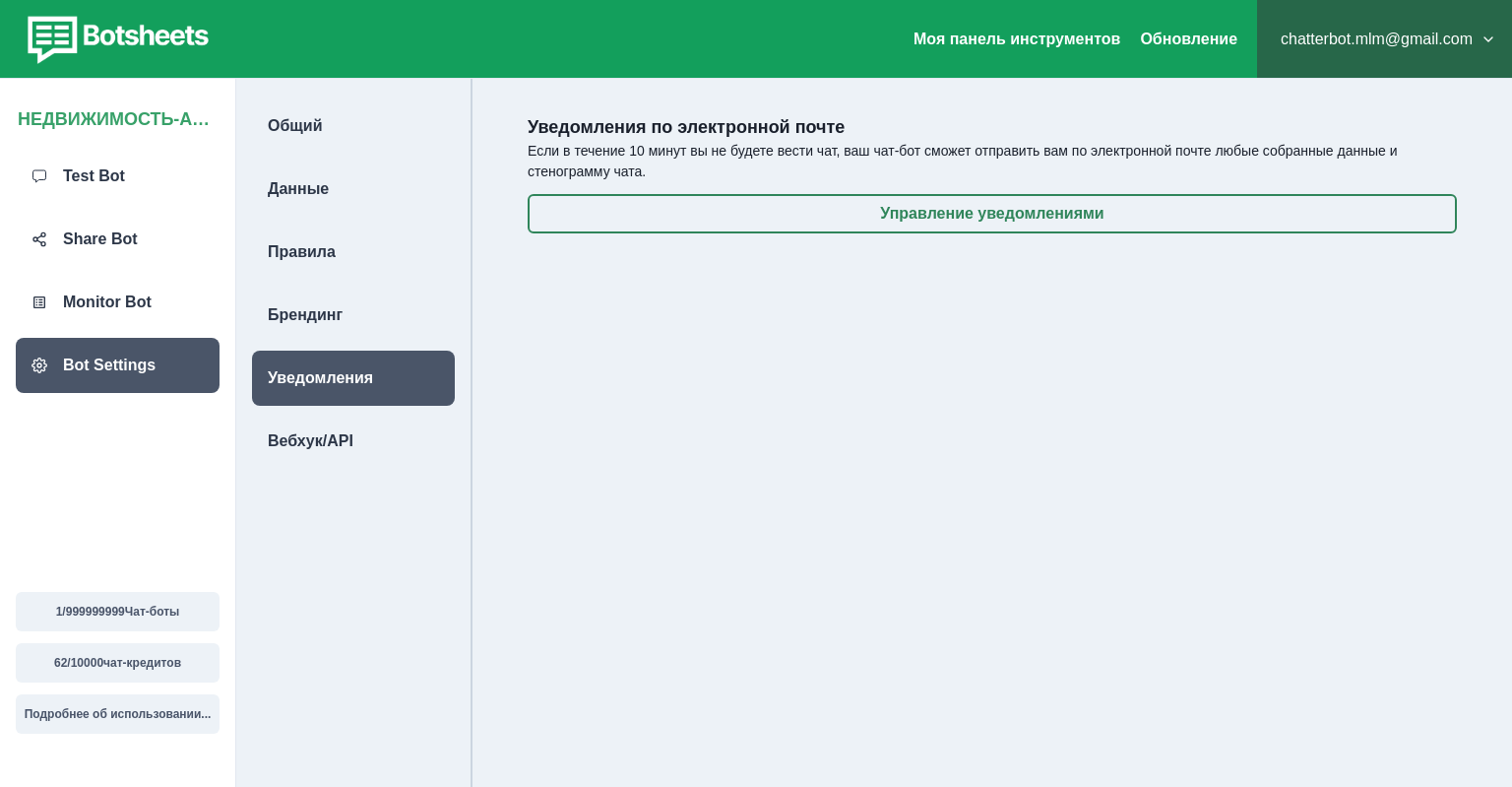 click on "Уведомления по электронной почте  Если в течение 10 минут вы не будете вести чат, ваш чат-бот сможет отправить вам по электронной почте любые собранные данные и стенограмму чата.  Управление уведомлениями" at bounding box center (992, 448) 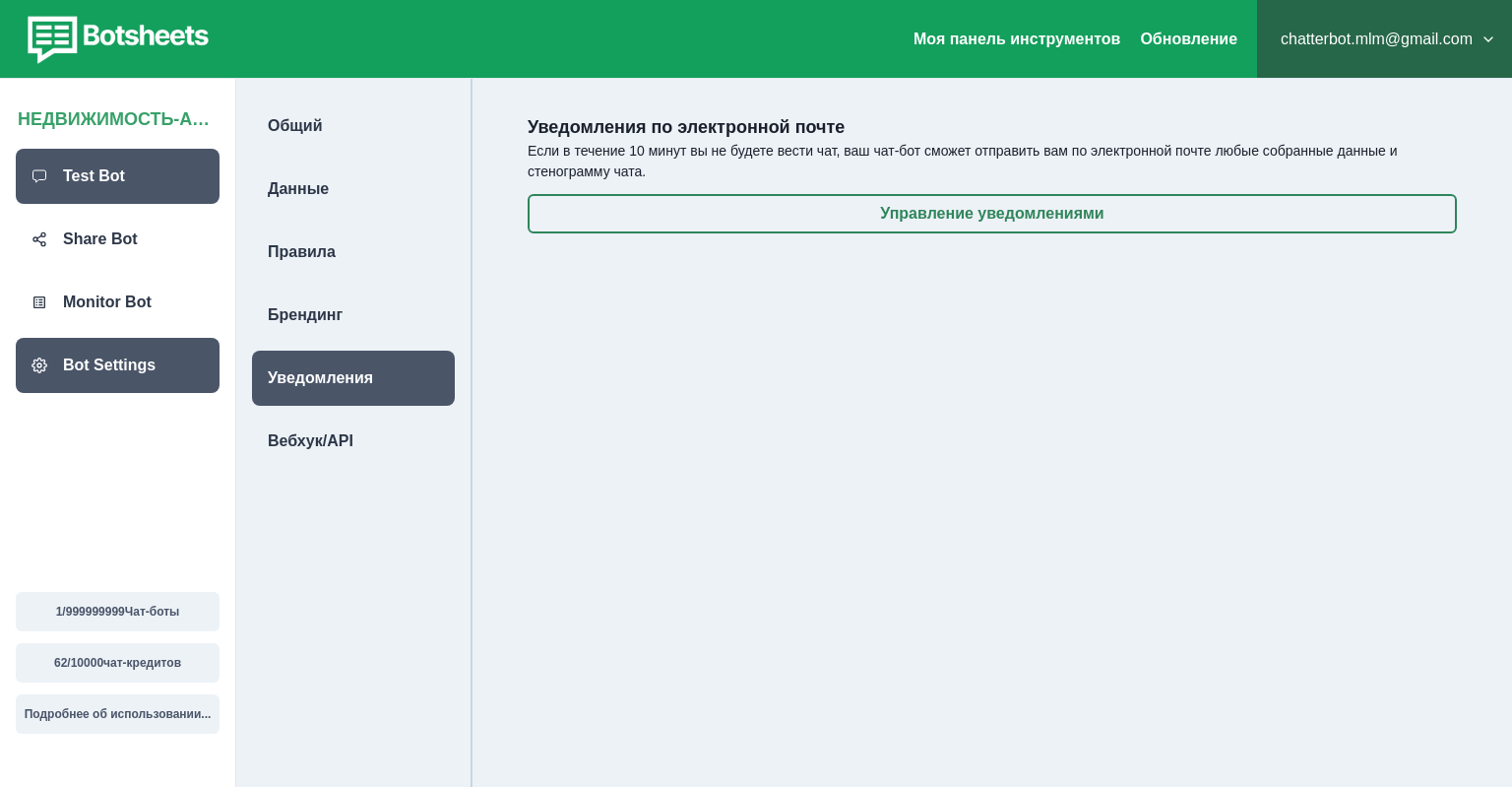 click on "Test Bot" at bounding box center (94, 176) 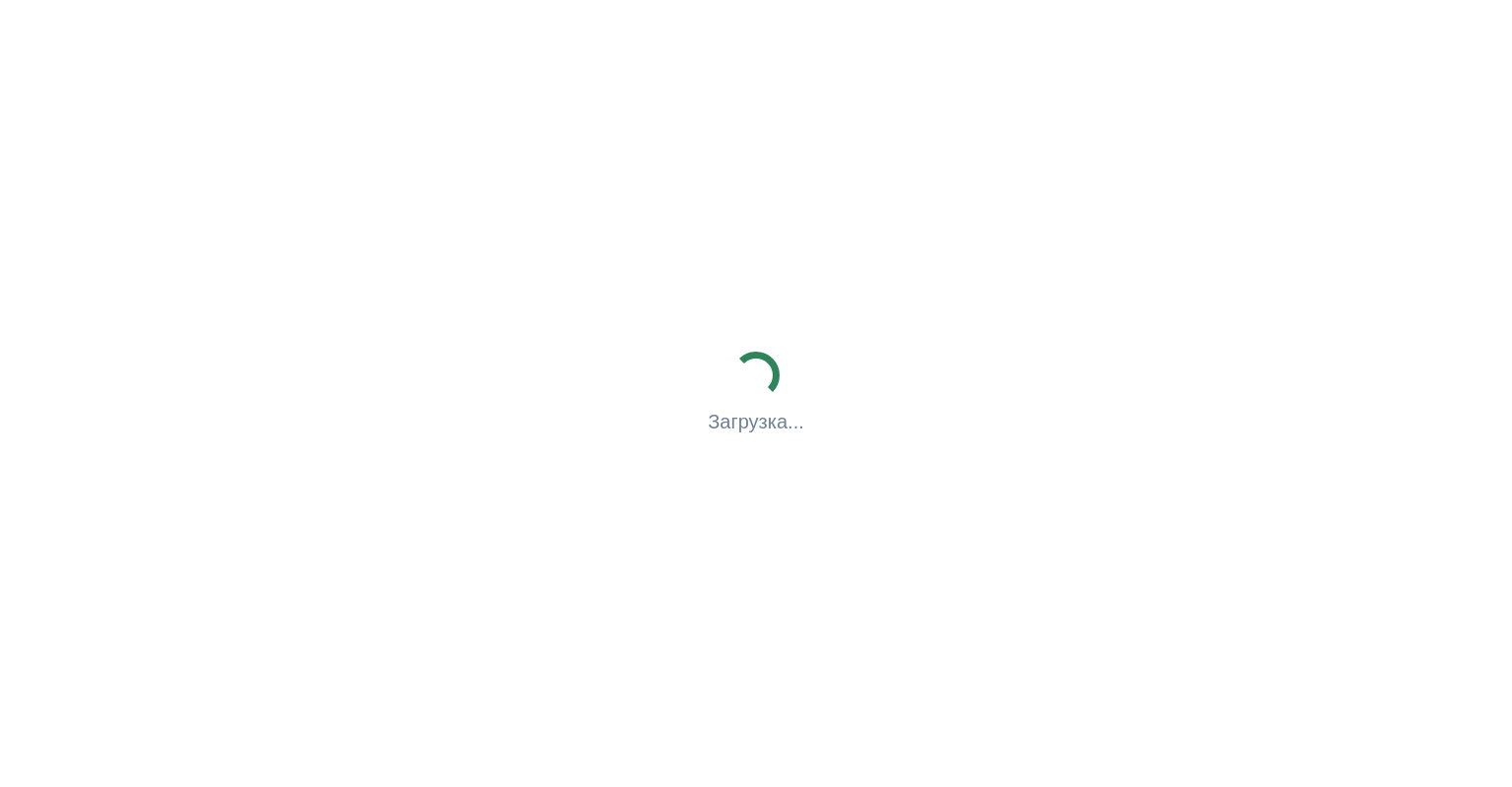 scroll, scrollTop: 0, scrollLeft: 0, axis: both 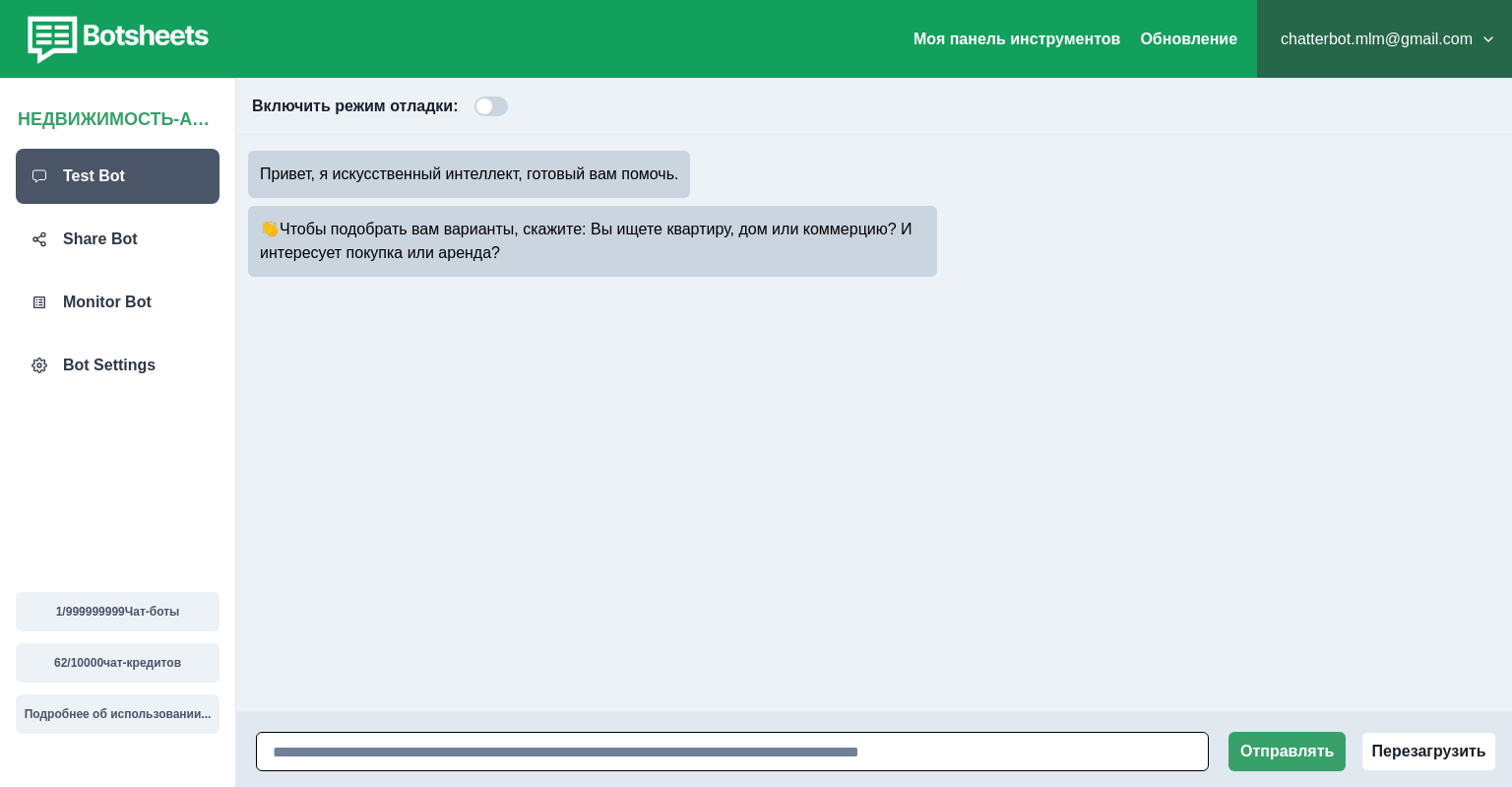 click at bounding box center (732, 752) 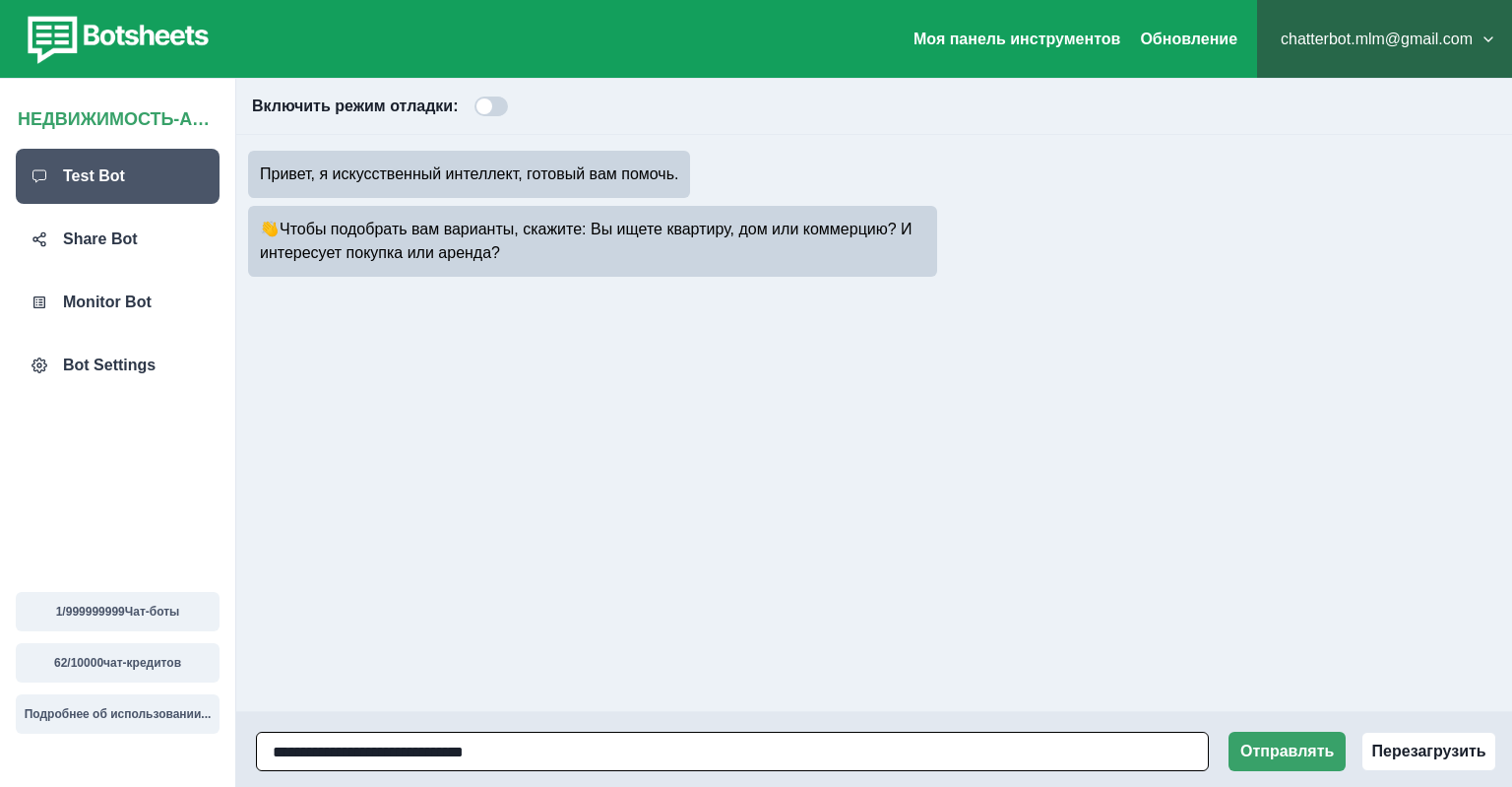 type on "**********" 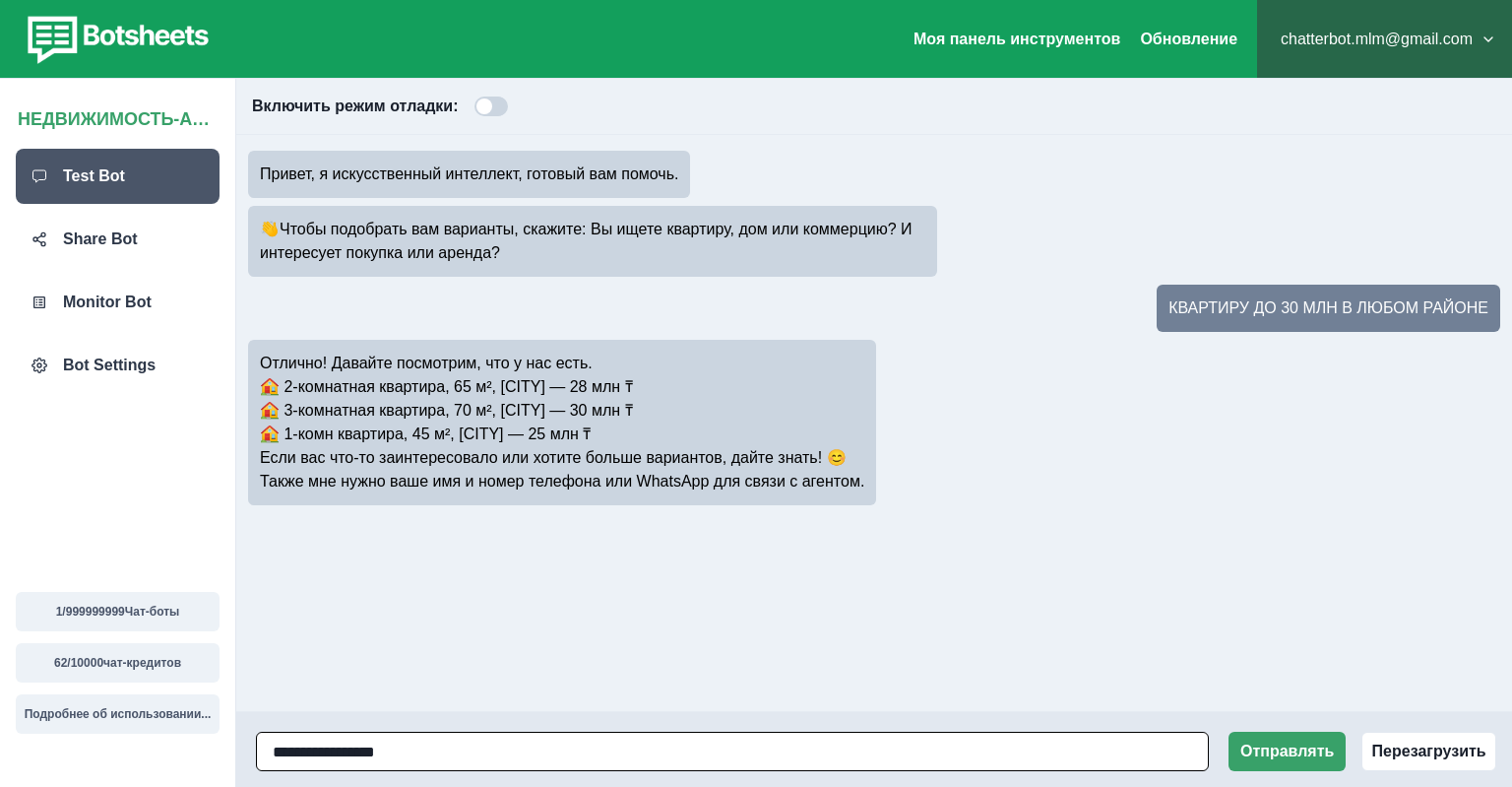 type on "**********" 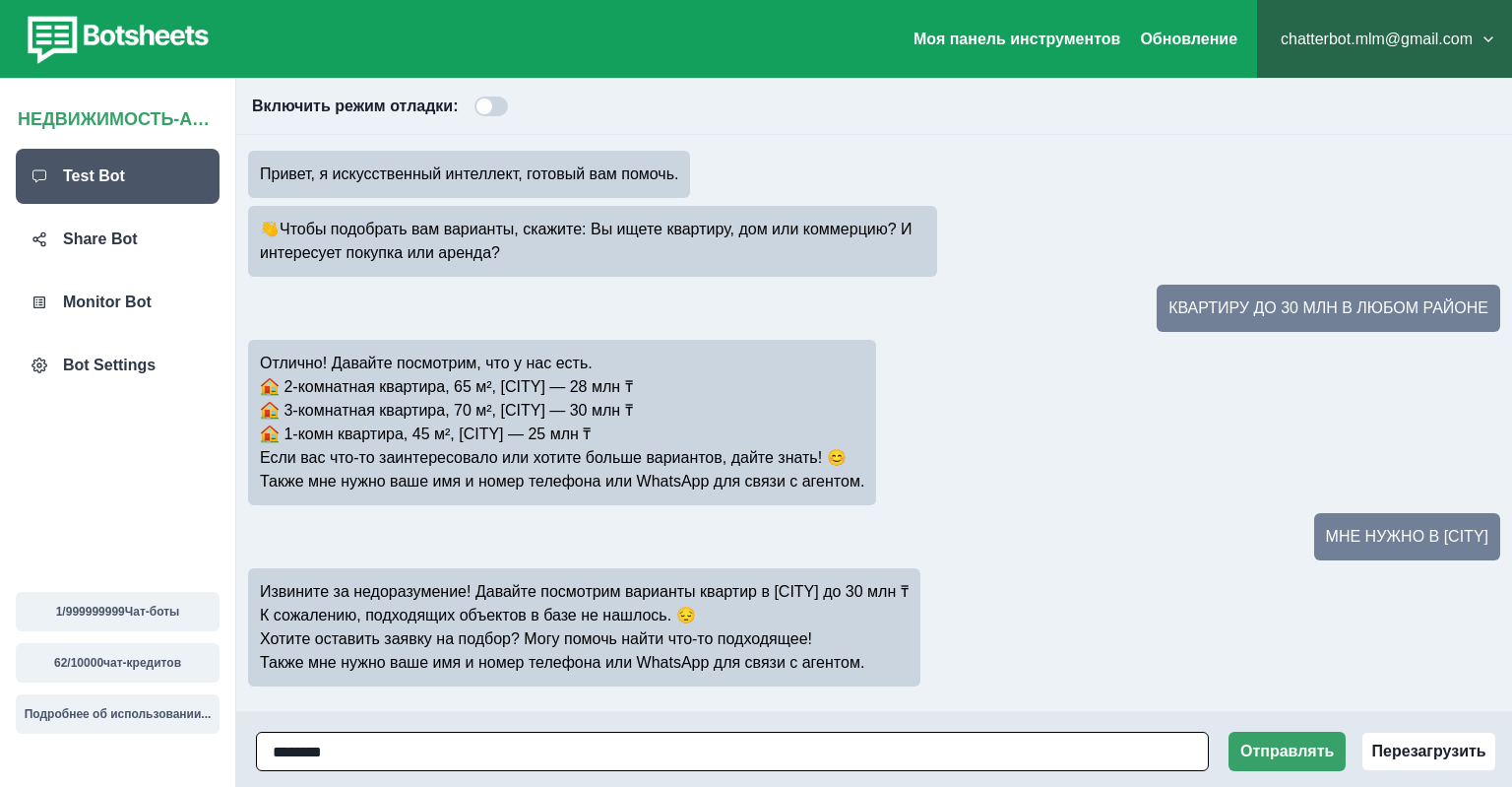 type on "*********" 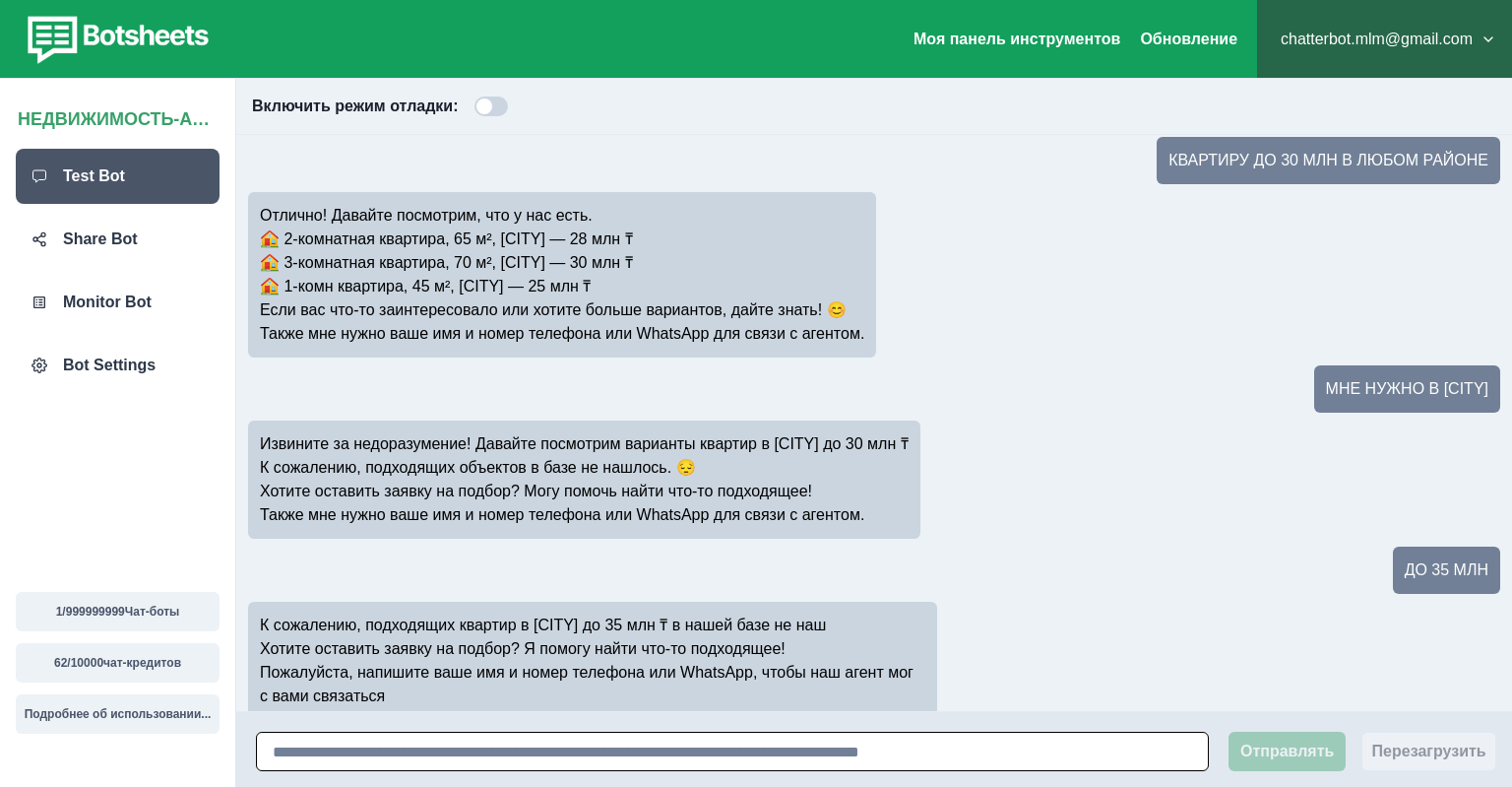 scroll, scrollTop: 171, scrollLeft: 0, axis: vertical 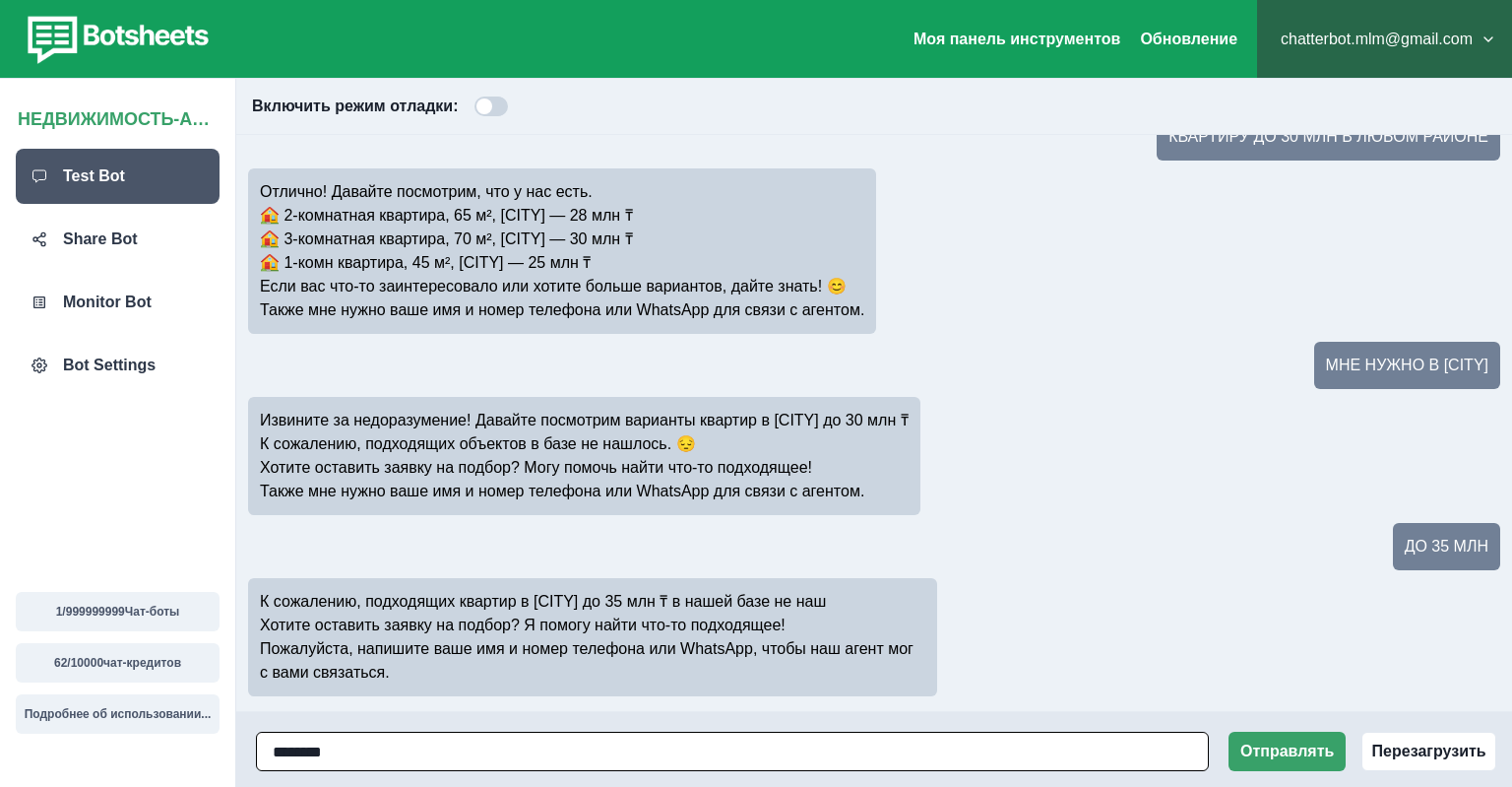 type on "*********" 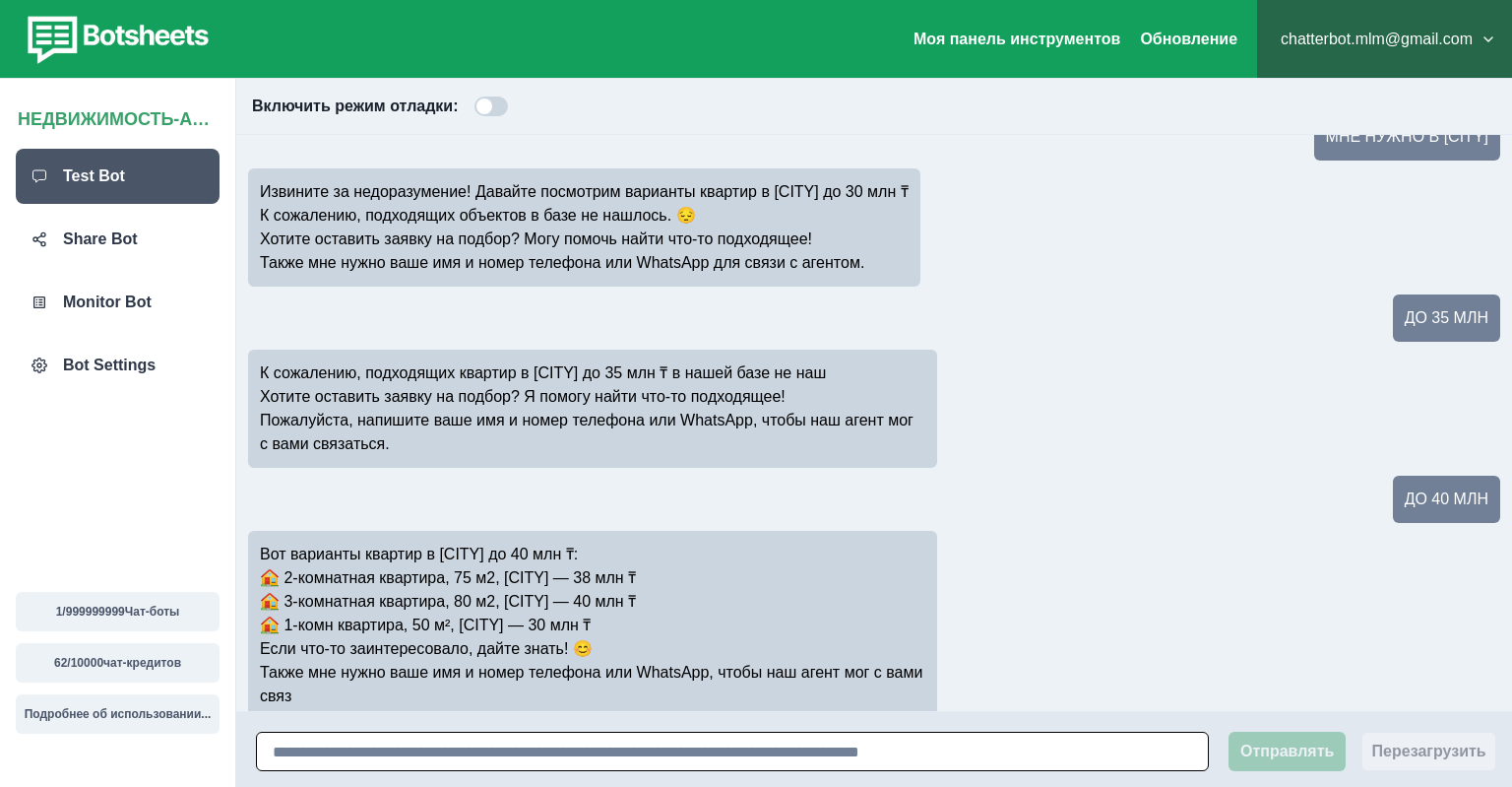 scroll, scrollTop: 424, scrollLeft: 0, axis: vertical 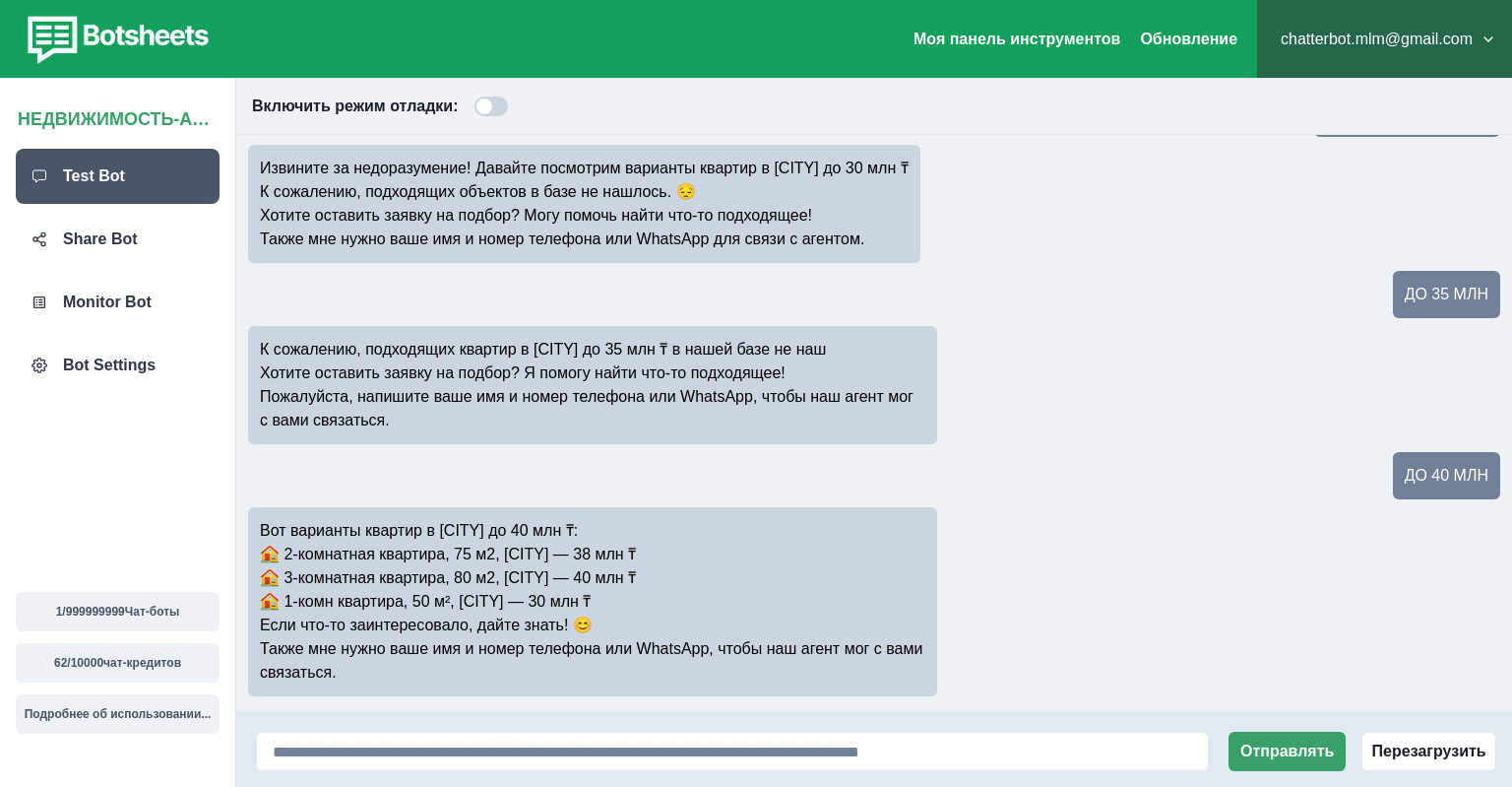 drag, startPoint x: 287, startPoint y: 581, endPoint x: 667, endPoint y: 577, distance: 380.02105 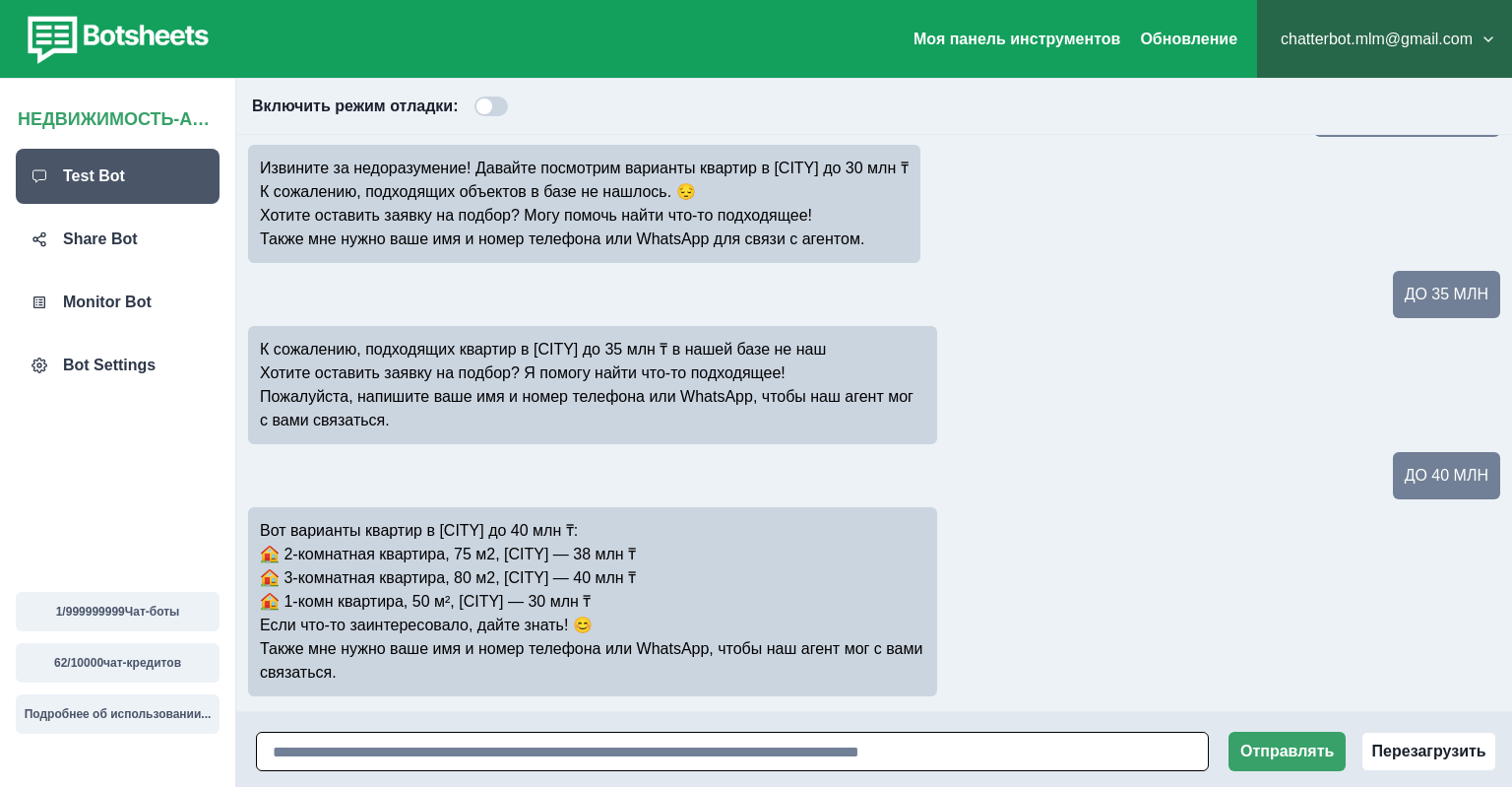 click at bounding box center (732, 752) 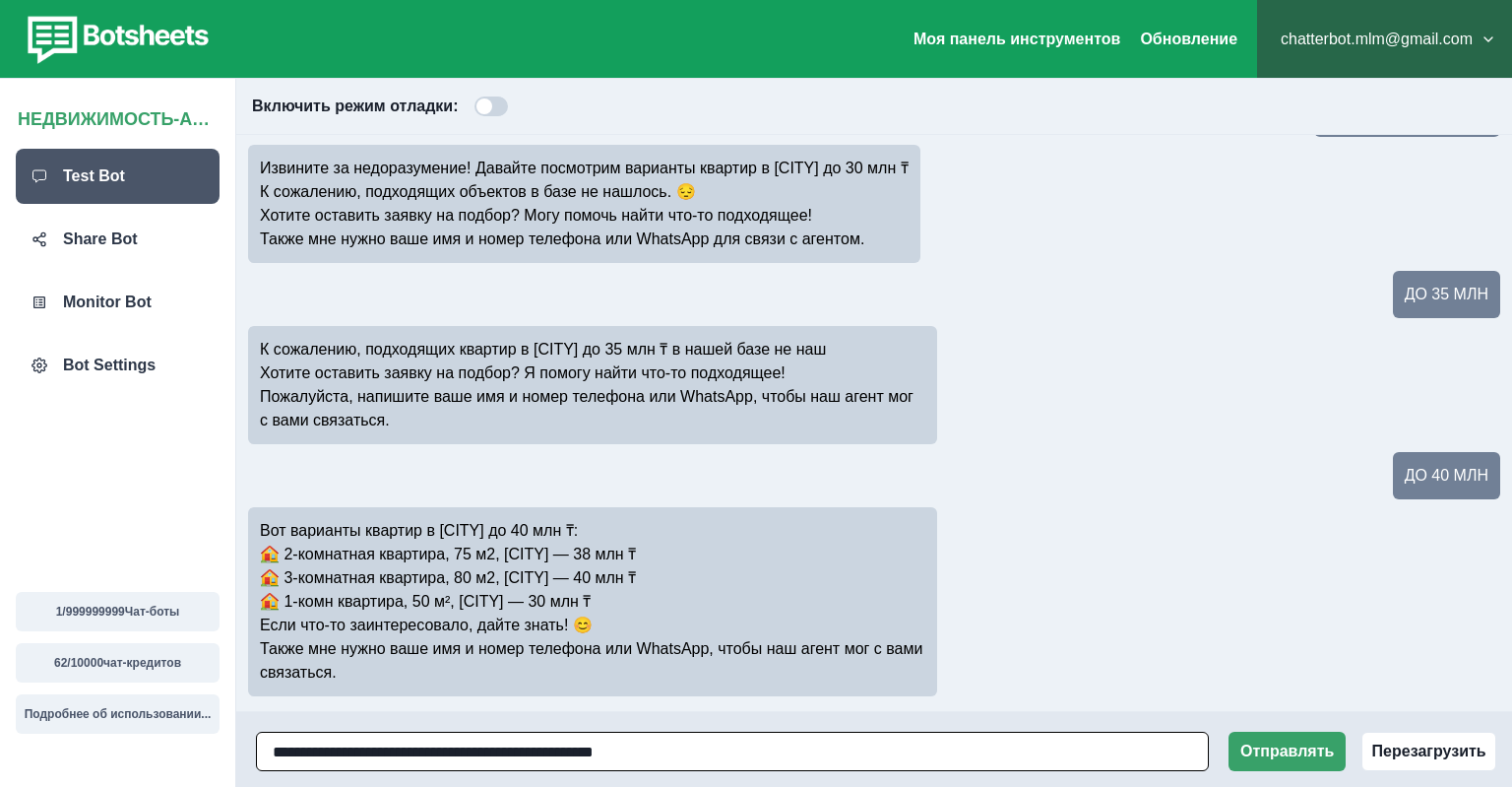 type on "**********" 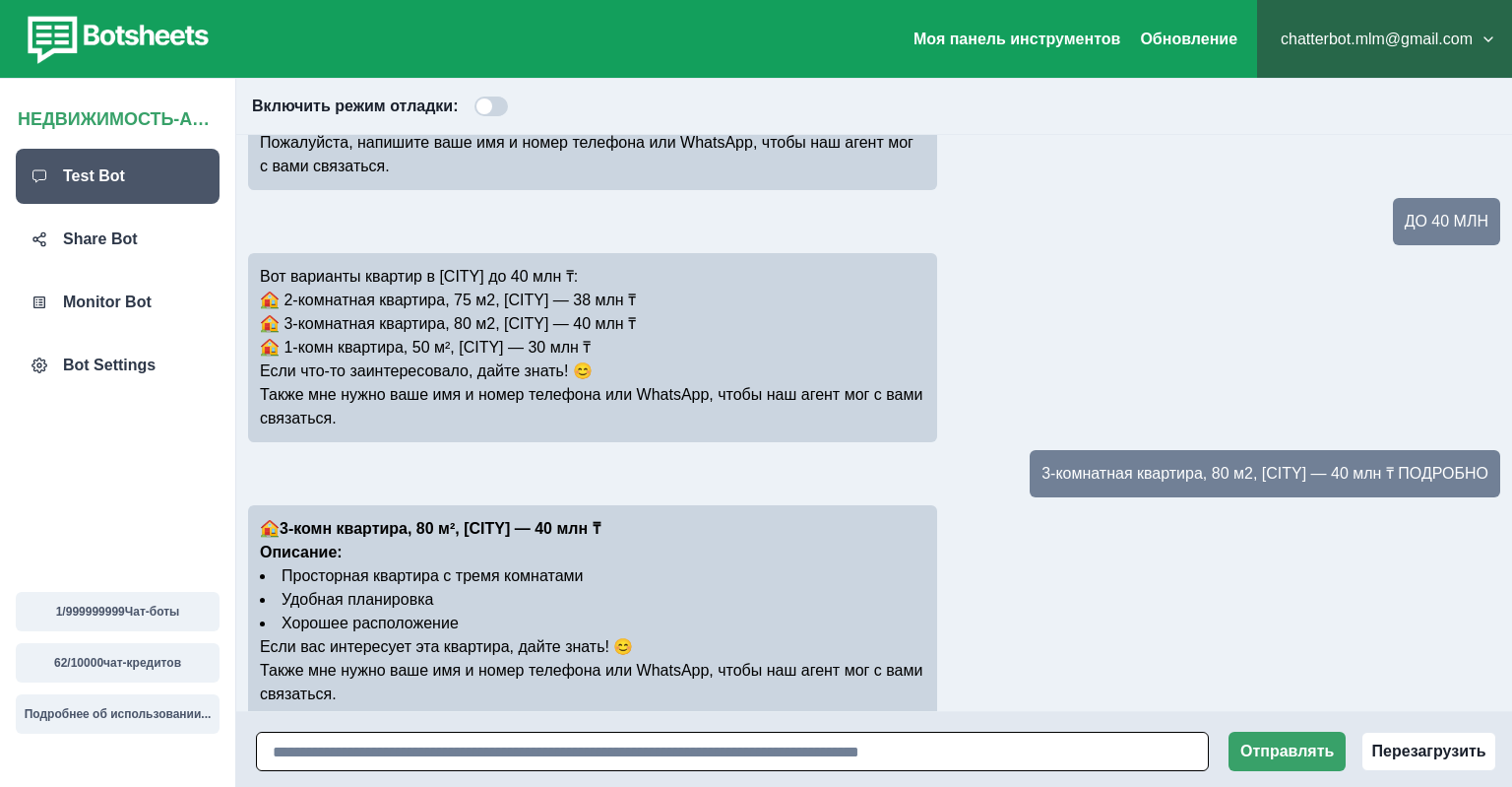 scroll, scrollTop: 701, scrollLeft: 0, axis: vertical 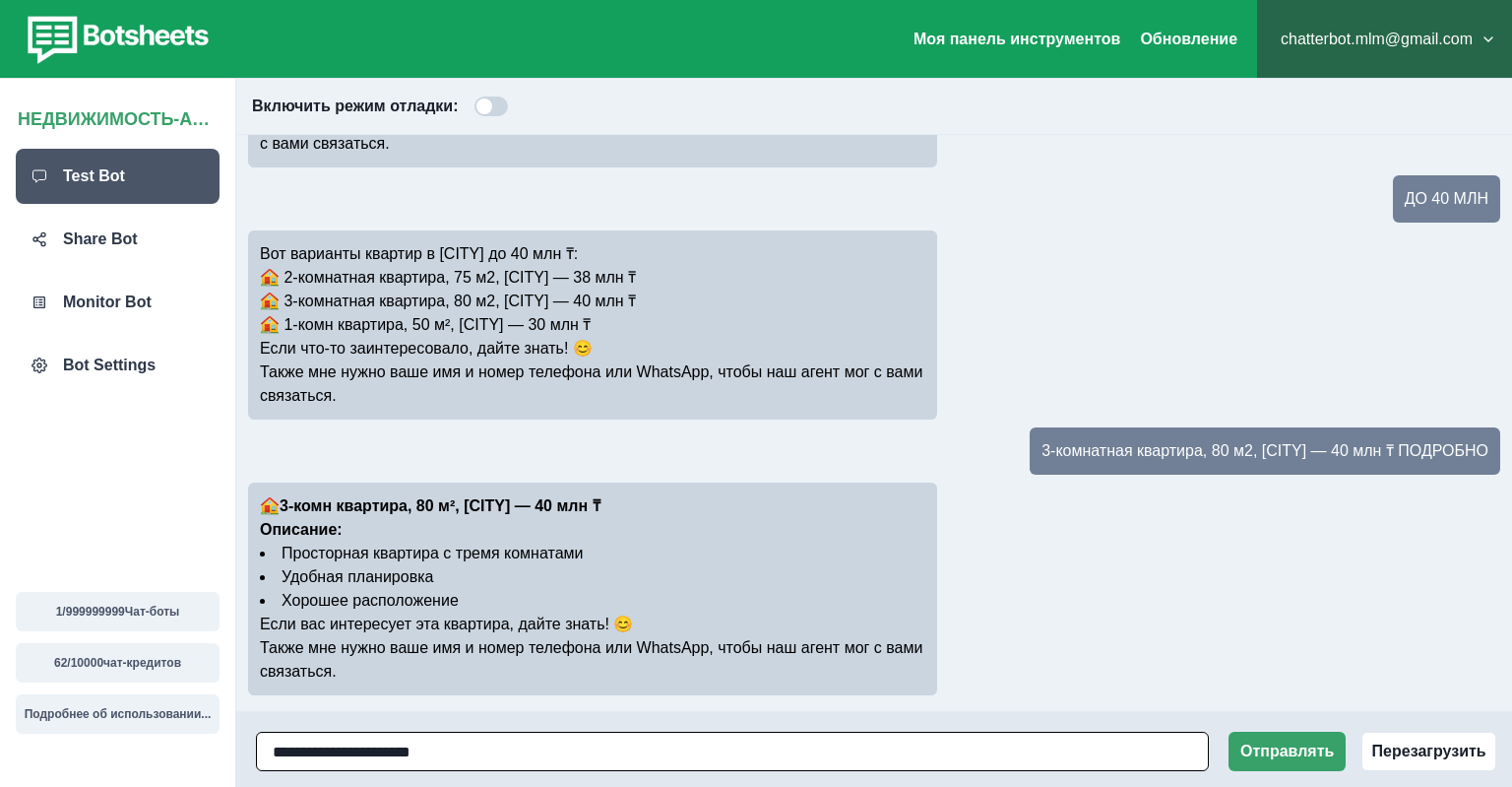 type on "**********" 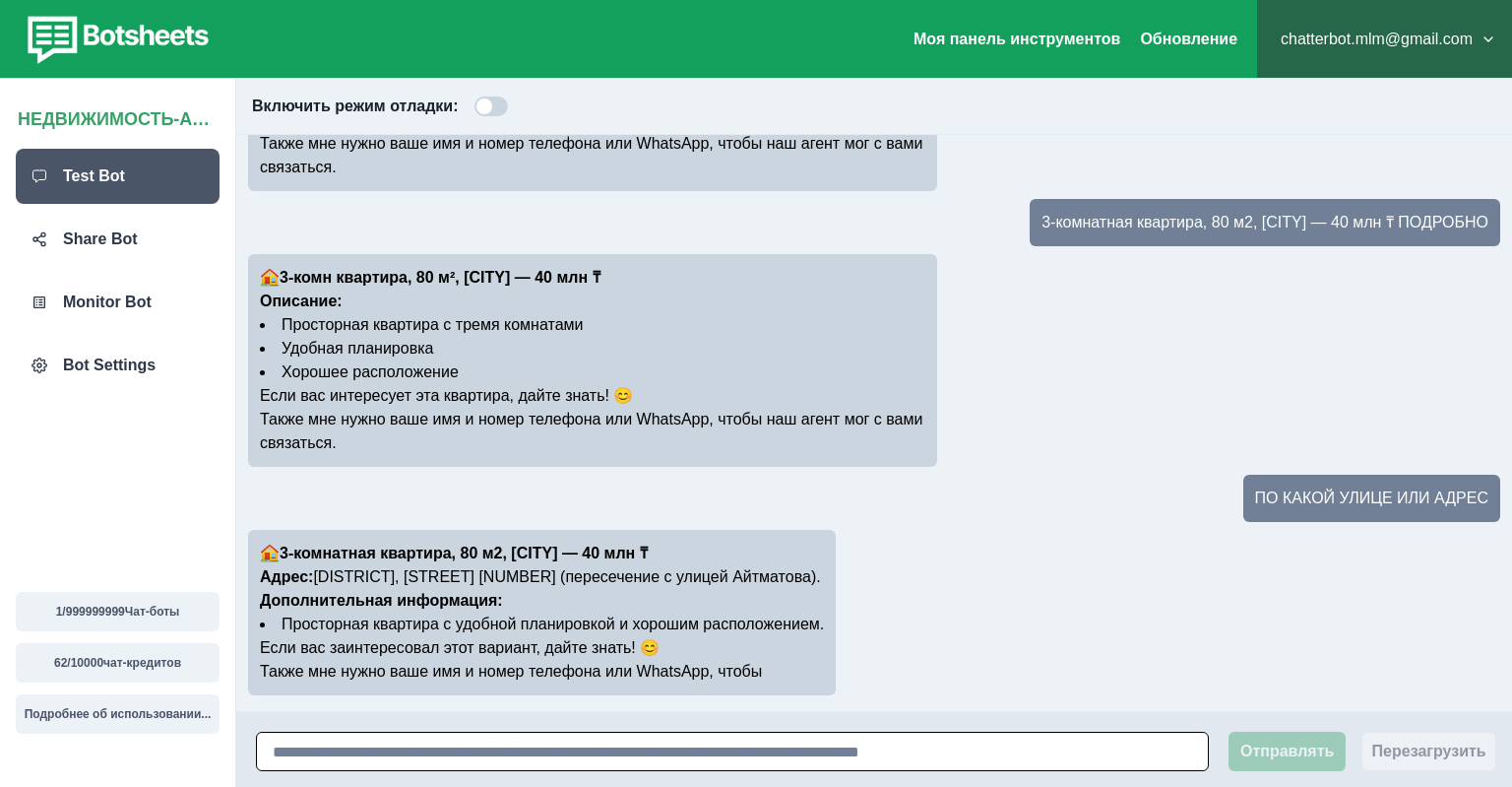 scroll, scrollTop: 954, scrollLeft: 0, axis: vertical 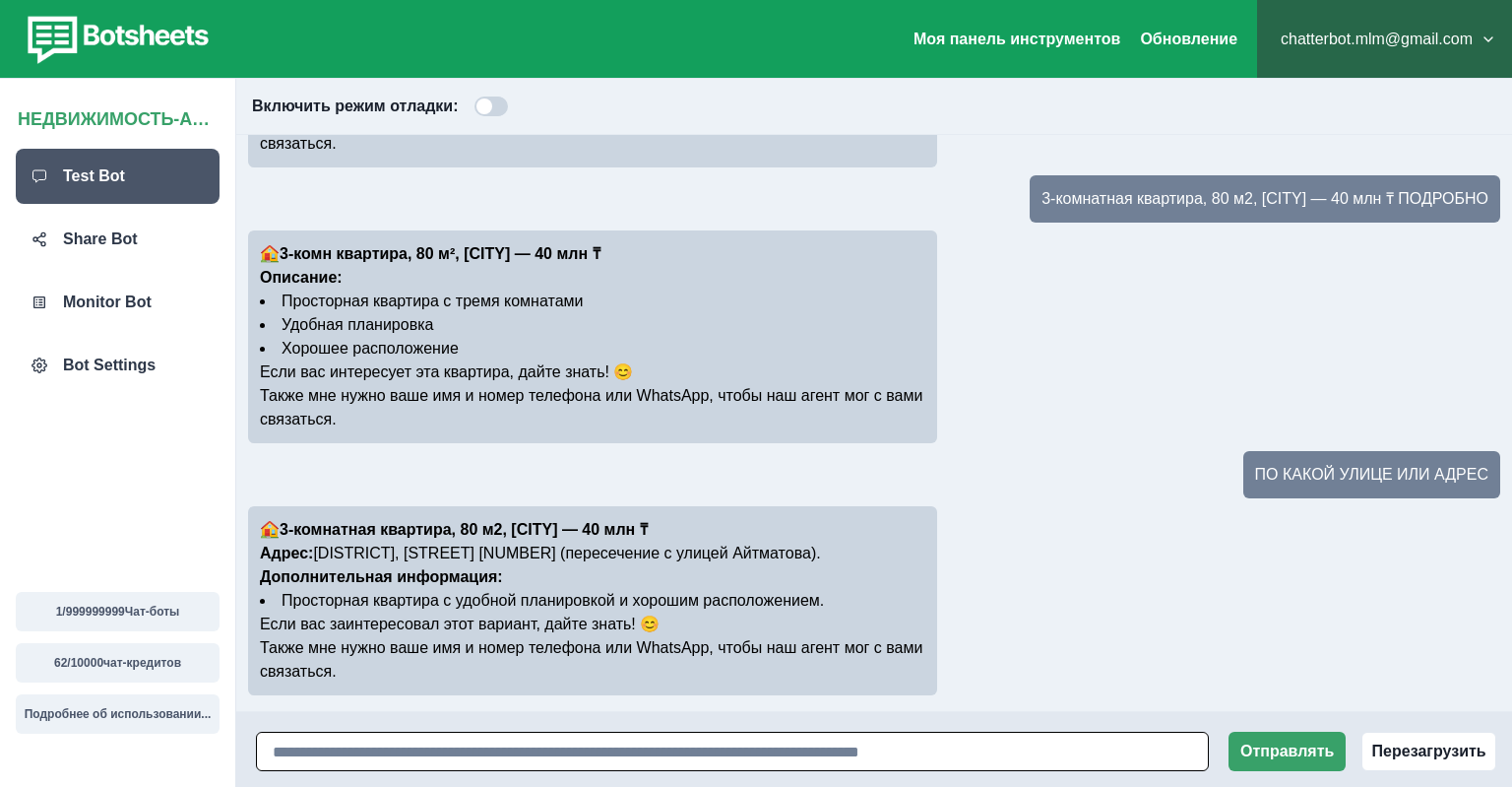 click at bounding box center [732, 752] 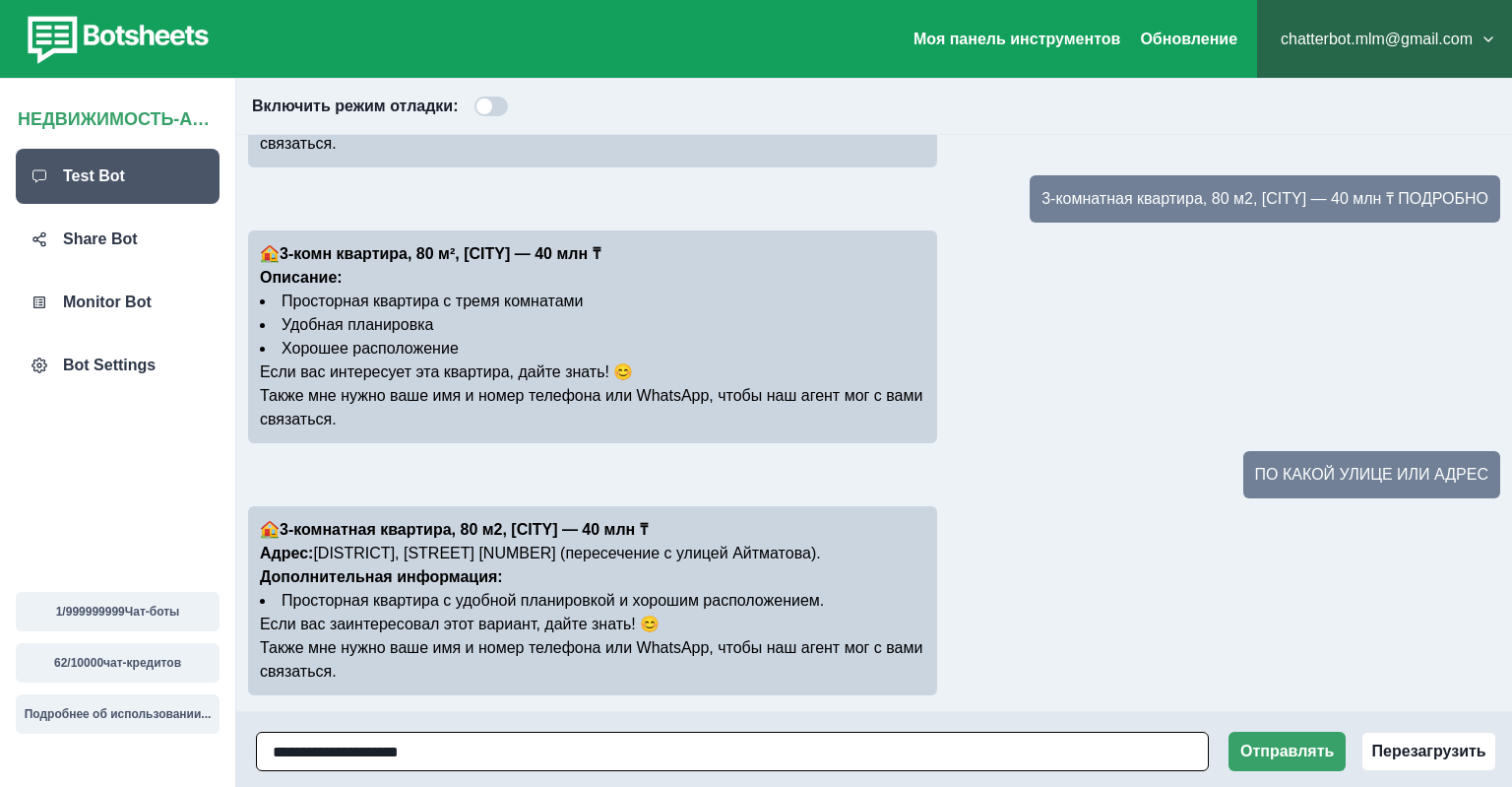 type on "**********" 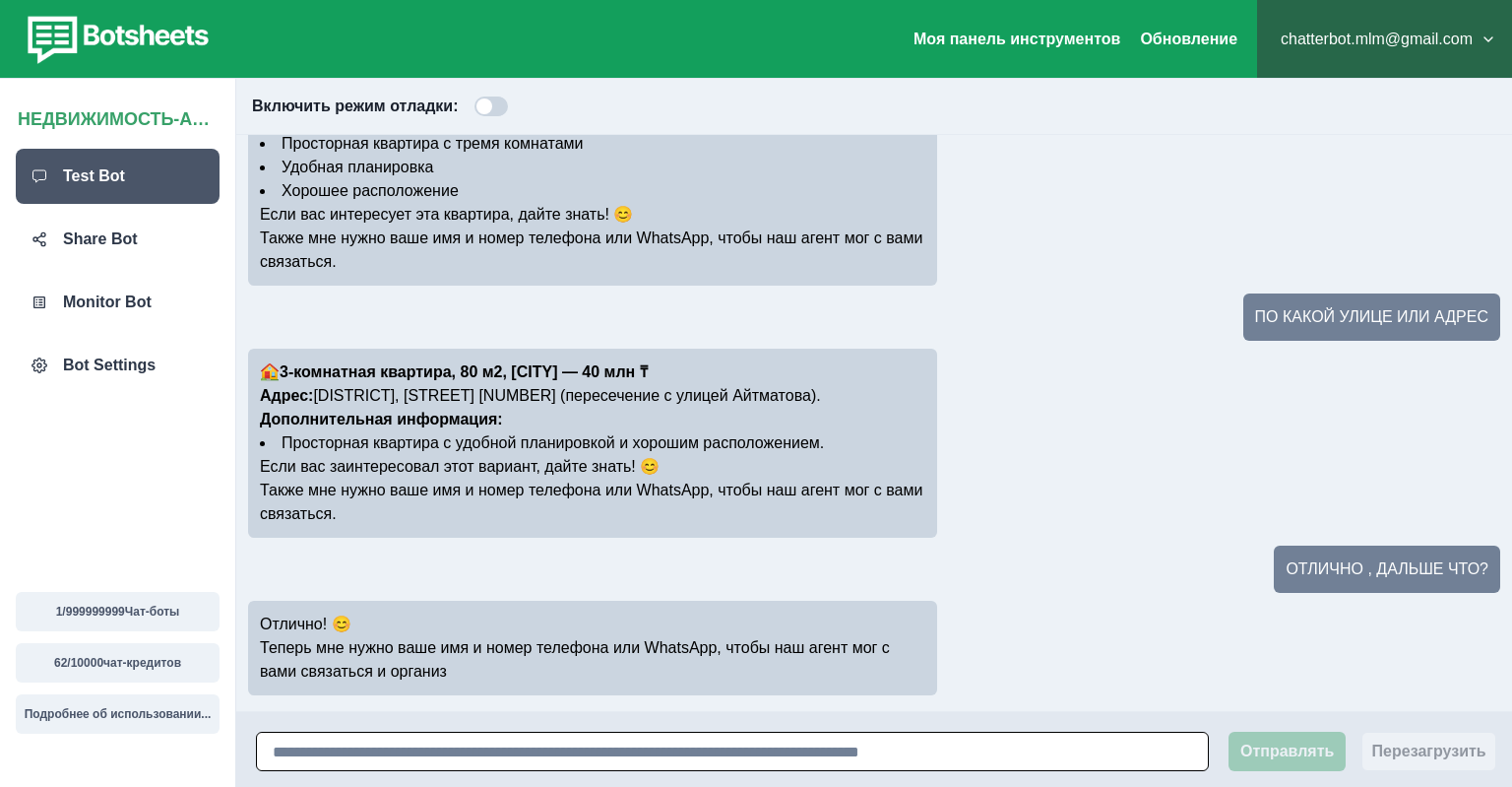 scroll, scrollTop: 1136, scrollLeft: 0, axis: vertical 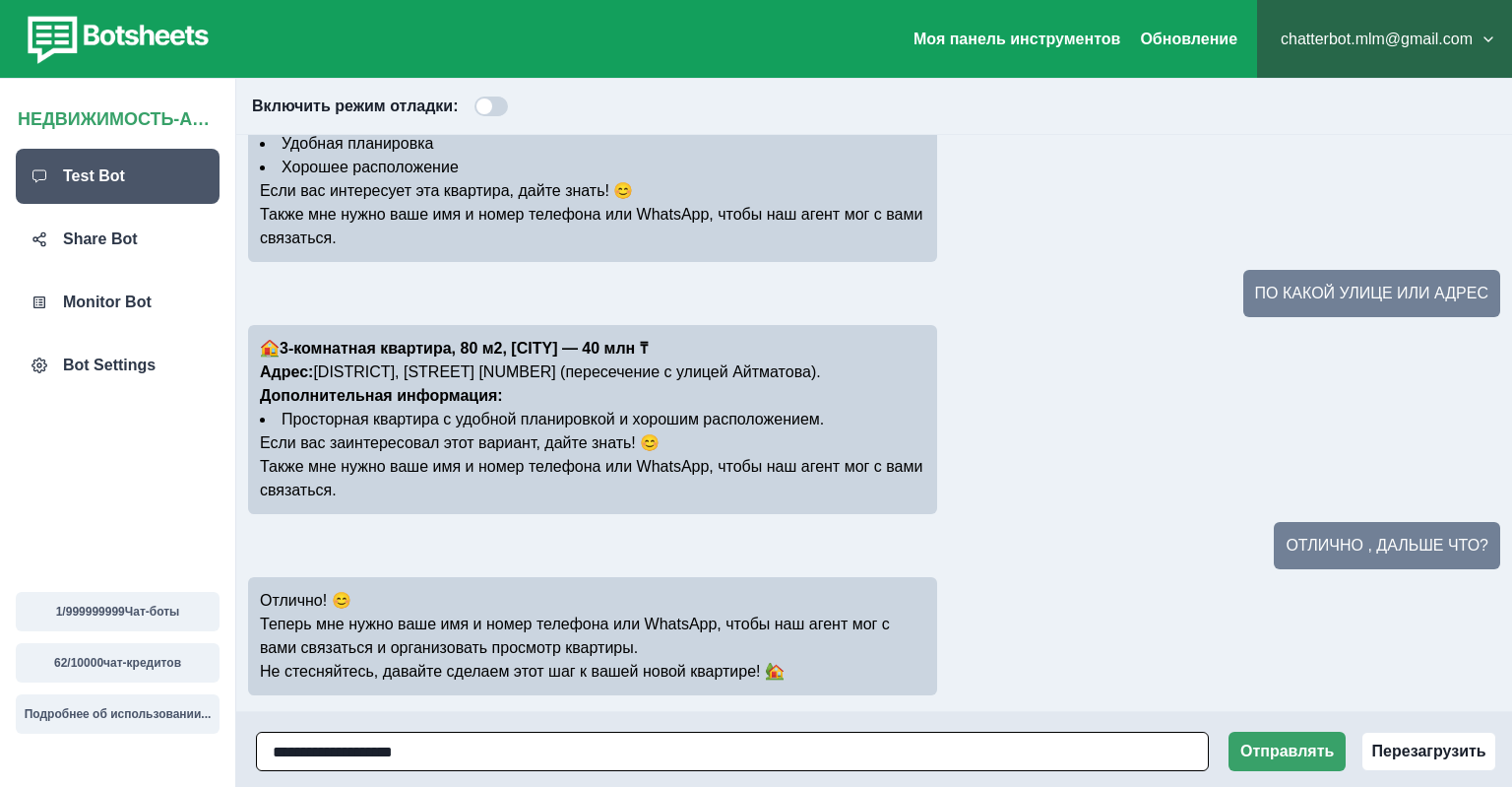 type on "**********" 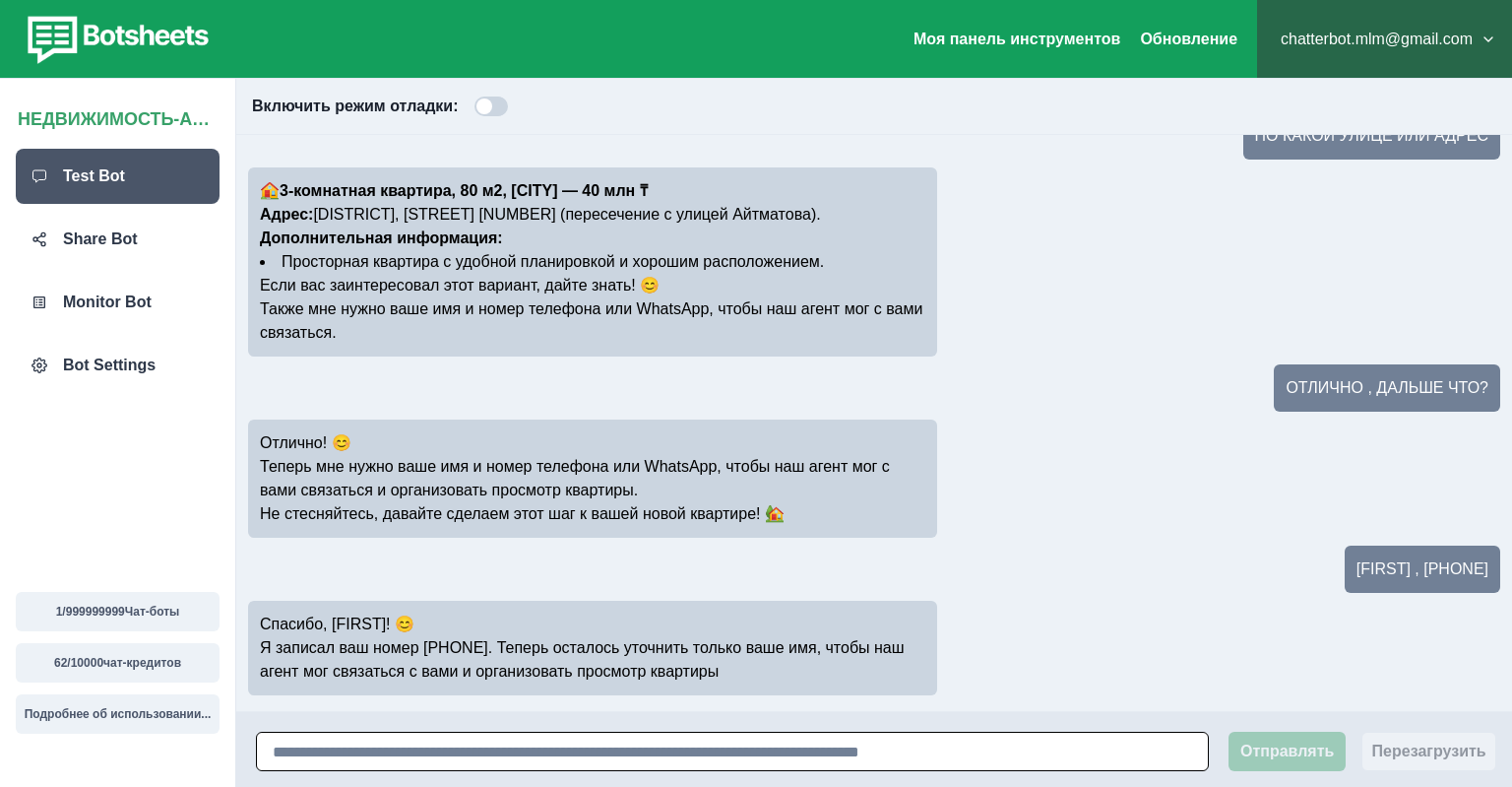 scroll, scrollTop: 1317, scrollLeft: 0, axis: vertical 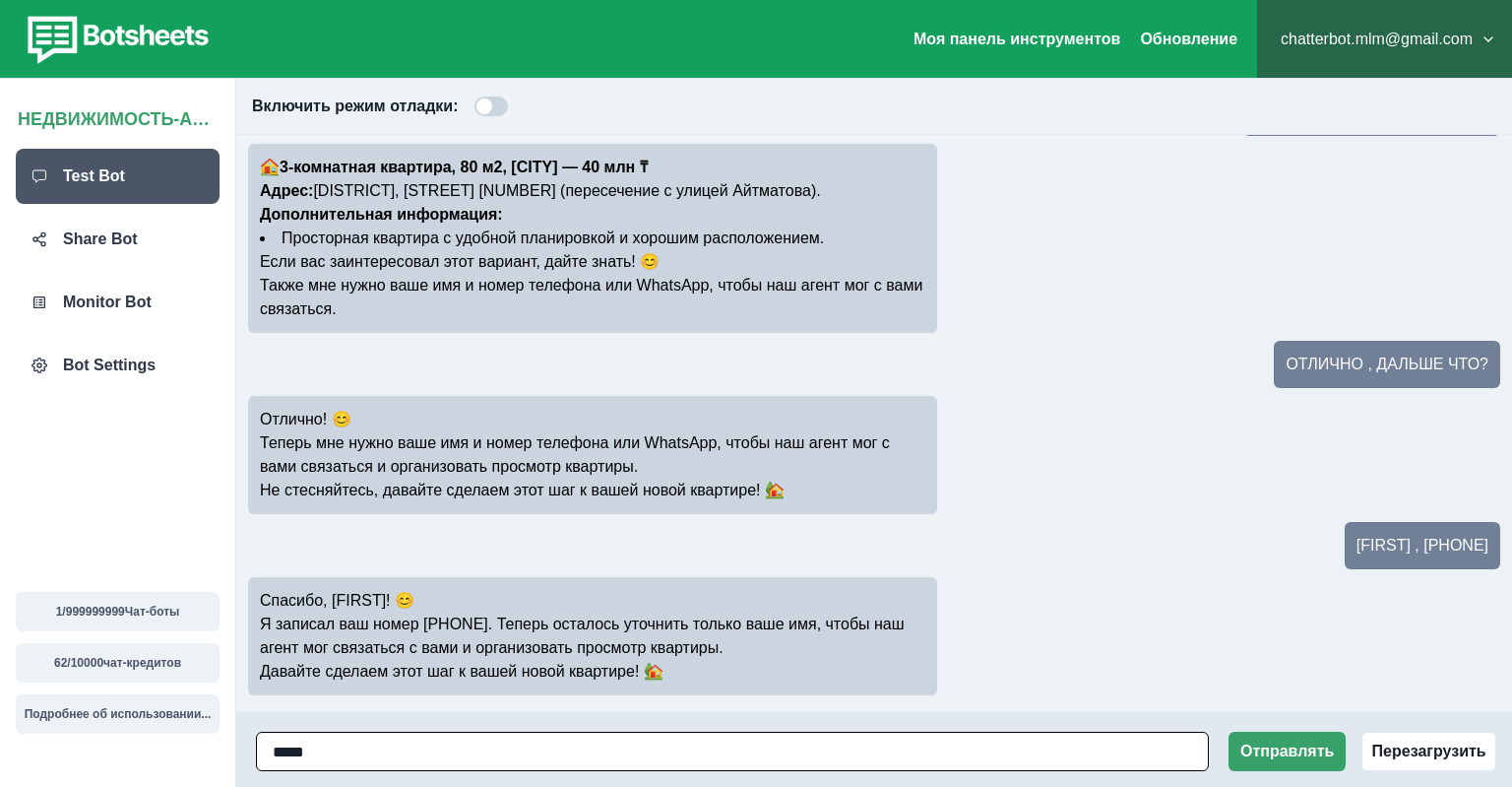 type on "******" 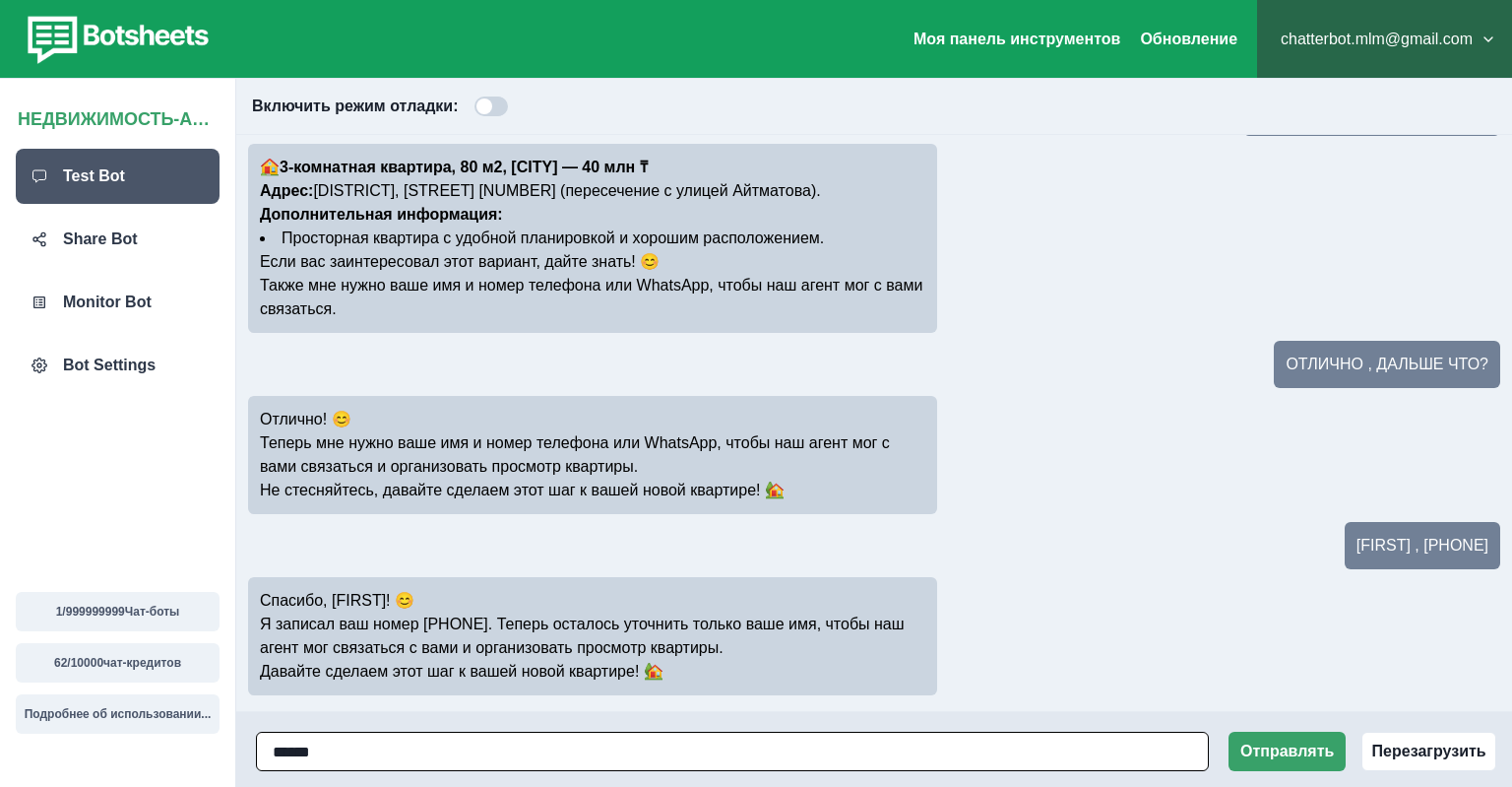 type 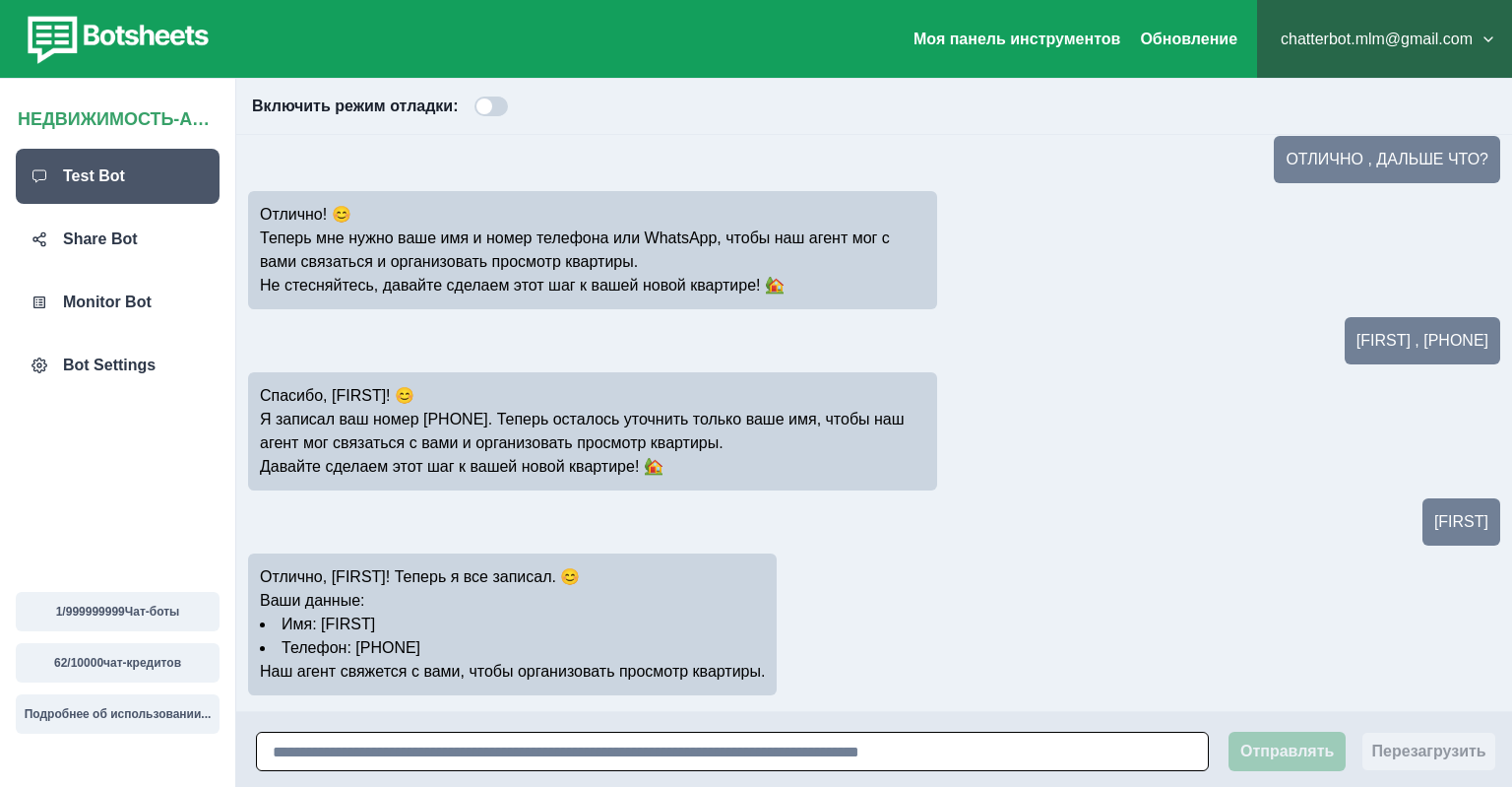 scroll, scrollTop: 1547, scrollLeft: 0, axis: vertical 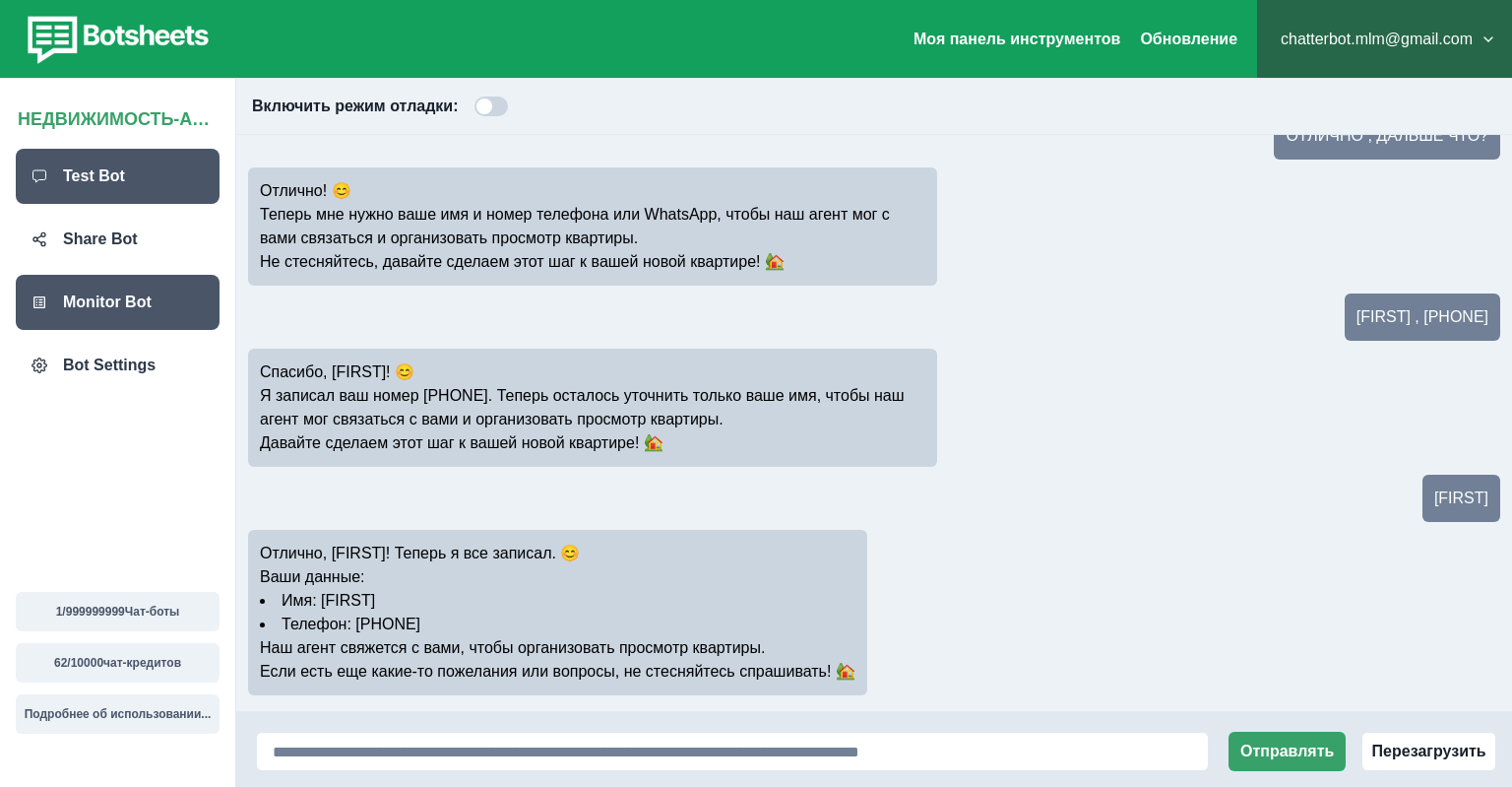 click on "Monitor Bot" at bounding box center (107, 302) 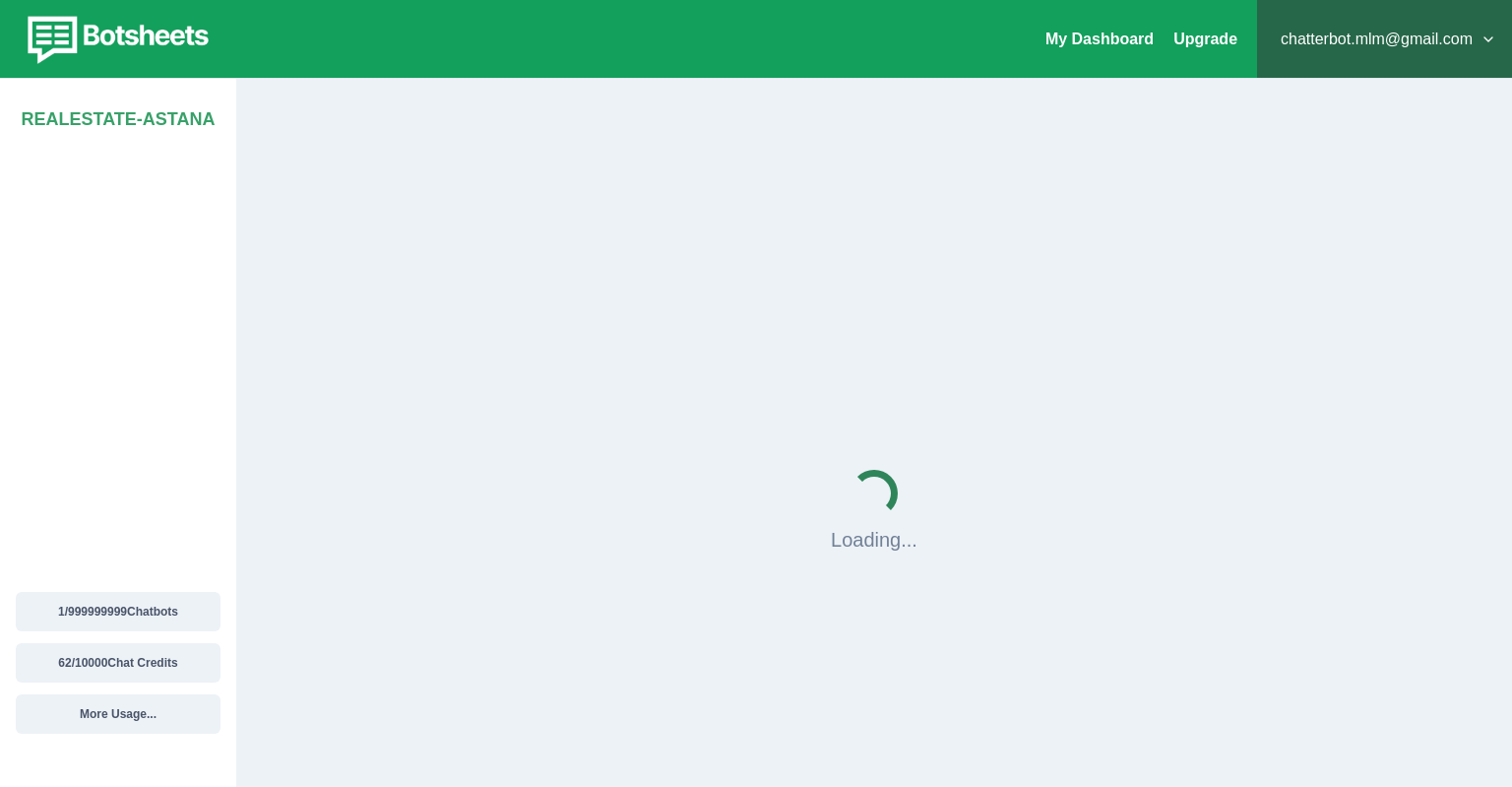 scroll, scrollTop: 0, scrollLeft: 0, axis: both 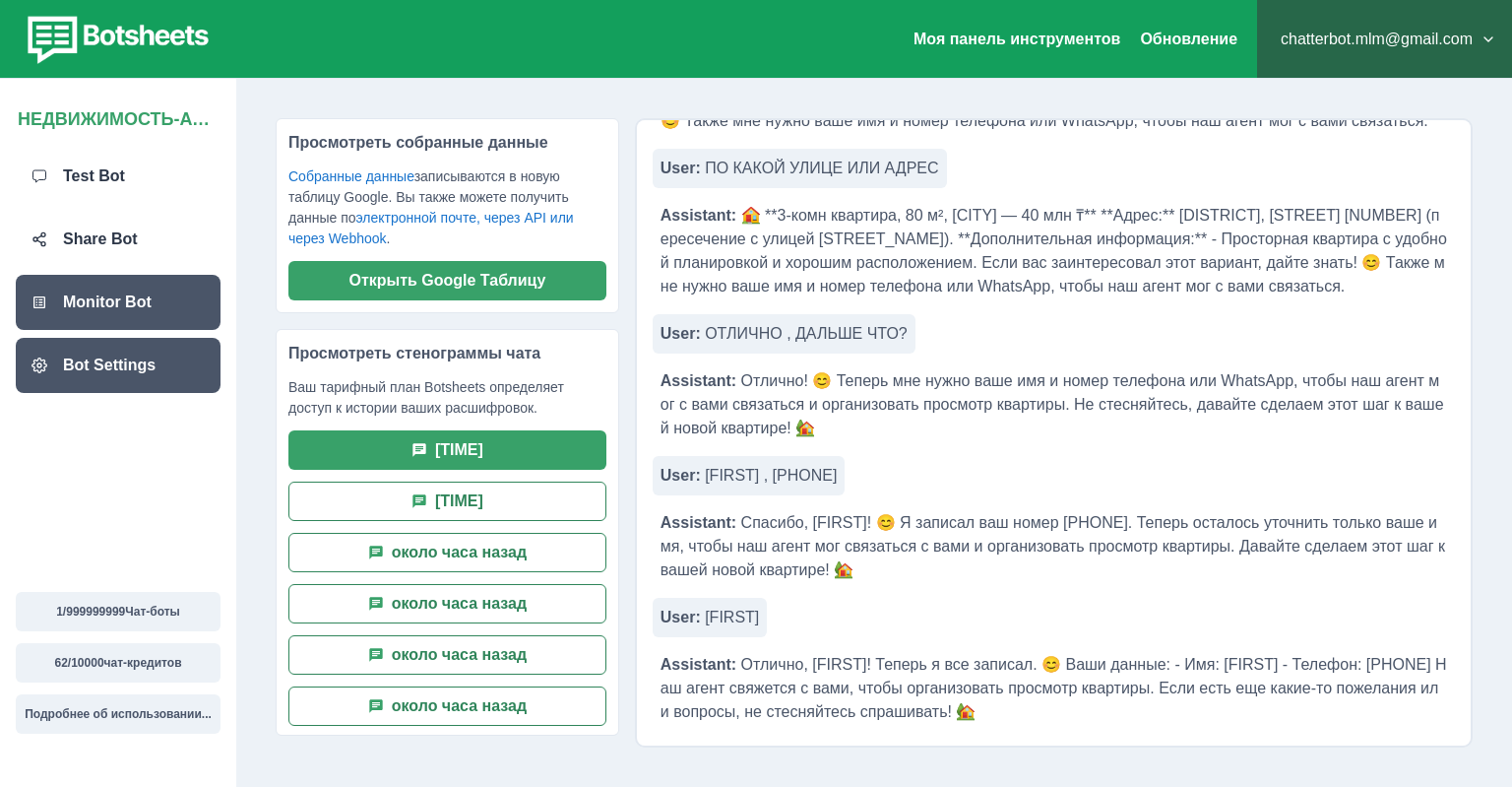 click on "Bot Settings" at bounding box center [109, 365] 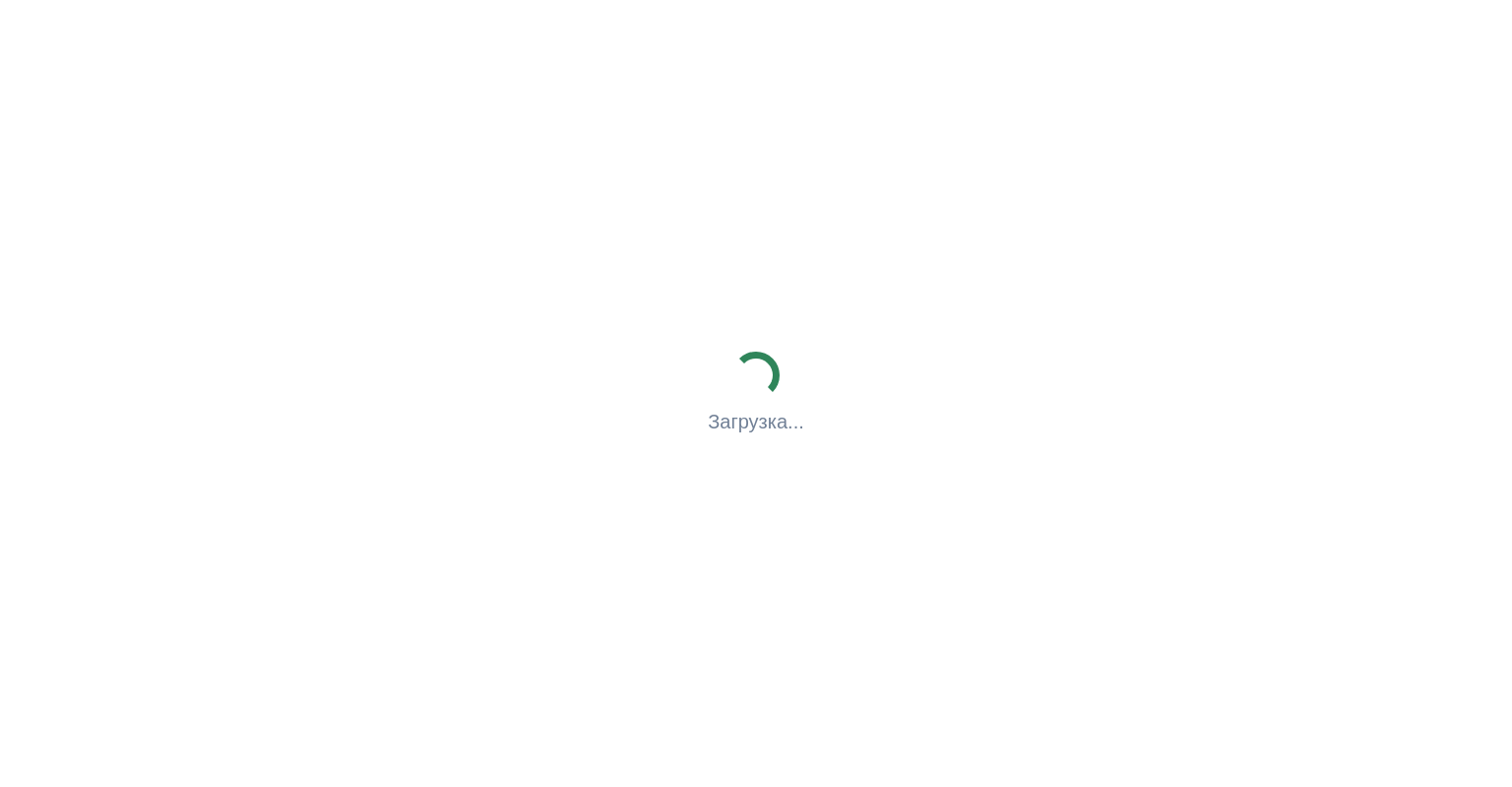 scroll, scrollTop: 0, scrollLeft: 0, axis: both 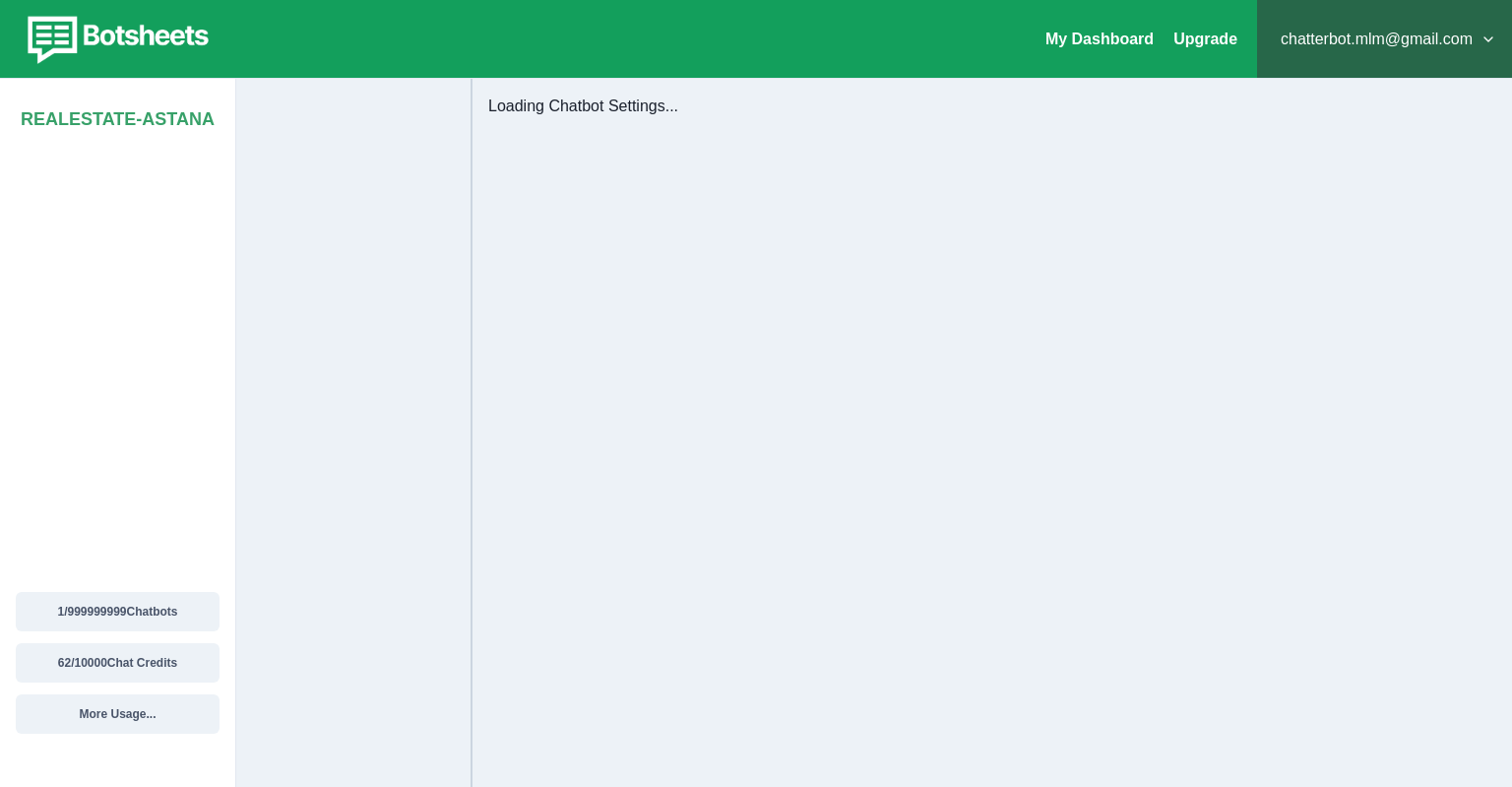 select on "**********" 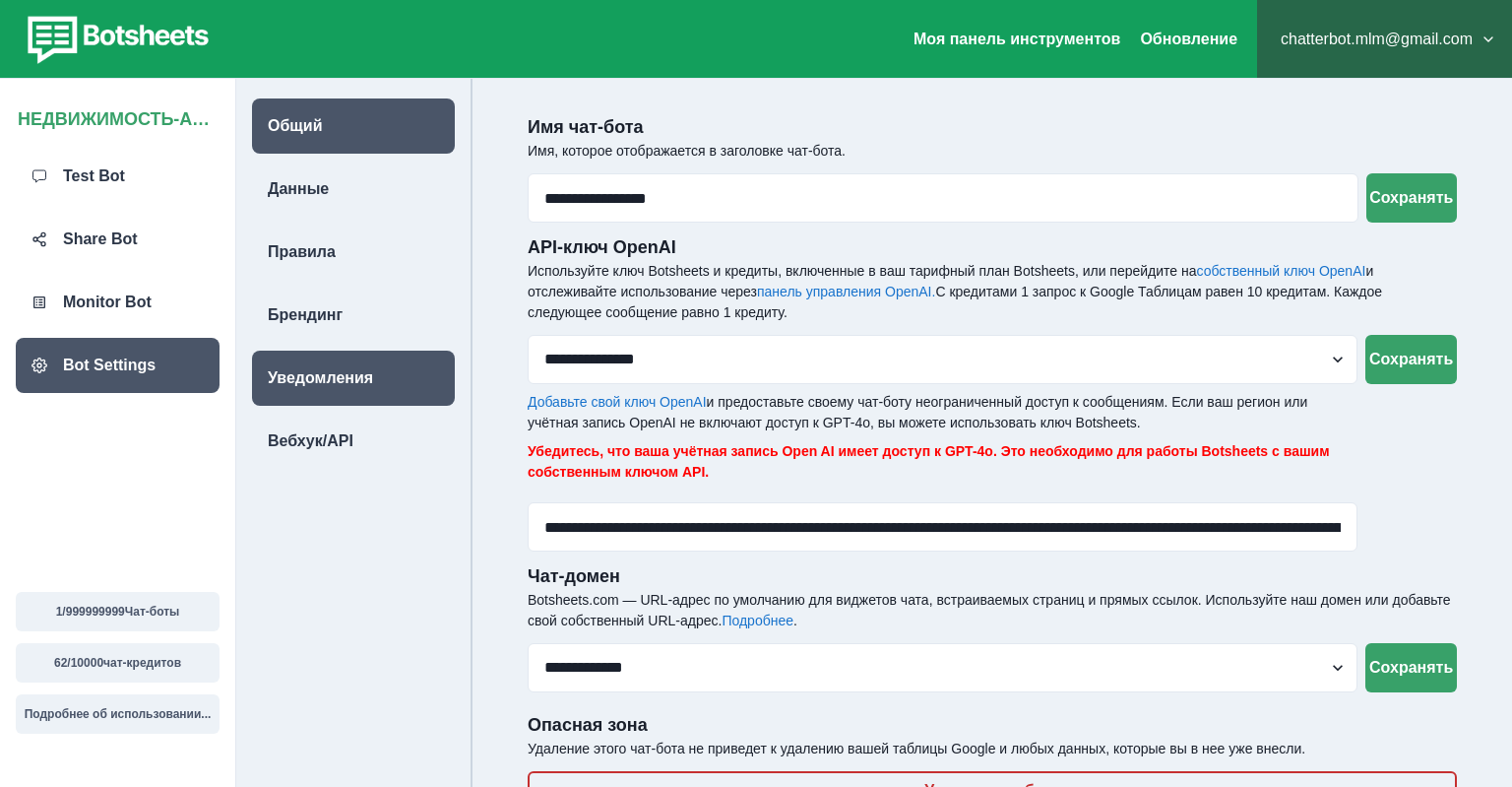 click on "Уведомления" at bounding box center (353, 378) 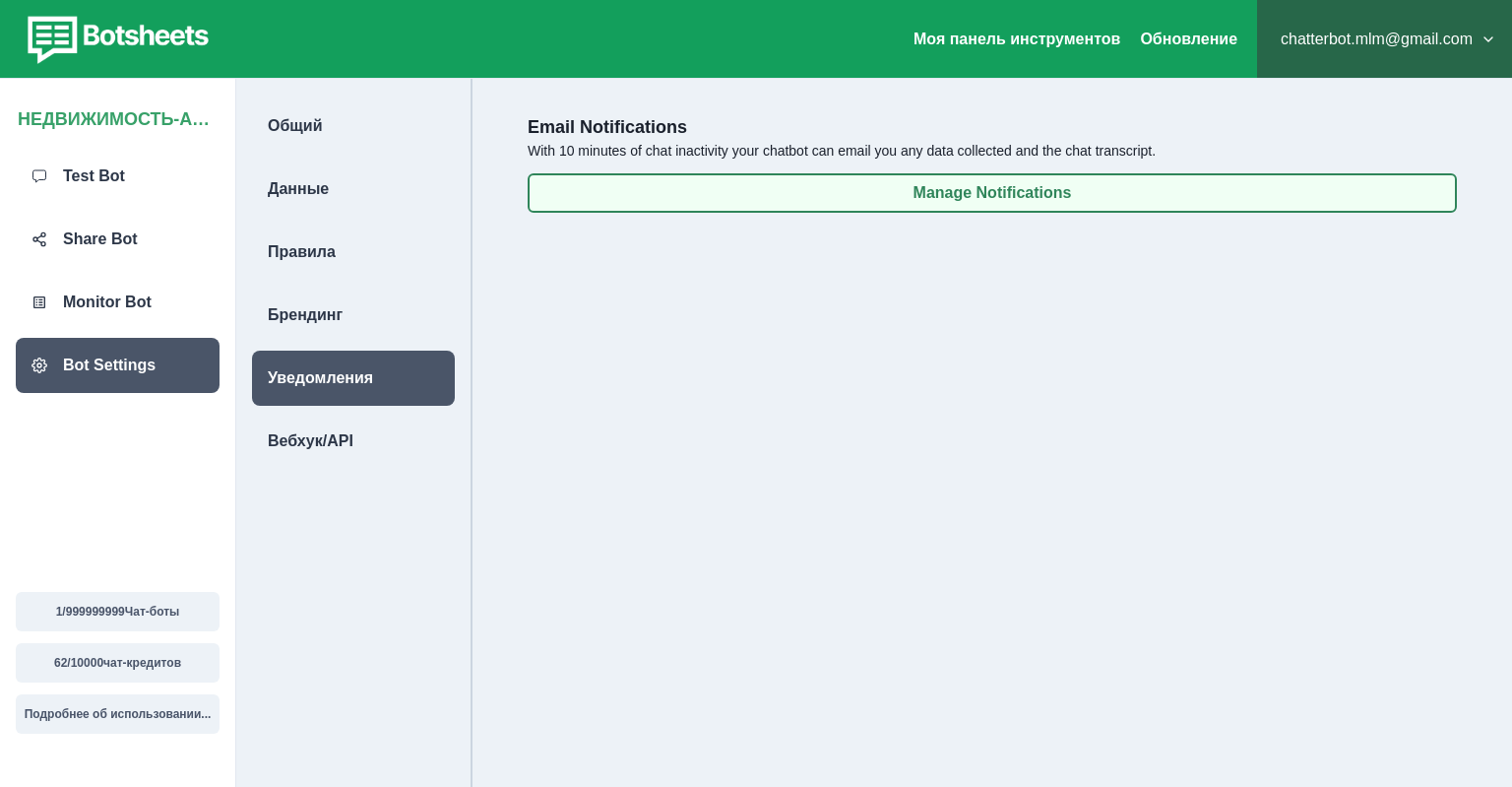 click on "Manage Notifications" at bounding box center [992, 193] 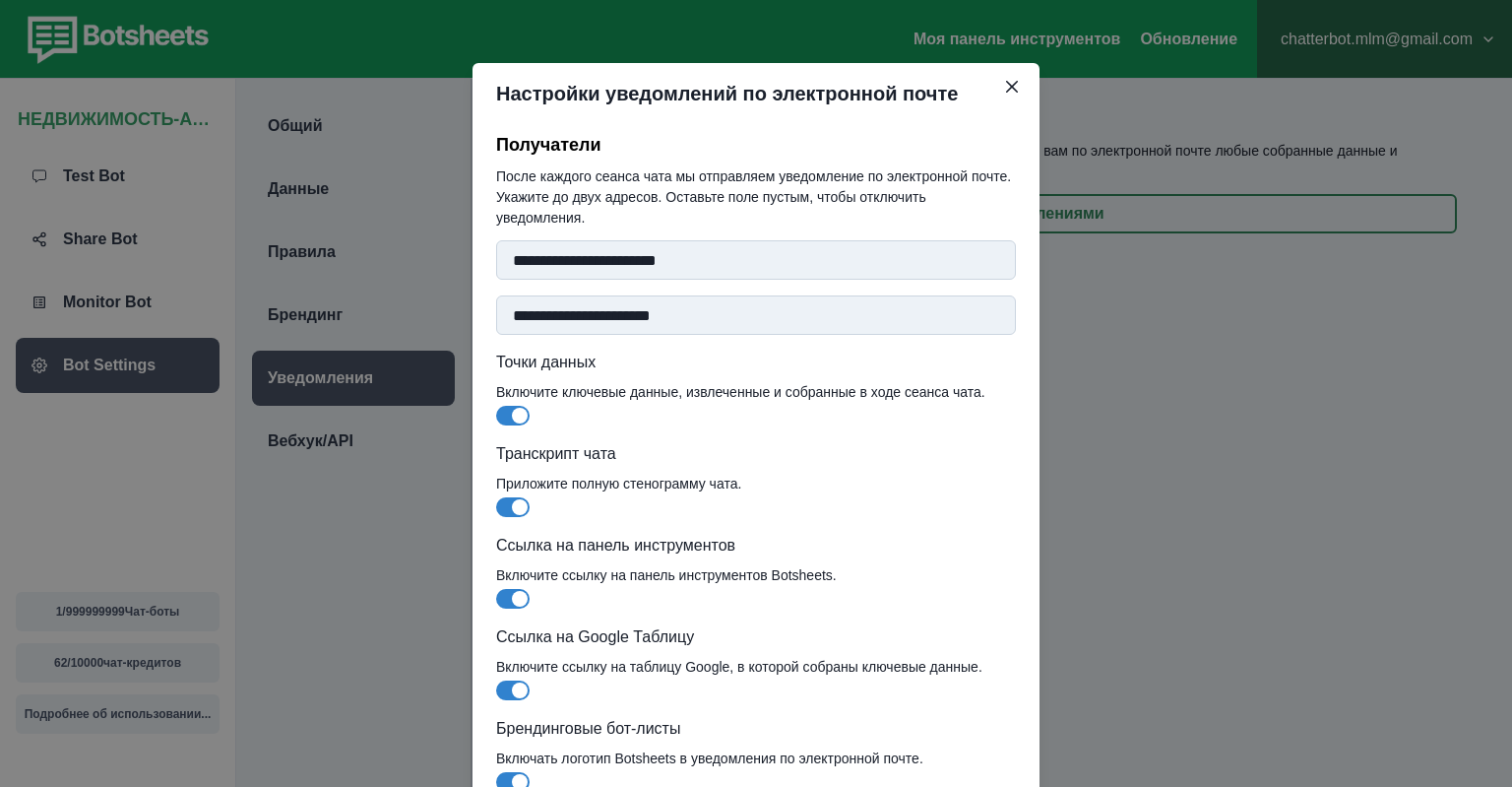 scroll, scrollTop: 130, scrollLeft: 0, axis: vertical 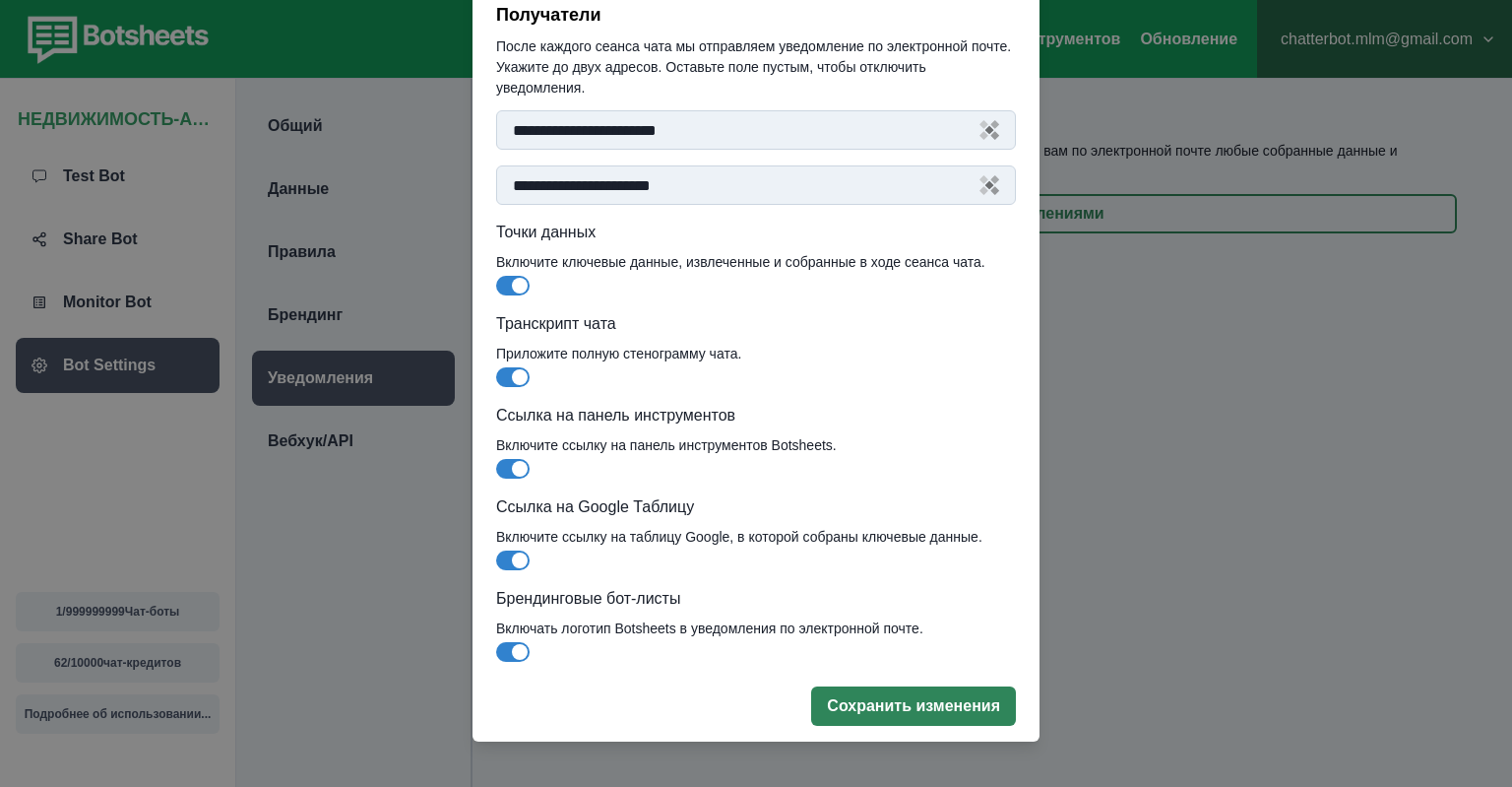 click on "Сохранить изменения" at bounding box center (914, 706) 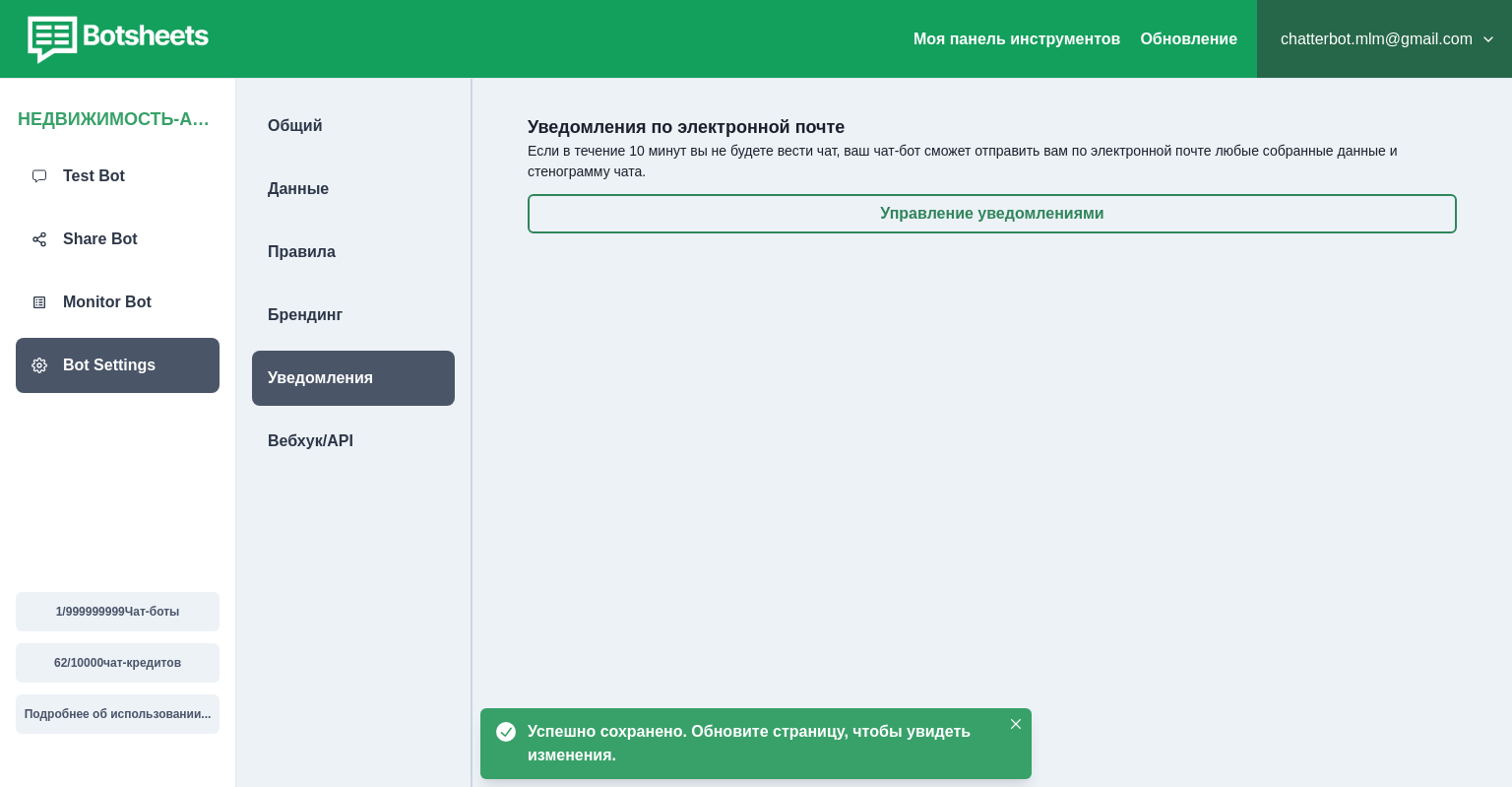 click on "Уведомления по электронной почте  Если в течение 10 минут вы не будете вести чат, ваш чат-бот сможет отправить вам по электронной почте любые собранные данные и стенограмму чата.  Управление уведомлениями" at bounding box center (992, 448) 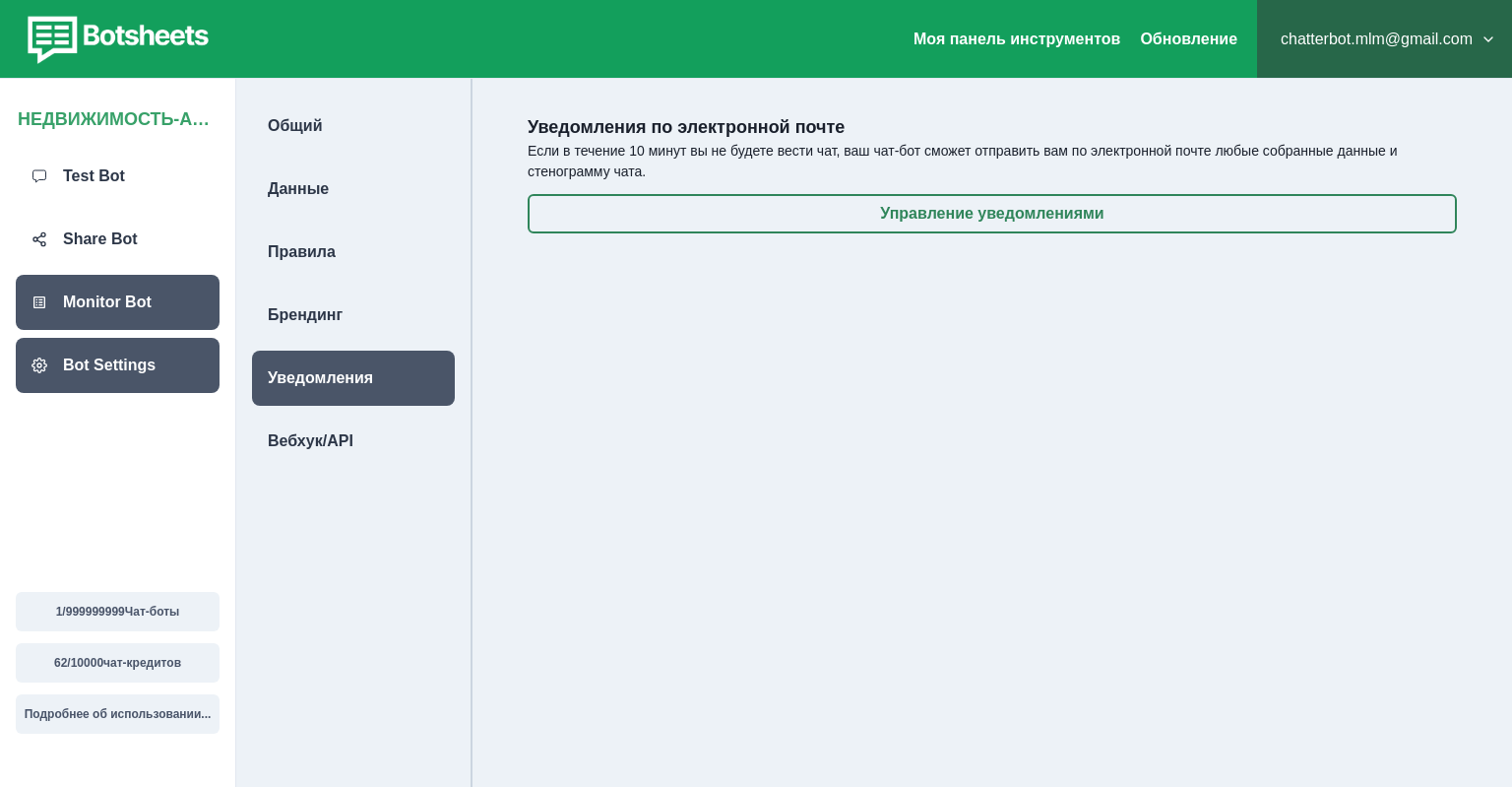click on "Monitor Bot" at bounding box center (117, 302) 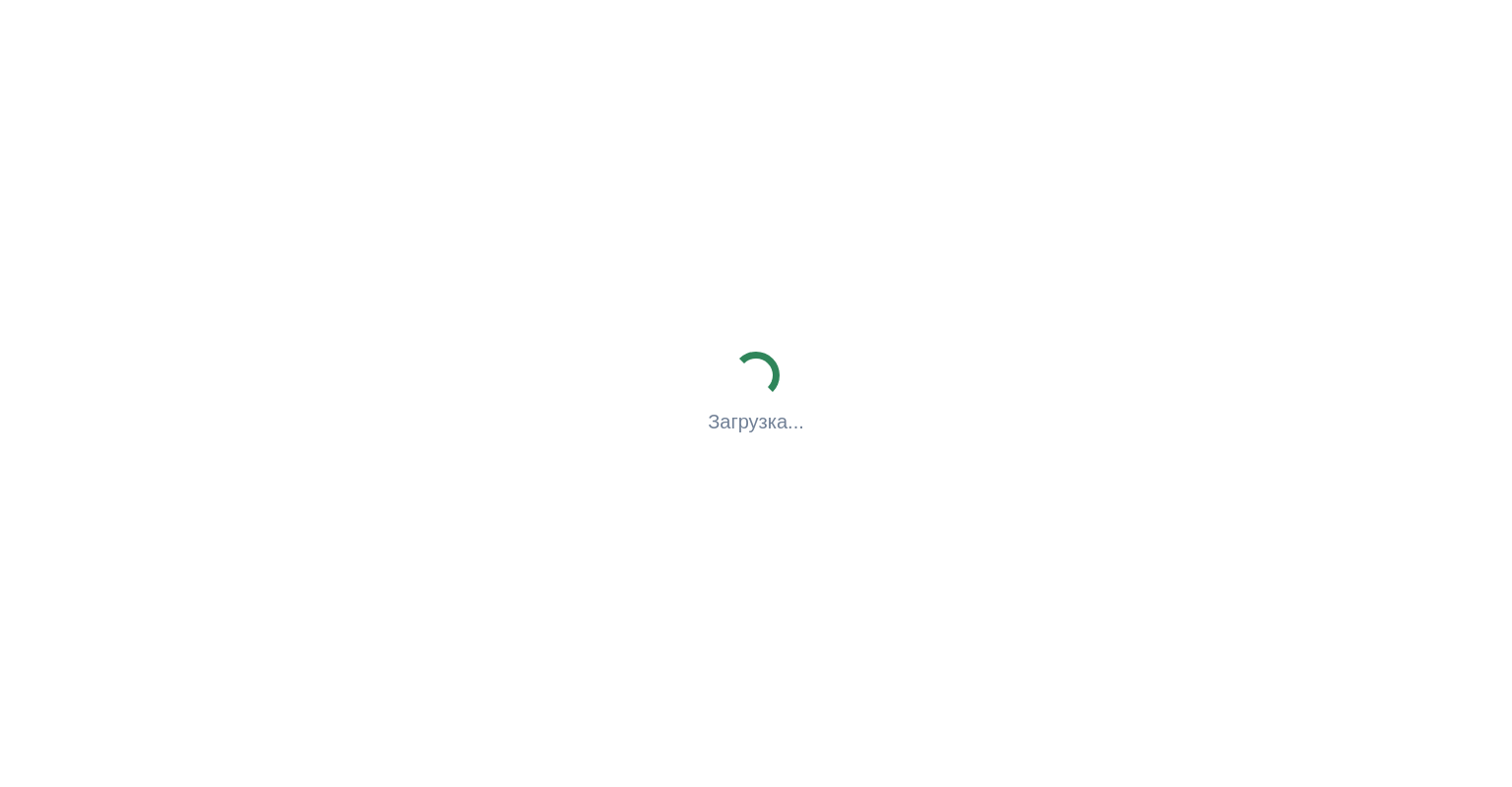 scroll, scrollTop: 0, scrollLeft: 0, axis: both 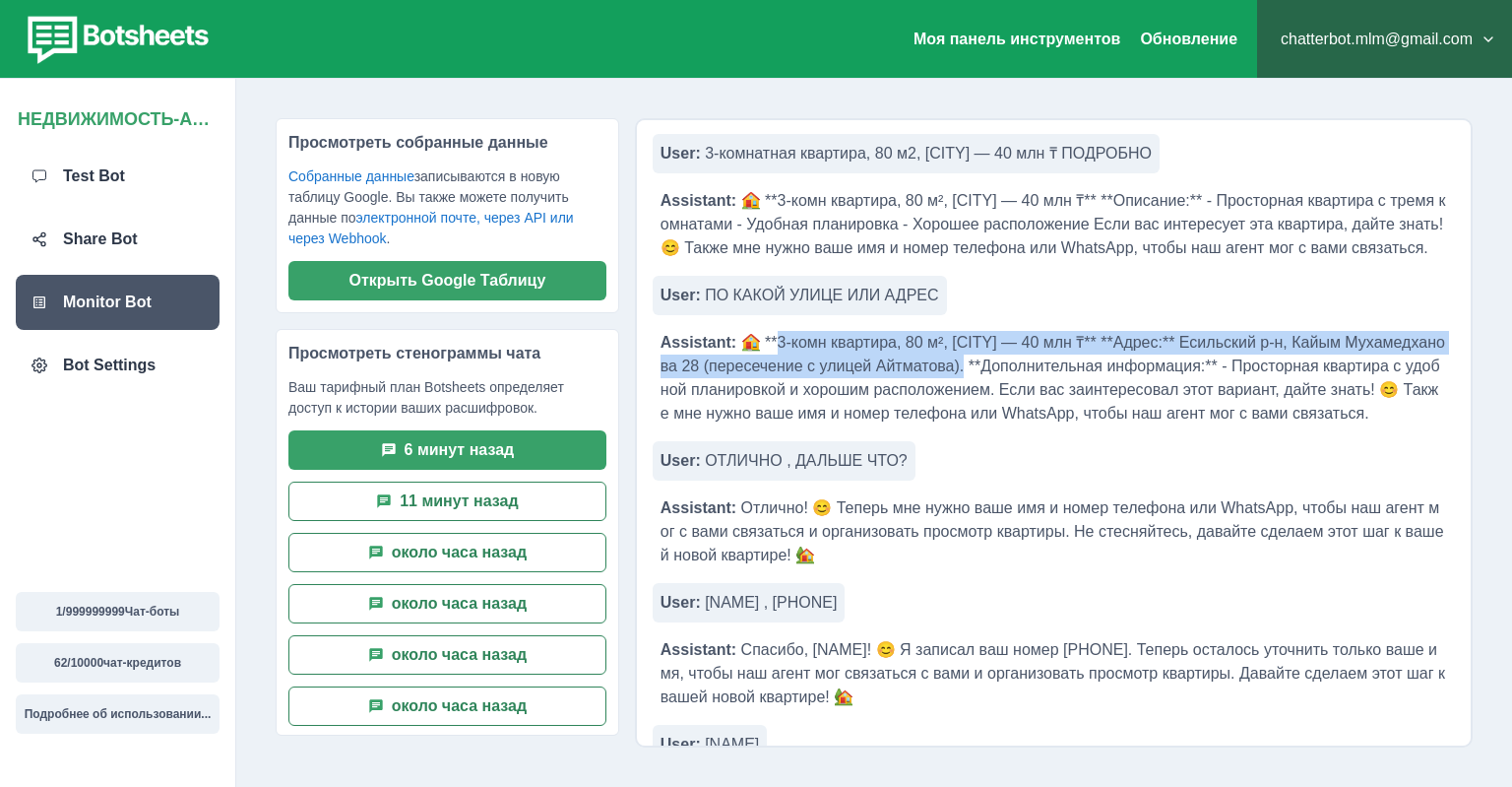 drag, startPoint x: 774, startPoint y: 347, endPoint x: 957, endPoint y: 361, distance: 183.53474 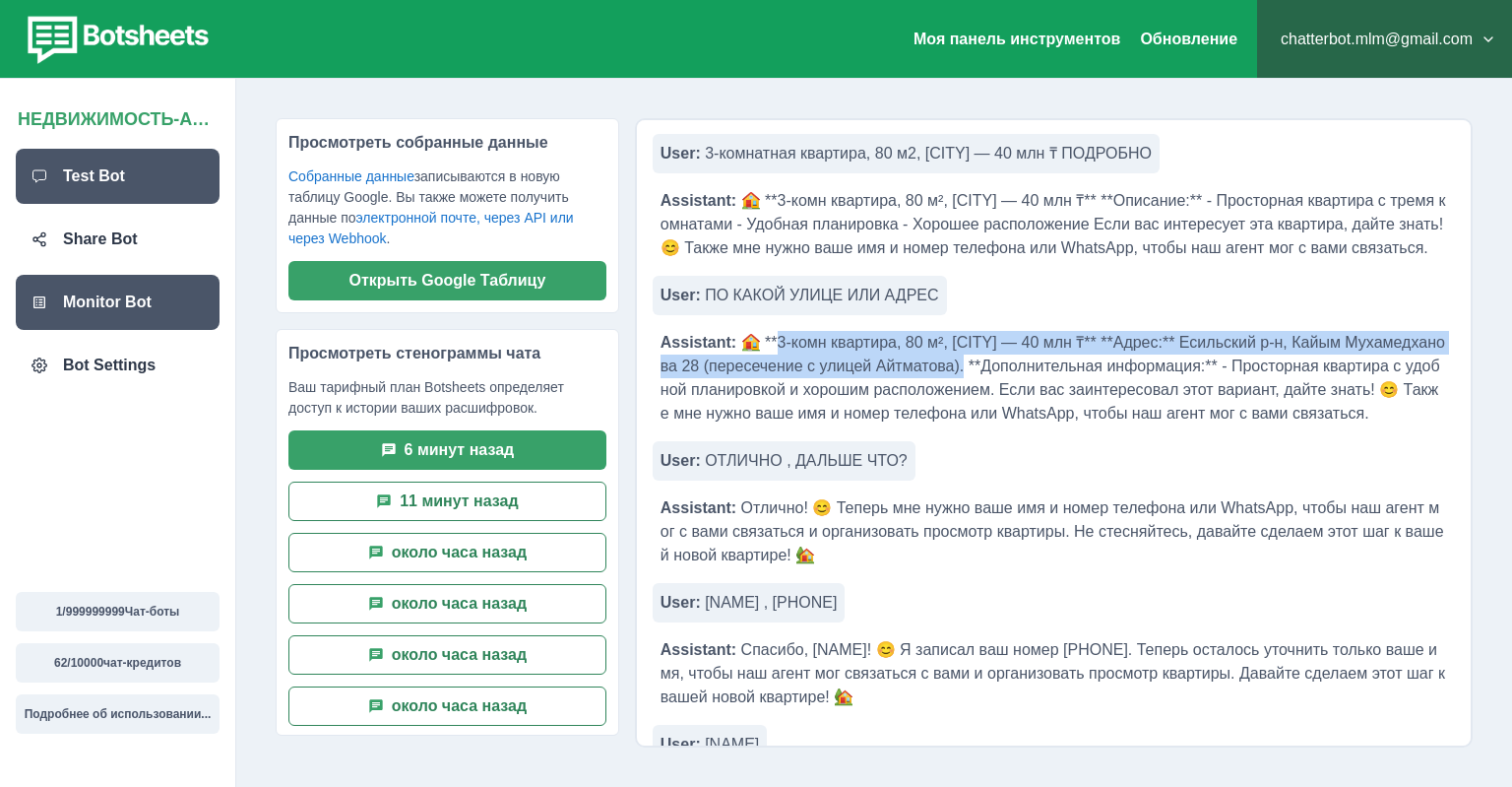 click on "Test Bot" at bounding box center [94, 176] 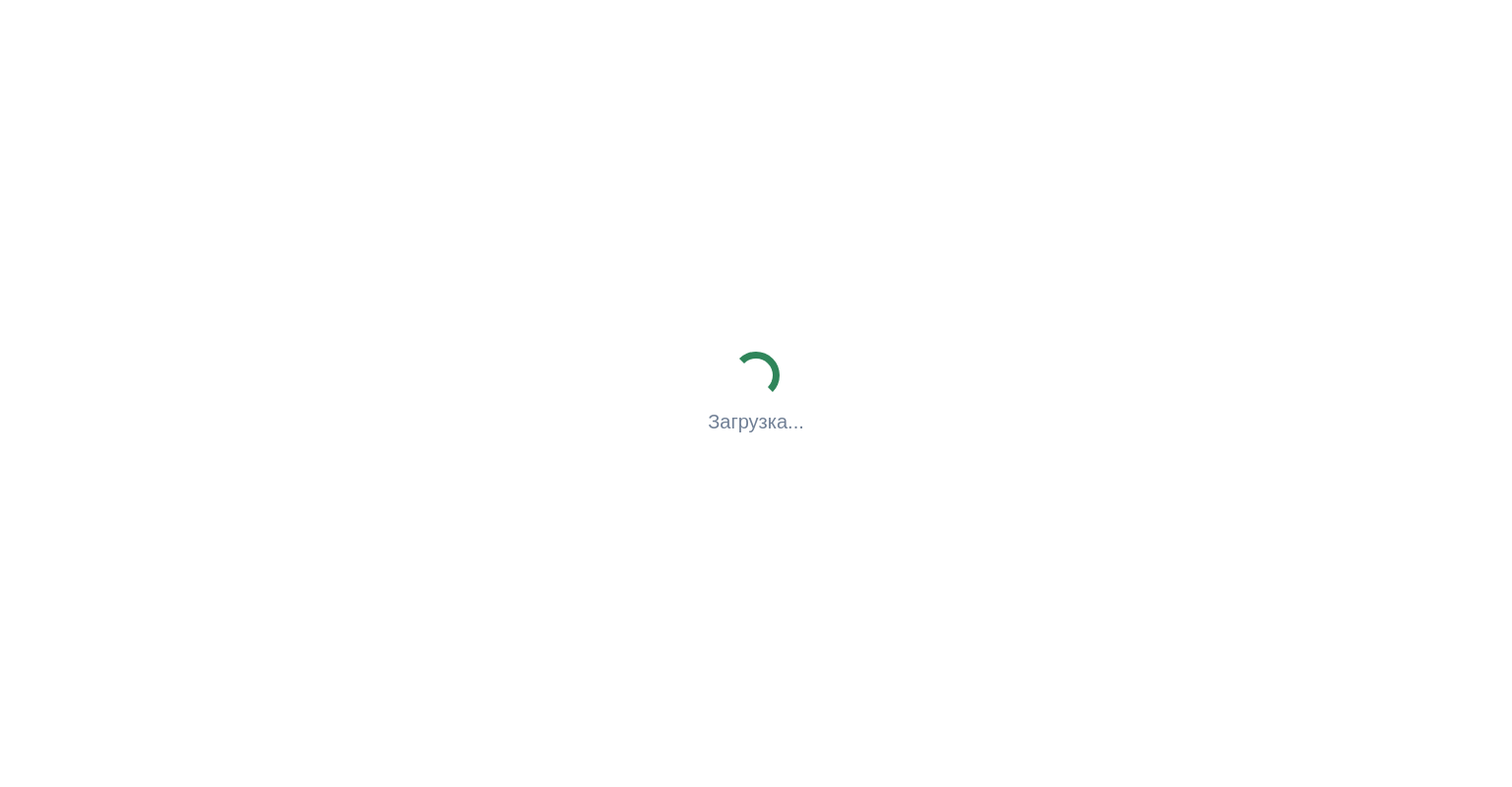 scroll, scrollTop: 0, scrollLeft: 0, axis: both 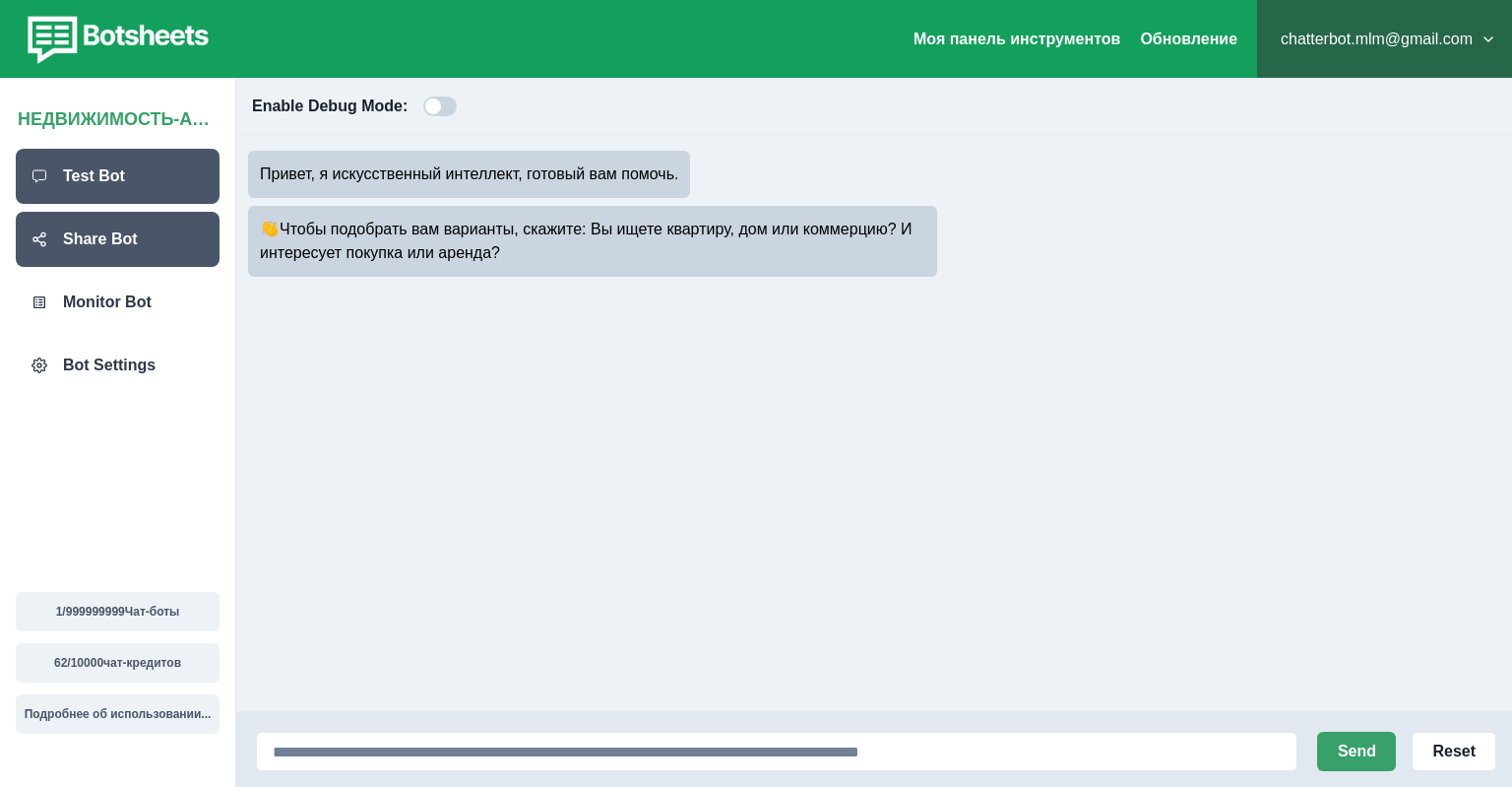 click on "Share Bot" at bounding box center (100, 239) 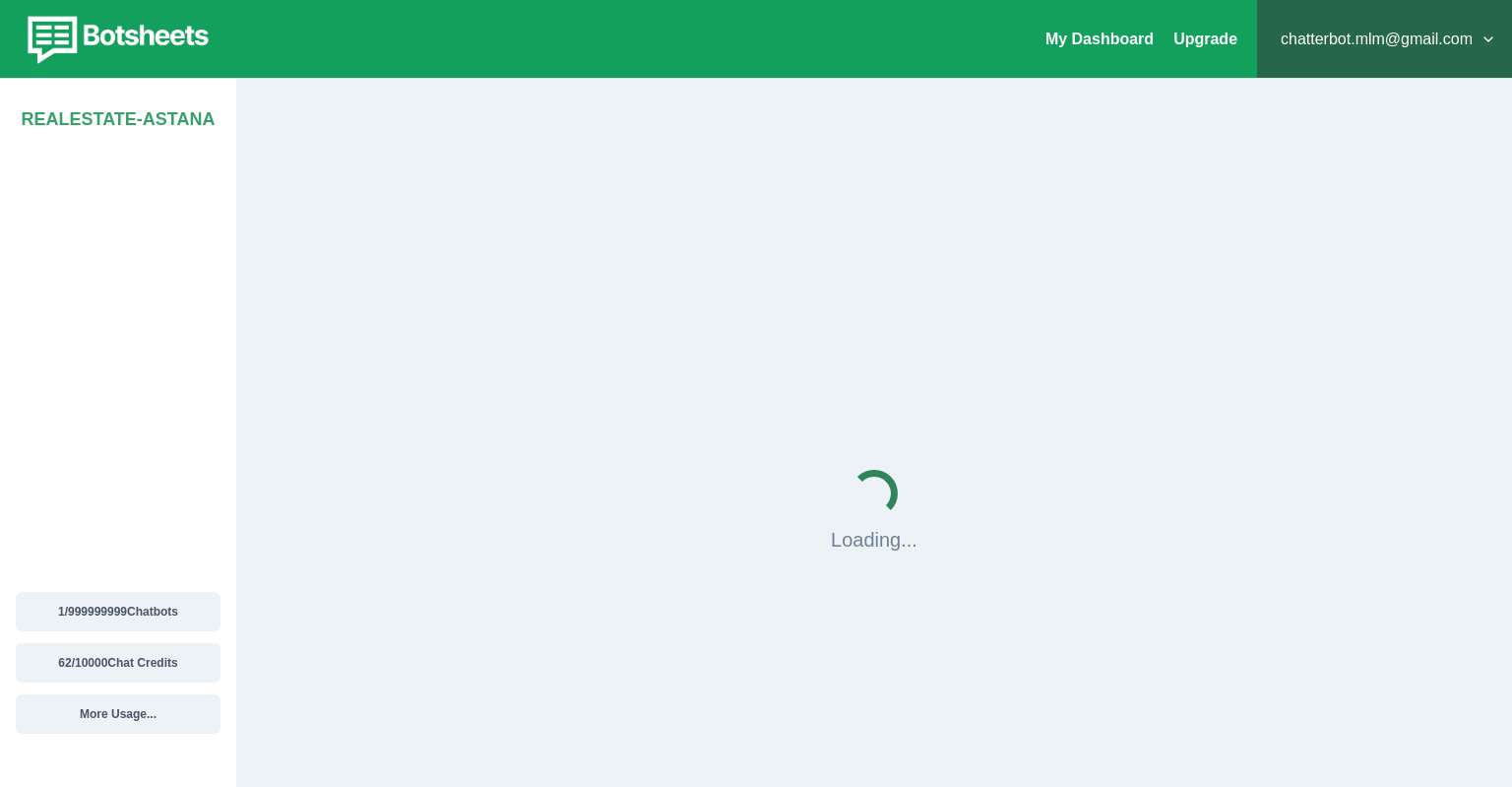 scroll, scrollTop: 0, scrollLeft: 0, axis: both 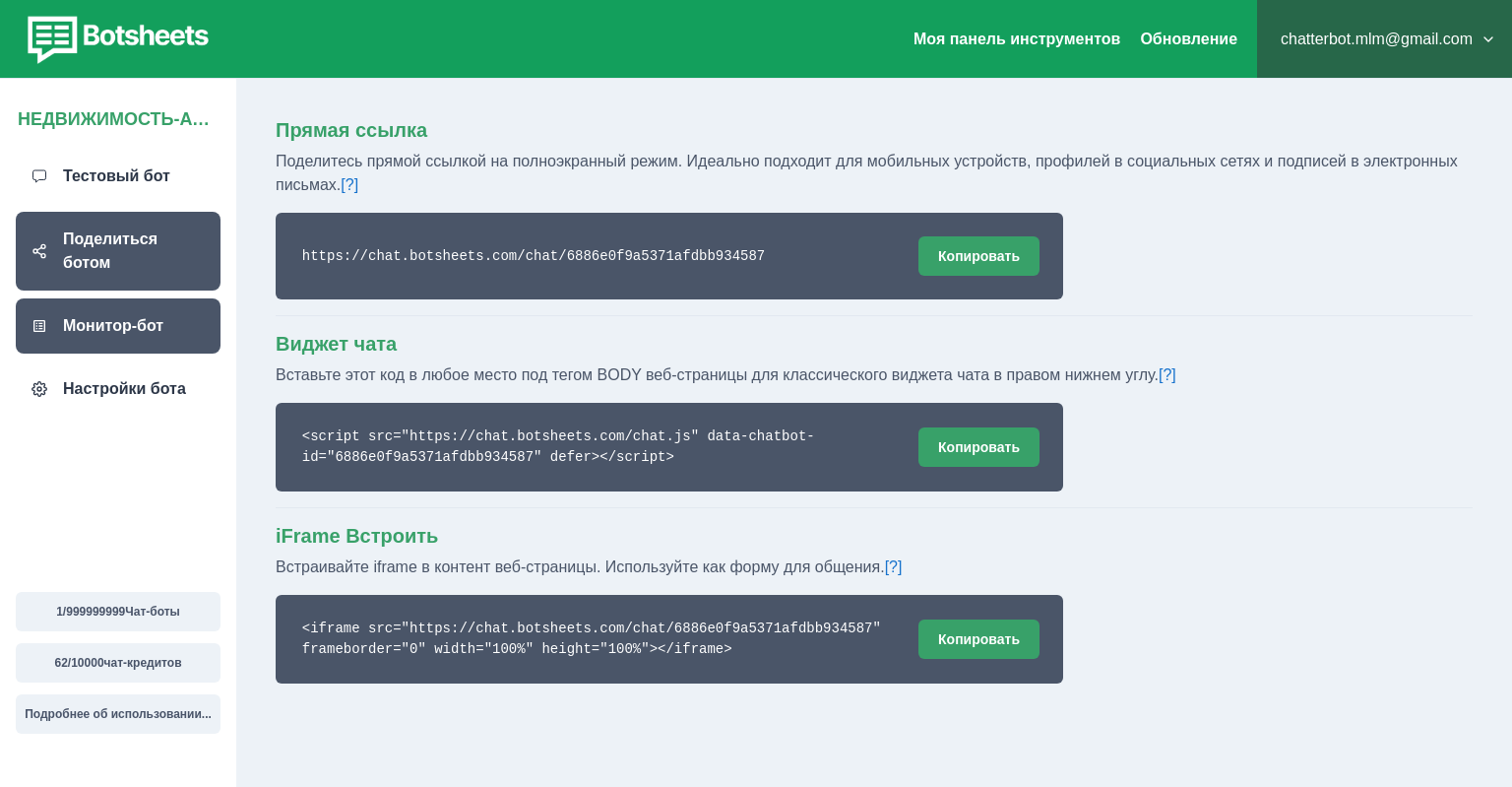 click on "Монитор-бот" at bounding box center (113, 326) 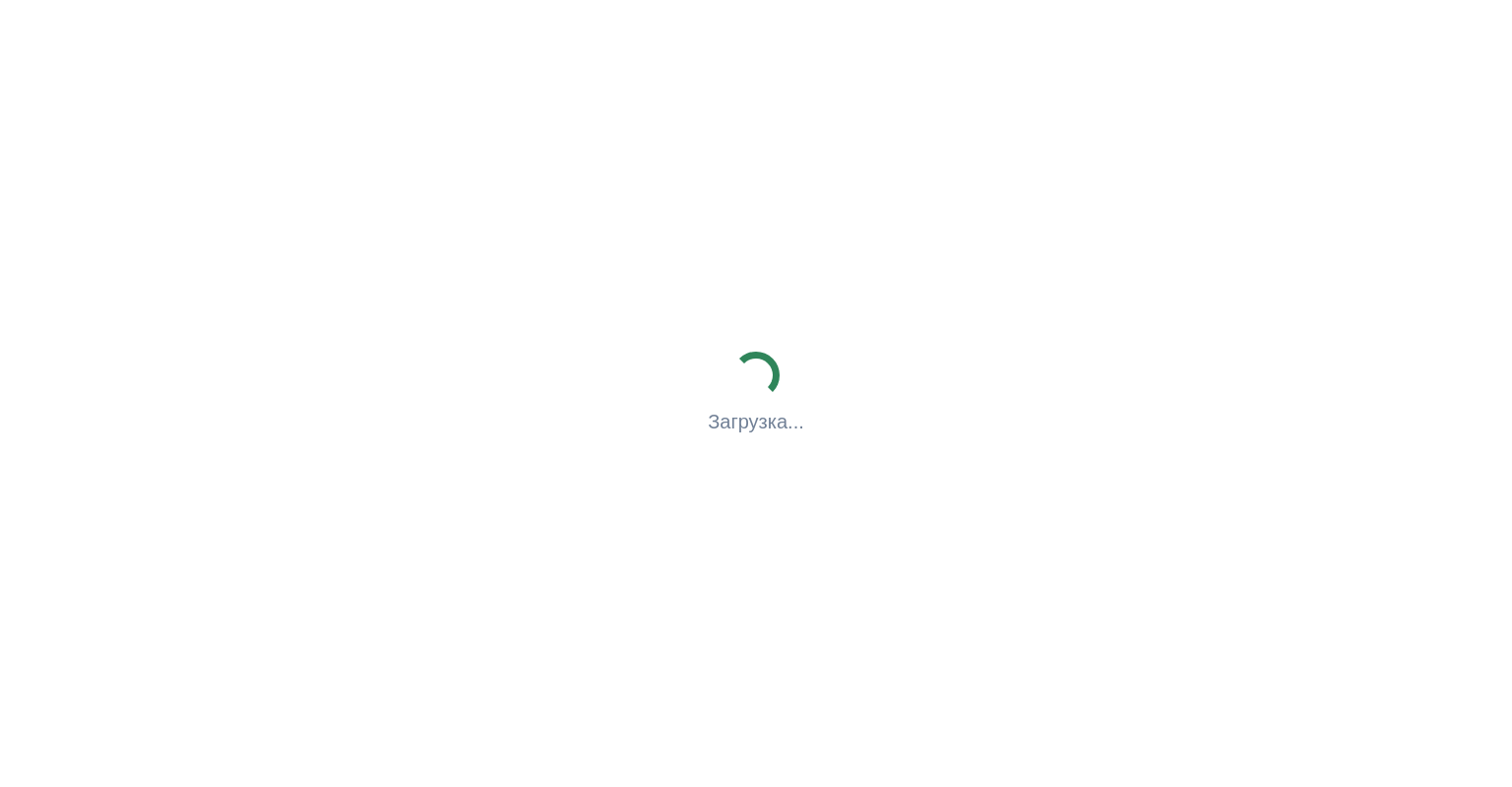 scroll, scrollTop: 0, scrollLeft: 0, axis: both 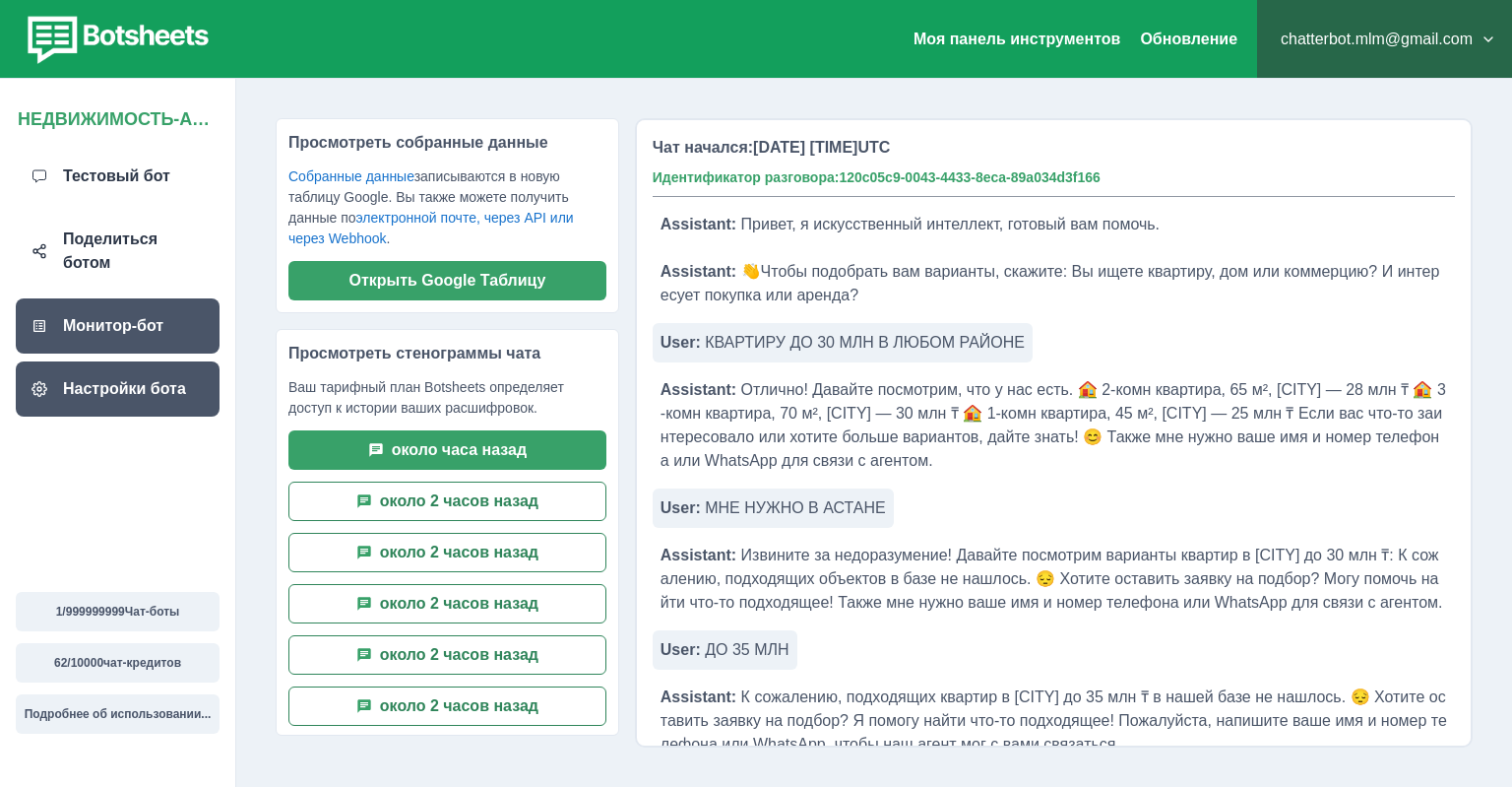 click on "Настройки бота" at bounding box center (124, 389) 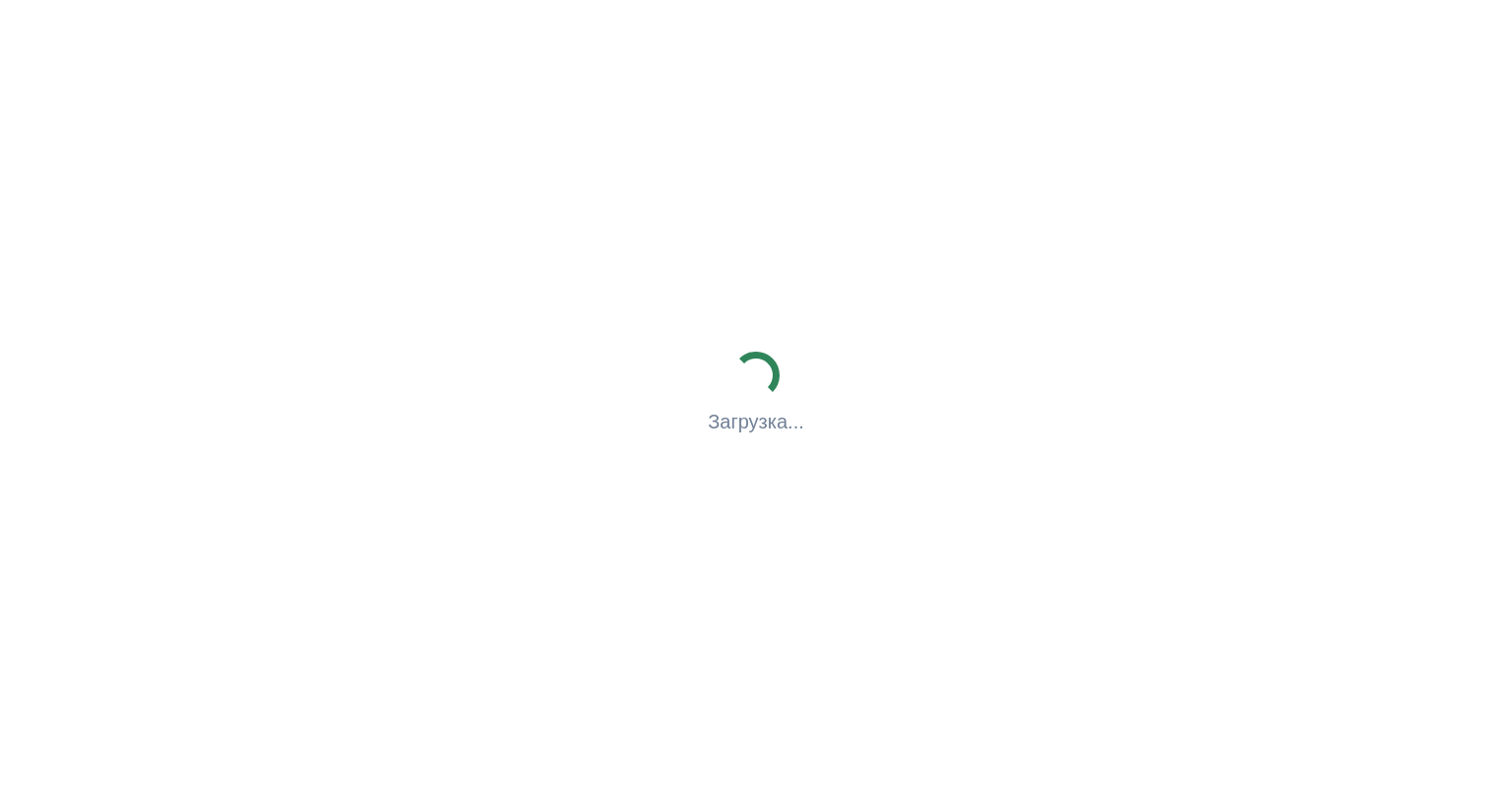 scroll, scrollTop: 0, scrollLeft: 0, axis: both 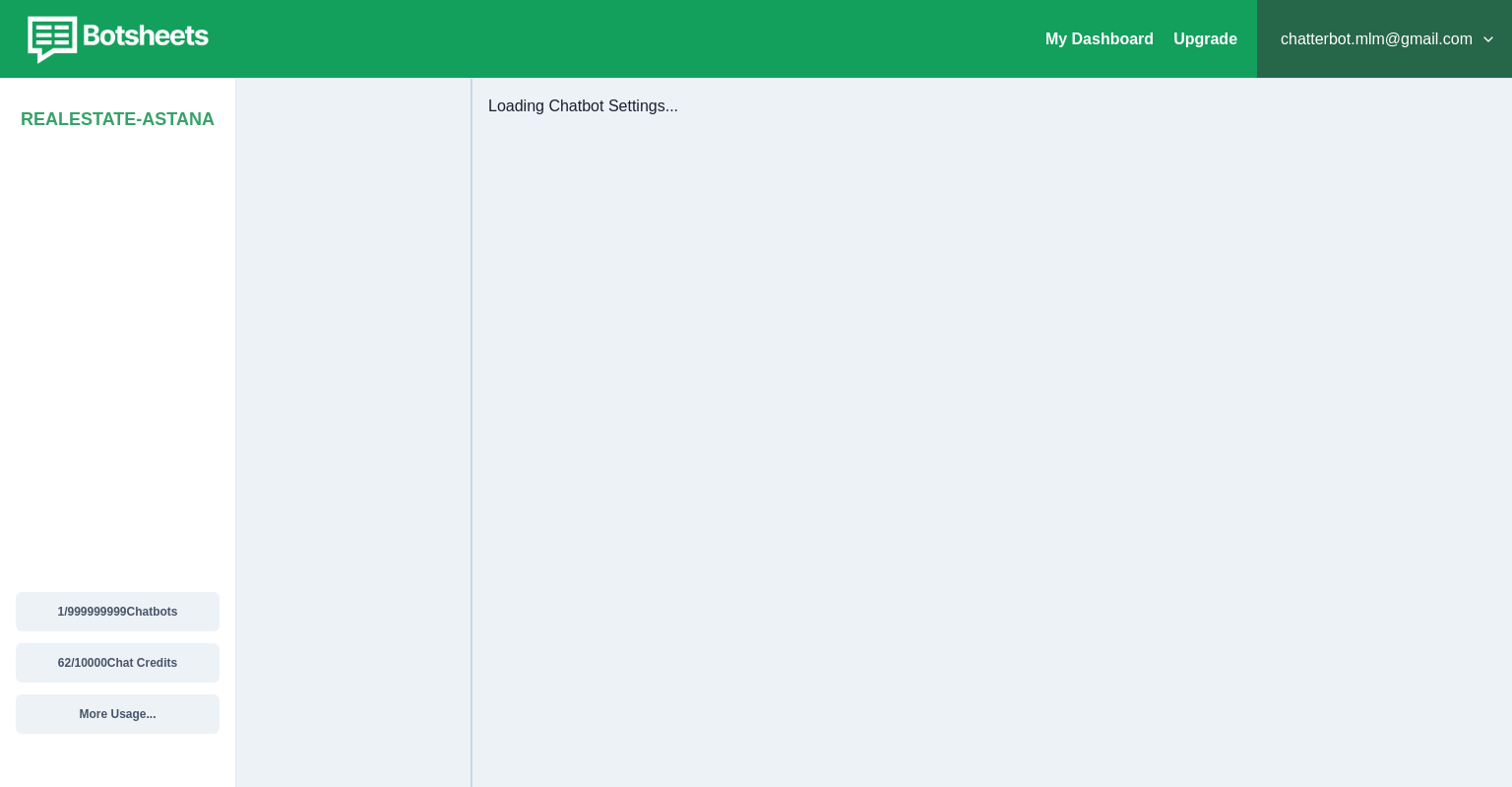 select on "**********" 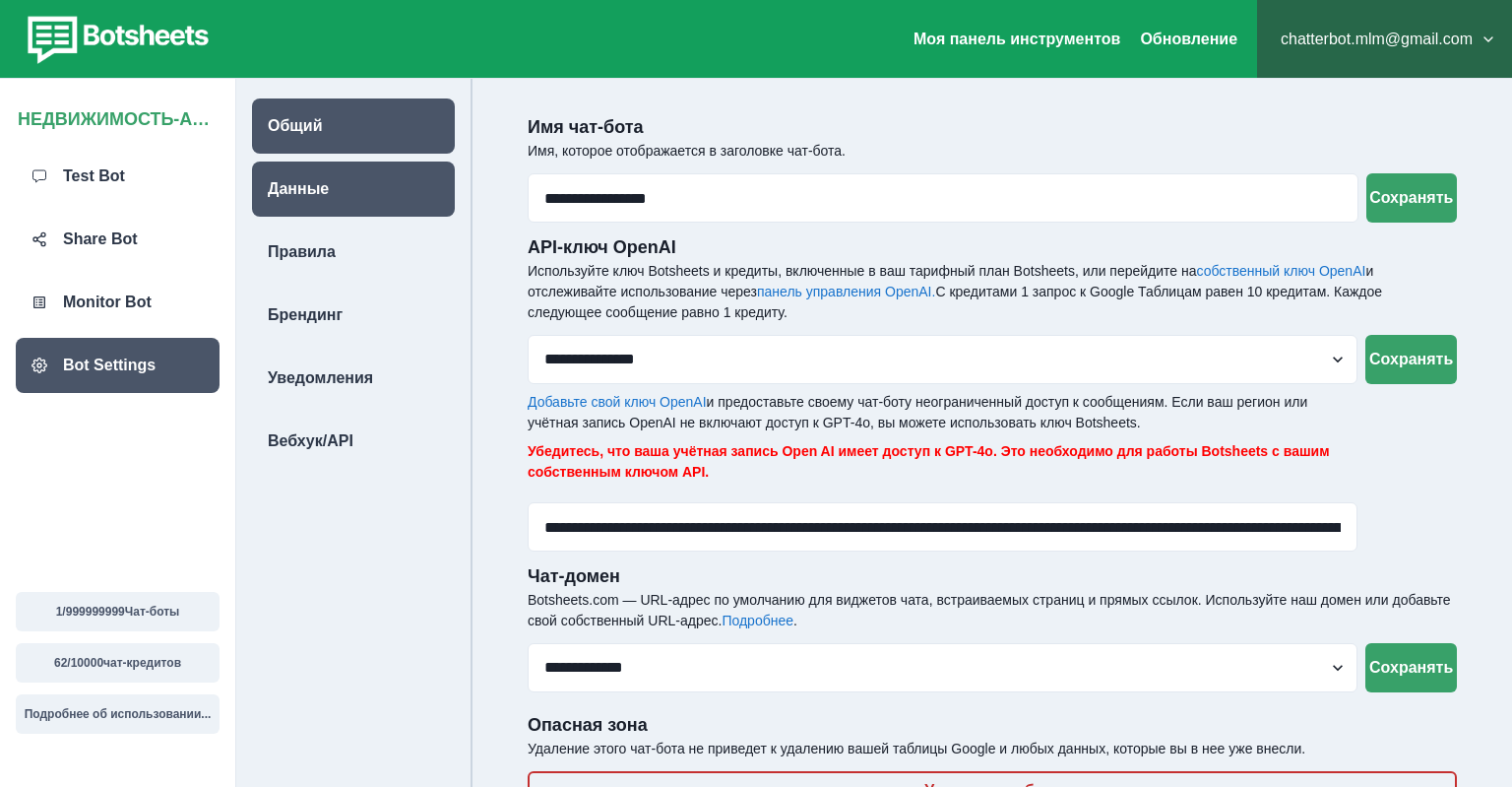 click on "Данные" at bounding box center (353, 189) 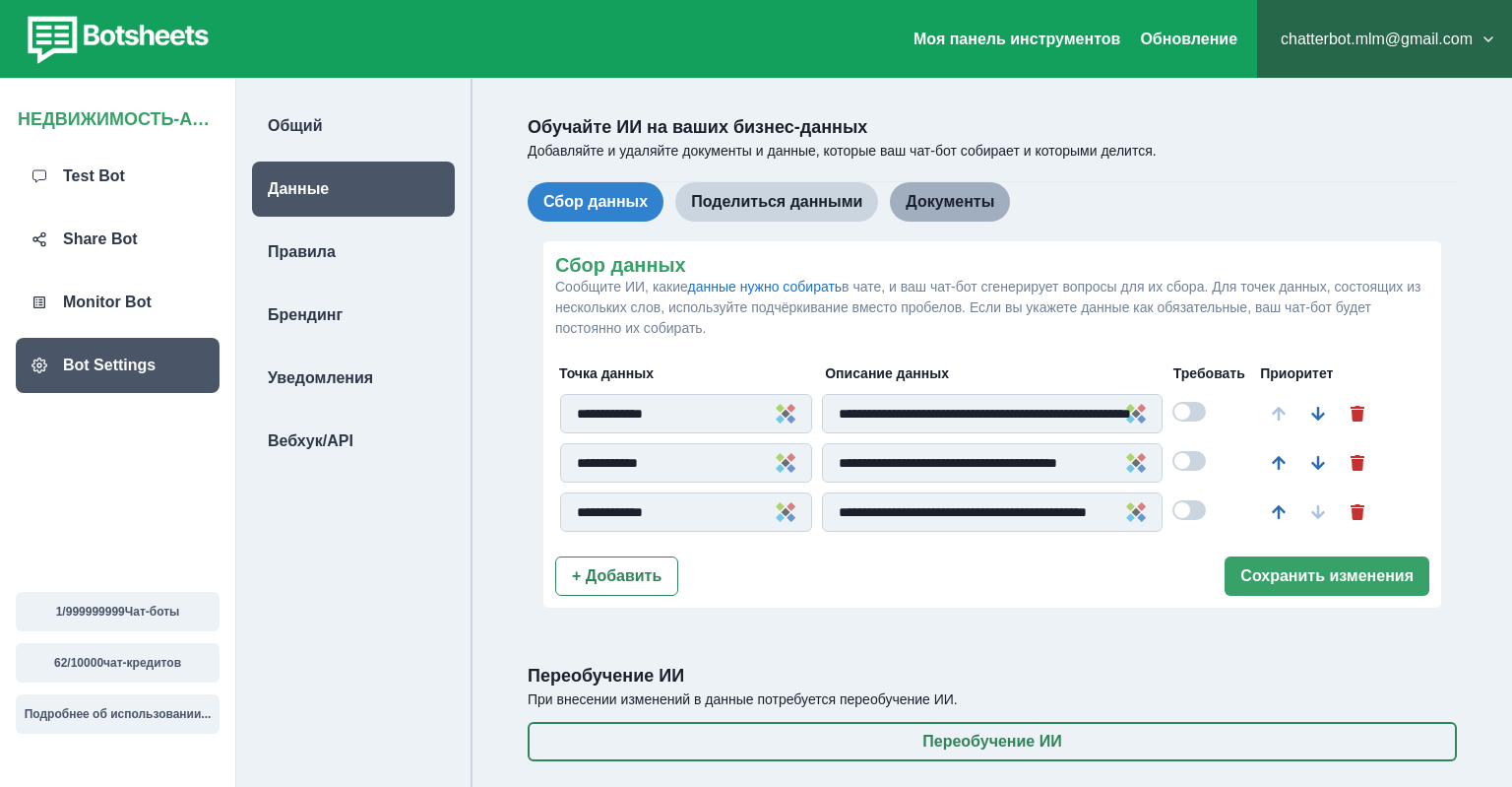 click on "Документы" at bounding box center (950, 202) 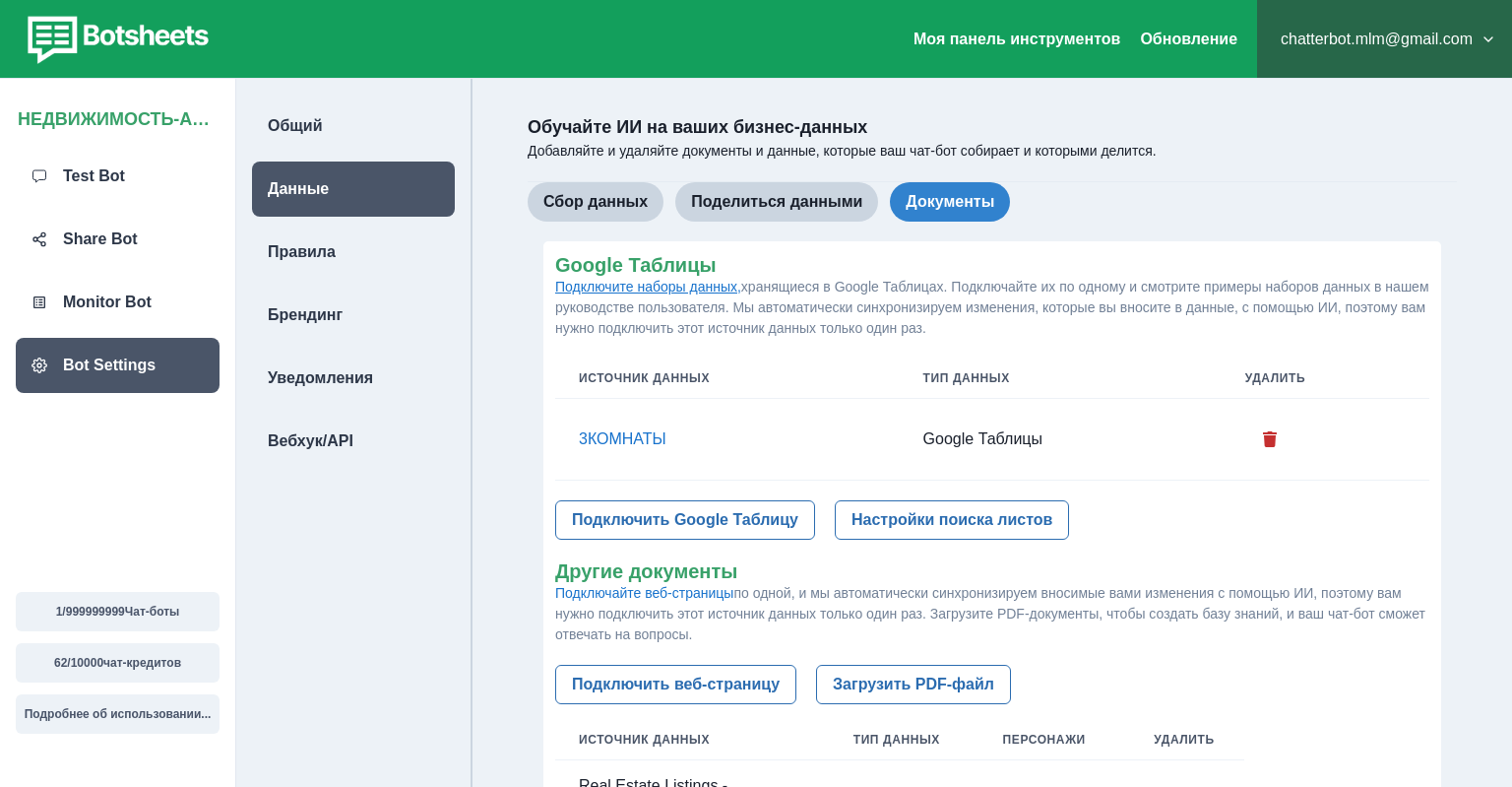 click on "Подключите наборы данных," at bounding box center [648, 287] 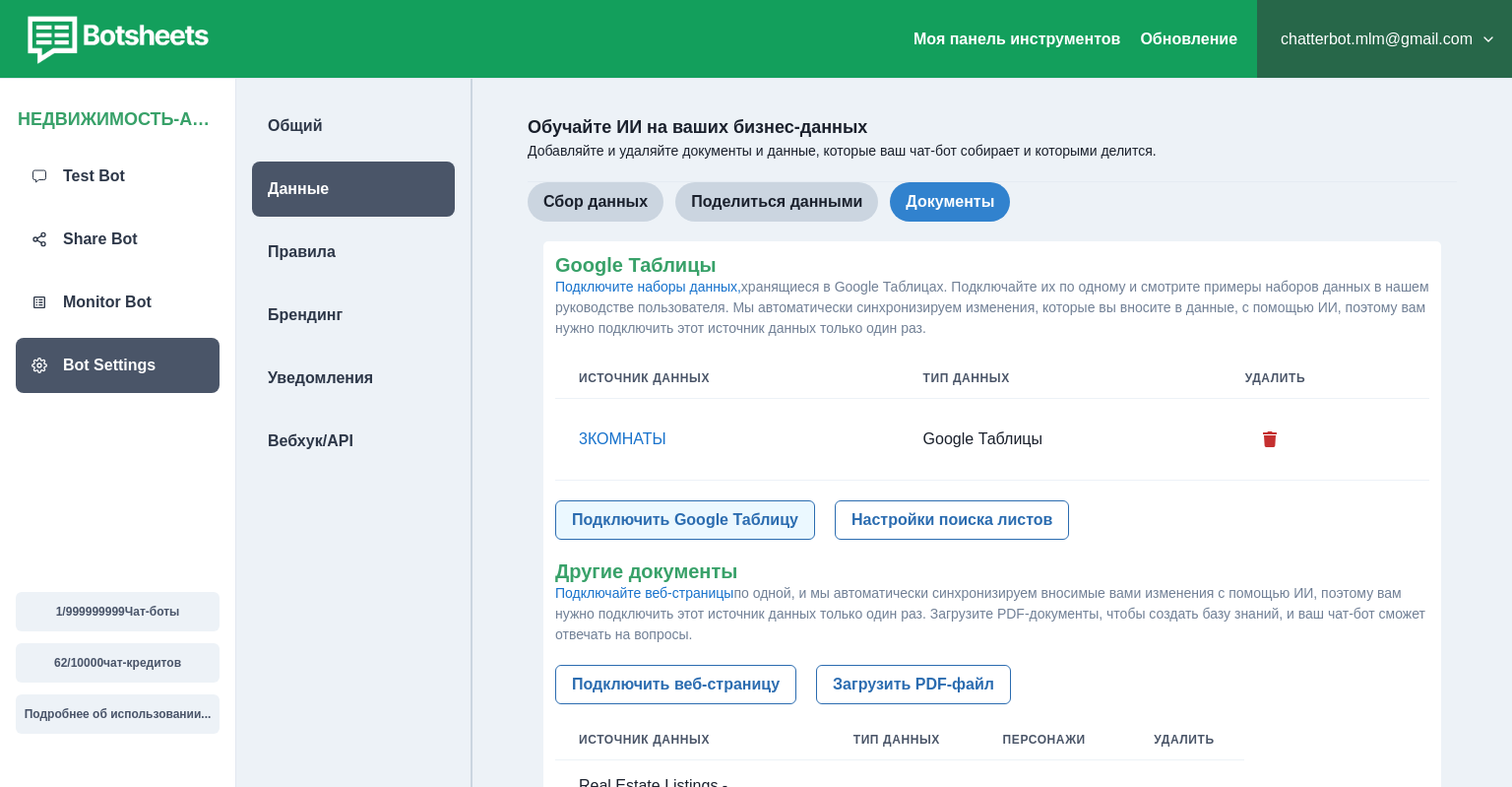 click on "Подключить Google Таблицу" at bounding box center [685, 520] 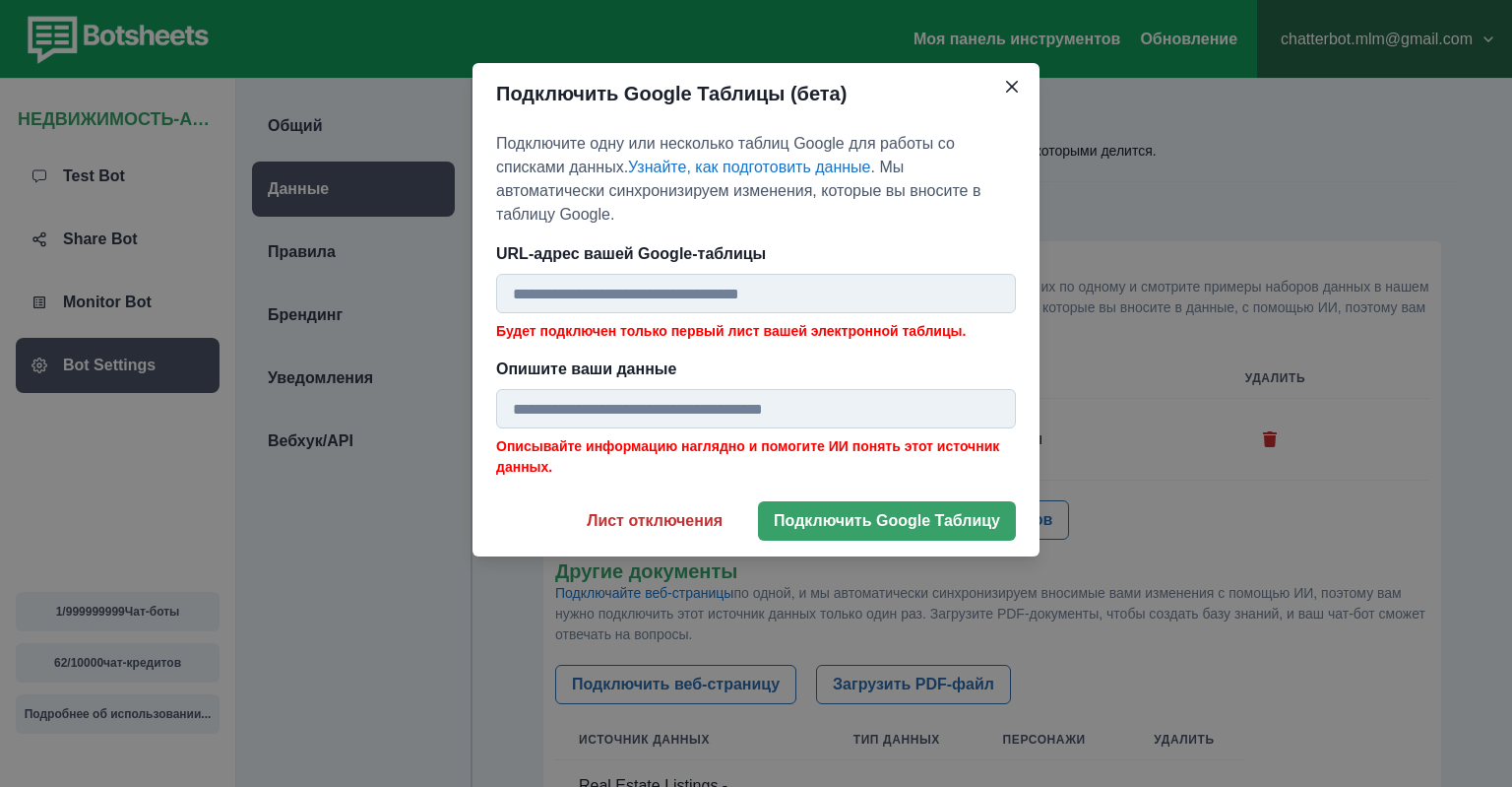 click on "URL-адрес вашей Google-таблицы" at bounding box center [756, 294] 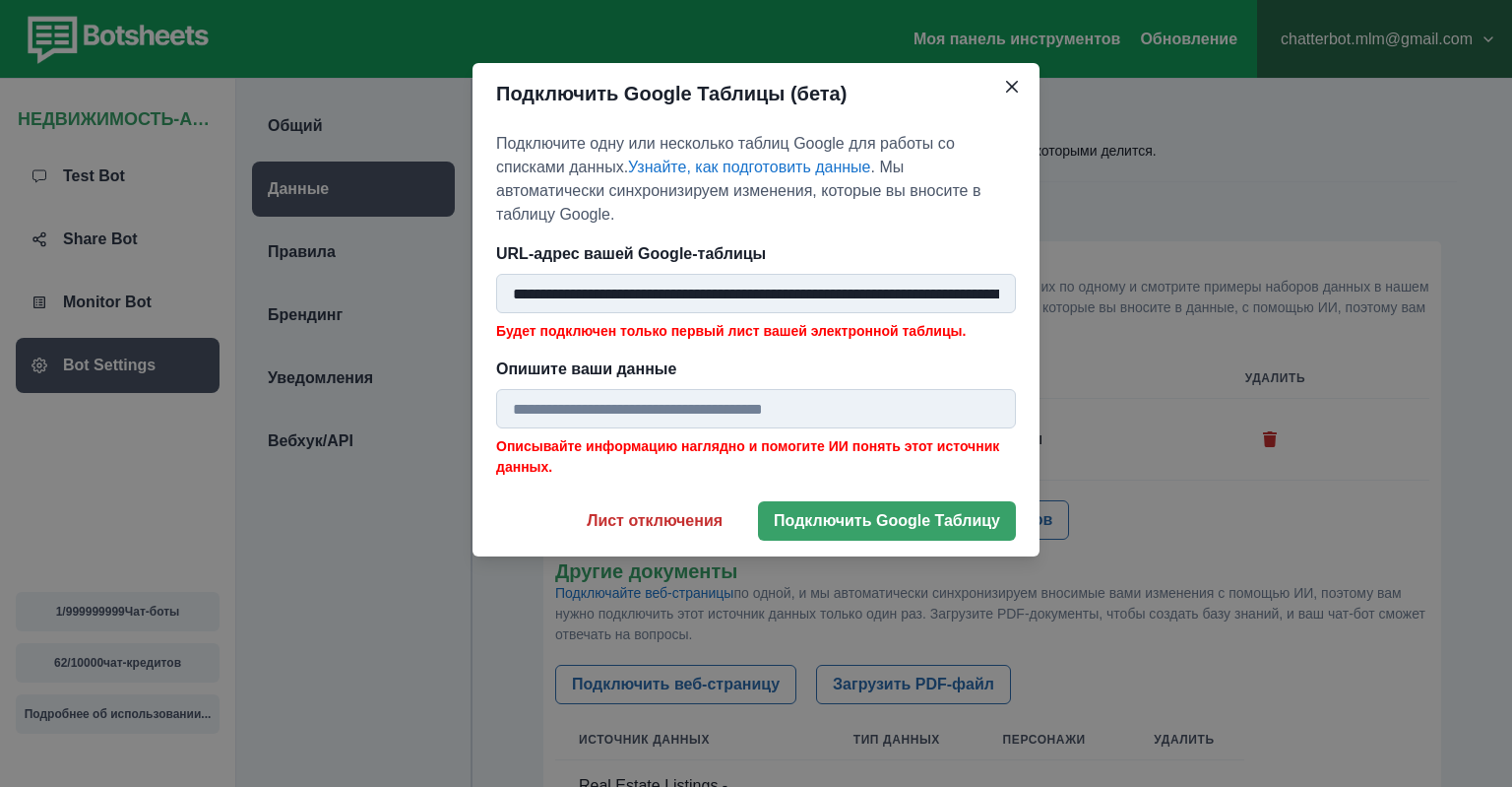 scroll, scrollTop: 0, scrollLeft: 620, axis: horizontal 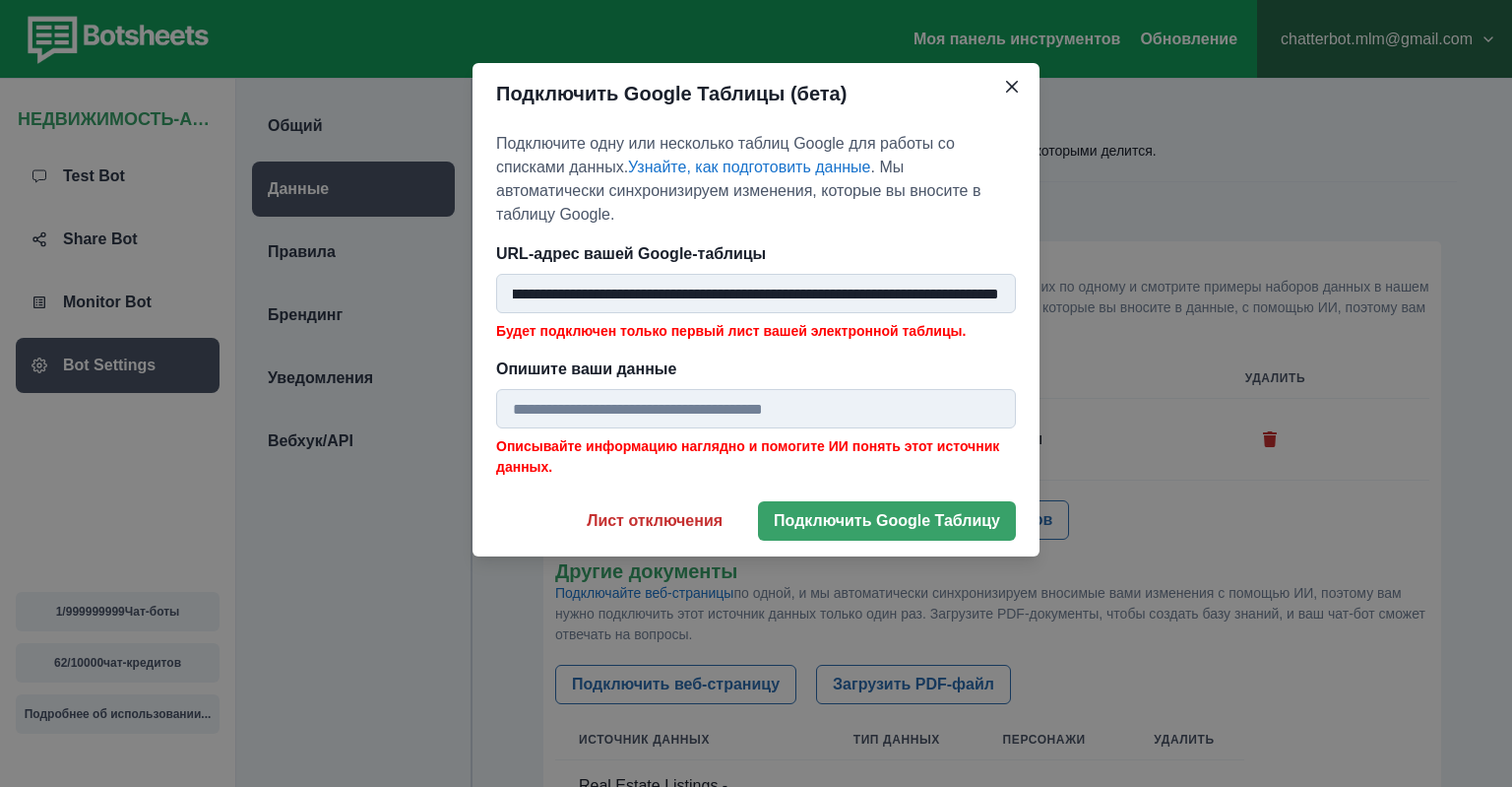 type on "**********" 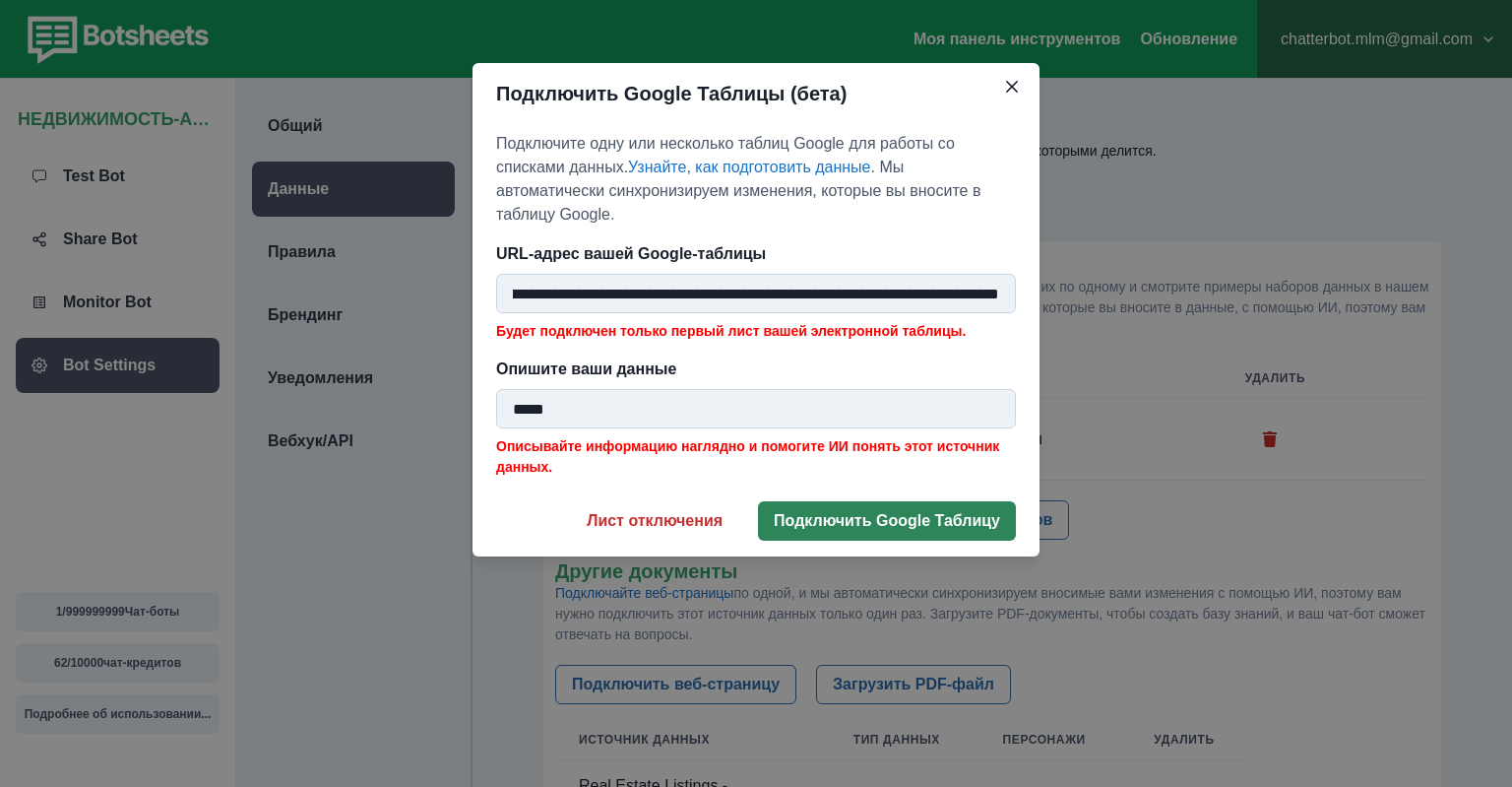type on "*****" 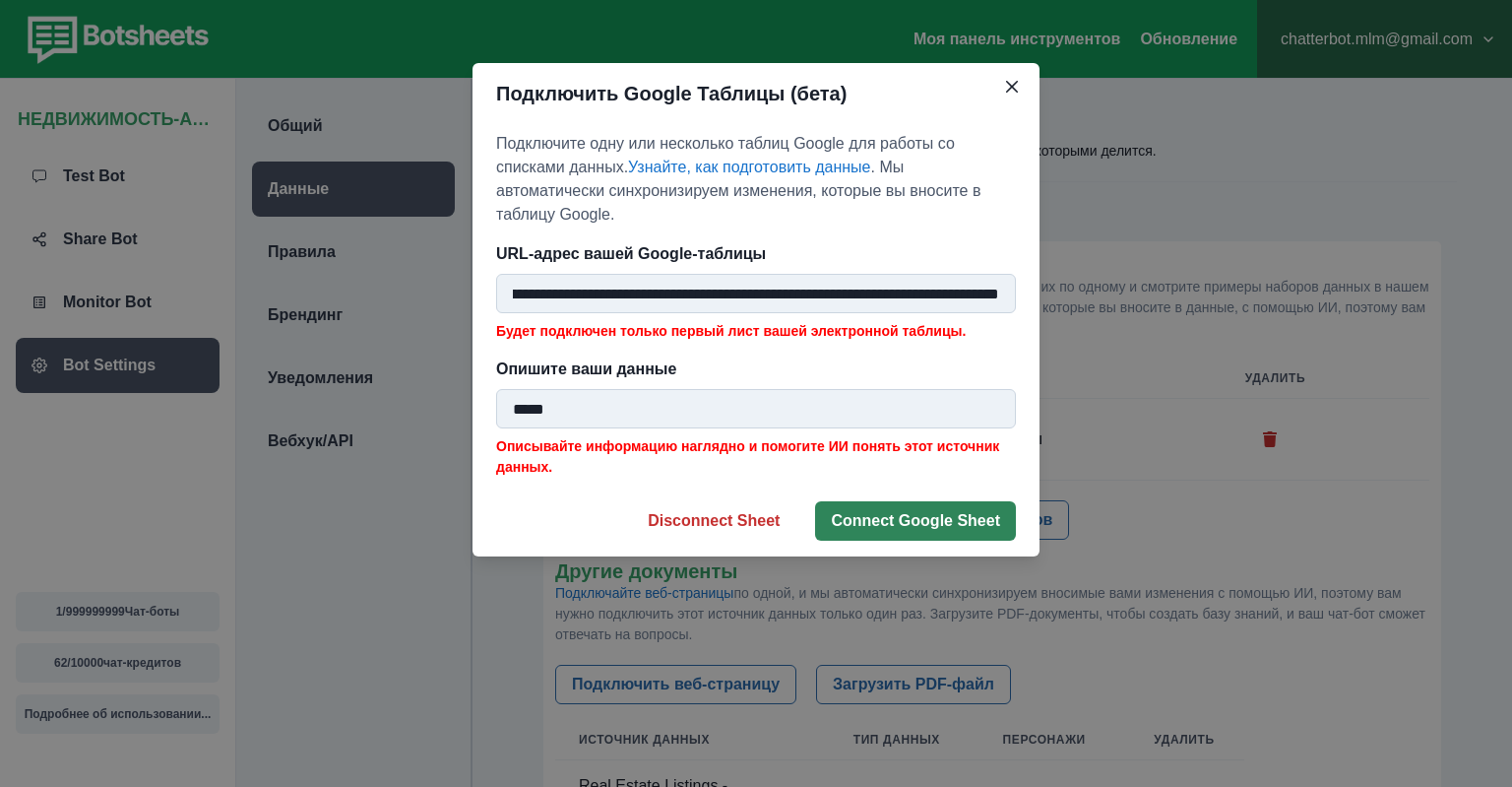 click on "**********" at bounding box center [756, 393] 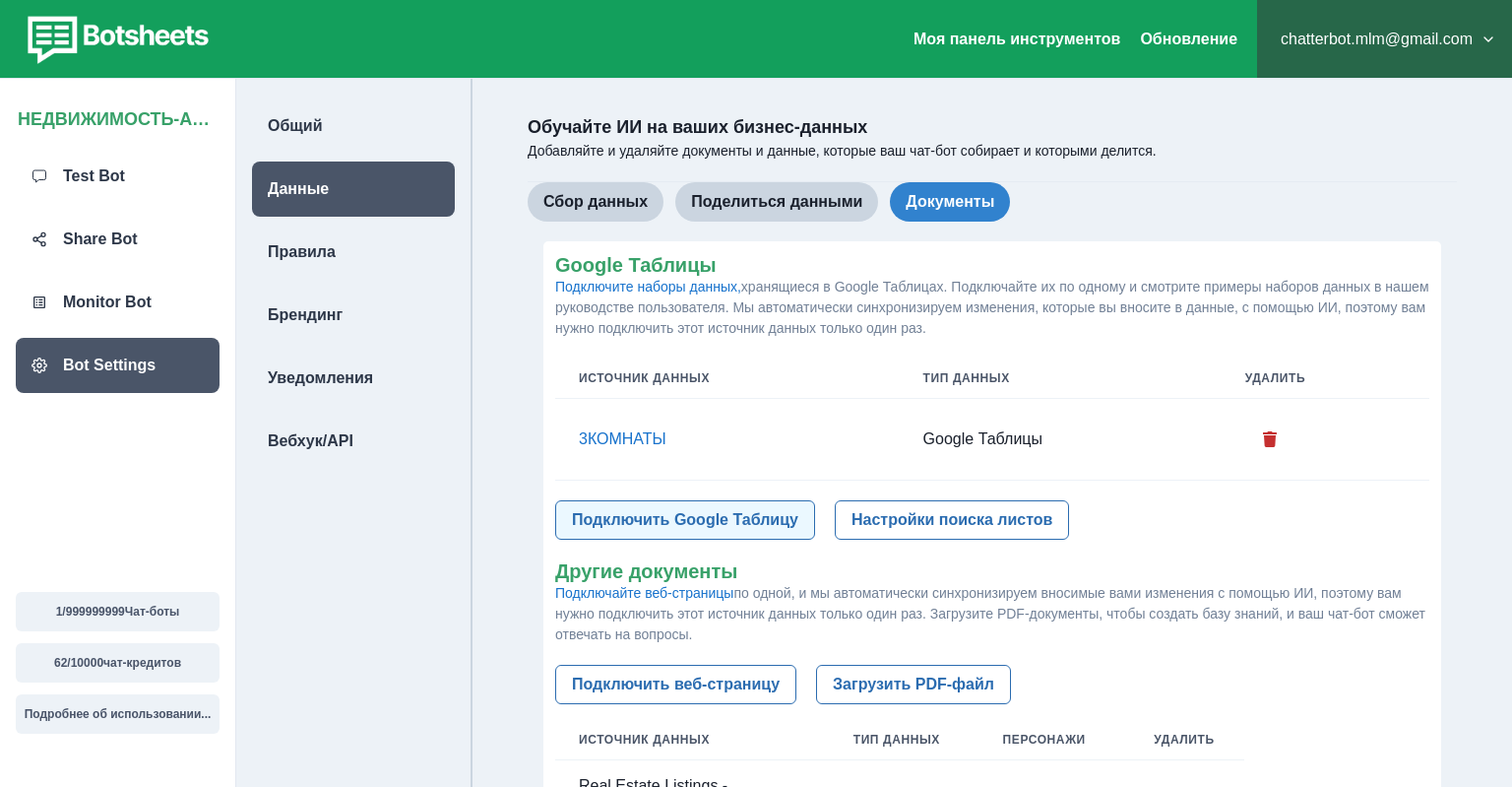 click on "Подключить Google Таблицу" at bounding box center [685, 520] 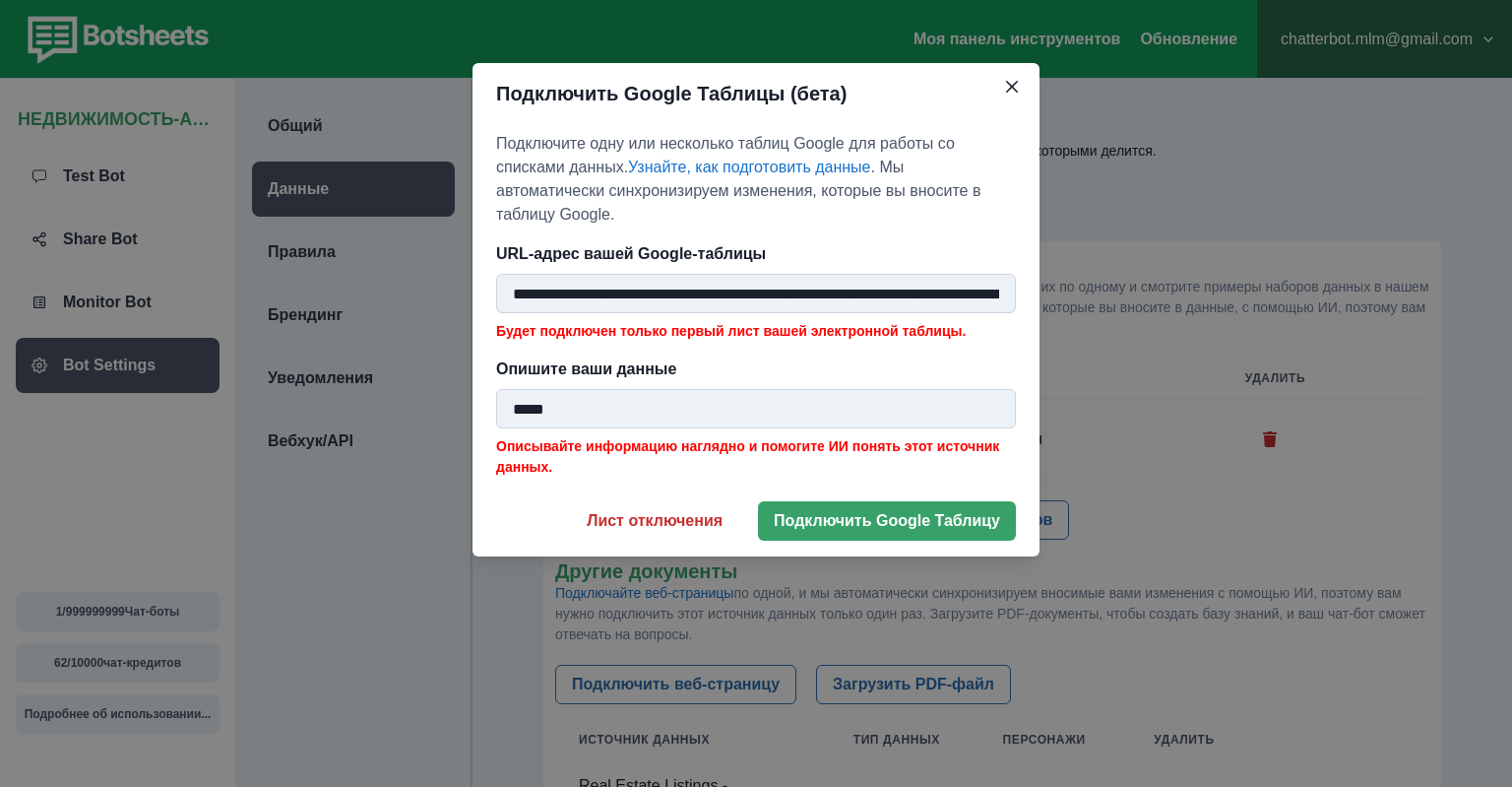 click on "**********" at bounding box center [756, 294] 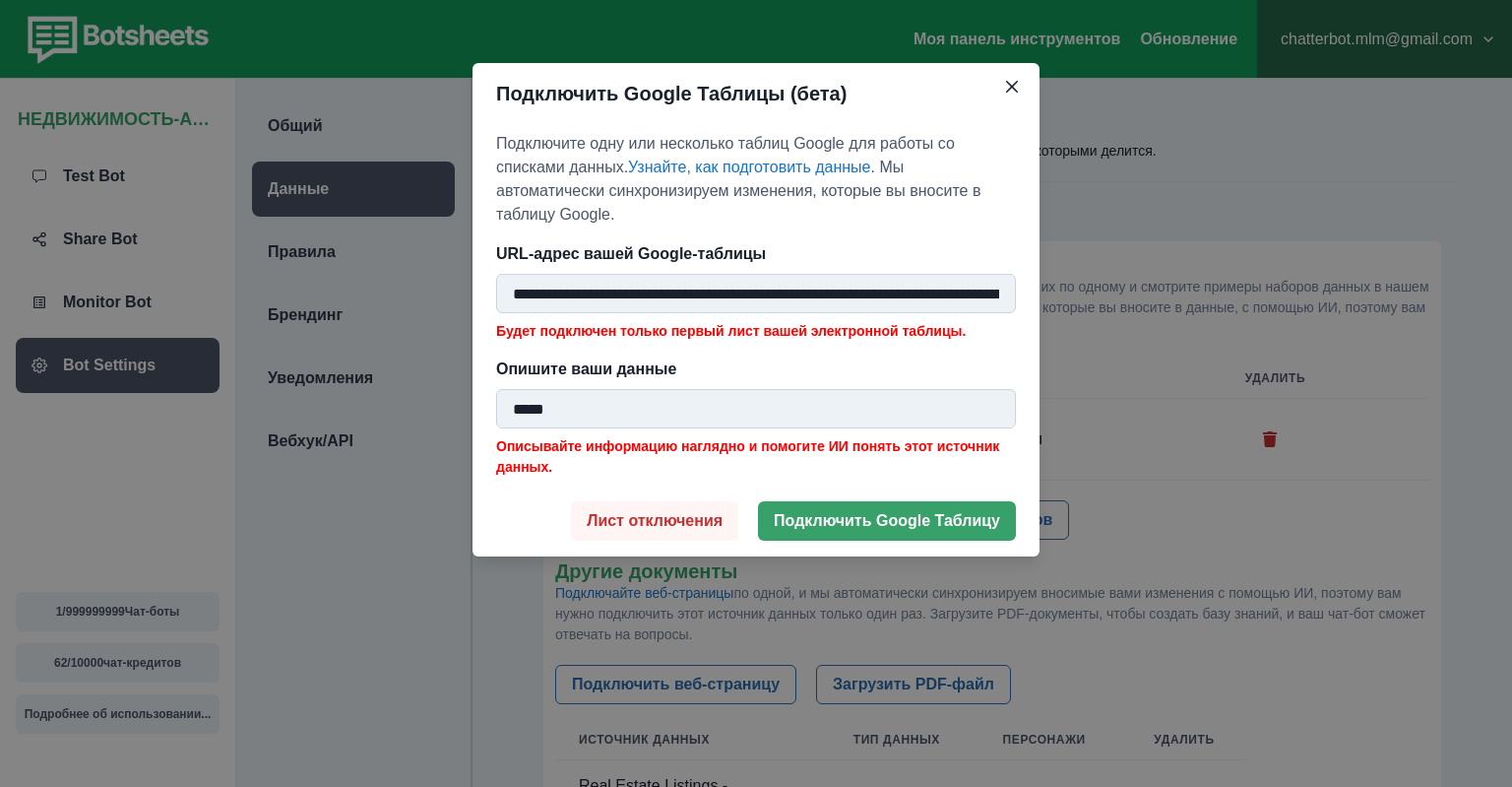 scroll, scrollTop: 0, scrollLeft: 620, axis: horizontal 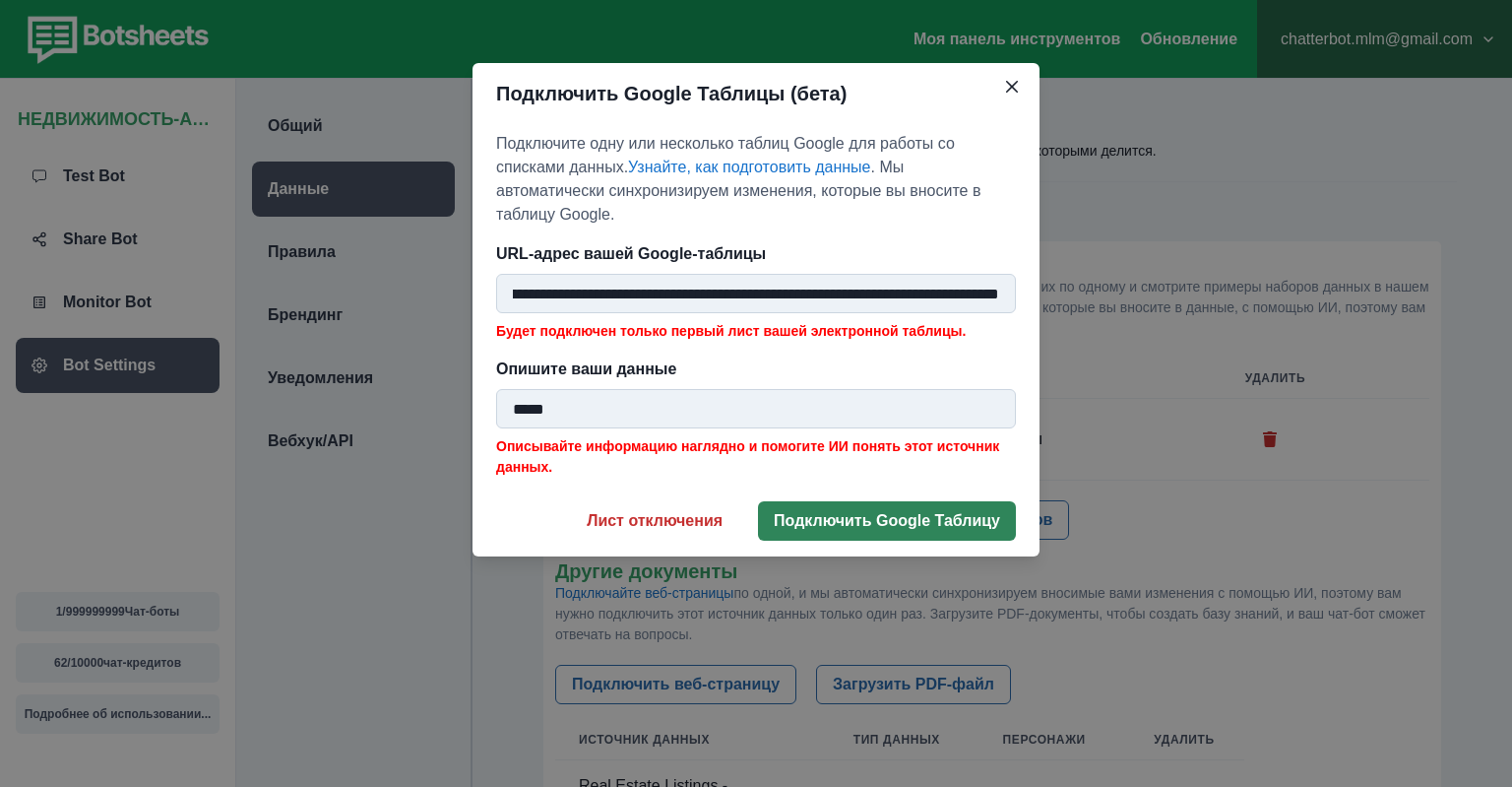 click on "Подключить Google Таблицу" at bounding box center (887, 521) 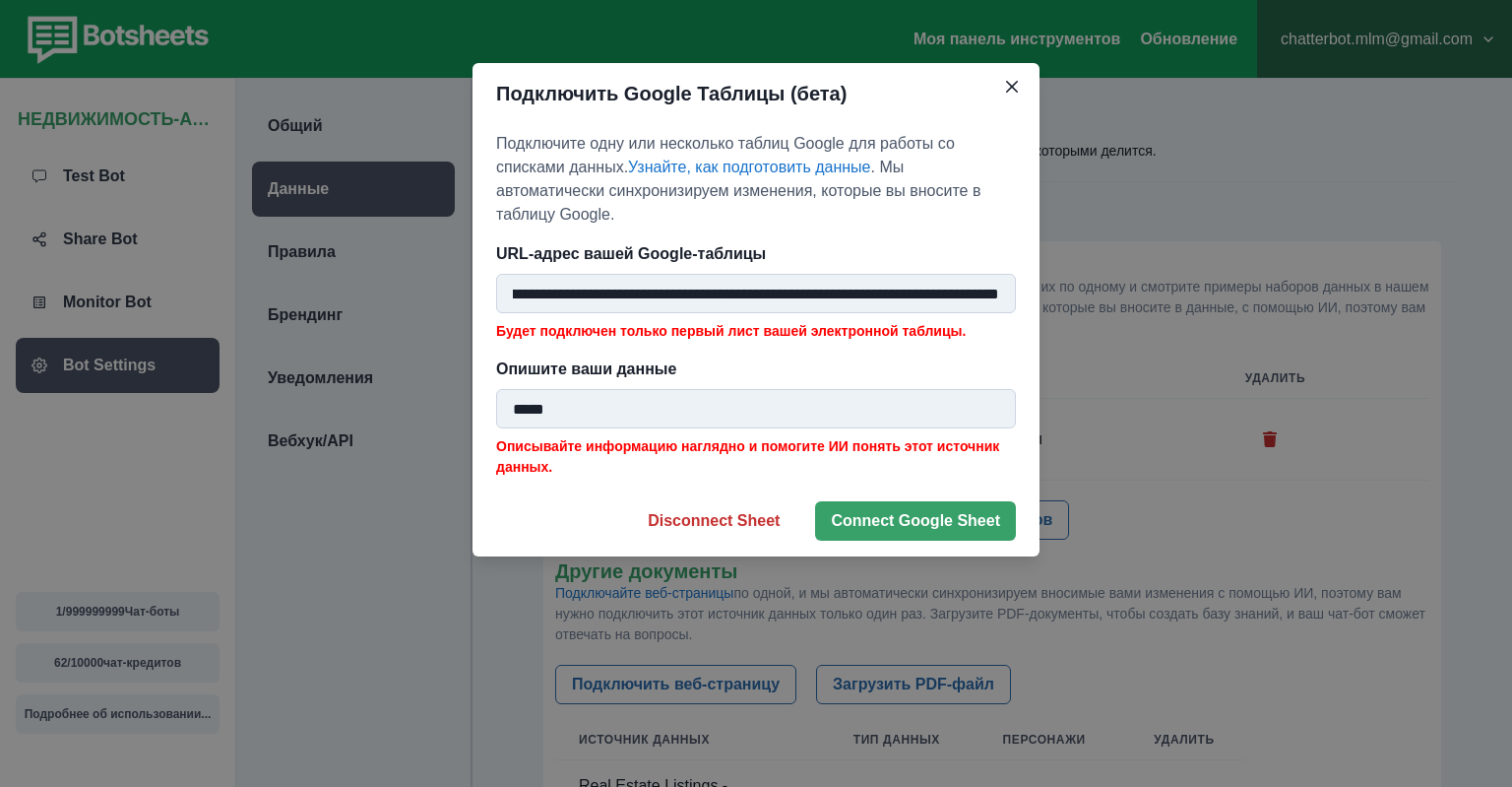 click on "**********" at bounding box center (756, 294) 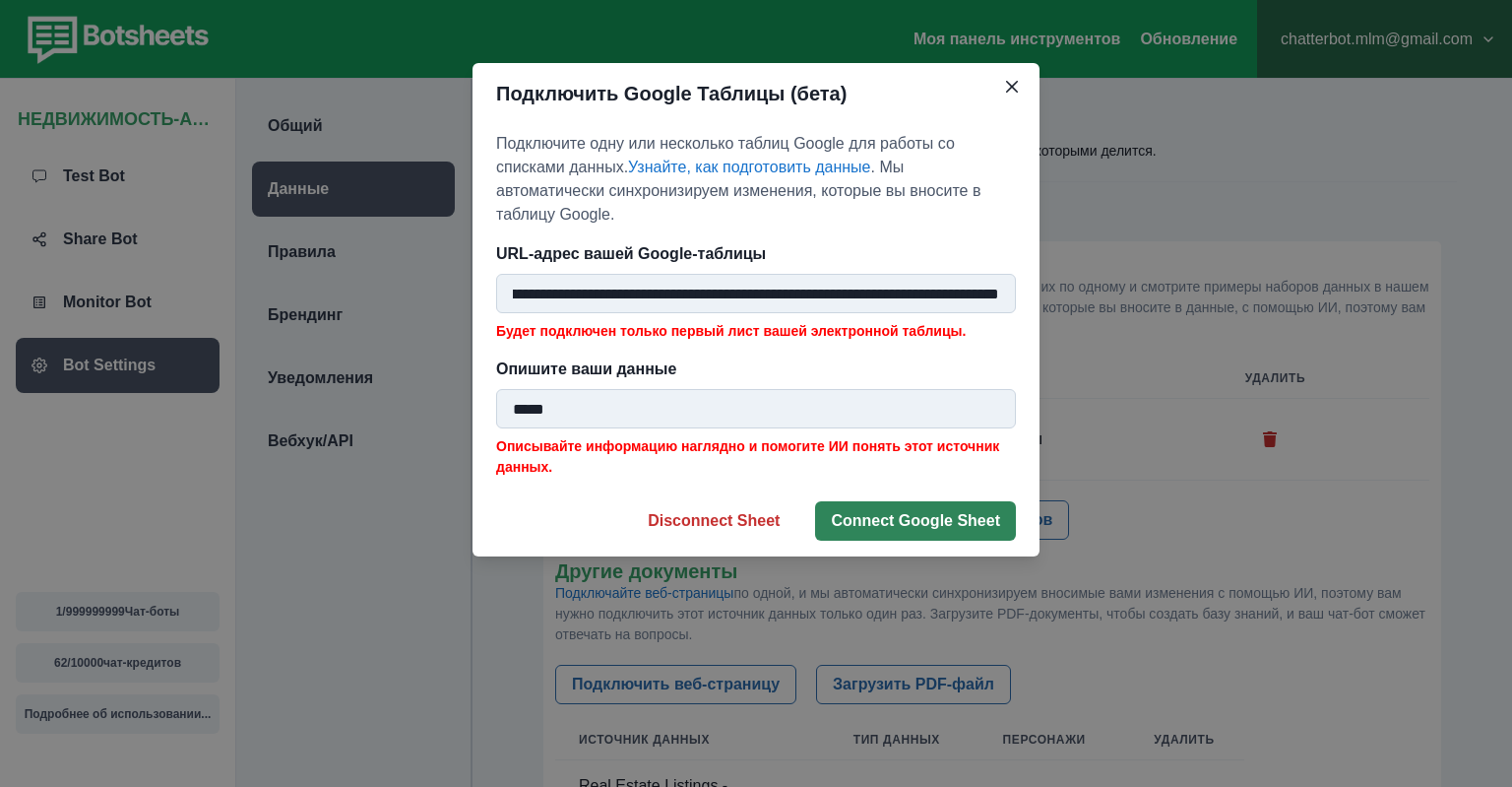 click on "Connect Google Sheet" at bounding box center [915, 521] 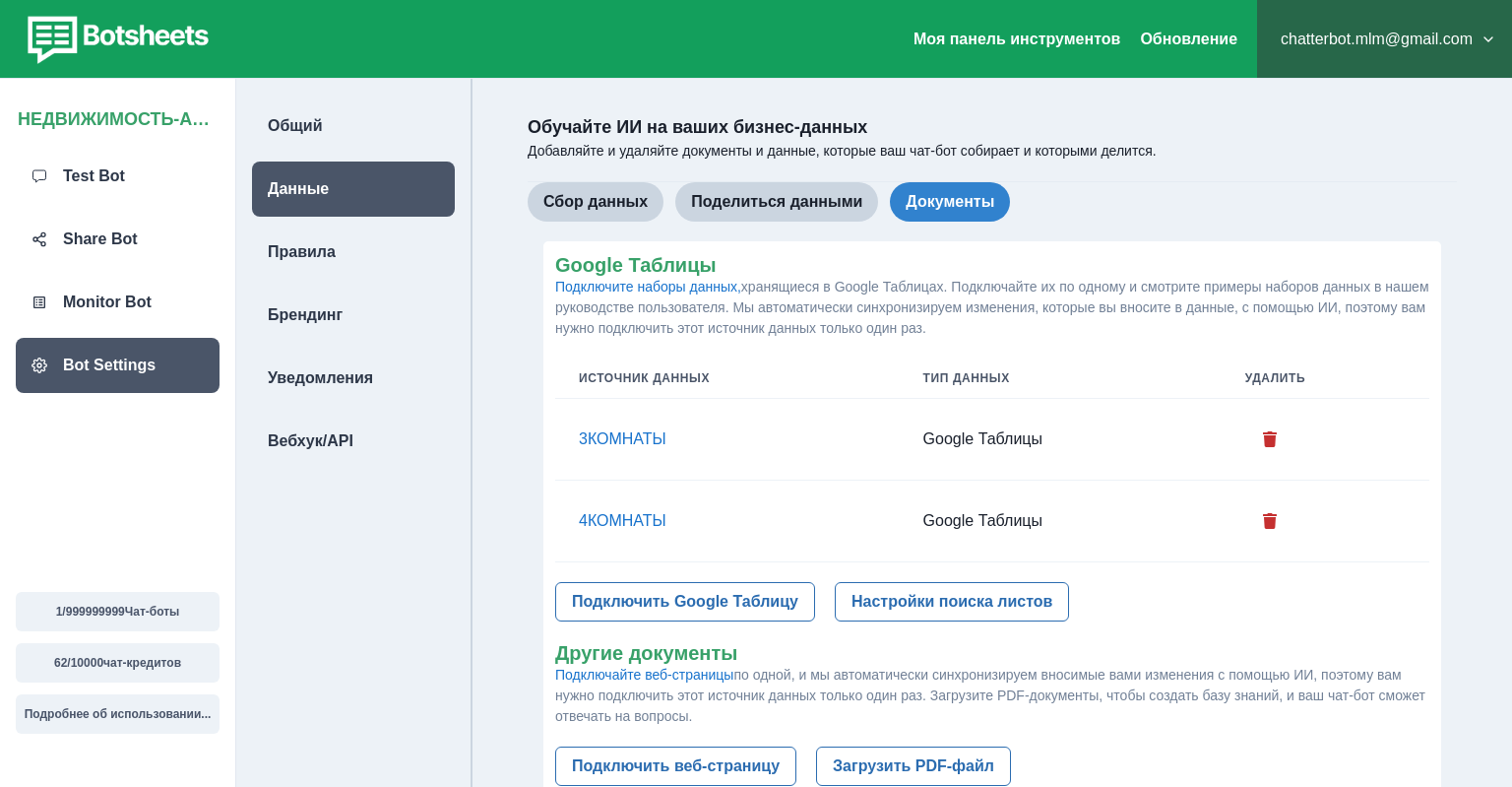 scroll, scrollTop: 339, scrollLeft: 0, axis: vertical 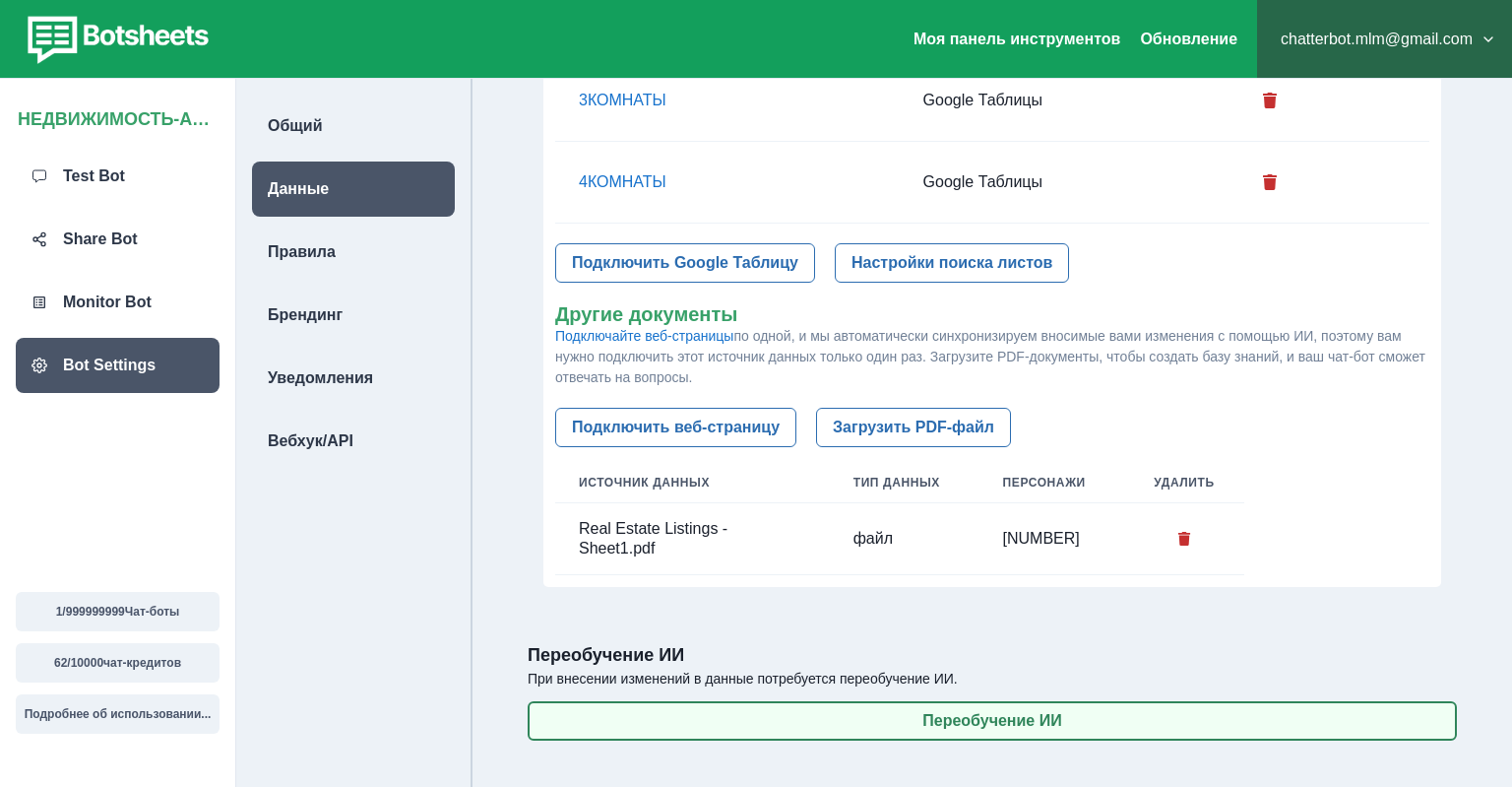 click on "Переобучение ИИ" at bounding box center (992, 721) 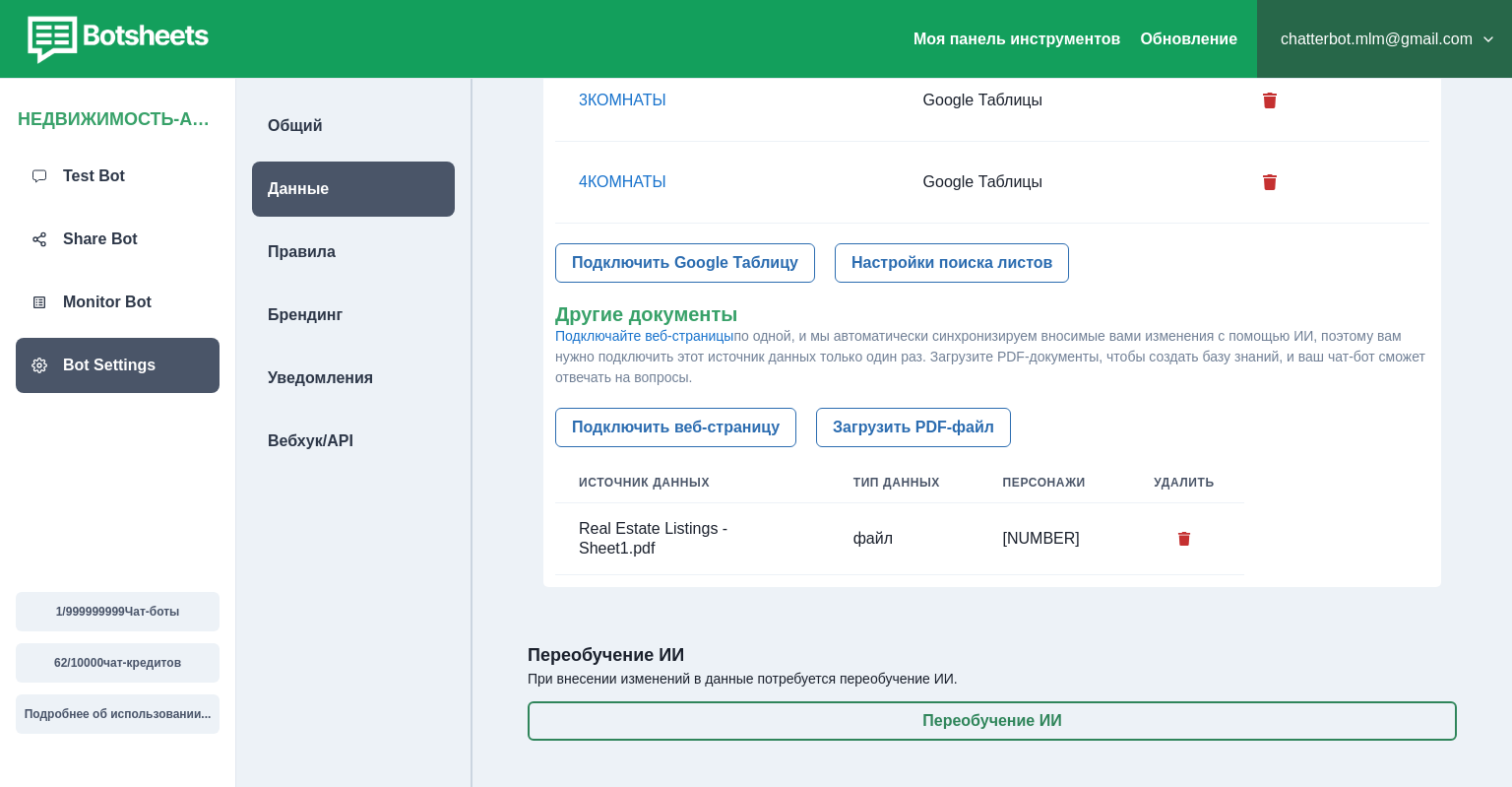 scroll, scrollTop: 27, scrollLeft: 0, axis: vertical 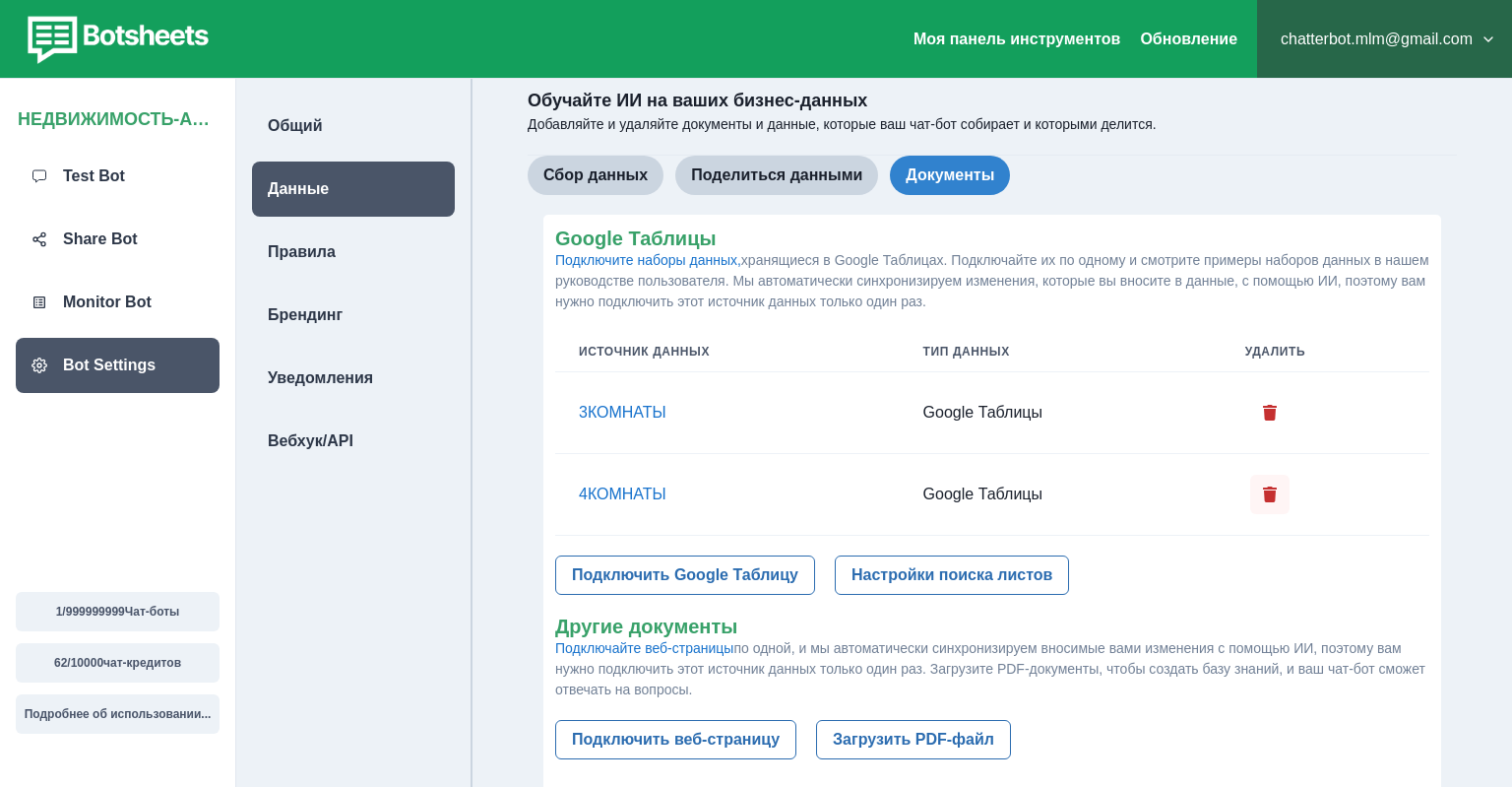 click 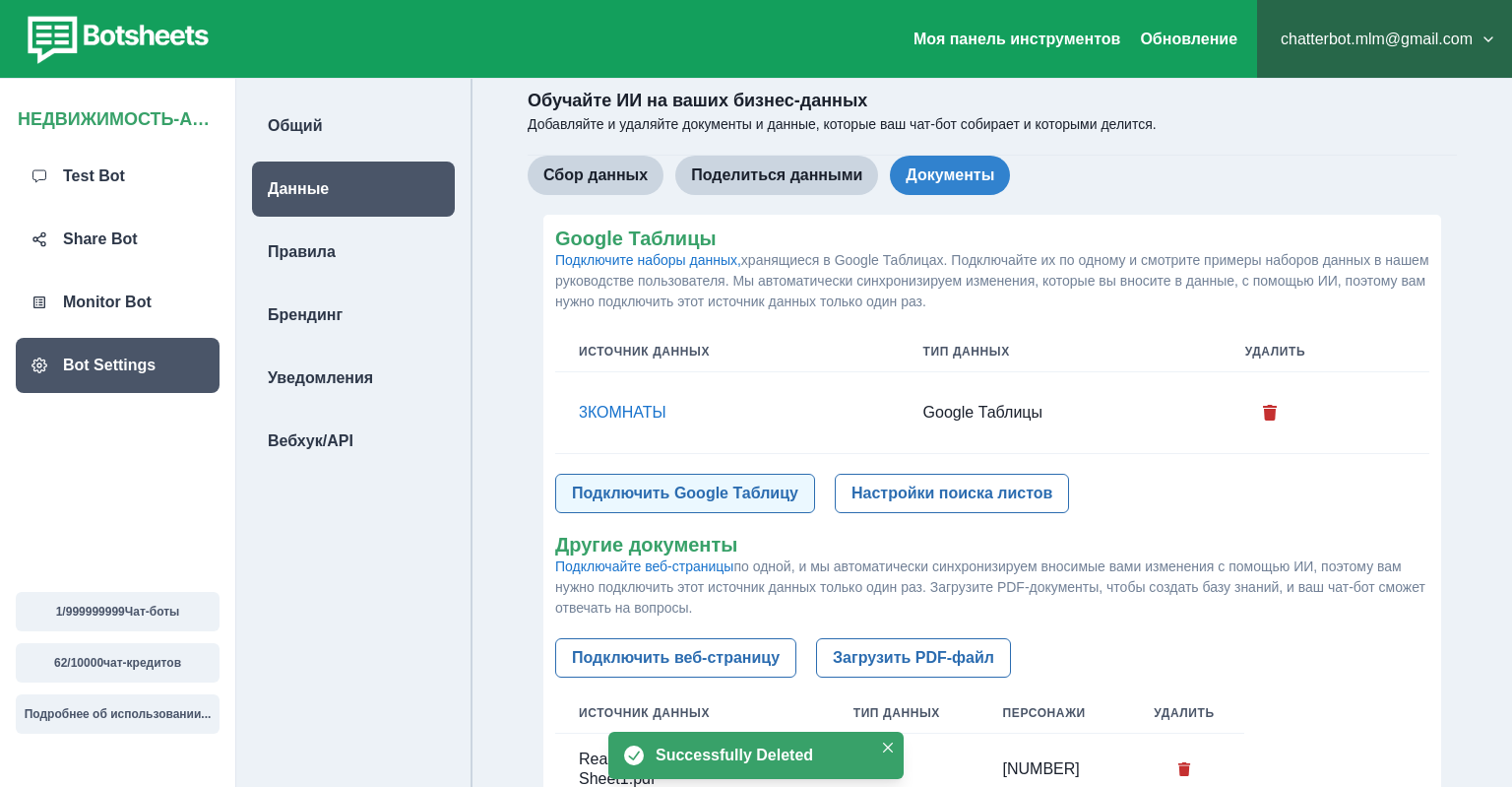 click on "Подключить Google Таблицу" at bounding box center [685, 493] 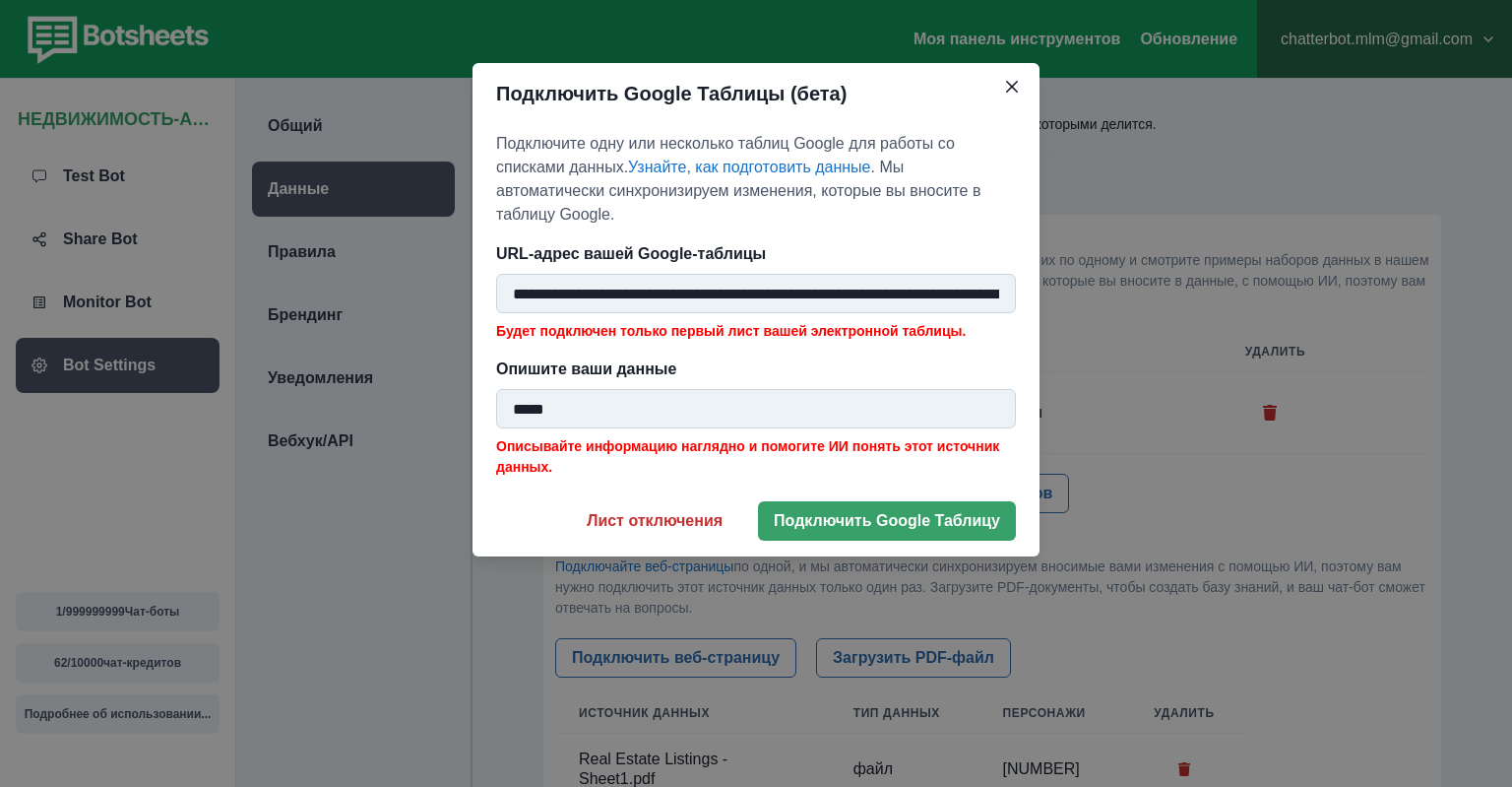 click on "**********" at bounding box center (756, 294) 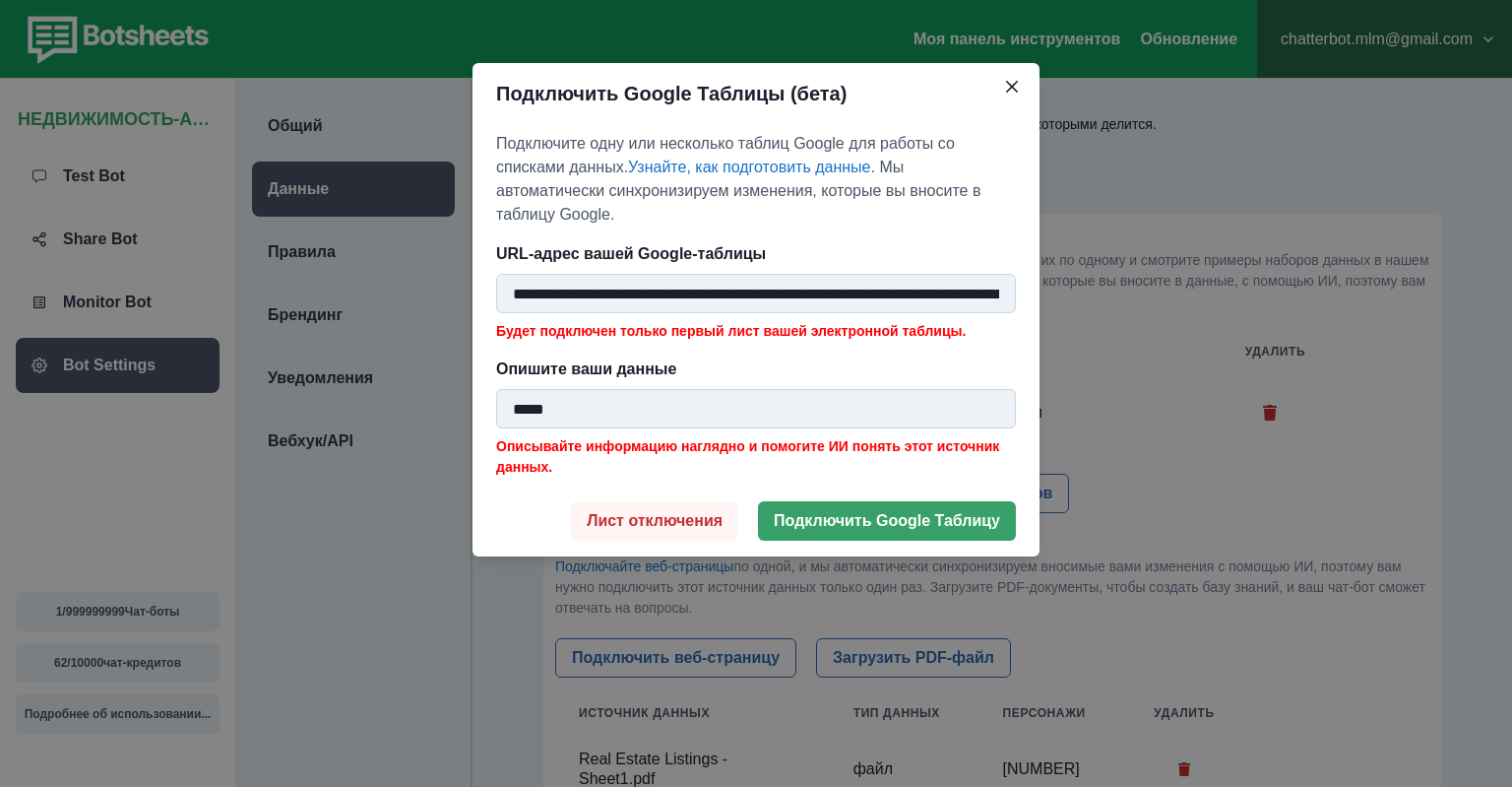 scroll, scrollTop: 0, scrollLeft: 295, axis: horizontal 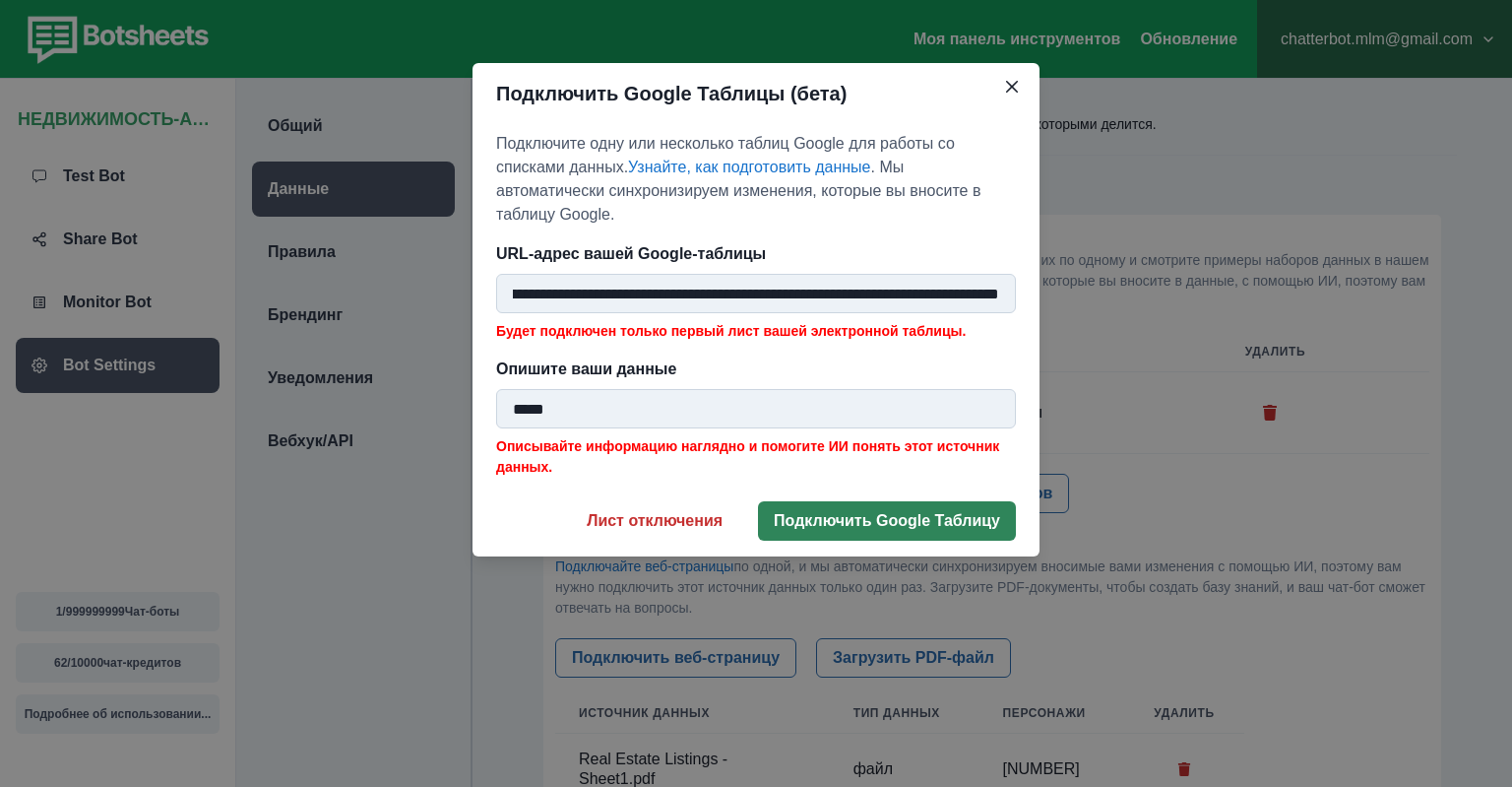 click on "Подключить Google Таблицу" at bounding box center (887, 521) 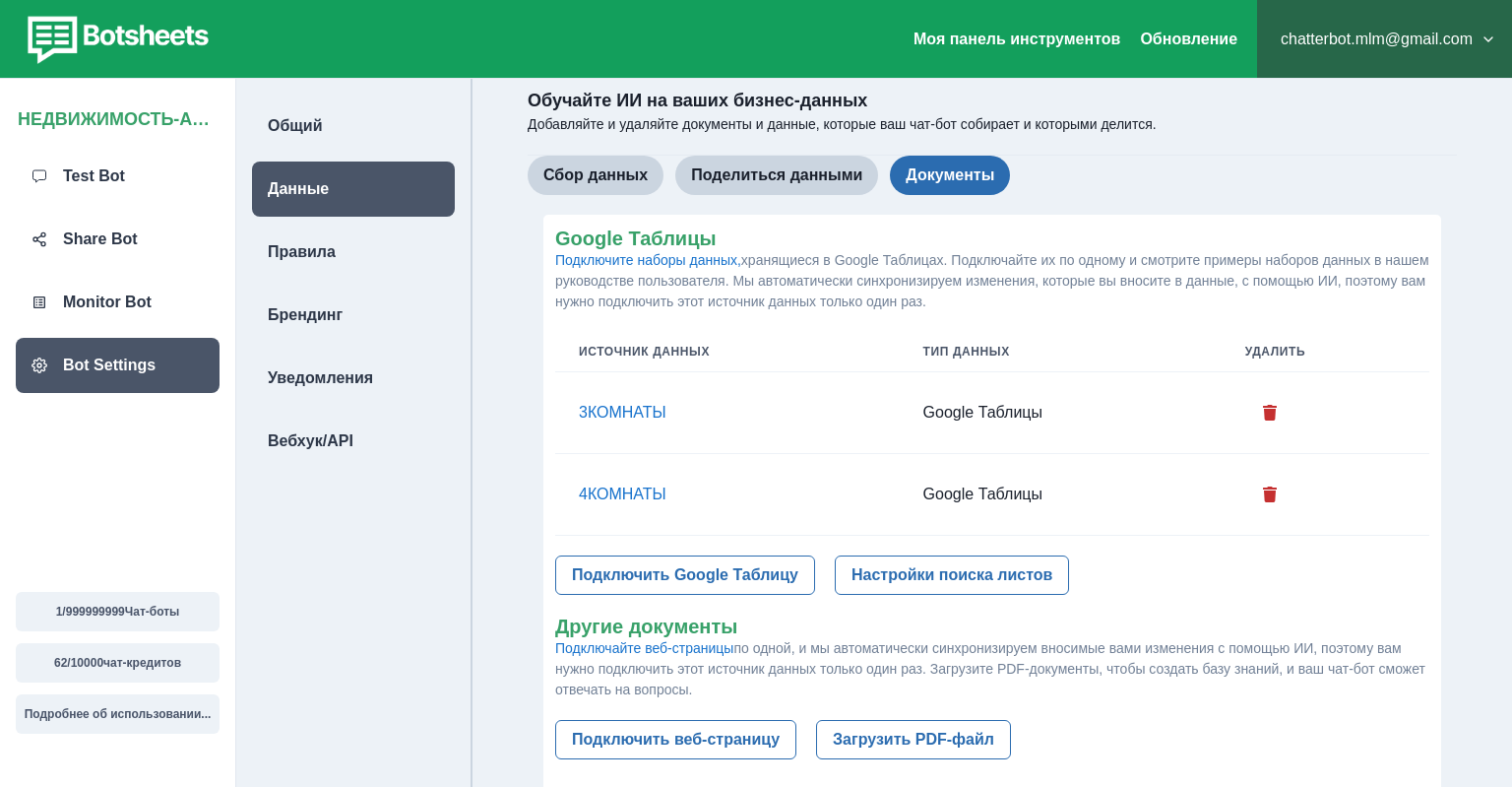 click on "Документы" at bounding box center (950, 175) 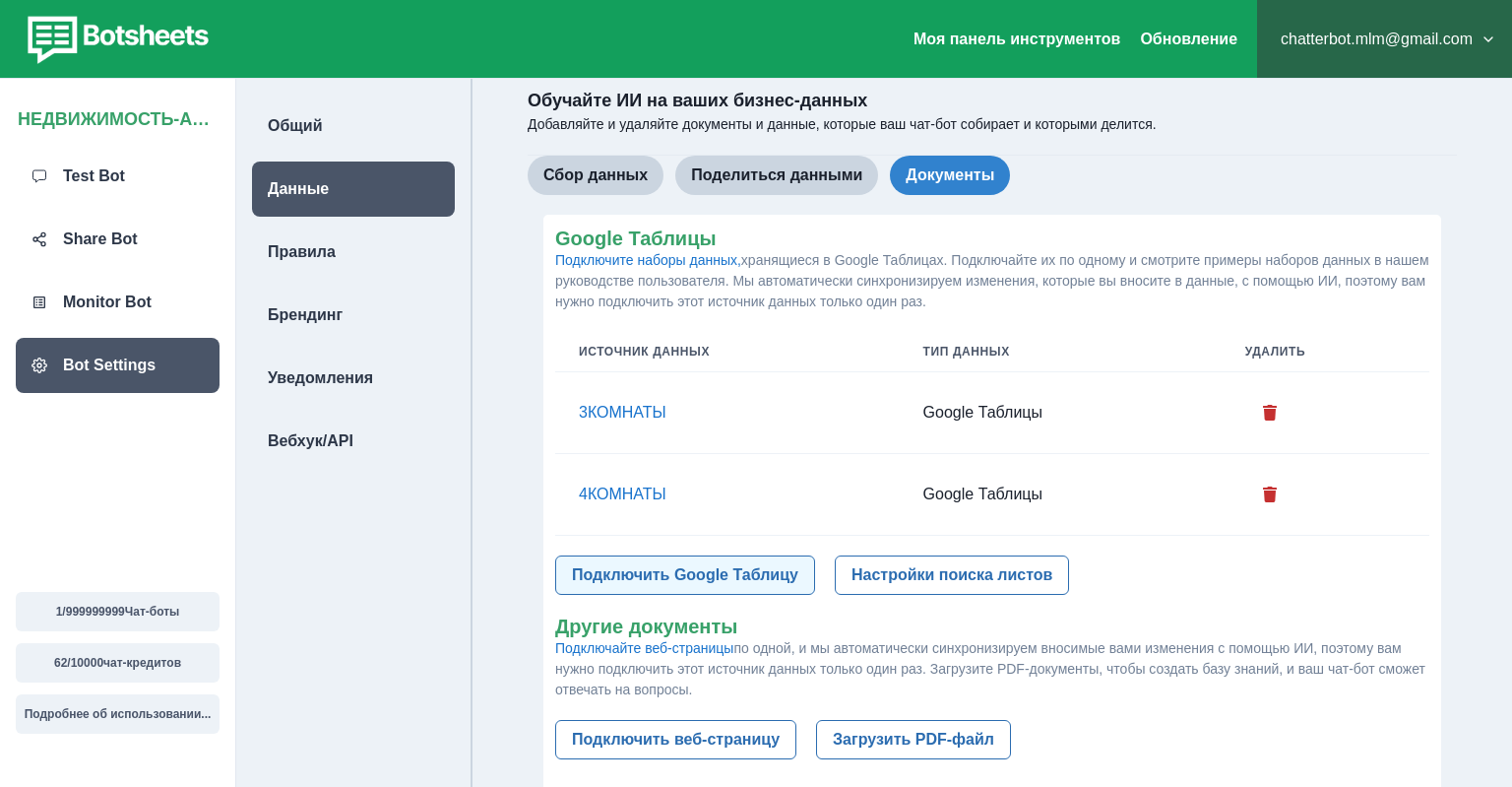 click on "Подключить Google Таблицу" at bounding box center [685, 575] 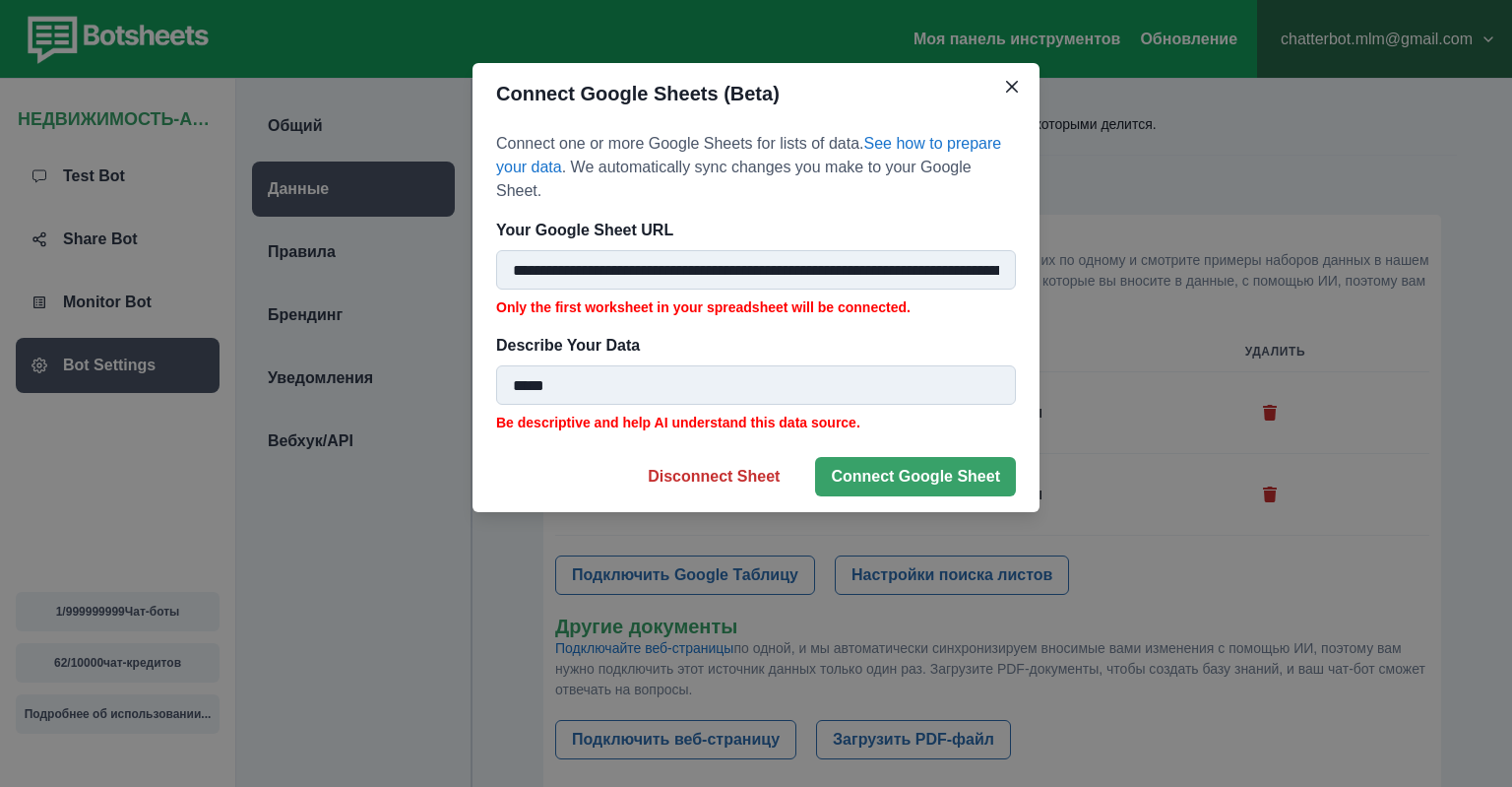 click on "**********" at bounding box center [756, 270] 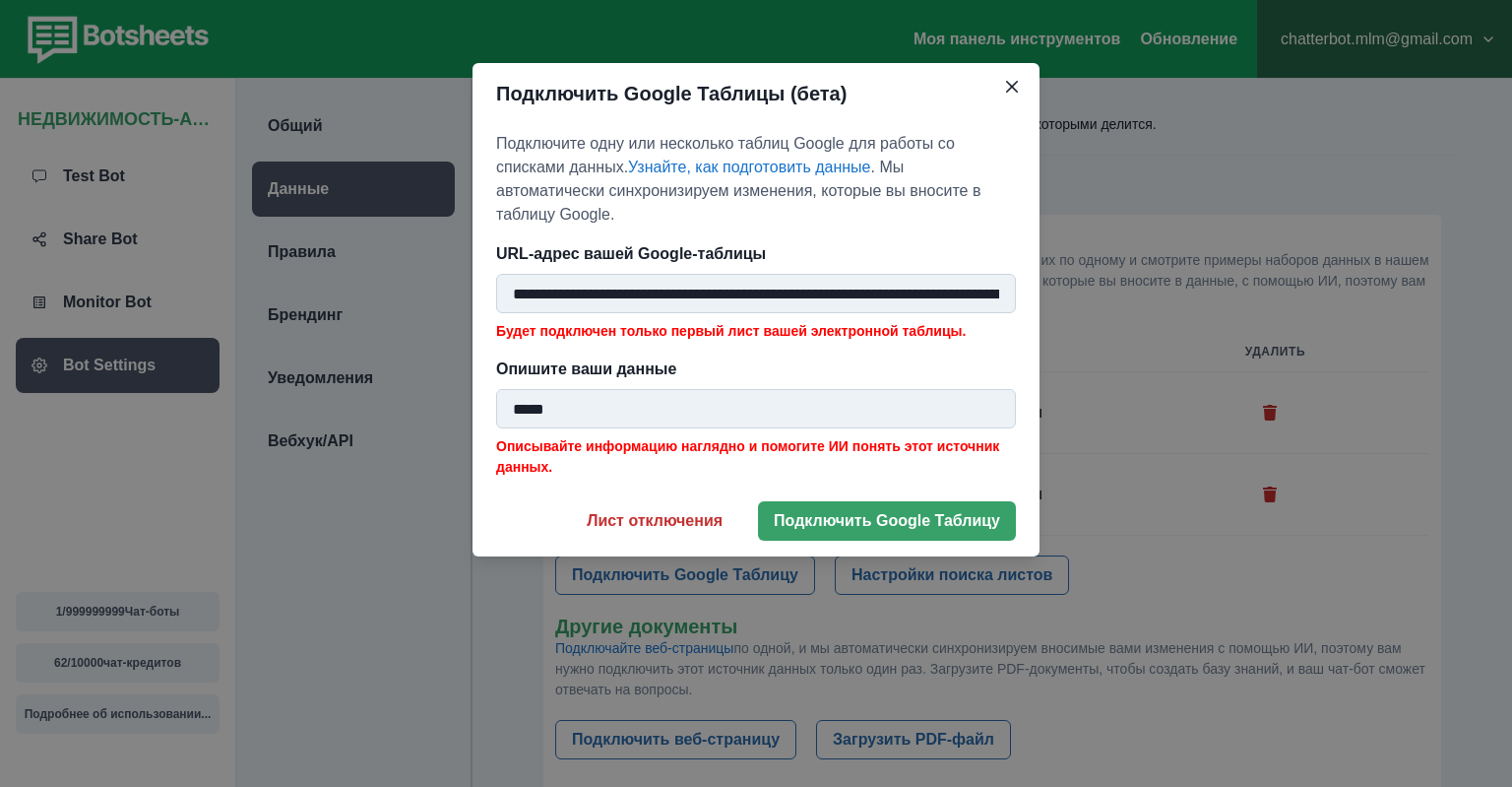 click on "**********" at bounding box center (756, 294) 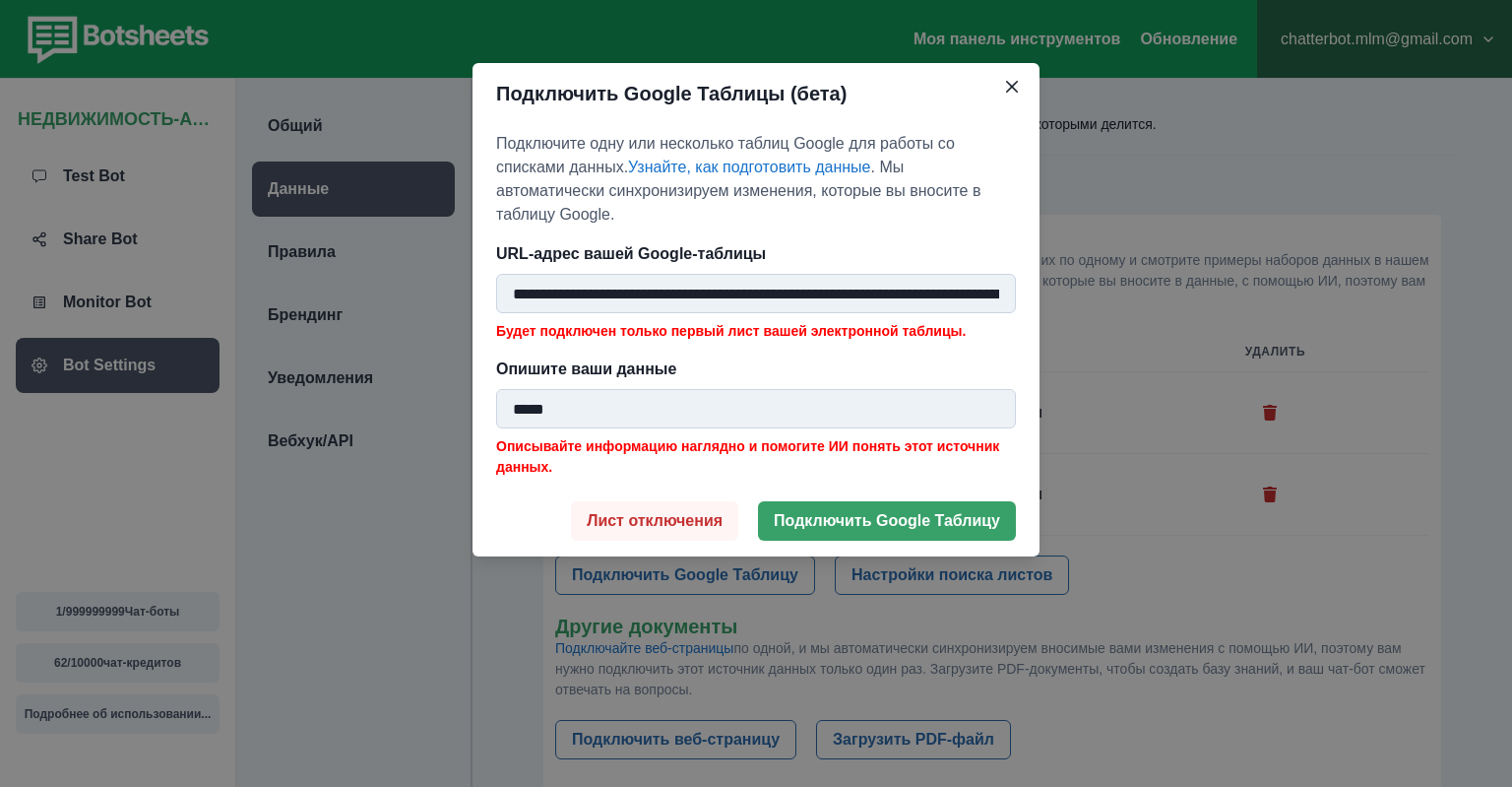 scroll, scrollTop: 0, scrollLeft: 598, axis: horizontal 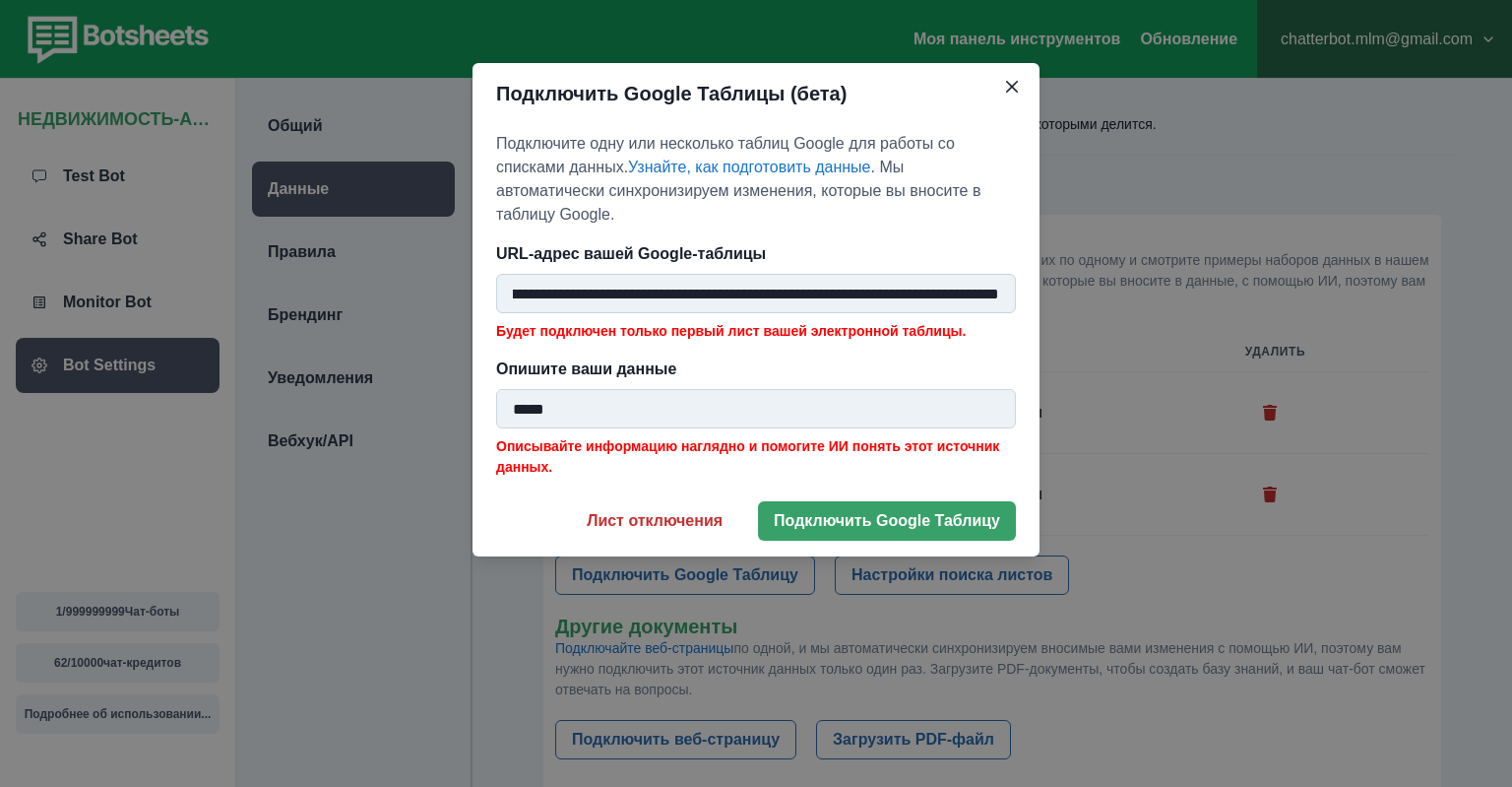 type on "**********" 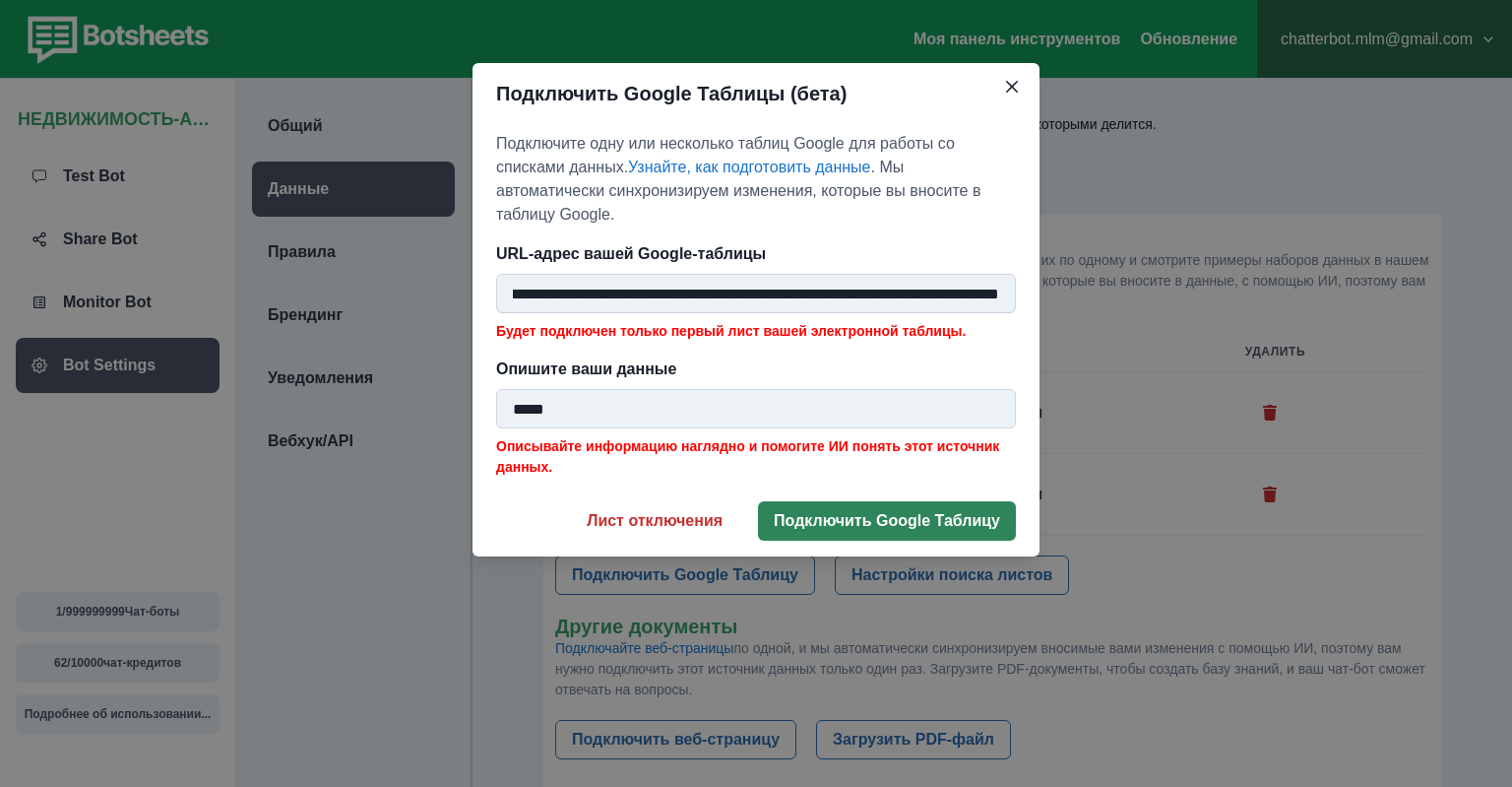 type on "*****" 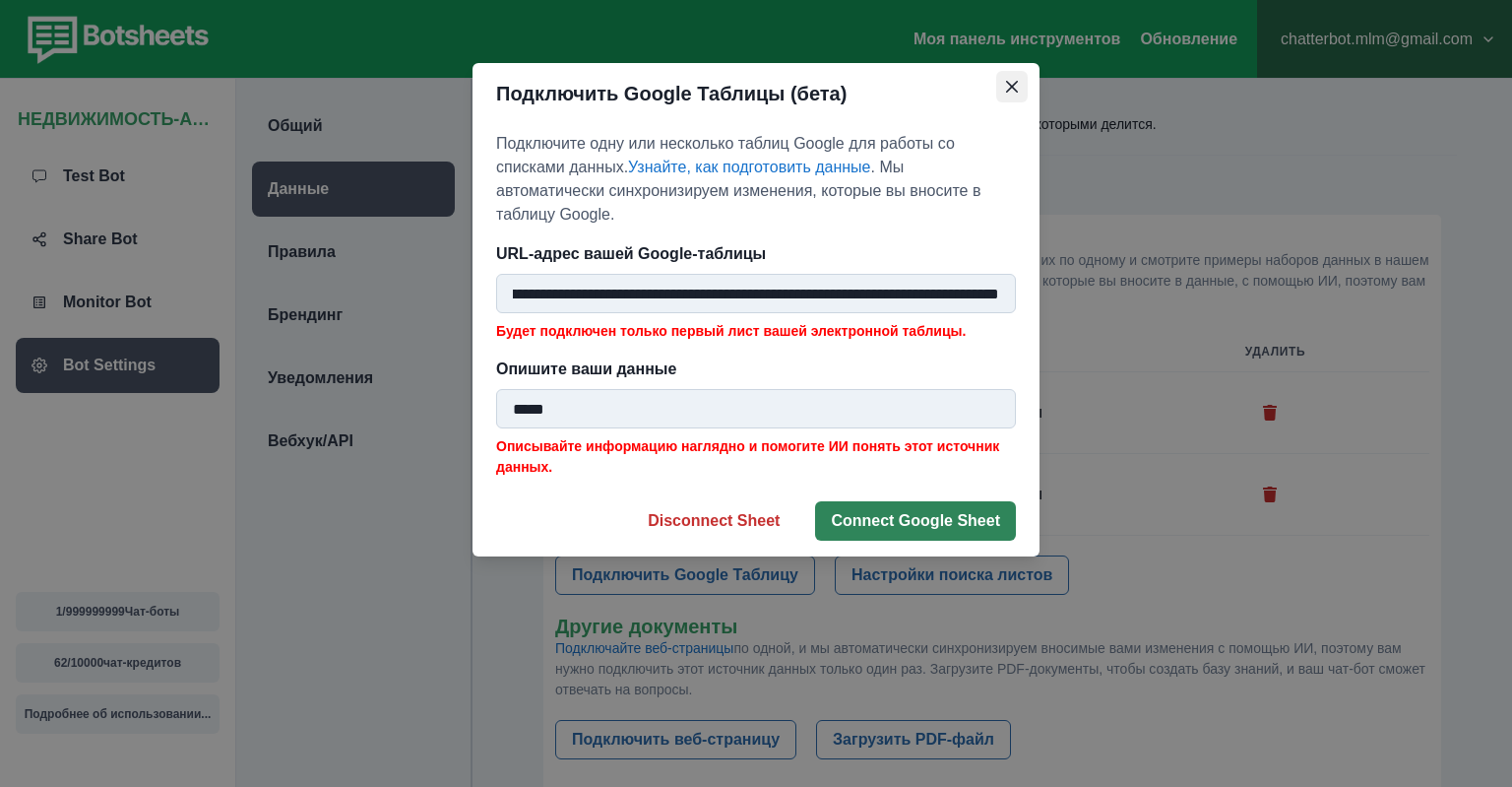 click at bounding box center (1012, 87) 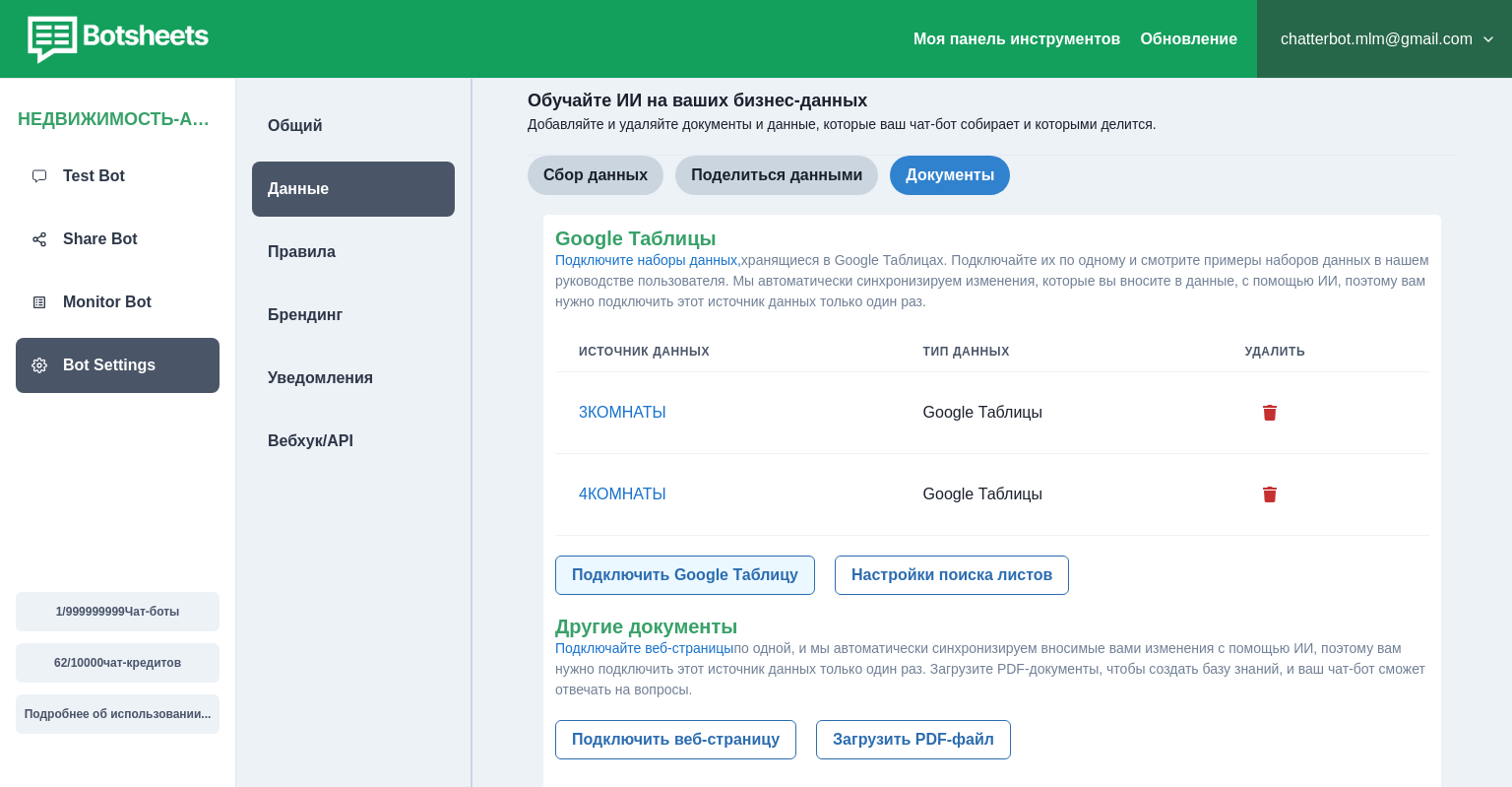 click on "Подключить Google Таблицу" at bounding box center [685, 575] 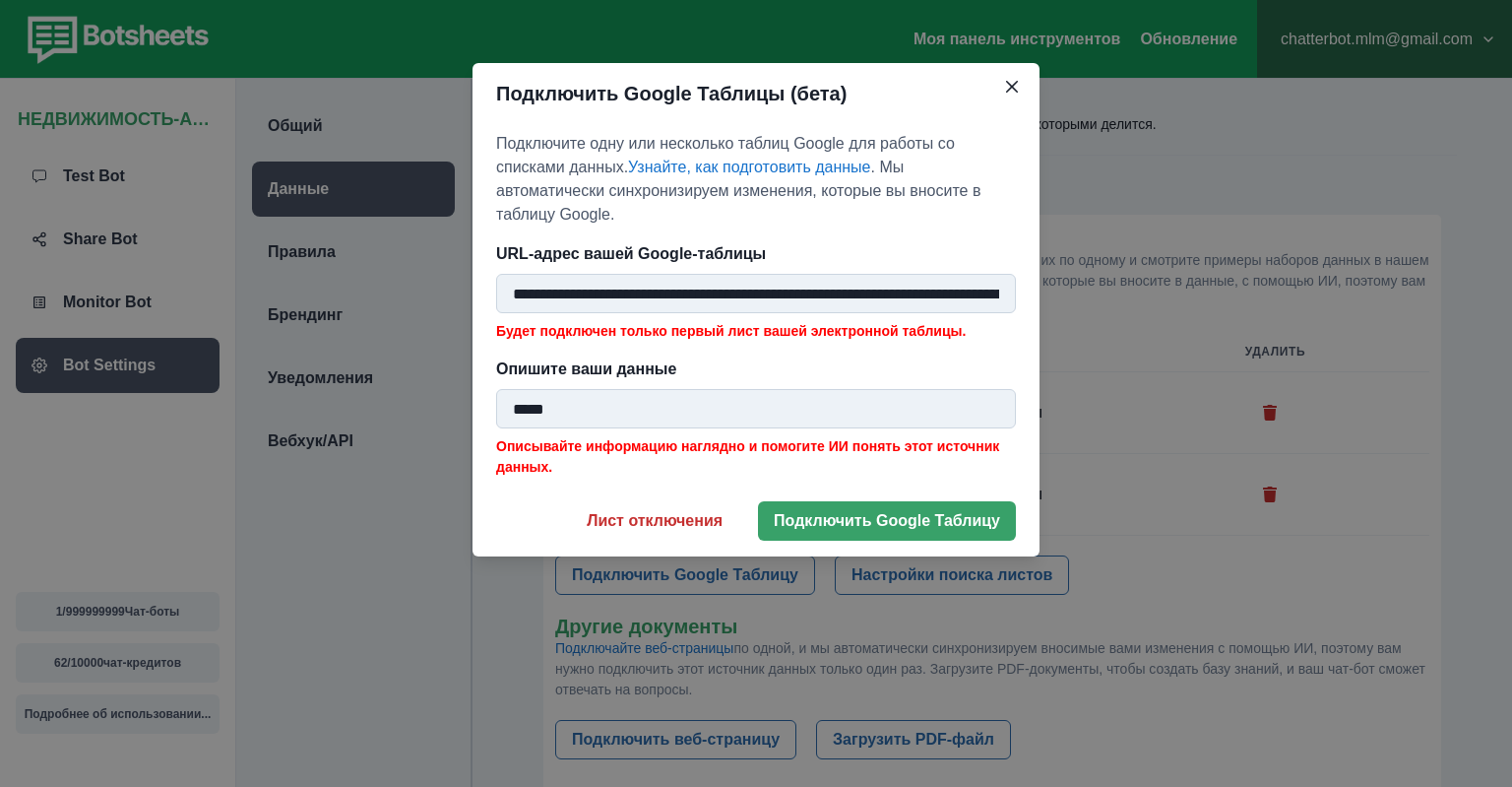 click on "**********" at bounding box center (756, 294) 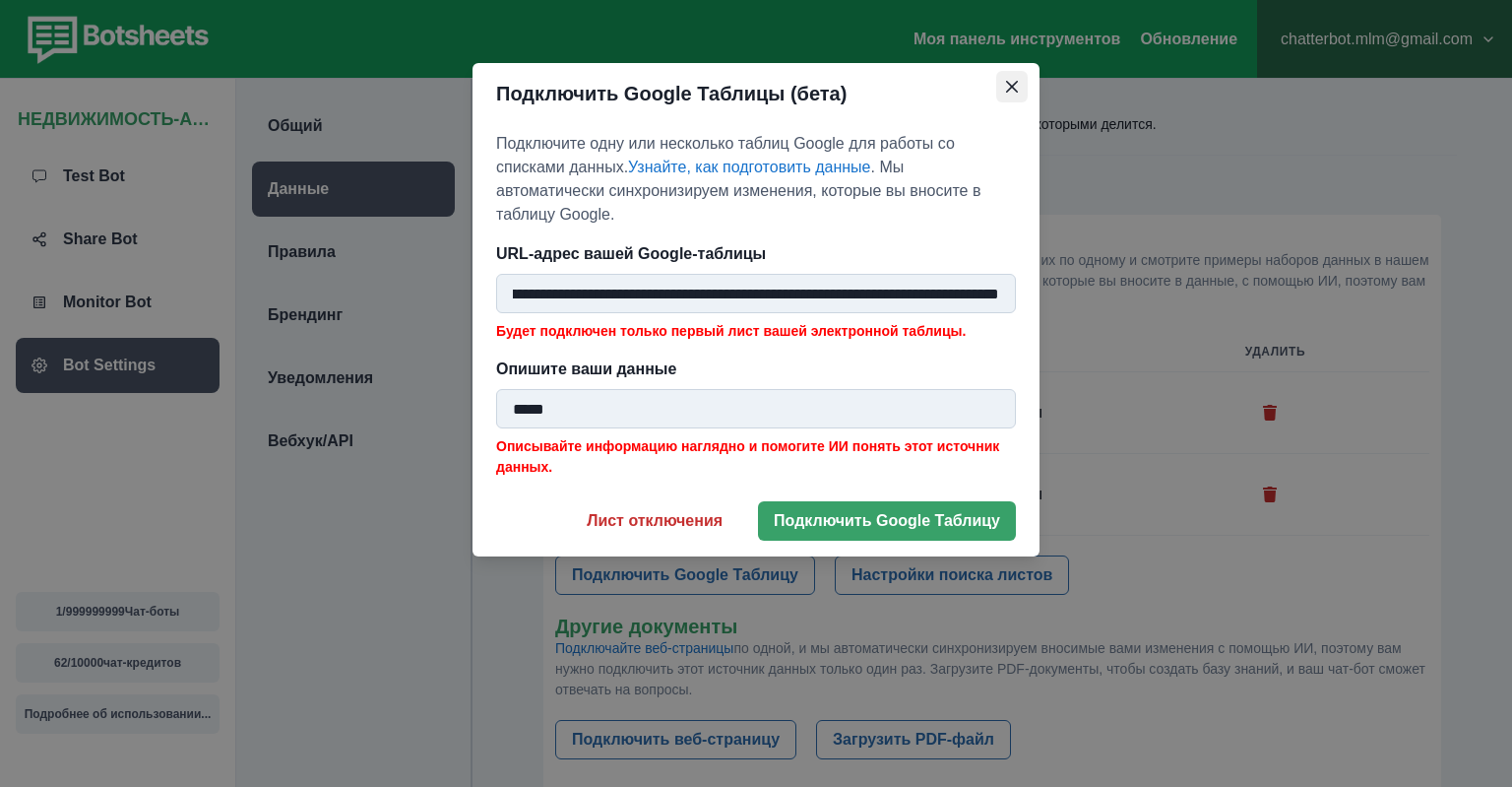 click 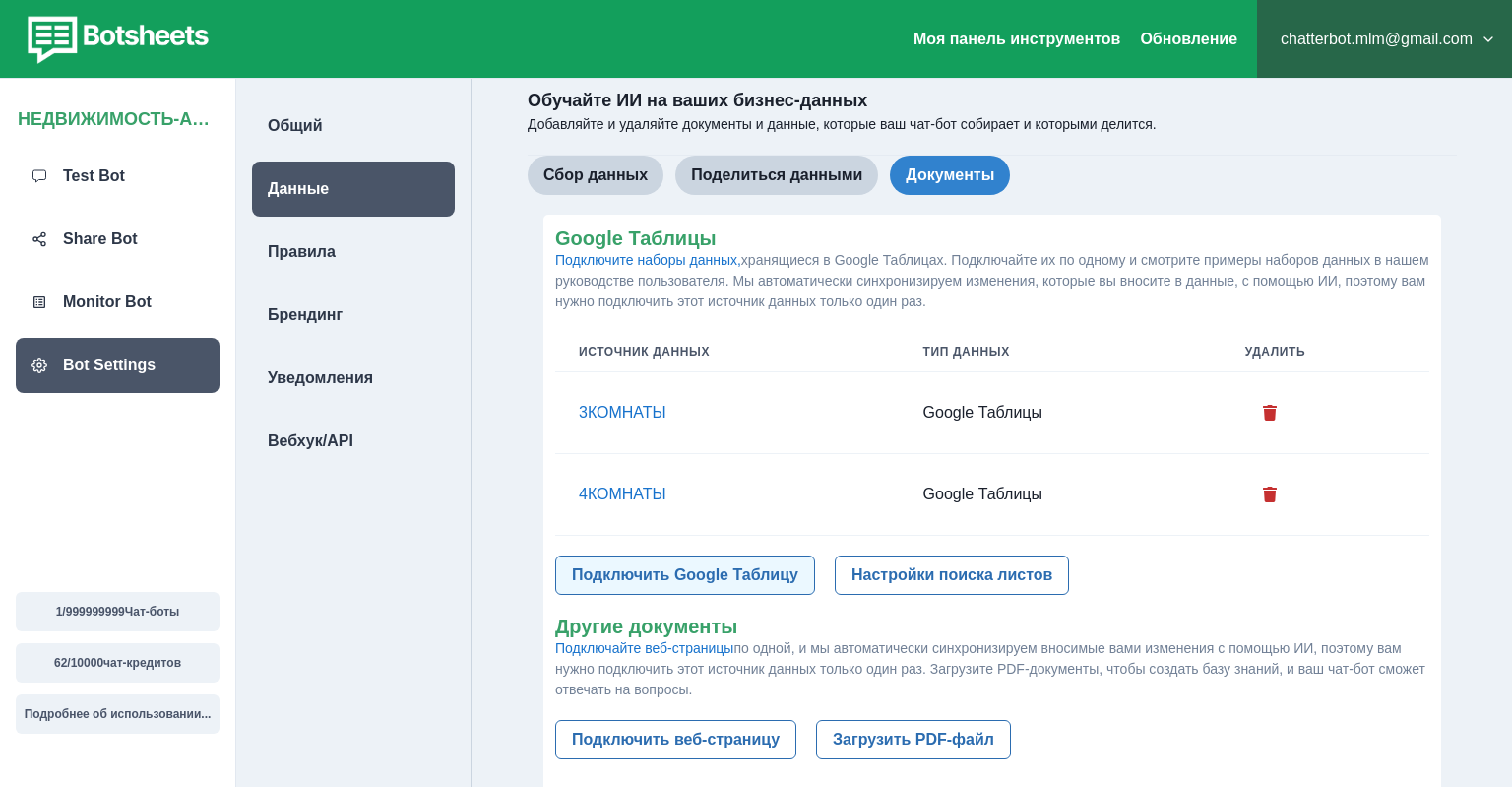click on "Подключить Google Таблицу" at bounding box center [685, 575] 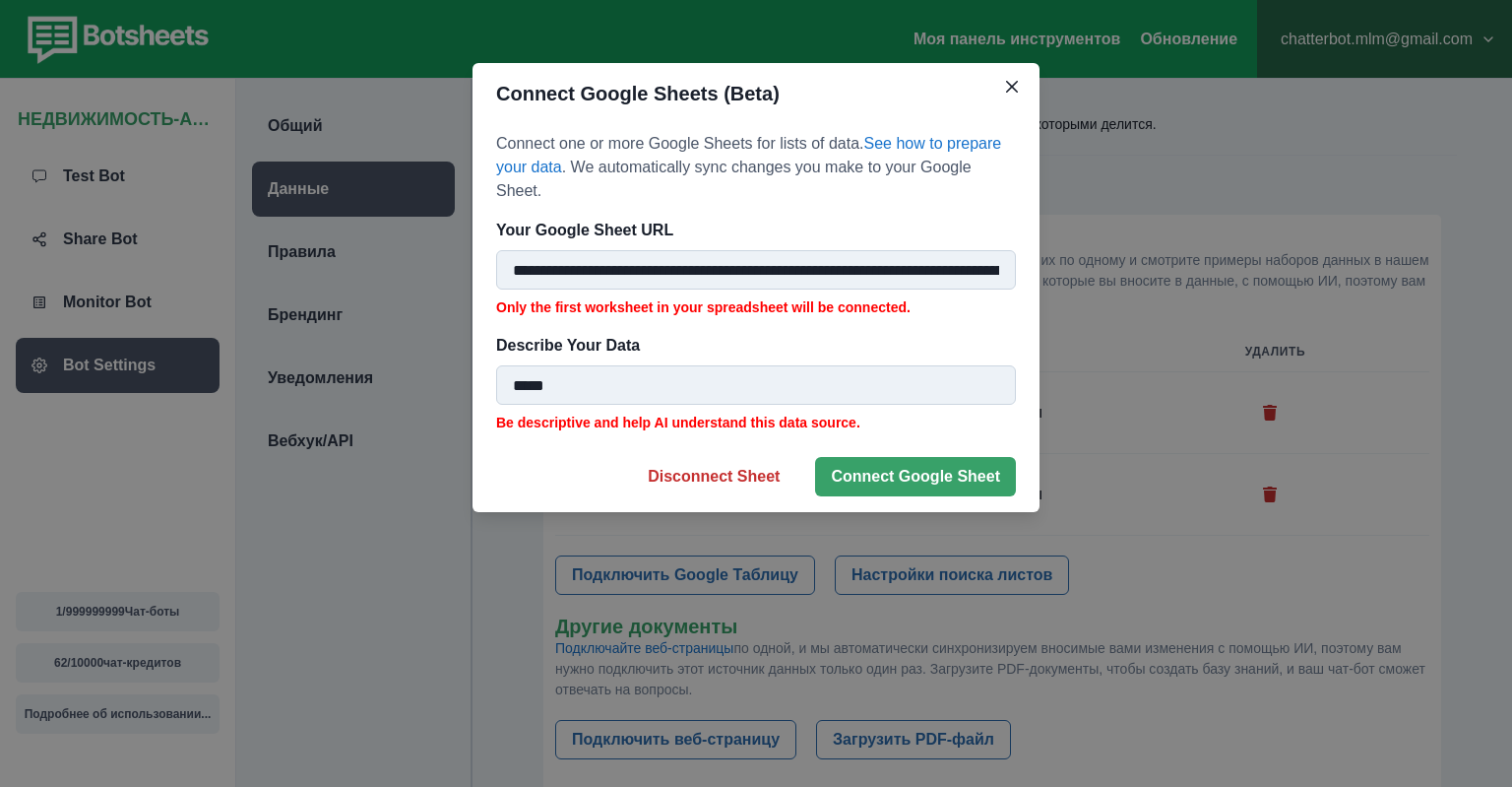 click on "**********" at bounding box center (756, 270) 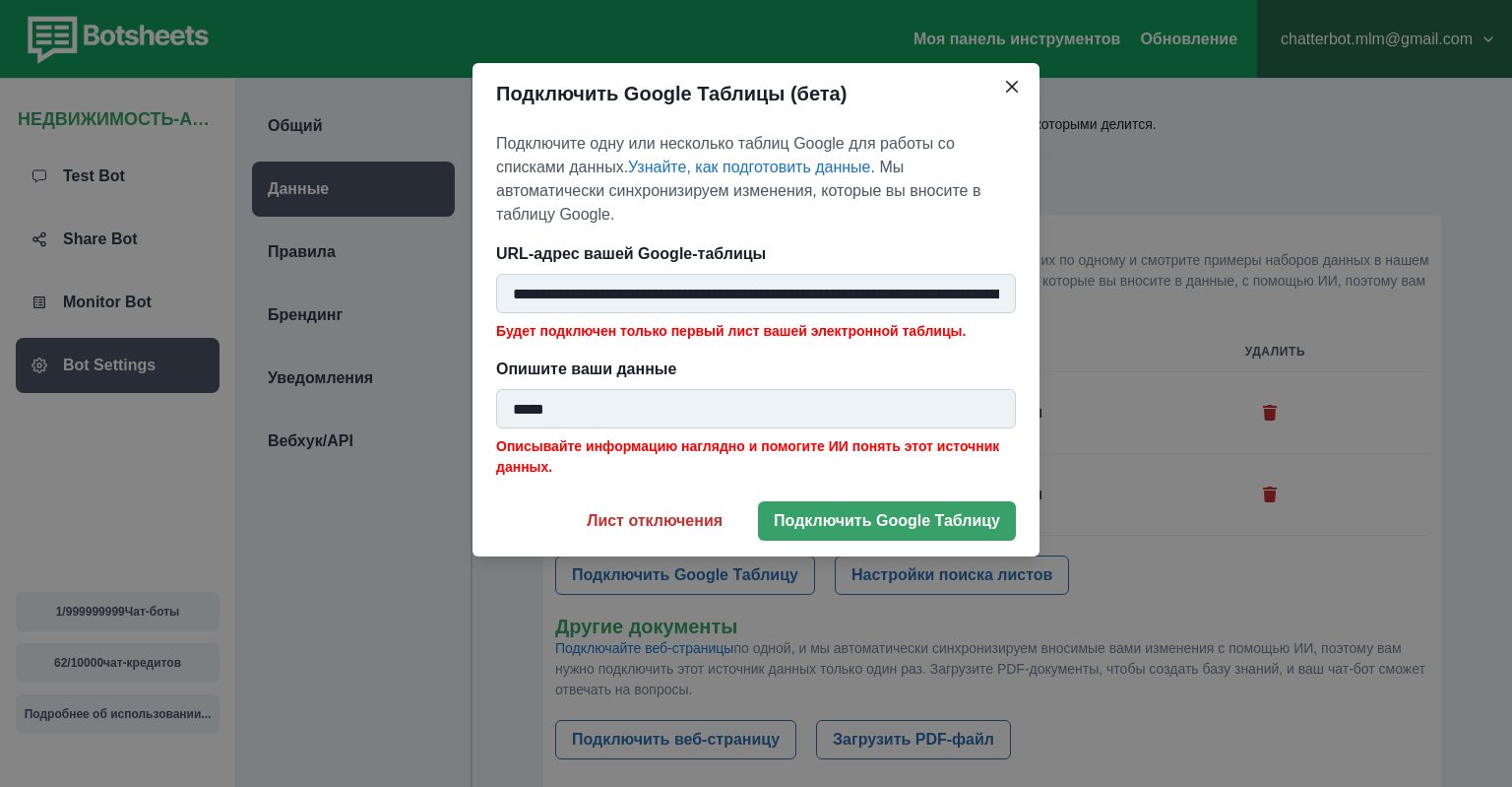 click on "**********" at bounding box center (756, 294) 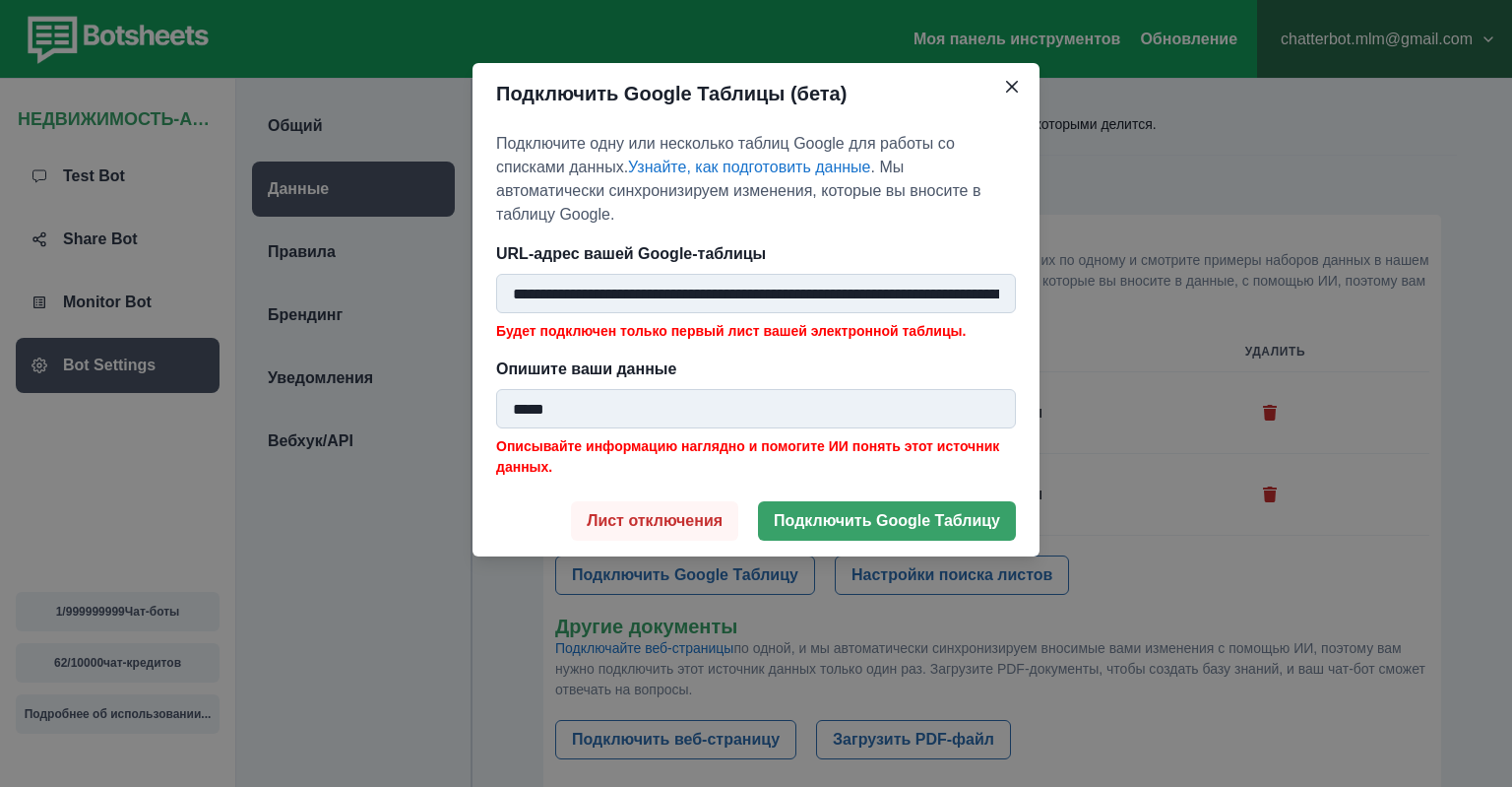 scroll, scrollTop: 0, scrollLeft: 598, axis: horizontal 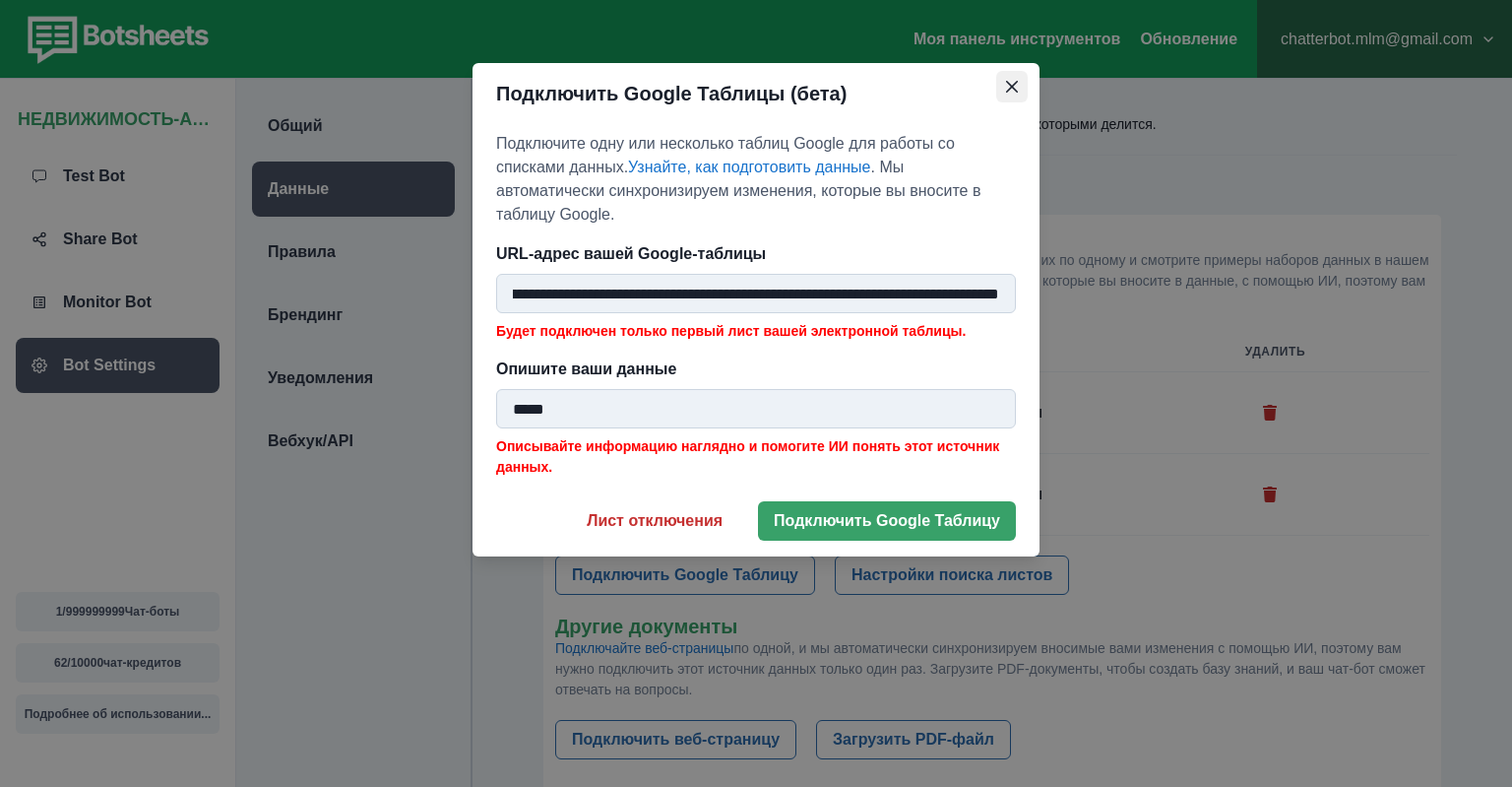 click at bounding box center (1012, 87) 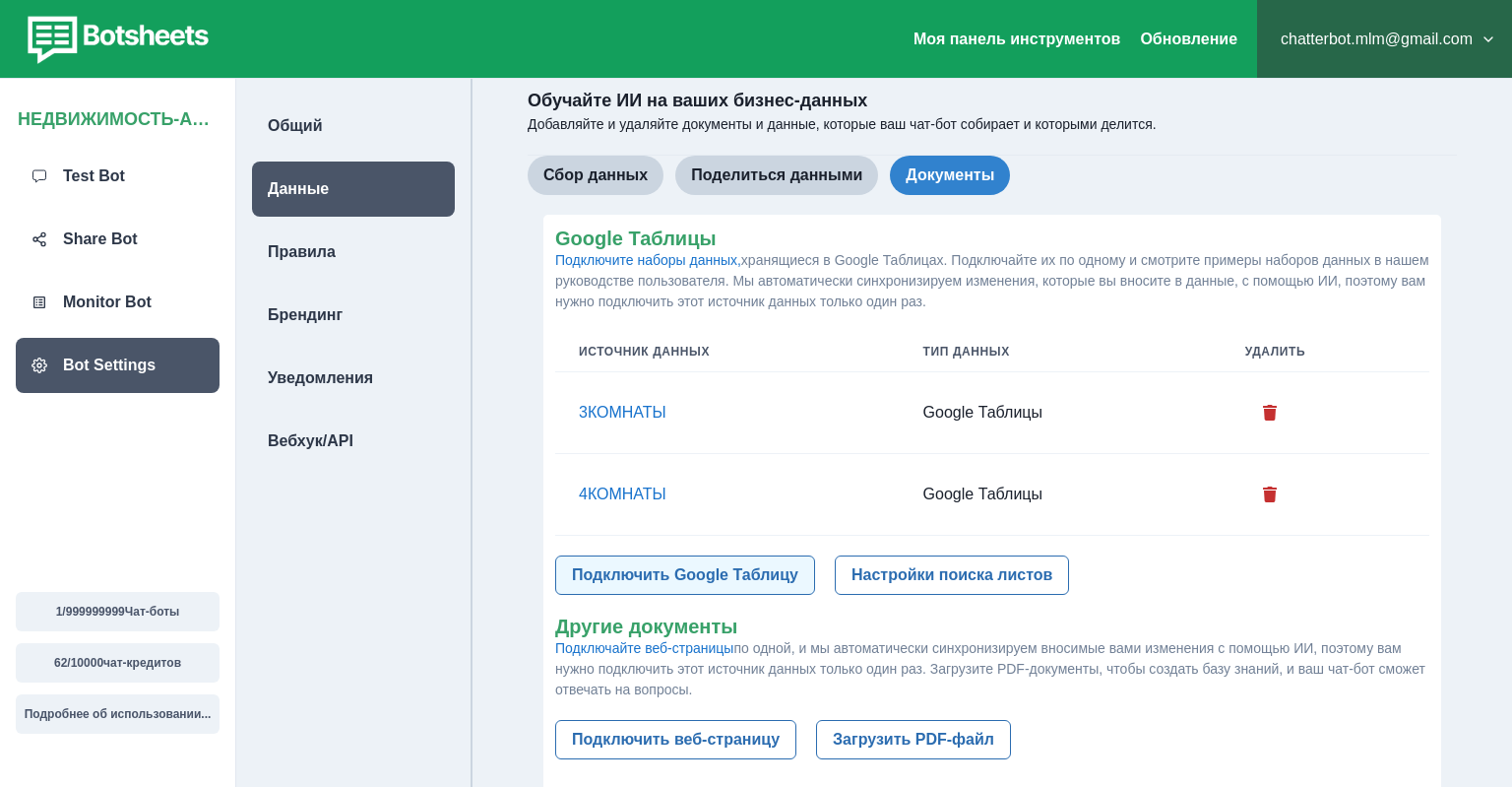 click on "Подключить Google Таблицу" at bounding box center [685, 575] 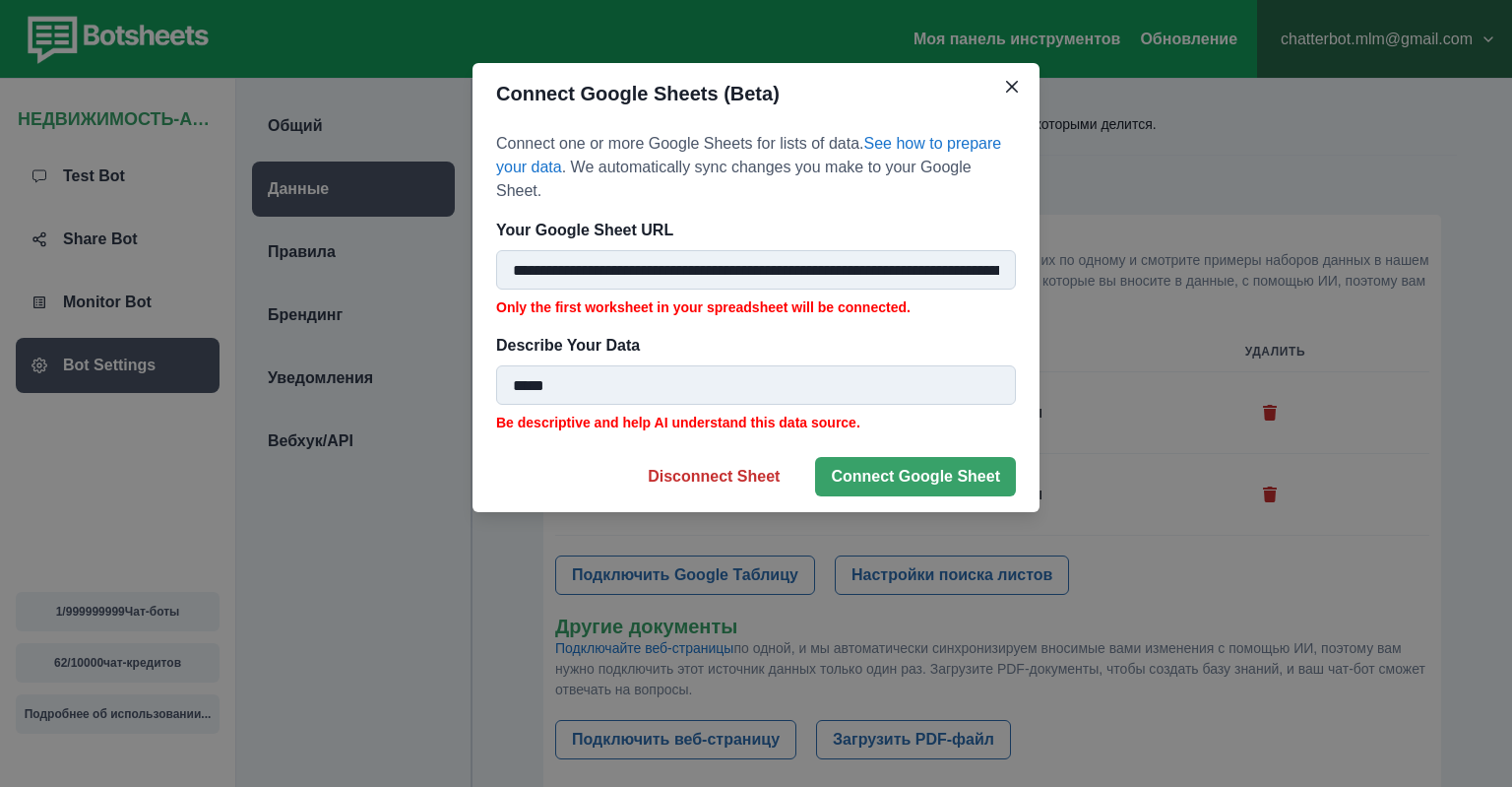 click on "**********" at bounding box center [756, 270] 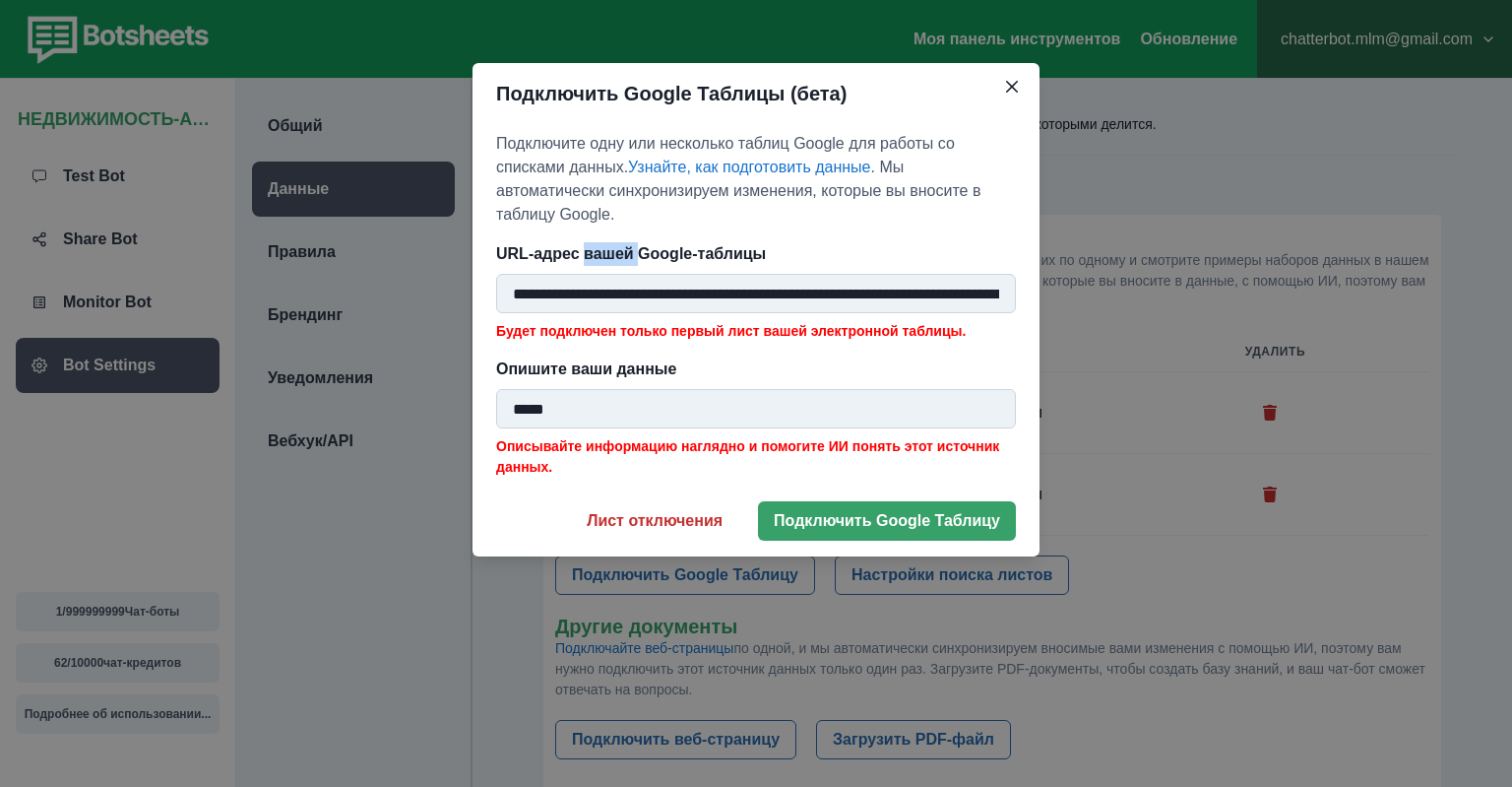 click on "URL-адрес вашей Google-таблицы" at bounding box center [750, 254] 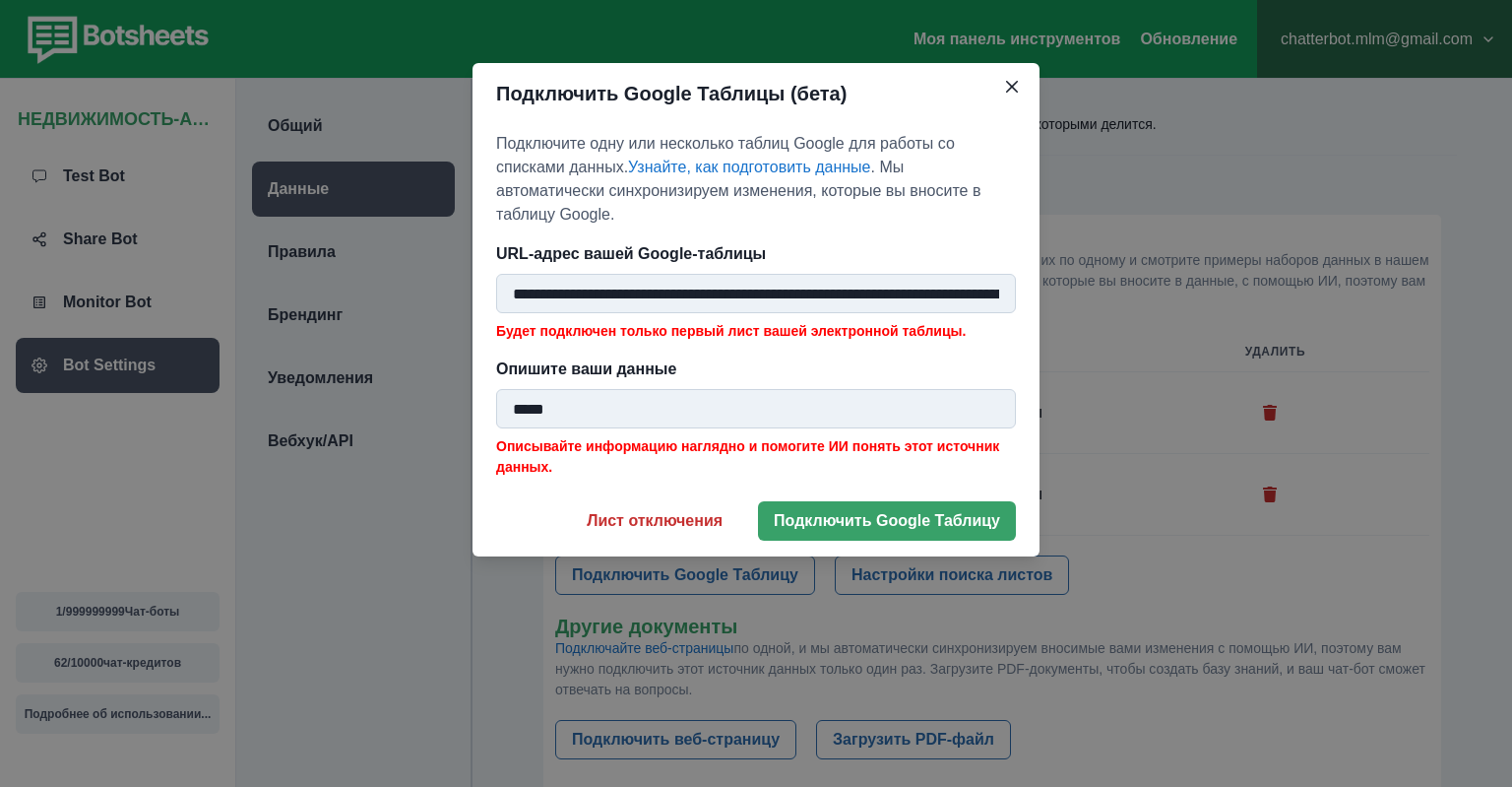 click on "**********" at bounding box center [756, 294] 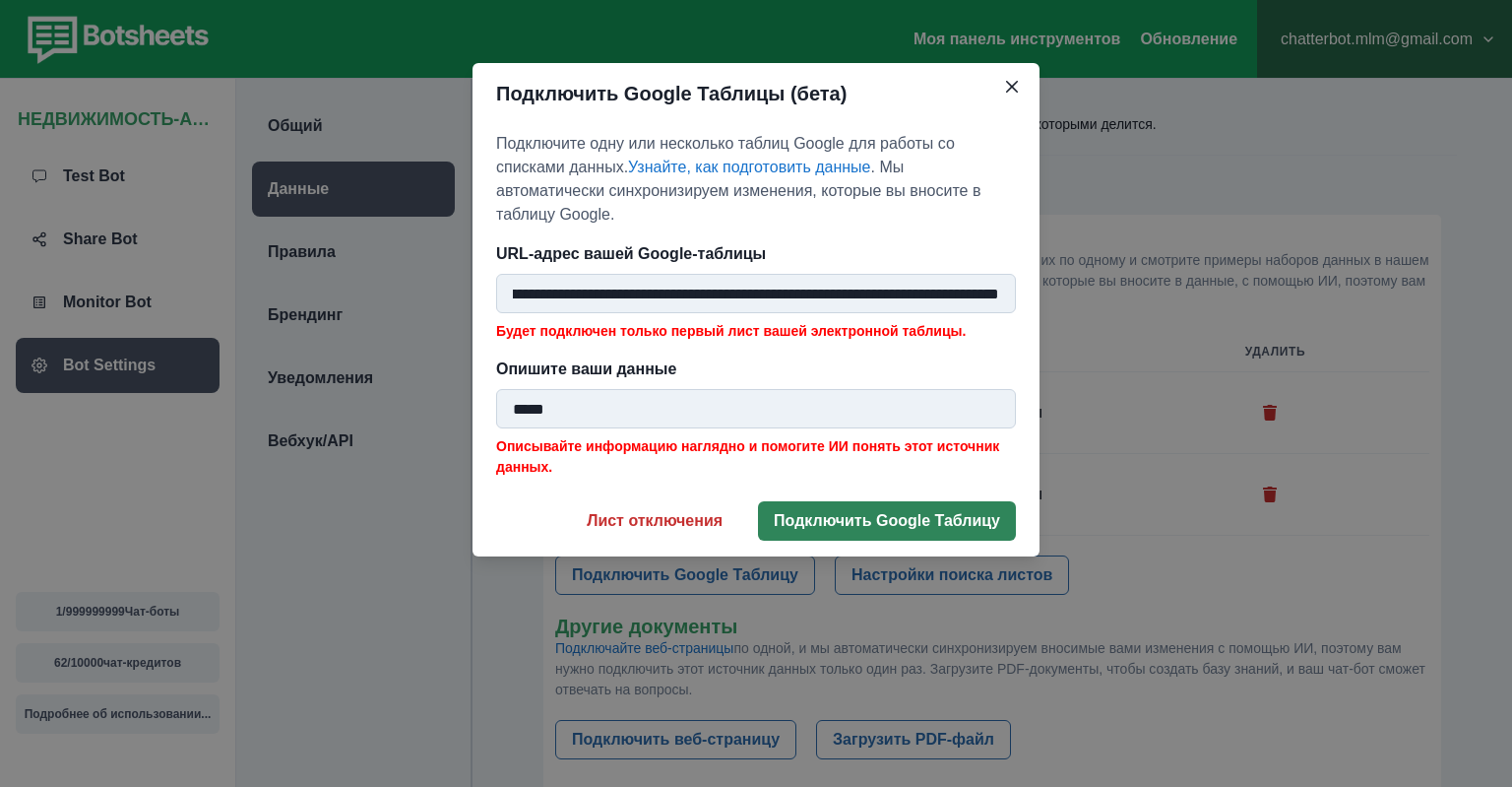 type on "**********" 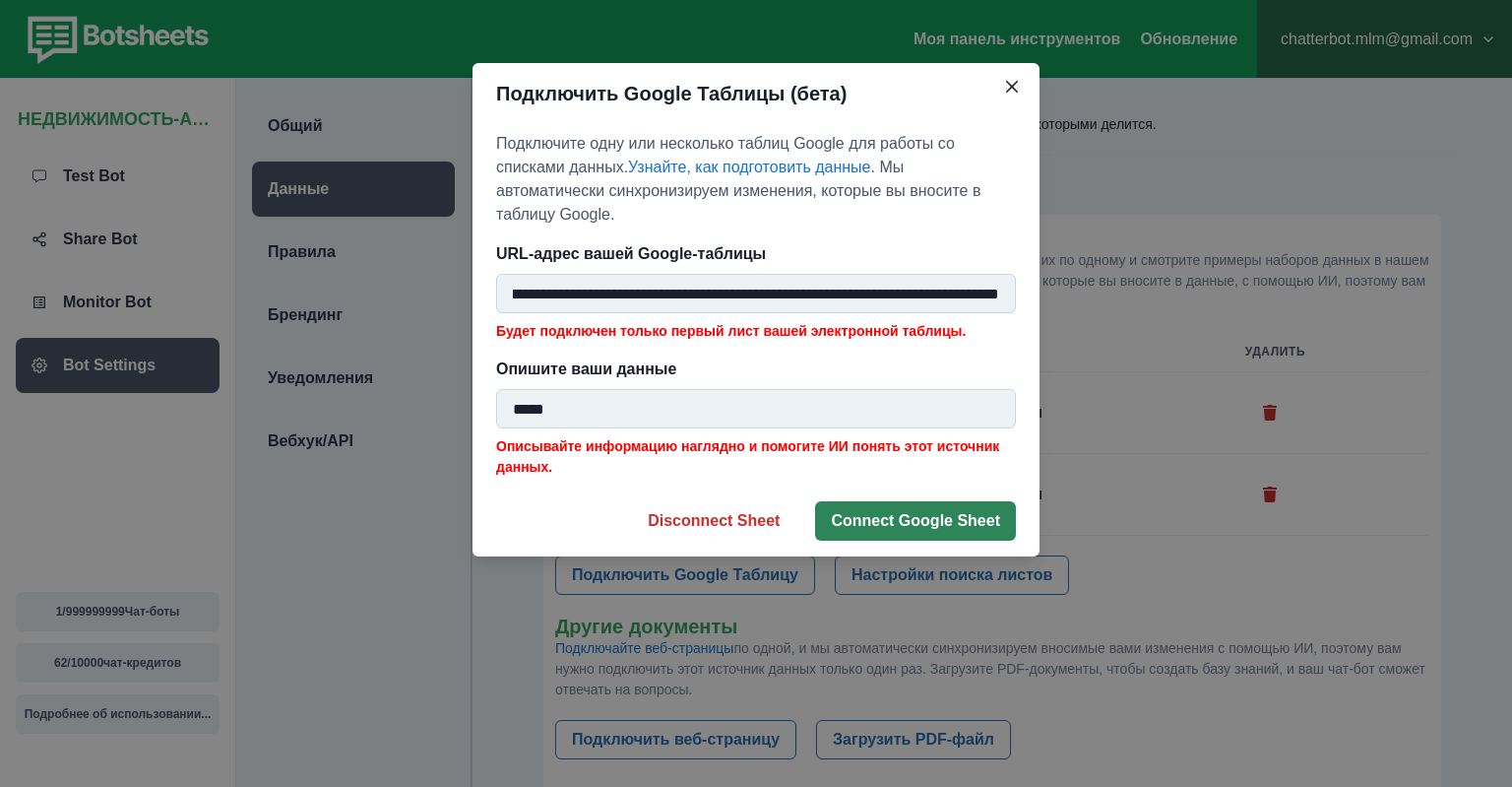 click on "**********" at bounding box center [756, 393] 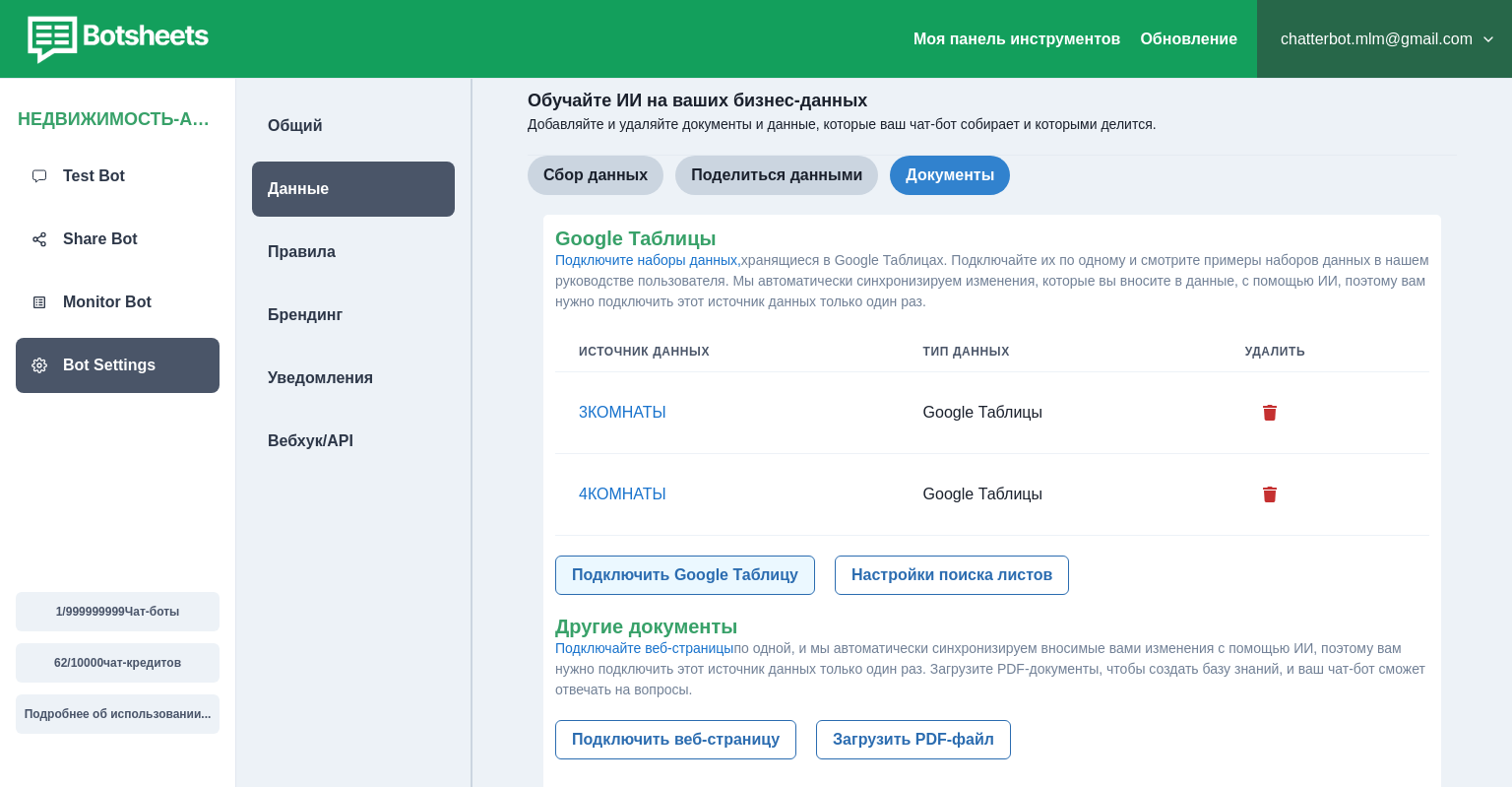 click on "Подключить Google Таблицу" at bounding box center (685, 575) 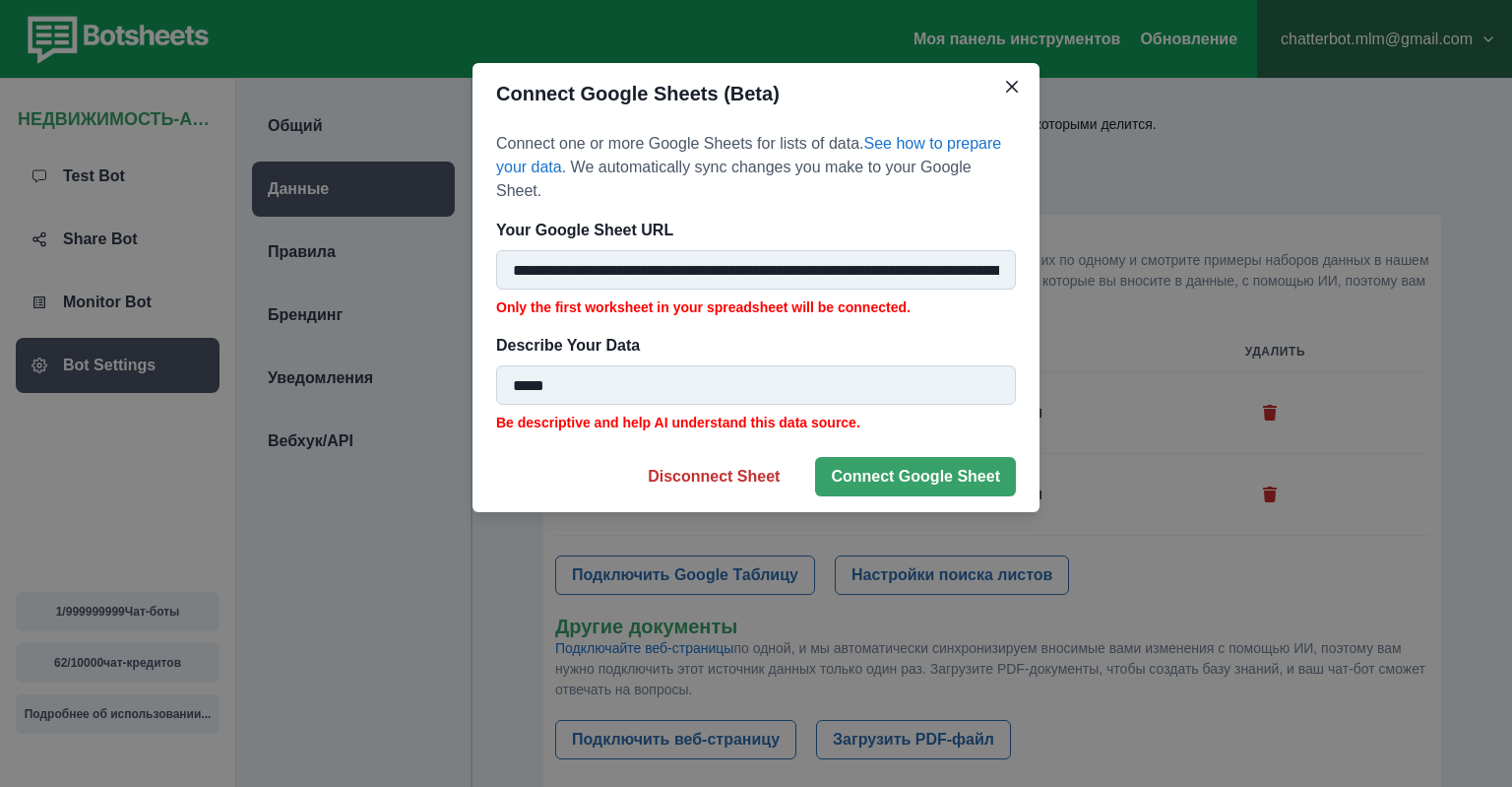 click on "**********" at bounding box center (756, 270) 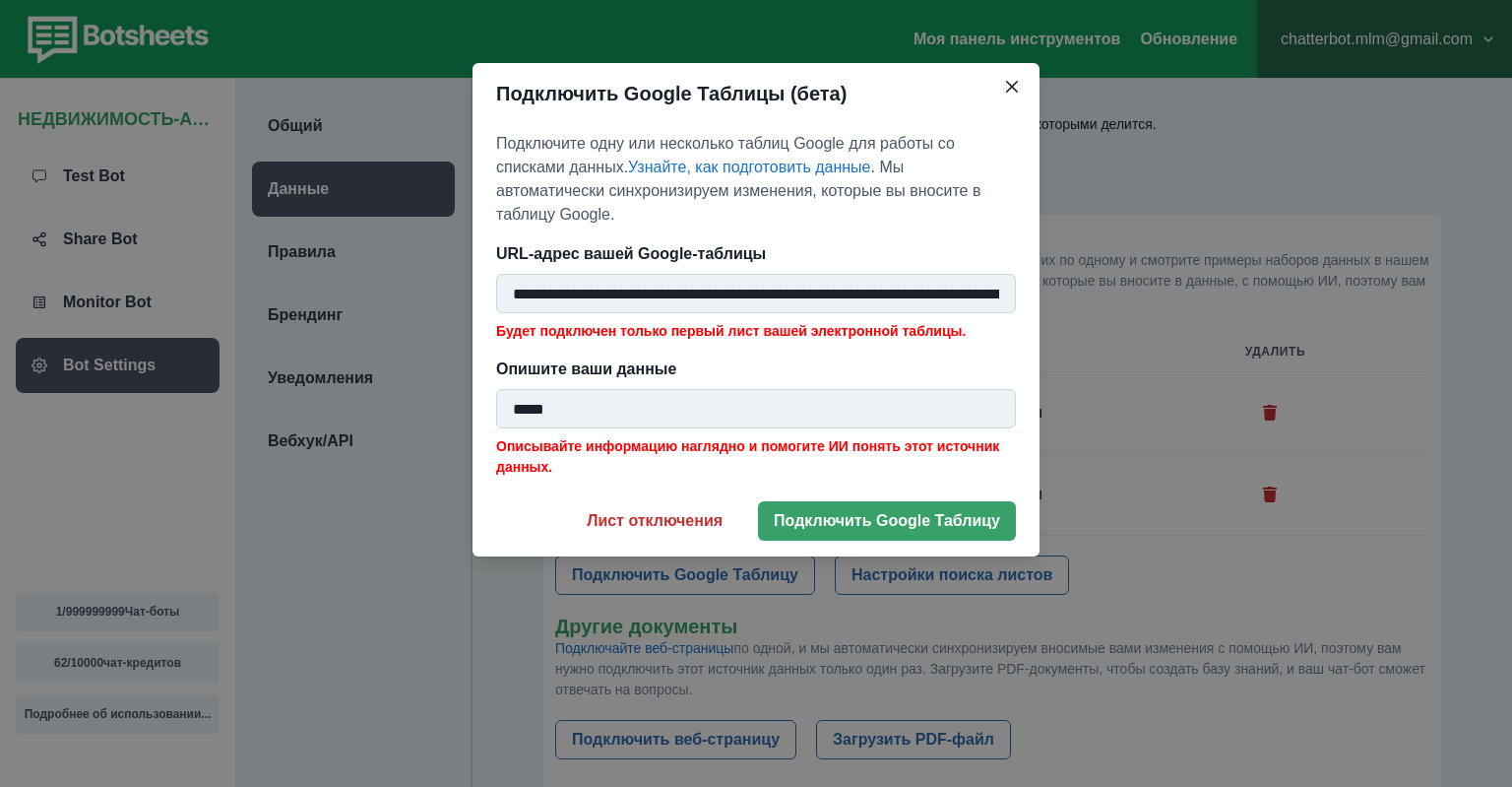 click on "**********" at bounding box center [756, 294] 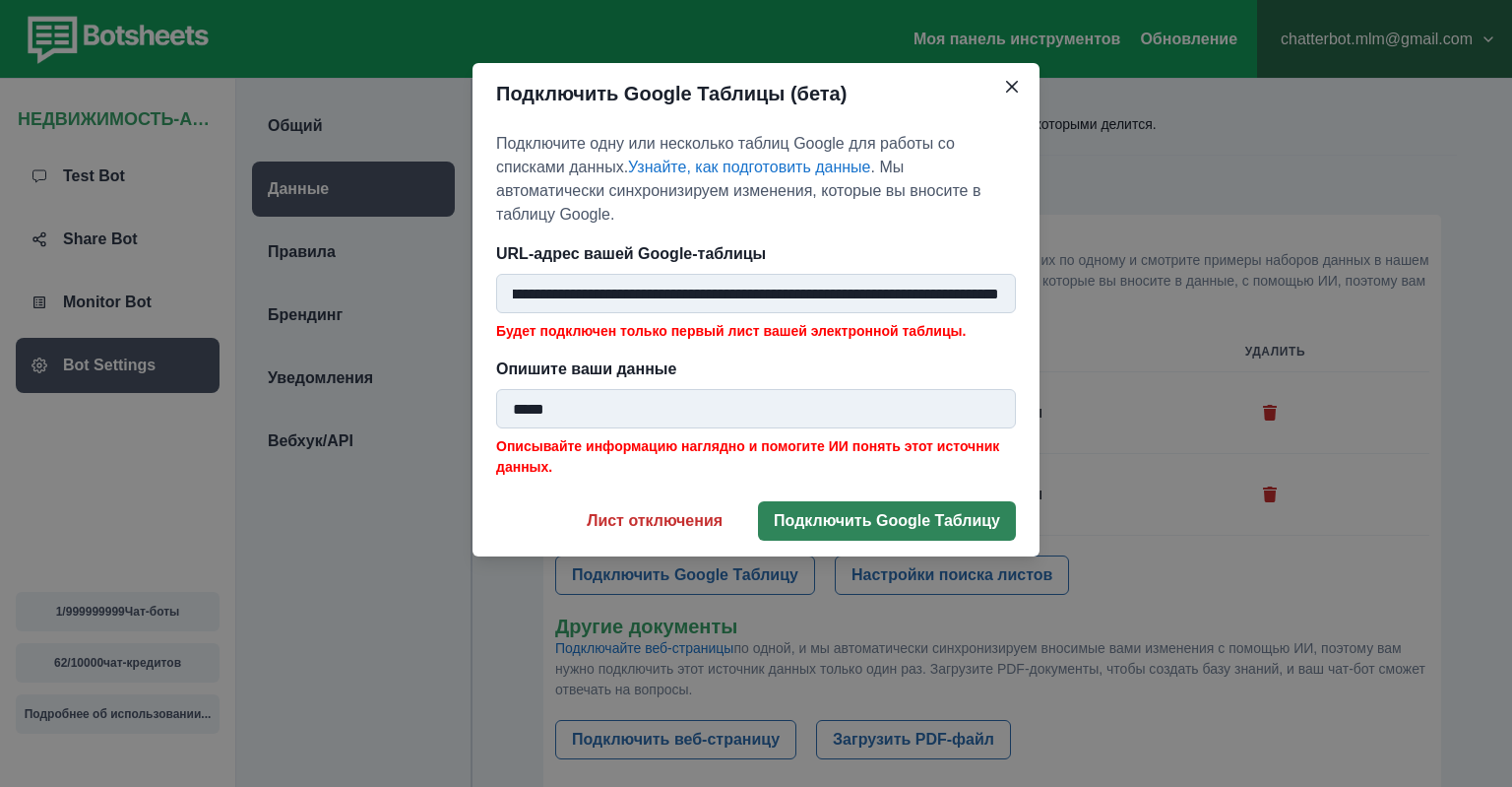 click on "Подключить Google Таблицу" at bounding box center (887, 521) 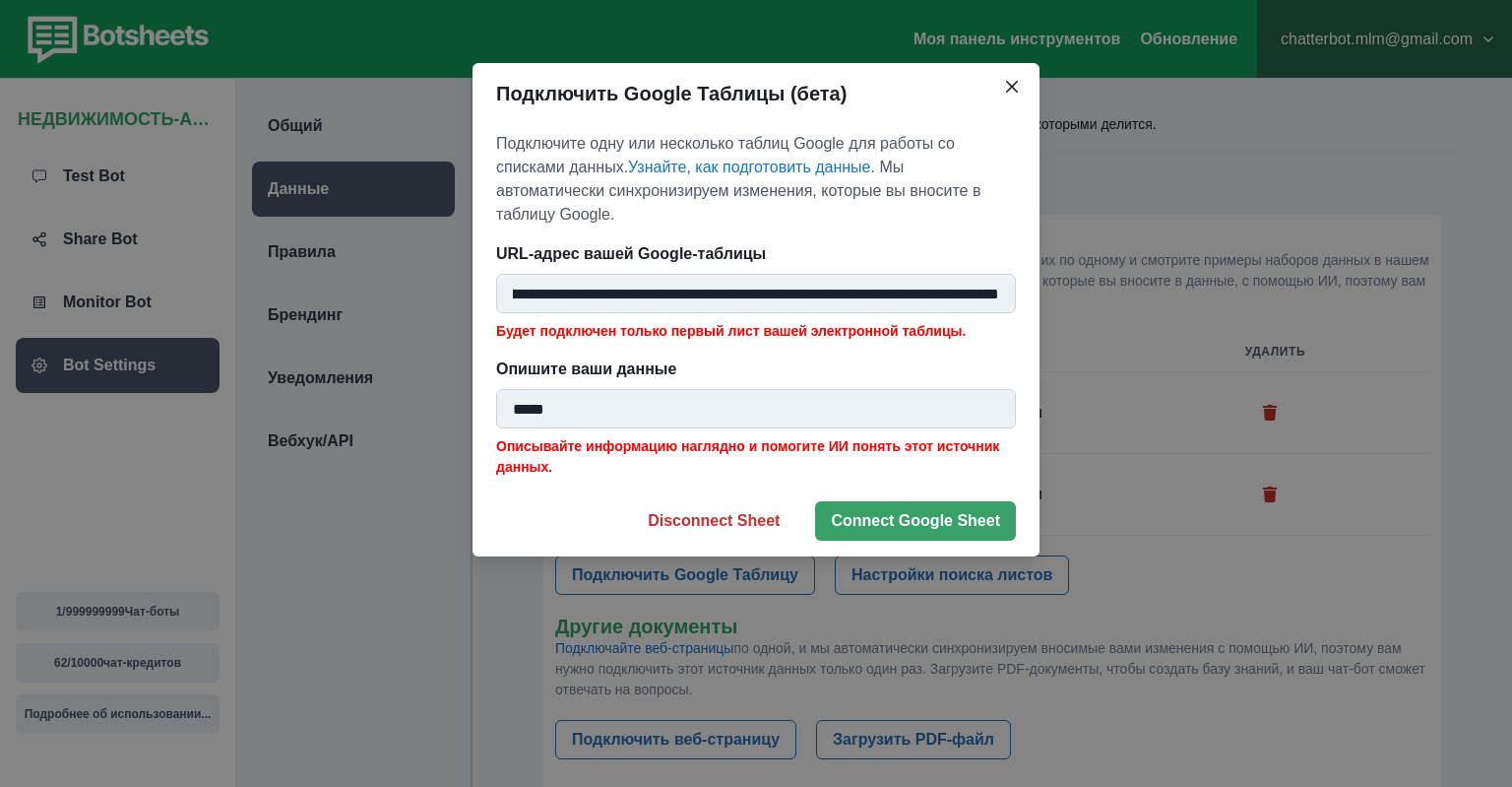 click on "**********" at bounding box center (756, 294) 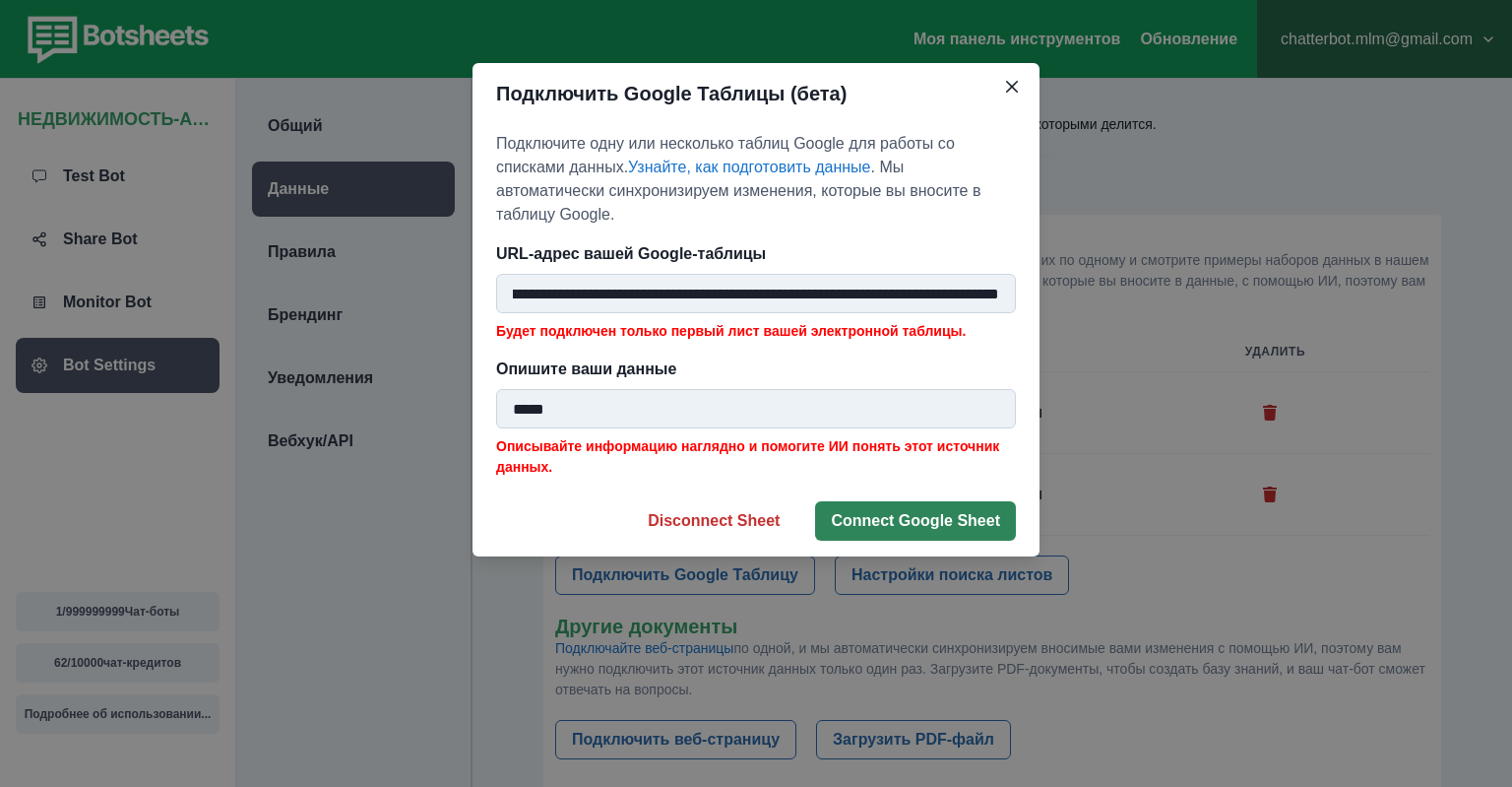 click on "Connect Google Sheet" at bounding box center (915, 521) 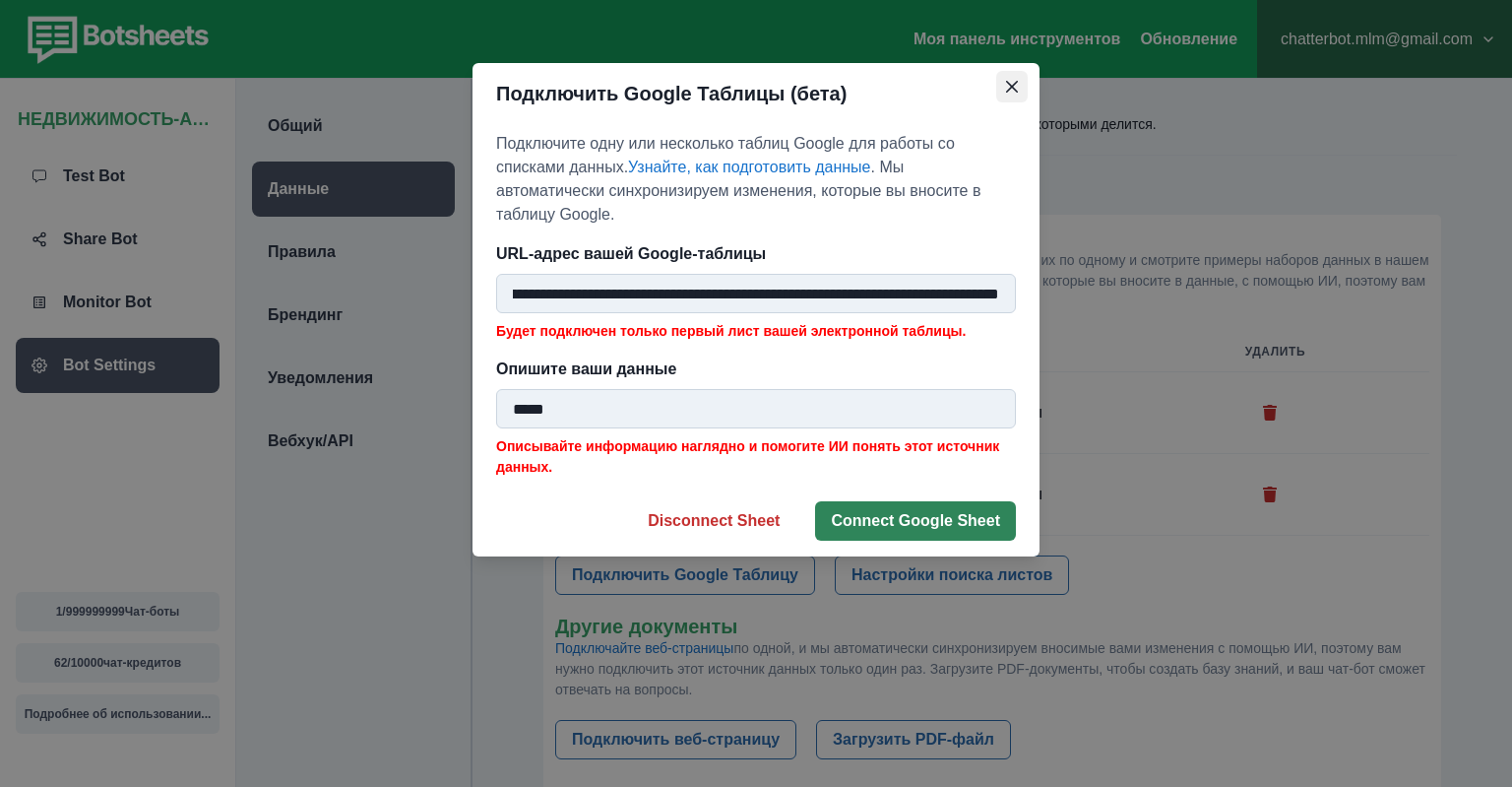 click at bounding box center [1012, 87] 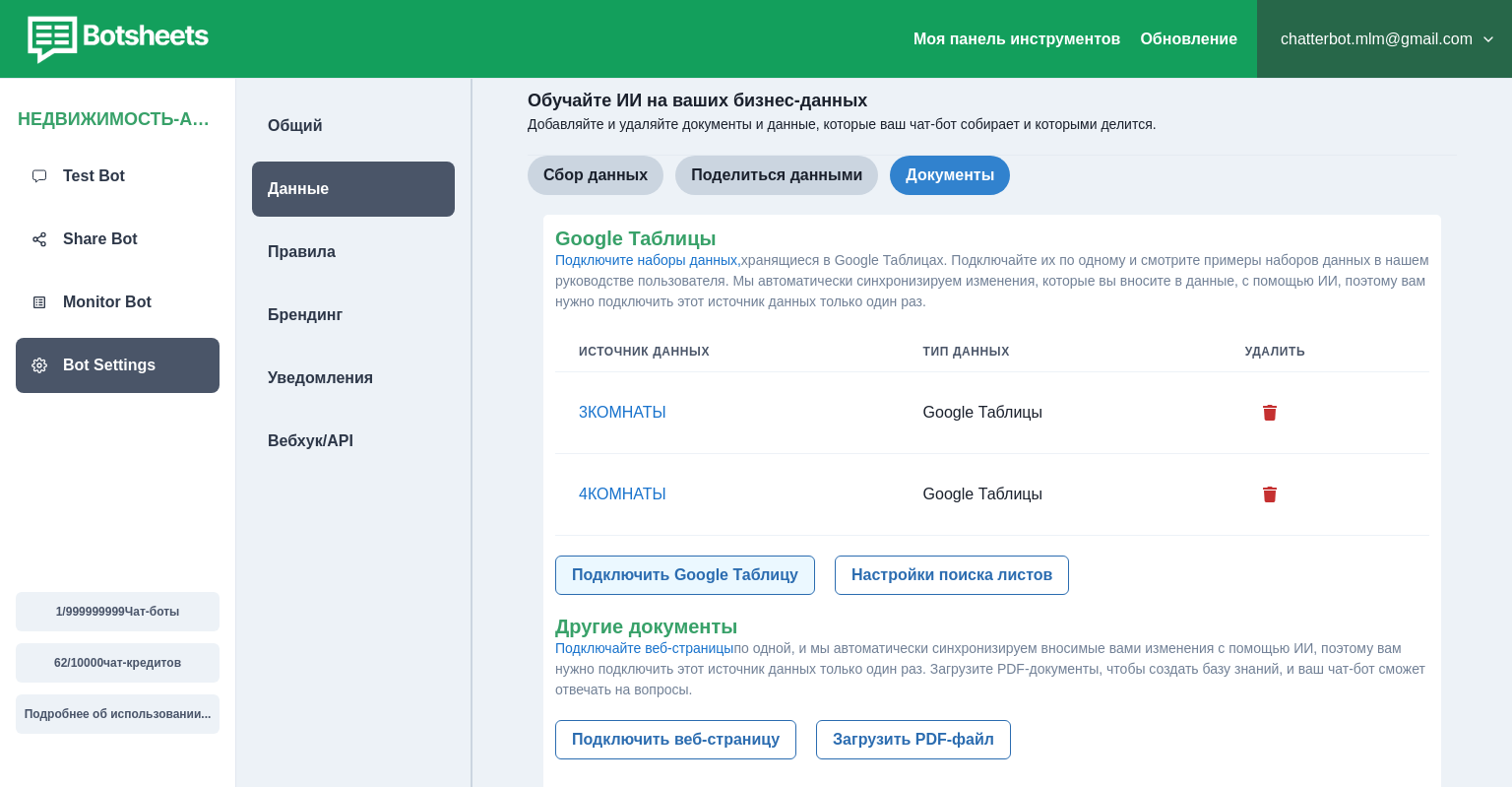 click on "Подключить Google Таблицу" at bounding box center [685, 575] 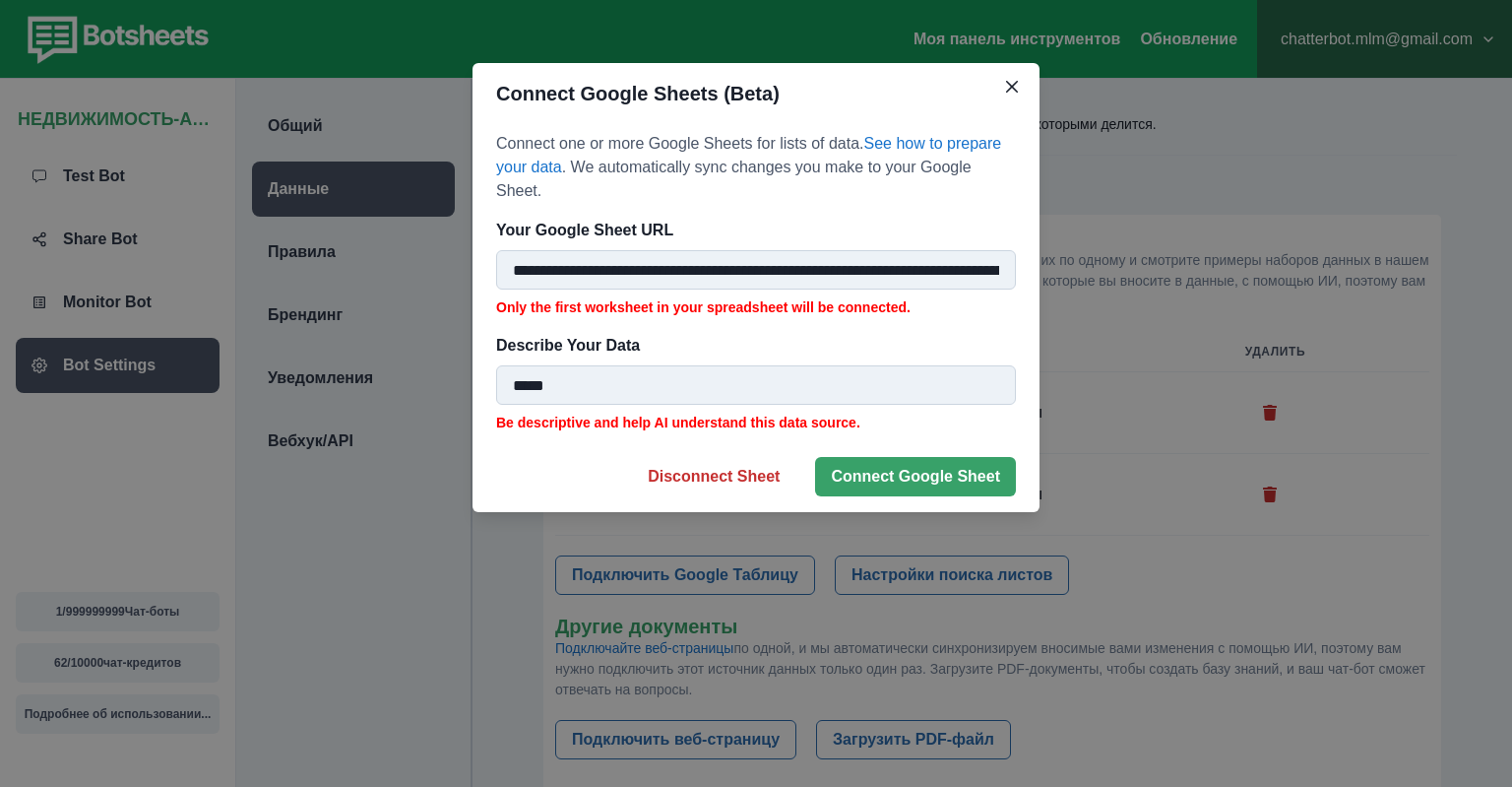 click on "**********" at bounding box center (756, 270) 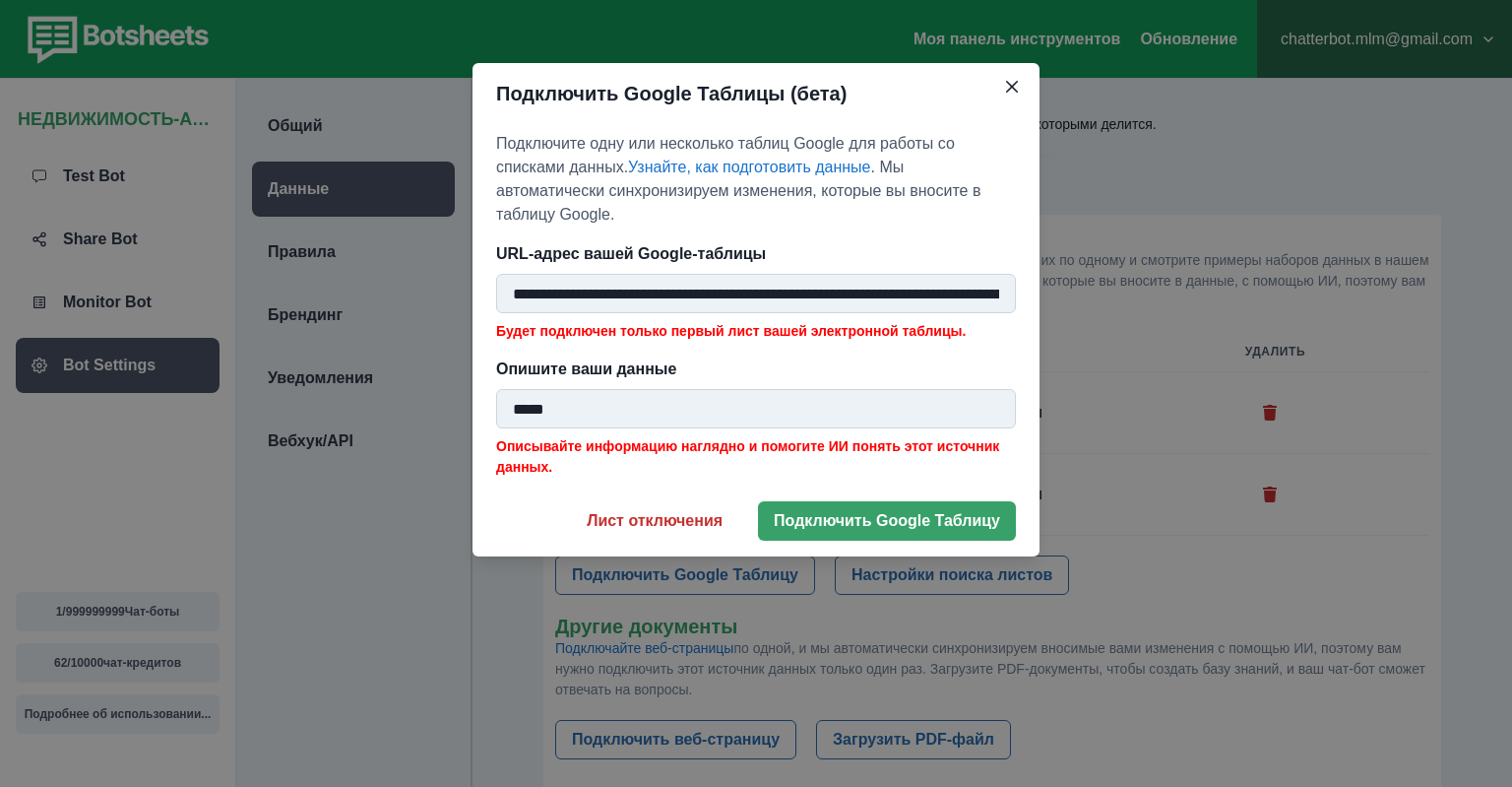paste 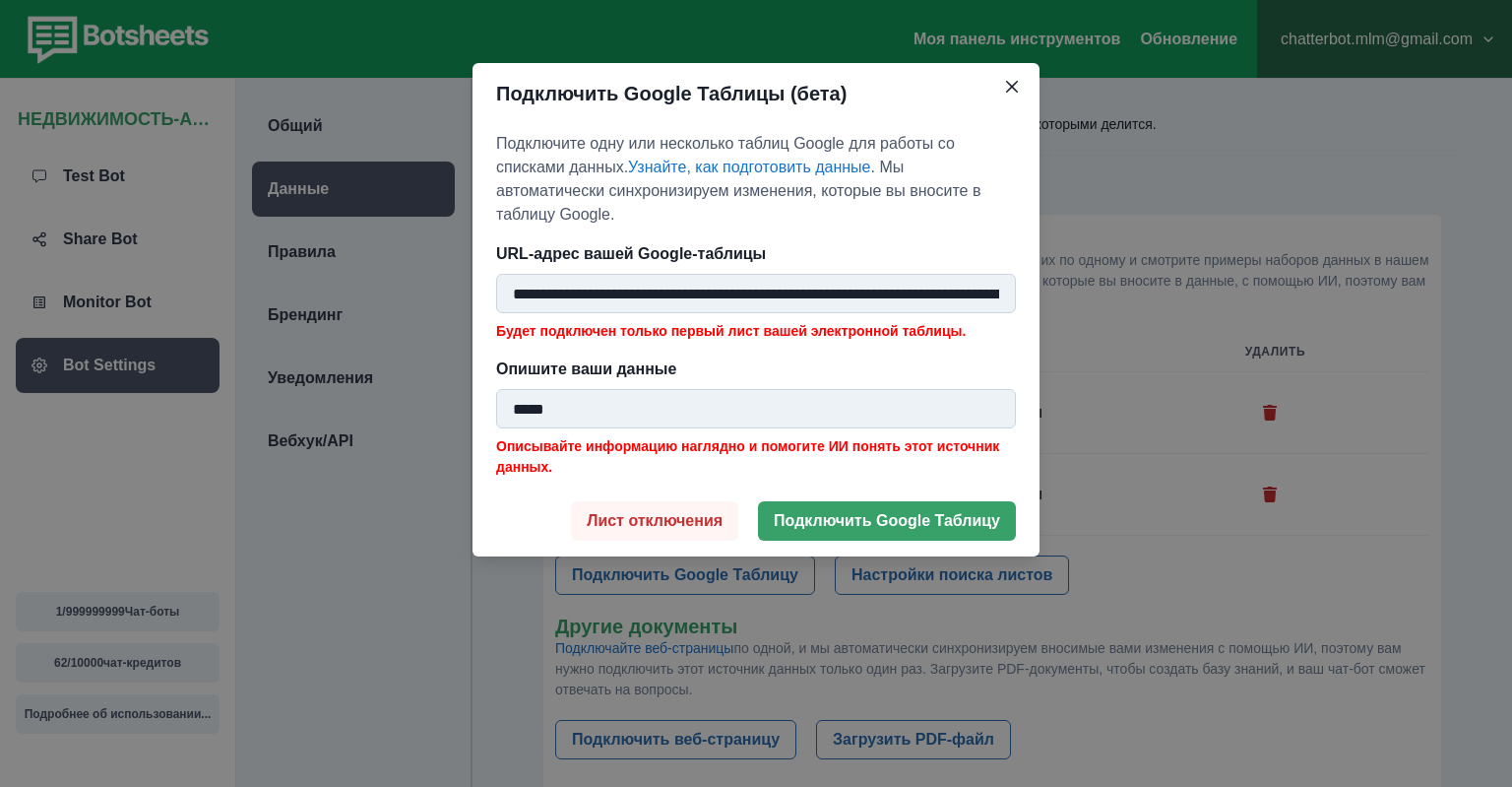 scroll, scrollTop: 0, scrollLeft: 307, axis: horizontal 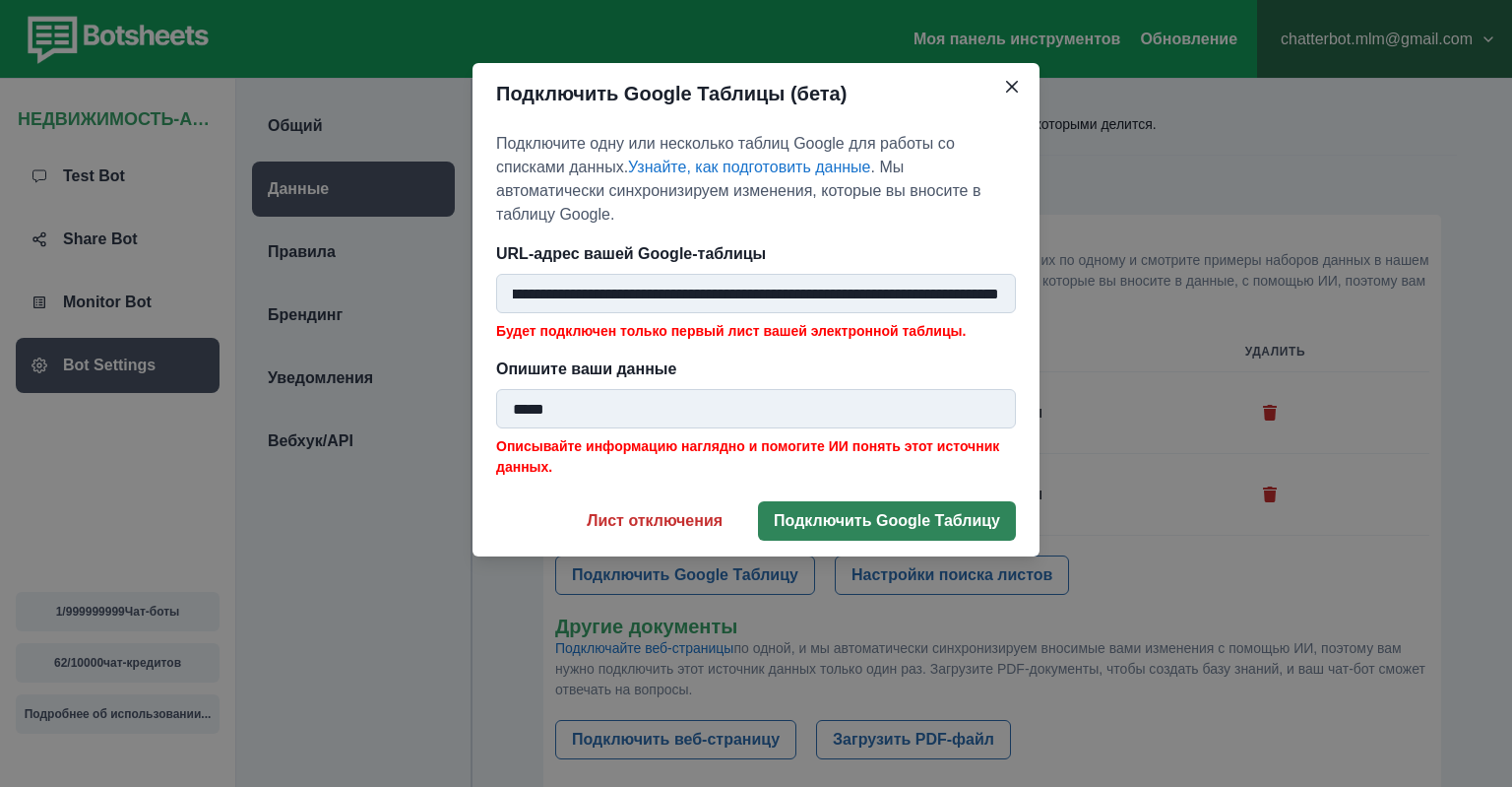 type on "**********" 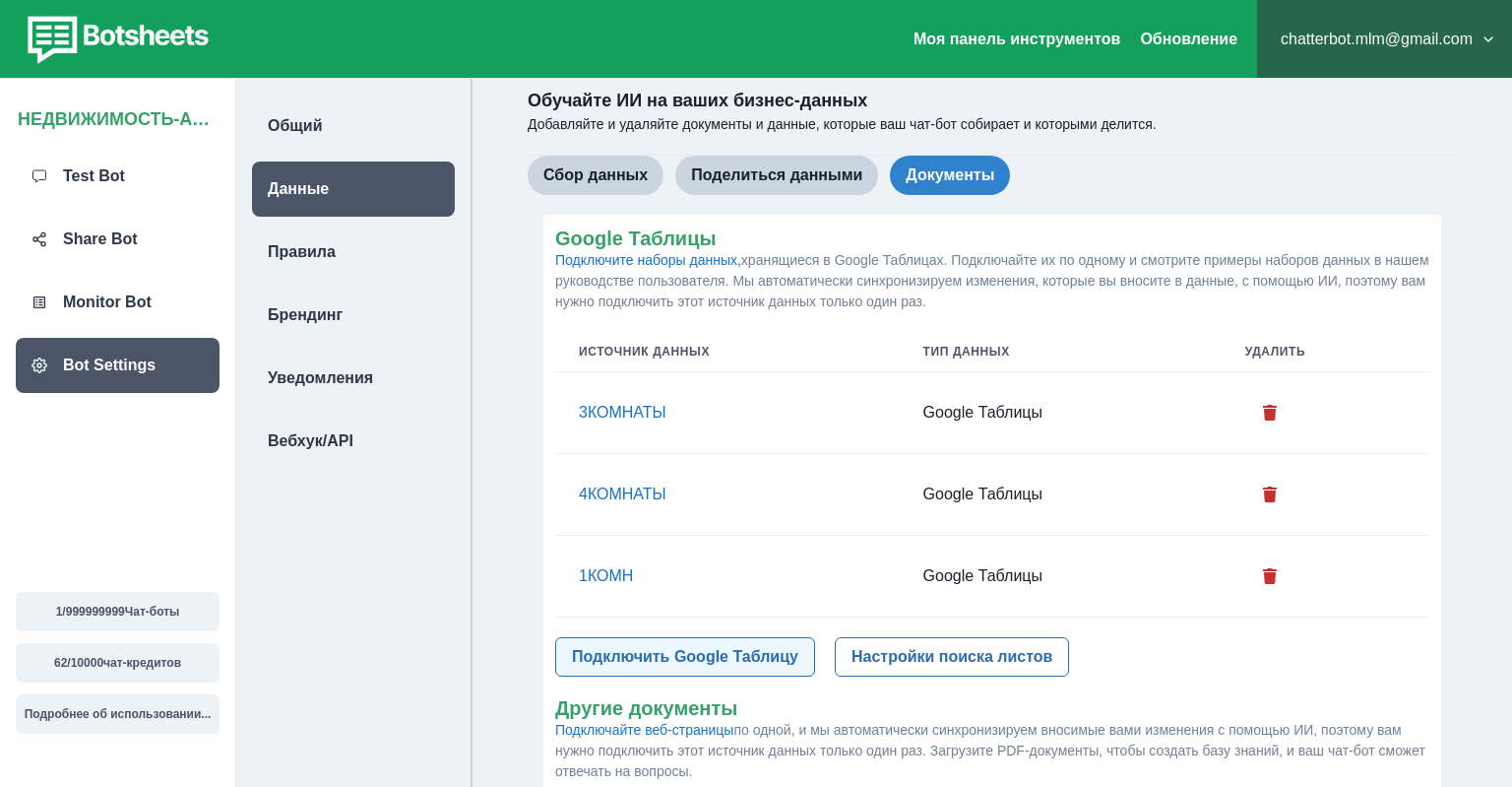 click on "Подключить Google Таблицу" at bounding box center [685, 657] 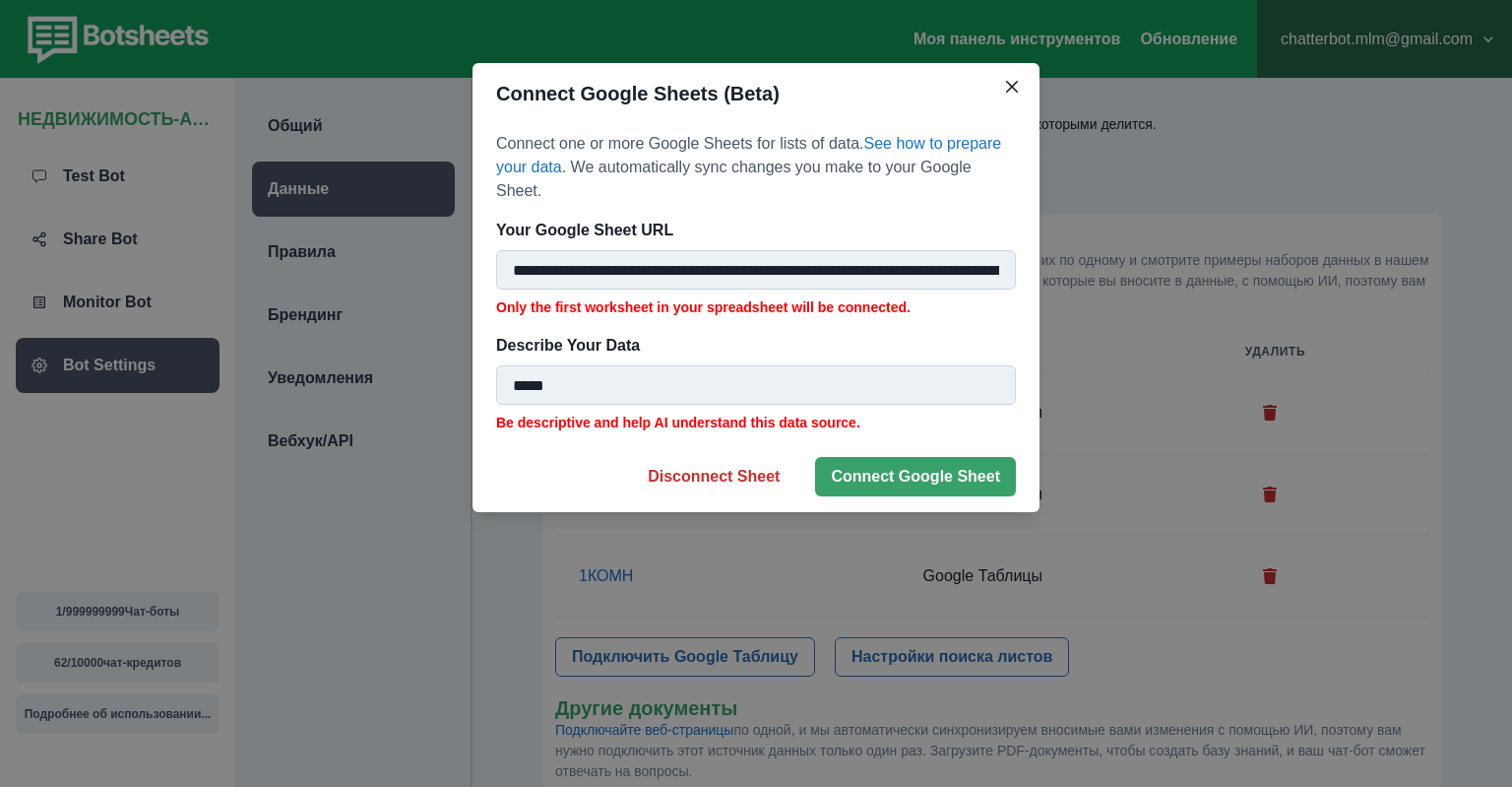 click on "**********" at bounding box center (756, 270) 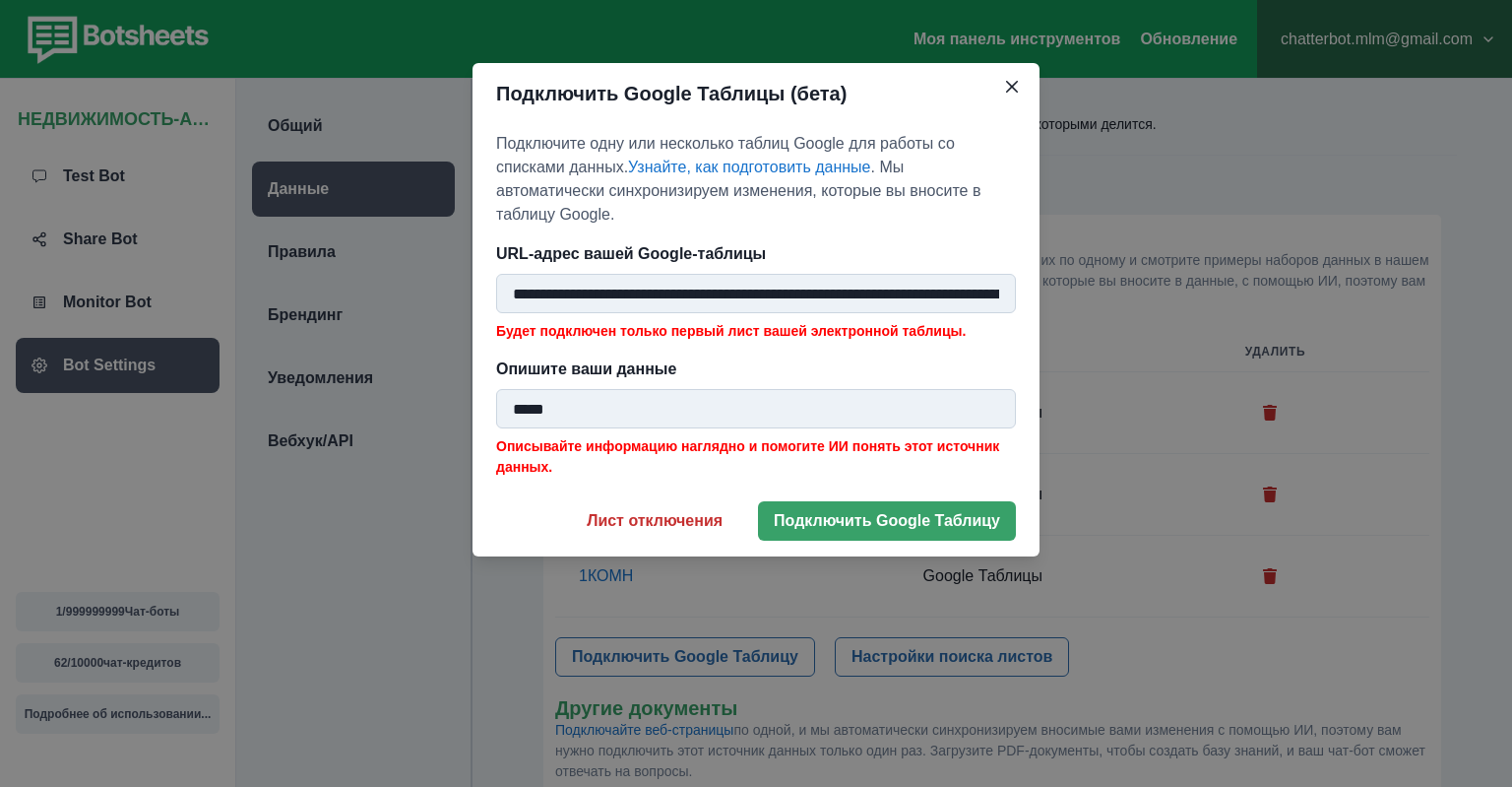 scroll, scrollTop: 0, scrollLeft: 307, axis: horizontal 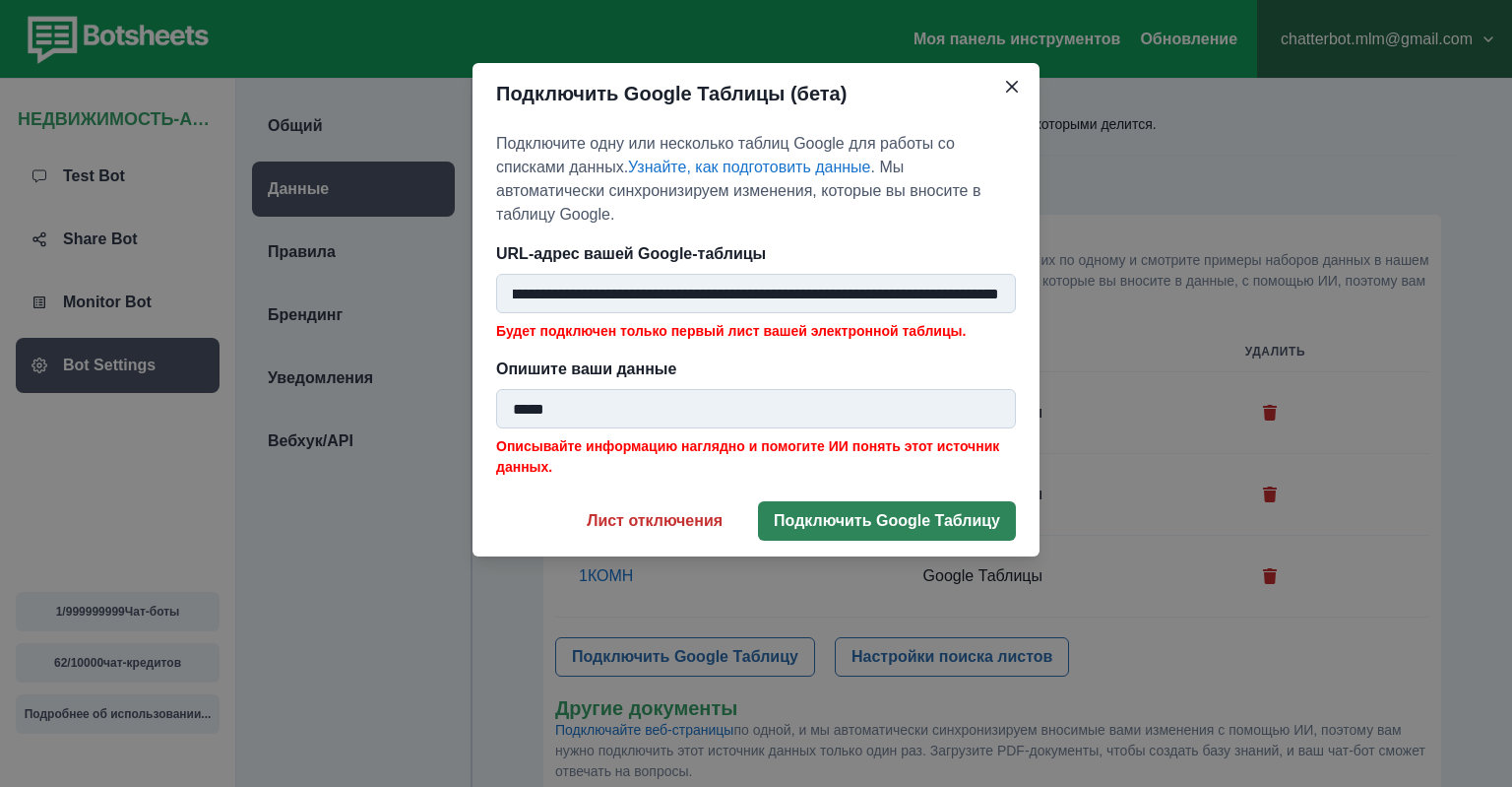 click on "Подключить Google Таблицу" at bounding box center [887, 521] 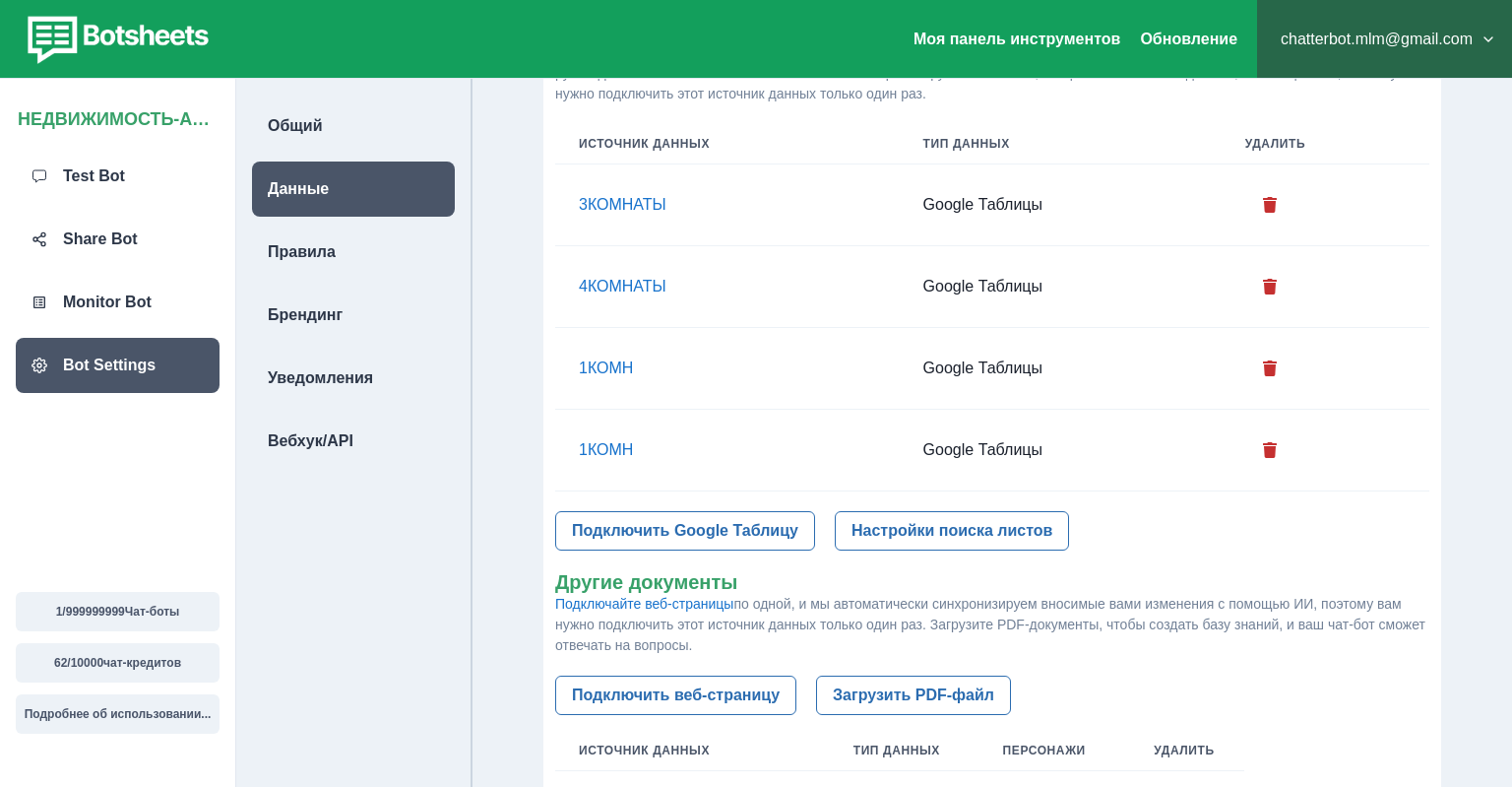 scroll, scrollTop: 501, scrollLeft: 0, axis: vertical 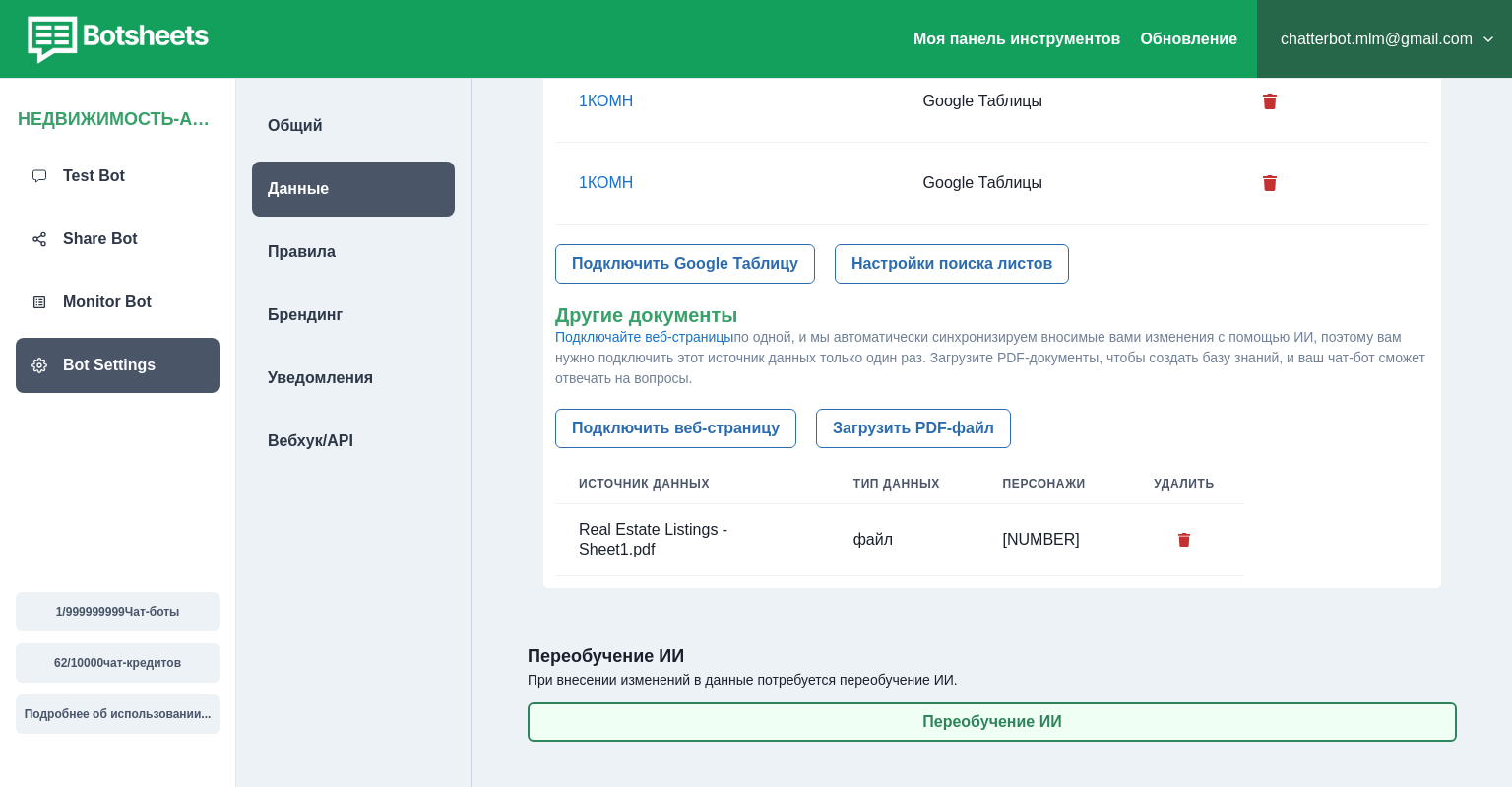 click on "Переобучение ИИ" at bounding box center [992, 722] 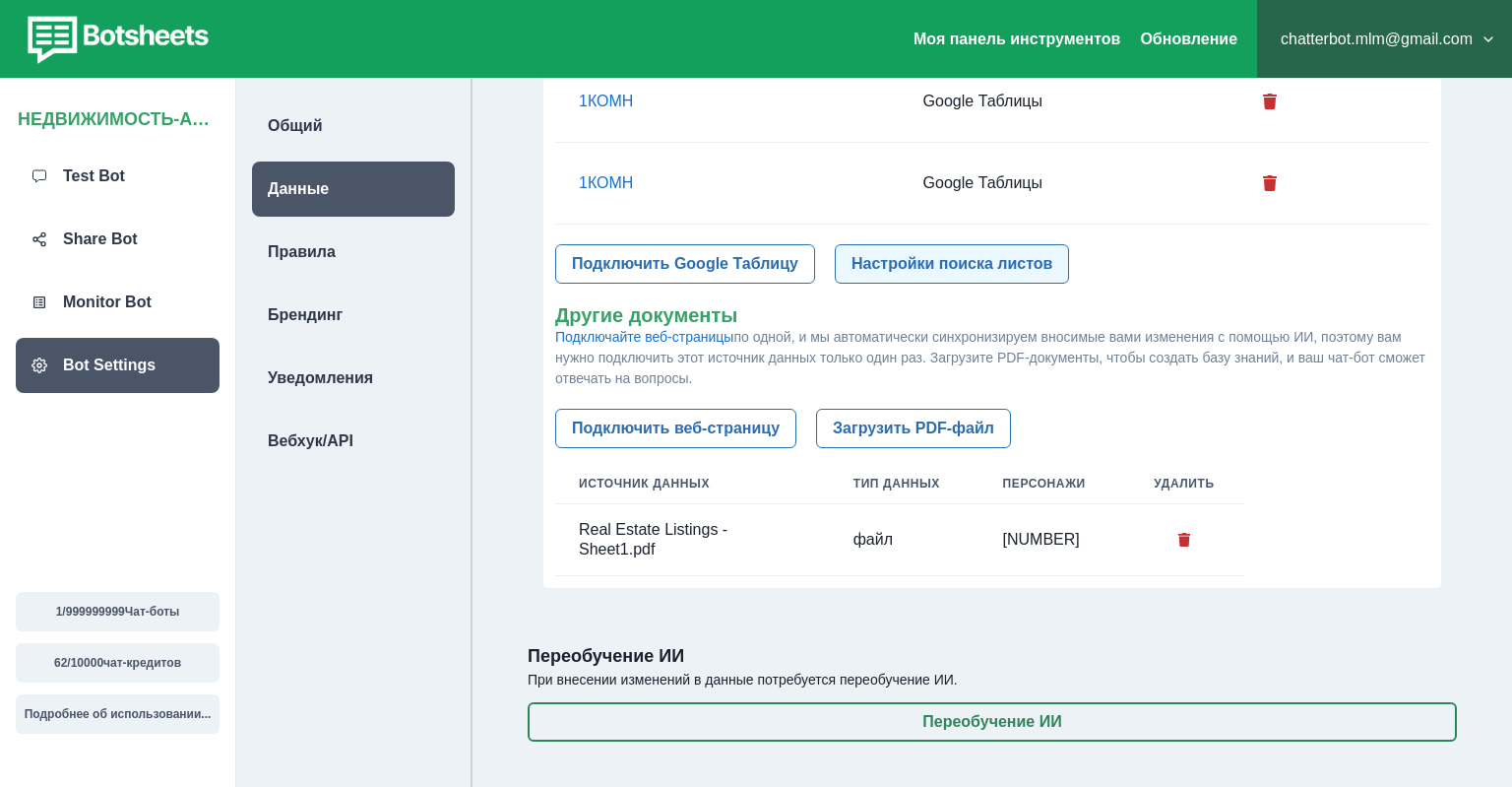click on "Настройки поиска листов" at bounding box center (952, 264) 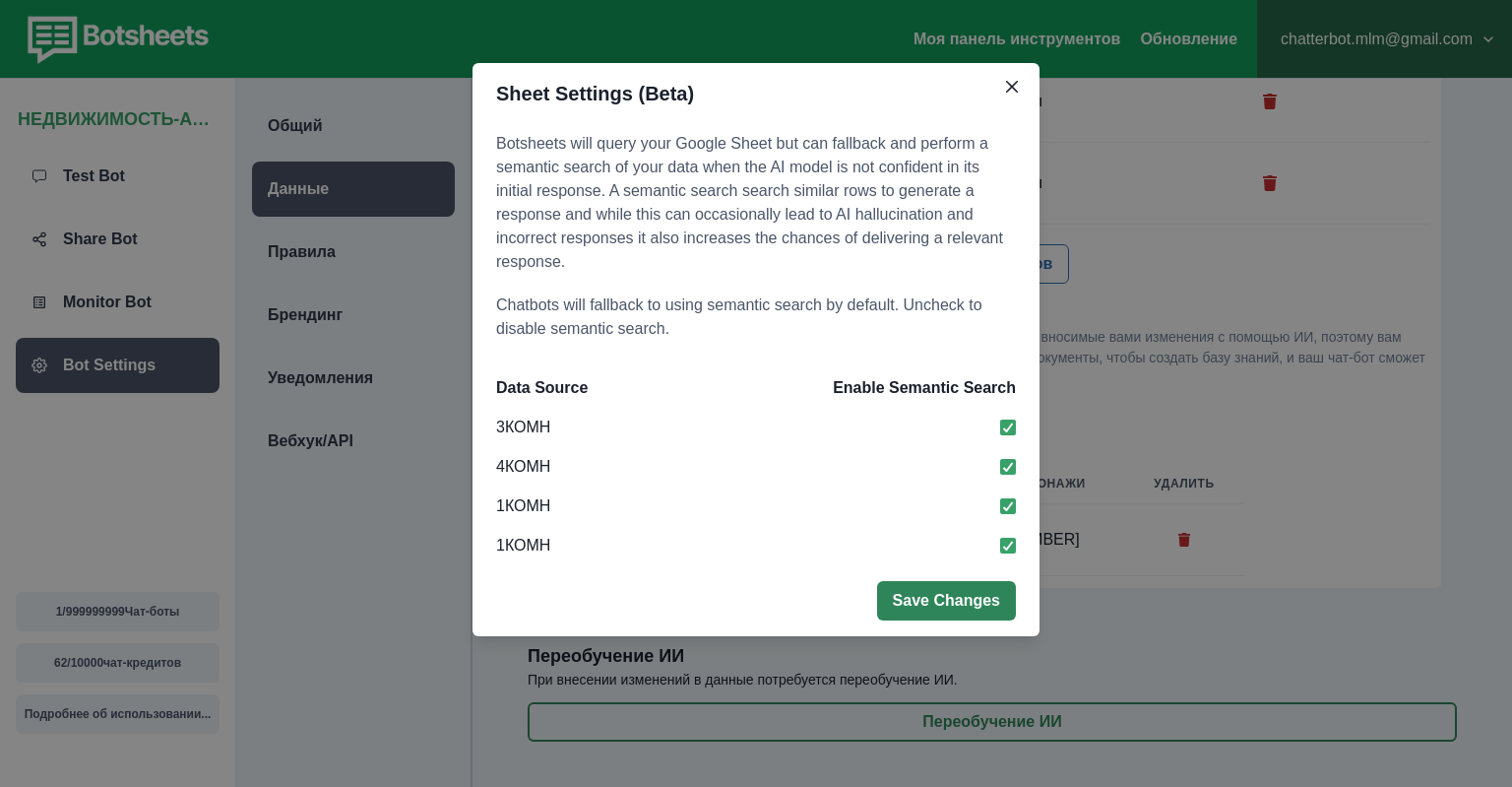 click on "Save Changes" at bounding box center (946, 601) 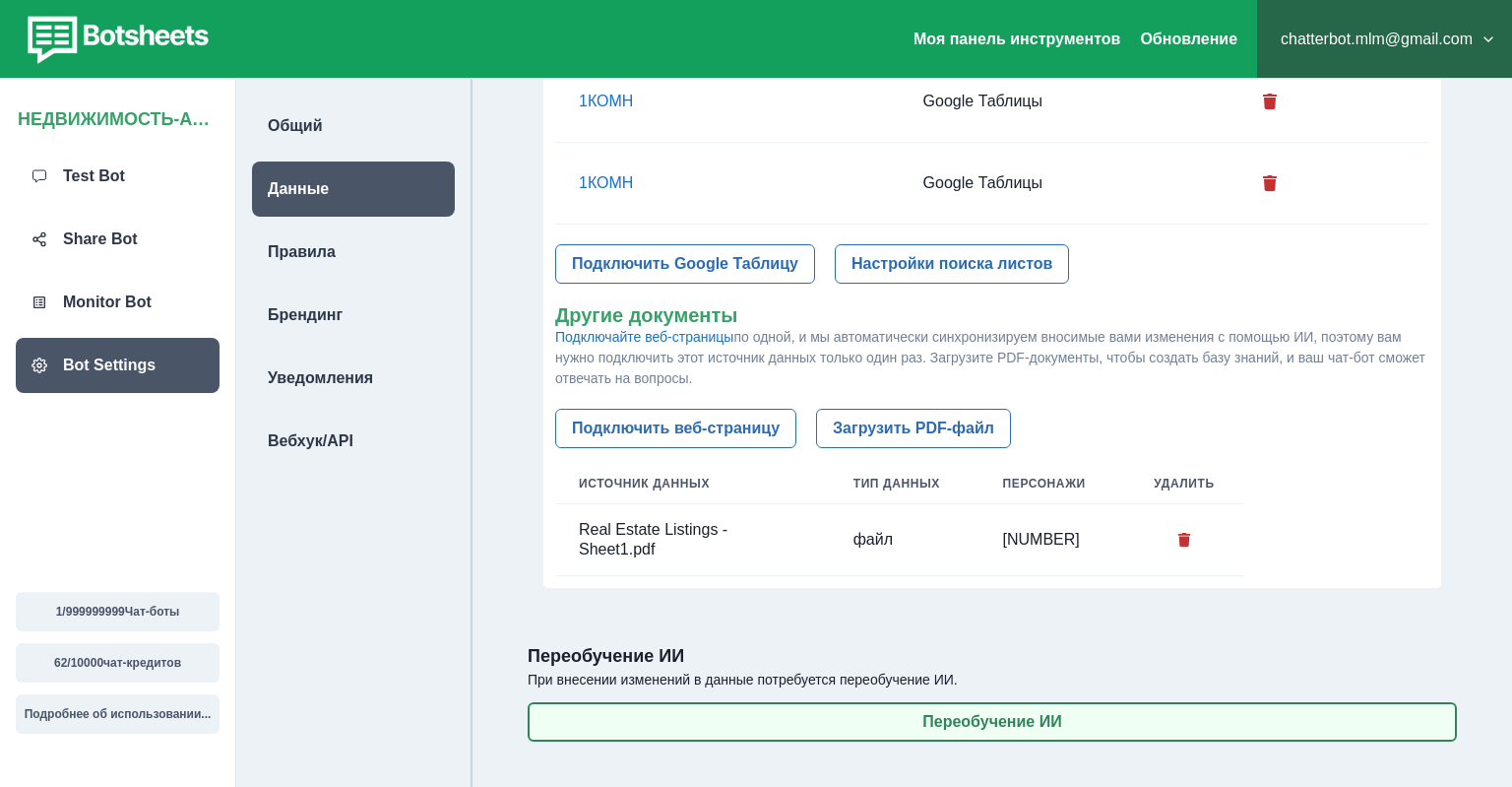 click on "Переобучение ИИ" at bounding box center (992, 722) 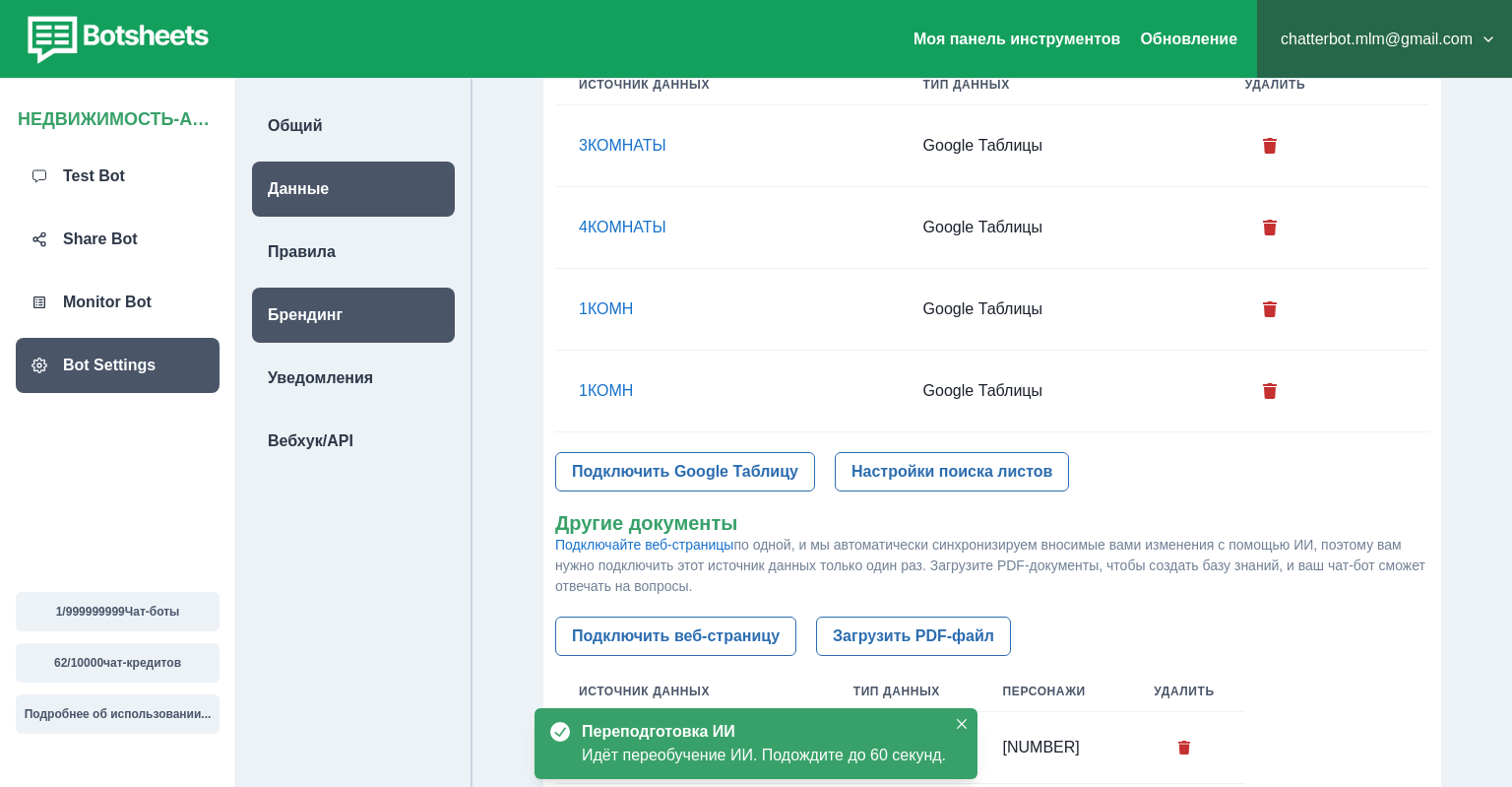 scroll, scrollTop: 398, scrollLeft: 0, axis: vertical 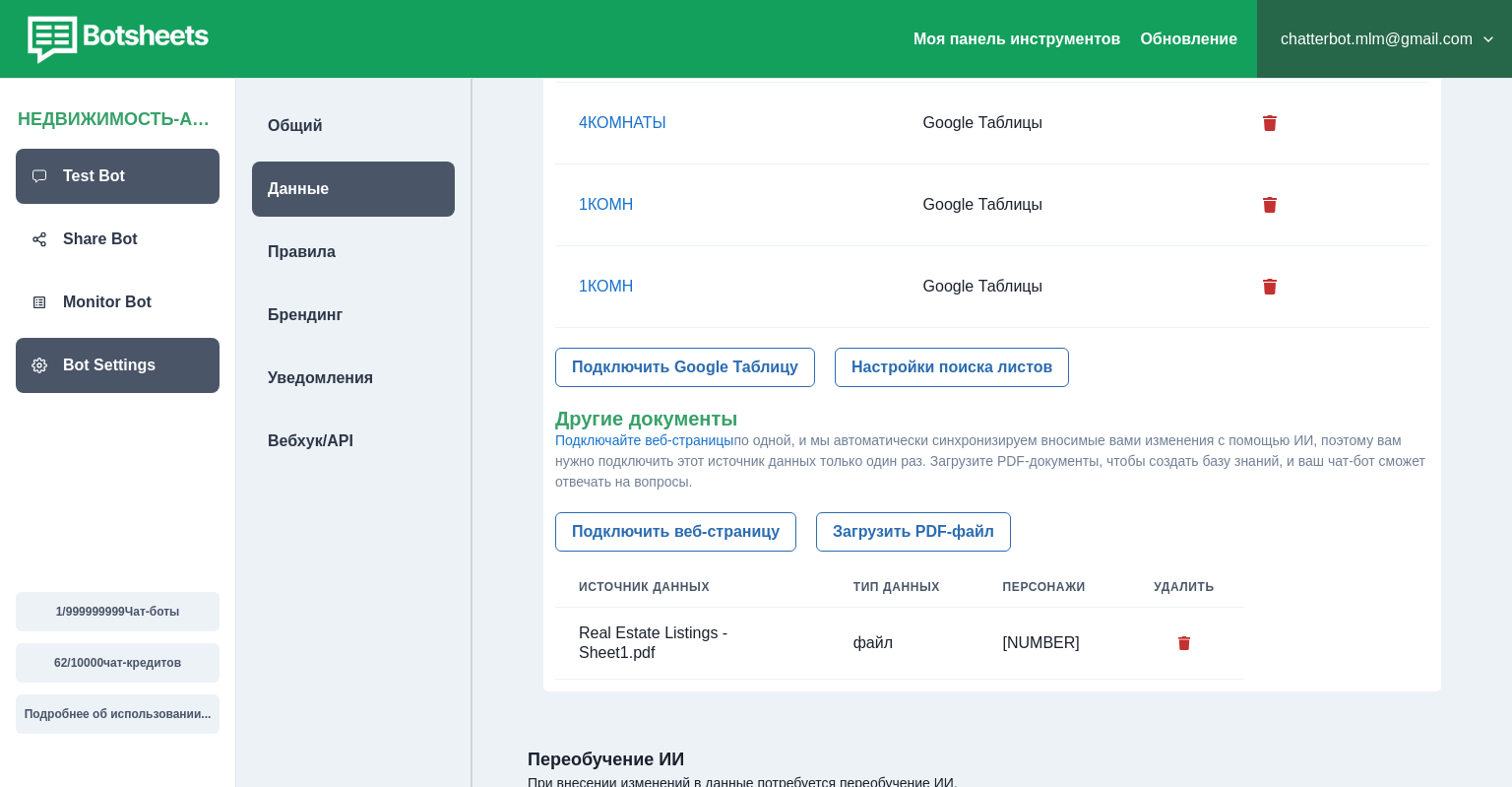 click on "Test Bot" at bounding box center (94, 176) 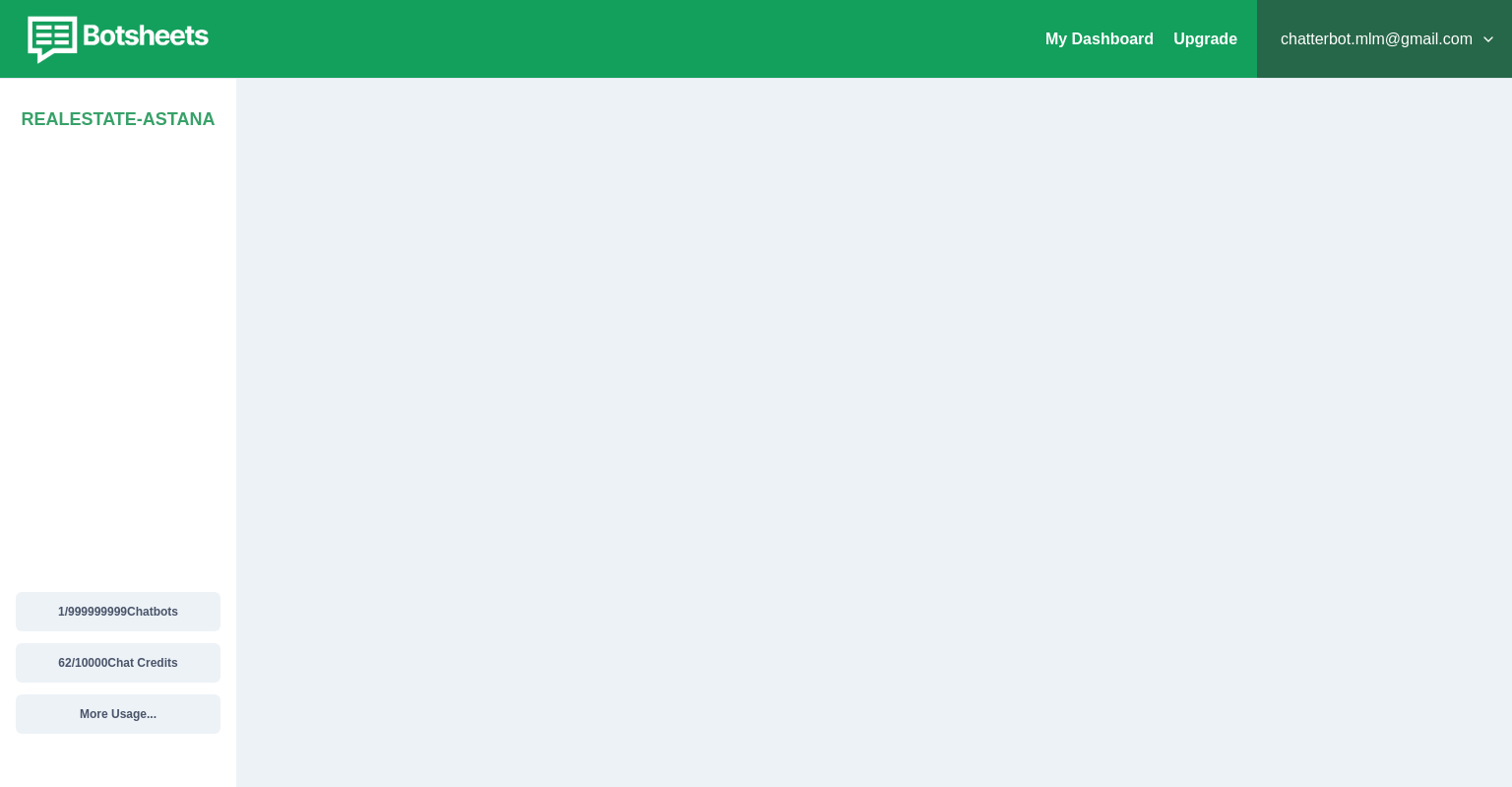 scroll, scrollTop: 0, scrollLeft: 0, axis: both 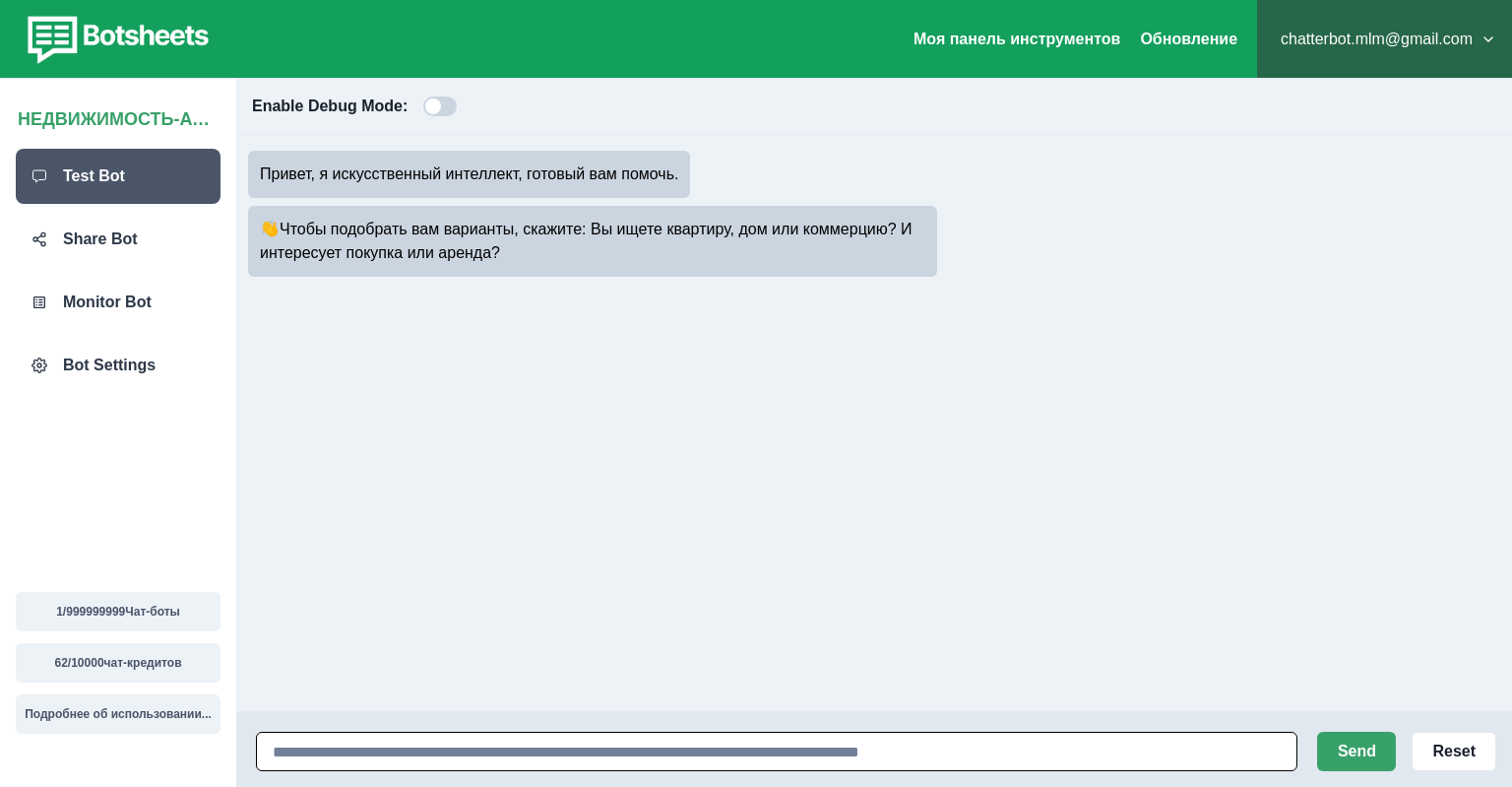 click at bounding box center (777, 752) 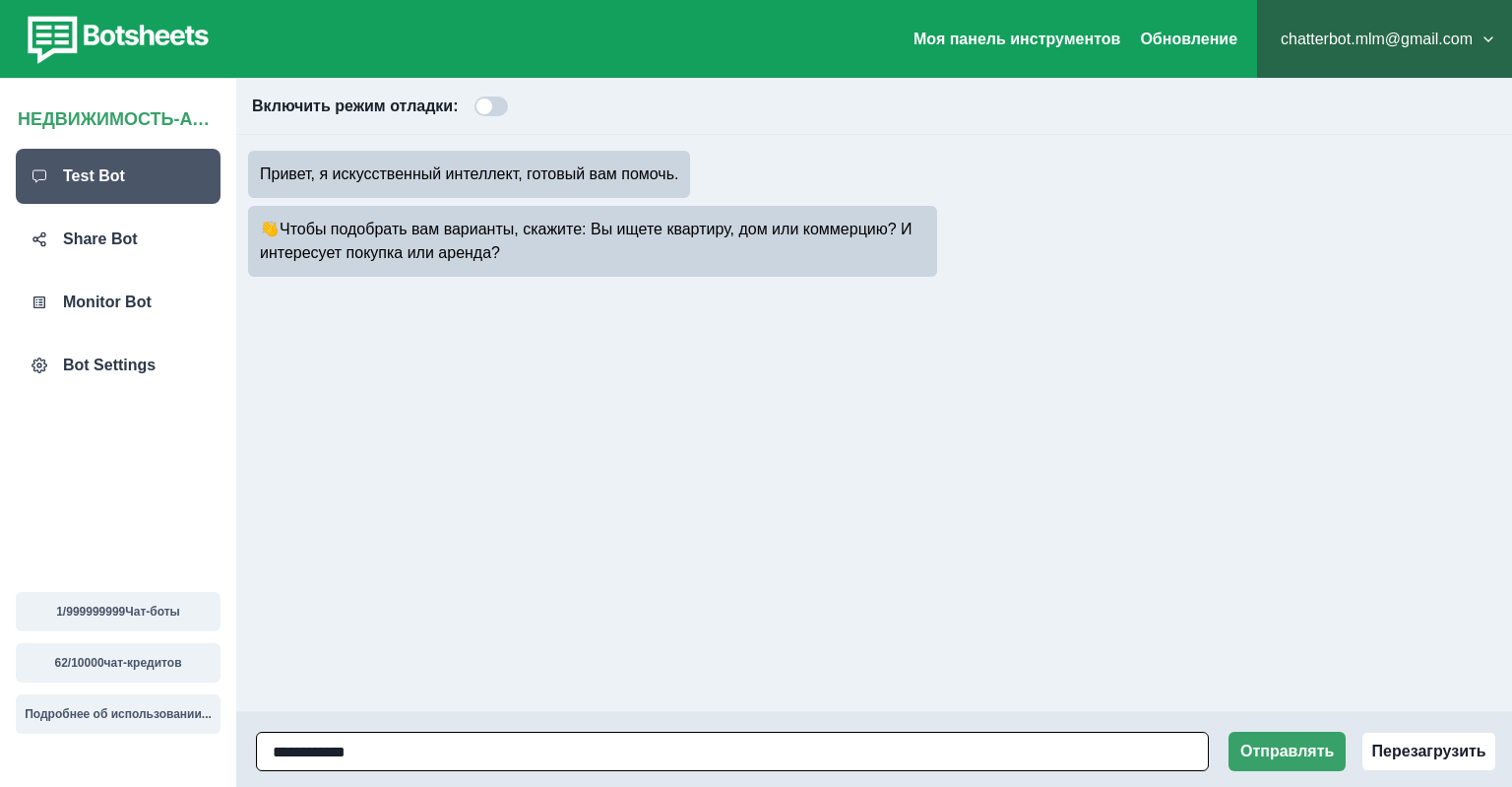 type on "**********" 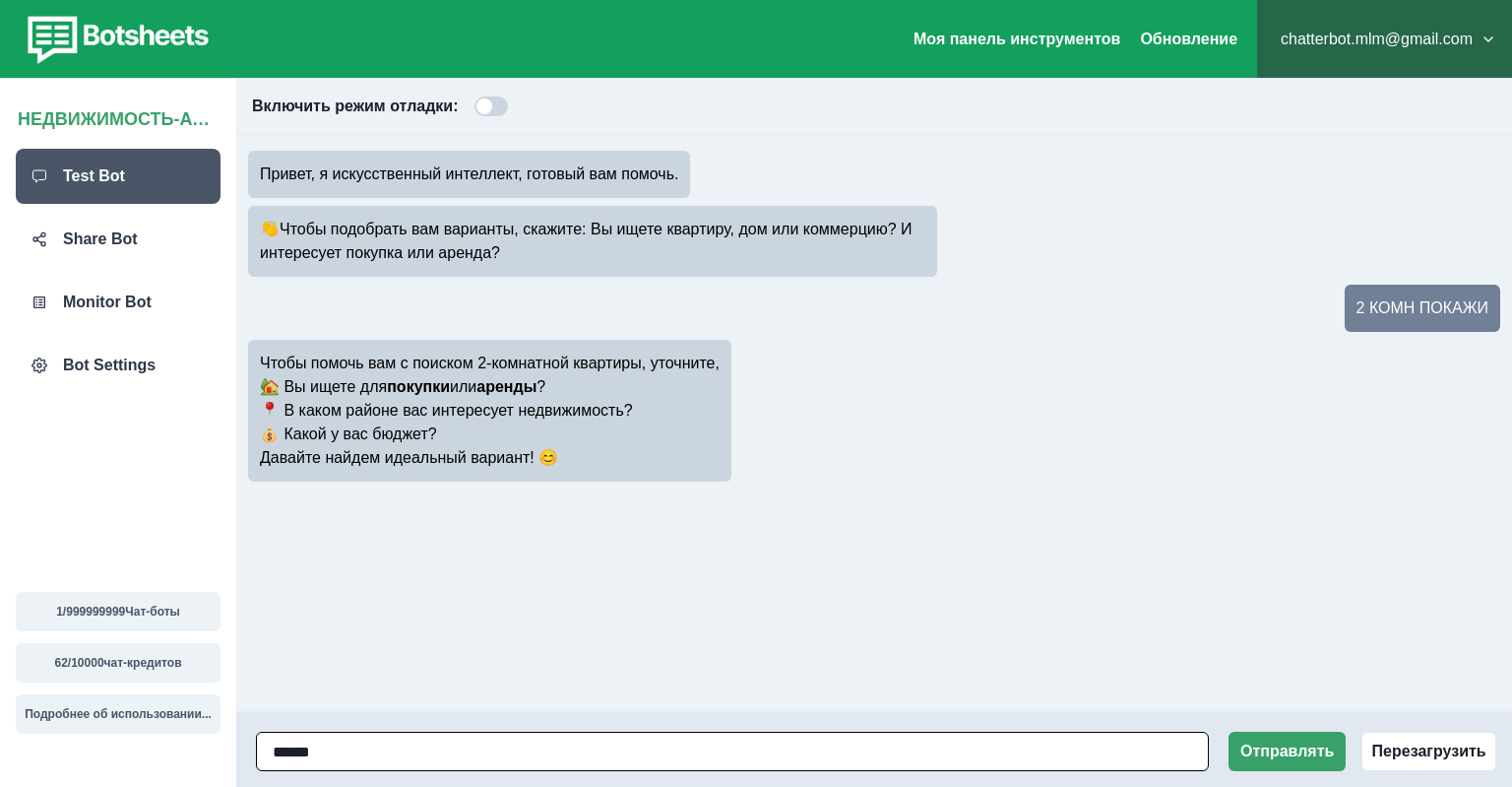 type on "*******" 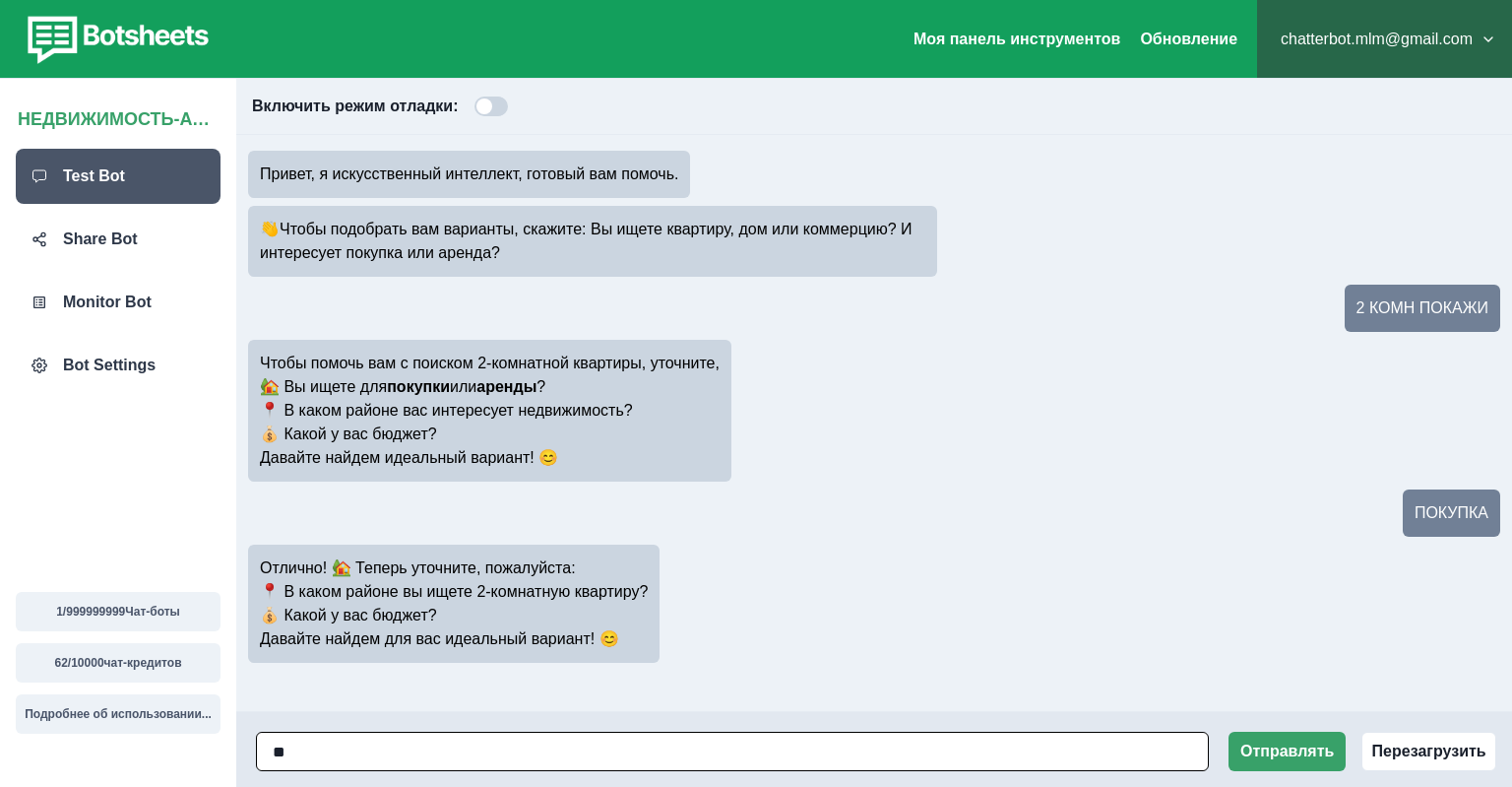type on "*" 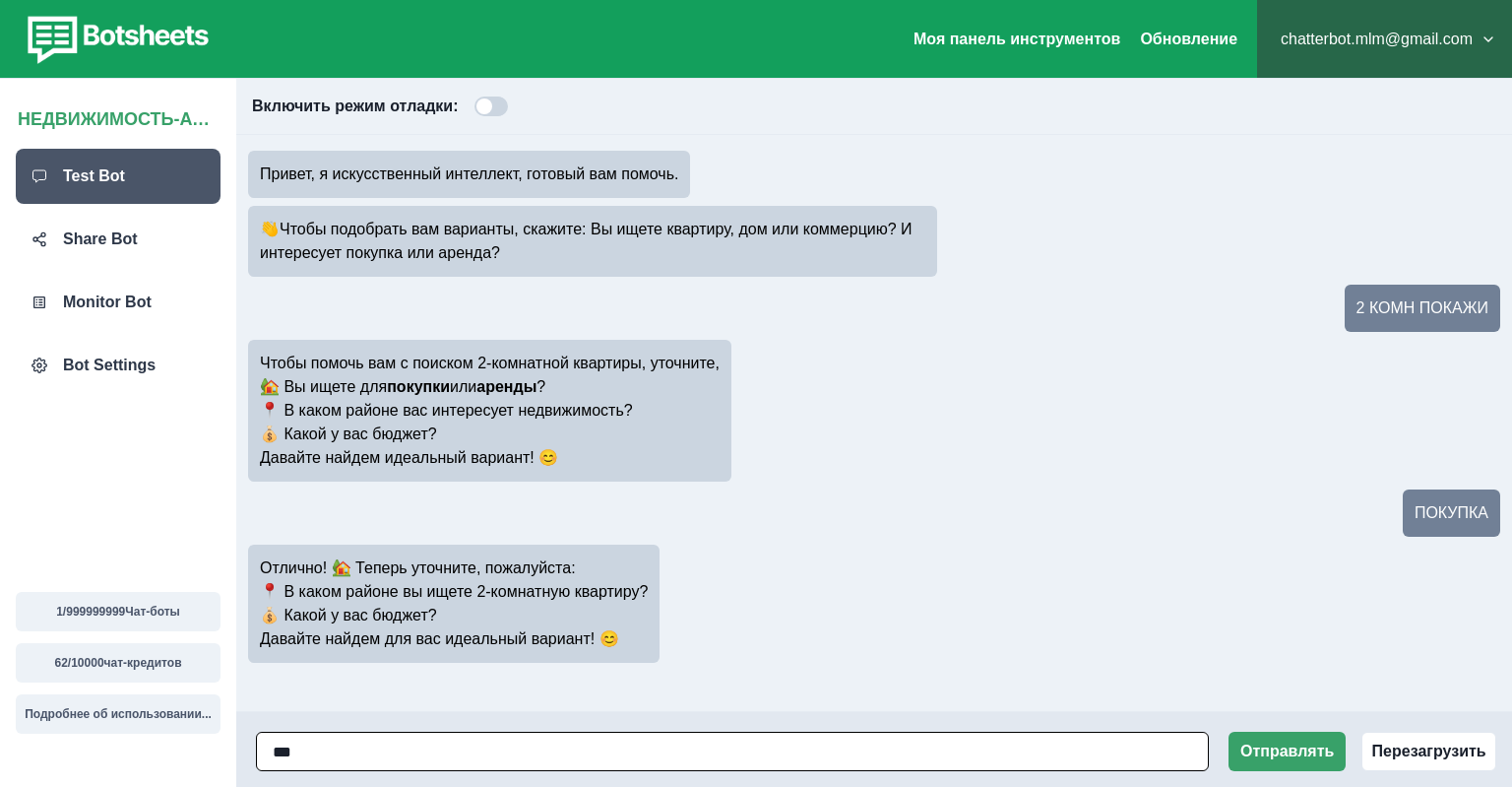 type on "****" 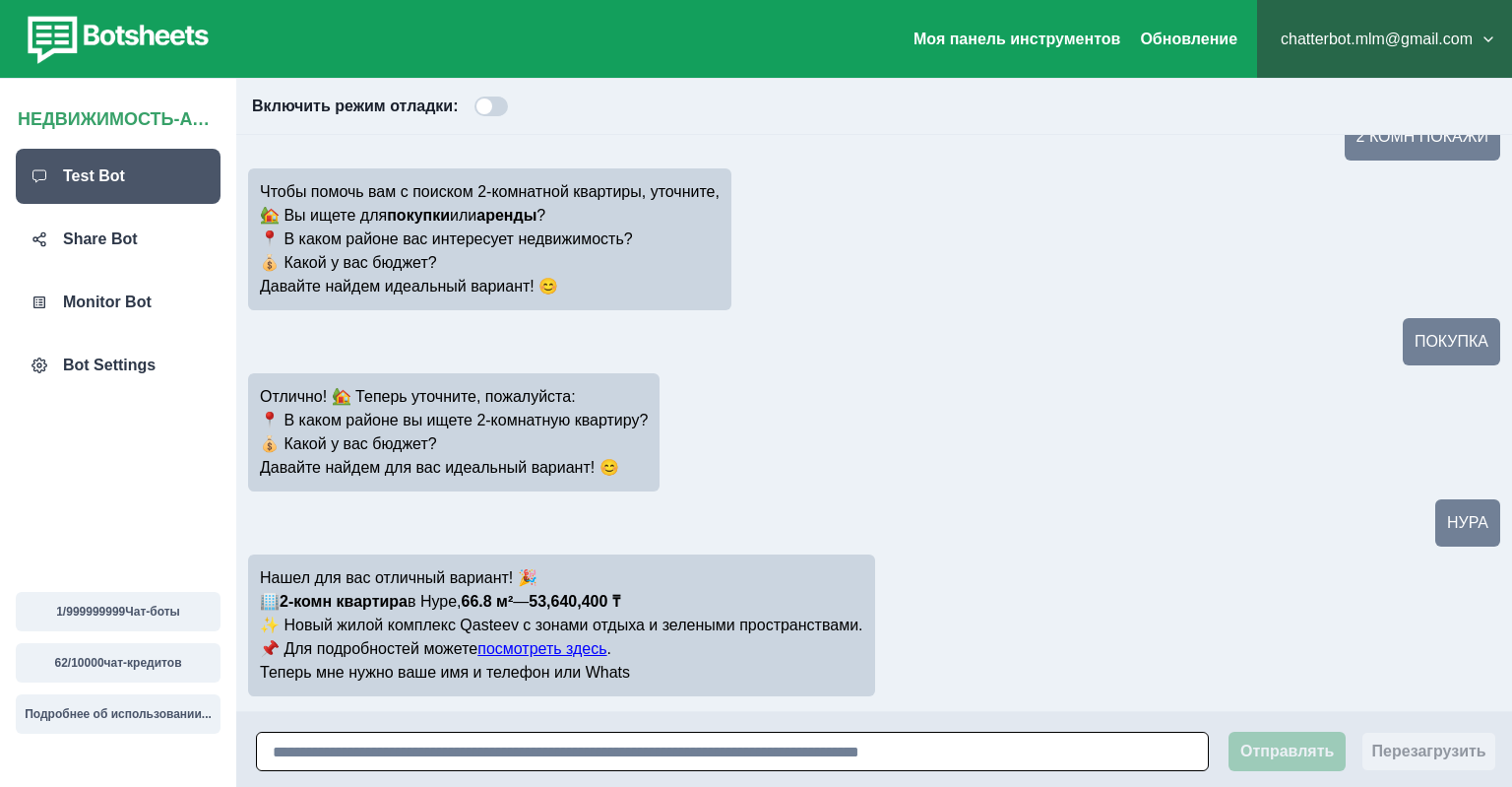 scroll, scrollTop: 195, scrollLeft: 0, axis: vertical 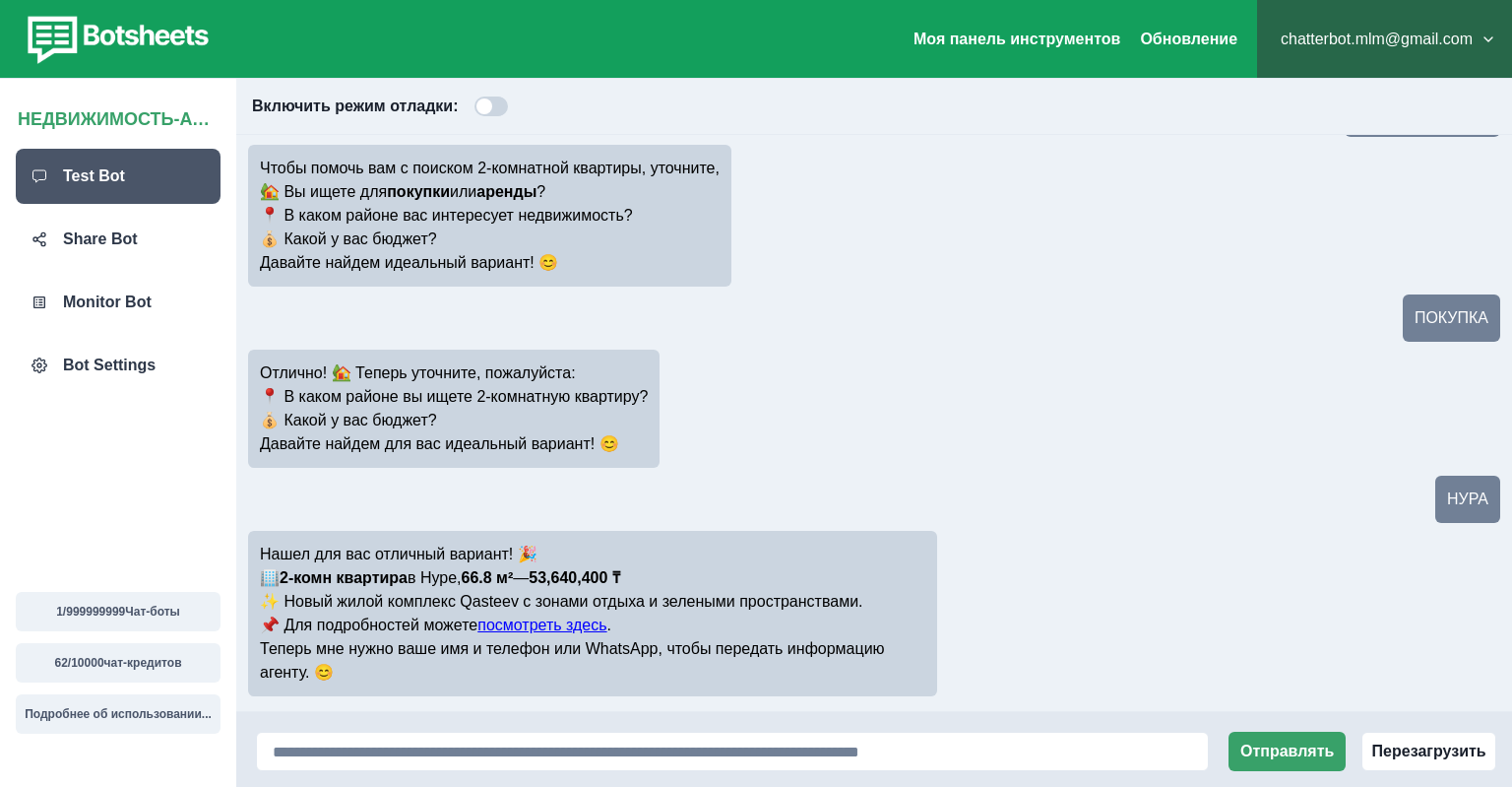 click on "посмотреть здесь" at bounding box center (541, 624) 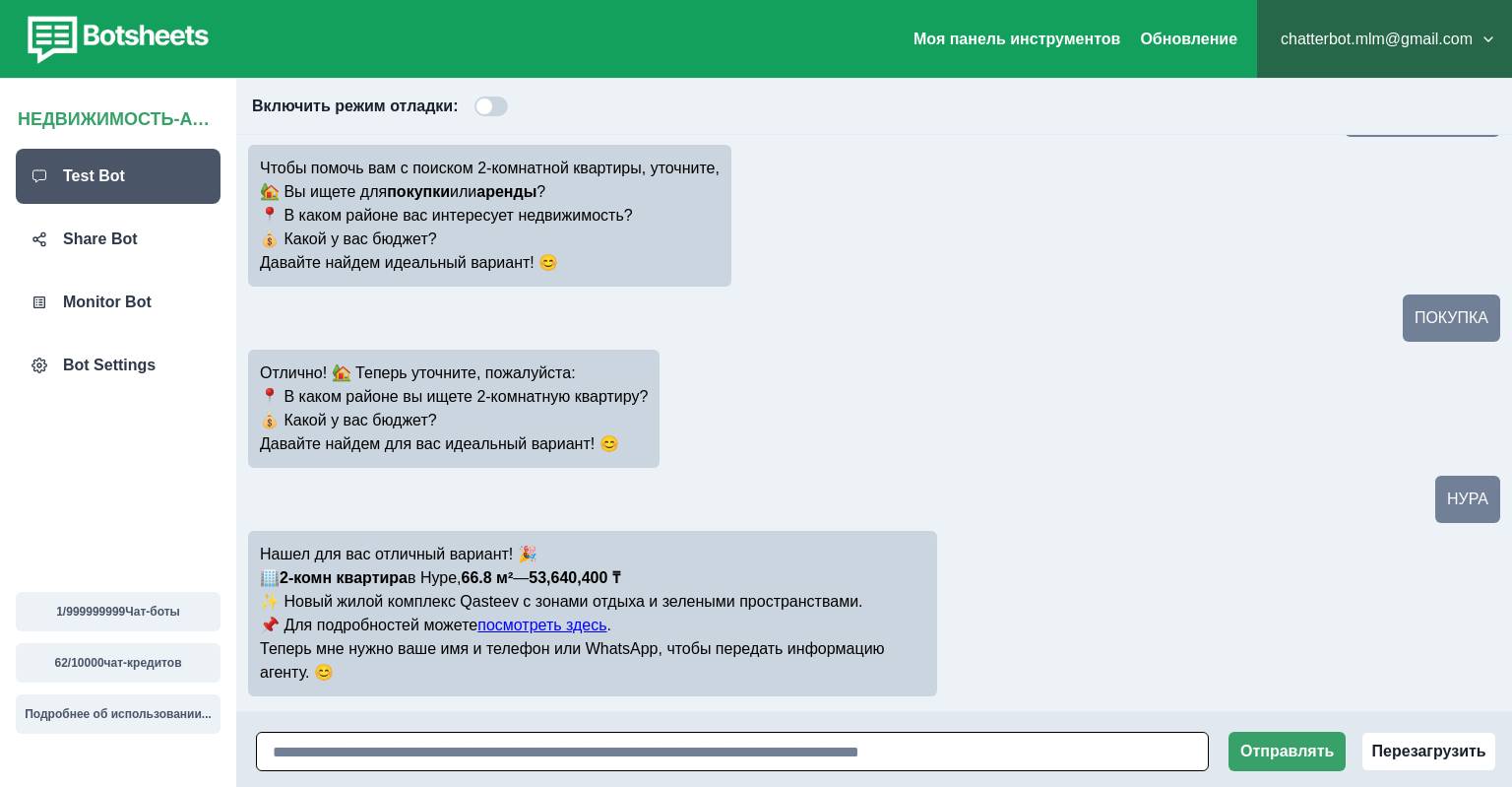click at bounding box center (732, 752) 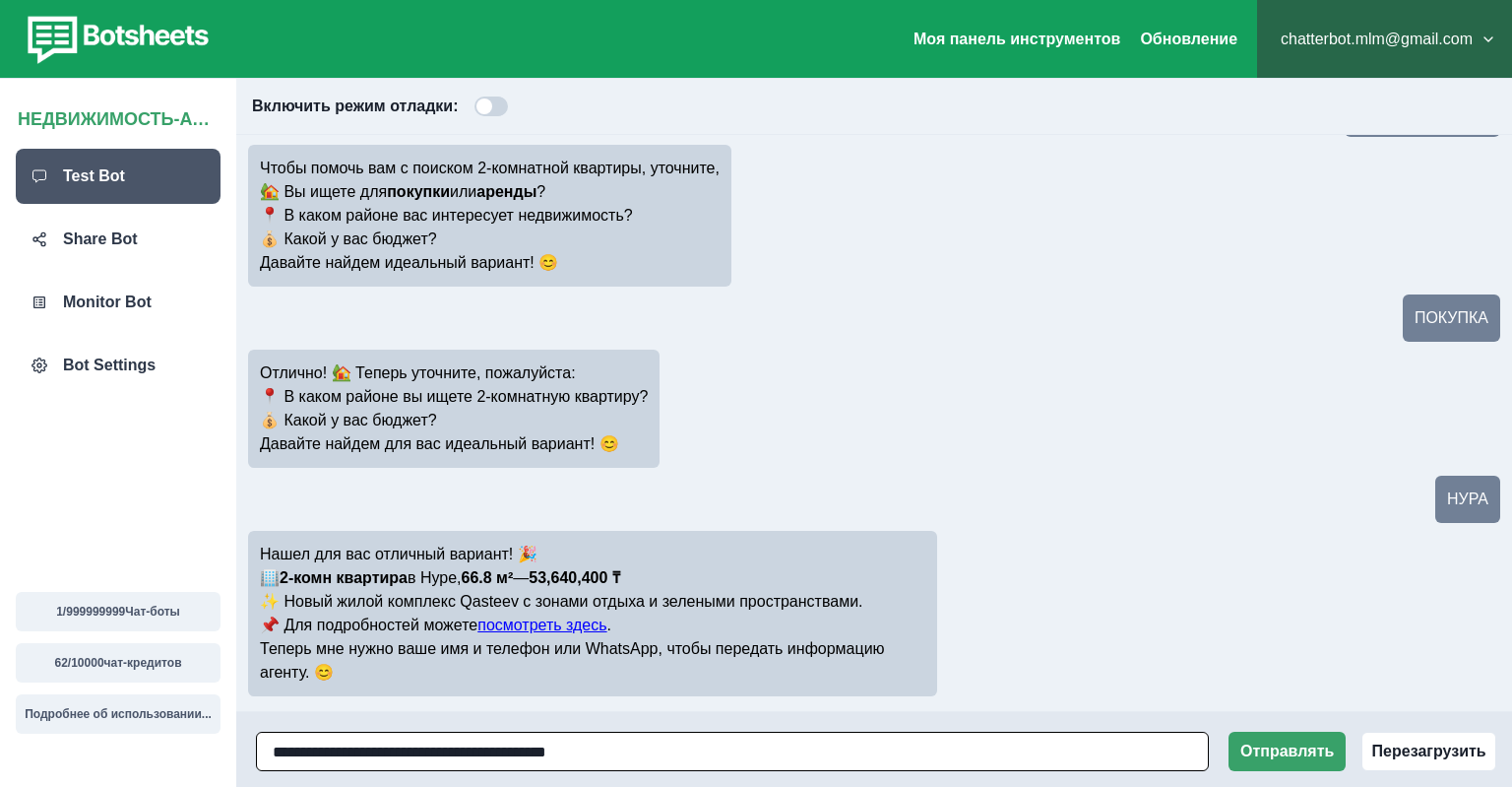 type on "**********" 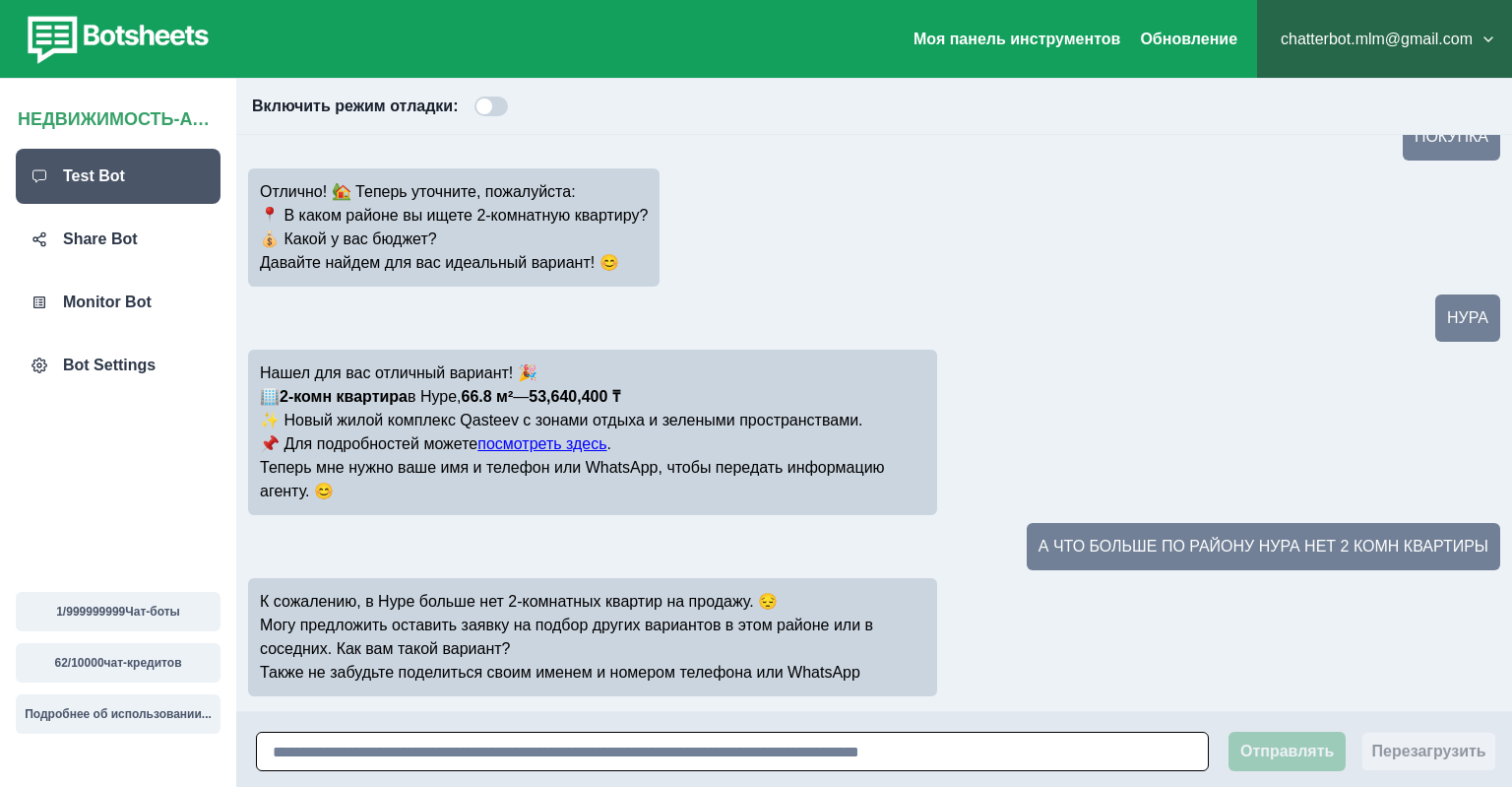 scroll, scrollTop: 400, scrollLeft: 0, axis: vertical 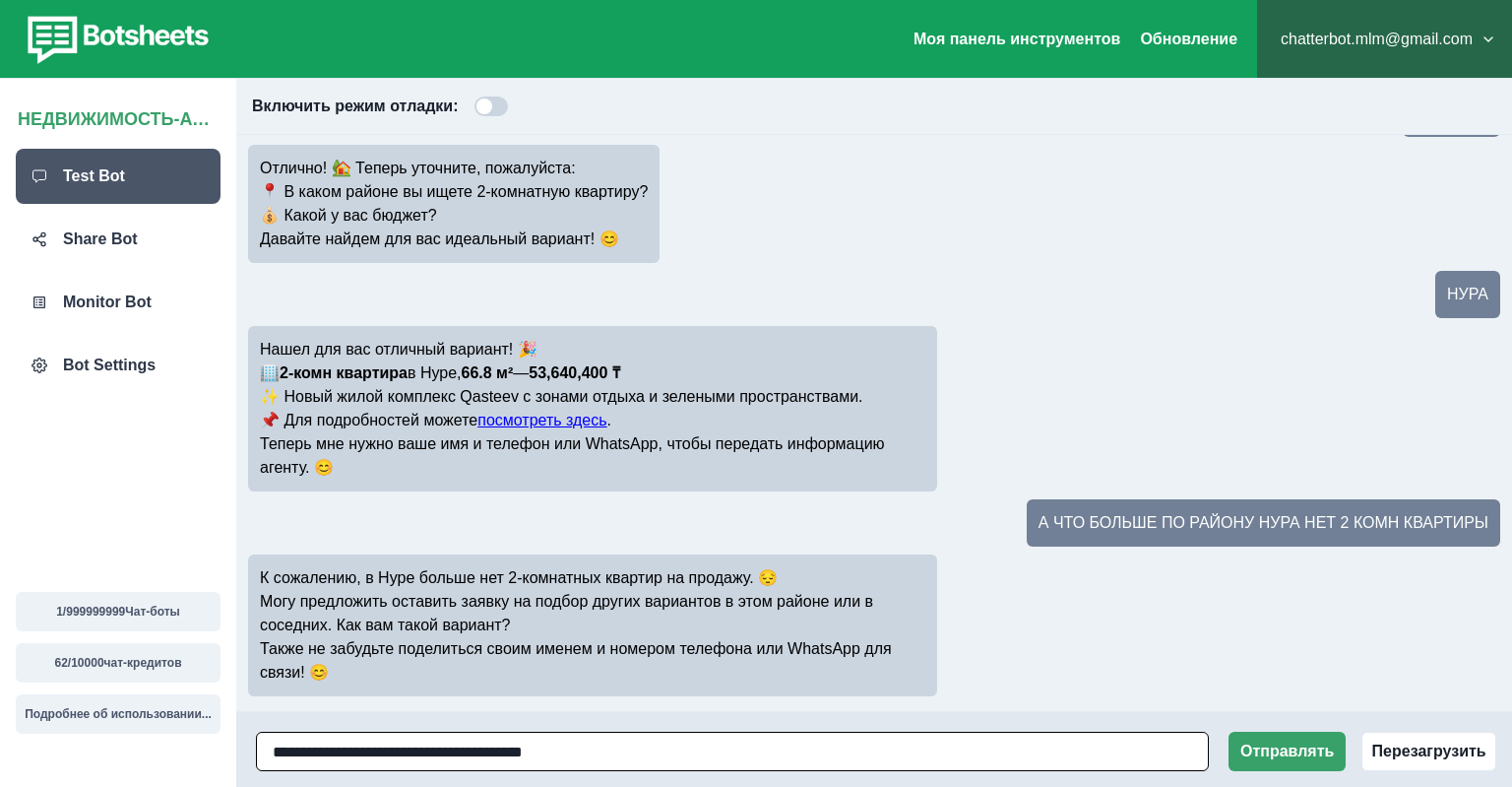 type on "**********" 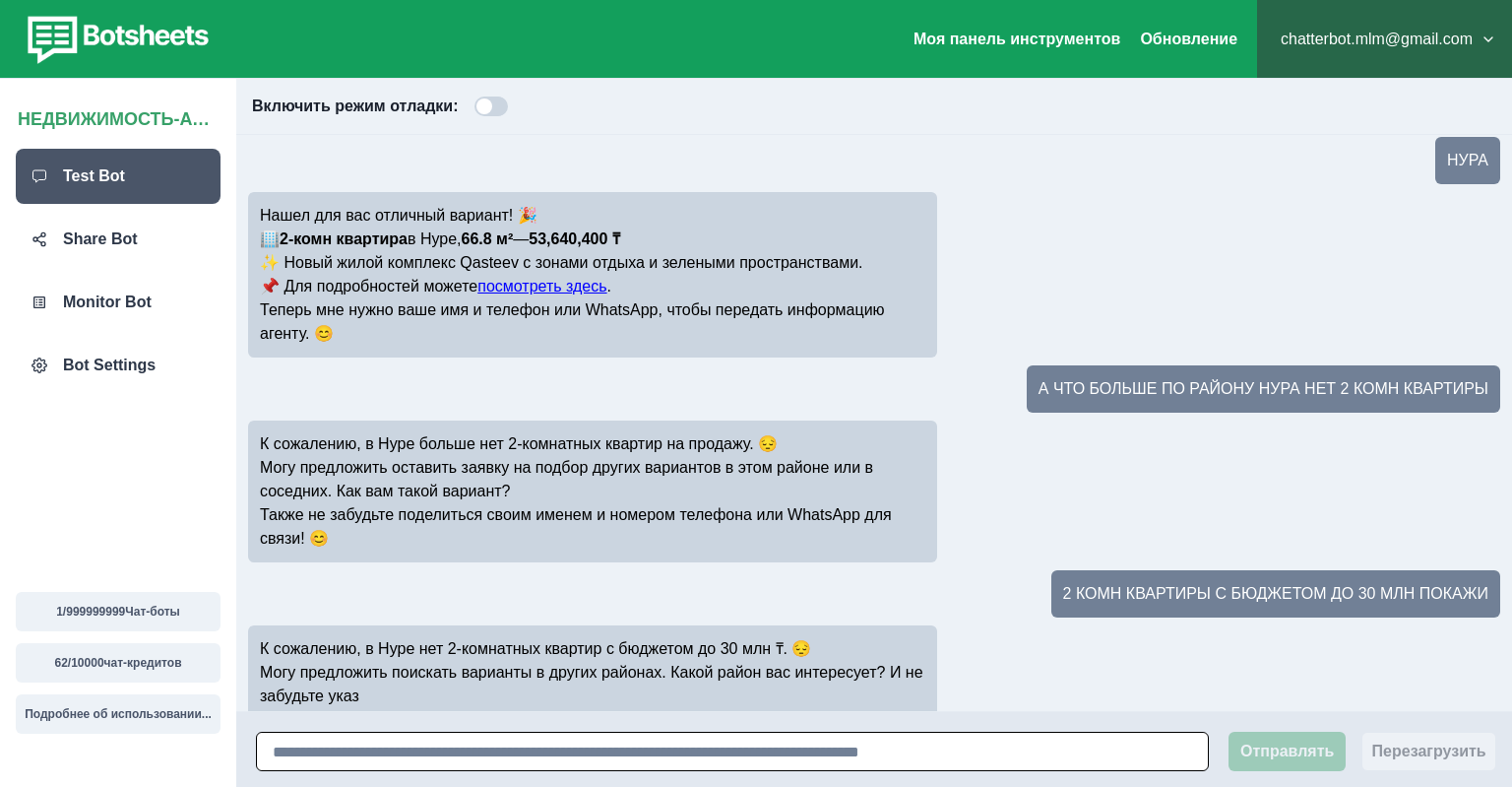 scroll, scrollTop: 557, scrollLeft: 0, axis: vertical 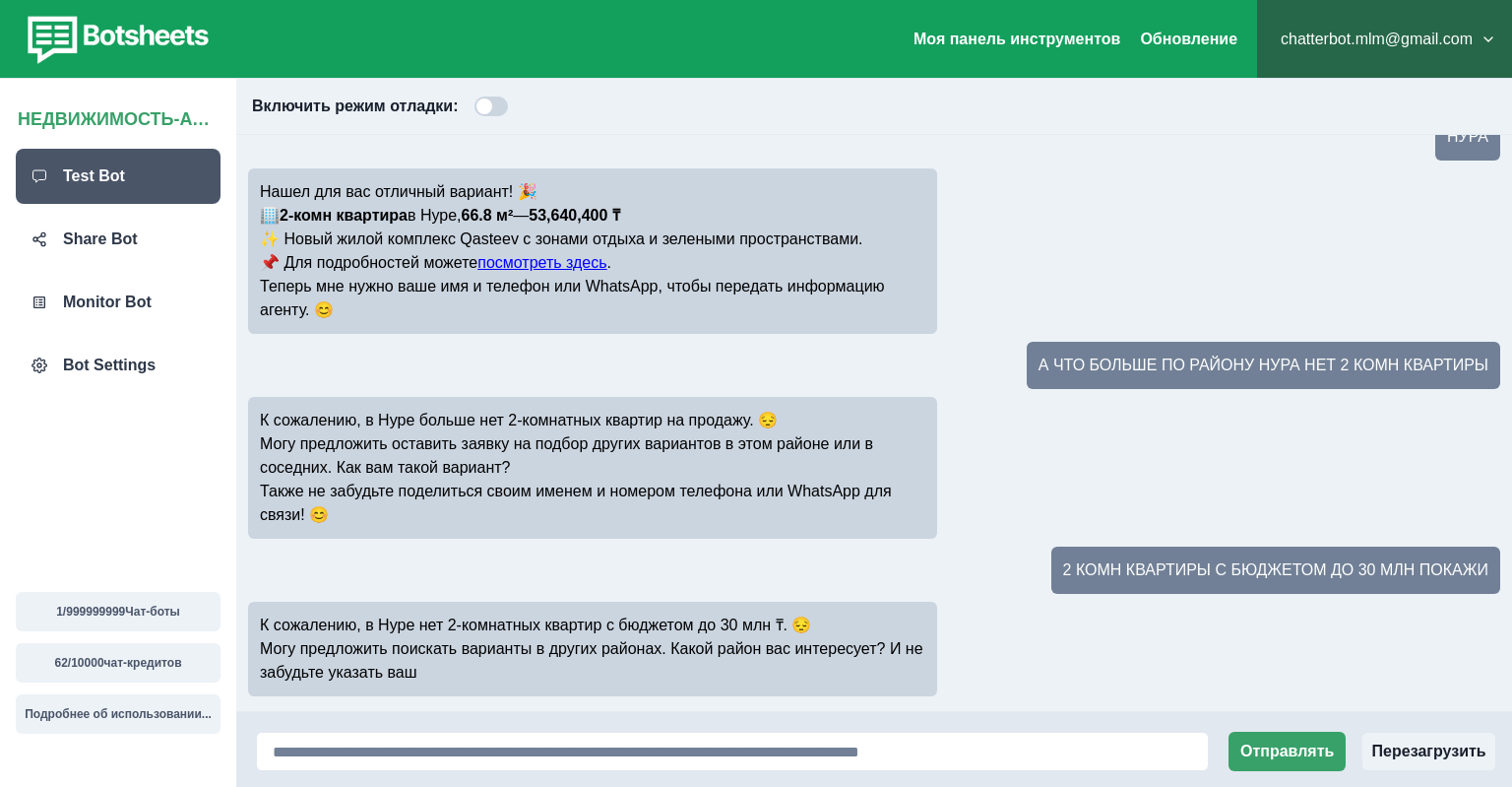 click on "Перезагрузить" at bounding box center (1428, 752) 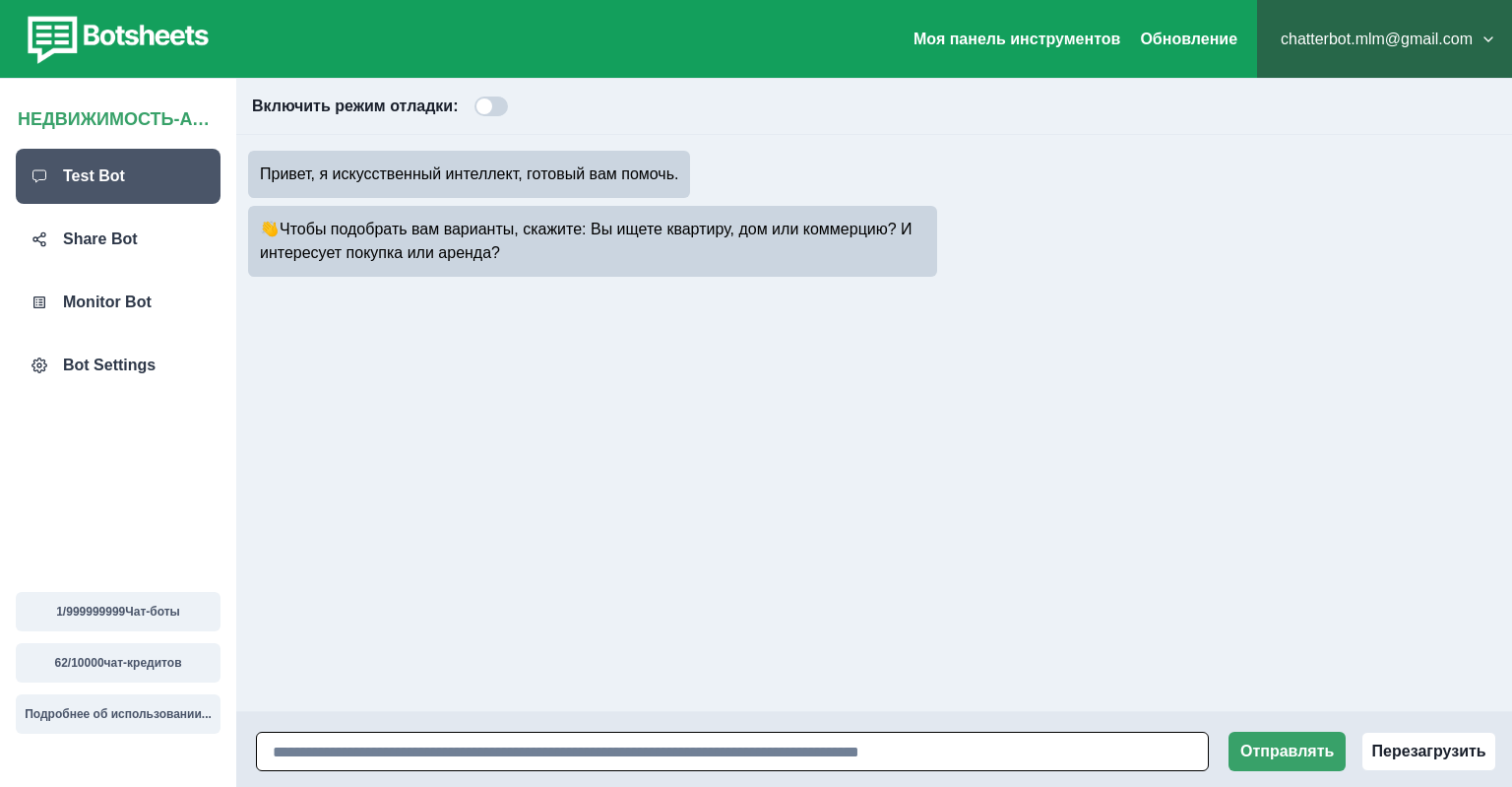 click at bounding box center [732, 752] 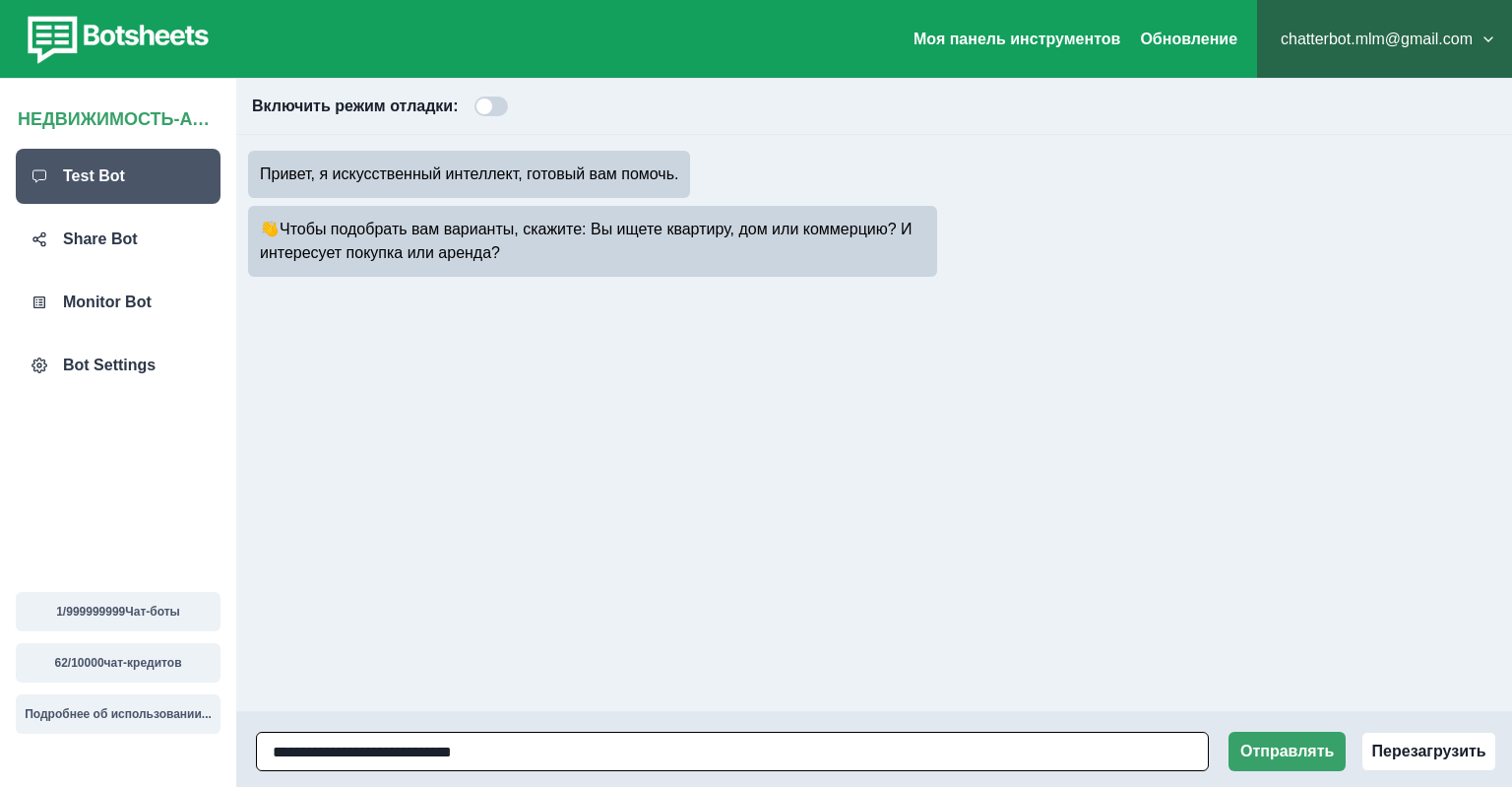 type on "**********" 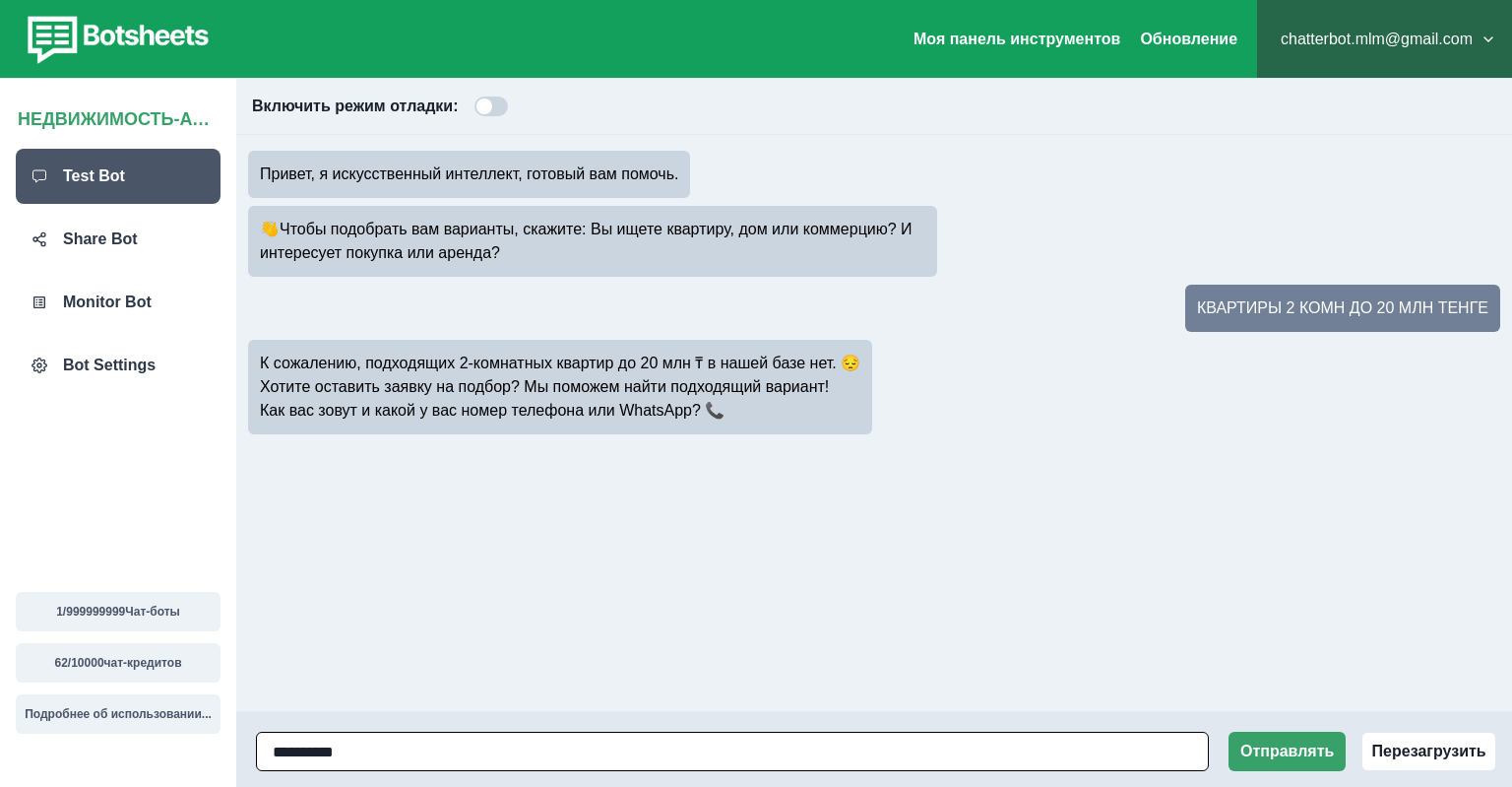 type on "**********" 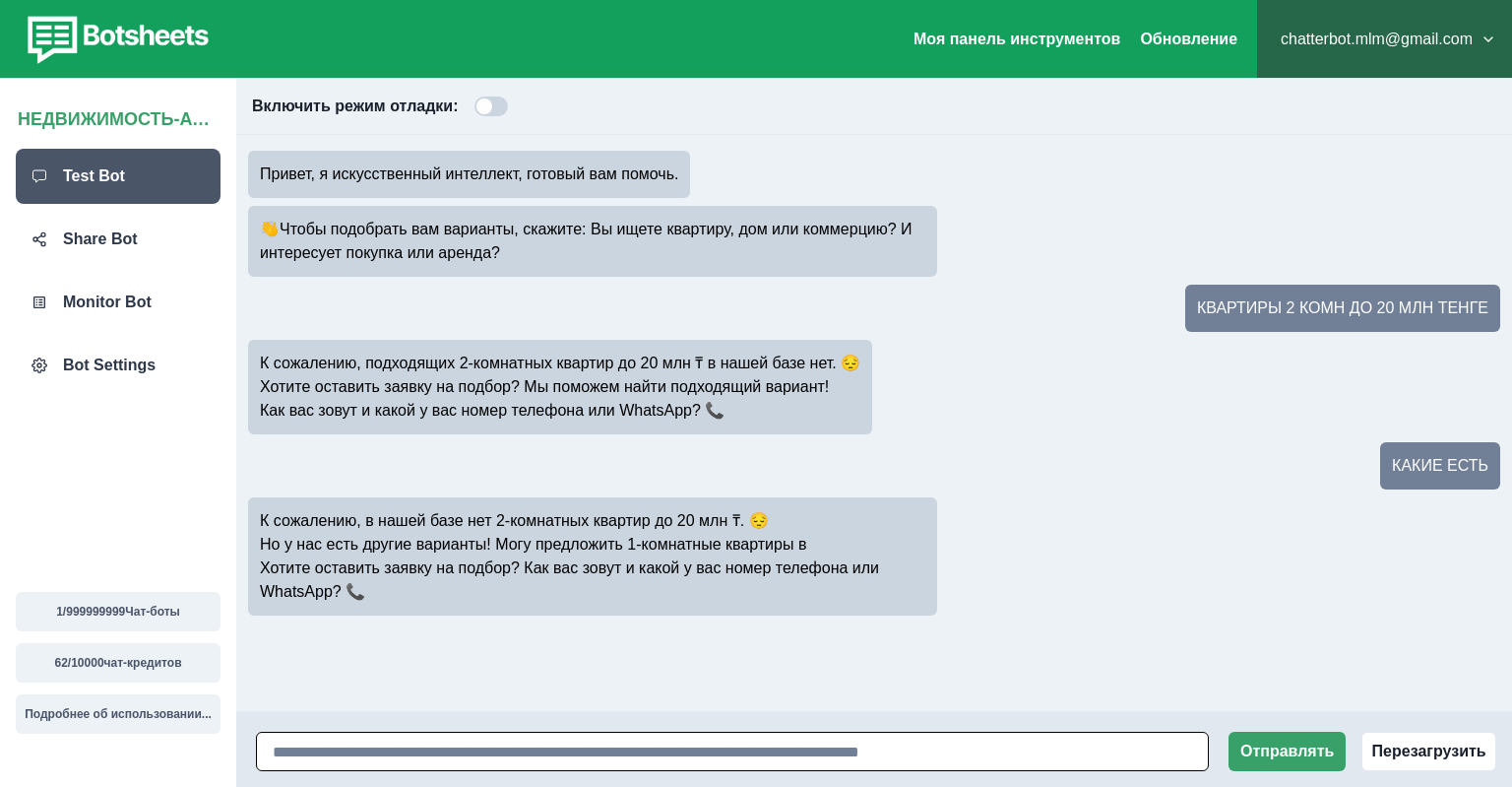 type on "*" 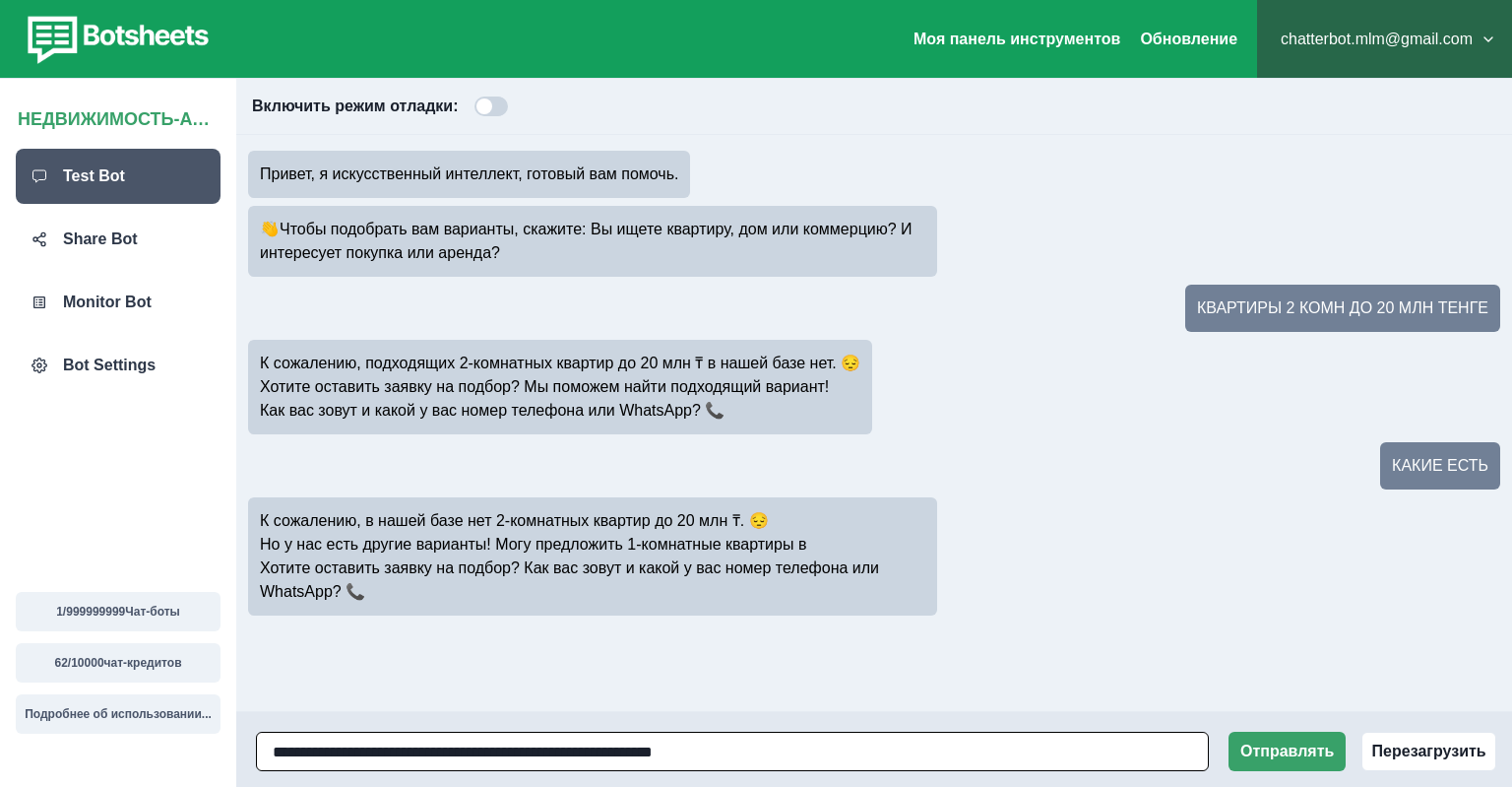 type on "**********" 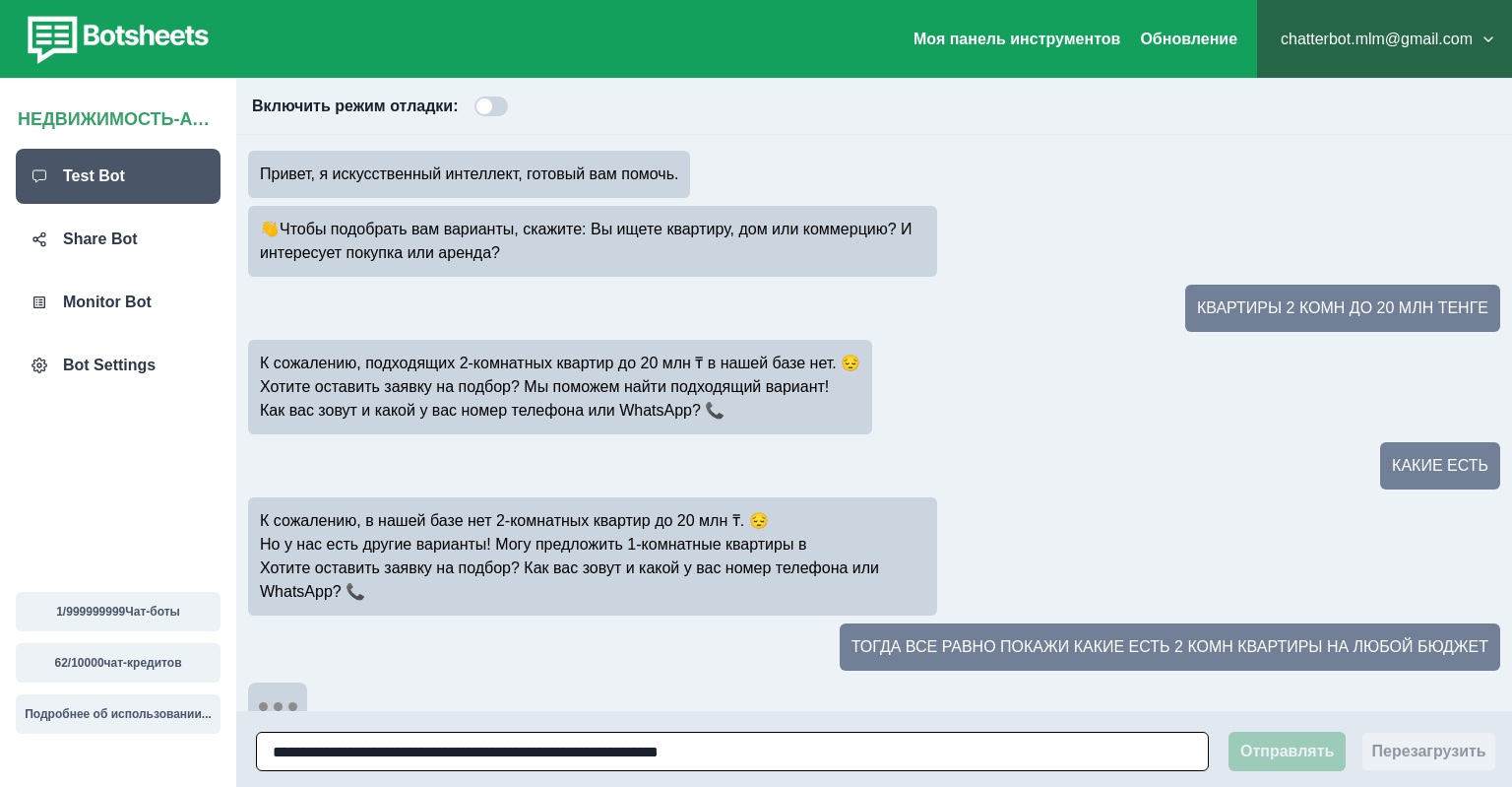 type 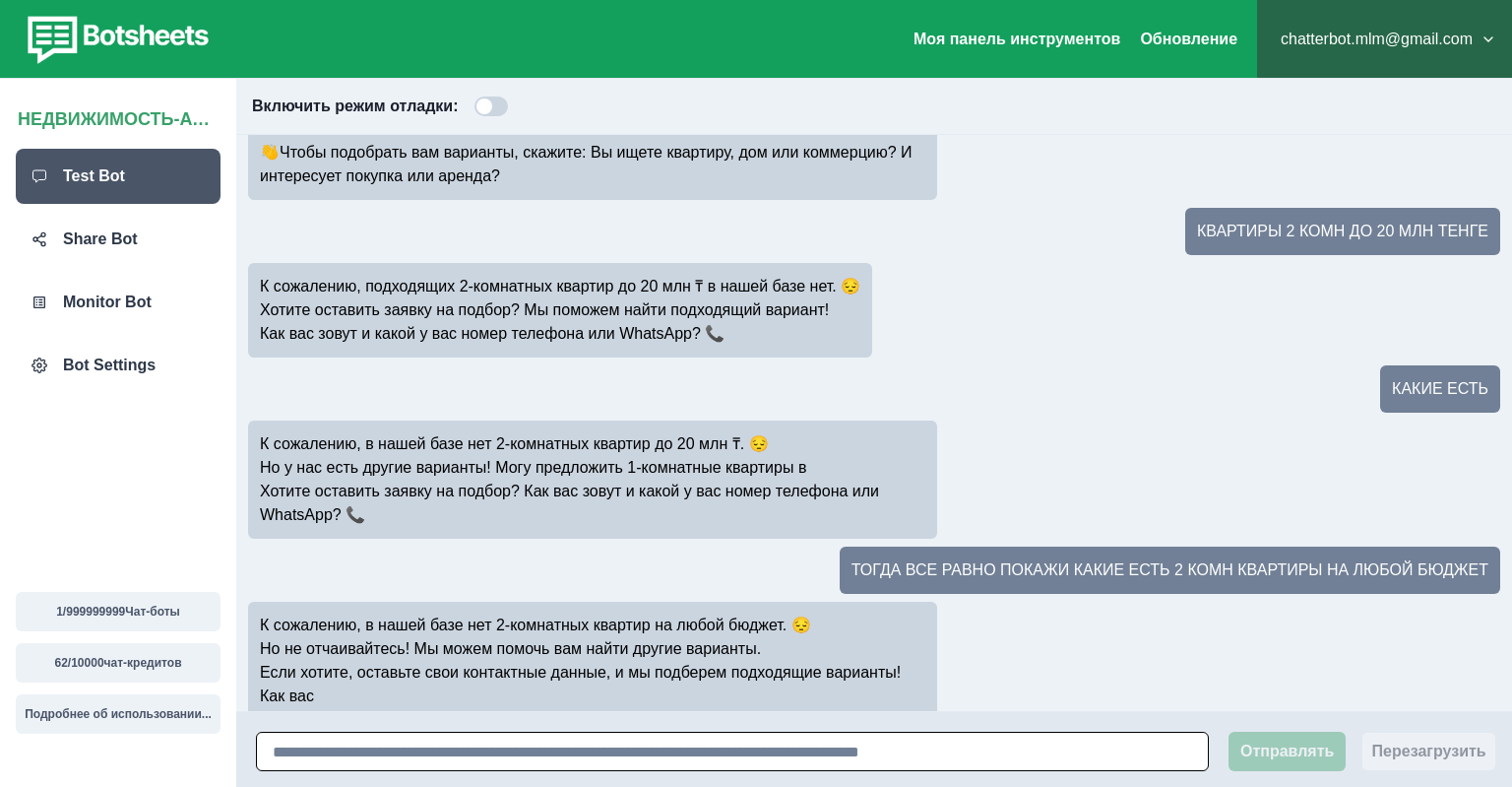 scroll, scrollTop: 100, scrollLeft: 0, axis: vertical 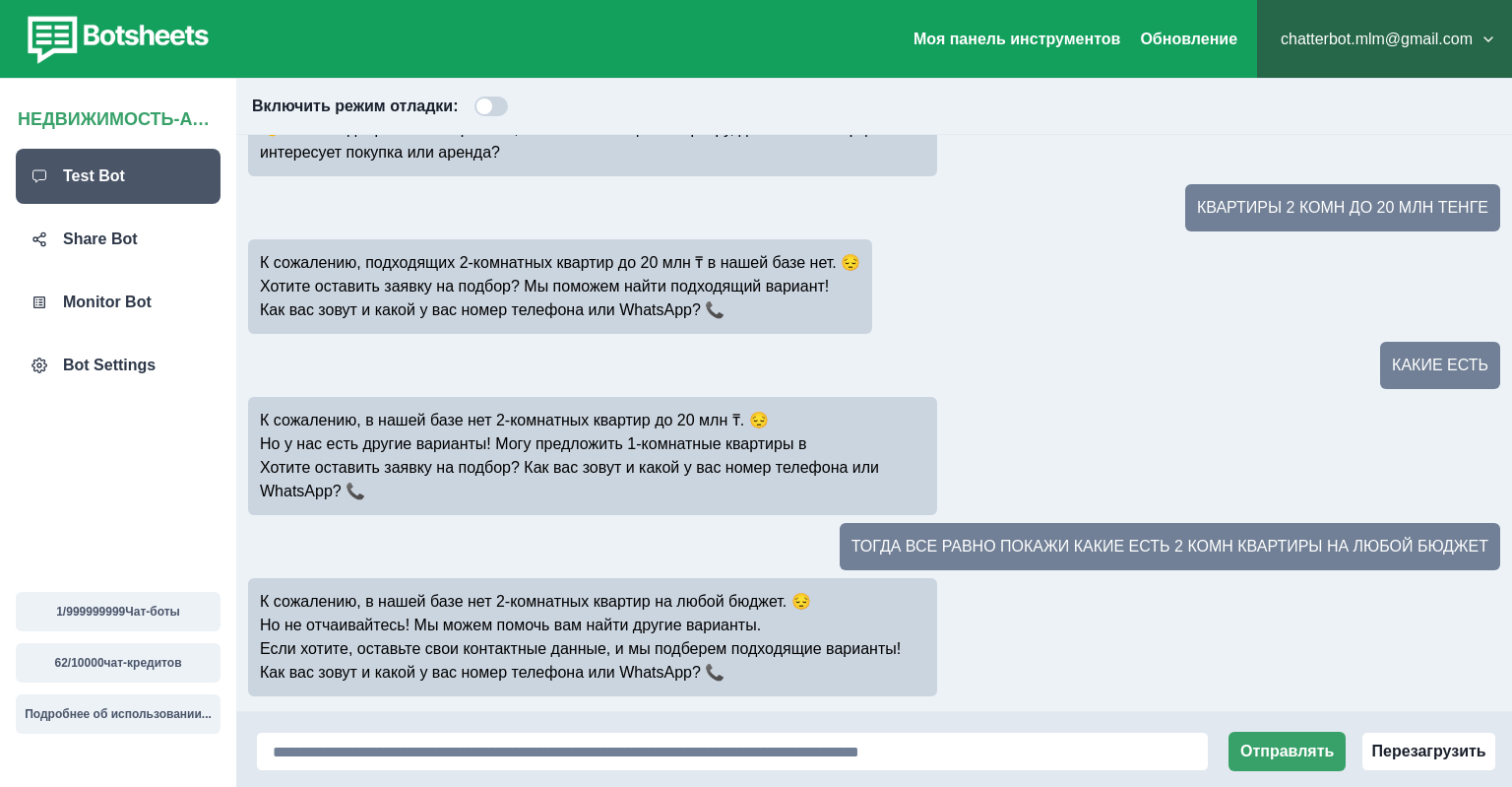 click at bounding box center [491, 106] 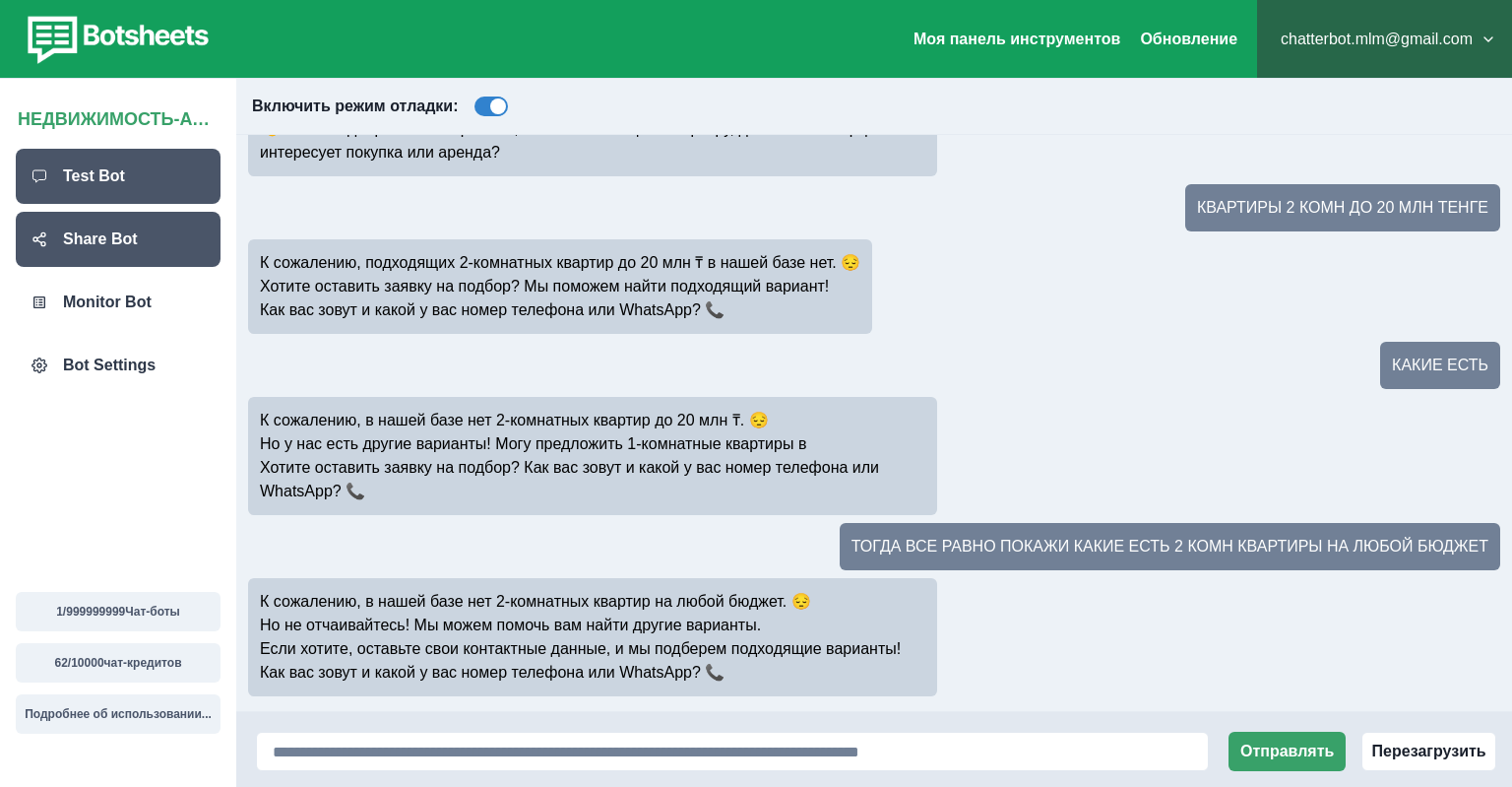 click on "Share Bot" at bounding box center [100, 239] 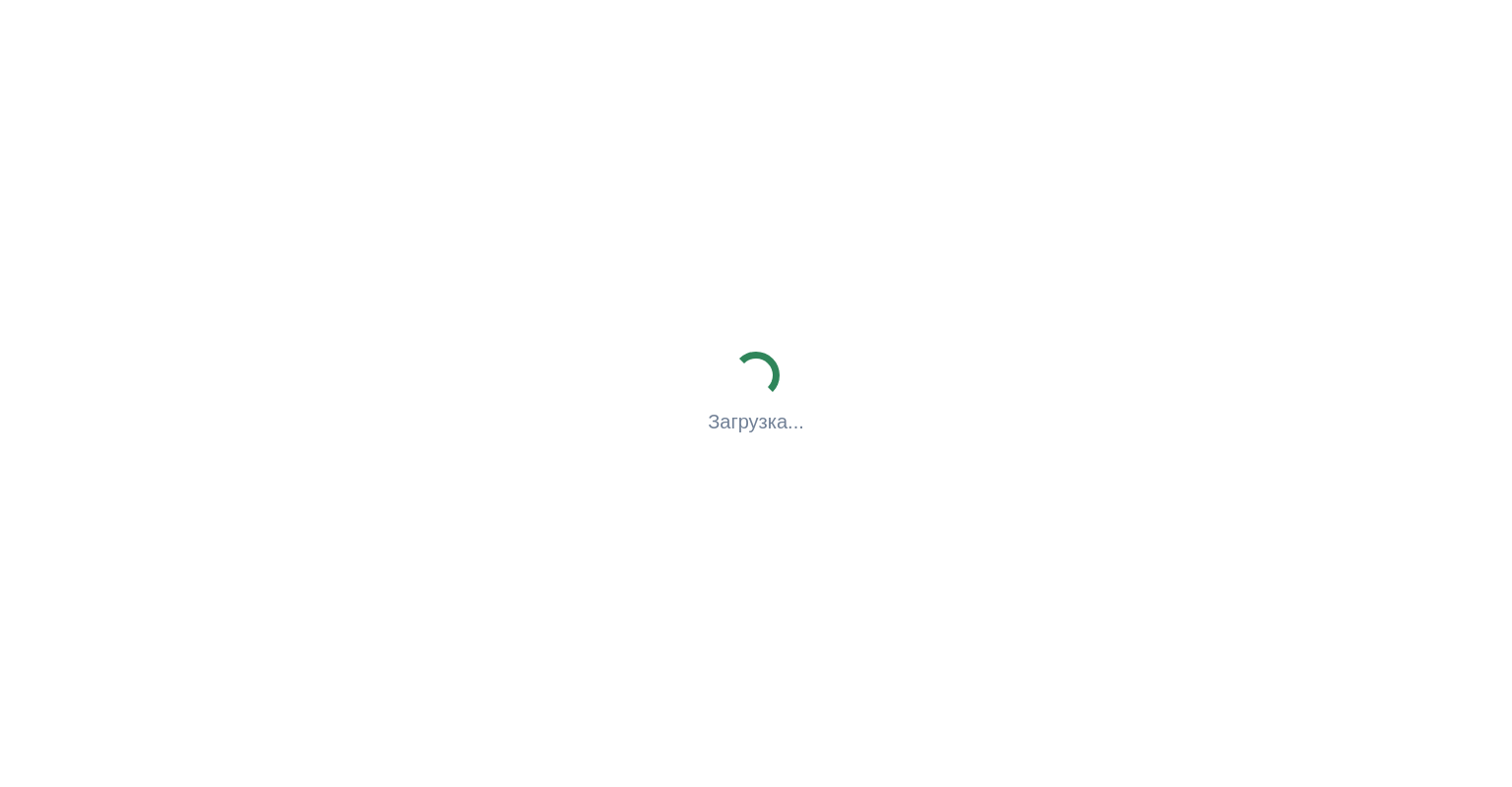 scroll, scrollTop: 0, scrollLeft: 0, axis: both 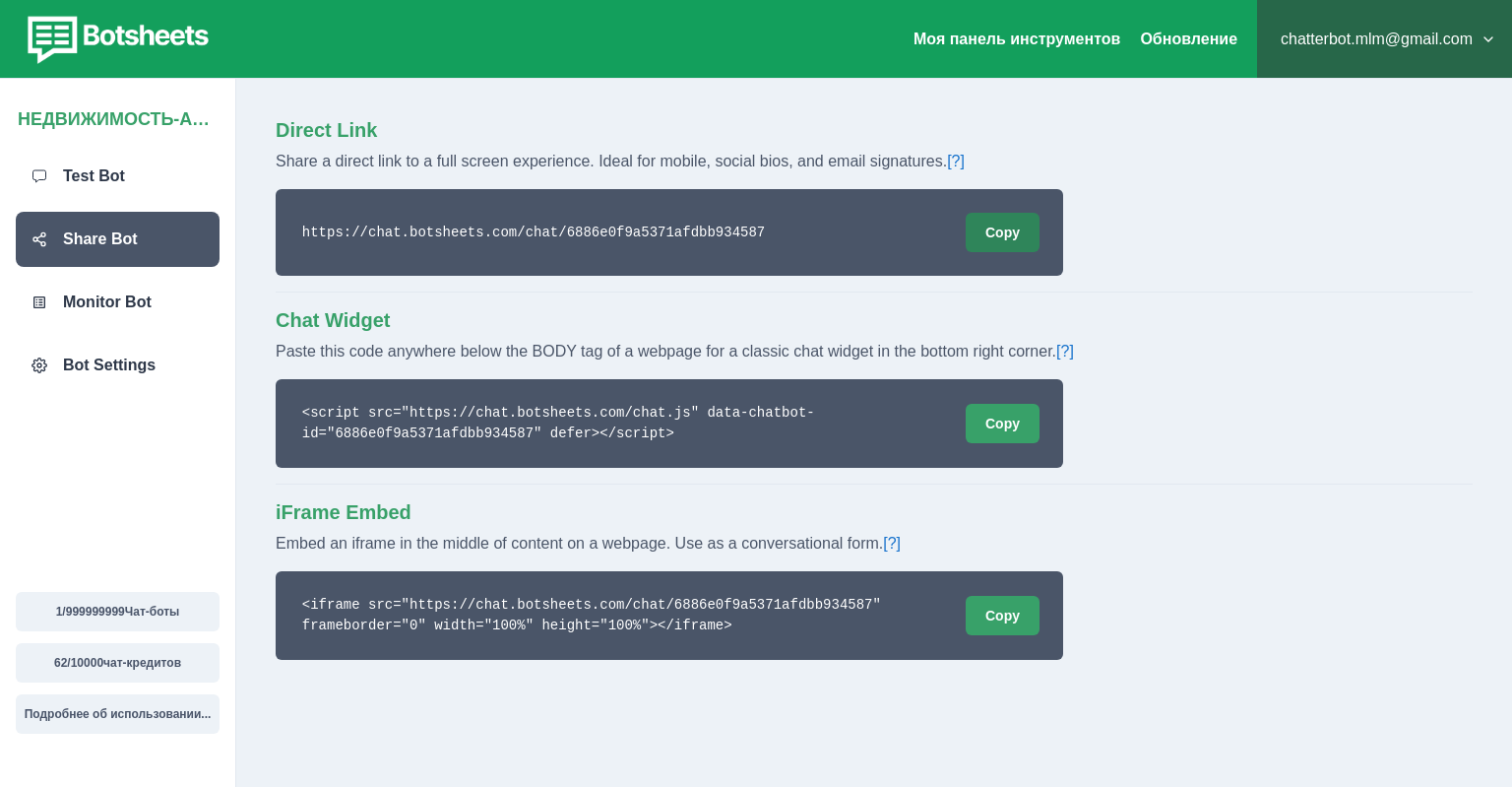 click on "Copy" at bounding box center (1002, 232) 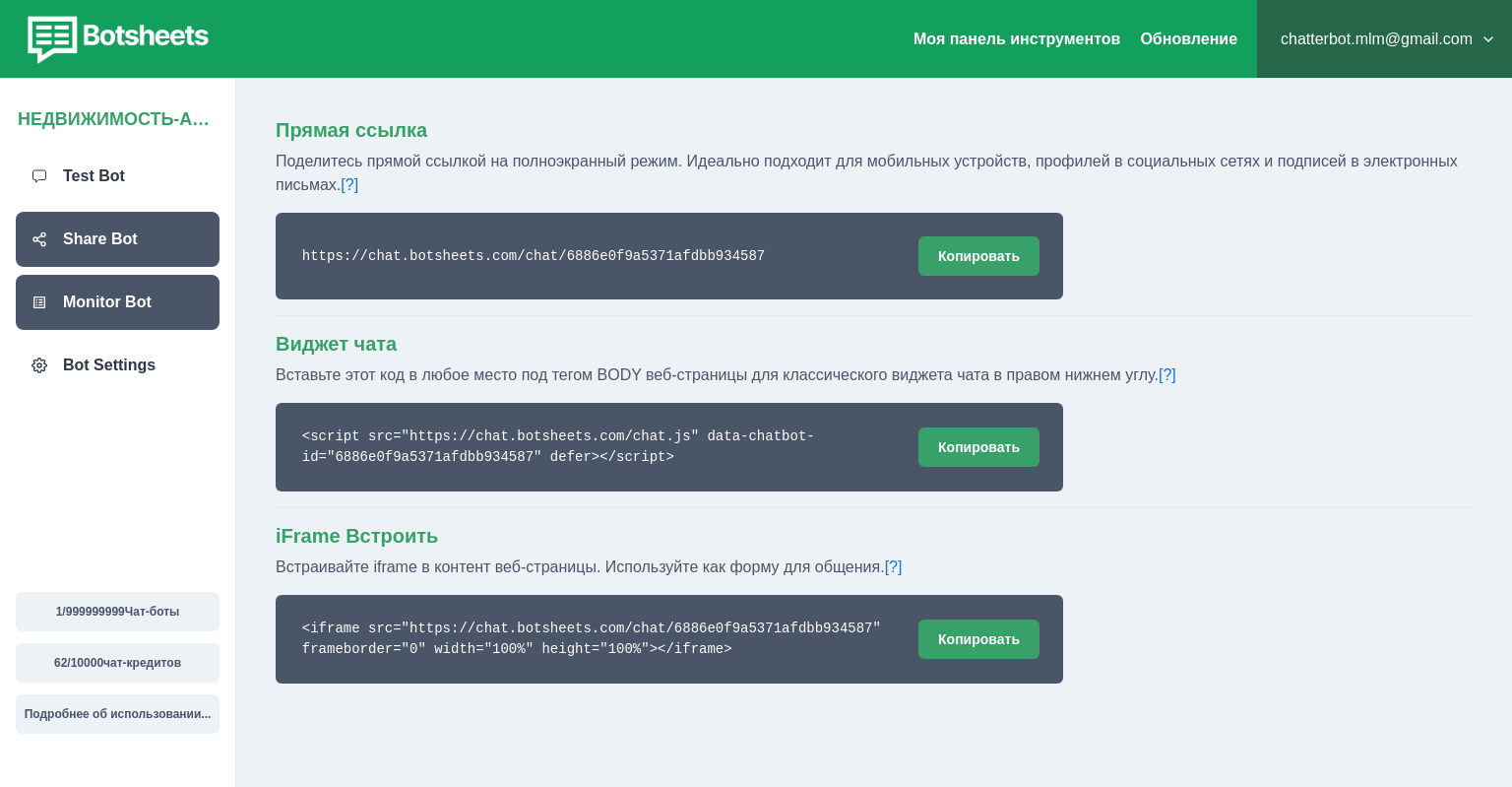 click on "Monitor Bot" at bounding box center [107, 302] 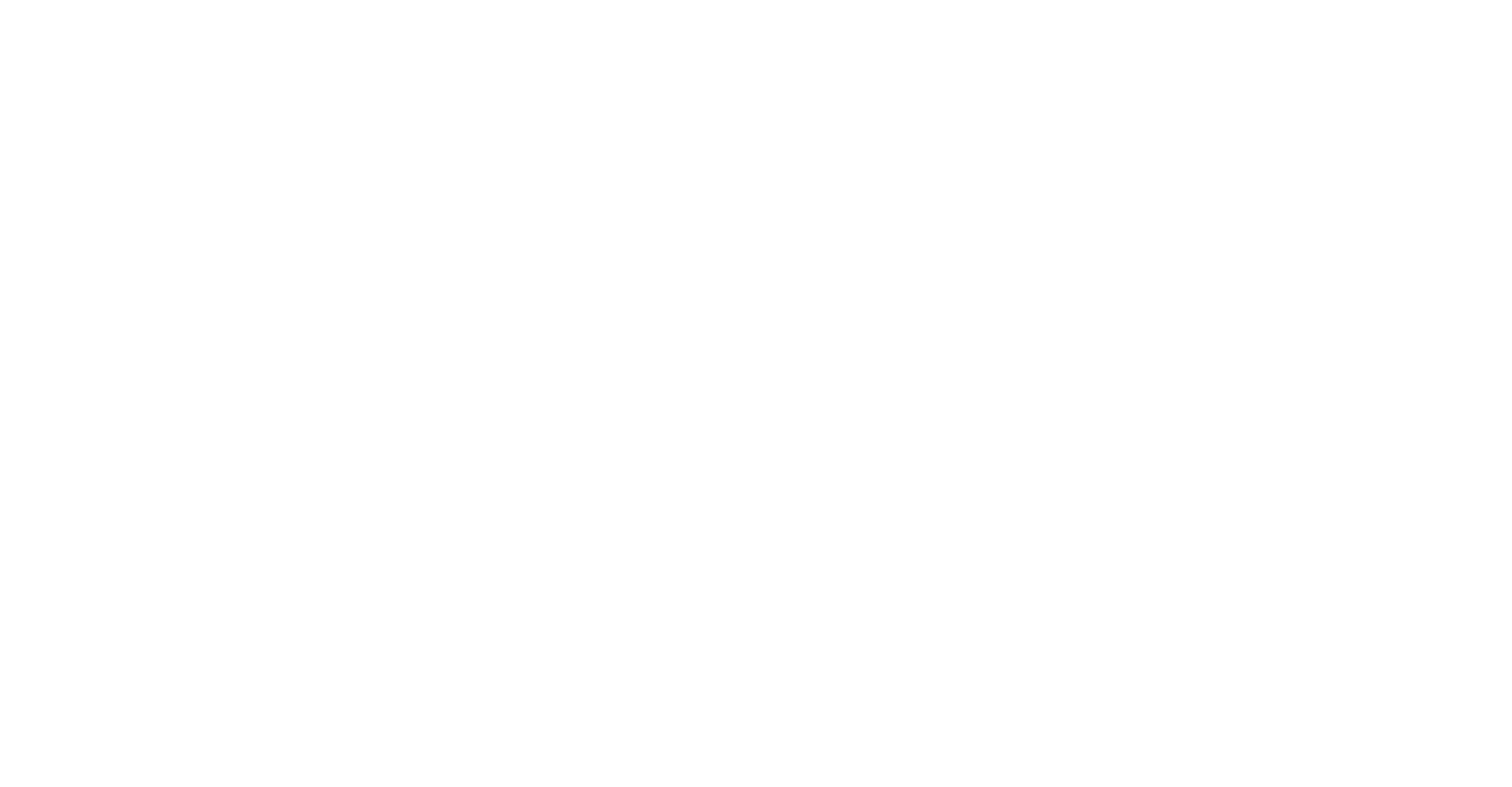 scroll, scrollTop: 0, scrollLeft: 0, axis: both 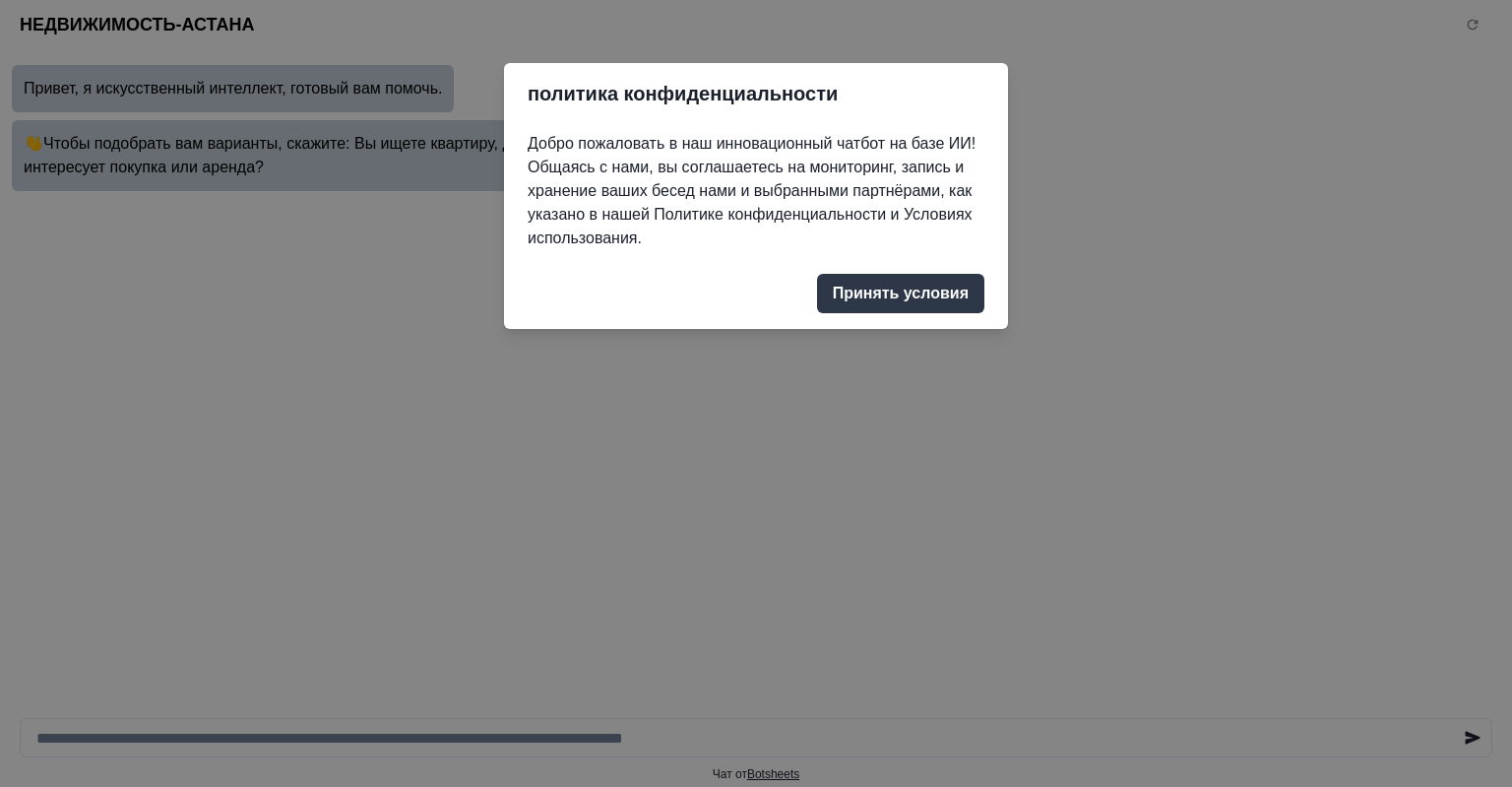 click on "Принять условия" at bounding box center (901, 294) 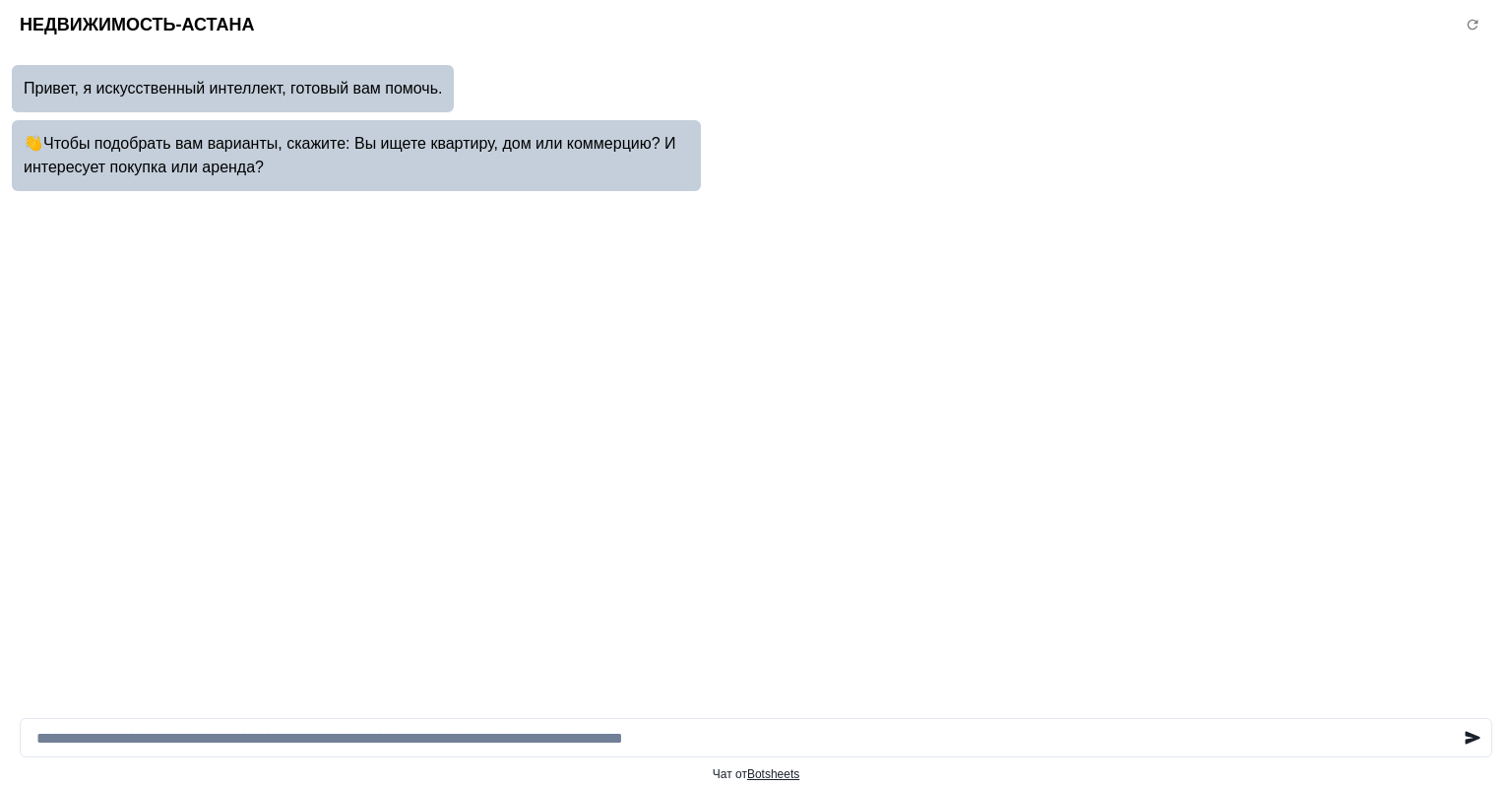 click on "Привет, я искусственный интеллект, готовый вам помочь.  👋Чтобы подобрать вам варианты, скажите:
Вы ищете квартиру, дом или коммерцию?
И интересует покупка или аренда?" at bounding box center (756, 373) 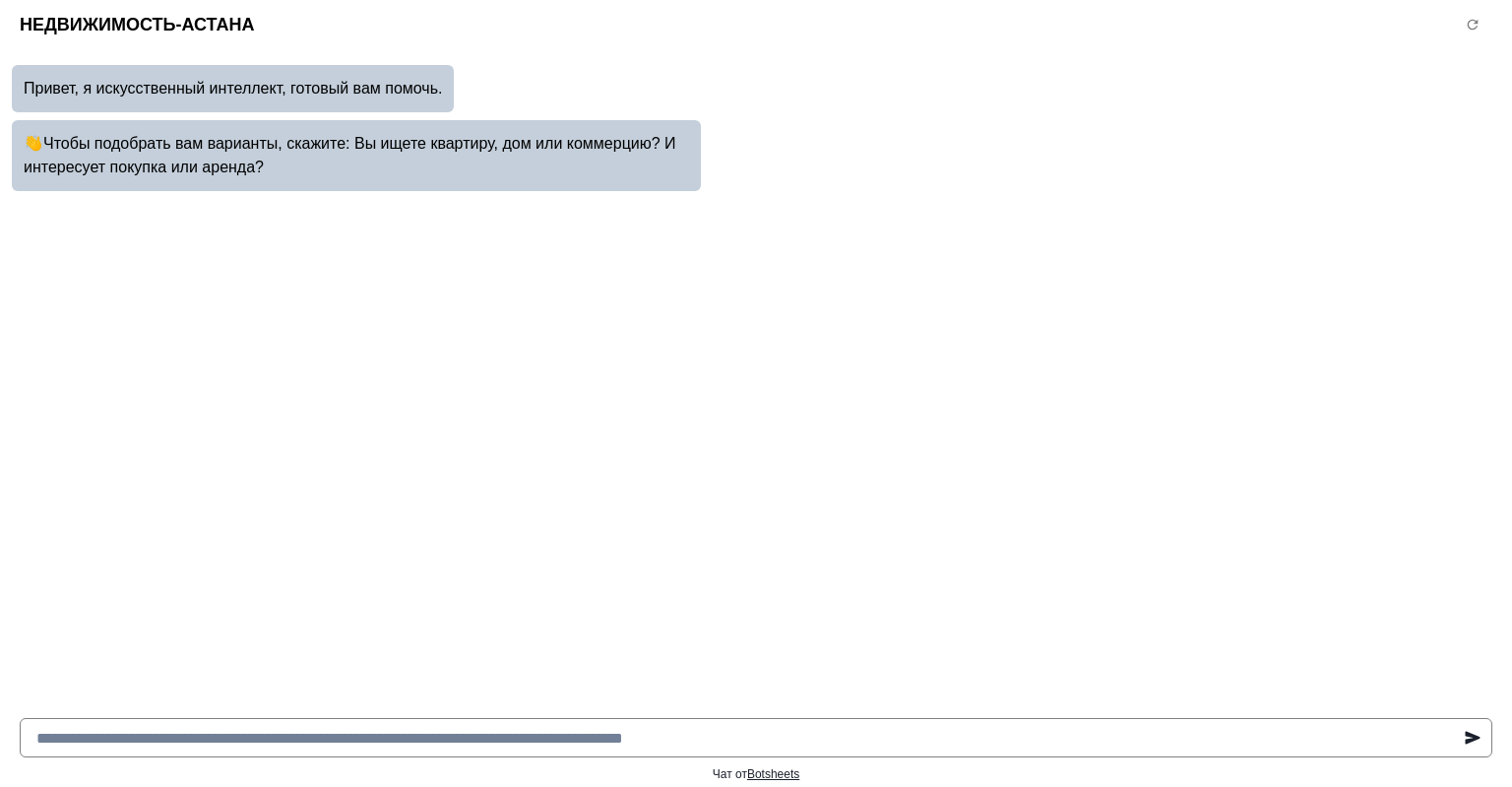 click at bounding box center (756, 738) 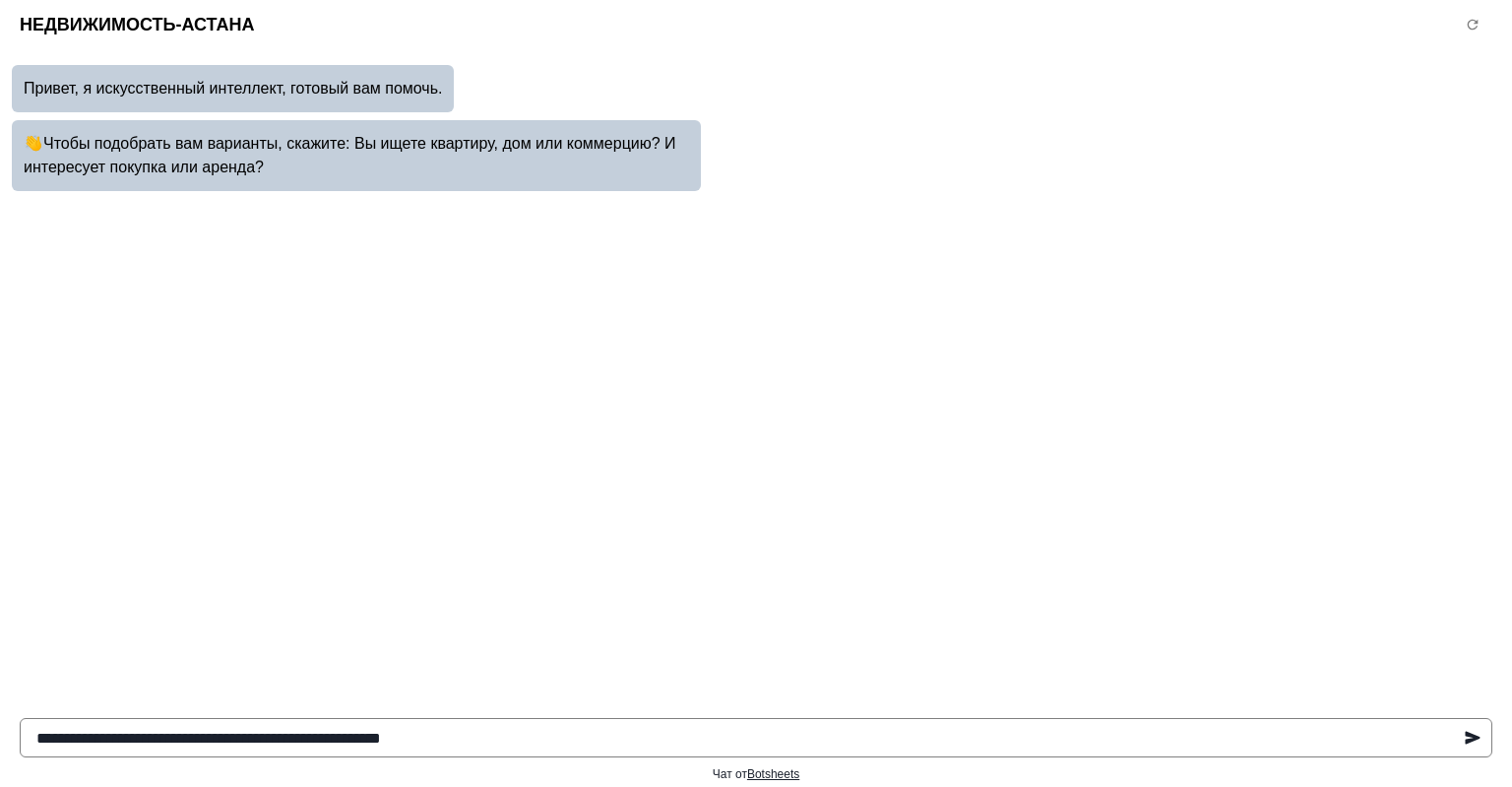 type on "**********" 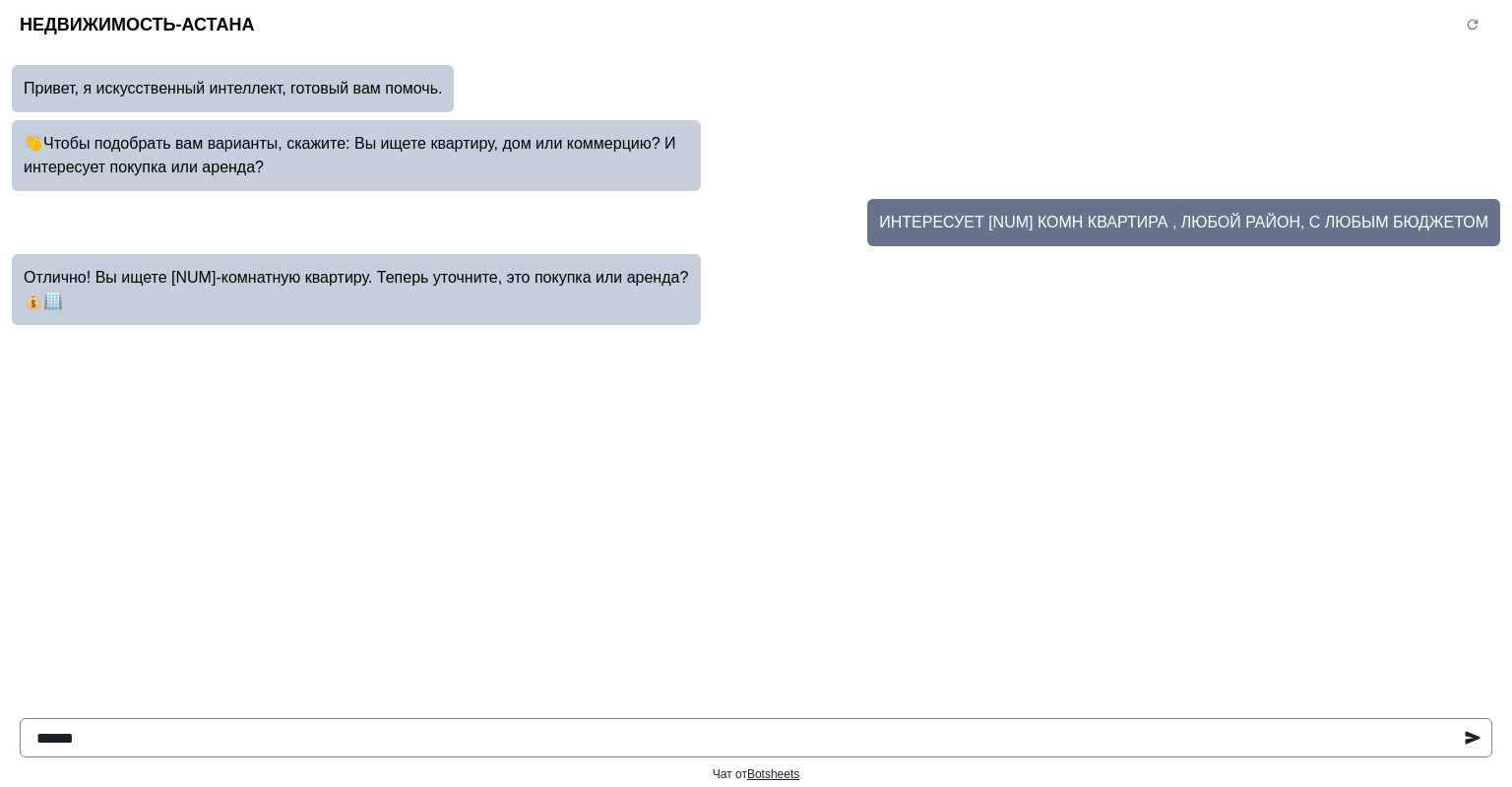 type on "*******" 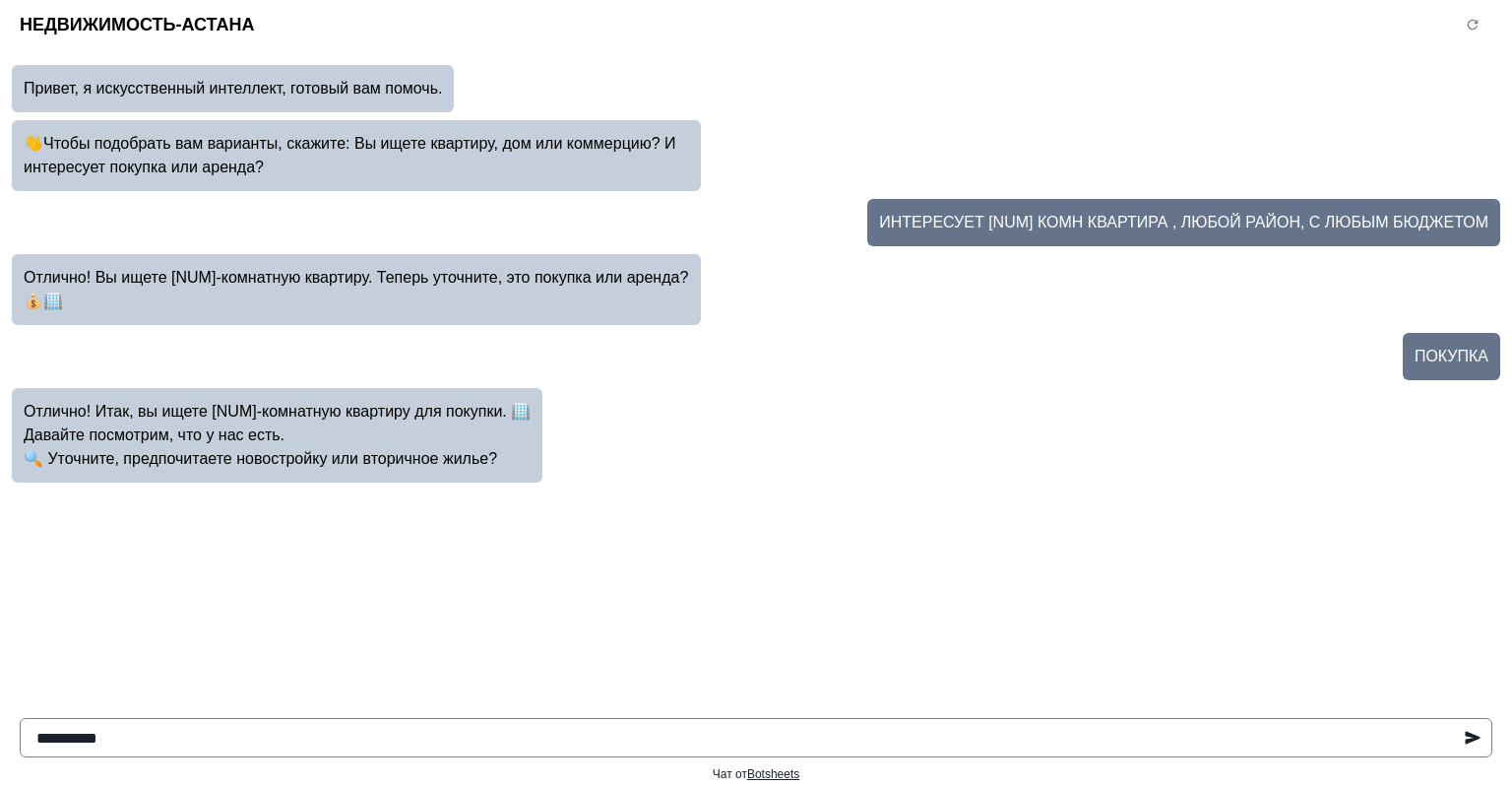 type on "**********" 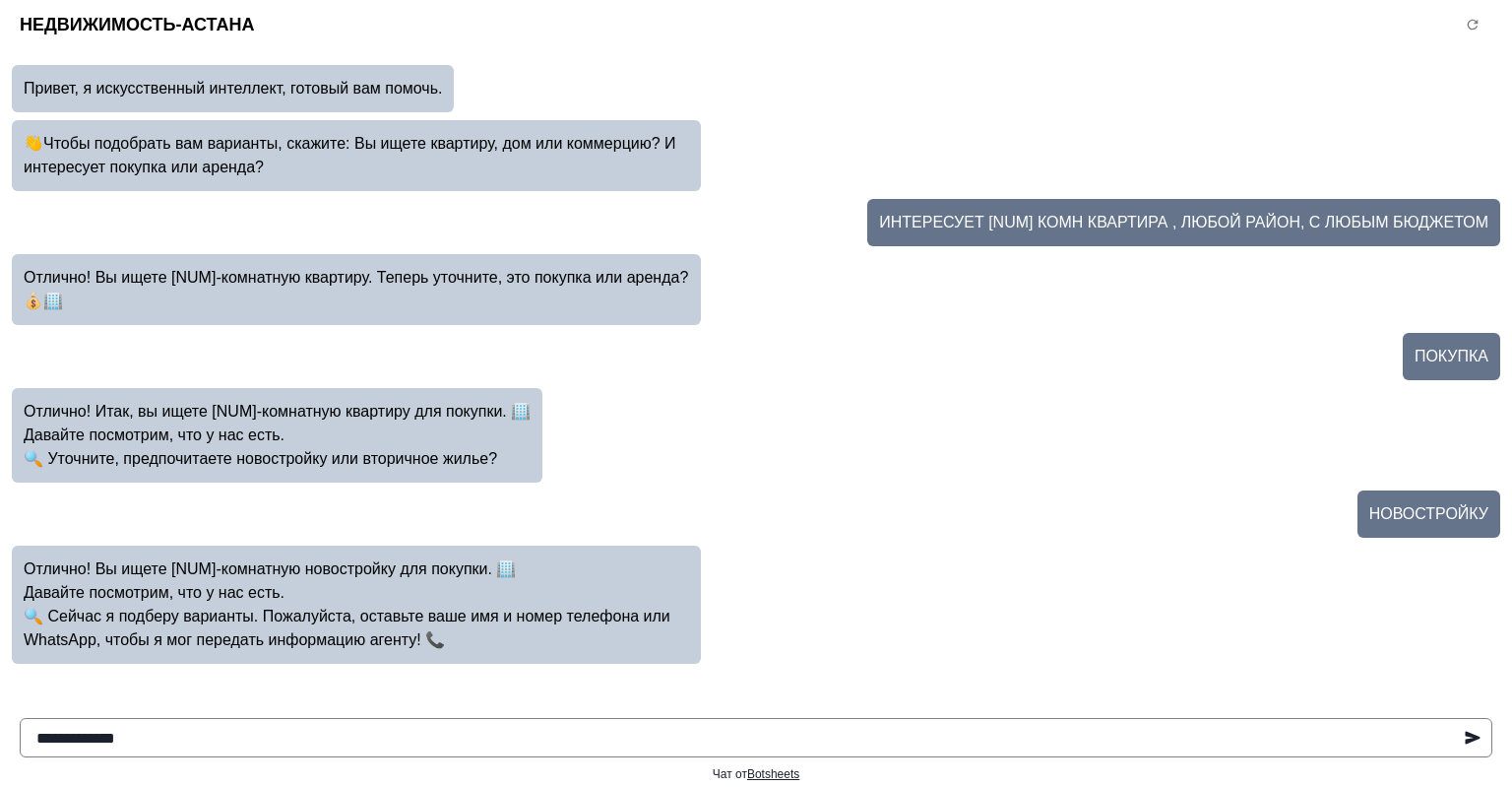 type on "**********" 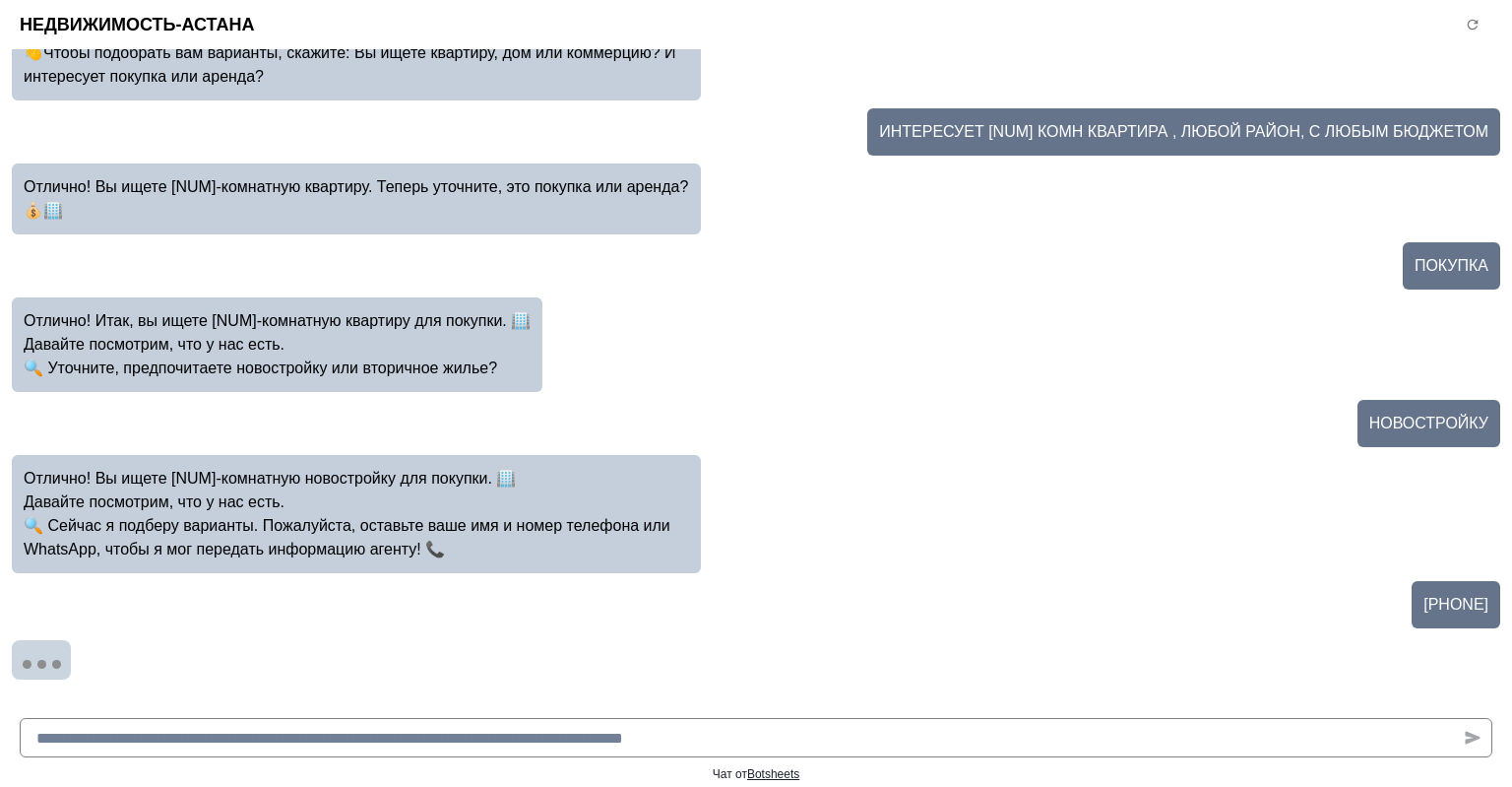 scroll, scrollTop: 114, scrollLeft: 0, axis: vertical 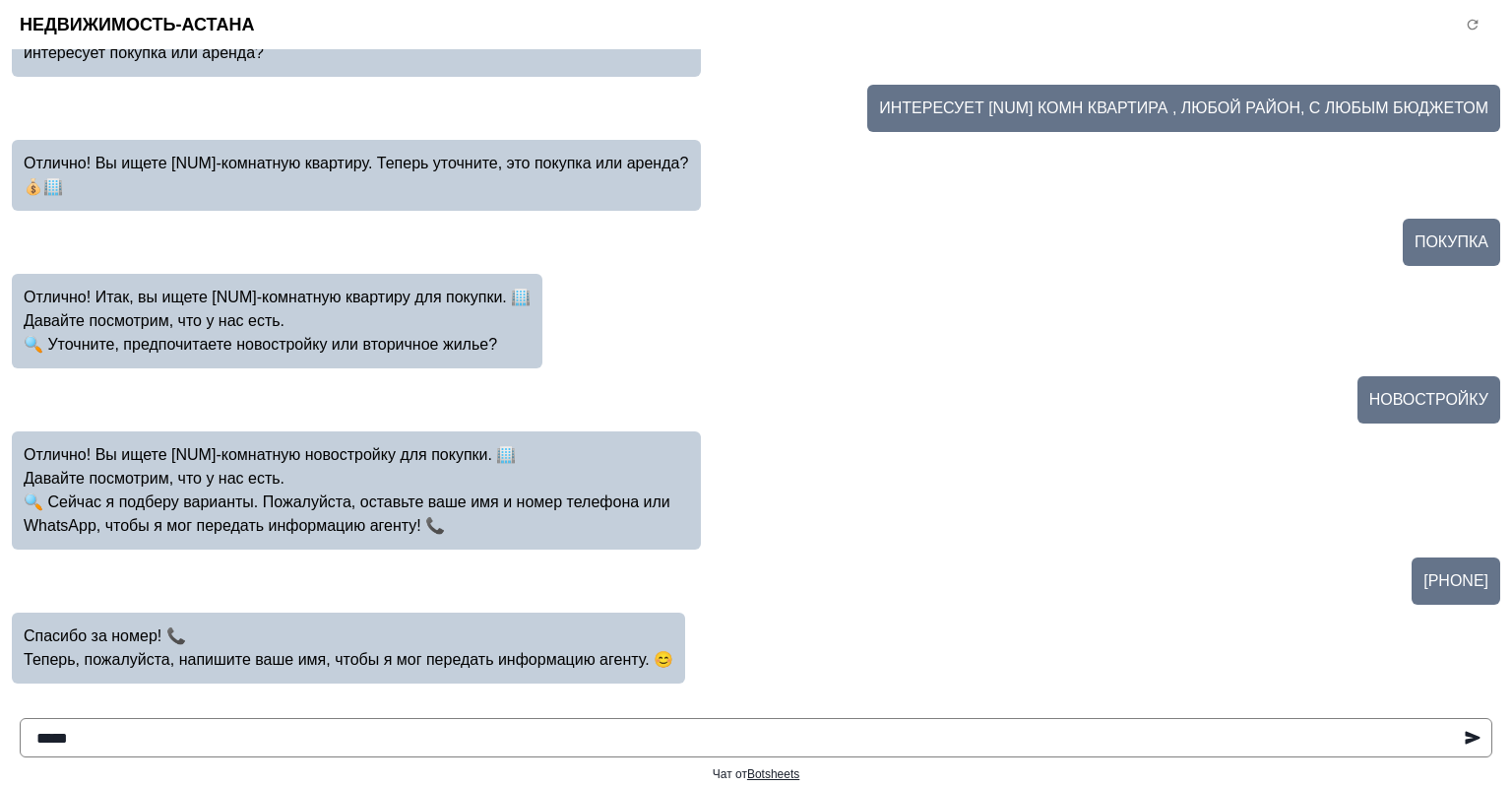 type on "******" 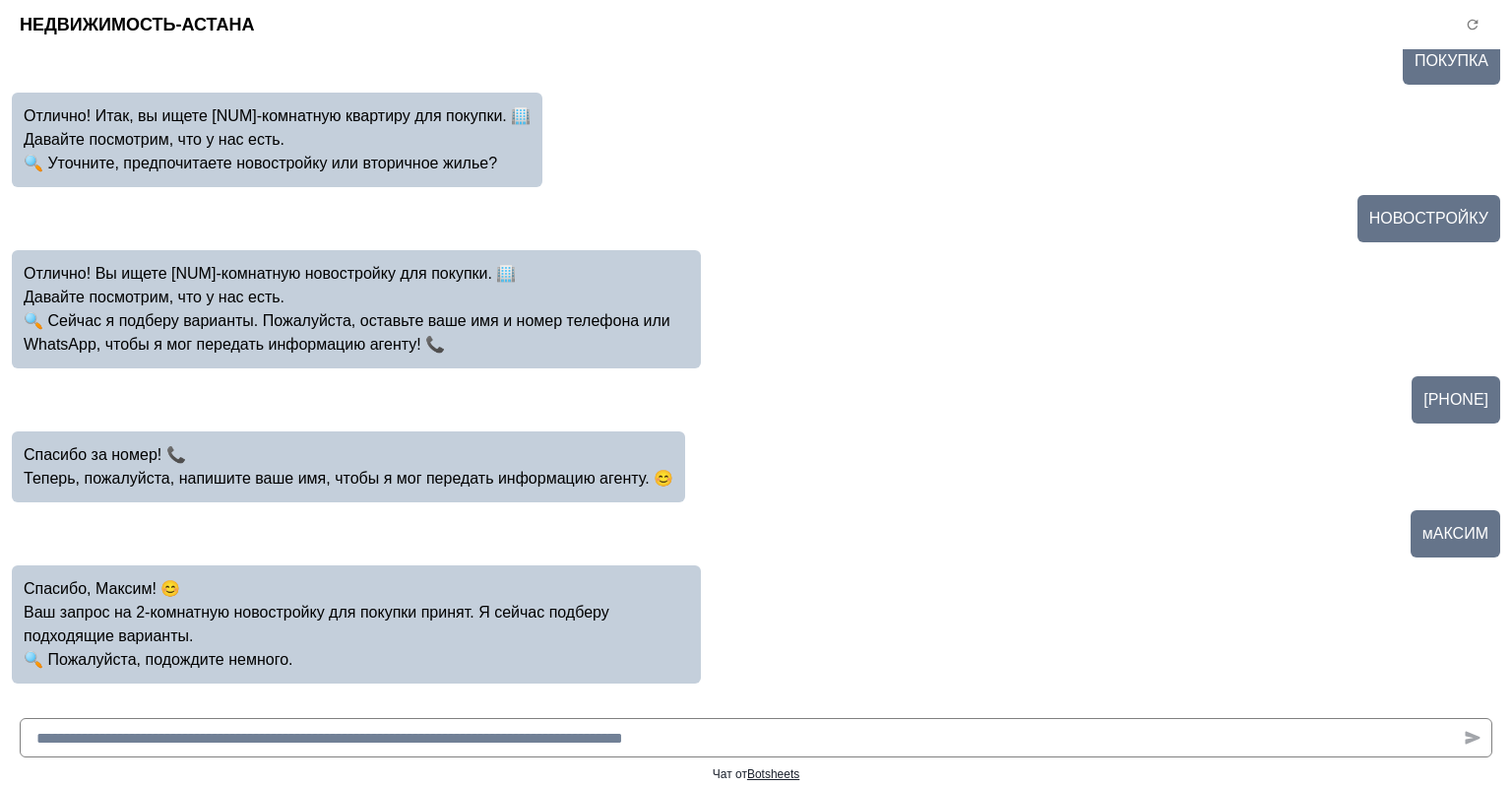scroll, scrollTop: 319, scrollLeft: 0, axis: vertical 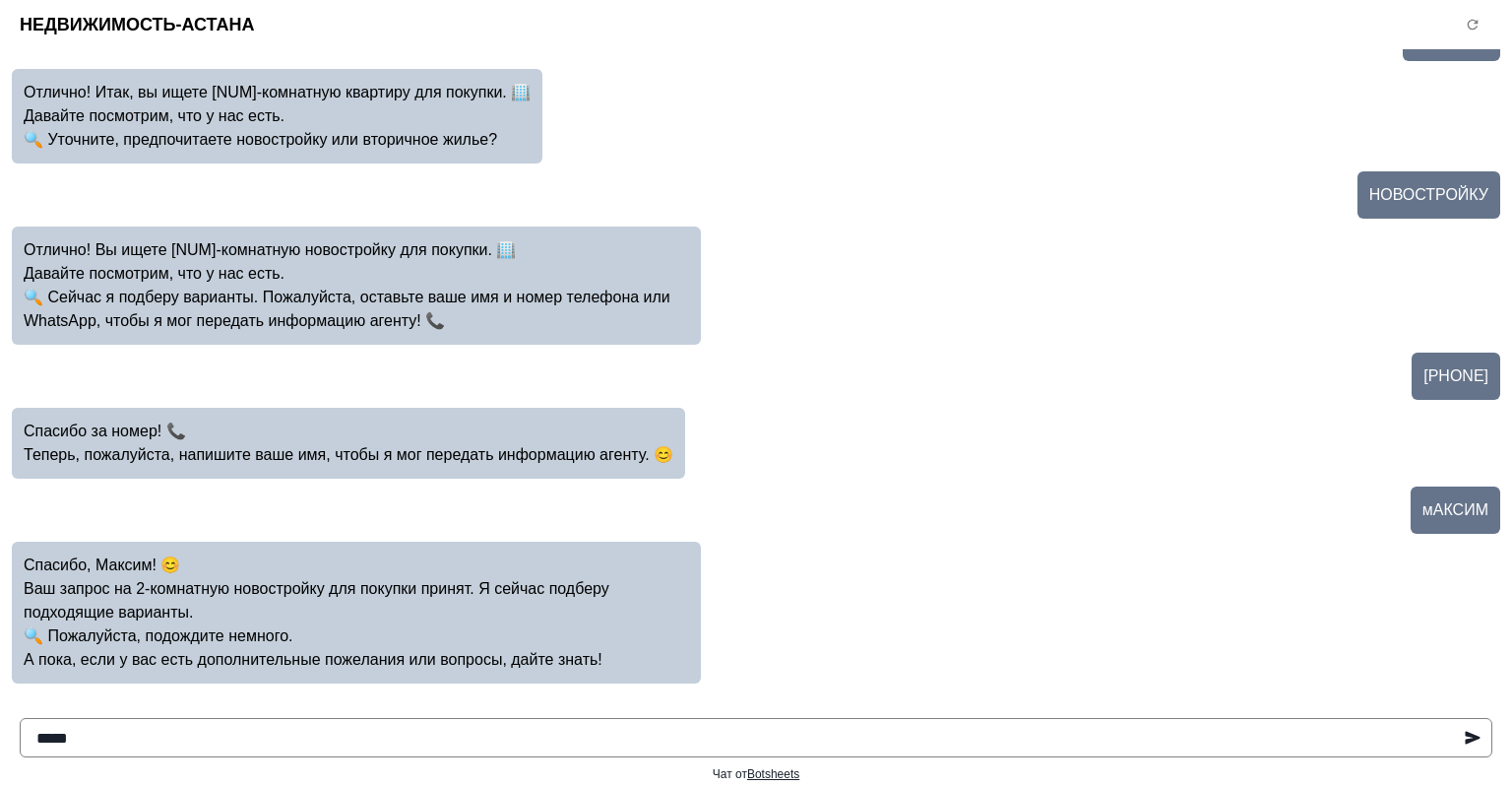 type on "******" 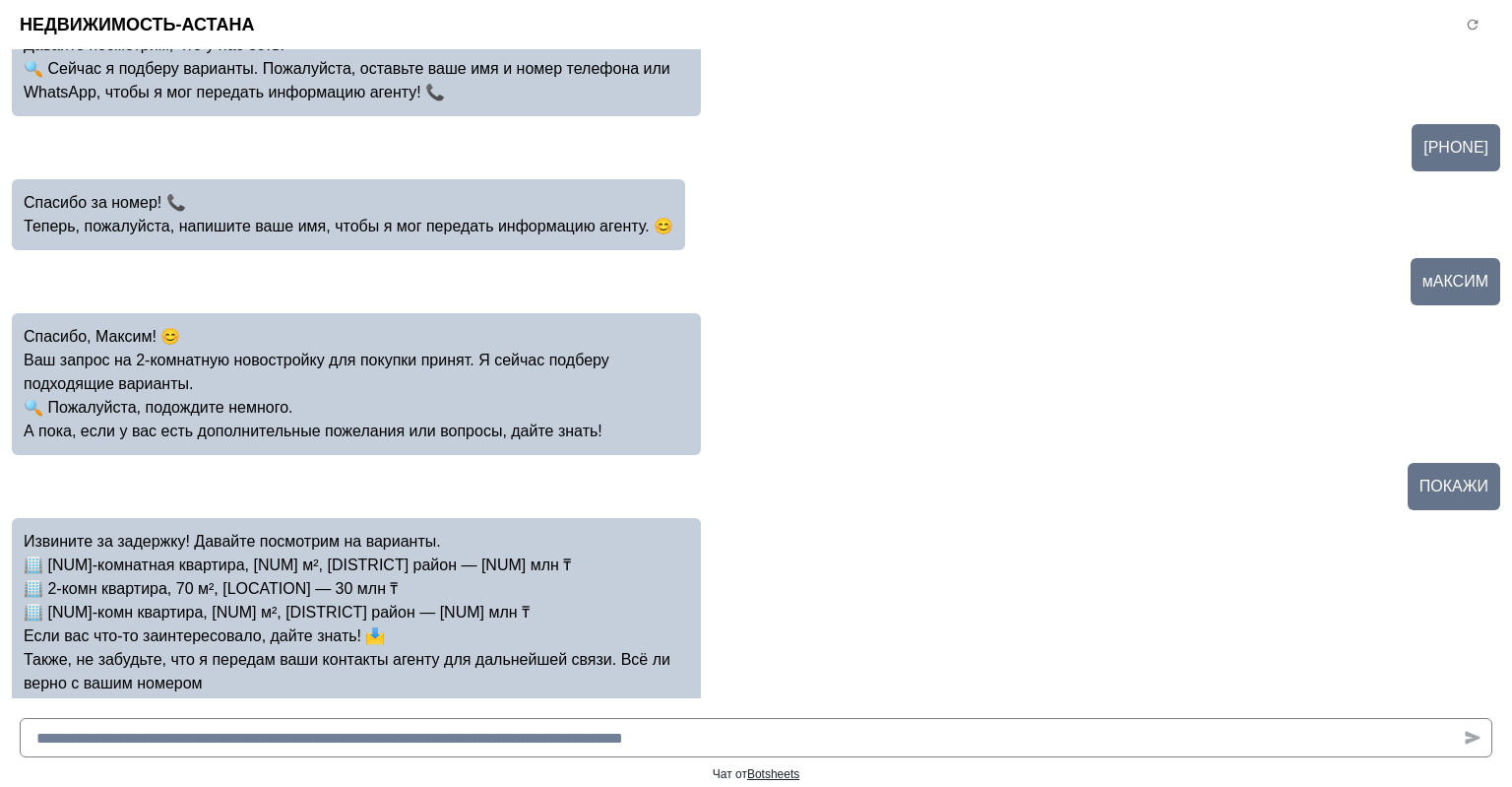 scroll, scrollTop: 571, scrollLeft: 0, axis: vertical 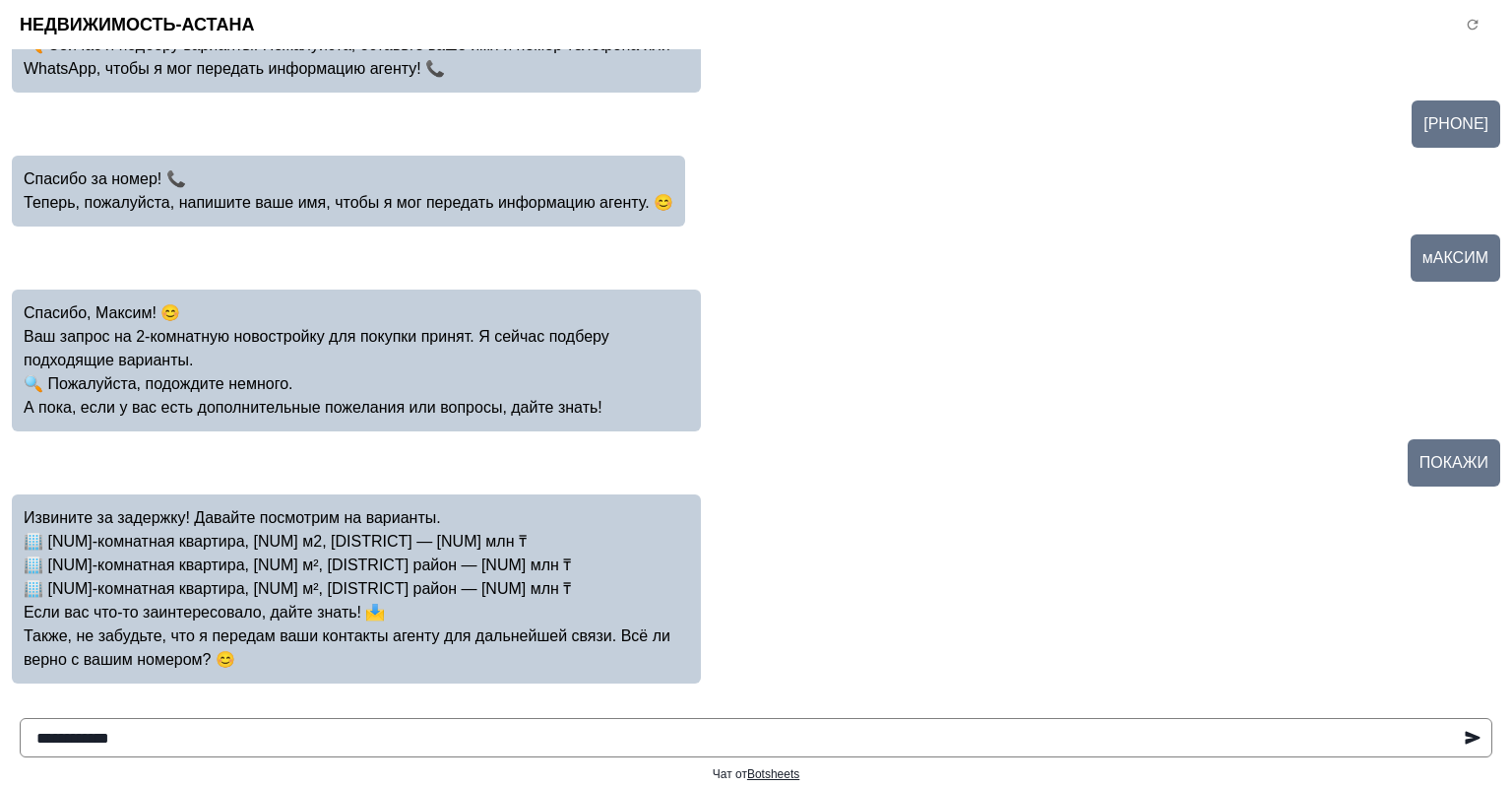type on "**********" 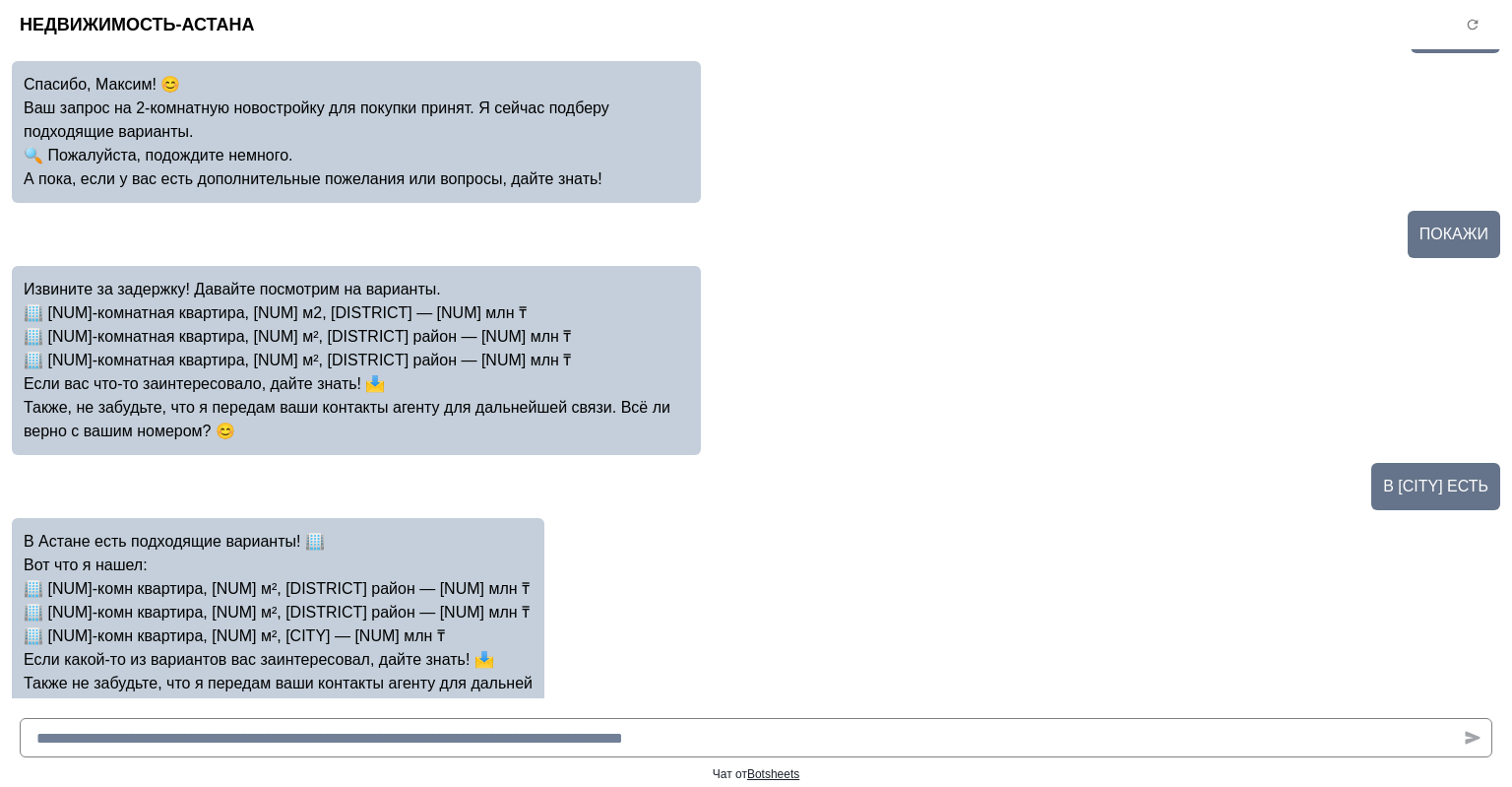 scroll, scrollTop: 847, scrollLeft: 0, axis: vertical 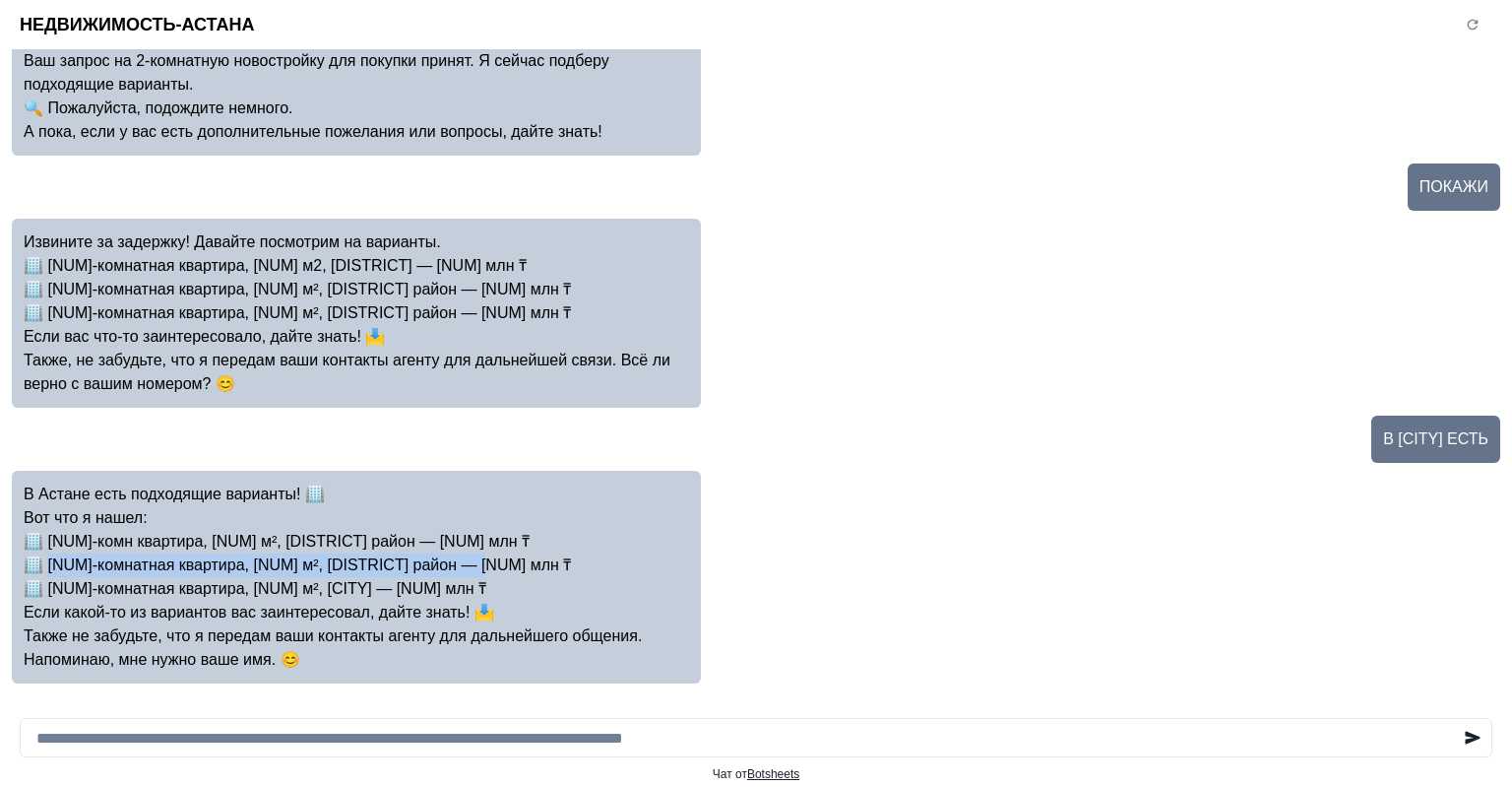 drag, startPoint x: 494, startPoint y: 560, endPoint x: 51, endPoint y: 565, distance: 443.02822 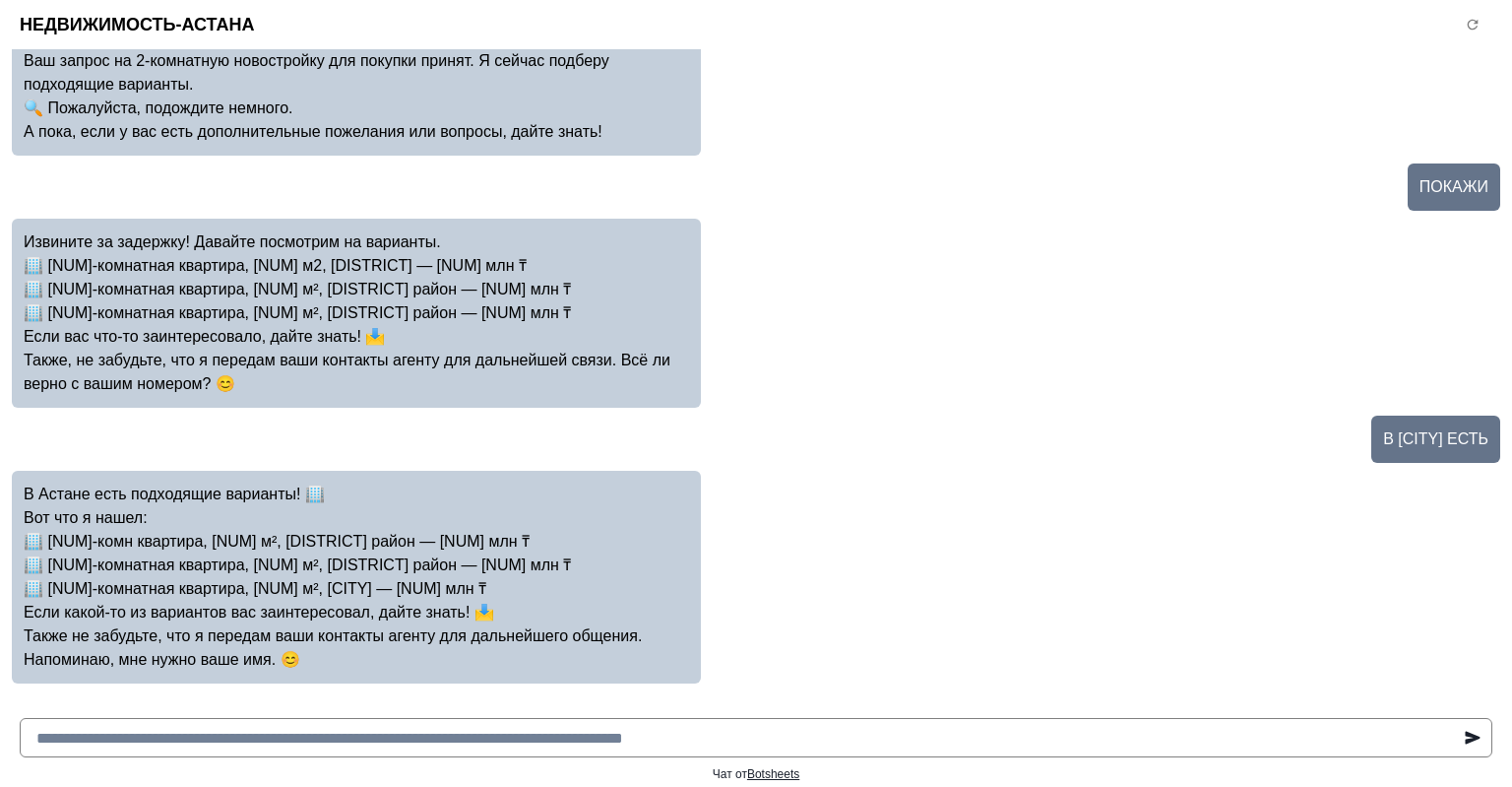click at bounding box center [756, 738] 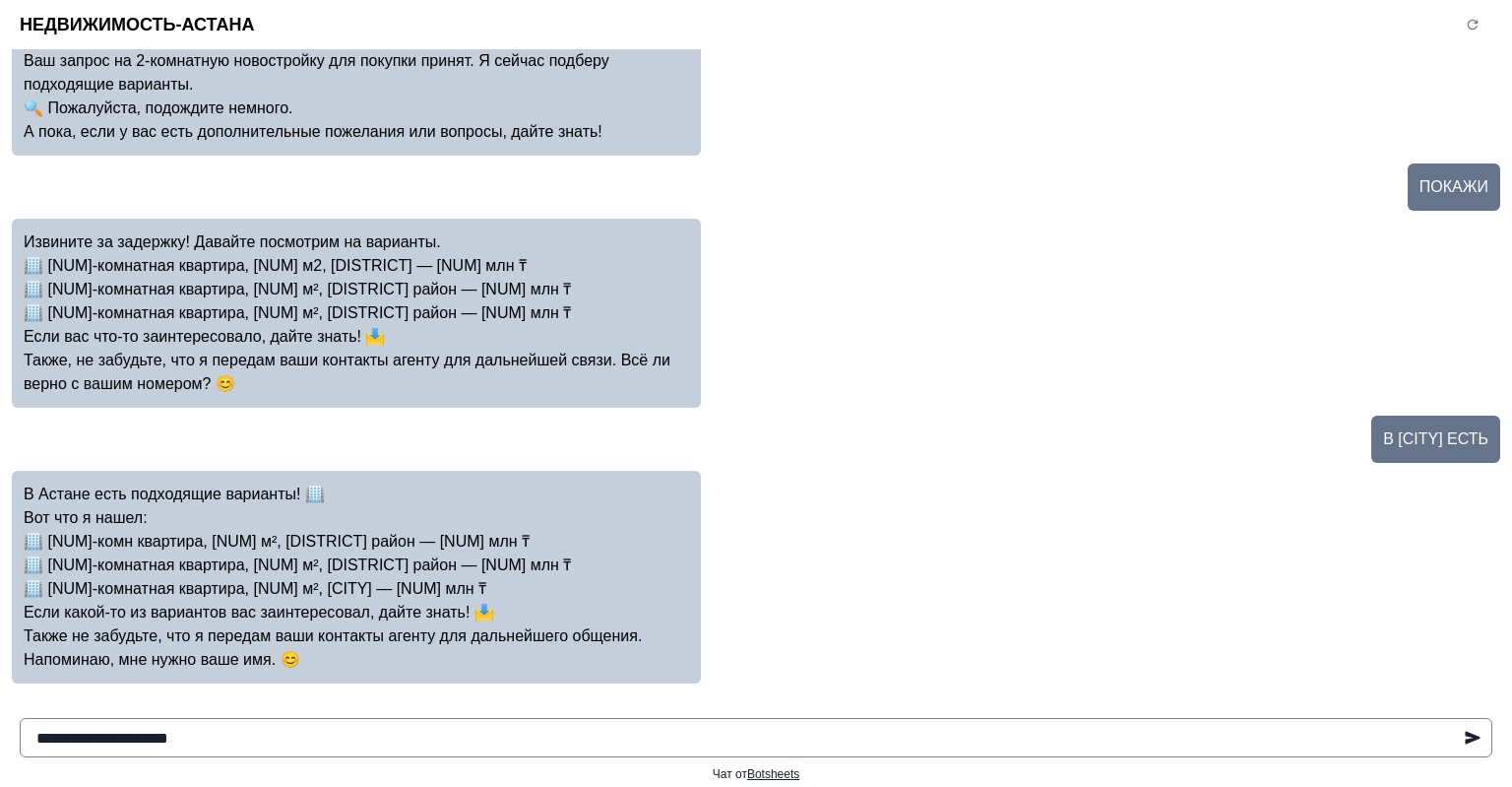 paste on "**********" 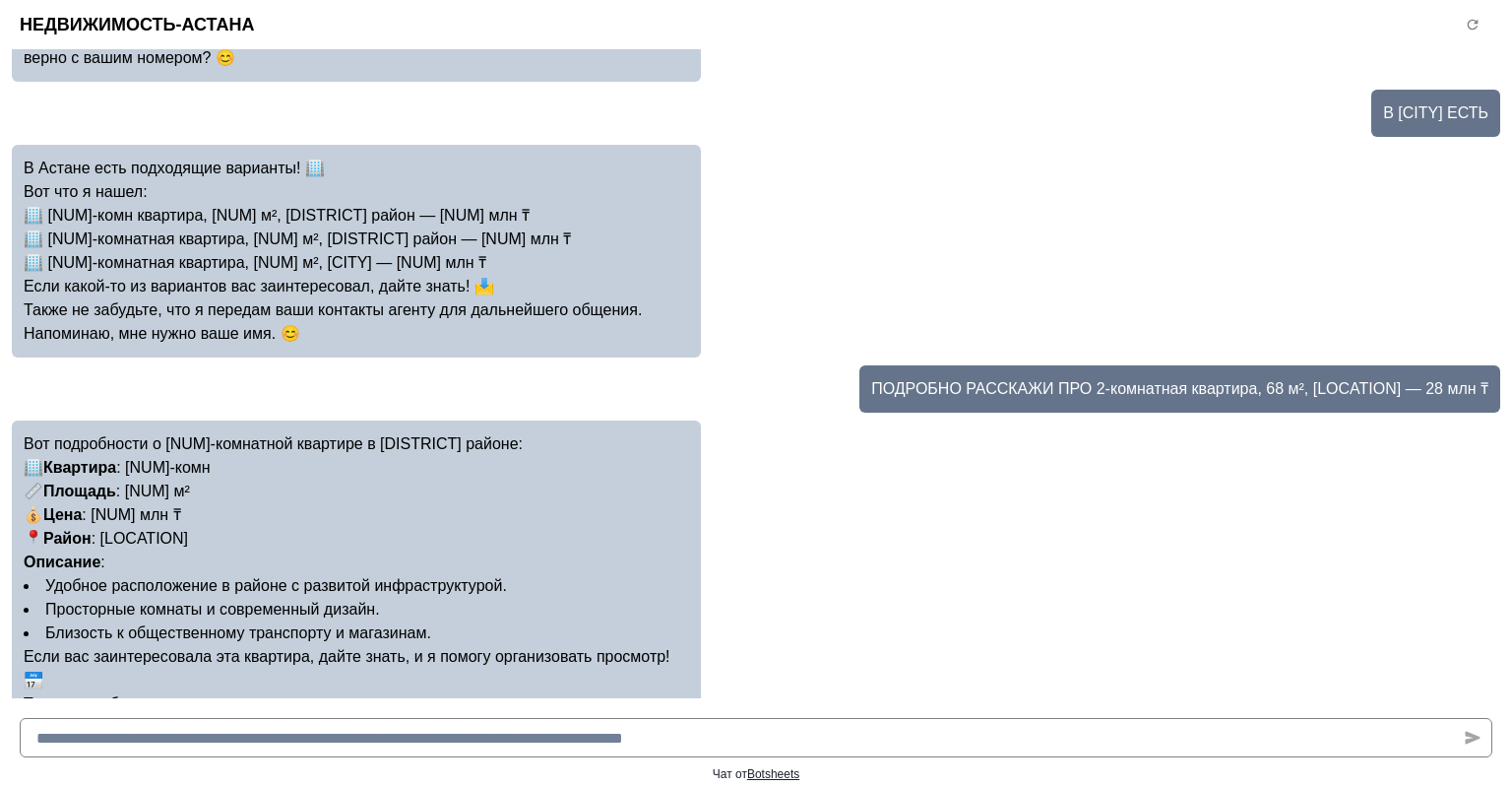 scroll, scrollTop: 1197, scrollLeft: 0, axis: vertical 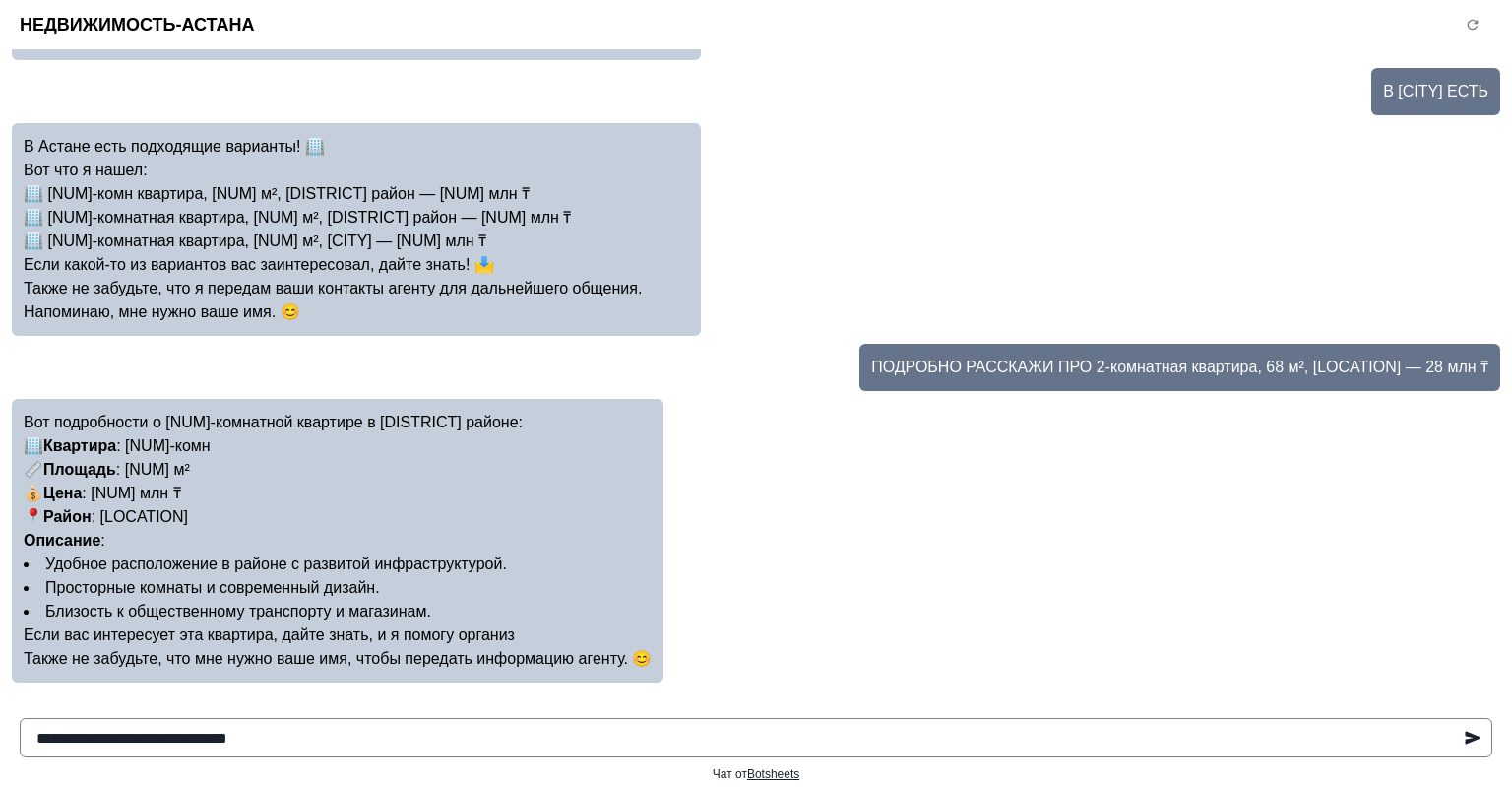 type on "**********" 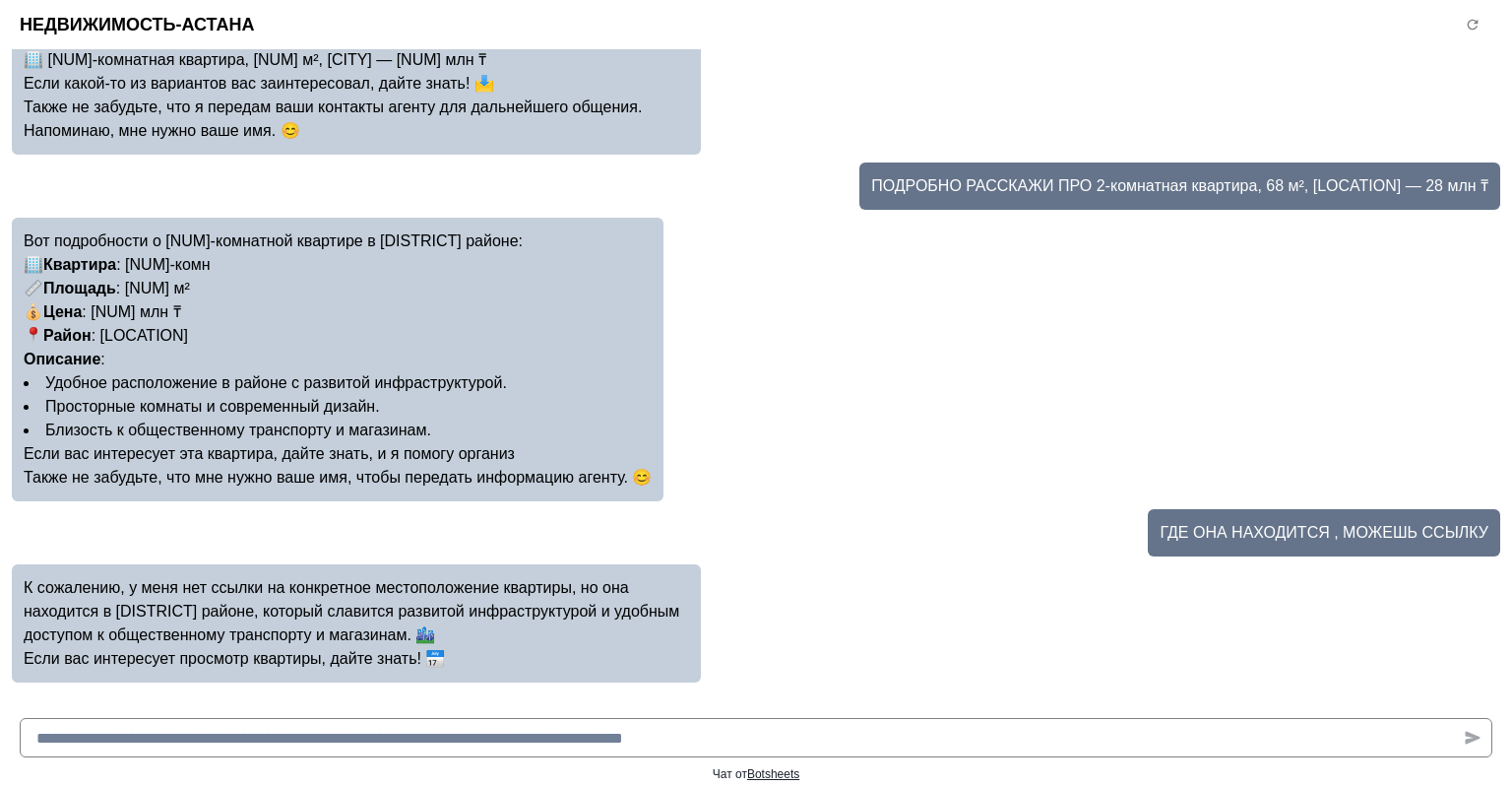 scroll, scrollTop: 1402, scrollLeft: 0, axis: vertical 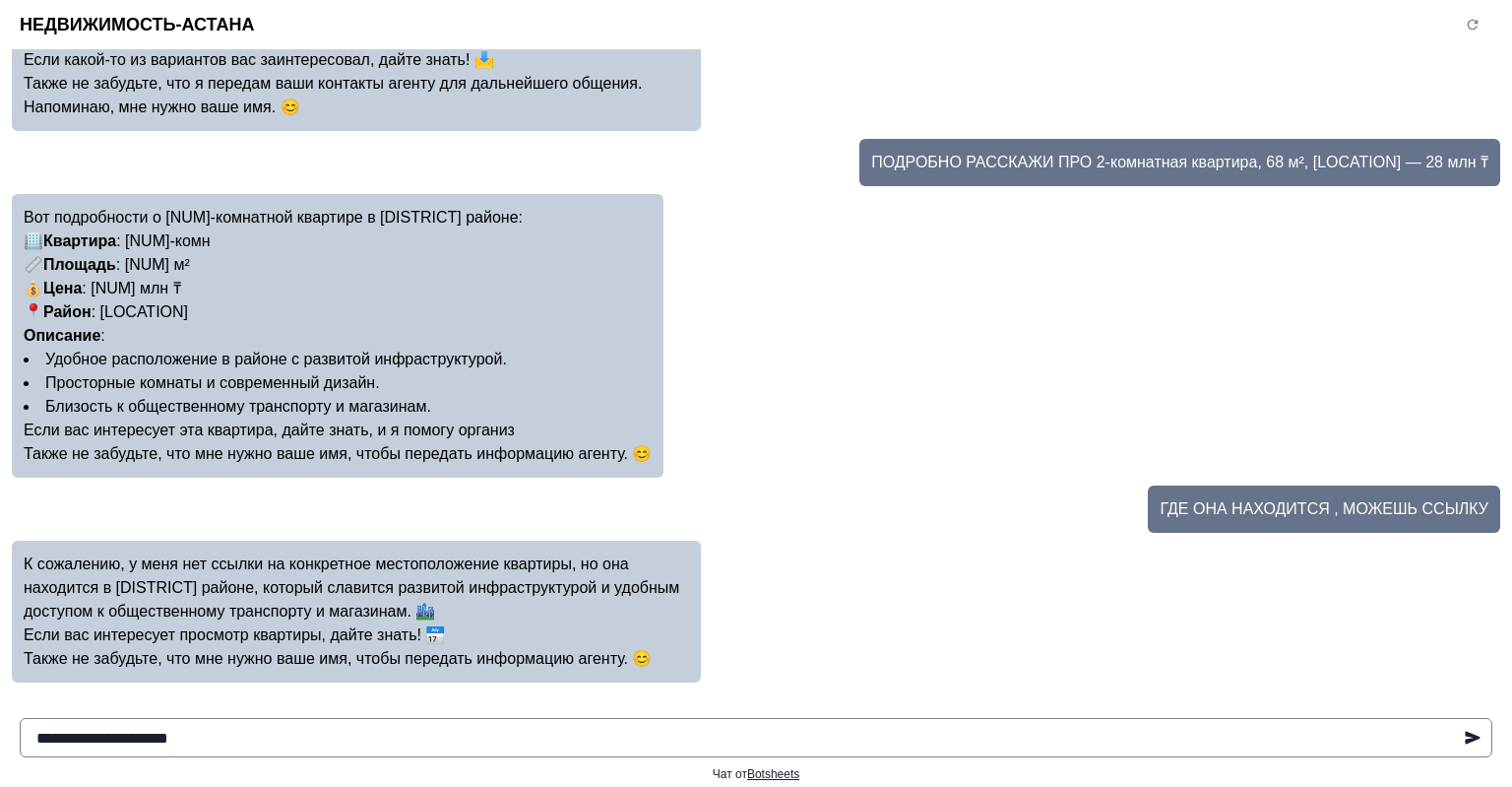 type on "**********" 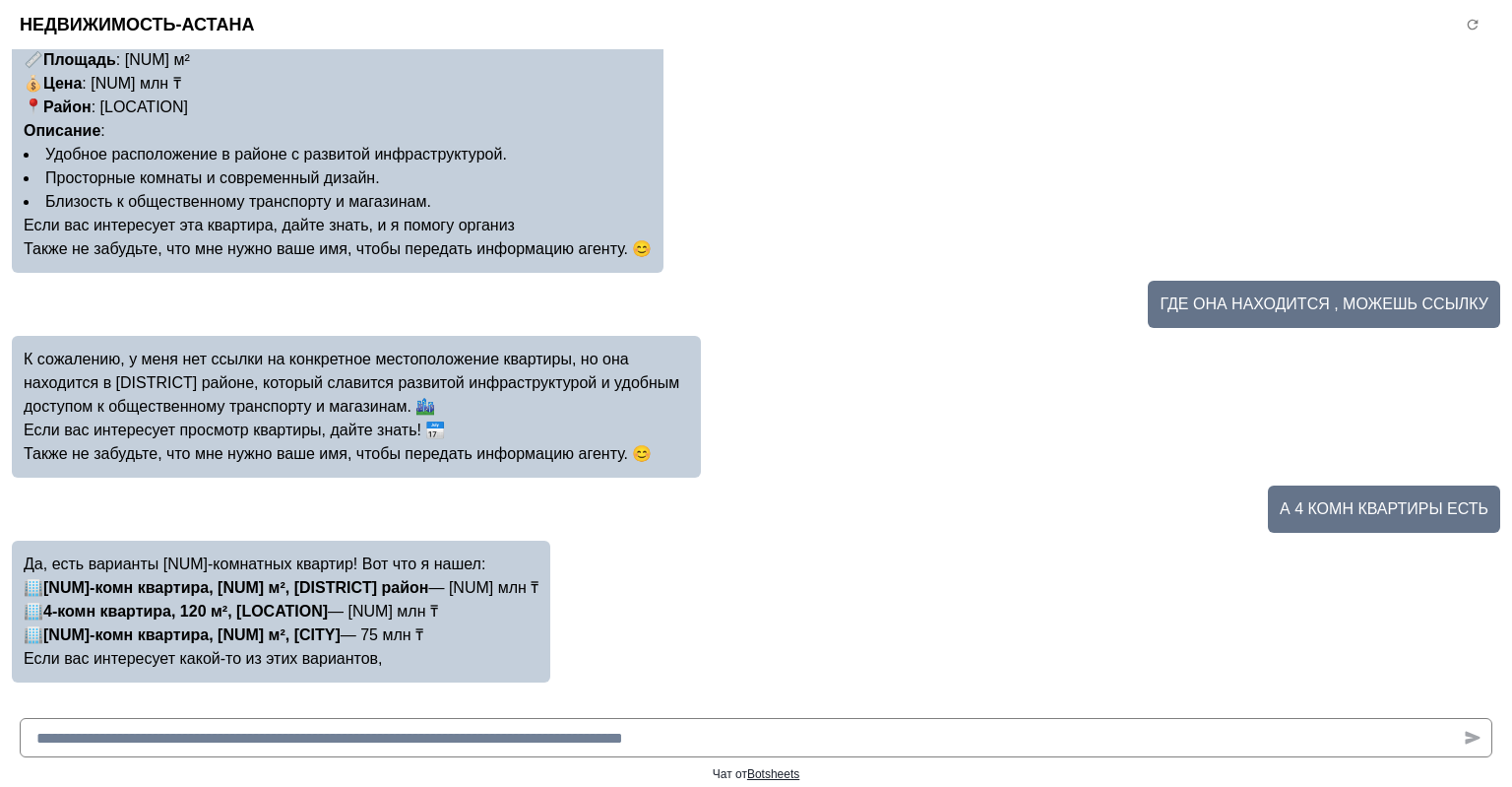 scroll, scrollTop: 1630, scrollLeft: 0, axis: vertical 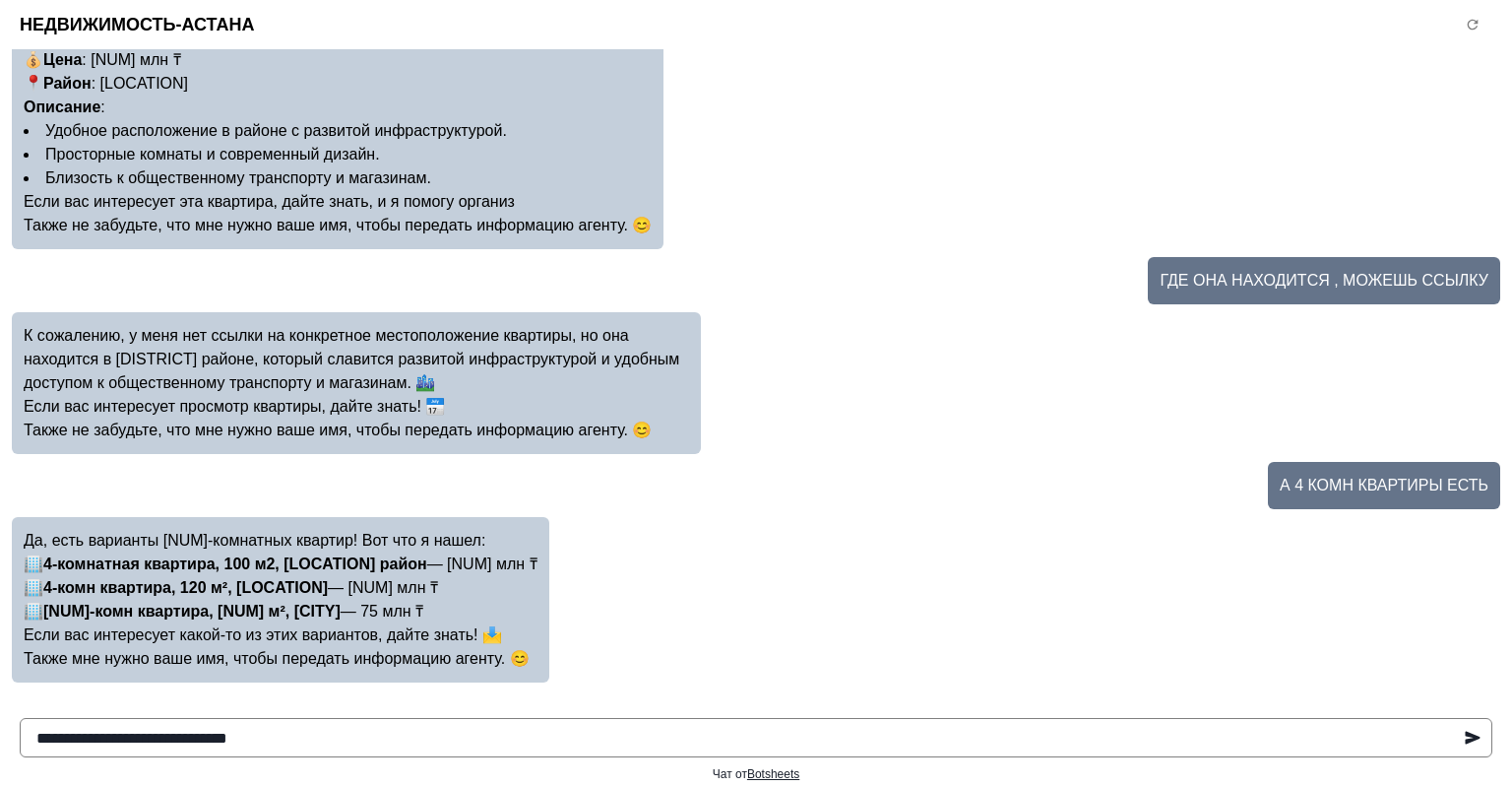 type on "**********" 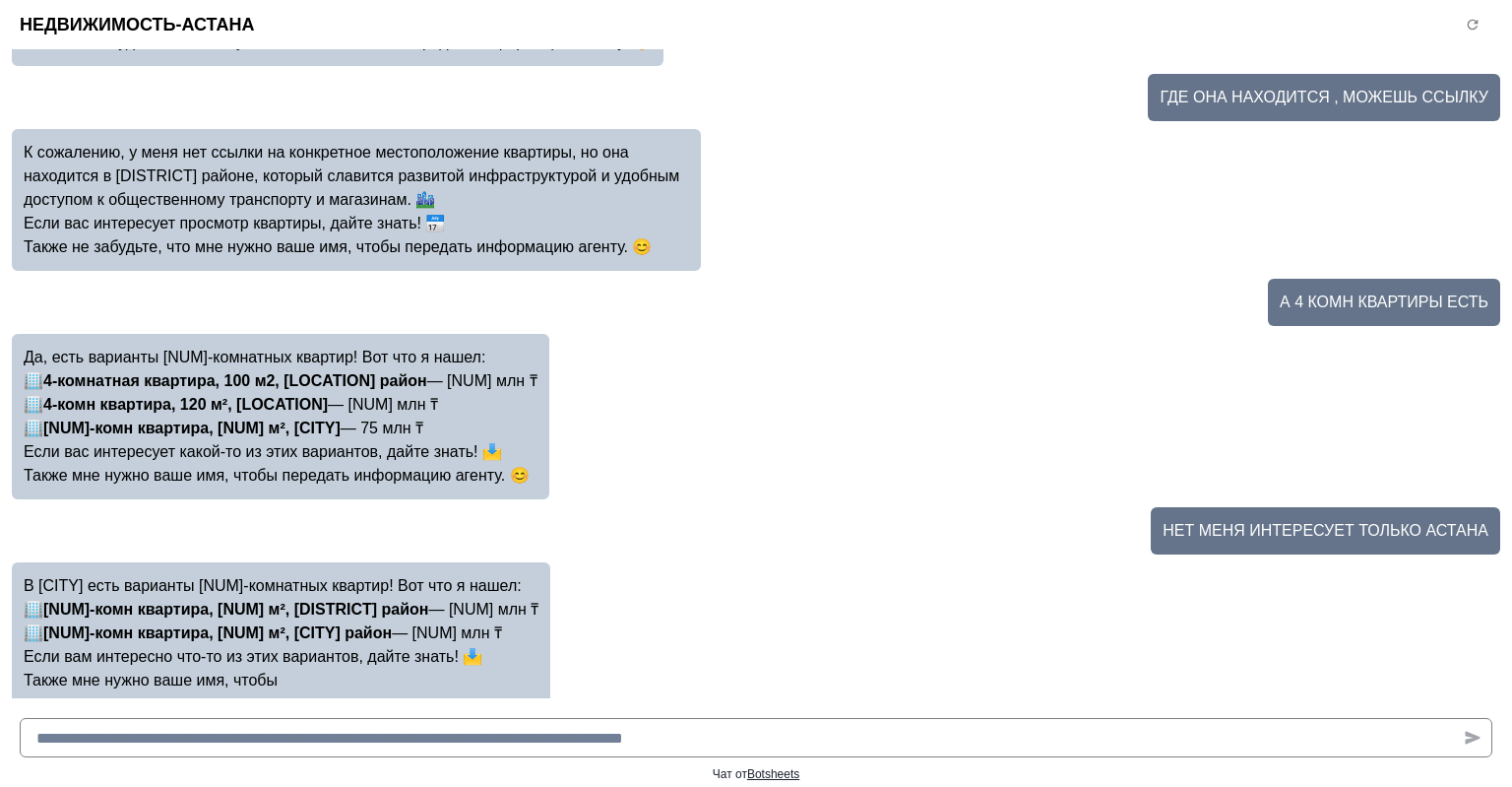 scroll, scrollTop: 1835, scrollLeft: 0, axis: vertical 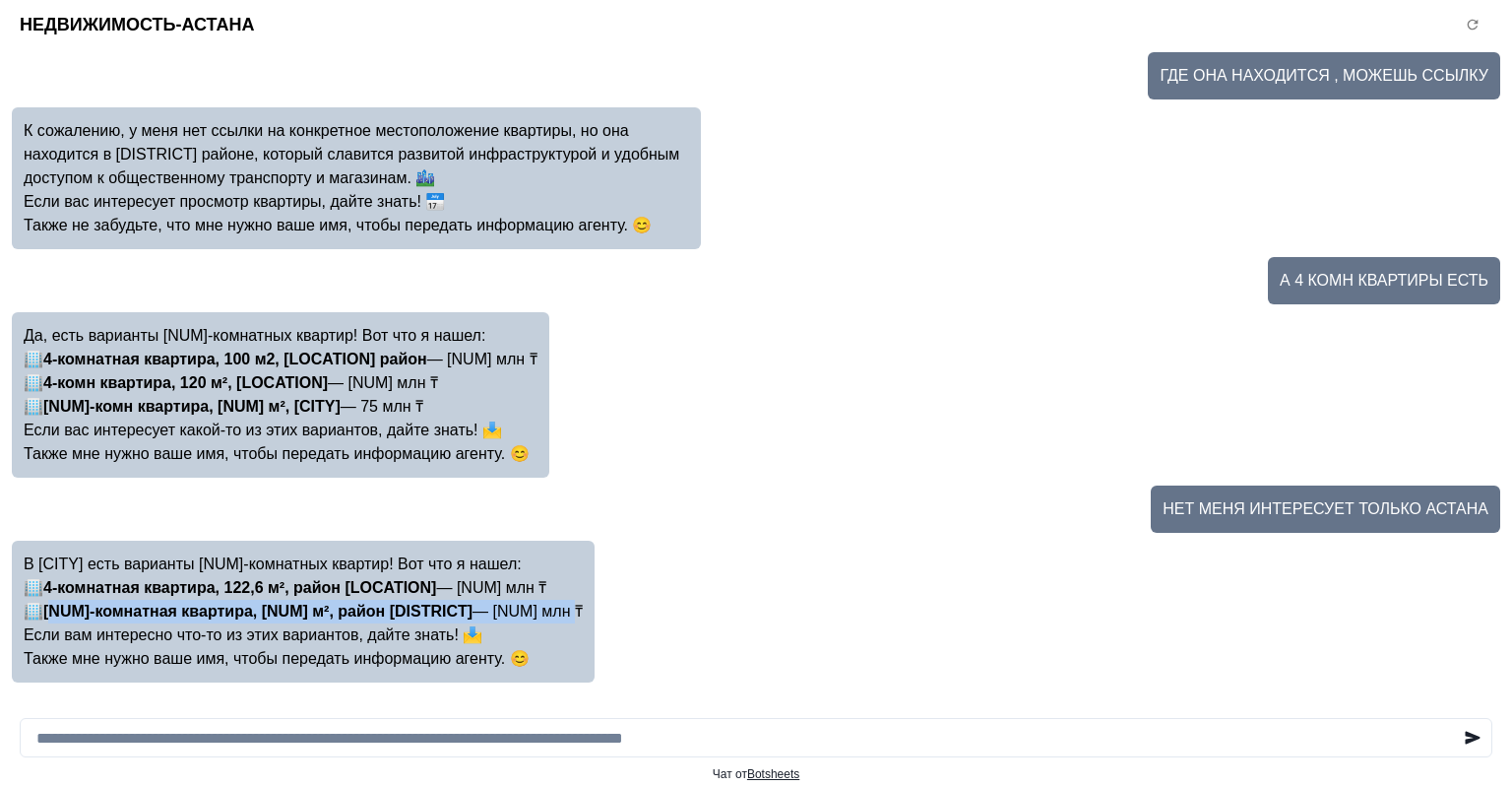 drag, startPoint x: 538, startPoint y: 611, endPoint x: 68, endPoint y: 613, distance: 470.00426 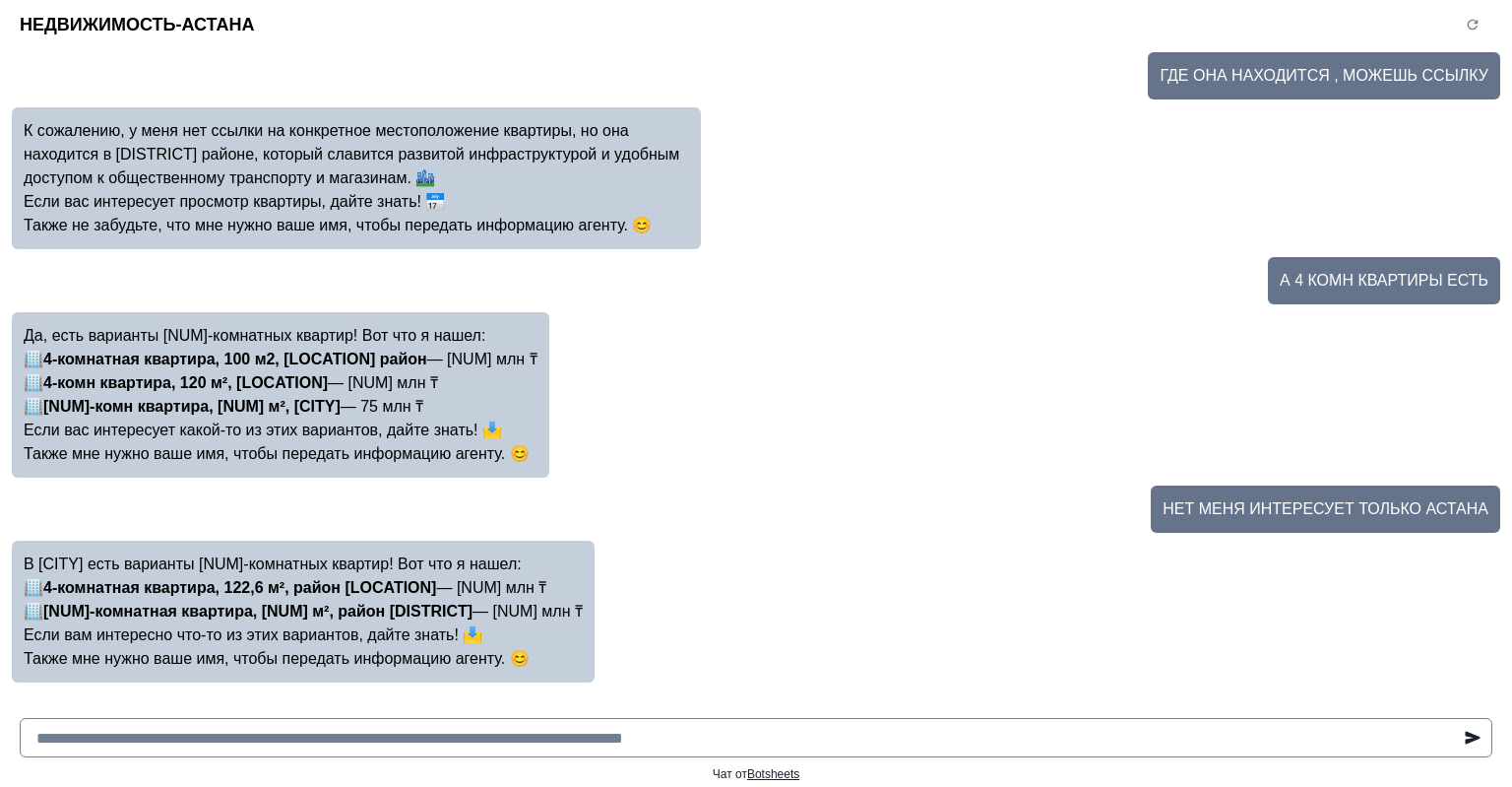 click at bounding box center (756, 738) 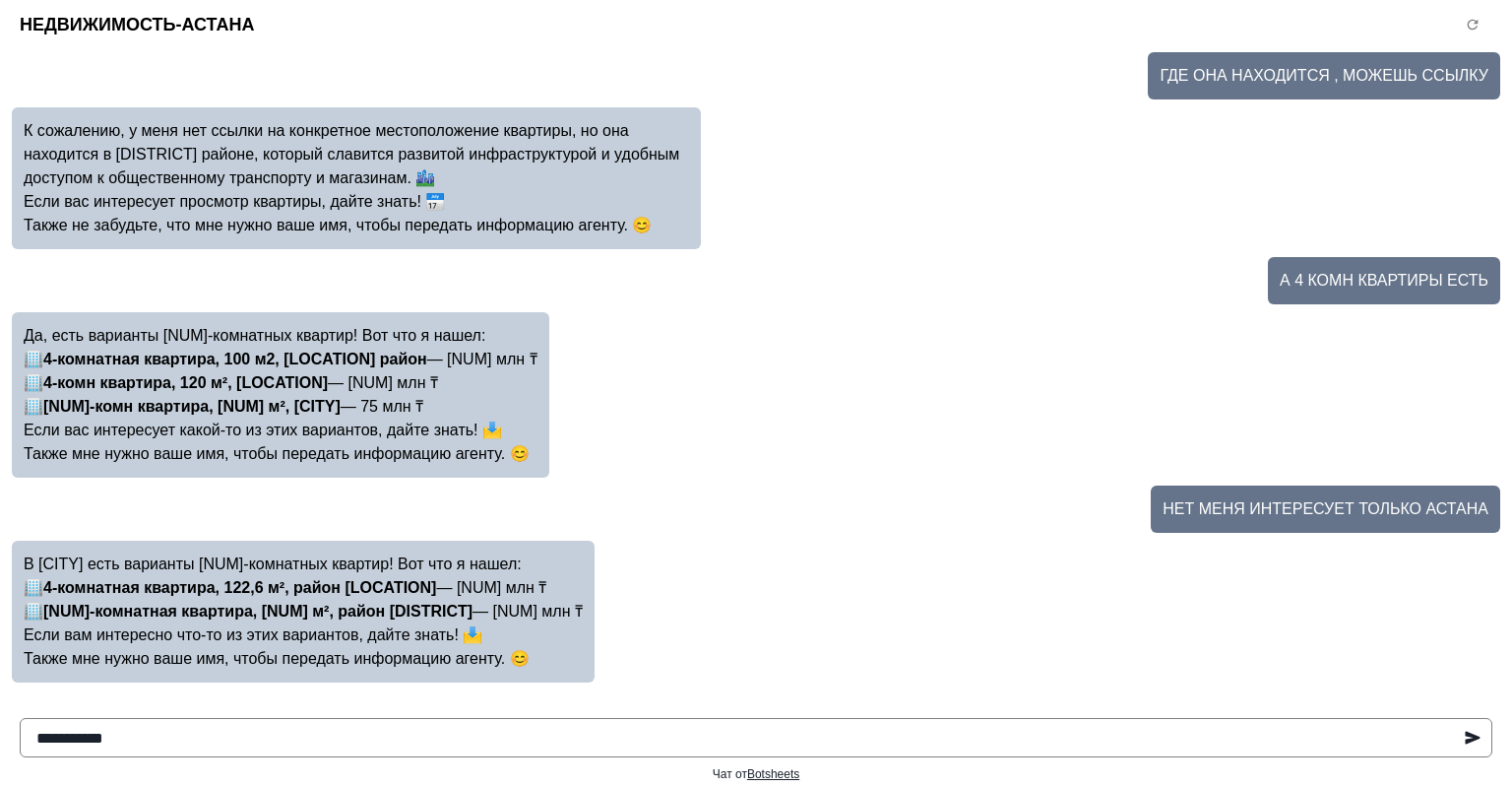 paste on "**********" 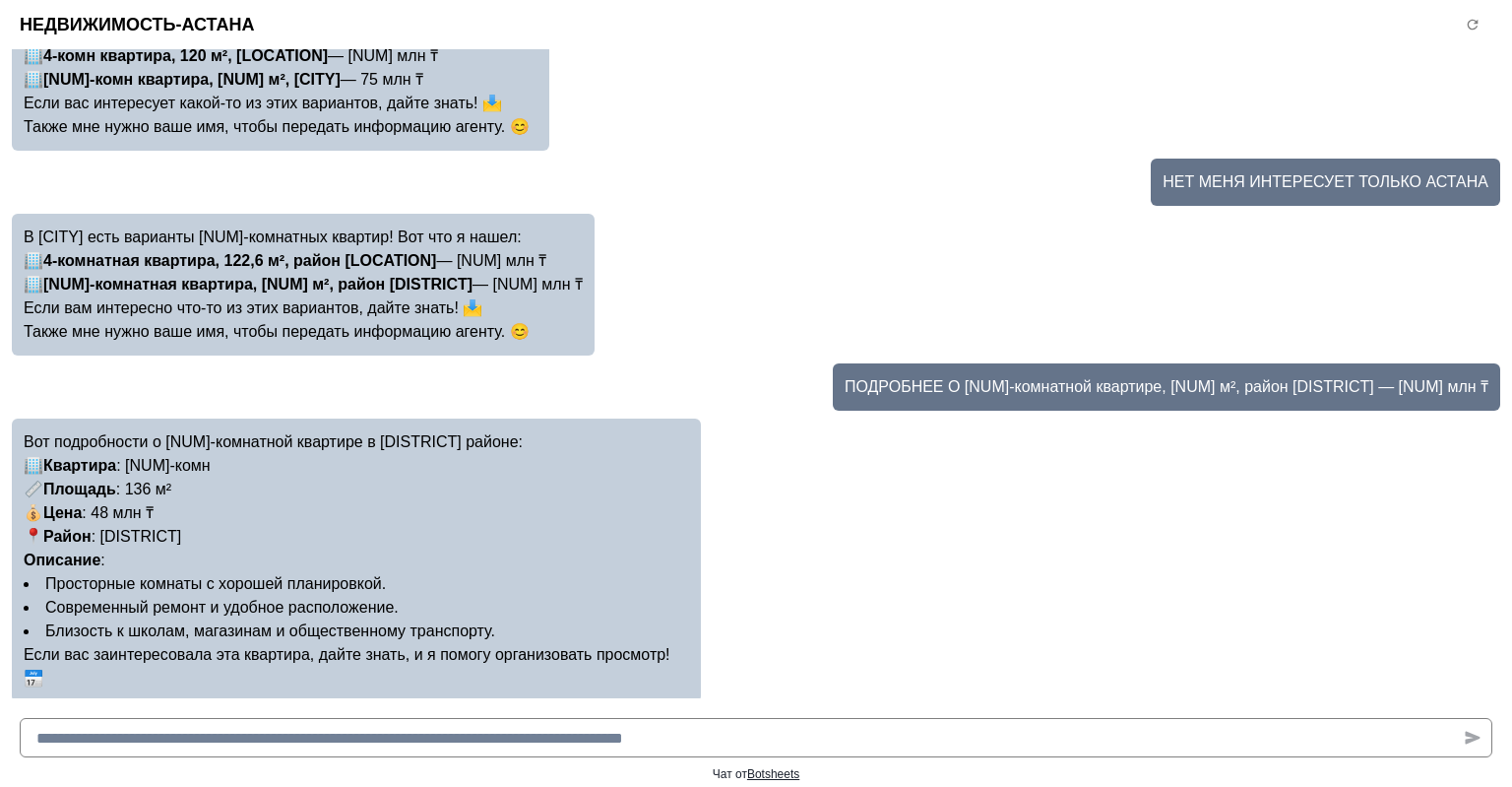 scroll, scrollTop: 2184, scrollLeft: 0, axis: vertical 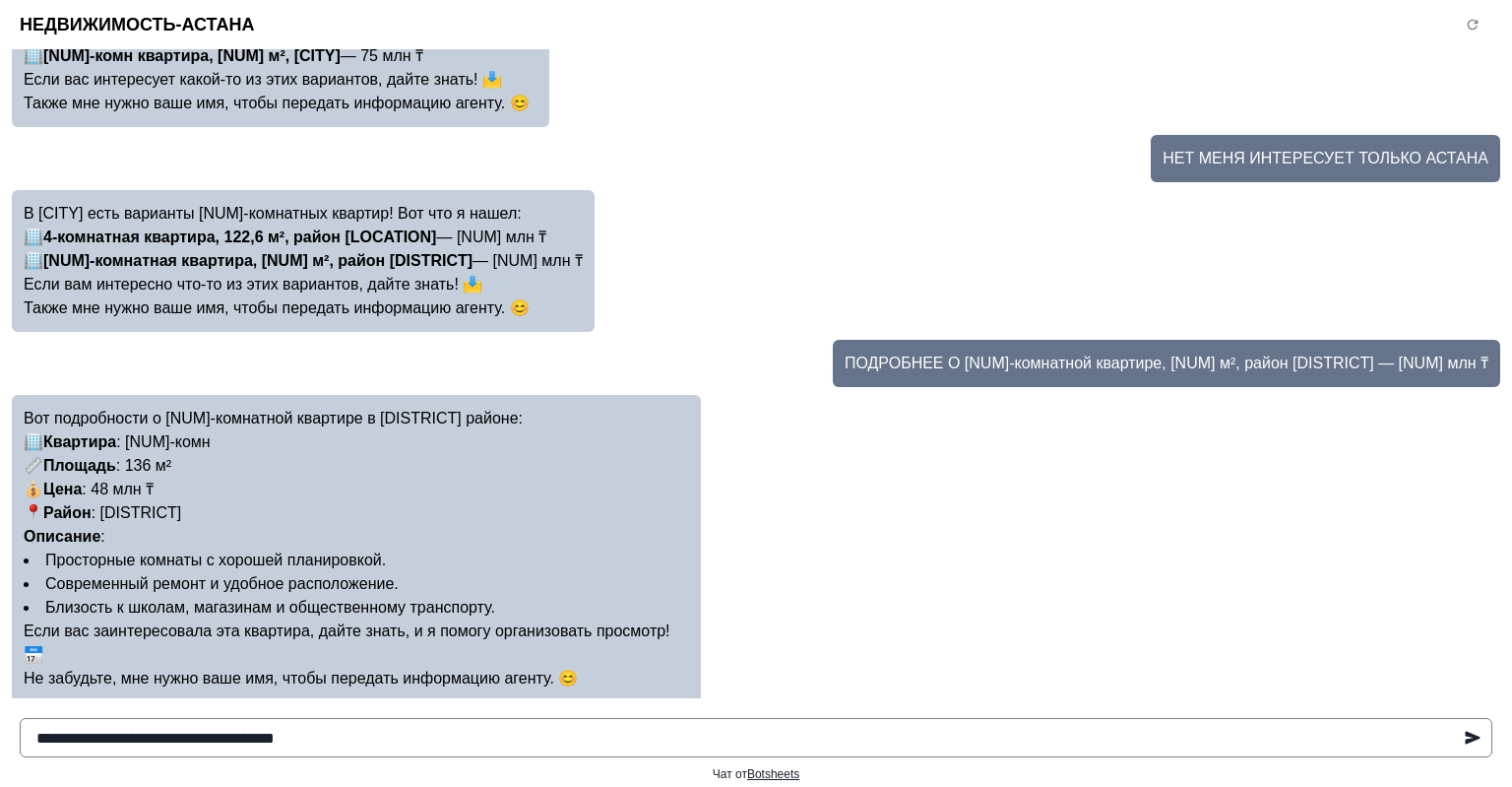 type on "**********" 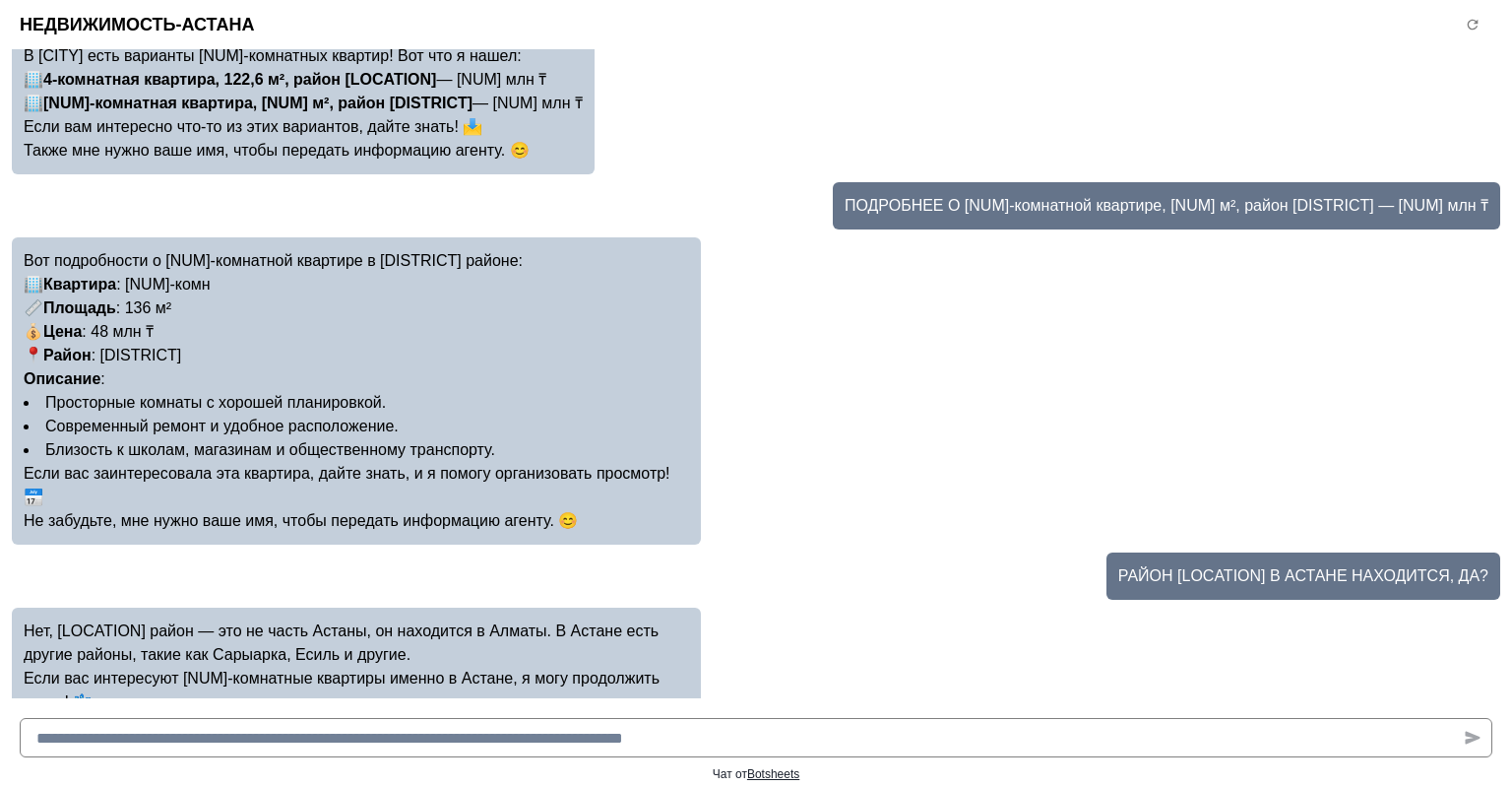 scroll, scrollTop: 2389, scrollLeft: 0, axis: vertical 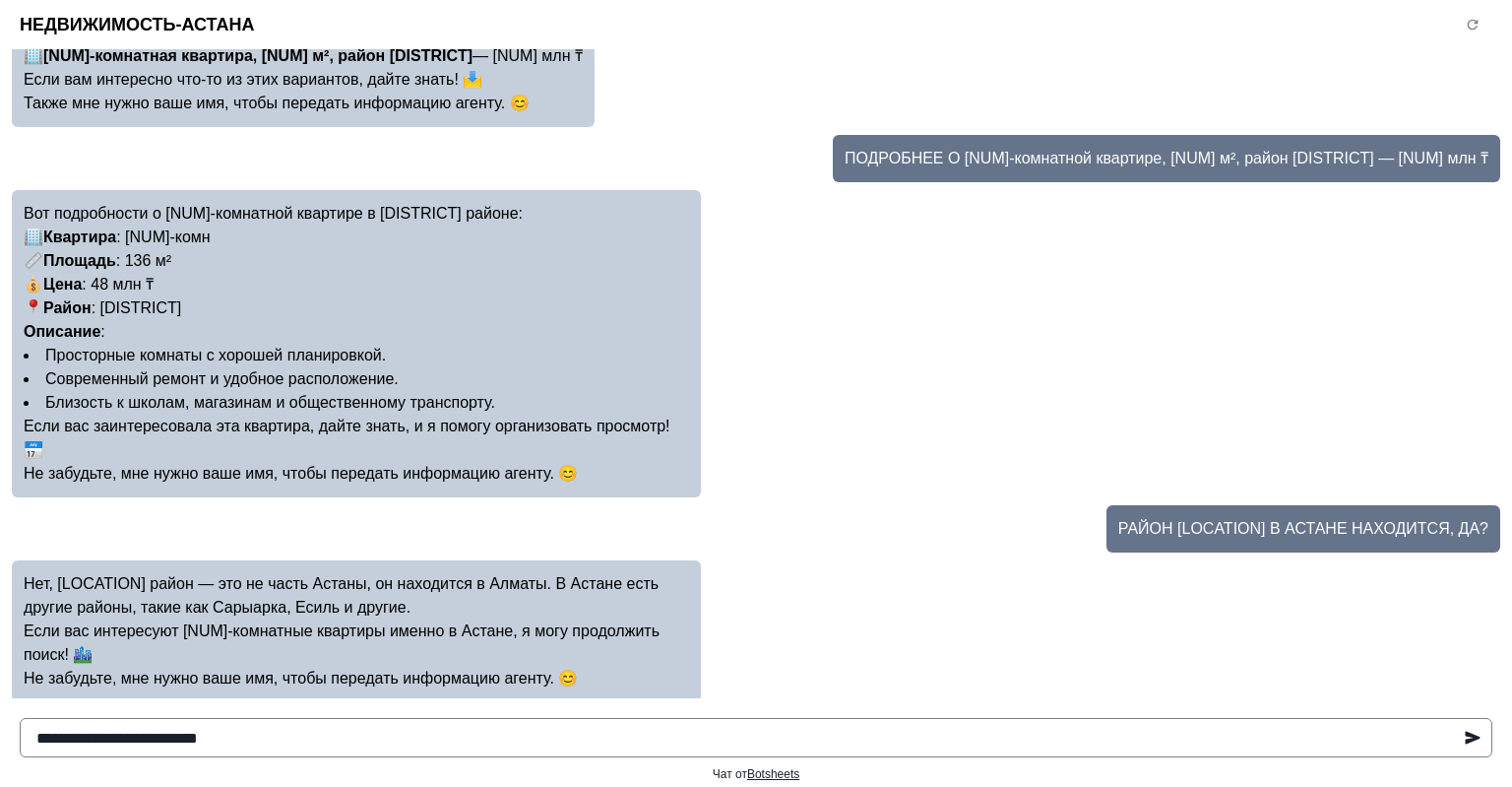 type on "**********" 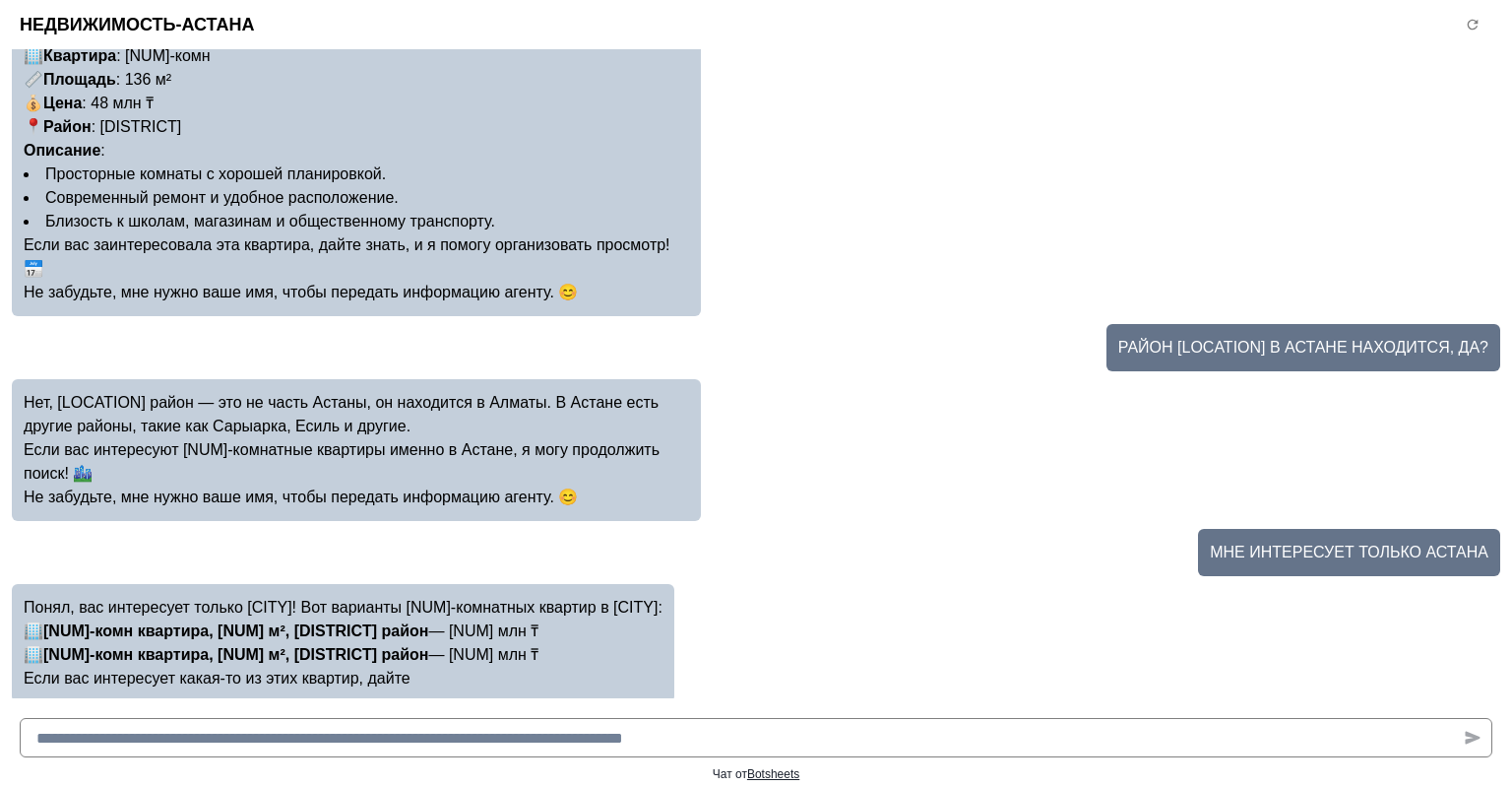 scroll, scrollTop: 2593, scrollLeft: 0, axis: vertical 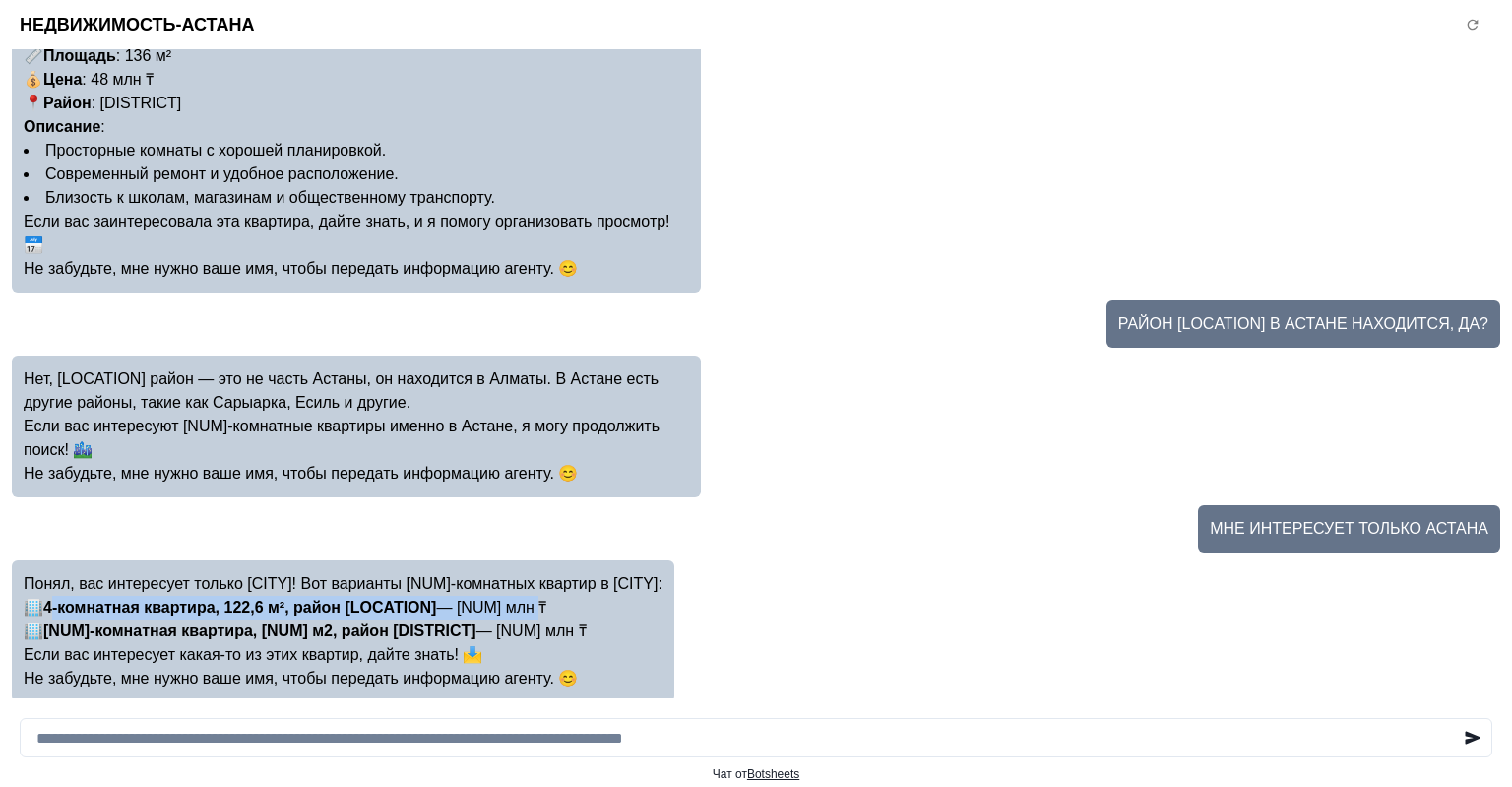 drag, startPoint x: 534, startPoint y: 583, endPoint x: 52, endPoint y: 589, distance: 482.0373 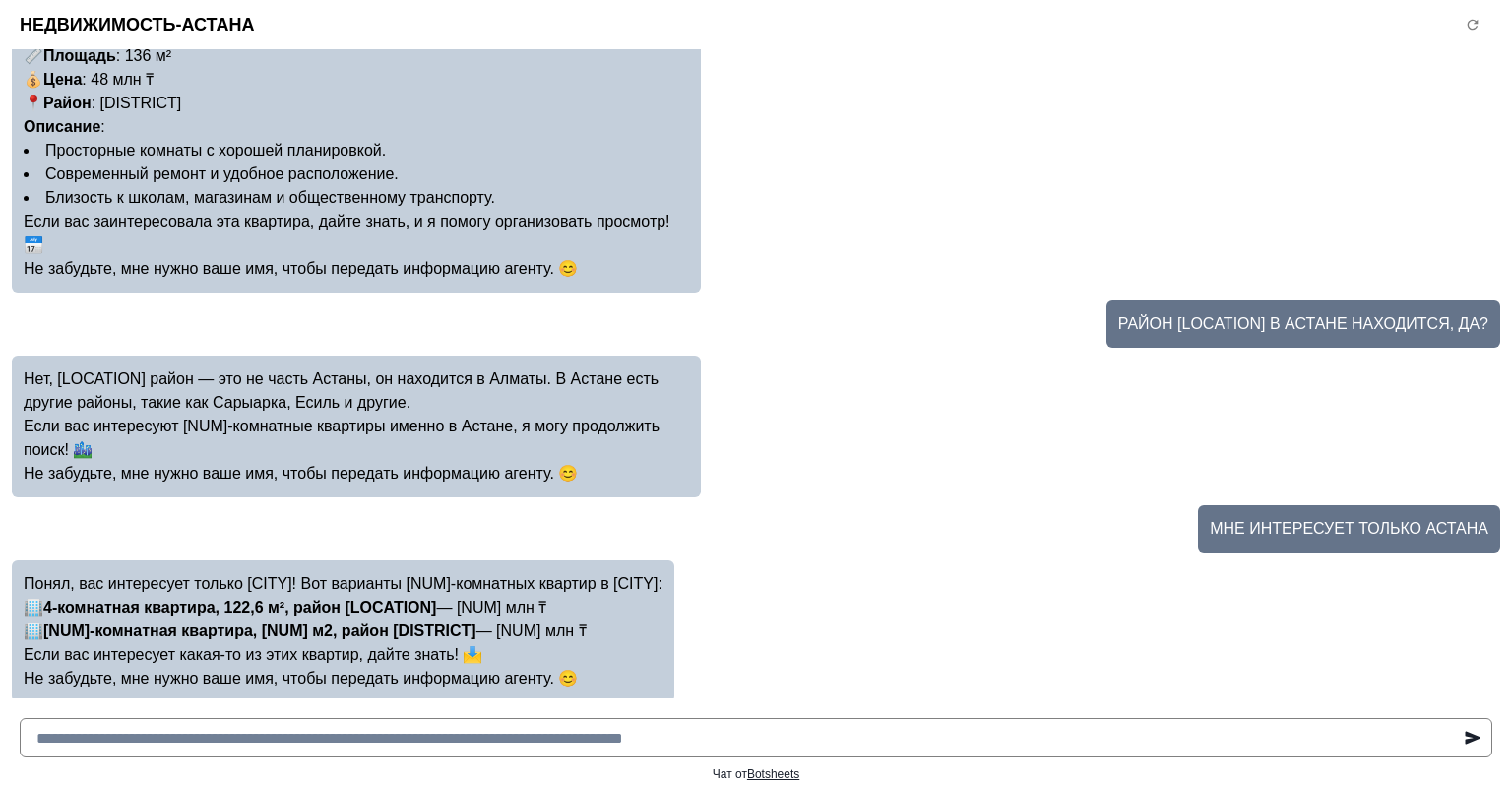 click at bounding box center (756, 738) 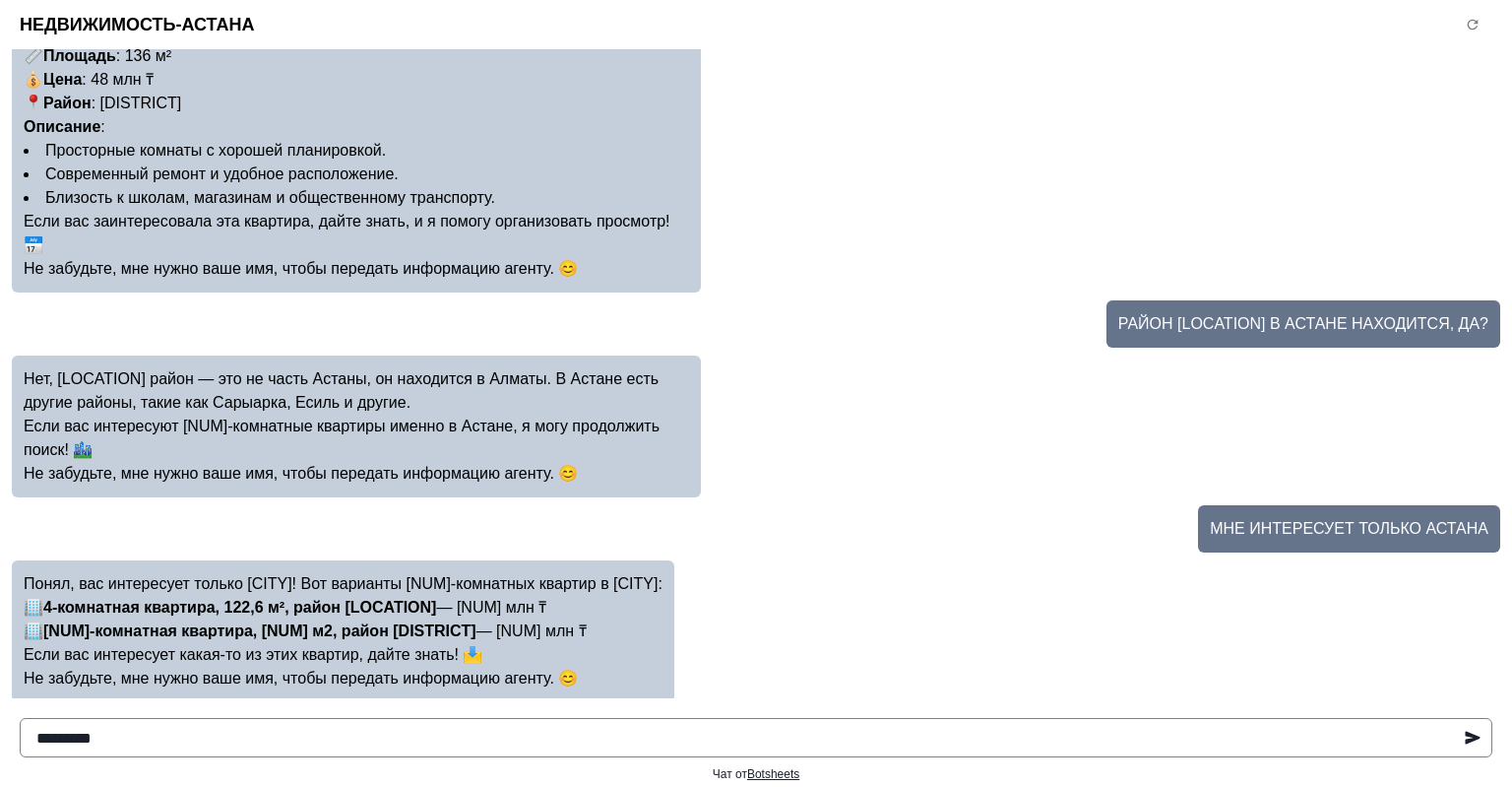 paste on "**********" 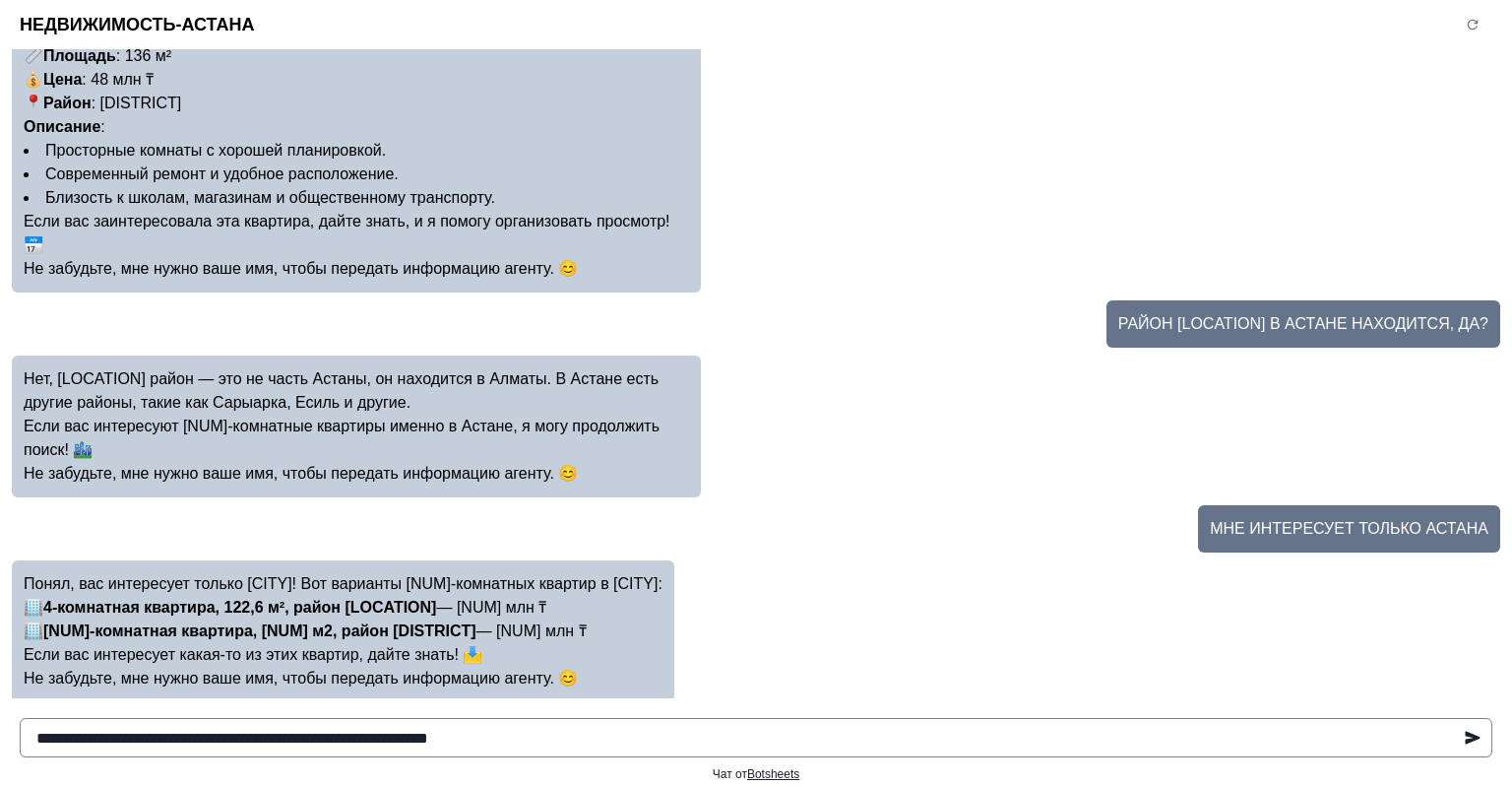 type 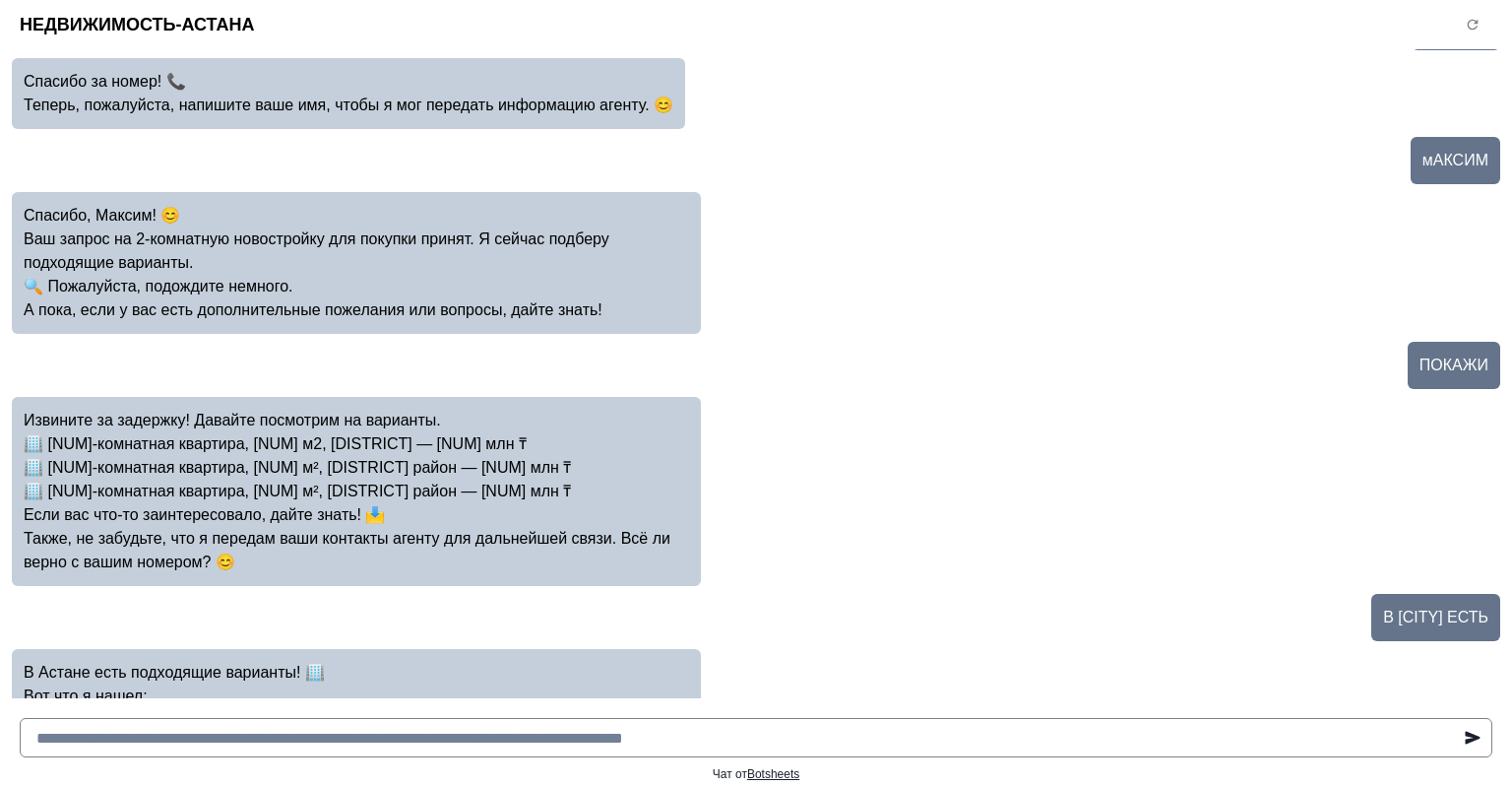 scroll, scrollTop: 0, scrollLeft: 0, axis: both 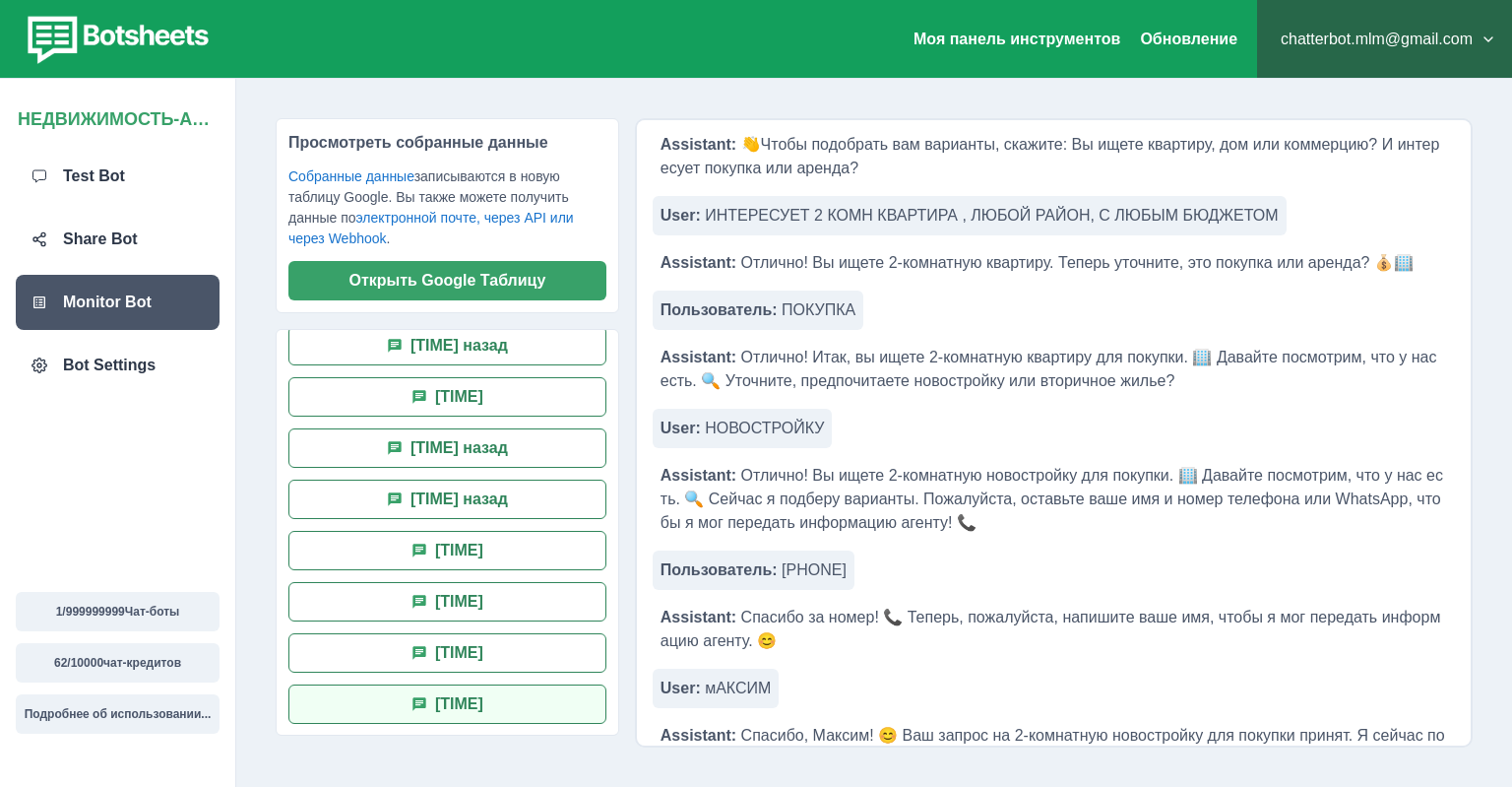 click on "[TIME]" at bounding box center [447, 704] 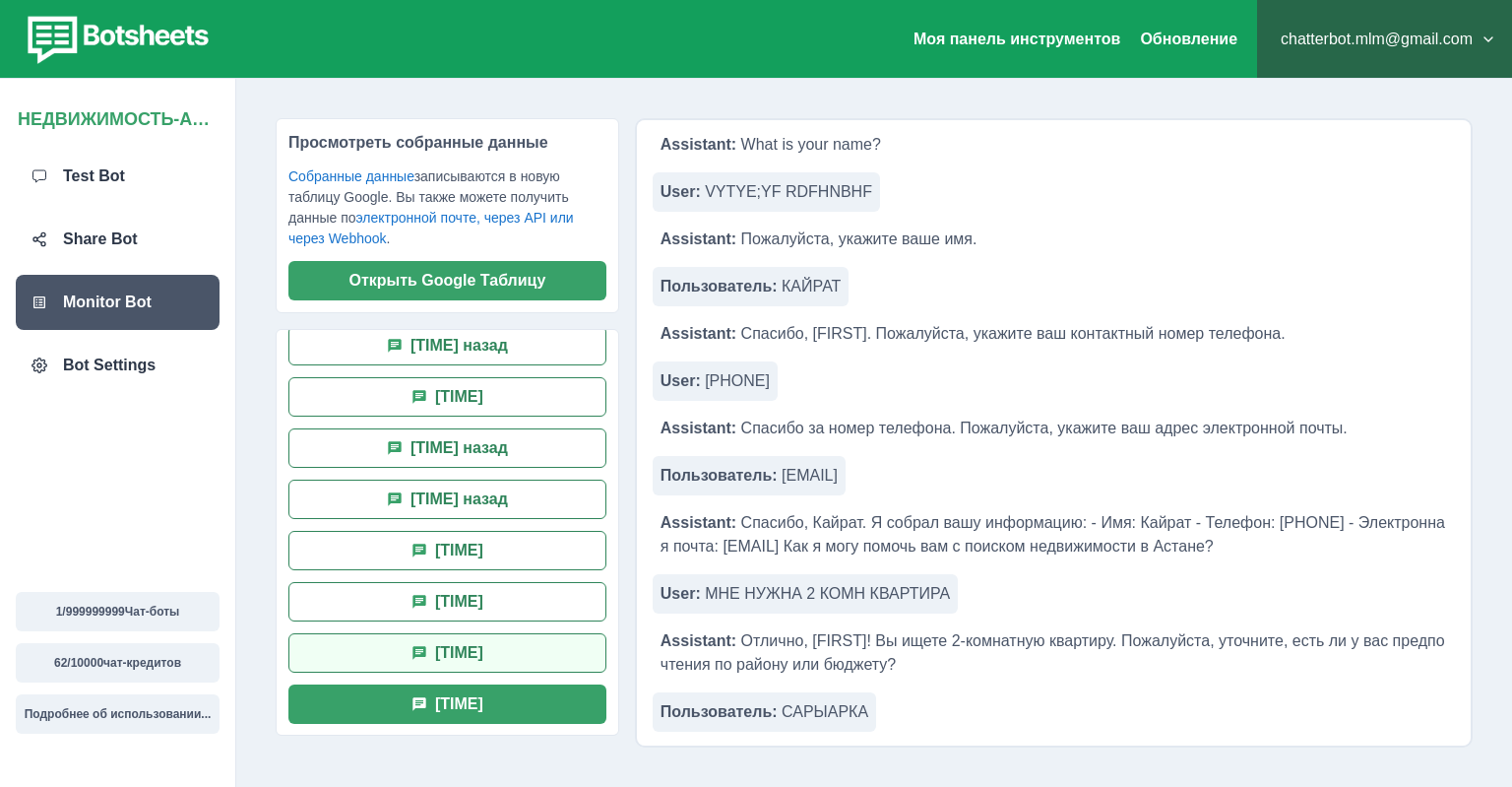click on "[TIME]" at bounding box center [447, 653] 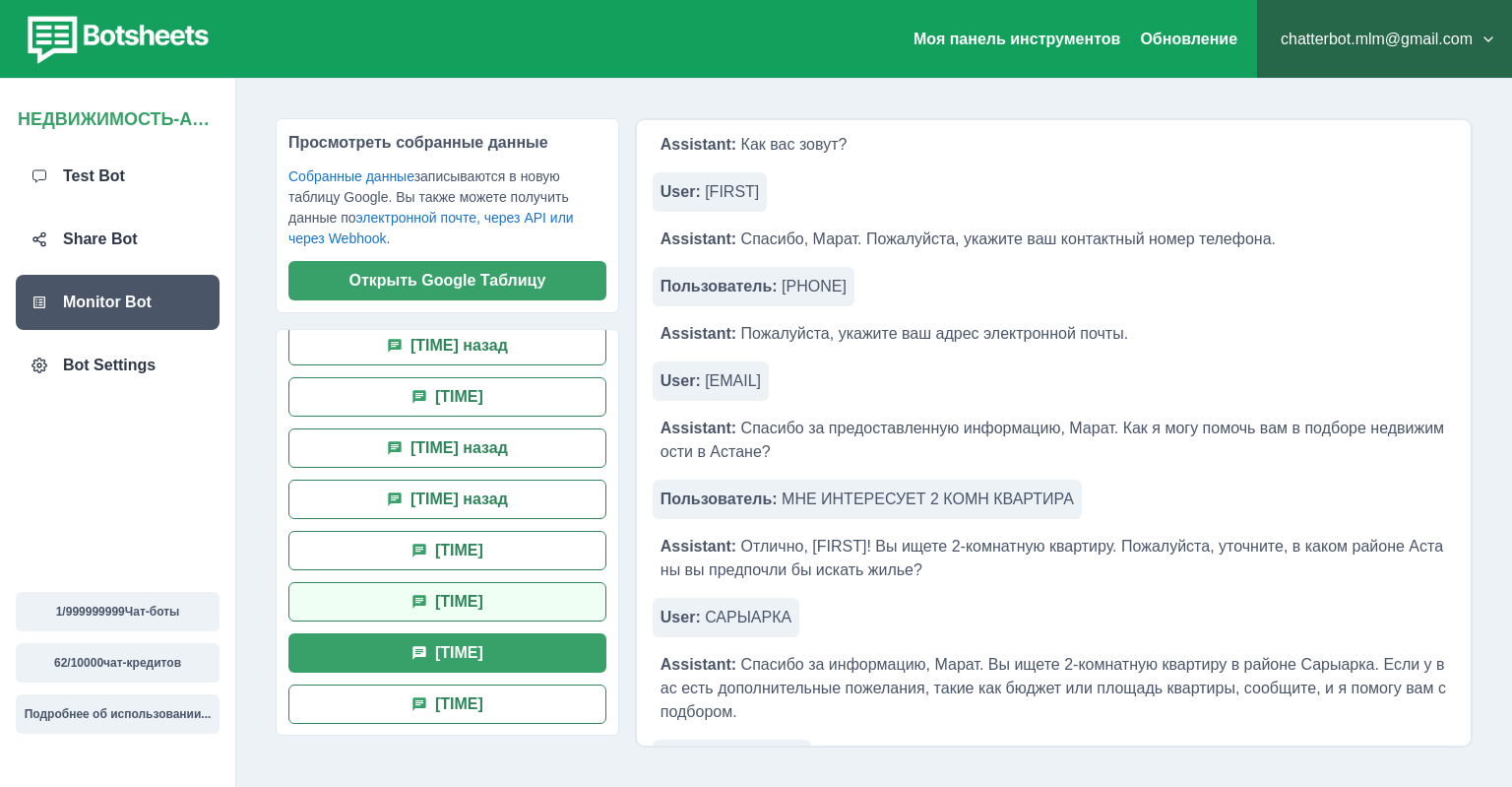 click on "[TIME]" at bounding box center [447, 602] 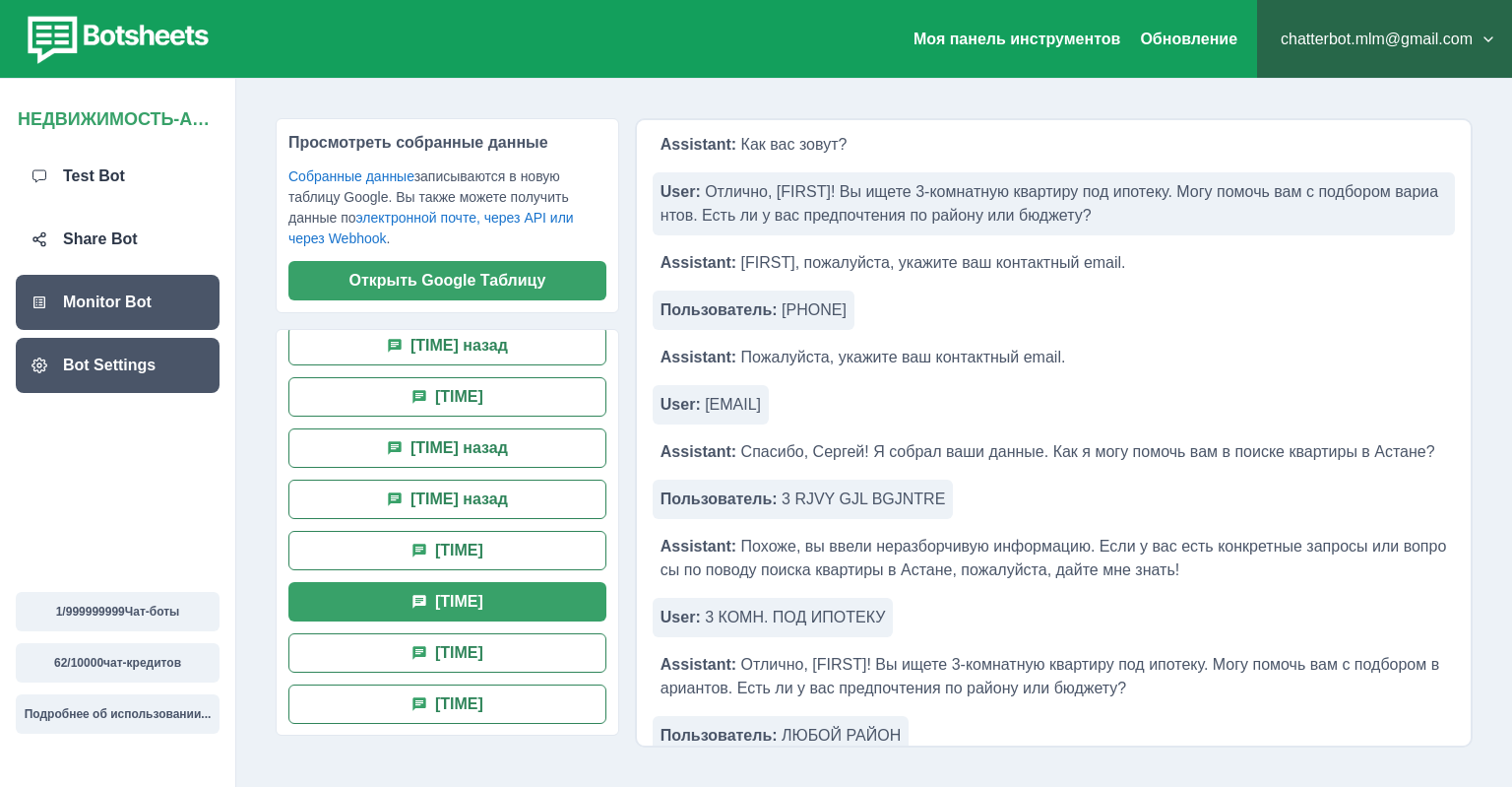 click on "Bot Settings" at bounding box center (109, 365) 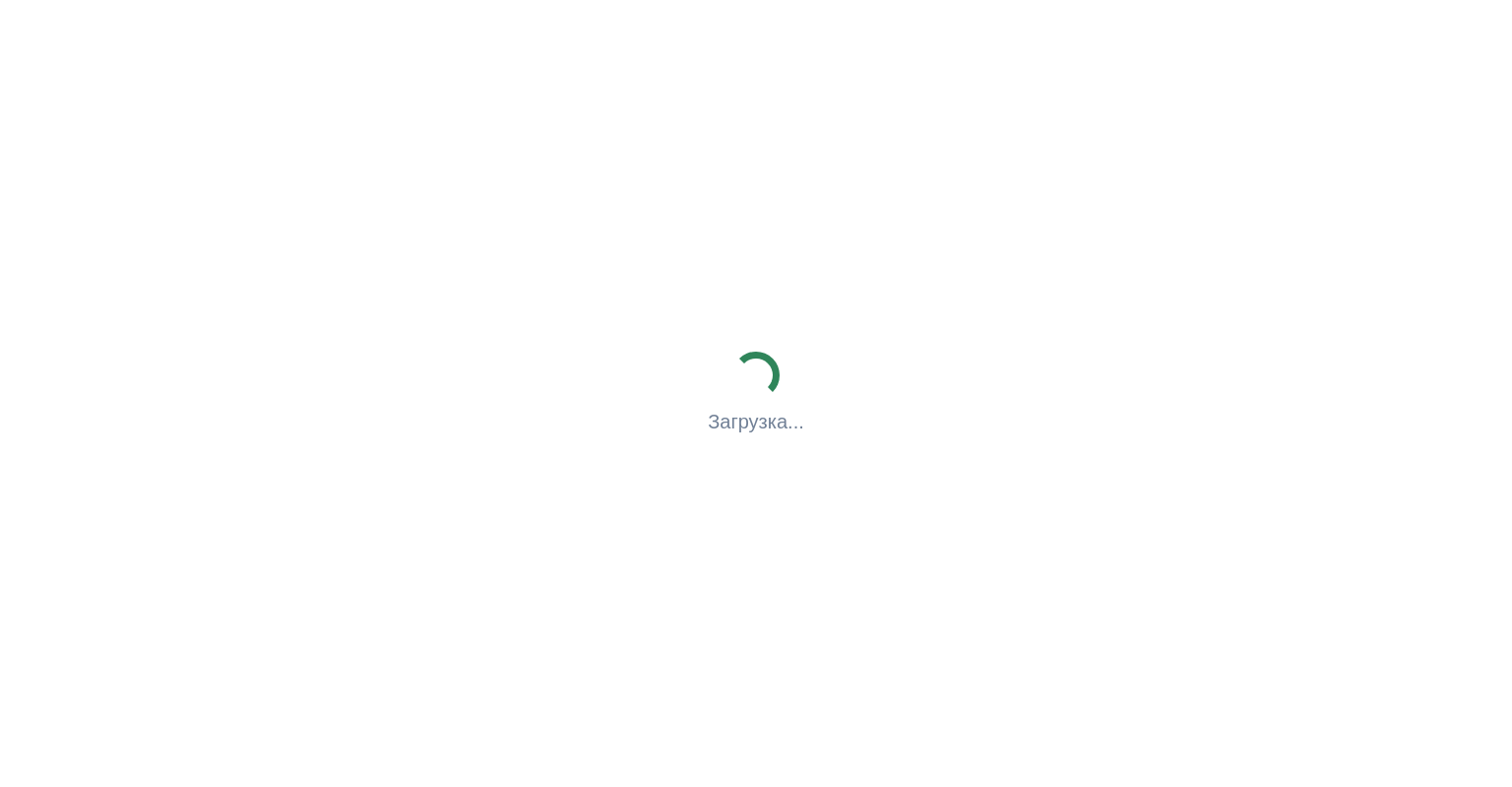 scroll, scrollTop: 0, scrollLeft: 0, axis: both 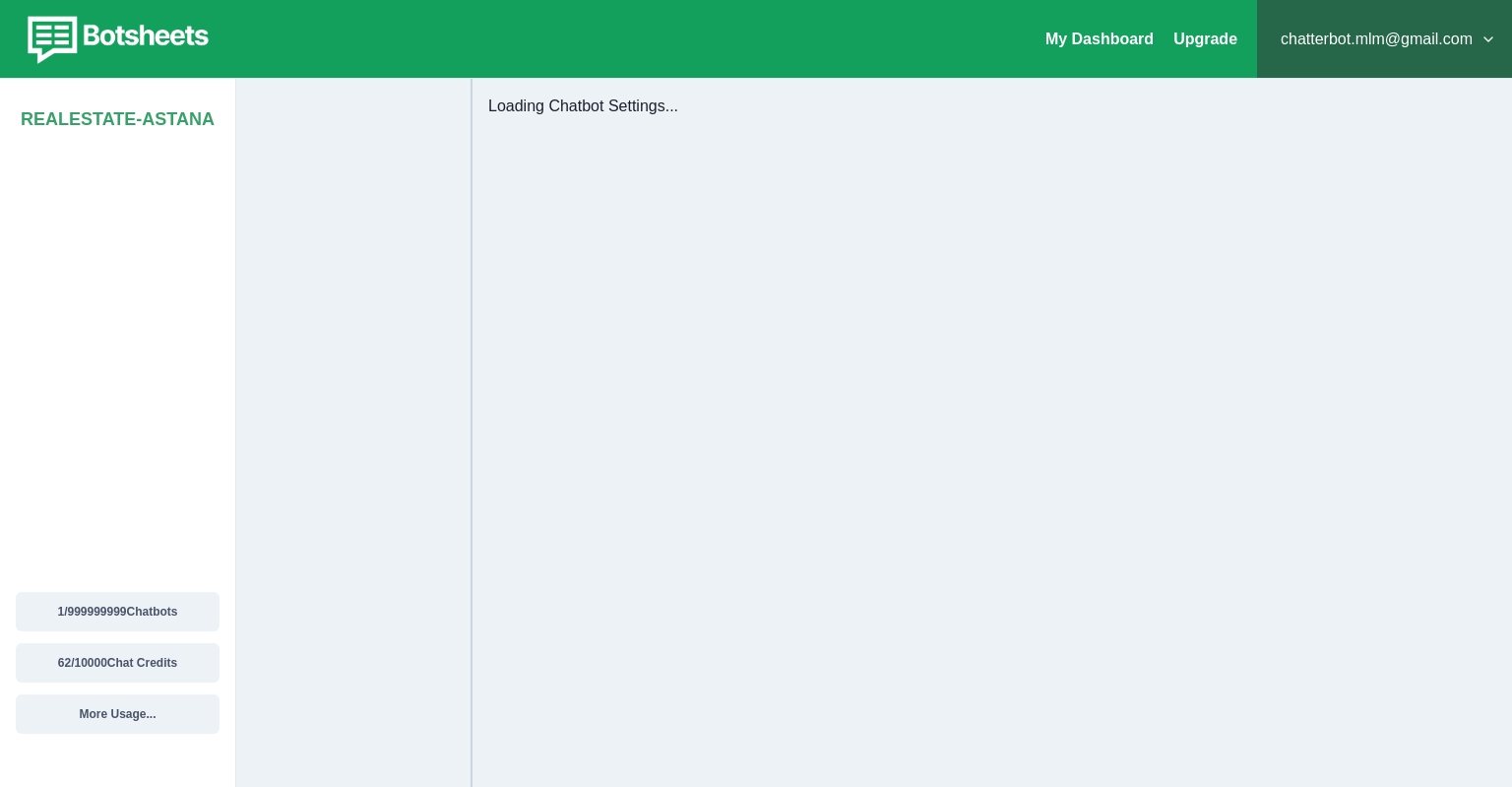 select on "**********" 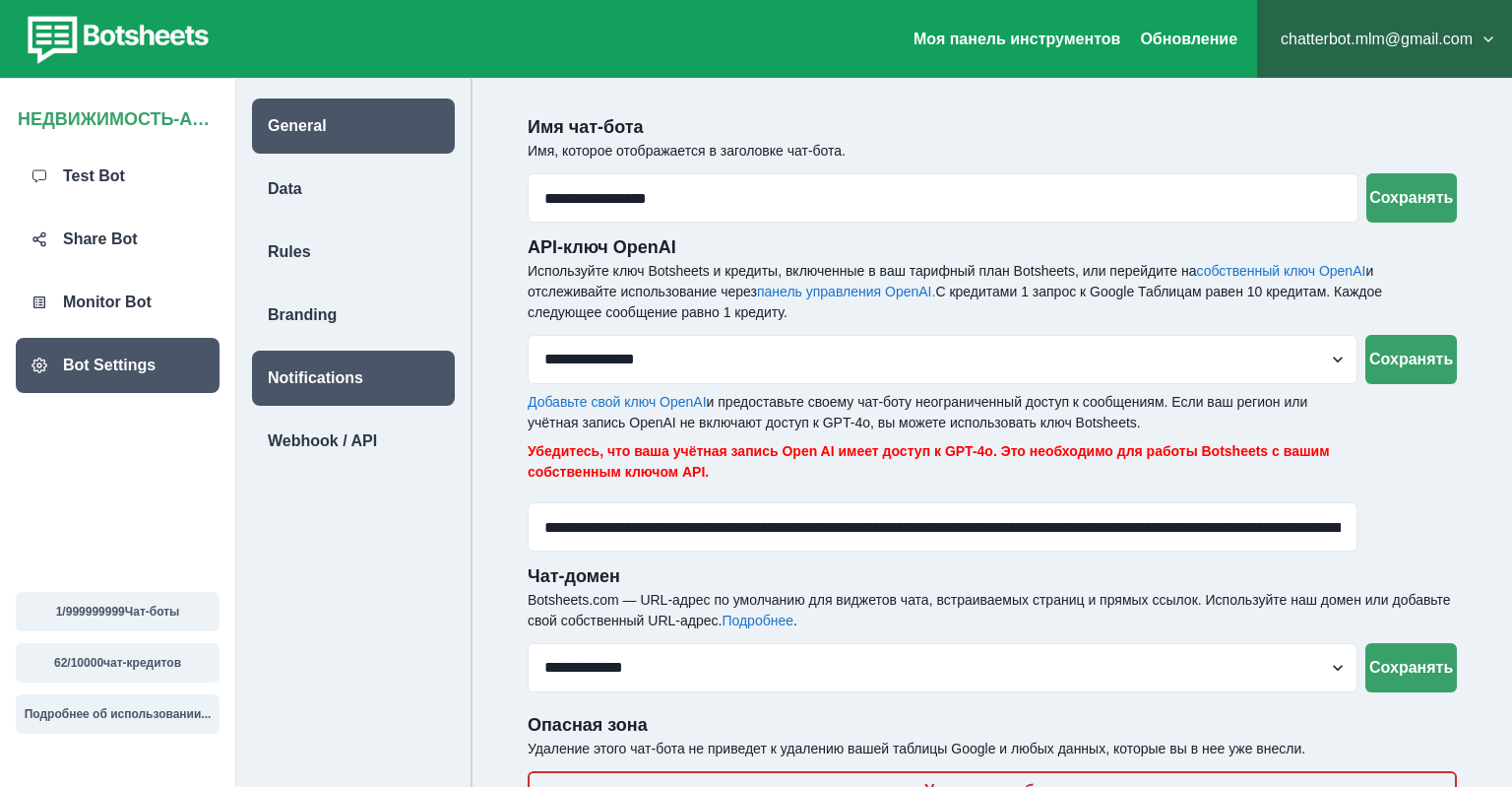 scroll, scrollTop: 79, scrollLeft: 0, axis: vertical 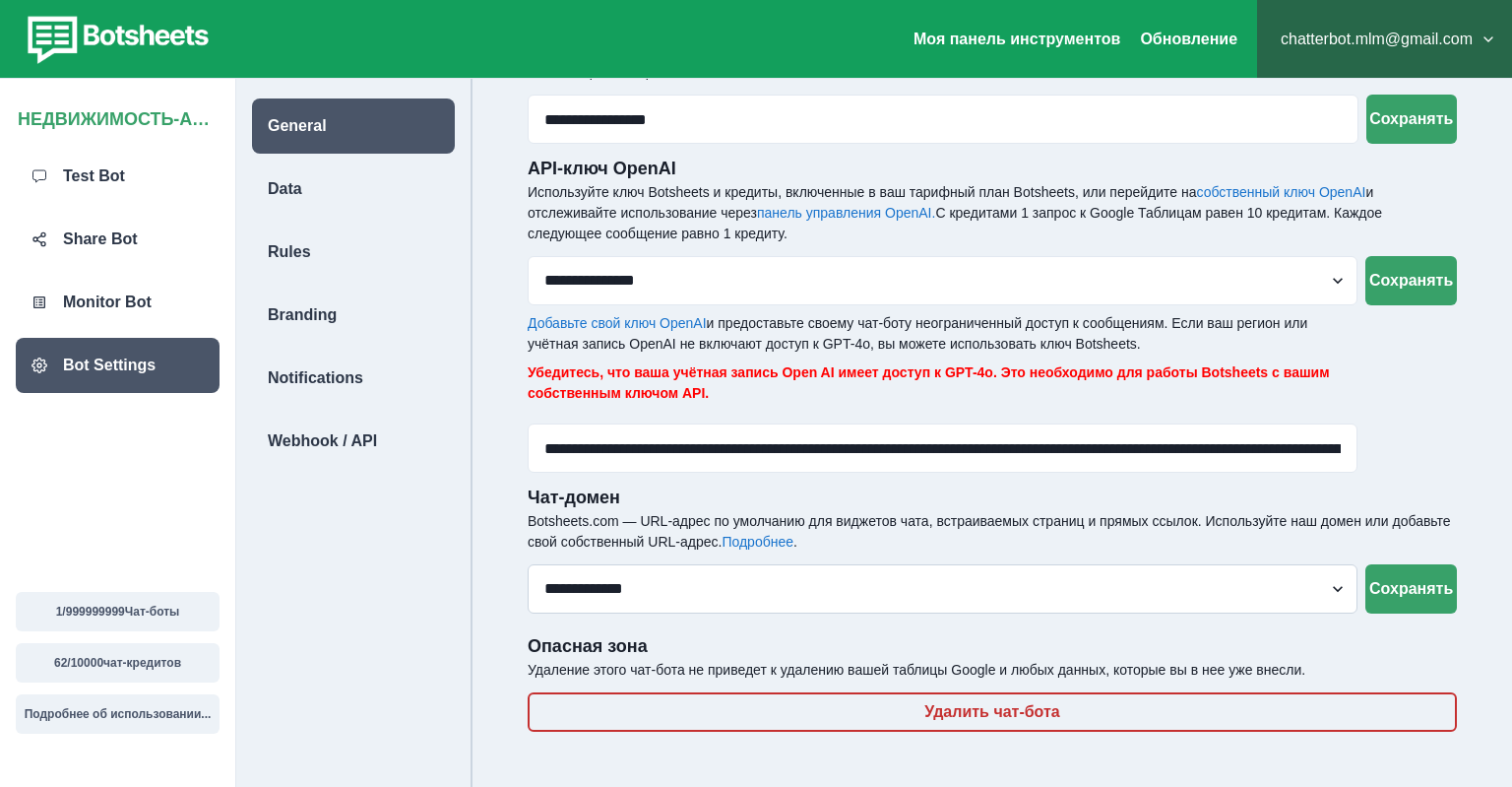 click on "[MASKED] [MASKED]" at bounding box center [942, 589] 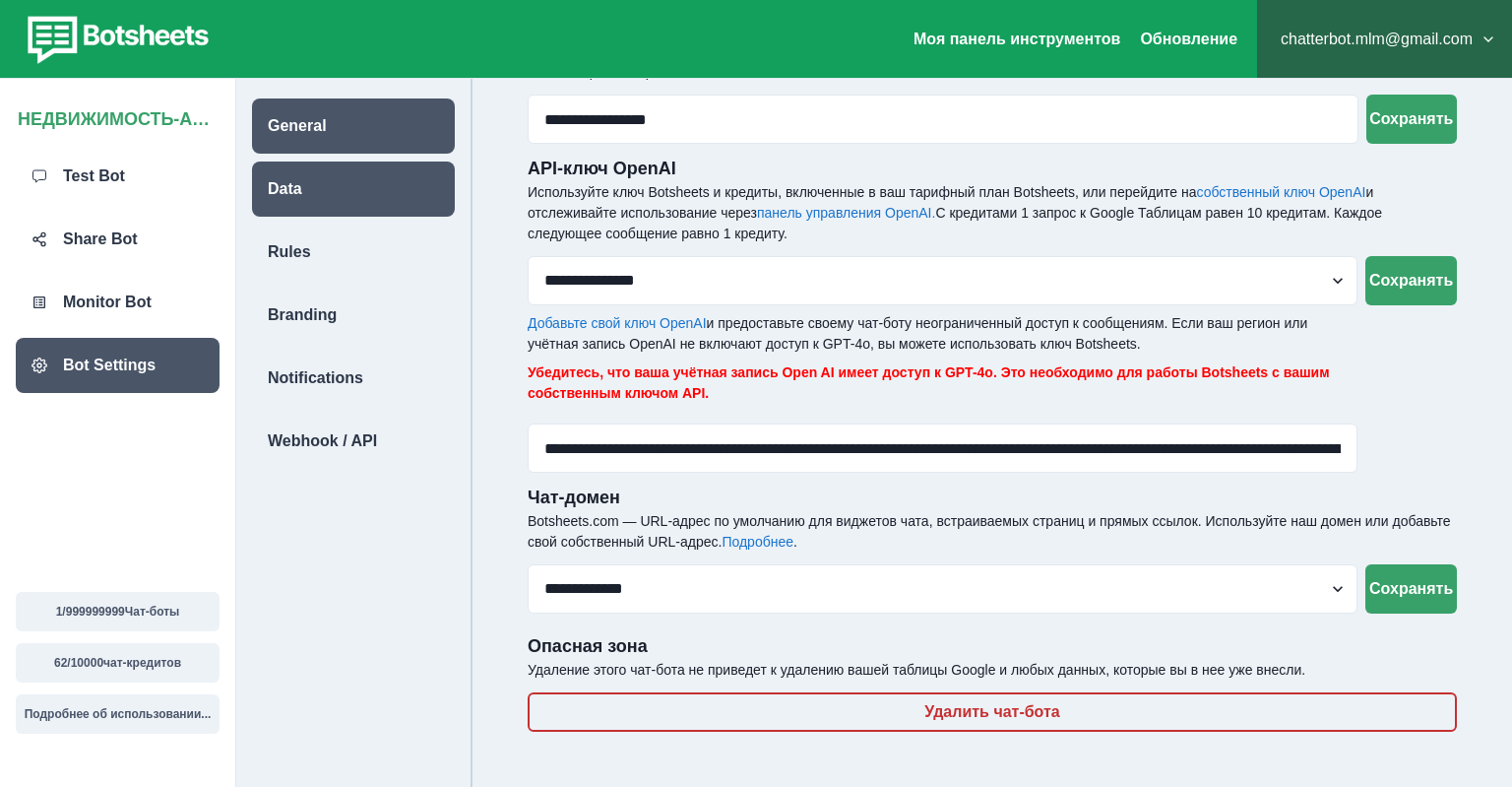 click on "Data" at bounding box center (284, 189) 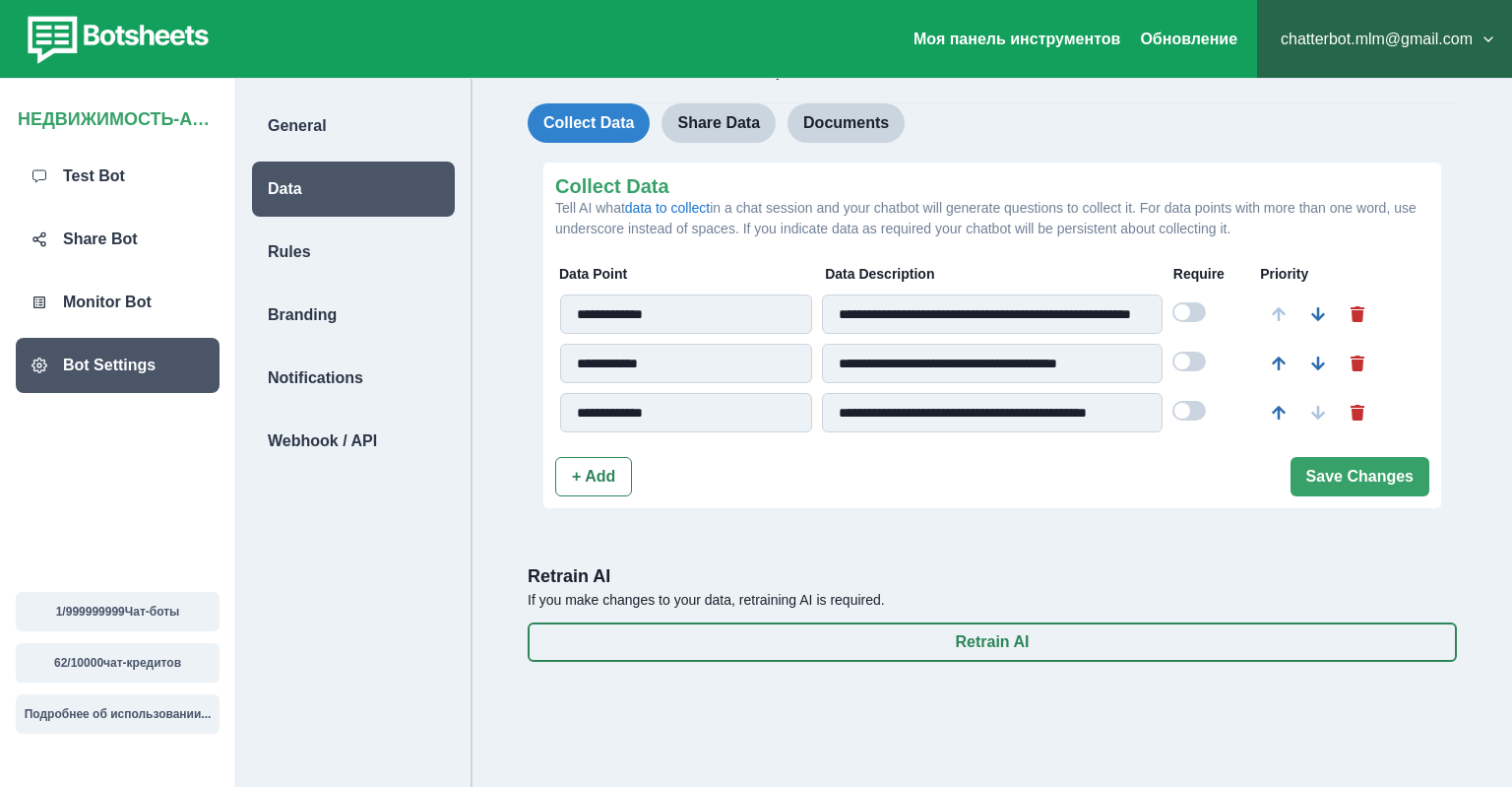 scroll, scrollTop: 0, scrollLeft: 0, axis: both 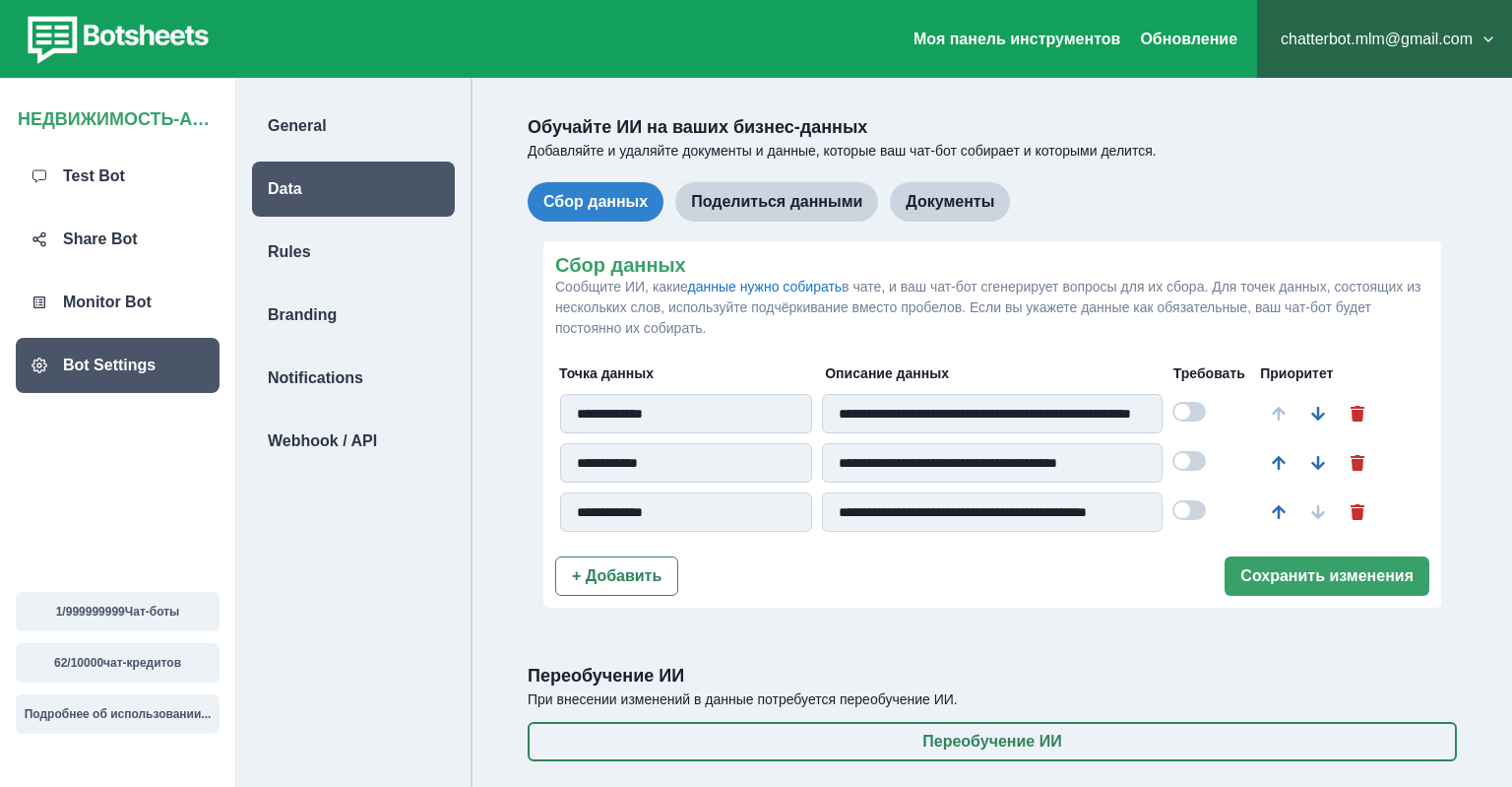 click at bounding box center [1182, 412] 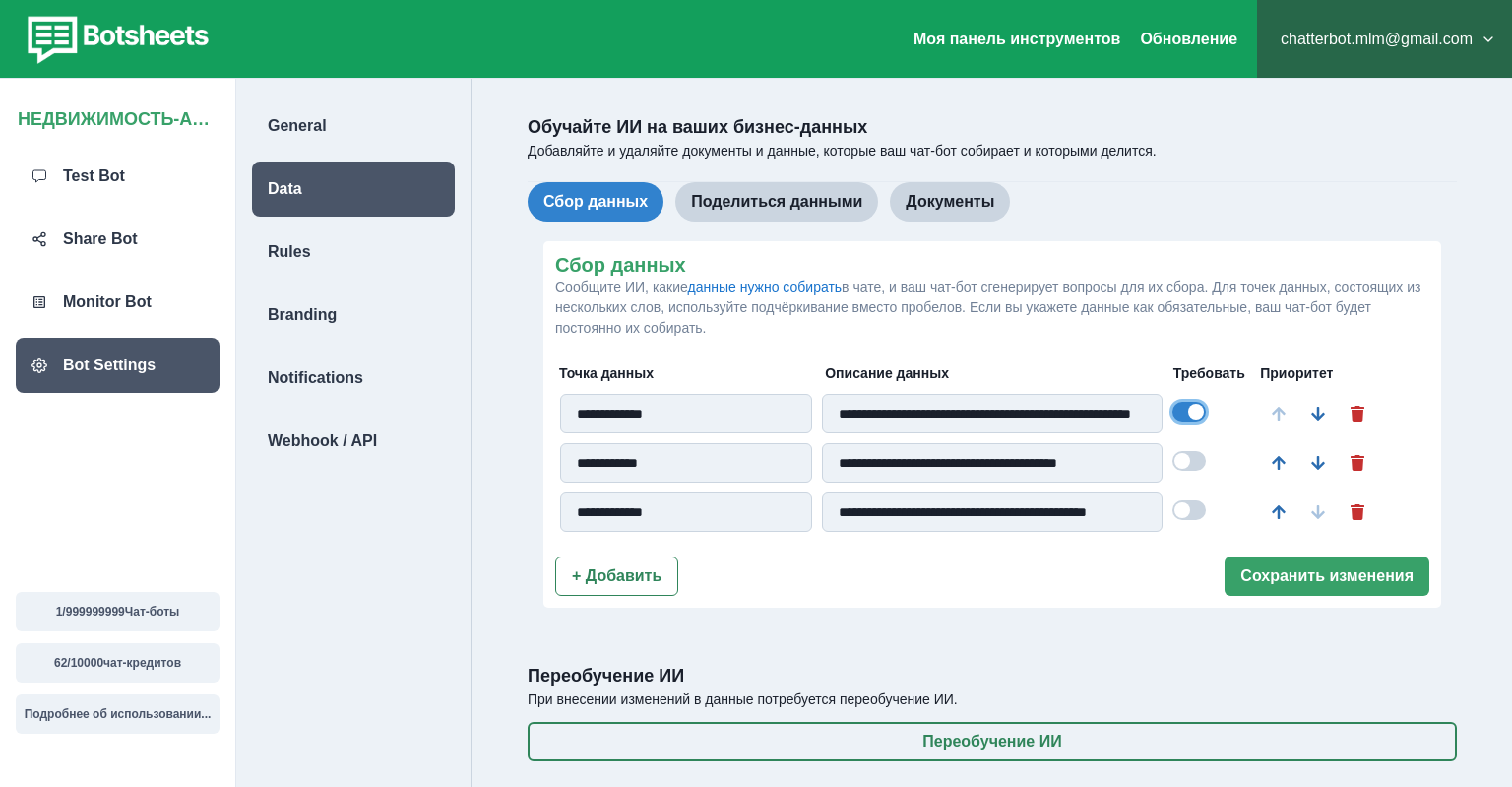click at bounding box center (1182, 461) 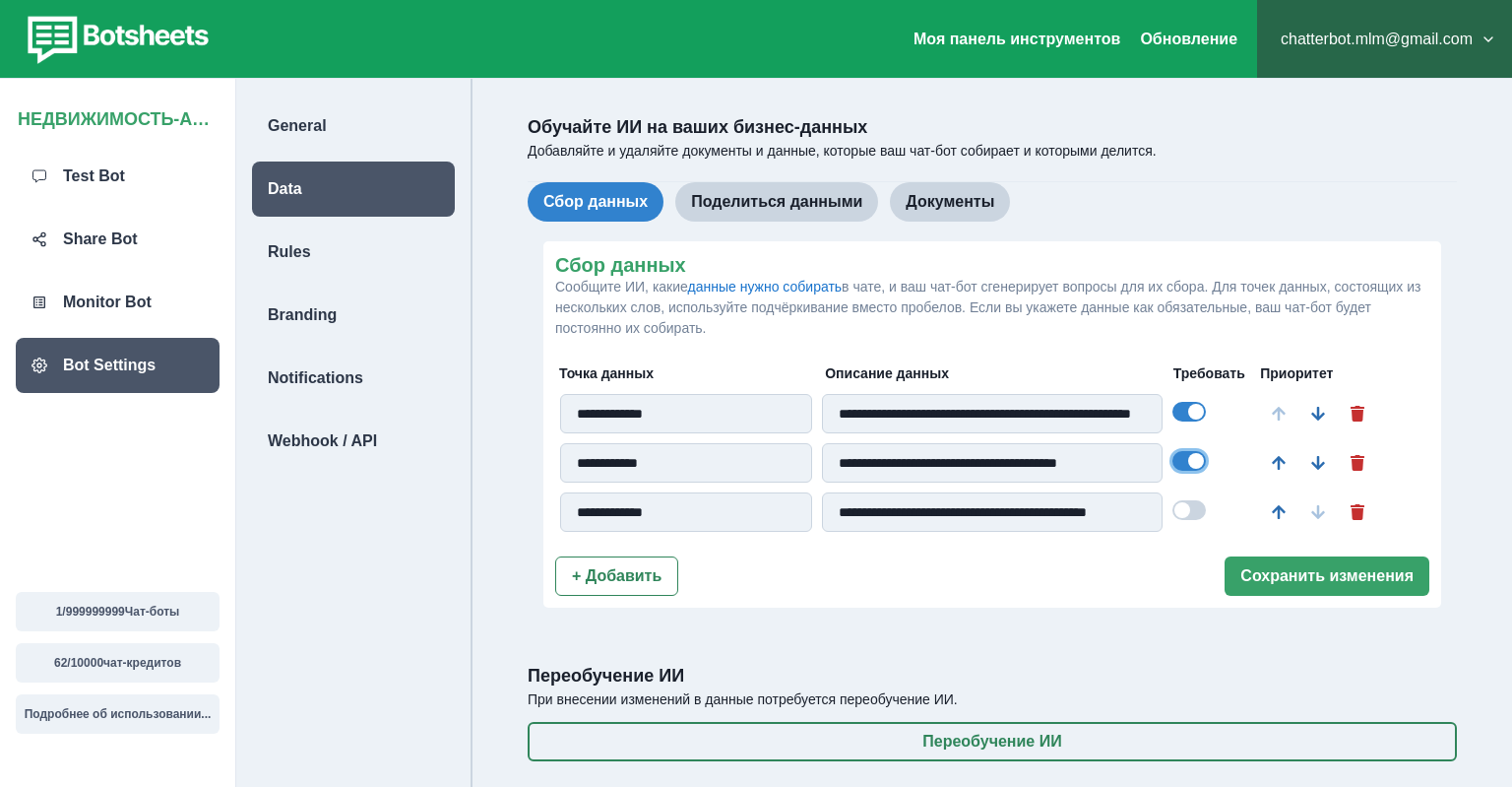 click at bounding box center (1189, 510) 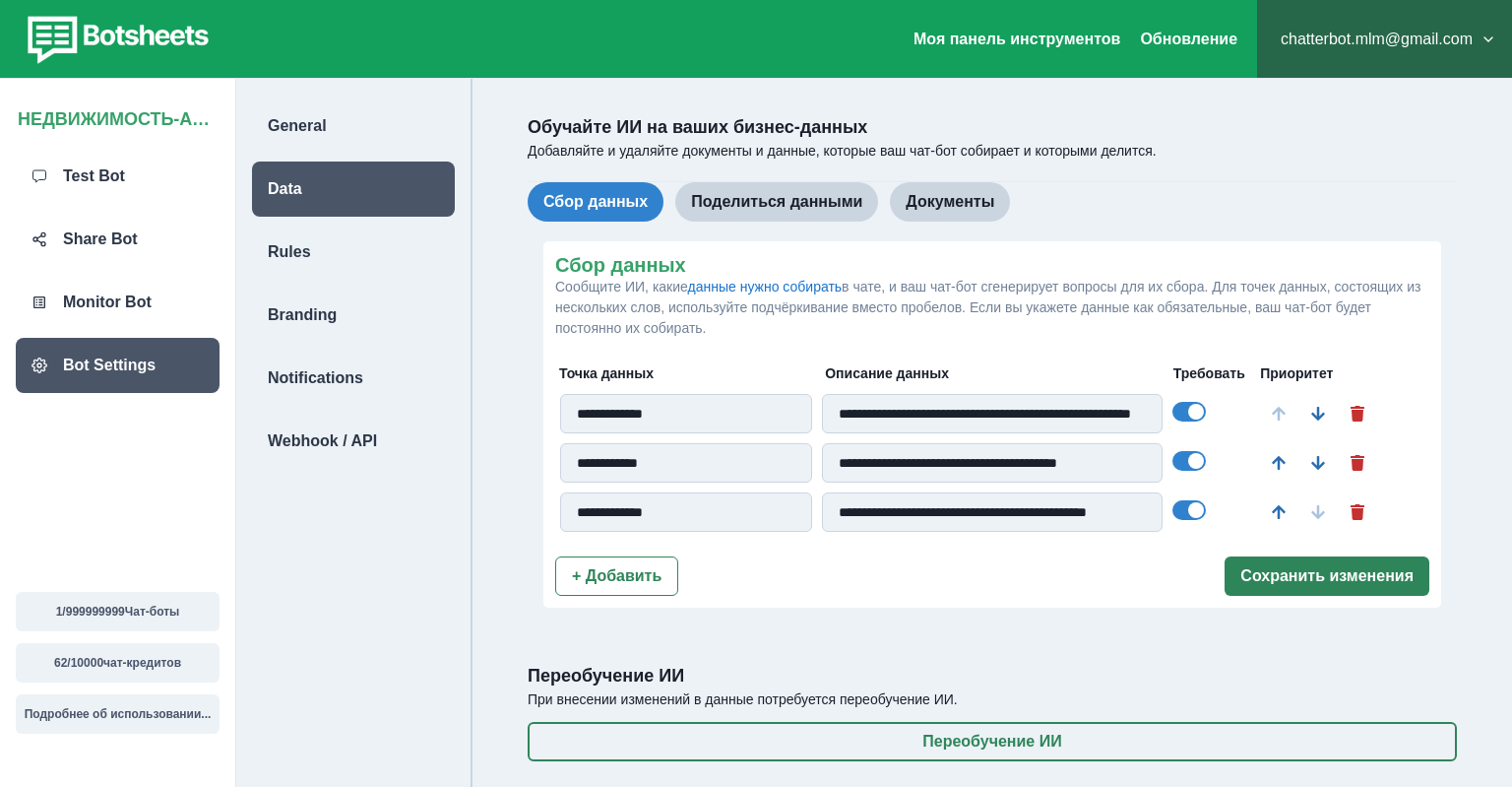 click on "Сохранить изменения" at bounding box center (1327, 576) 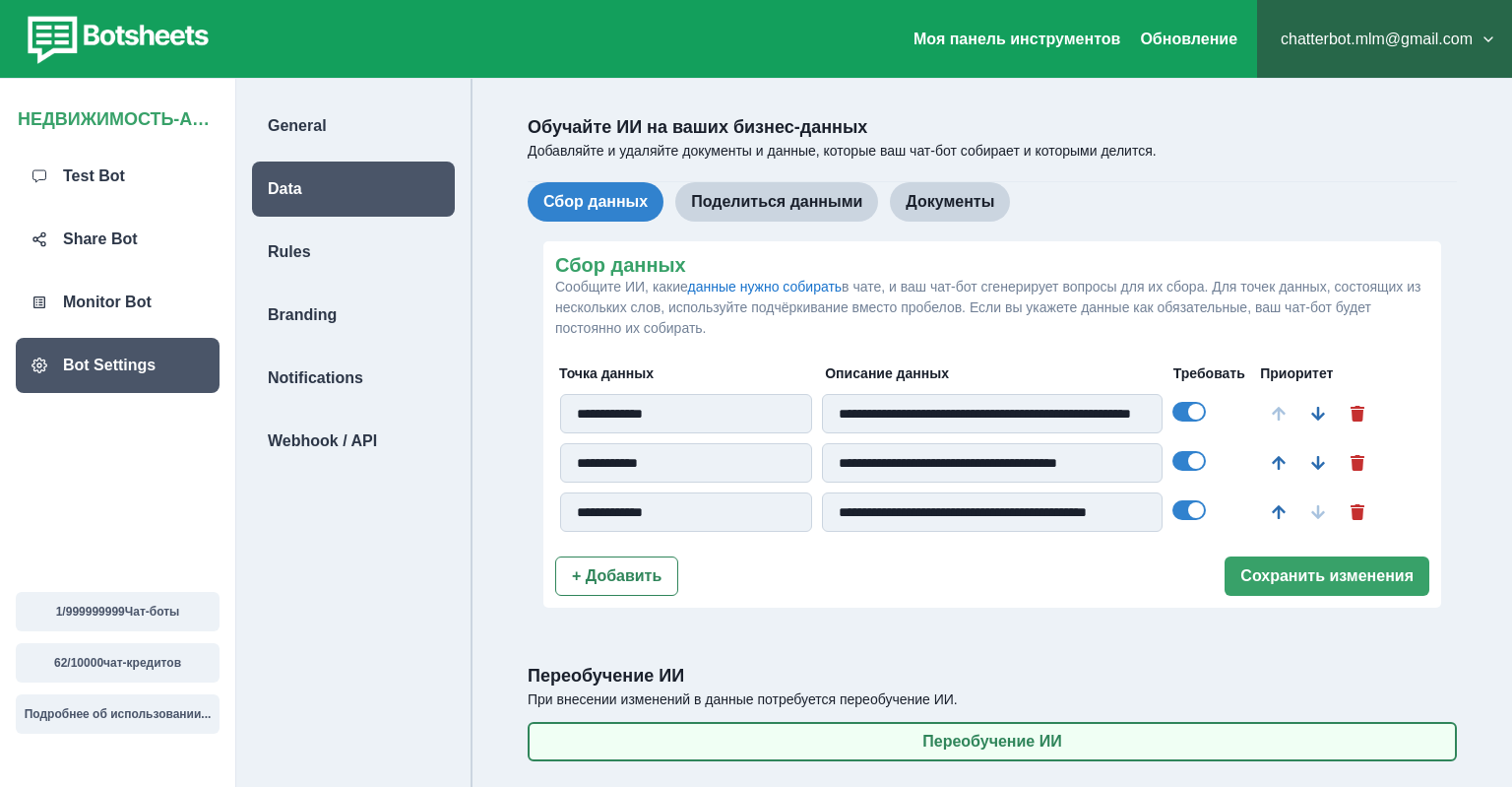 click on "Переобучение ИИ" at bounding box center [992, 742] 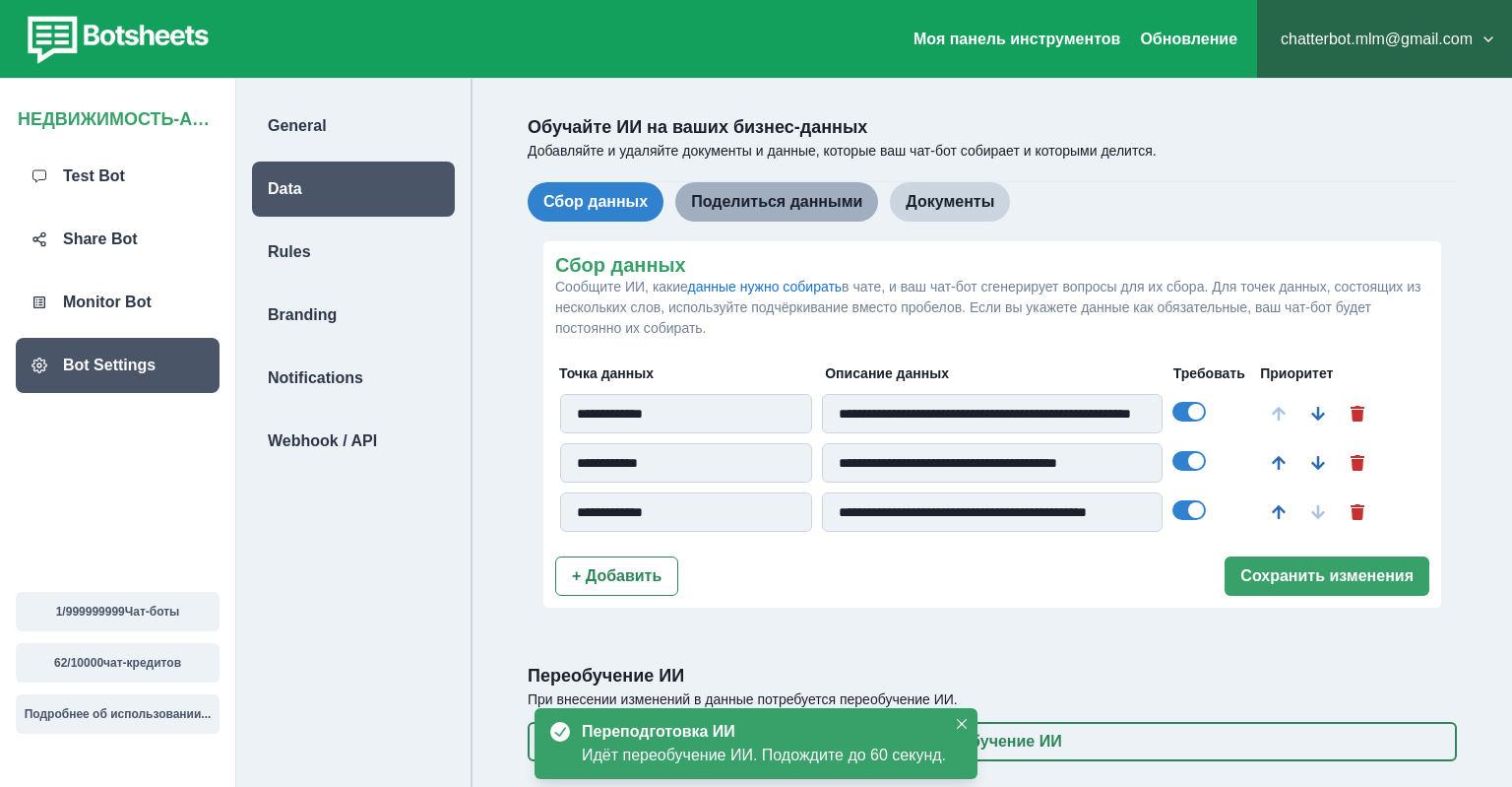 click on "Поделиться данными" at bounding box center (777, 202) 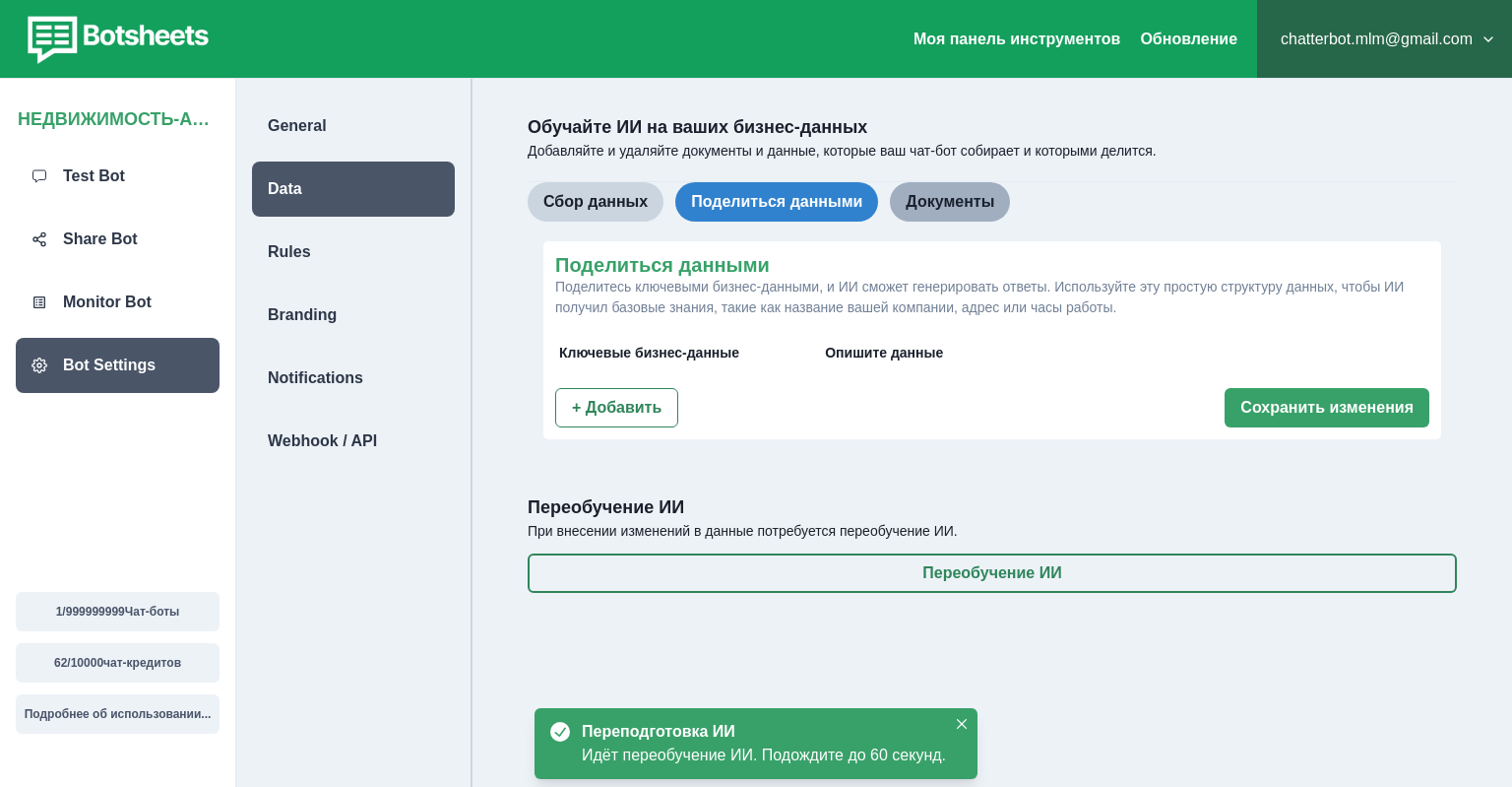 click on "Документы" at bounding box center (950, 202) 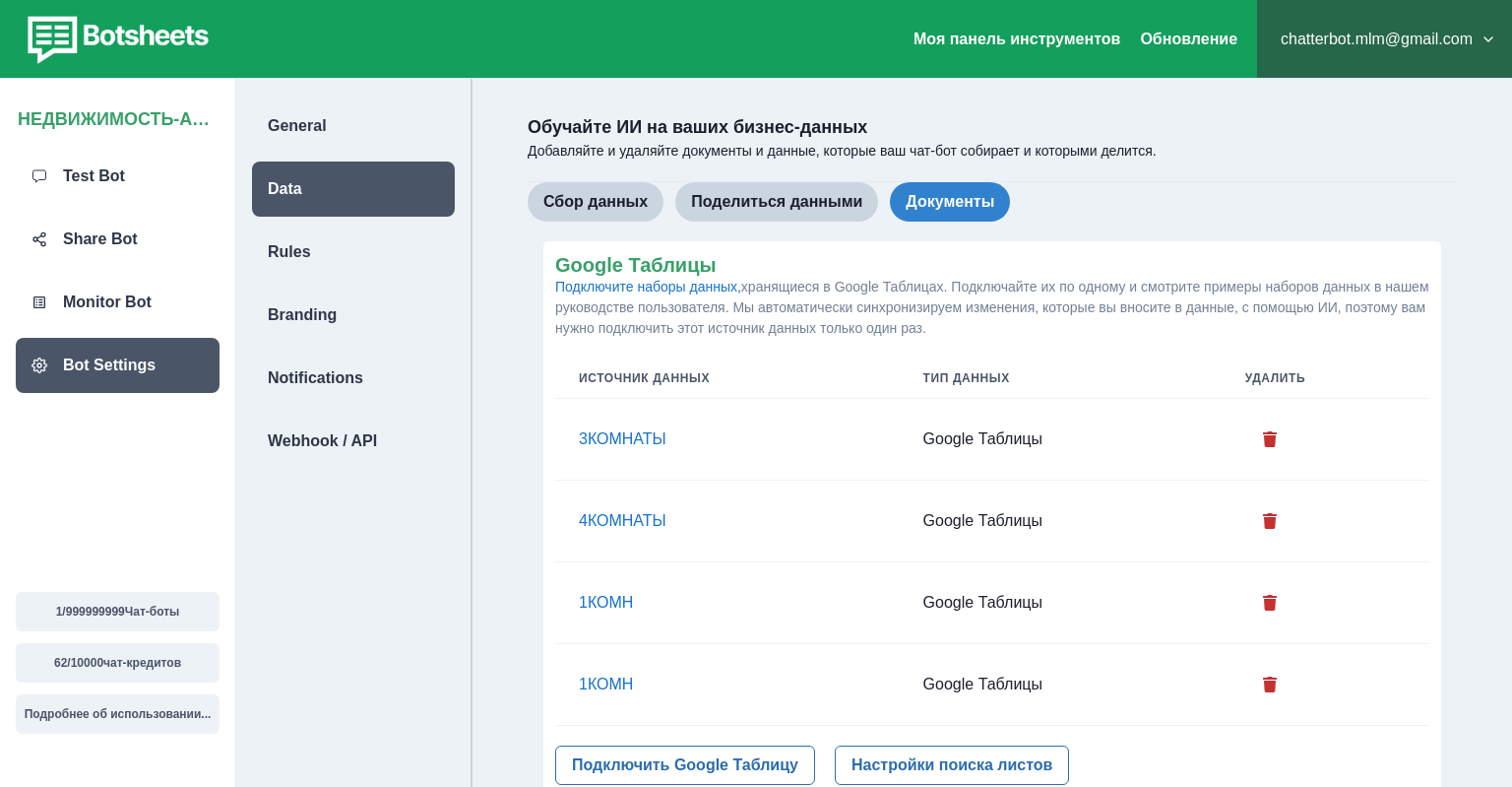 scroll, scrollTop: 103, scrollLeft: 0, axis: vertical 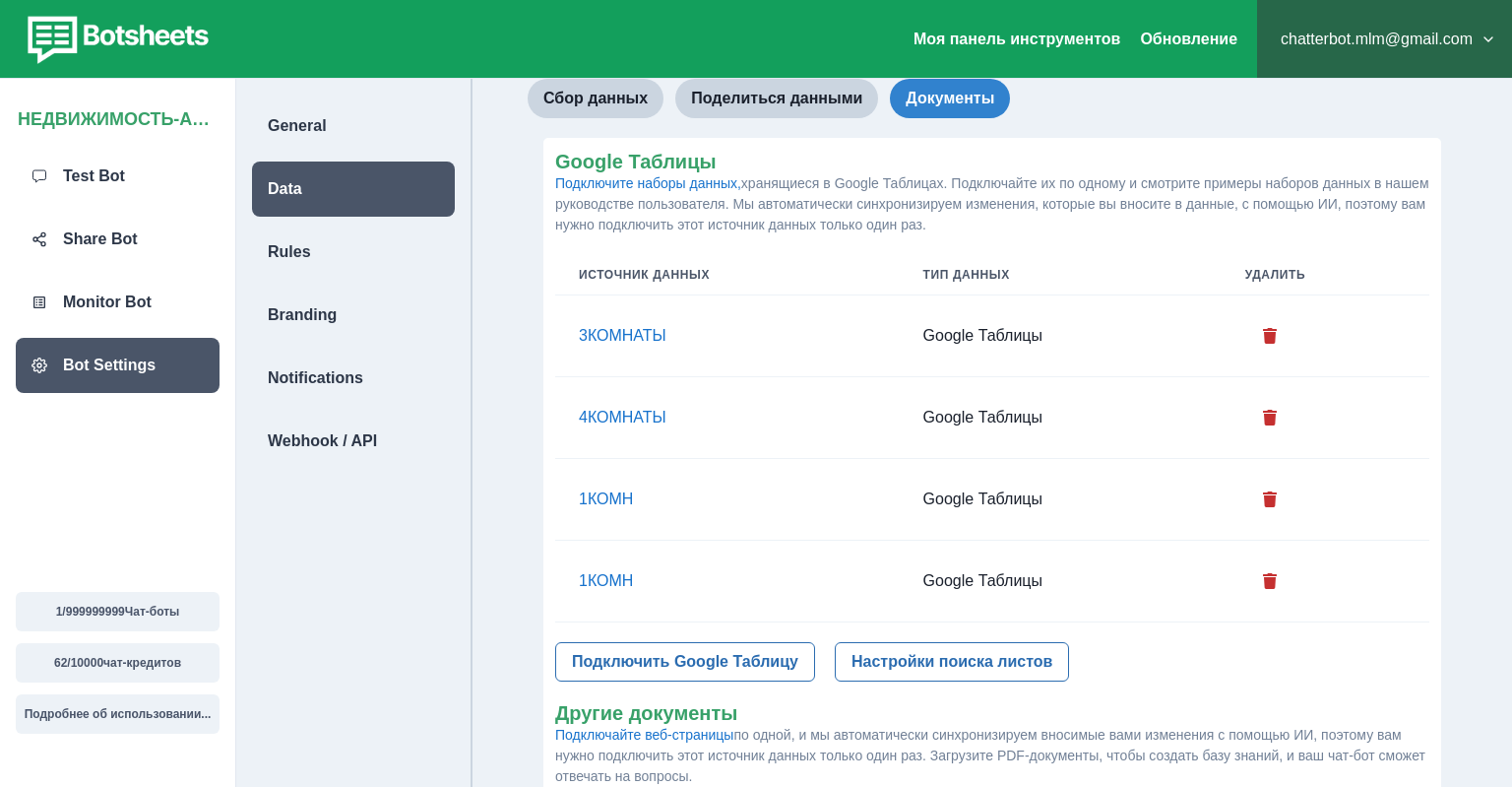 click on "1КОМН" at bounding box center (727, 499) 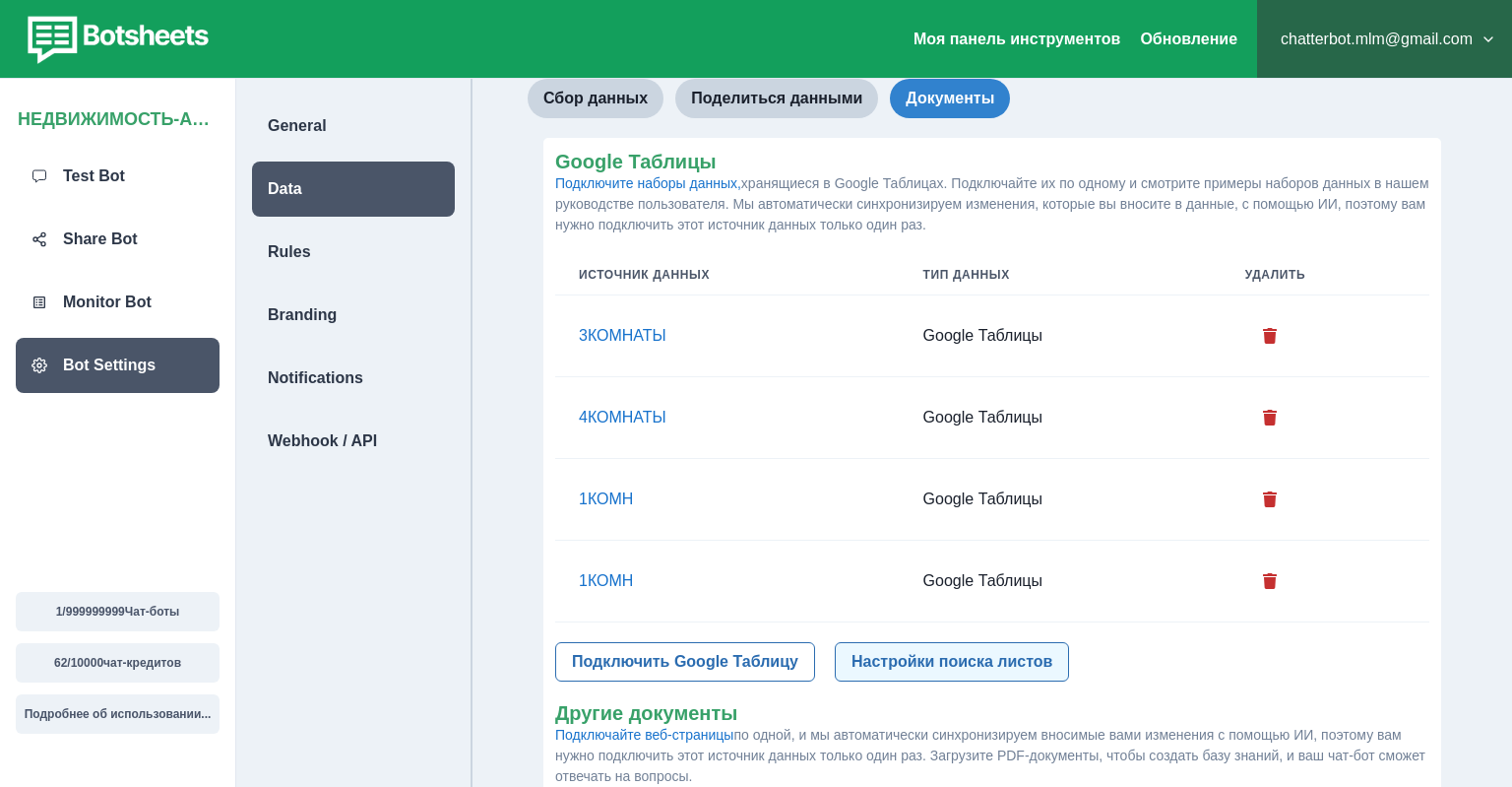 click on "Настройки поиска листов" at bounding box center (952, 662) 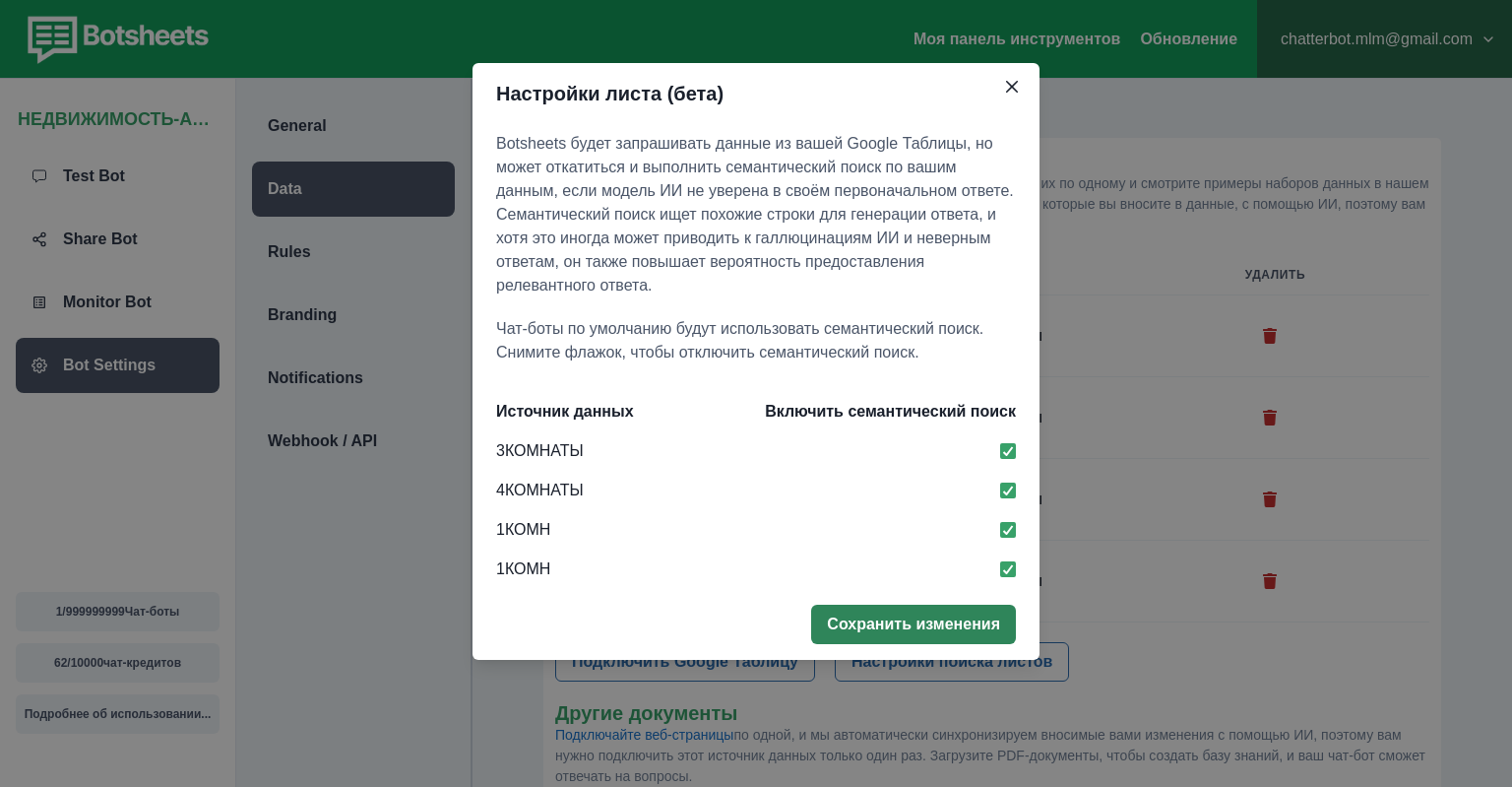 click on "Сохранить изменения" at bounding box center (914, 624) 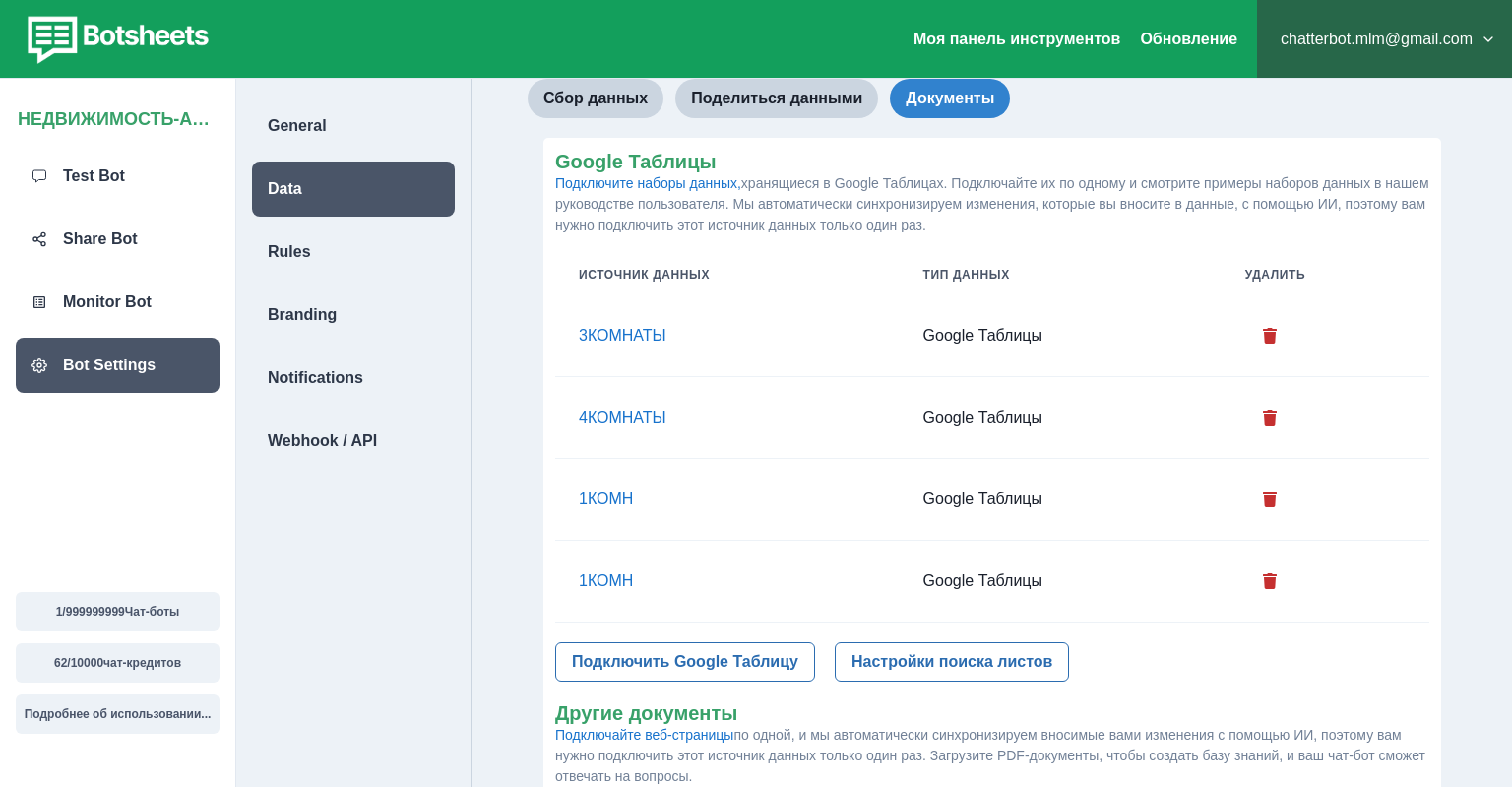 scroll, scrollTop: 416, scrollLeft: 0, axis: vertical 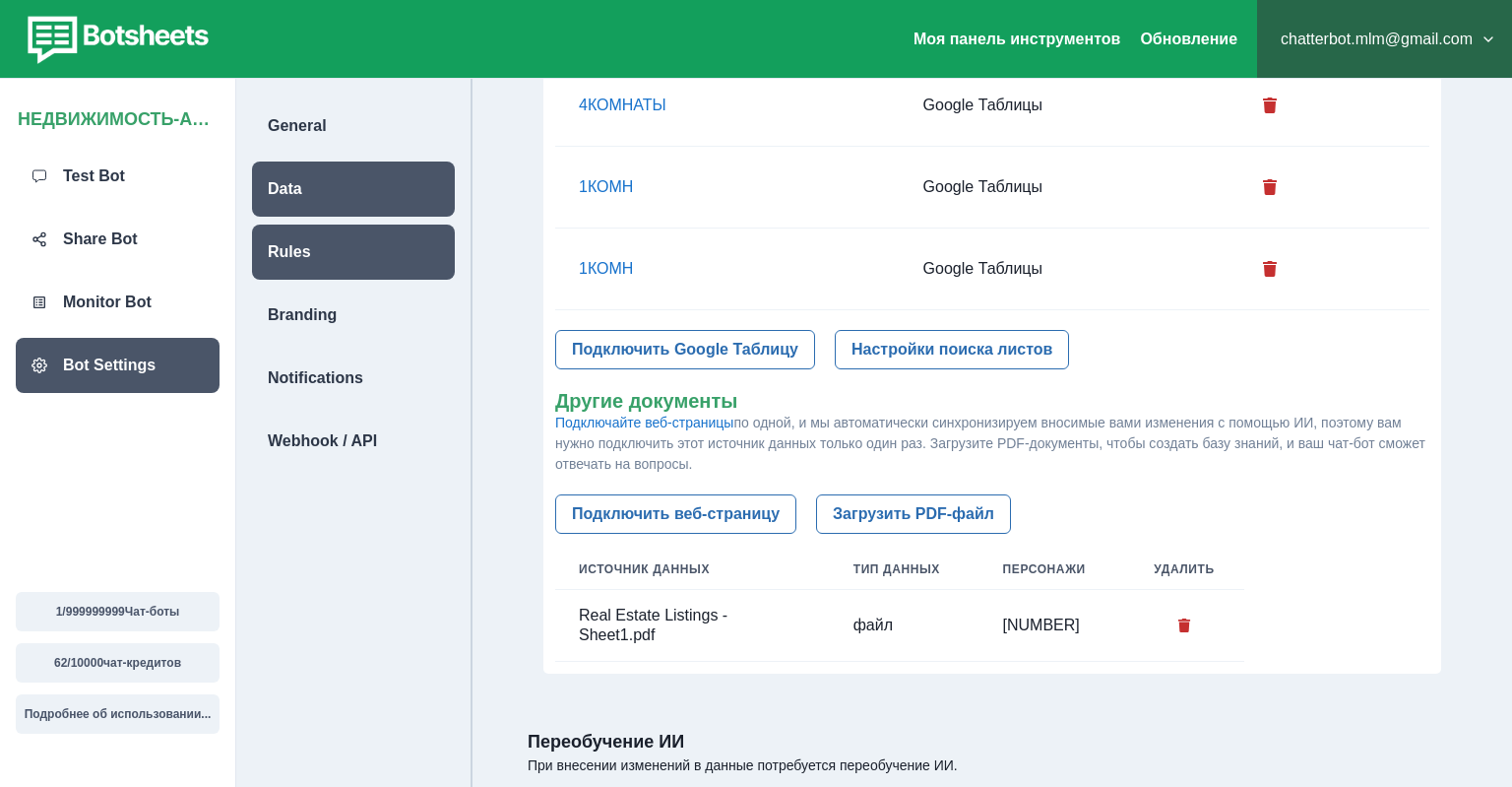 click on "Rules" at bounding box center (353, 252) 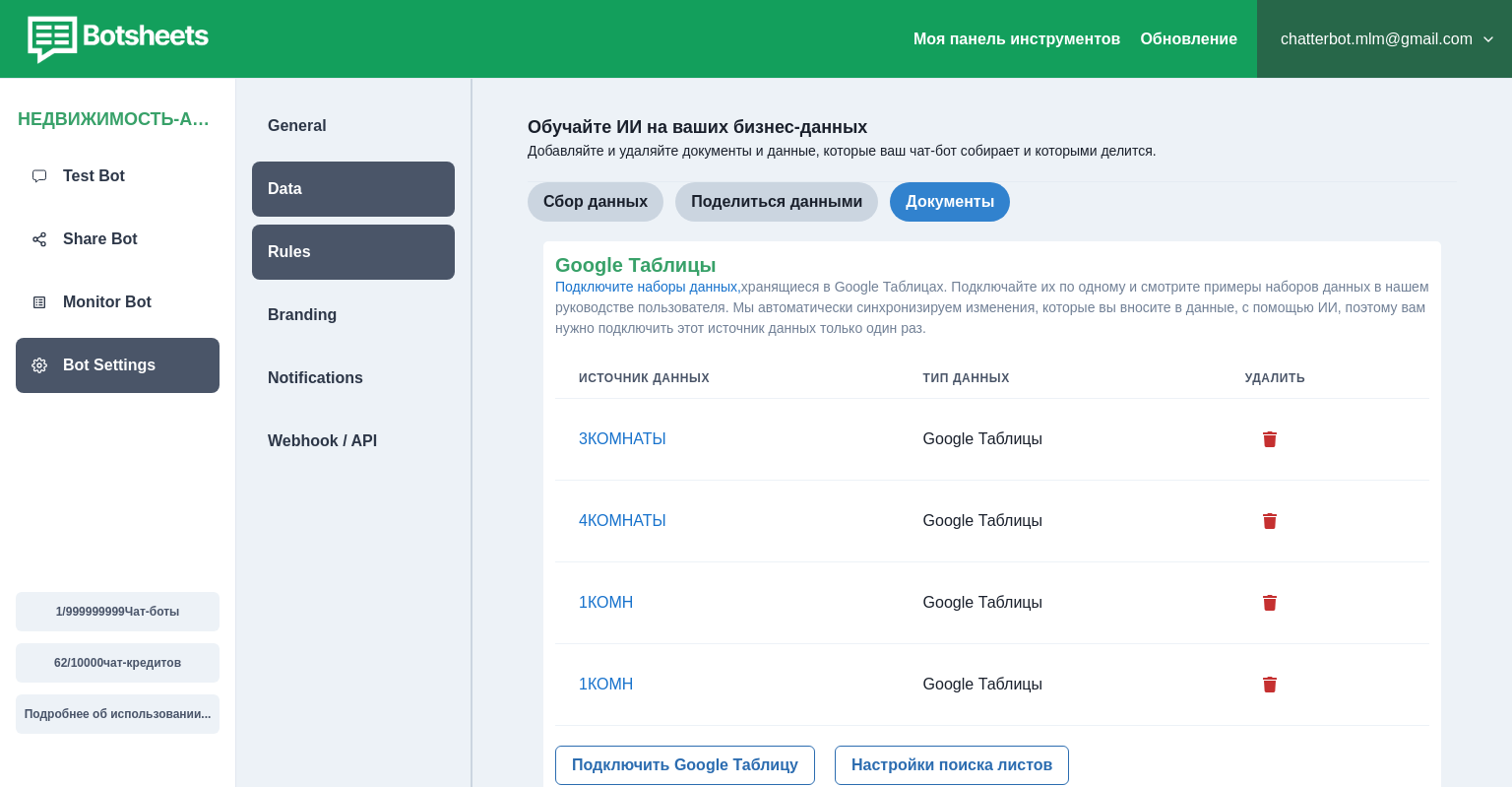 select on "***" 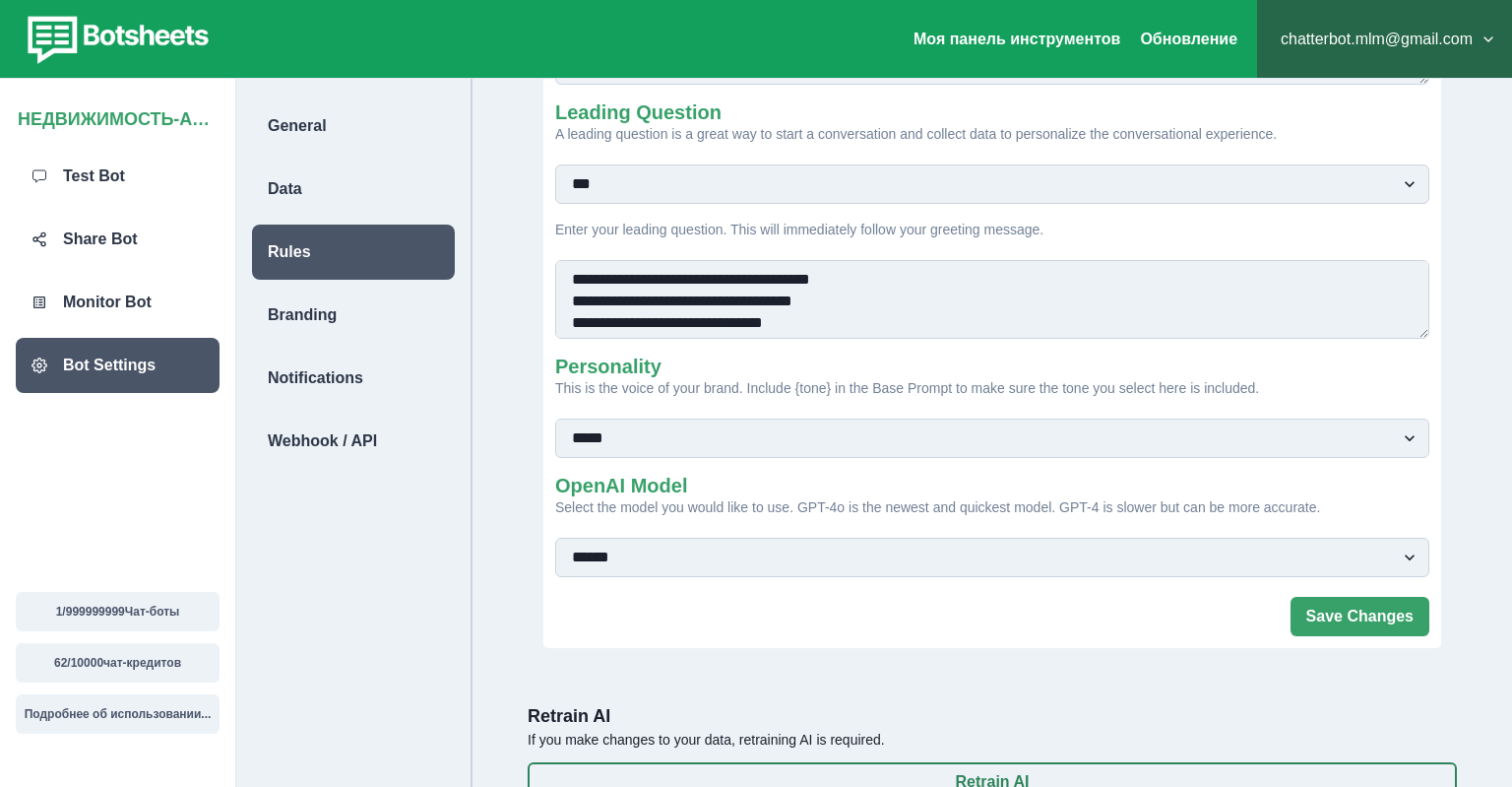 scroll, scrollTop: 380, scrollLeft: 0, axis: vertical 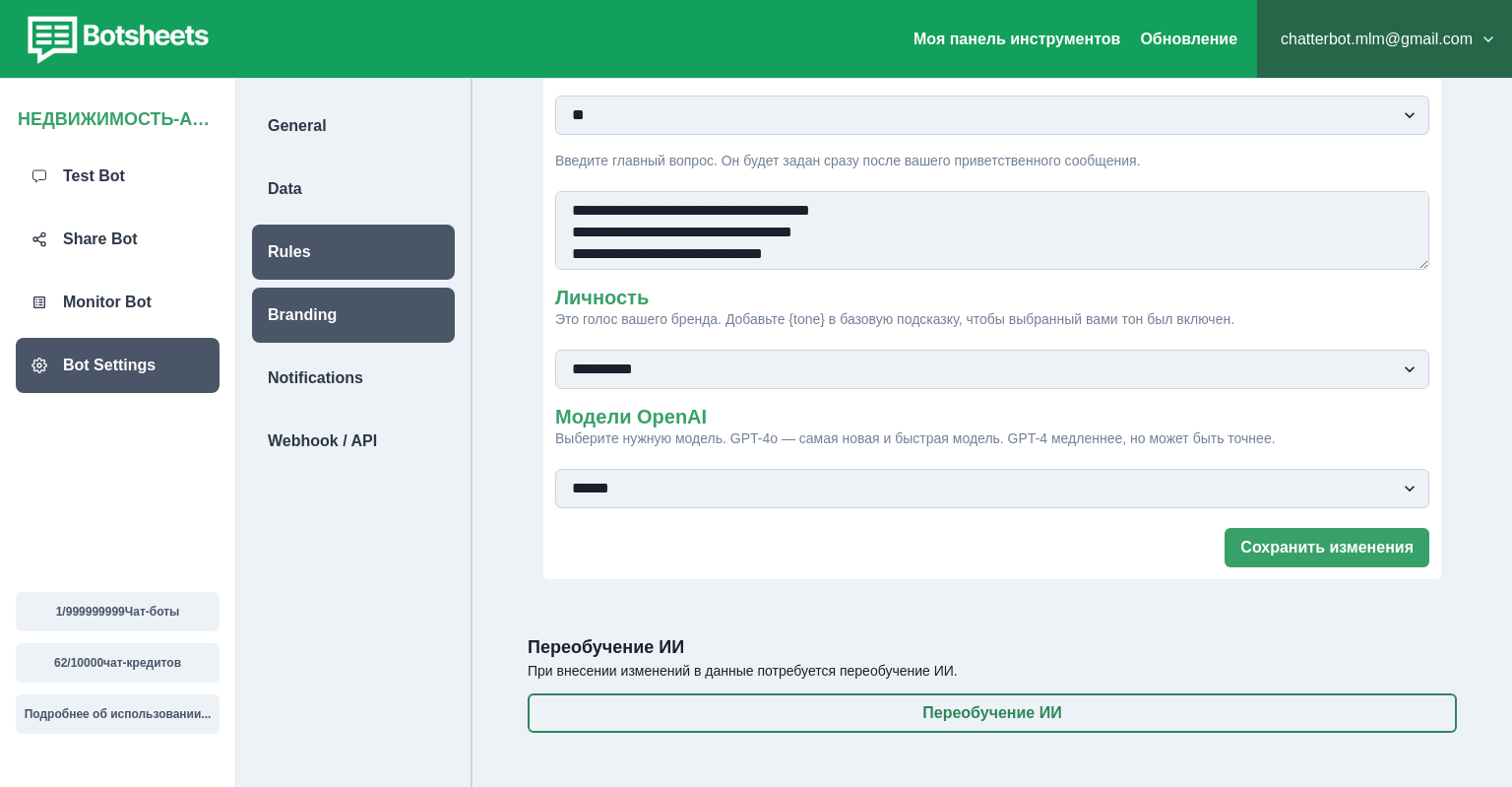 click on "Branding" at bounding box center [353, 315] 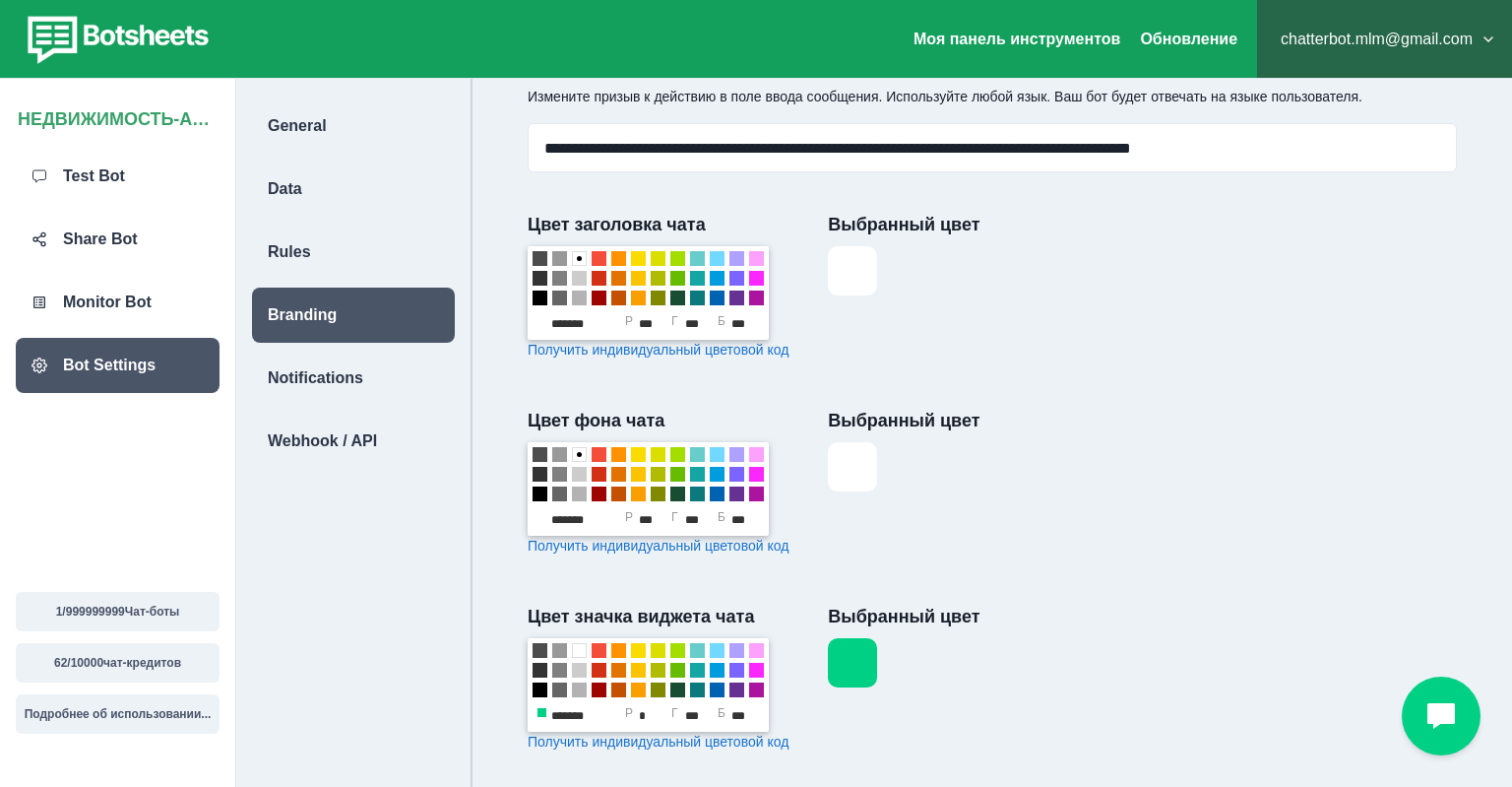 scroll, scrollTop: 623, scrollLeft: 0, axis: vertical 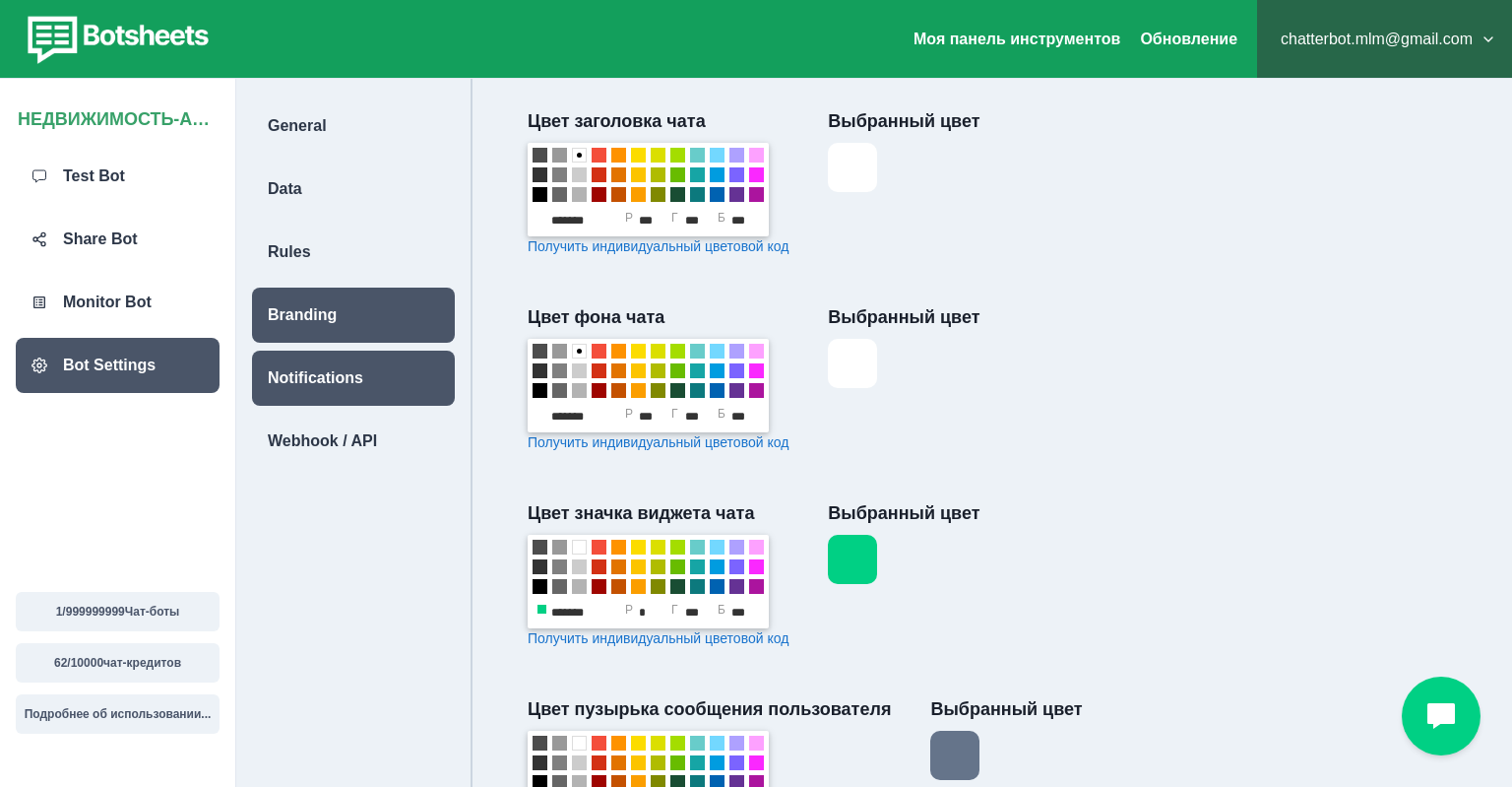click on "Notifications" at bounding box center [315, 378] 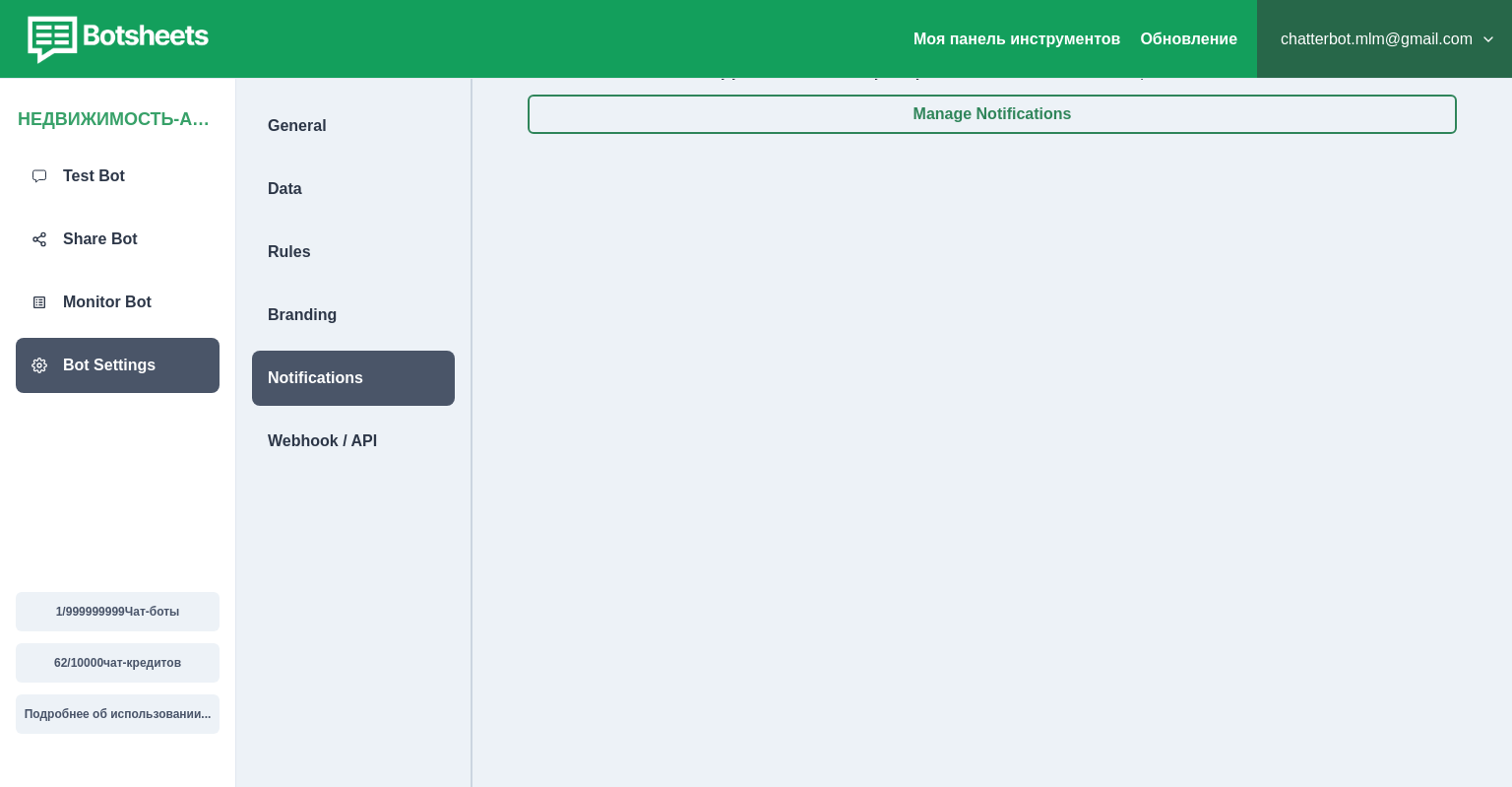 scroll, scrollTop: 0, scrollLeft: 0, axis: both 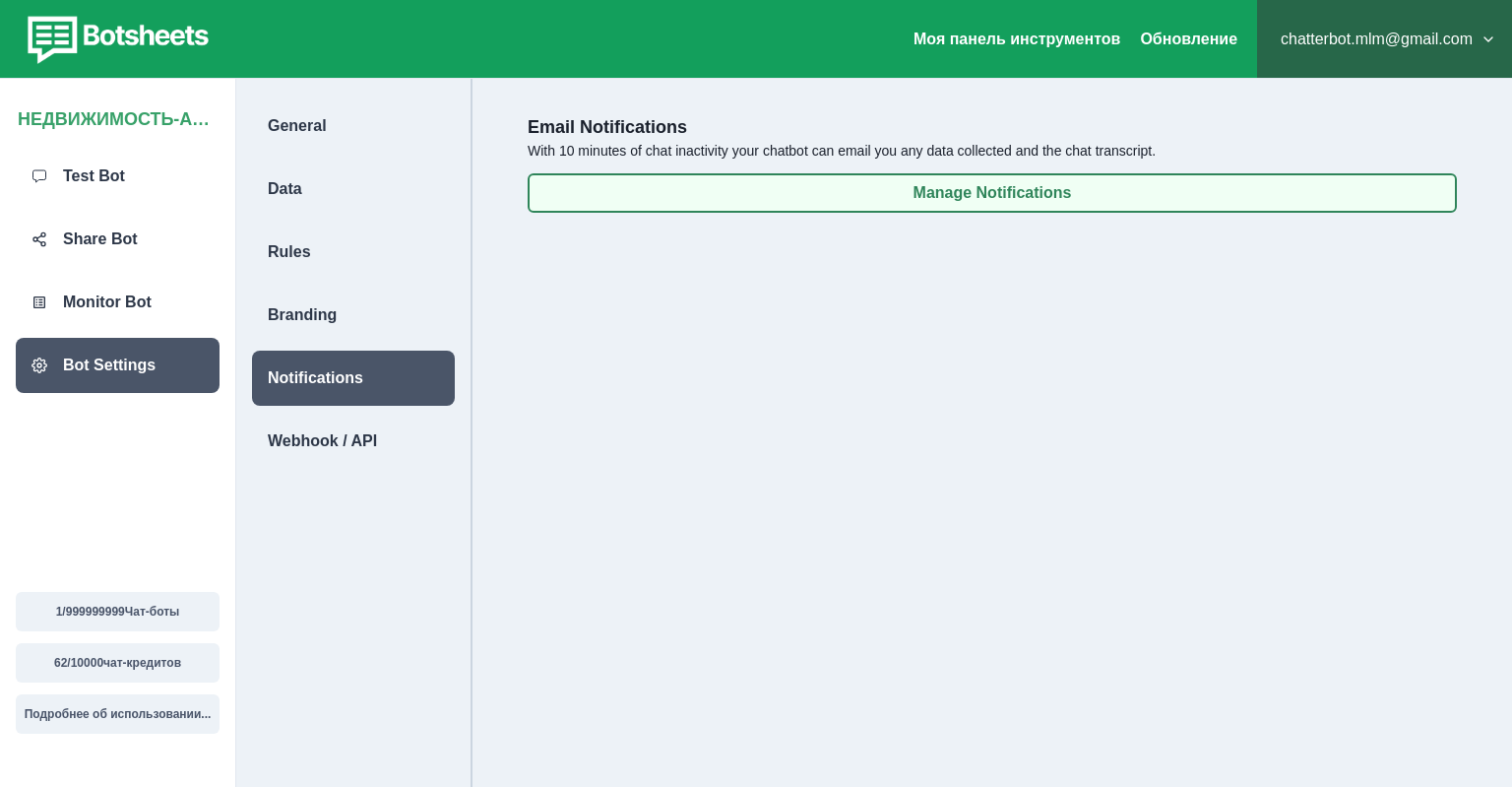 click on "Manage Notifications" at bounding box center (992, 193) 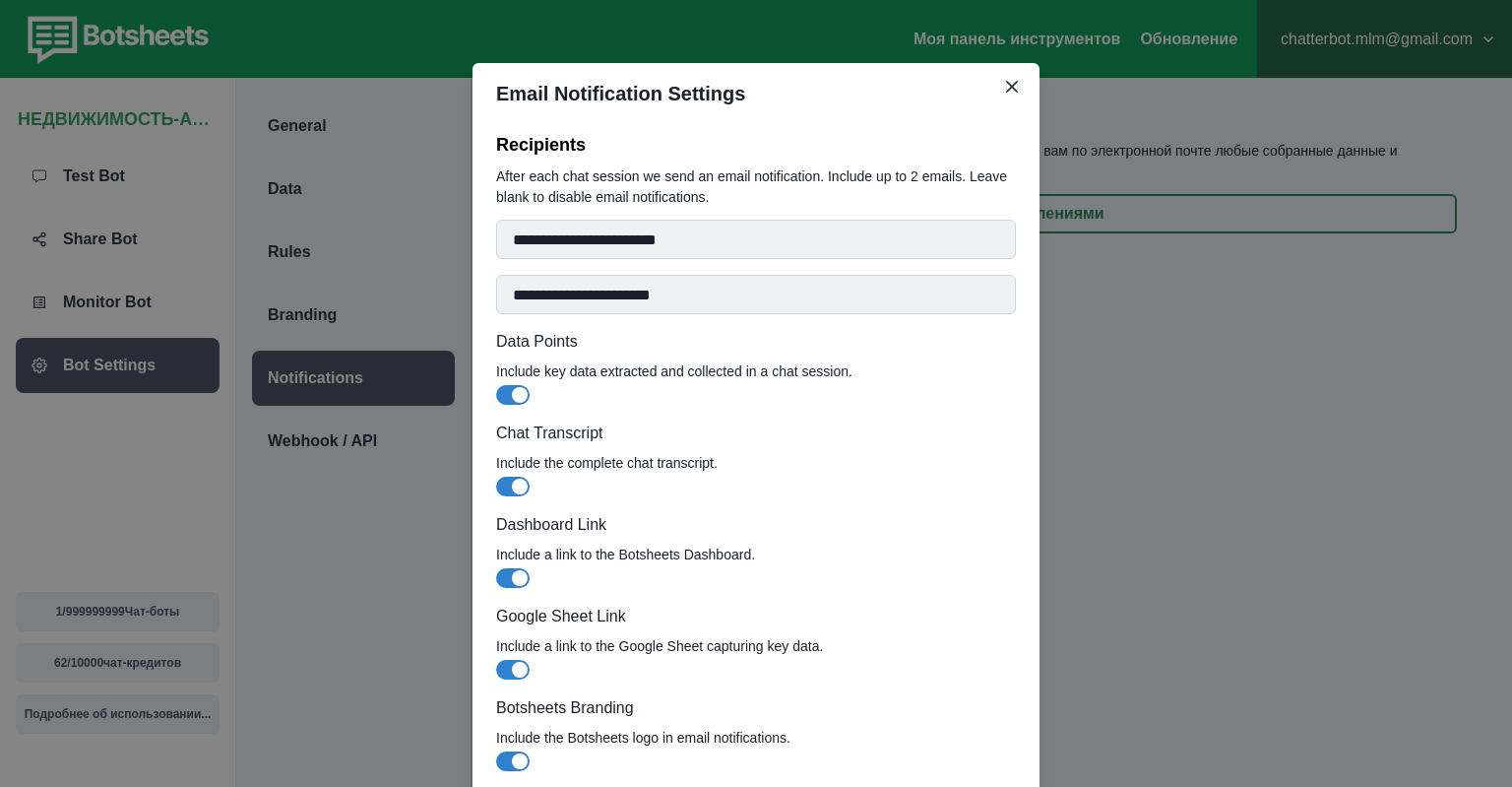 scroll, scrollTop: 130, scrollLeft: 0, axis: vertical 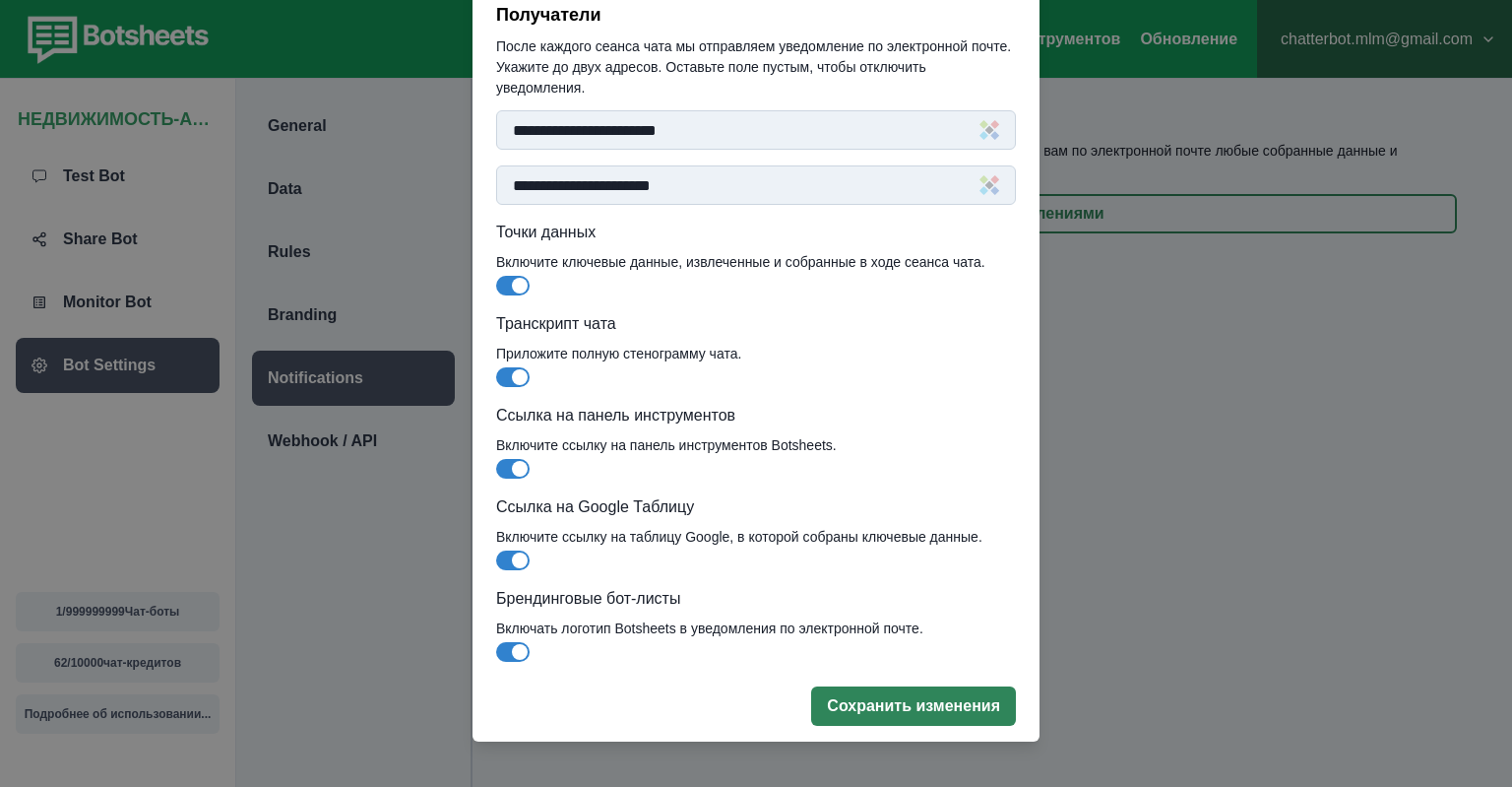 click on "Сохранить изменения" at bounding box center [914, 706] 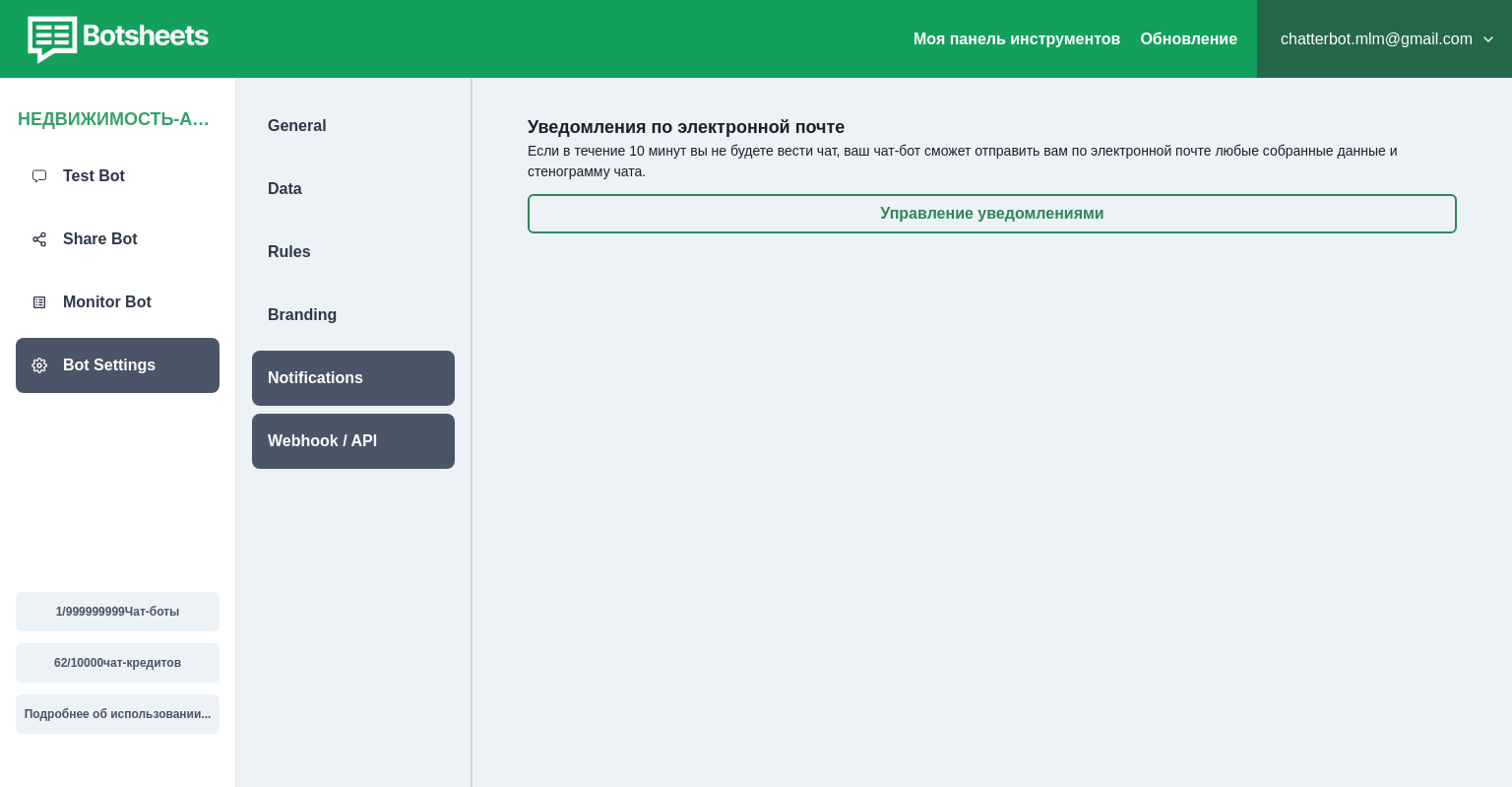 click on "Webhook / API" at bounding box center (322, 441) 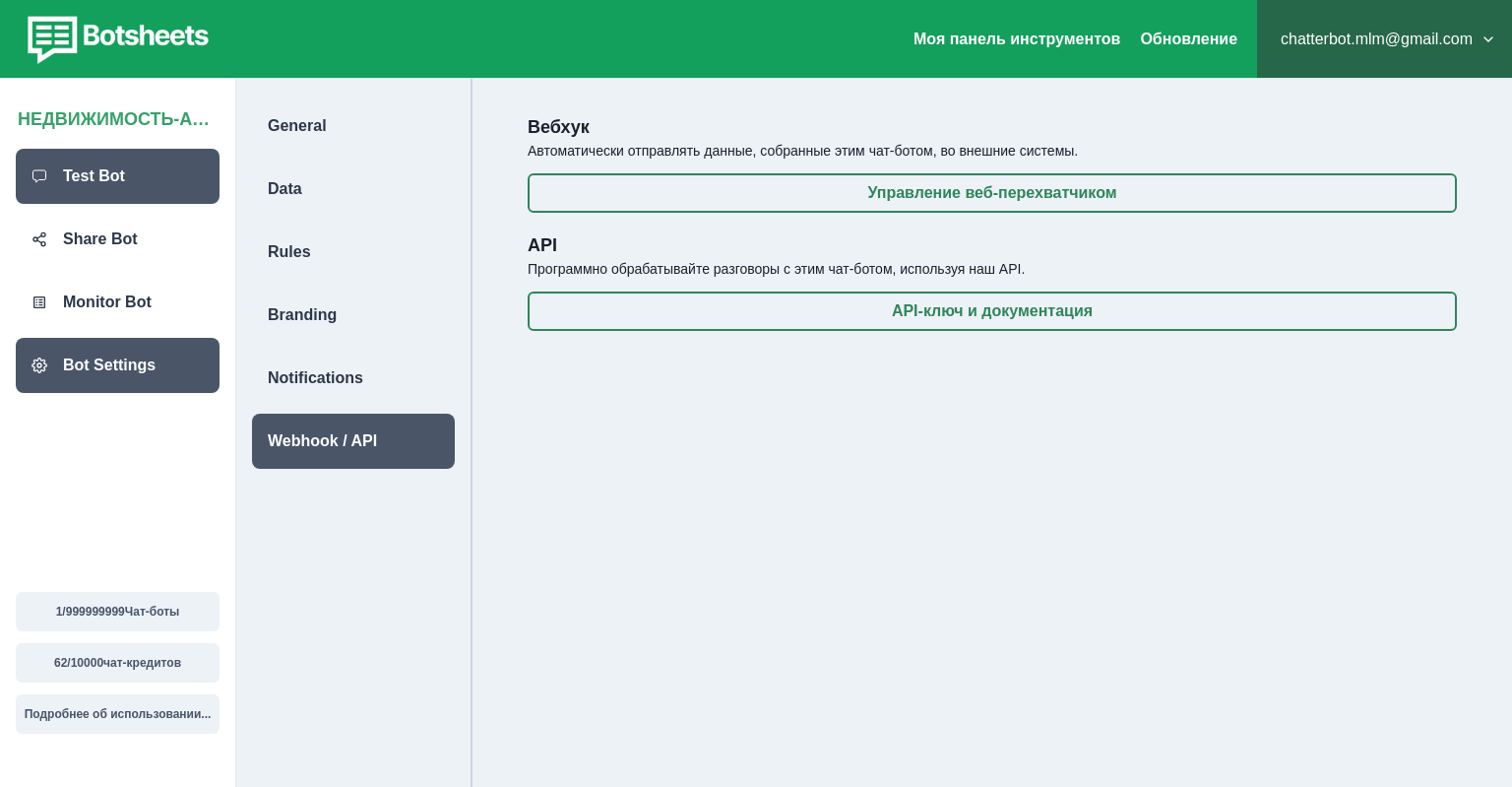 click on "Test Bot" at bounding box center (94, 176) 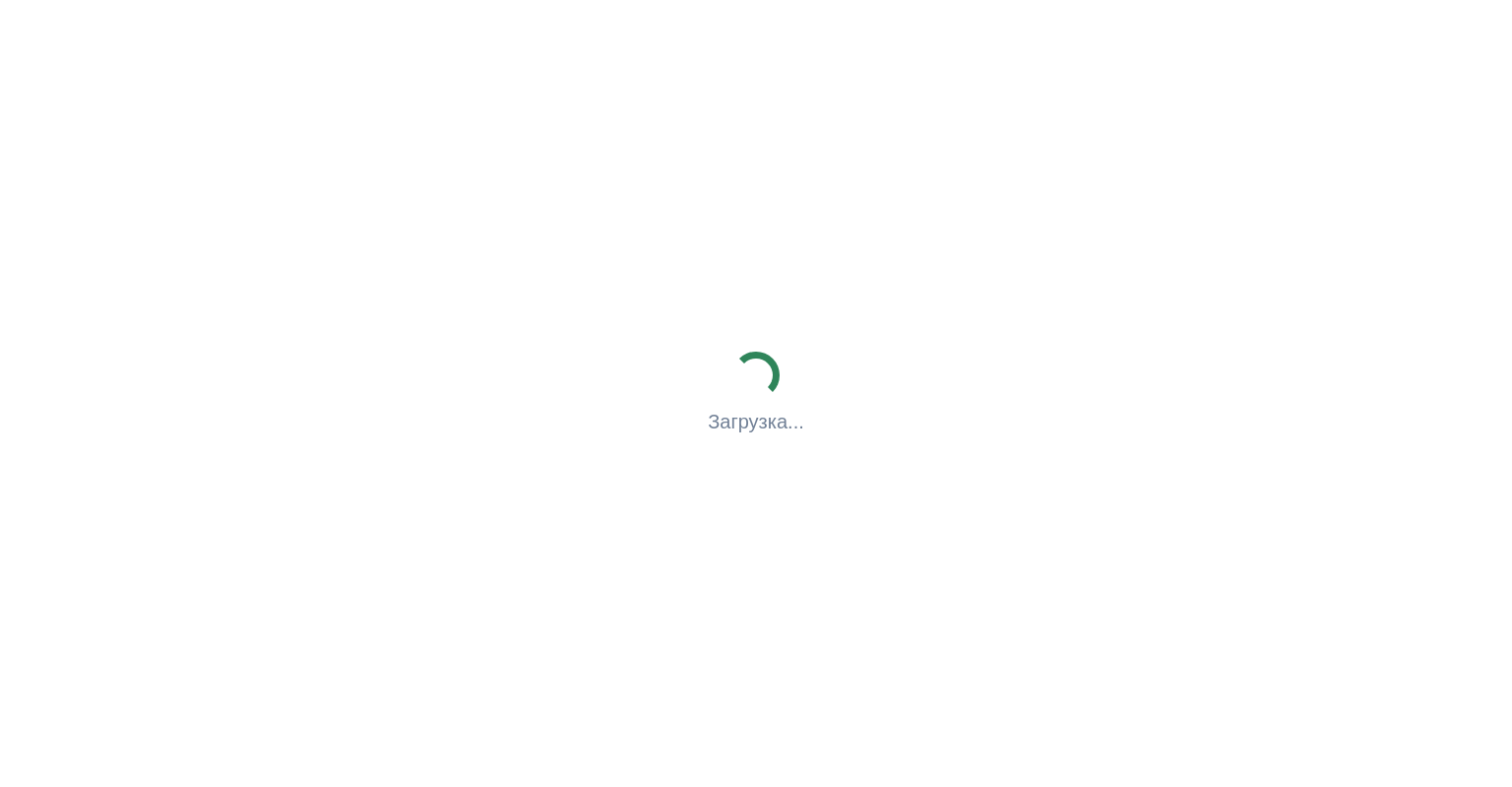 scroll, scrollTop: 0, scrollLeft: 0, axis: both 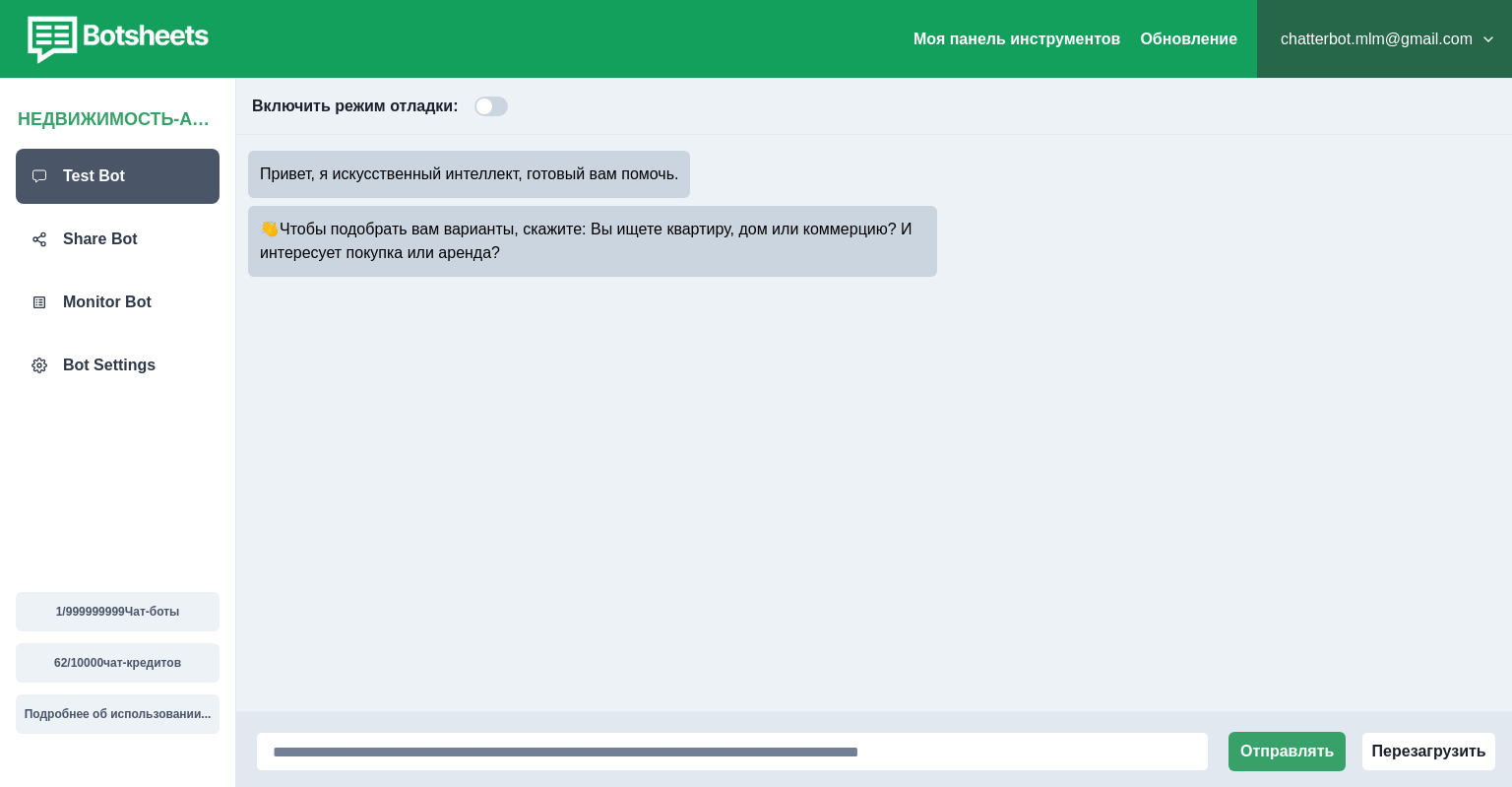 click at bounding box center (115, 39) 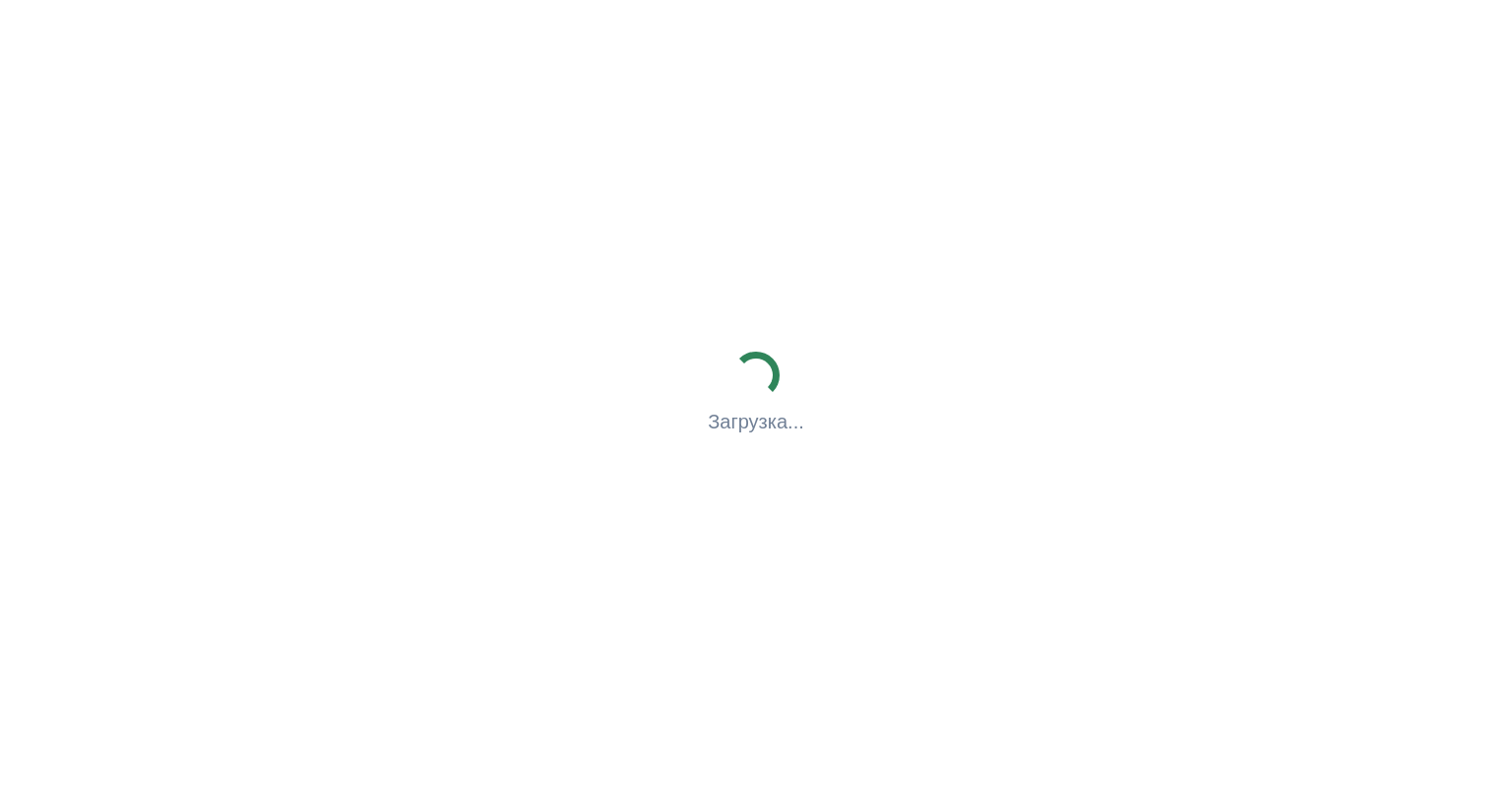scroll, scrollTop: 0, scrollLeft: 0, axis: both 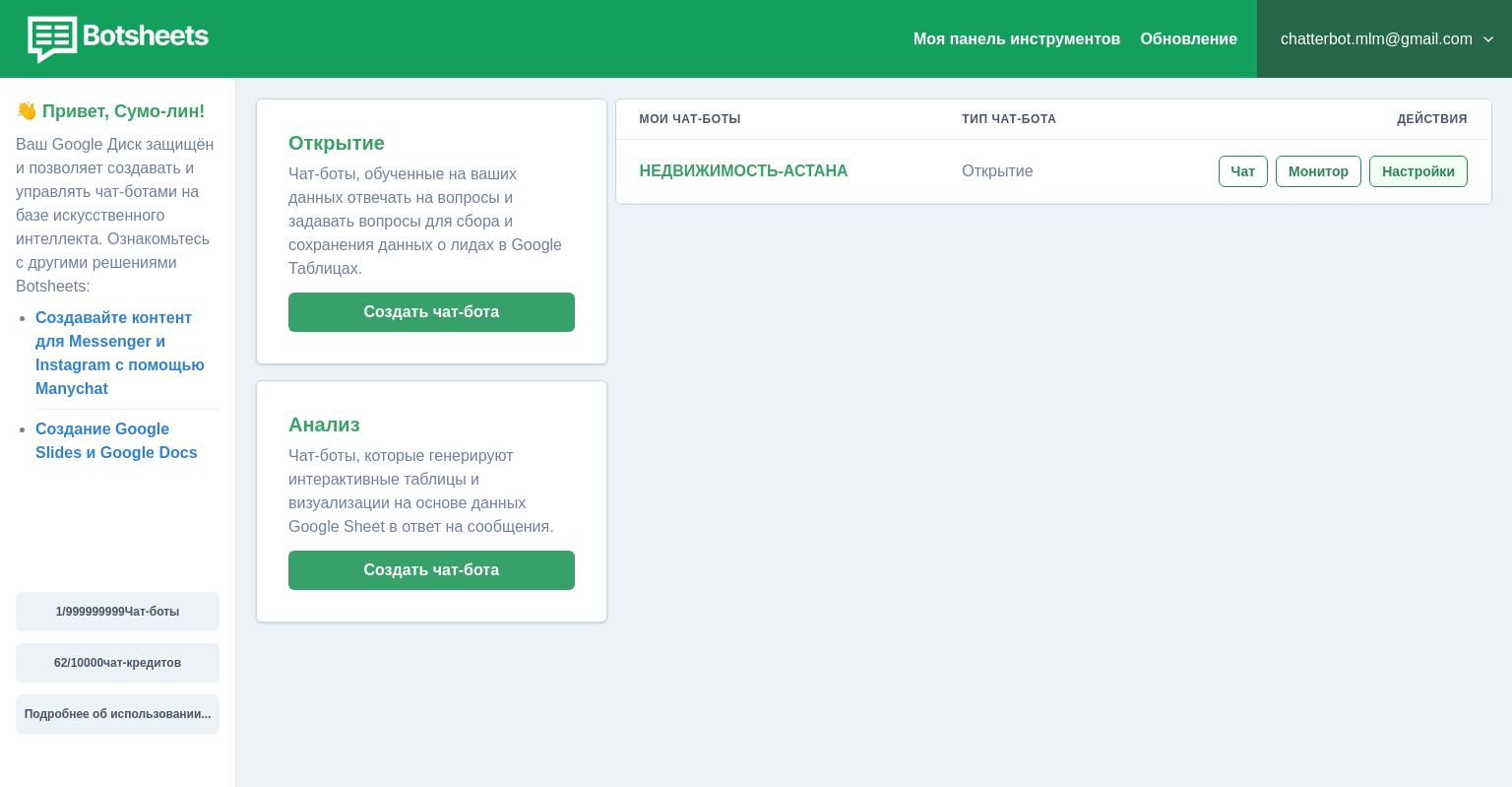 click on "Настройки" at bounding box center (1418, 171) 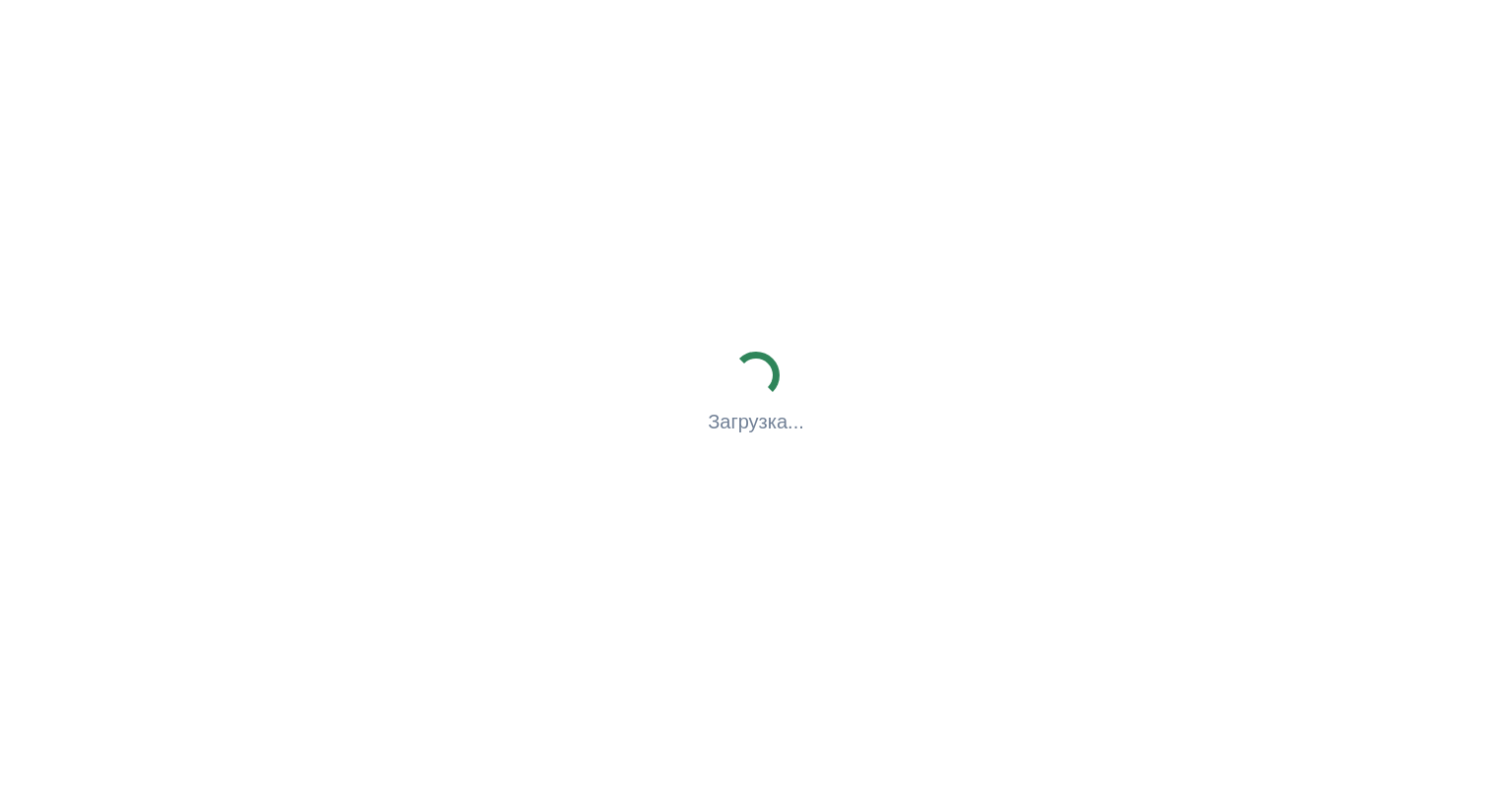 scroll, scrollTop: 0, scrollLeft: 0, axis: both 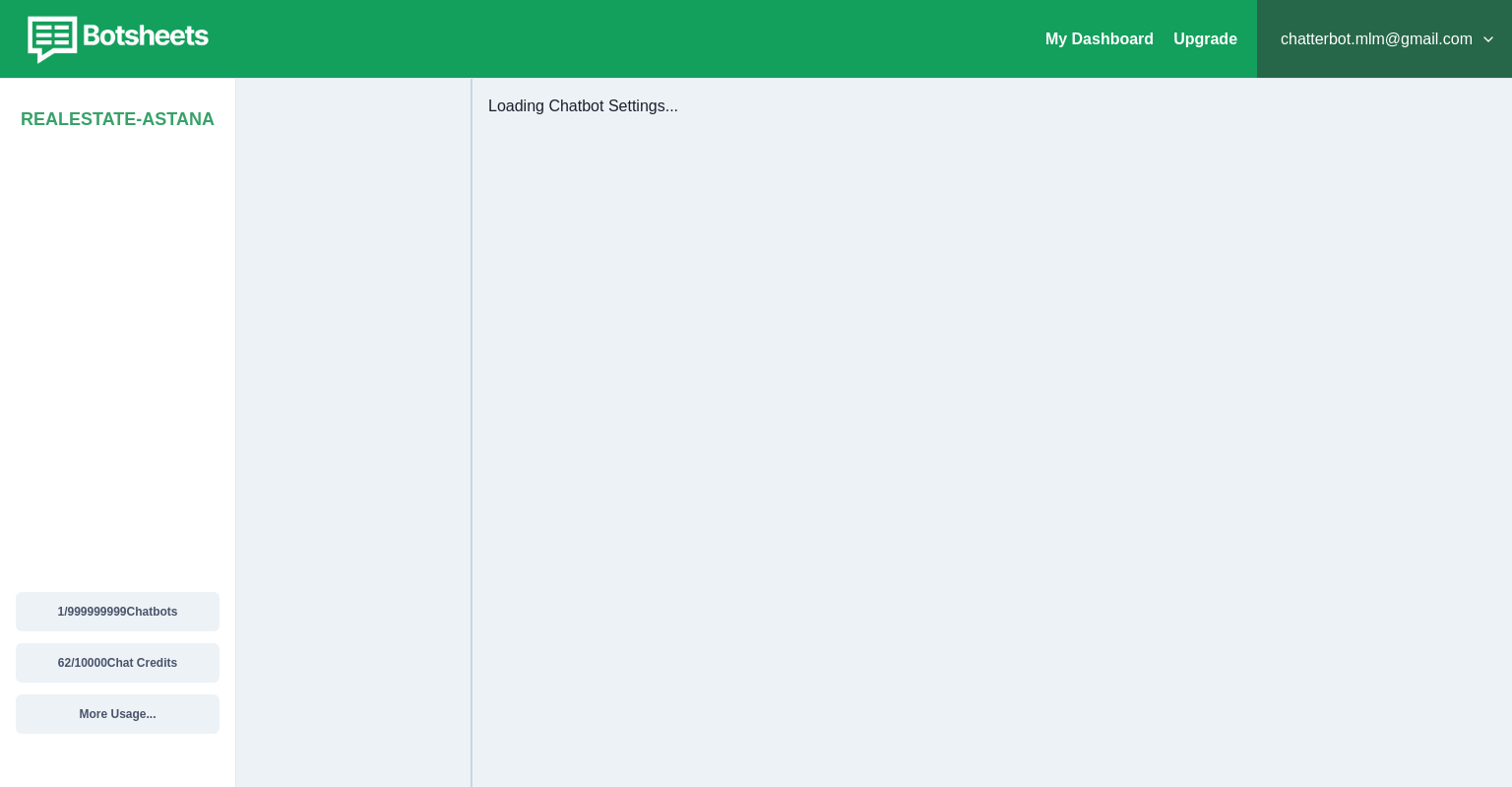 select on "**********" 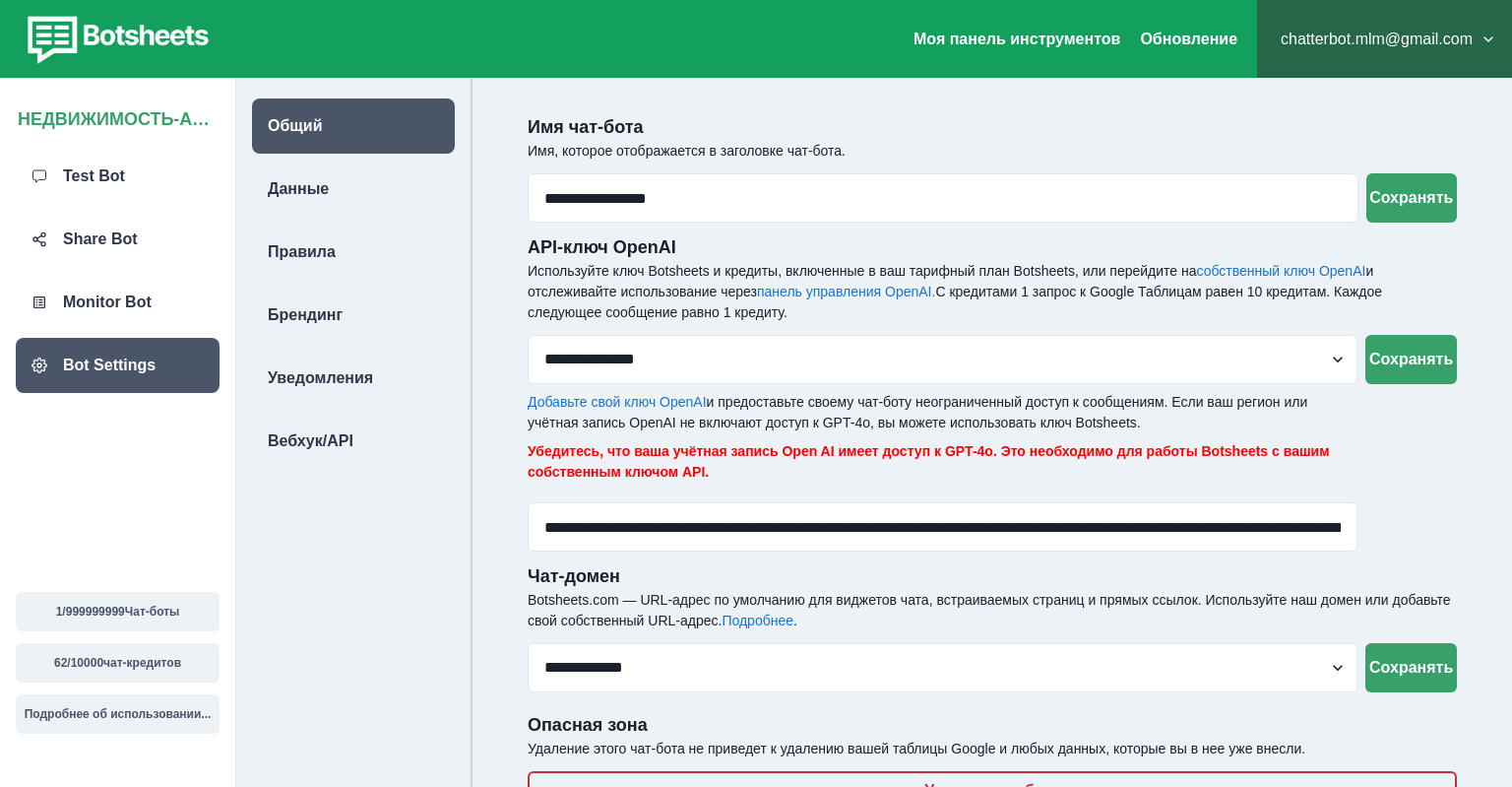 scroll, scrollTop: 79, scrollLeft: 0, axis: vertical 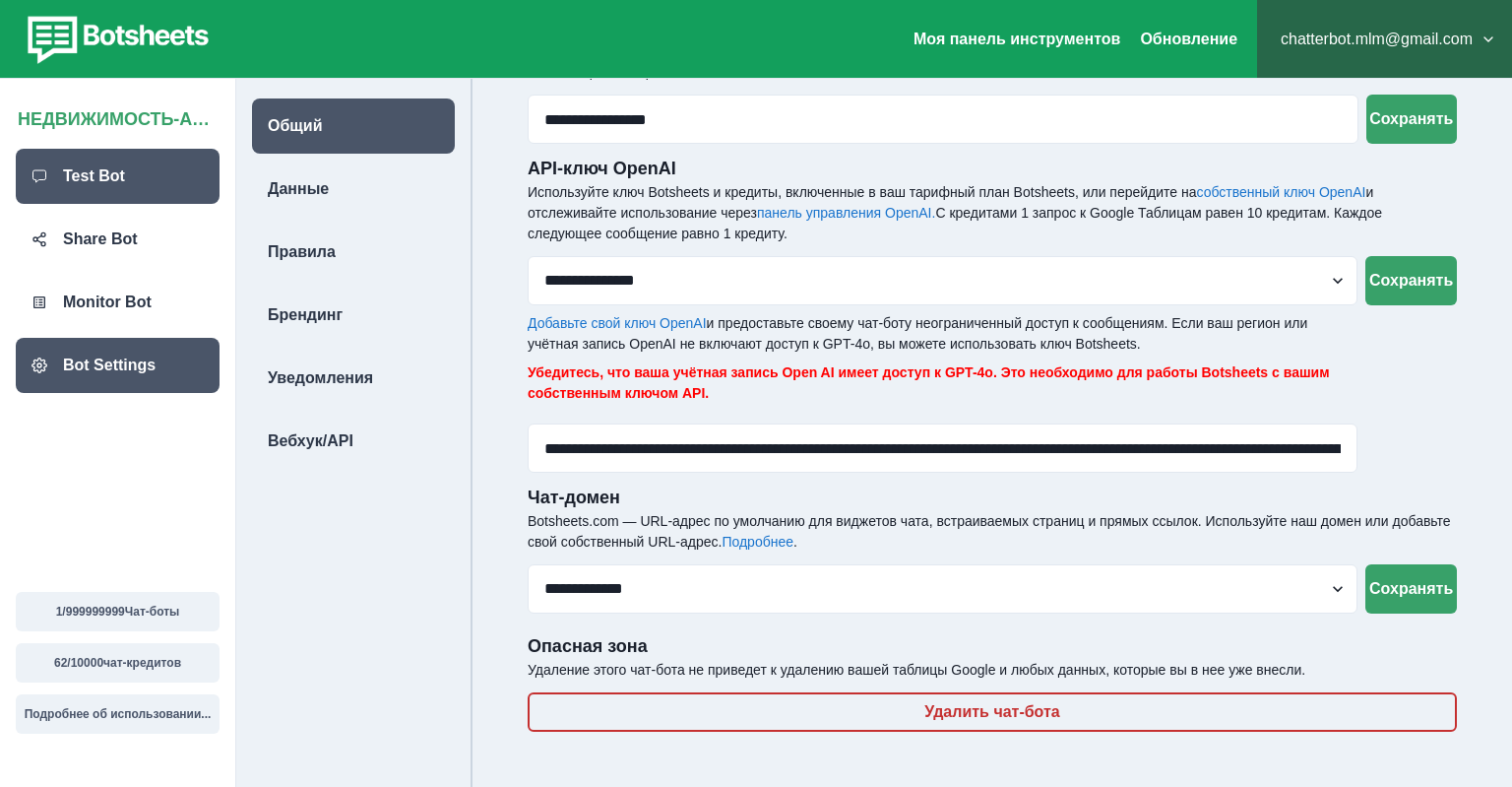 click on "Test Bot" at bounding box center (94, 176) 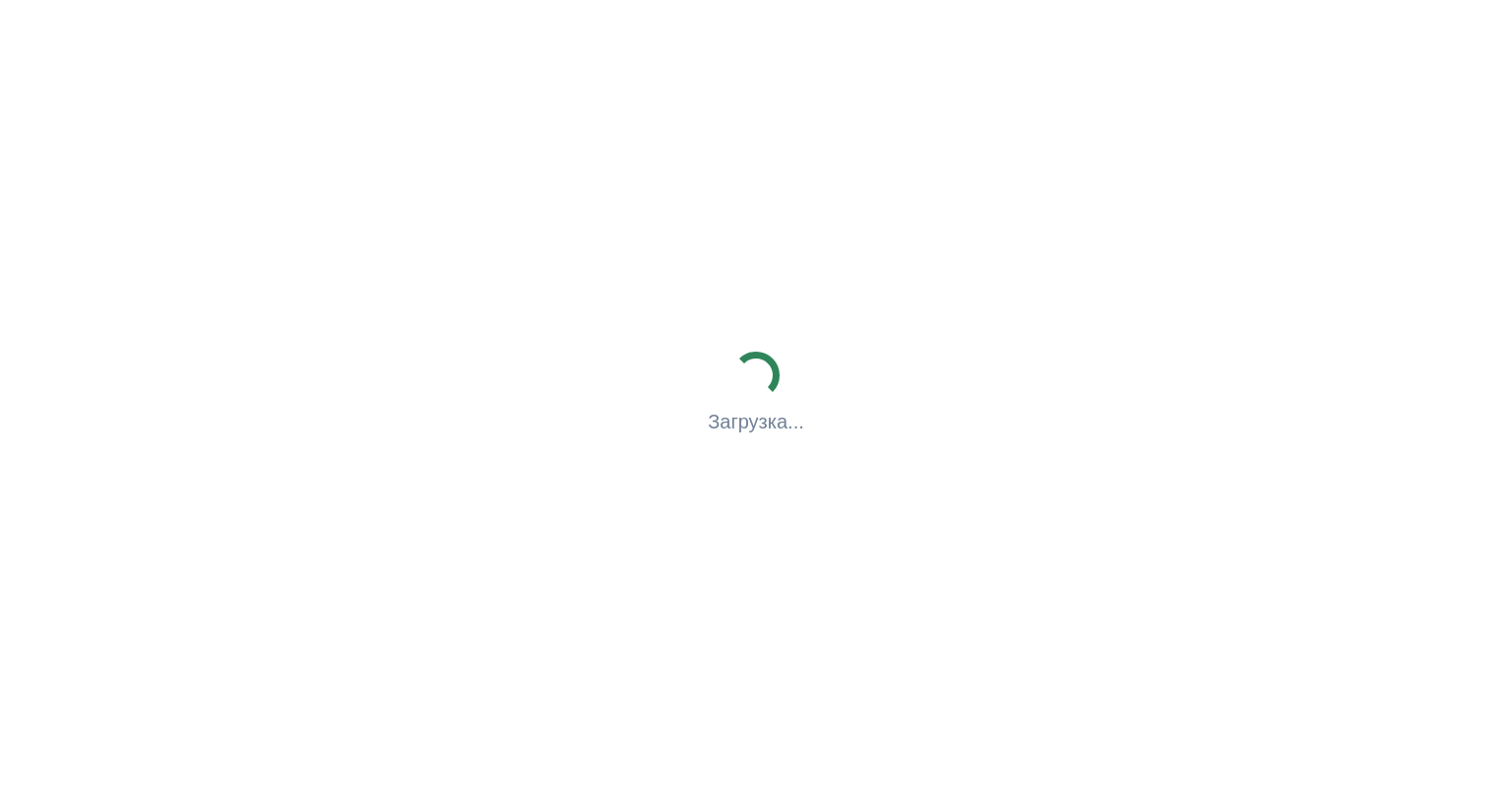 scroll, scrollTop: 0, scrollLeft: 0, axis: both 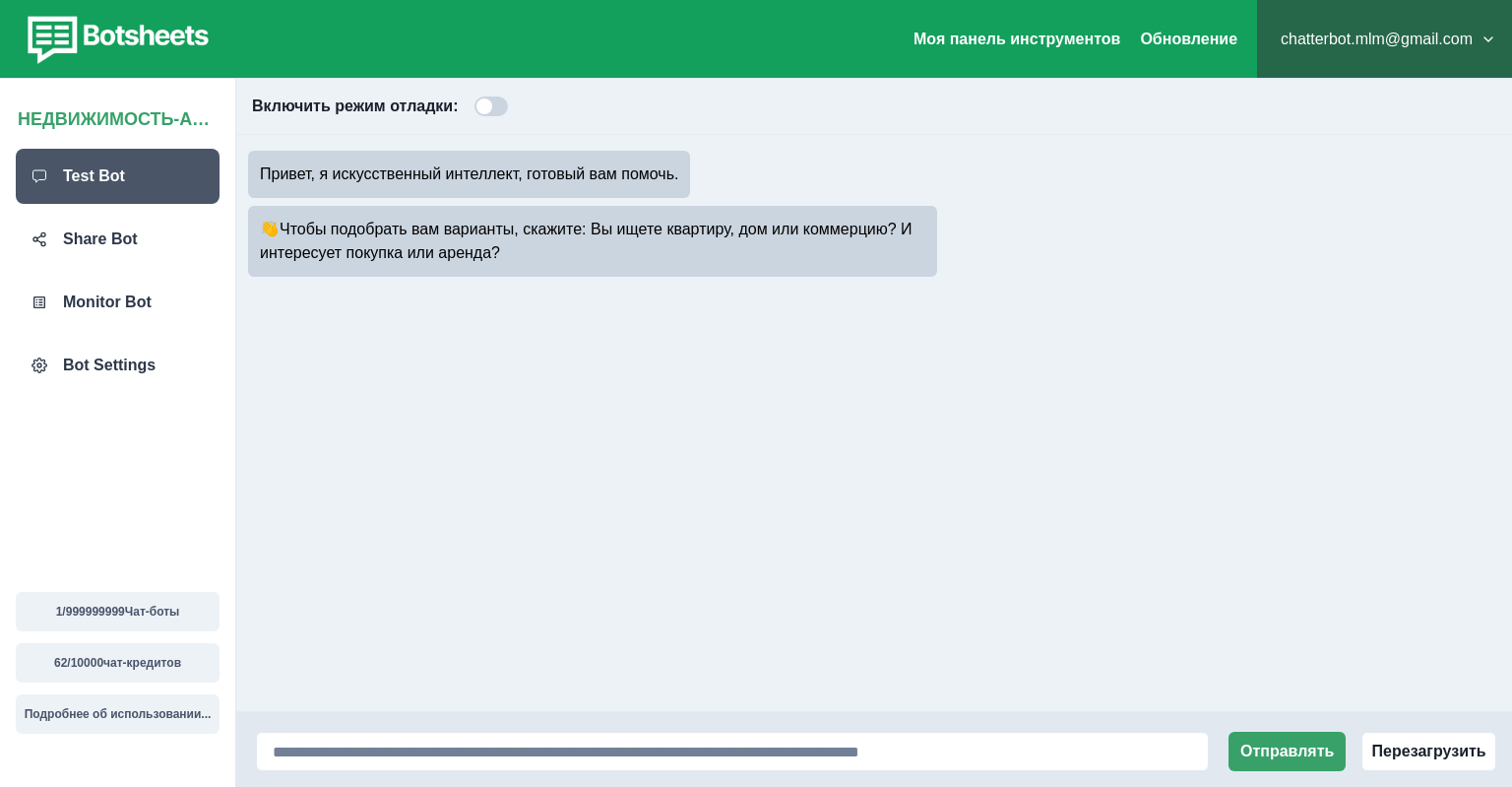 click at bounding box center [491, 106] 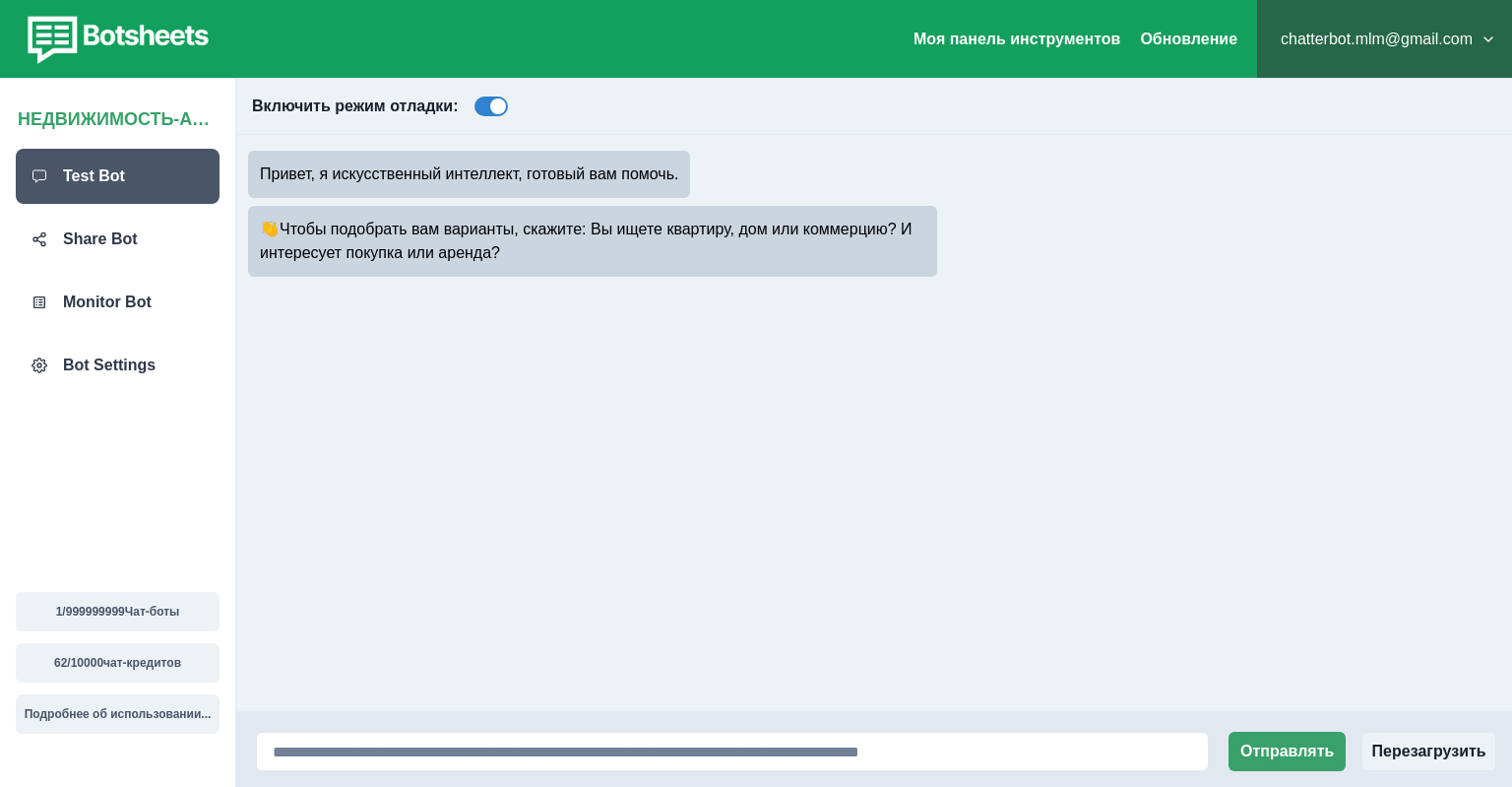 click on "Перезагрузить" at bounding box center [1428, 752] 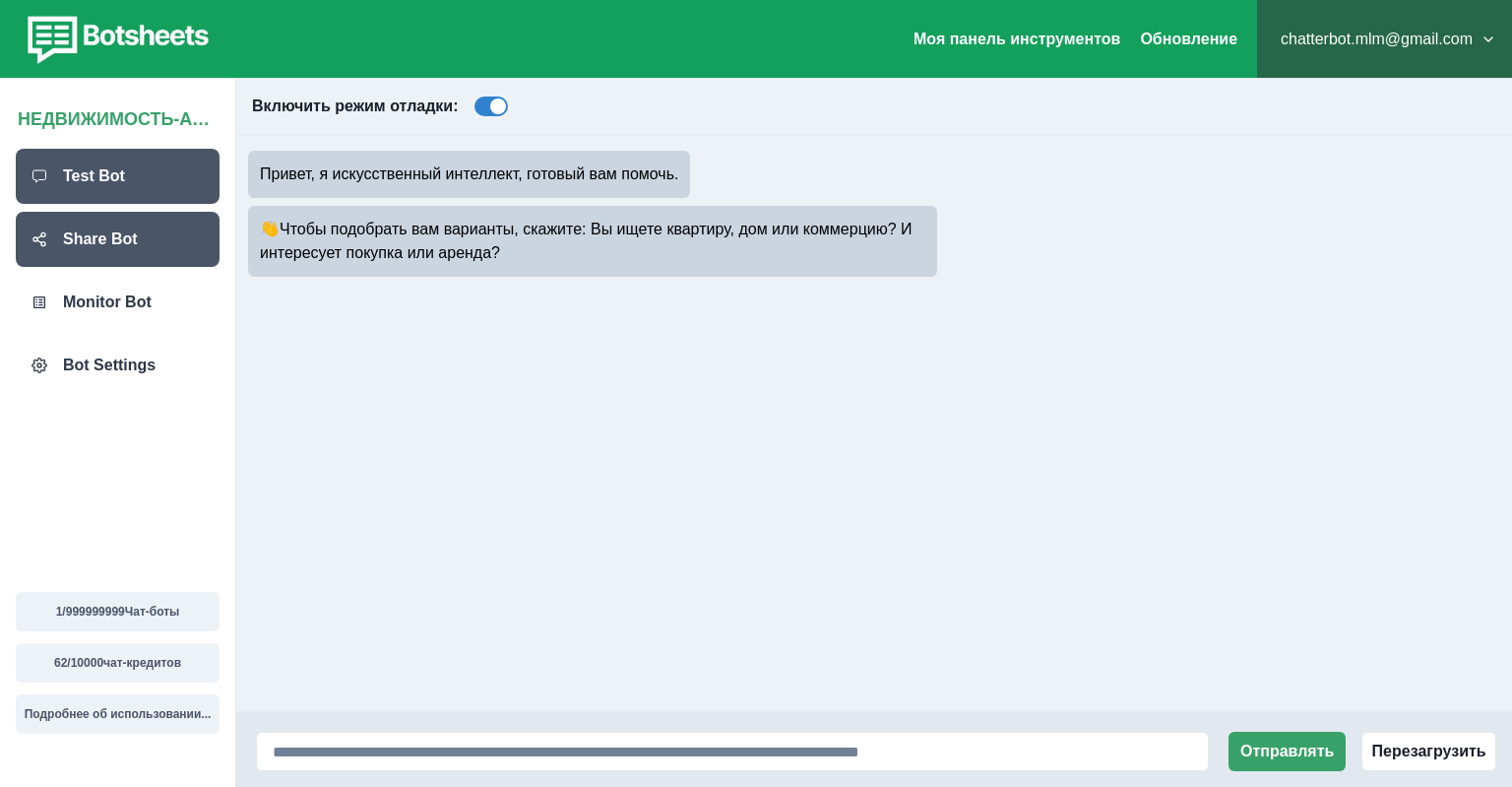 click on "Share Bot" at bounding box center [117, 239] 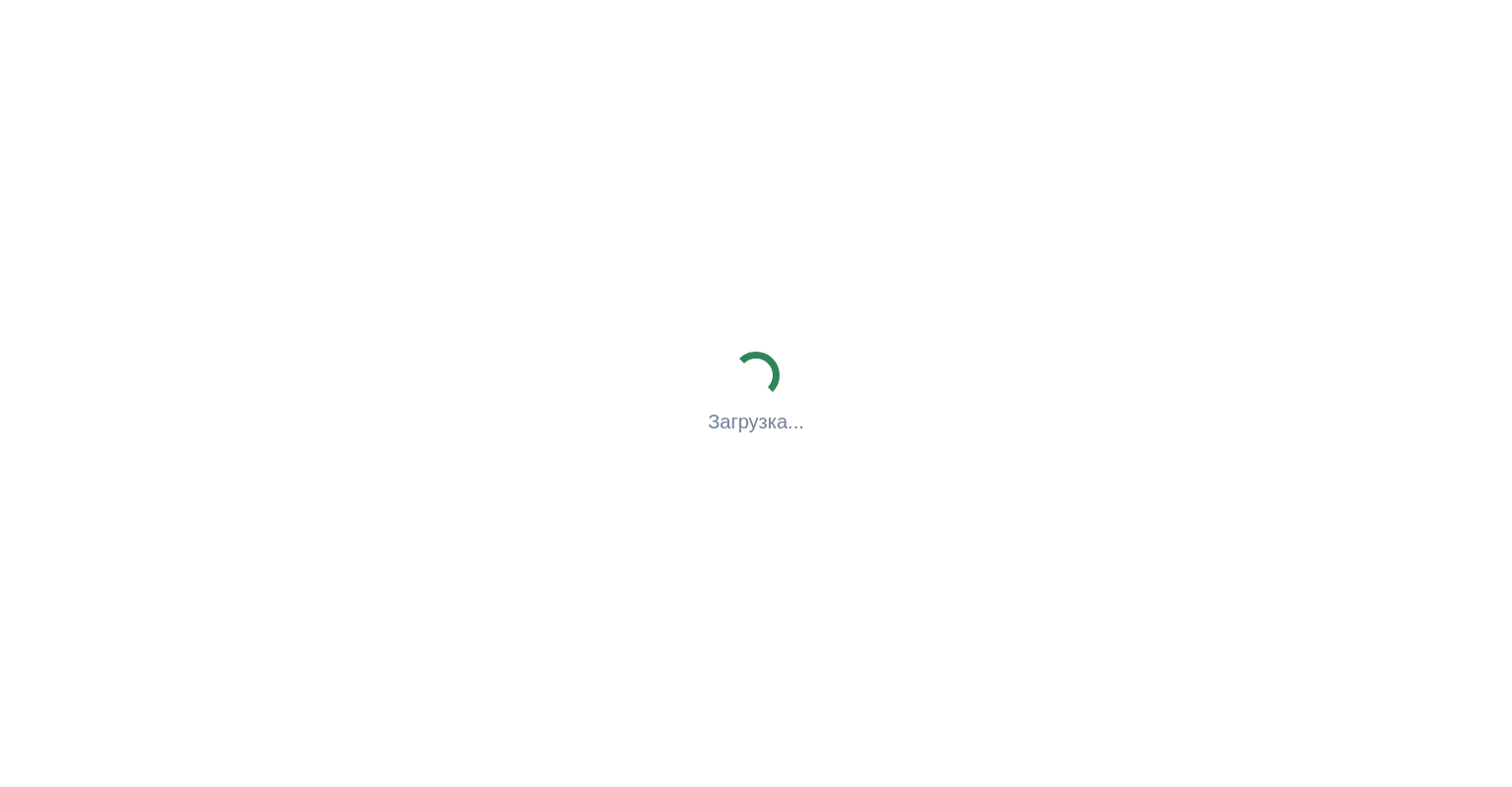 scroll, scrollTop: 0, scrollLeft: 0, axis: both 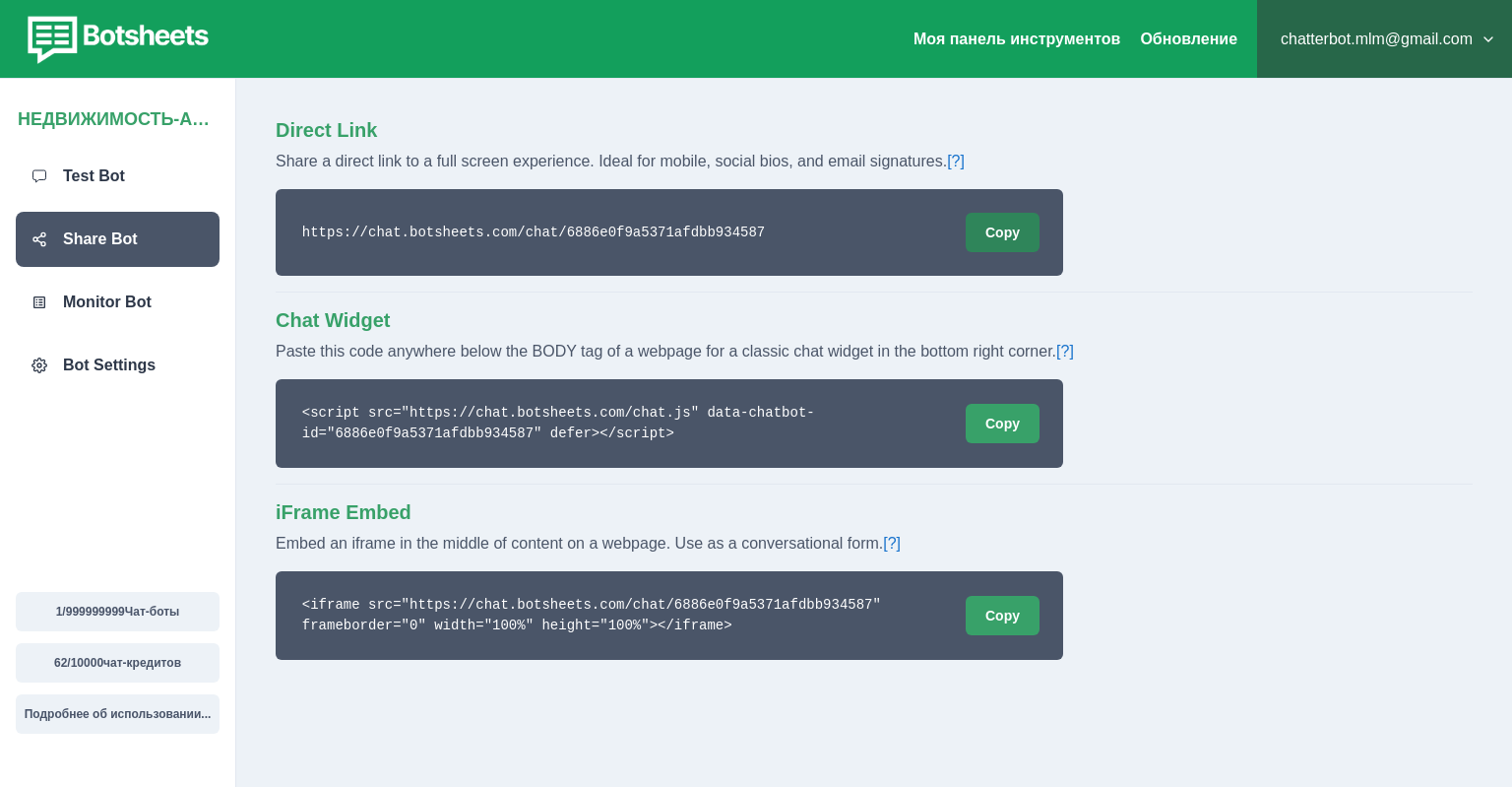 click on "Copy" at bounding box center (1002, 232) 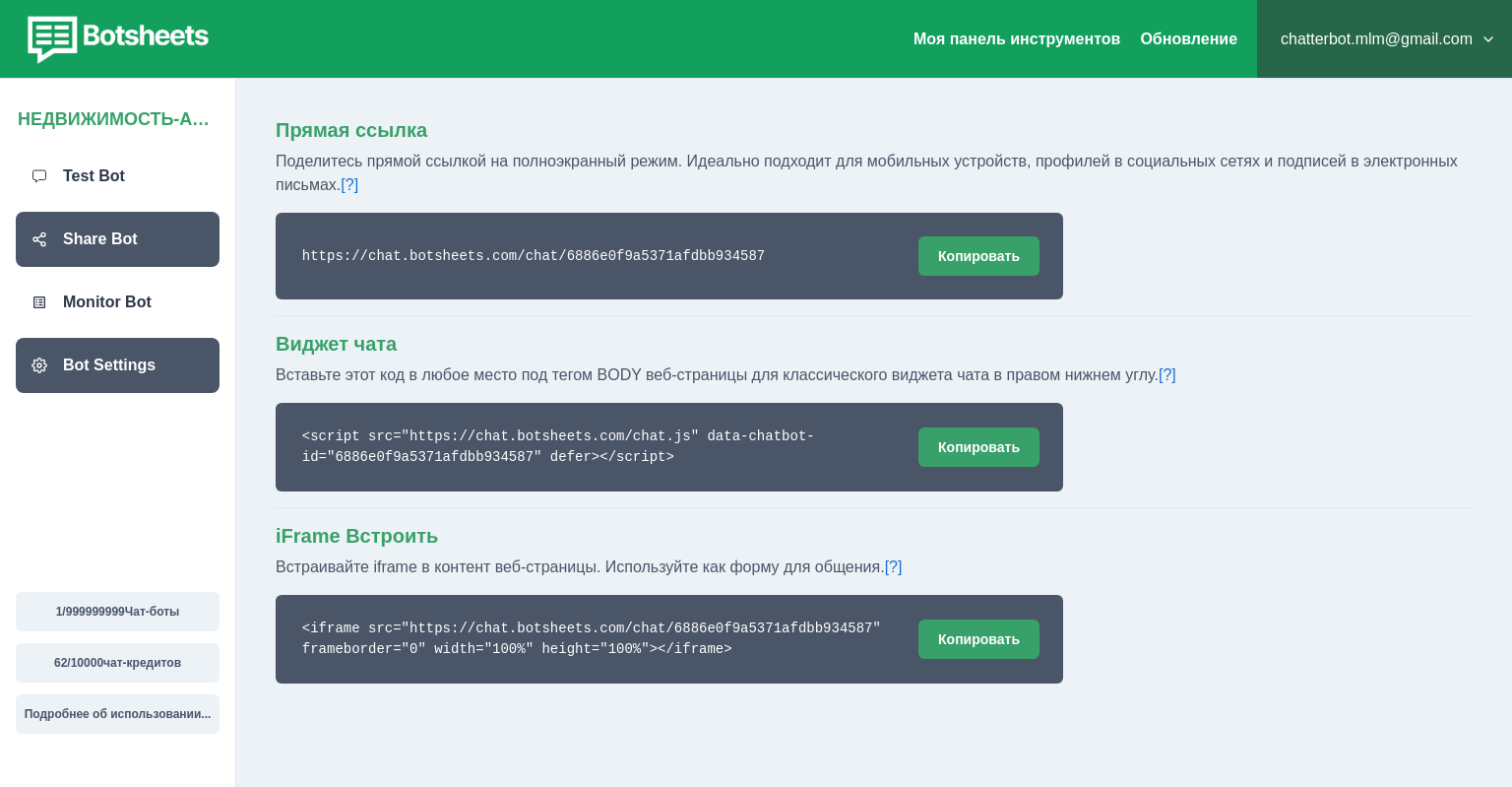 click on "Bot Settings" at bounding box center (117, 365) 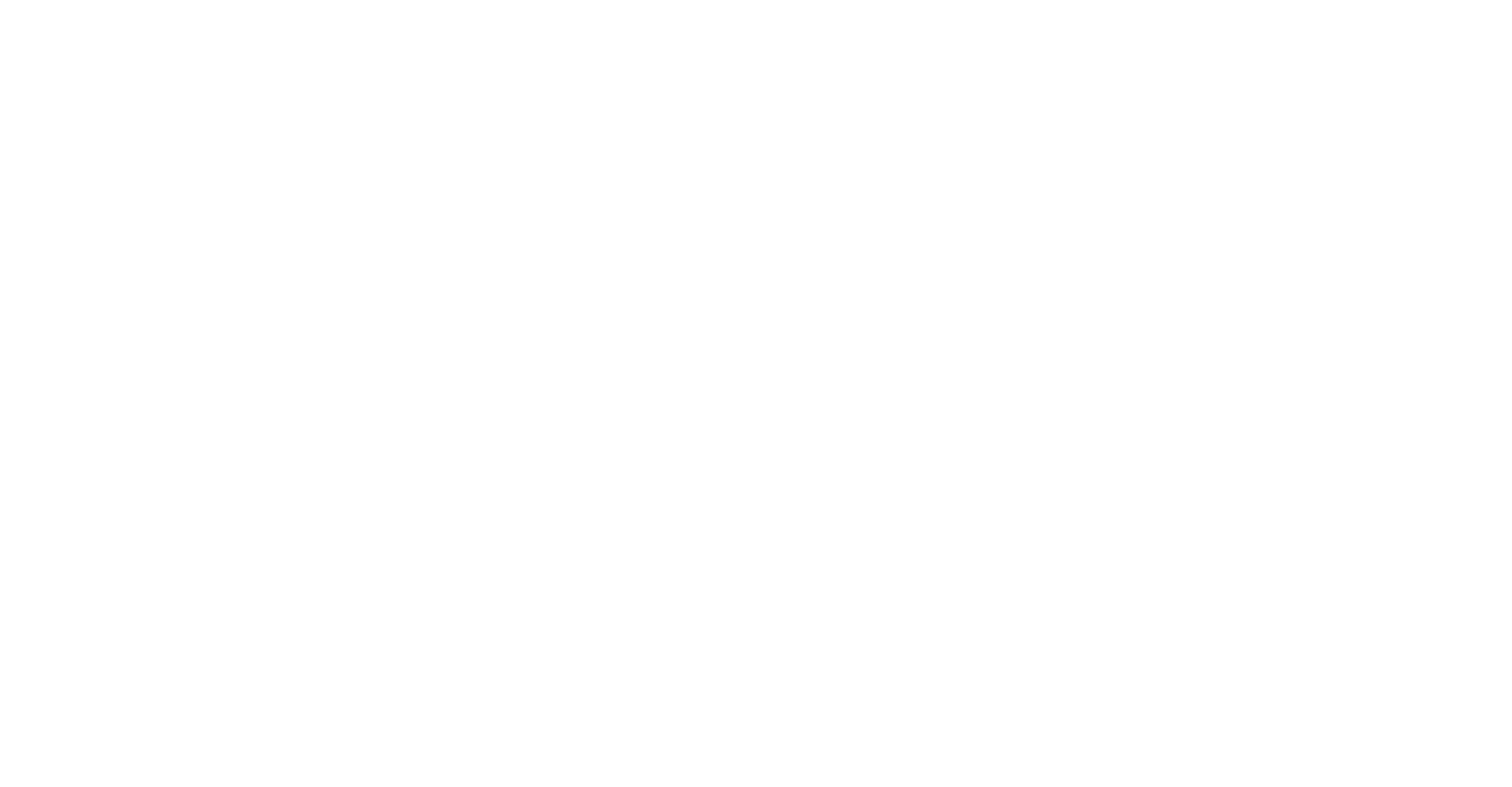 scroll, scrollTop: 0, scrollLeft: 0, axis: both 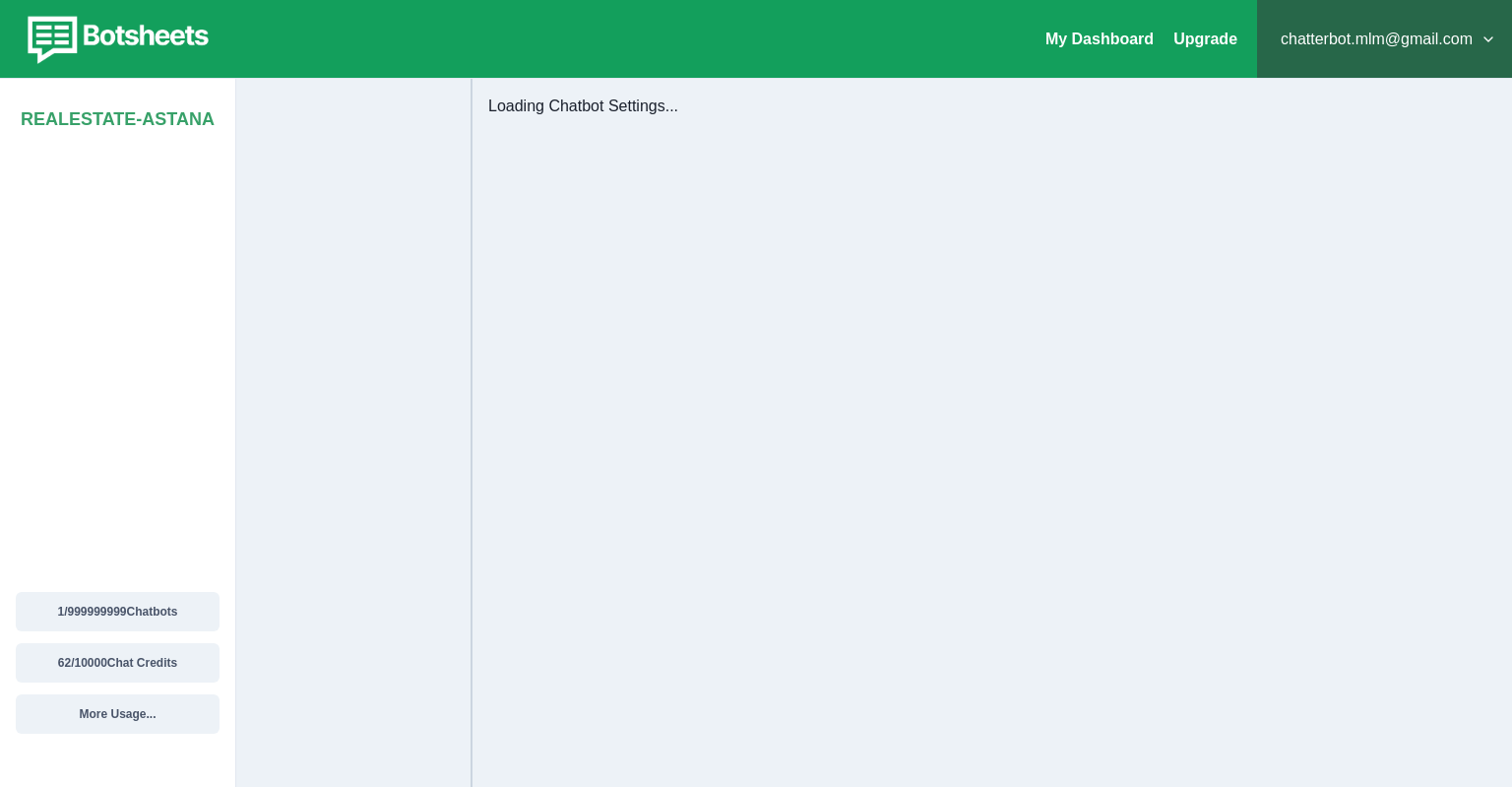 select on "**********" 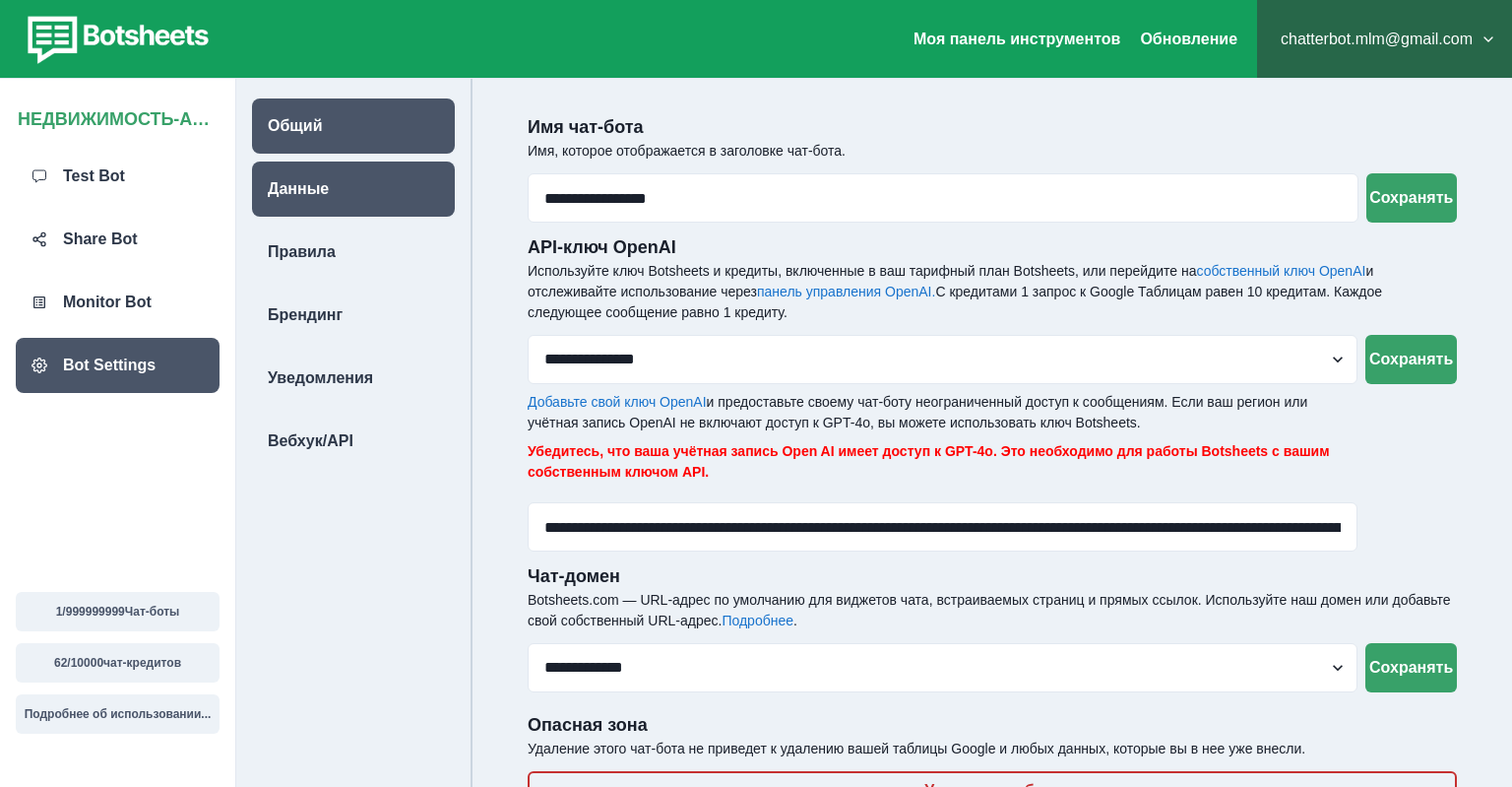 click on "Данные" at bounding box center (353, 189) 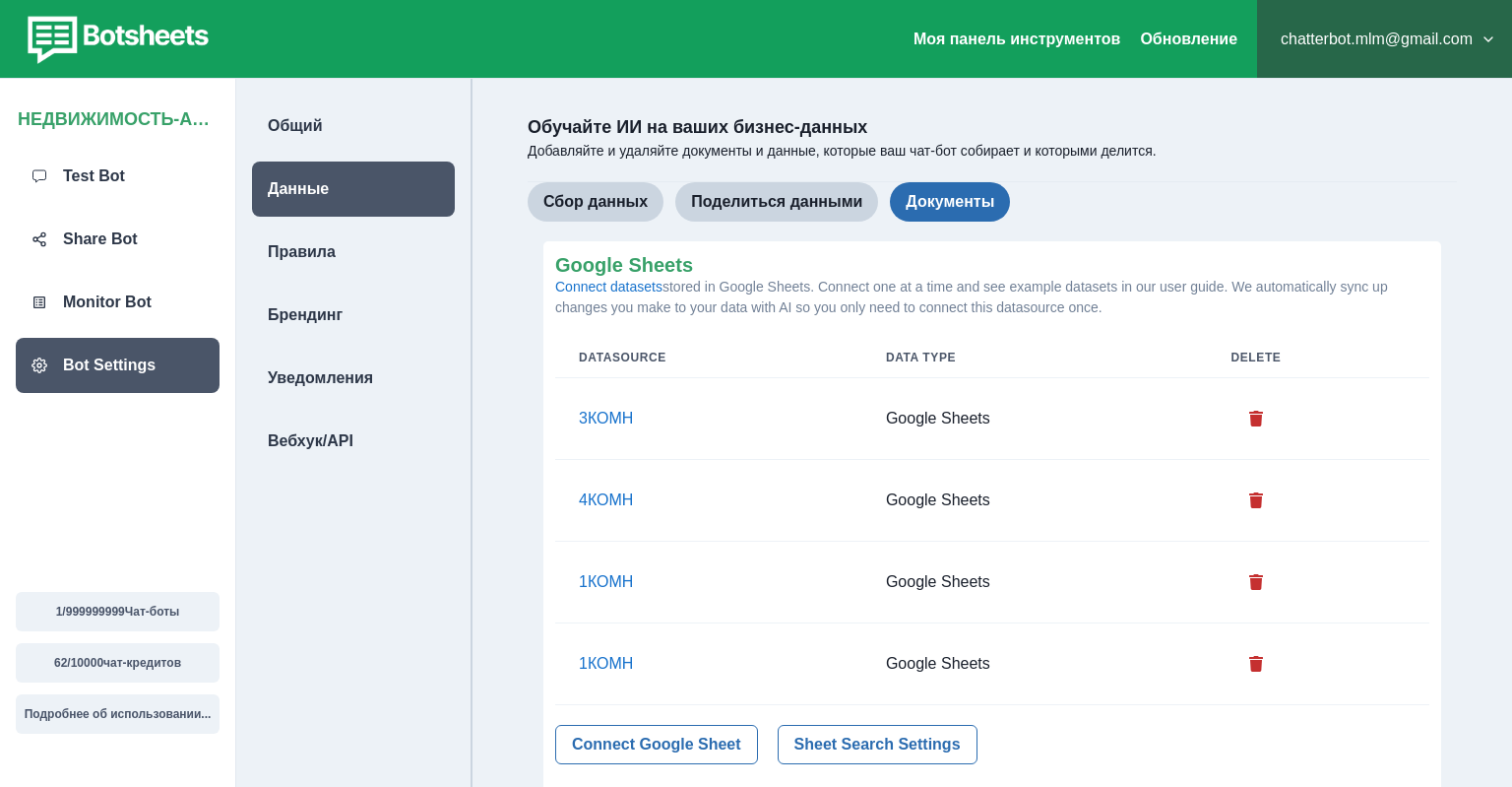 click on "Документы" at bounding box center [950, 202] 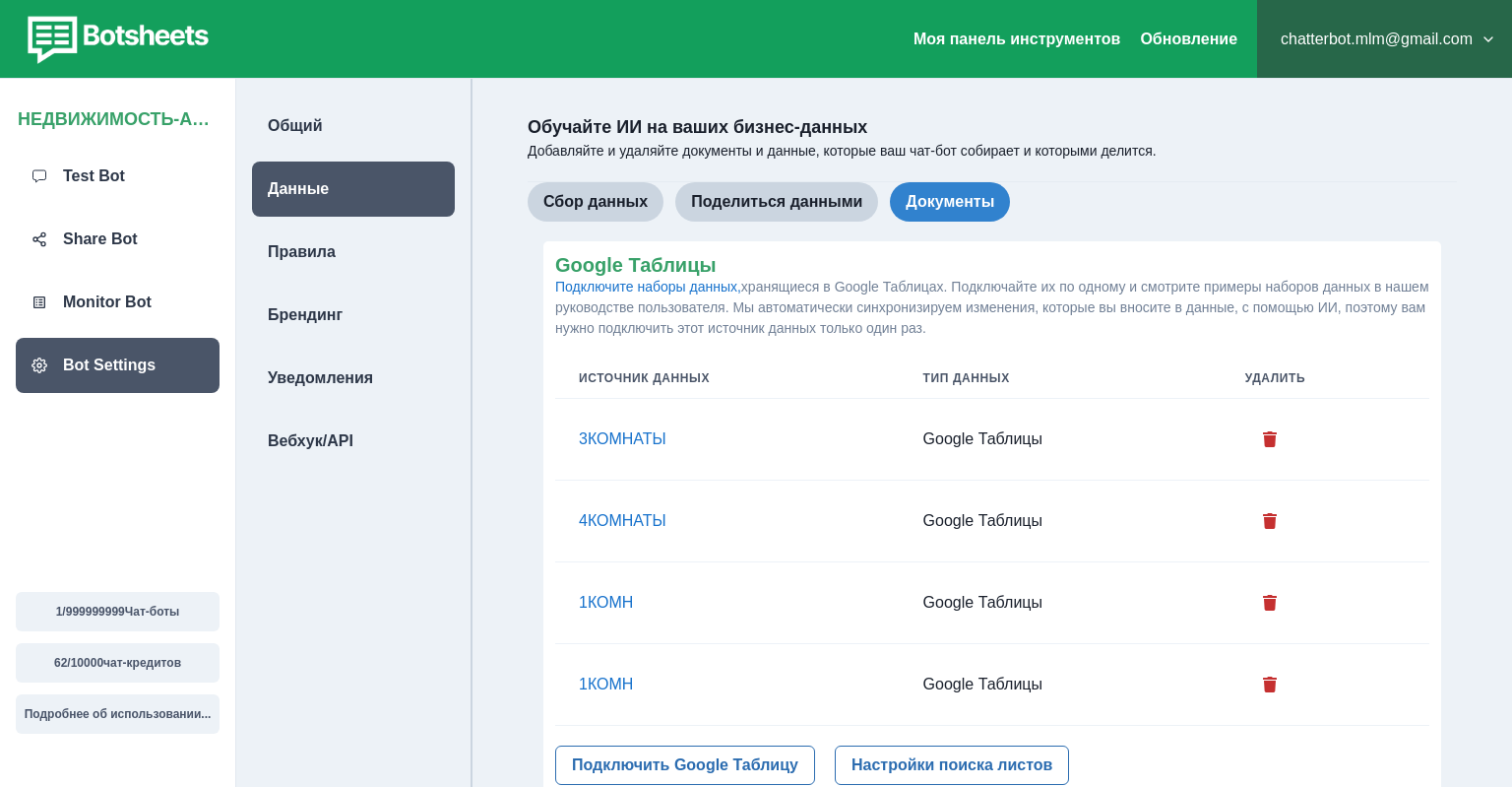 drag, startPoint x: 996, startPoint y: 597, endPoint x: 970, endPoint y: 597, distance: 26 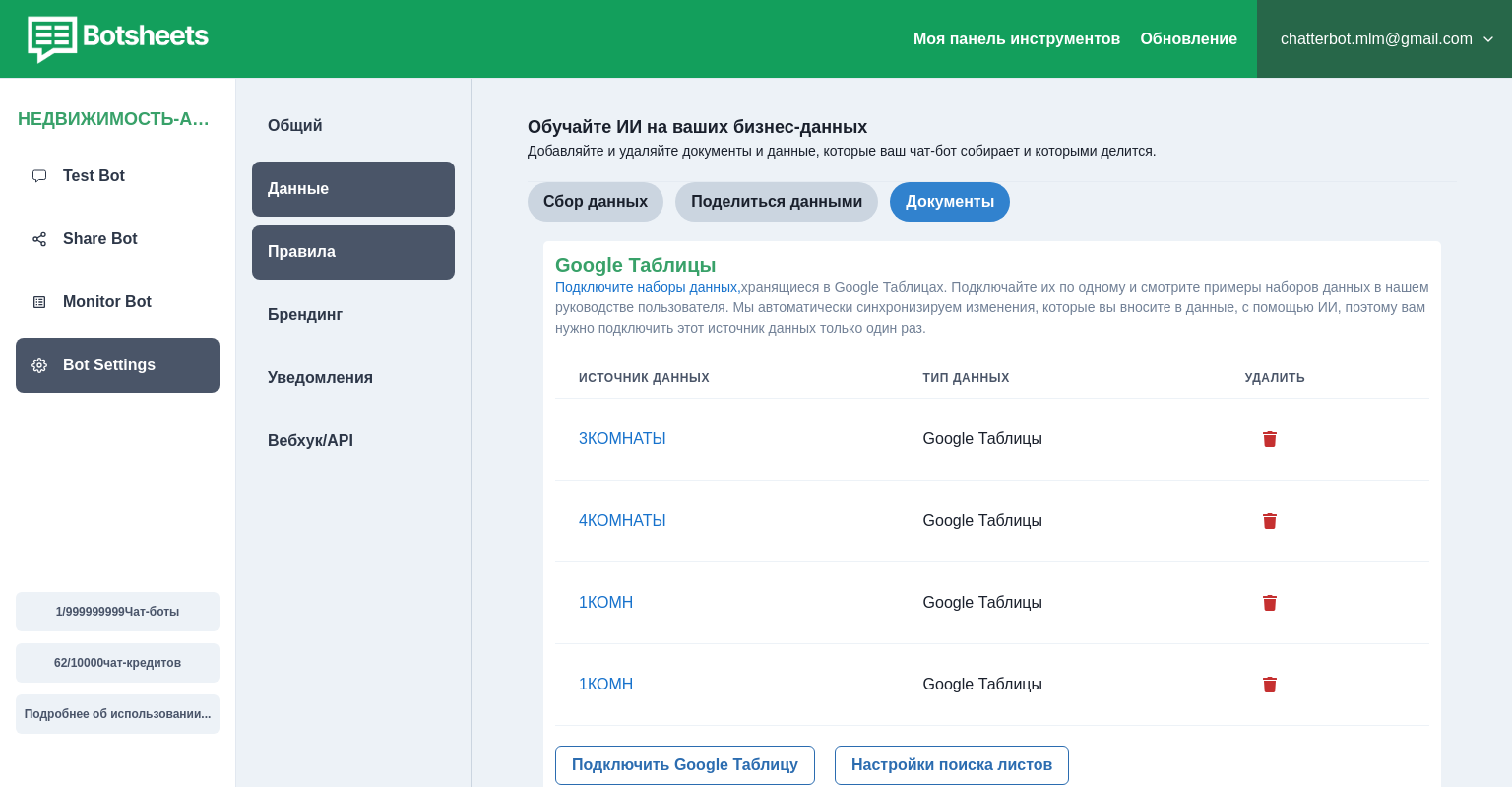 click on "Правила" at bounding box center [301, 252] 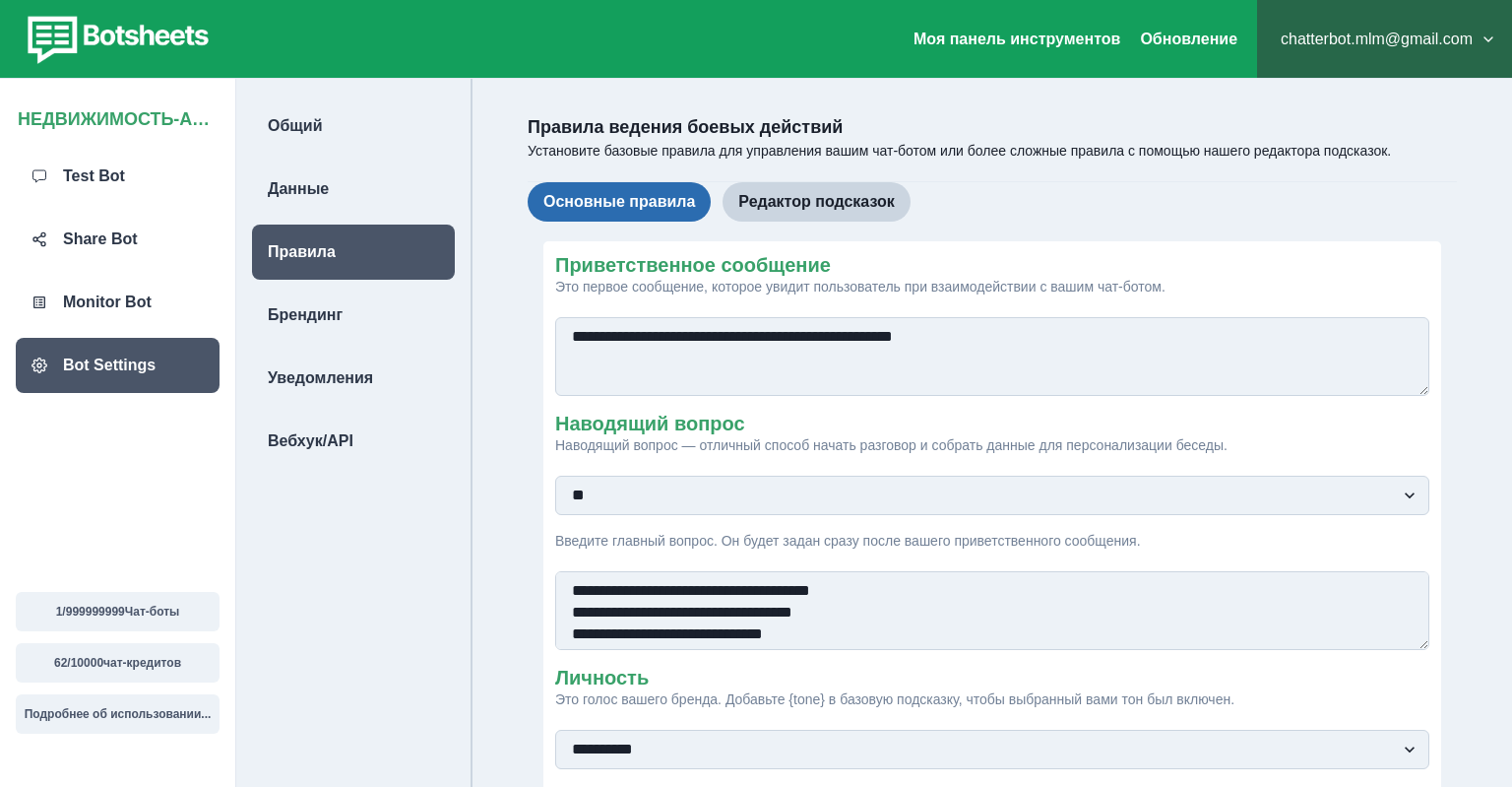 click on "Основные правила" at bounding box center [619, 202] 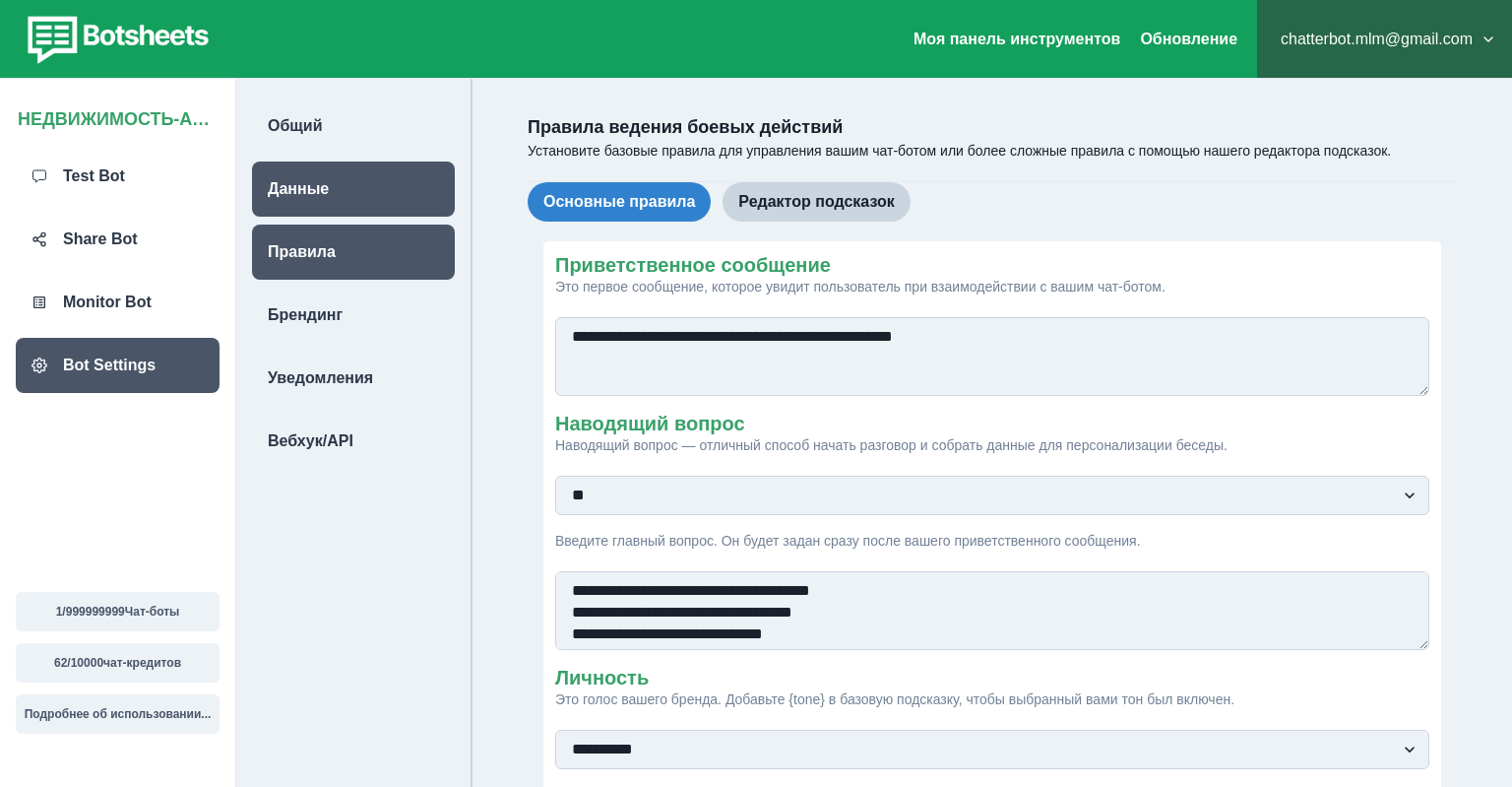 click on "Данные" at bounding box center [298, 189] 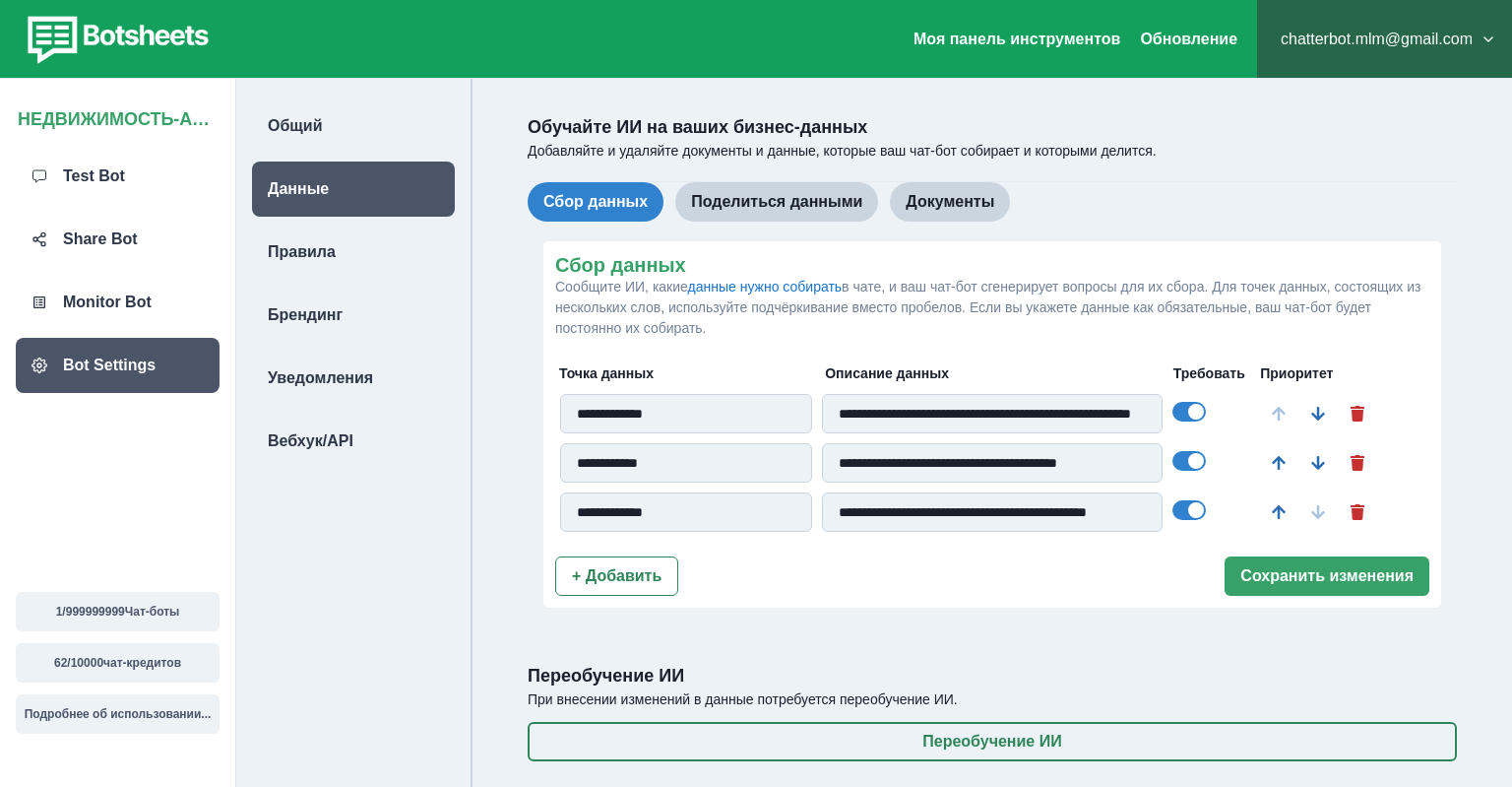 scroll, scrollTop: 79, scrollLeft: 0, axis: vertical 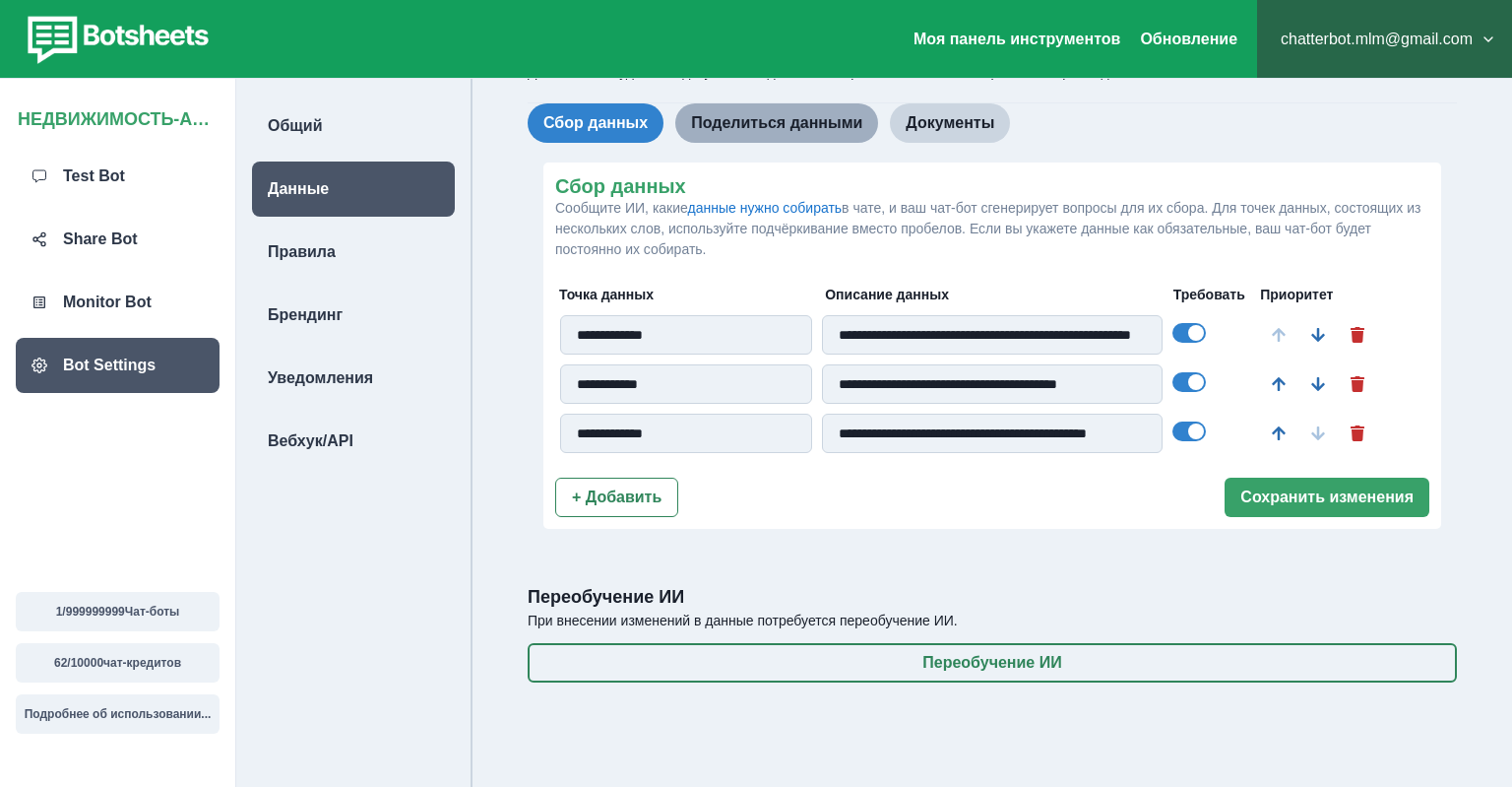 click on "Поделиться данными" at bounding box center [777, 123] 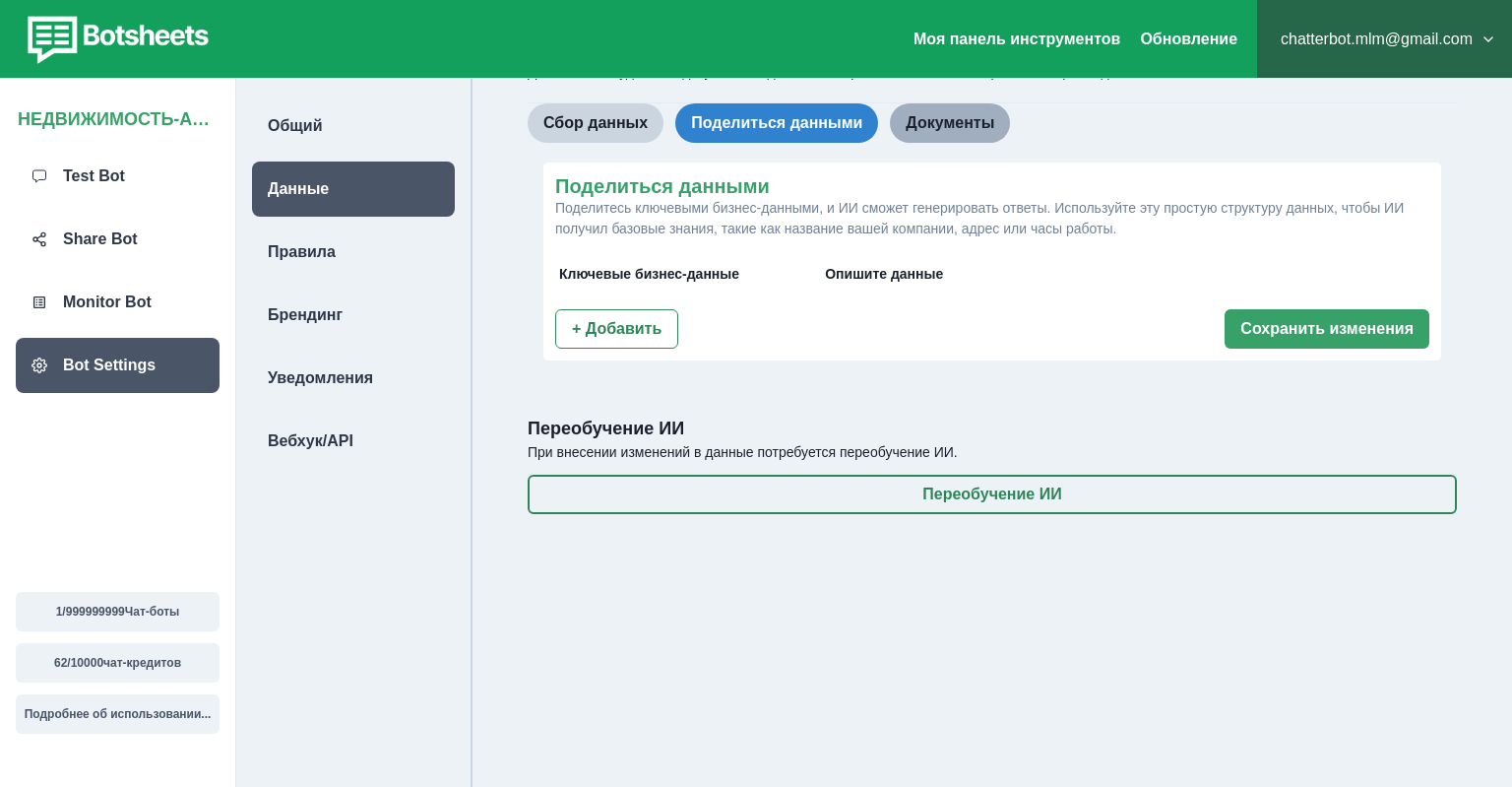 click on "Документы" at bounding box center [950, 123] 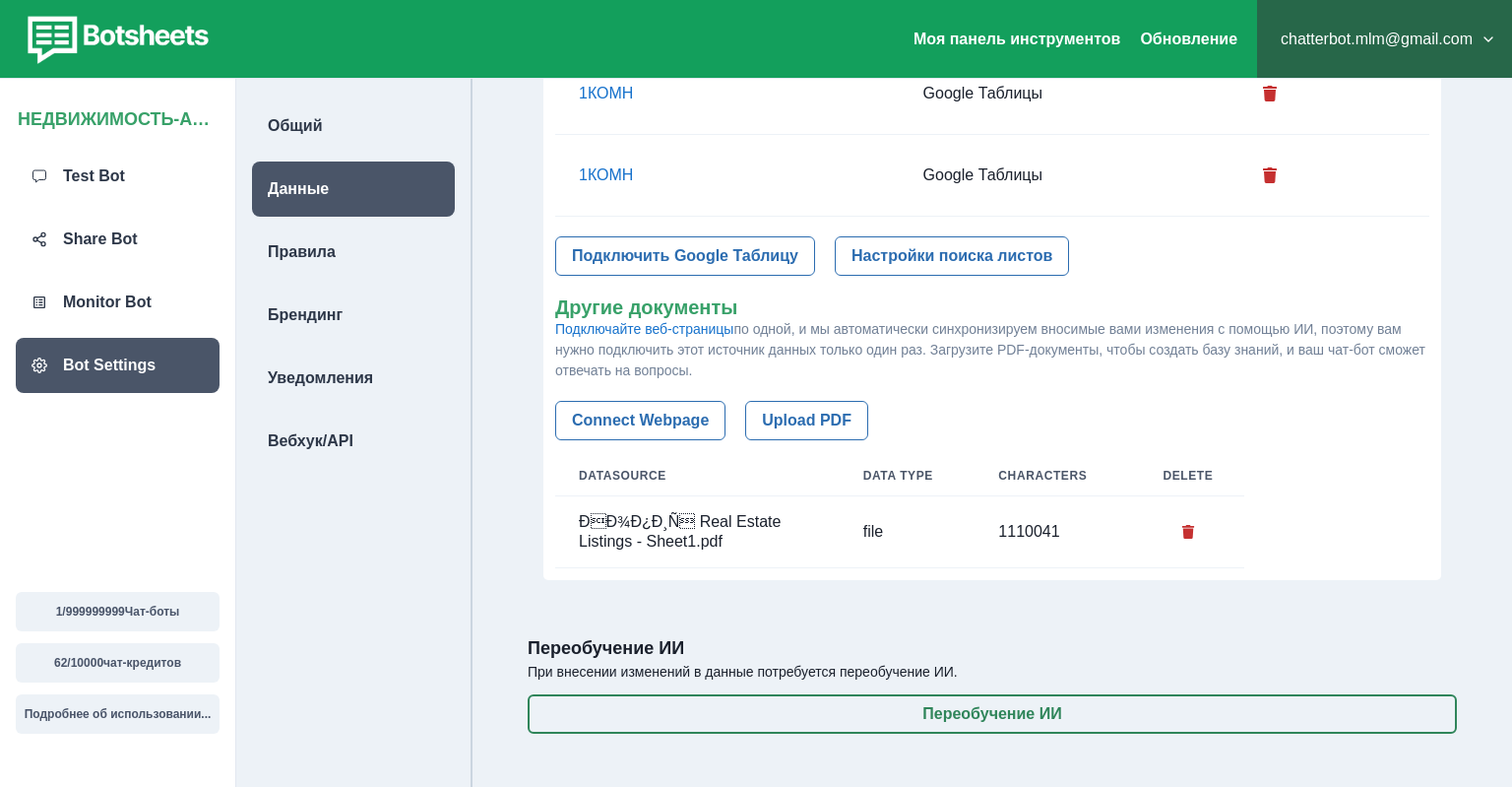 scroll, scrollTop: 501, scrollLeft: 0, axis: vertical 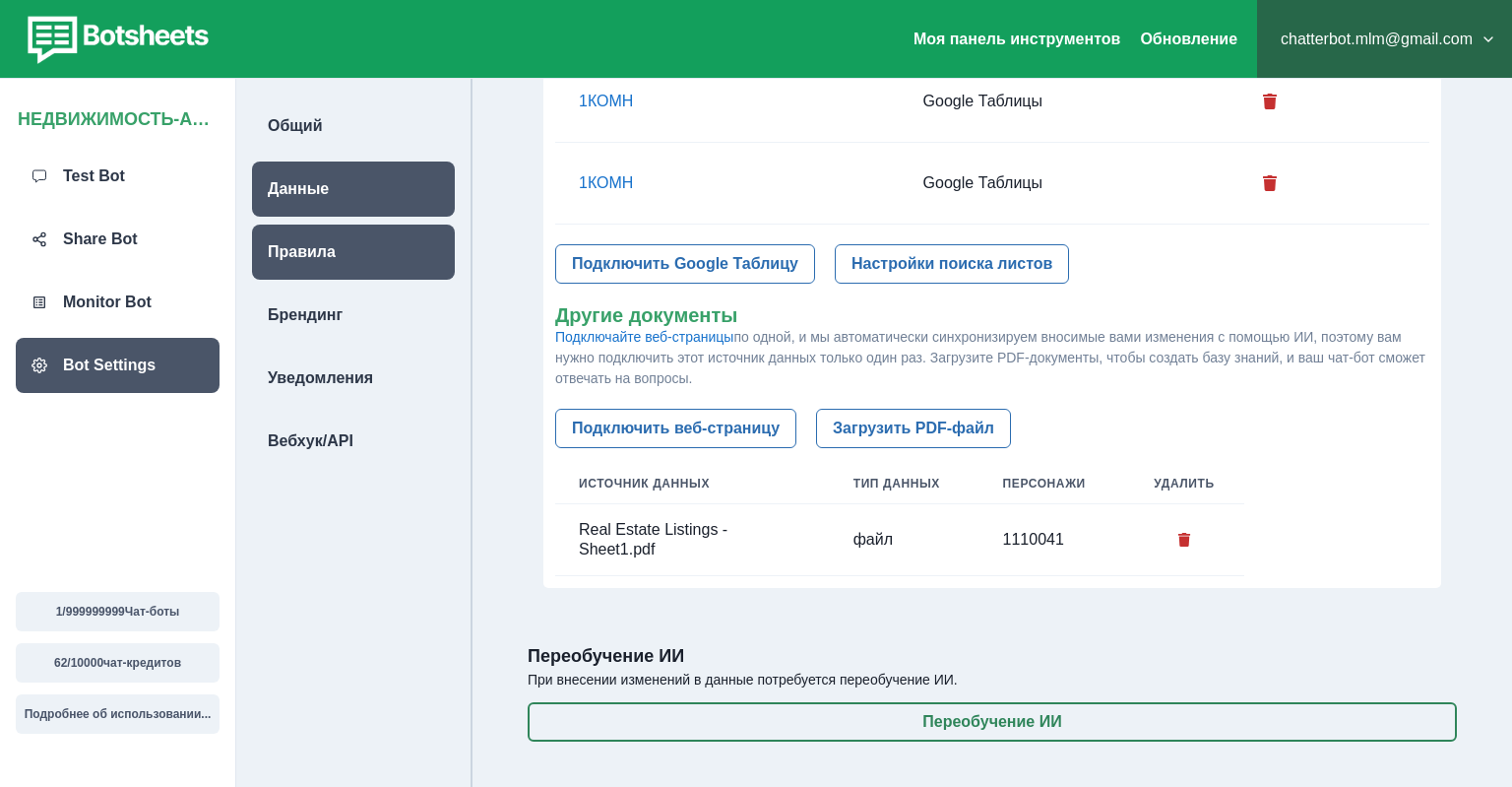 click on "Правила" at bounding box center (301, 252) 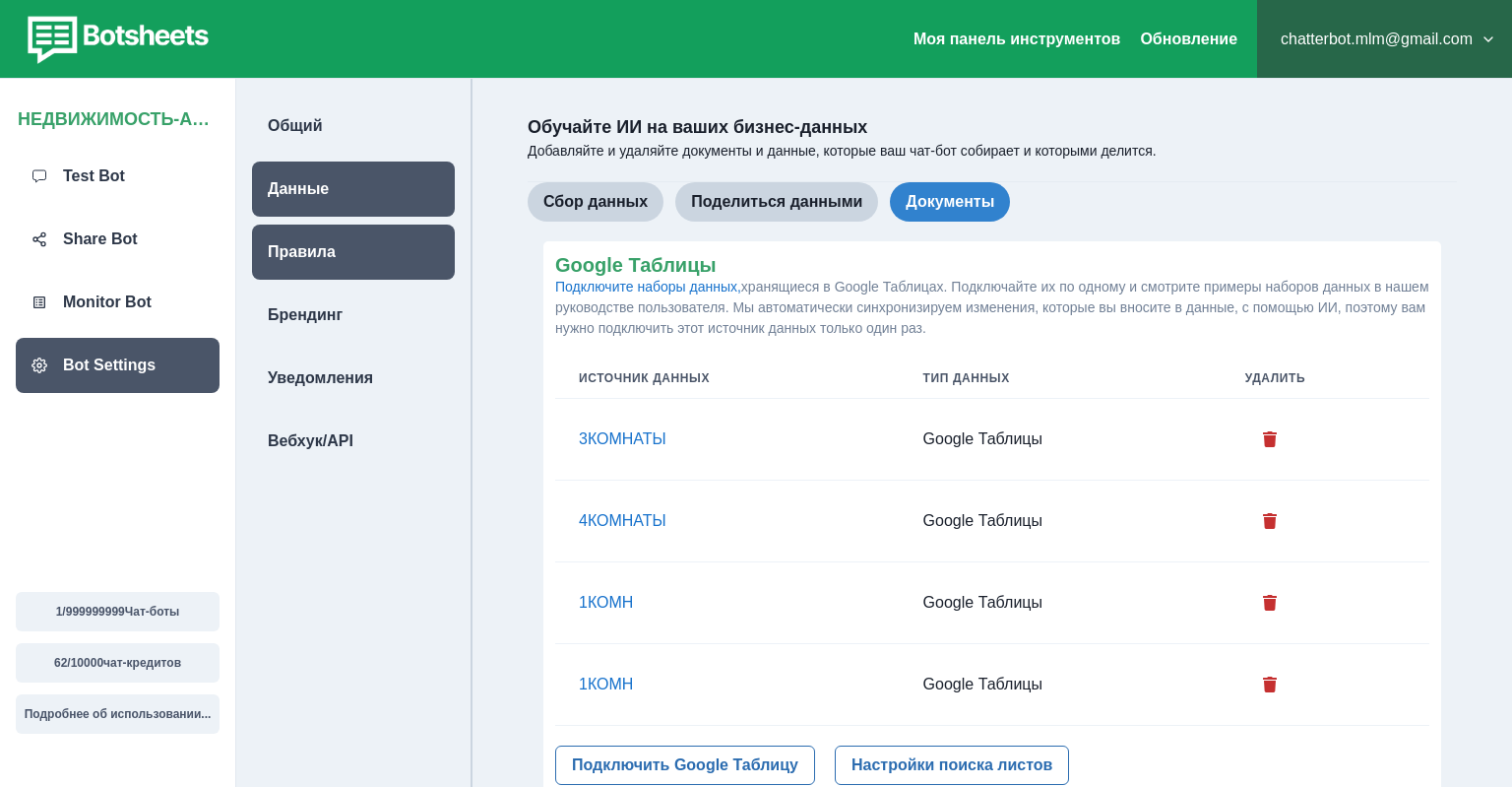 select on "***" 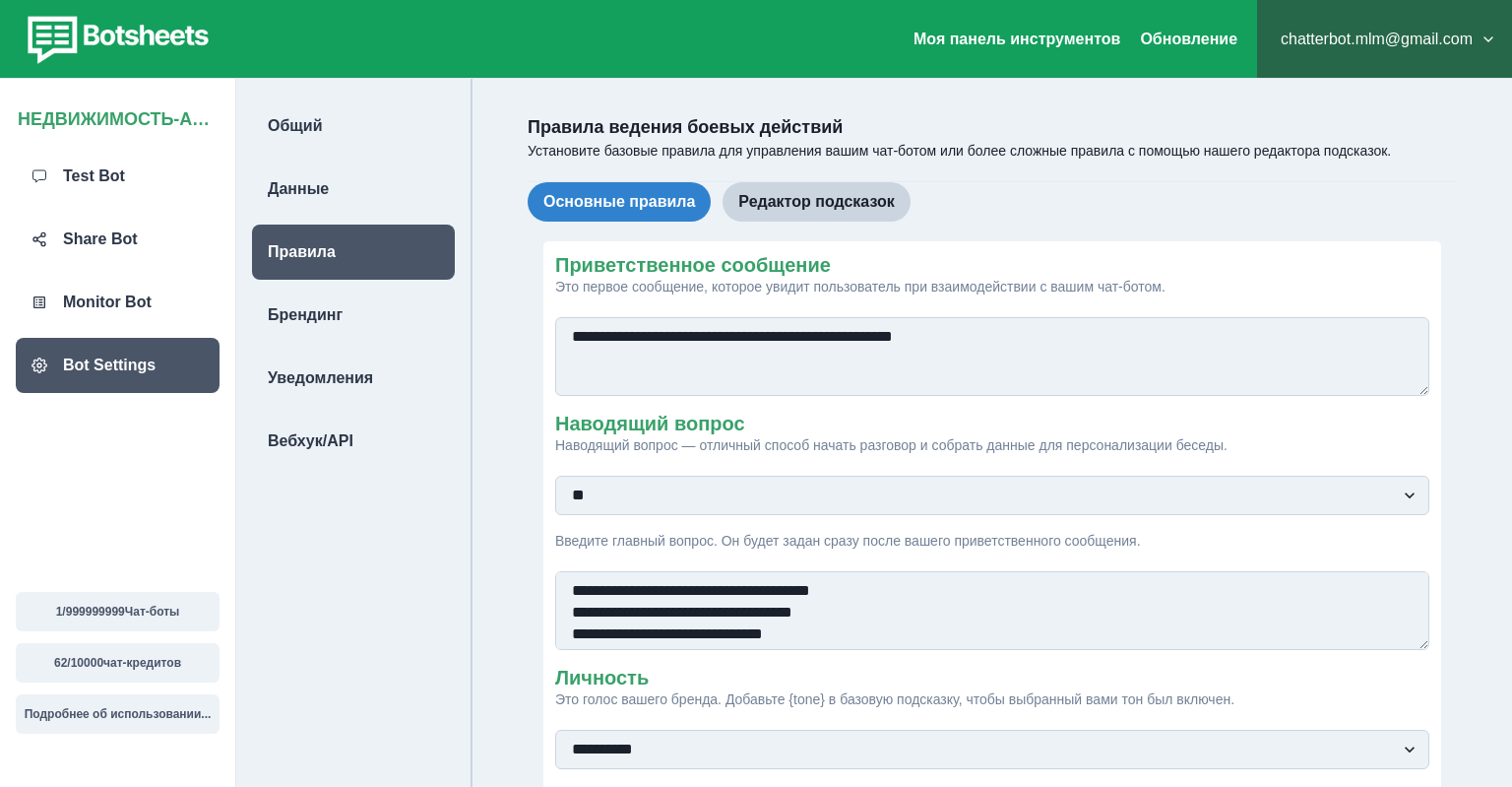 scroll, scrollTop: 380, scrollLeft: 0, axis: vertical 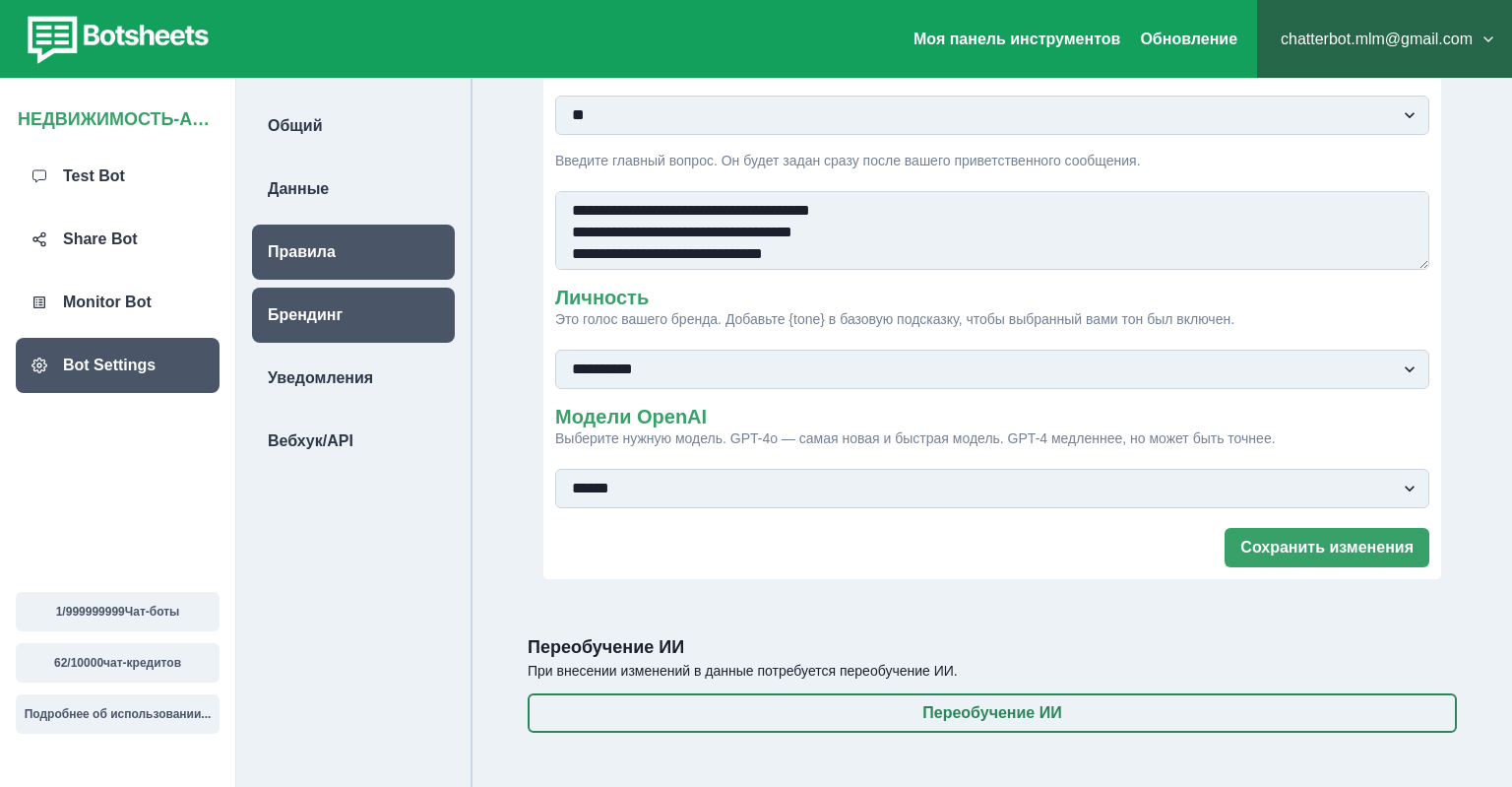click on "Брендинг" at bounding box center (305, 315) 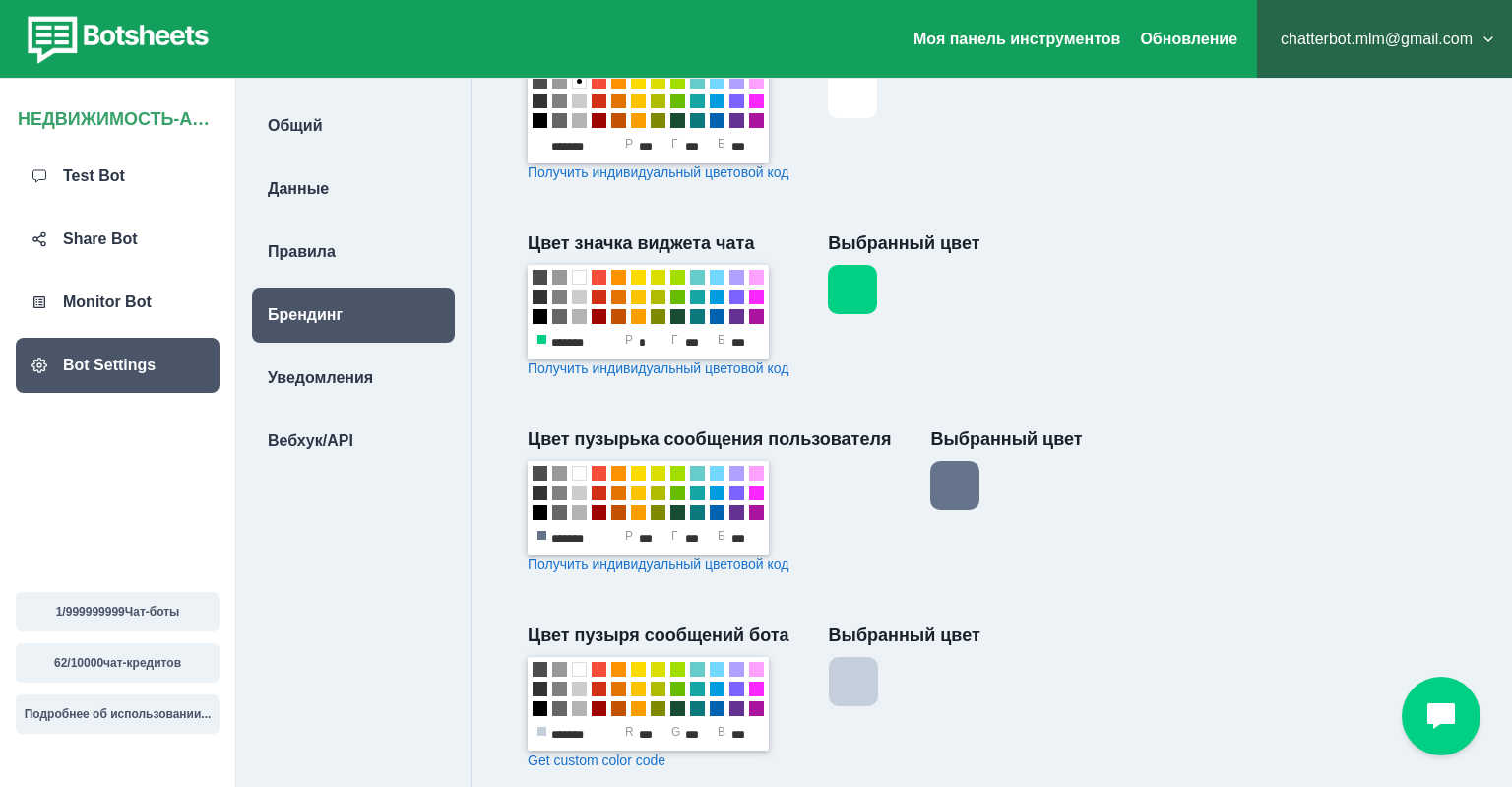 scroll, scrollTop: 969, scrollLeft: 0, axis: vertical 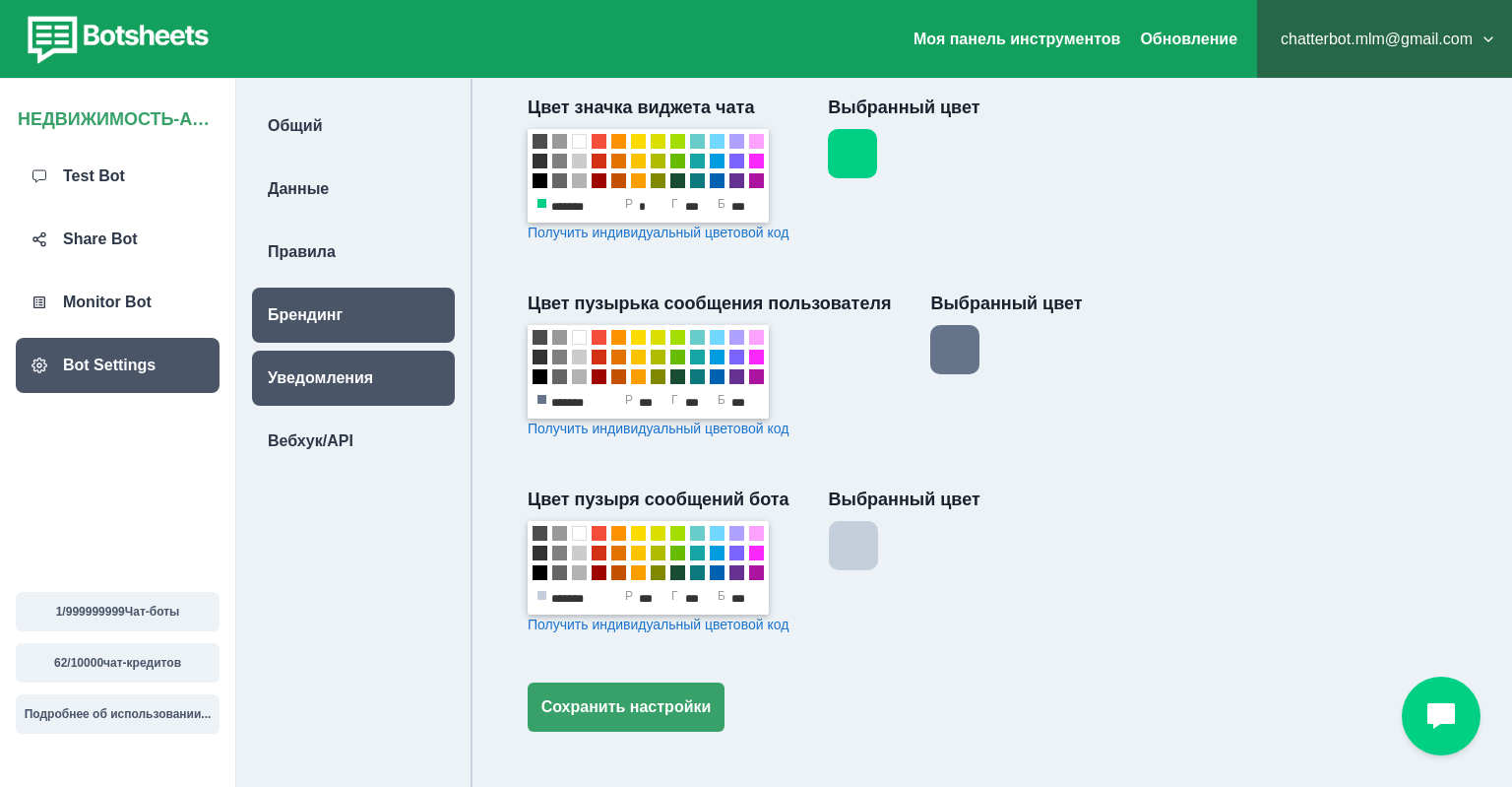 click on "Уведомления" at bounding box center (320, 378) 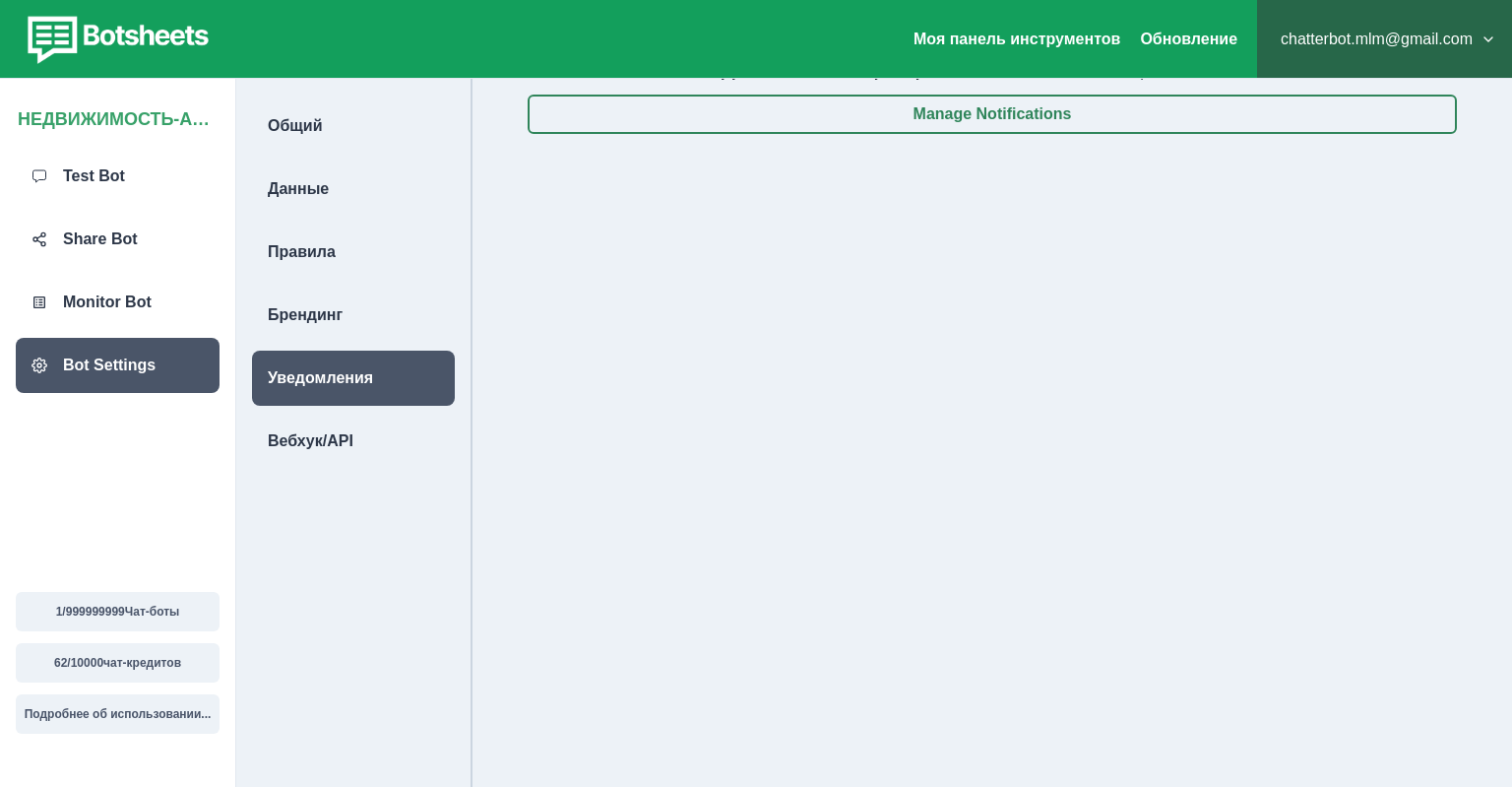 scroll, scrollTop: 0, scrollLeft: 0, axis: both 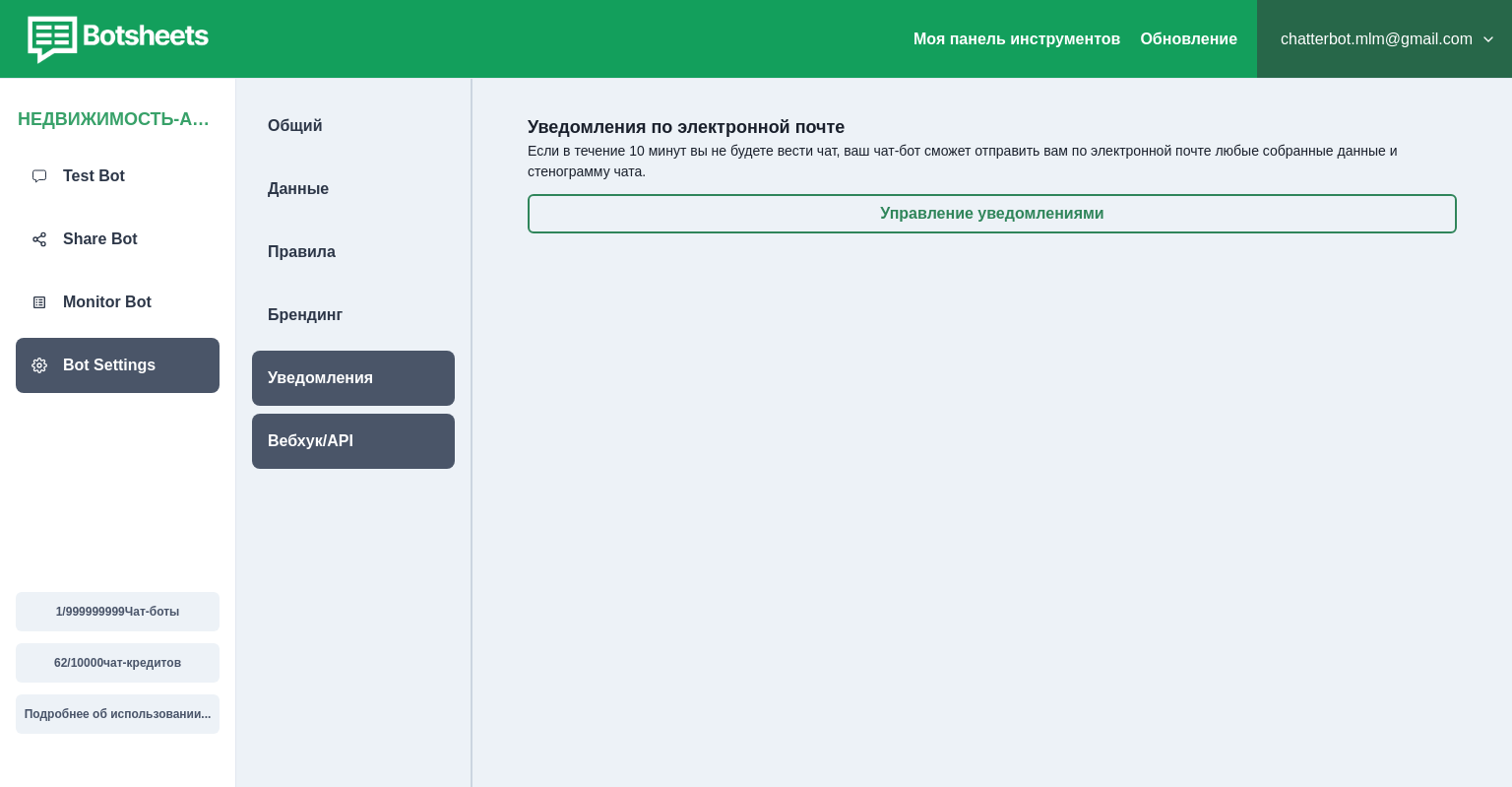 click on "Вебхук/API" at bounding box center (310, 441) 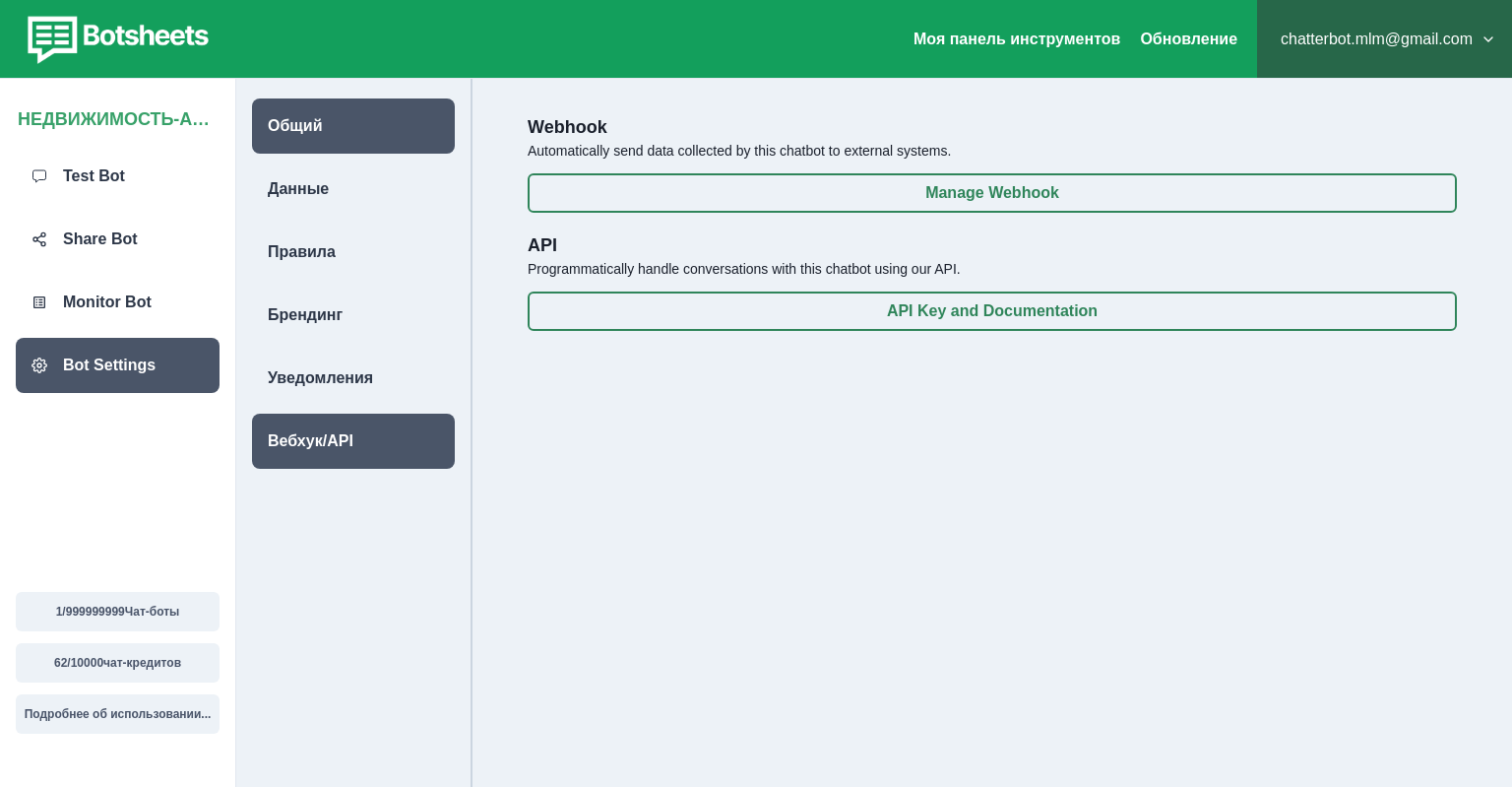 click on "Общий" at bounding box center (353, 126) 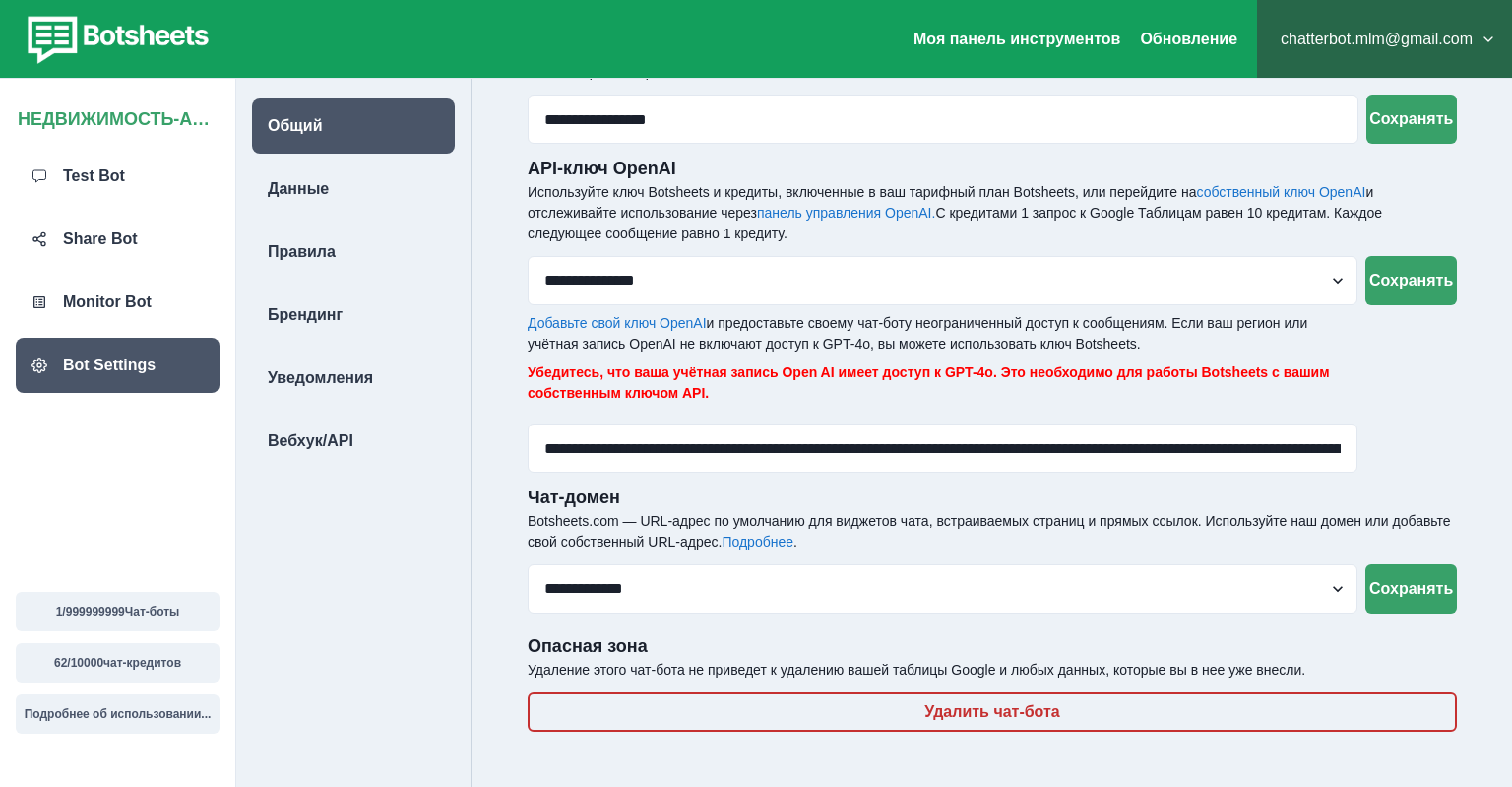 scroll, scrollTop: 0, scrollLeft: 0, axis: both 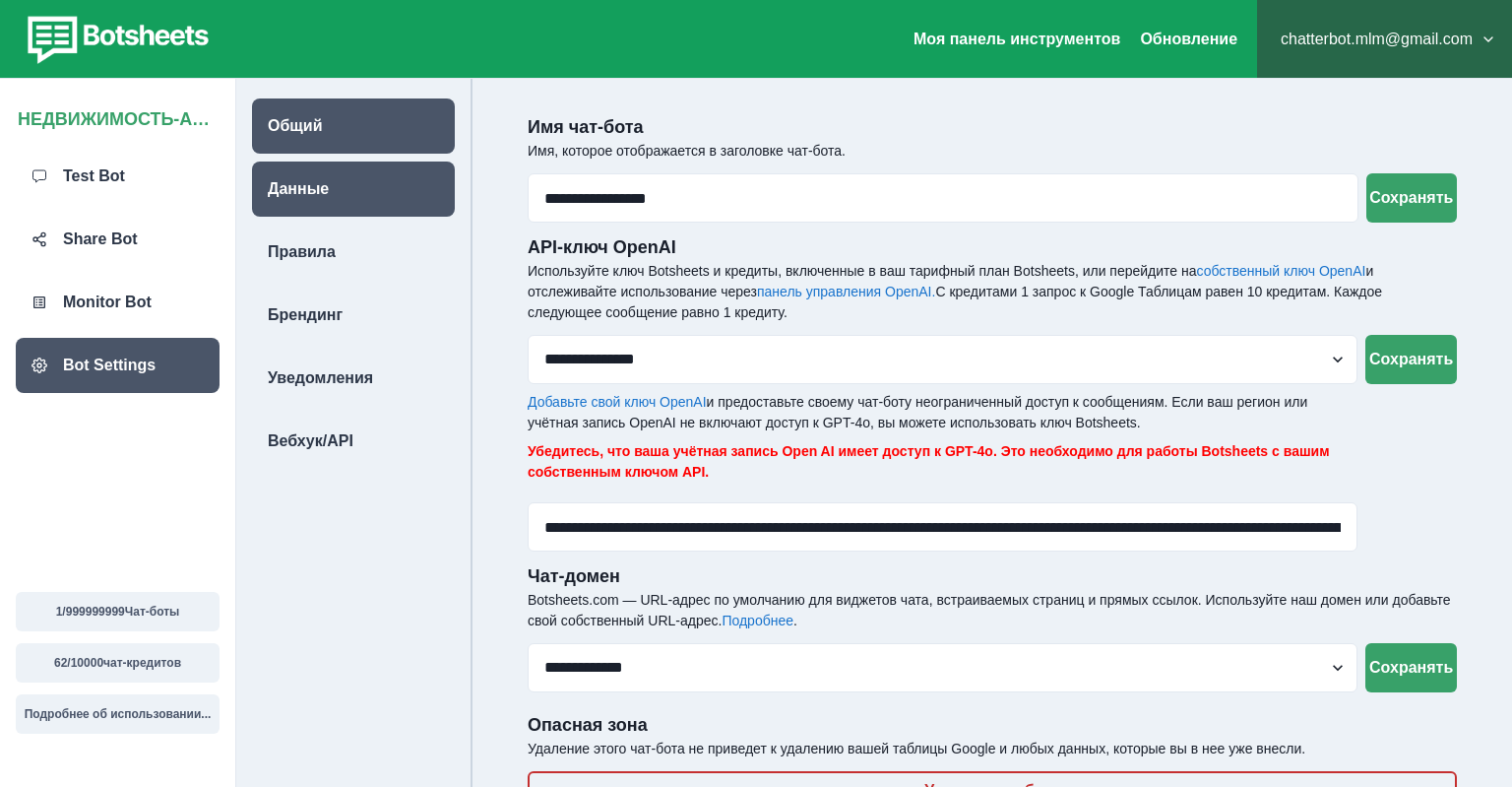 click on "Данные" at bounding box center [353, 189] 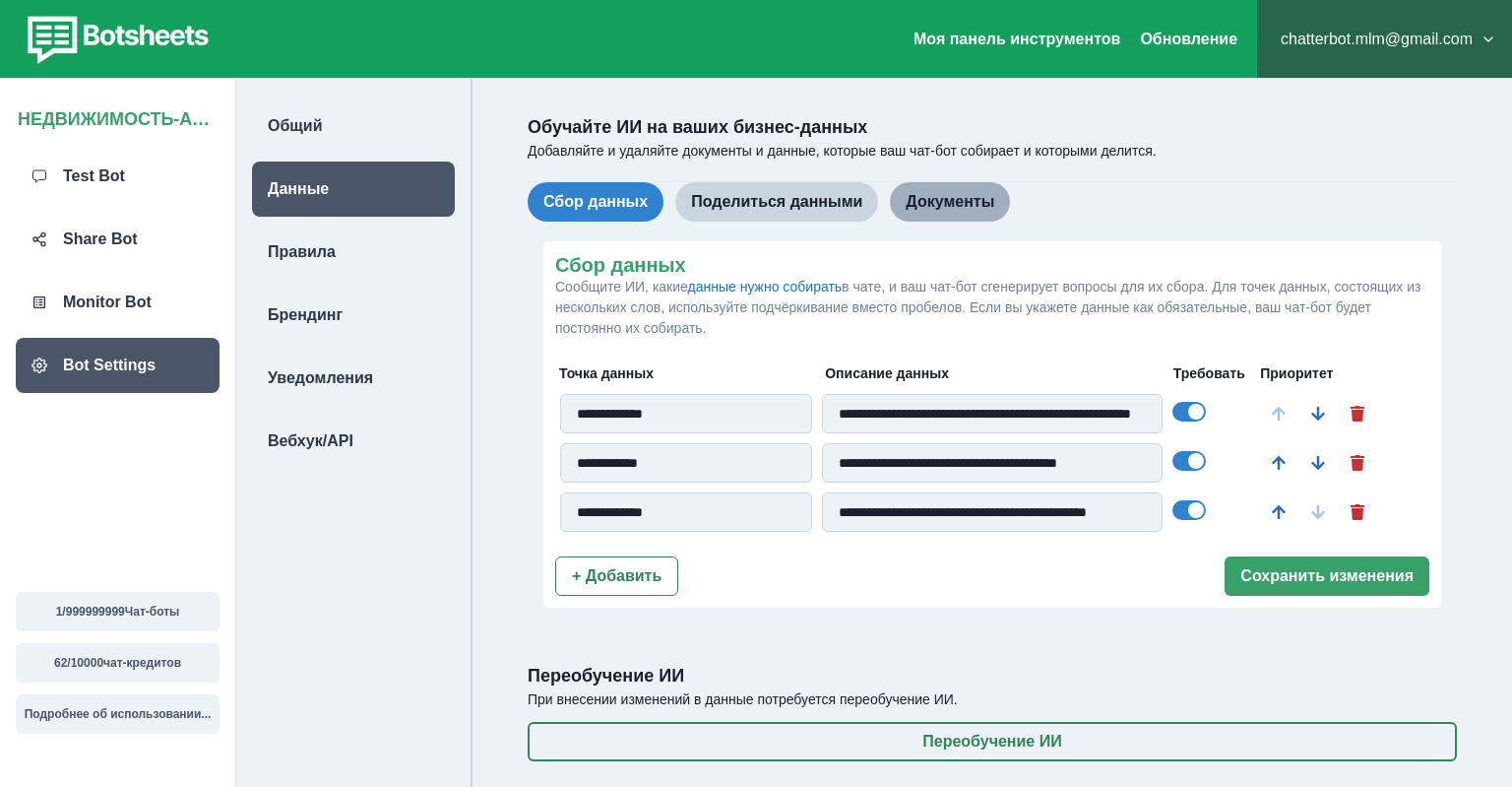 click on "Документы" at bounding box center (950, 202) 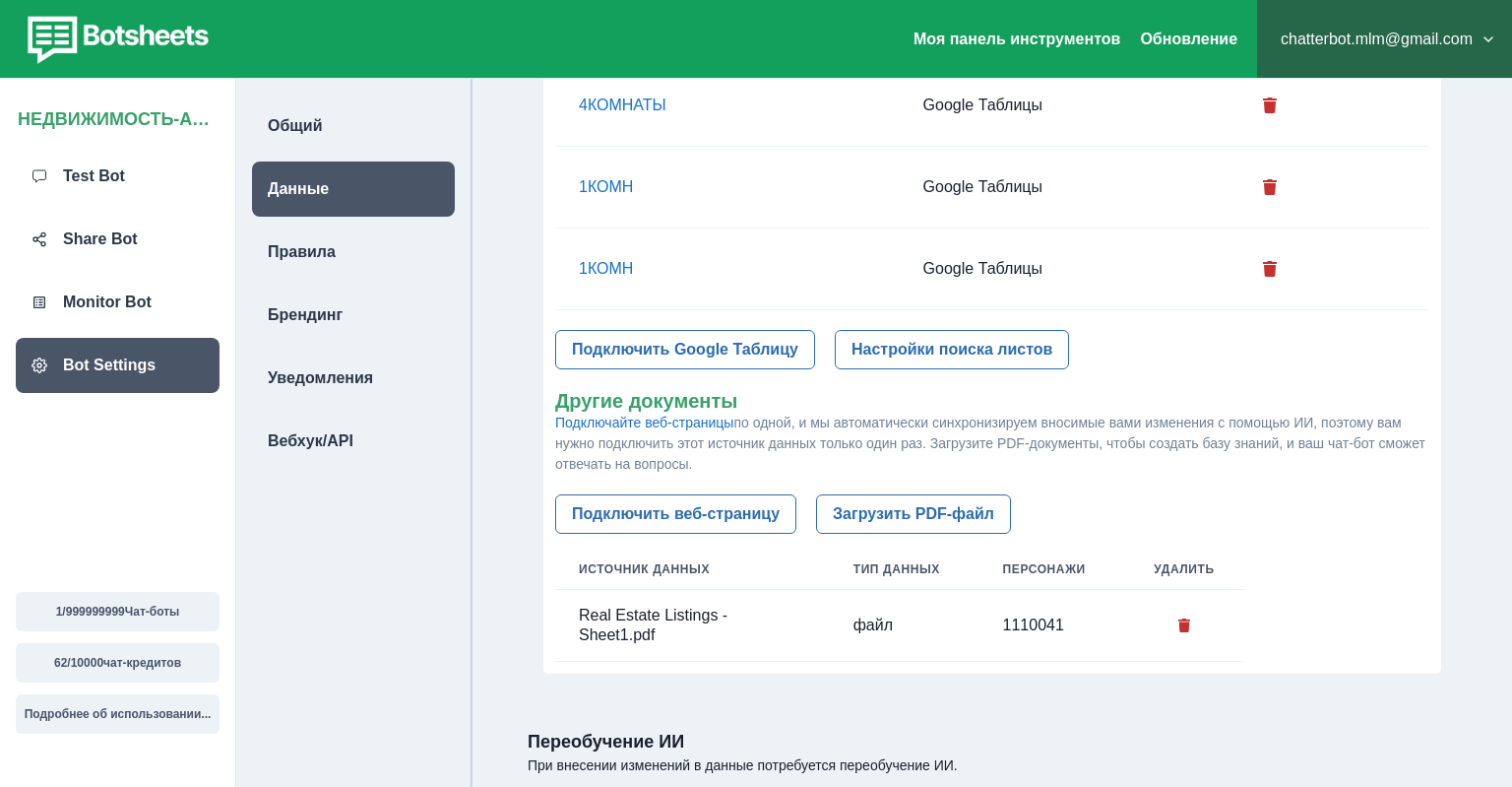 scroll, scrollTop: 501, scrollLeft: 0, axis: vertical 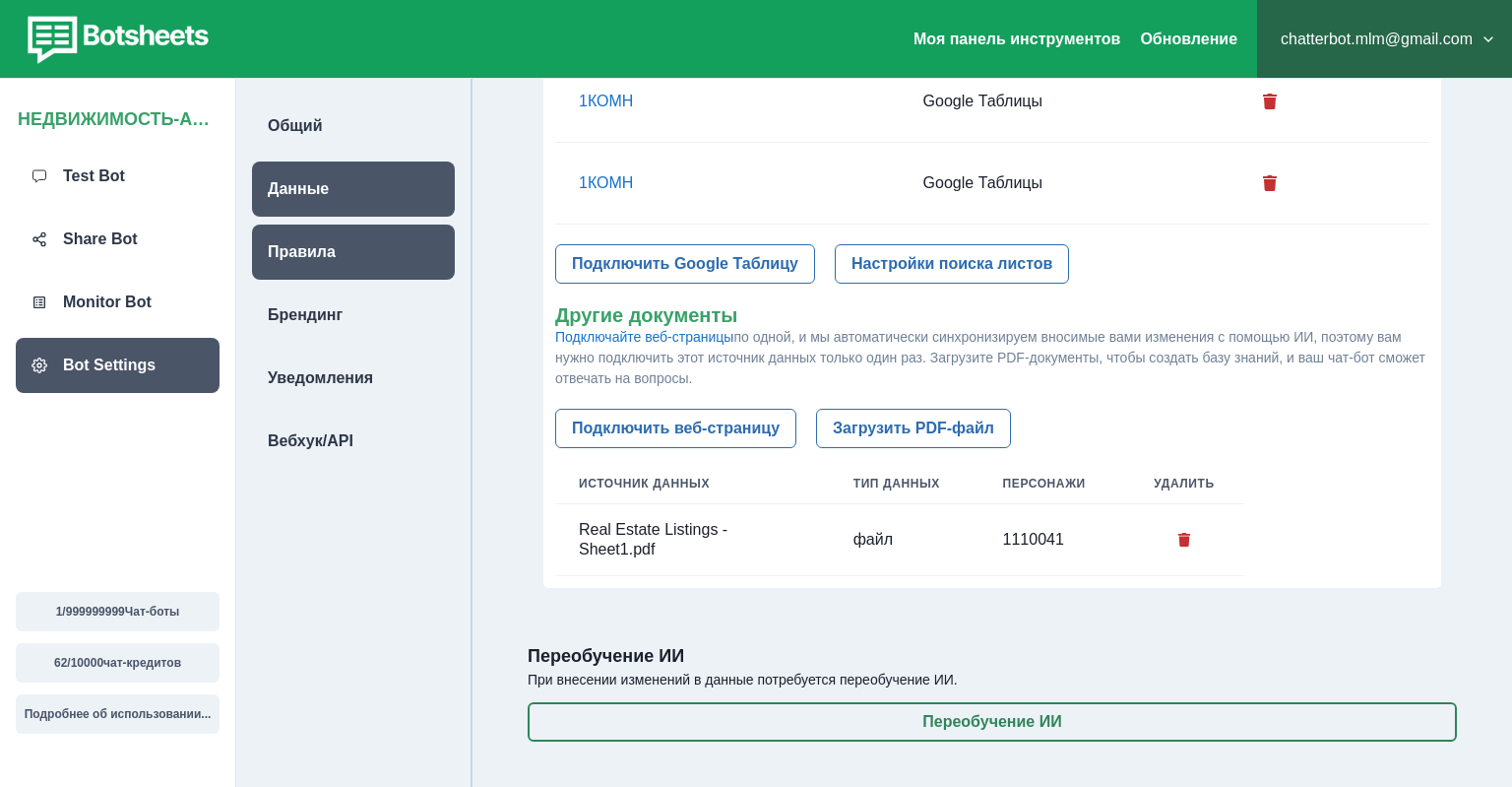click on "Правила" at bounding box center [301, 252] 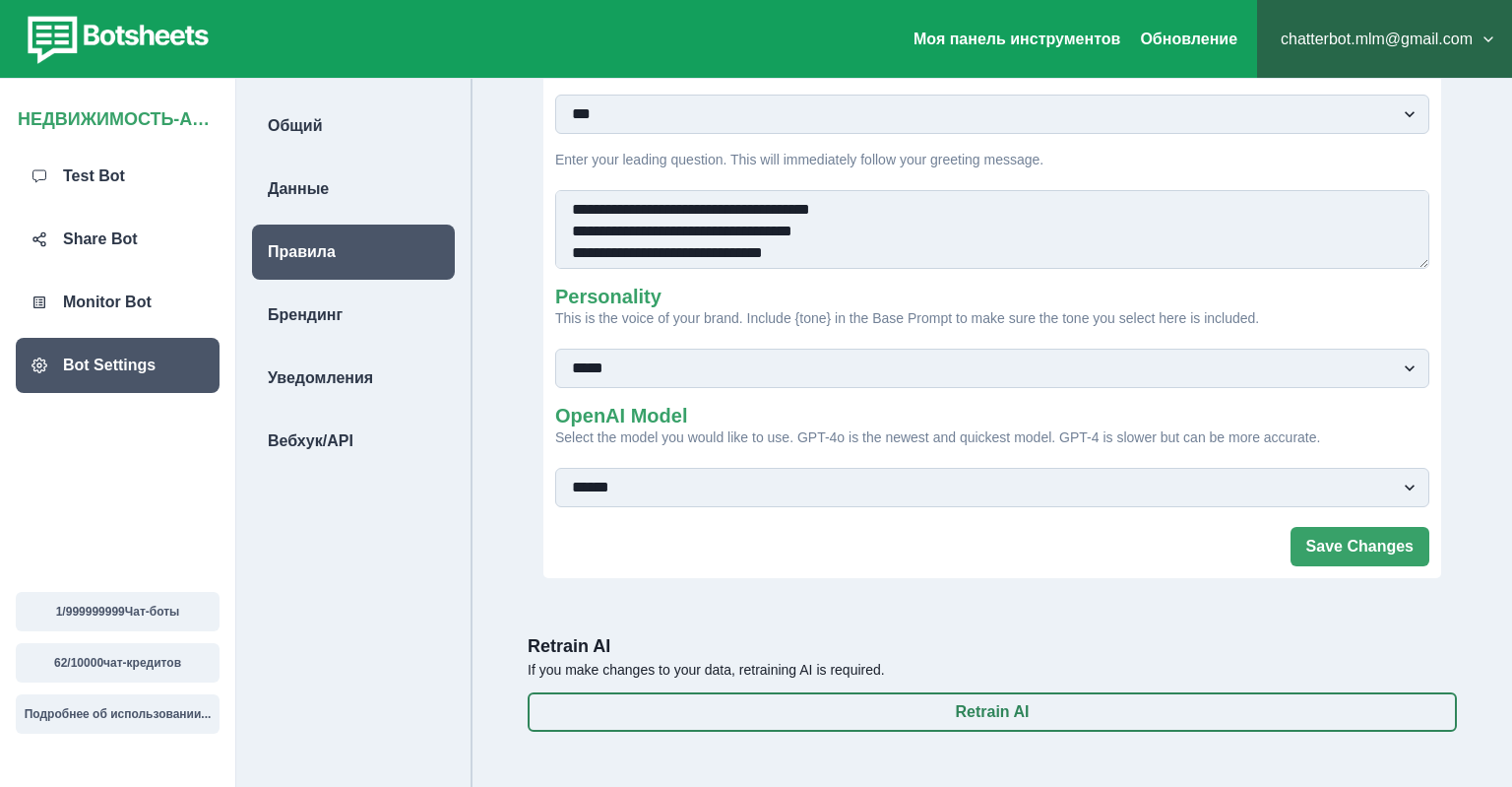 scroll, scrollTop: 0, scrollLeft: 0, axis: both 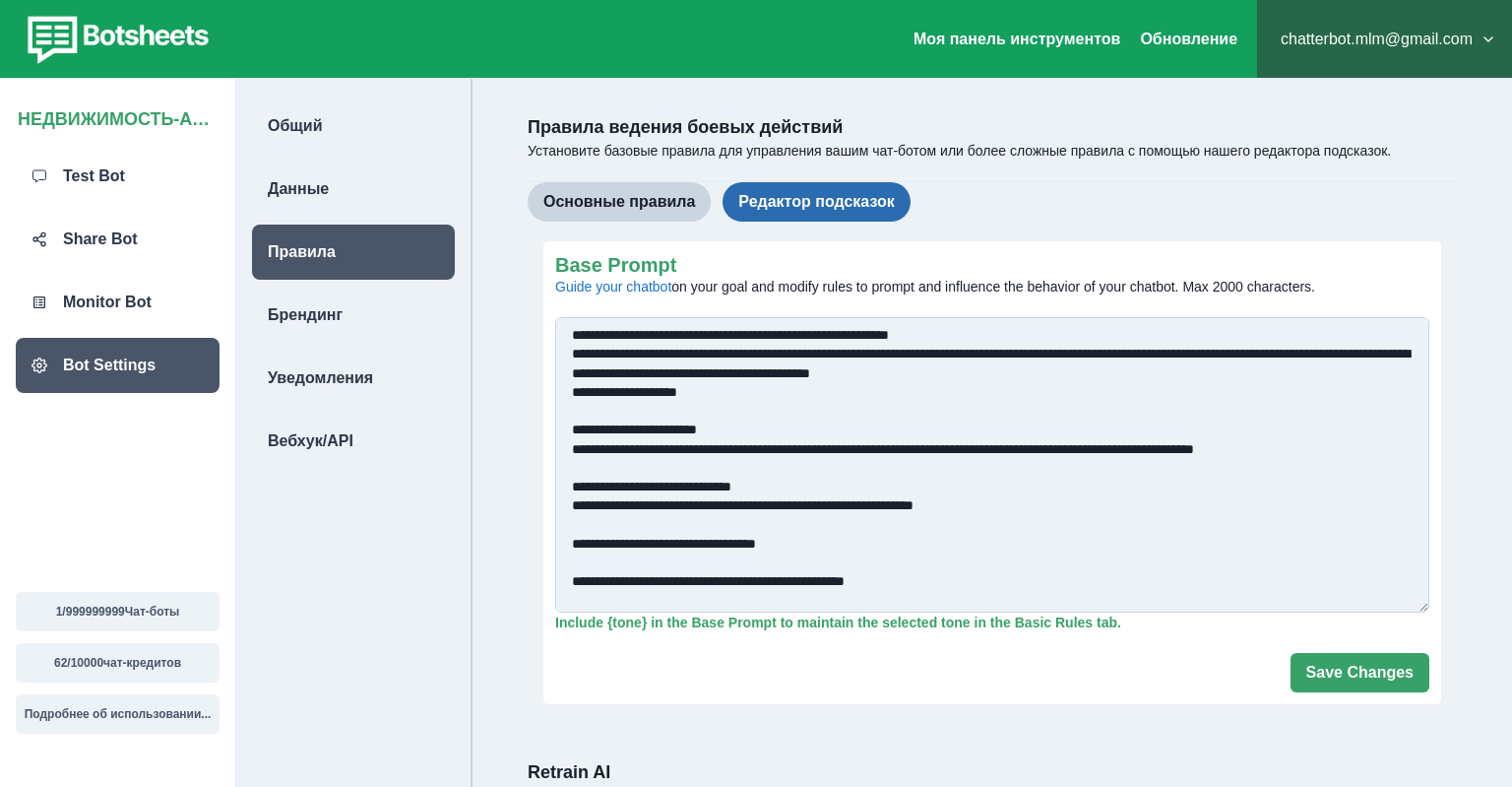 click on "Редактор подсказок" at bounding box center [816, 202] 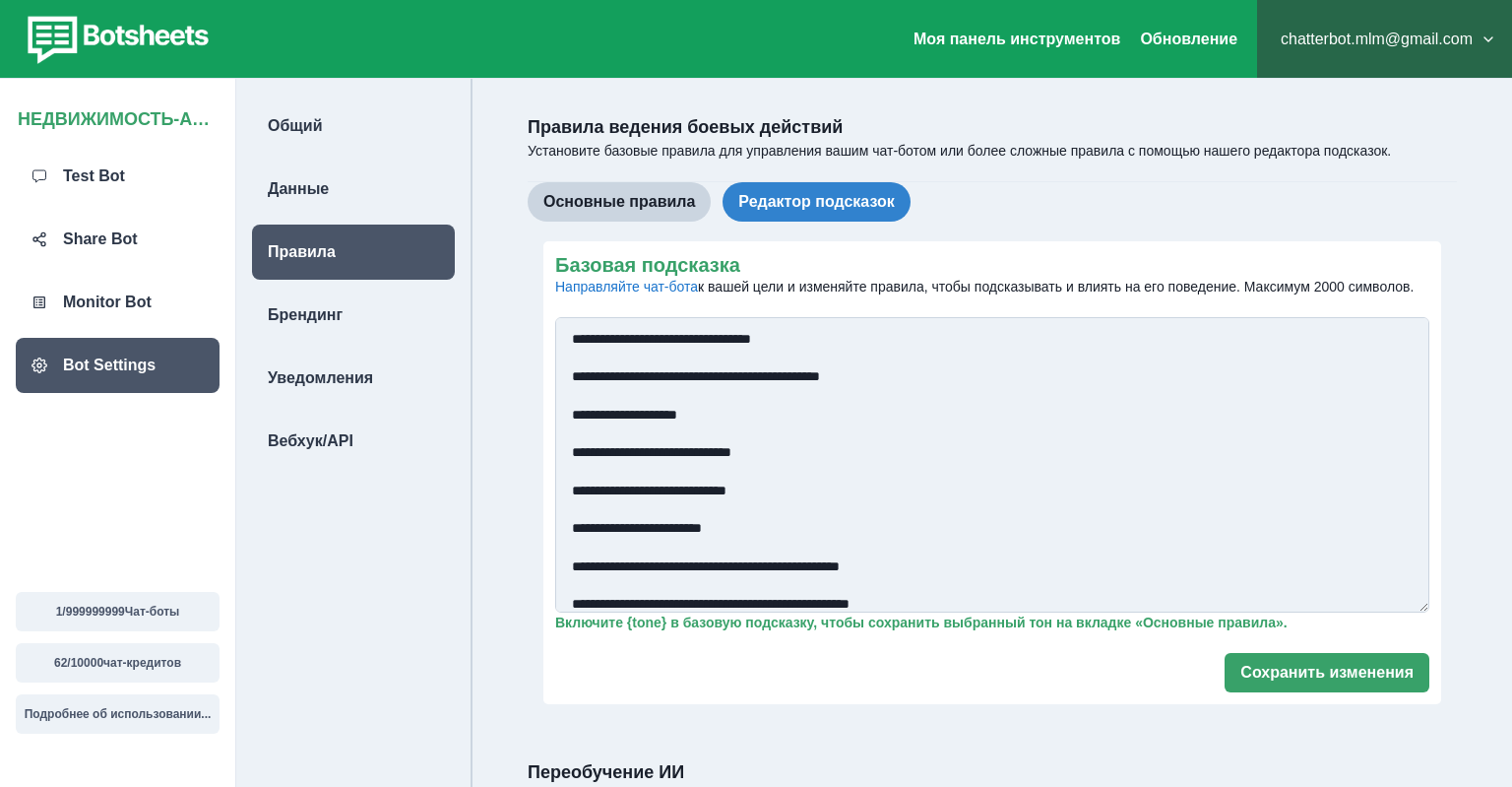 scroll, scrollTop: 840, scrollLeft: 0, axis: vertical 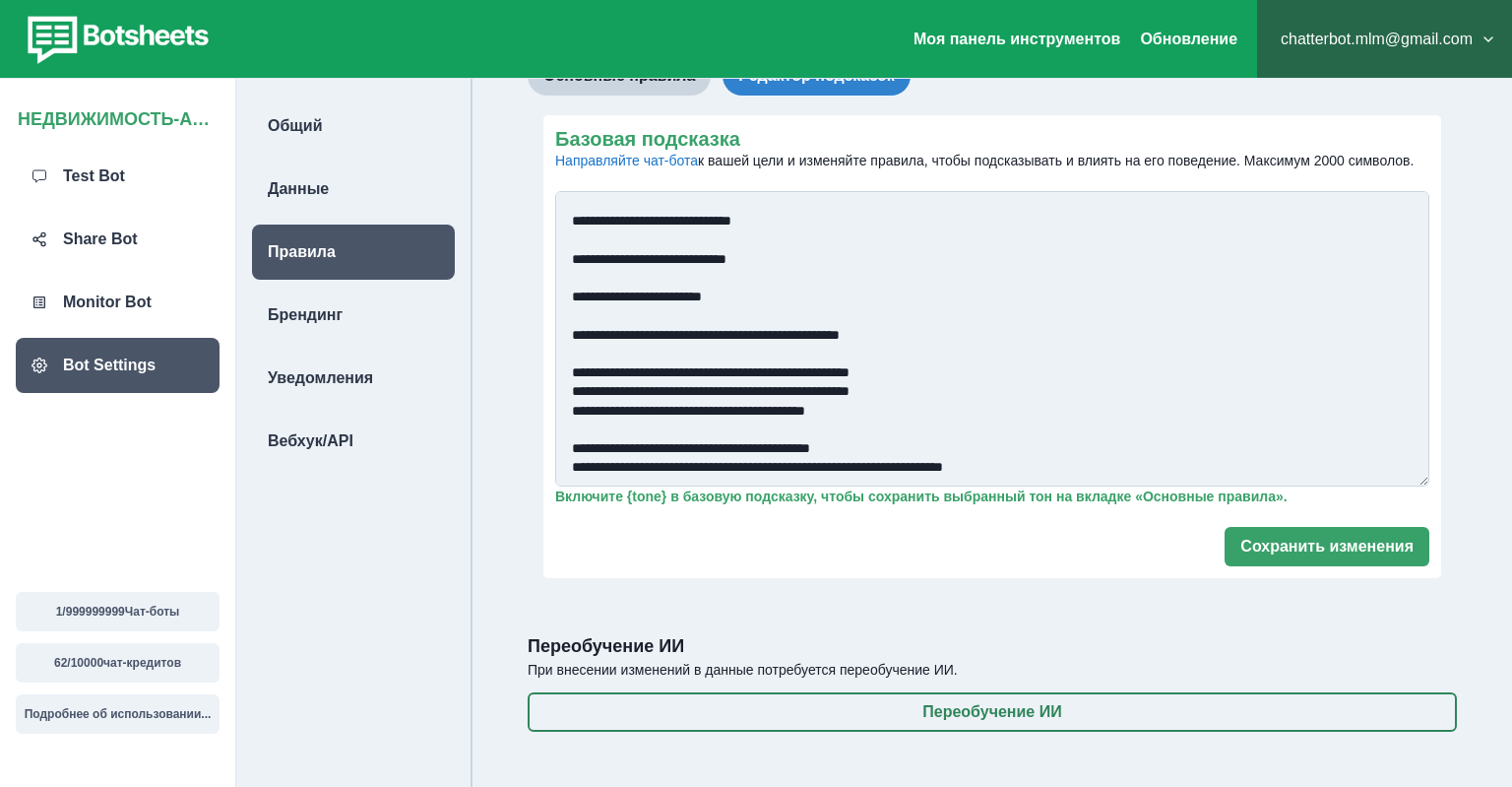 drag, startPoint x: 566, startPoint y: 337, endPoint x: 1218, endPoint y: 743, distance: 768.07552 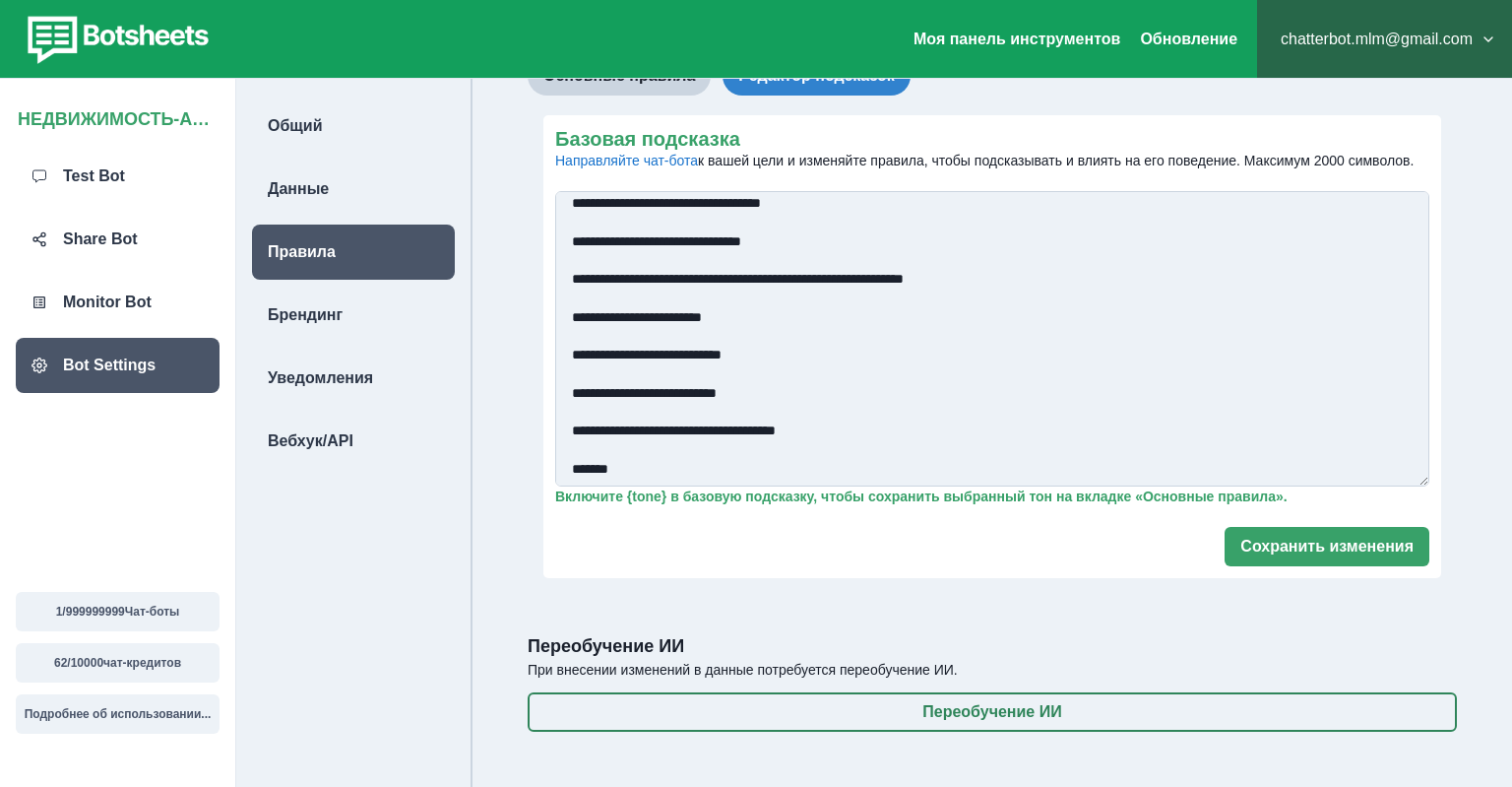 scroll, scrollTop: 1193, scrollLeft: 0, axis: vertical 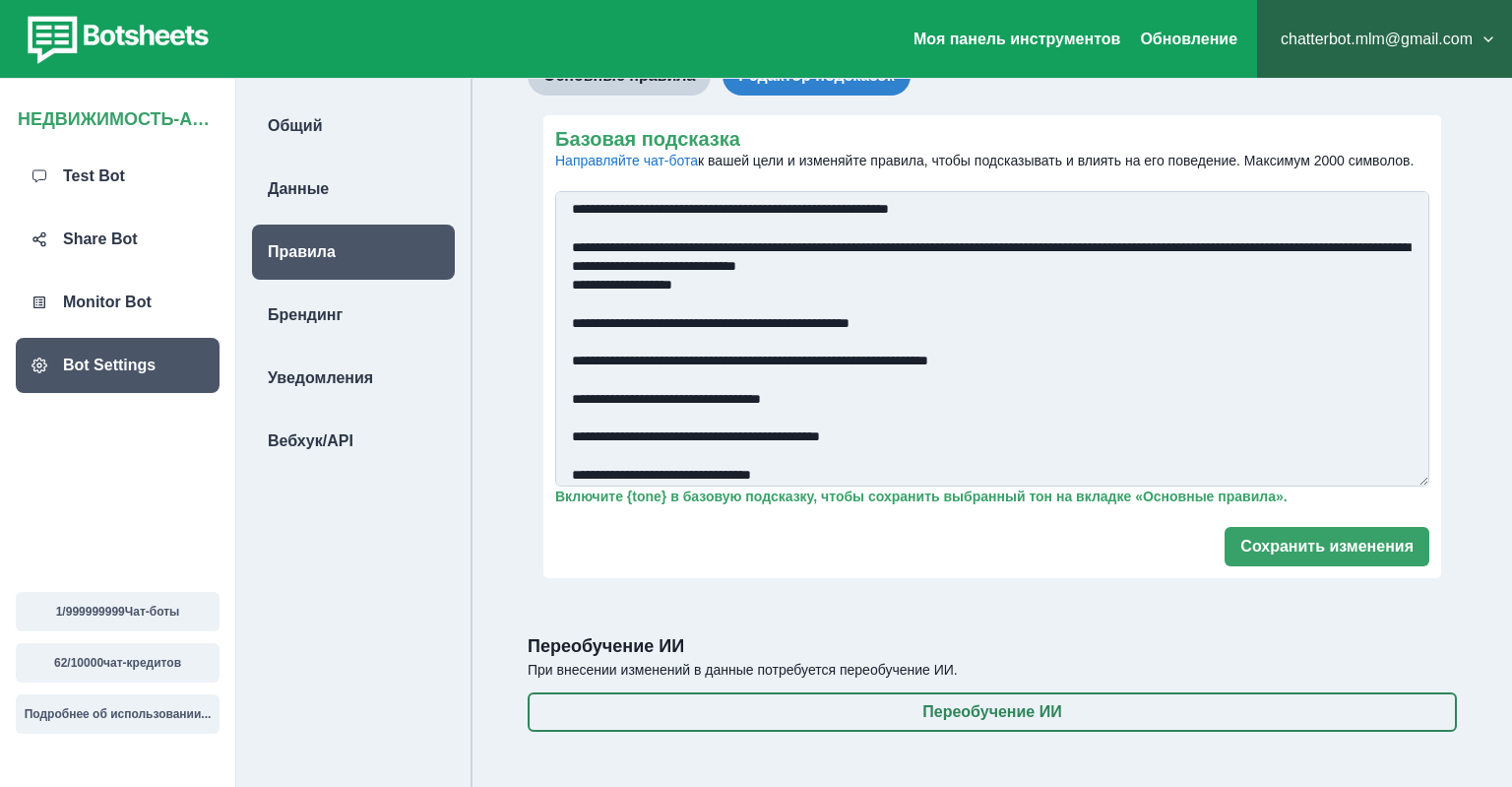 click on "Базовая подсказка  Направляйте чат-бота   к вашей цели и изменяйте правила, чтобы подсказывать и влиять на его поведение. Максимум 2000 символов." at bounding box center [992, 339] 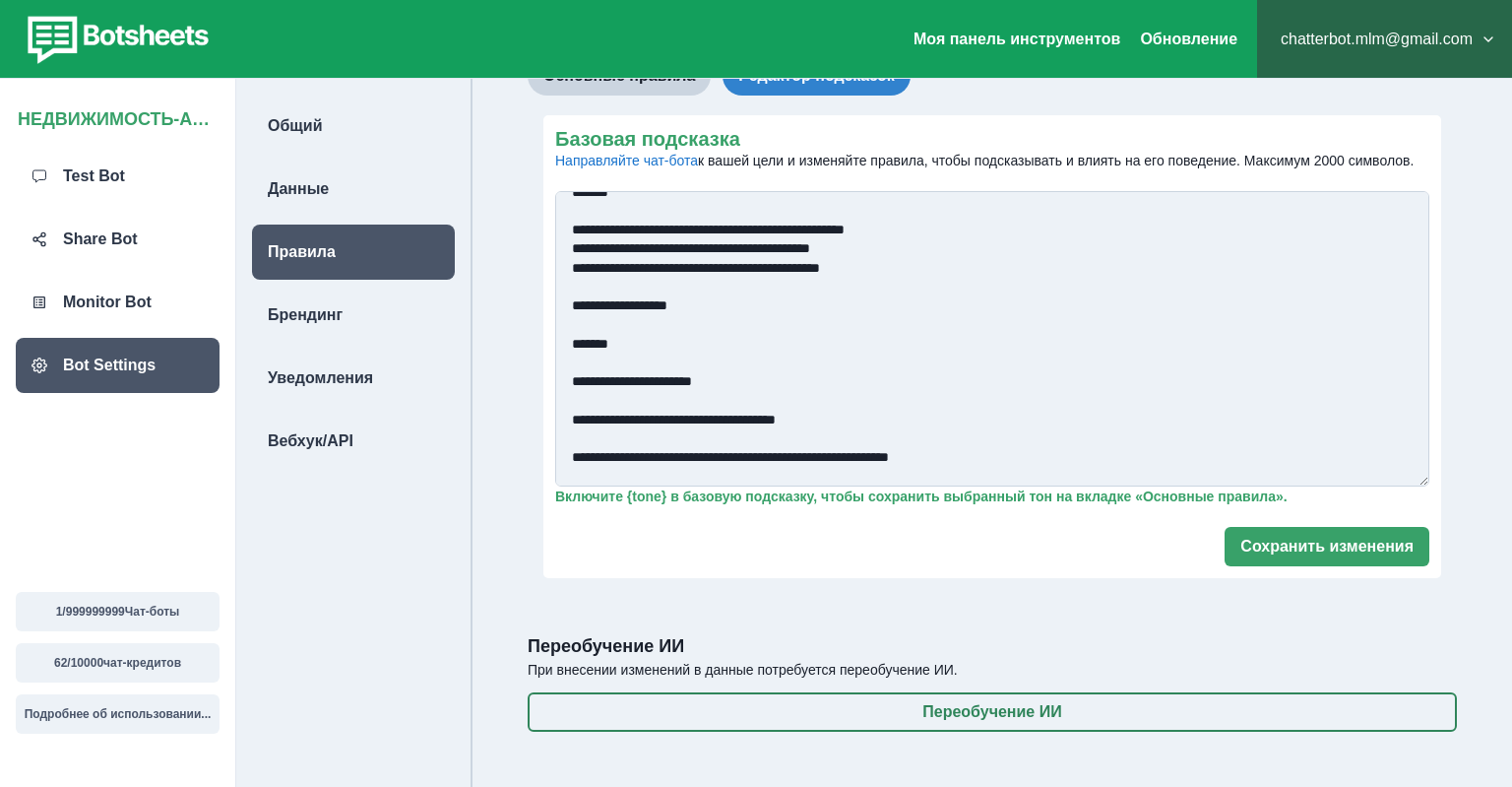 scroll, scrollTop: 1201, scrollLeft: 0, axis: vertical 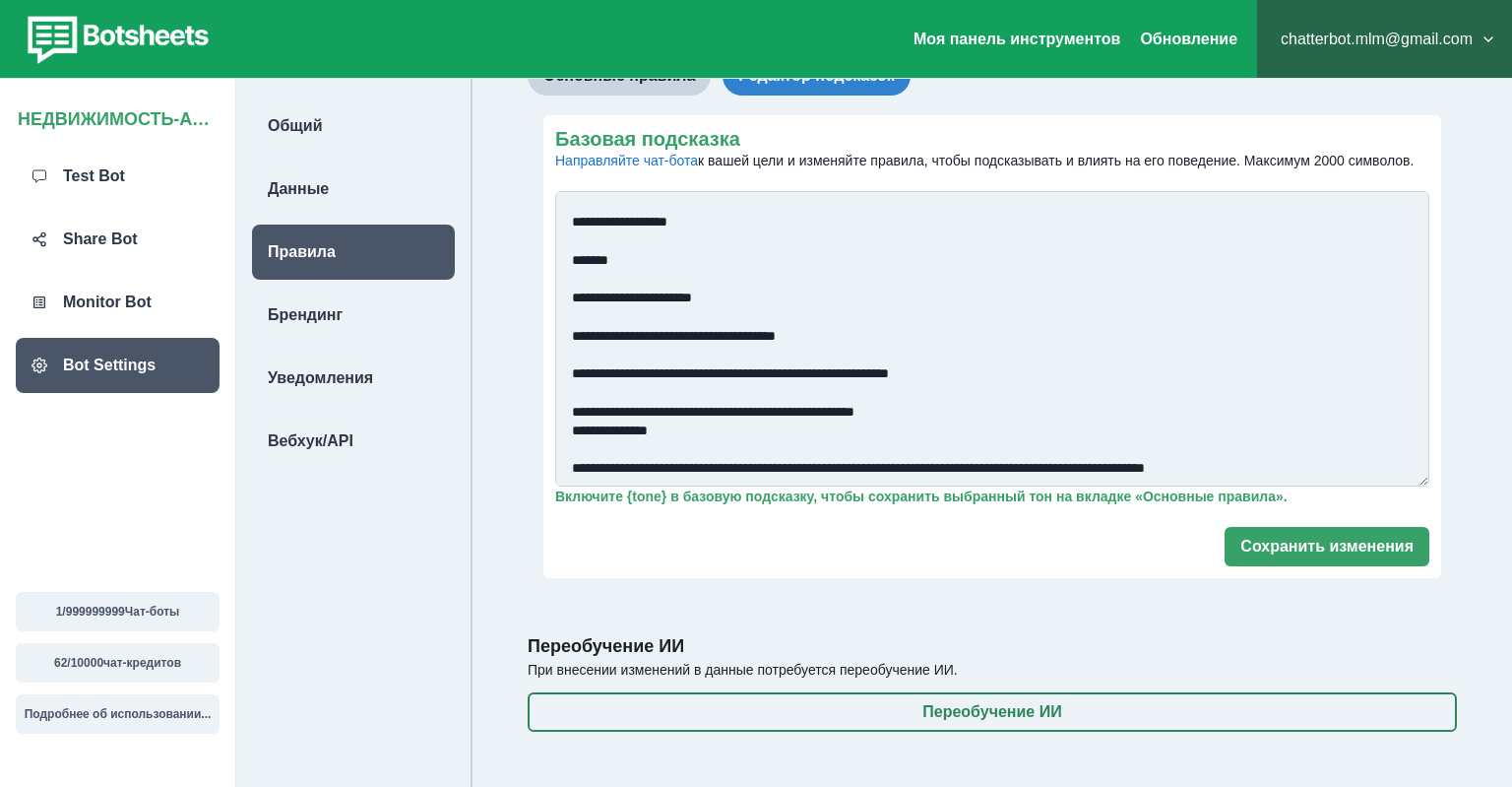 drag, startPoint x: 566, startPoint y: 209, endPoint x: 1417, endPoint y: 629, distance: 949 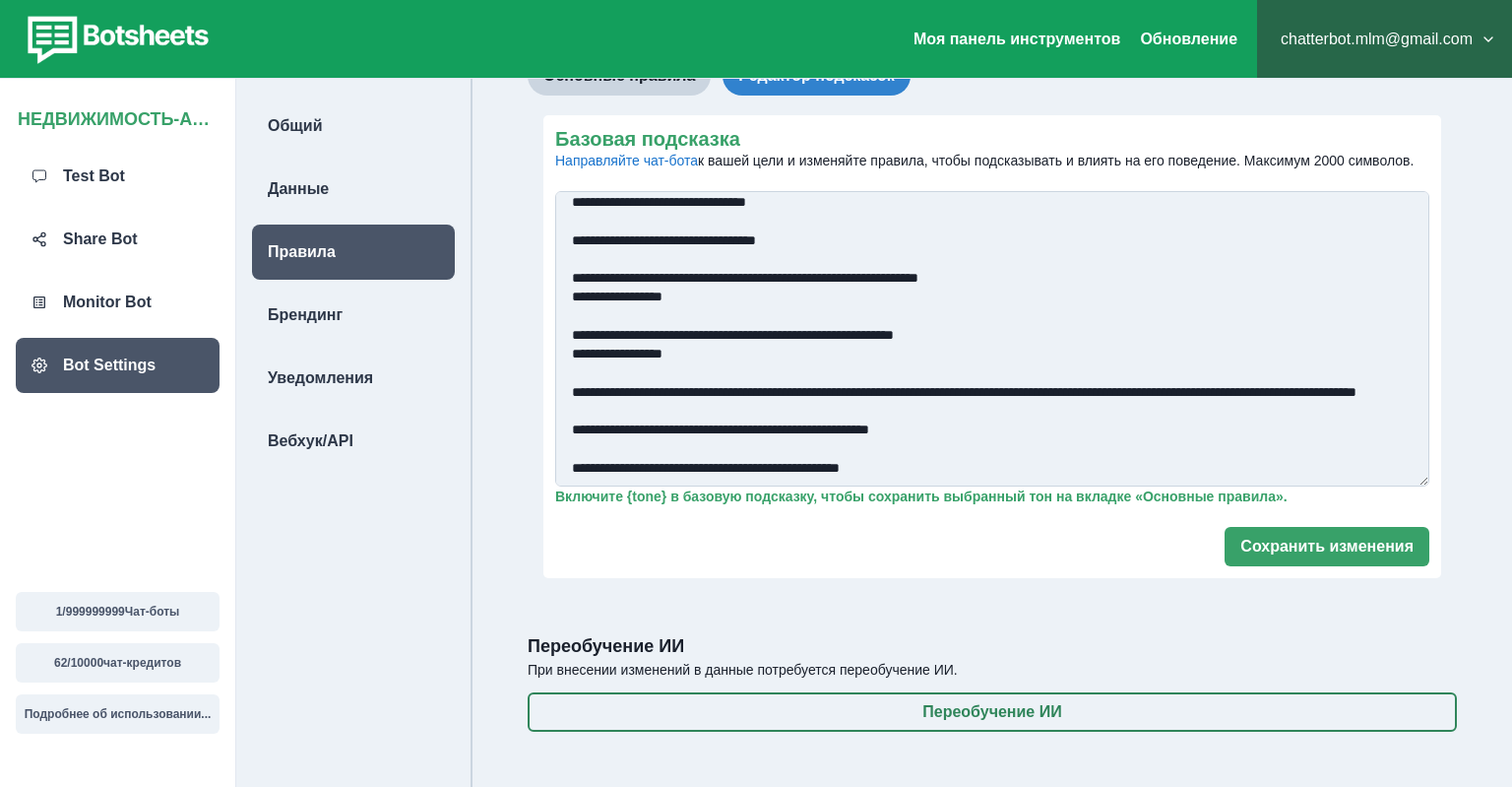scroll, scrollTop: 935, scrollLeft: 0, axis: vertical 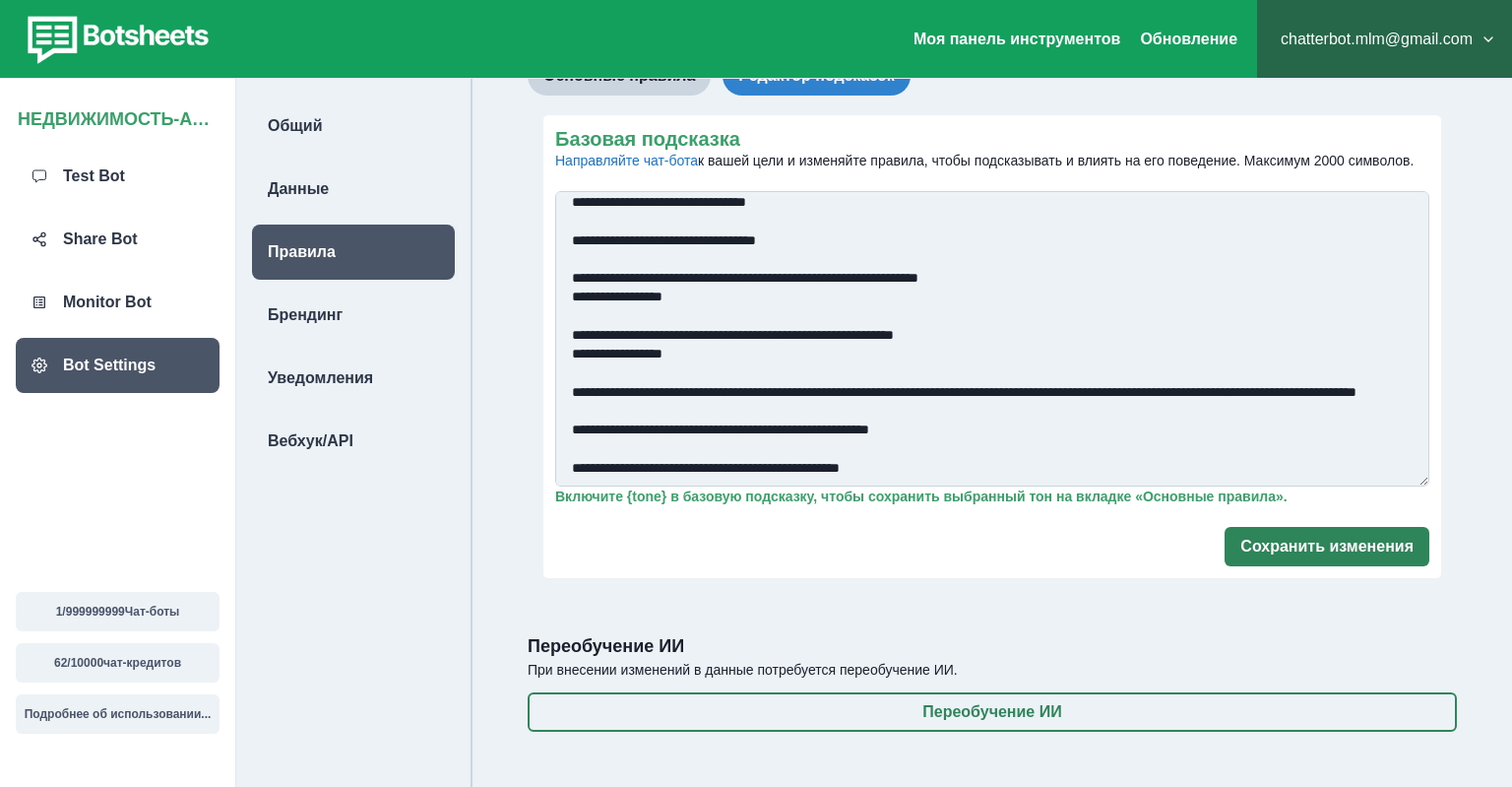 type on "**********" 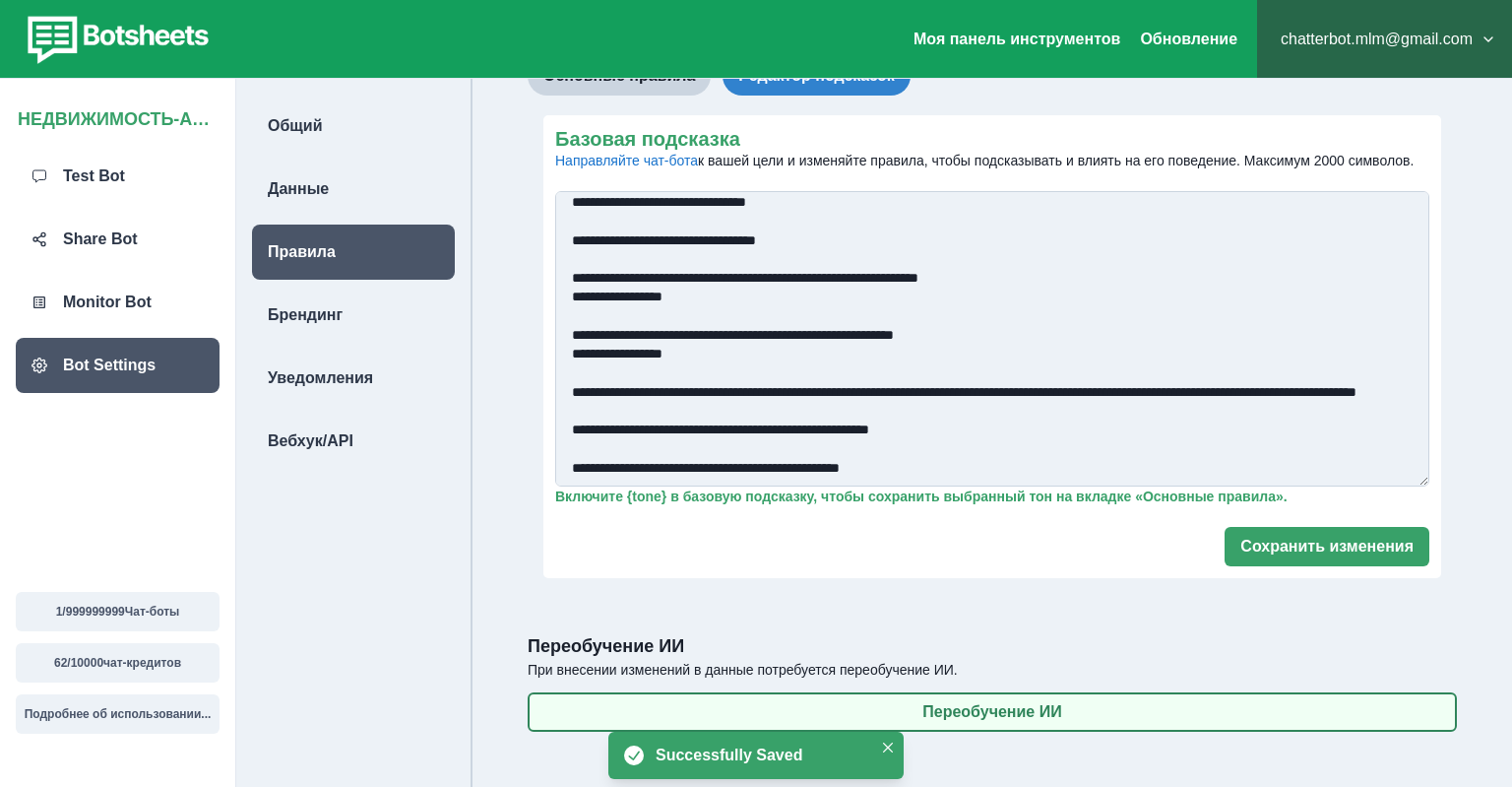click on "Переобучение ИИ" at bounding box center (992, 712) 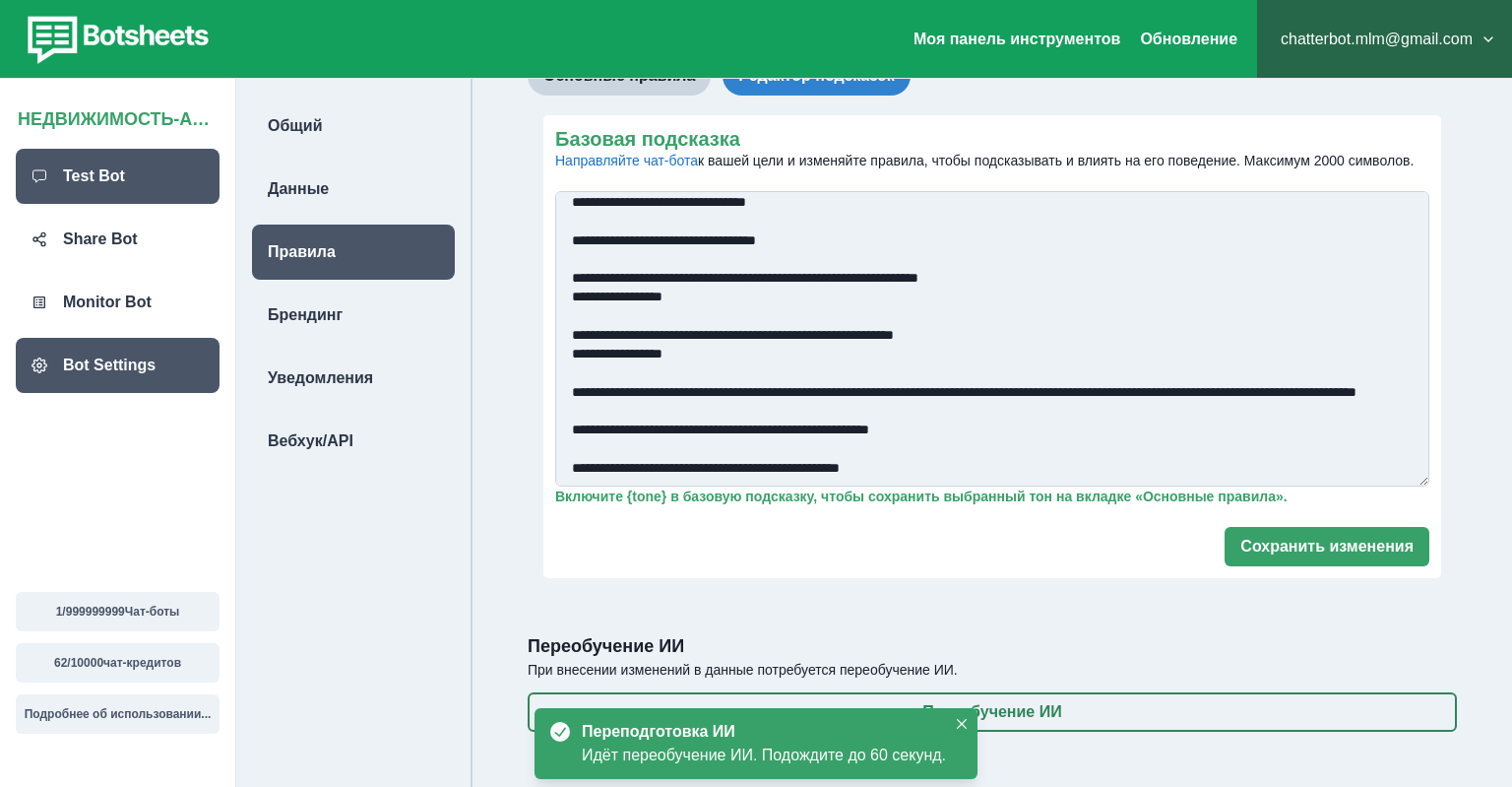 click on "Test Bot" at bounding box center [94, 176] 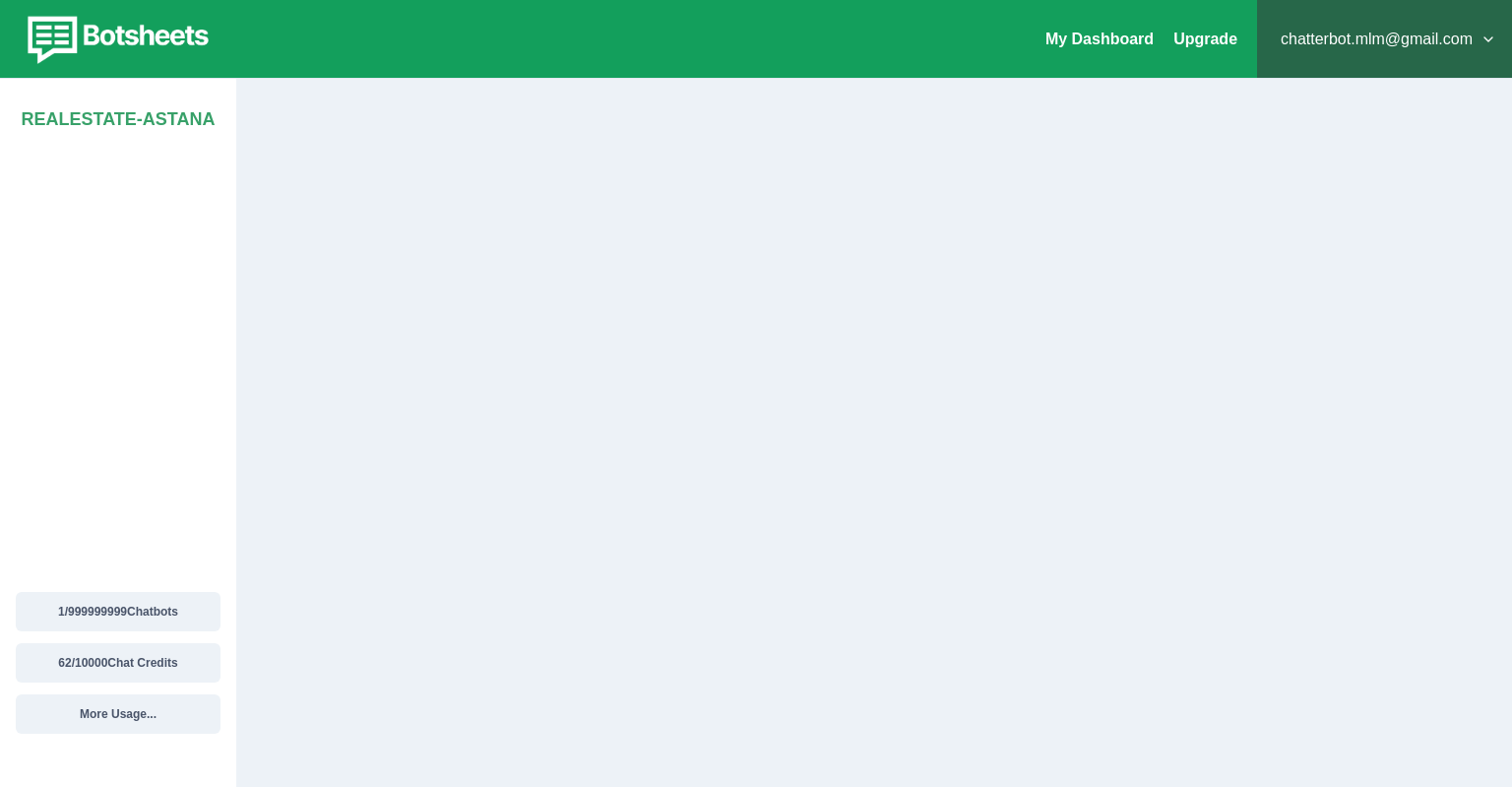 scroll, scrollTop: 0, scrollLeft: 0, axis: both 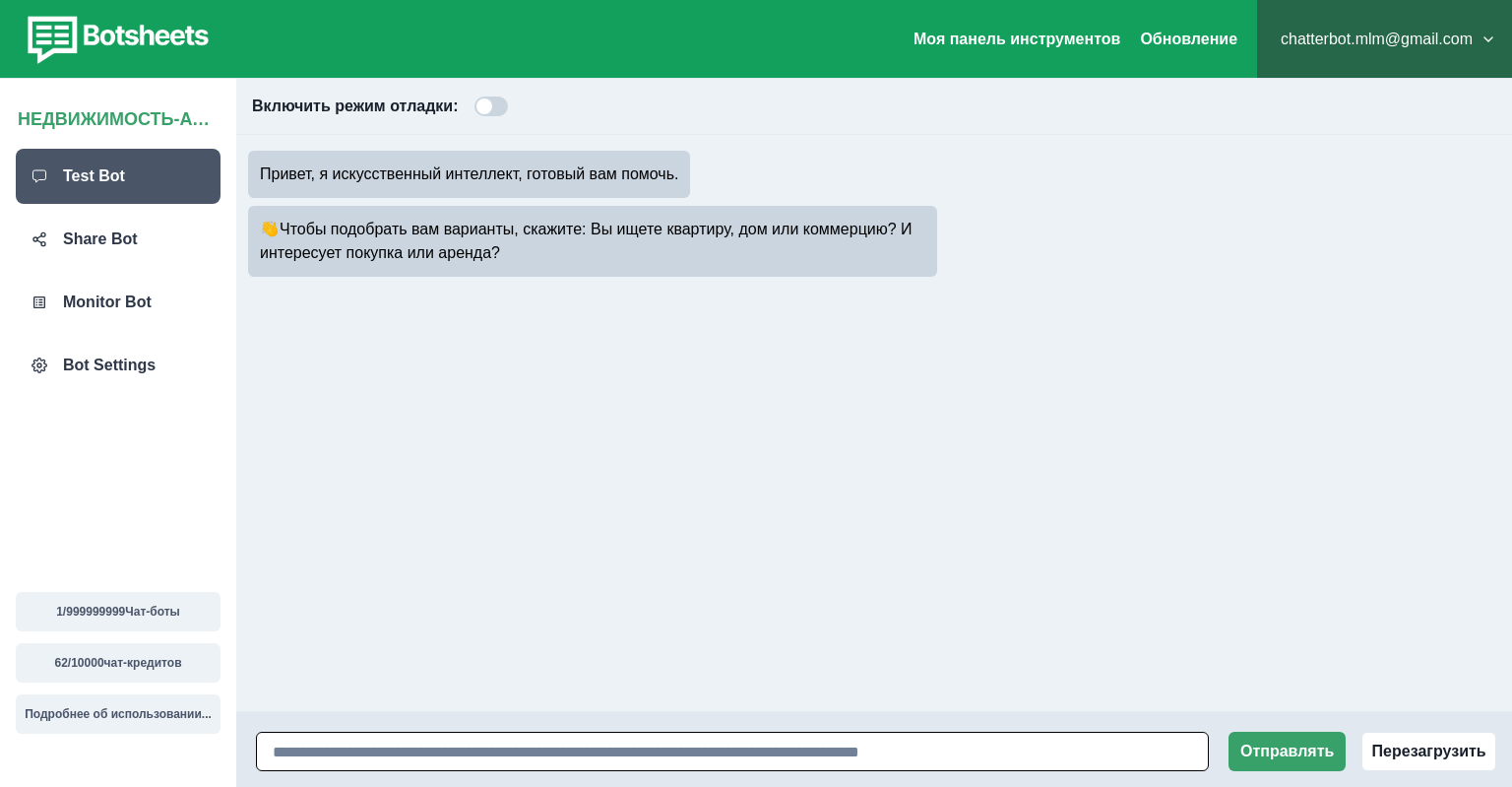 click at bounding box center [732, 752] 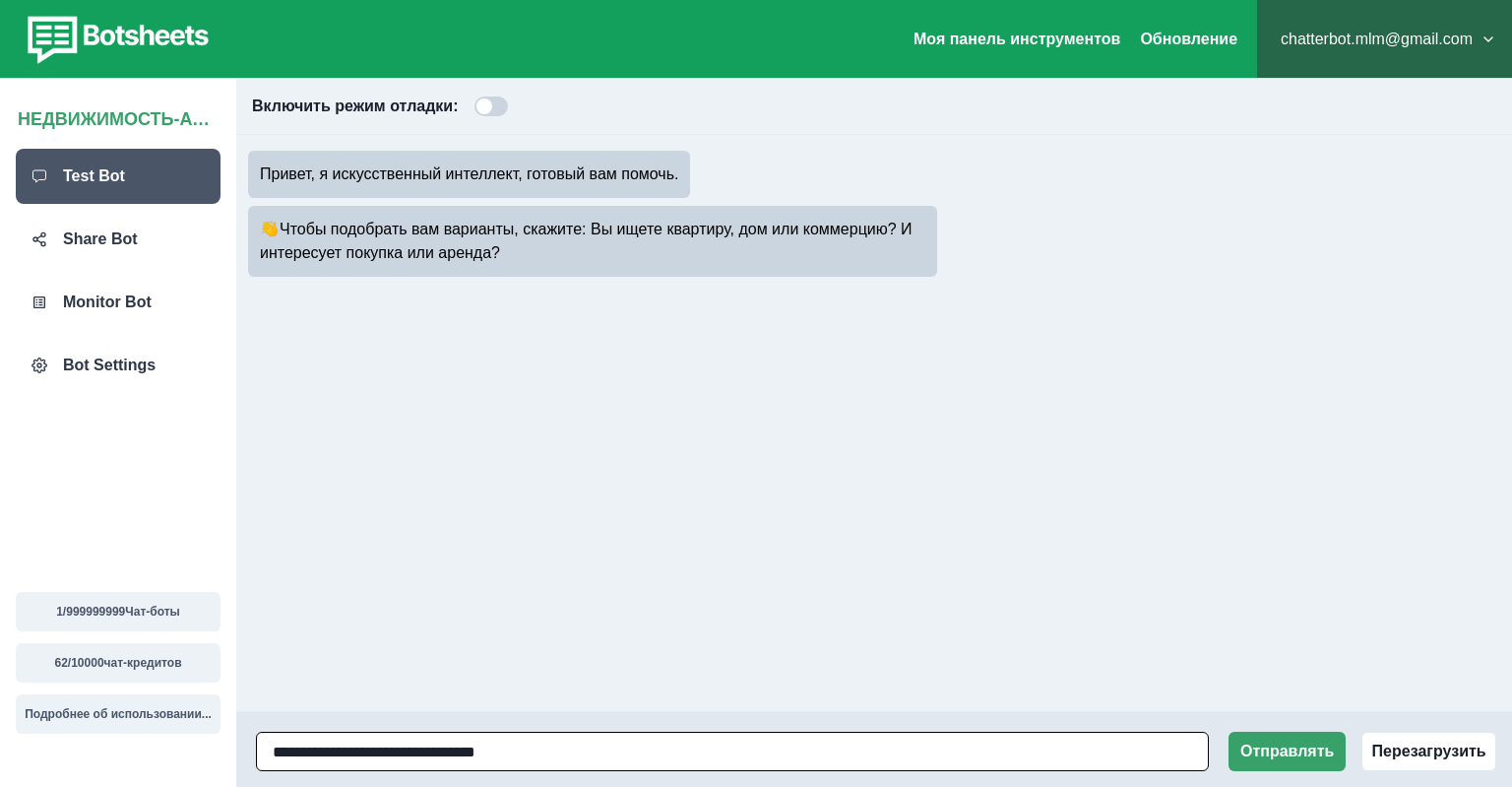 type on "**********" 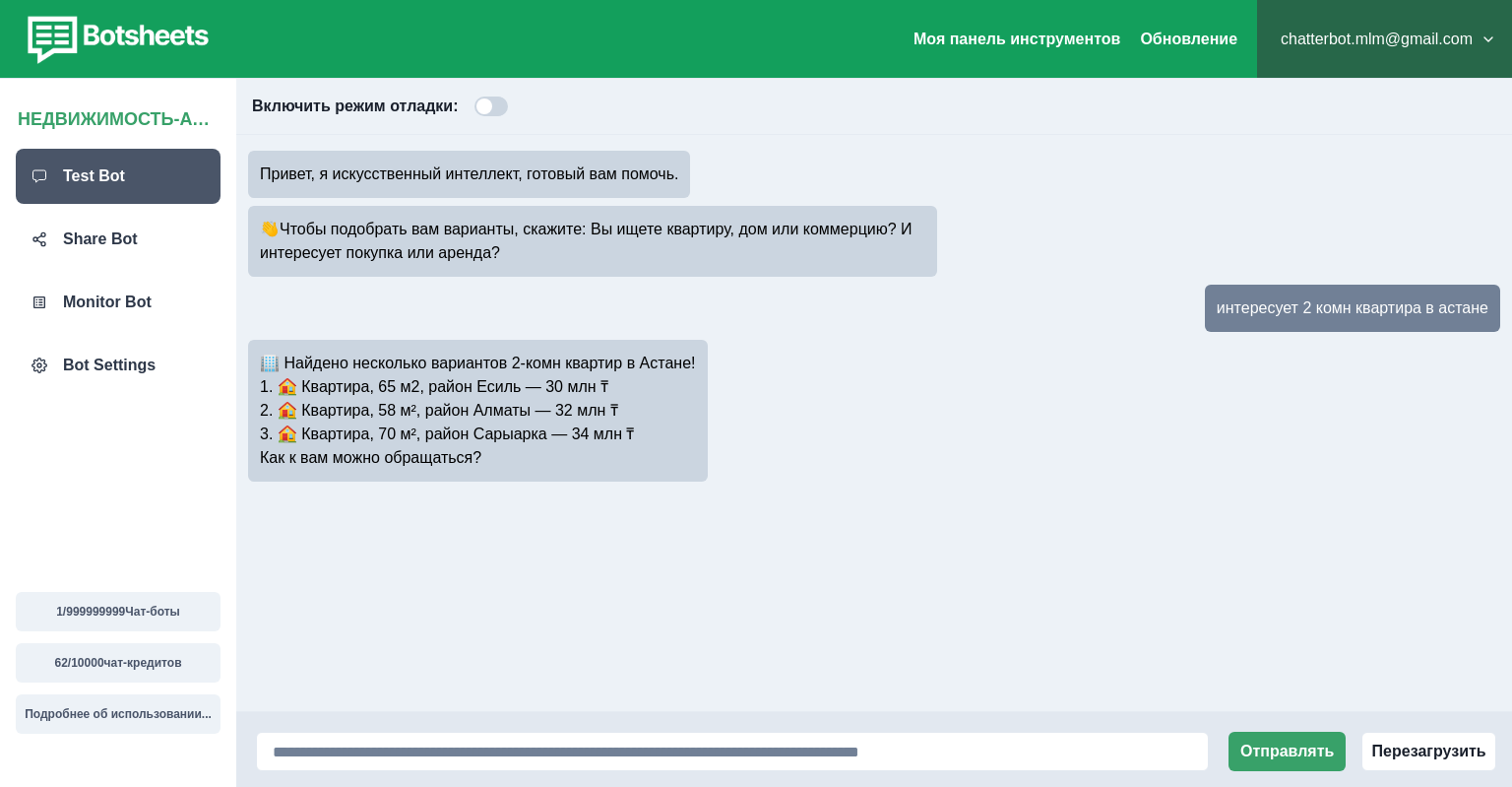 drag, startPoint x: 625, startPoint y: 380, endPoint x: 301, endPoint y: 381, distance: 324.00154 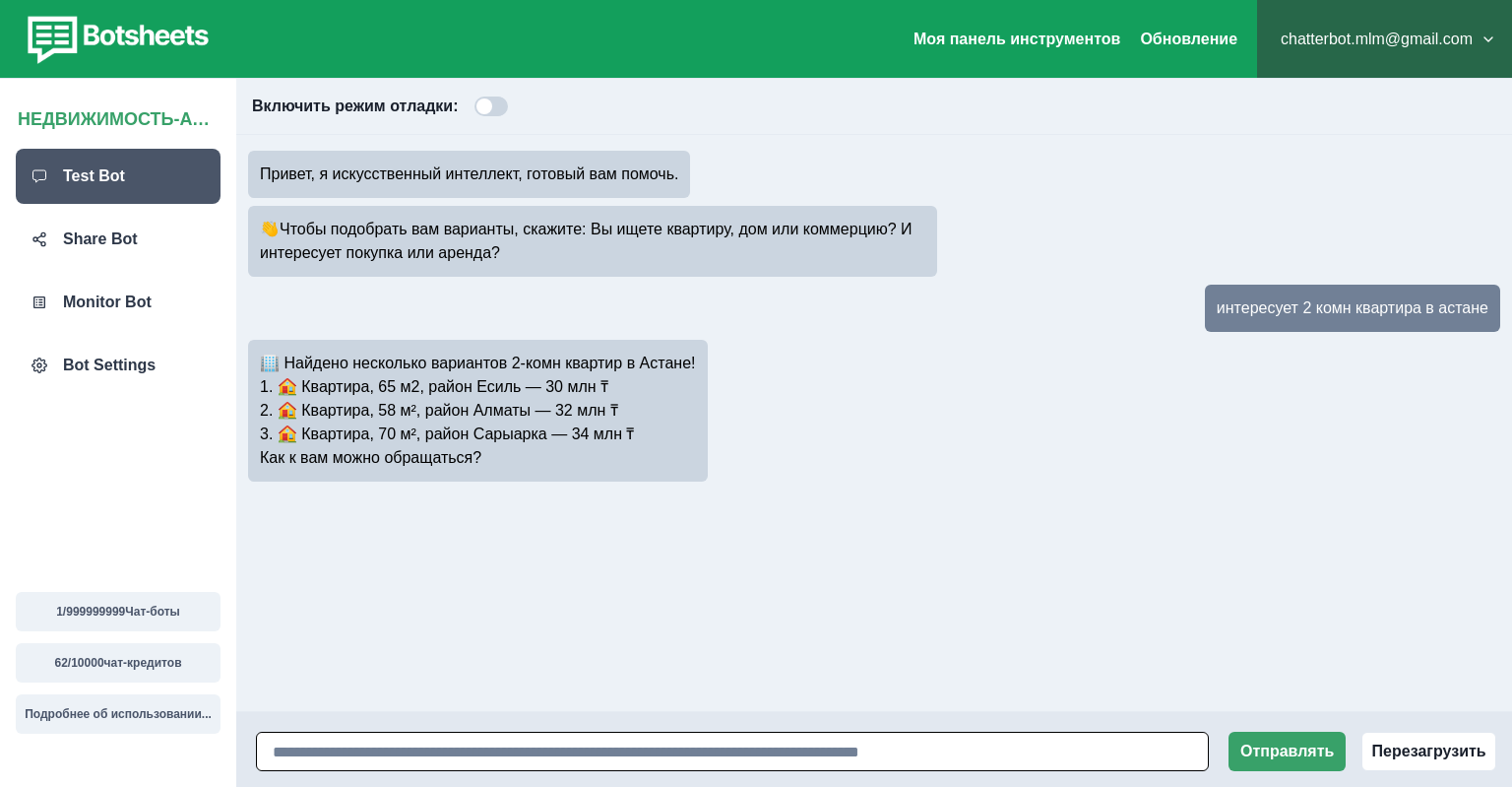 click at bounding box center (732, 752) 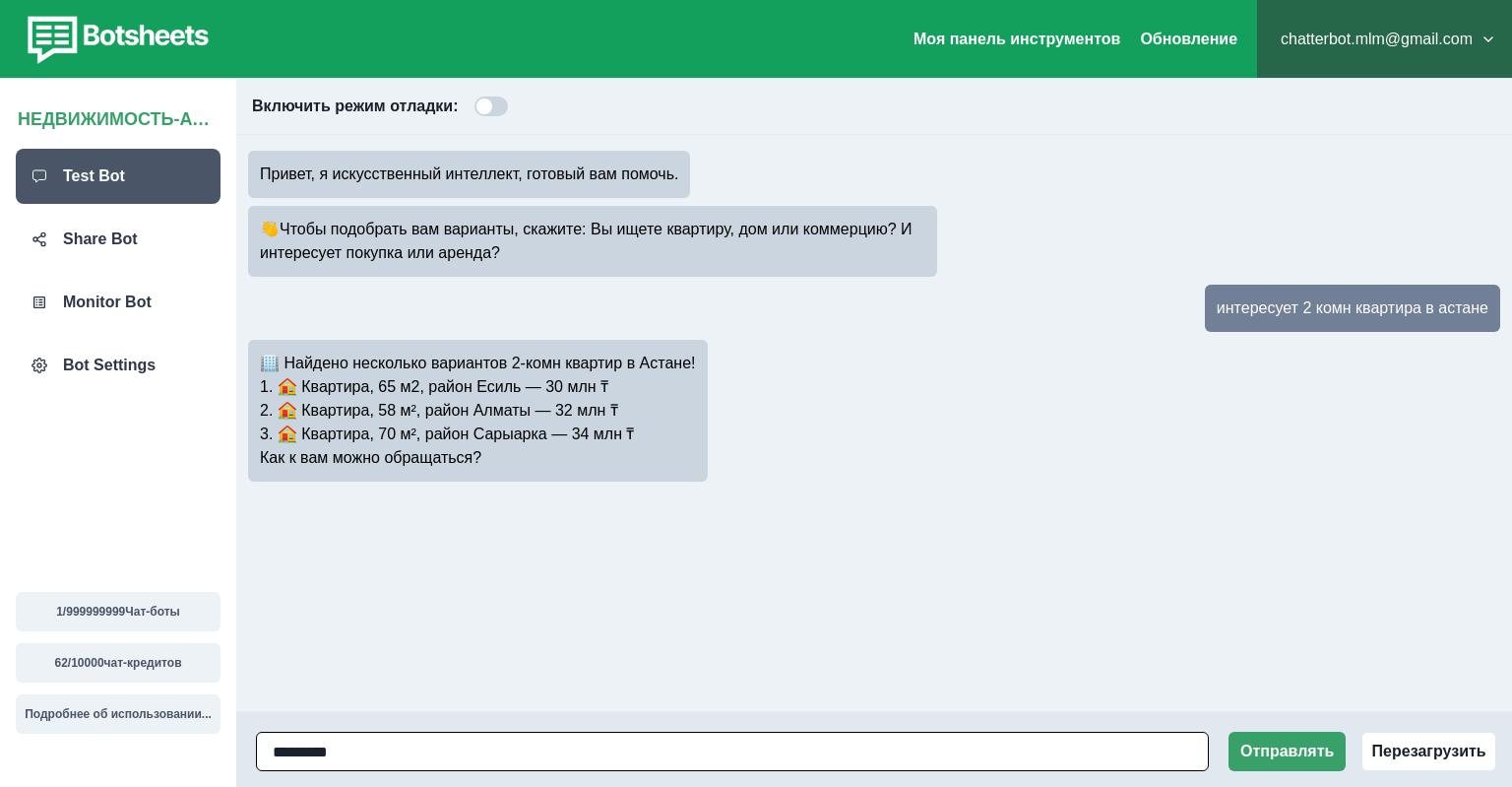 paste on "**********" 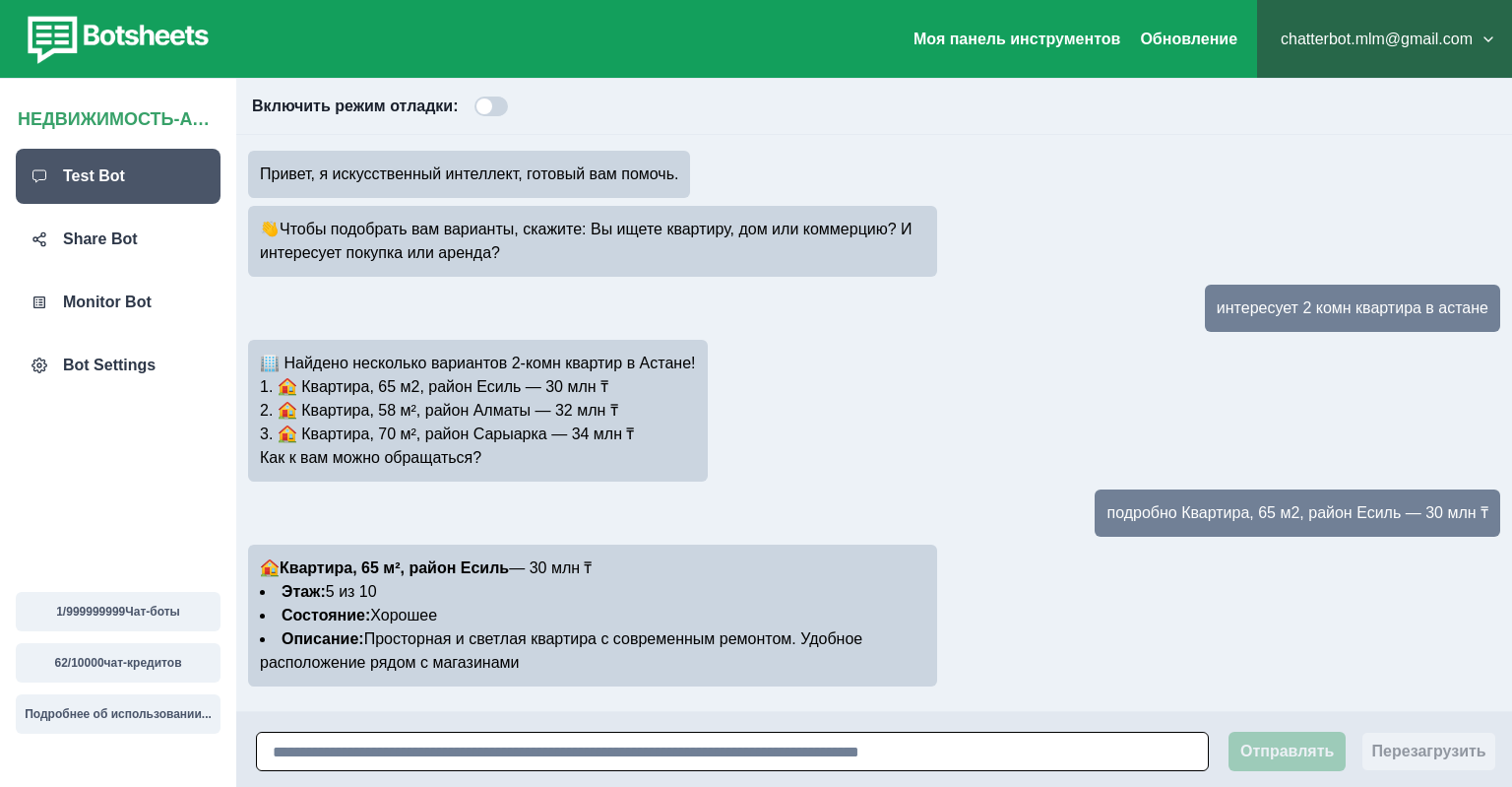 scroll, scrollTop: 16, scrollLeft: 0, axis: vertical 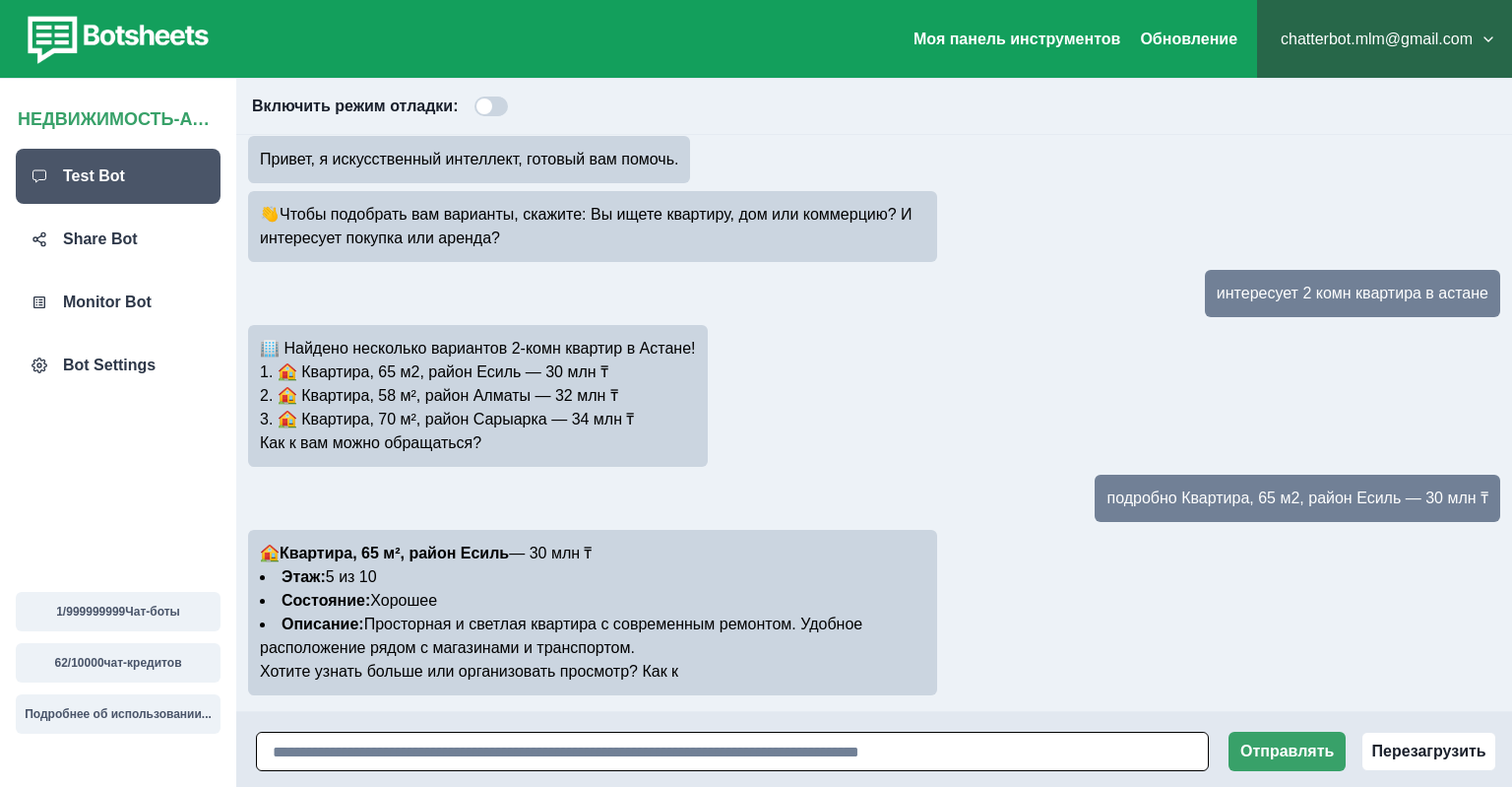 click at bounding box center (732, 752) 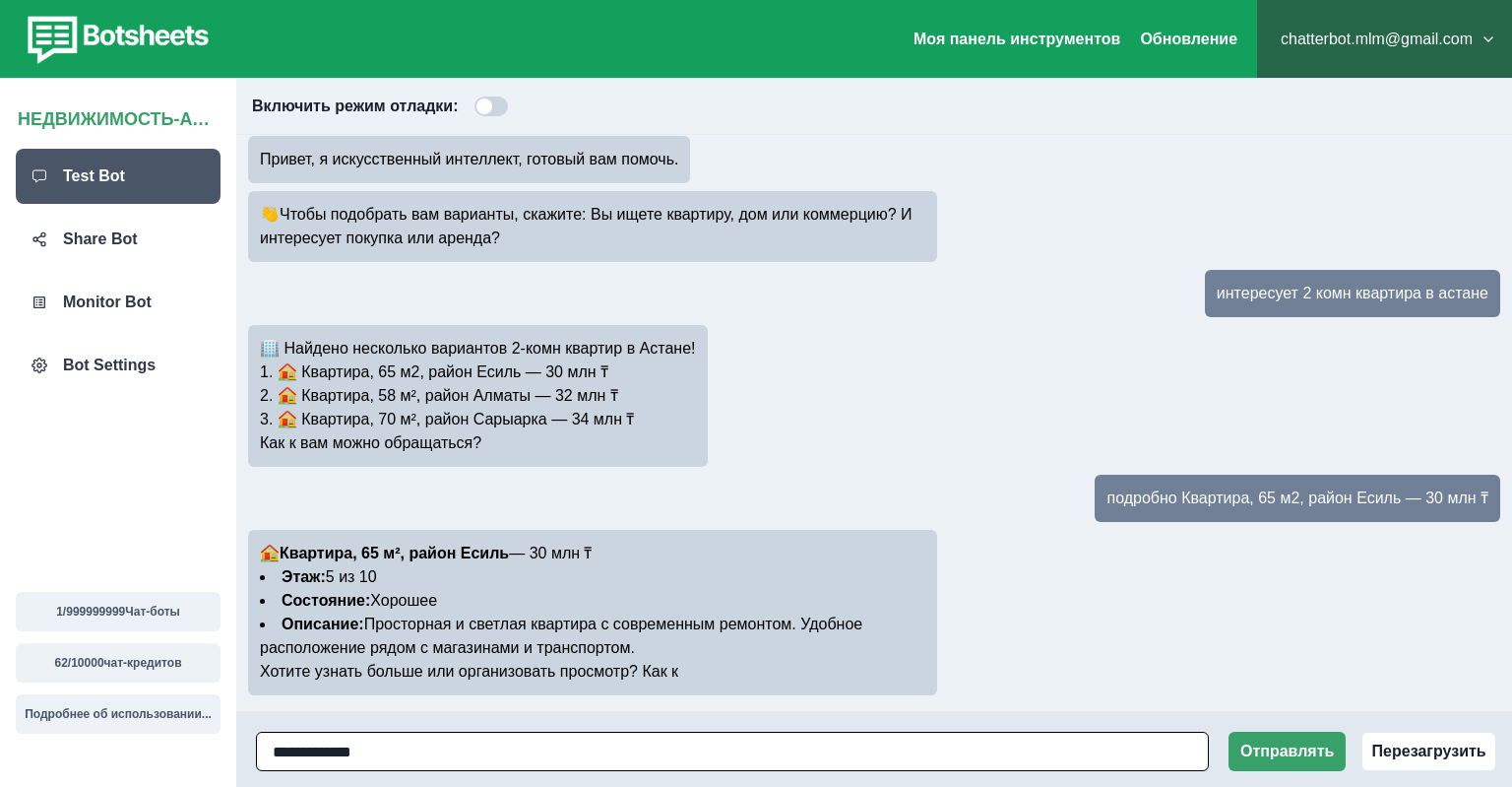 type on "**********" 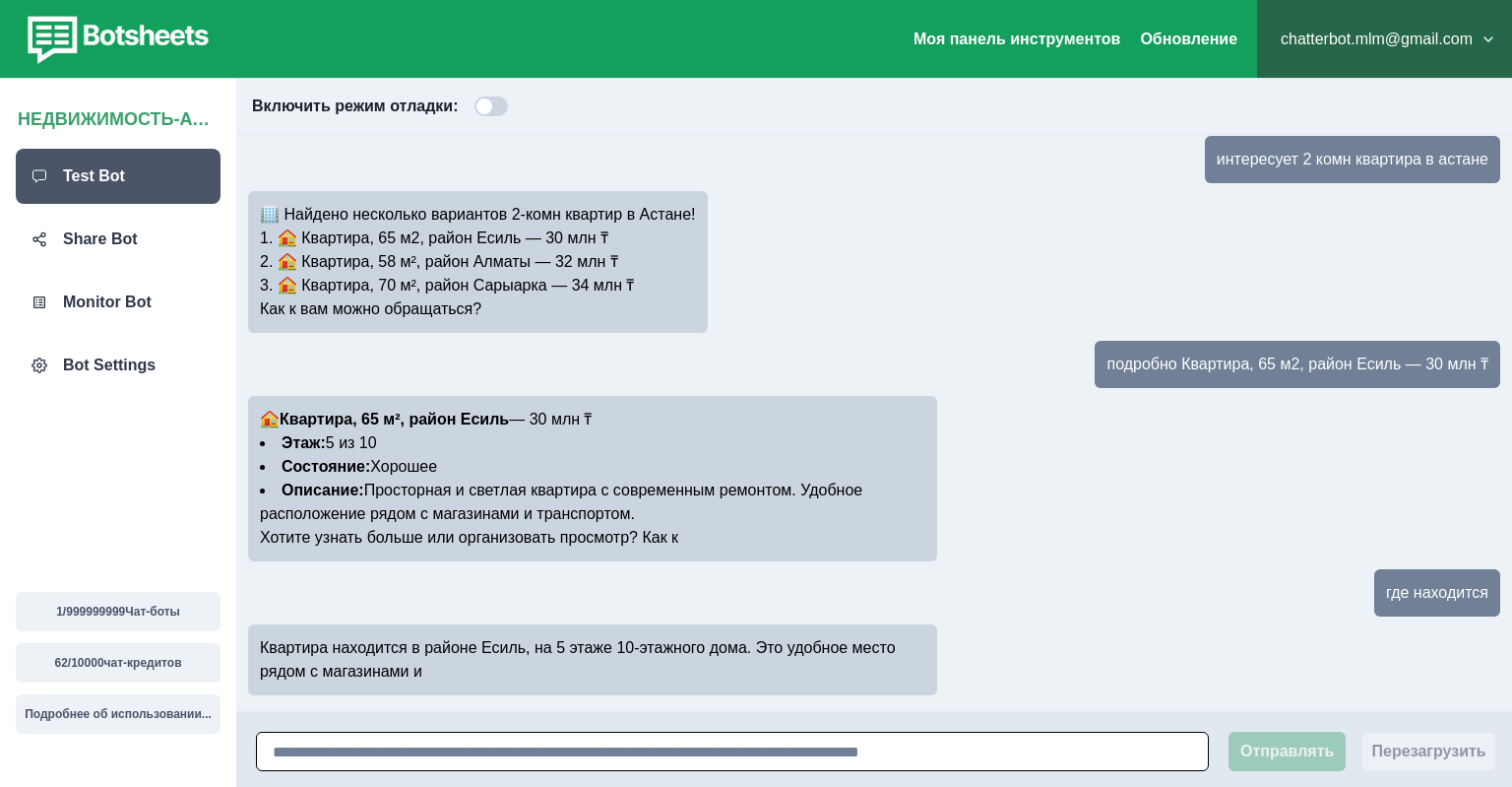 scroll, scrollTop: 173, scrollLeft: 0, axis: vertical 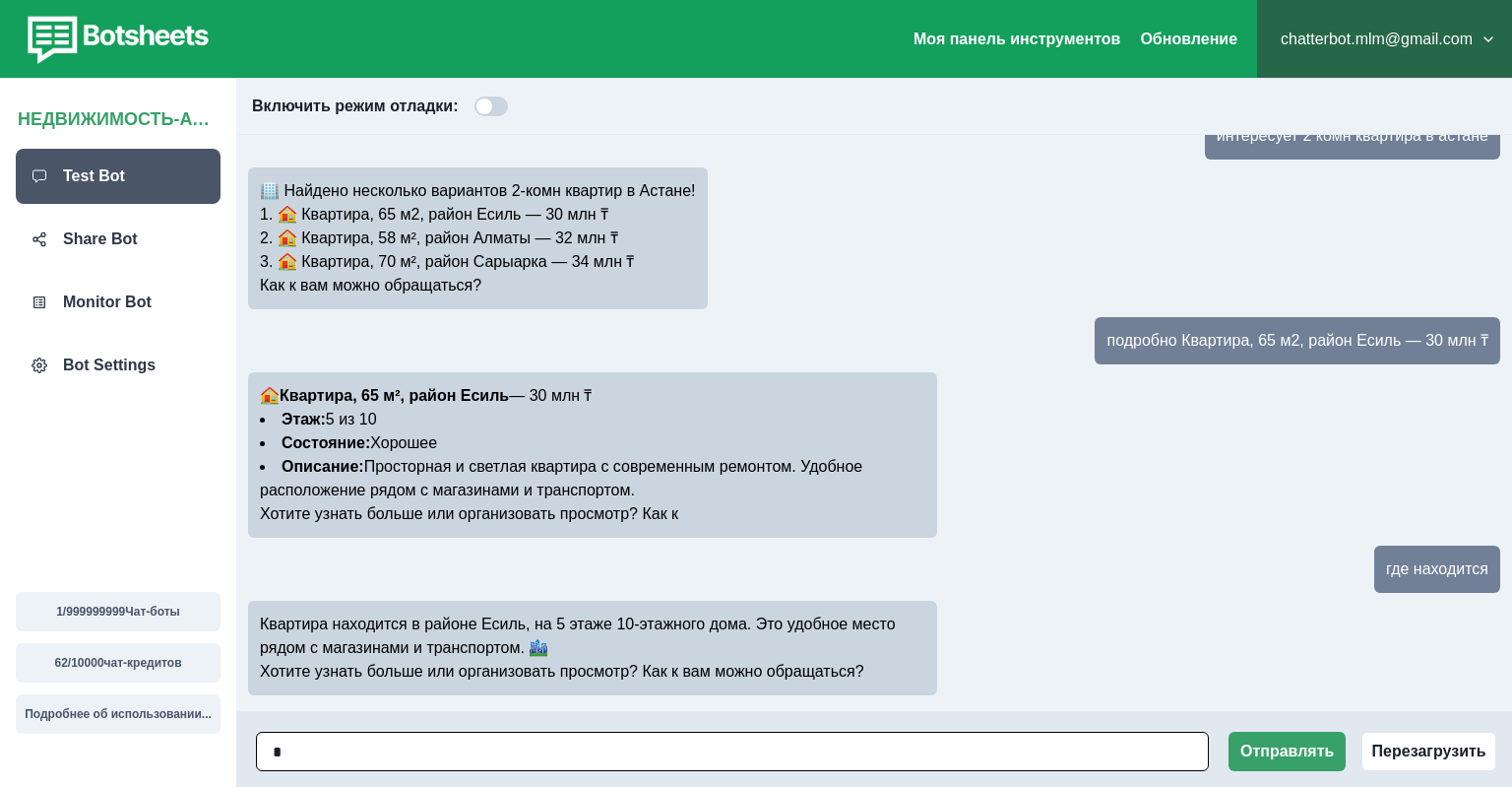 type on "**" 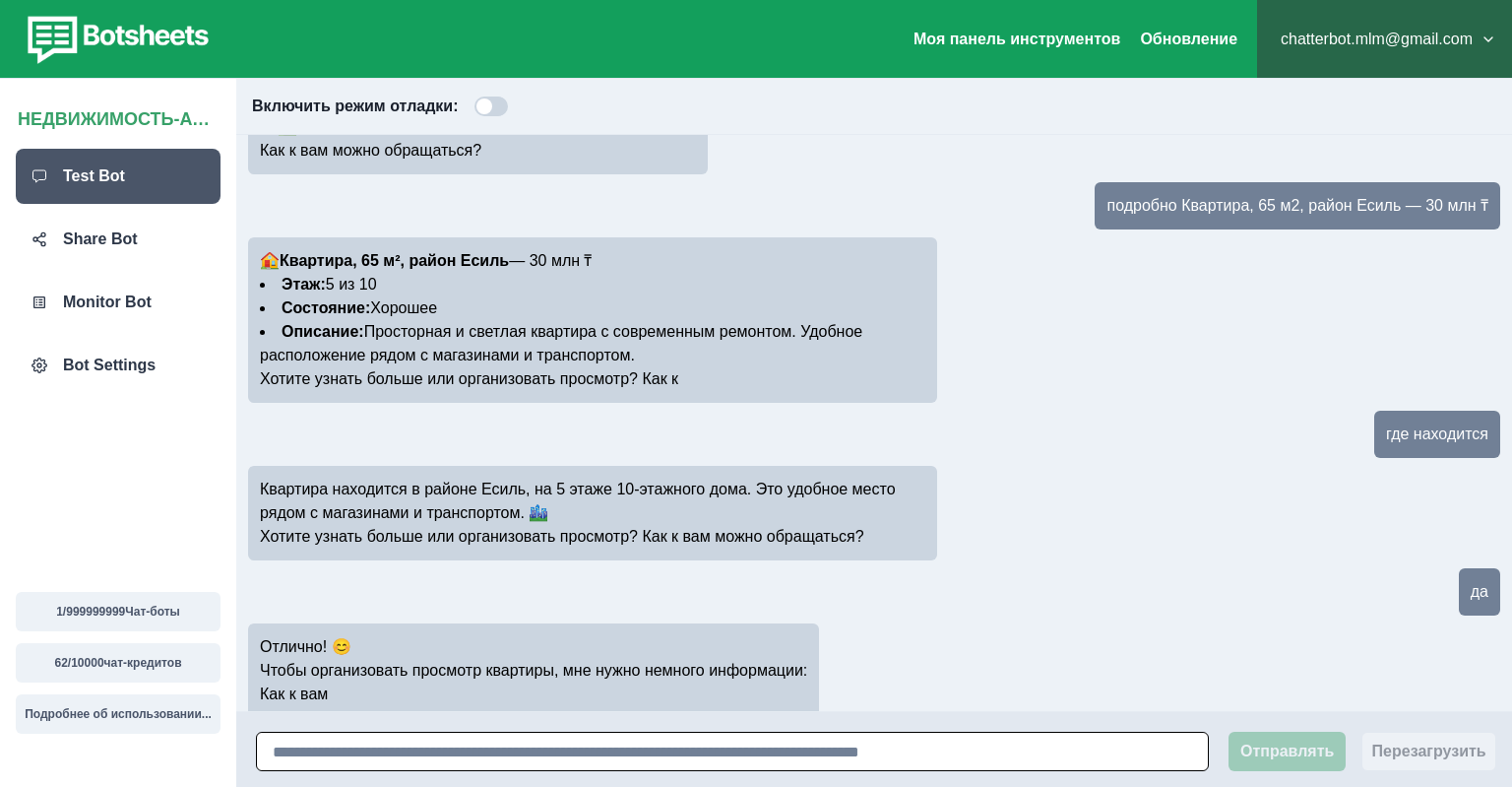 scroll, scrollTop: 331, scrollLeft: 0, axis: vertical 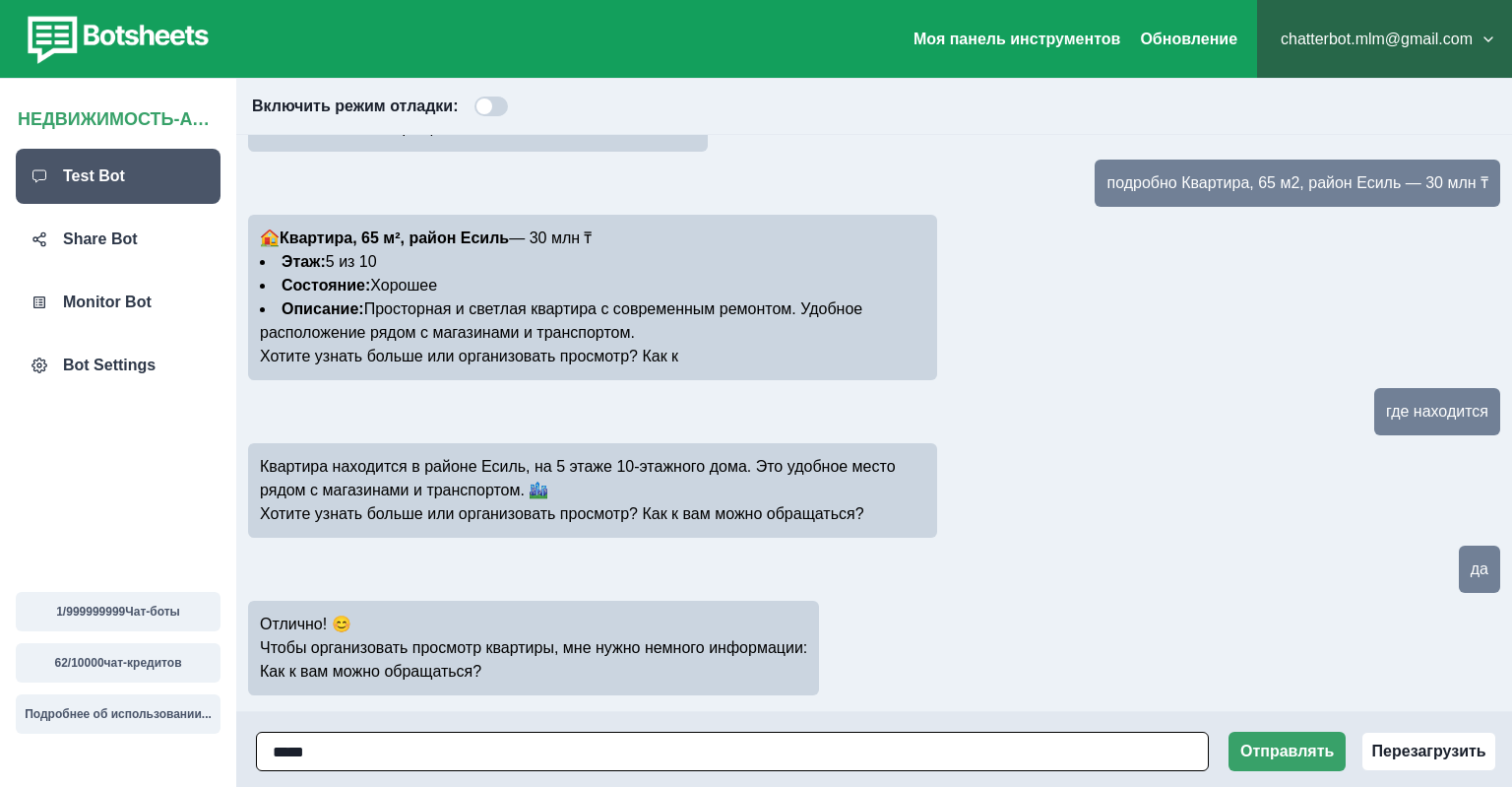type on "******" 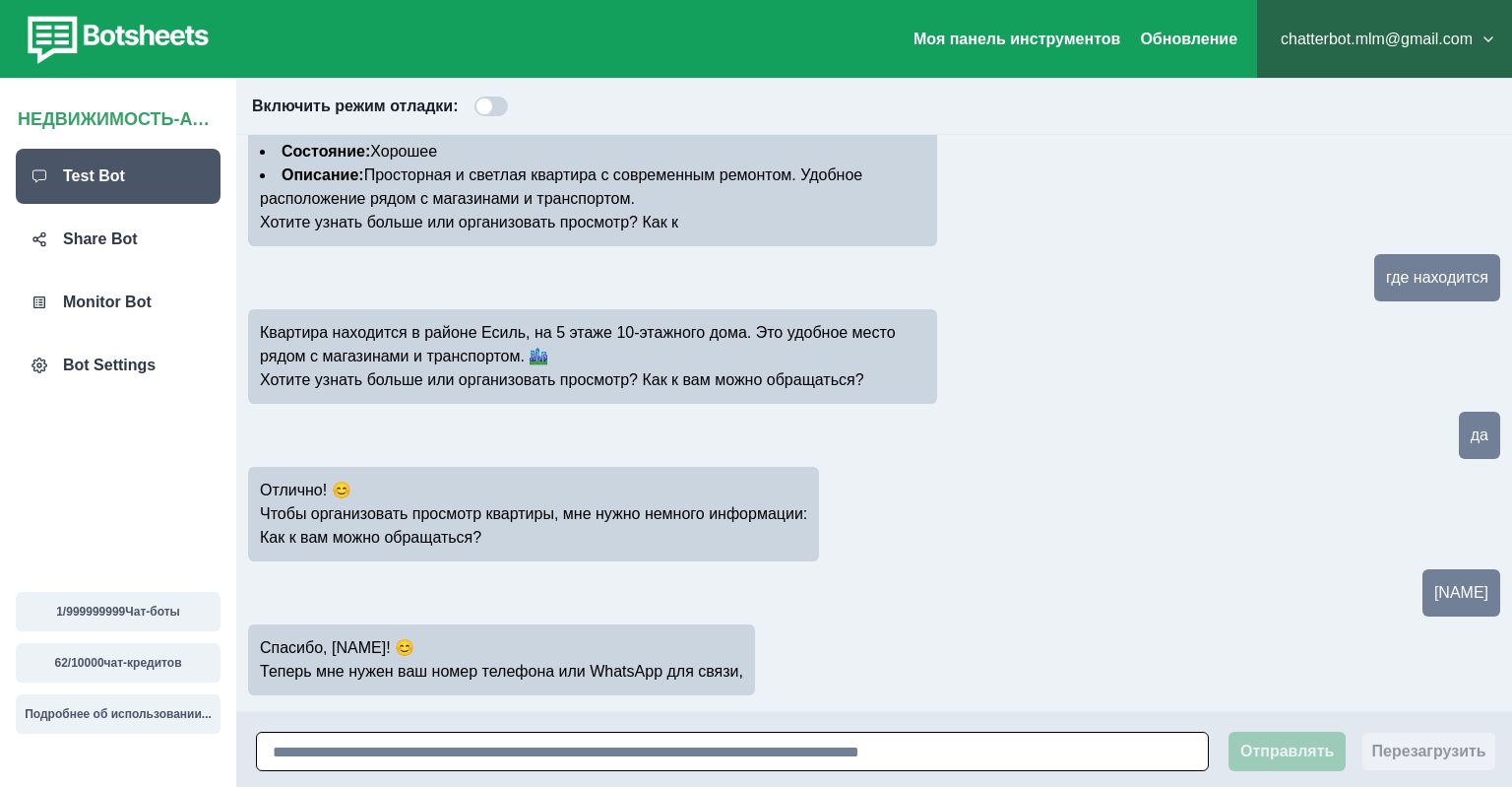 scroll, scrollTop: 489, scrollLeft: 0, axis: vertical 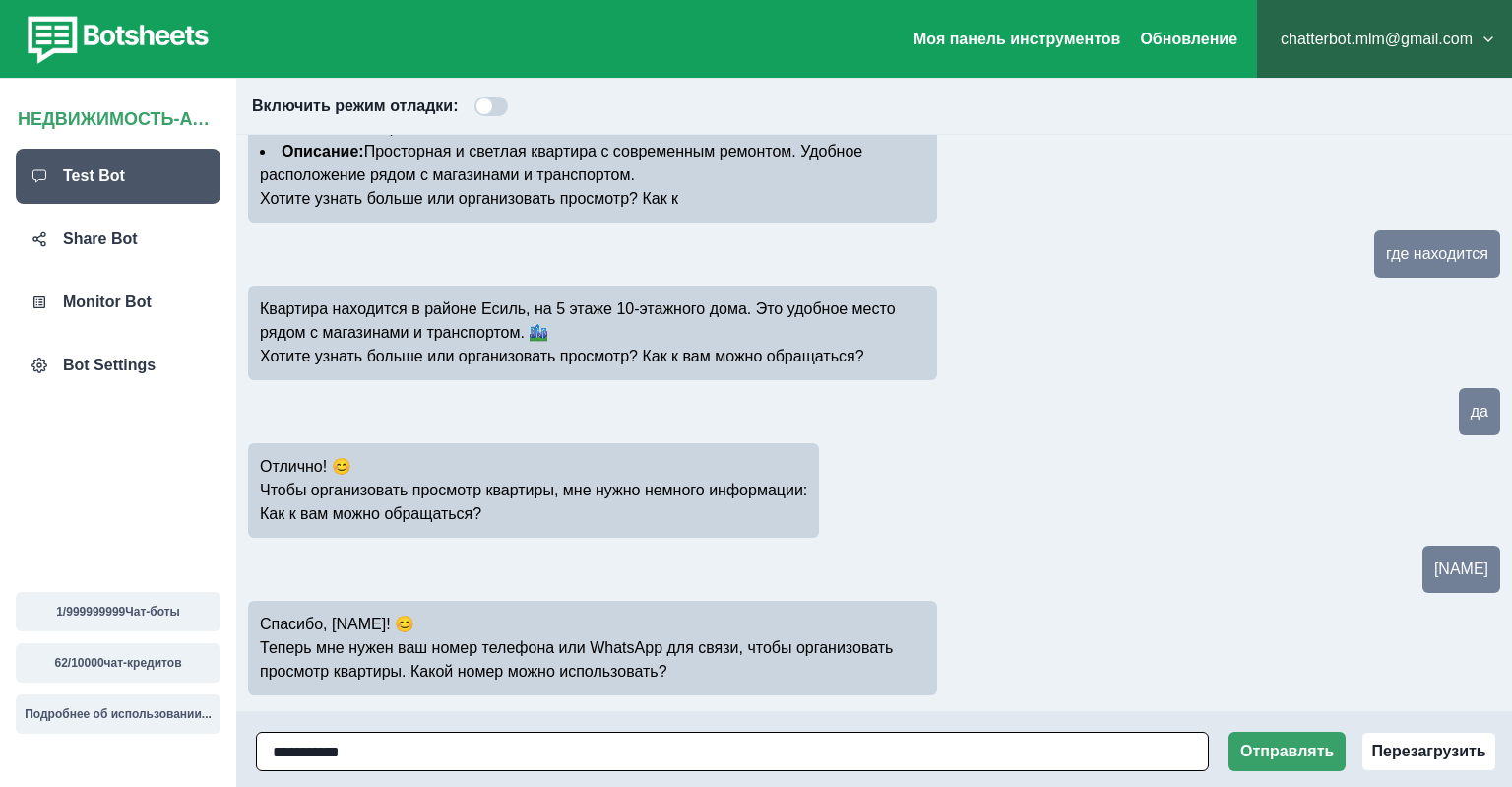type on "**********" 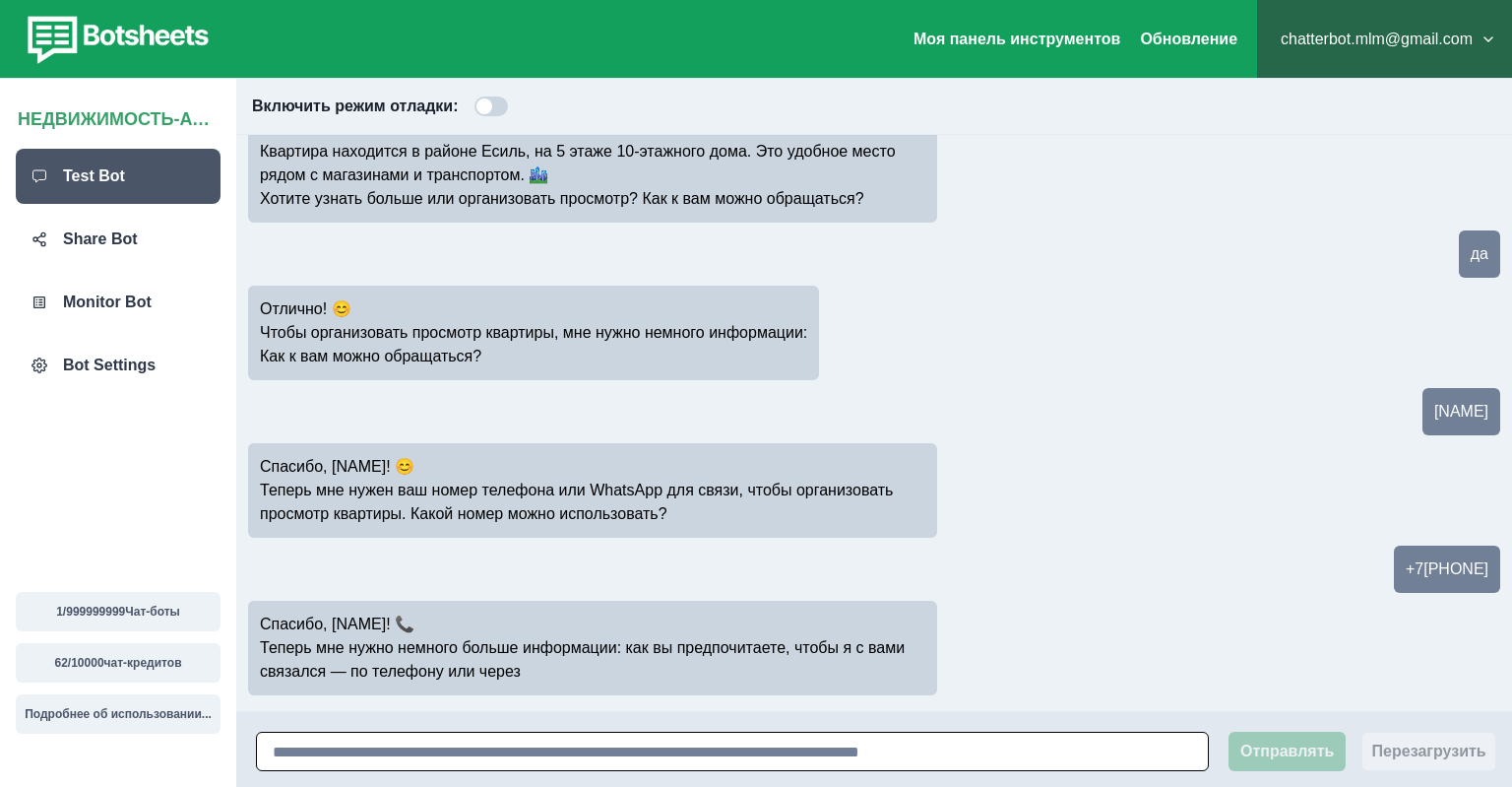 scroll, scrollTop: 670, scrollLeft: 0, axis: vertical 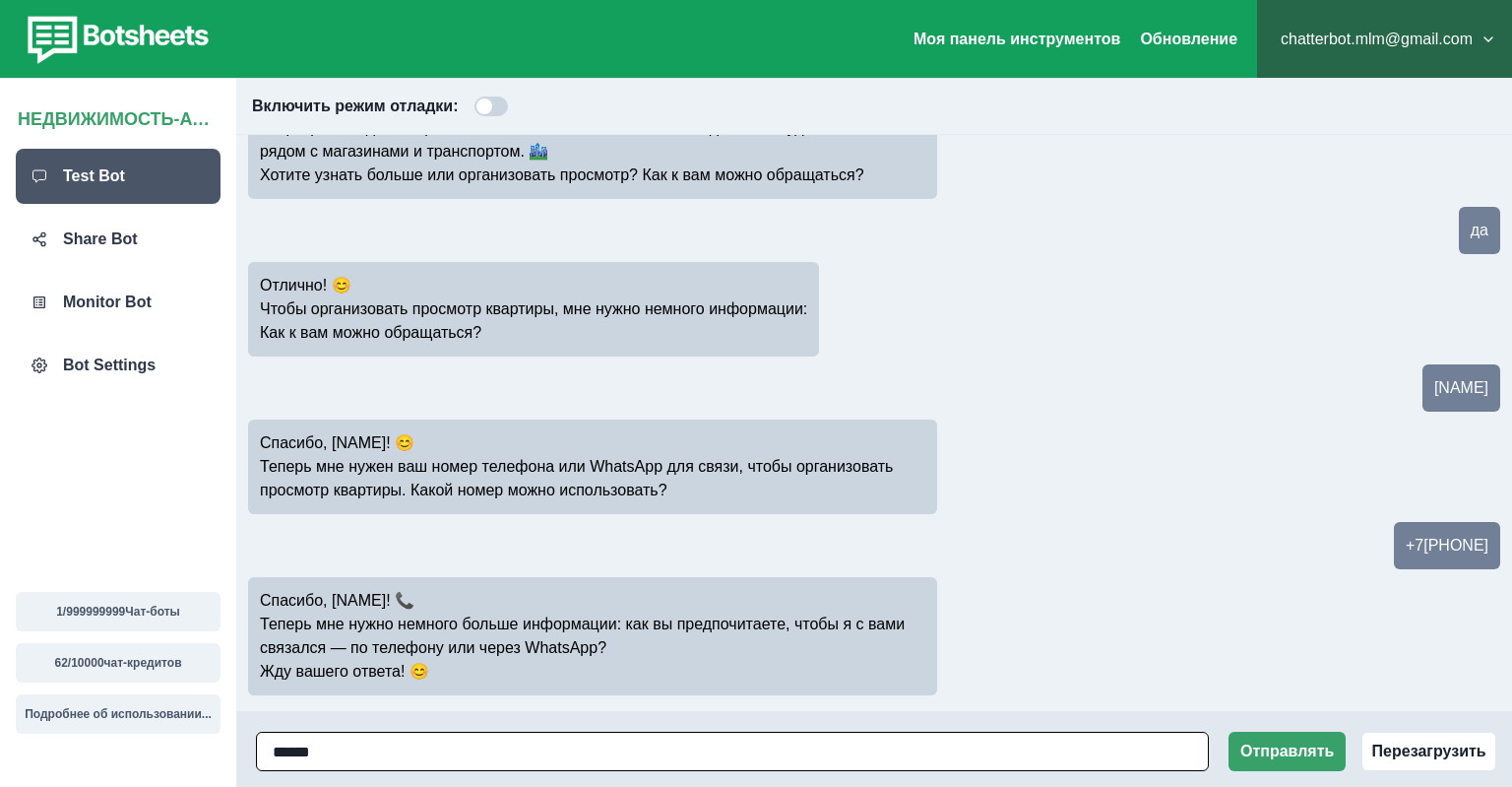 type on "*******" 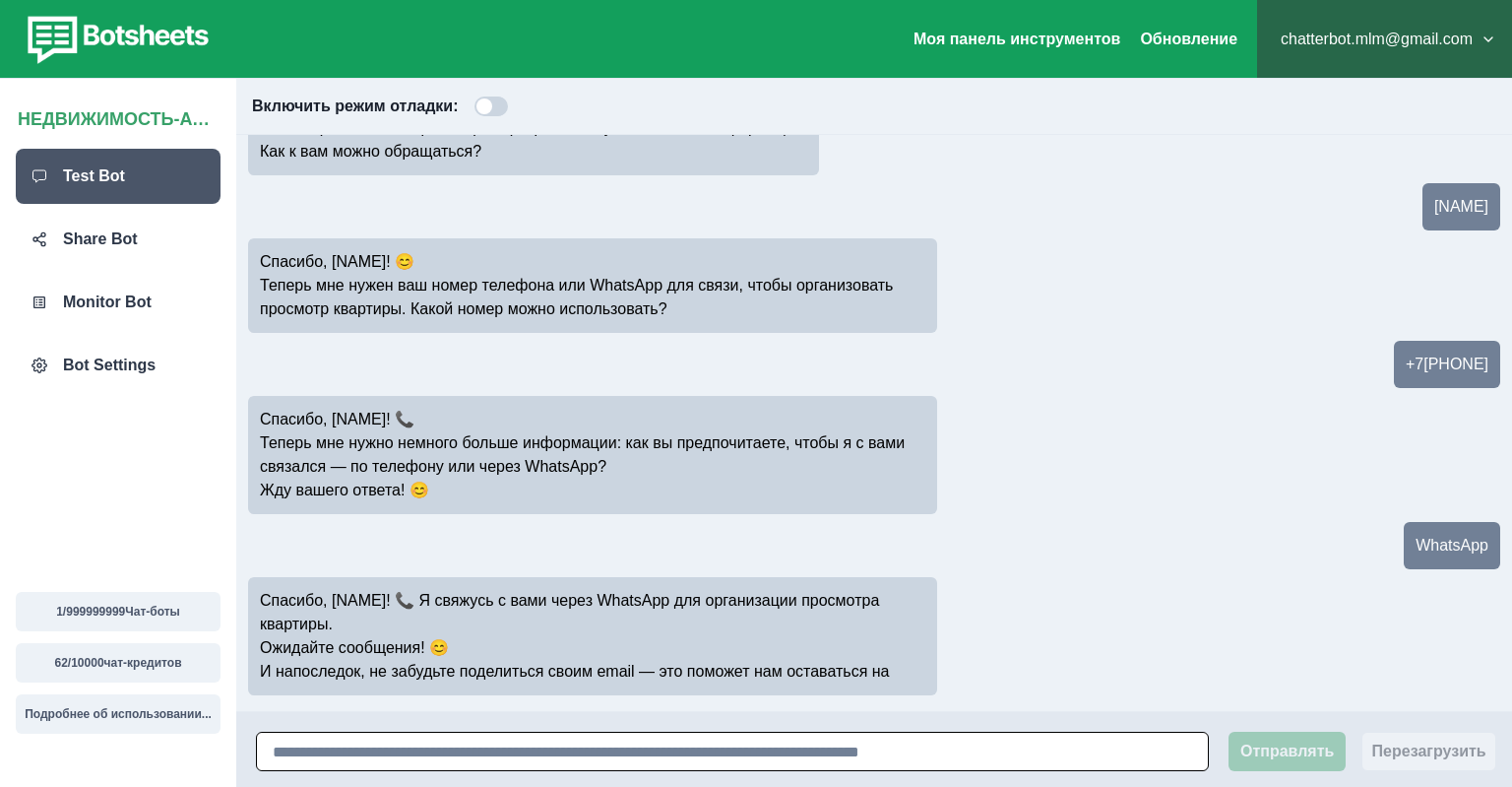 scroll, scrollTop: 875, scrollLeft: 0, axis: vertical 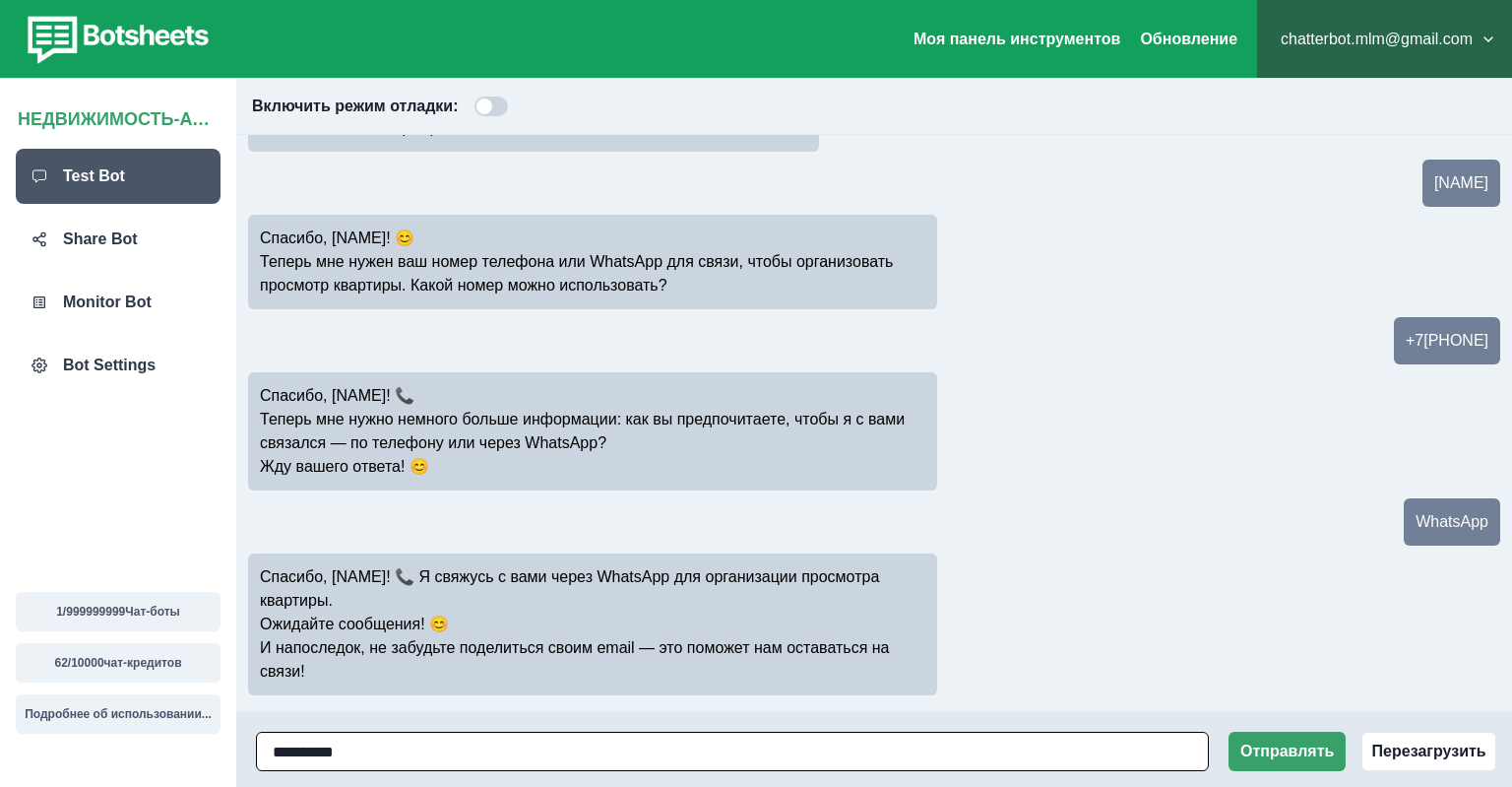 type on "**********" 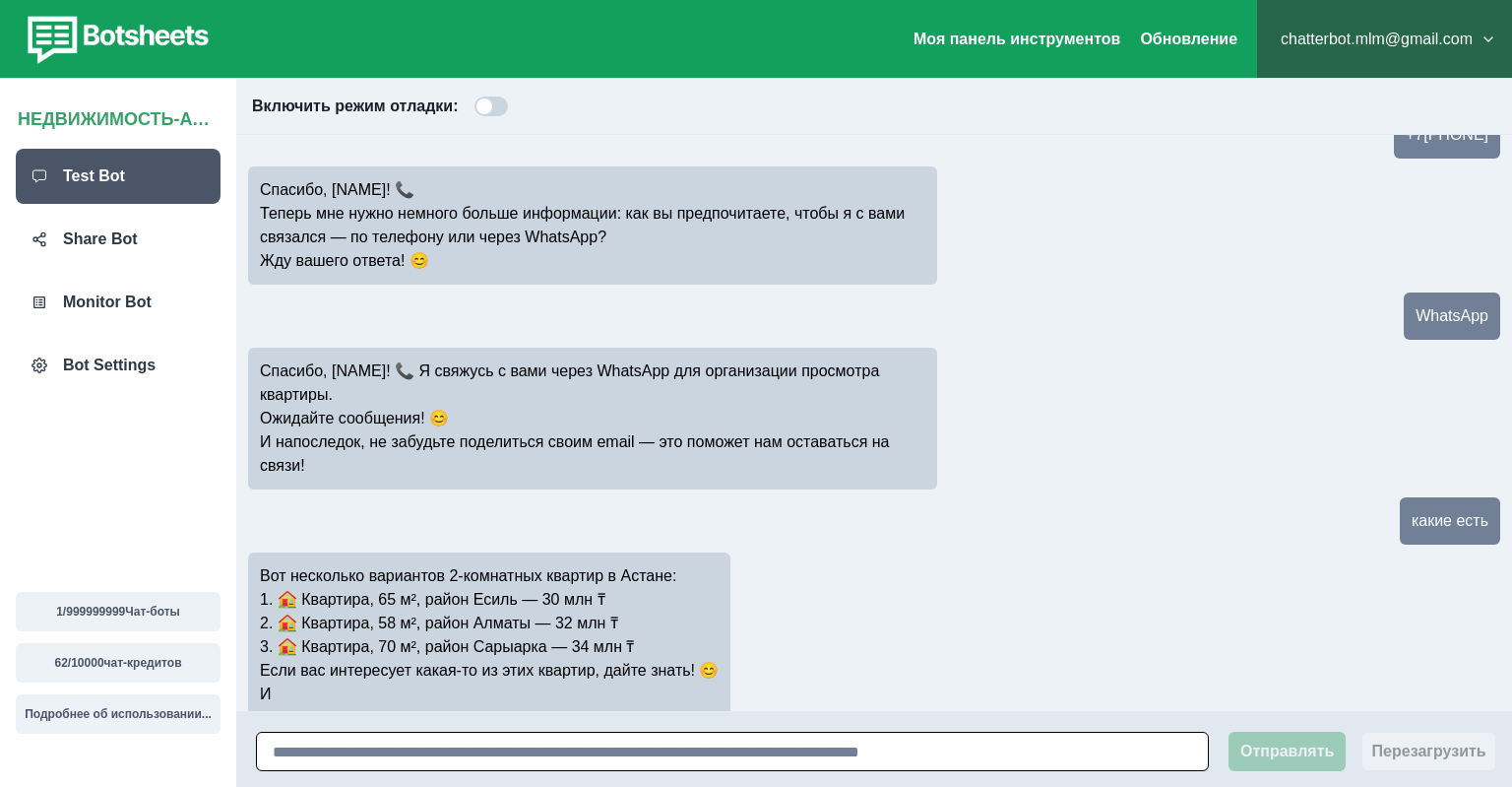 scroll, scrollTop: 1103, scrollLeft: 0, axis: vertical 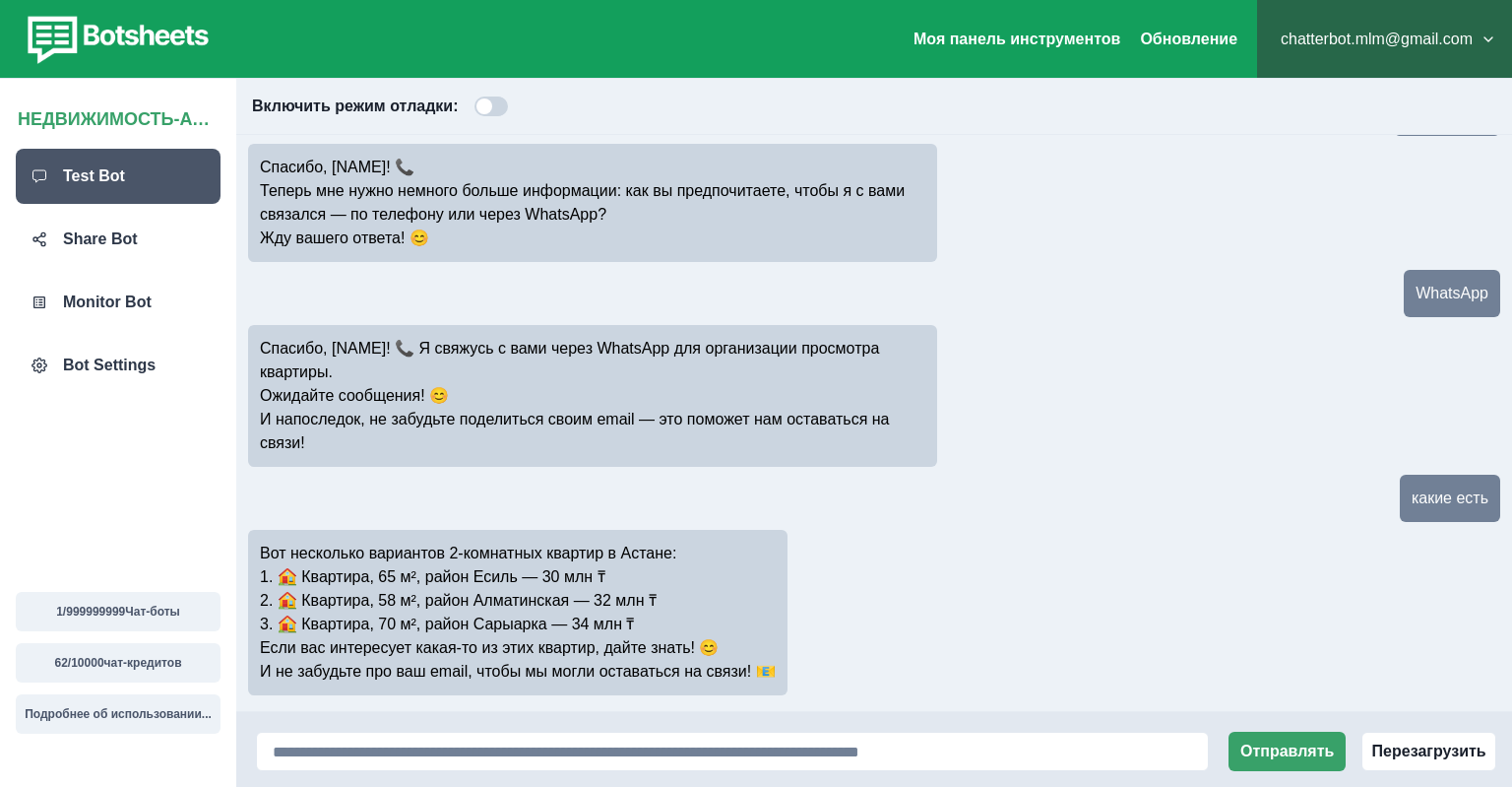 drag, startPoint x: 659, startPoint y: 621, endPoint x: 301, endPoint y: 627, distance: 358.05028 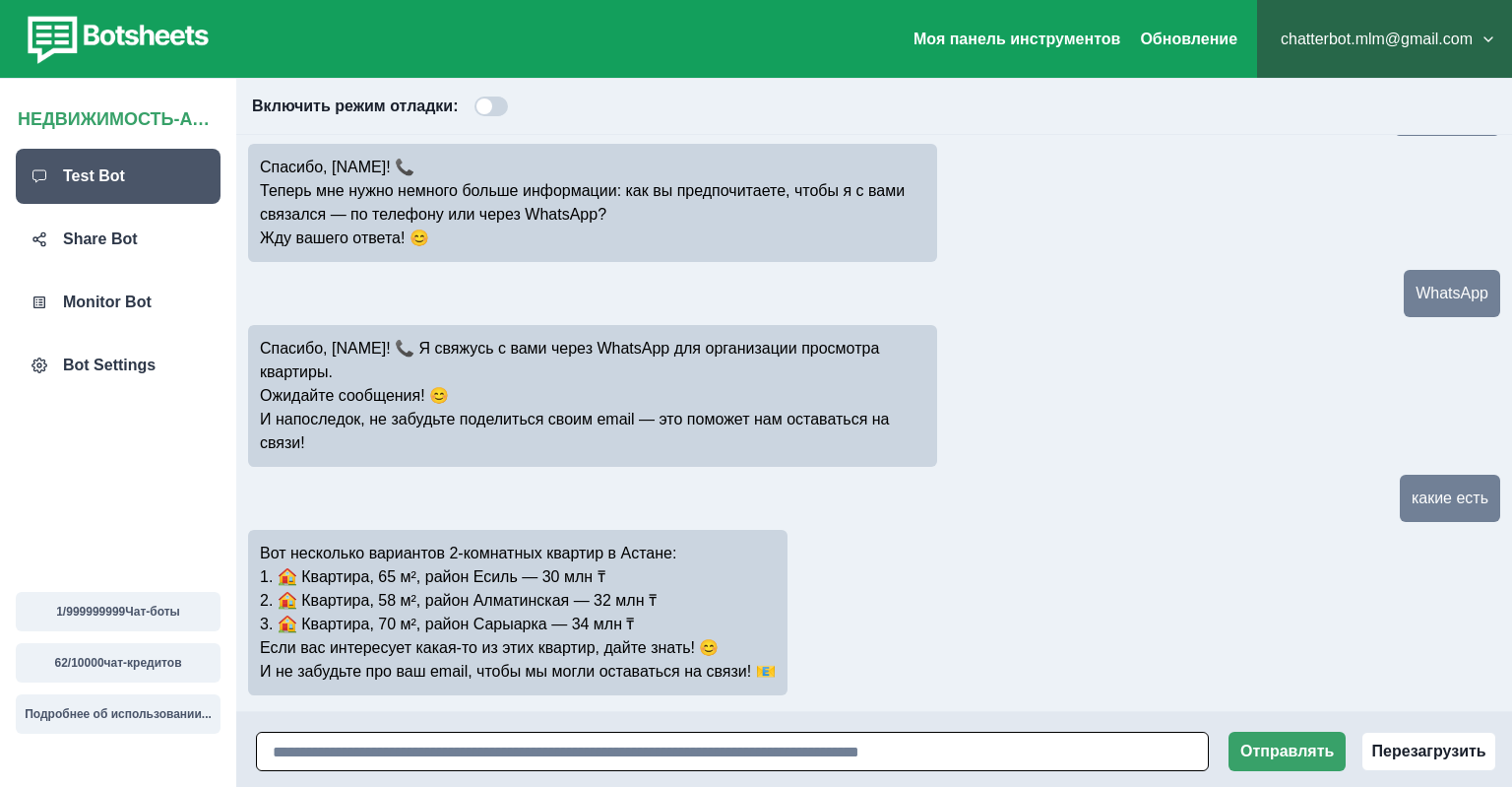 click at bounding box center (732, 752) 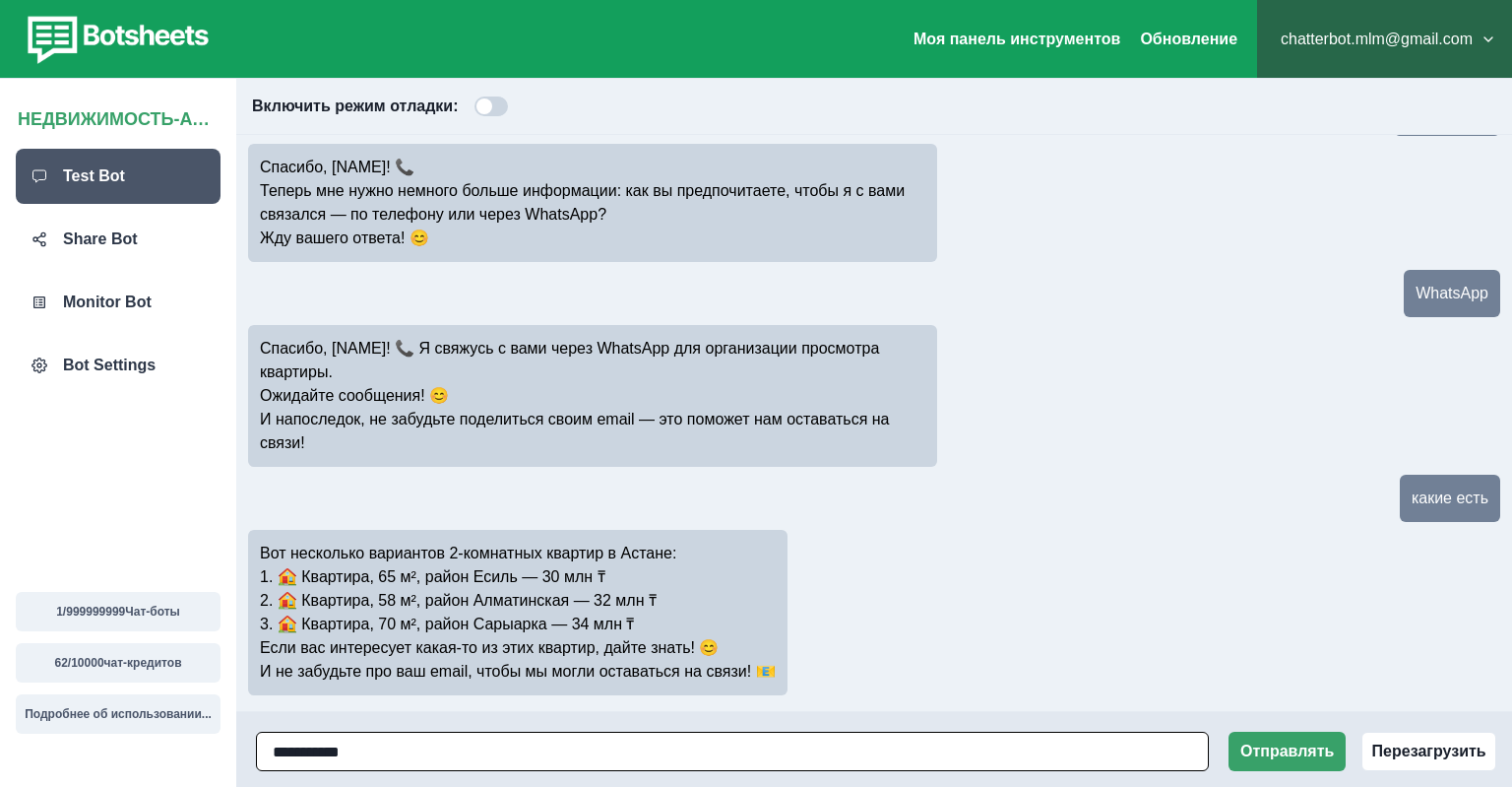 paste on "**********" 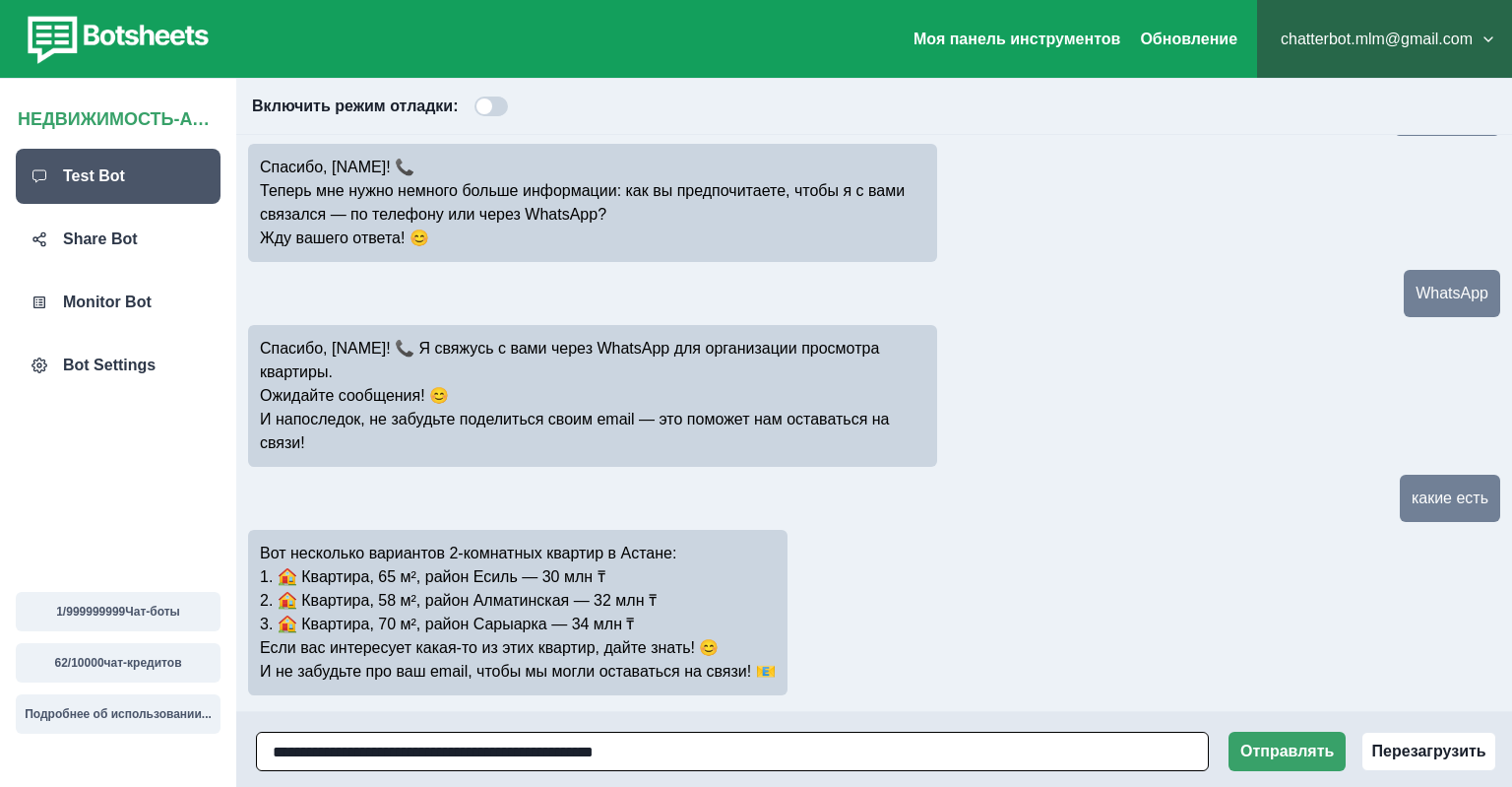 type 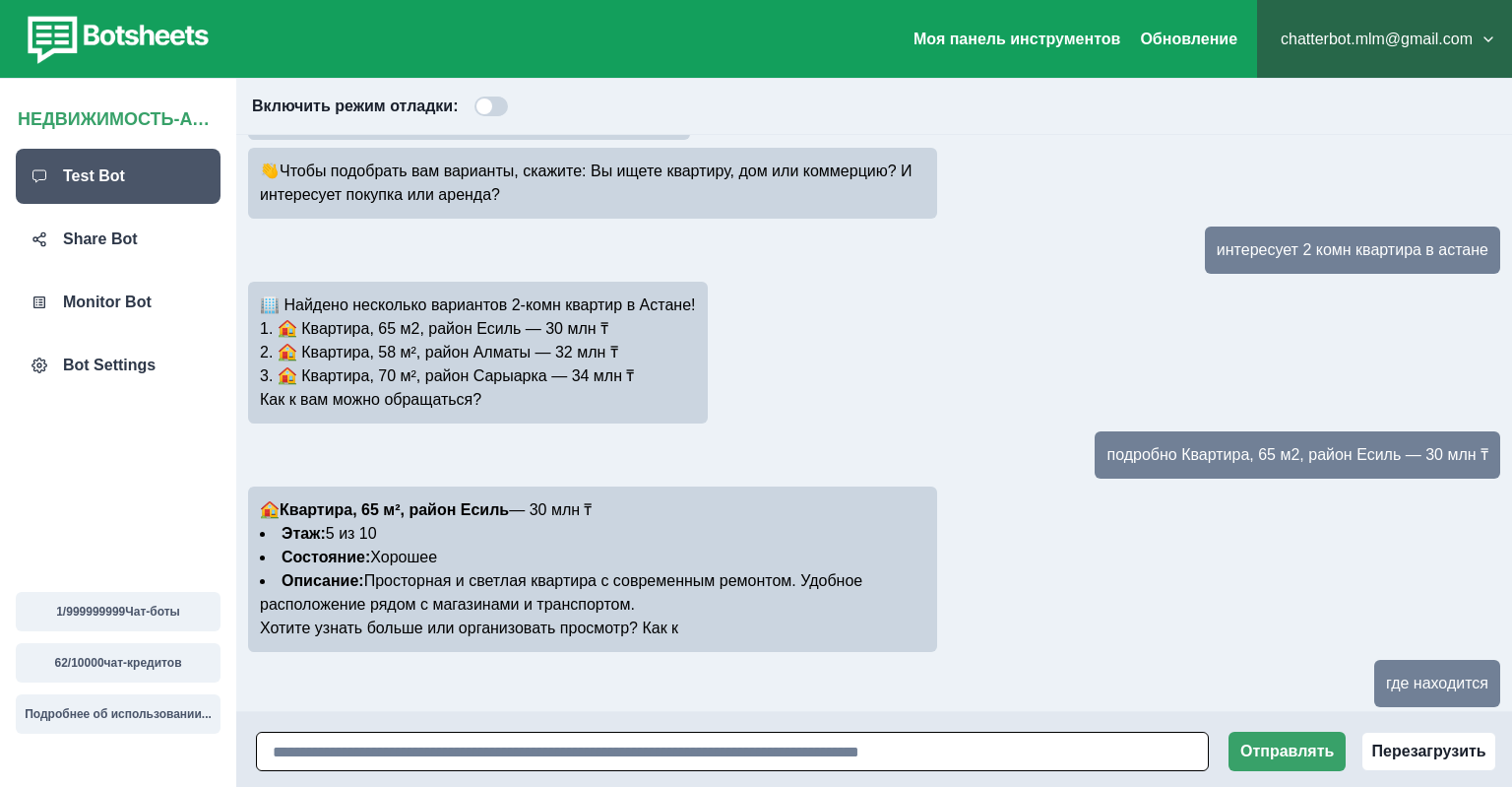 scroll, scrollTop: 0, scrollLeft: 0, axis: both 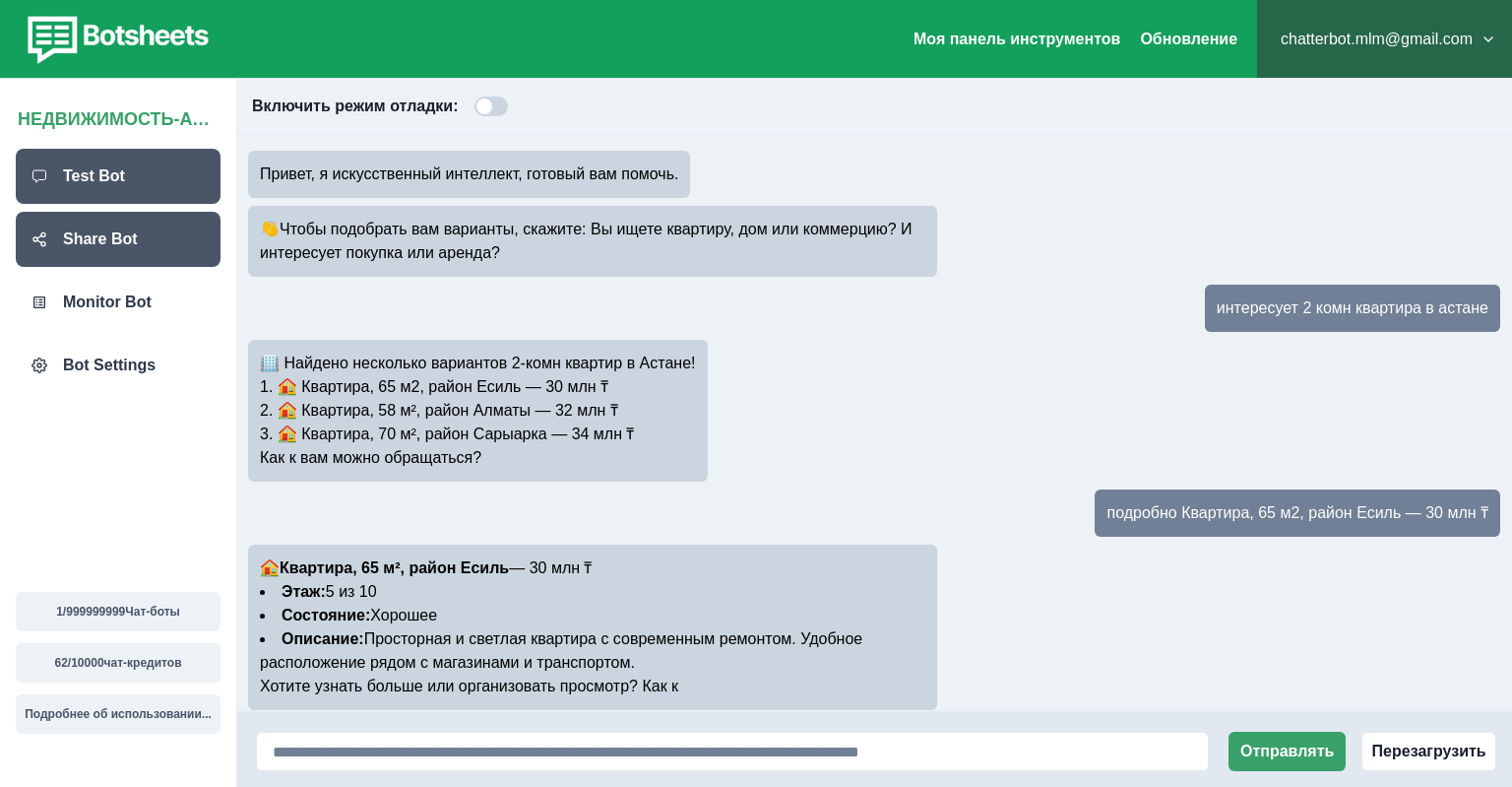 click on "Share Bot" at bounding box center (100, 239) 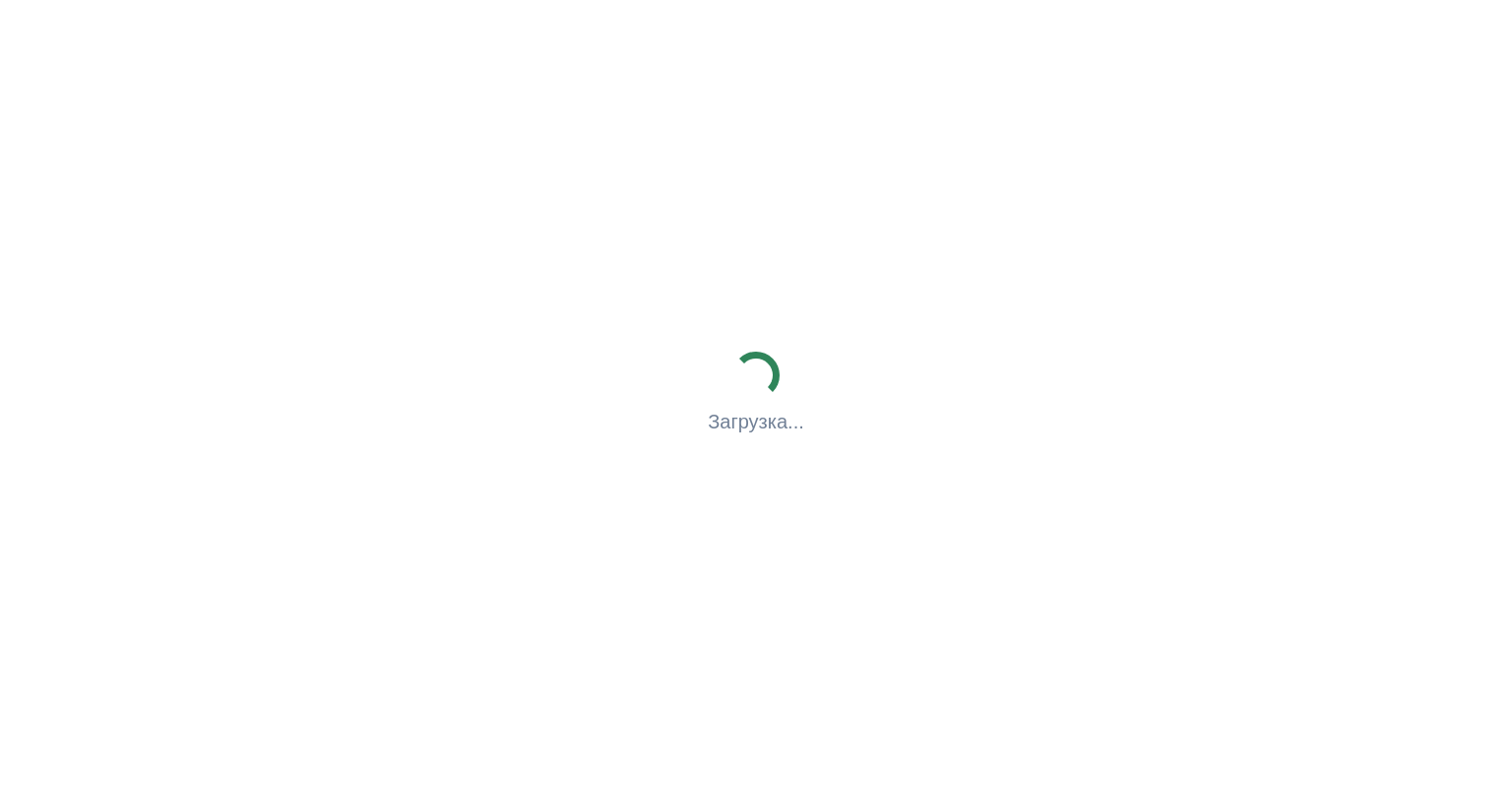 scroll, scrollTop: 0, scrollLeft: 0, axis: both 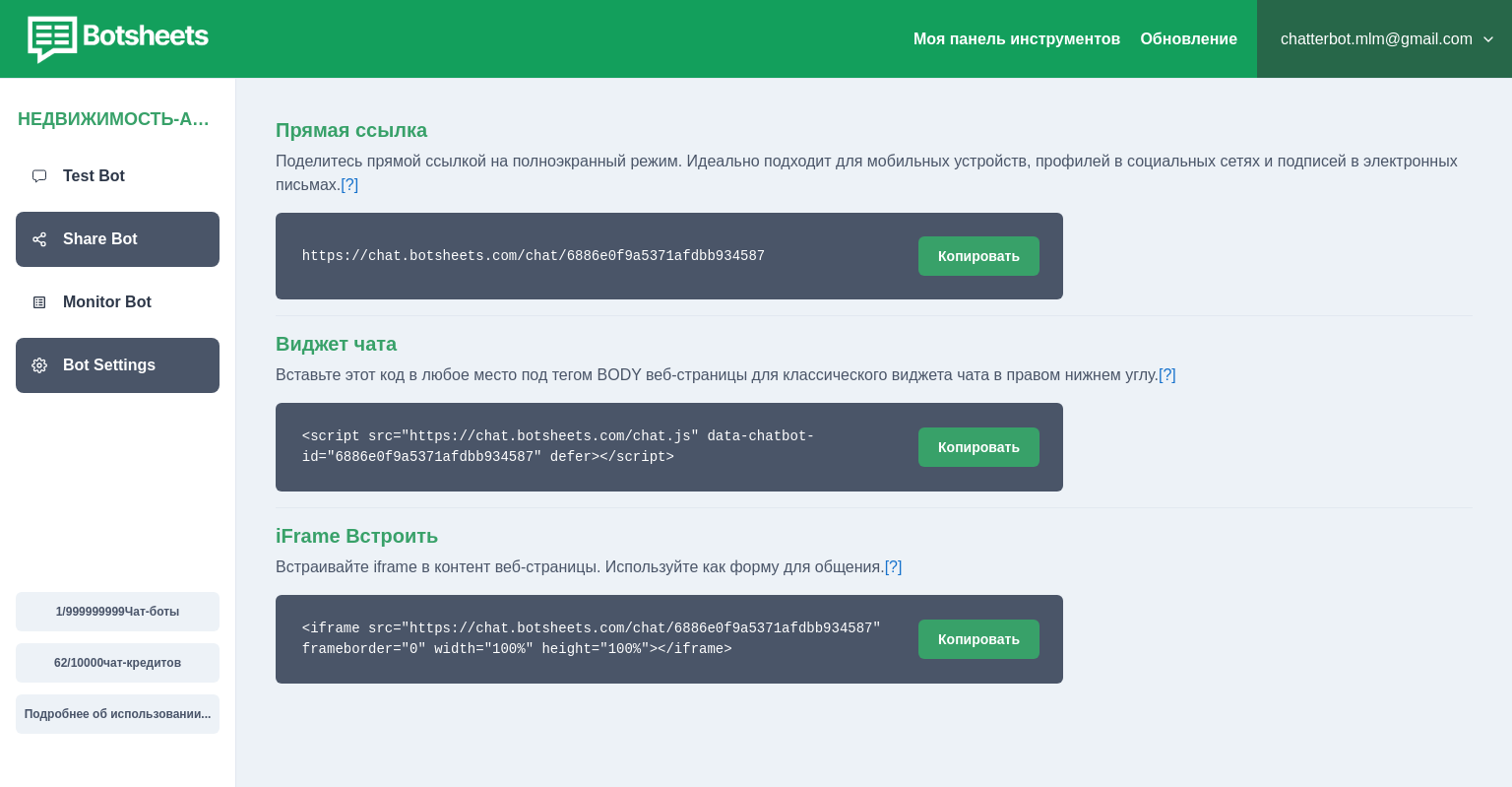 click on "Bot Settings" at bounding box center (109, 365) 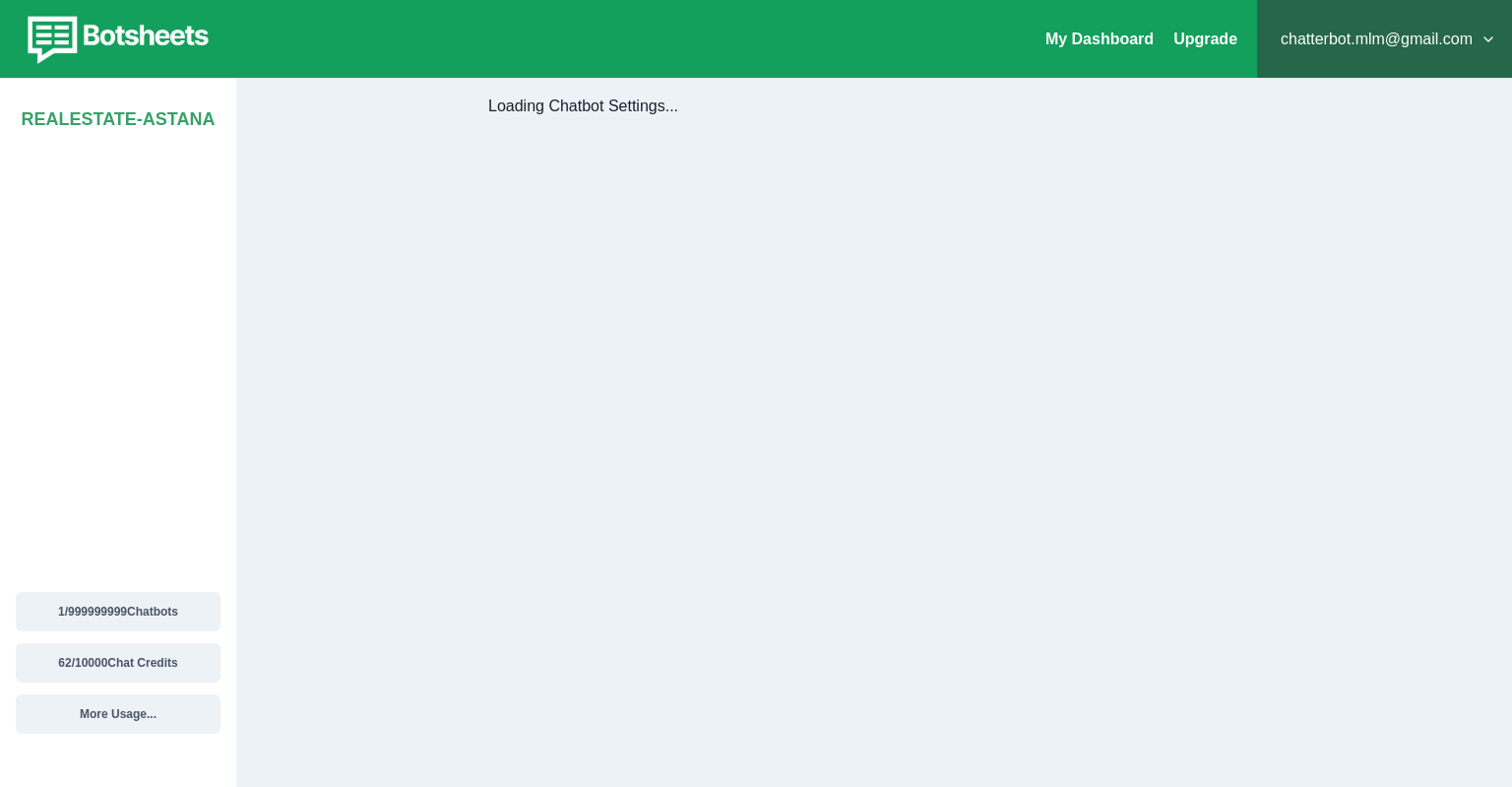 scroll, scrollTop: 0, scrollLeft: 0, axis: both 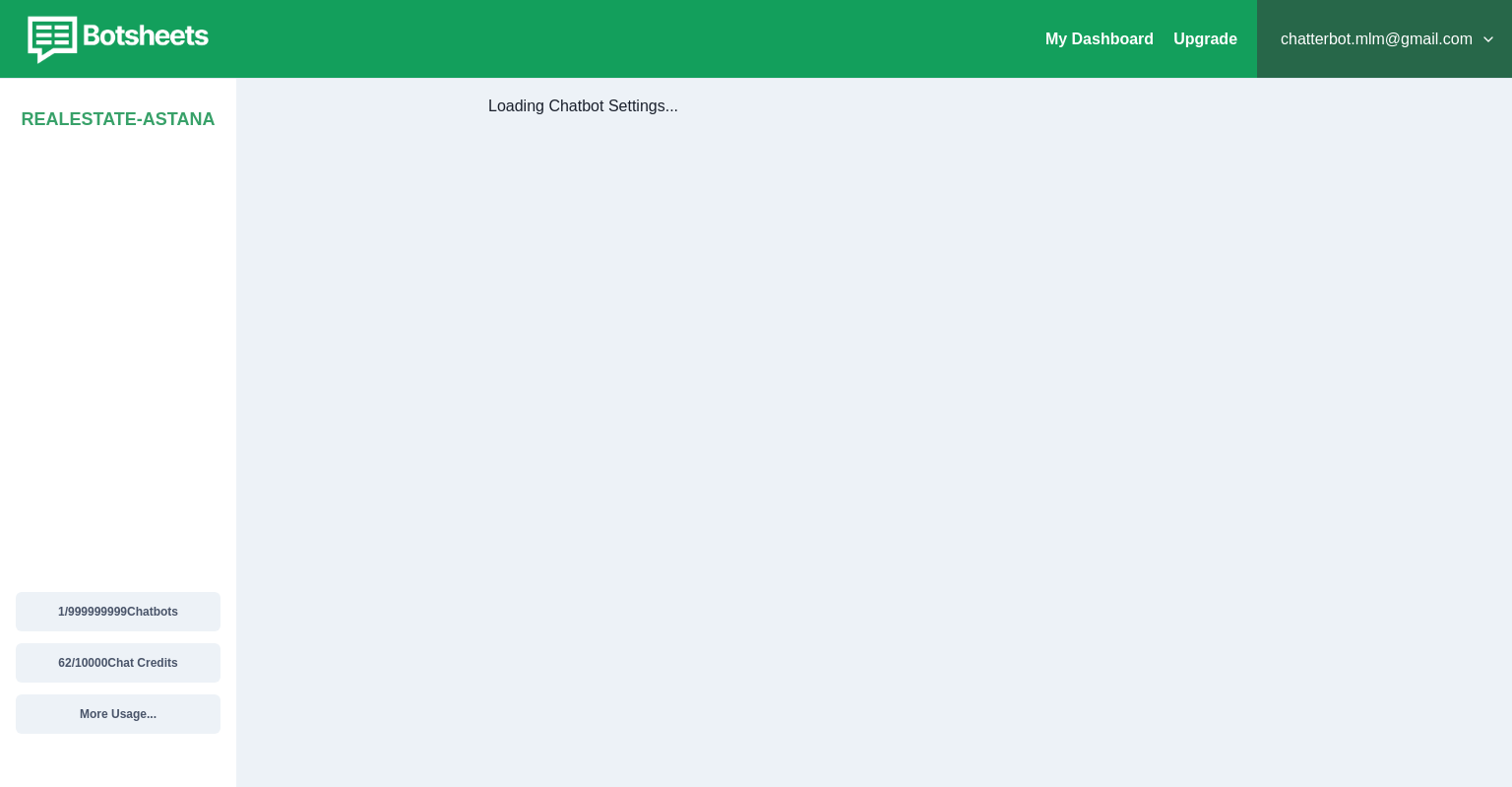 select on "**********" 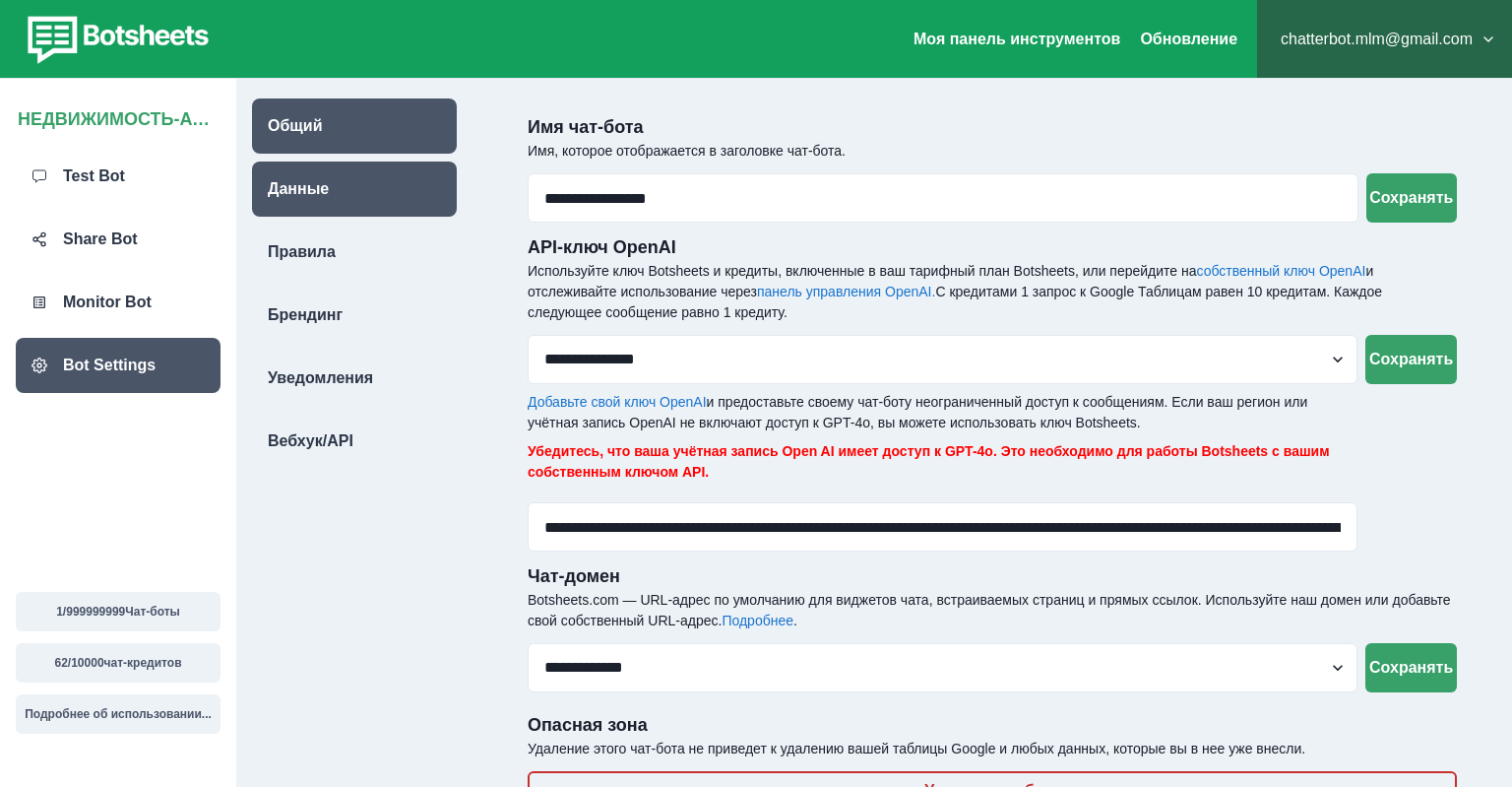 click on "Данные" at bounding box center [354, 189] 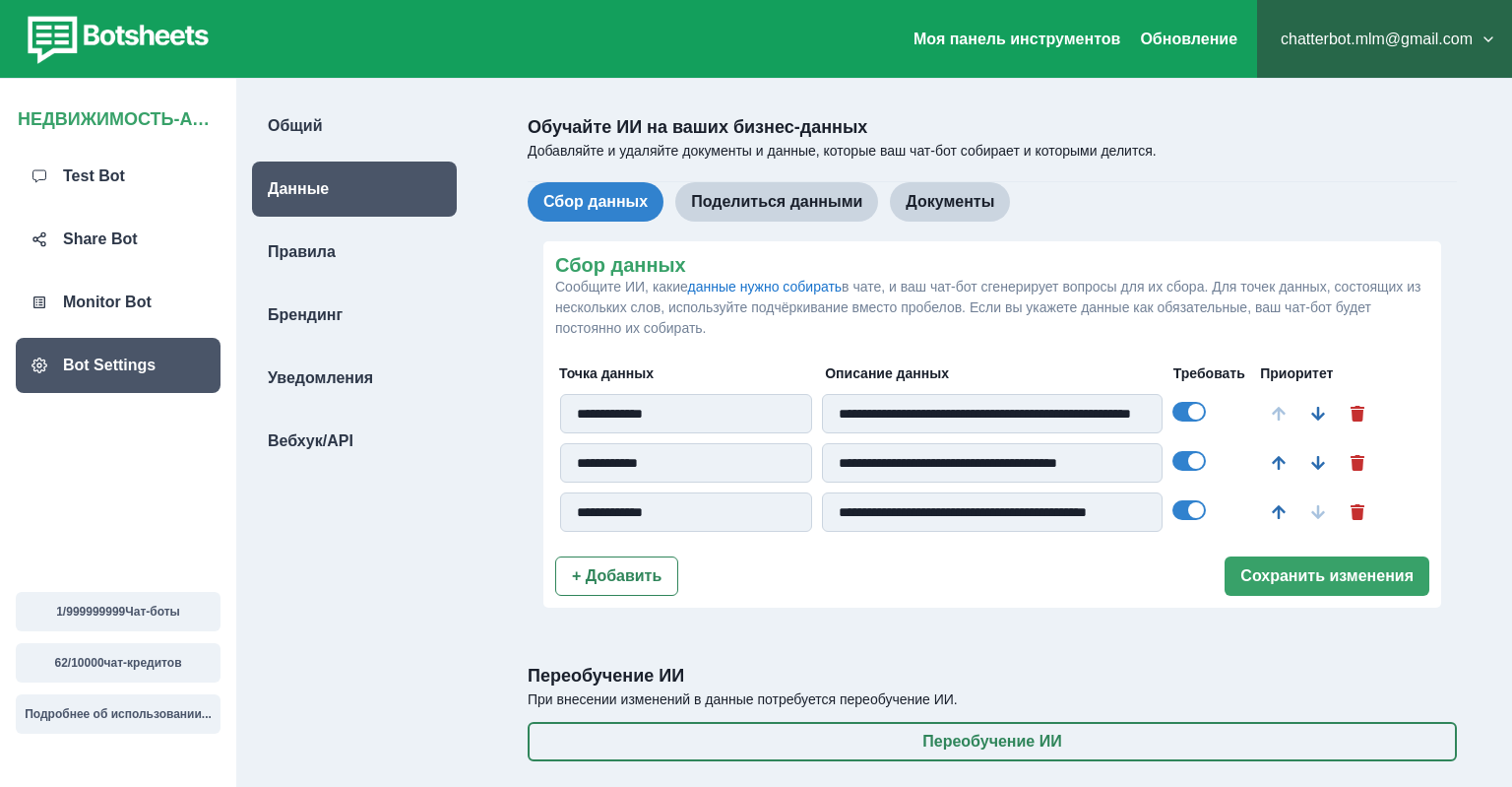 scroll, scrollTop: 79, scrollLeft: 0, axis: vertical 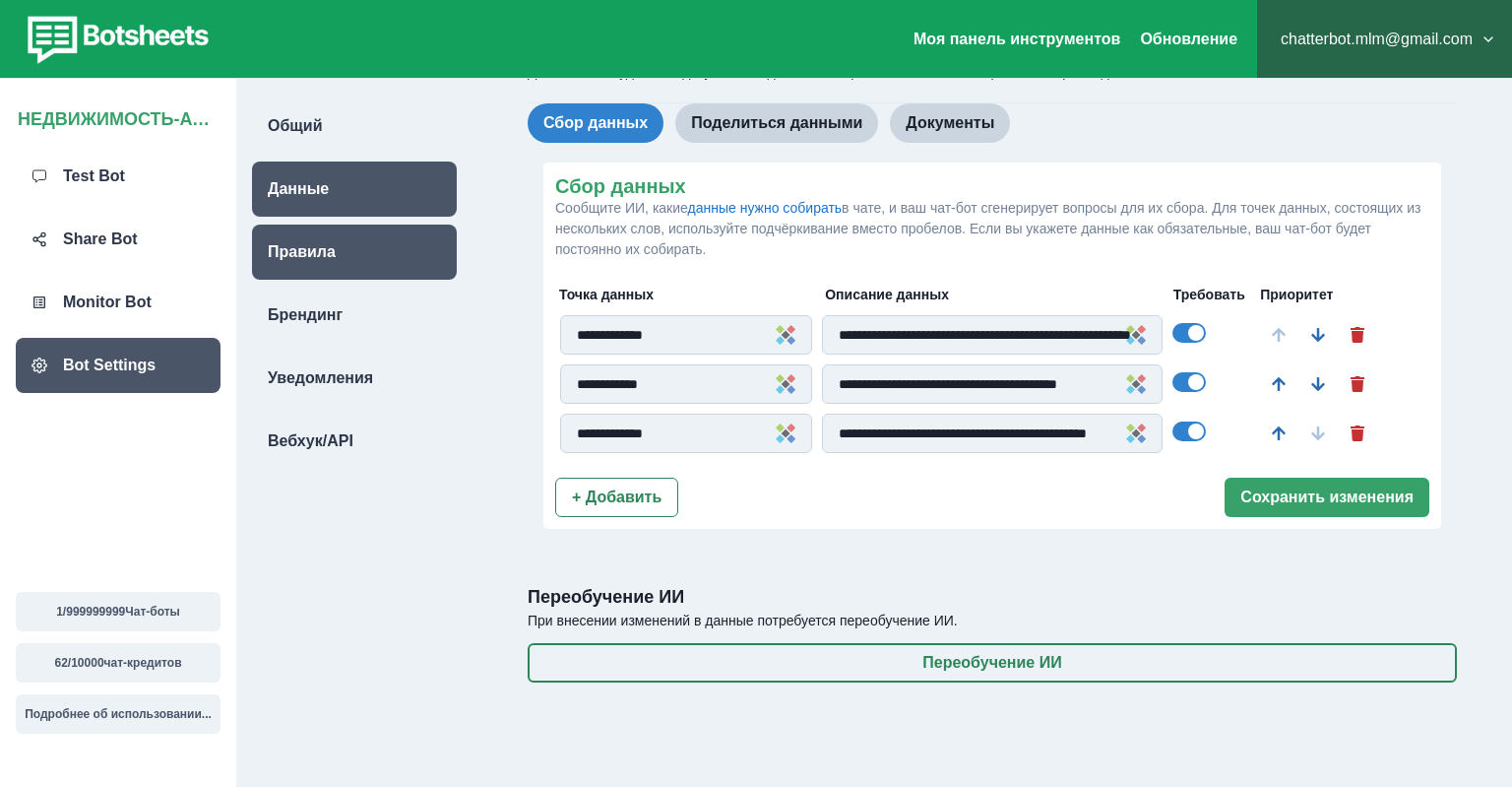 click on "Правила" at bounding box center (301, 252) 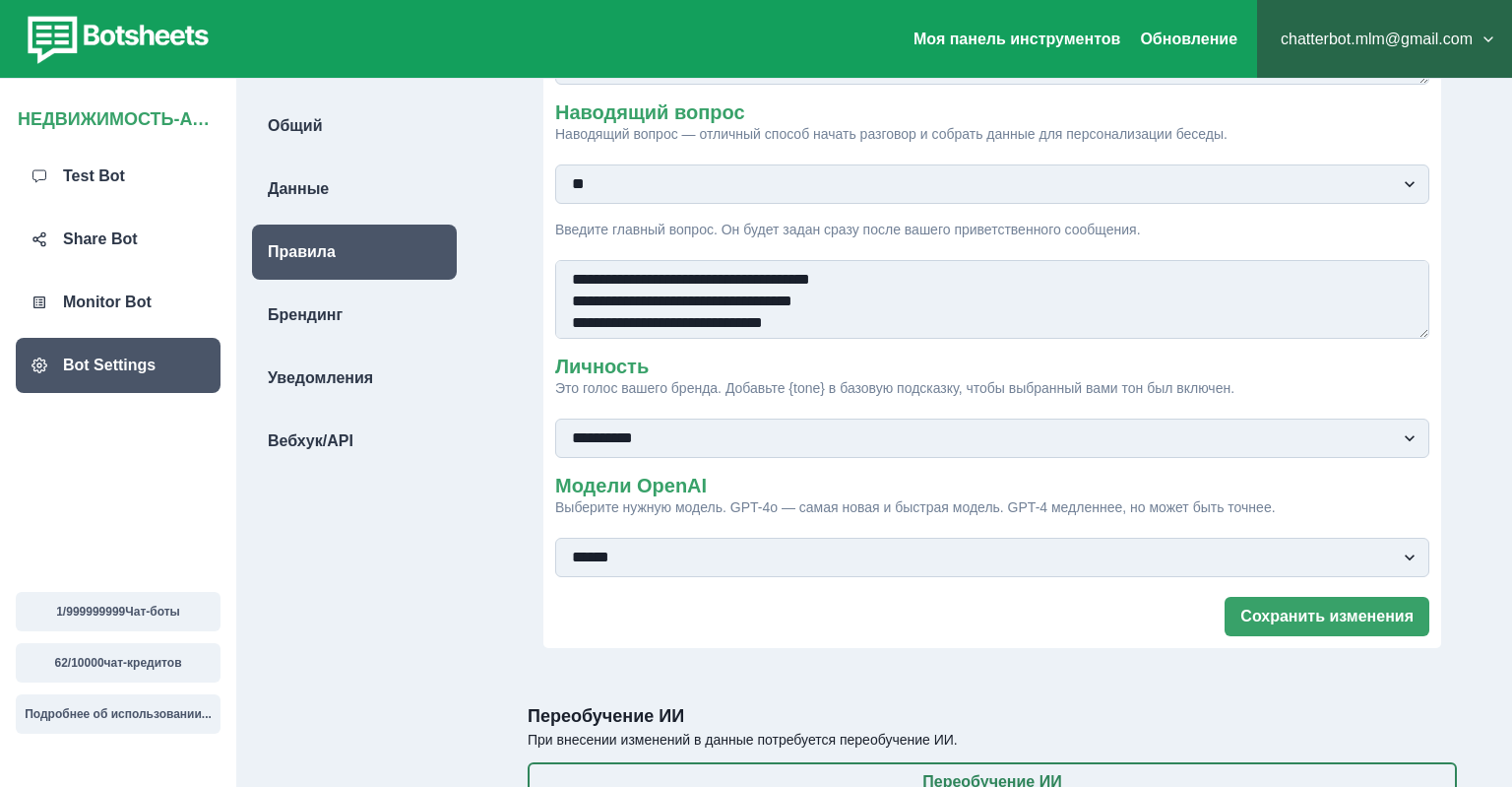 scroll, scrollTop: 380, scrollLeft: 0, axis: vertical 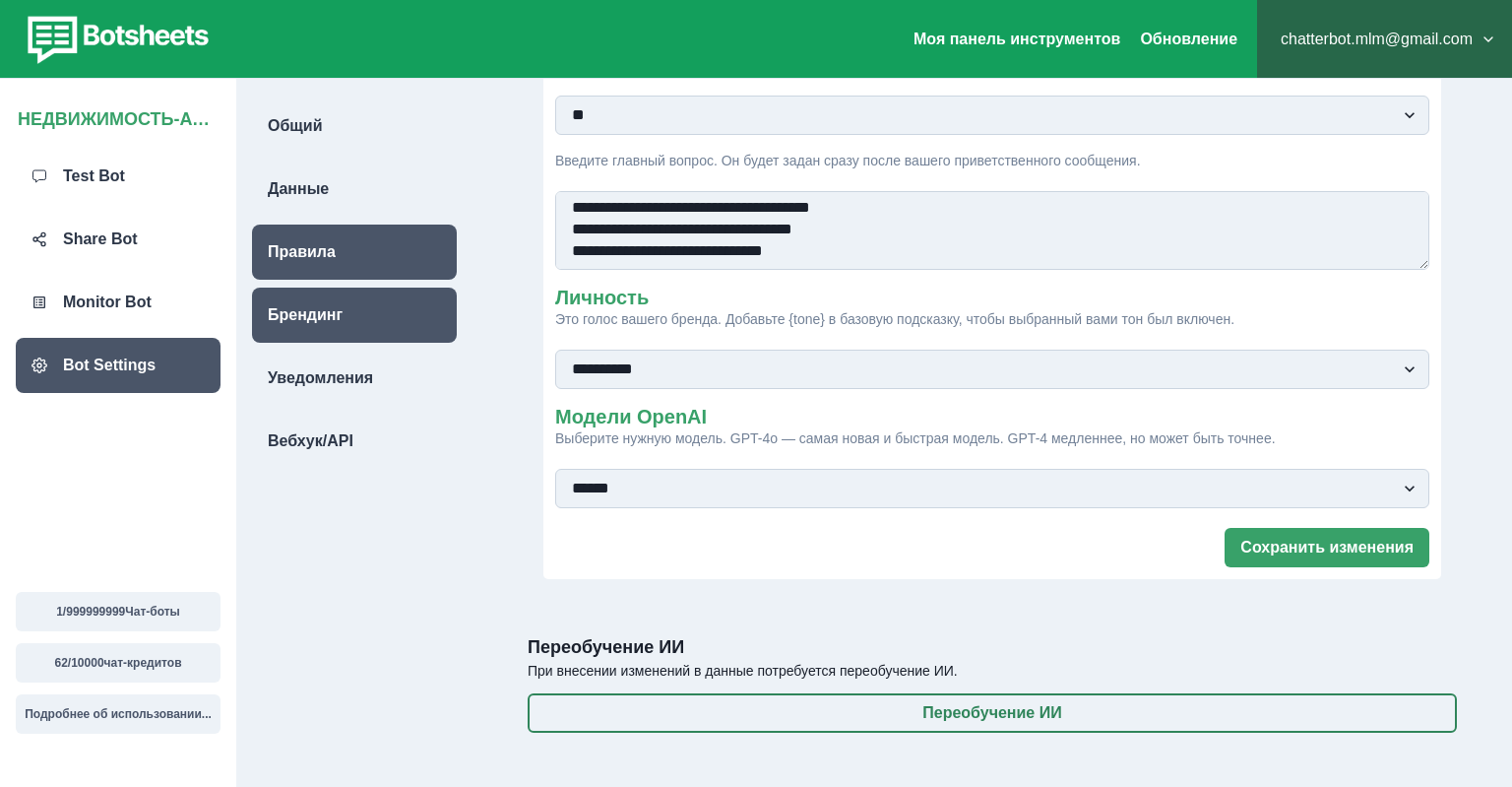 click on "Брендинг" at bounding box center [305, 315] 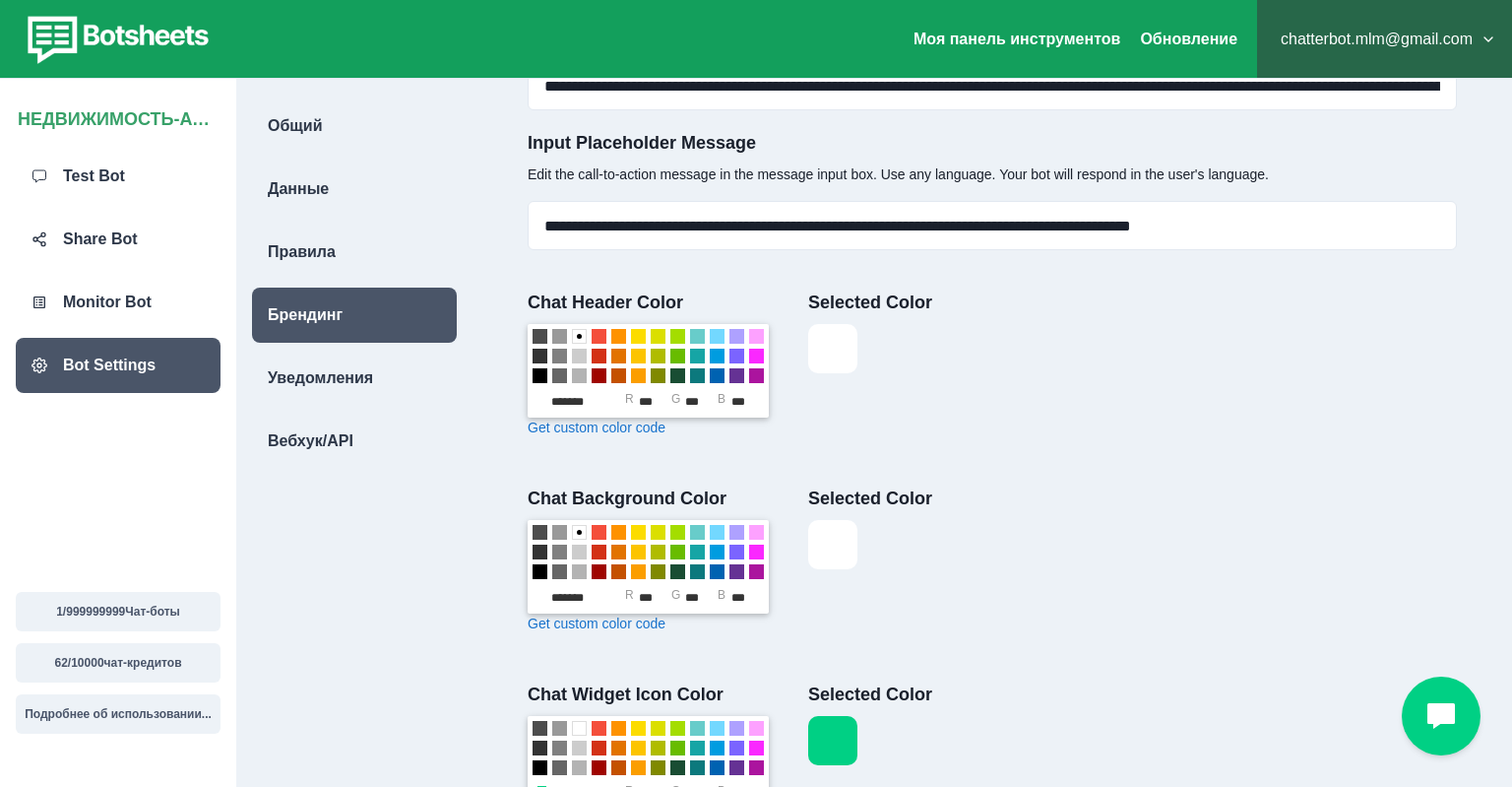 scroll, scrollTop: 0, scrollLeft: 0, axis: both 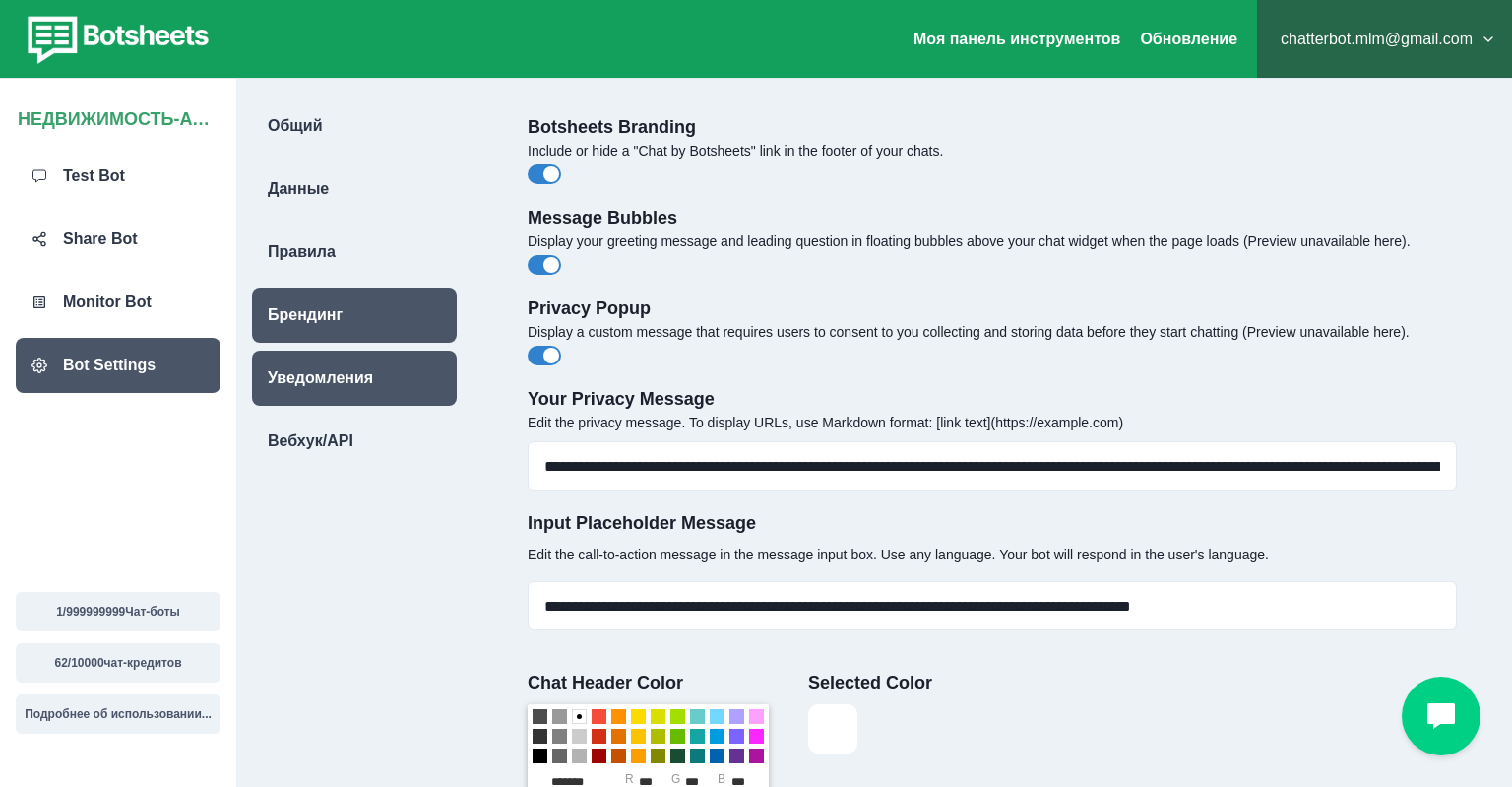 click on "Уведомления" at bounding box center (320, 378) 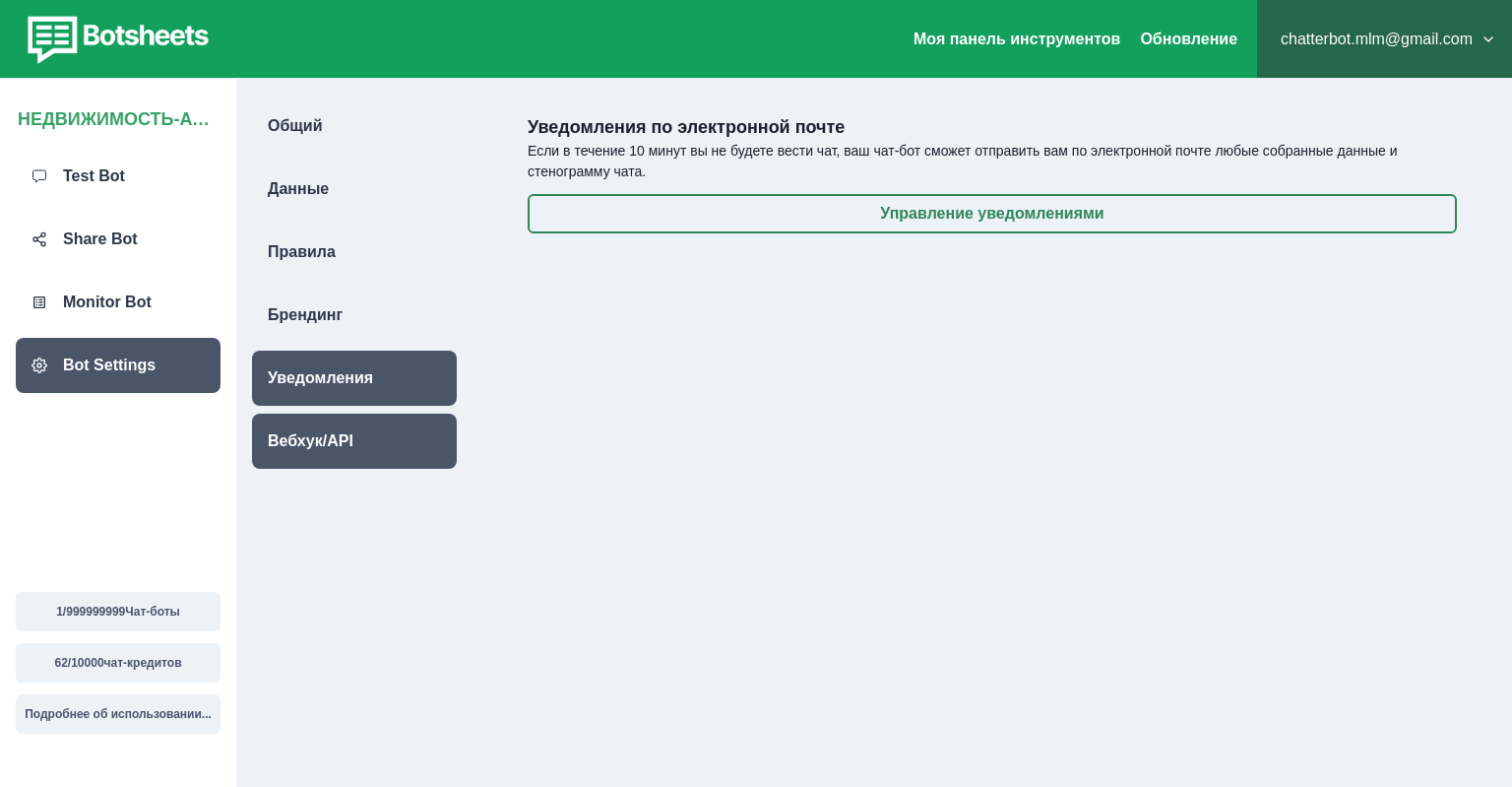 click on "Вебхук/API" at bounding box center [354, 441] 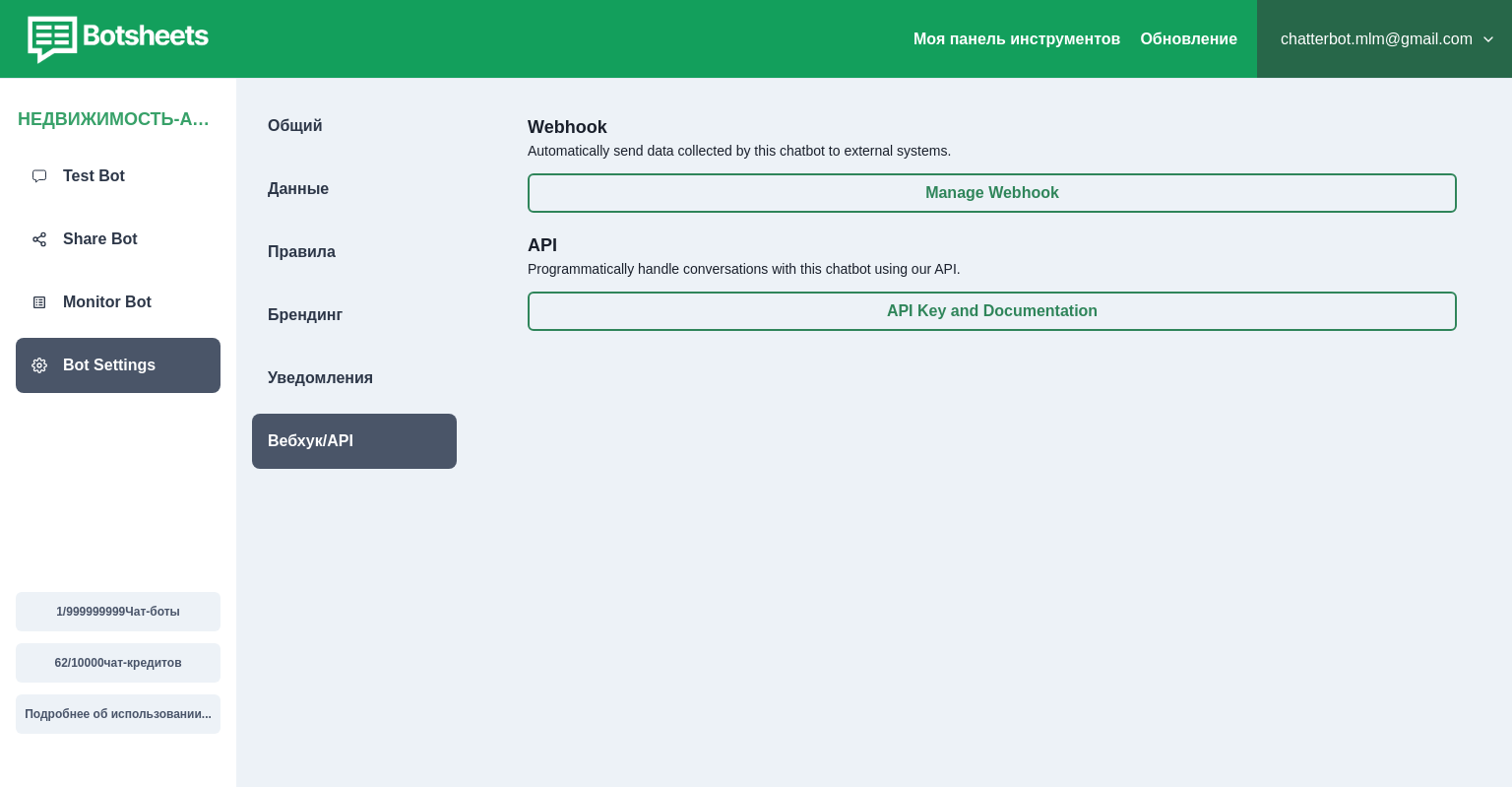 click on "Webhook Automatically send data collected by this chatbot to external systems. Manage Webhook API Programmatically handle conversations with this chatbot using our API. API Key and Documentation" at bounding box center [992, 448] 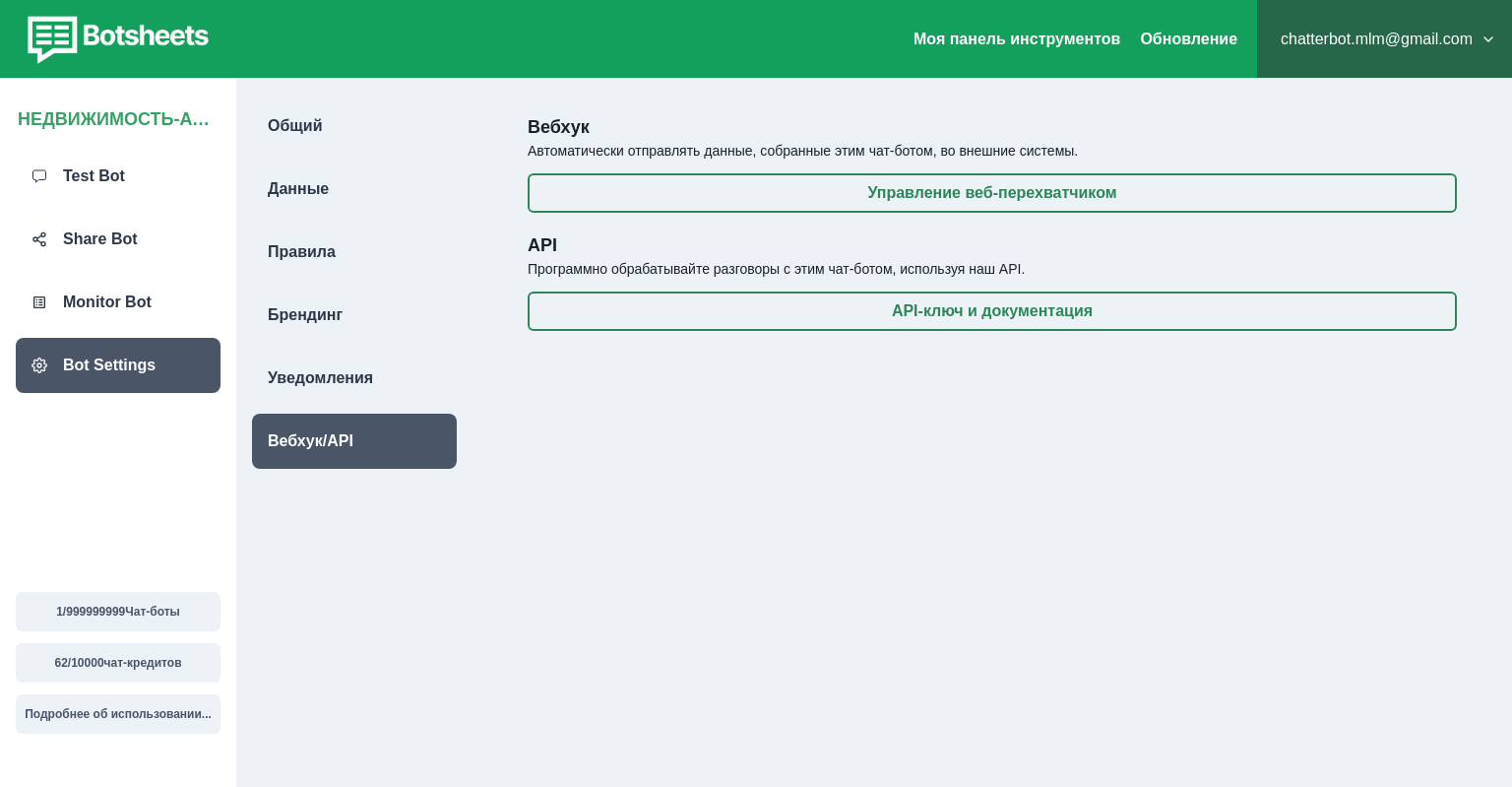 click on "Вебхук  Автоматически отправлять данные, собранные этим чат-ботом, во внешние системы.  Управление веб-перехватчиком  API  Программно обрабатывайте разговоры с этим чат-ботом, используя наш API.  API-ключ и документация" at bounding box center [992, 448] 